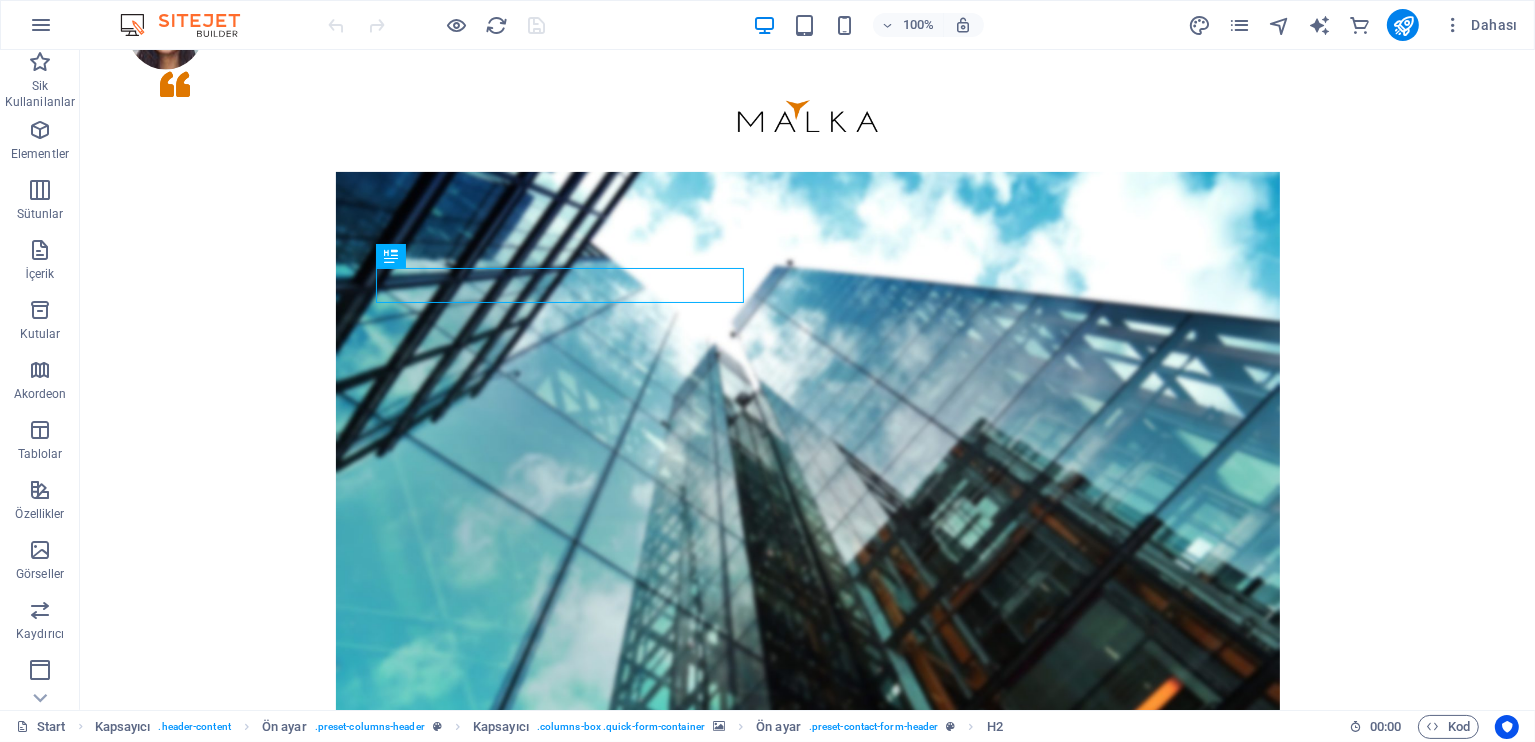 scroll, scrollTop: 0, scrollLeft: 0, axis: both 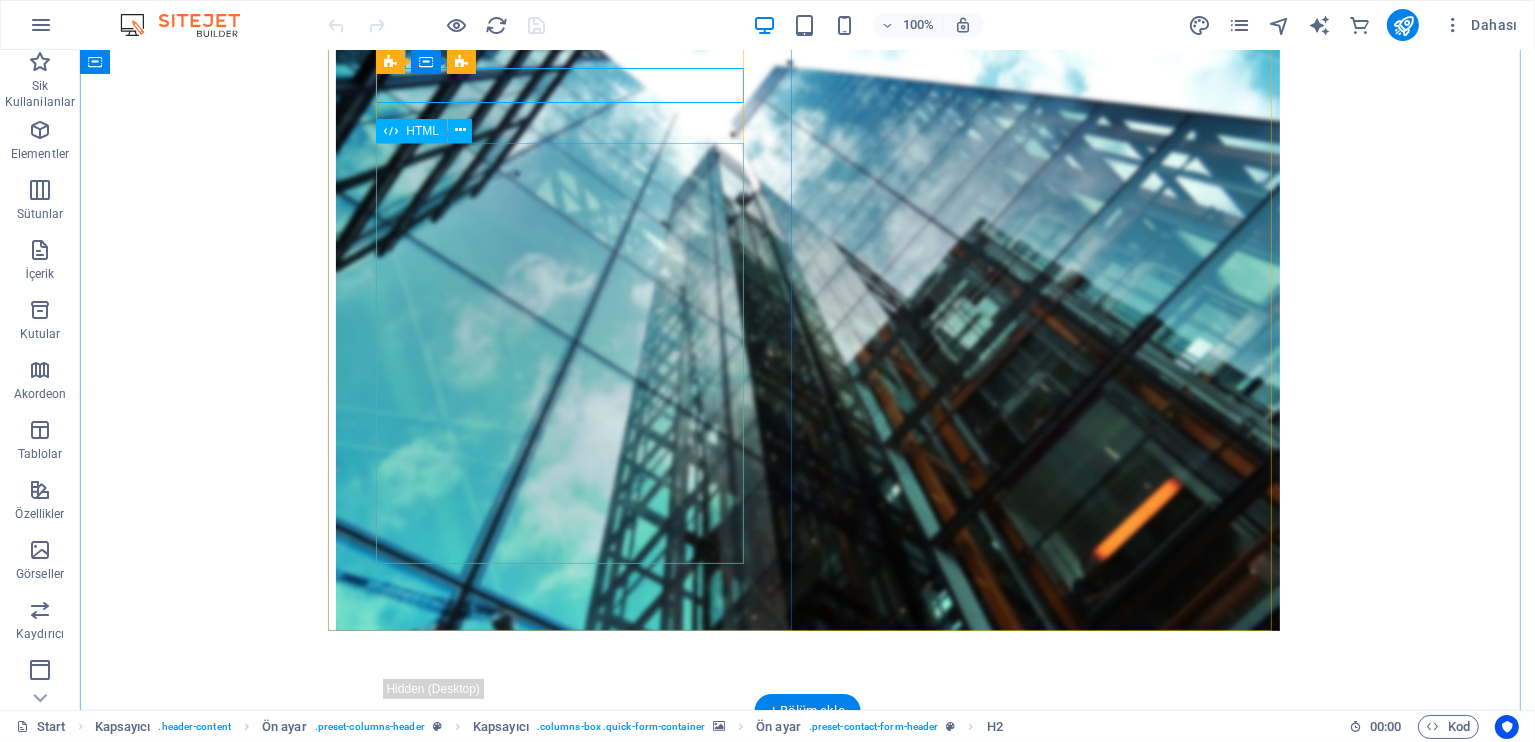 click on "Area
Nevşehir
Nevşehir Merkez
Ürgüp
Göreme
Avanos
Çavuşin
Uçhisar
Ortahisar
Mustafapaşa
Derinkuyu
Kozaklı
Gülşehir
Hacıbektaş
Acıgöl
Airport
Kapadokya (NAV) - 3.000 TL
Kayseri (ASR) - 3.500 TL
Booking" at bounding box center (807, 1004) 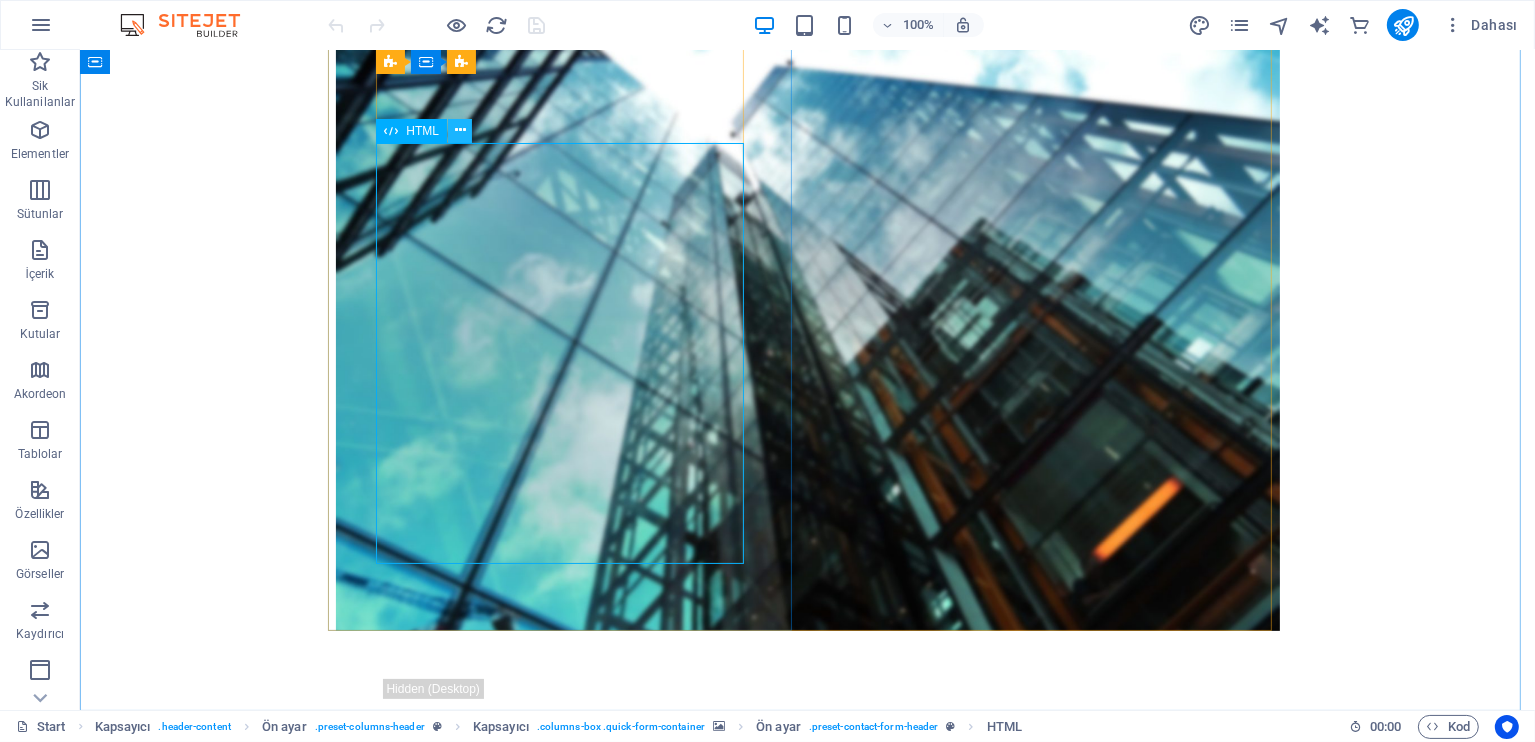 click at bounding box center (460, 130) 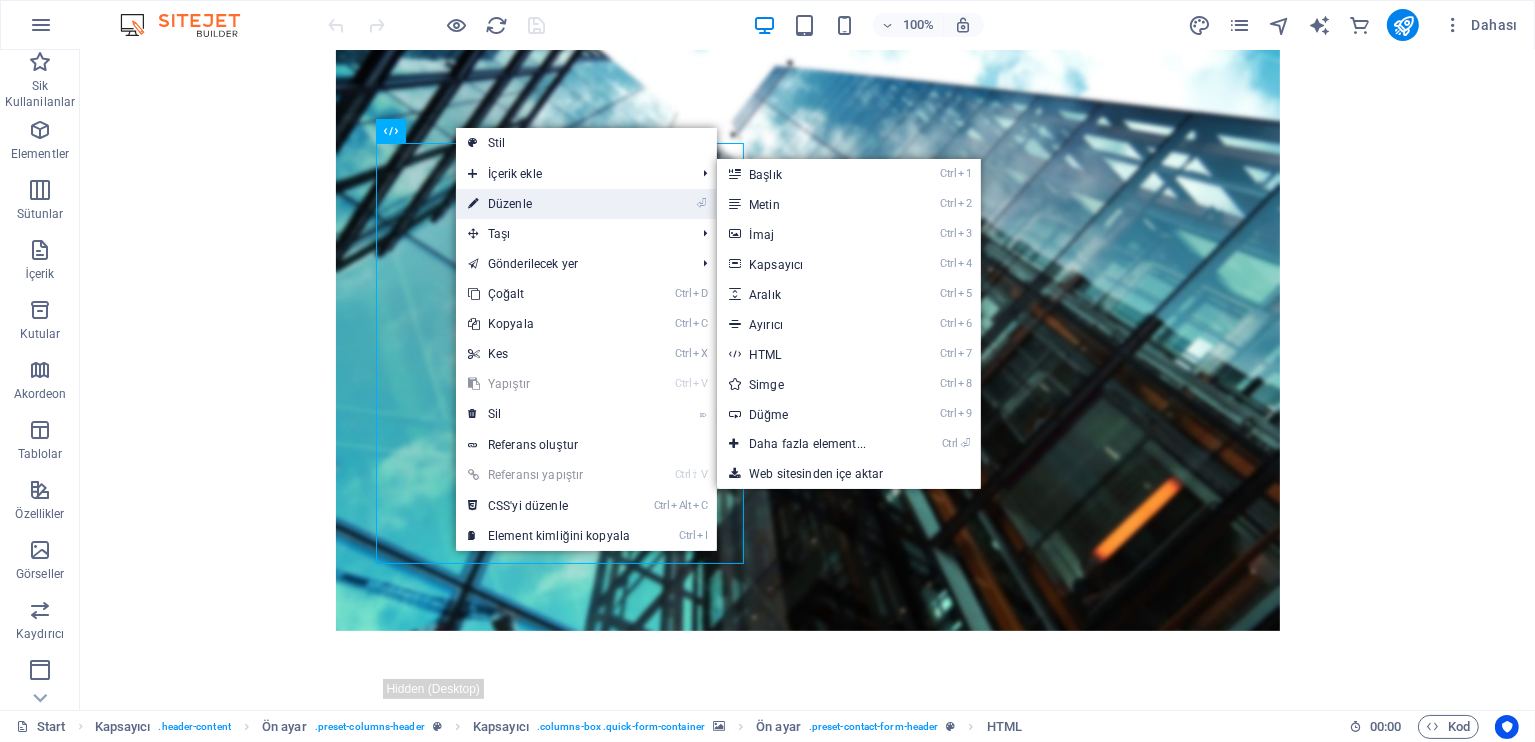 click on "⏎  Düzenle" at bounding box center (549, 204) 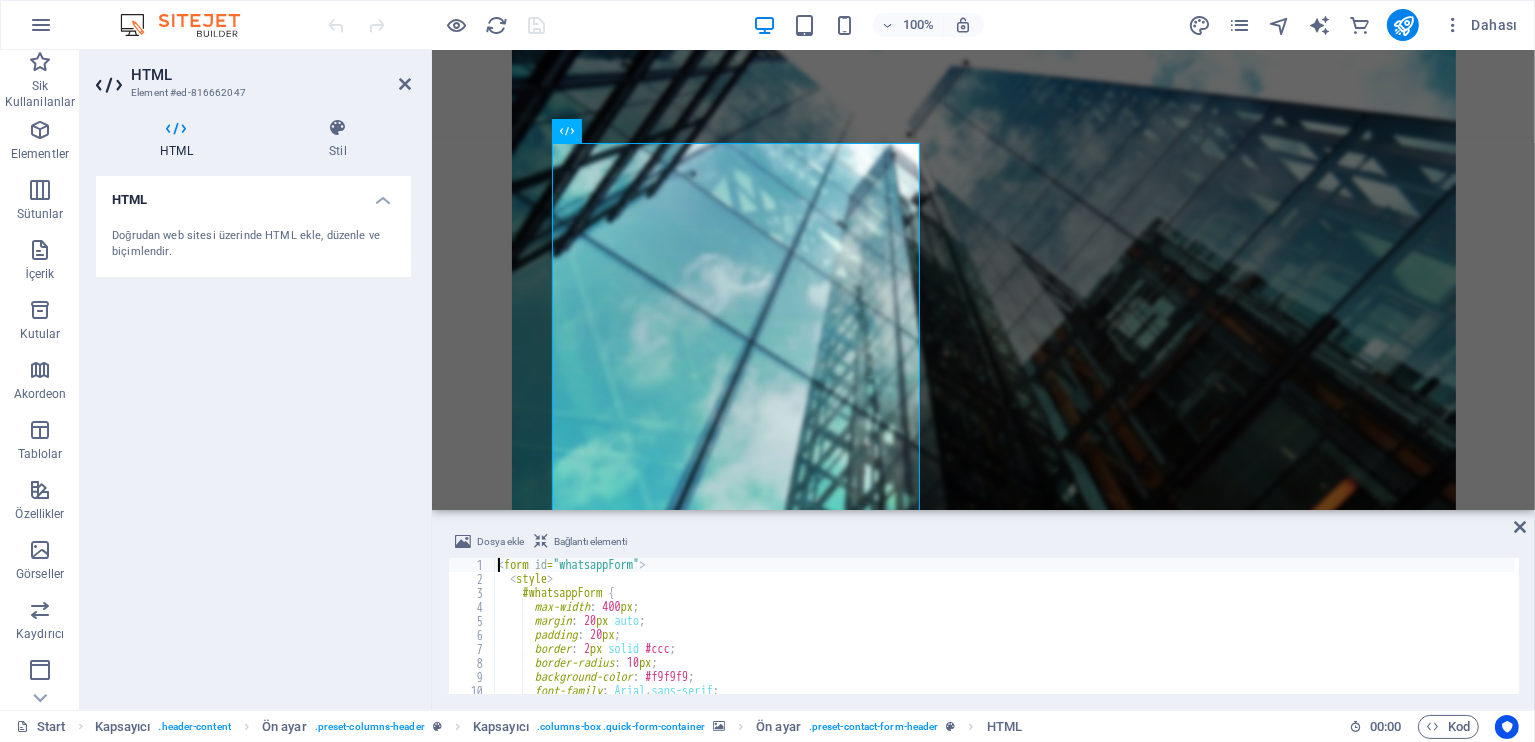 click on "< form   id = "whatsappForm" >    < style >      #whatsappForm   {         max-width :   400 px ;         margin :   20 px   auto ;         padding :   20 px ;         border :   2 px   solid   #ccc ;         border-radius :   10 px ;         background-color :   #f9f9f9 ;         font-family :   Arial ,  sans-serif ;      }" at bounding box center (1004, 640) 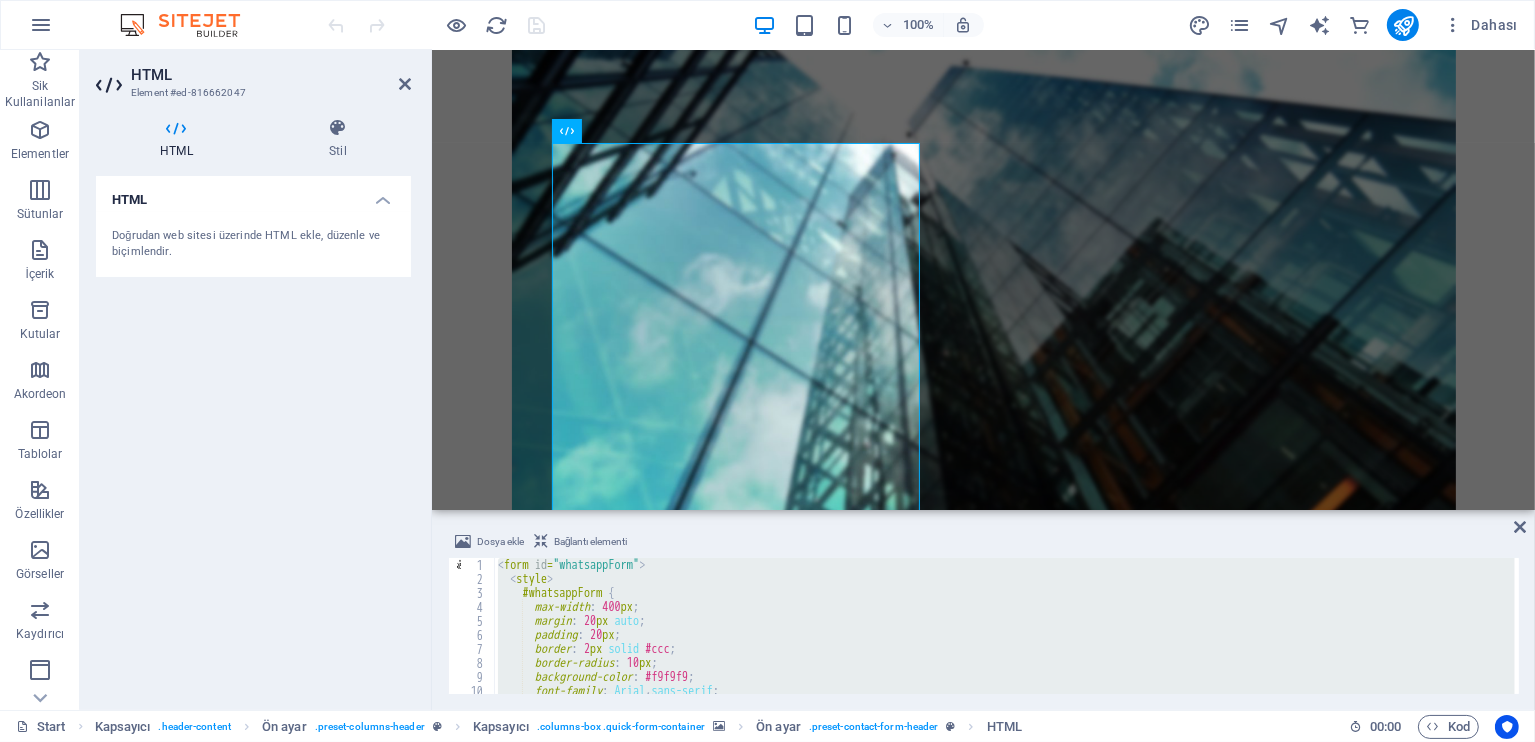 click on "< form   id = "whatsappForm" >    < style >      #whatsappForm   {         max-width :   400 px ;         margin :   20 px   auto ;         padding :   20 px ;         border :   2 px   solid   #ccc ;         border-radius :   10 px ;         background-color :   #f9f9f9 ;         font-family :   Arial ,  sans-serif ;      }" at bounding box center [1004, 626] 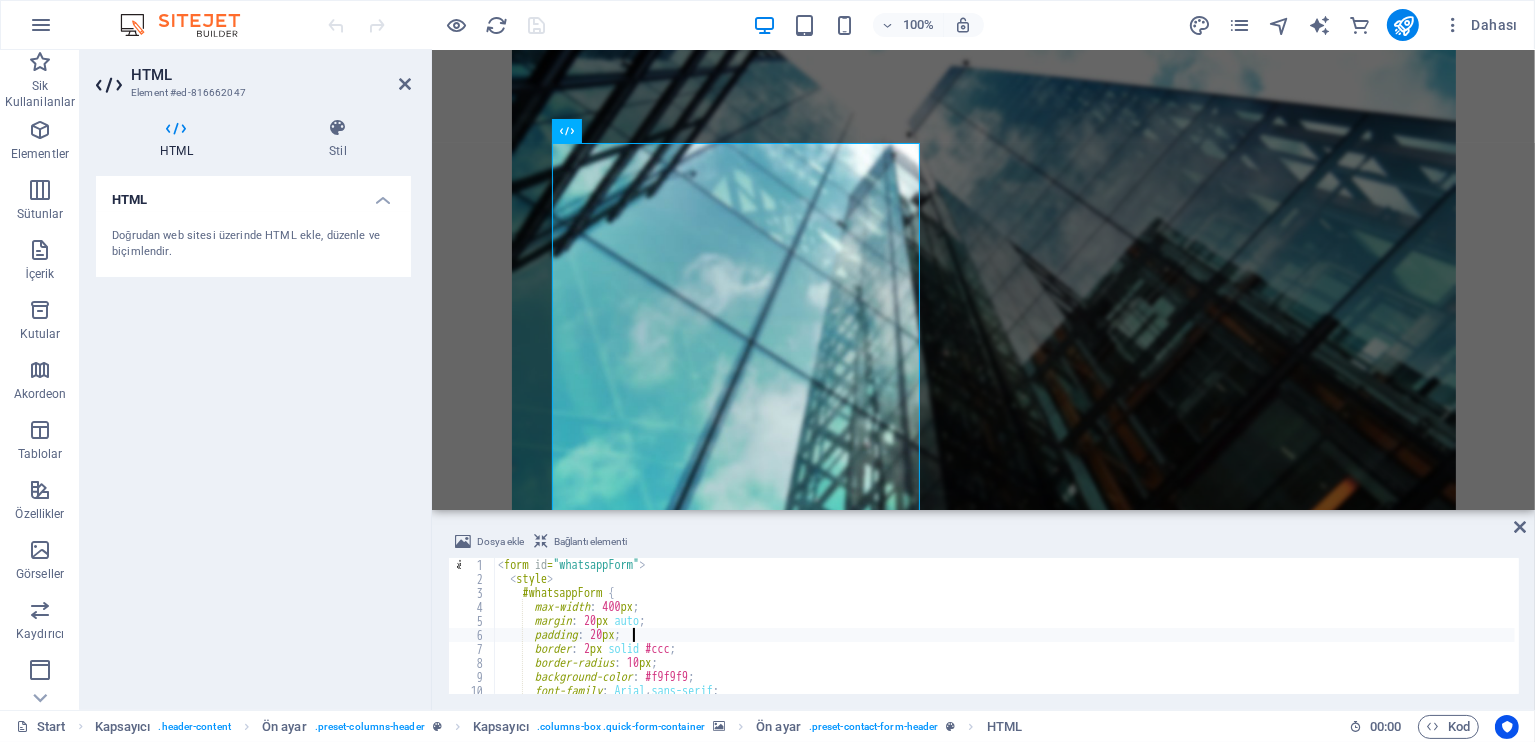 type on "</script>" 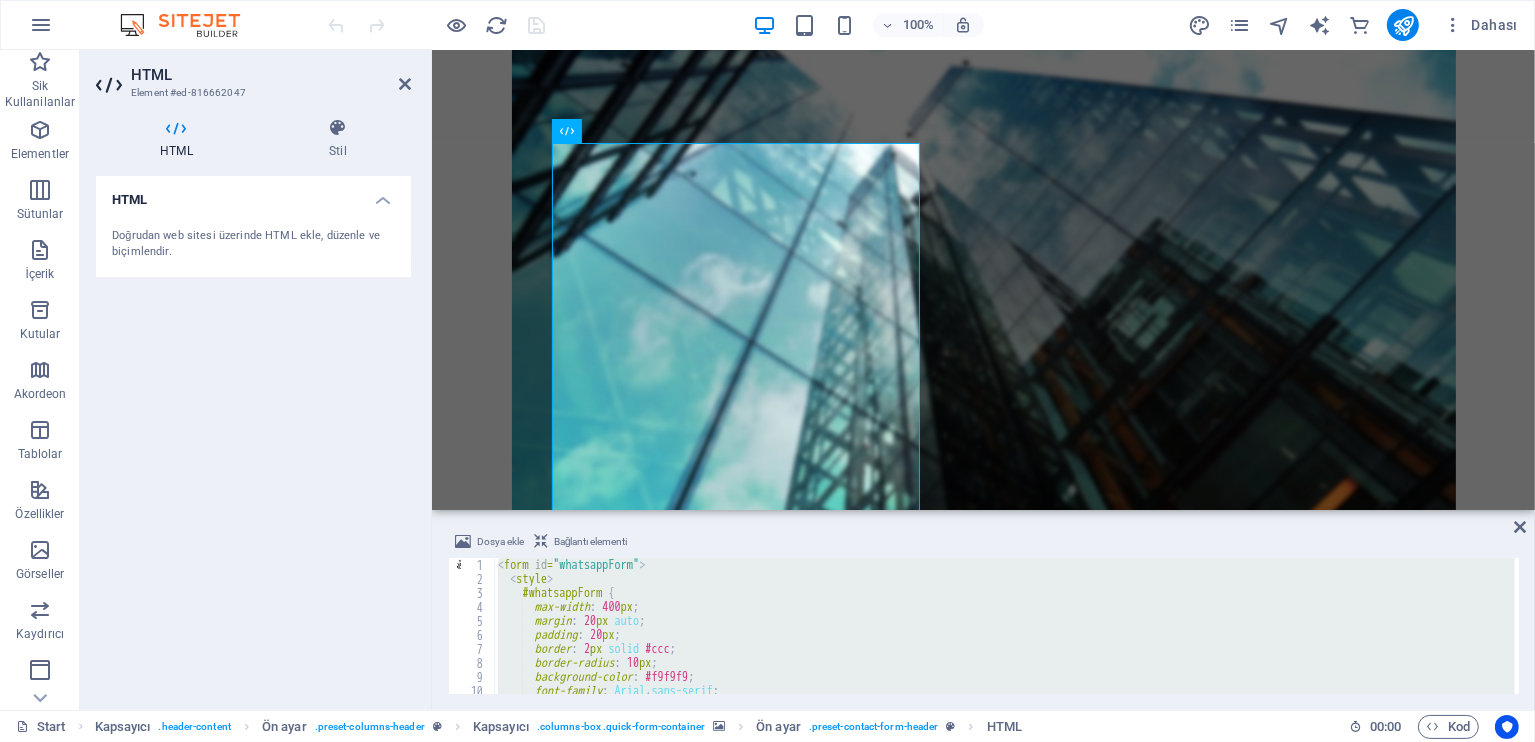 paste 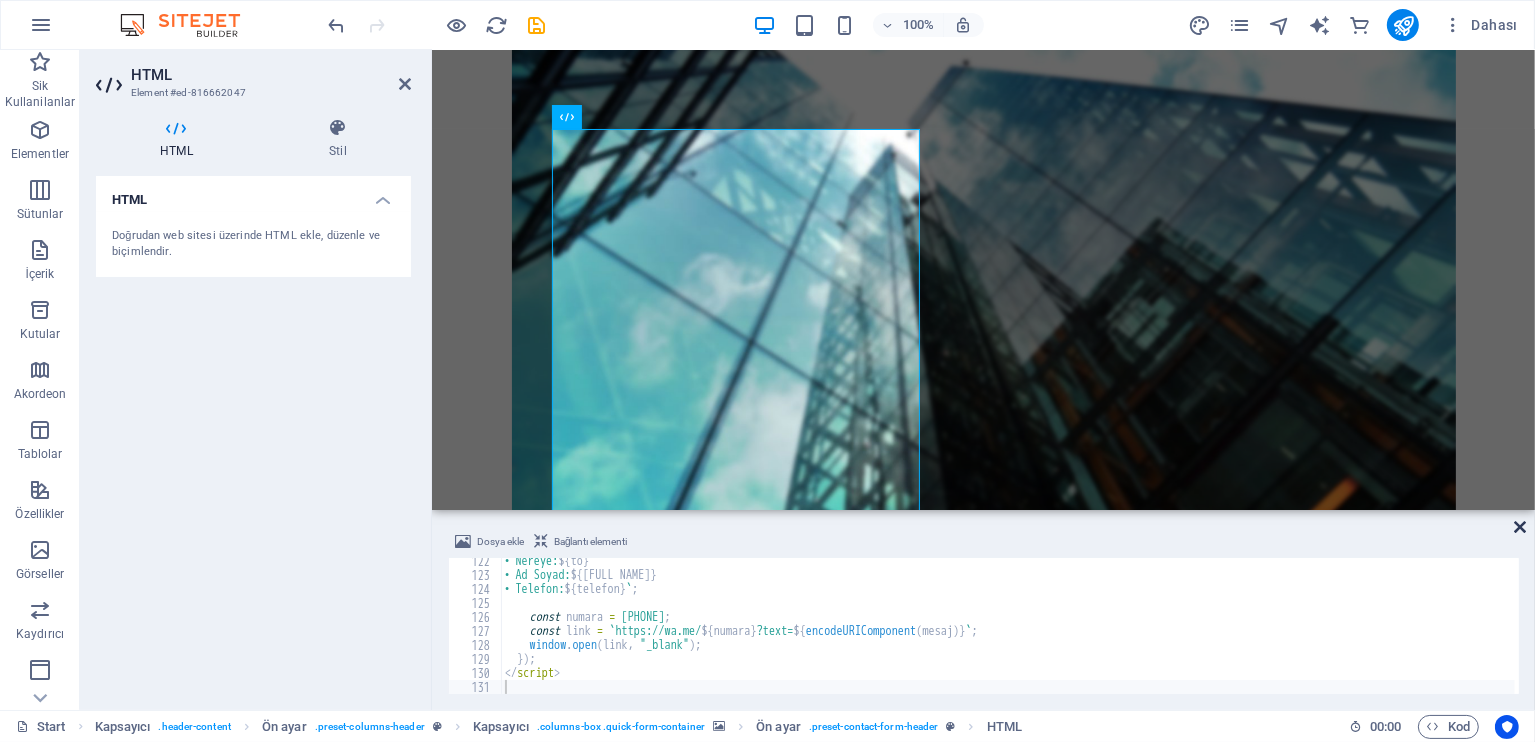 click at bounding box center [1520, 527] 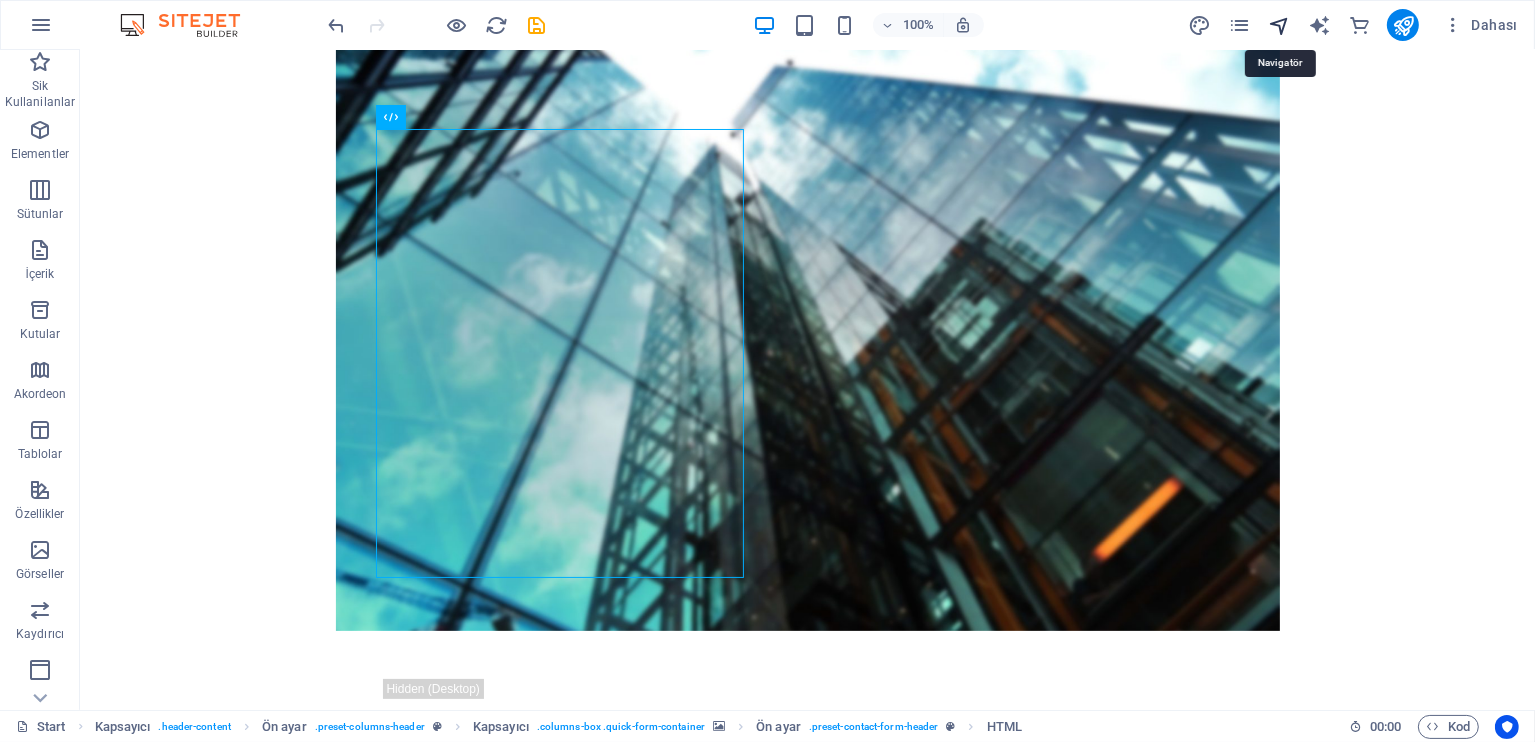 click at bounding box center (1279, 25) 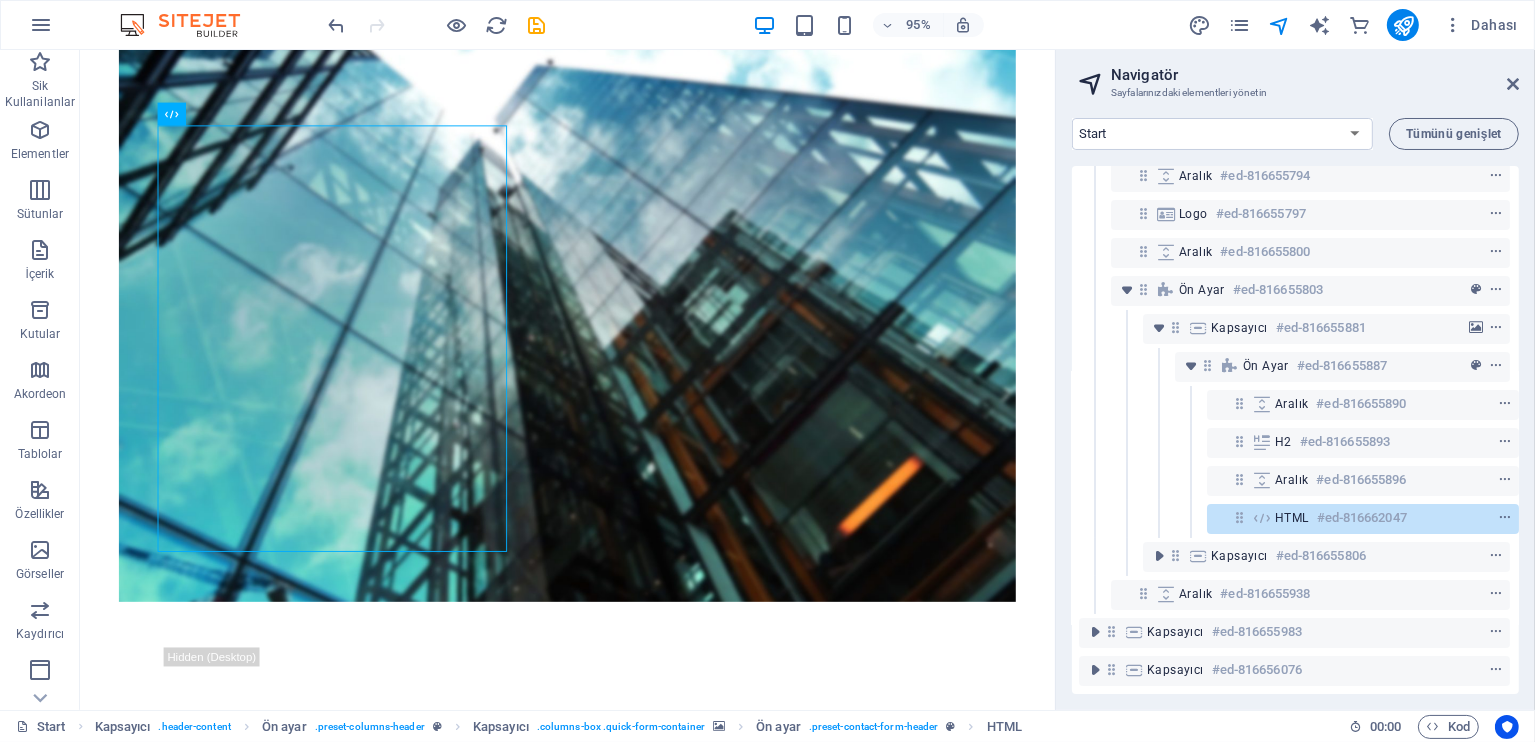 scroll, scrollTop: 64, scrollLeft: 4, axis: both 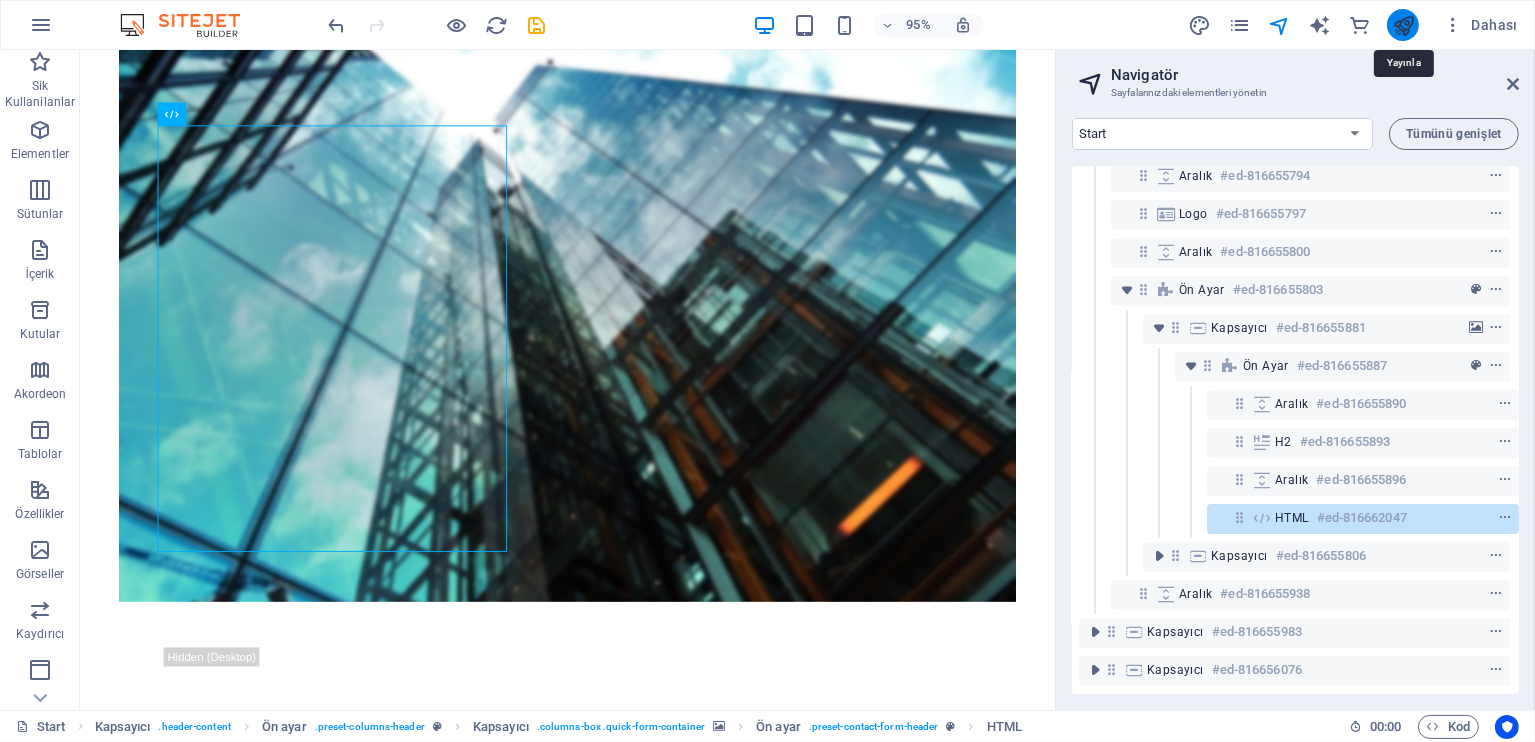click at bounding box center (1403, 25) 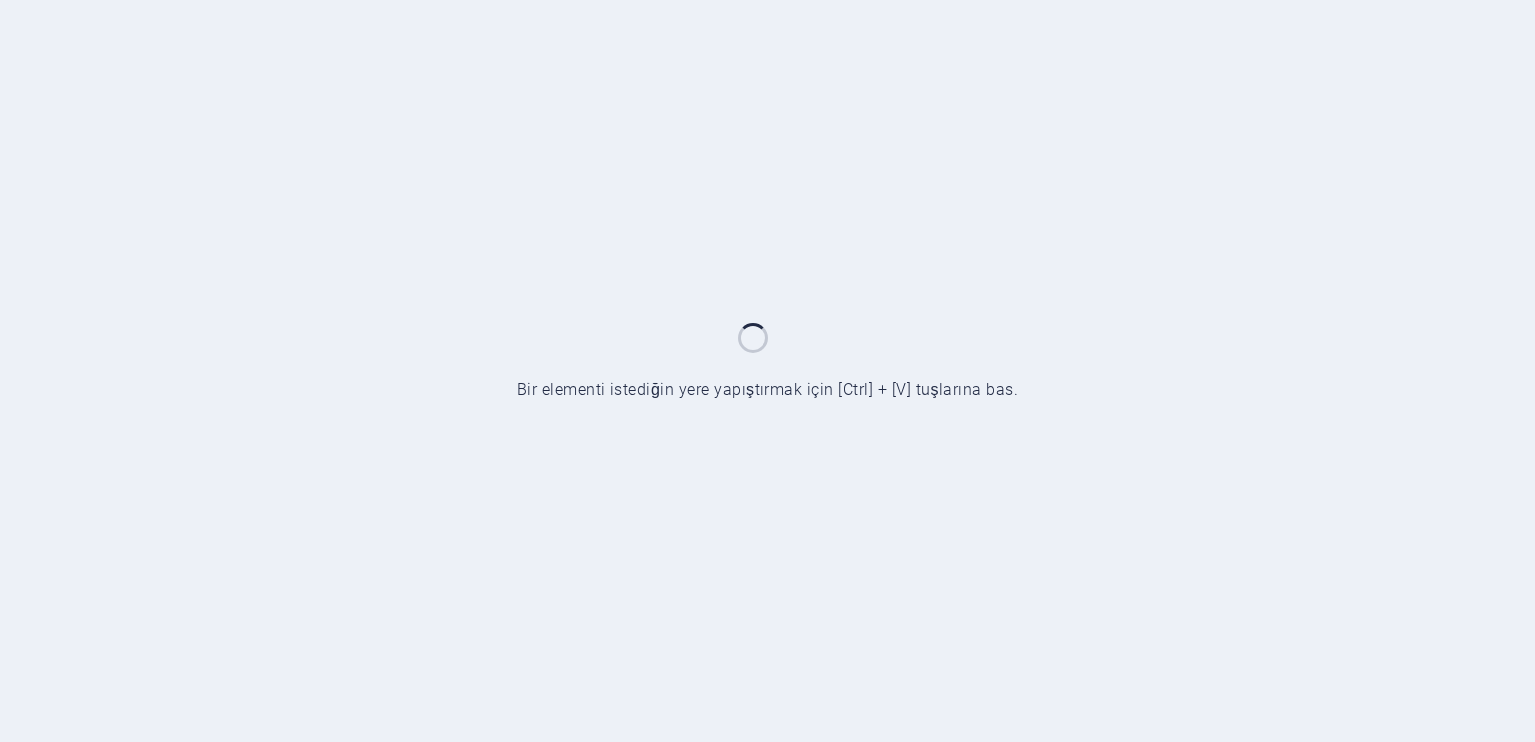 scroll, scrollTop: 0, scrollLeft: 0, axis: both 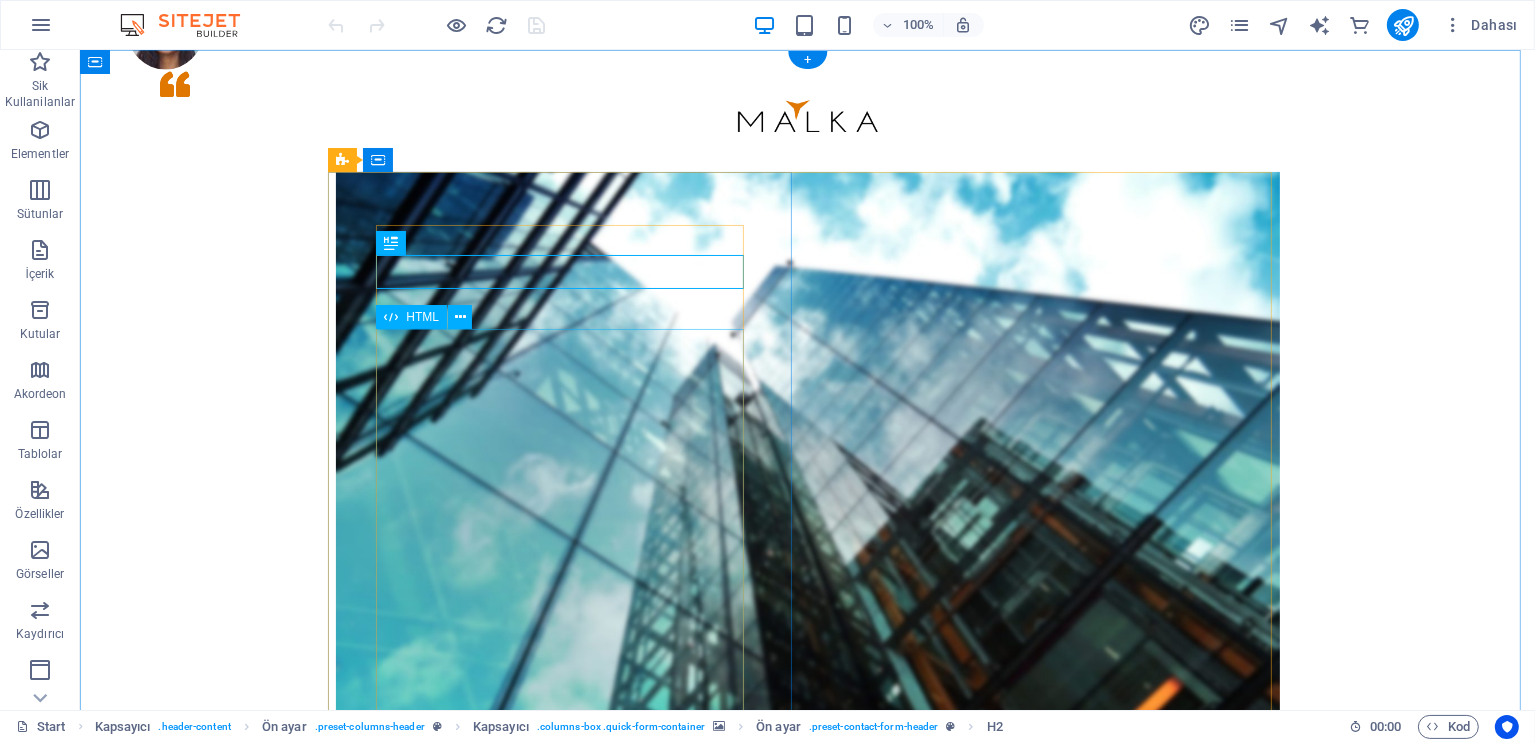 click on "From
[CITY]
[CITY] [DISTRICT]
[CITY]
[CITY]
[CITY]
[CITY]
[CITY]
[CITY]
[CITY]
[CITY]
[CITY]
[CITY]
To
[CITY]
[CITY] / [DISTRICT]
[CITY] / [AIRPORT_NAME] ([IATA_CODE])
[CITY] / [AIRPORT_NAME] ([IATA_CODE])
[CITY]
[CITY] / [DISTRICT]
[CITY] / [AIRPORT_NAME] ([IATA_CODE])
[CITY]
[CITY] / [AIRPORT_NAME] ([IATA_CODE])
[CITY] / [AIRPORT_NAME] ([IATA_CODE])
[CITY] / [AIRPORT_NAME] ([IATA_CODE])" at bounding box center [807, 1208] 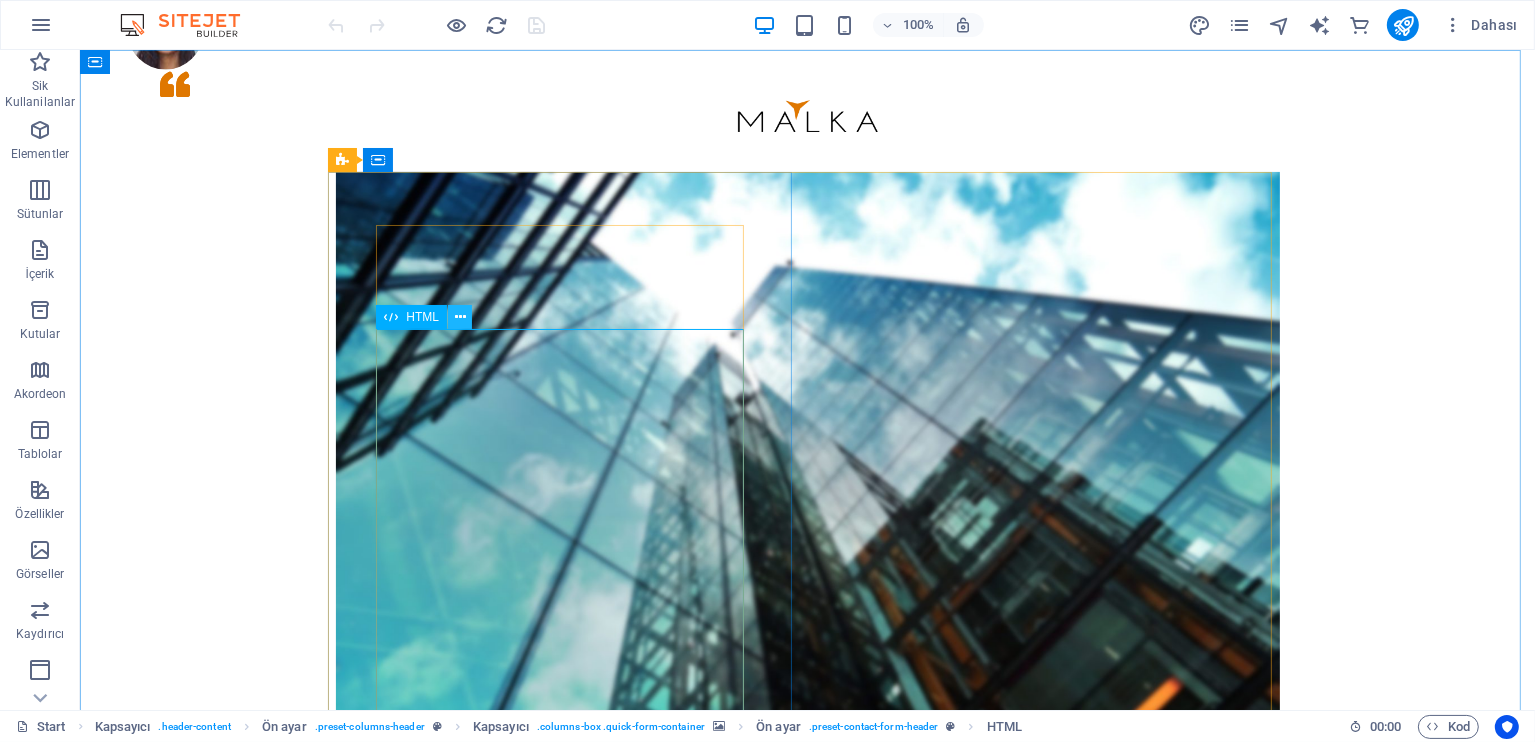 click at bounding box center (460, 317) 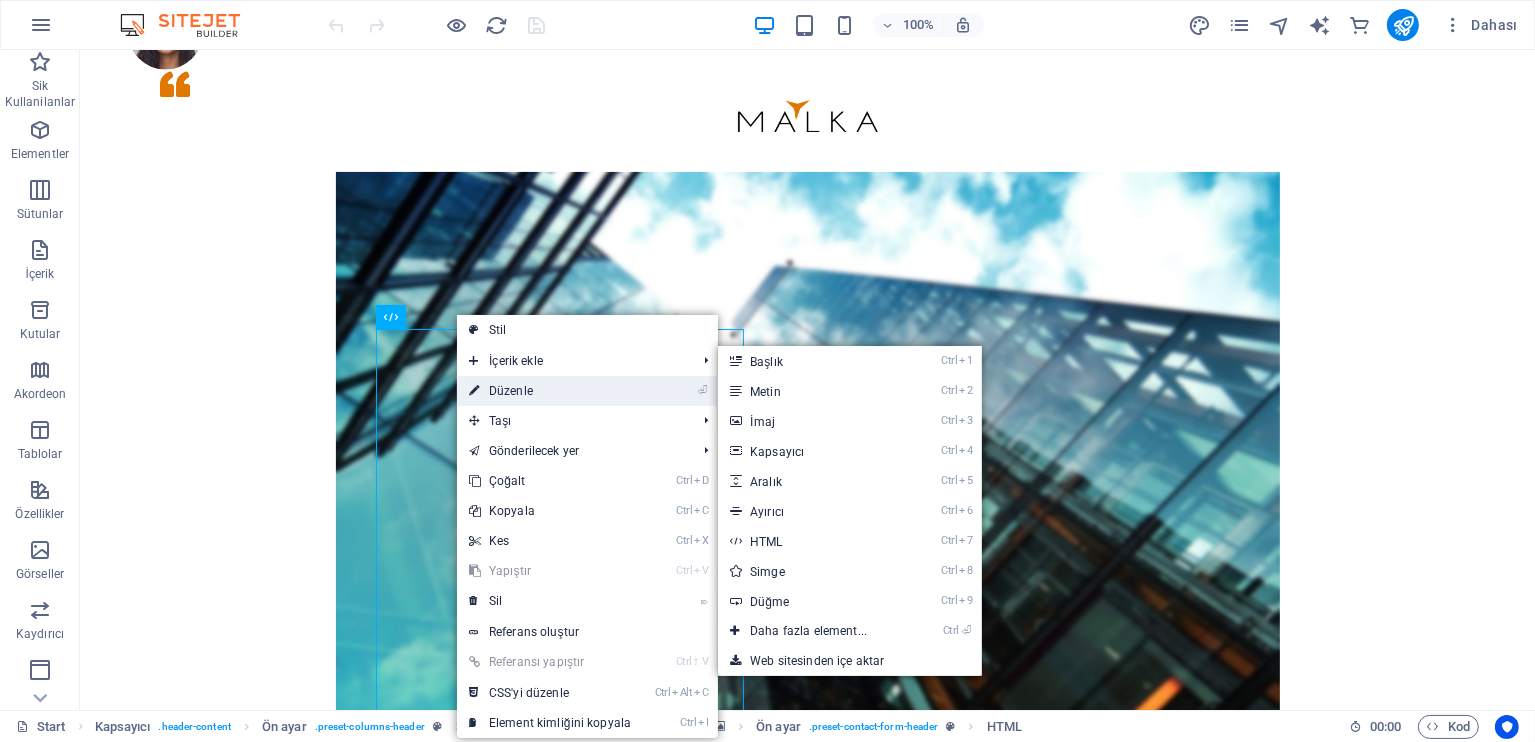 click on "⏎  Düzenle" at bounding box center (550, 391) 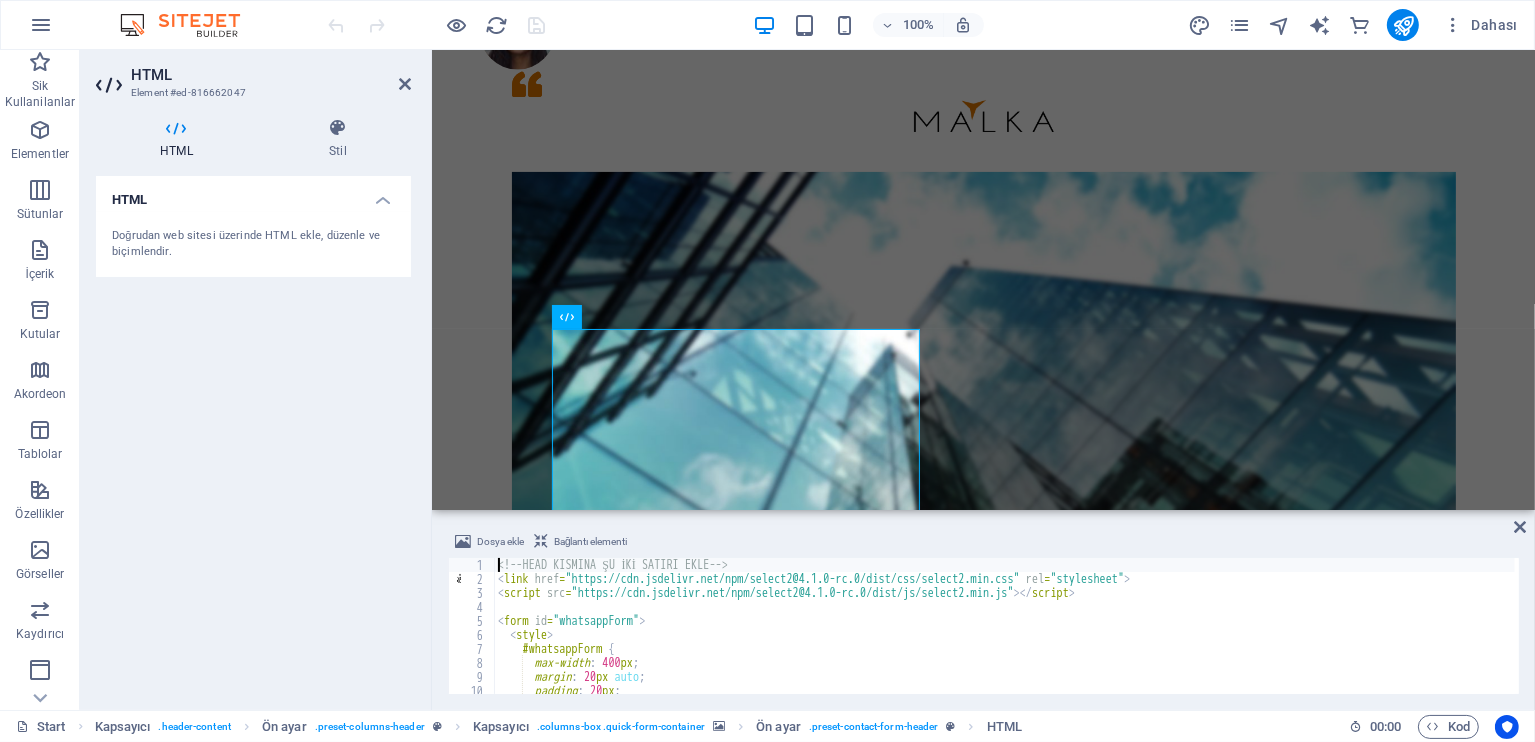 click on "< form   id = "whatsappForm" >    < style >      #whatsappForm   {         max-width :   400 px ;         margin :   20 px   auto ;         padding :   20 px ;         border :   2 px   solid   #ccc ;" at bounding box center (1004, 640) 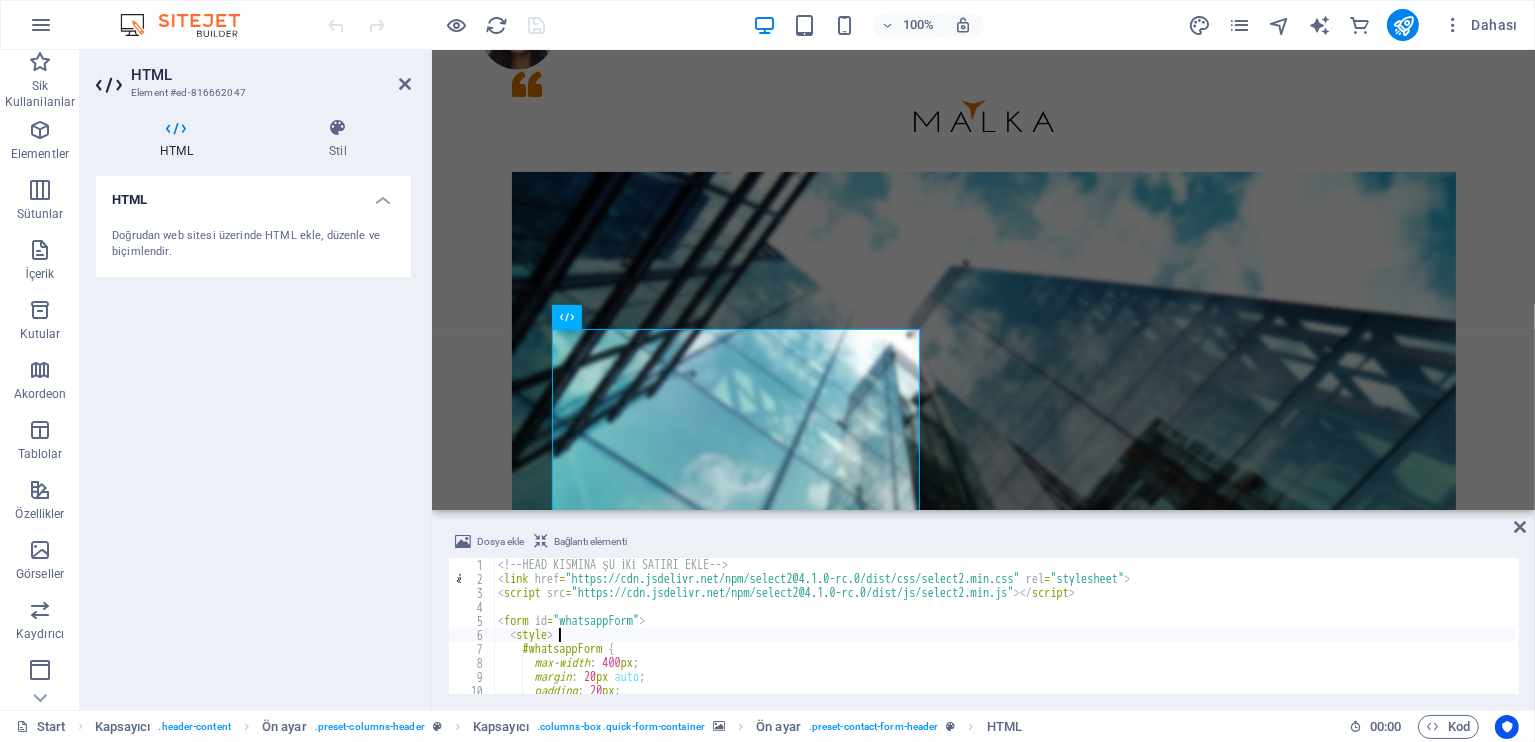 type on "</script>" 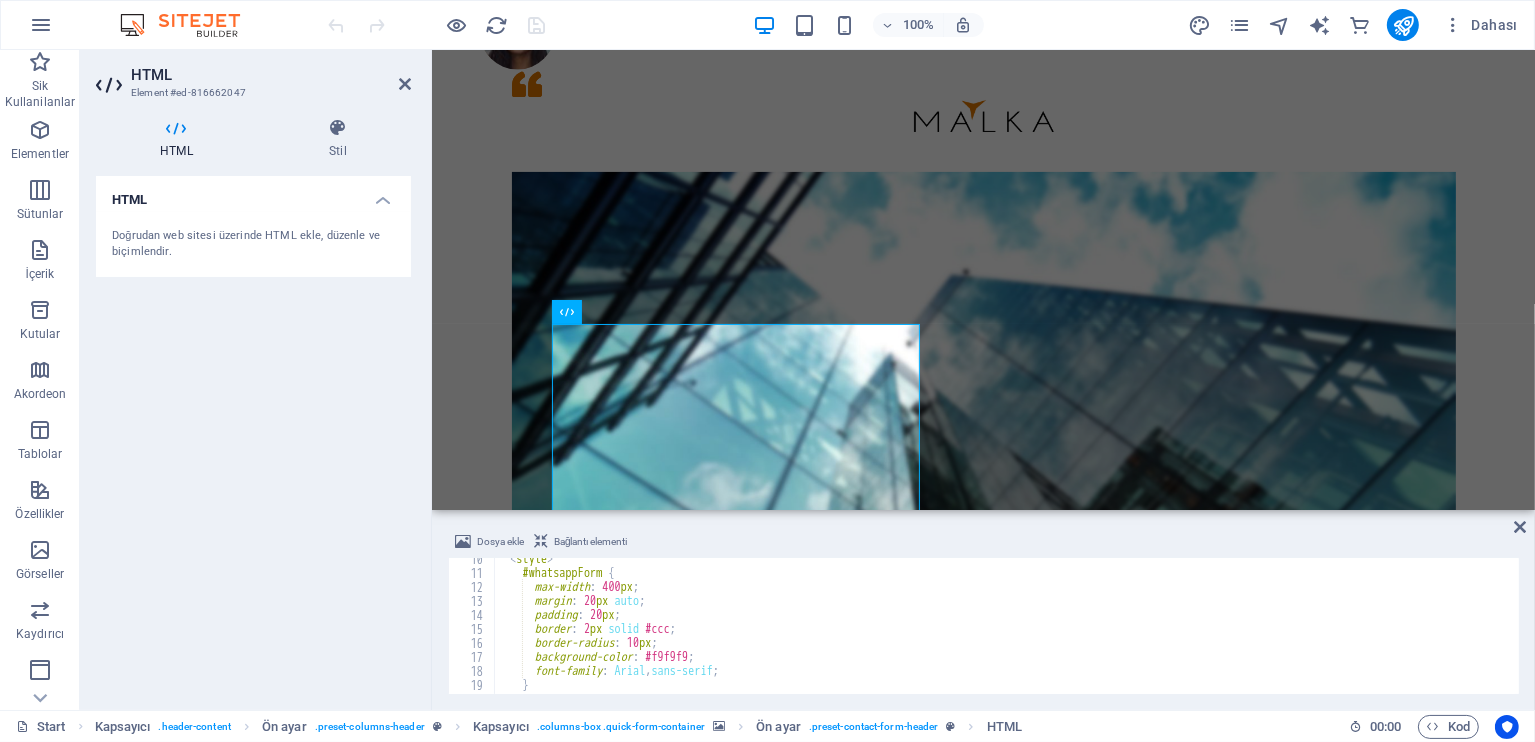 scroll, scrollTop: 0, scrollLeft: 0, axis: both 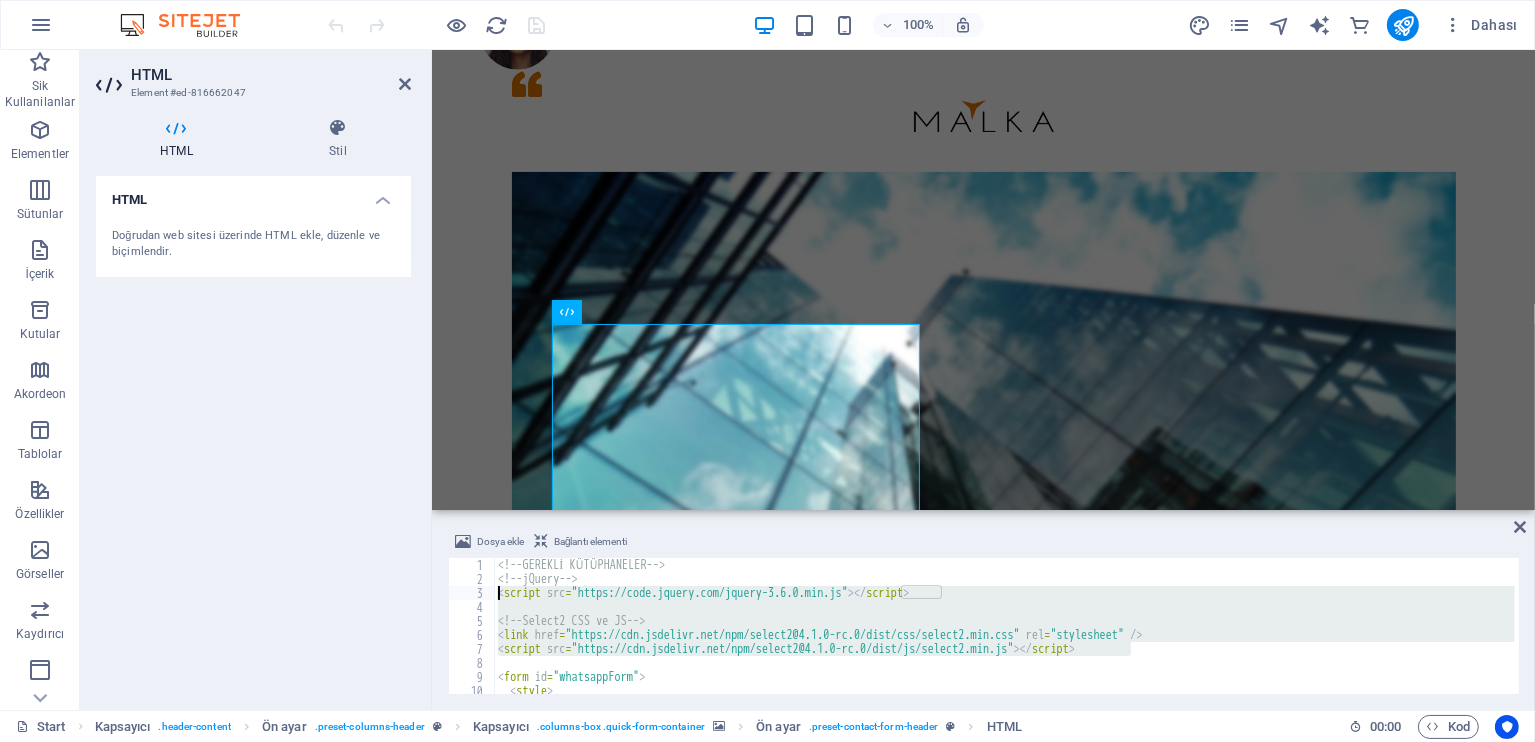 drag, startPoint x: 1156, startPoint y: 644, endPoint x: 495, endPoint y: 598, distance: 662.5987 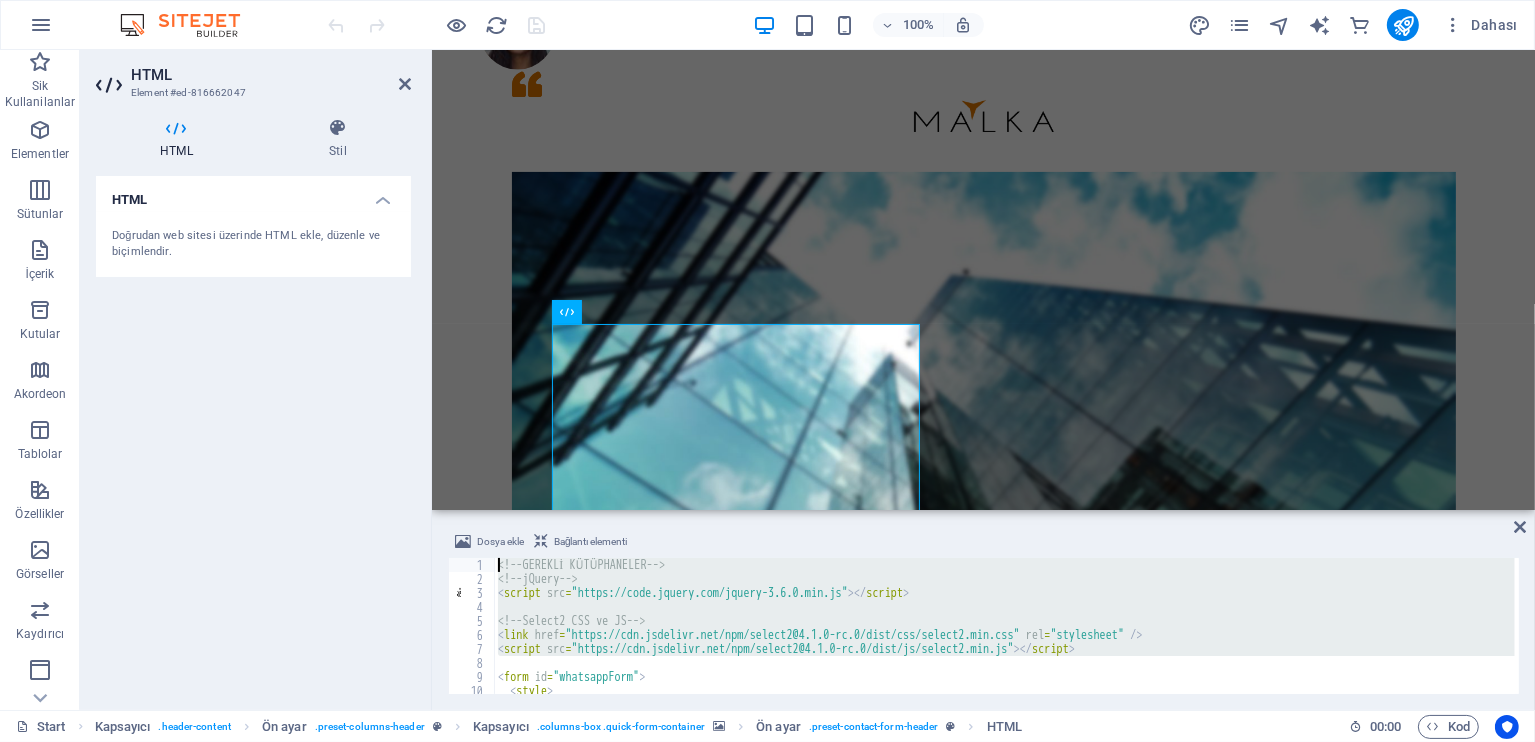 drag, startPoint x: 518, startPoint y: 669, endPoint x: 492, endPoint y: 568, distance: 104.292854 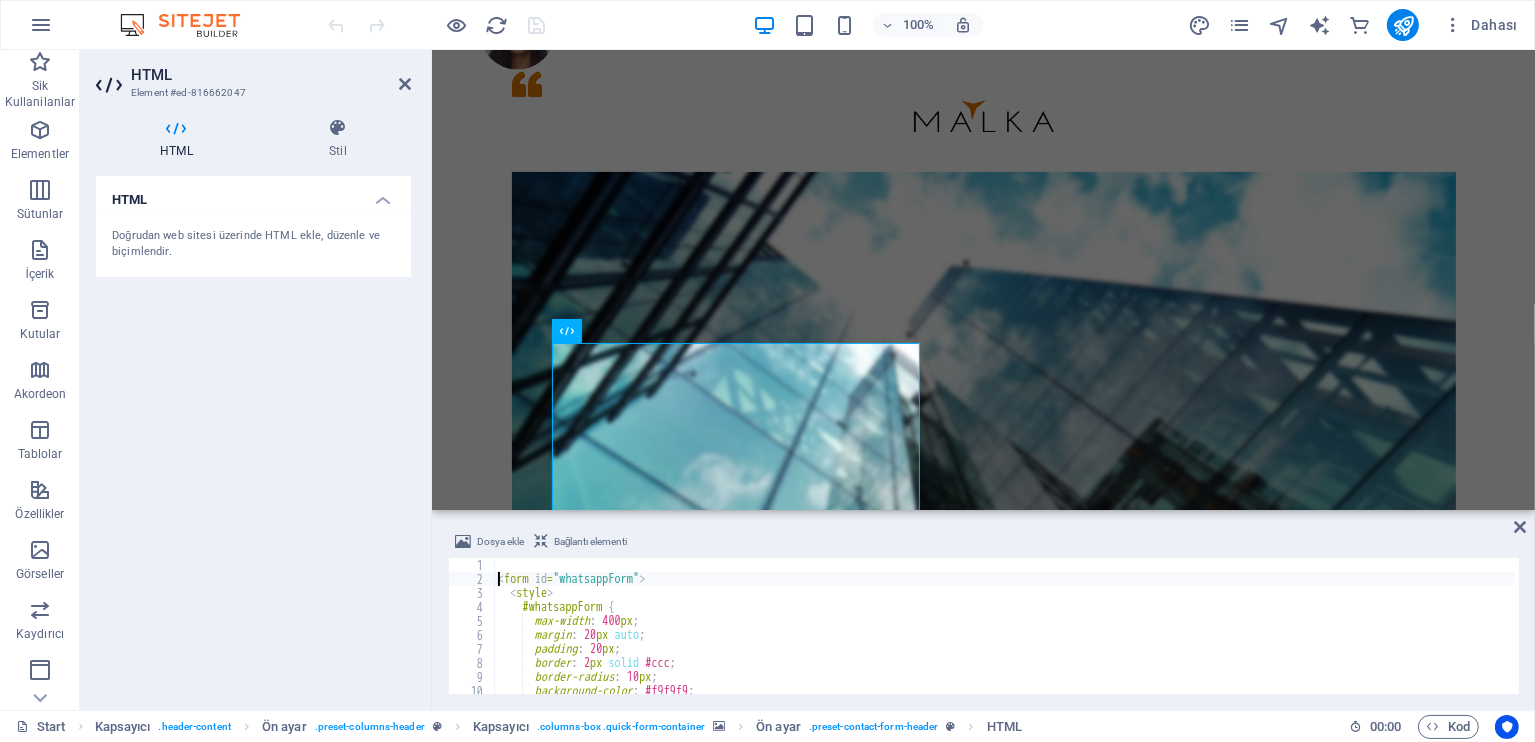 click on "< style >      #whatsappForm   {         max-width :   400 px ;         margin :   20 px   auto ;         padding :   20 px ;         border :   2 px   solid   #ccc ;         border-radius :   10 px ;         background-color :   #f9f9f9 ;         font-family :   Arial ,  sans-serif ;" at bounding box center (1004, 640) 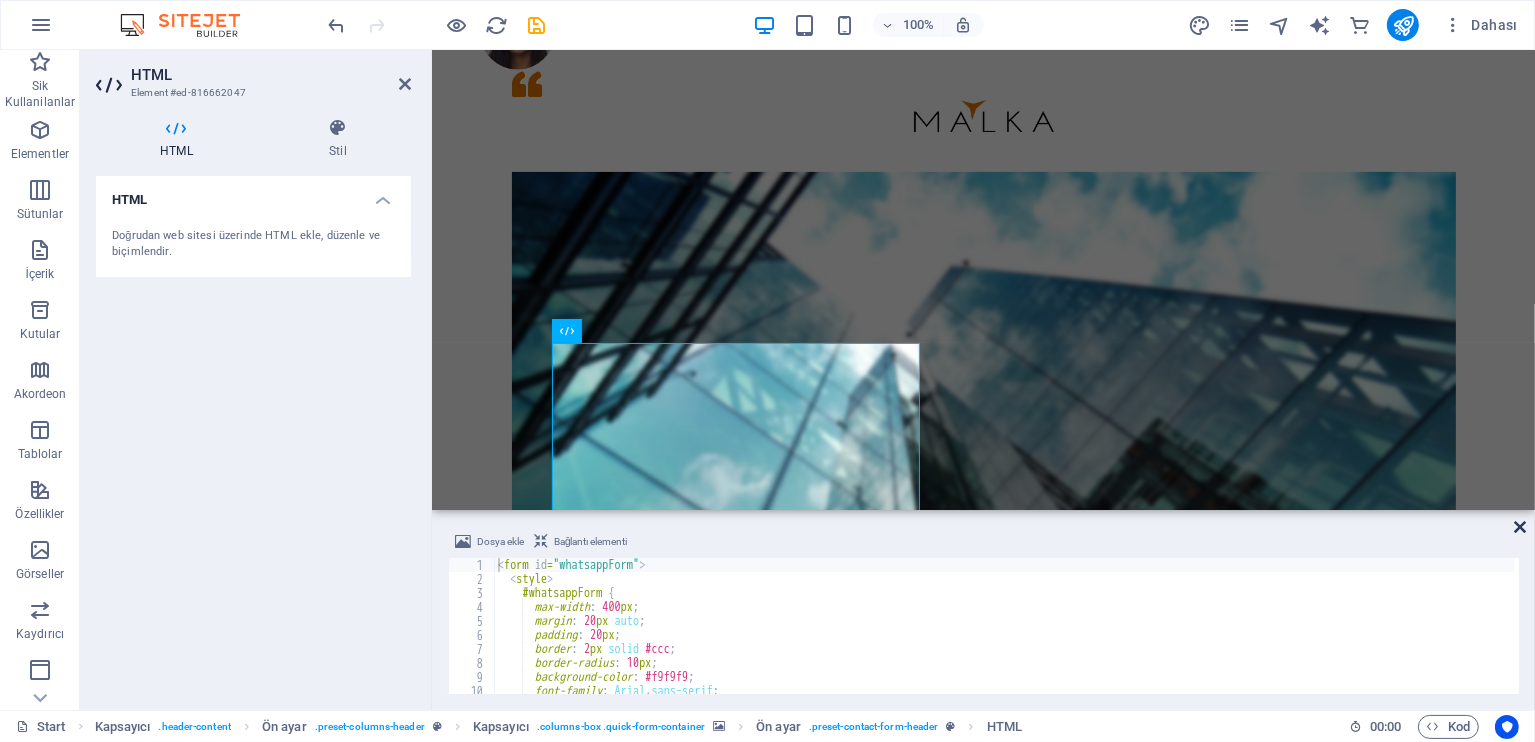 click at bounding box center (1520, 527) 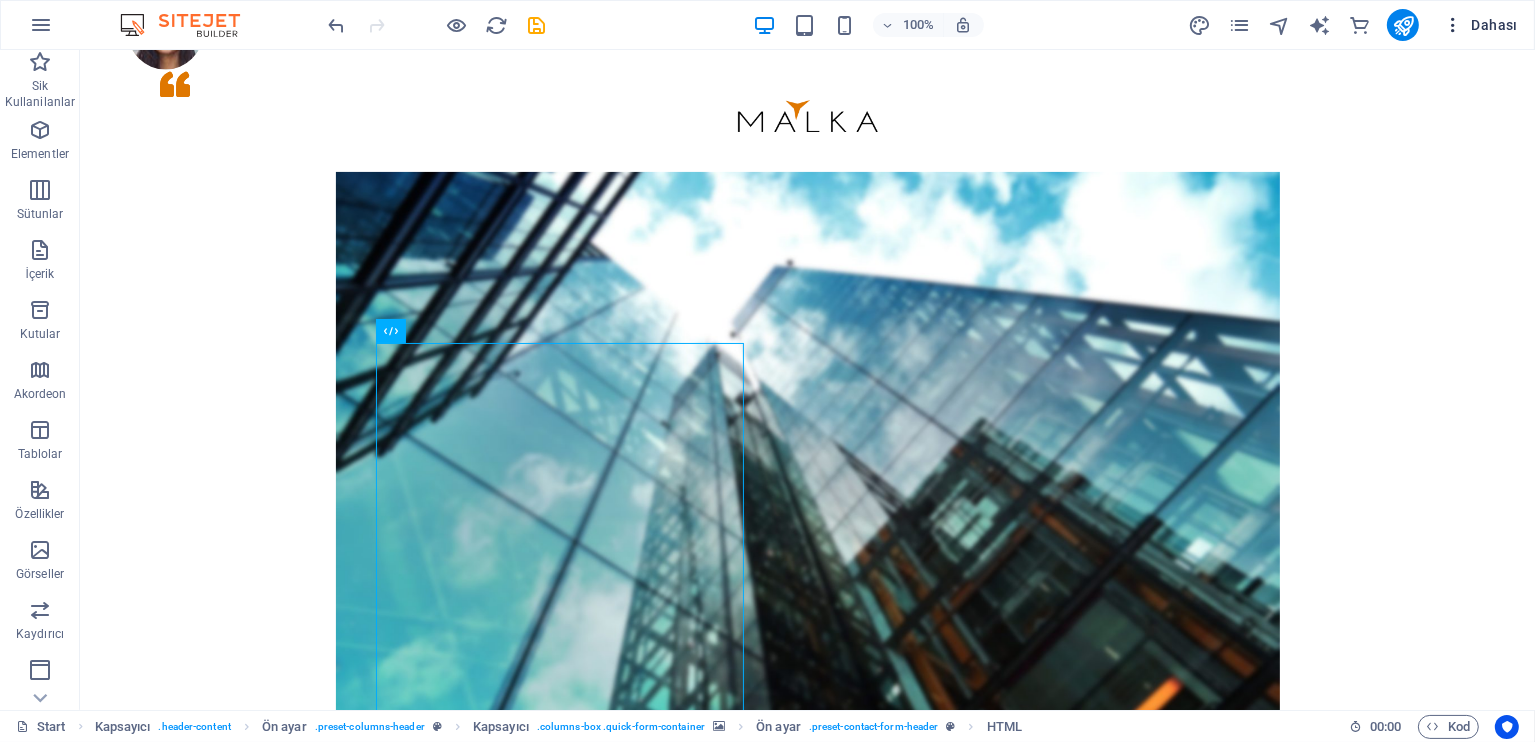 click at bounding box center [1453, 25] 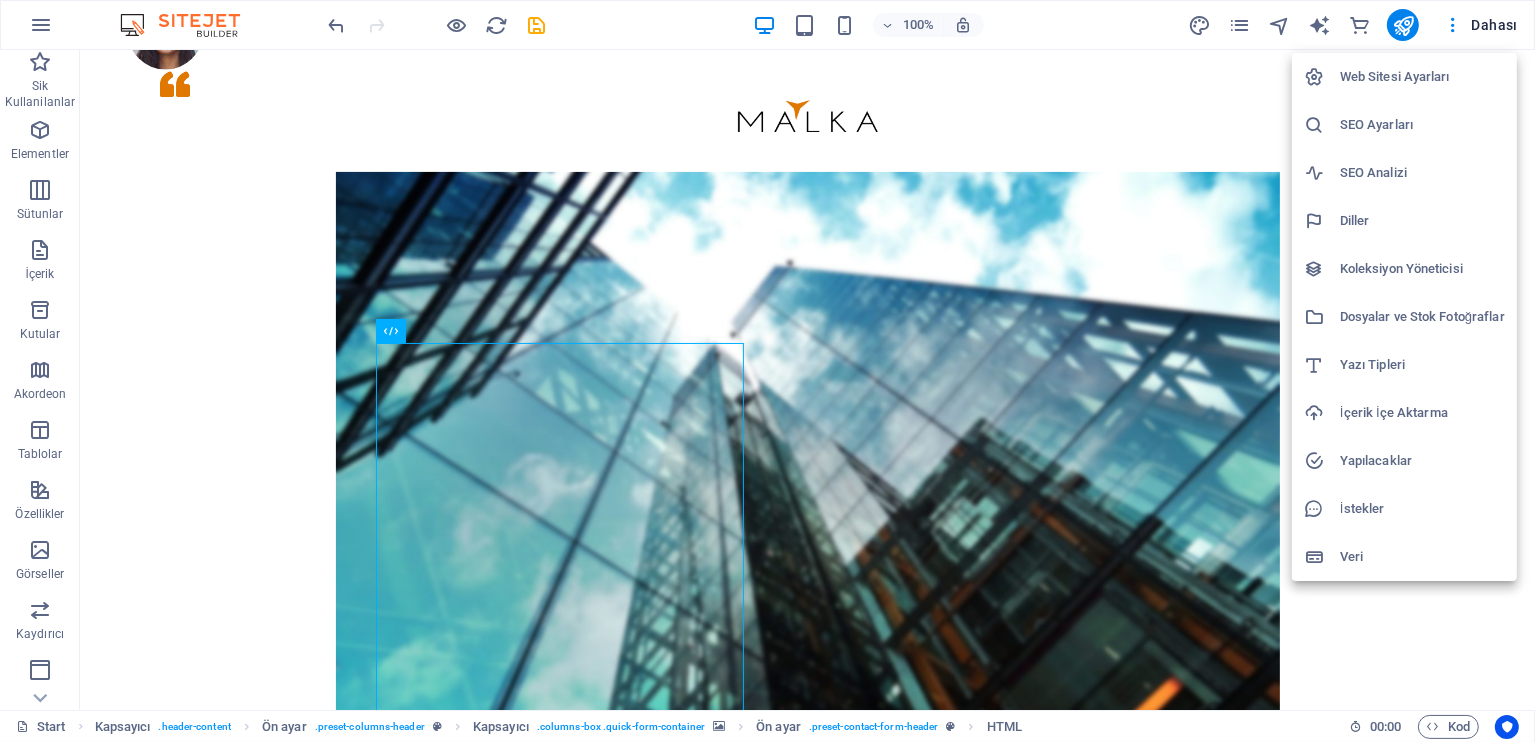 click on "Web Sitesi Ayarları" at bounding box center [1422, 77] 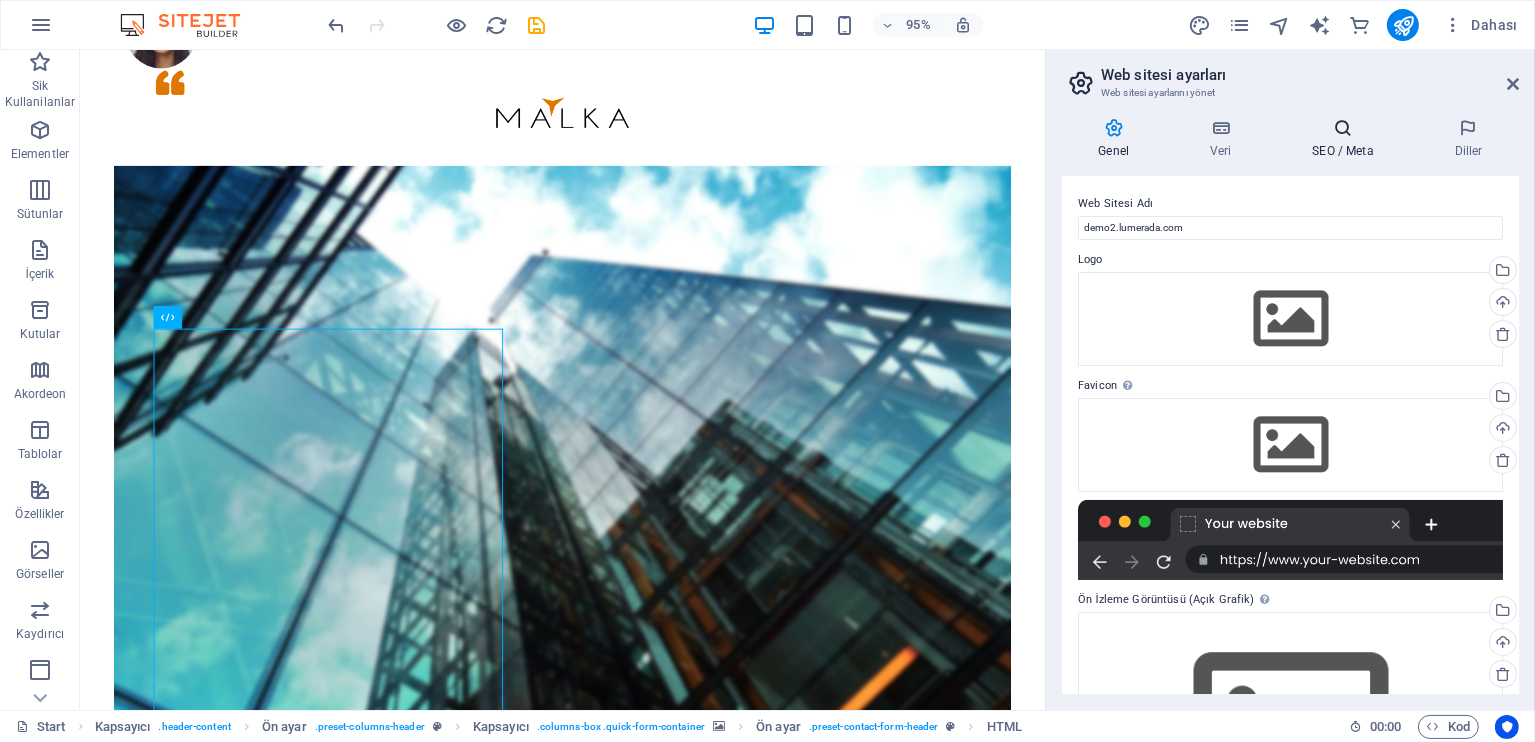click at bounding box center [1343, 128] 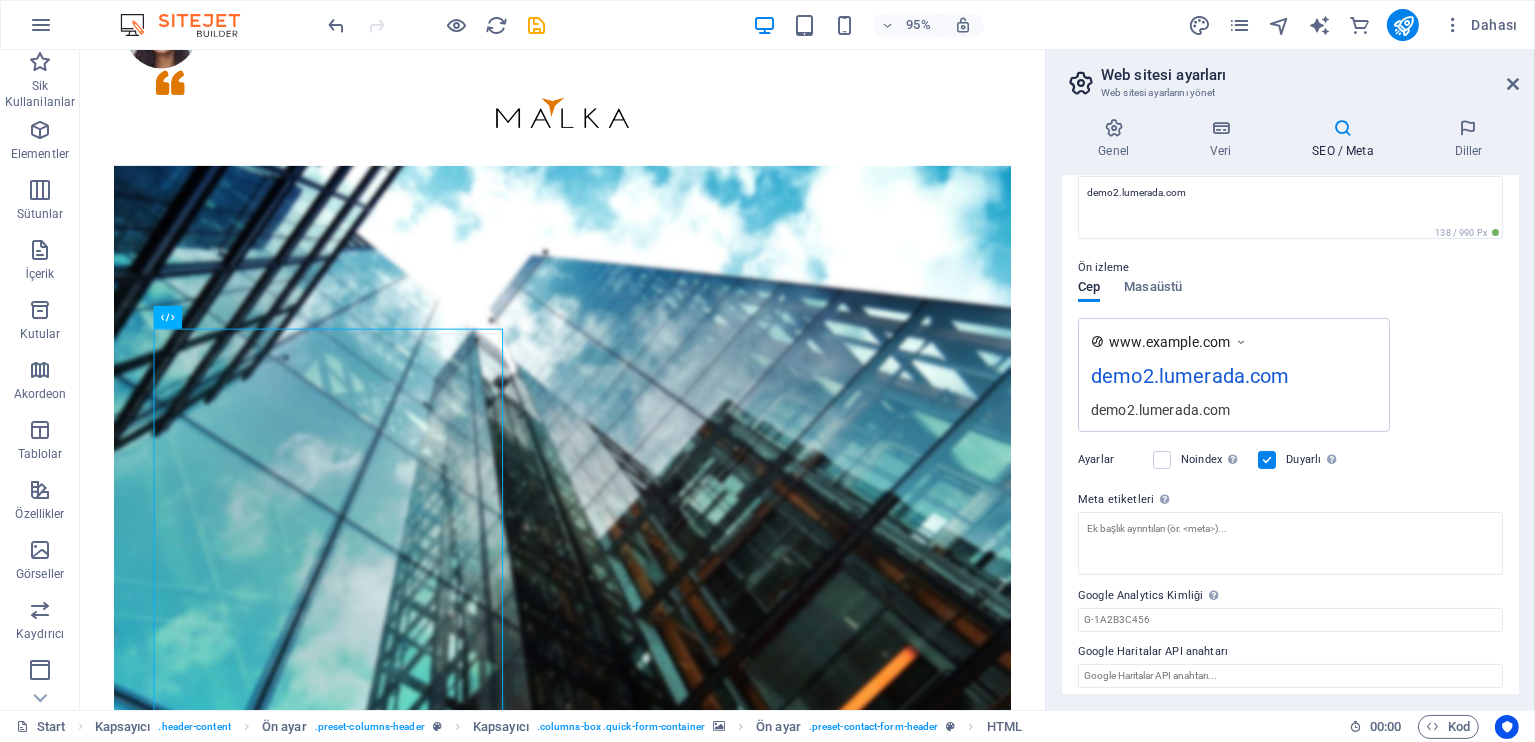 scroll, scrollTop: 216, scrollLeft: 0, axis: vertical 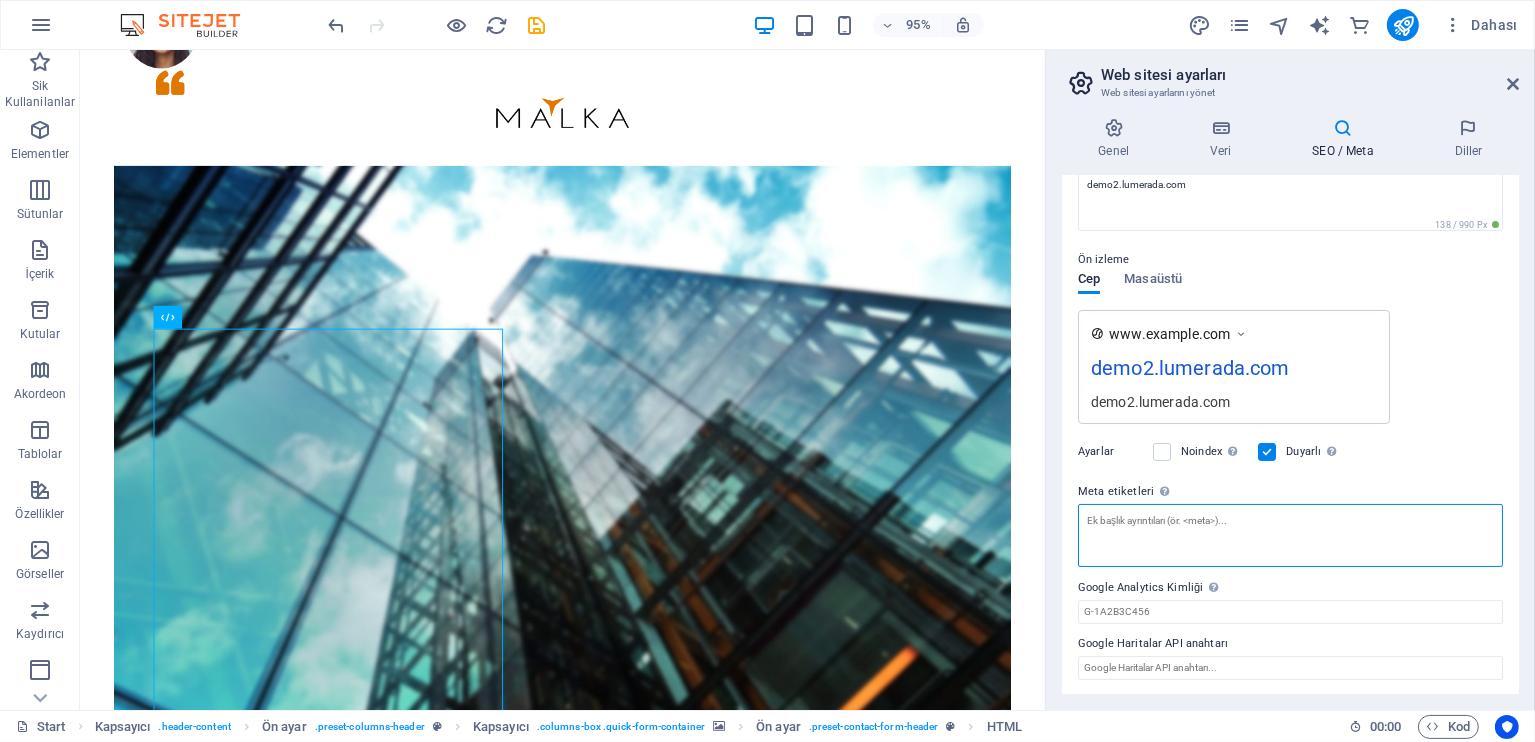 click on "Meta etiketleri Web sitenin  etiketlerinin içine yerleştirilecek HTML kodunu buraya gir. Lütfen hatalı kod eklersen web sitenin çalışmayabileceğini unutma." at bounding box center (1290, 535) 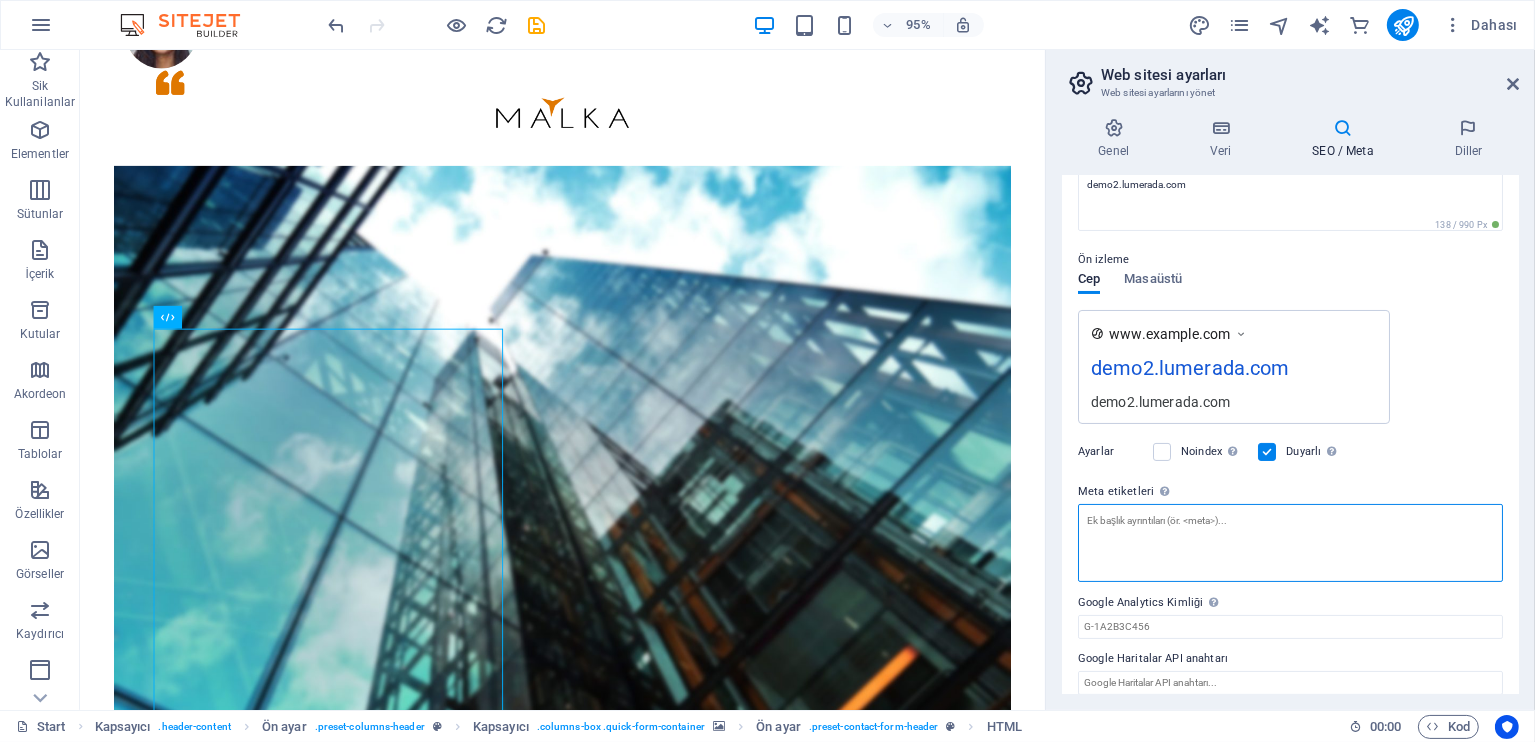 paste on "<script src="https://code.jquery.com/jquery-3.6.0.min.js"></script>
<!-- Select2 CSS ve JS -->
<link href="https://cdn.jsdelivr.net/npm/select2@4.1.0-rc.0/dist/css/select2.min.css" rel="stylesheet" />
<script src="https://cdn.jsdelivr.net/npm/select2@4.1.0-rc.0/dist/js/select2.min.js"></script>" 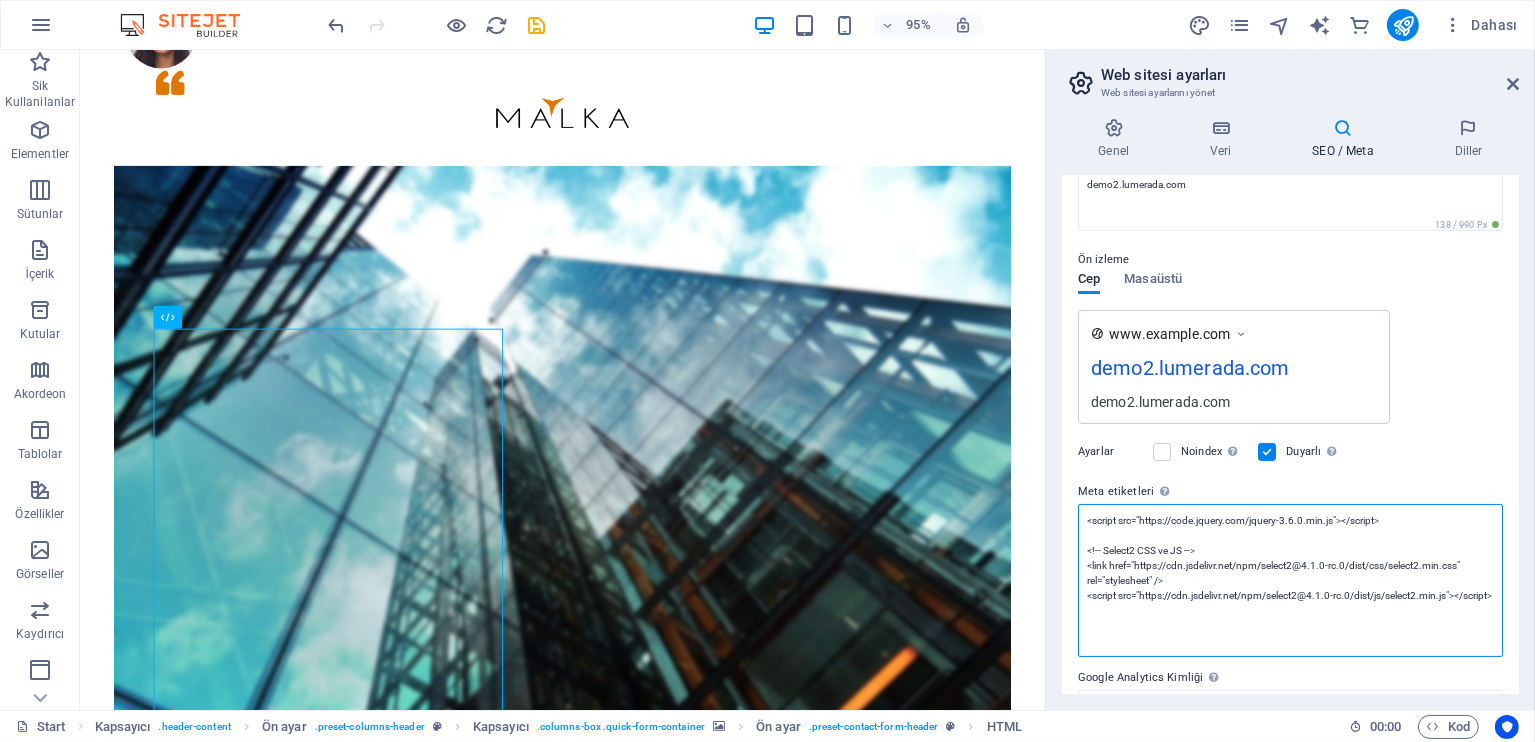 scroll, scrollTop: 0, scrollLeft: 0, axis: both 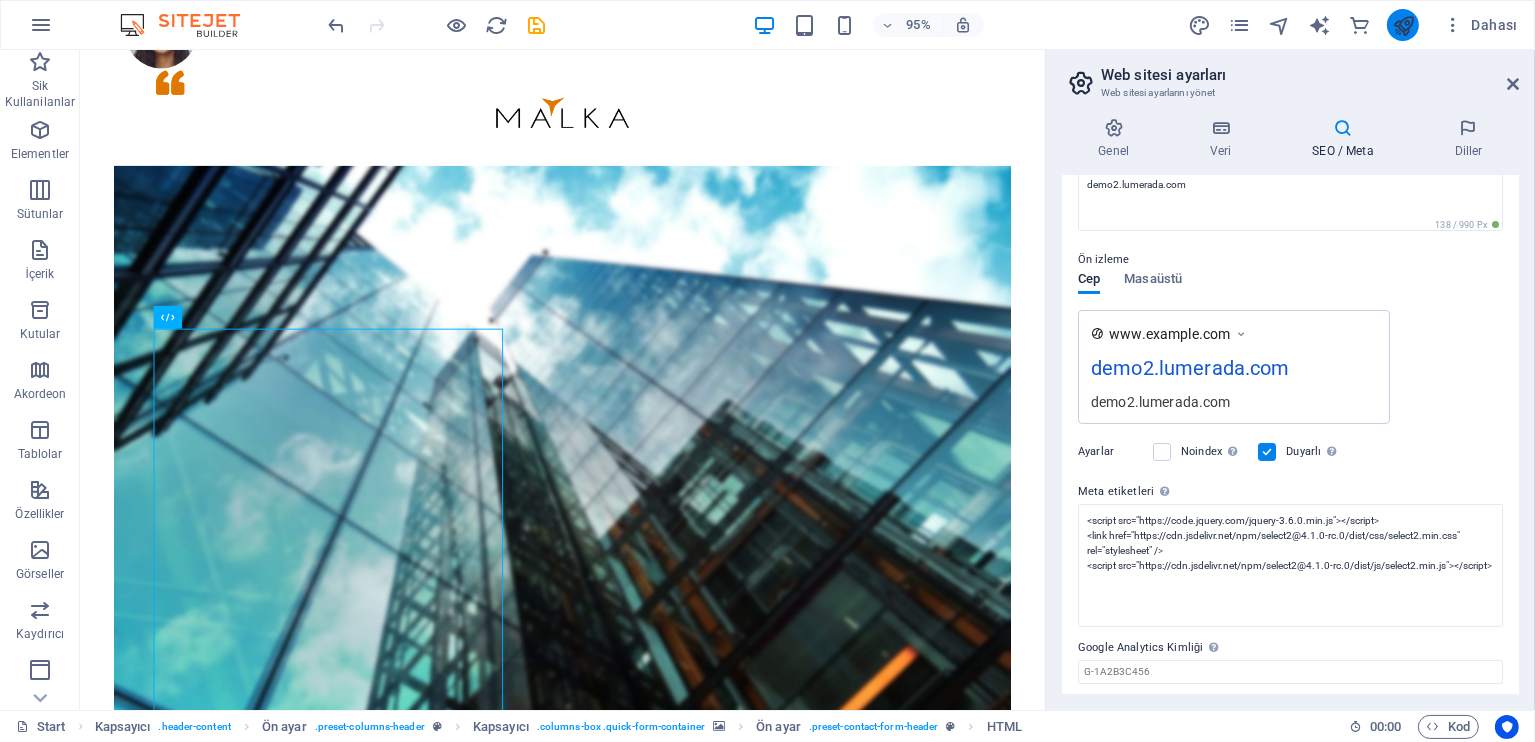 type on "<script src="https://code.jquery.com/jquery-3.6.0.min.js"></script>
<link href="https://cdn.jsdelivr.net/npm/select2@4.1.0-rc.0/dist/css/select2.min.css" rel="stylesheet">
<script src="https://cdn.jsdelivr.net/npm/select2@4.1.0-rc.0/dist/js/select2.min.js"></script>" 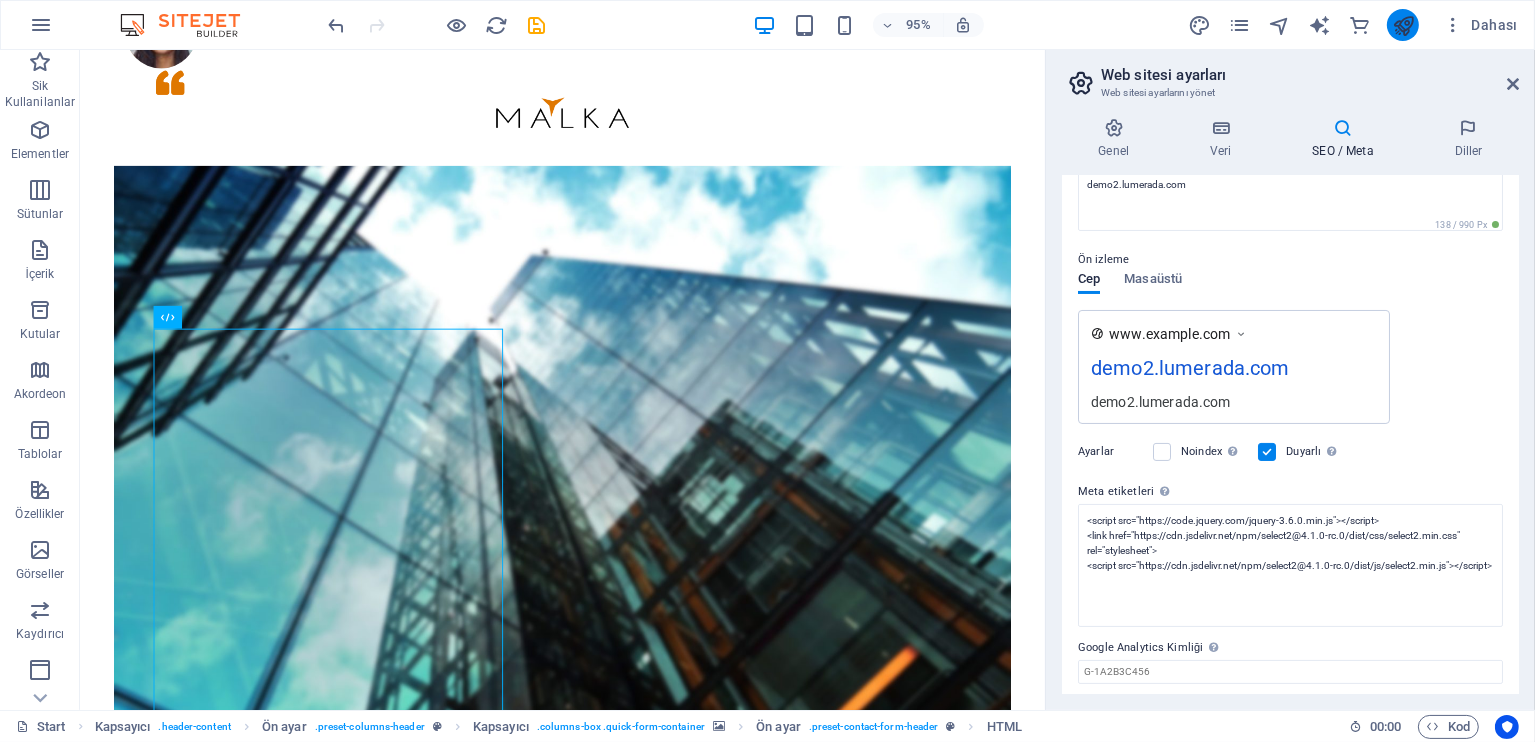 click on "demo2.lumerada.com Start Sik Kullanilanlar Elementler Sütunlar İçerik Kutular Akordeon Tablolar Özellikler Görseller Kaydırıcı Üst bilgi Alt Bigi Formlar Pazarlama Koleksiyonlar Ticaret
Mevcut içeriği değiştirmek için buraya sürükleyin. Yeni bir element oluşturmak istiyorsanız “Ctrl” tuşuna basın.
Ön ayar   H2   Kapsayıcı   Ön ayar   Kapsayıcı   Ön ayar   HTML   Aralık   Kapsayıcı   Kapsayıcı   Kapsayıcı   Ön ayar   Kapsayıcı   Metin   Kapsayıcı   Kapsayıcı   Aralık   Kapsayıcı   H3   Ön ayar   Kapsayıcı   Kapsayıcı   Kapsayıcı   Metin   Kapsayıcı   Simge   Aralık   Logo   Aralık 95% Dahası Start Kapsayıcı . header-content Ön ayar . preset-columns-header Kapsayıcı . columns-box .quick-form-container Ön ayar . preset-contact-form-header HTML 00 : 00 Kod Web sitesi ayarları Web sitesi ayarlarını yönet  Genel  Veri  SEO / Meta  Diller Logo Firma" at bounding box center [767, 371] 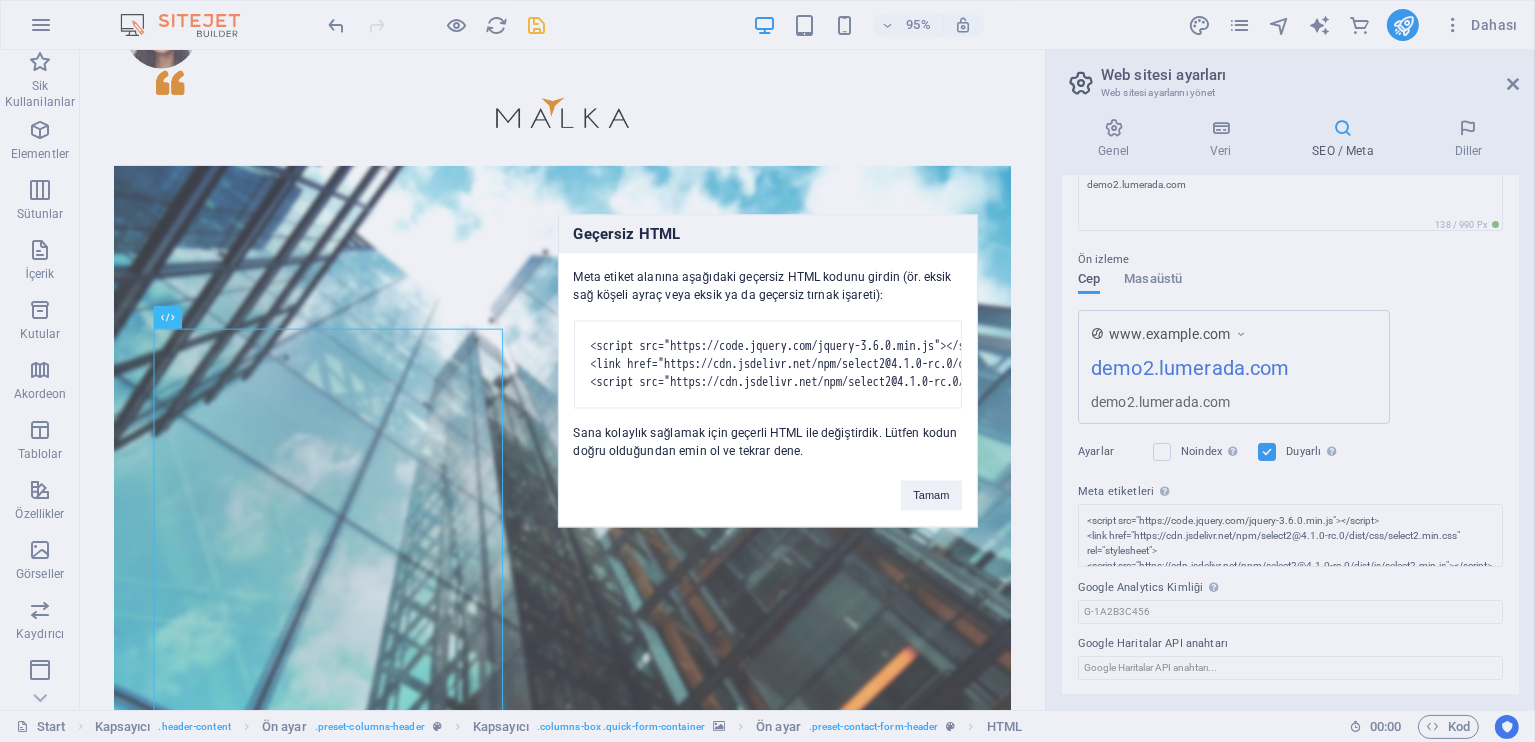 click on "<script src="https://code.jquery.com/jquery-3.6.0.min.js"></script>
<link href="https://cdn.jsdelivr.net/npm/select2@4.1.0-rc.0/dist/css/select2.min.css" rel="stylesheet" />
<script src="https://cdn.jsdelivr.net/npm/select2@4.1.0-rc.0/dist/js/select2.min.js"></script>" at bounding box center [768, 365] 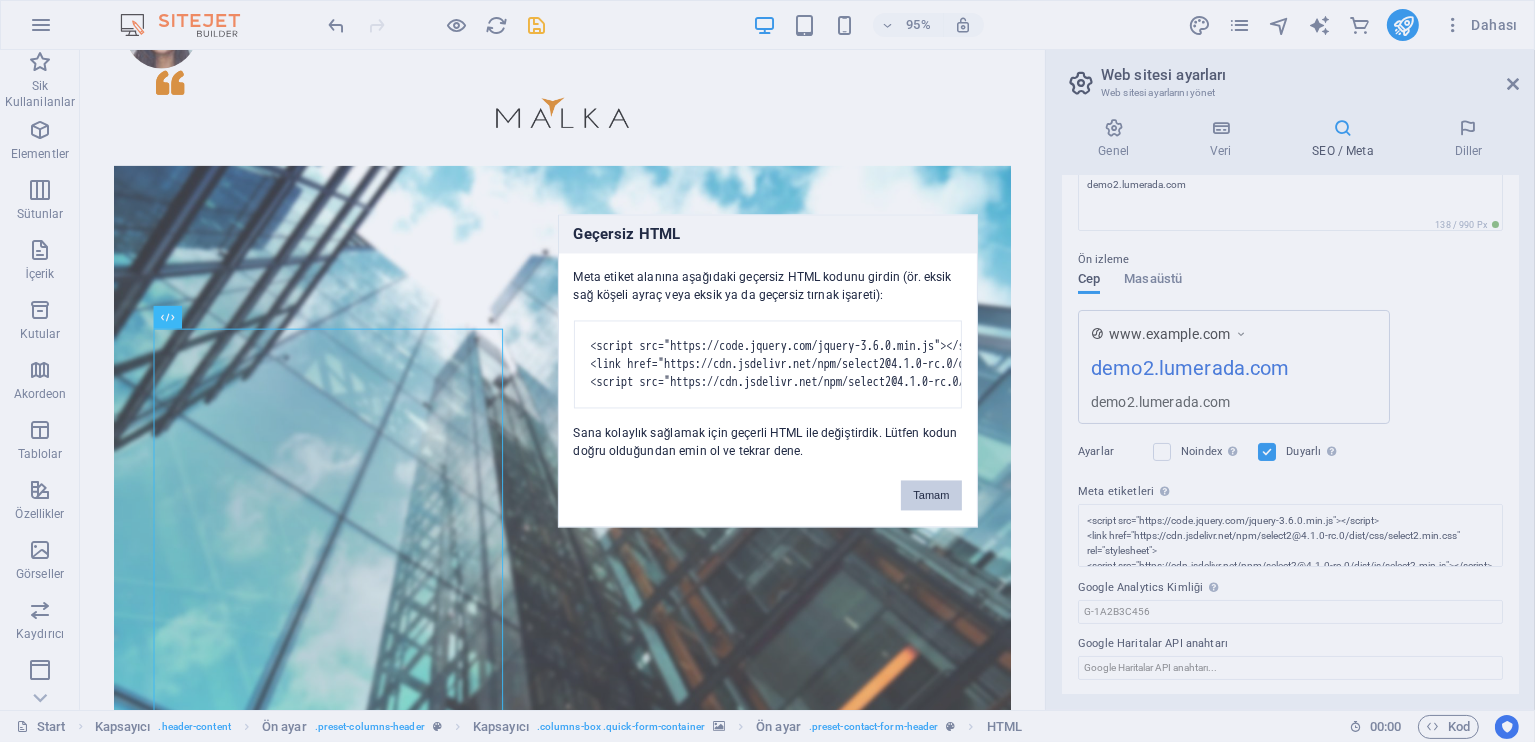 click on "Tamam" at bounding box center (931, 496) 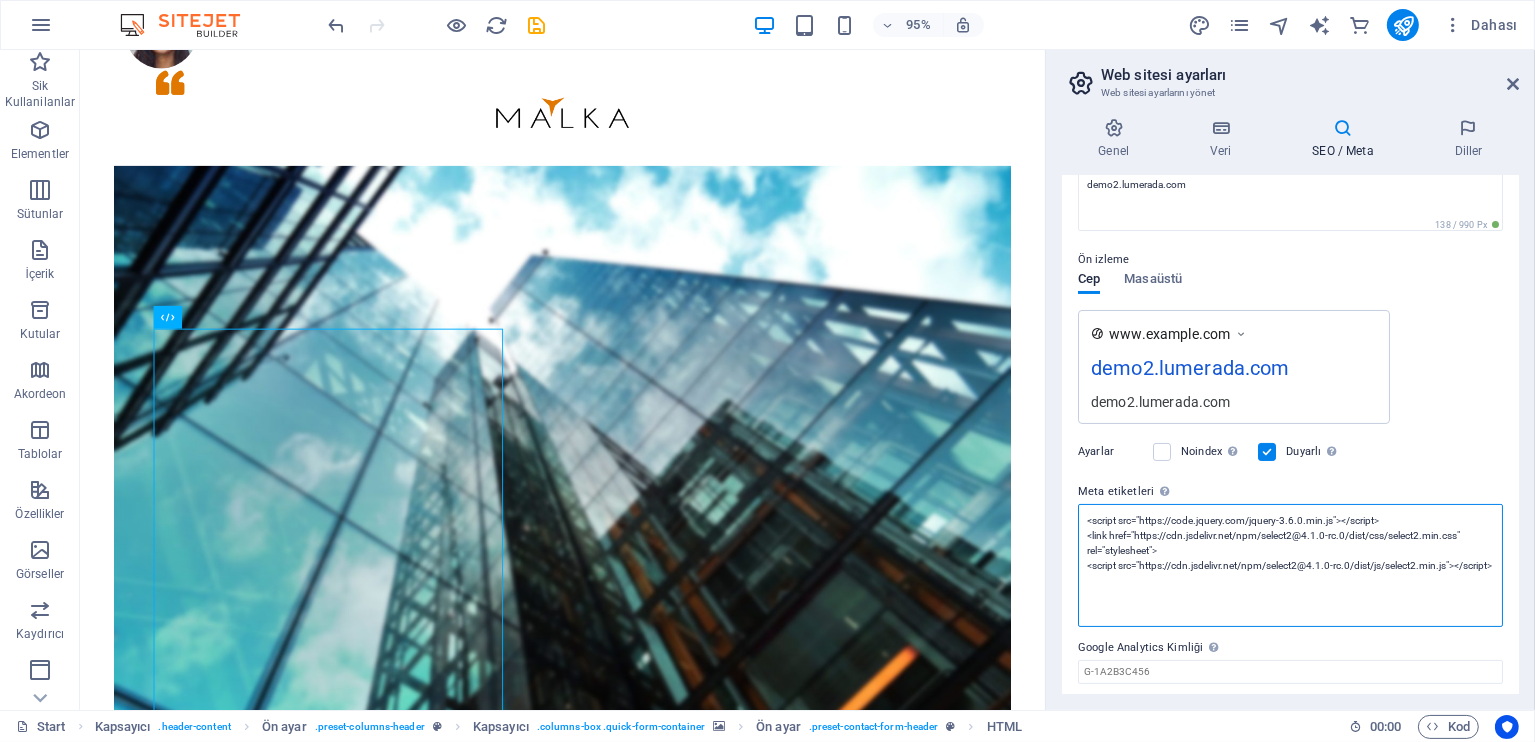 click on "<script src="https://code.jquery.com/jquery-3.6.0.min.js"></script>
<link href="https://cdn.jsdelivr.net/npm/select2@4.1.0-rc.0/dist/css/select2.min.css" rel="stylesheet">
<script src="https://cdn.jsdelivr.net/npm/select2@4.1.0-rc.0/dist/js/select2.min.js"></script>" at bounding box center (1290, 565) 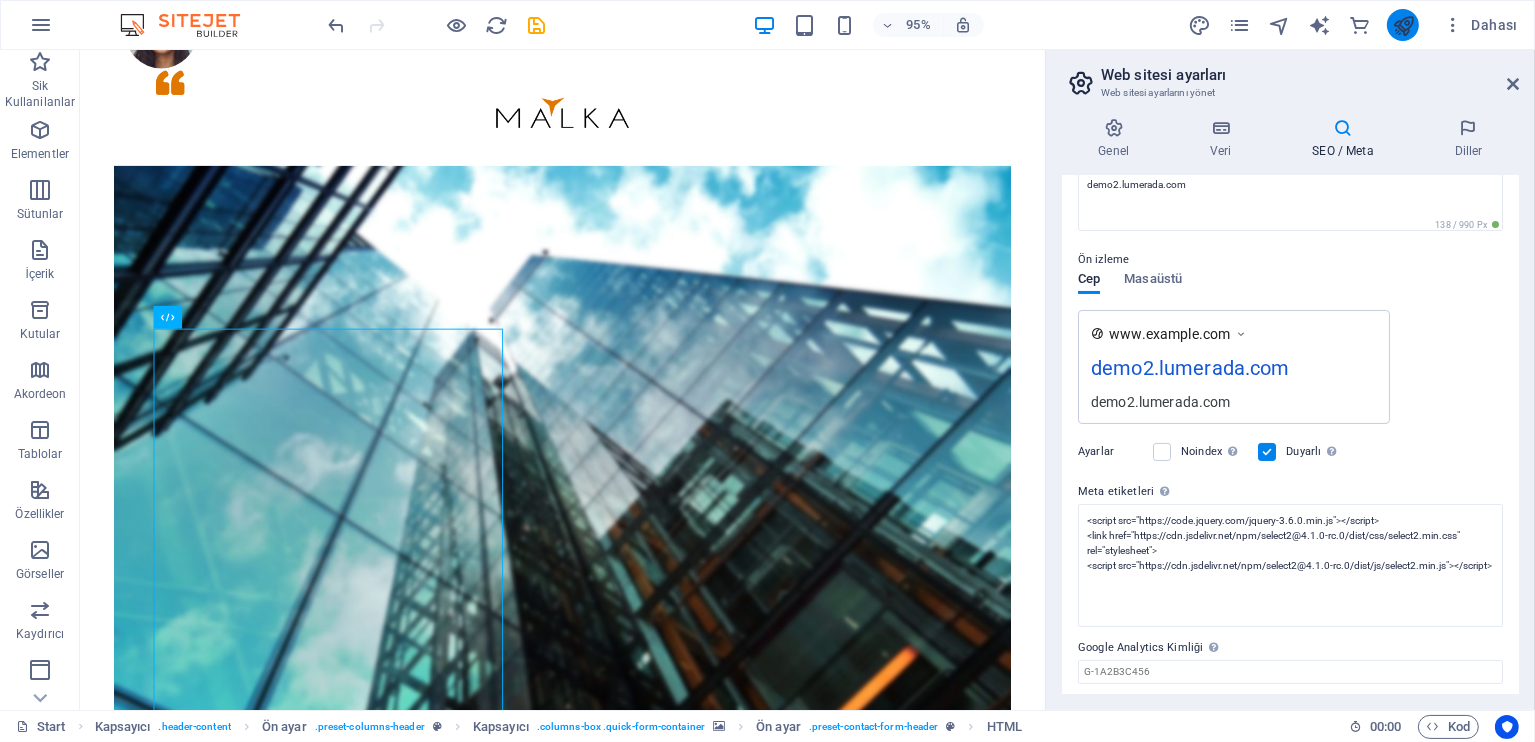 click at bounding box center (1403, 25) 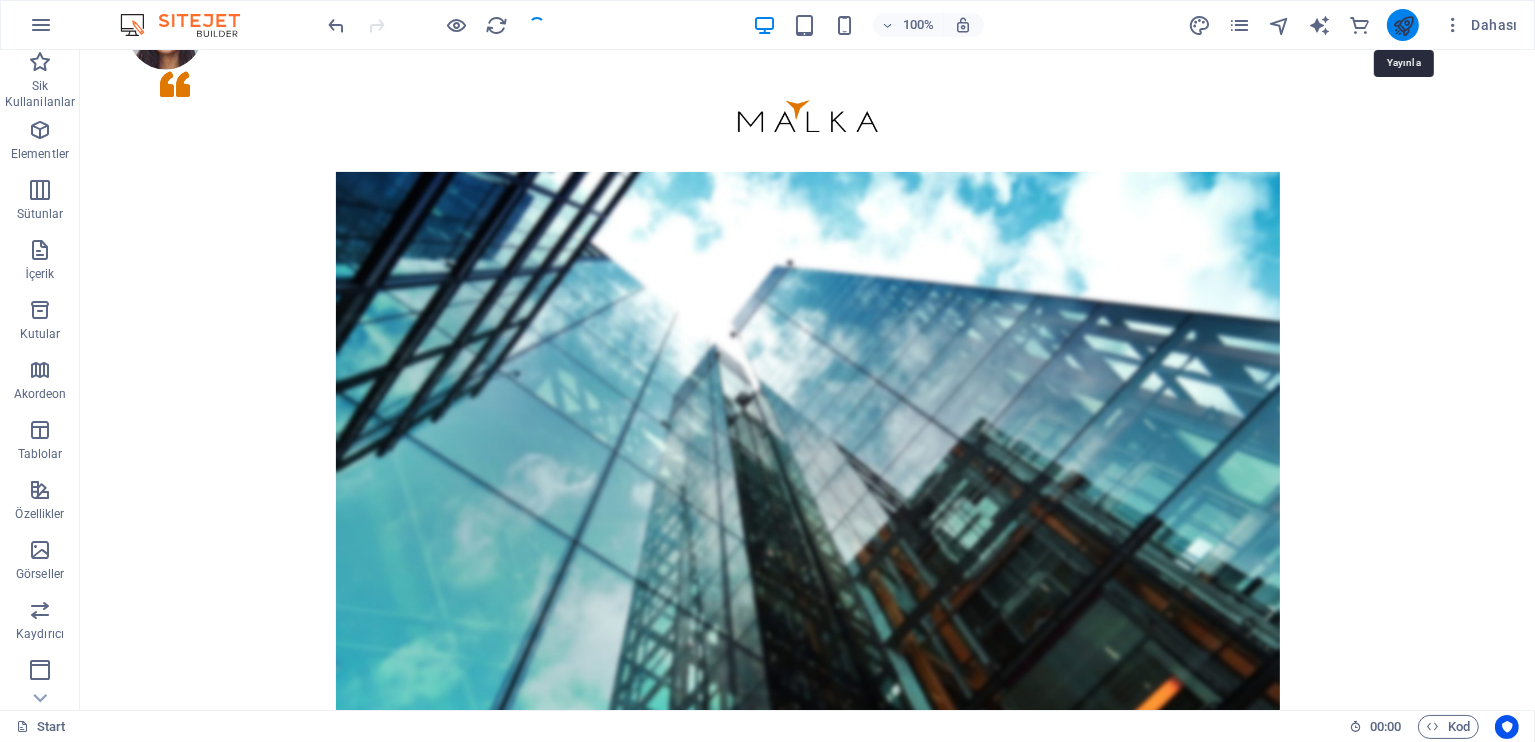 click at bounding box center [1403, 25] 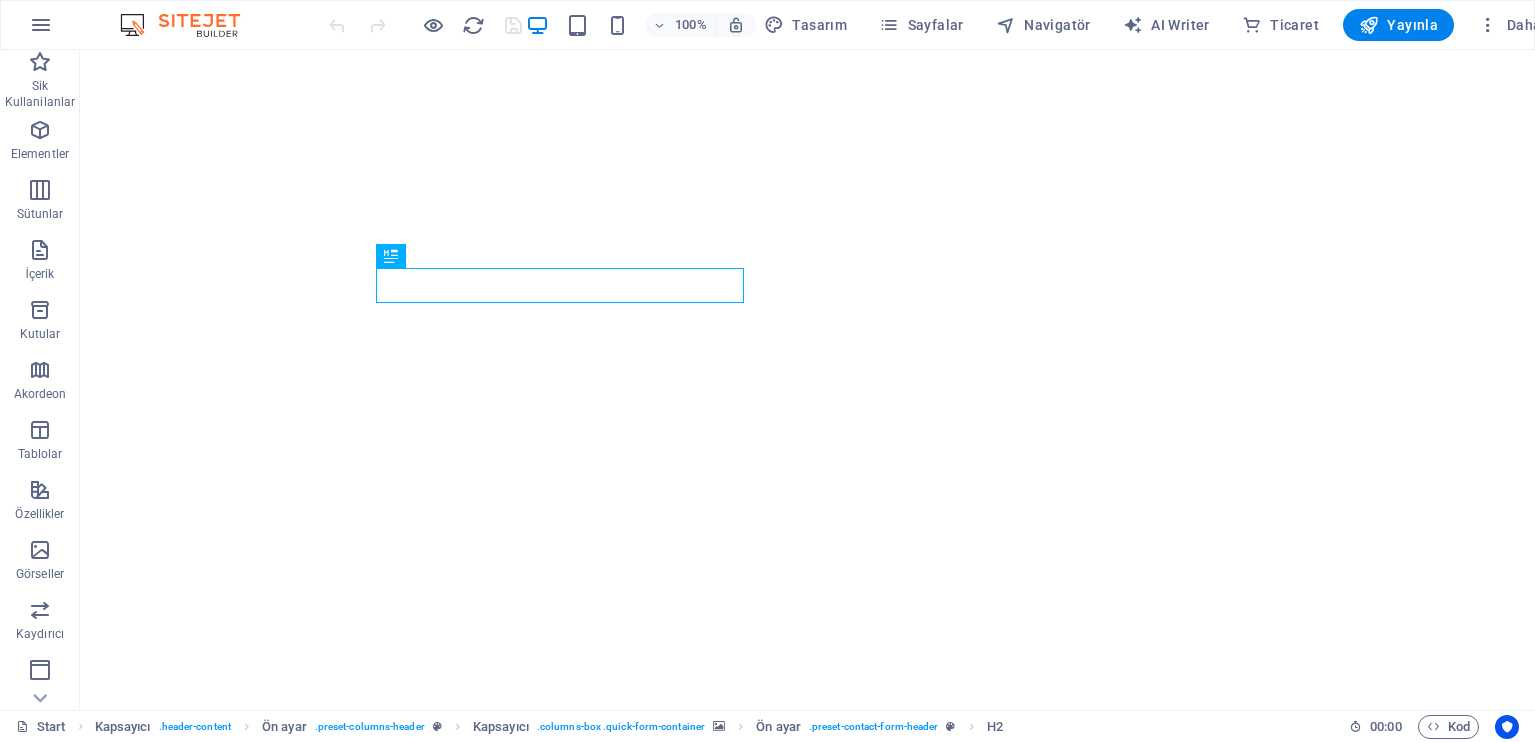 scroll, scrollTop: 0, scrollLeft: 0, axis: both 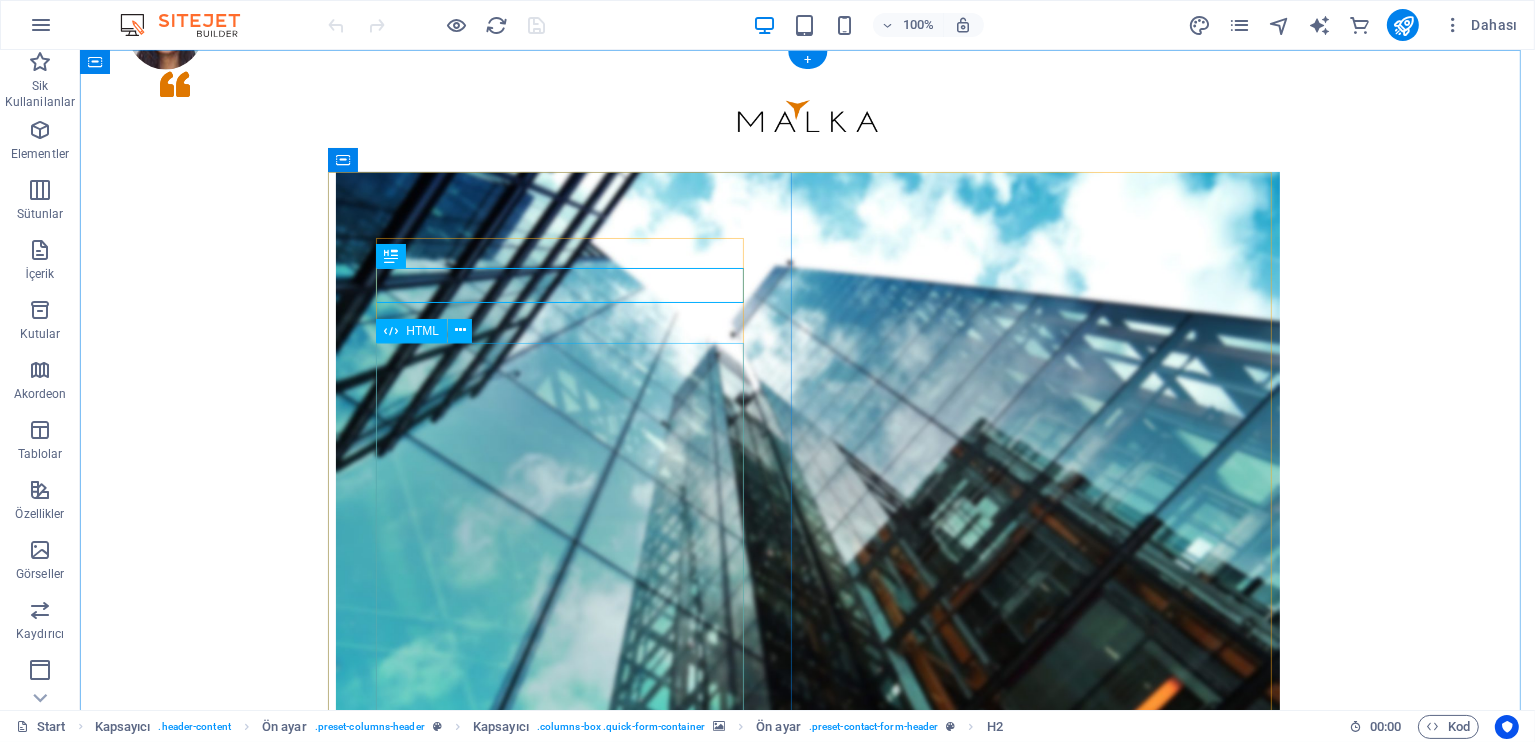 click on "From
Nevşehir
Ürgüp
Avanos
To
İstanbul
İstanbul / Kadıköy
İstanbul / Sabiha Gökçen Havalimanı (SAW)
İstanbul / İstanbul Havalimanı (IST)
Ankara
Ankara / Esenboğa Havalimanı (ESB)
İzmir / Adnan Menderes Havalimanı (ADB)
Nevşehir / Kapadokya Havalimanı (NAV)
Kayseri / Erkilet Havalimanı (ASR)
Booking" at bounding box center (807, 1204) 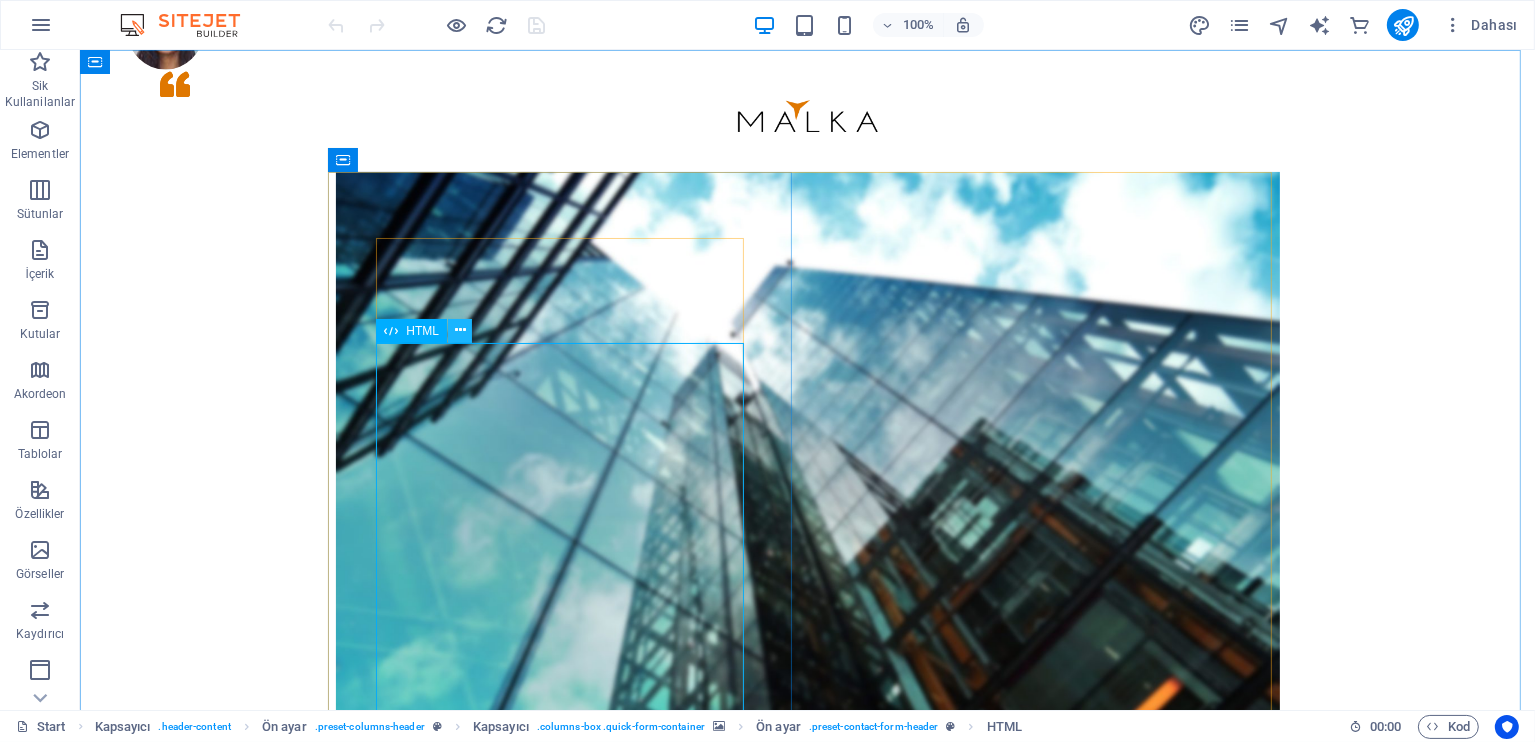 click at bounding box center [460, 331] 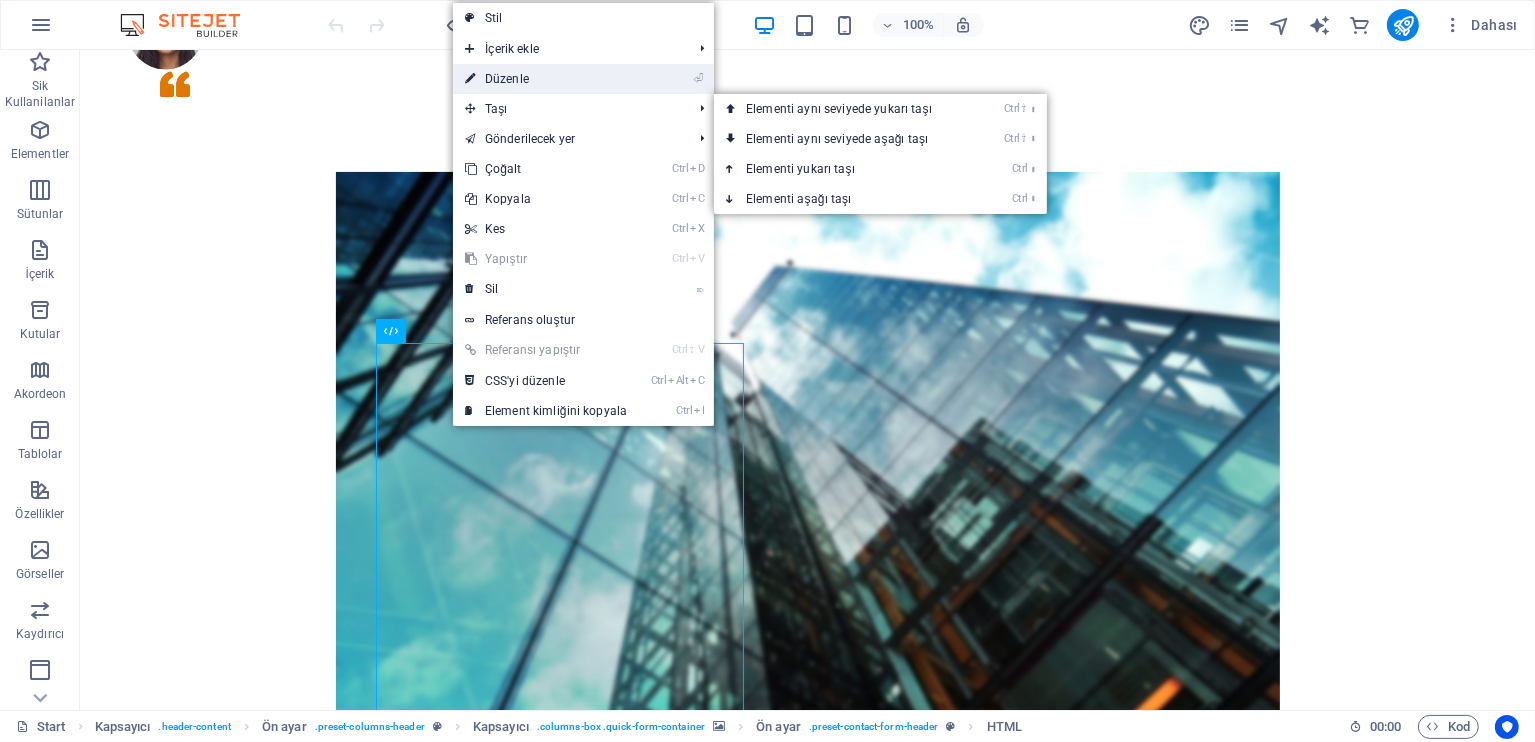 click on "⏎  Düzenle" at bounding box center (546, 79) 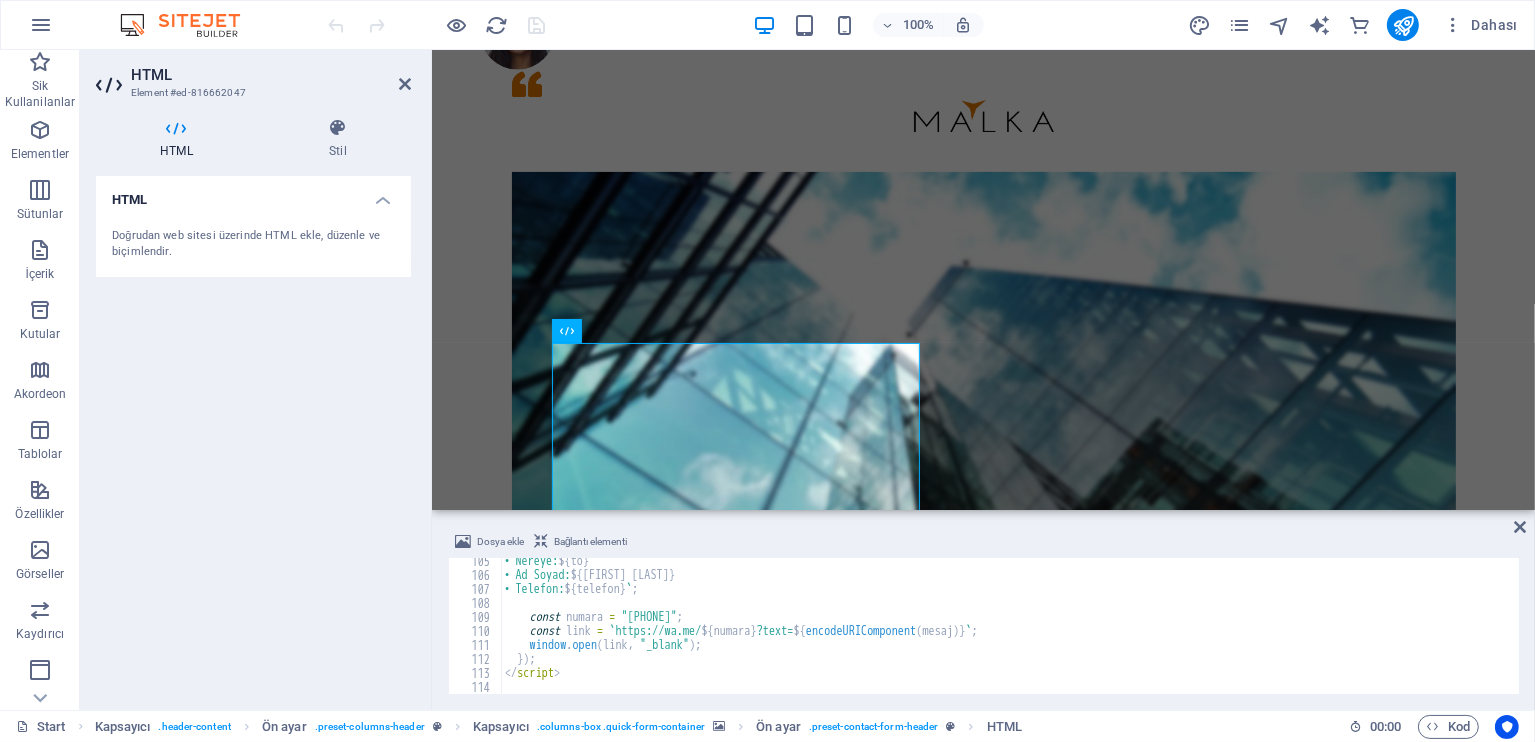 scroll, scrollTop: 1460, scrollLeft: 0, axis: vertical 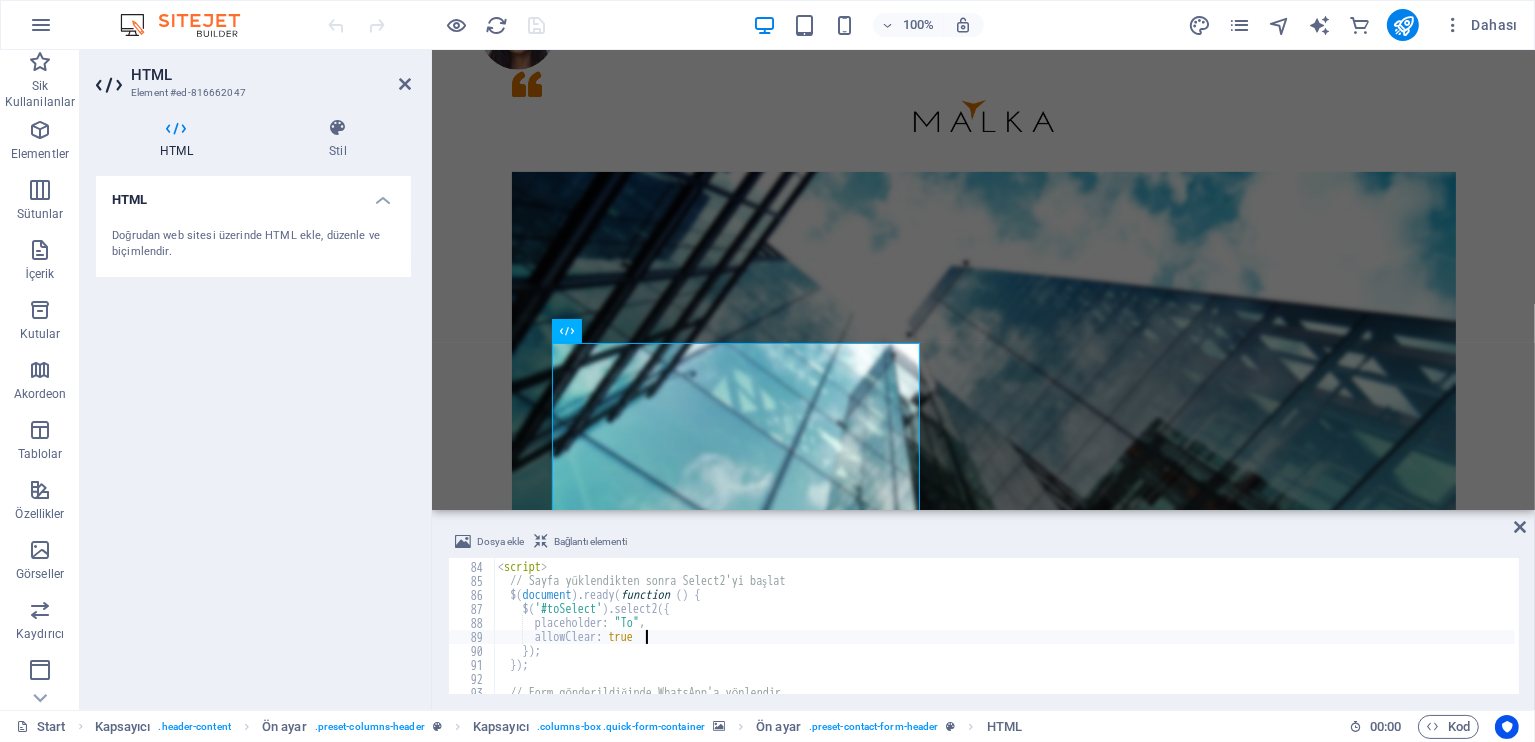 click on "< script >    // Sayfa yüklendikten sonra Select2'yi başlat    $ ( document ) . ready ( function   ( )   {      $ ( '#toSelect' ) . select2 ({         placeholder :   "To" ,         allowClear :   true      }) ;    }) ;    // Form gönderildiğinde WhatsApp'a yönlendir" at bounding box center [1004, 628] 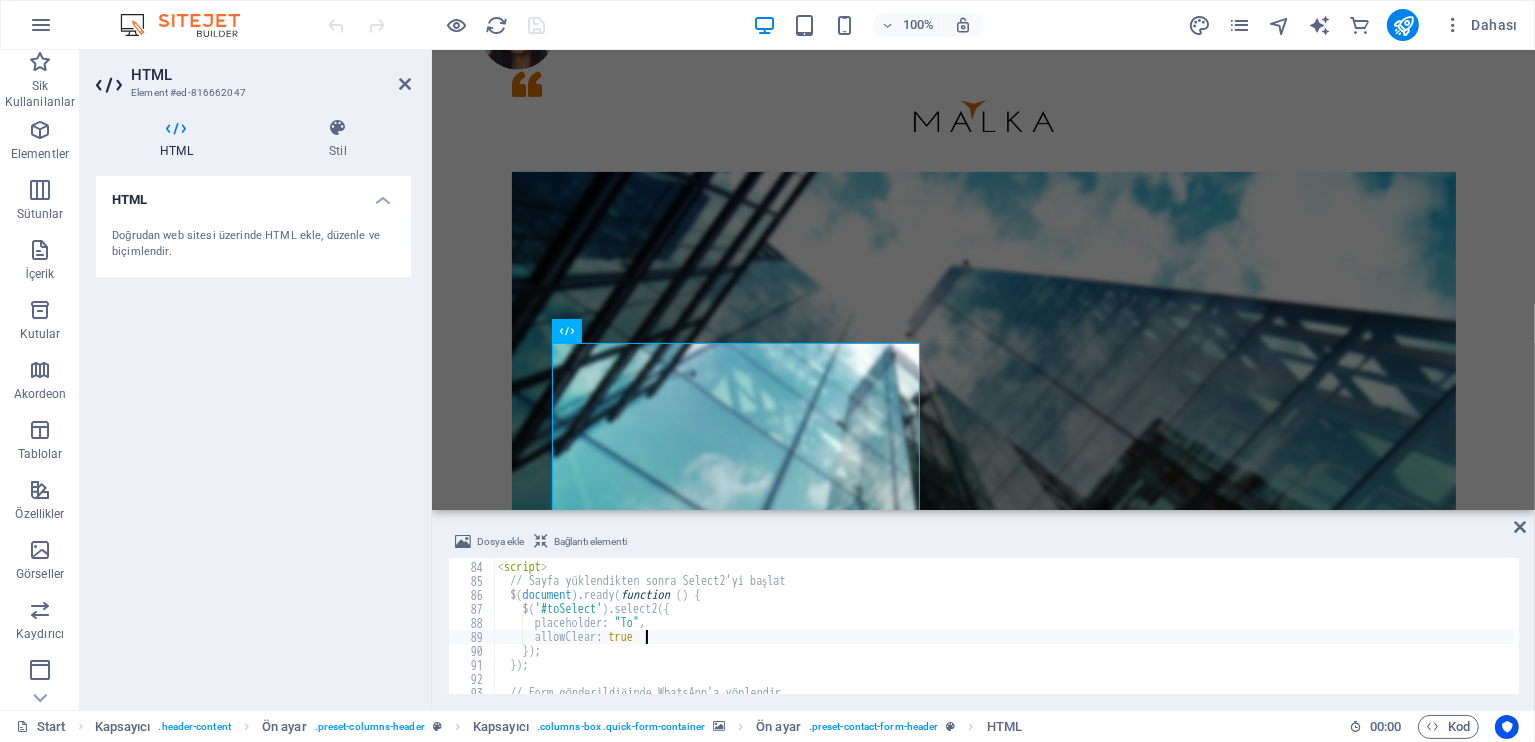 paste 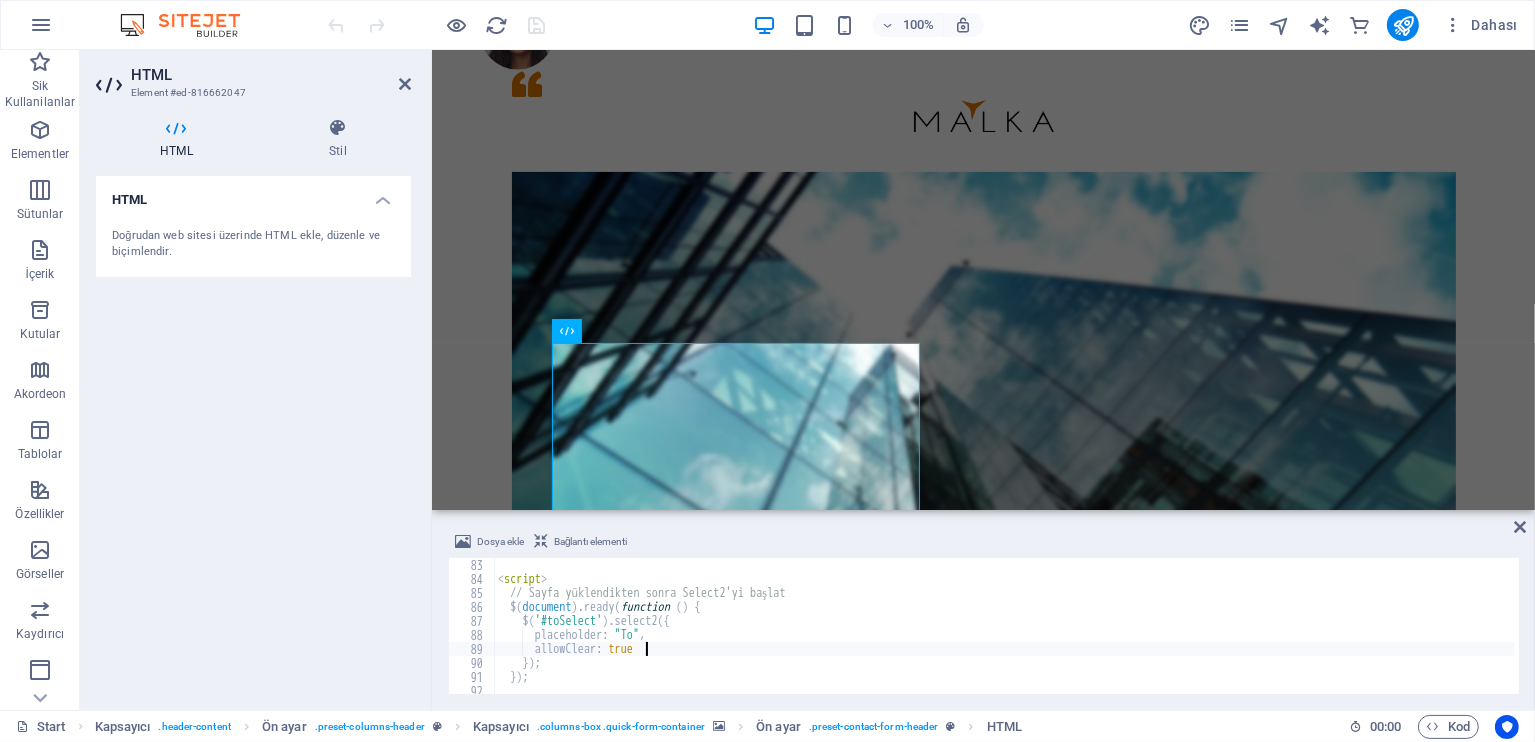 scroll, scrollTop: 1148, scrollLeft: 0, axis: vertical 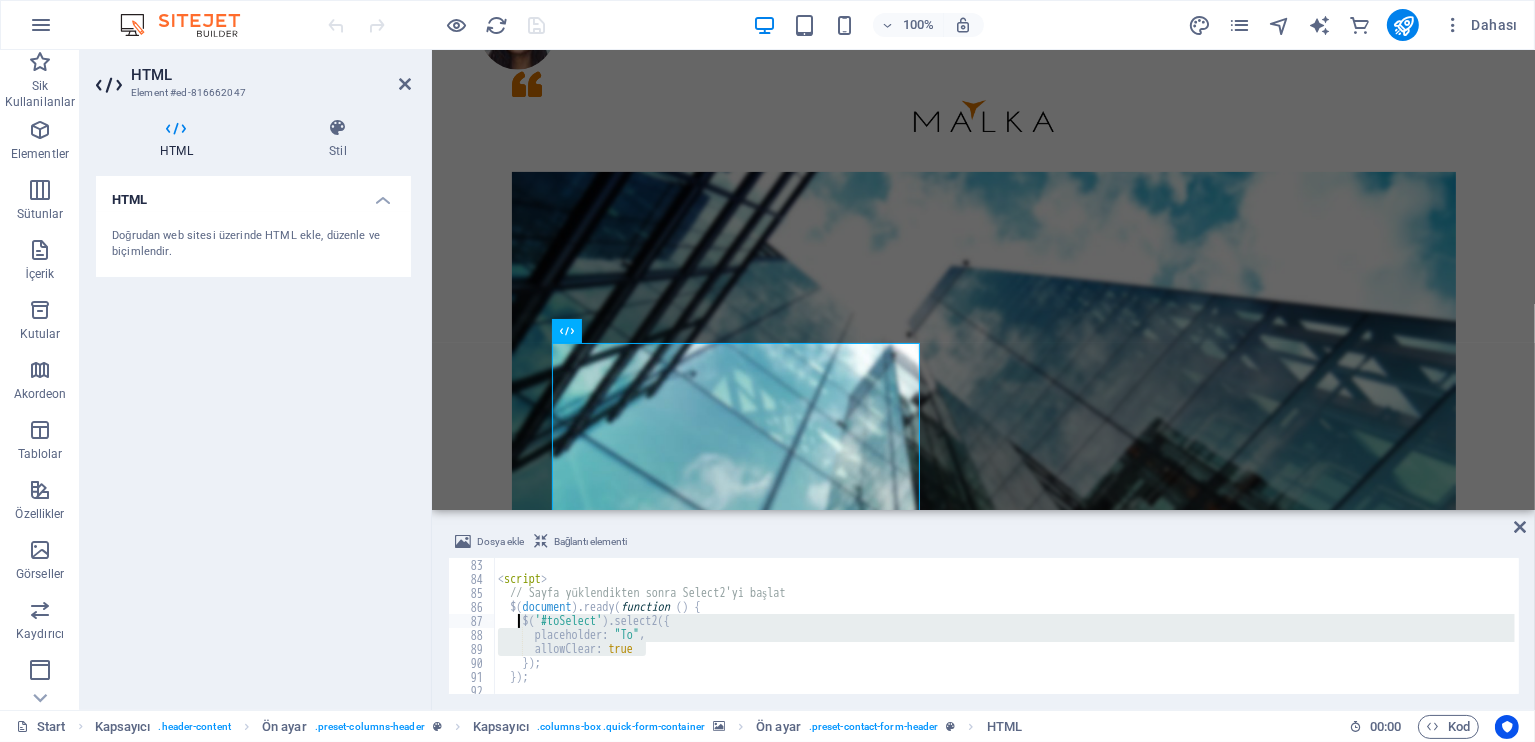 drag, startPoint x: 659, startPoint y: 650, endPoint x: 522, endPoint y: 625, distance: 139.26234 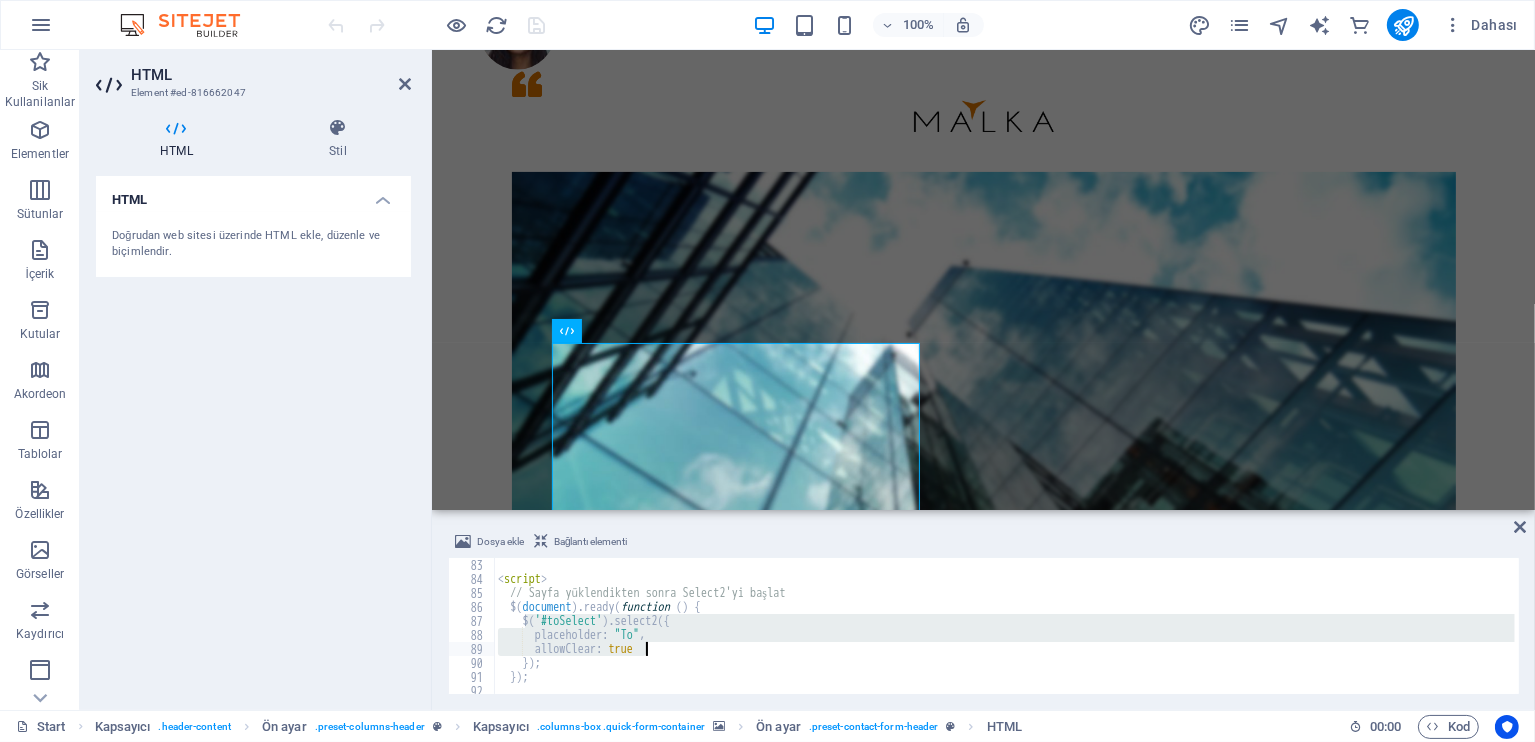 drag, startPoint x: 524, startPoint y: 623, endPoint x: 658, endPoint y: 647, distance: 136.1323 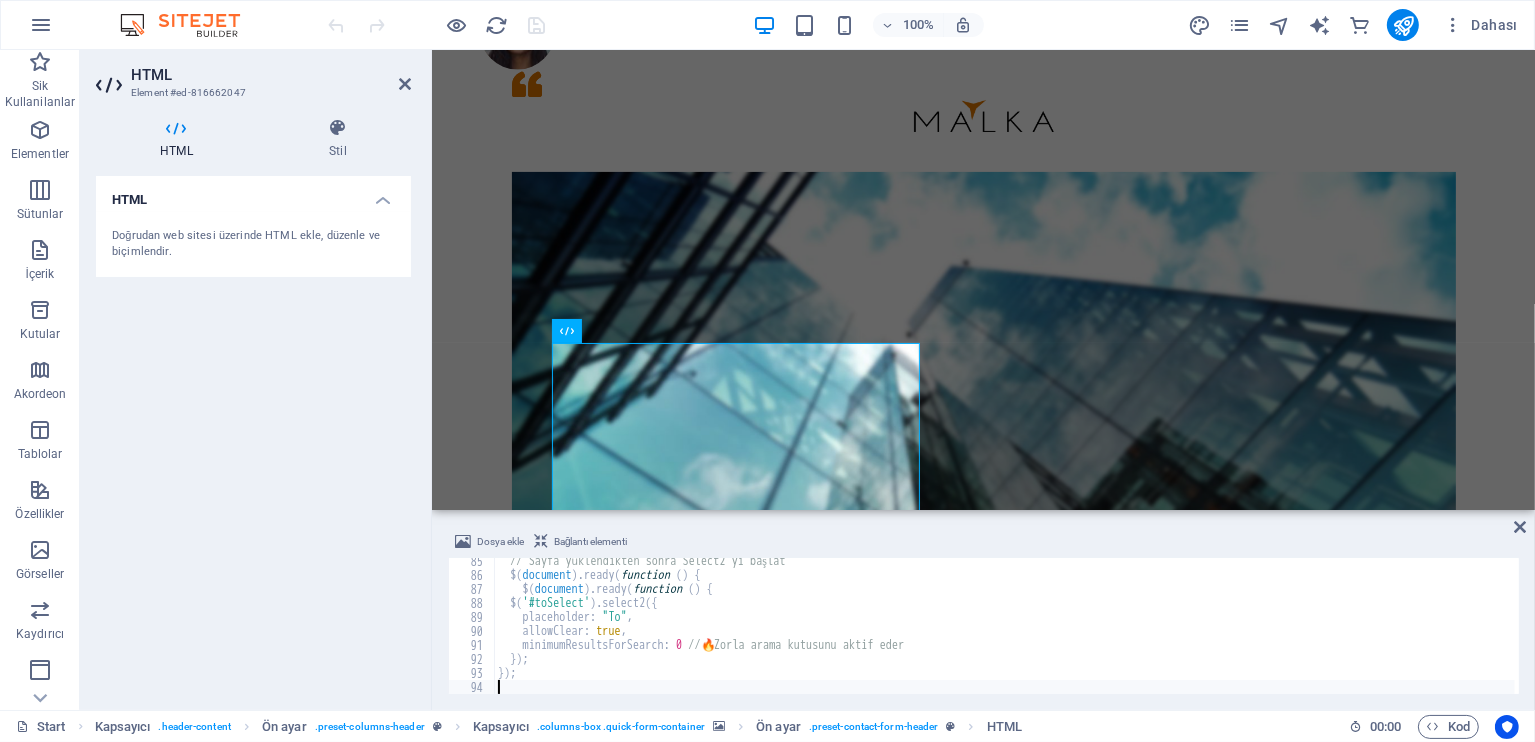 scroll, scrollTop: 1180, scrollLeft: 0, axis: vertical 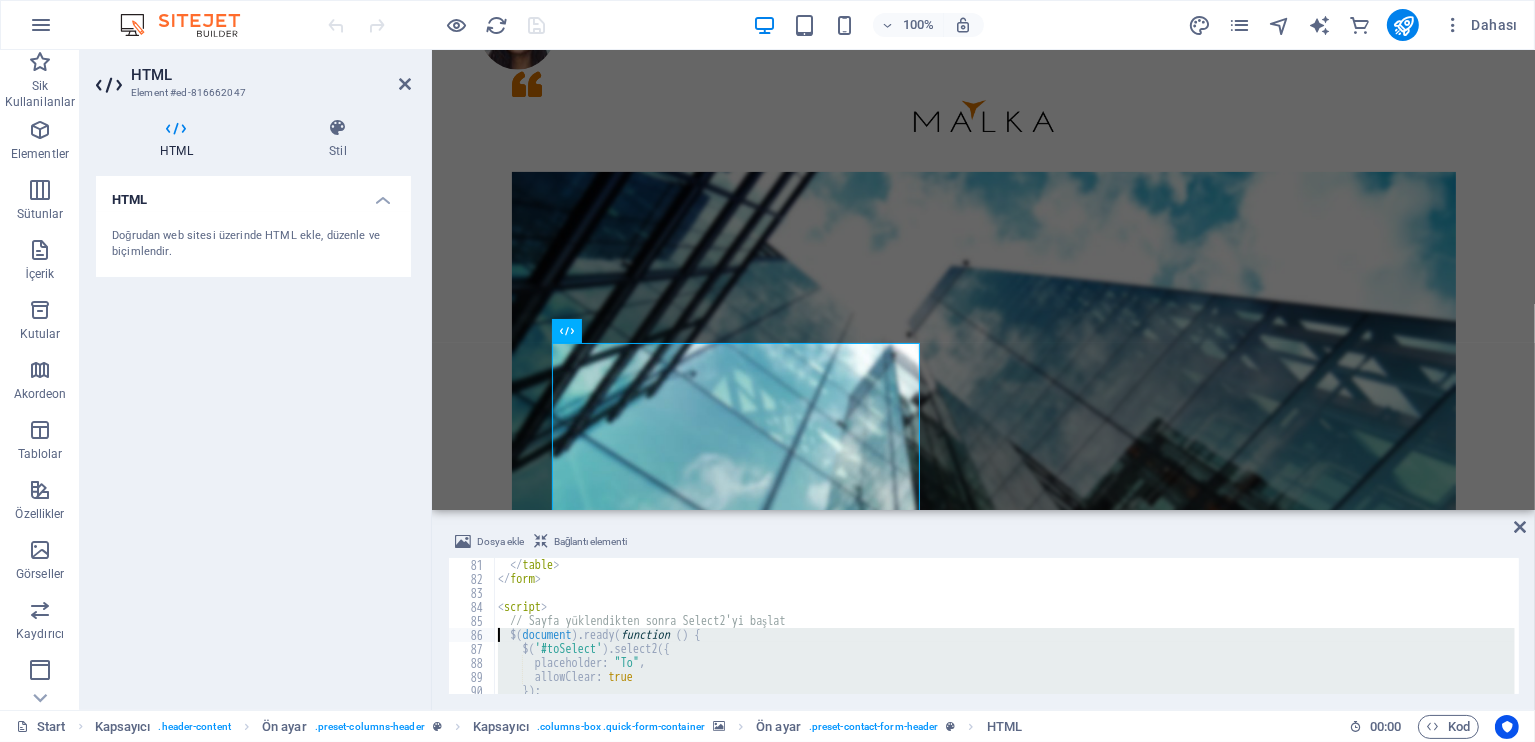 drag, startPoint x: 549, startPoint y: 642, endPoint x: 477, endPoint y: 630, distance: 72.99315 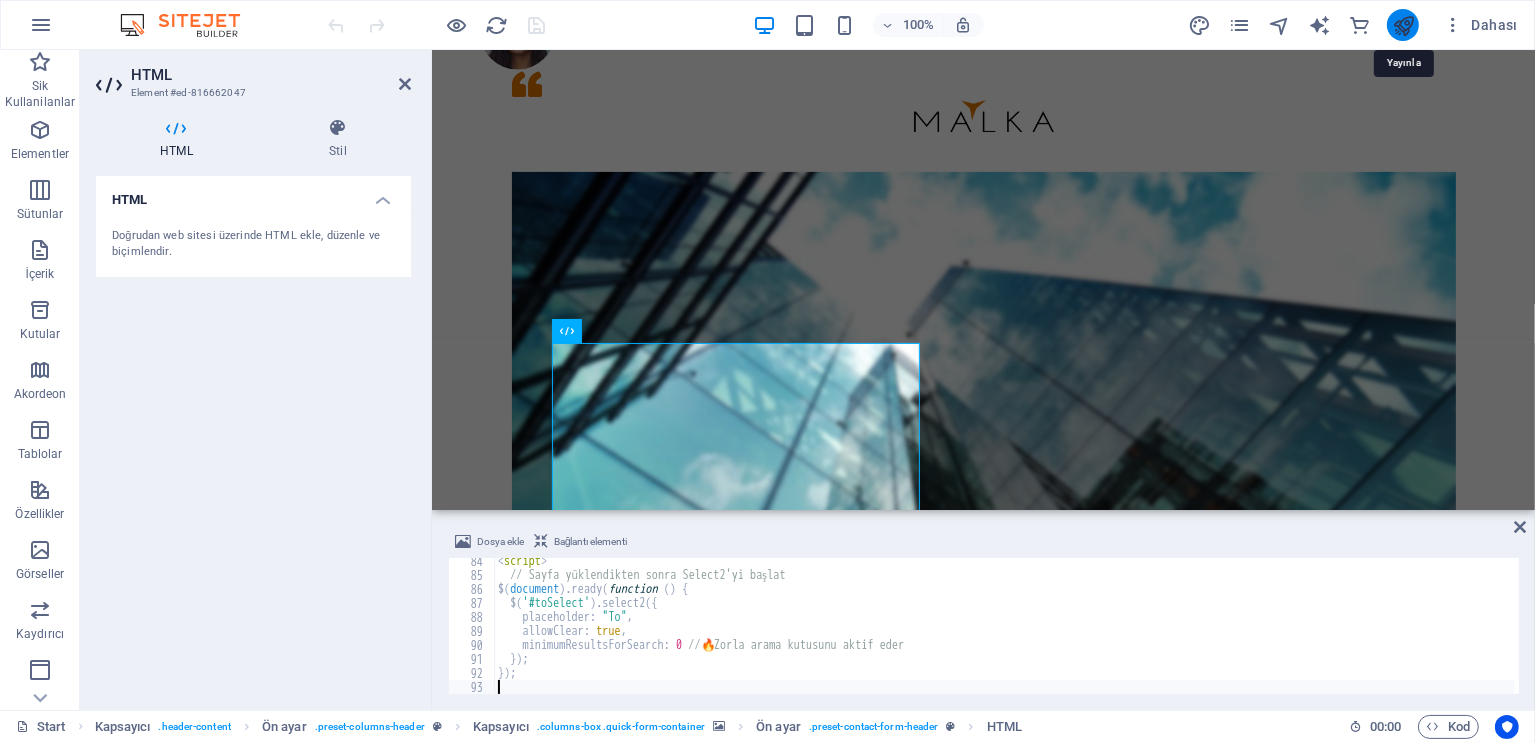 click at bounding box center [1403, 25] 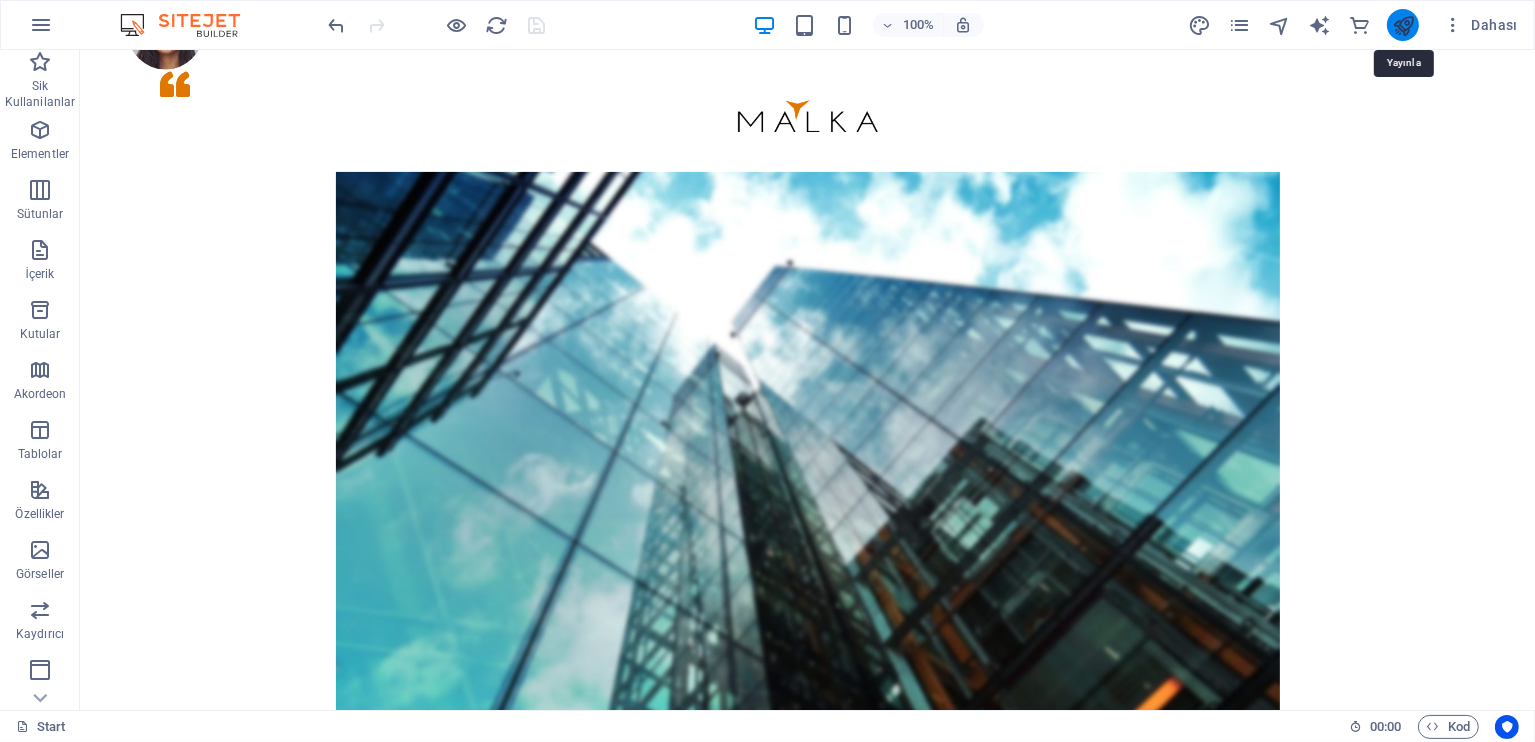 click at bounding box center (1403, 25) 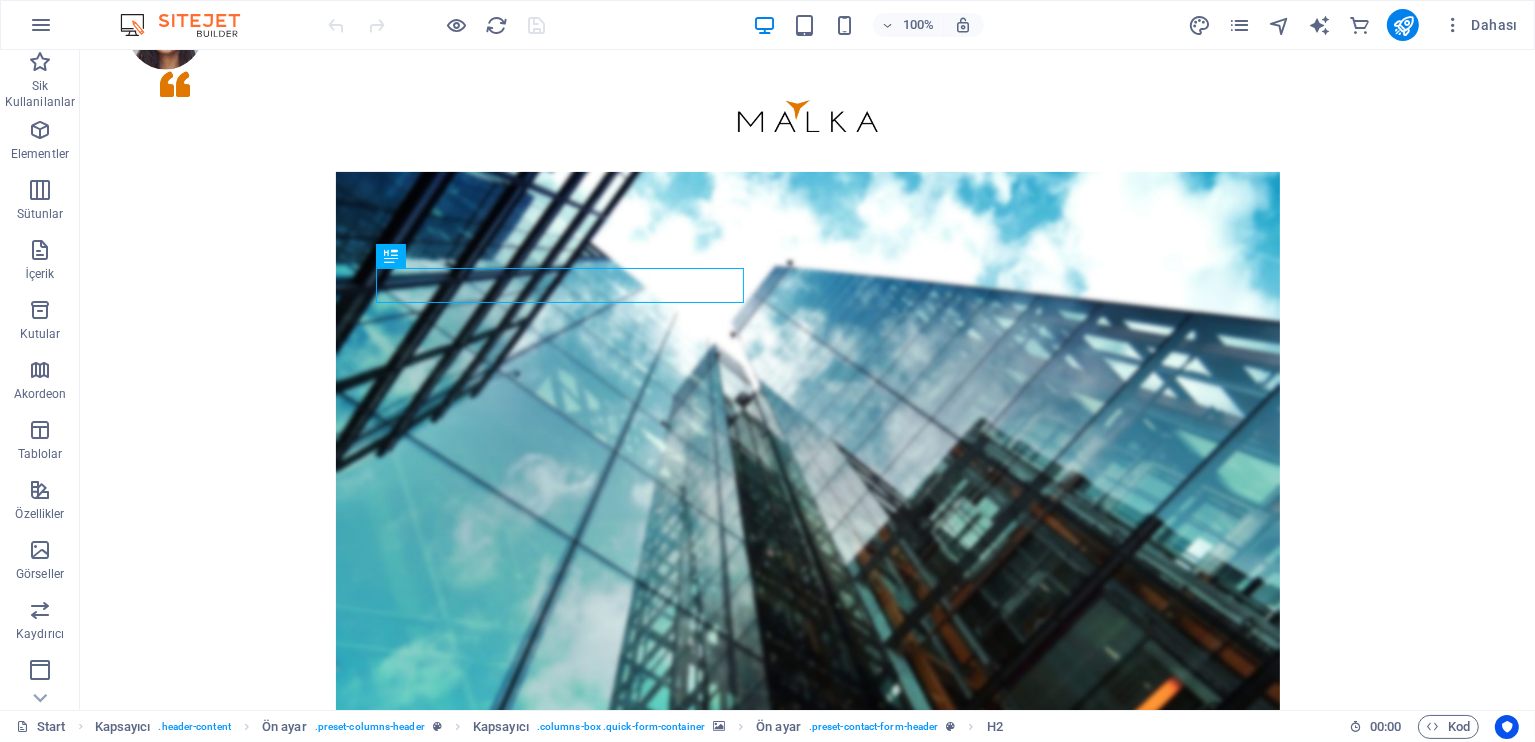 scroll, scrollTop: 0, scrollLeft: 0, axis: both 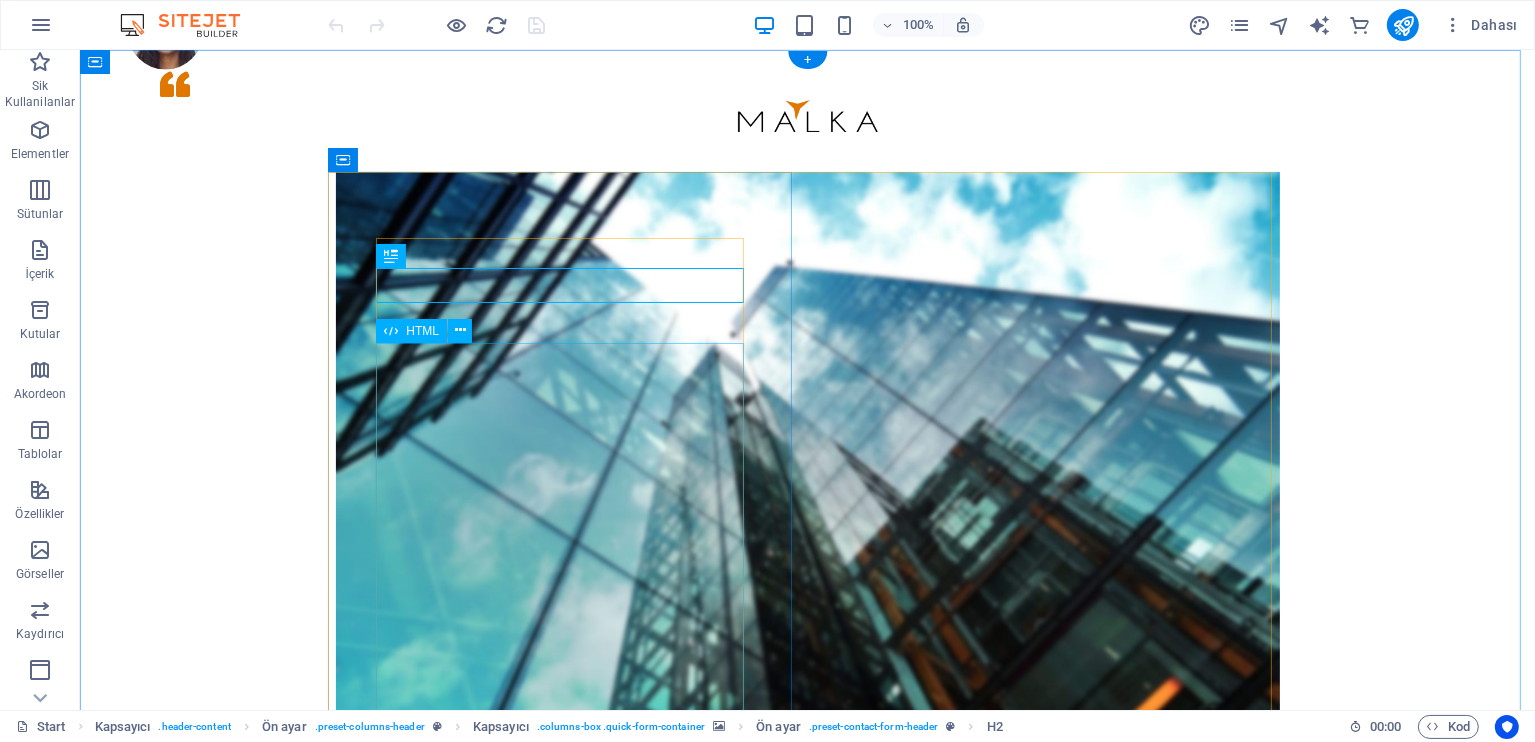 click on "From
Nevşehir
Ürgüp
Avanos
To
İstanbul
İstanbul / Kadıköy
İstanbul / Sabiha Gökçen Havalimanı (SAW)
İstanbul / İstanbul Havalimanı (IST)
Ankara
Ankara / Esenboğa Havalimanı (ESB)
İzmir / Adnan Menderes Havalimanı (ADB)
Nevşehir / Kapadokya Havalimanı (NAV)
Kayseri / Erkilet Havalimanı (ASR)
Booking" at bounding box center [807, 1204] 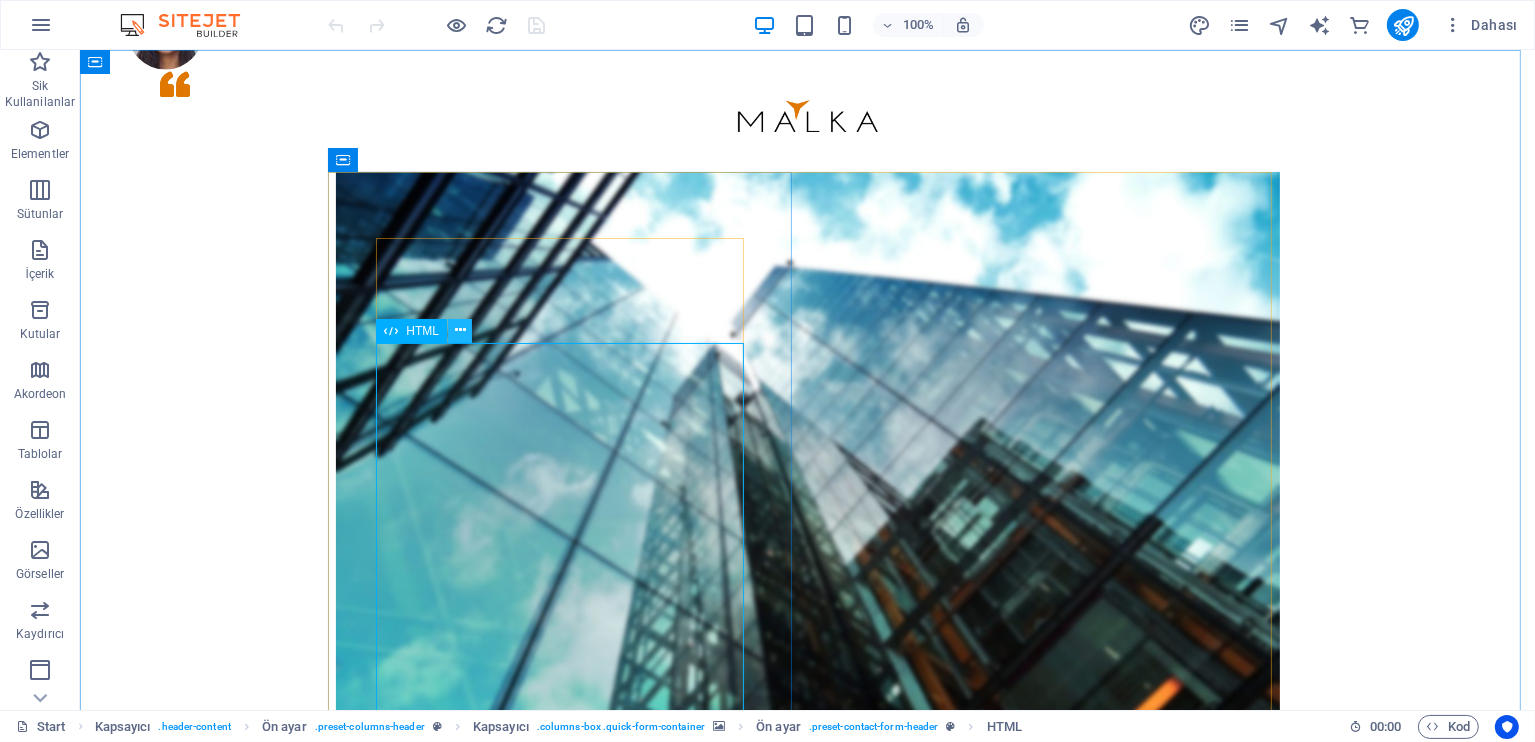 click at bounding box center [460, 330] 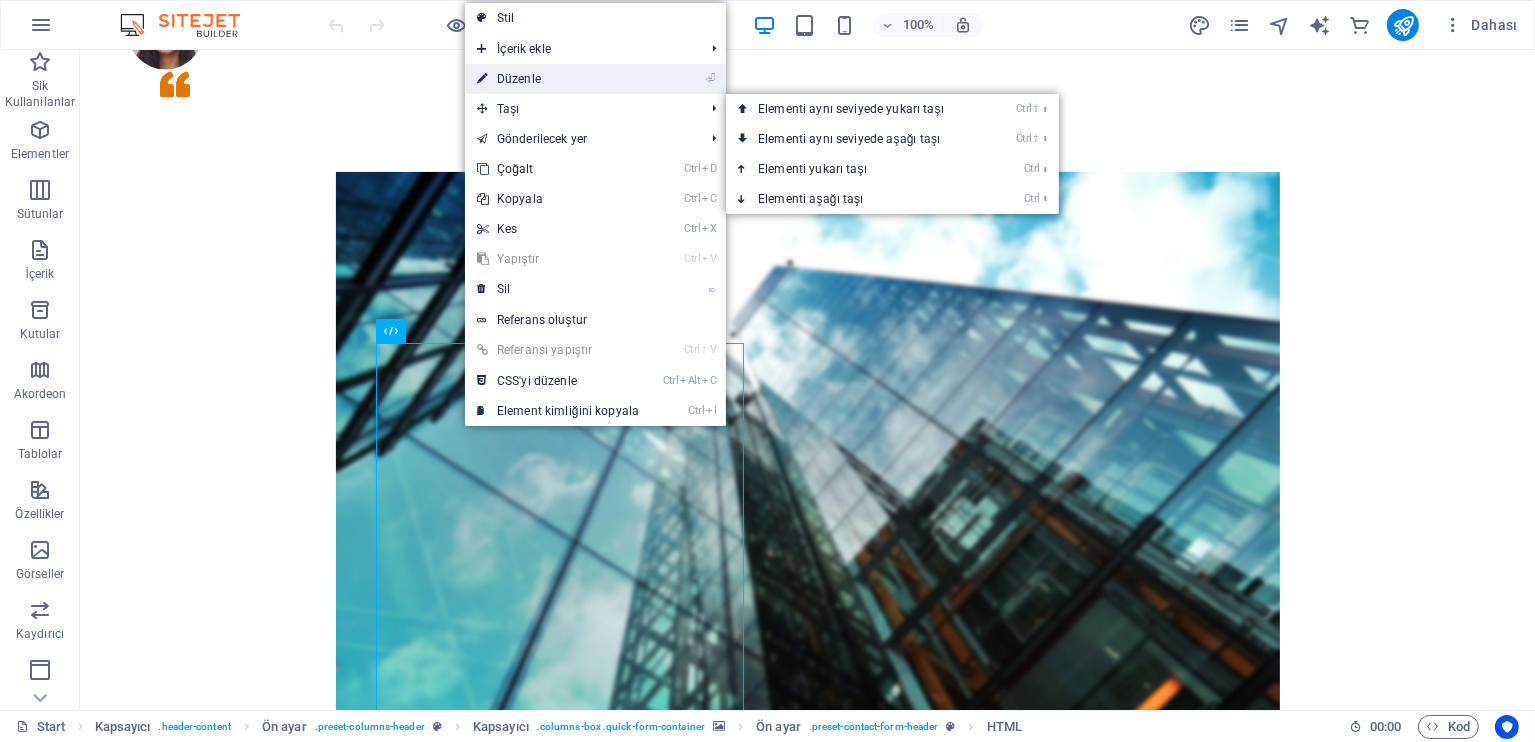 click on "⏎  Düzenle" at bounding box center [558, 79] 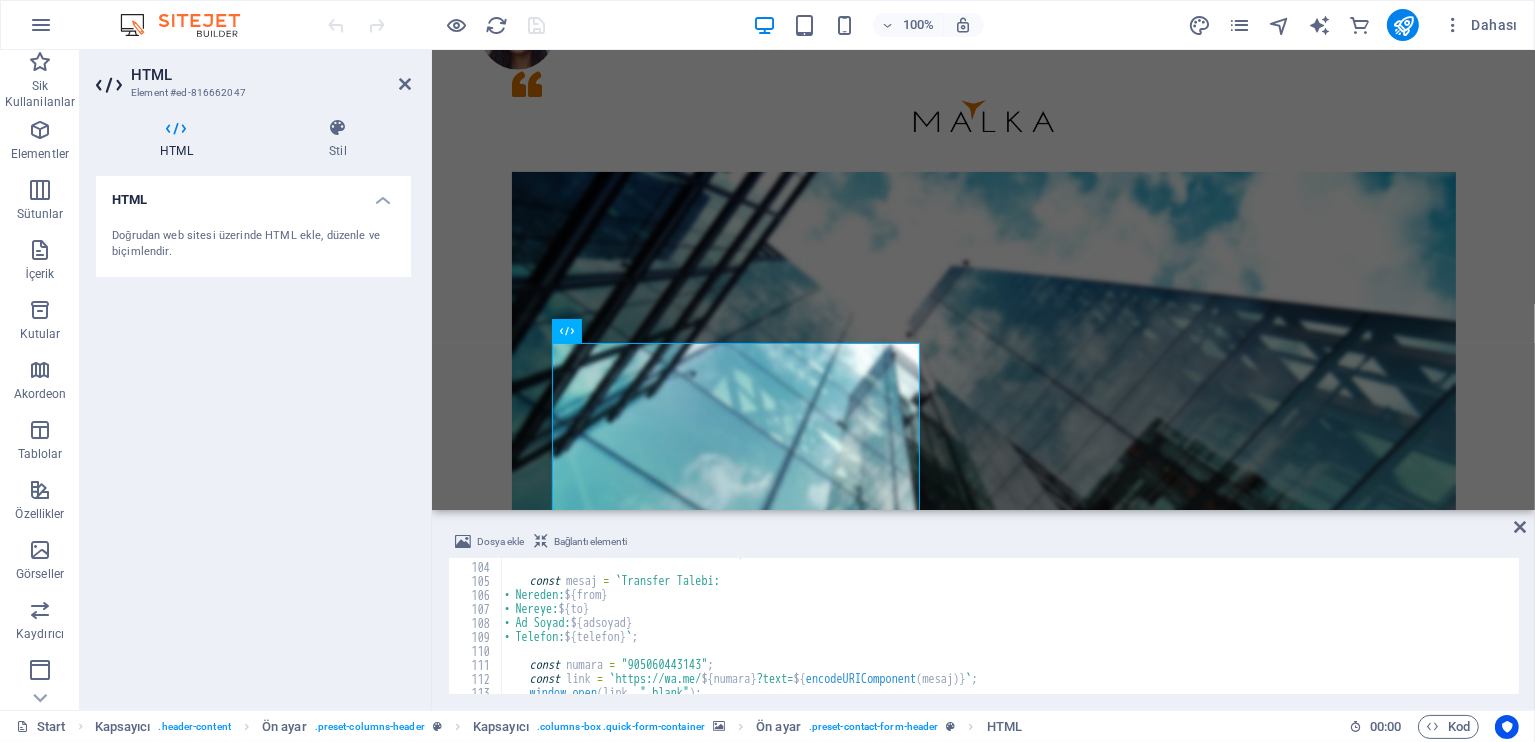 scroll, scrollTop: 1488, scrollLeft: 0, axis: vertical 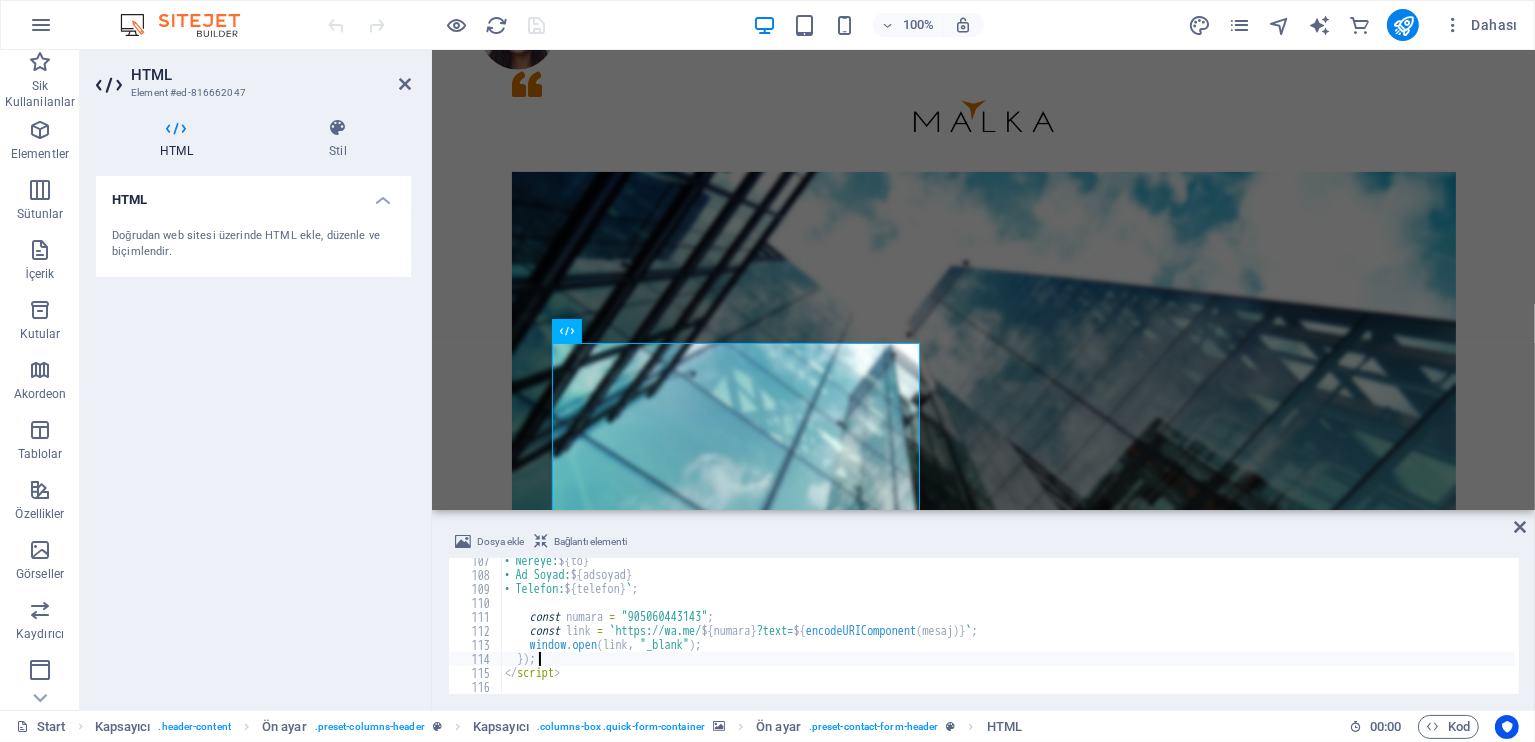 click on "• Nereye:  ${ to } • Ad Soyad:  ${ adsoyad } • Telefon:  ${ telefon } ` ;      const   numara   =   "905060443143" ;      const   link   =   ` https://wa.me/ ${ numara } ?text= ${ encodeURIComponent ( mesaj ) } ` ;      window . open ( link ,   "_blank" ) ;    }) ; </ script >" at bounding box center (1008, 636) 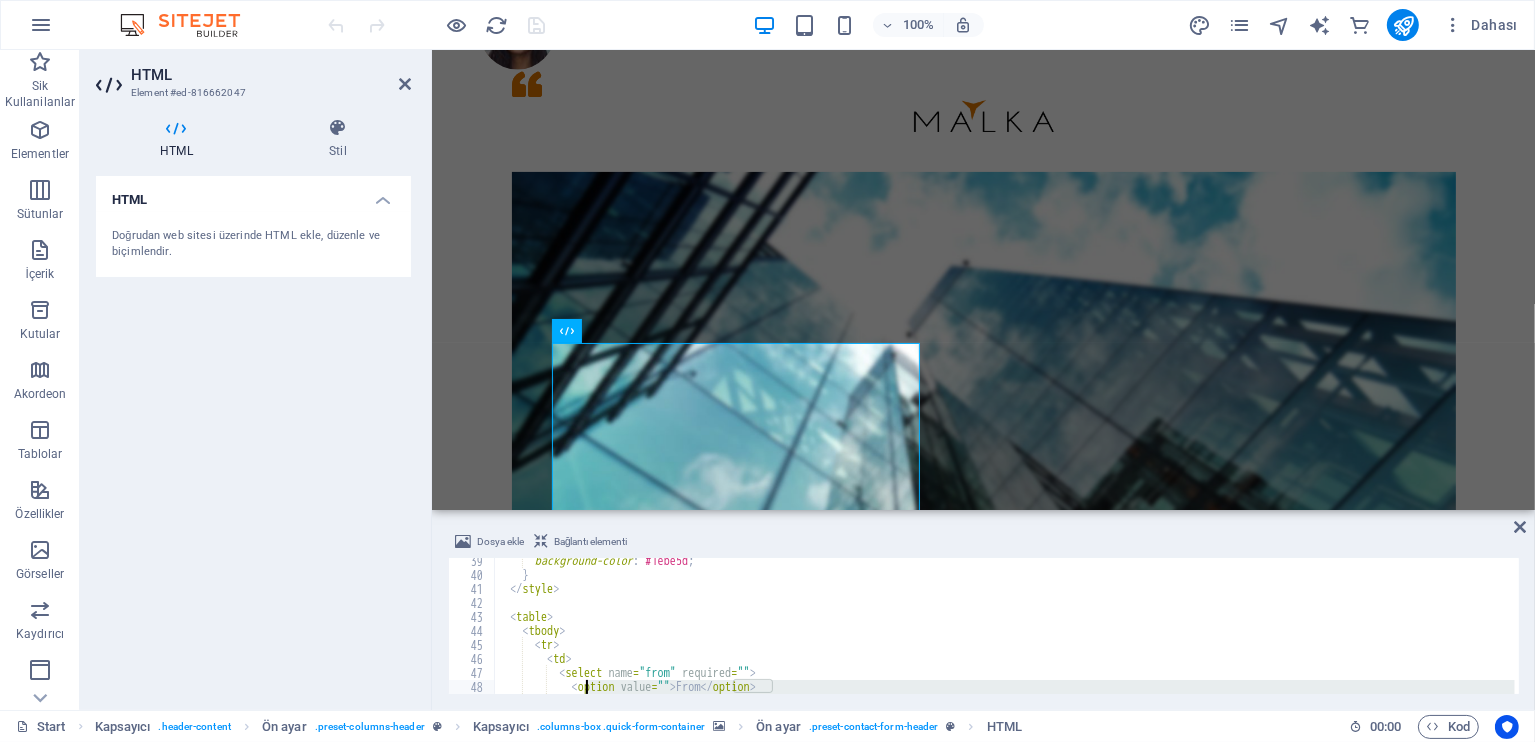 scroll, scrollTop: 476, scrollLeft: 0, axis: vertical 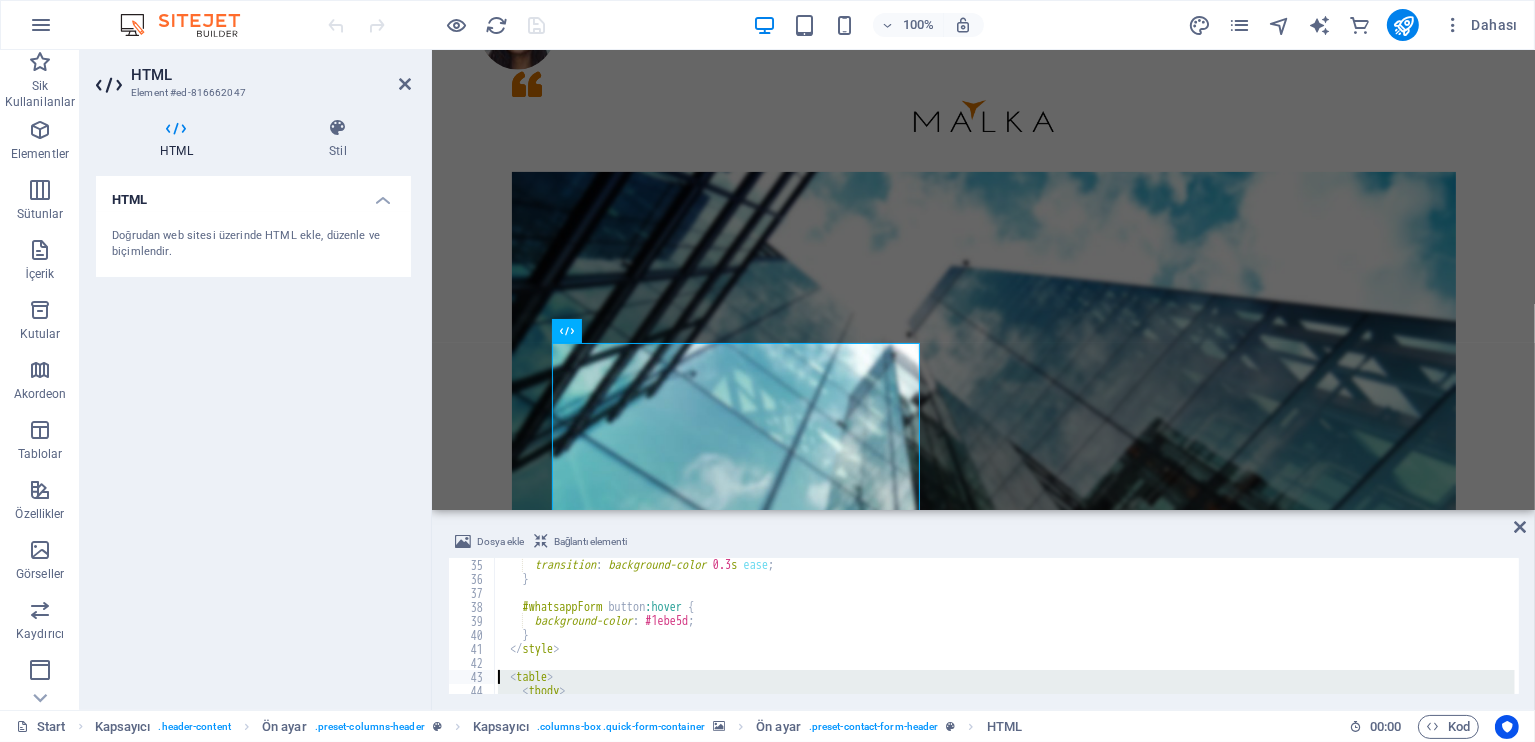 drag, startPoint x: 798, startPoint y: 673, endPoint x: 498, endPoint y: 678, distance: 300.04166 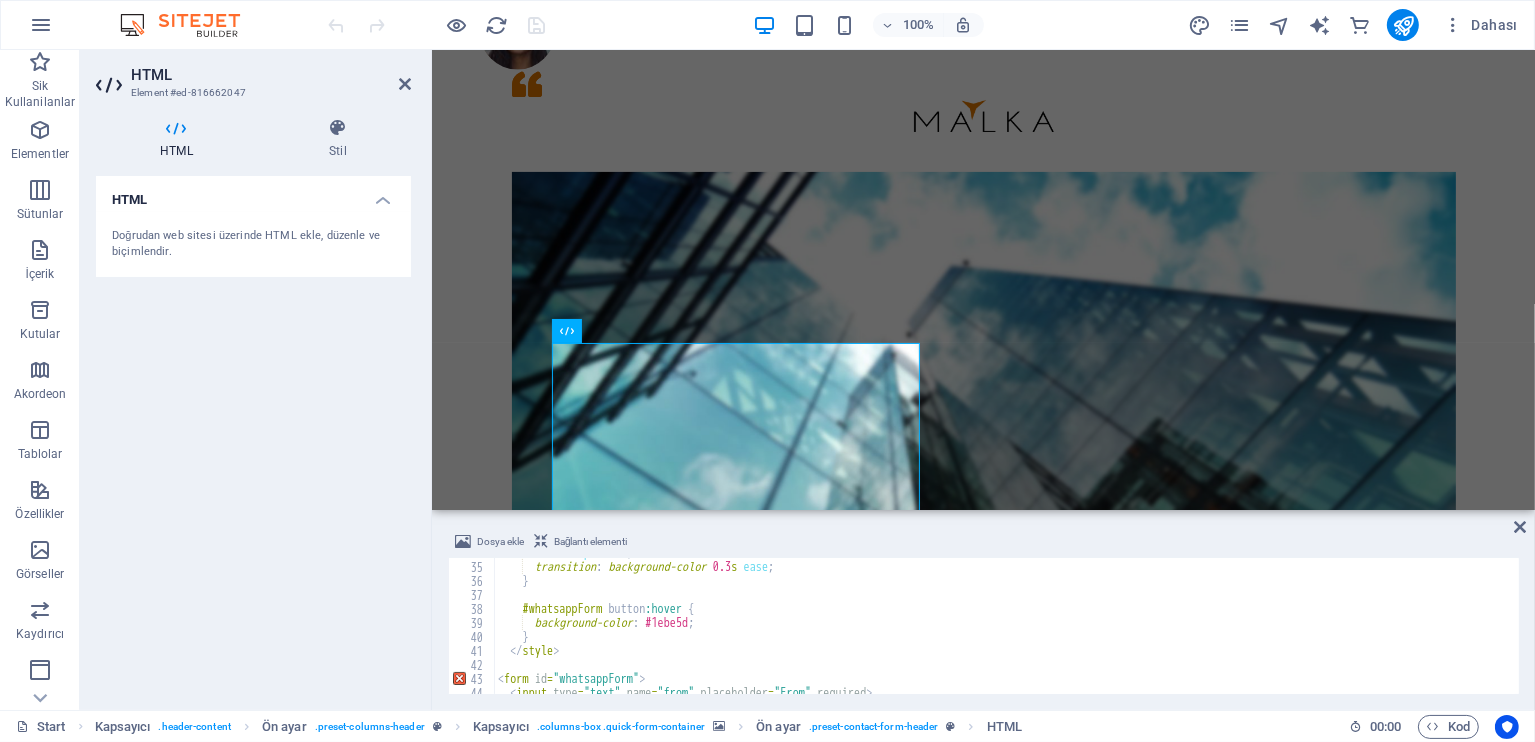 scroll, scrollTop: 534, scrollLeft: 0, axis: vertical 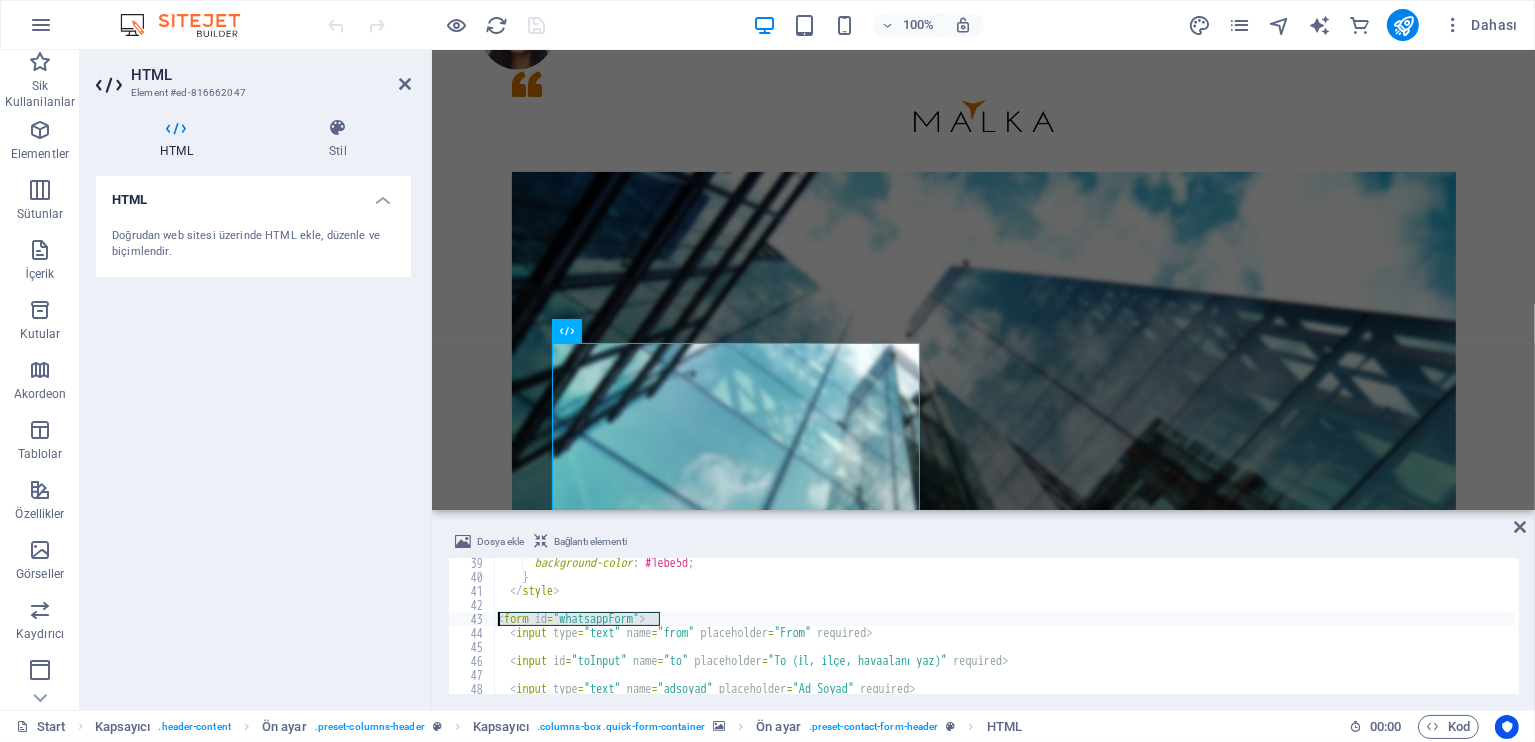 drag, startPoint x: 677, startPoint y: 616, endPoint x: 460, endPoint y: 616, distance: 217 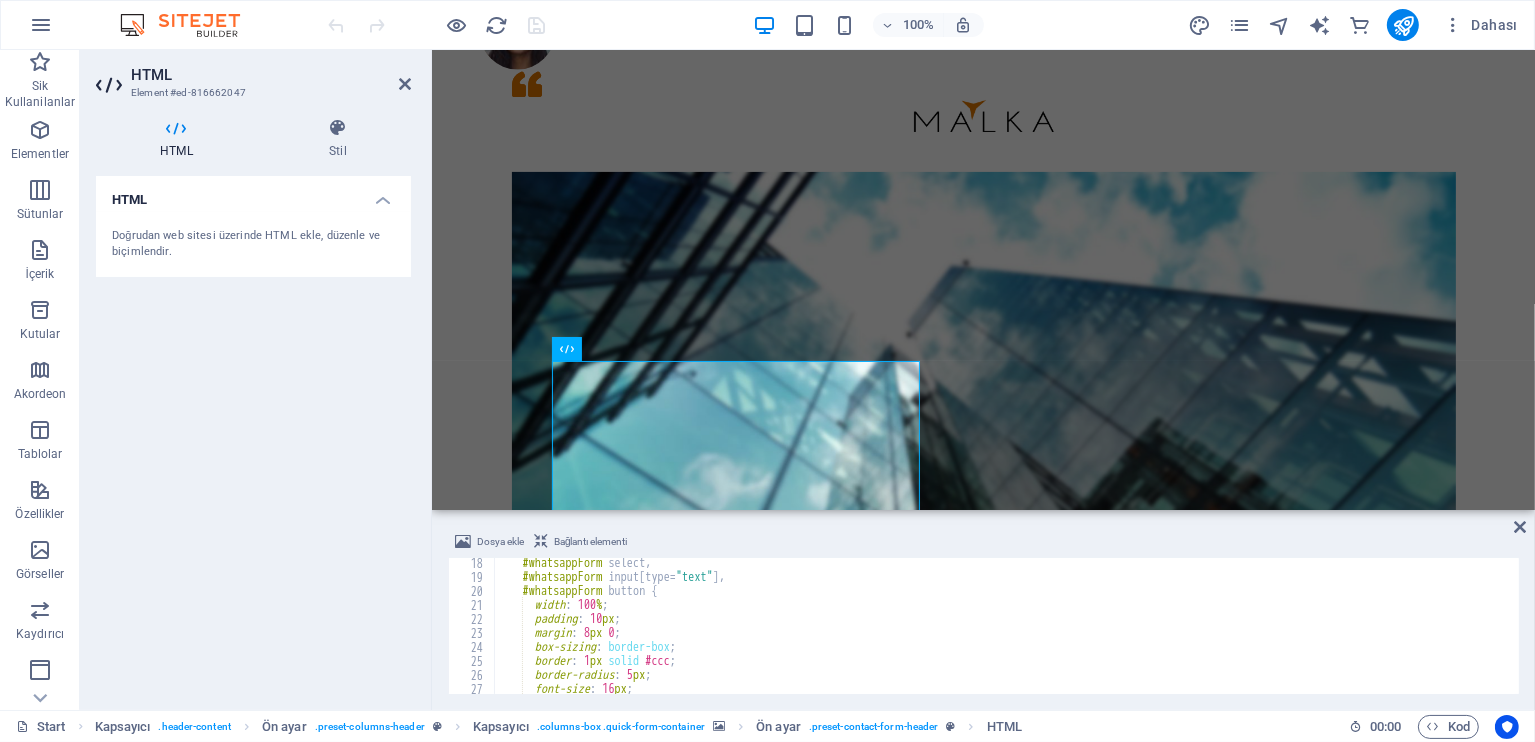 scroll, scrollTop: 240, scrollLeft: 0, axis: vertical 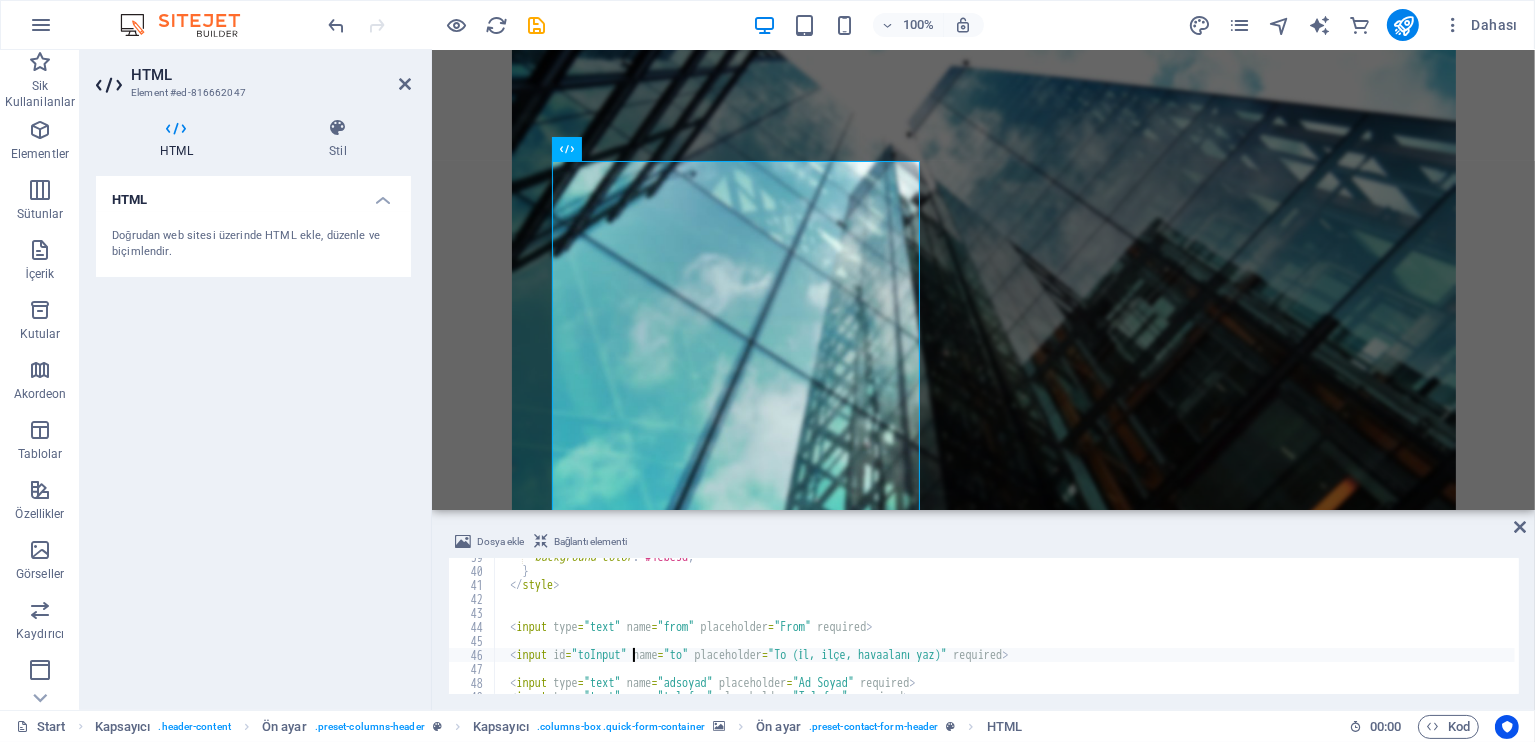 click on "background-color :   #1ebe5d ;      }    </ style >    < input   type = "text"   name = "from"   placeholder = "From"   required >    < input   id = "toInput"   name = "to"   placeholder = "To (İl, ilçe, havaalanı yaz)"   required >    < input   type = "text"   name = "adsoyad"   placeholder = "Ad Soyad"   required >    < input   type = "text"   name = "telefon"   placeholder = "Telefon"   required >" at bounding box center (1004, 632) 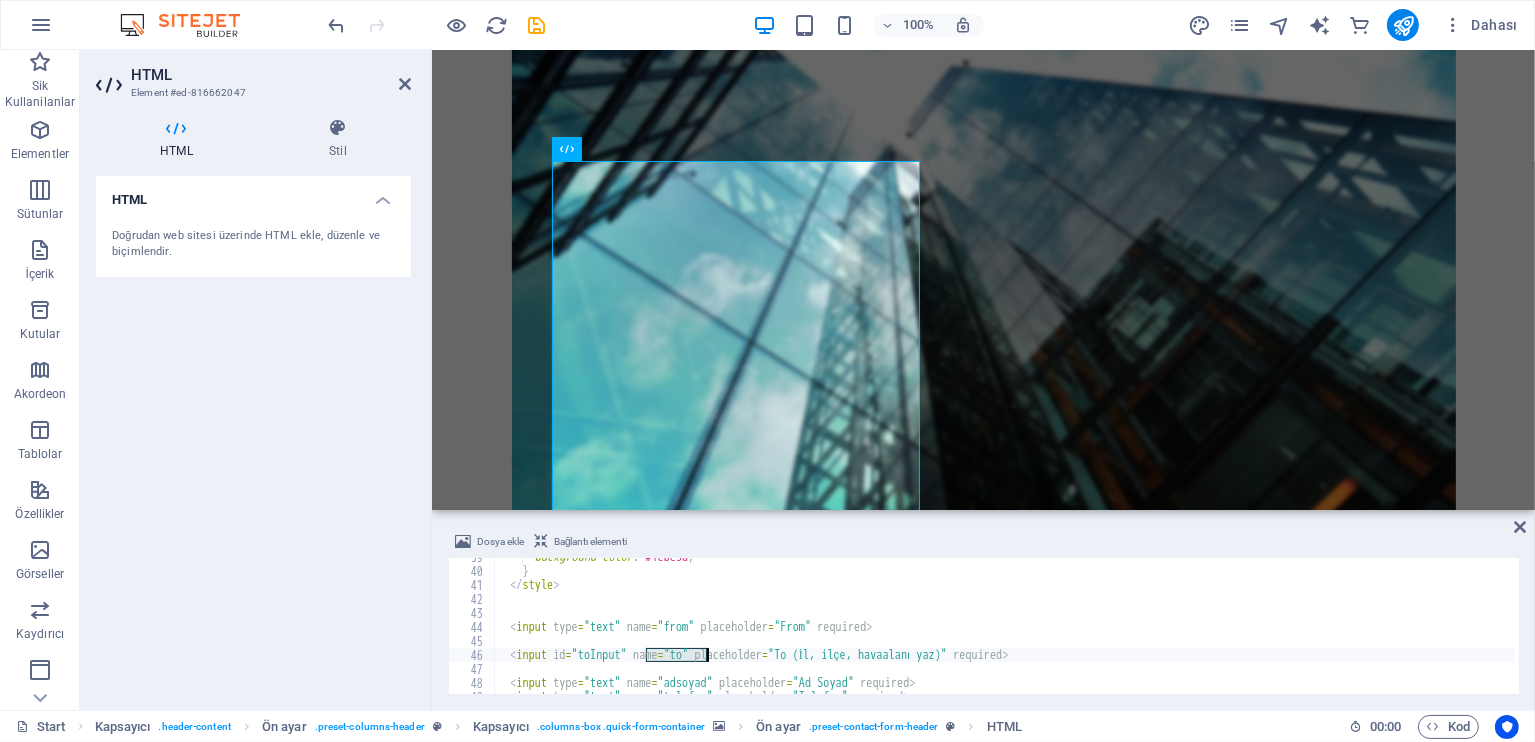 drag, startPoint x: 647, startPoint y: 661, endPoint x: 708, endPoint y: 658, distance: 61.073727 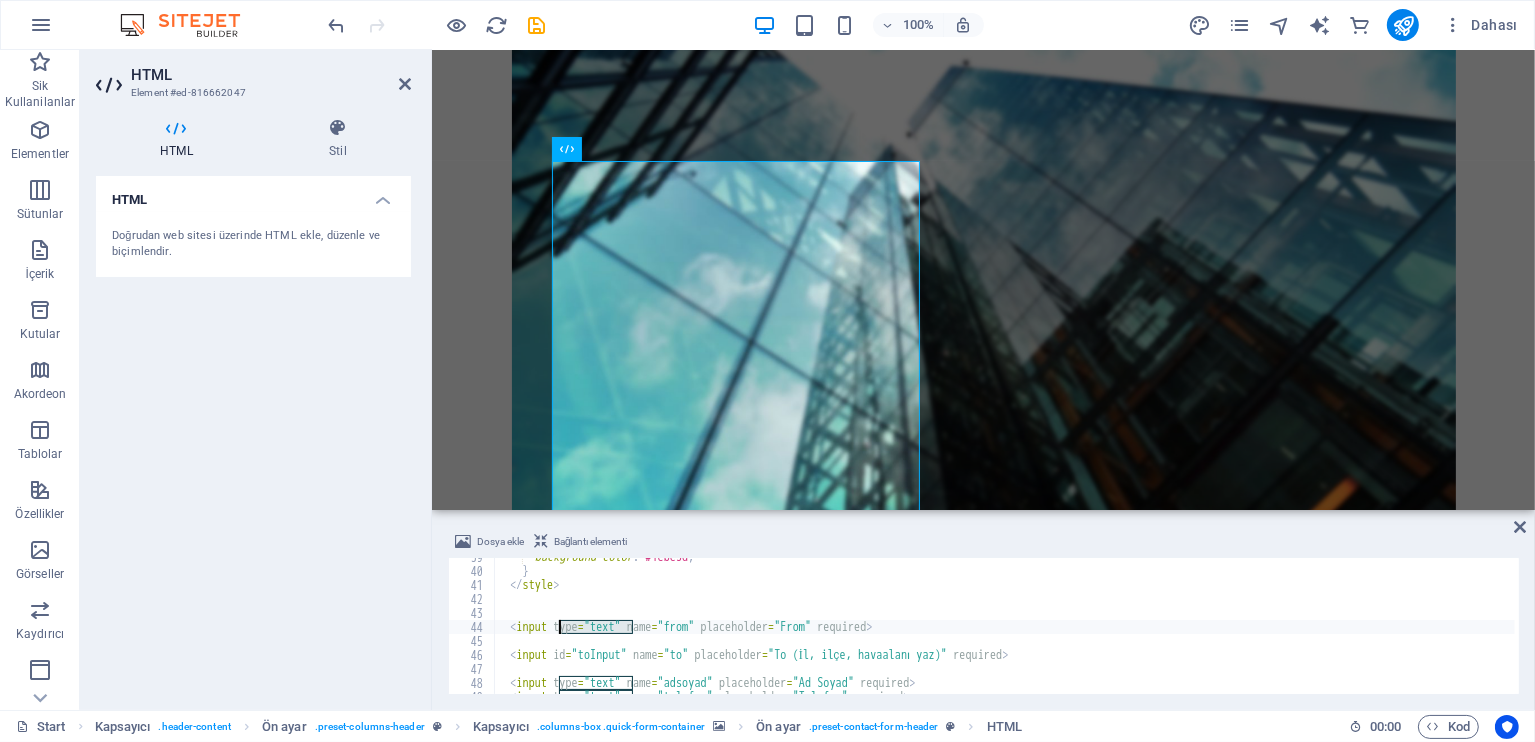 drag, startPoint x: 630, startPoint y: 627, endPoint x: 558, endPoint y: 630, distance: 72.06247 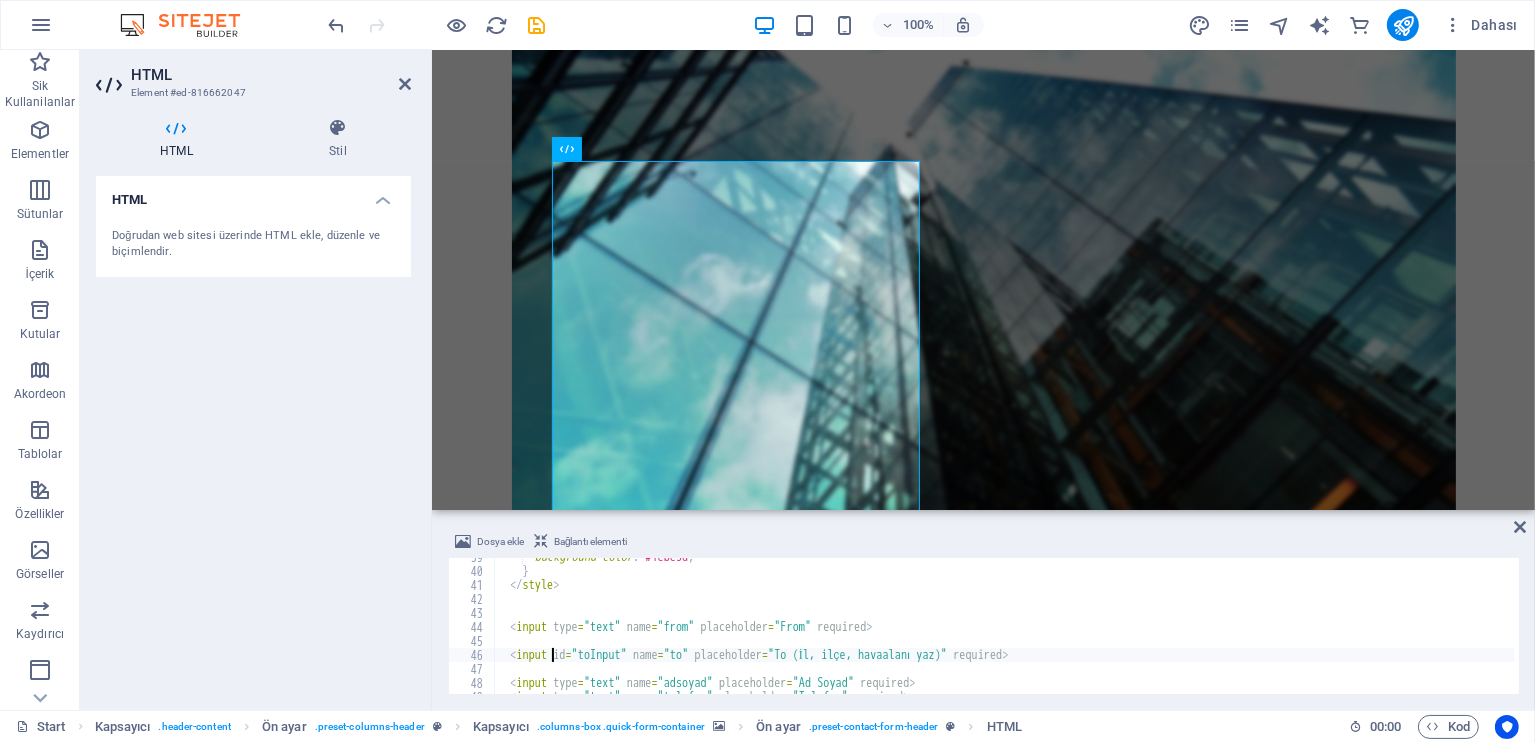 scroll, scrollTop: 0, scrollLeft: 5, axis: horizontal 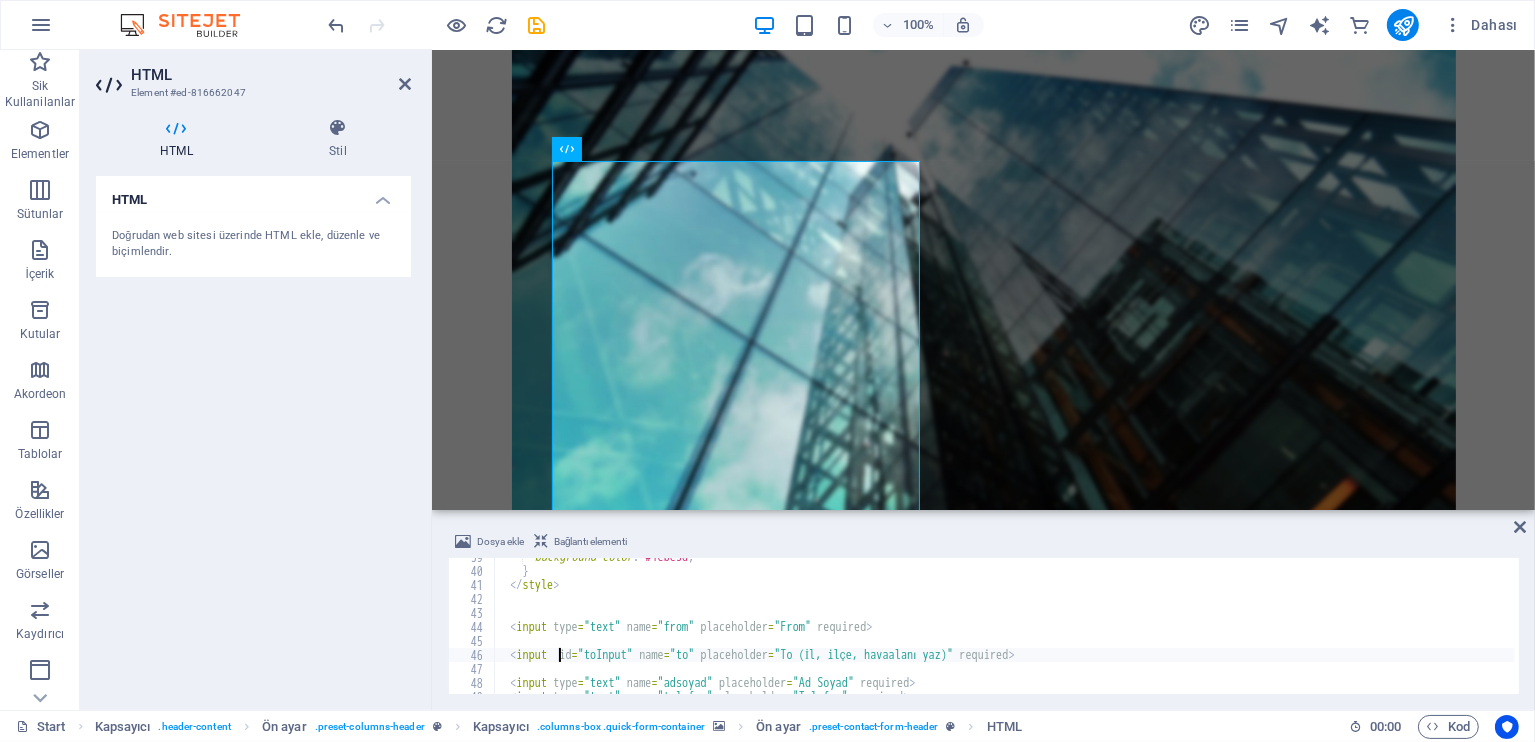 paste on "type="text"" 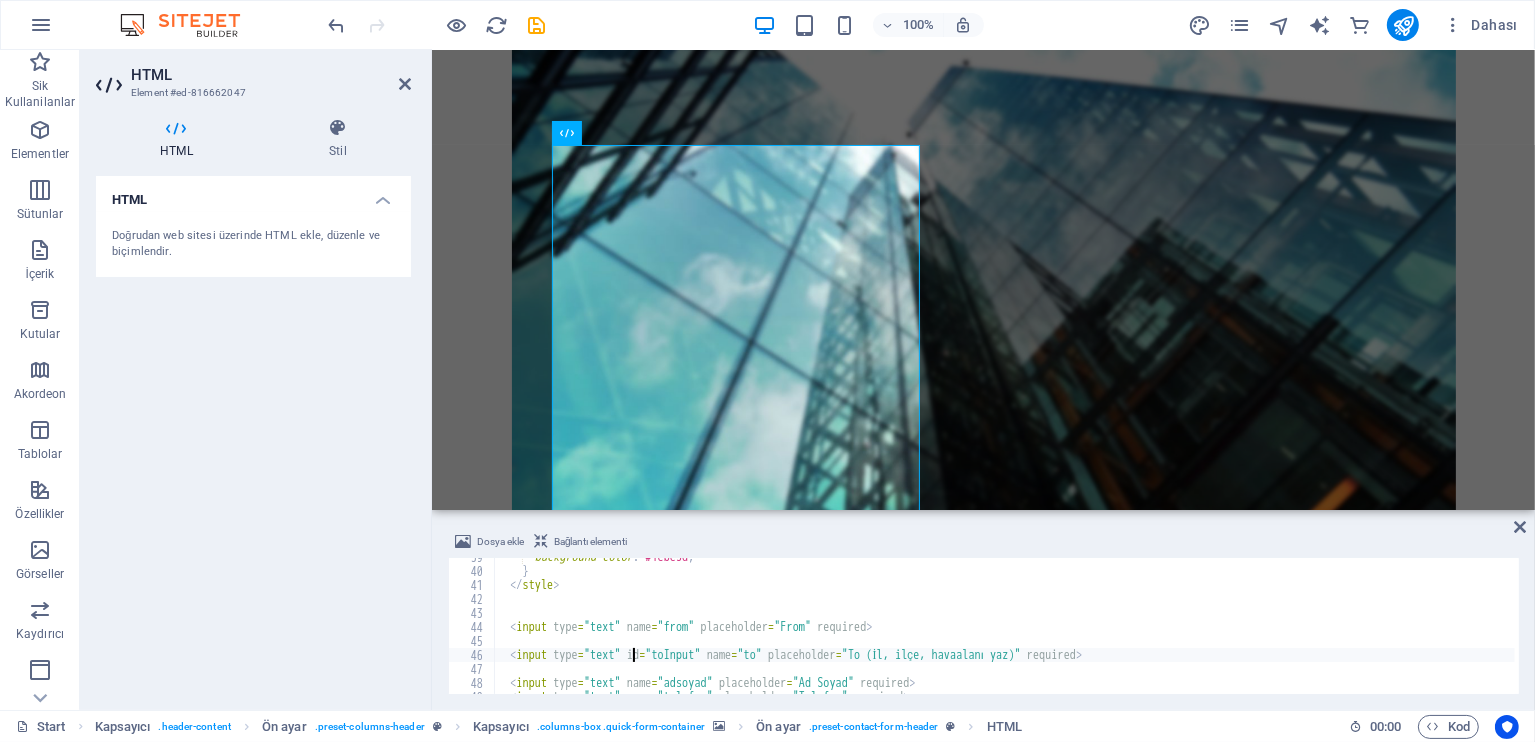 scroll, scrollTop: 660, scrollLeft: 0, axis: vertical 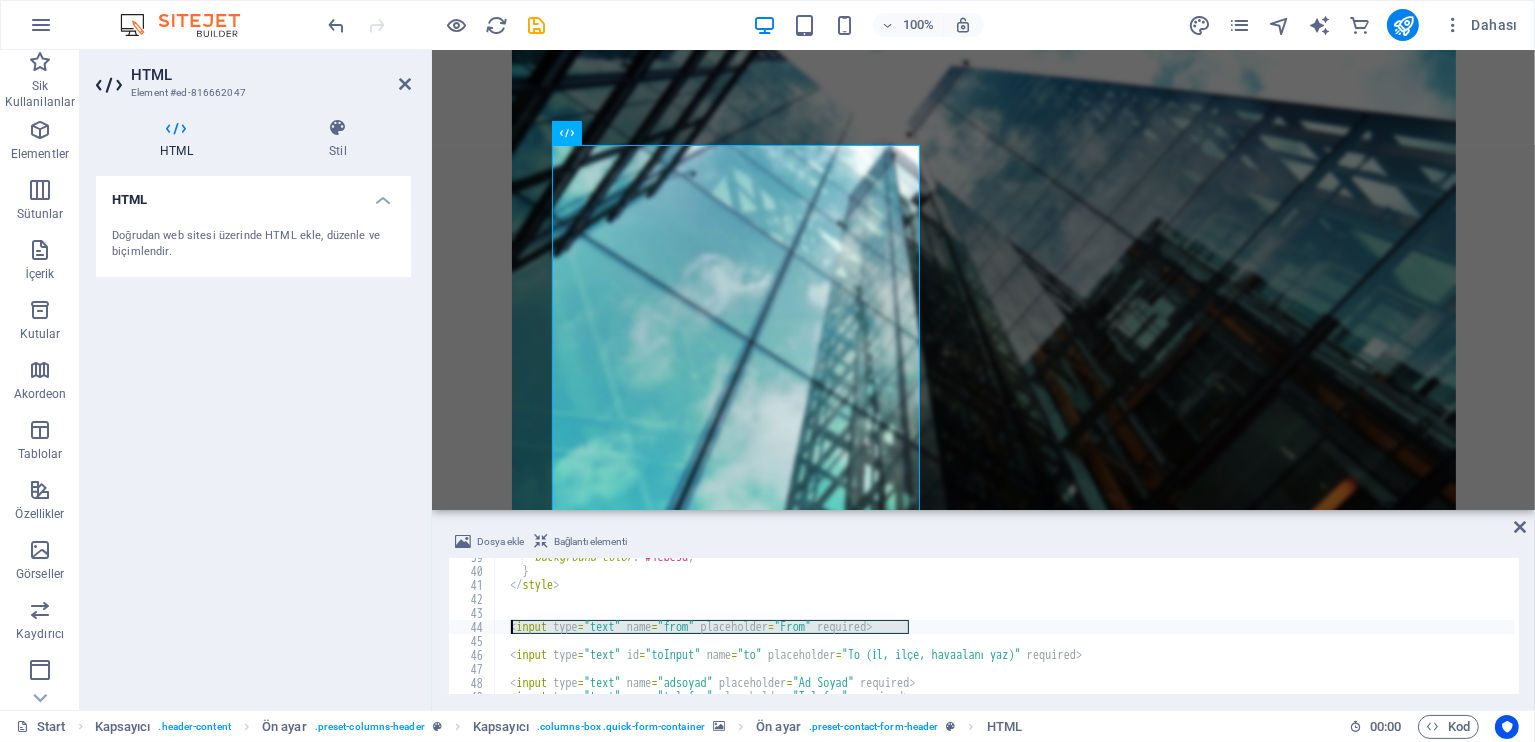 drag, startPoint x: 903, startPoint y: 630, endPoint x: 512, endPoint y: 627, distance: 391.0115 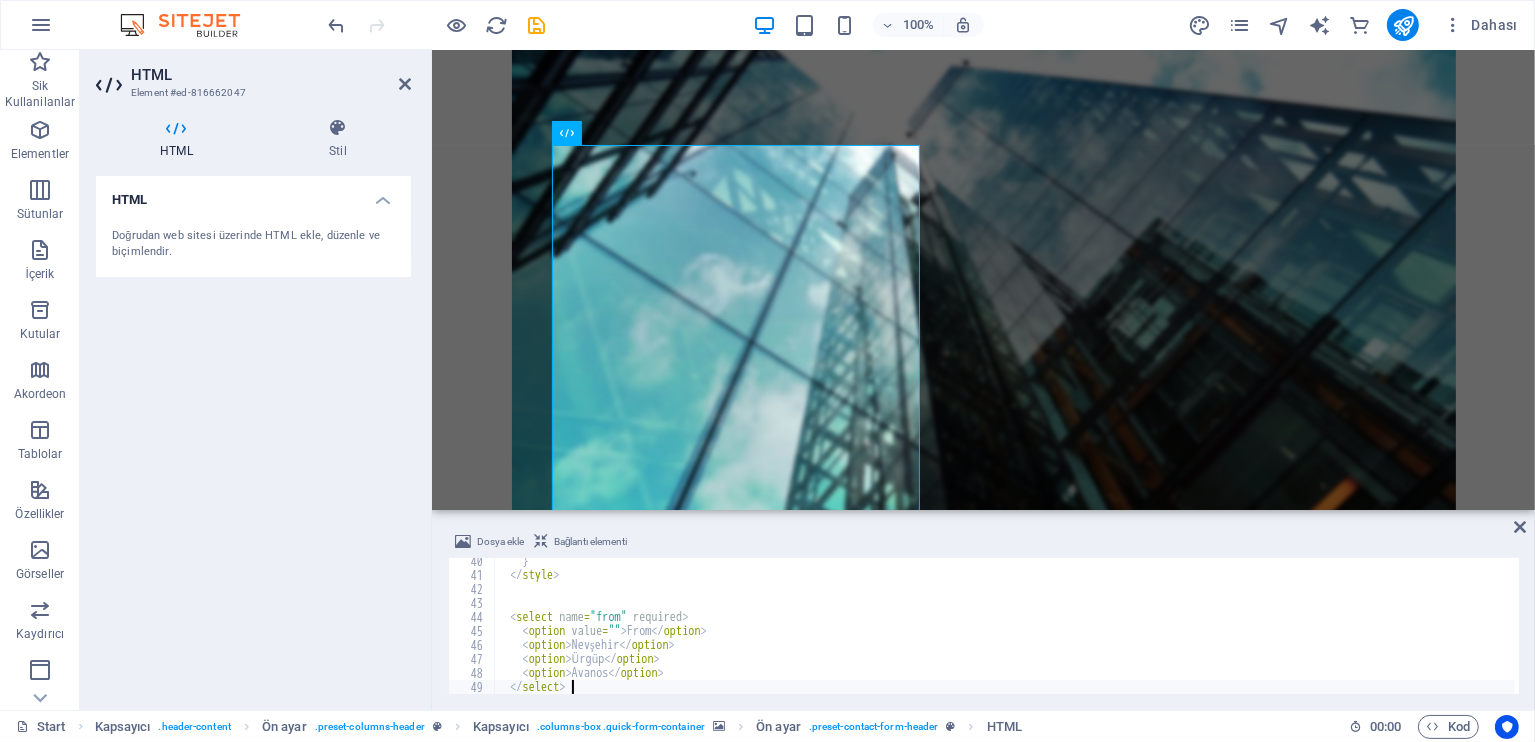 scroll, scrollTop: 0, scrollLeft: 4, axis: horizontal 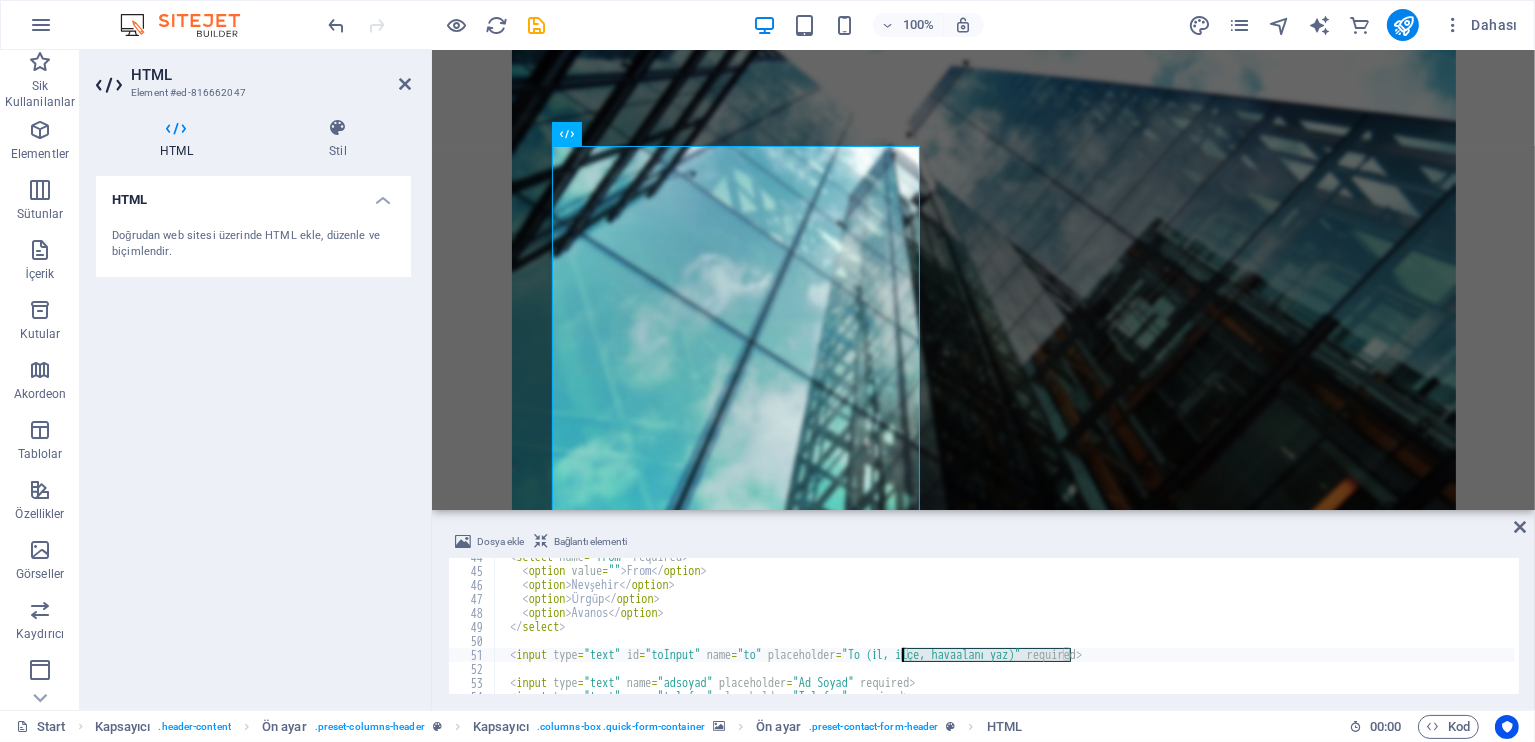 drag, startPoint x: 1068, startPoint y: 653, endPoint x: 902, endPoint y: 654, distance: 166.003 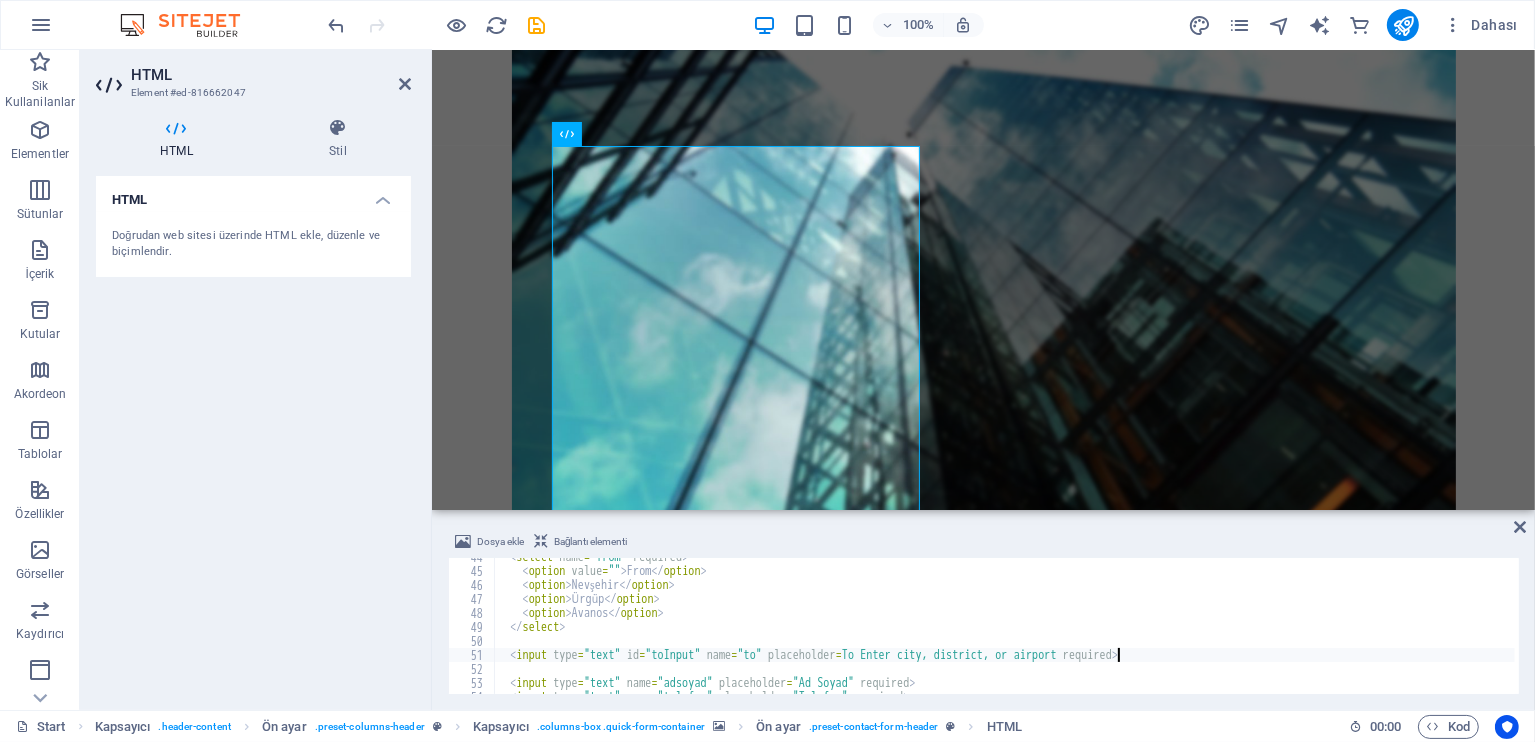 scroll, scrollTop: 670, scrollLeft: 0, axis: vertical 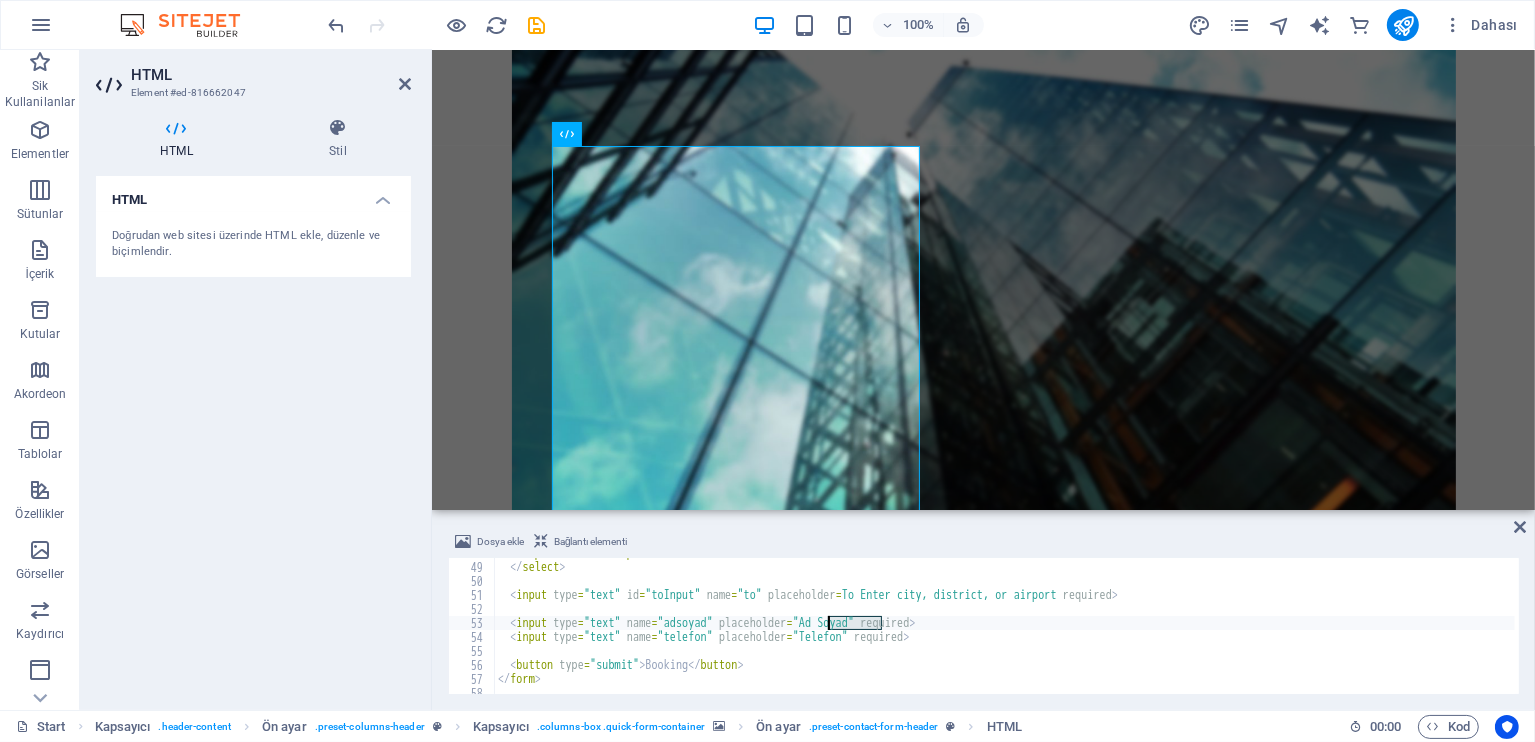 drag, startPoint x: 883, startPoint y: 623, endPoint x: 828, endPoint y: 620, distance: 55.081757 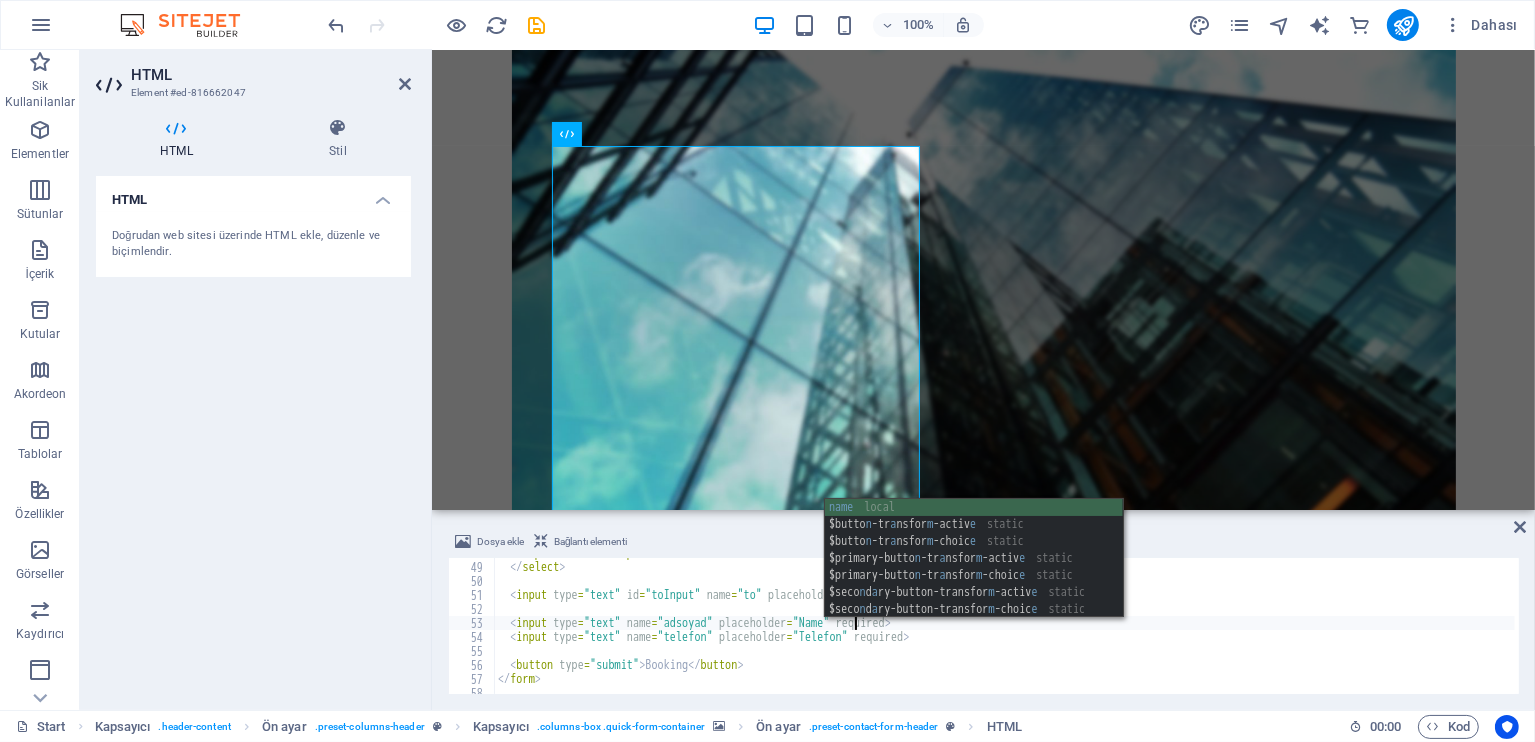scroll, scrollTop: 0, scrollLeft: 29, axis: horizontal 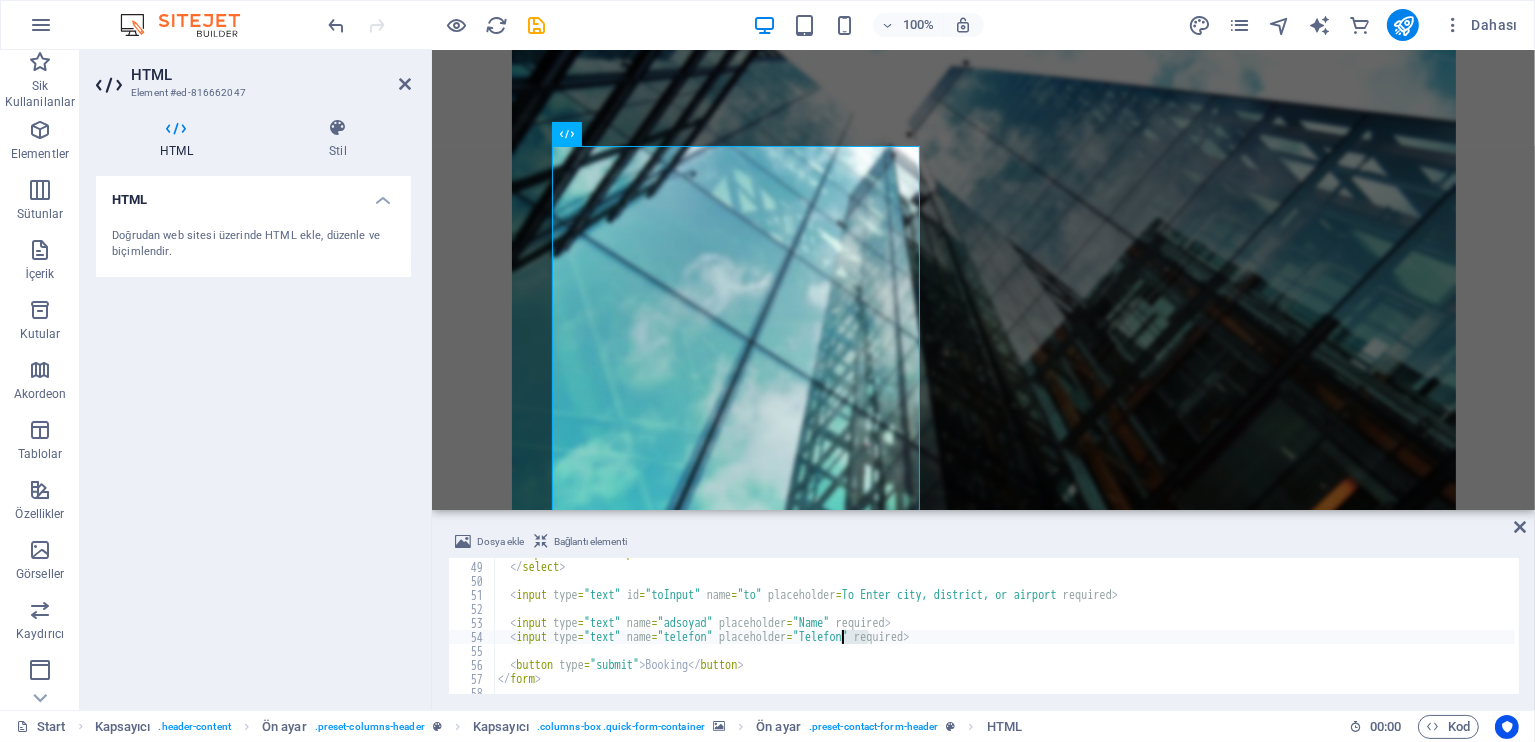 drag, startPoint x: 871, startPoint y: 633, endPoint x: 840, endPoint y: 636, distance: 31.144823 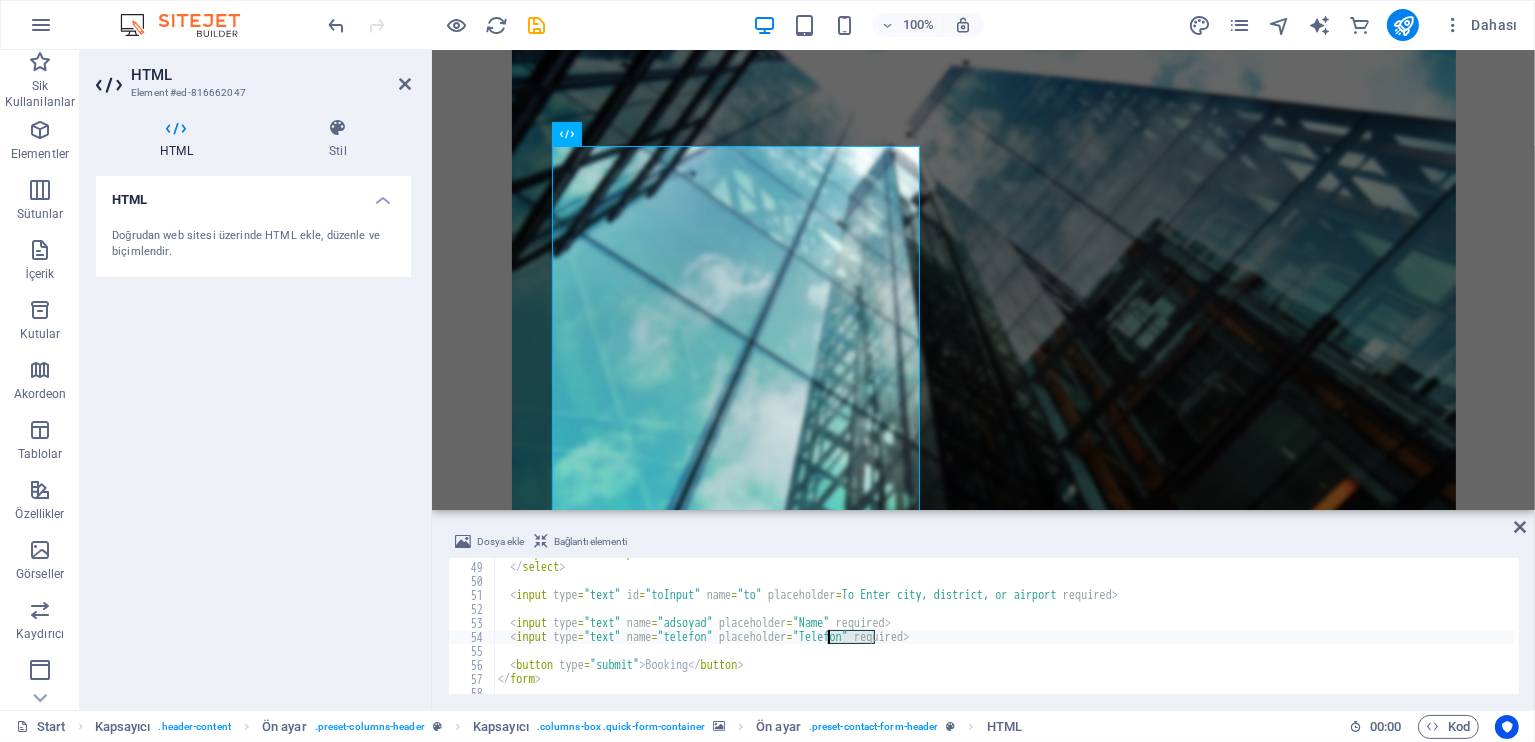 drag, startPoint x: 875, startPoint y: 638, endPoint x: 831, endPoint y: 638, distance: 44 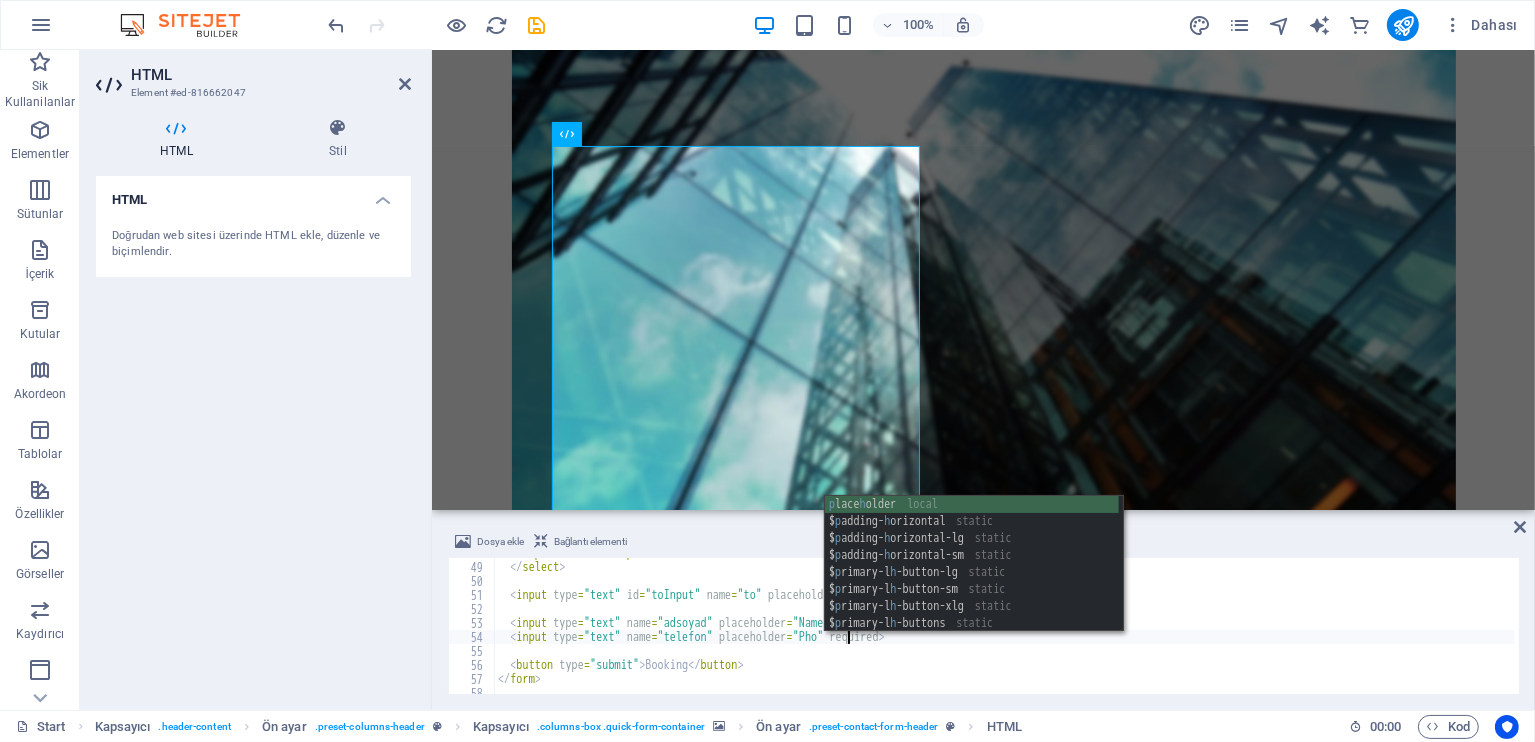 scroll, scrollTop: 0, scrollLeft: 29, axis: horizontal 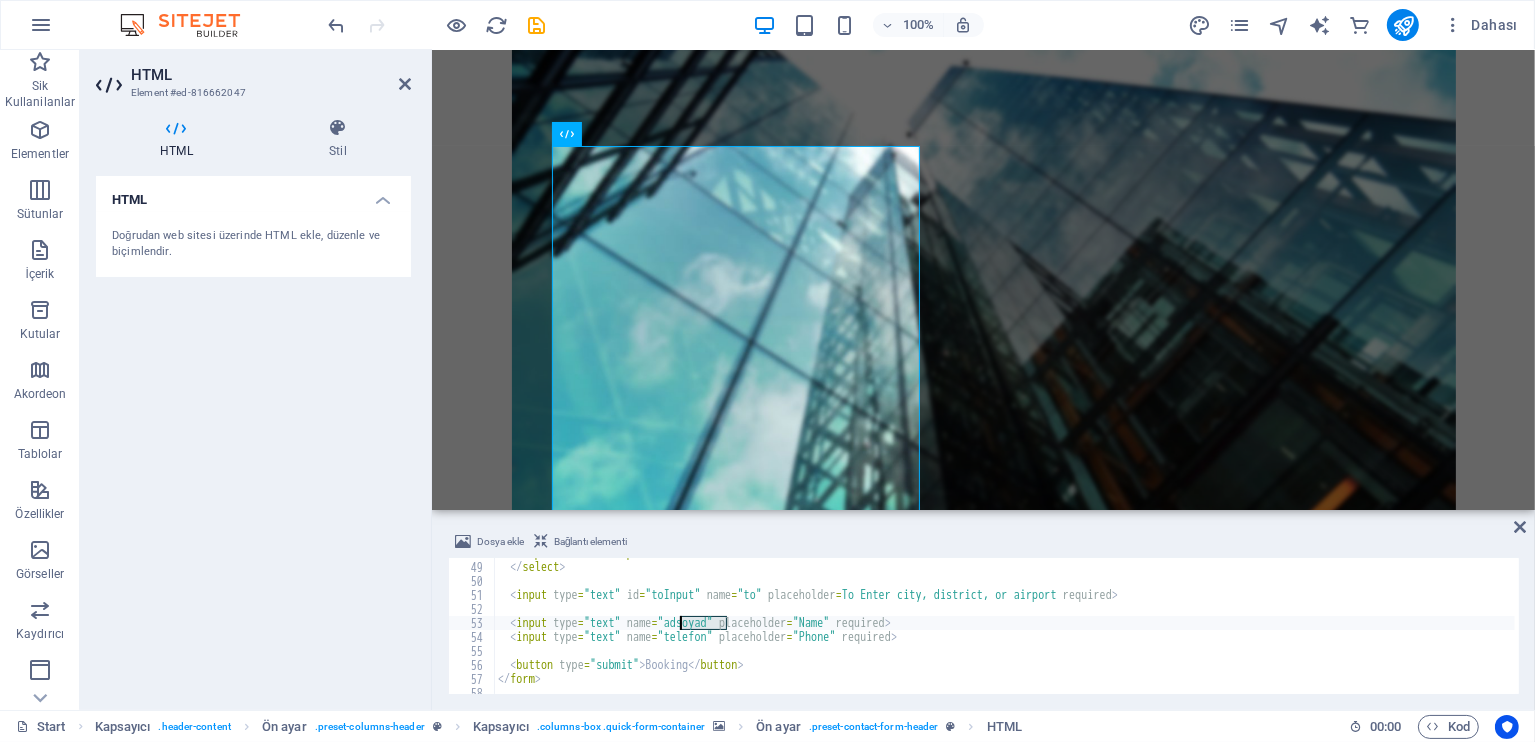 drag, startPoint x: 725, startPoint y: 621, endPoint x: 679, endPoint y: 619, distance: 46.043457 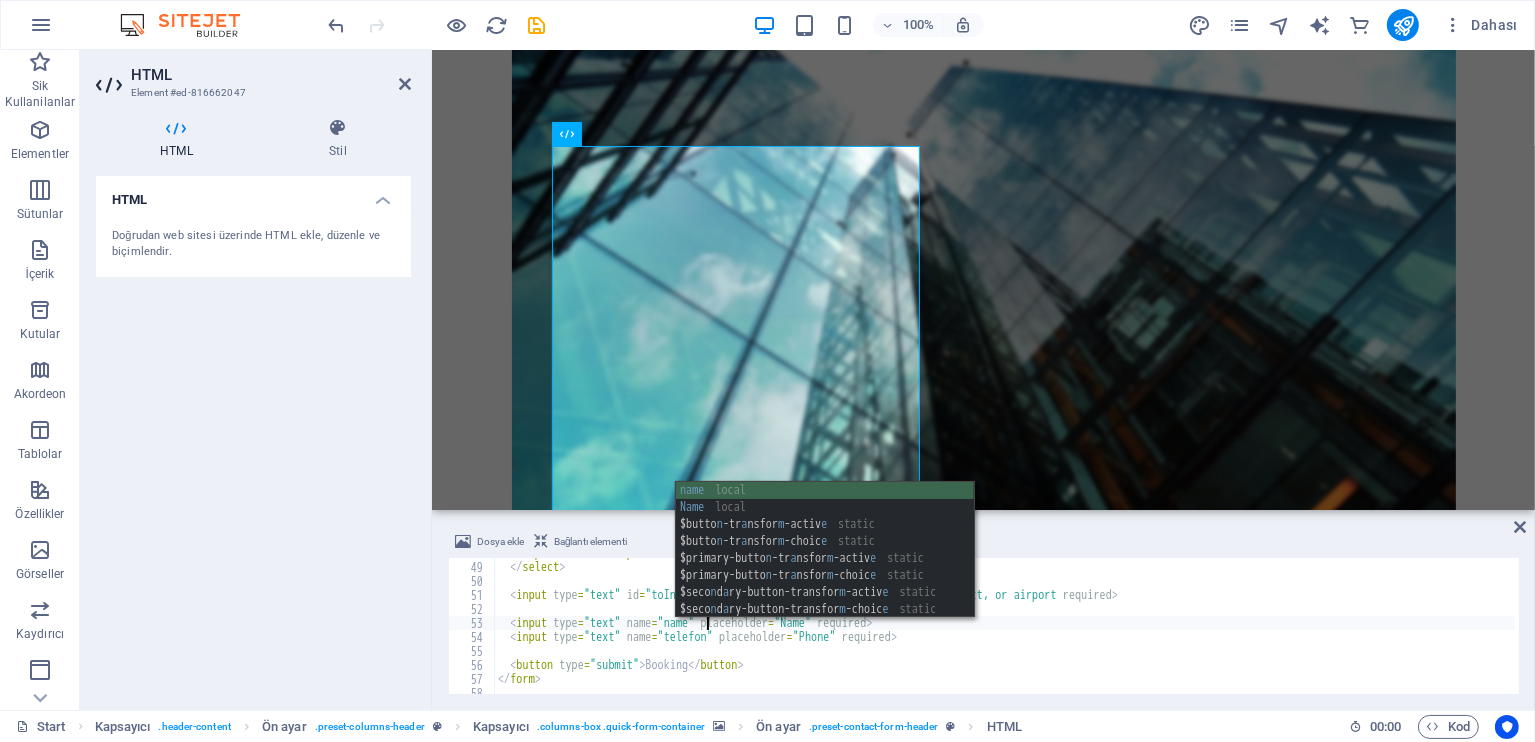 scroll, scrollTop: 0, scrollLeft: 17, axis: horizontal 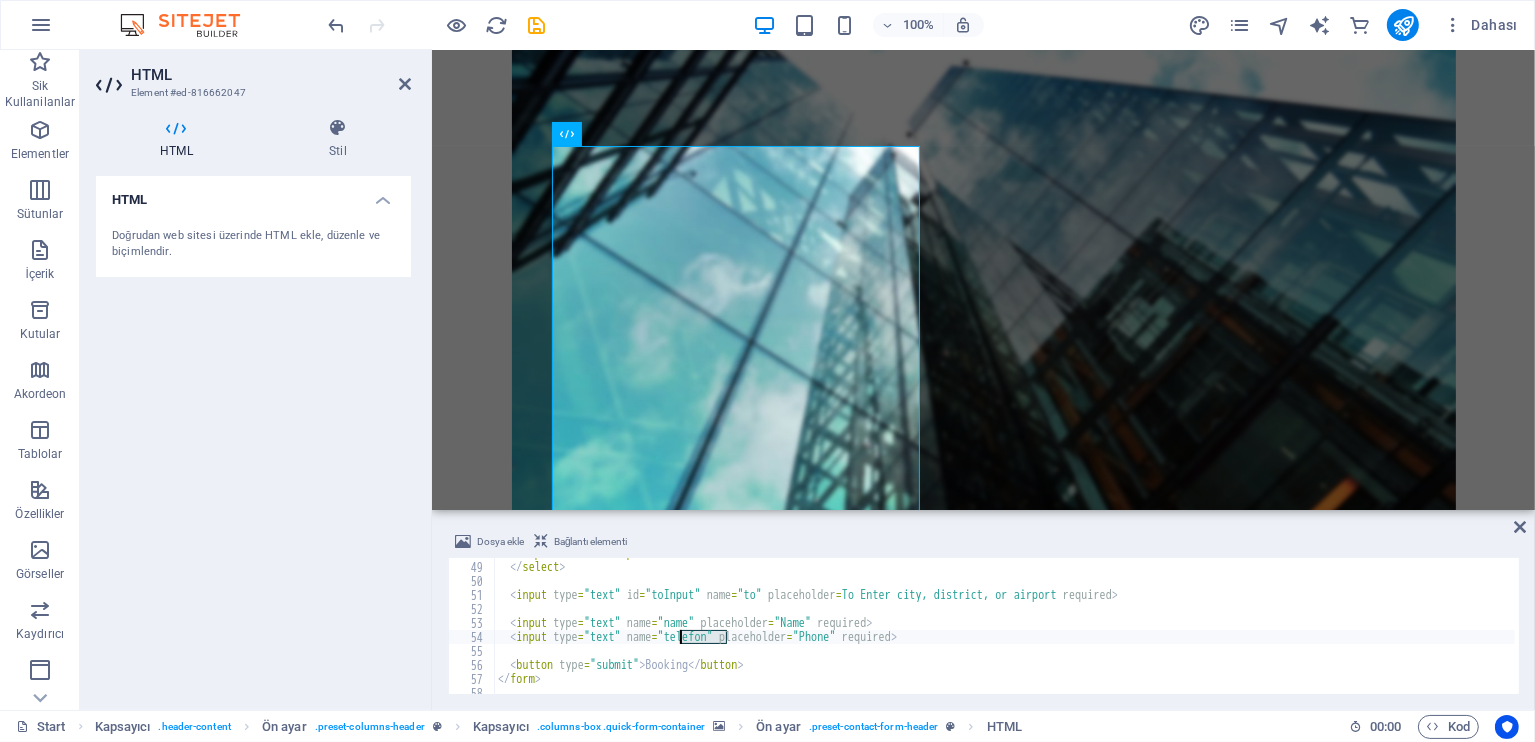 drag, startPoint x: 726, startPoint y: 636, endPoint x: 679, endPoint y: 635, distance: 47.010635 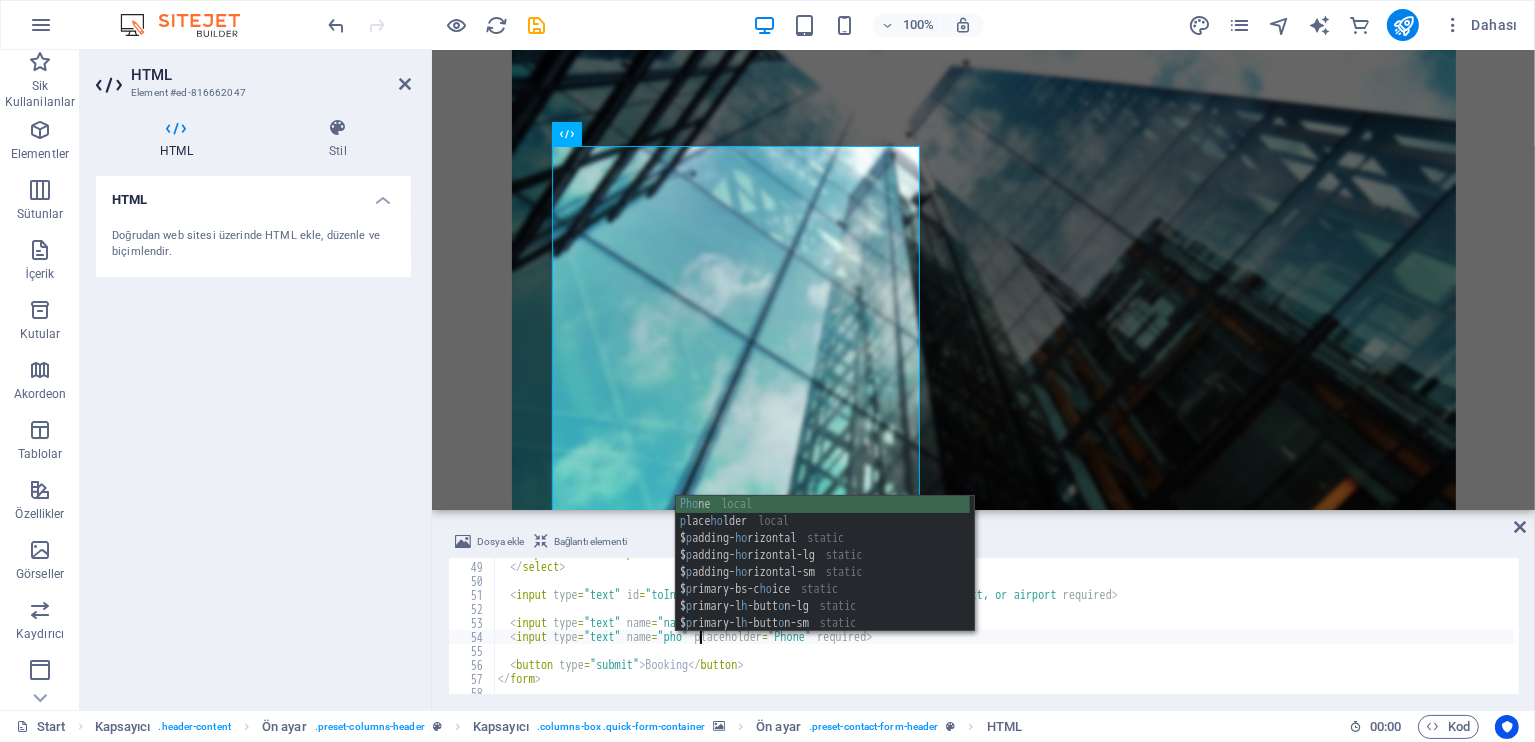 scroll, scrollTop: 0, scrollLeft: 17, axis: horizontal 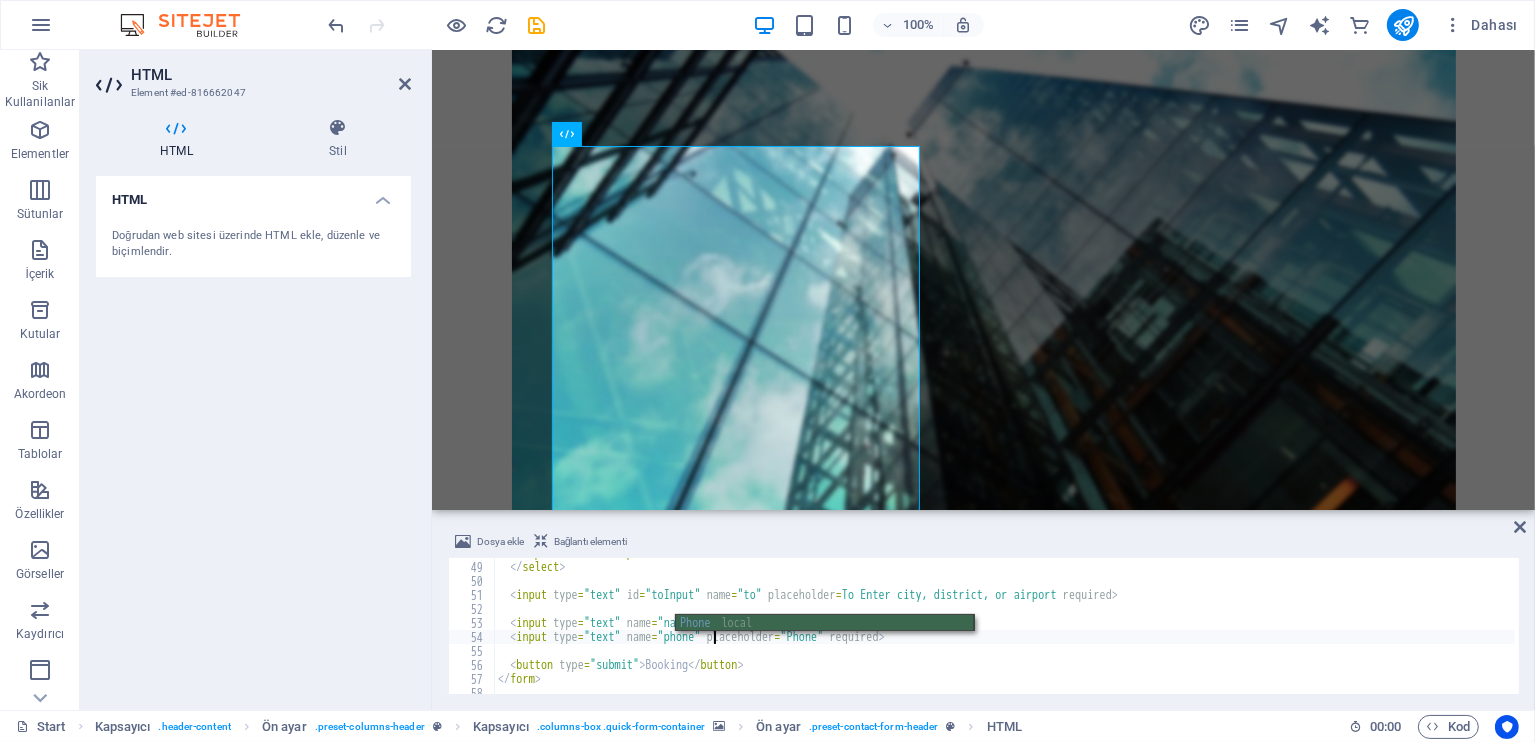 click on "< option > Avanos </ option >    </ select >    < input   type = "text"   id = "toInput"   name = "to"   placeholder = "To Enter city, district, or airport"   required >    < input   type = "text"   name = "name"   placeholder = "Name"   required >    < input   type = "text"   name = "phone"   placeholder = "Phone"   required >    < button   type = "submit" > Booking </ button > </ form >" at bounding box center [1004, 628] 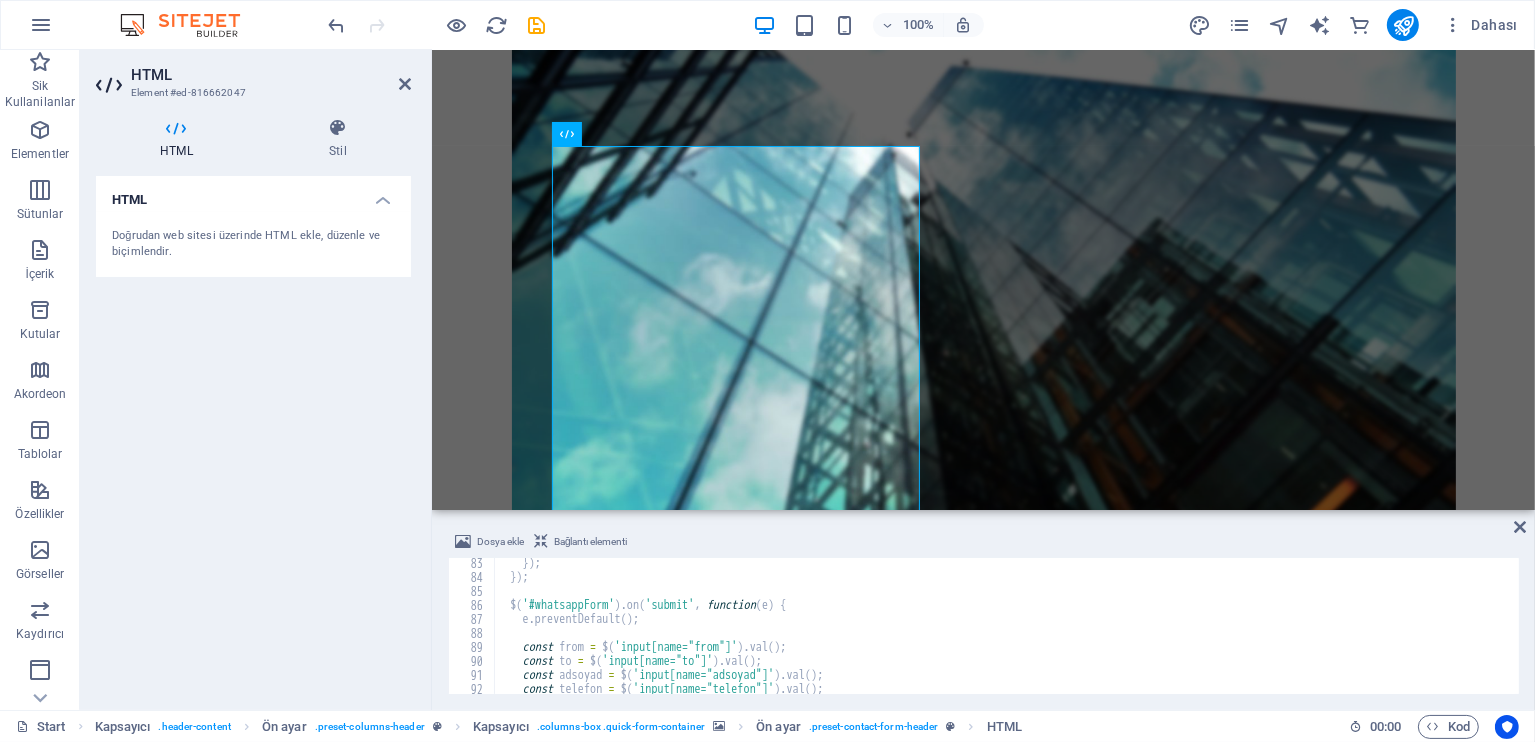 scroll, scrollTop: 1210, scrollLeft: 0, axis: vertical 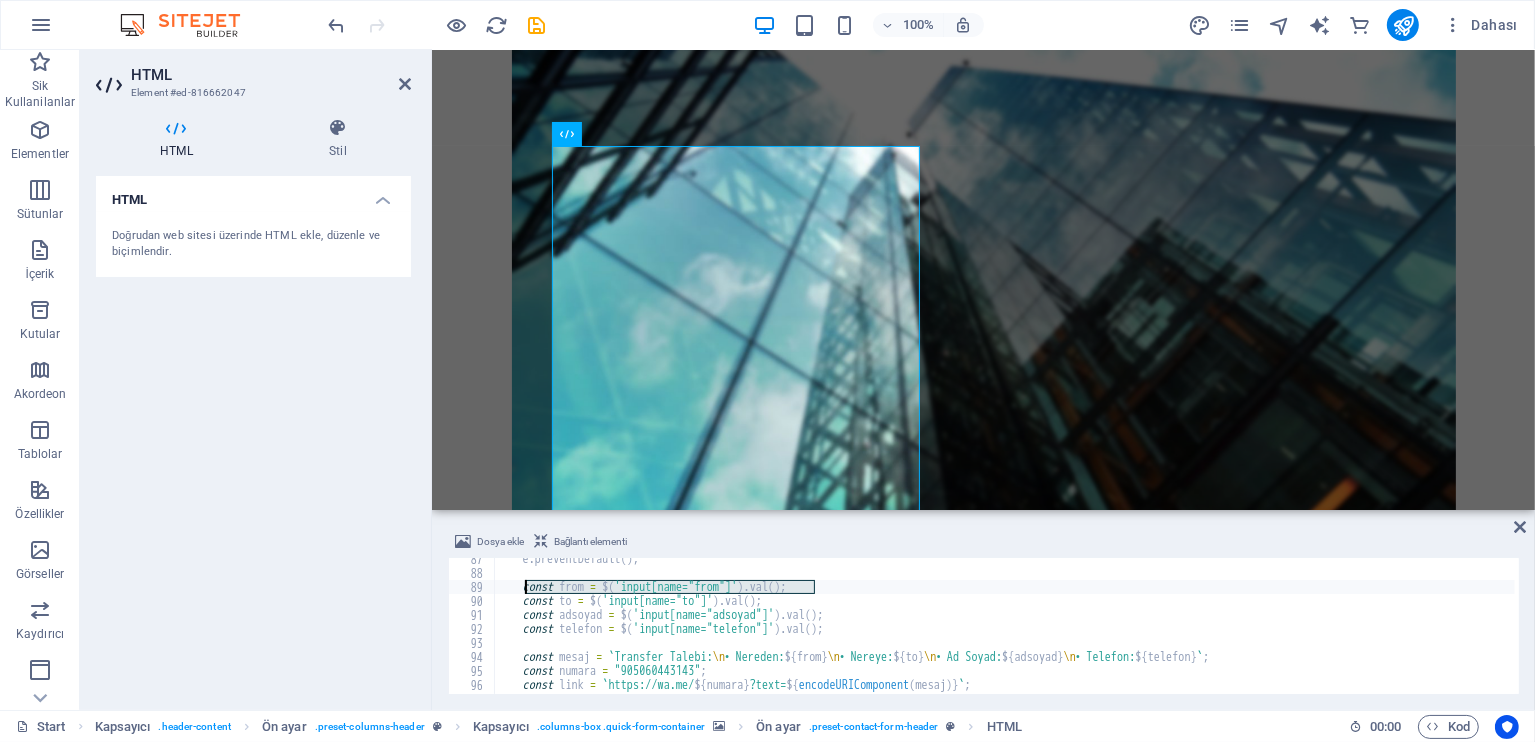 drag, startPoint x: 833, startPoint y: 584, endPoint x: 523, endPoint y: 586, distance: 310.00644 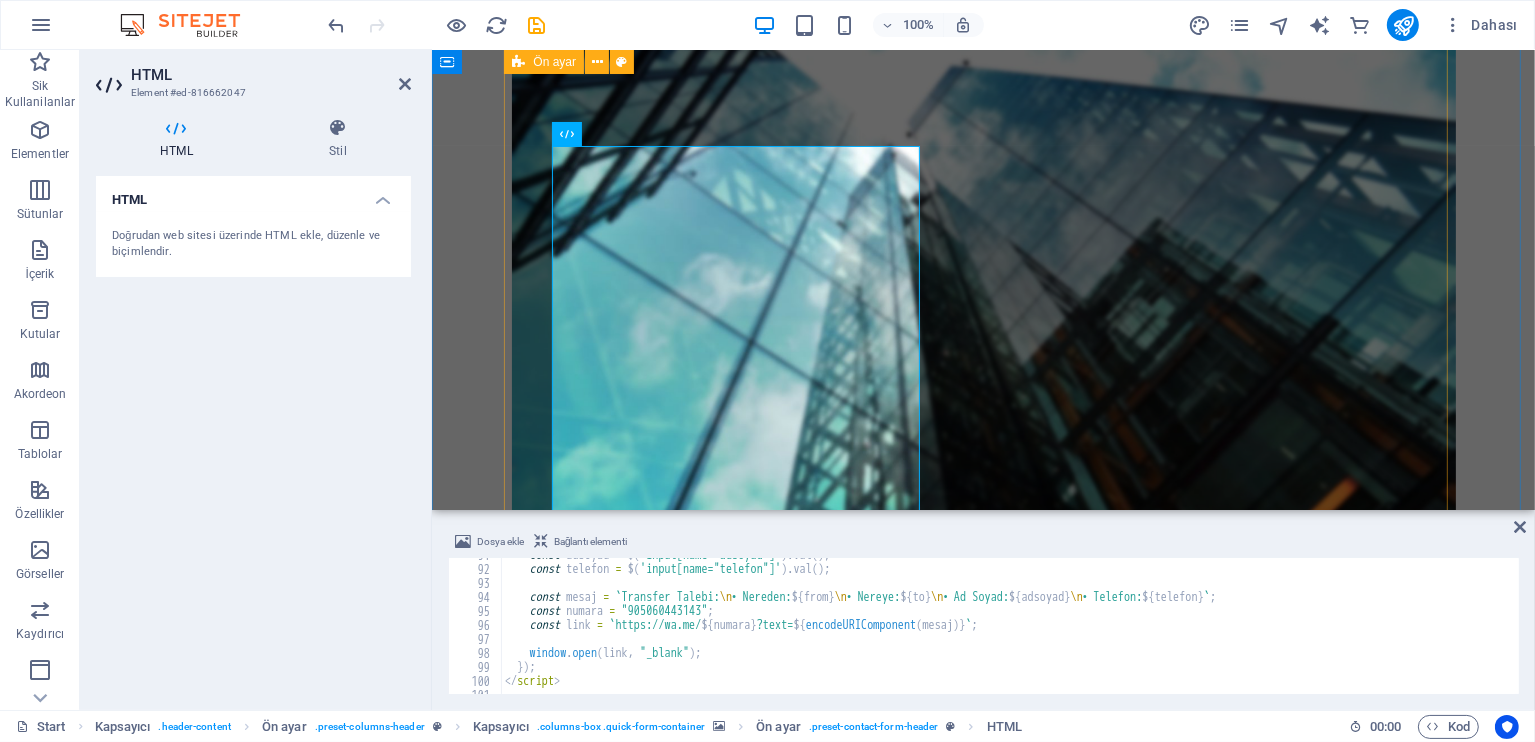 scroll, scrollTop: 1270, scrollLeft: 0, axis: vertical 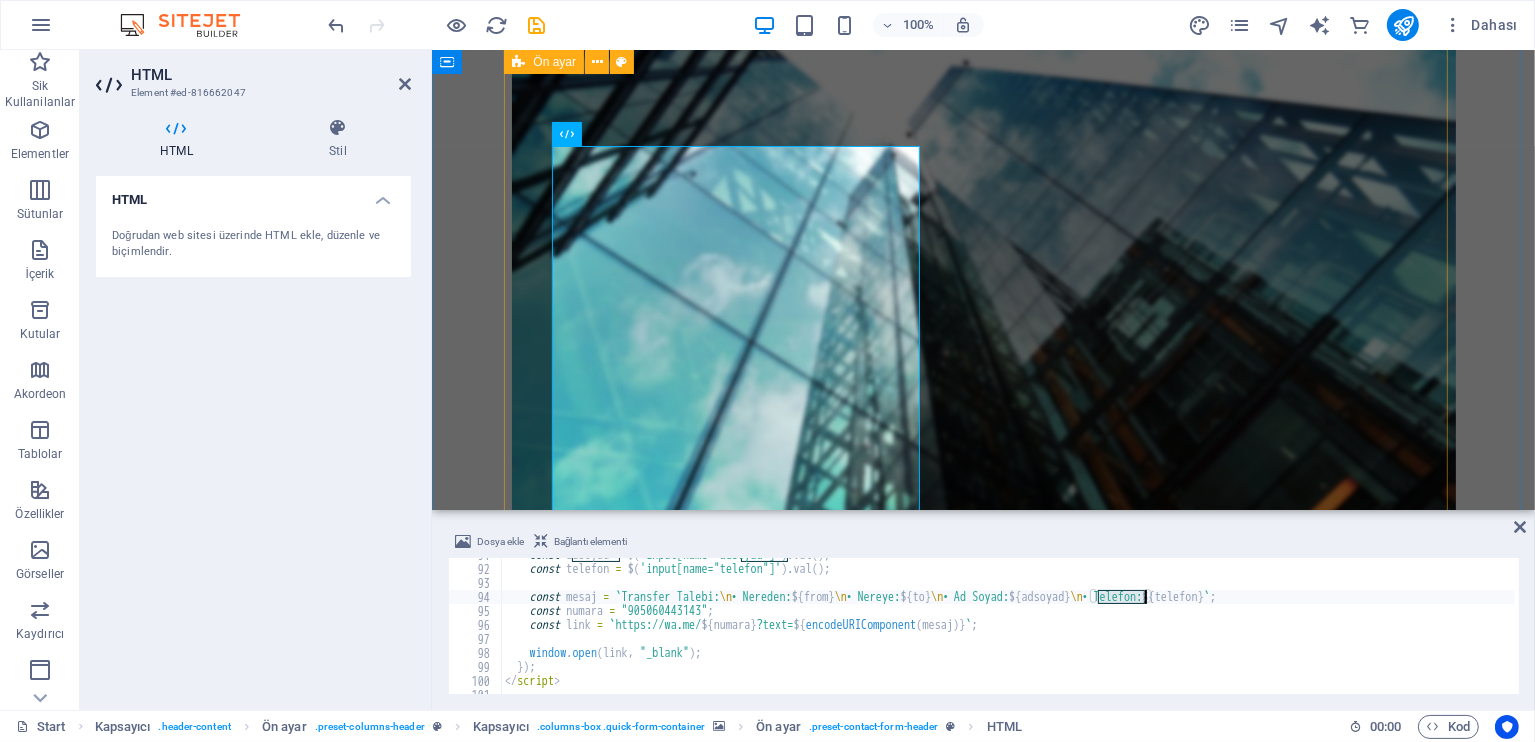 drag, startPoint x: 1095, startPoint y: 591, endPoint x: 1145, endPoint y: 592, distance: 50.01 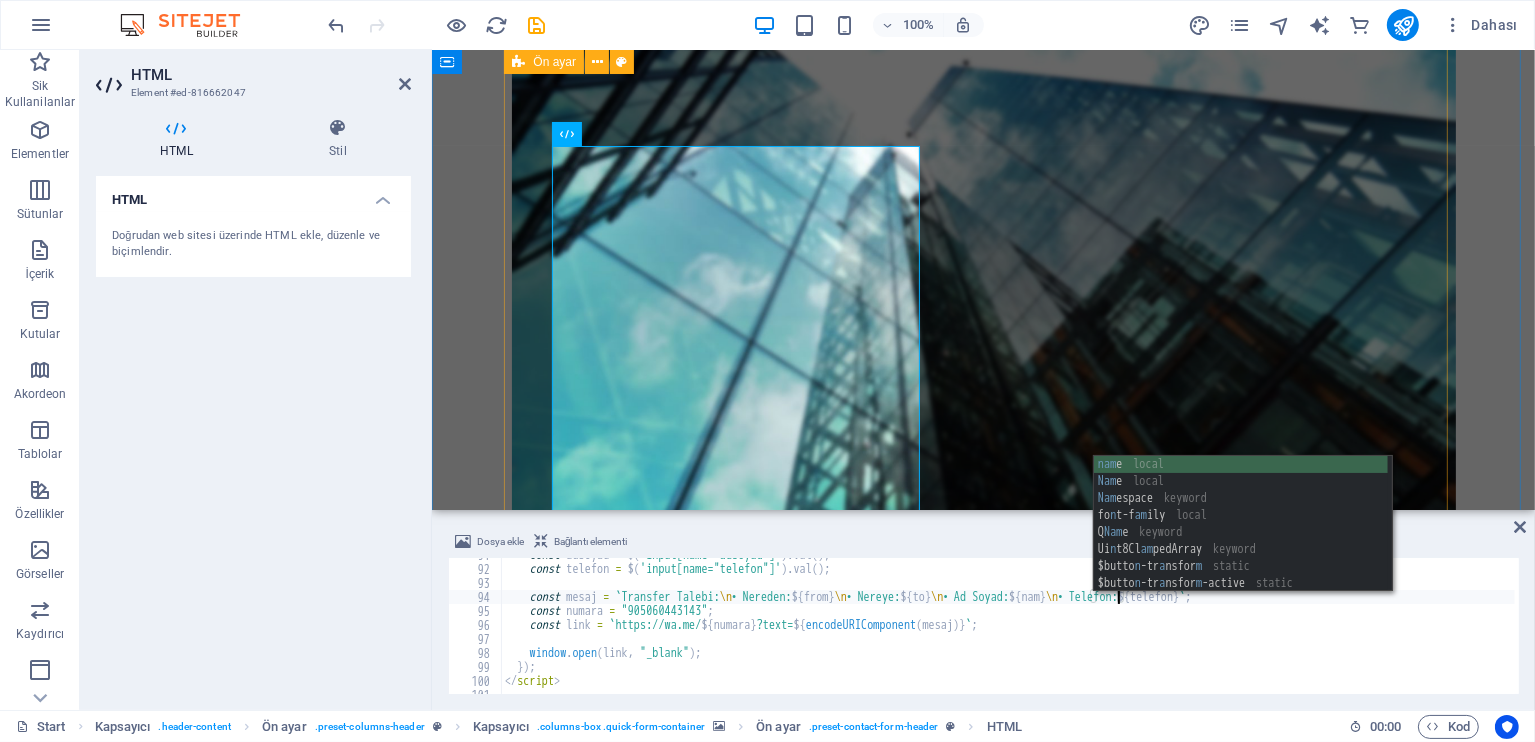 scroll, scrollTop: 0, scrollLeft: 50, axis: horizontal 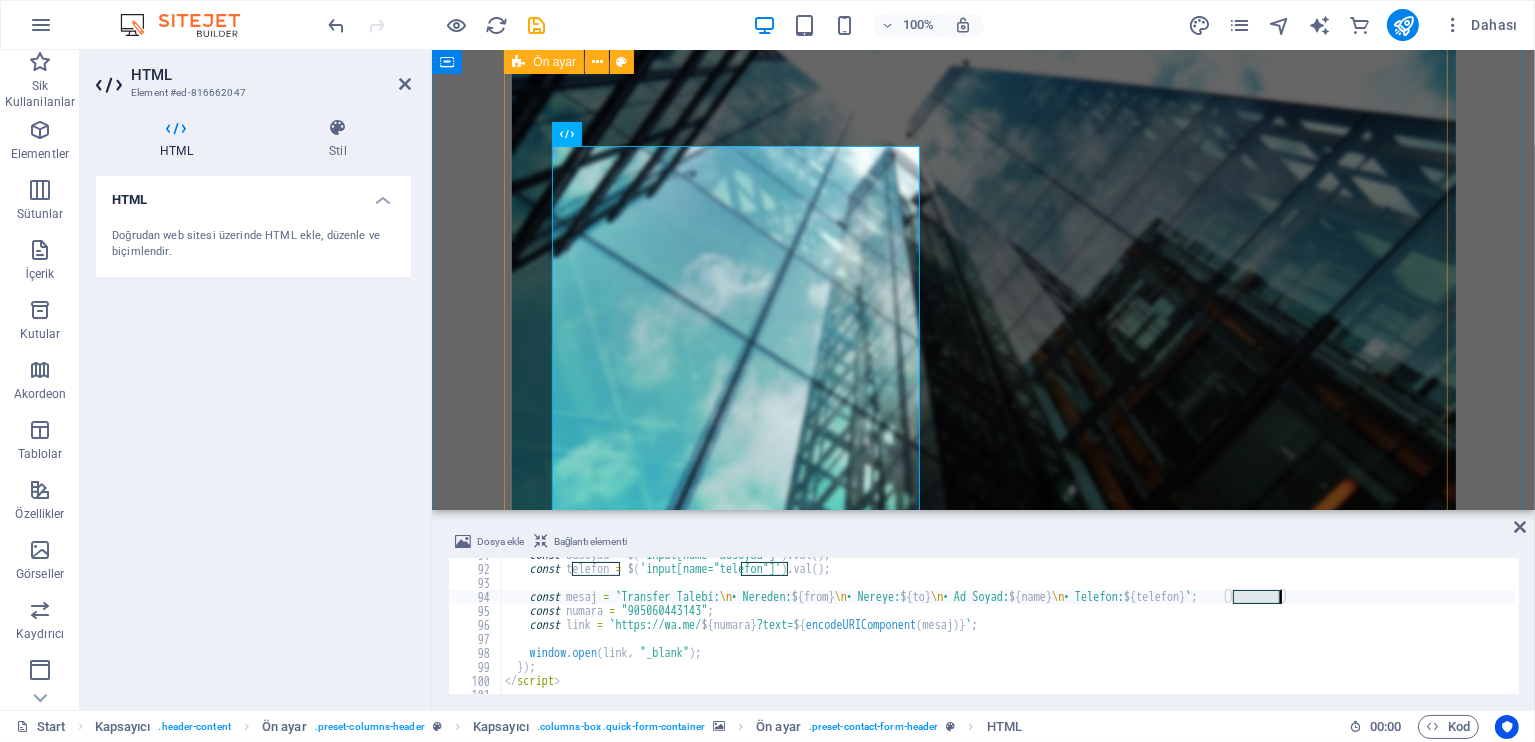 drag, startPoint x: 1234, startPoint y: 602, endPoint x: 1278, endPoint y: 602, distance: 44 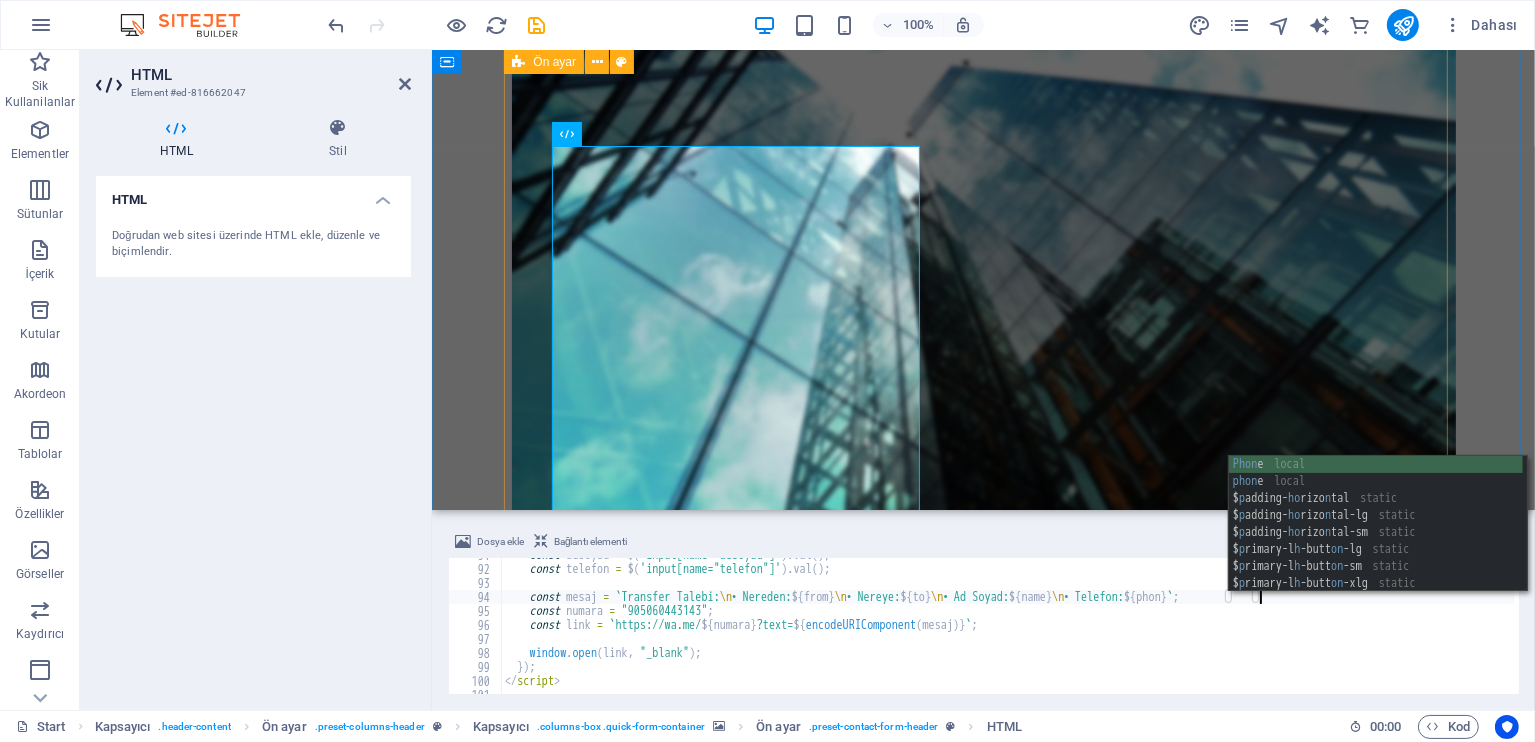 scroll, scrollTop: 0, scrollLeft: 62, axis: horizontal 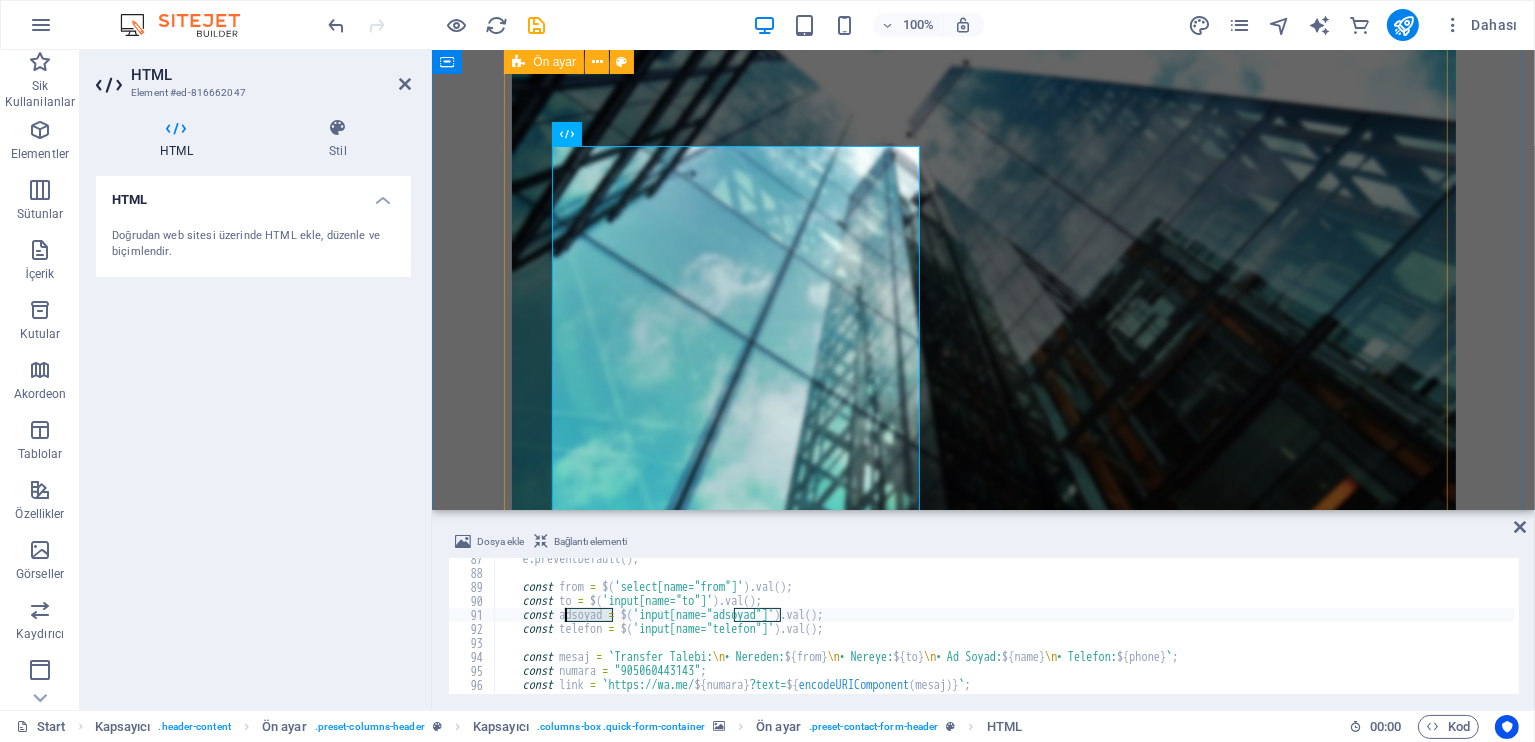 drag, startPoint x: 613, startPoint y: 618, endPoint x: 564, endPoint y: 618, distance: 49 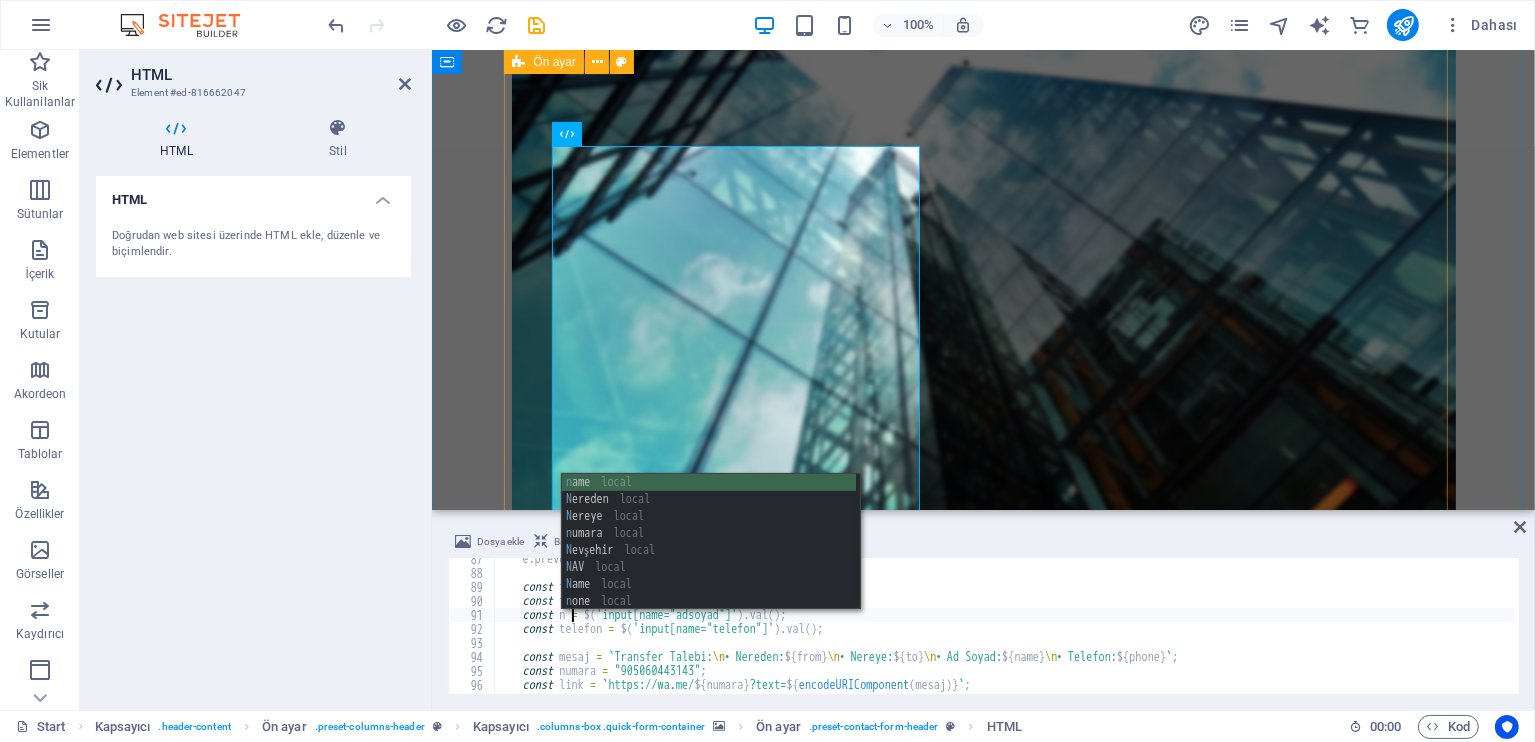 scroll, scrollTop: 0, scrollLeft: 7, axis: horizontal 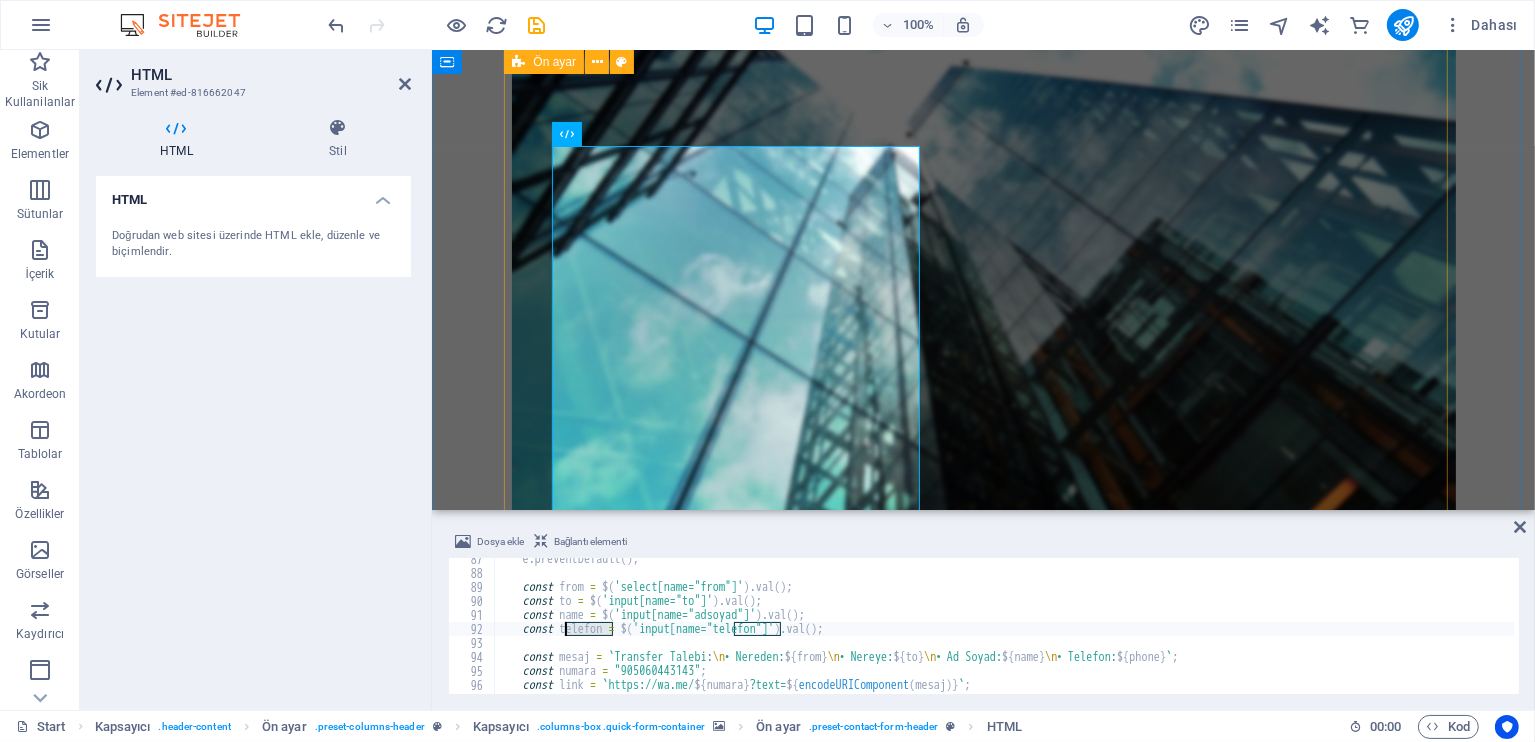 drag, startPoint x: 613, startPoint y: 626, endPoint x: 670, endPoint y: 613, distance: 58.463665 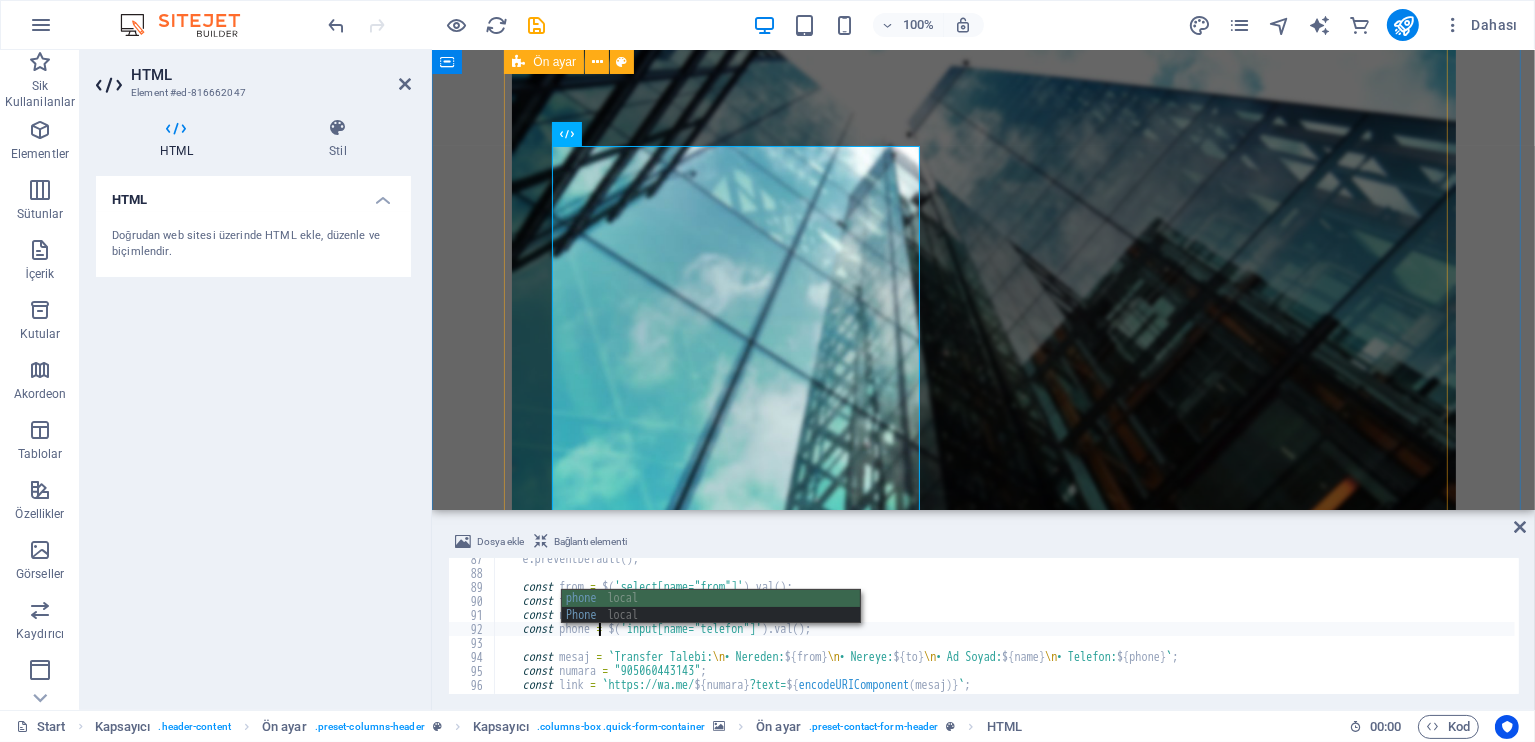 scroll, scrollTop: 0, scrollLeft: 8, axis: horizontal 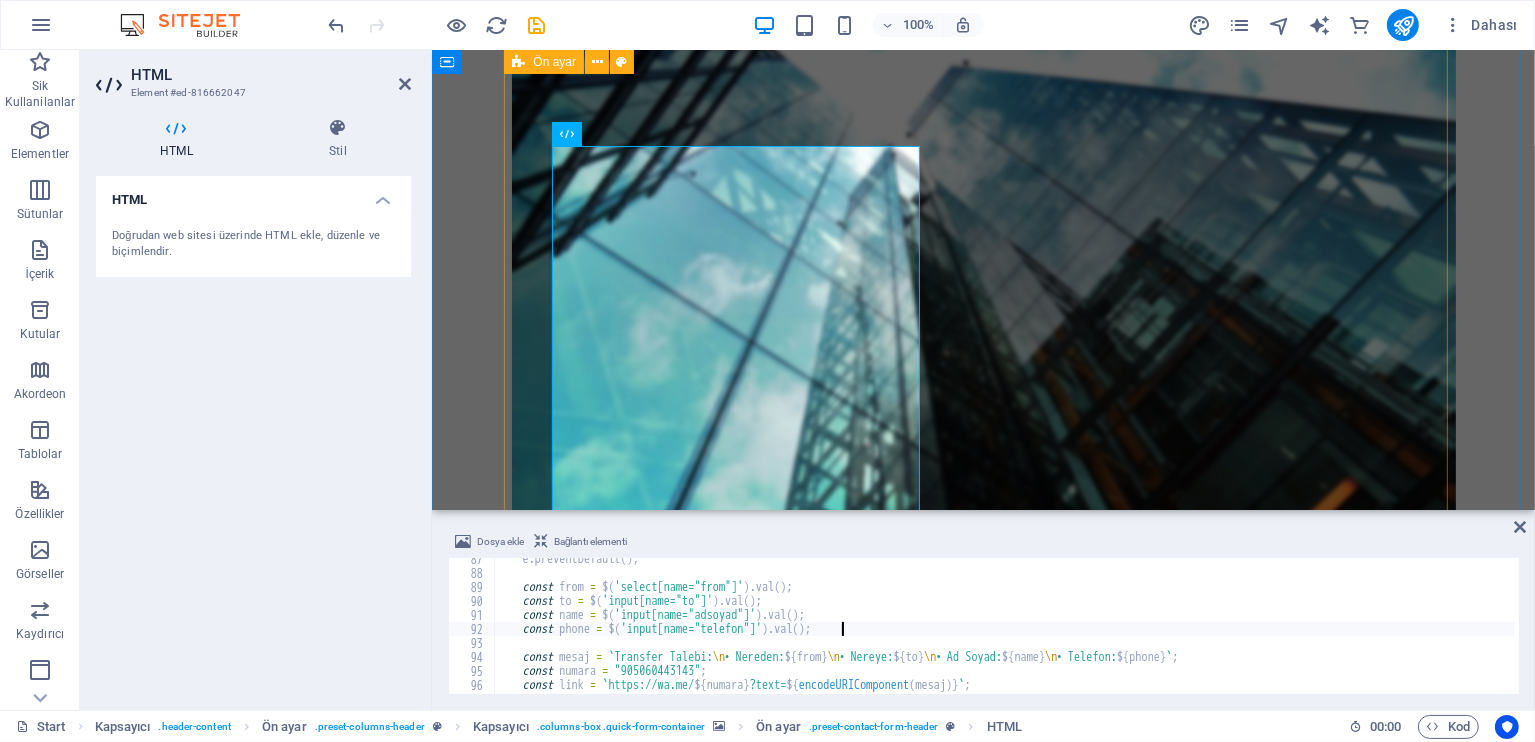 click on "e . preventDefault ( ) ;      const   from   =   $ ( 'select[name="from"]' ) . val ( ) ;      const   to   =   $ ( 'input[name="to"]' ) . val ( ) ;      const   name   =   $ ( 'input[name="adsoyad"]' ) . val ( ) ;      const   phone   =   $ ( 'input[name="telefon"]' ) . val ( ) ;      const   mesaj   =   ` Transfer Talebi: \n • Nereden:  ${ from } \n • Nereye:  ${ to } \n • Ad Soyad:  ${ name } \n • Telefon:  ${ phone } ` ;      const   numara   =   "905060443143" ;      const   link   =   ` https://wa.me/ ${ numara } ?text= ${ encodeURIComponent ( mesaj ) } ` ;" at bounding box center [1004, 634] 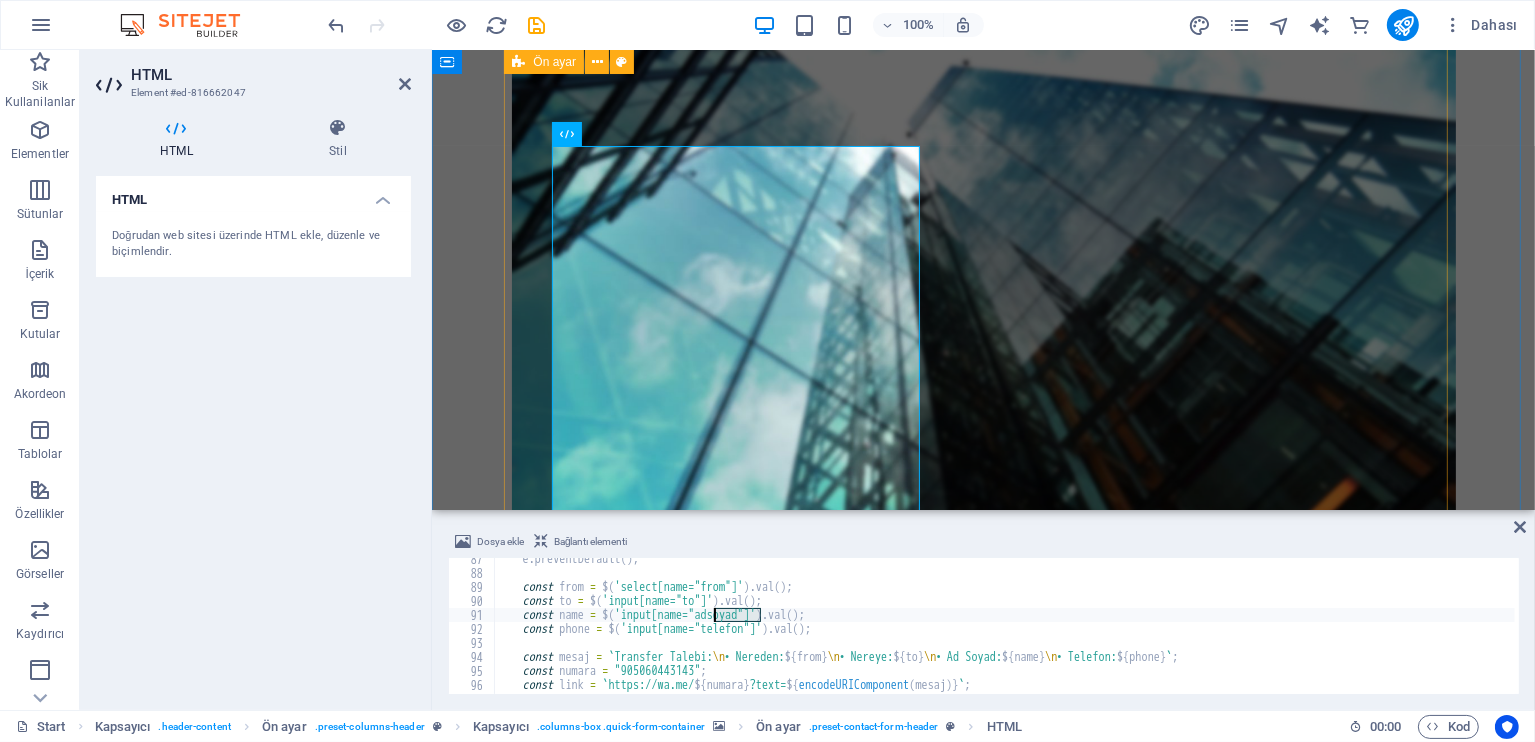 drag, startPoint x: 760, startPoint y: 618, endPoint x: 716, endPoint y: 618, distance: 44 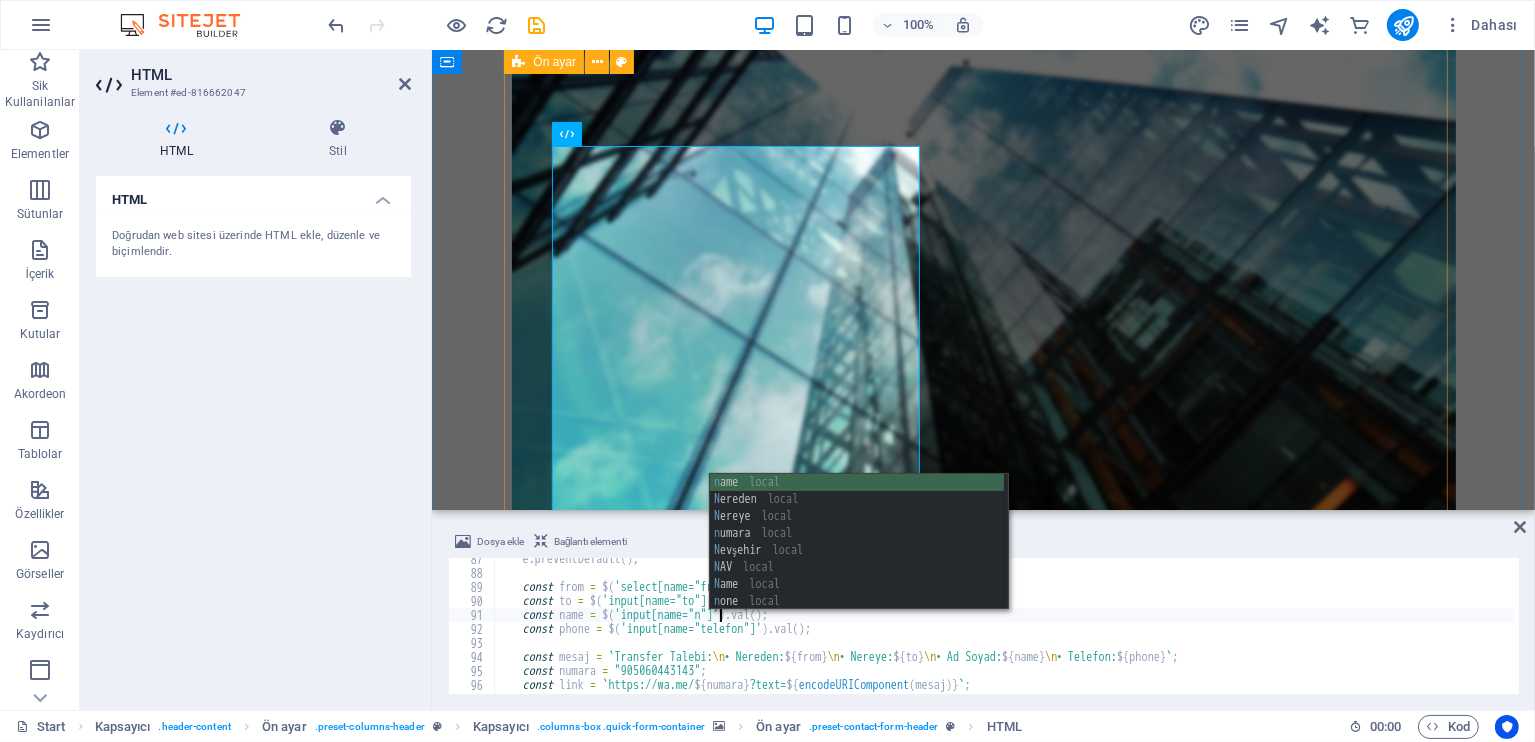 scroll, scrollTop: 0, scrollLeft: 19, axis: horizontal 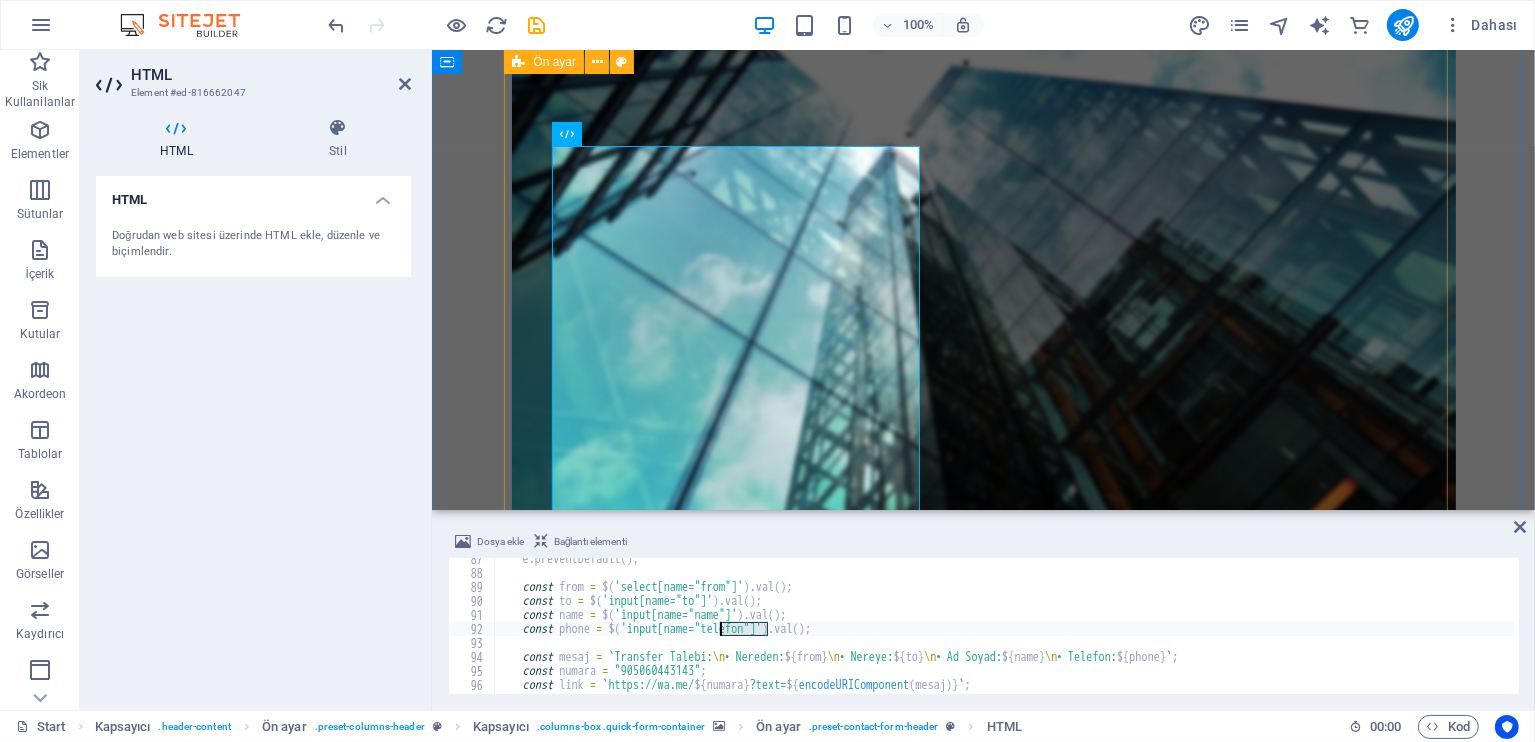 drag, startPoint x: 767, startPoint y: 630, endPoint x: 722, endPoint y: 626, distance: 45.17743 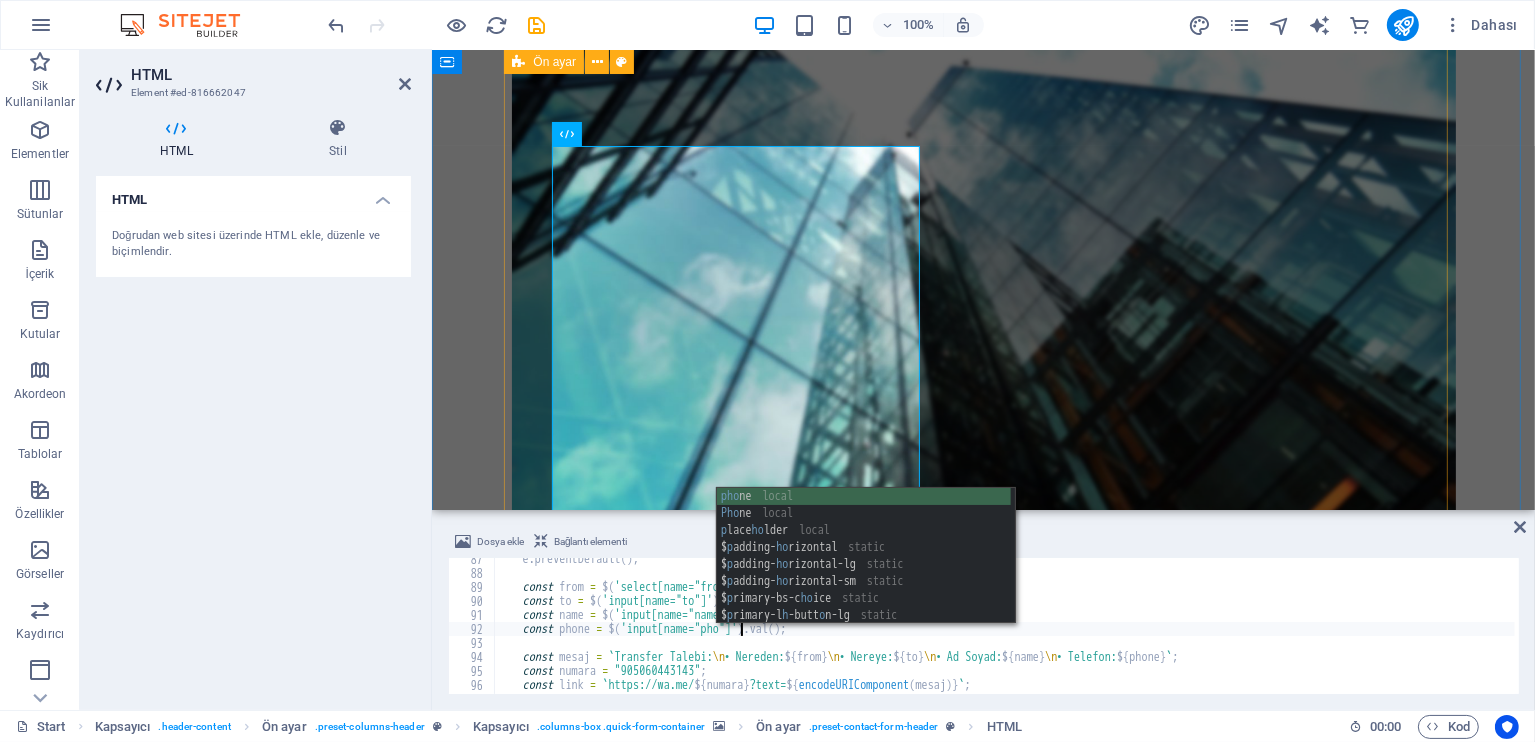 scroll, scrollTop: 0, scrollLeft: 20, axis: horizontal 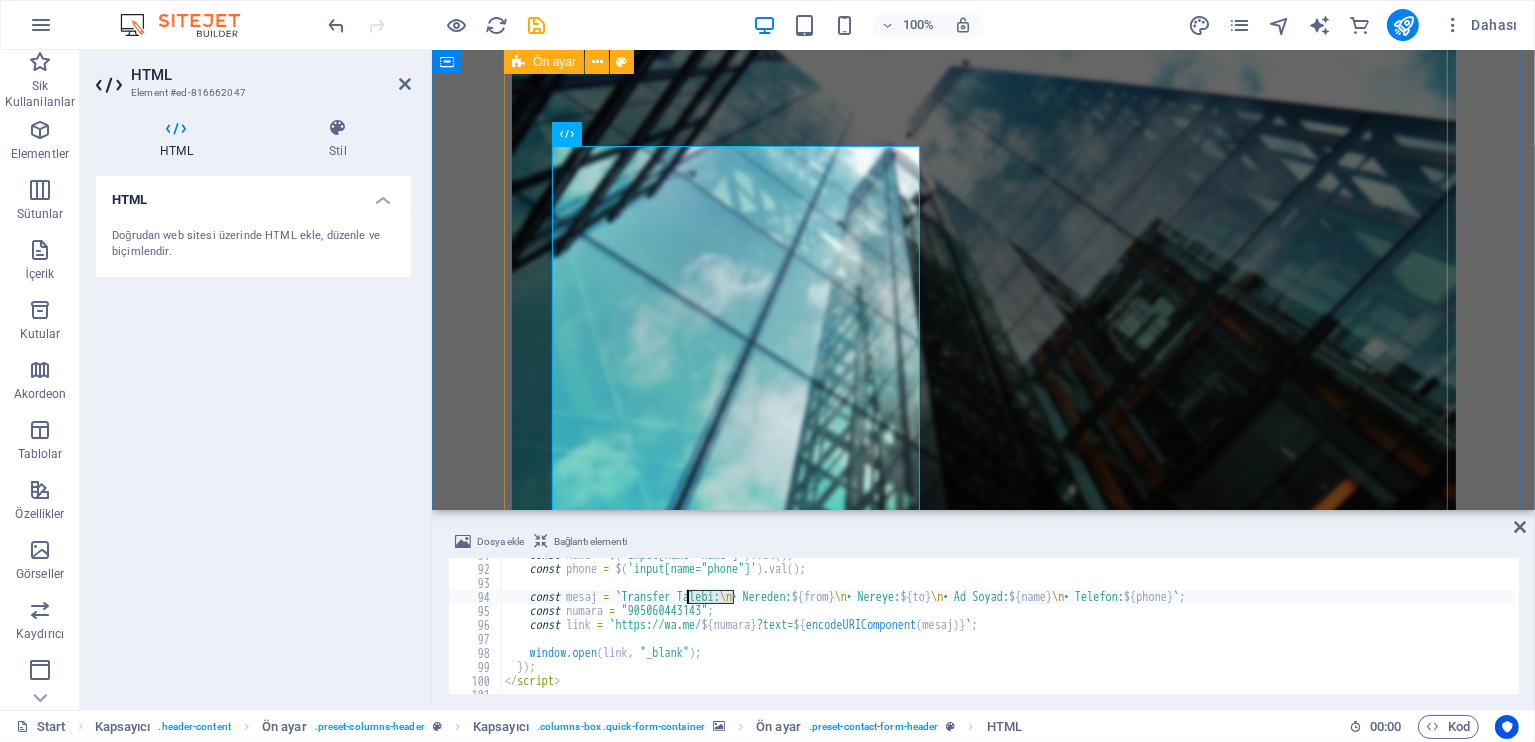 drag, startPoint x: 735, startPoint y: 598, endPoint x: 686, endPoint y: 600, distance: 49.0408 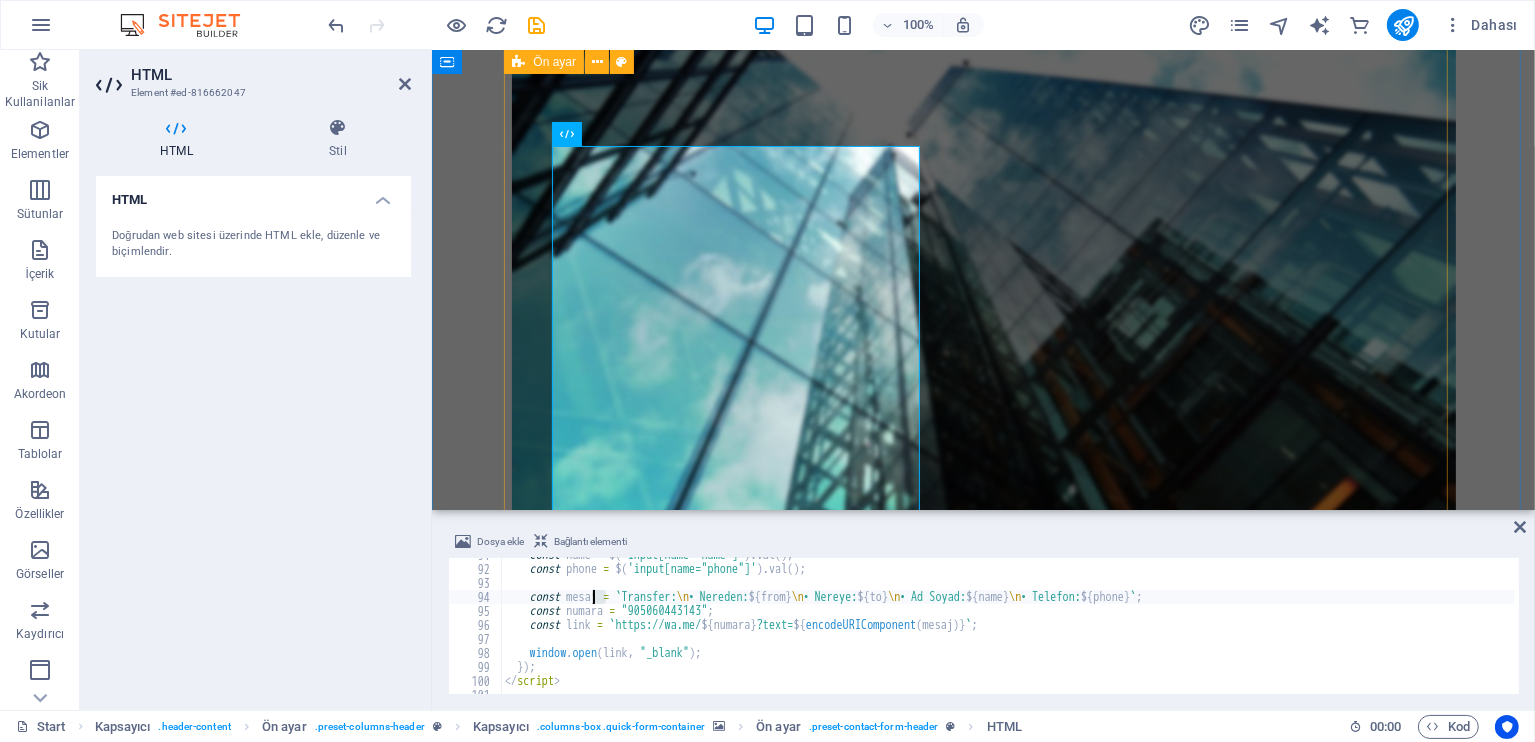 drag, startPoint x: 606, startPoint y: 594, endPoint x: 593, endPoint y: 596, distance: 13.152946 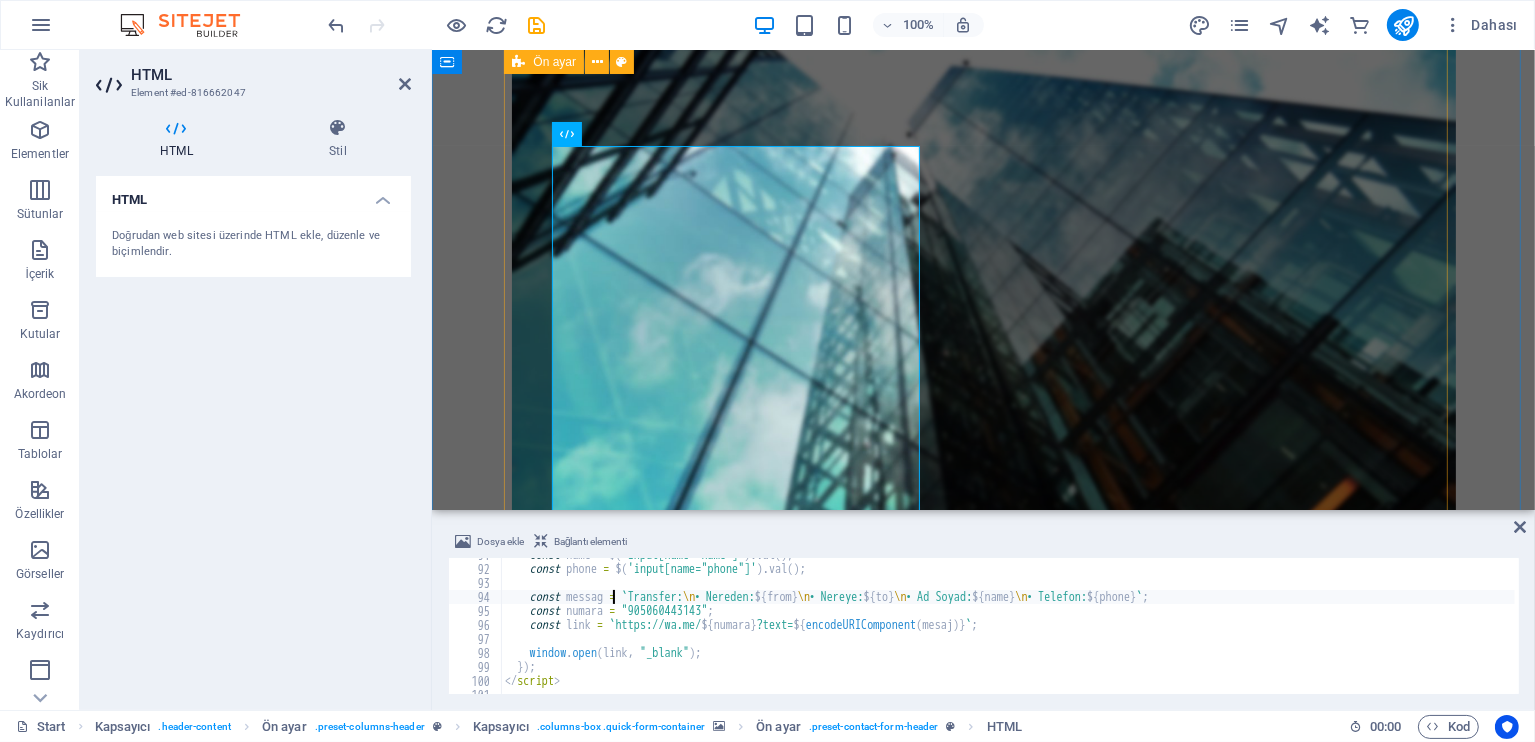 scroll, scrollTop: 0, scrollLeft: 9, axis: horizontal 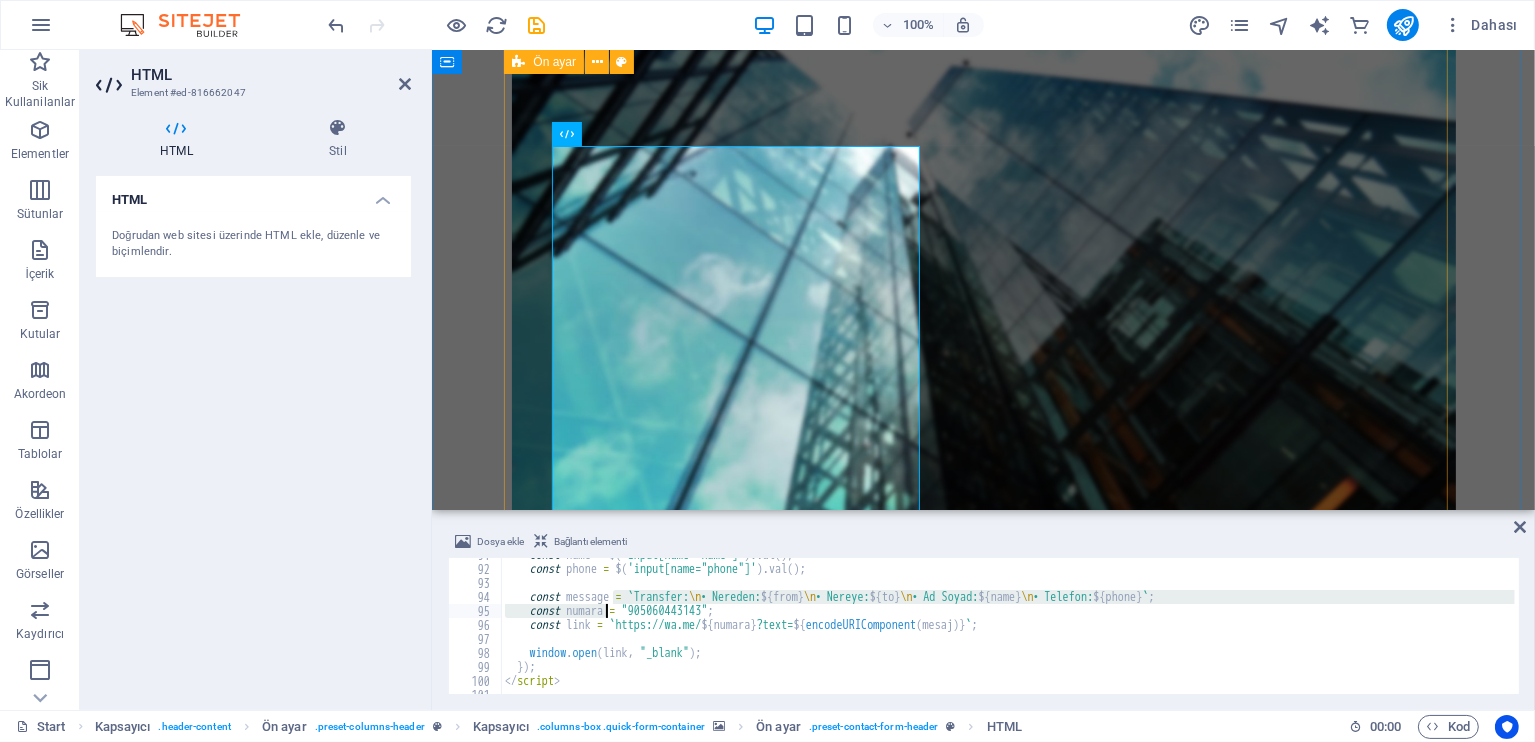click on "const   name   =   $ ( 'input[name="name"]' ) . val ( ) ;      const   phone   =   $ ( 'input[name="phone"]' ) . val ( ) ;      const   message   =   ` Transfer: \n • Nereden:  ${ from } \n • Nereye:  ${ to } \n • Ad Soyad:  ${ name } \n • Telefon:  ${ phone } ` ;      const   numara   =   "905060443143" ;      const   link   =   ` https://wa.me/ ${ numara } ?text= ${ encodeURIComponent ( mesaj ) } ` ;      window . open ( link ,   "_blank" ) ;    }) ; </ script >" at bounding box center (1008, 630) 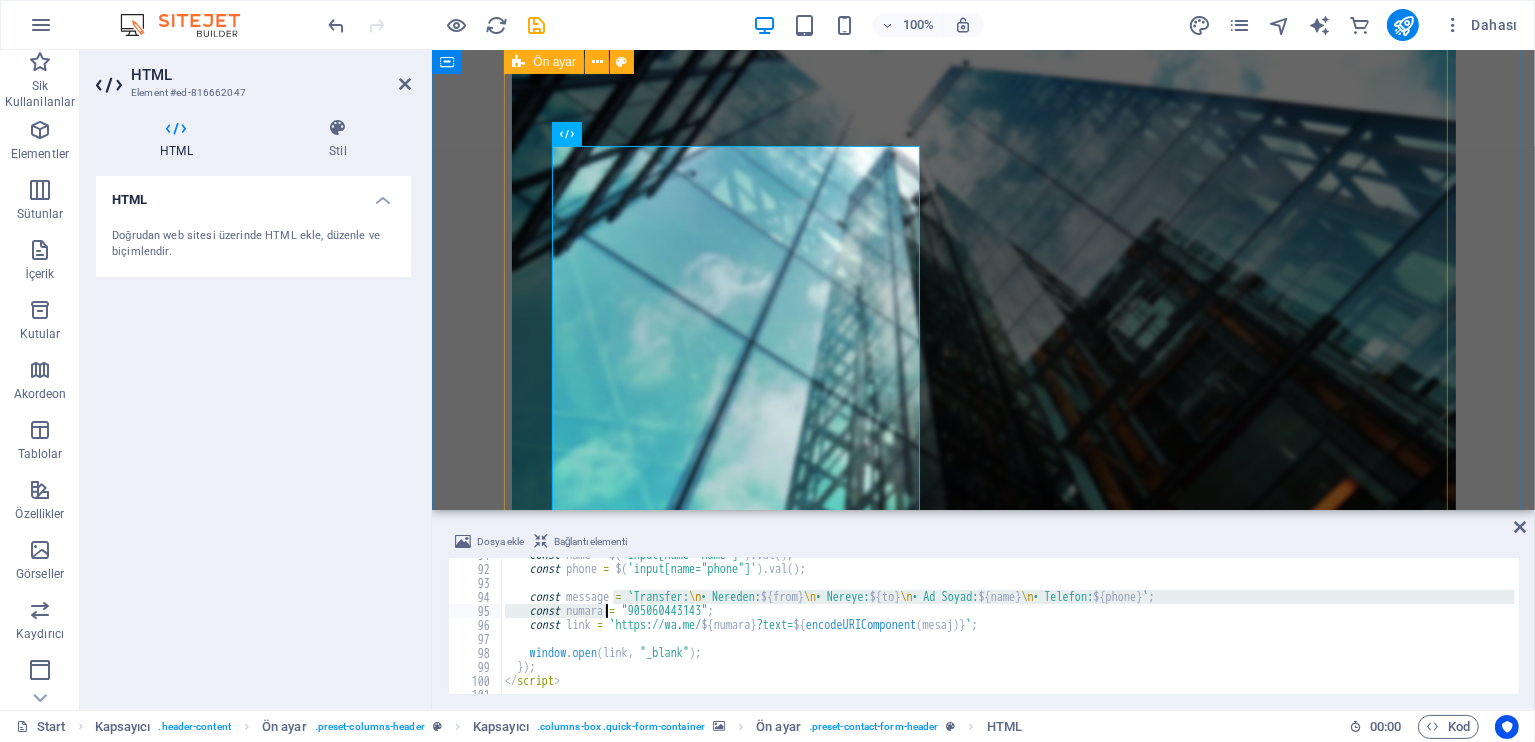 click on "const   name   =   $ ( 'input[name="name"]' ) . val ( ) ;      const   phone   =   $ ( 'input[name="phone"]' ) . val ( ) ;      const   message   =   ` Transfer: \n • Nereden:  ${ from } \n • Nereye:  ${ to } \n • Ad Soyad:  ${ name } \n • Telefon:  ${ phone } ` ;      const   numara   =   "905060443143" ;      const   link   =   ` https://wa.me/ ${ numara } ?text= ${ encodeURIComponent ( mesaj ) } ` ;      window . open ( link ,   "_blank" ) ;    }) ; </ script >" at bounding box center [1008, 630] 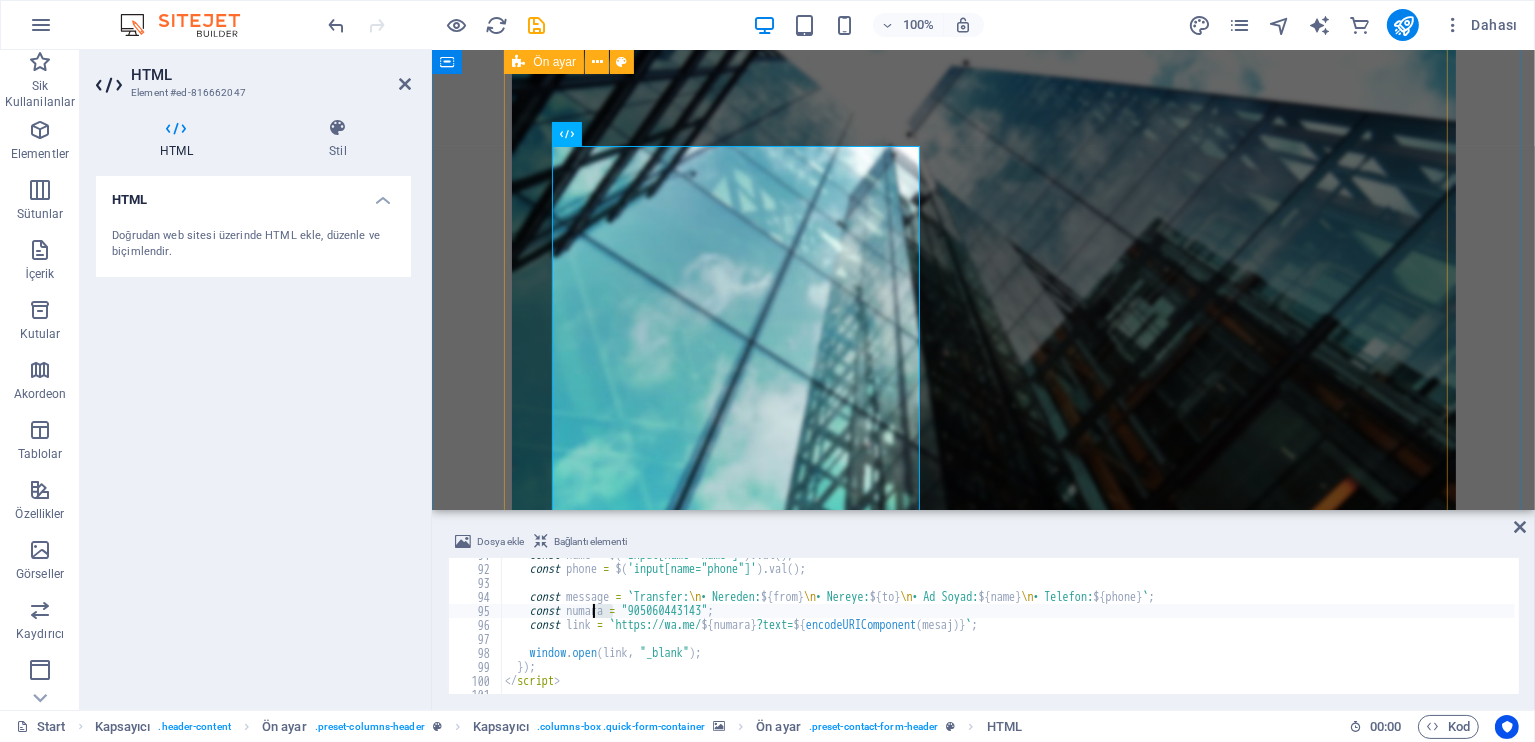 drag, startPoint x: 611, startPoint y: 610, endPoint x: 595, endPoint y: 610, distance: 16 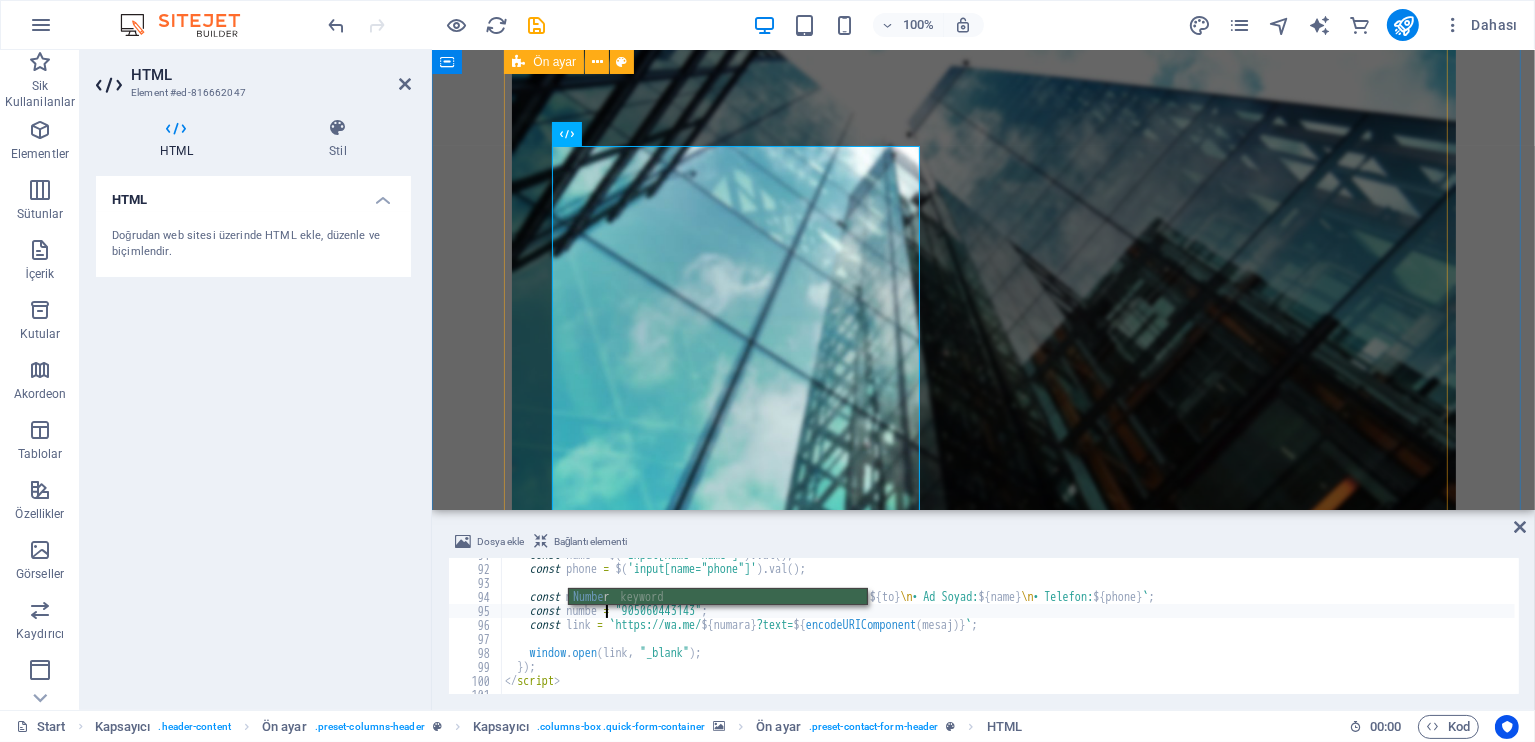 scroll, scrollTop: 0, scrollLeft: 8, axis: horizontal 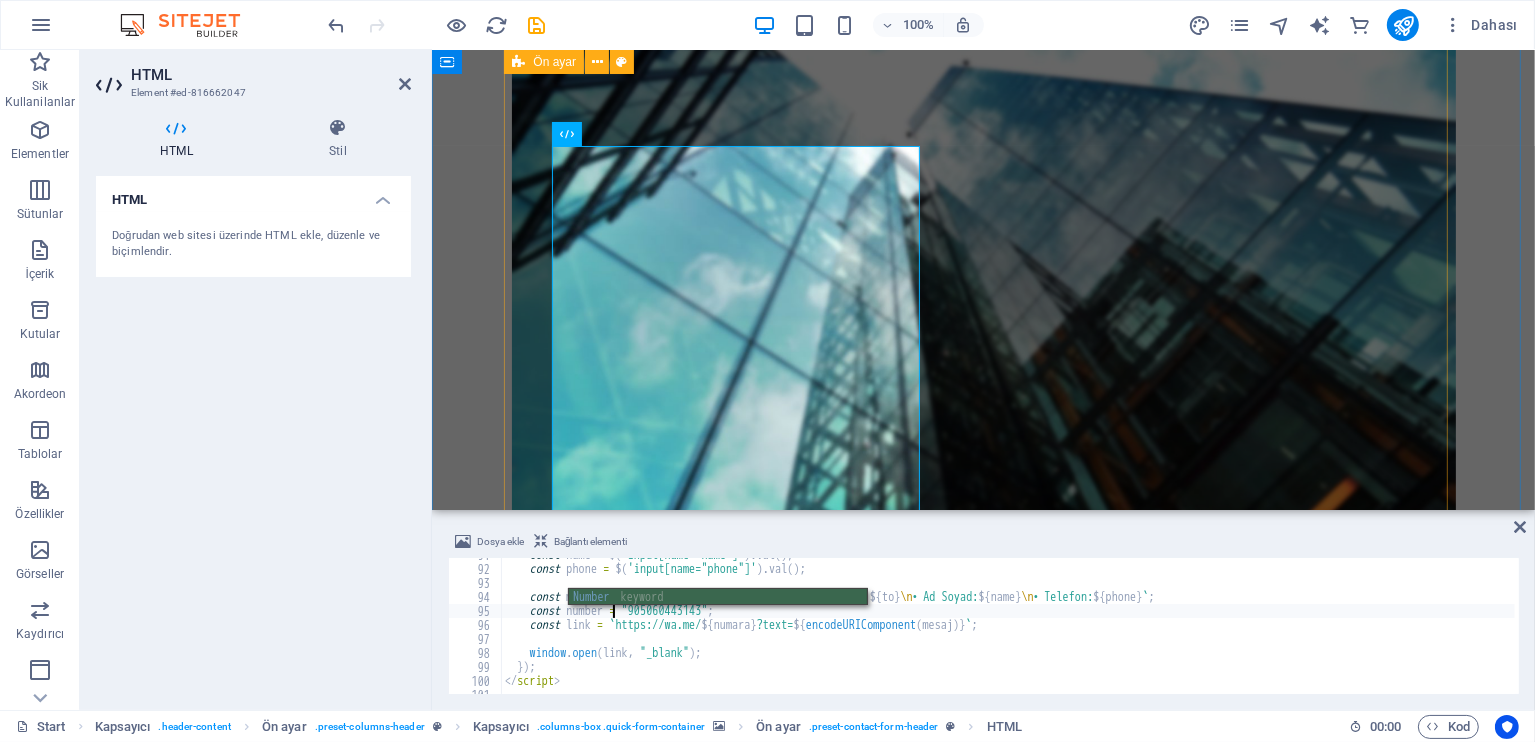 click on "const   name   =   $ ( 'input[name="name"]' ) . val ( ) ;      const   phone   =   $ ( 'input[name="phone"]' ) . val ( ) ;      const   message   =   ` Transfer: \n • Nereden:  ${ from } \n • Nereye:  ${ to } \n • Ad Soyad:  ${ name } \n • Telefon:  ${ phone } ` ;      const   number   =   "905060443143" ;      const   link   =   ` https://wa.me/ ${ numara } ?text= ${ encodeURIComponent ( mesaj ) } ` ;      window . open ( link ,   "_blank" ) ;    }) ; </ script >" at bounding box center (1008, 630) 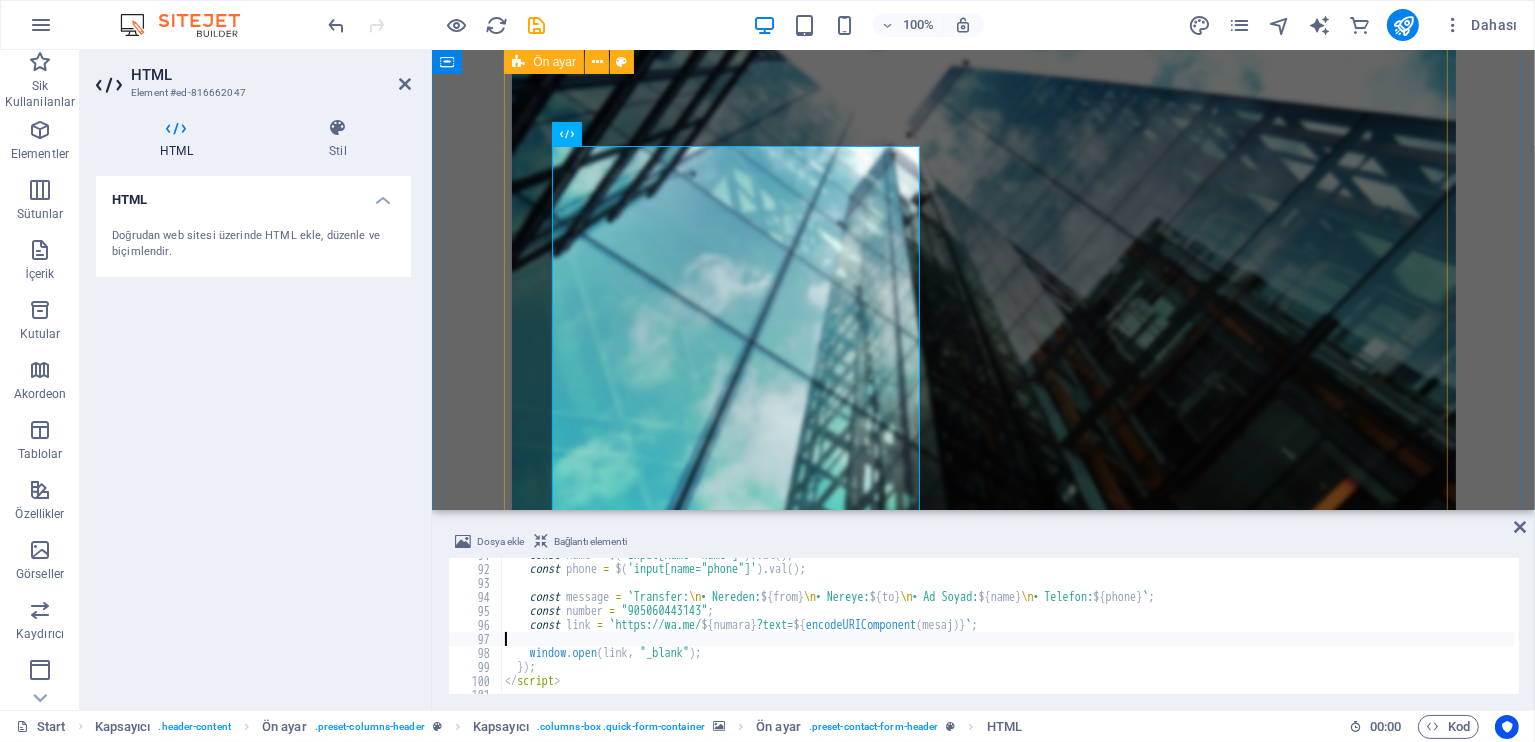 scroll, scrollTop: 0, scrollLeft: 0, axis: both 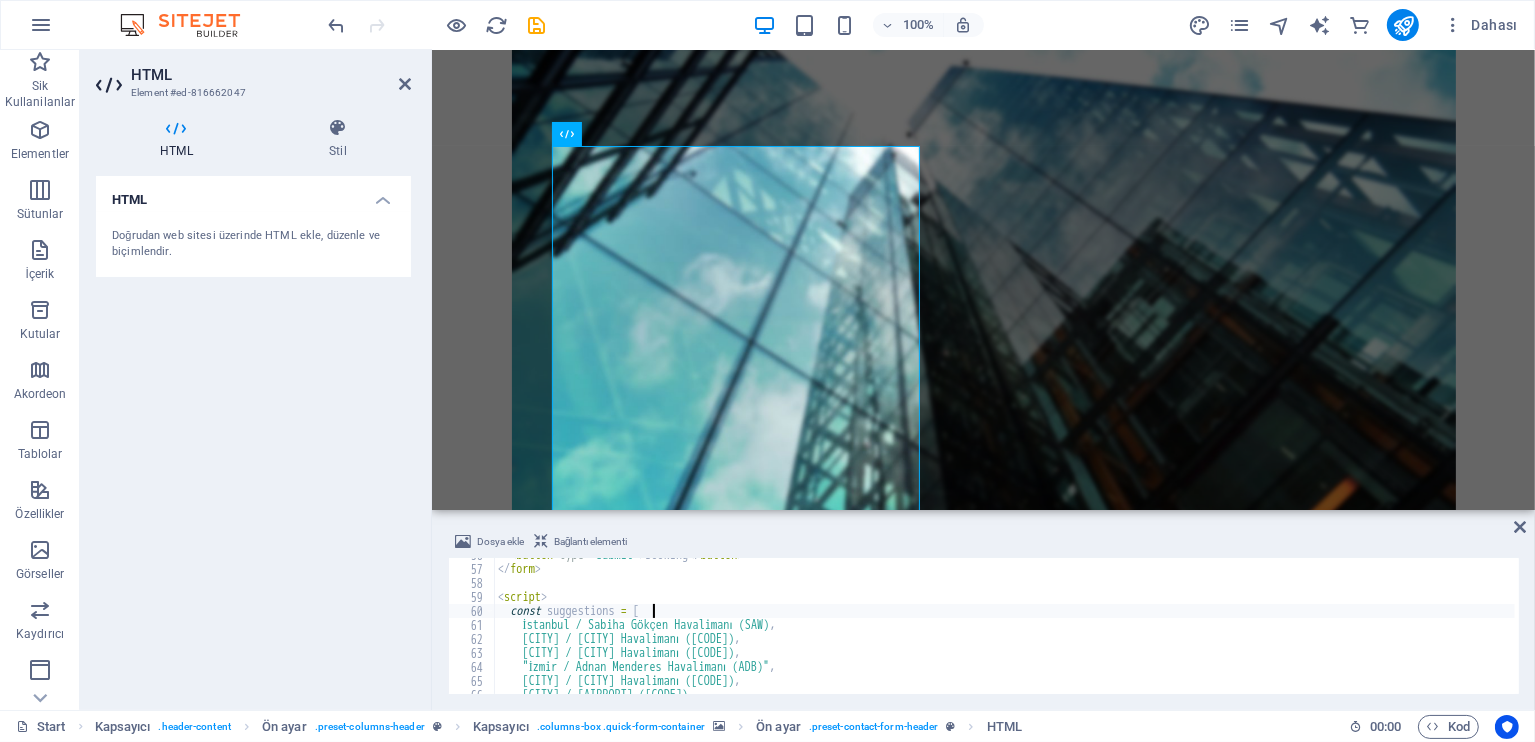 click on "< button   type = "submit" > Booking </ button > </ form > < script >    const   suggestions   =   [      "İstanbul / Sabiha Gökçen Havalimanı (SAW)" ,      "İstanbul / İstanbul Havalimanı (IST)" ,      "Ankara / Esenboğa Havalimanı (ESB)" ,      "İzmir / Adnan Menderes Havalimanı (ADB)" ,      "Nevşehir / Kapadokya Havalimanı (NAV)" ,      "Kayseri / Erkilet Havalimanı (ASR)" ," at bounding box center (1004, 630) 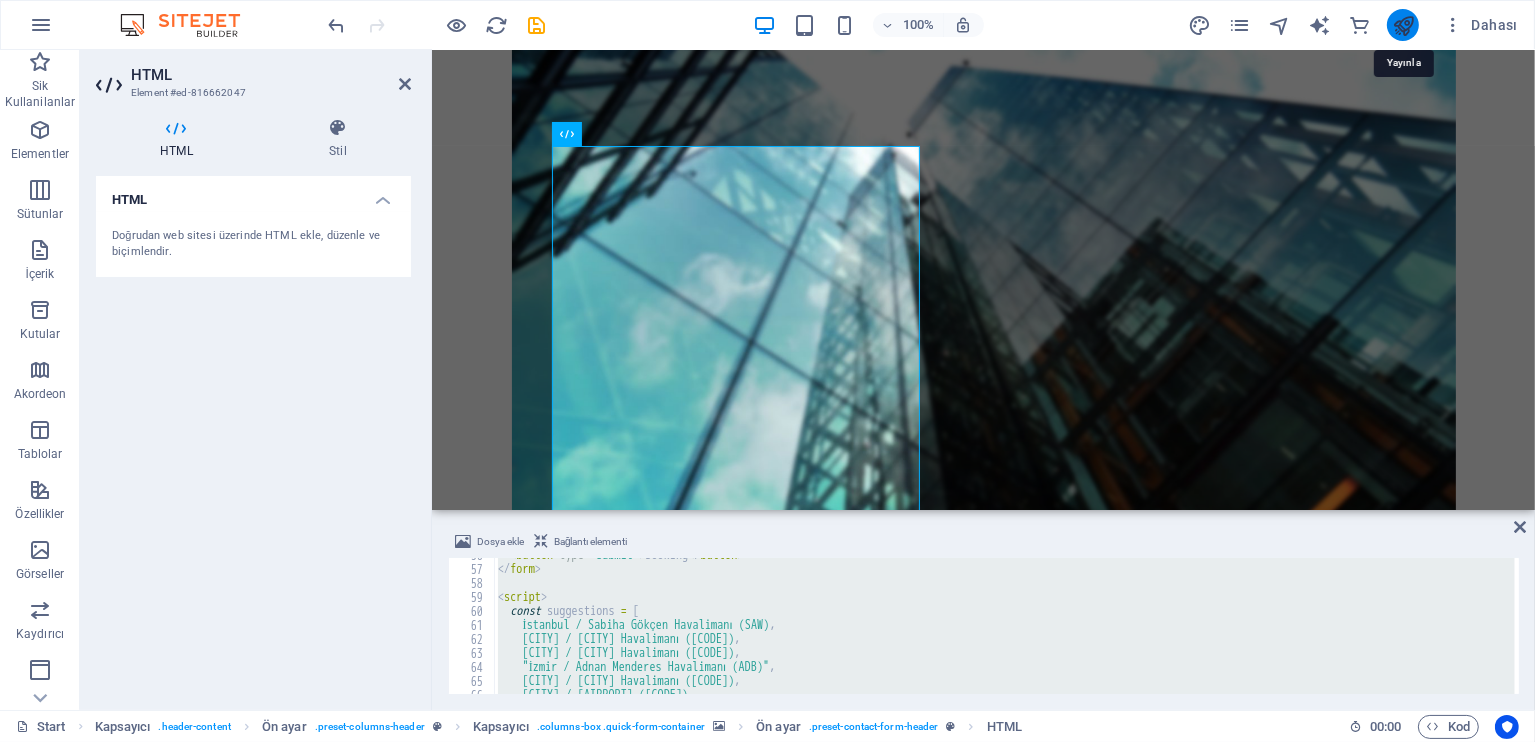 type on "</script>" 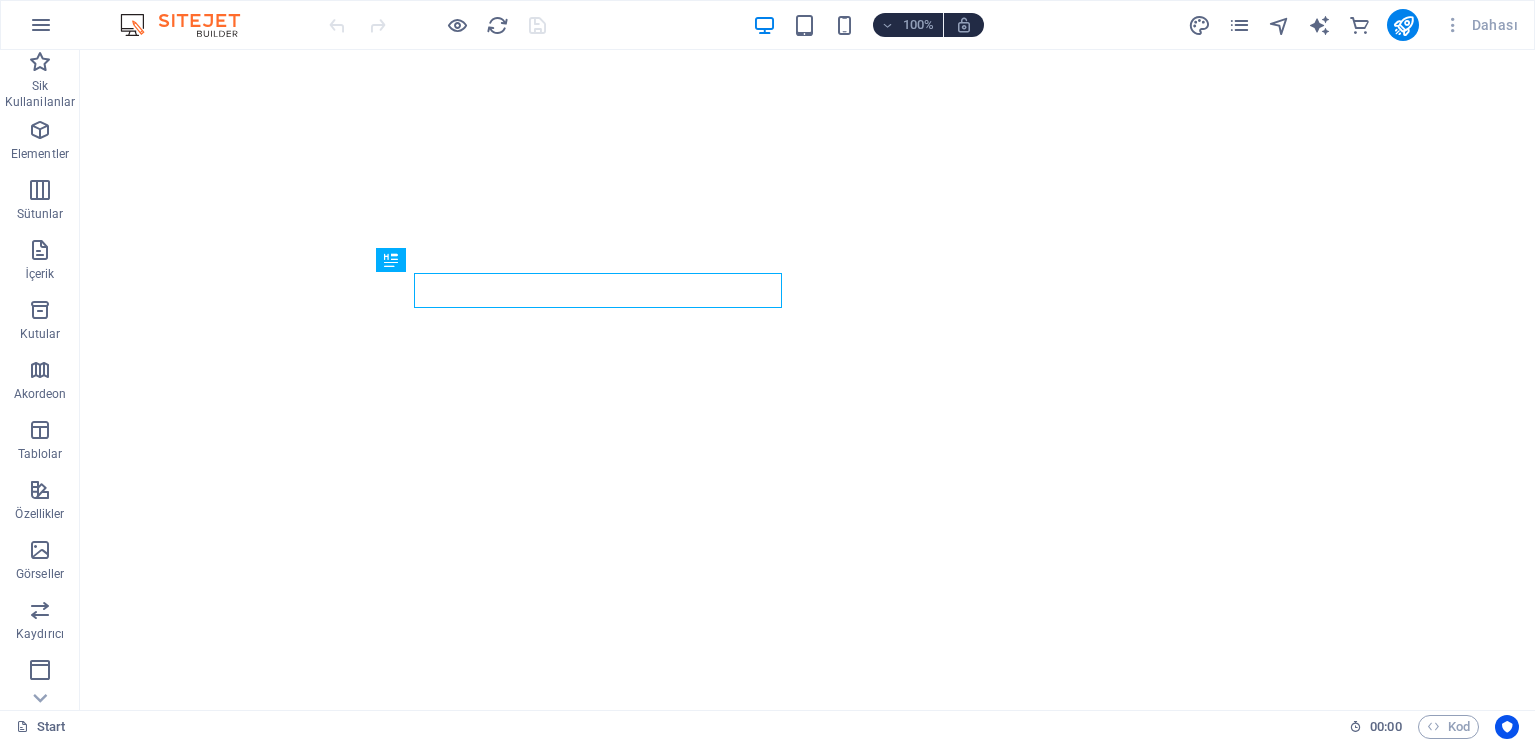 scroll, scrollTop: 0, scrollLeft: 0, axis: both 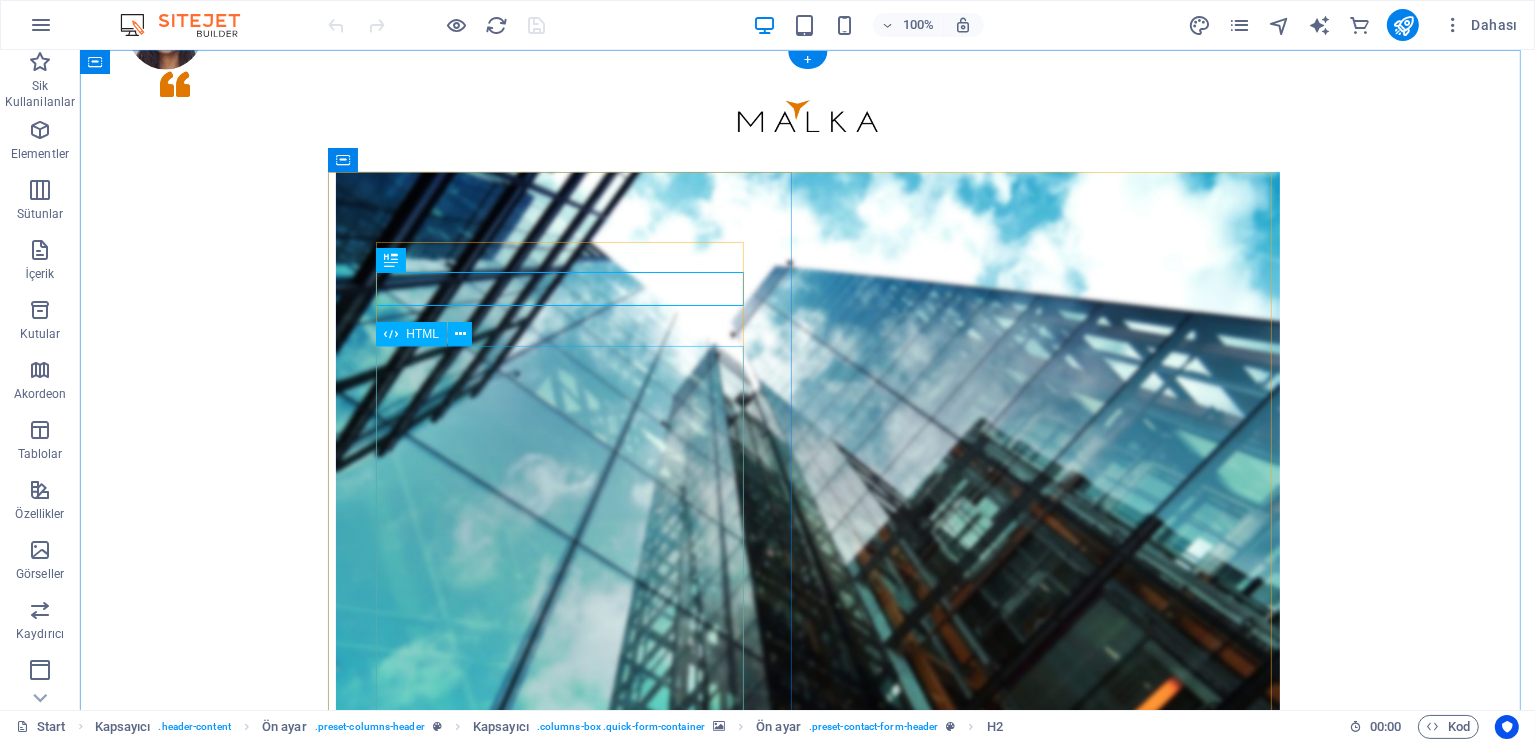 click on "From
[CITY]
[CITY]
[CITY]
Booking" at bounding box center (807, 1201) 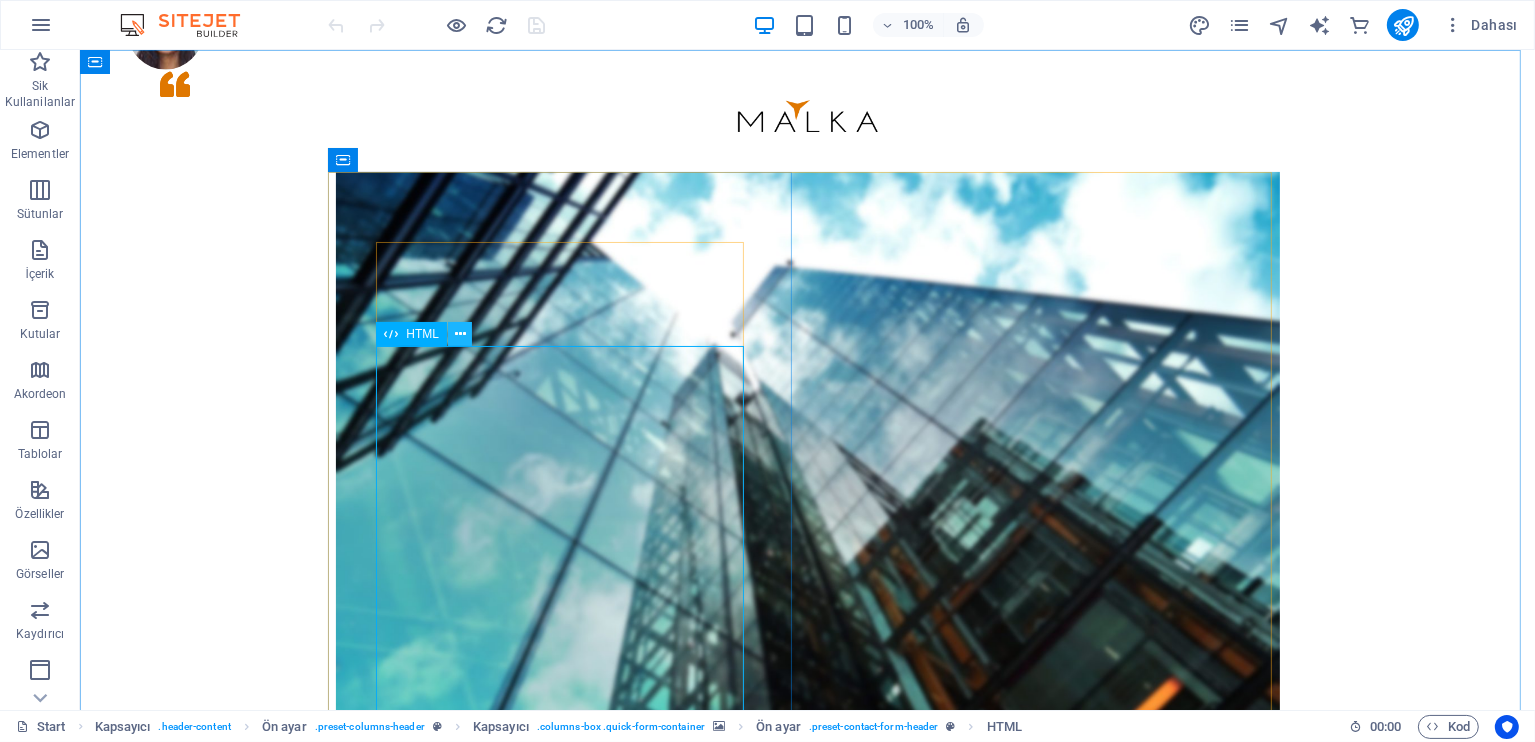 click at bounding box center [460, 334] 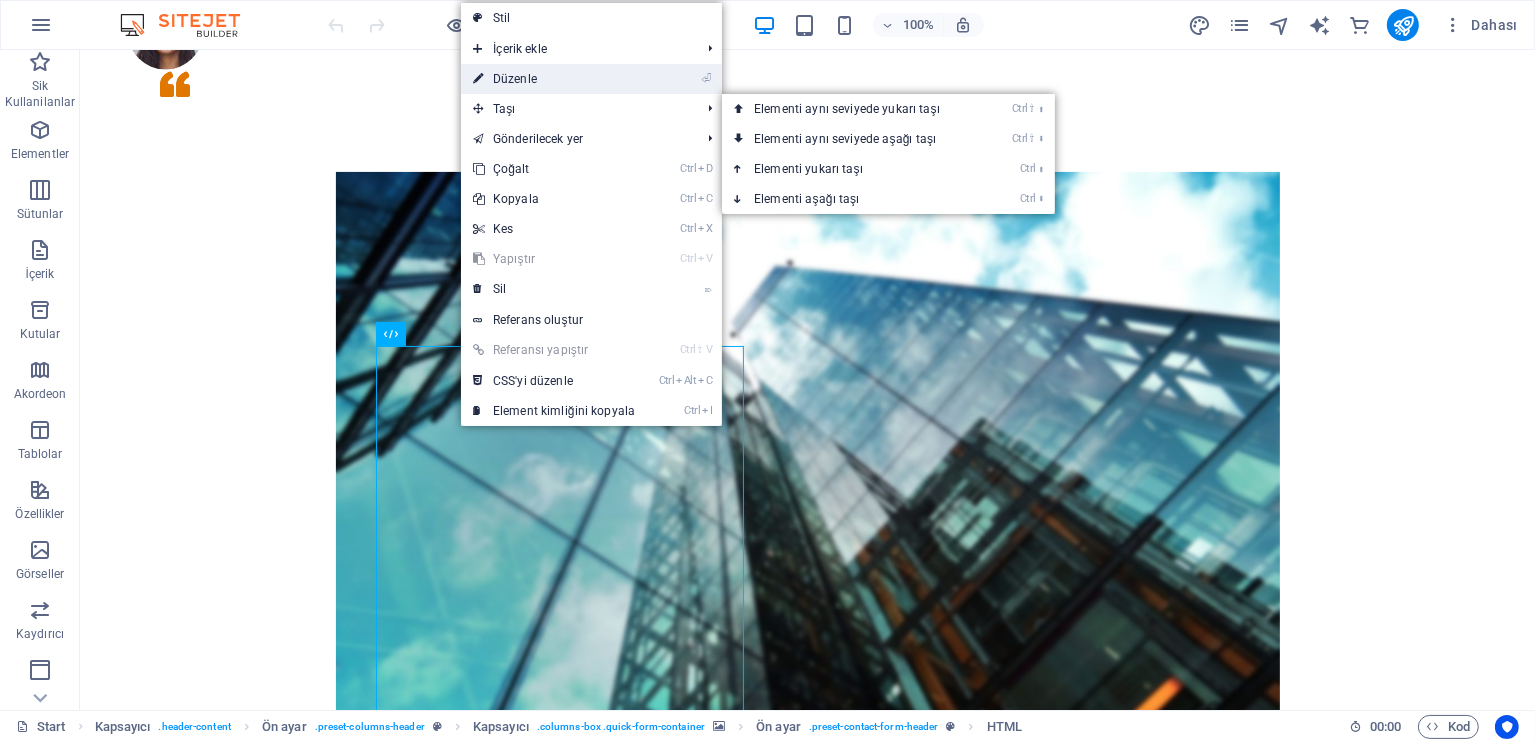 click on "⏎  Düzenle" at bounding box center (554, 79) 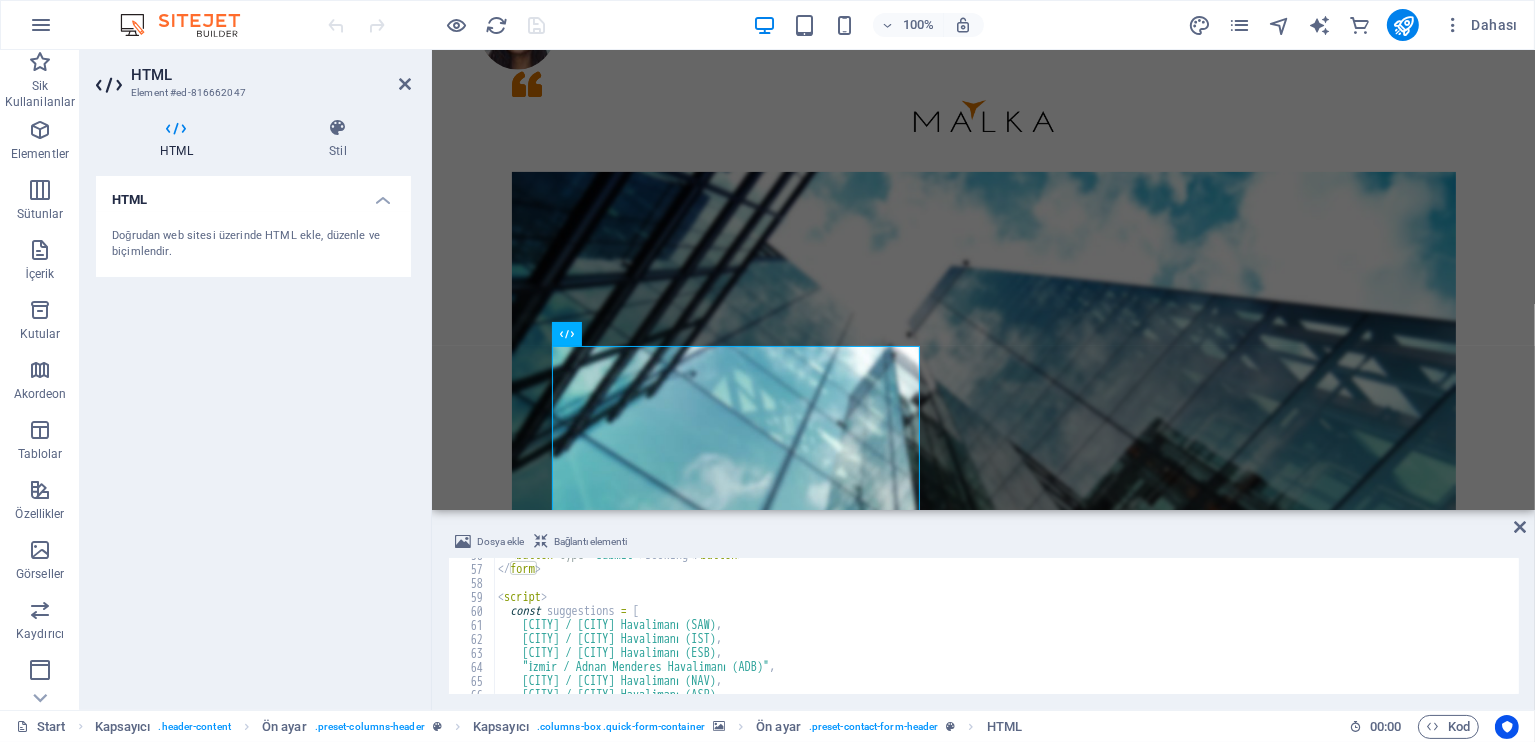 scroll, scrollTop: 840, scrollLeft: 0, axis: vertical 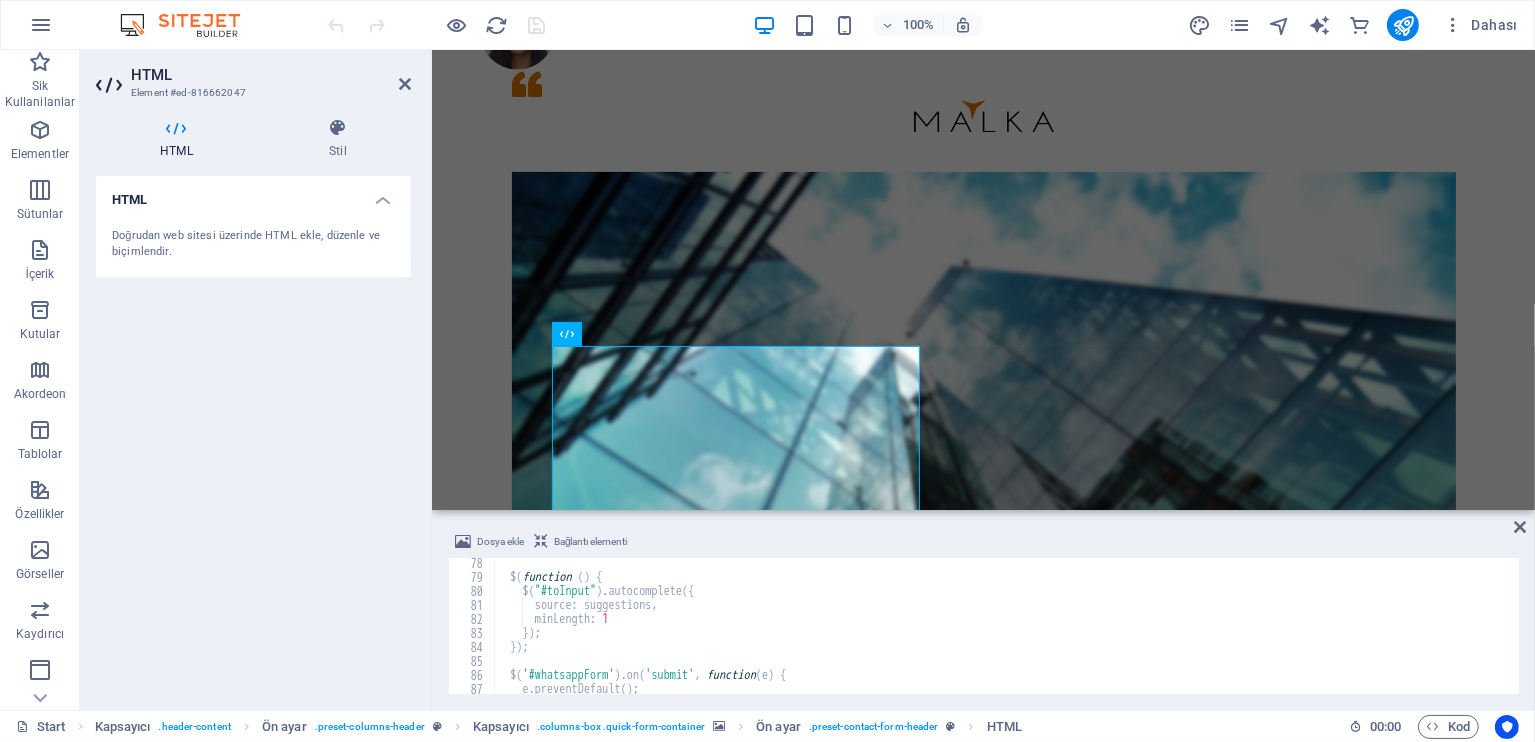 click on "$ ( function   ( )   {      $ ( "#toInput" ) . autocomplete ({         source :   suggestions ,         minLength :   1      }) ;    }) ;    $ ( '#whatsappForm' ) . on ( 'submit' ,   function ( e )   {      e . preventDefault ( ) ;" at bounding box center (1004, 638) 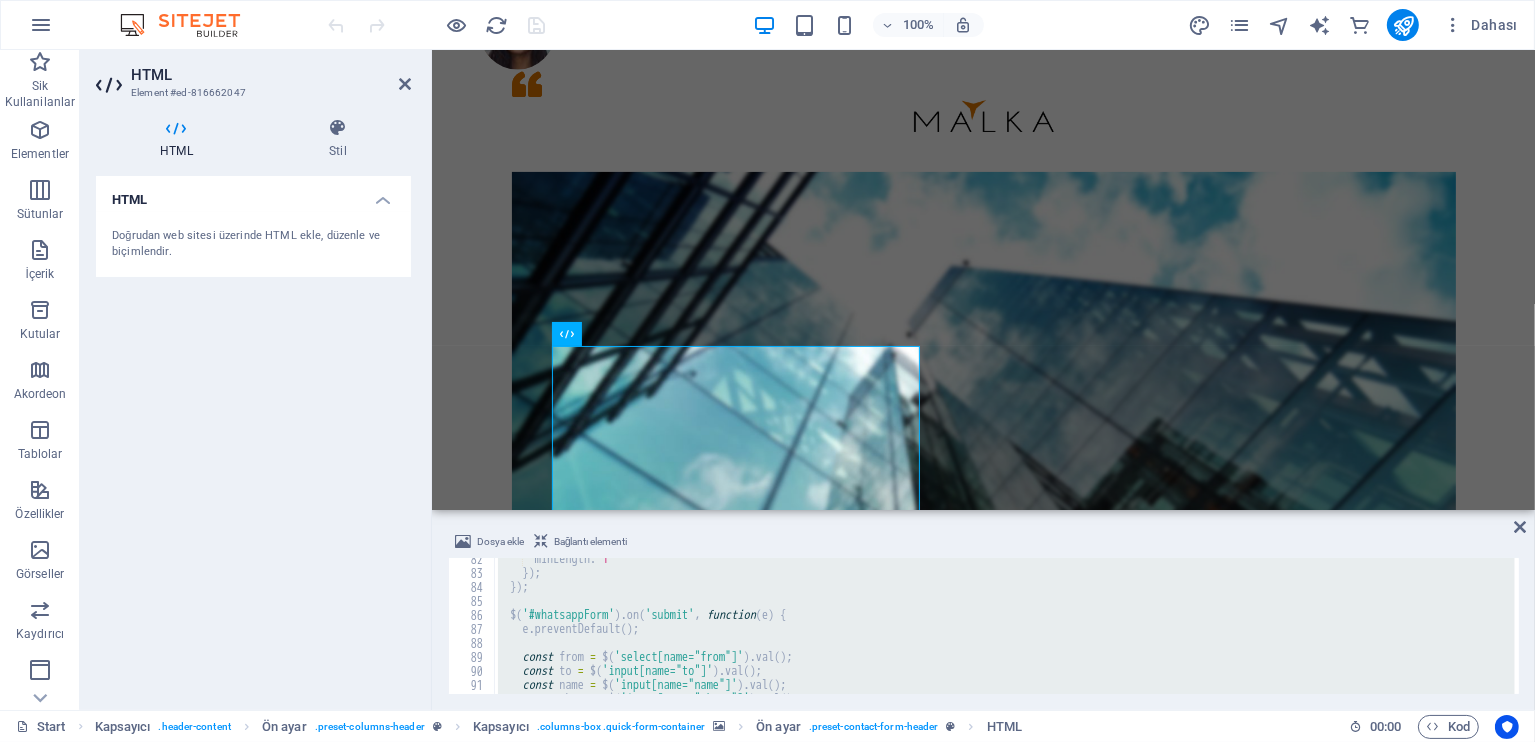 scroll, scrollTop: 1200, scrollLeft: 0, axis: vertical 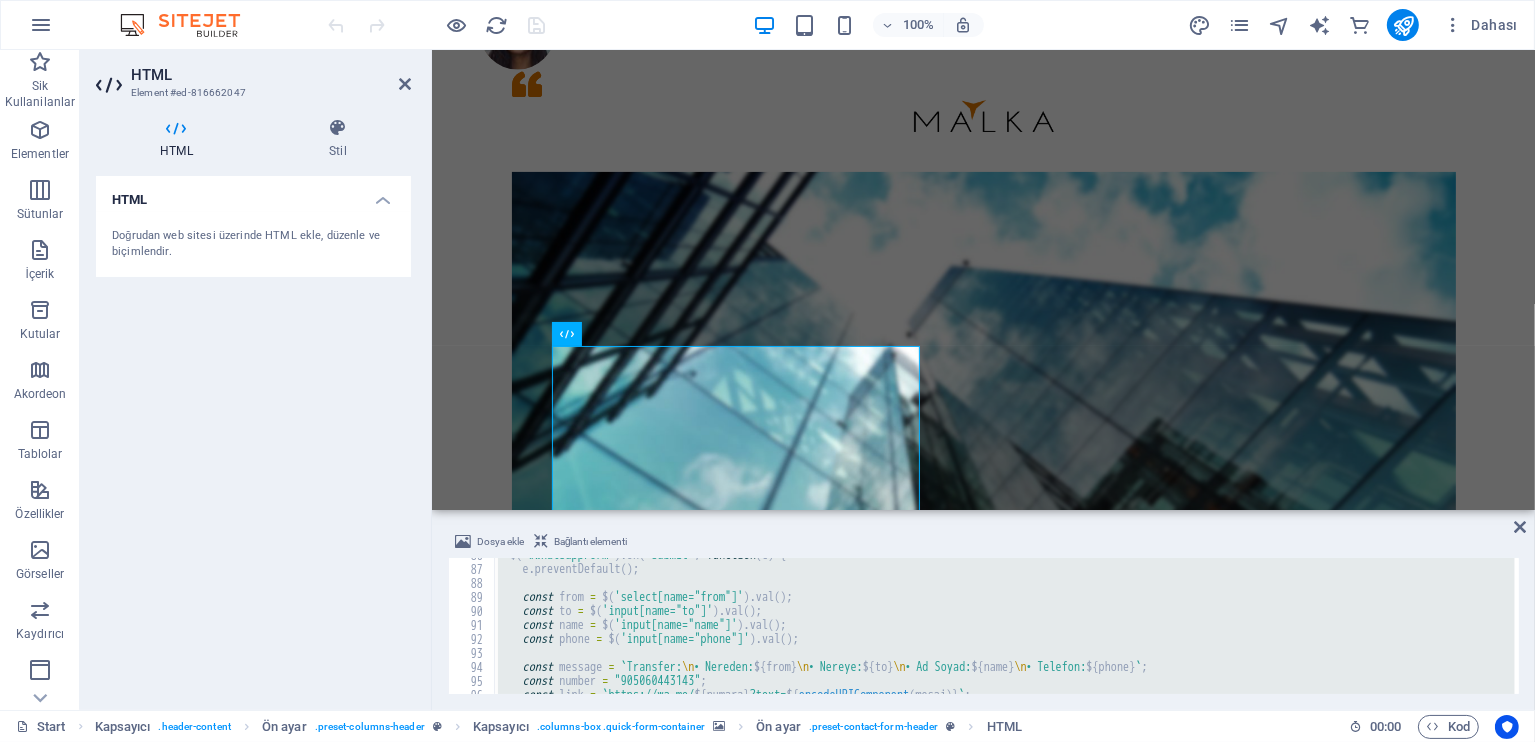 click on "$ ( '#whatsappForm' ) . on ( 'submit' ,   function ( e )   {      e . preventDefault ( ) ;      const   from   =   $ ( 'select[name="from"]' ) . val ( ) ;      const   to   =   $ ( 'input[name="to"]' ) . val ( ) ;      const   name   =   $ ( 'input[name="name"]' ) . val ( ) ;      const   phone   =   $ ( 'input[name="phone"]' ) . val ( ) ;      const   message   =   ` Transfer: \n • Nereden:  ${ from } \n • Nereye:  ${ to } \n • Ad Soyad:  ${ name } \n • Telefon:  ${ phone } ` ;      const   number   =   "905060443143" ;      const   link   =   ` https://wa.me/ ${ numara } ?text= ${ encodeURIComponent ( mesaj ) } ` ;" at bounding box center (1004, 626) 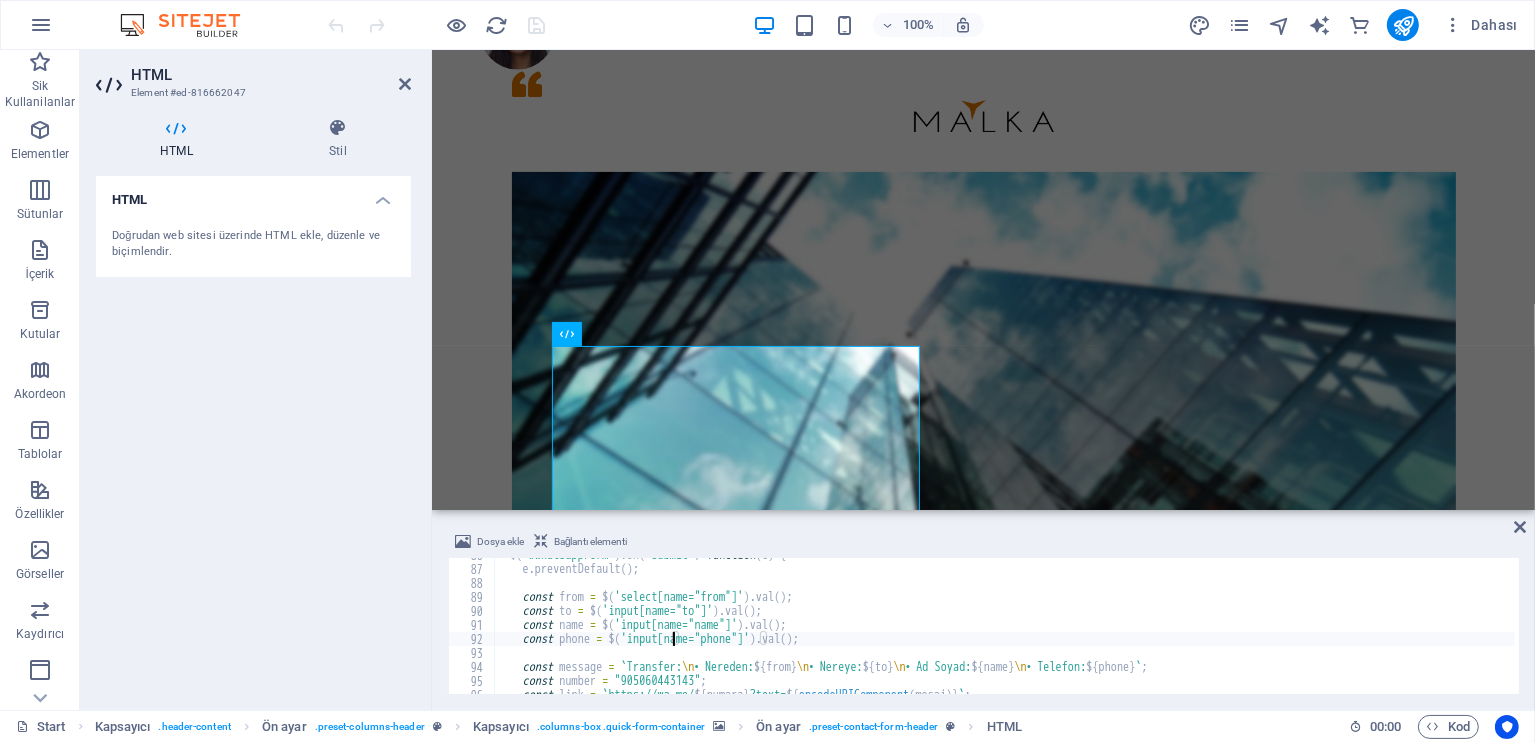 scroll, scrollTop: 1278, scrollLeft: 0, axis: vertical 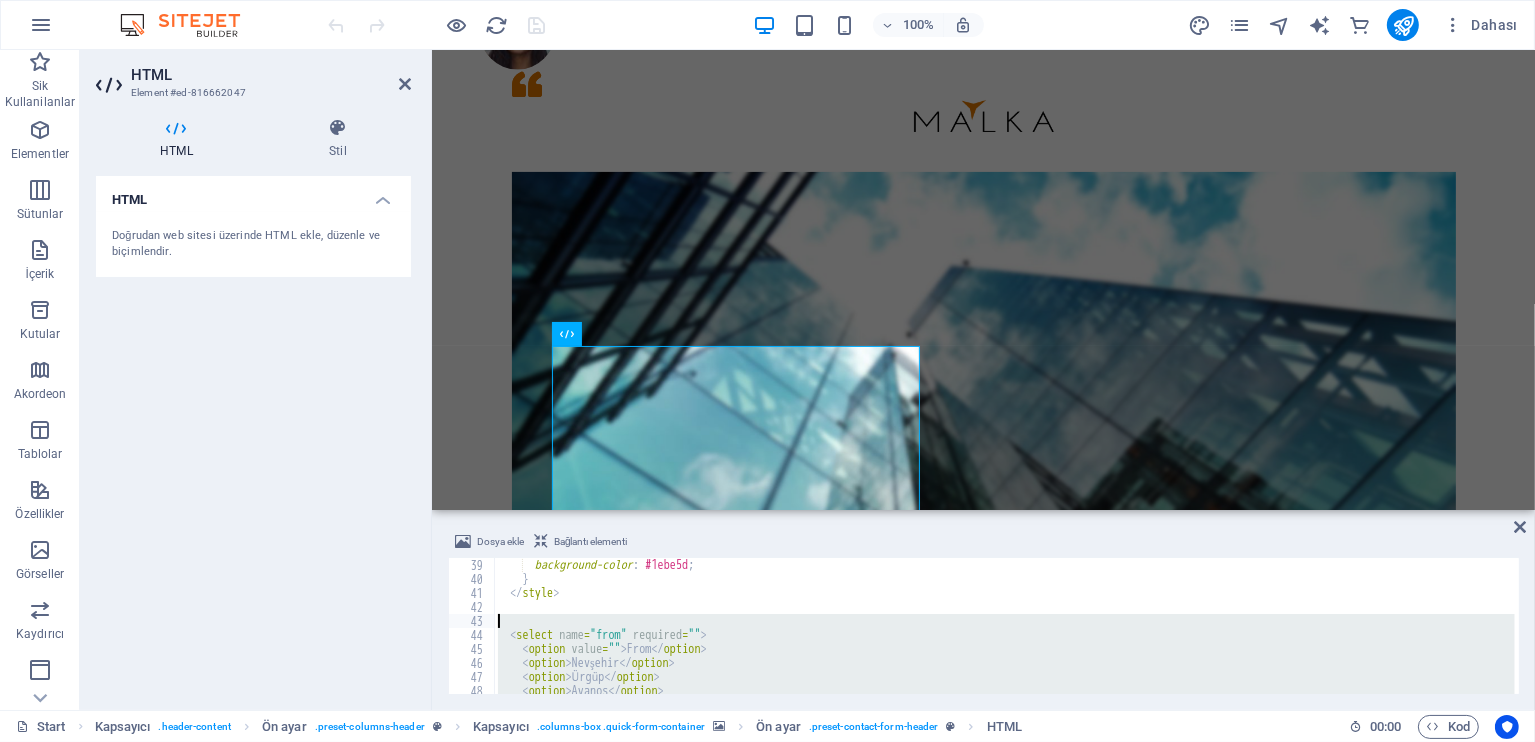 drag, startPoint x: 609, startPoint y: 659, endPoint x: 464, endPoint y: 619, distance: 150.41609 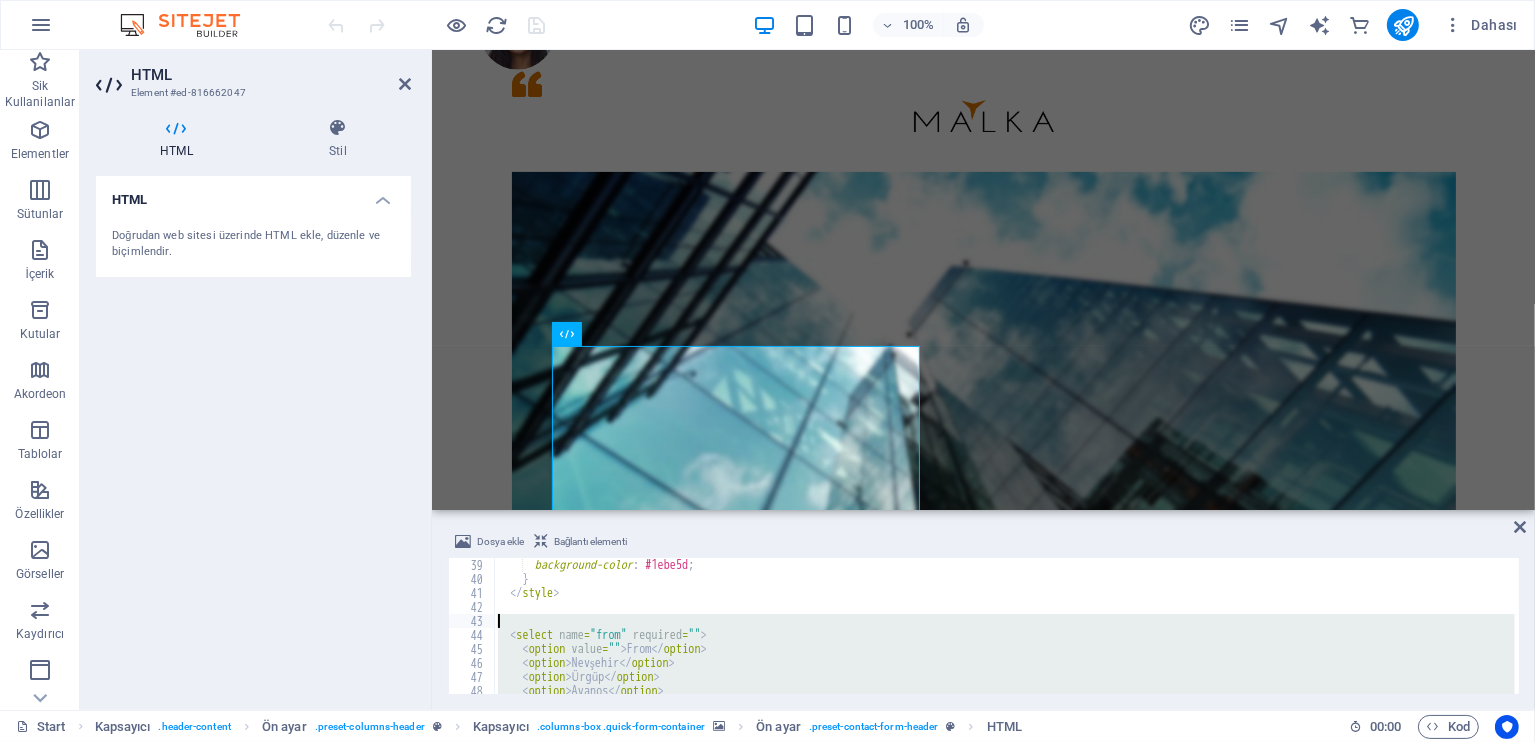 paste on "</script" 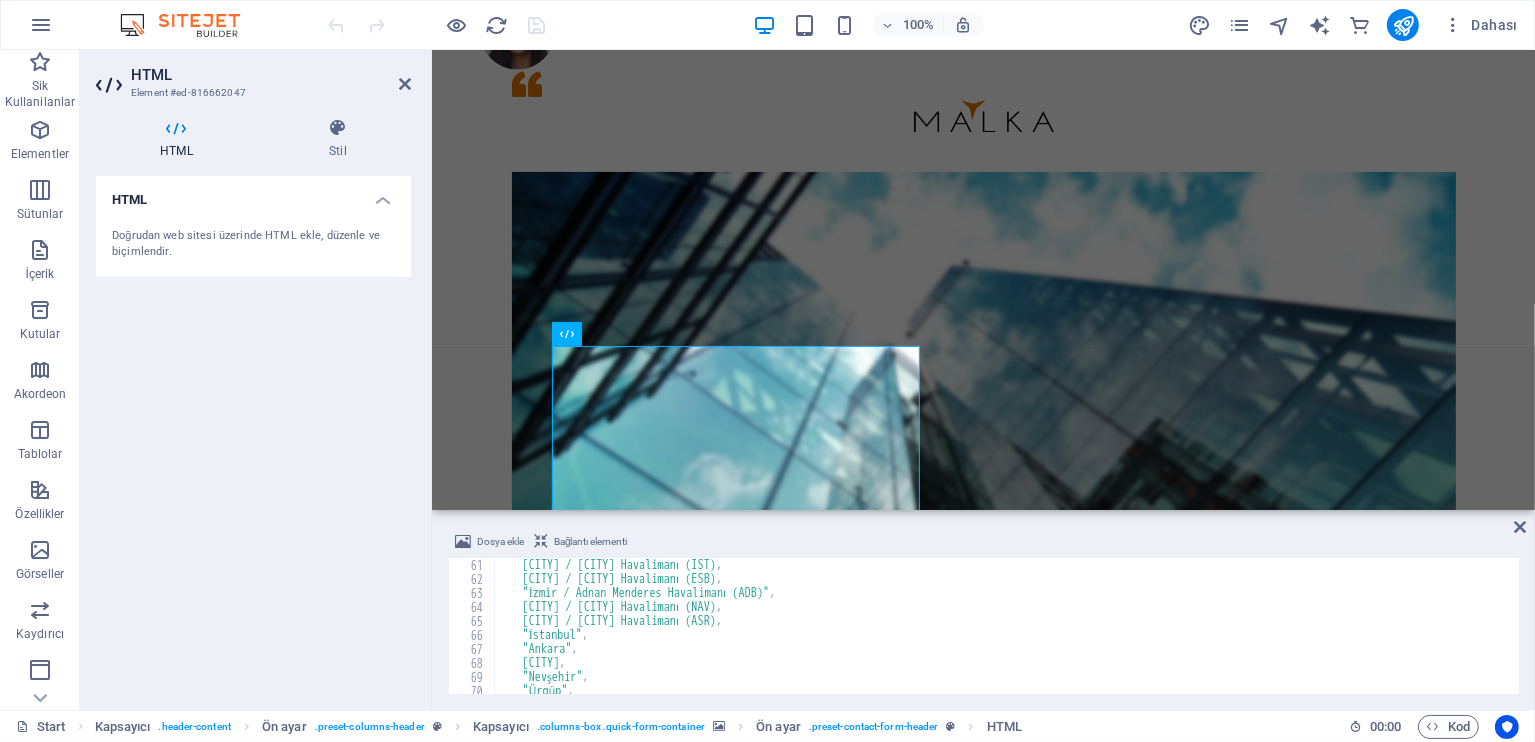scroll, scrollTop: 600, scrollLeft: 0, axis: vertical 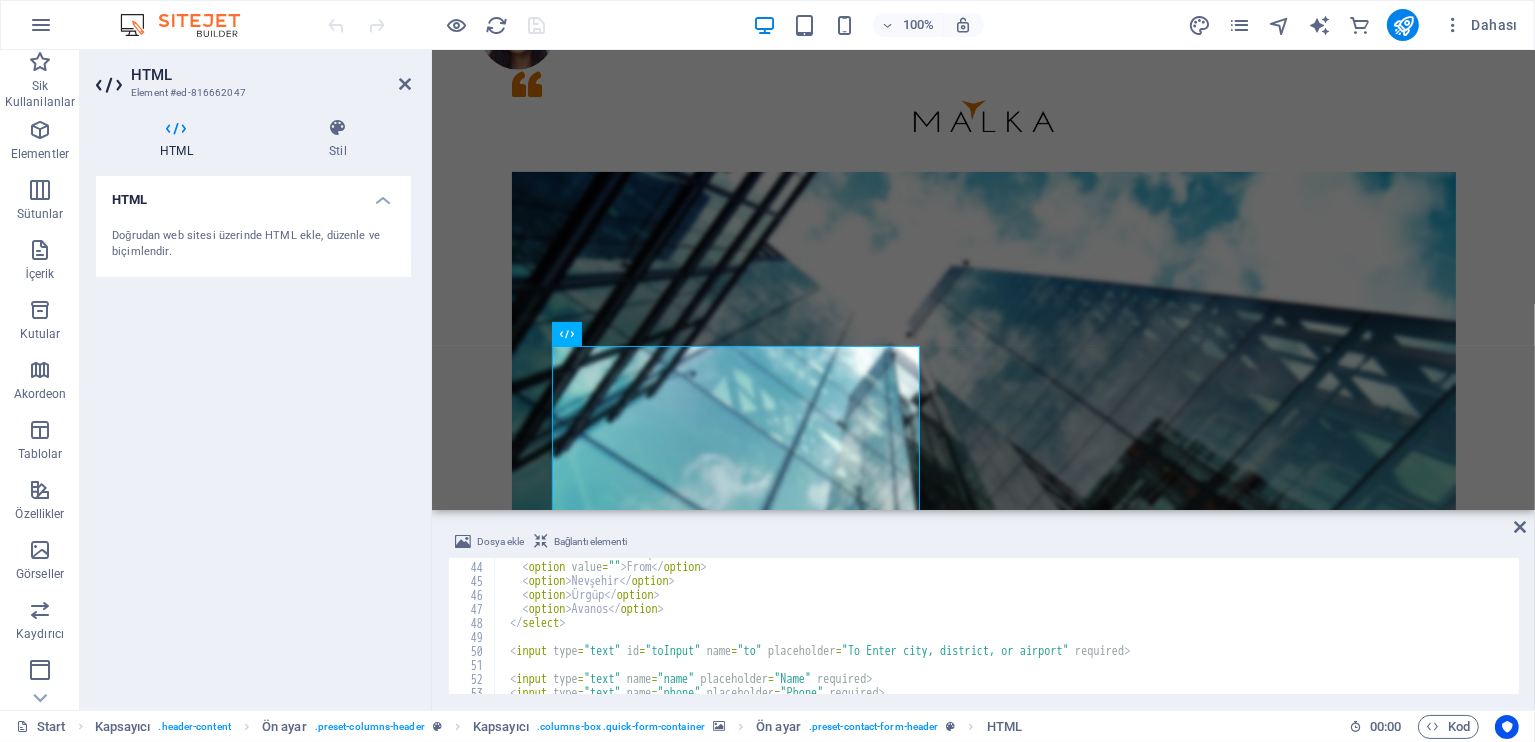 click on "< select   name = "from"   required >      < option   value = "" > From </ option >      < option > Nevşehir </ option >      < option > Ürgüp </ option >      < option > Avanos </ option >    </ select >    < input   type = "text"   id = "toInput"   name = "to"   placeholder = "To Enter city, district, or airport"   required >    < input   type = "text"   name = "name"   placeholder = "Name"   required >    < input   type = "text"   name = "phone"   placeholder = "Phone"   required >" at bounding box center [1004, 628] 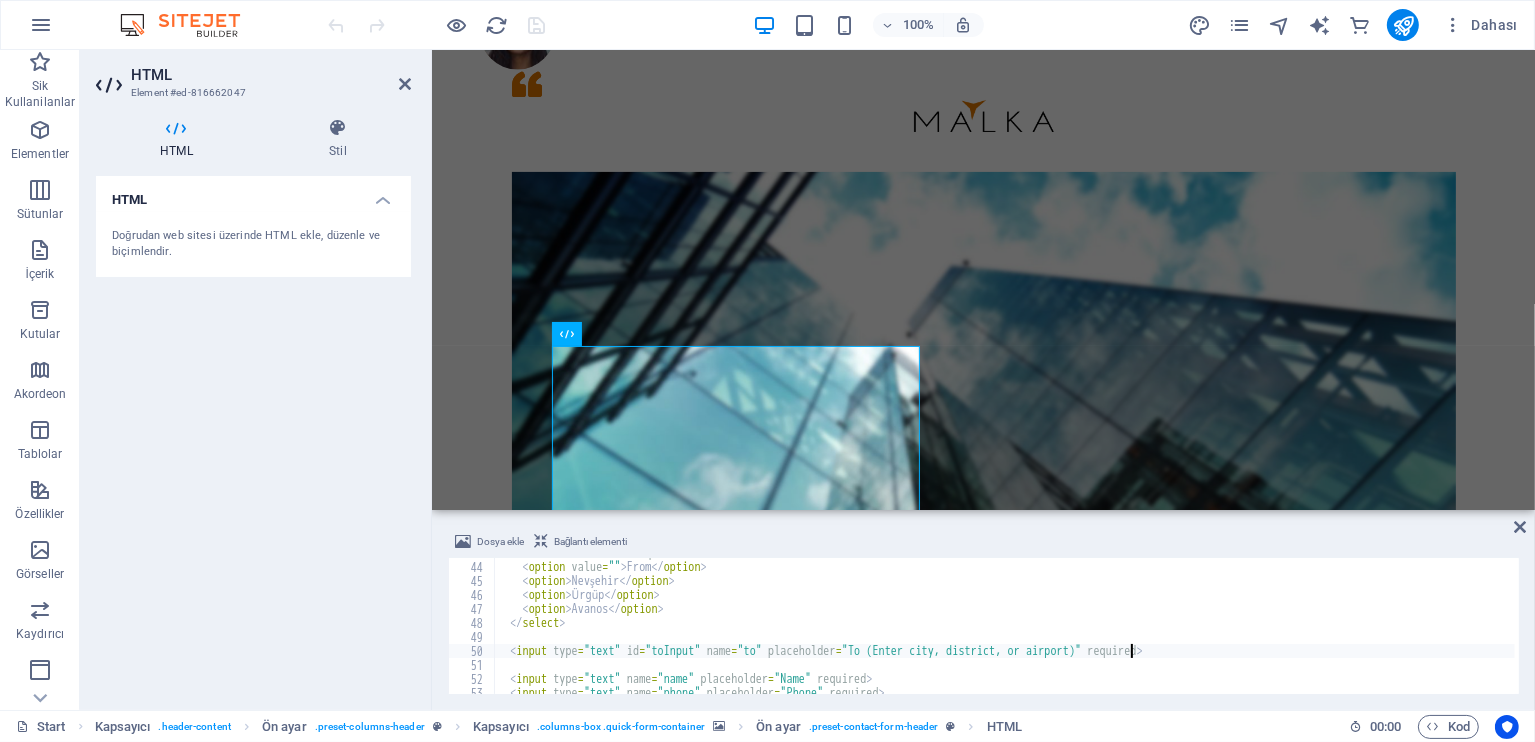 scroll, scrollTop: 0, scrollLeft: 52, axis: horizontal 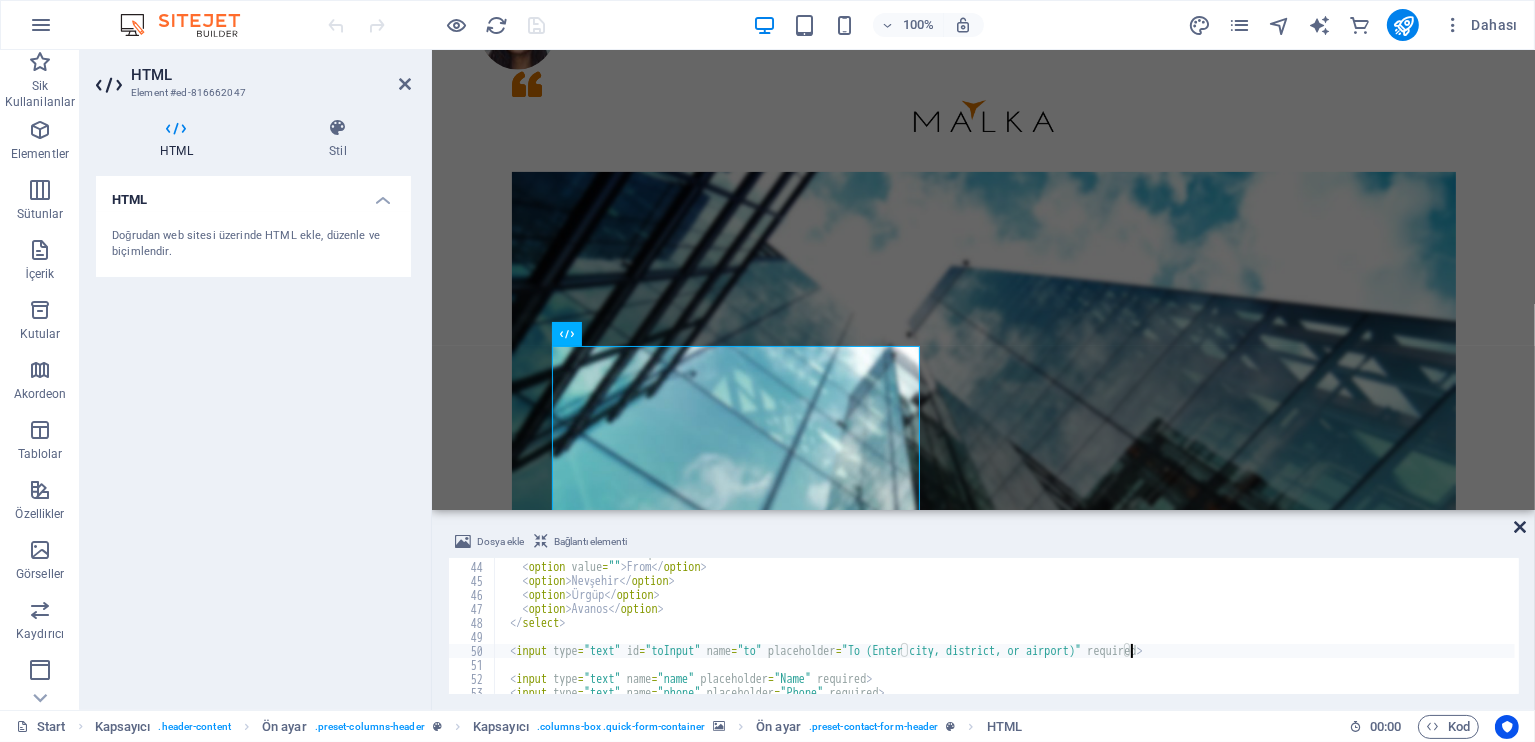 type on "<input type="text" id="toInput" name="to" placeholder="To (Enter city, district, or airport)" required>" 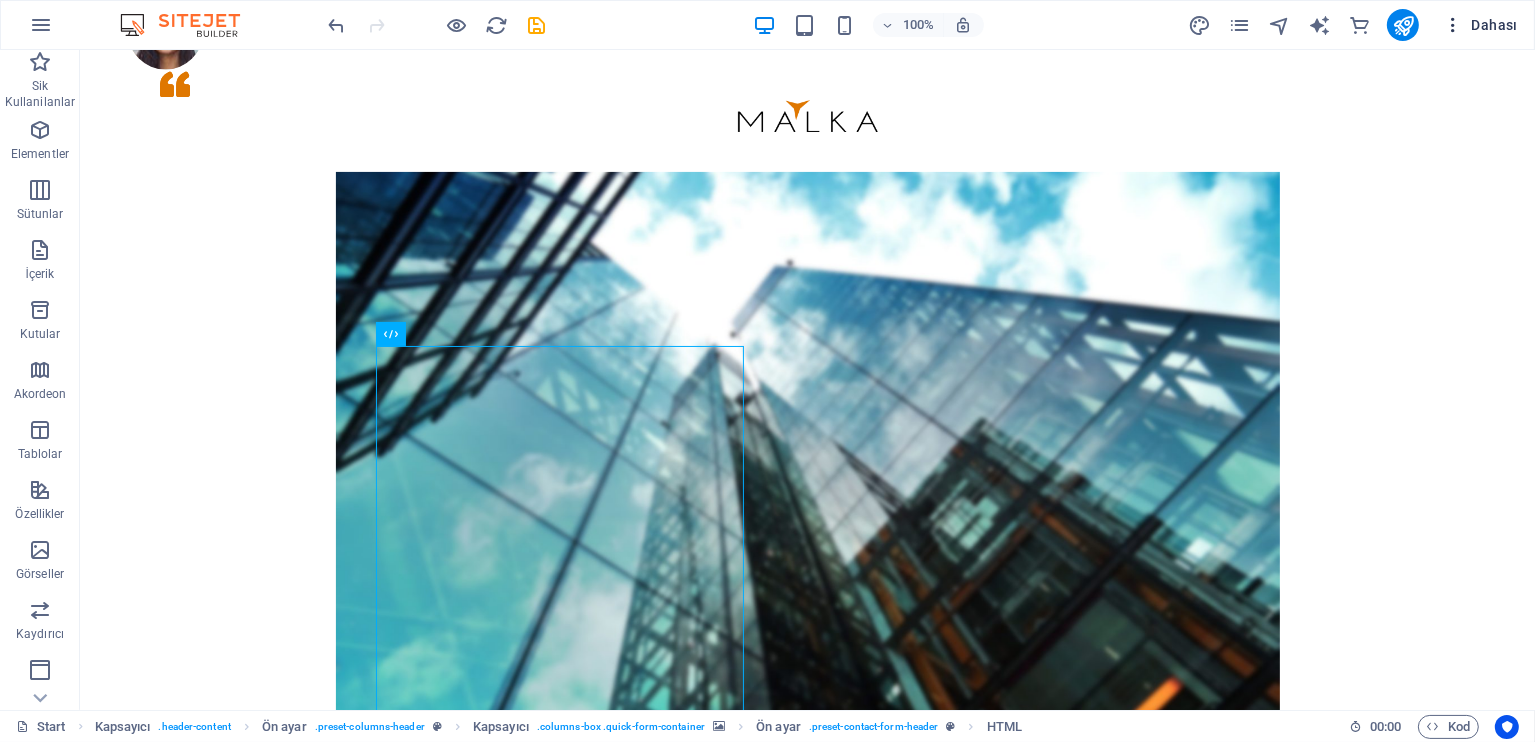 click at bounding box center (1453, 25) 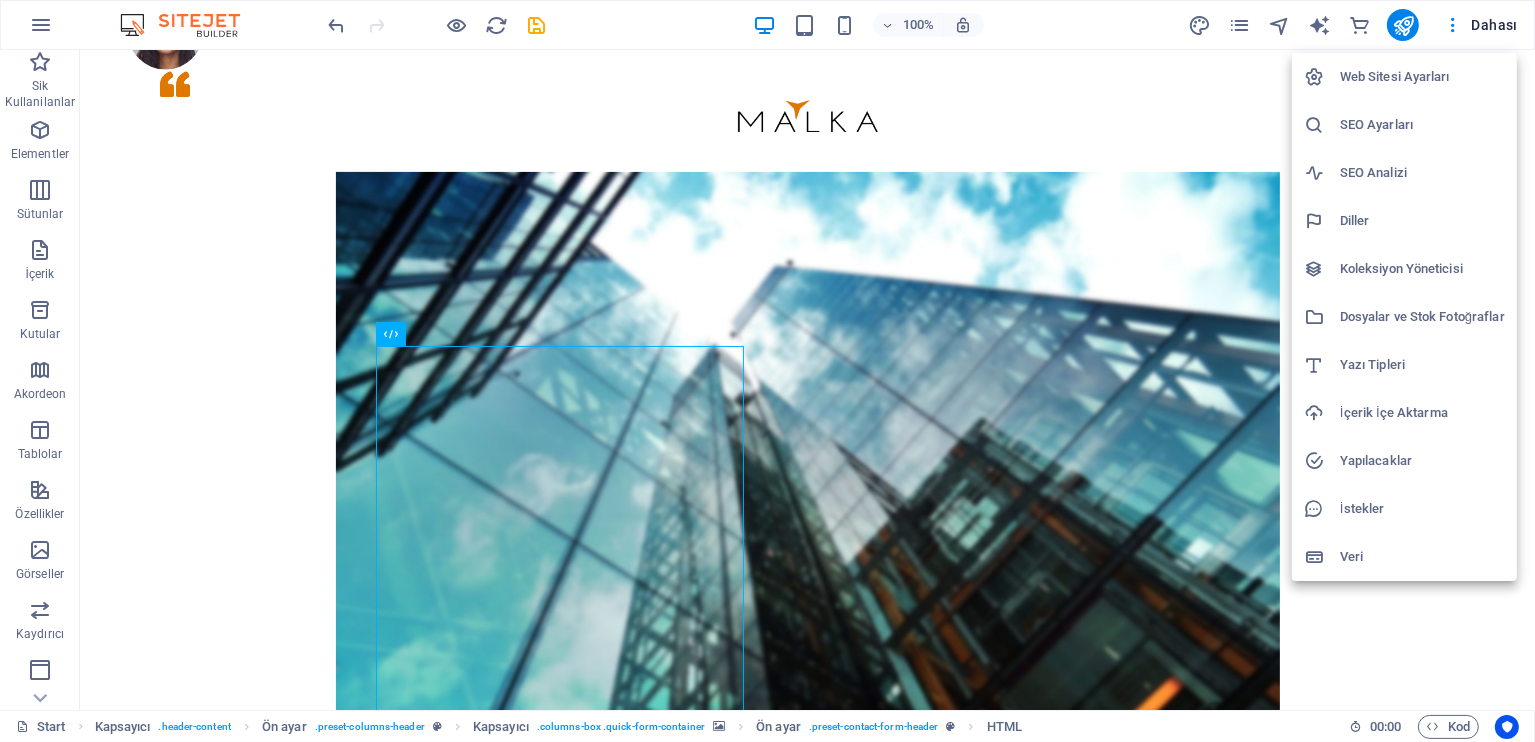 click on "Web Sitesi Ayarları" at bounding box center [1422, 77] 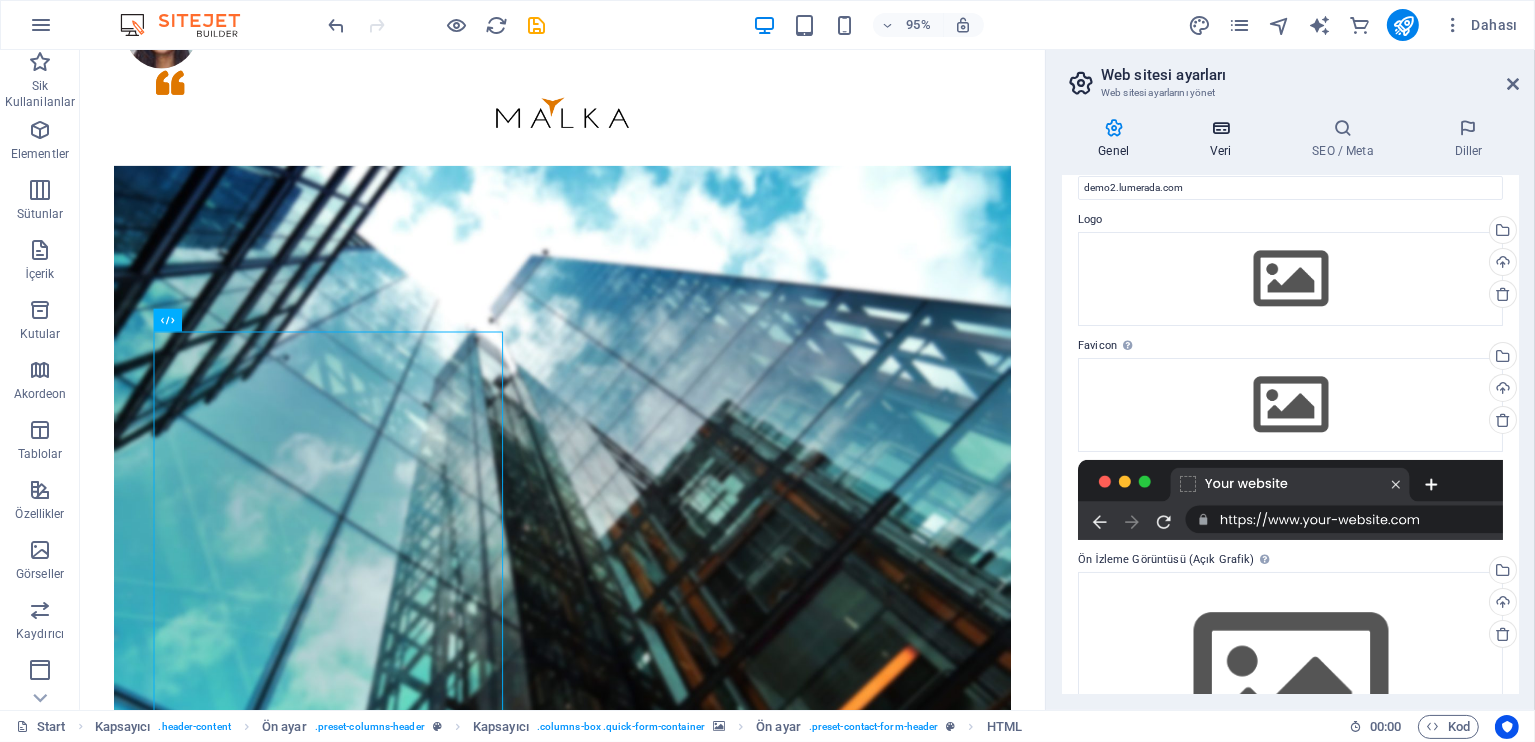 scroll, scrollTop: 0, scrollLeft: 0, axis: both 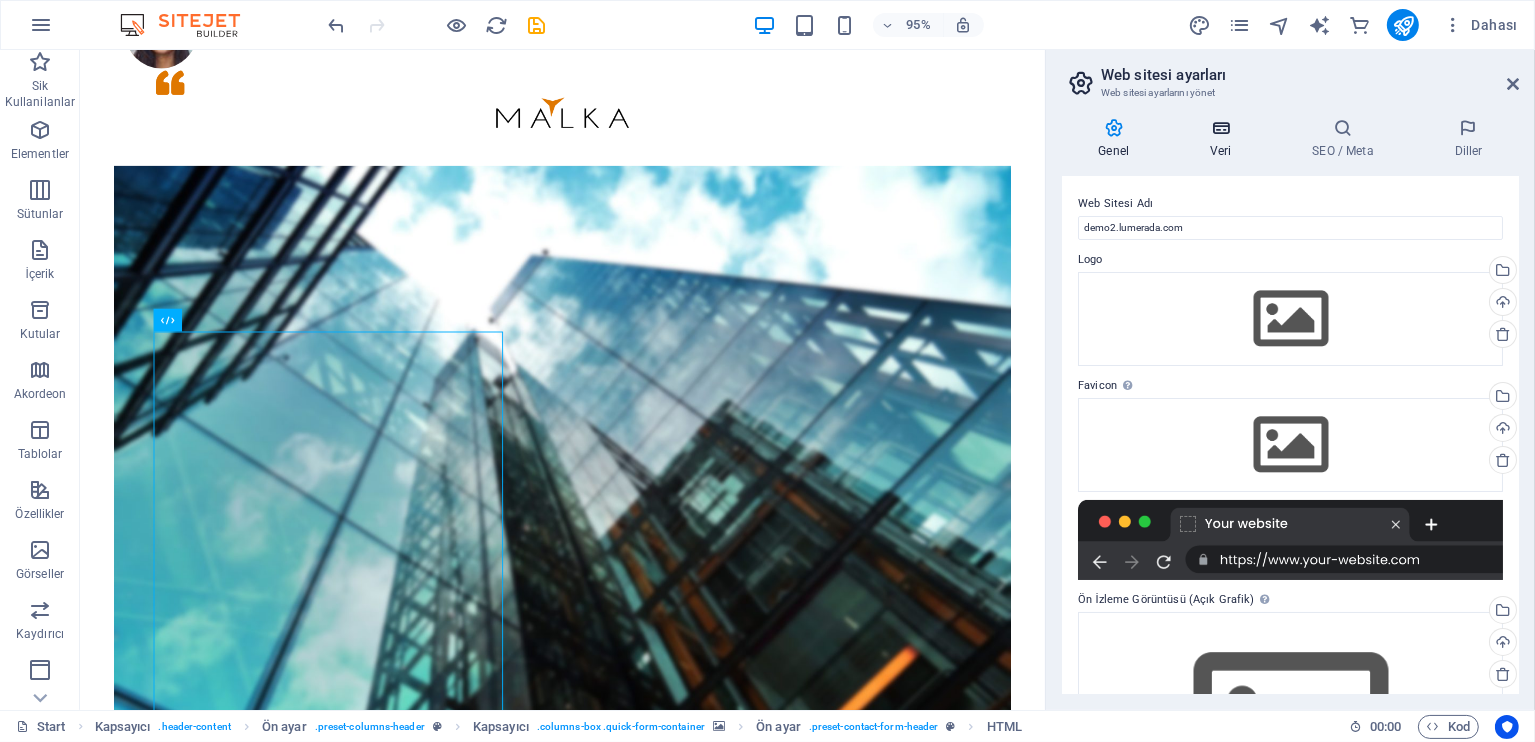 click on "Veri" at bounding box center [1225, 139] 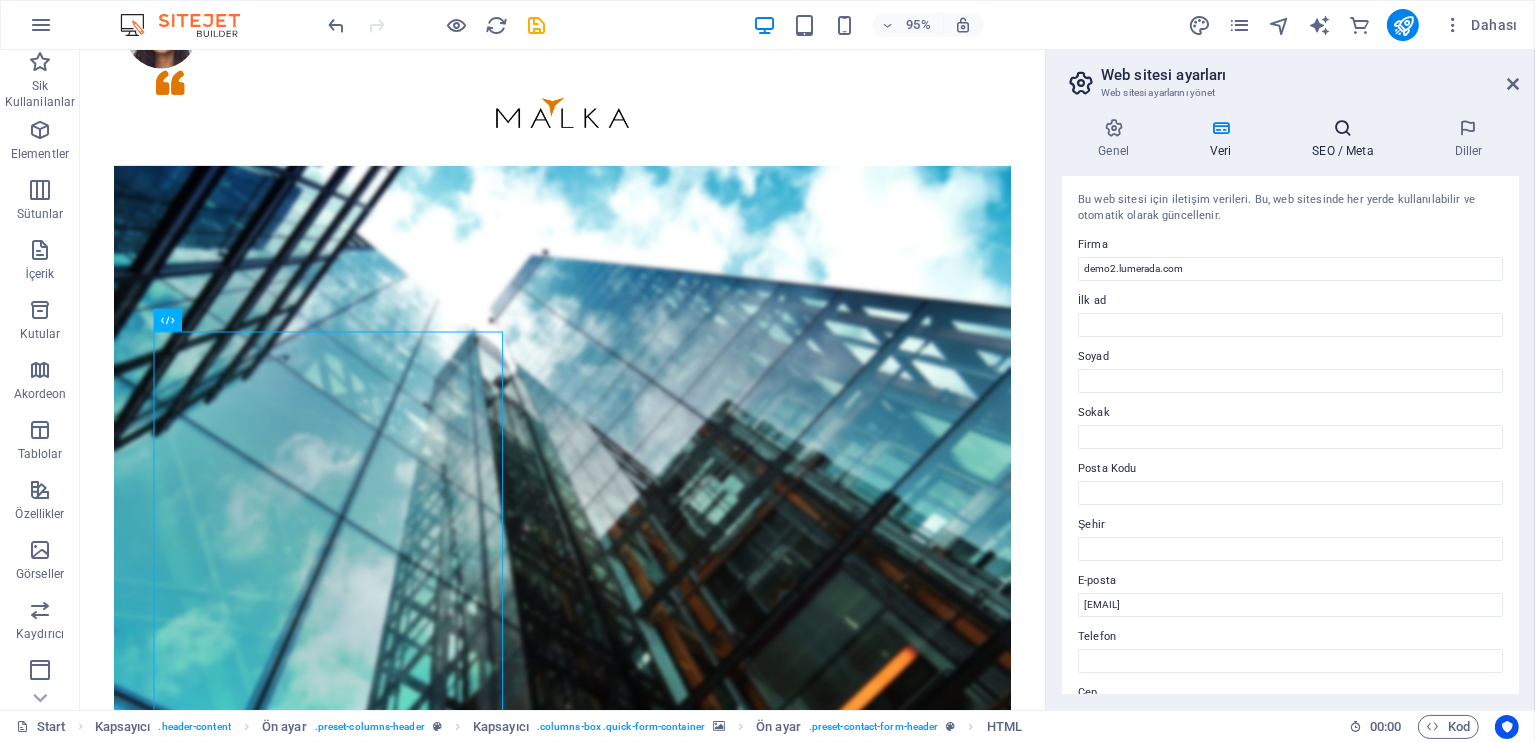 click on "SEO / Meta" at bounding box center [1347, 139] 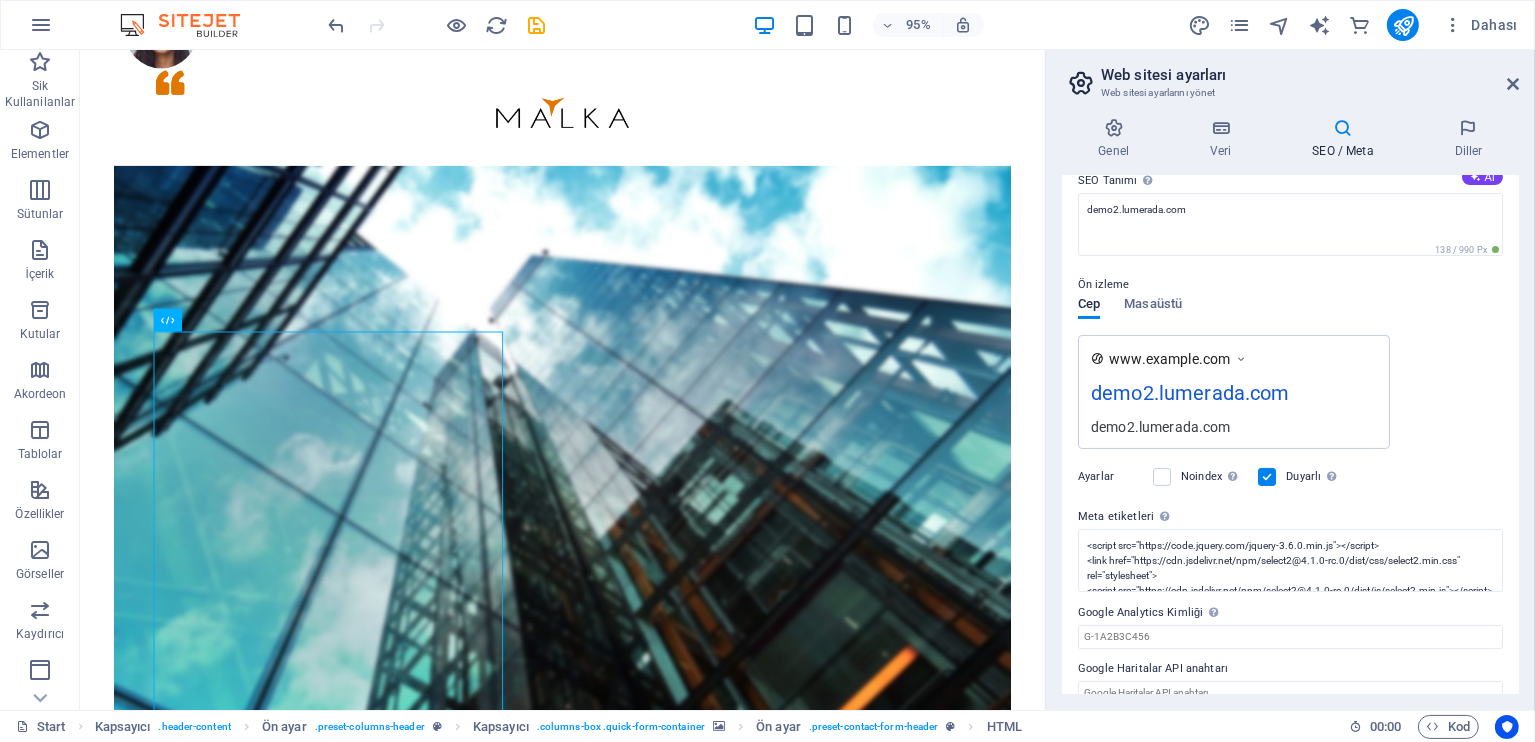 scroll, scrollTop: 216, scrollLeft: 0, axis: vertical 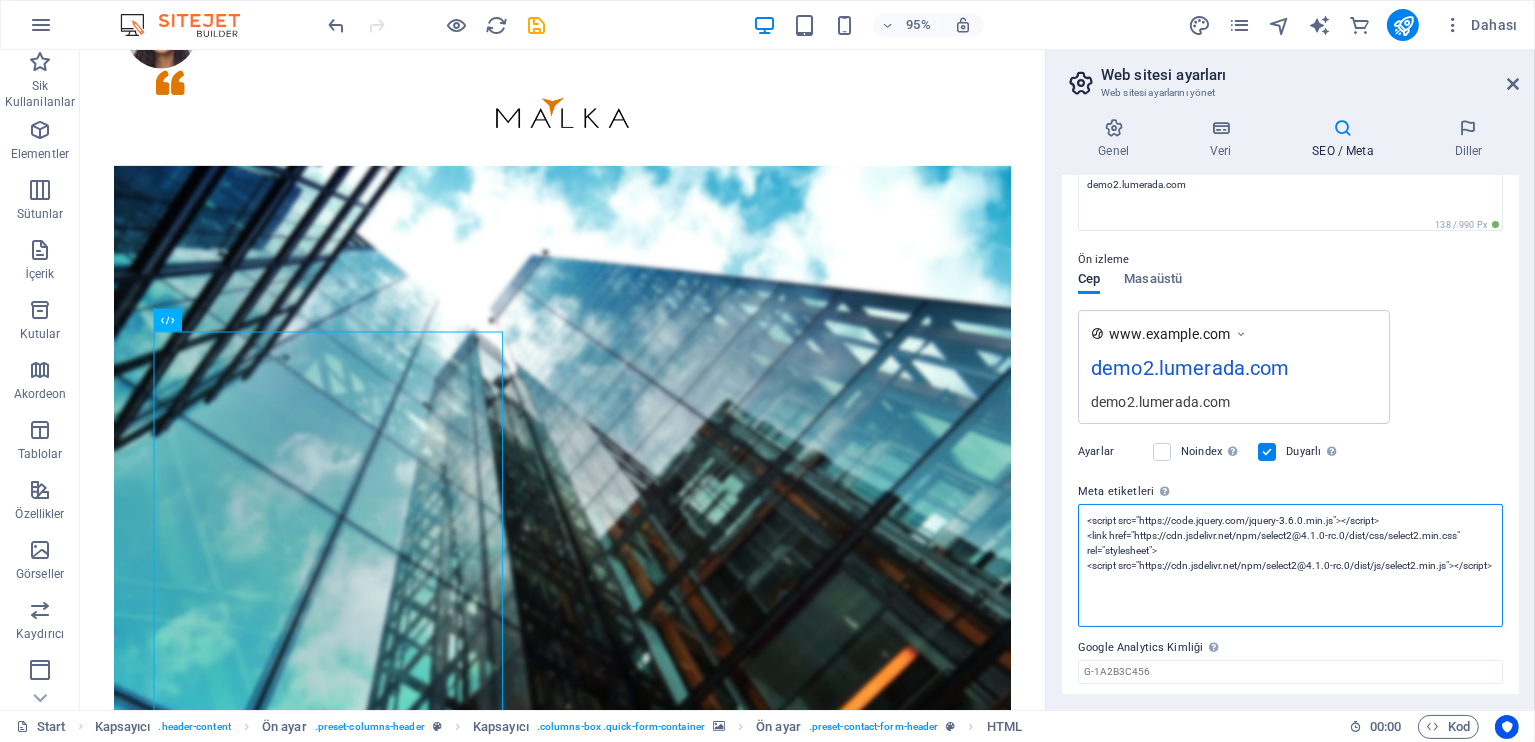 click on "<script src="https://code.jquery.com/jquery-3.6.0.min.js"></script>
<link href="https://cdn.jsdelivr.net/npm/select2@4.1.0-rc.0/dist/css/select2.min.css" rel="stylesheet">
<script src="https://cdn.jsdelivr.net/npm/select2@4.1.0-rc.0/dist/js/select2.min.js"></script>" at bounding box center (1290, 565) 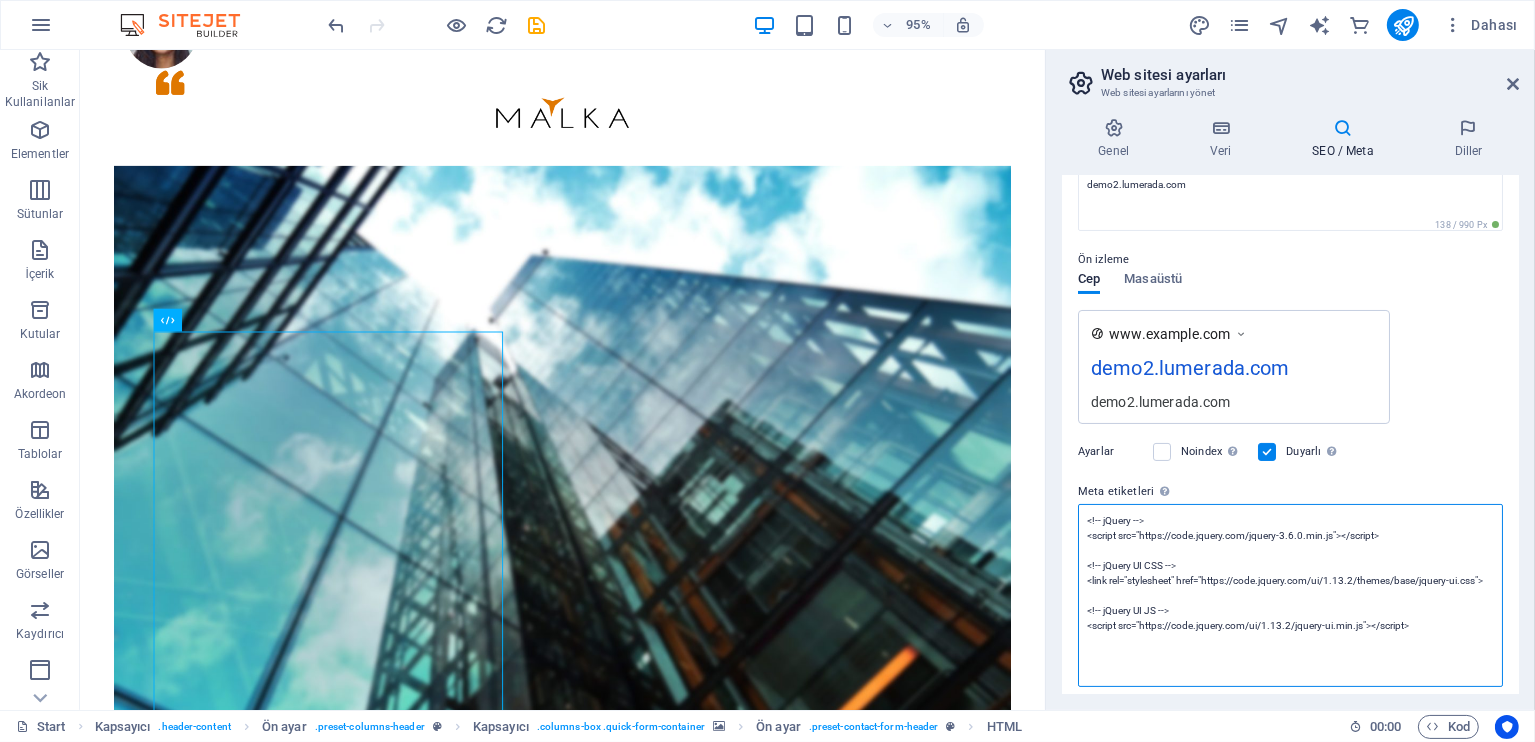 scroll, scrollTop: 0, scrollLeft: 0, axis: both 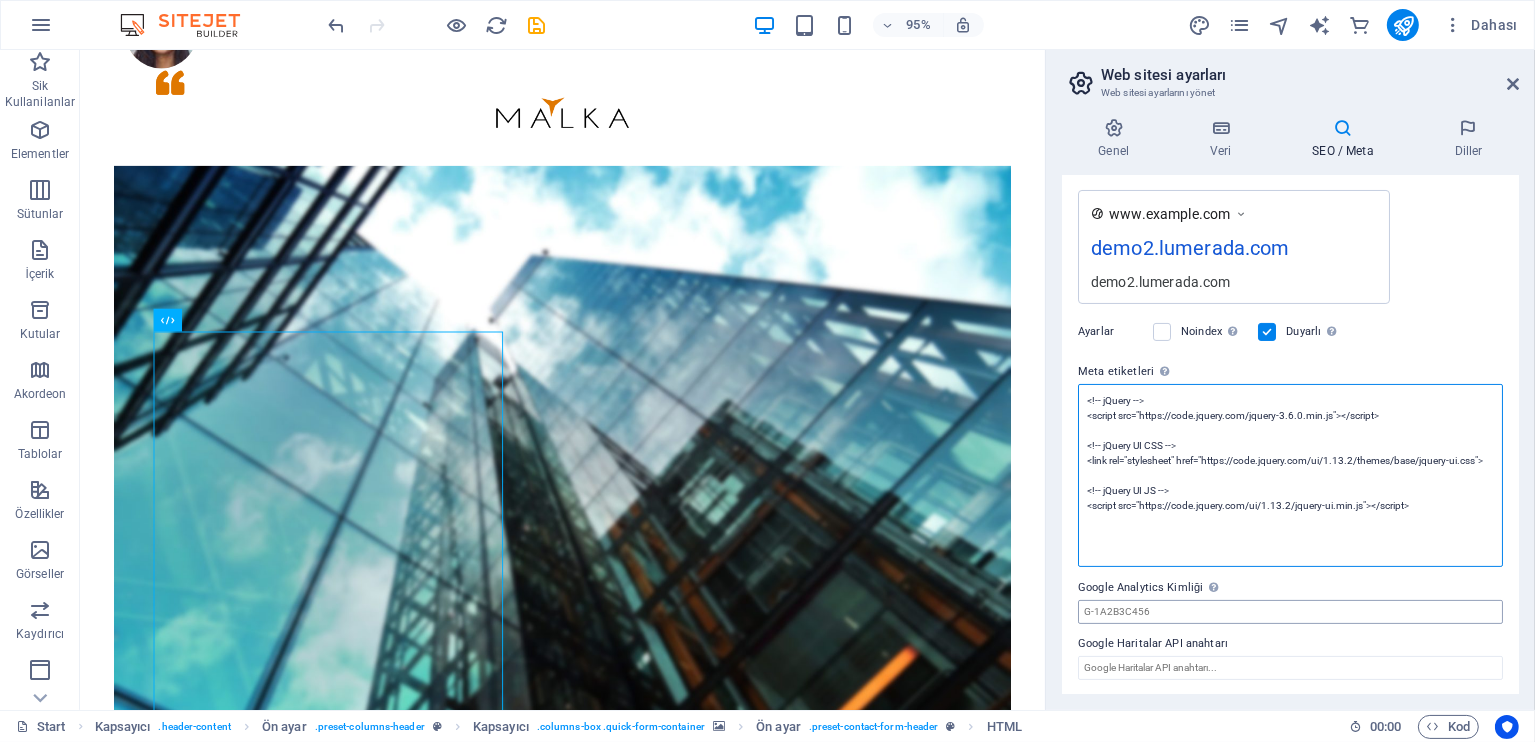 type on "<!-- jQuery -->
<script src="https://code.jquery.com/jquery-3.6.0.min.js"></script>
<!-- jQuery UI CSS -->
<link rel="stylesheet" href="https://code.jquery.com/ui/1.13.2/themes/base/jquery-ui.css">
<!-- jQuery UI JS -->
<script src="https://code.jquery.com/ui/1.13.2/jquery-ui.min.js"></script>" 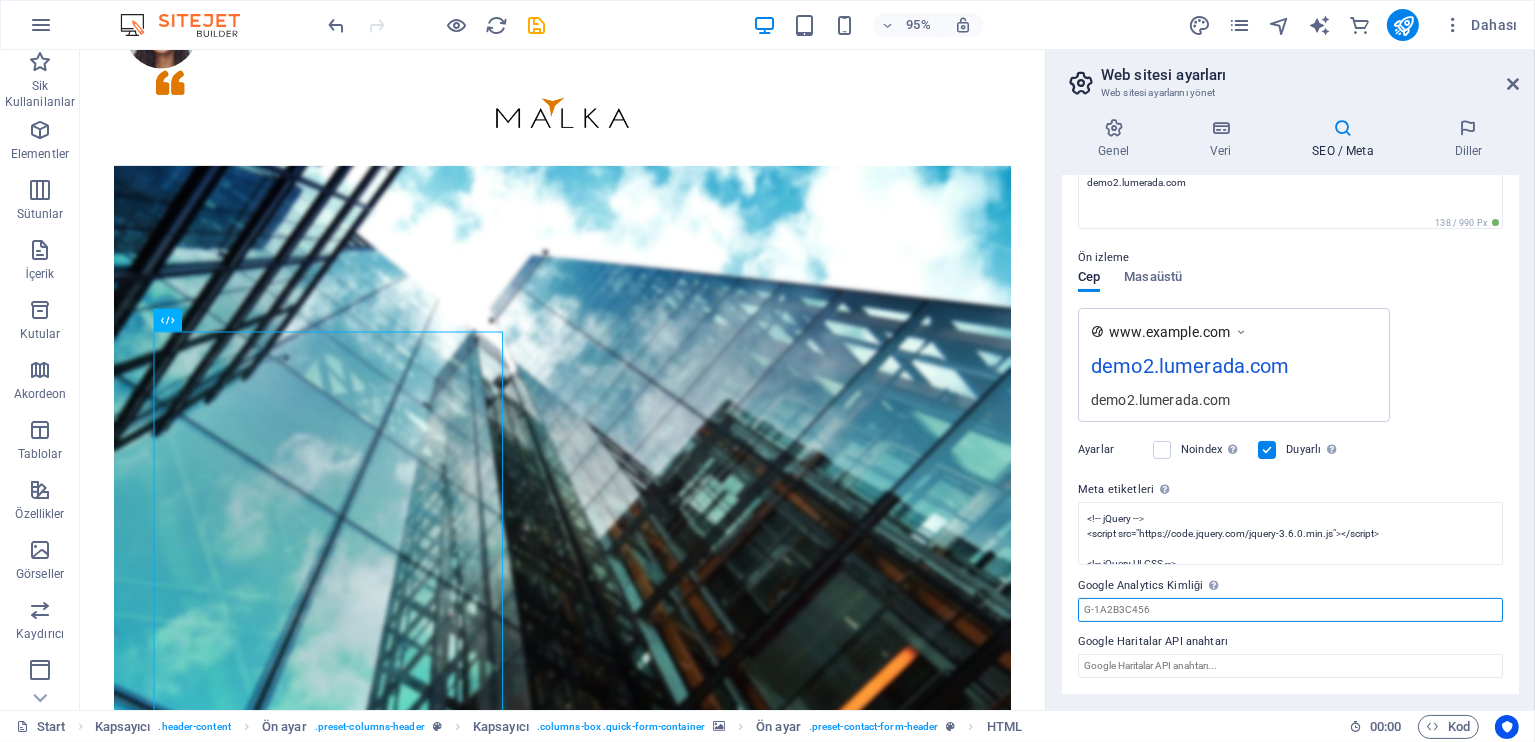 scroll, scrollTop: 216, scrollLeft: 0, axis: vertical 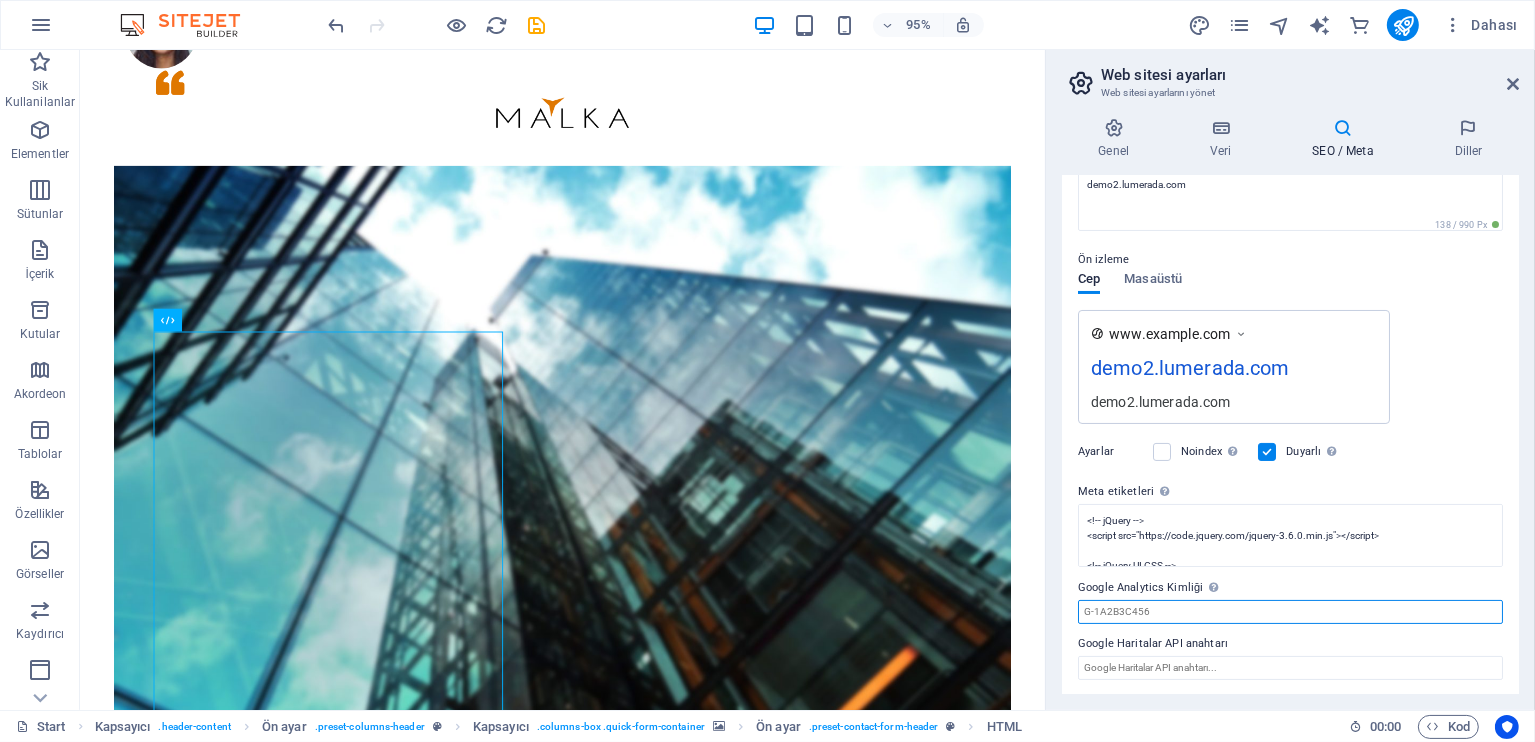 click on "Google Analytics Kimliği Lütfen sadece Google Analytics Kimliğini ekleyin. İzleme kod parçacığına Kimliği otomatik olarak dâhil ediyoruz. Analytics Kimliği şunun gibi görünür: G-1A2B3C456" at bounding box center (1290, 612) 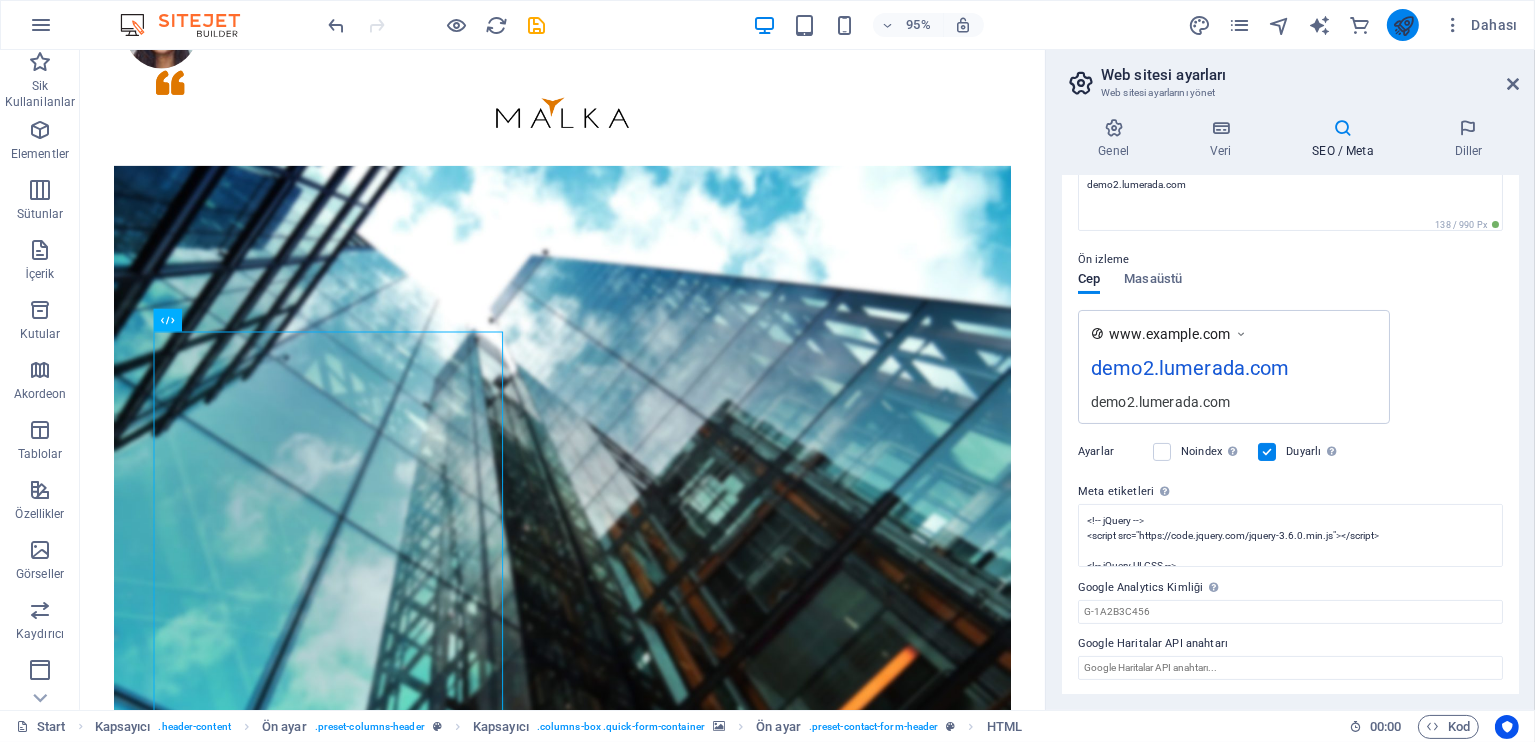 click at bounding box center (1403, 25) 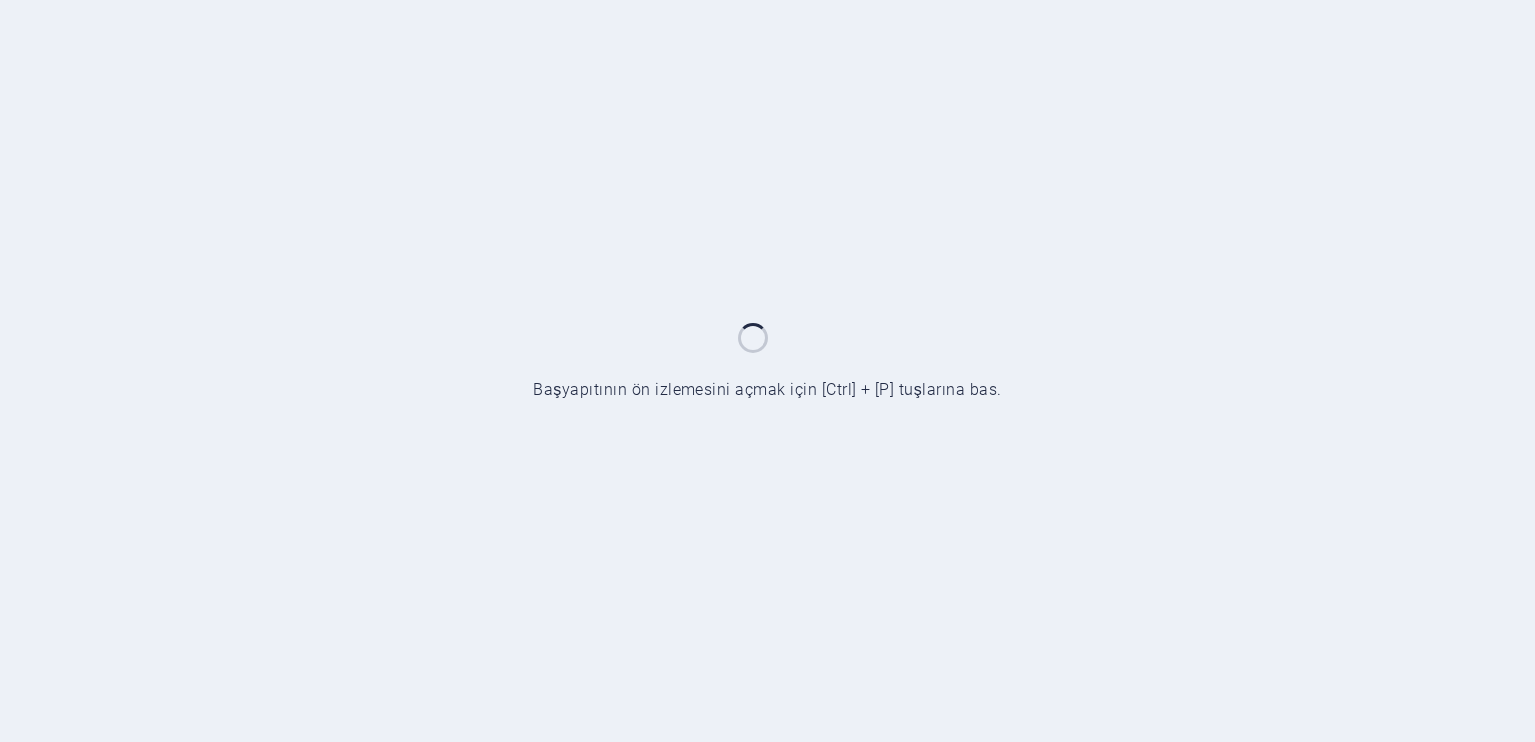 scroll, scrollTop: 0, scrollLeft: 0, axis: both 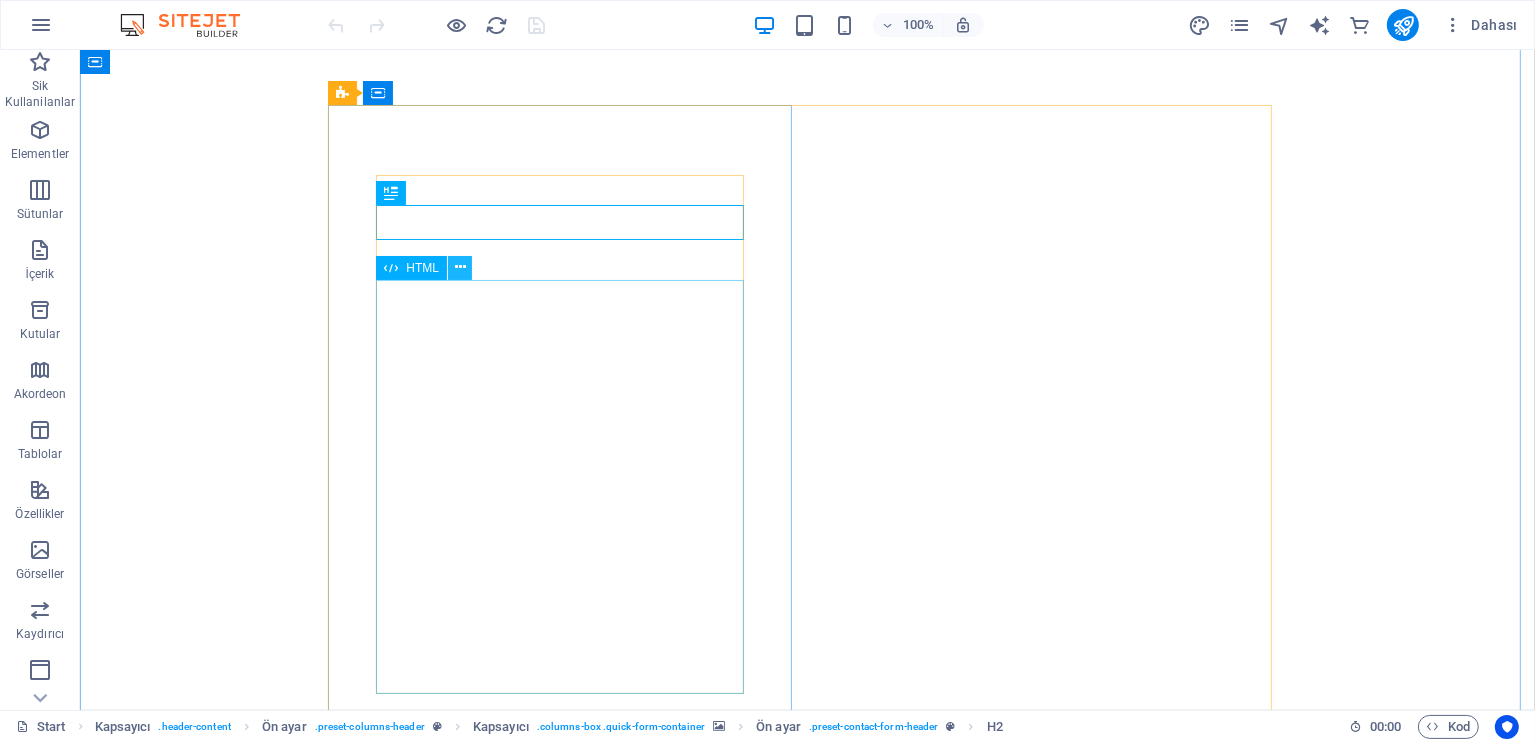 click at bounding box center [460, 267] 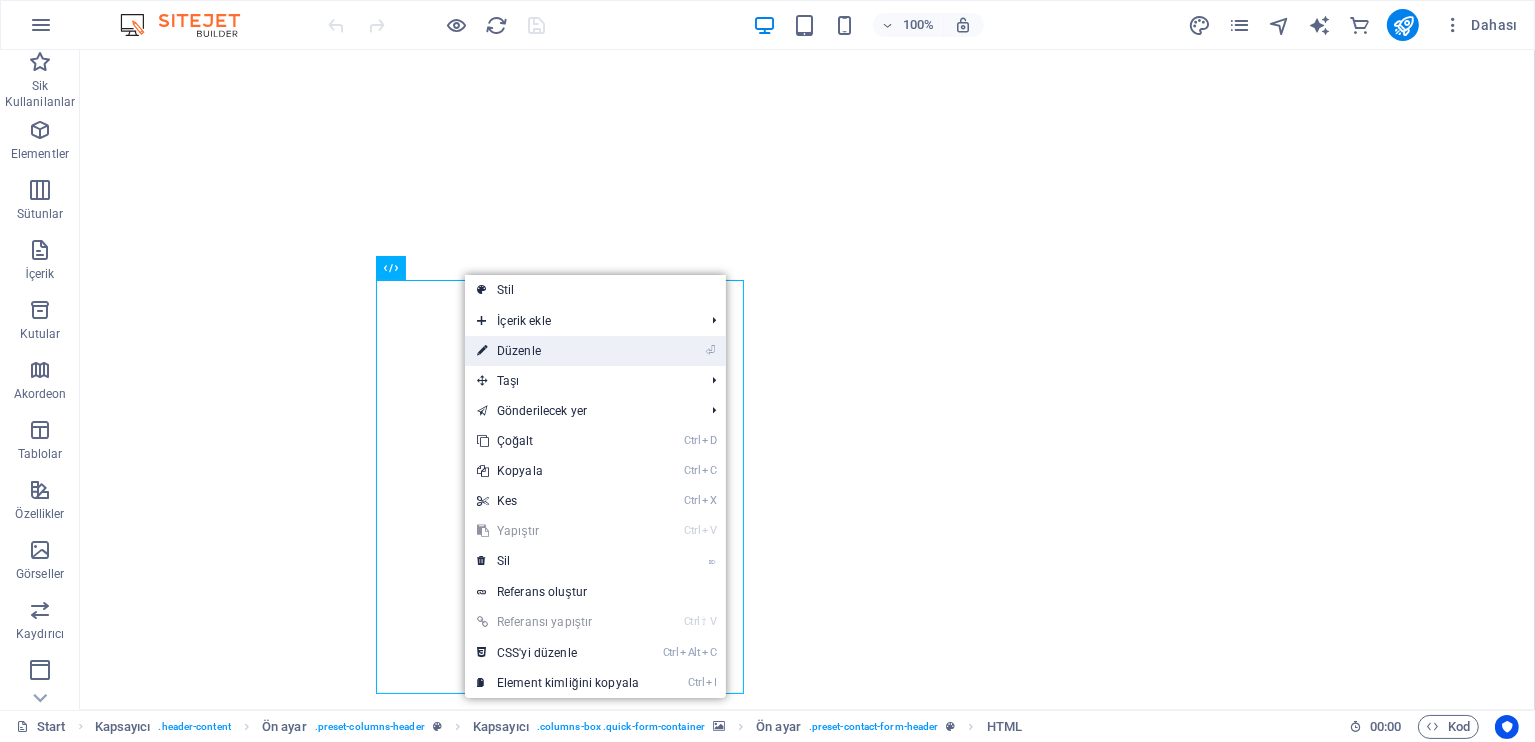 click on "⏎  Düzenle" at bounding box center [558, 351] 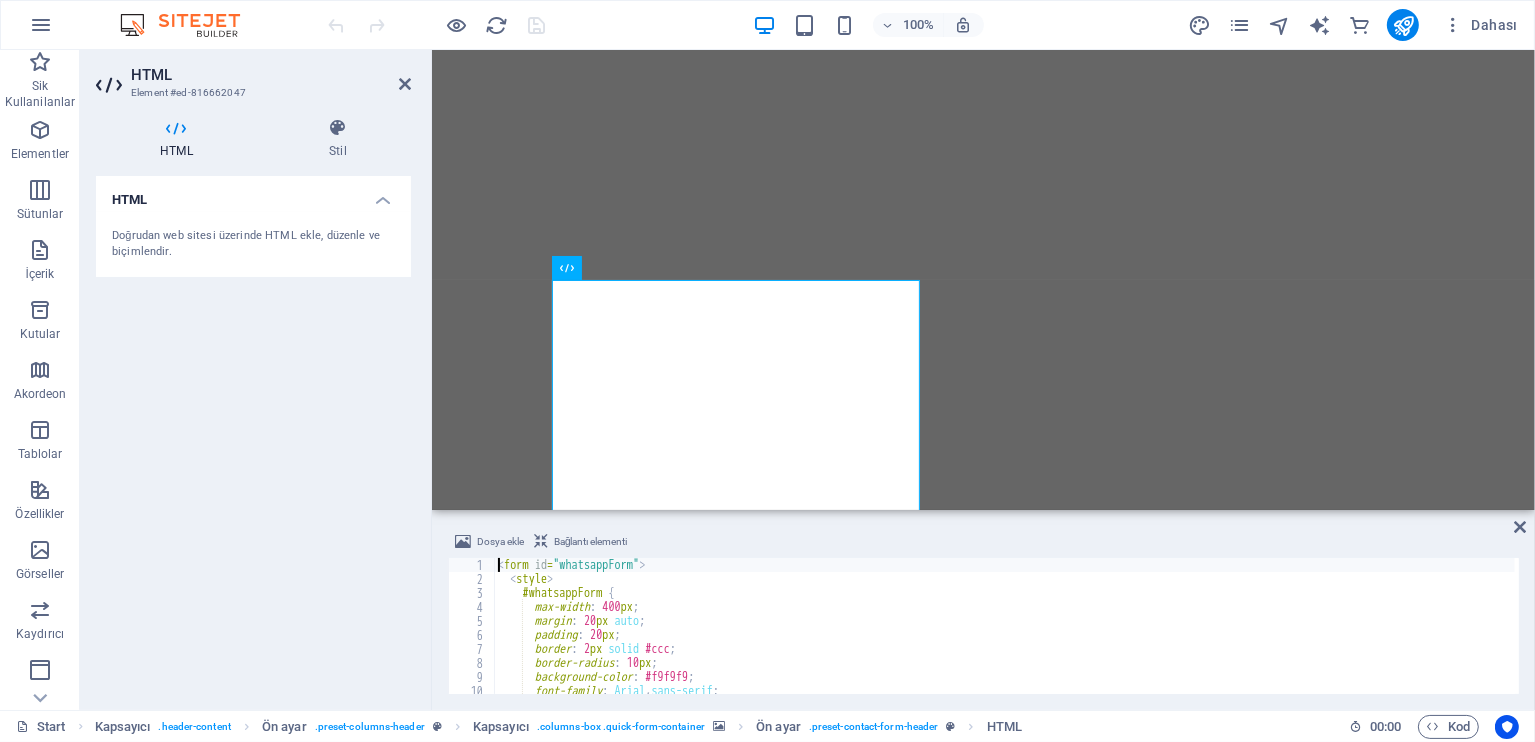 click on "max-width :   400 px ;         margin :   20 px   auto ;         padding :   20 px ;         border :   2 px   solid   #ccc ;         border-radius :   10 px ;         background-color :   #f9f9f9 ;         font-family :   Arial ,  sans-serif ;      }" at bounding box center [1004, 640] 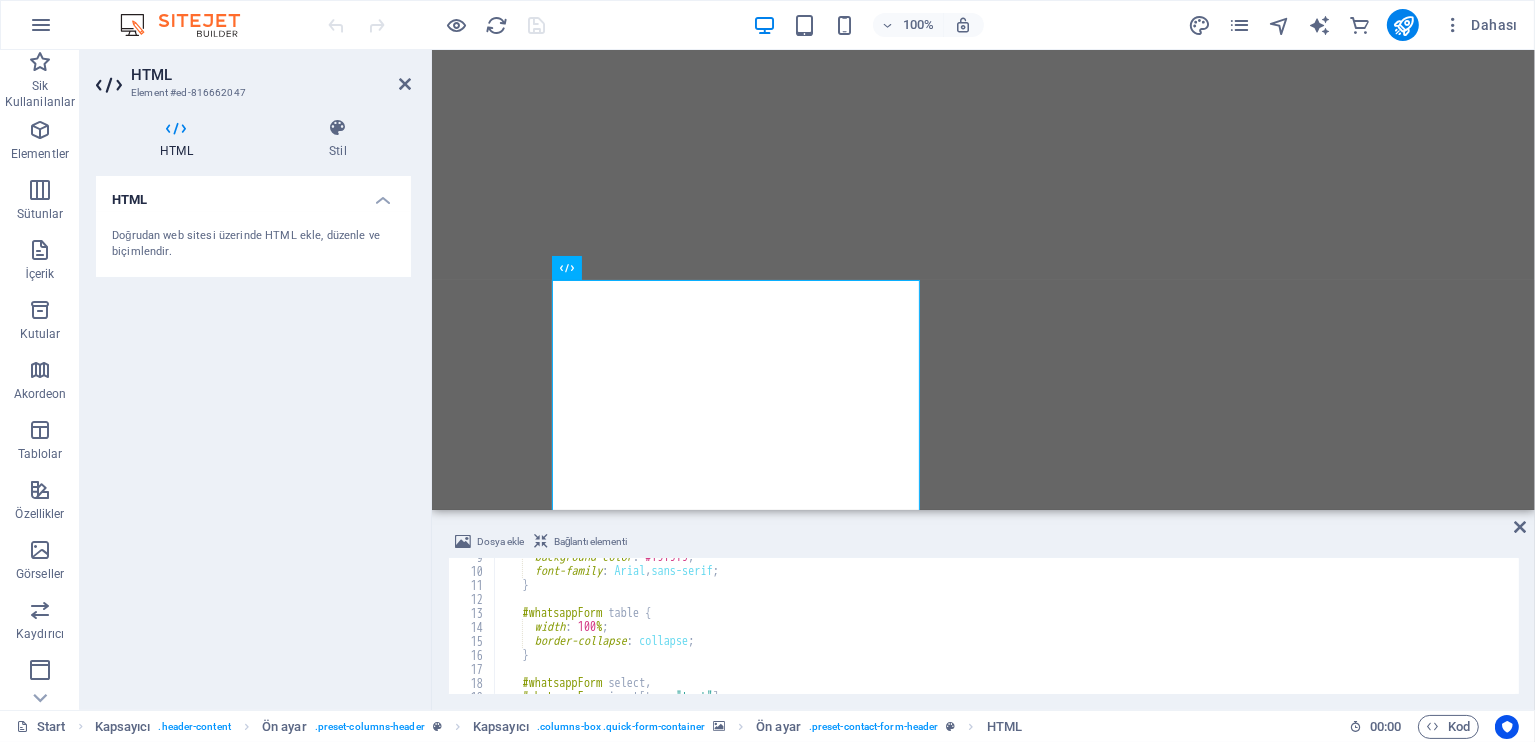 scroll, scrollTop: 60, scrollLeft: 0, axis: vertical 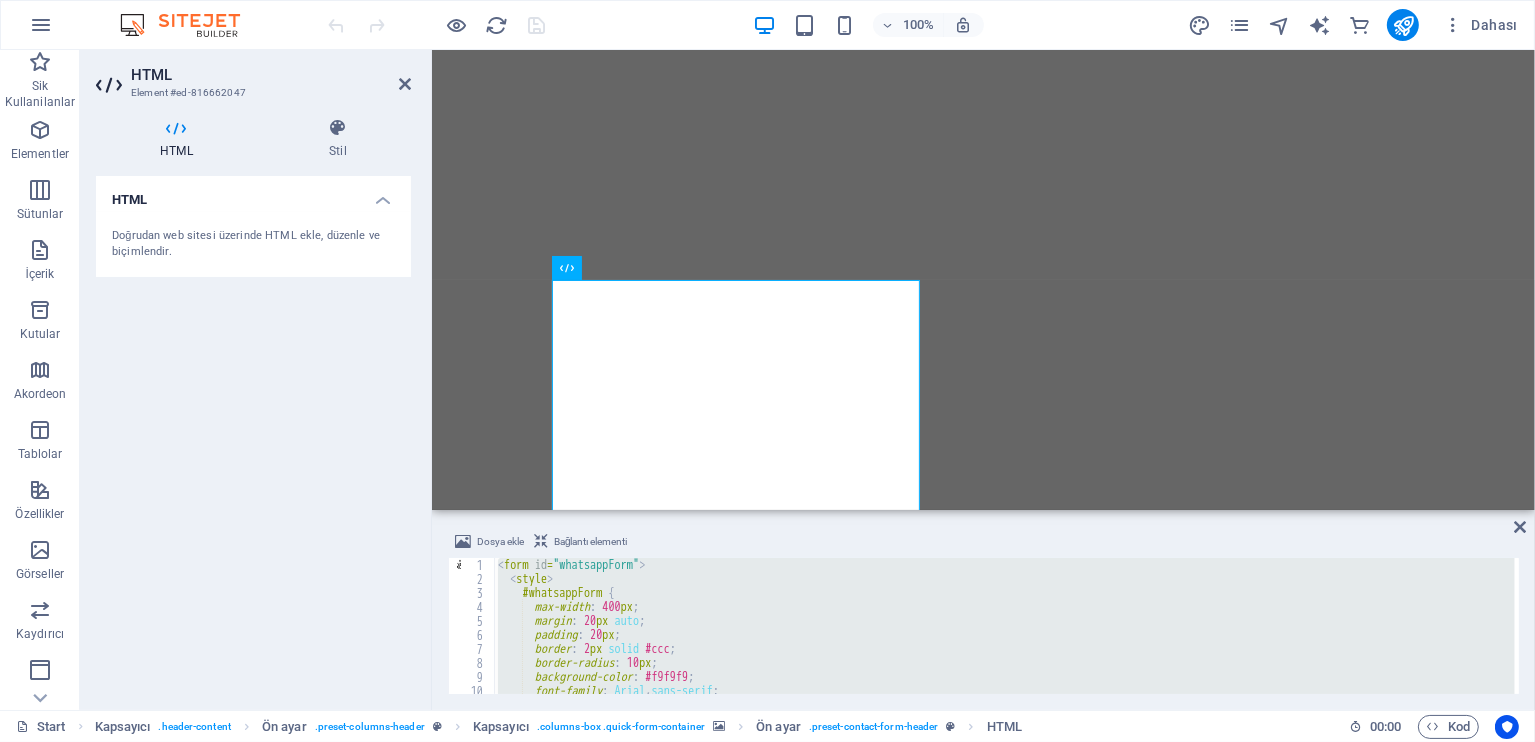 click on "max-width :   400 px ;         margin :   20 px   auto ;         padding :   20 px ;         border :   2 px   solid   #ccc ;         border-radius :   10 px ;         background-color :   #f9f9f9 ;         font-family :   Arial ,  sans-serif ;      }" at bounding box center [1004, 626] 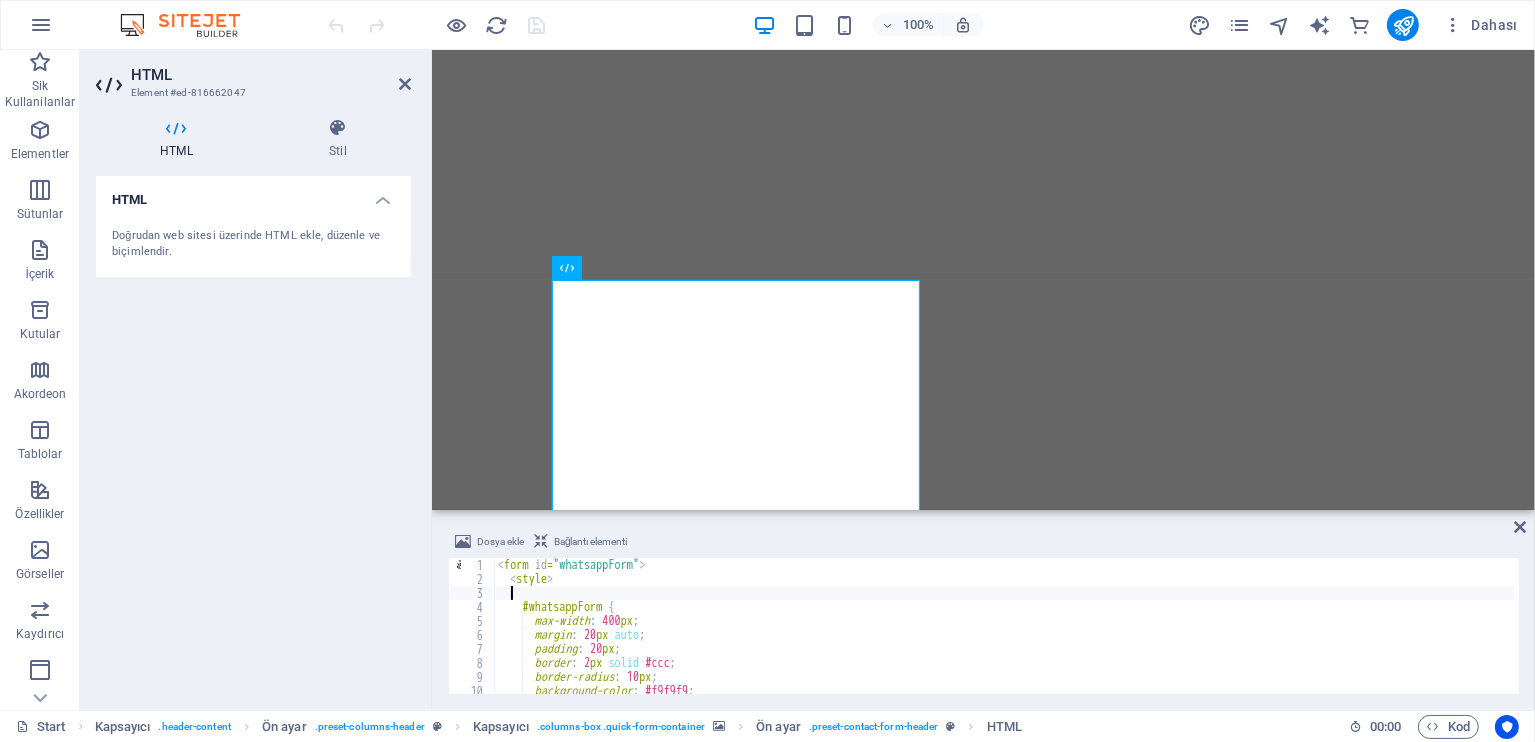 paste on "}" 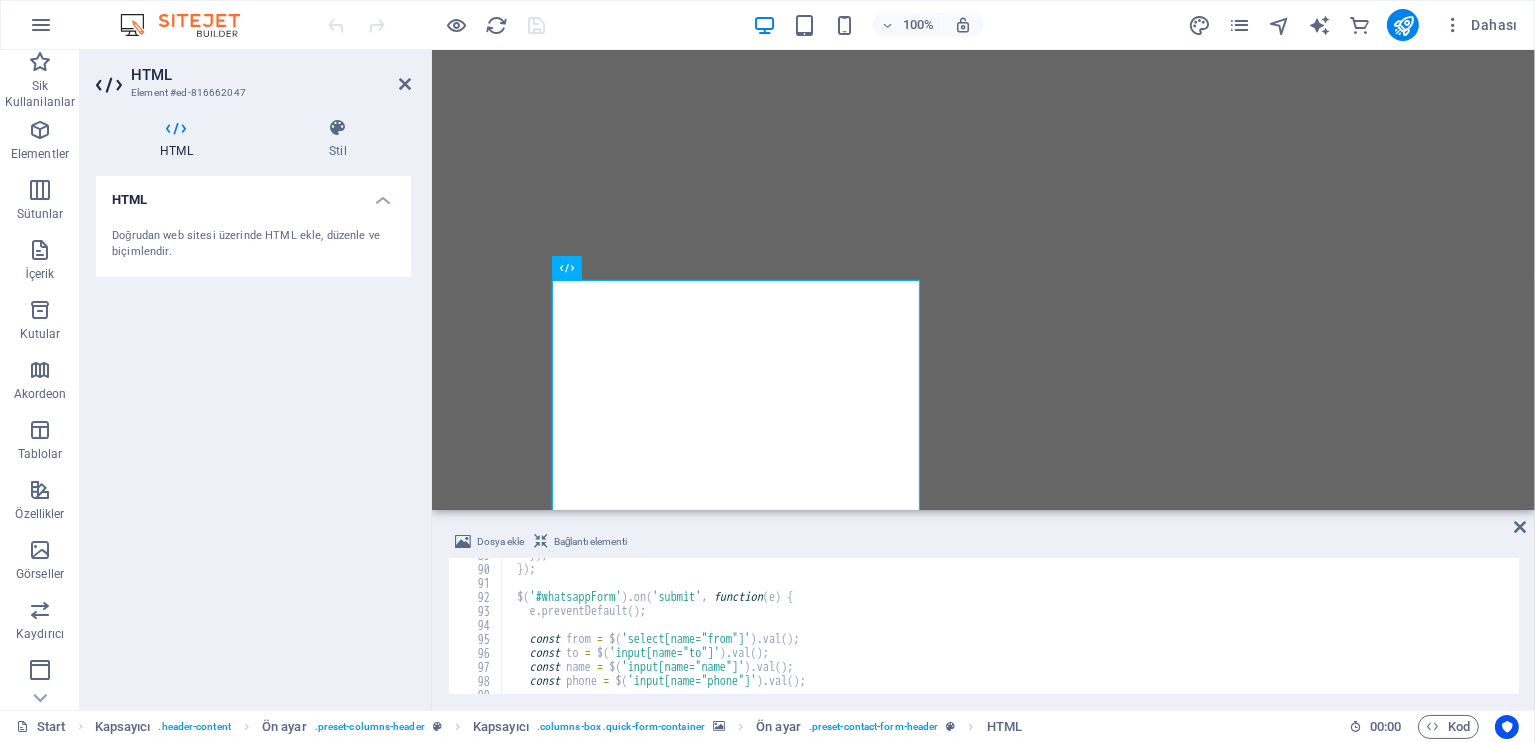 scroll, scrollTop: 1242, scrollLeft: 0, axis: vertical 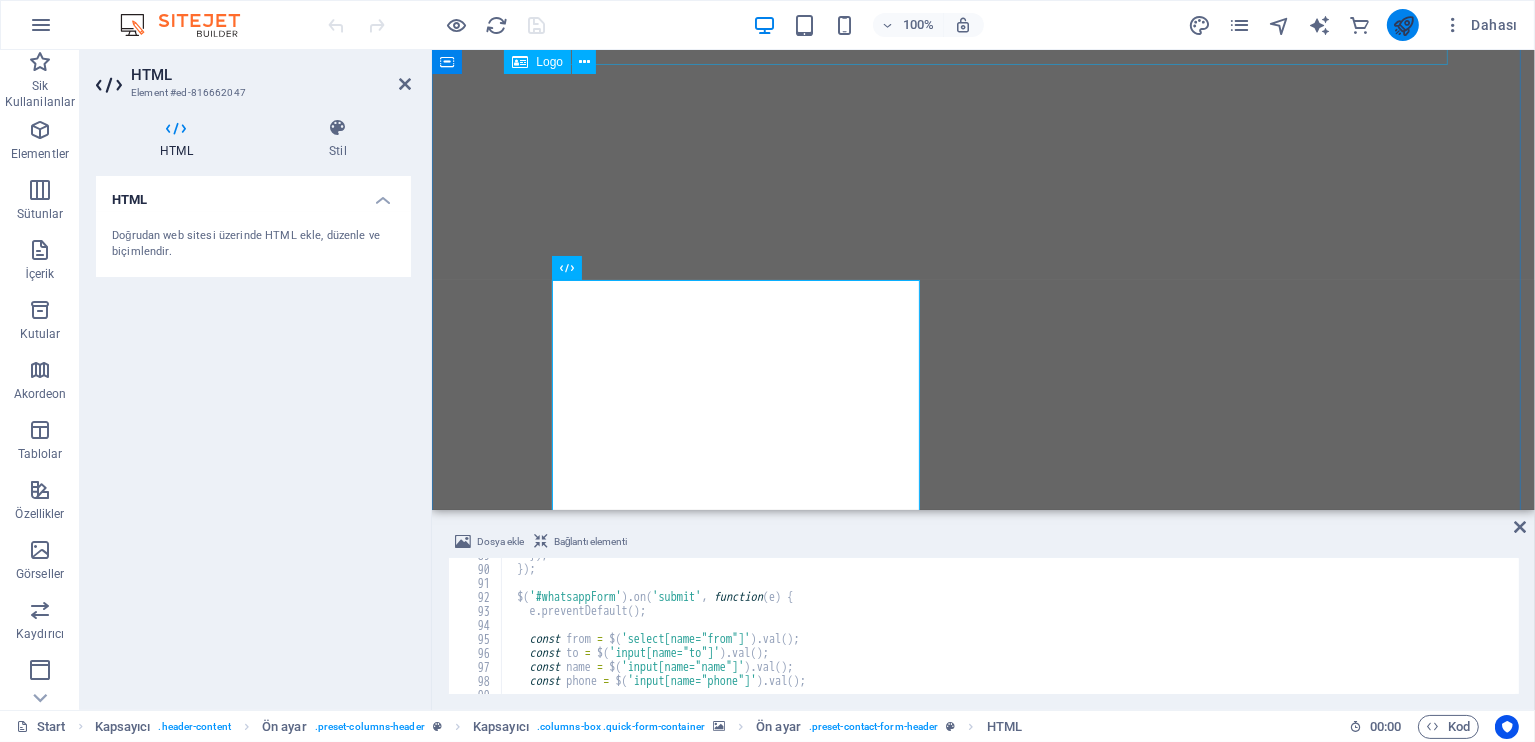 type on "}" 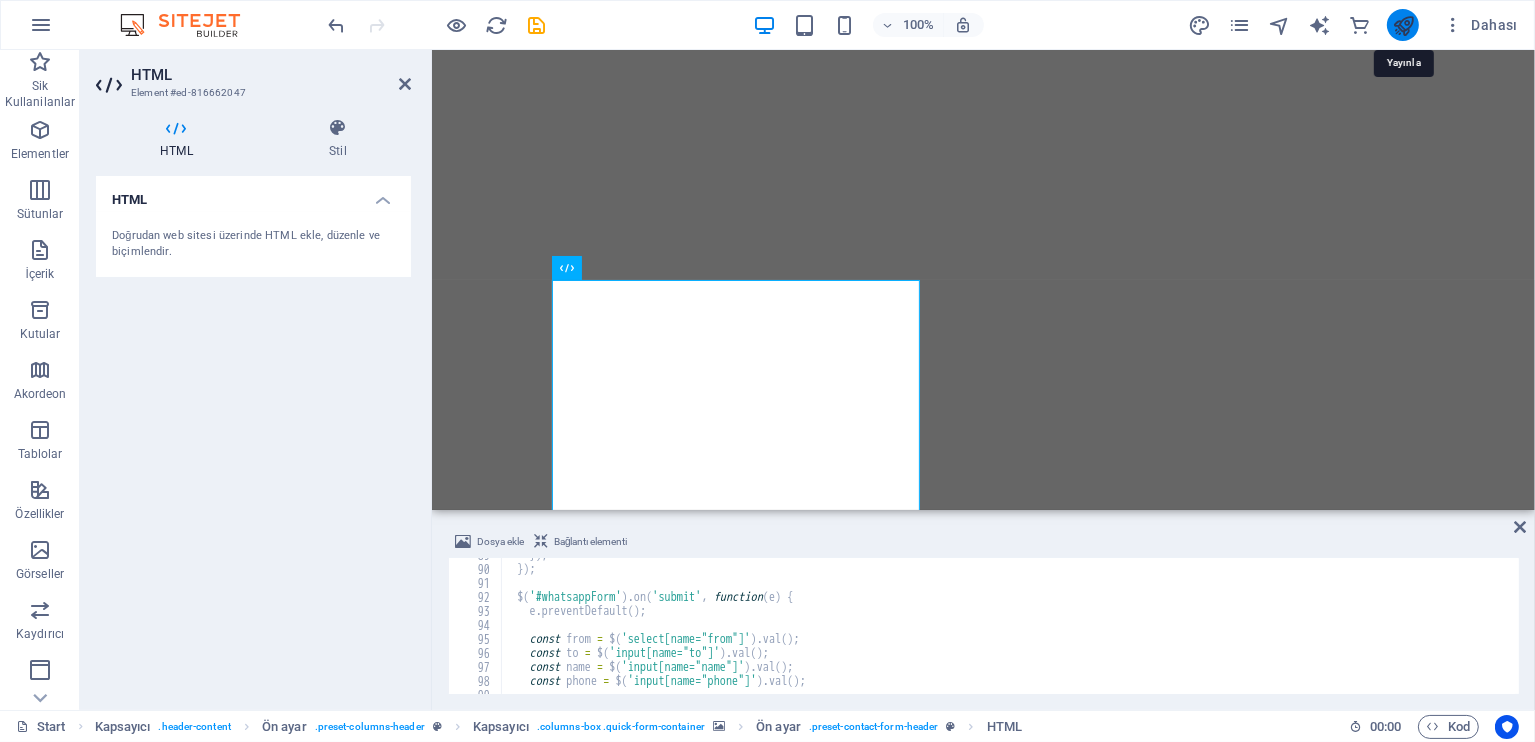 click at bounding box center [1403, 25] 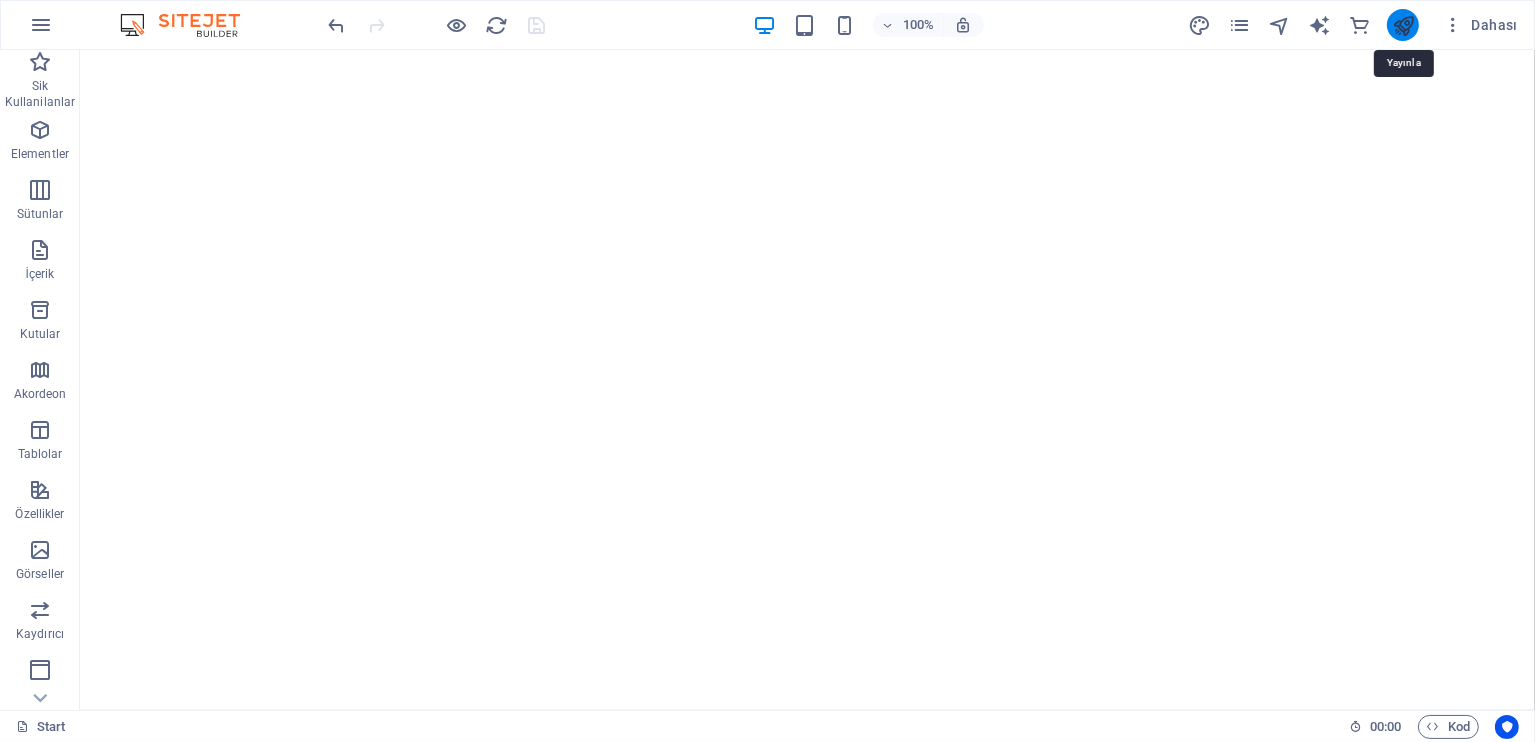 click at bounding box center [1403, 25] 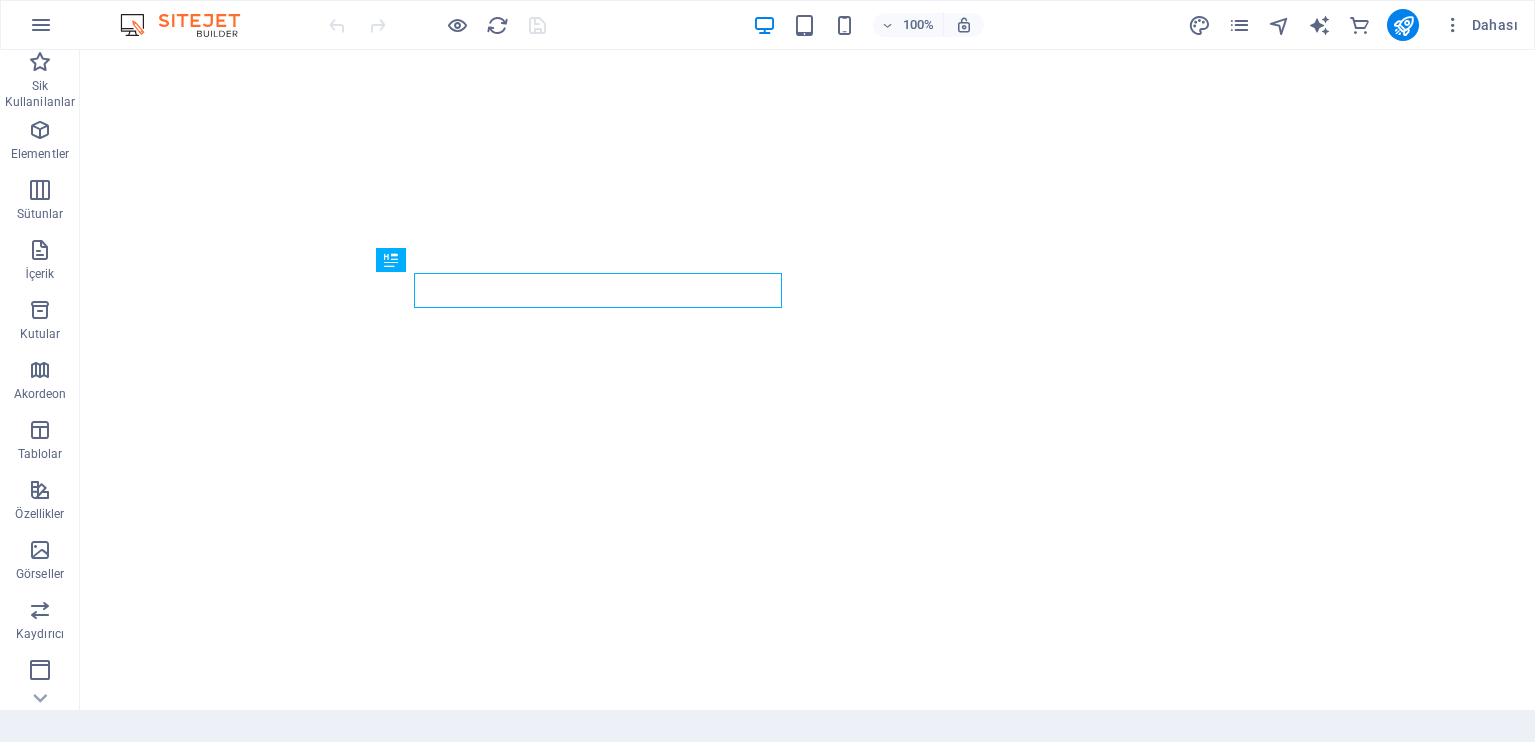 scroll, scrollTop: 0, scrollLeft: 0, axis: both 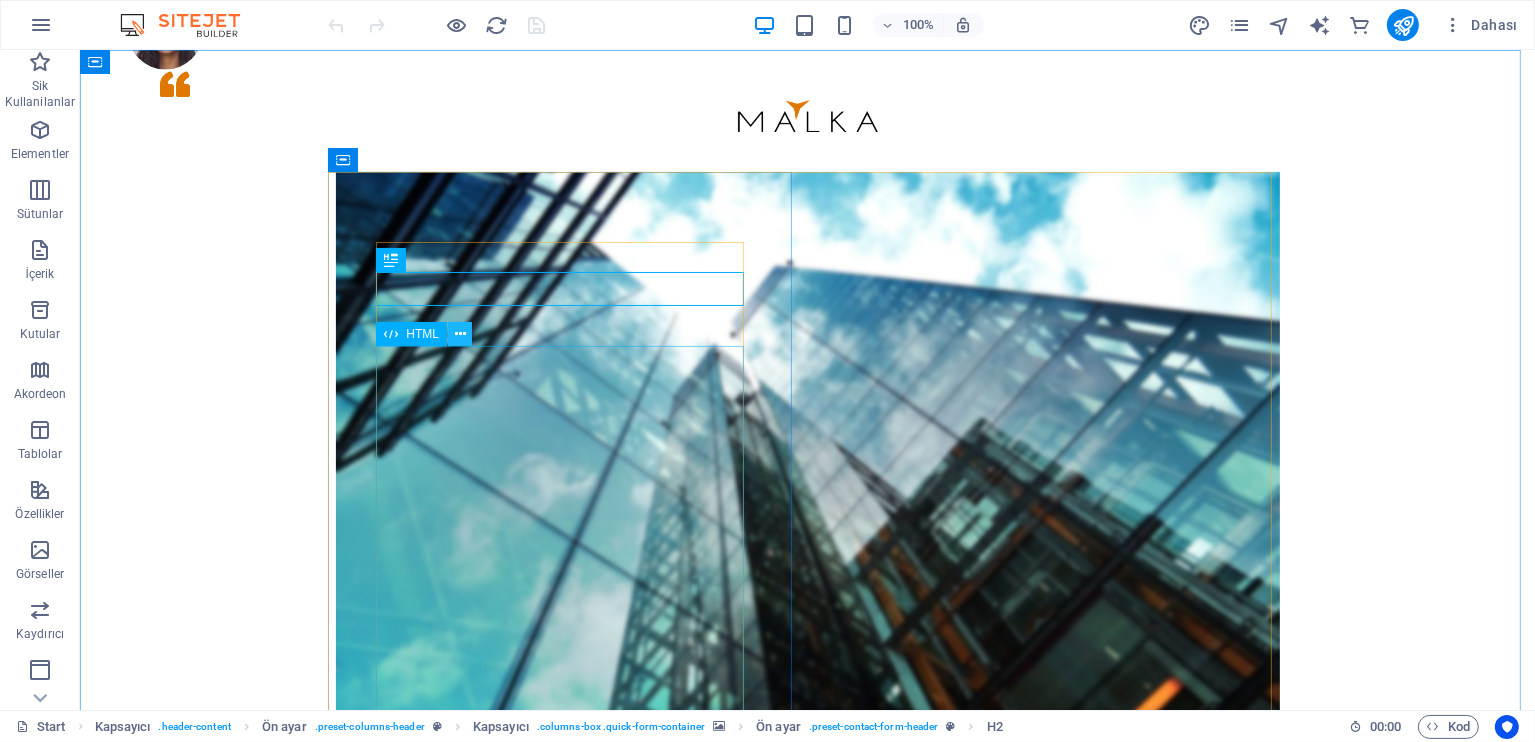 click at bounding box center (460, 334) 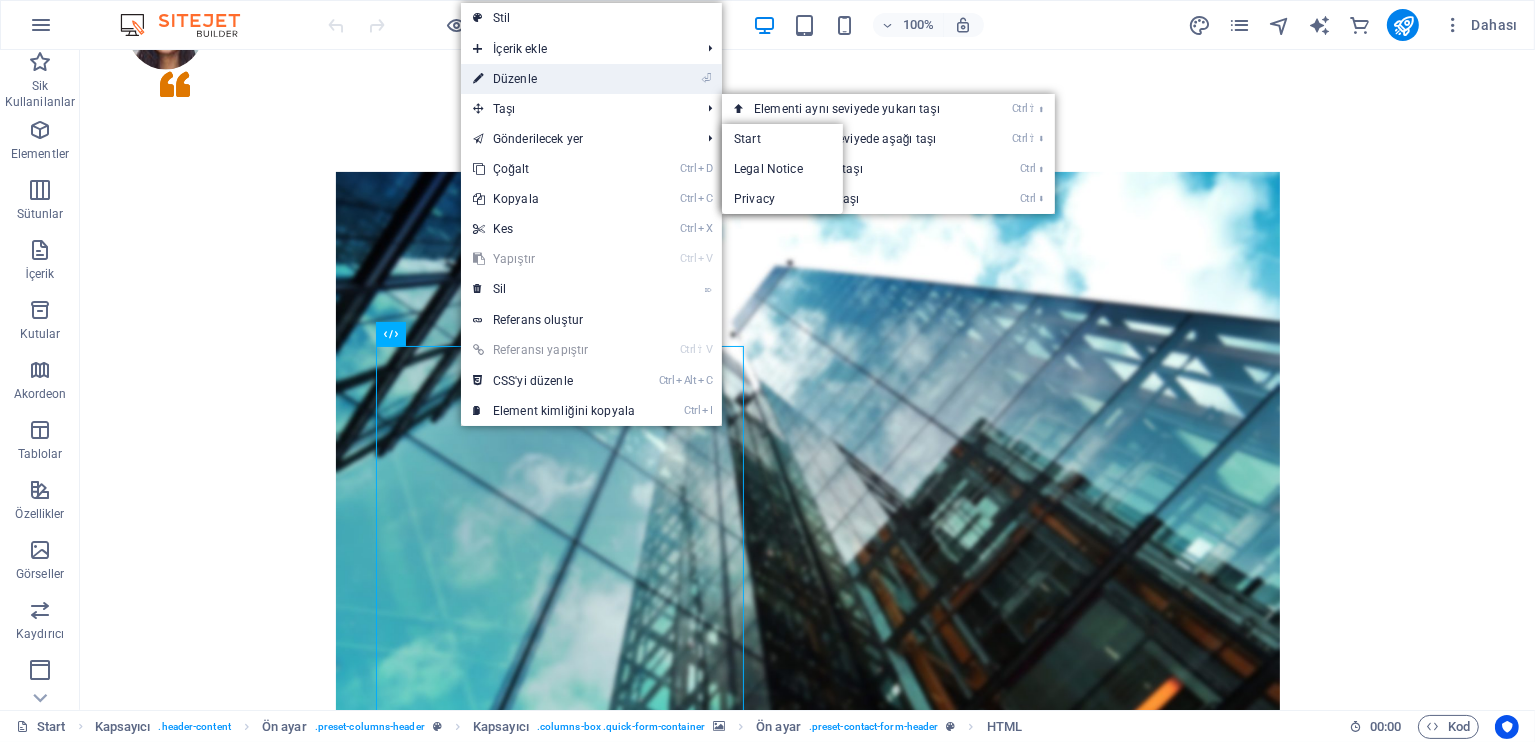 click on "⏎  Düzenle" at bounding box center (554, 79) 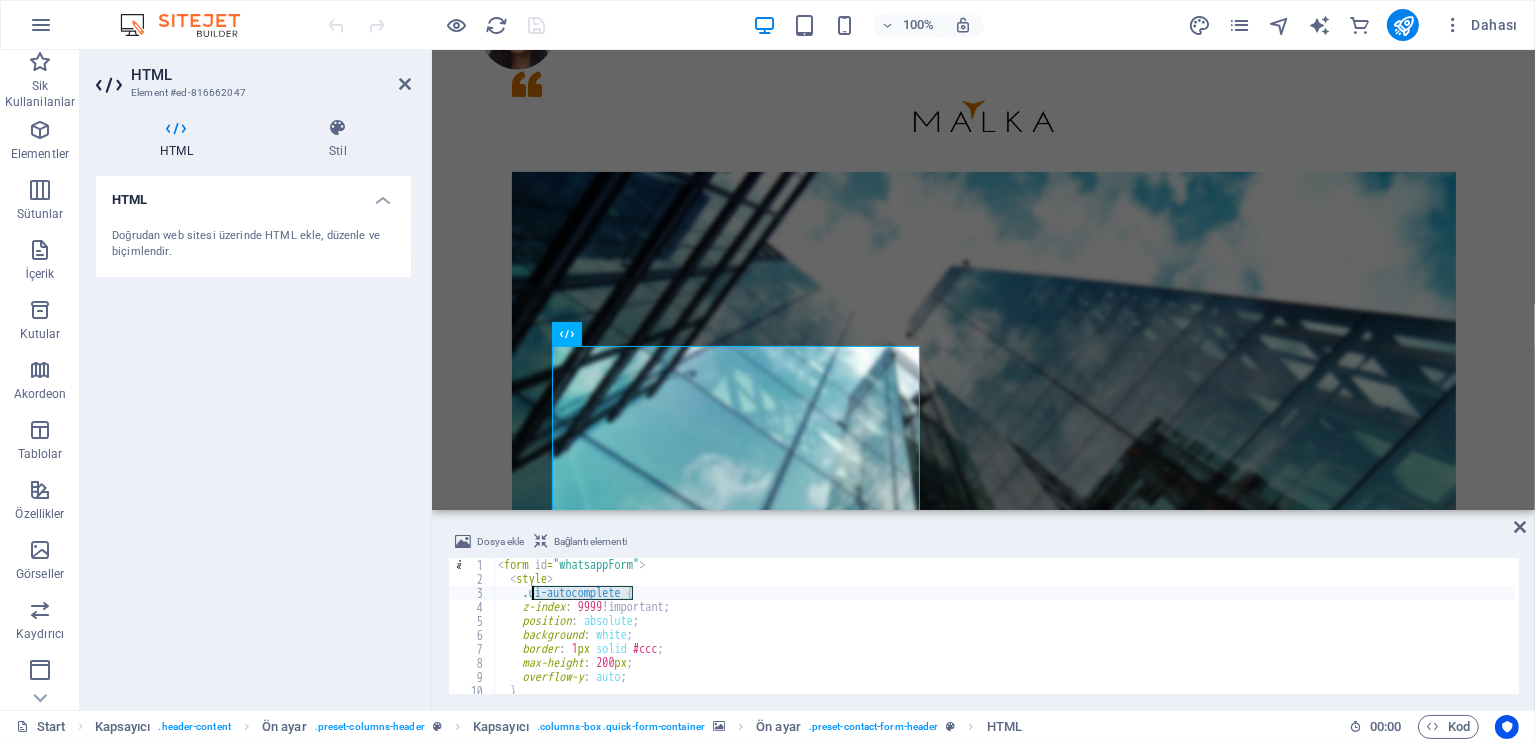 drag, startPoint x: 631, startPoint y: 597, endPoint x: 531, endPoint y: 595, distance: 100.02 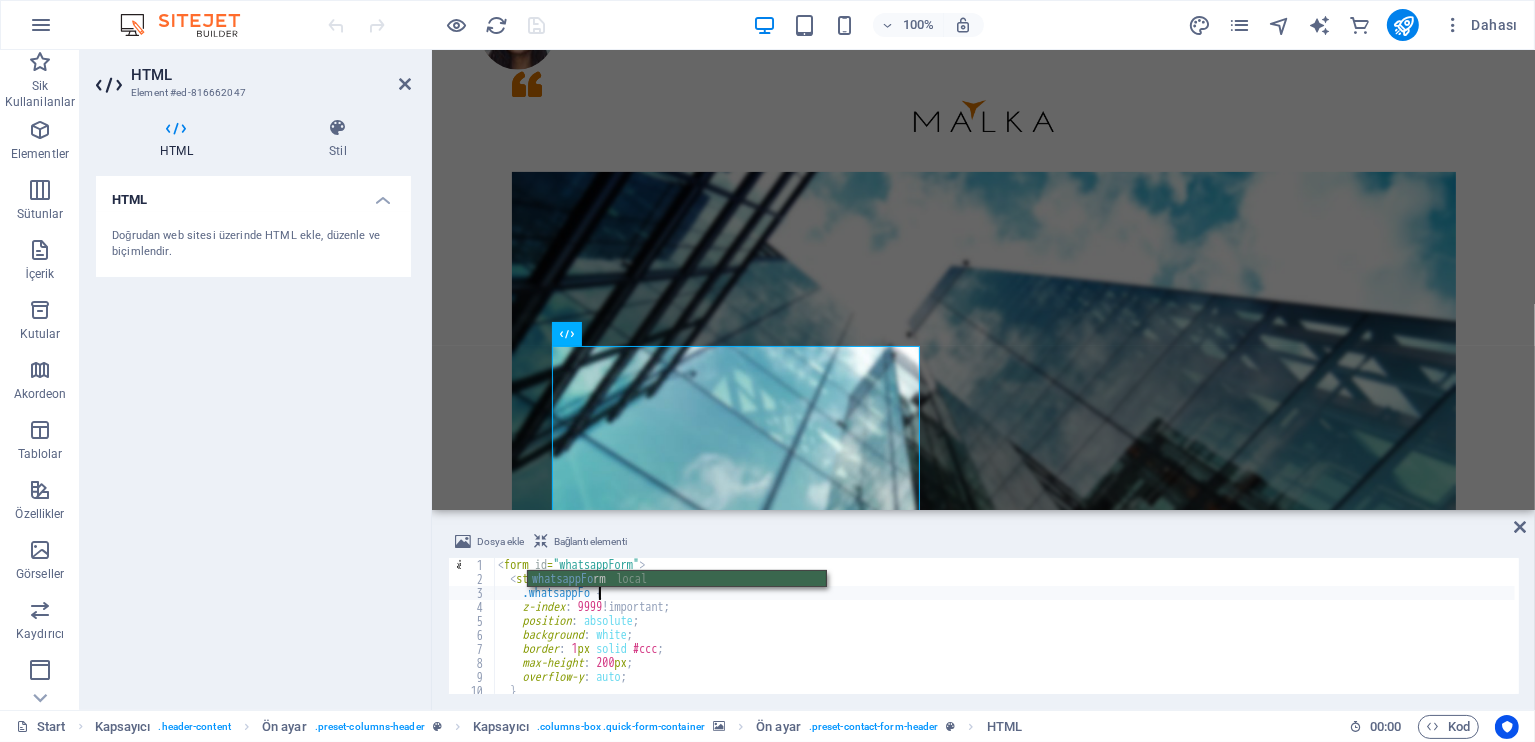 scroll, scrollTop: 0, scrollLeft: 8, axis: horizontal 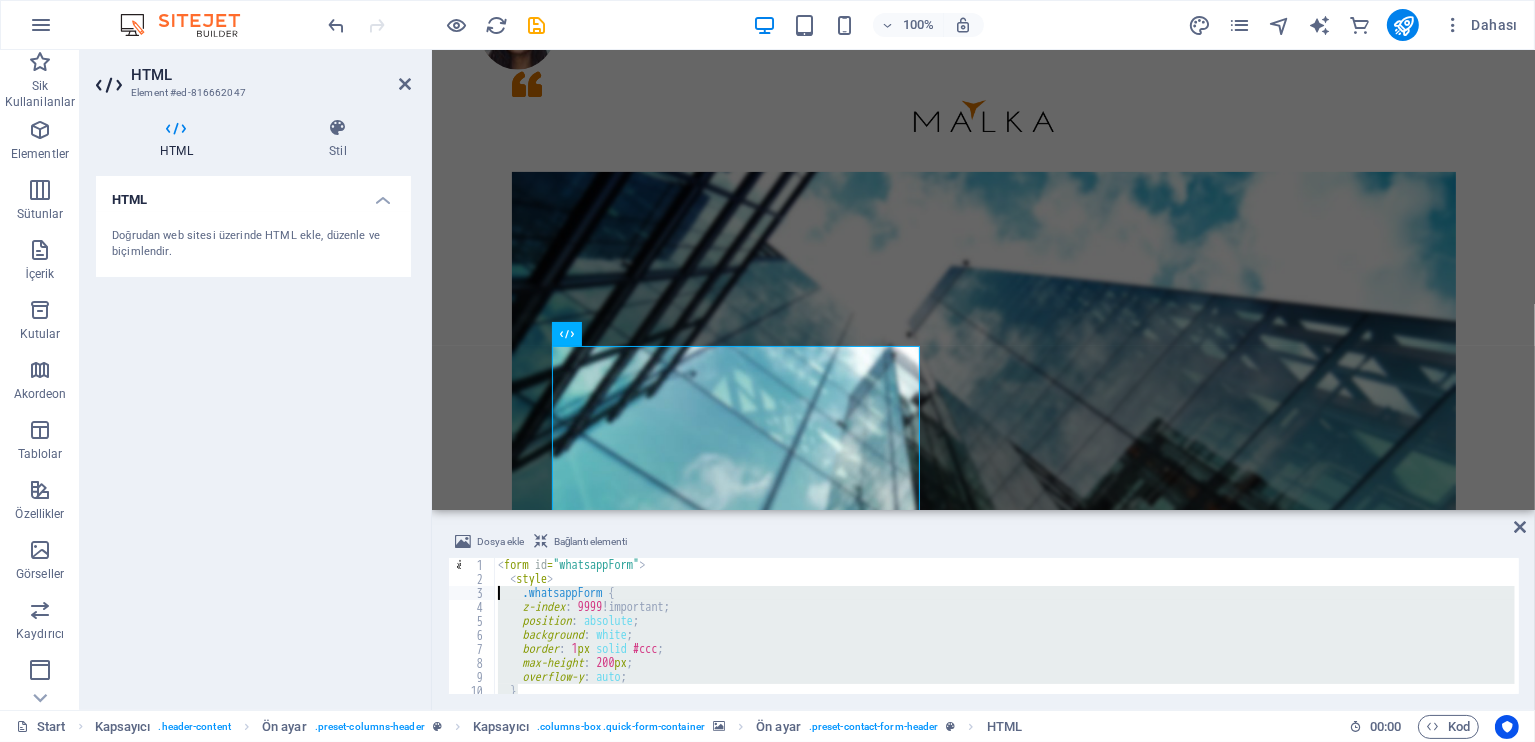drag, startPoint x: 531, startPoint y: 630, endPoint x: 433, endPoint y: 590, distance: 105.848946 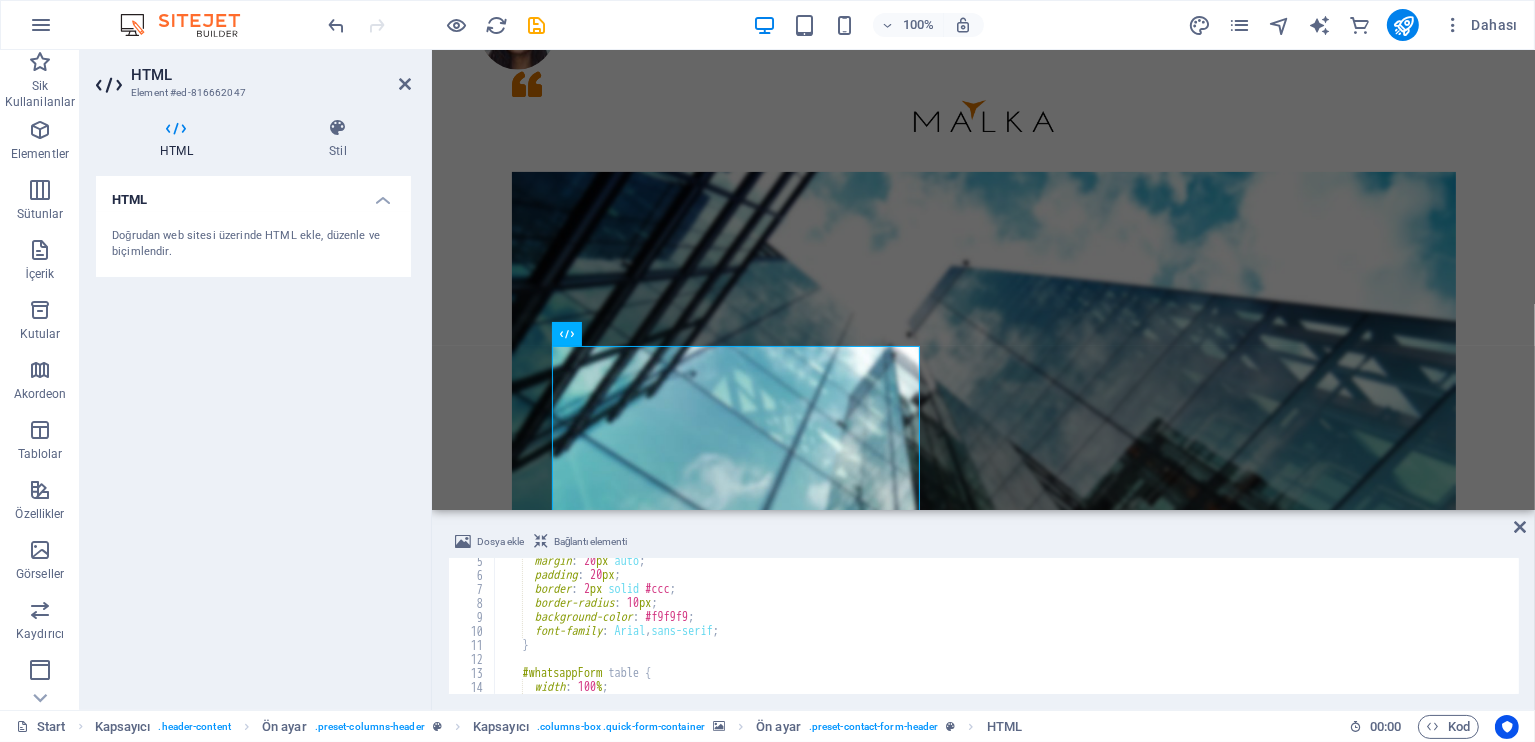scroll, scrollTop: 60, scrollLeft: 0, axis: vertical 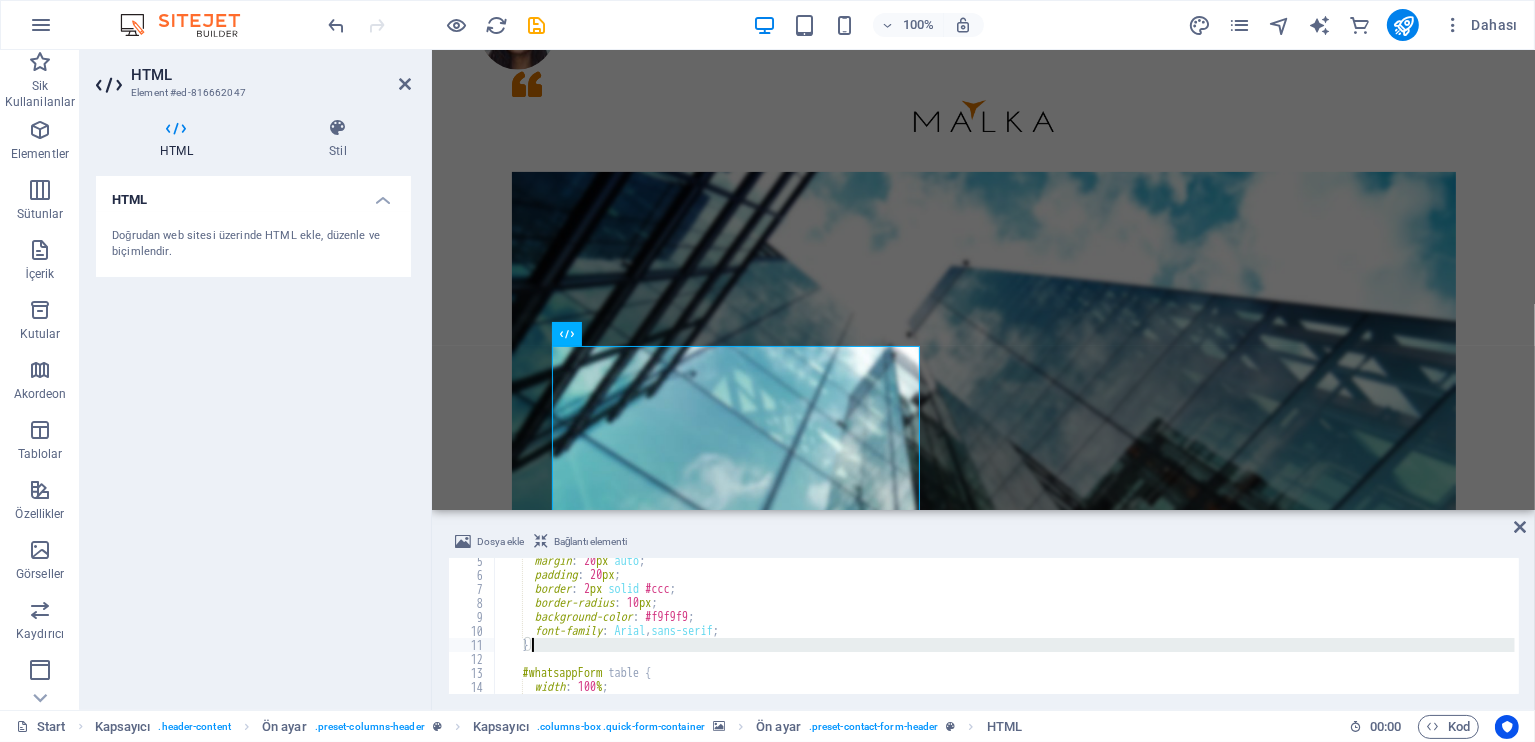 drag, startPoint x: 551, startPoint y: 654, endPoint x: 545, endPoint y: 642, distance: 13.416408 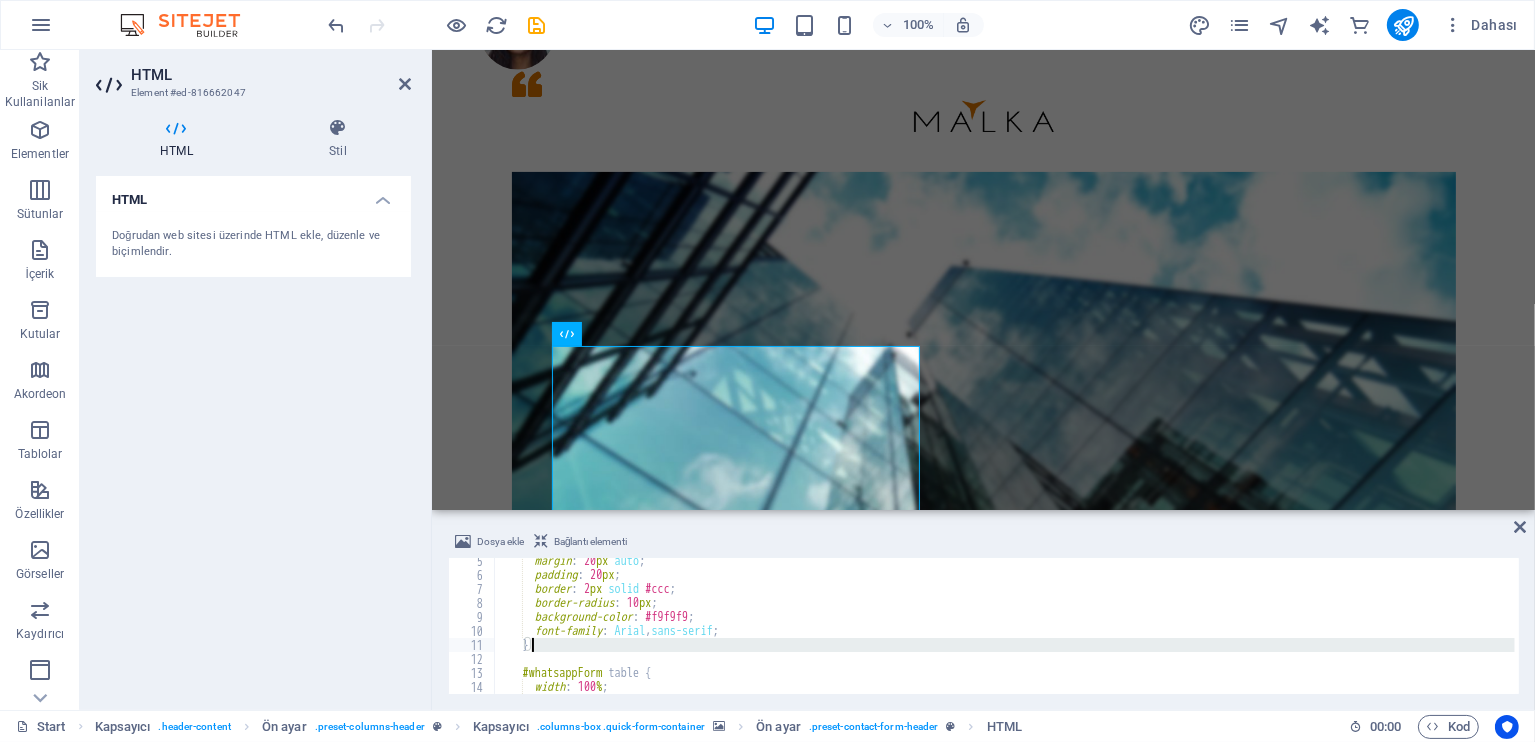 click on "margin :   20 px   auto ;         padding :   20 px ;         border :   2 px   solid   #ccc ;         border-radius :   10 px ;         background-color :   #f9f9f9 ;         font-family :   Arial ,  sans-serif ;      }      #whatsappForm   table   {         width :   100 % ;         border-collapse :   collapse ;" at bounding box center (1004, 626) 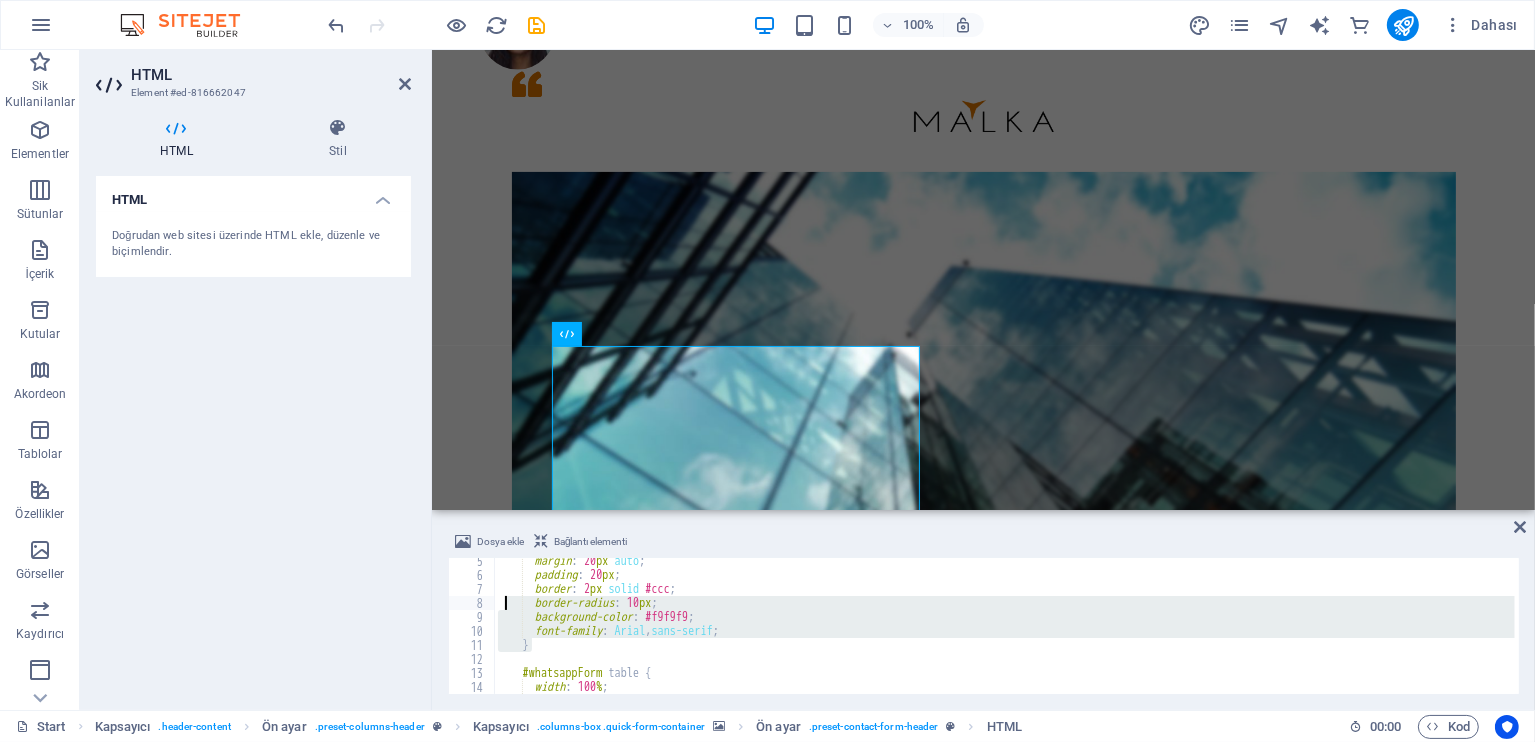 scroll, scrollTop: 0, scrollLeft: 0, axis: both 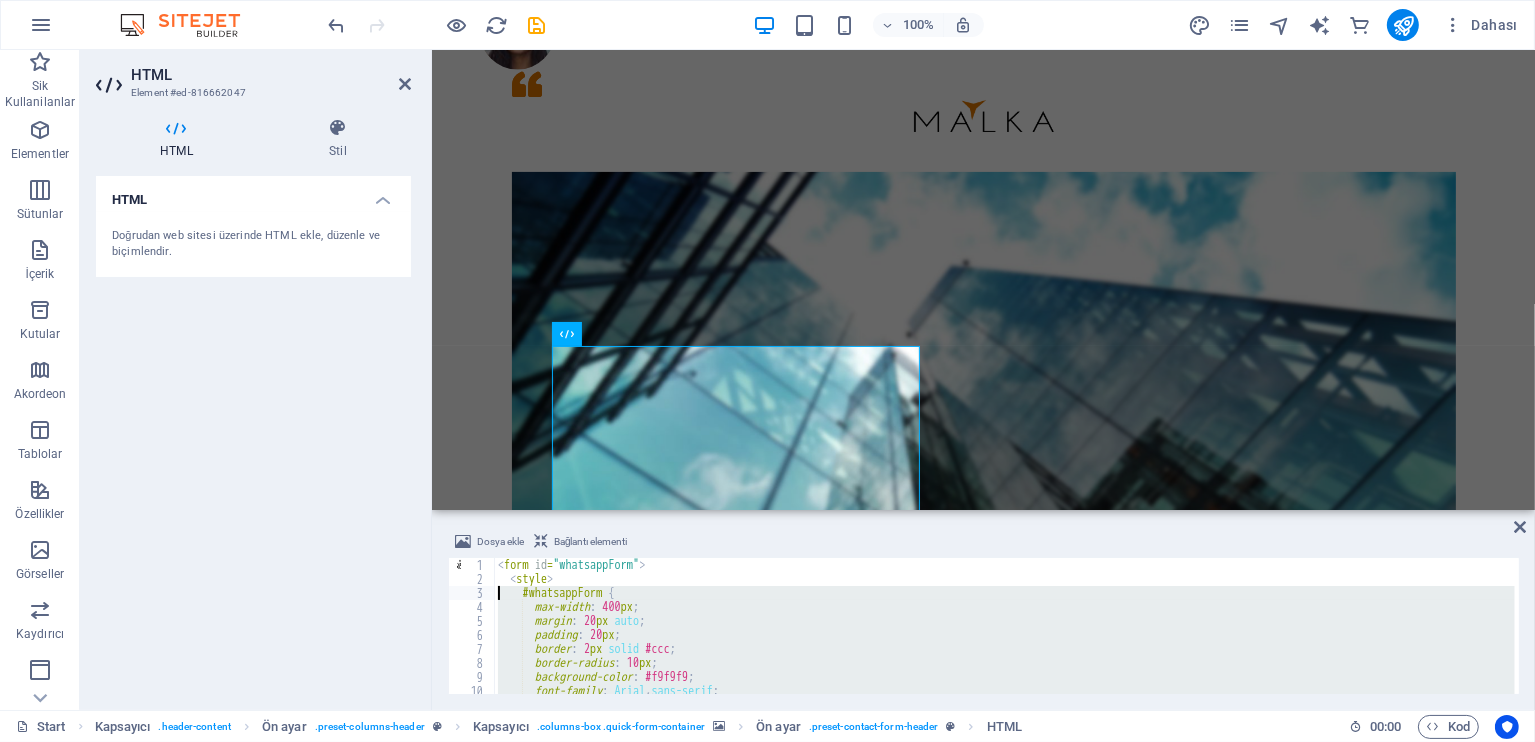 drag, startPoint x: 565, startPoint y: 646, endPoint x: 433, endPoint y: 598, distance: 140.4564 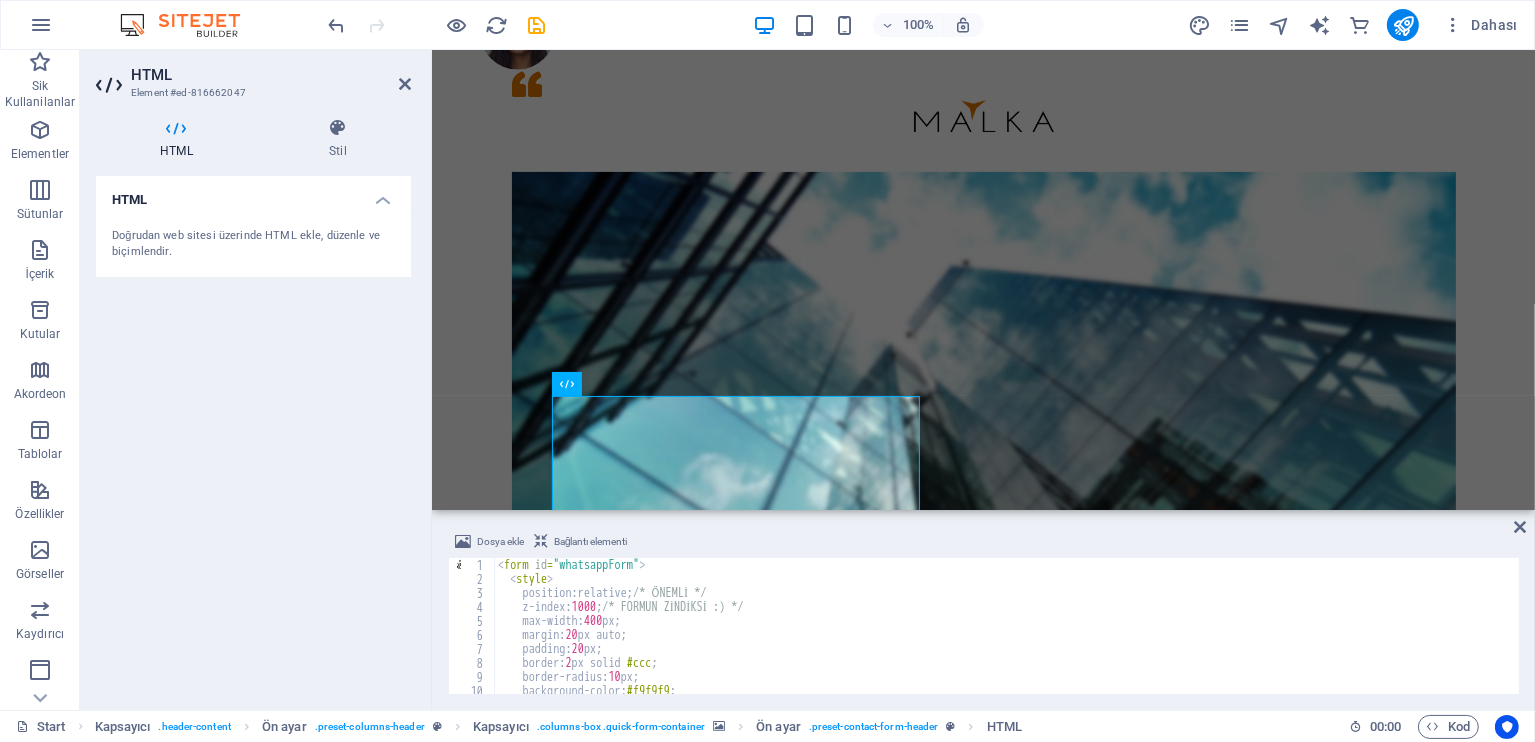 scroll, scrollTop: 18, scrollLeft: 0, axis: vertical 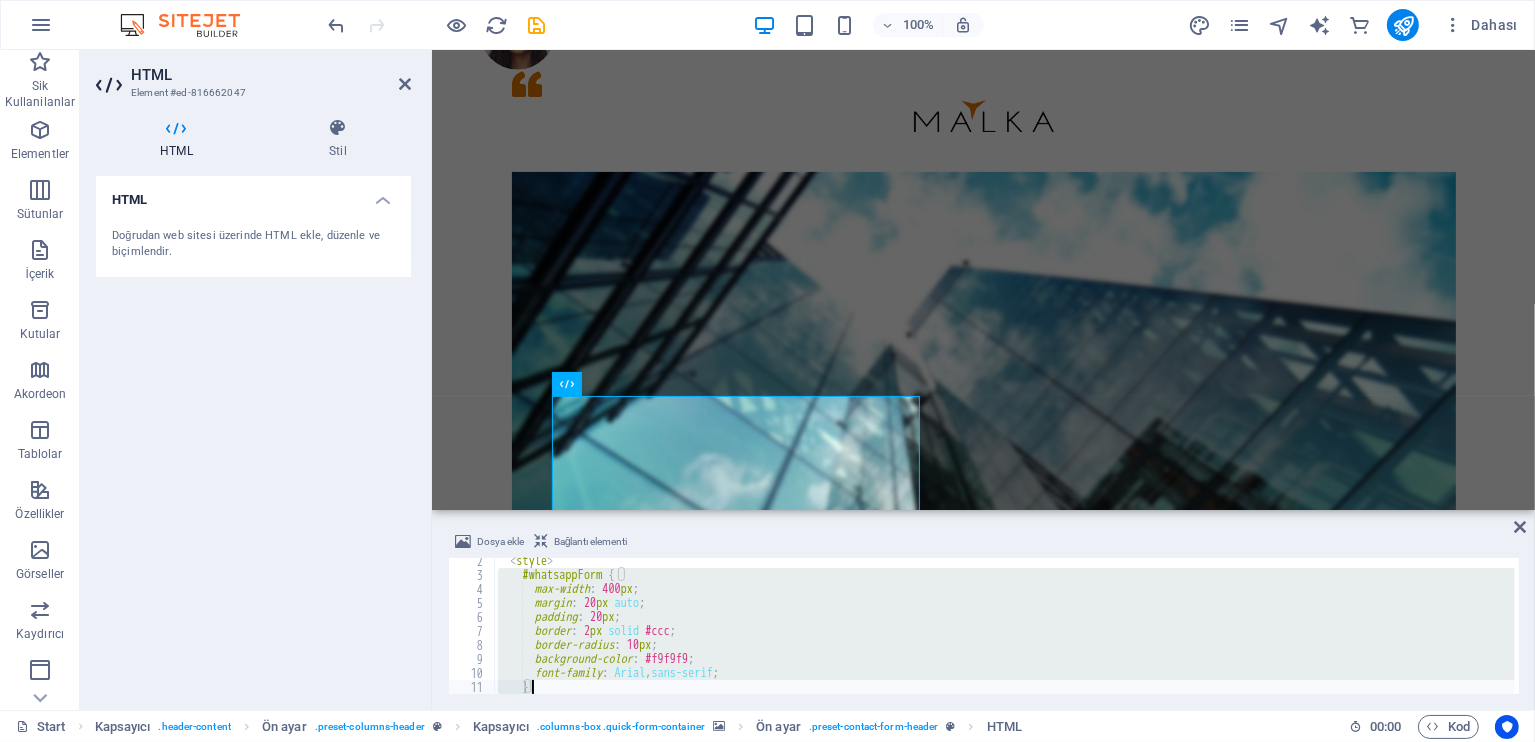 click on "< style >      #whatsappForm   {         max-width :   400 px ;         margin :   20 px   auto ;         padding :   20 px ;         border :   2 px   solid   #ccc ;         border-radius :   10 px ;         background-color :   #f9f9f9 ;         font-family :   Arial ,  sans-serif ;      }" at bounding box center [1004, 626] 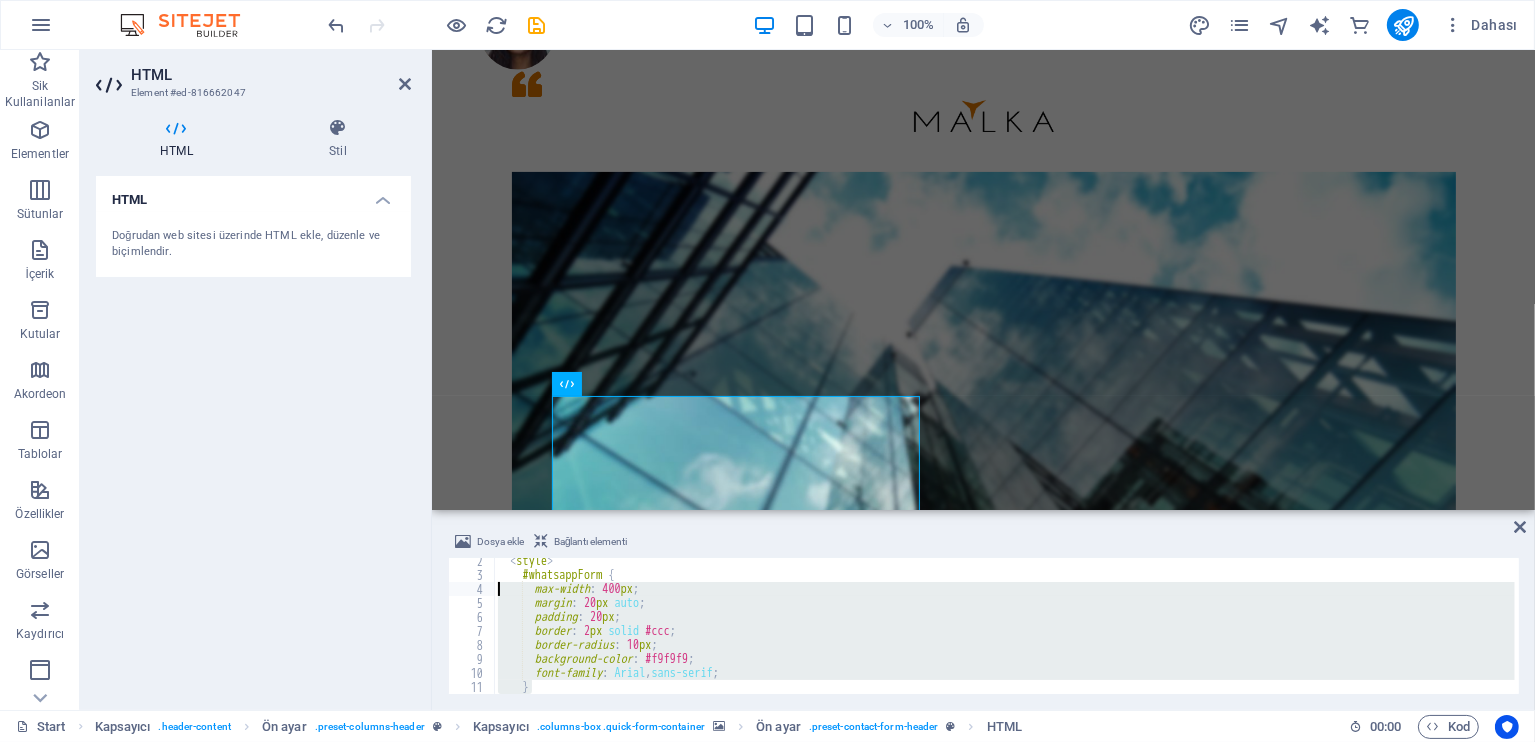drag, startPoint x: 643, startPoint y: 693, endPoint x: 407, endPoint y: 591, distance: 257.0992 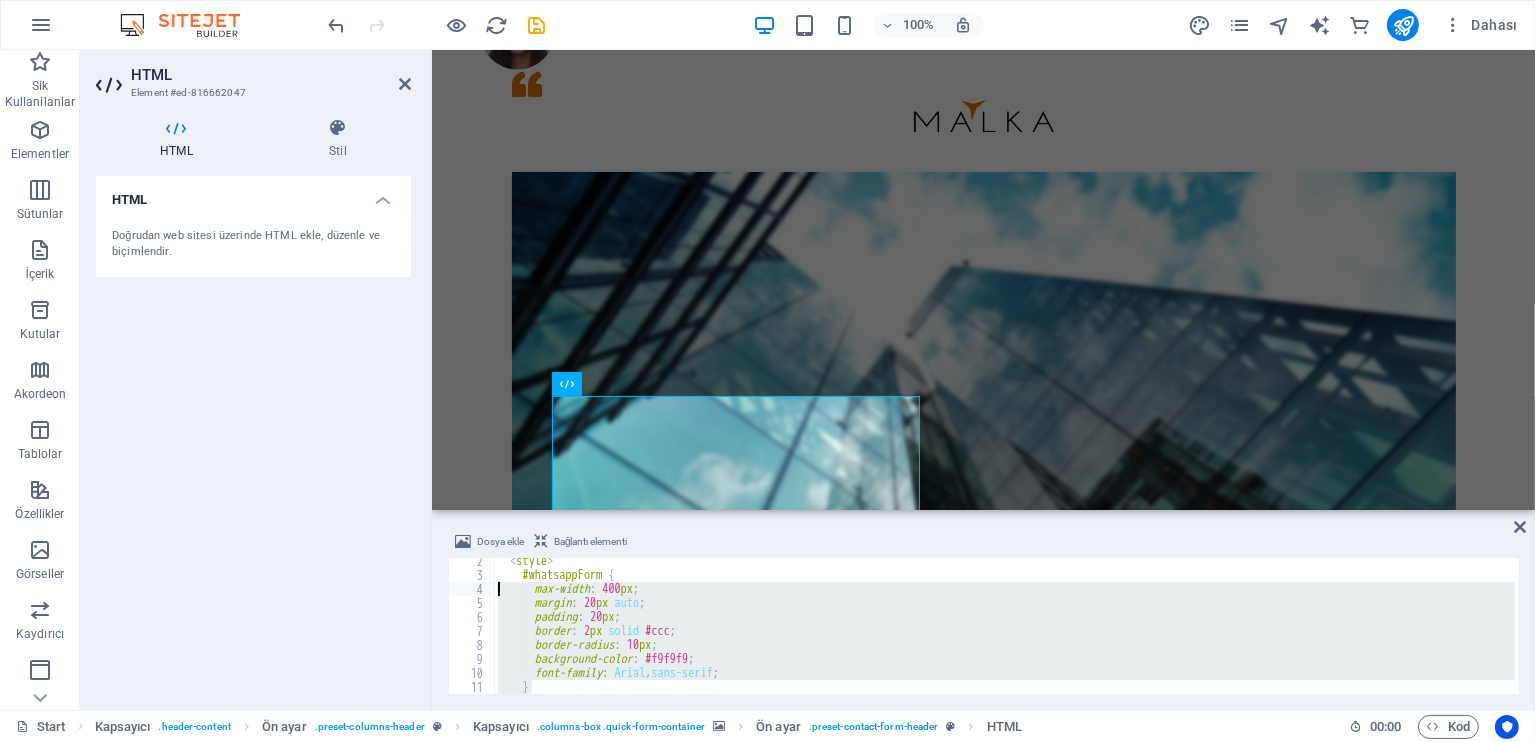 paste on "}" 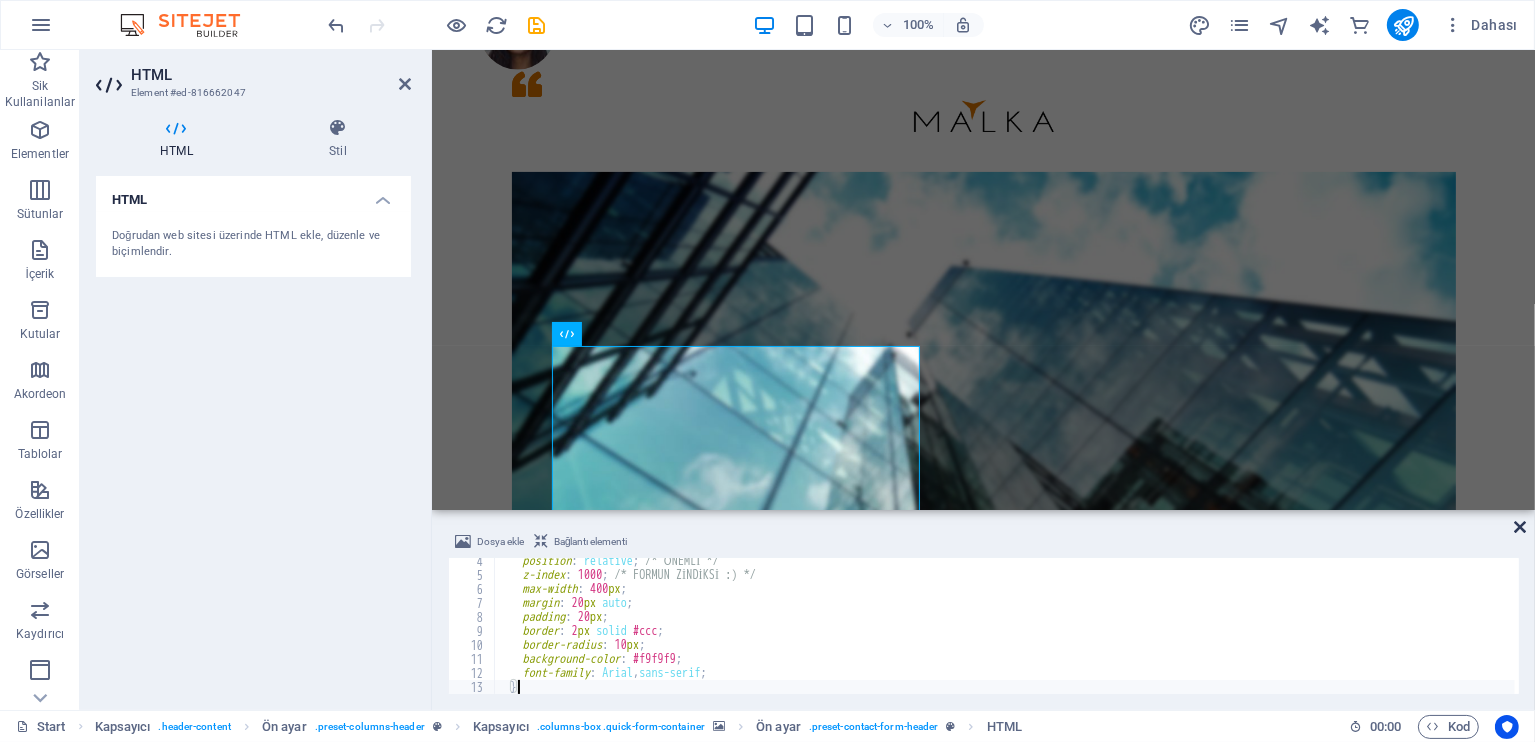click at bounding box center (1520, 527) 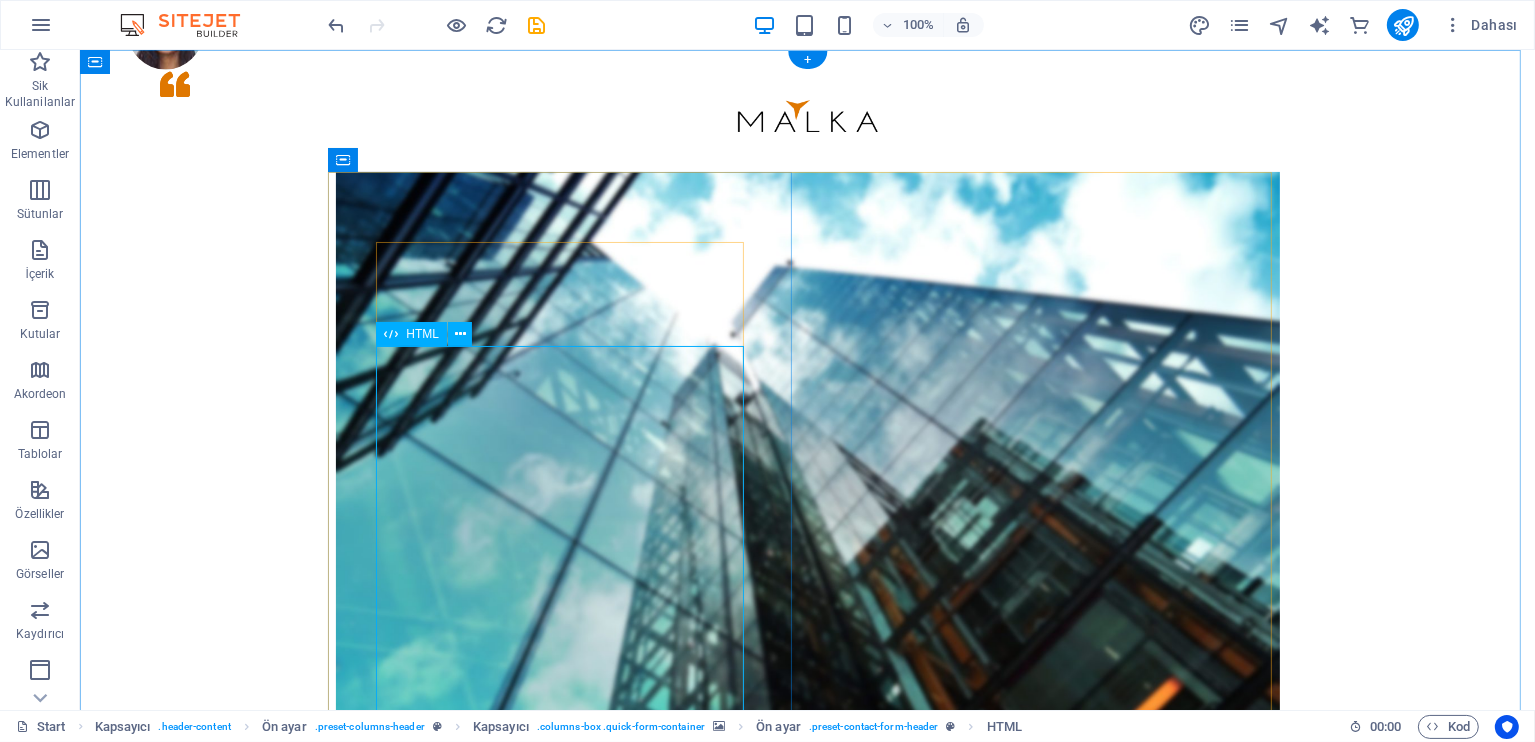 click on "From
[CITY]
[CITY]
[CITY]
Booking" at bounding box center [807, 1201] 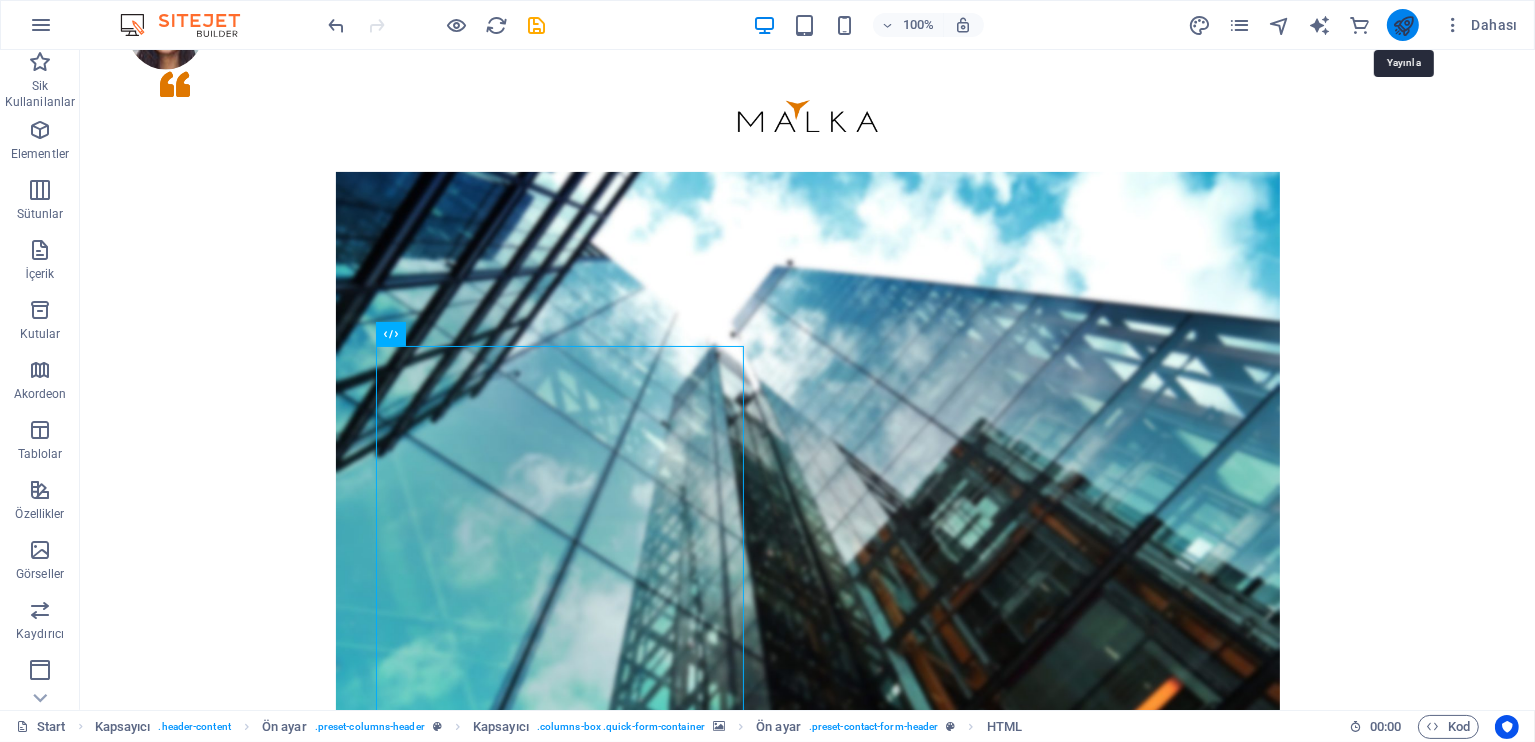 click at bounding box center [1403, 25] 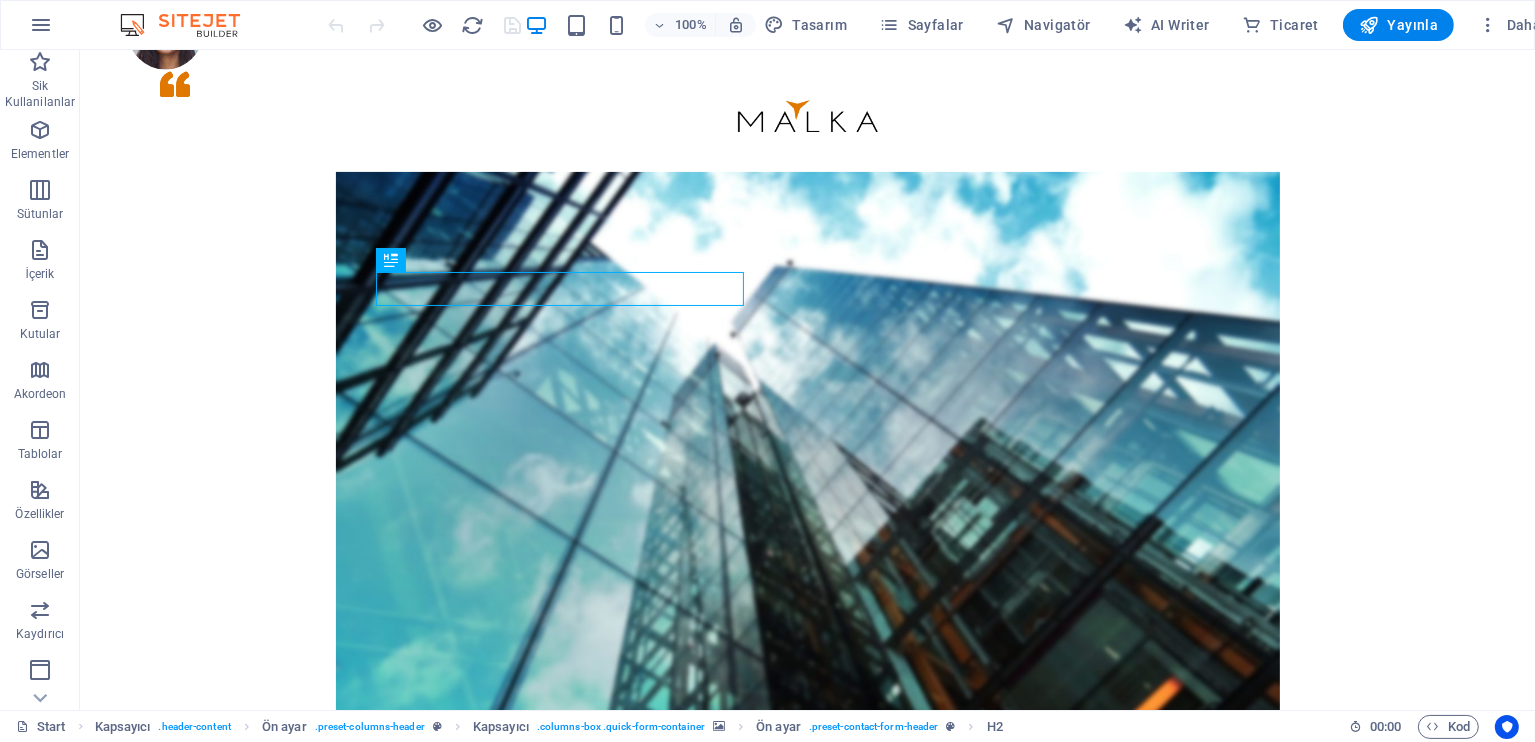 scroll, scrollTop: 0, scrollLeft: 0, axis: both 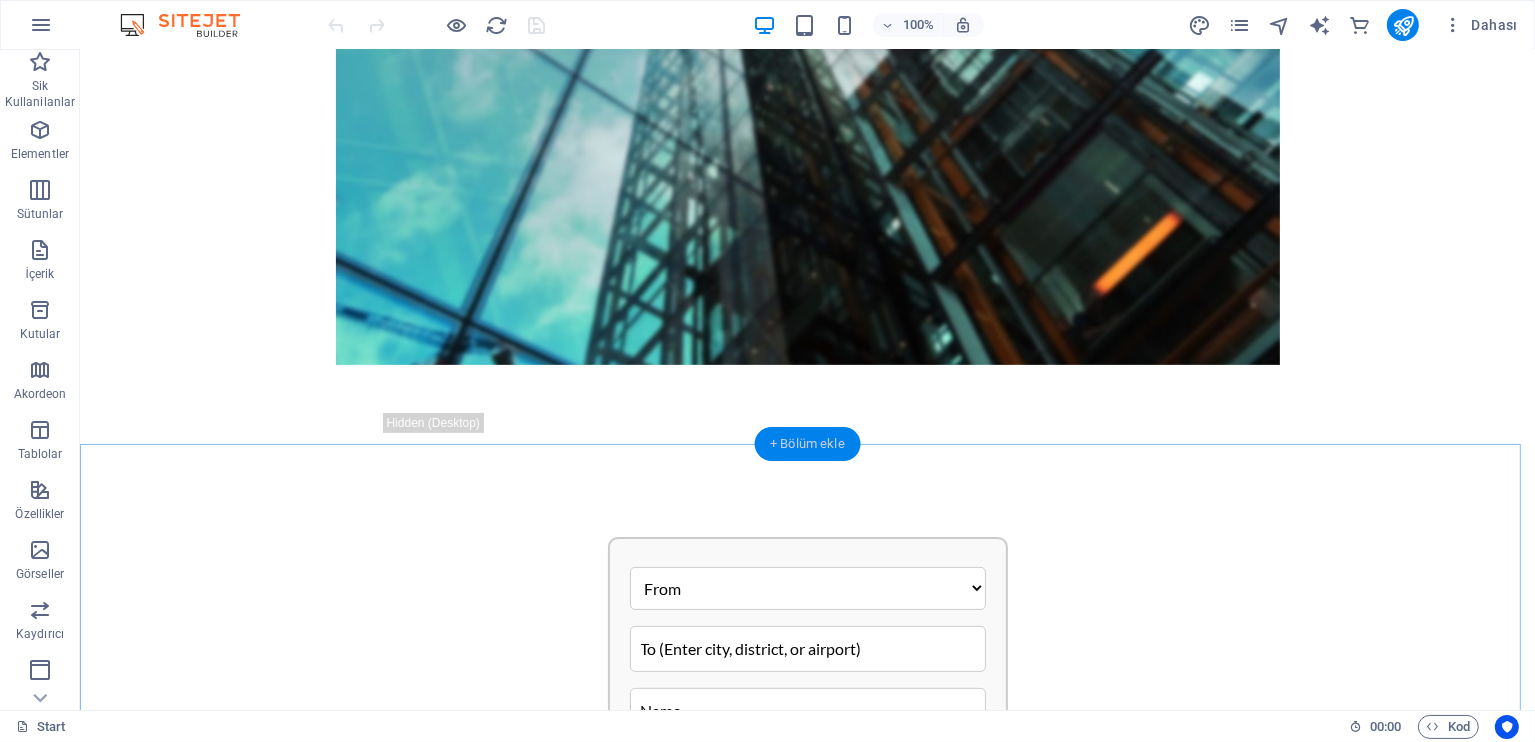click on "+ Bölüm ekle" at bounding box center [807, 444] 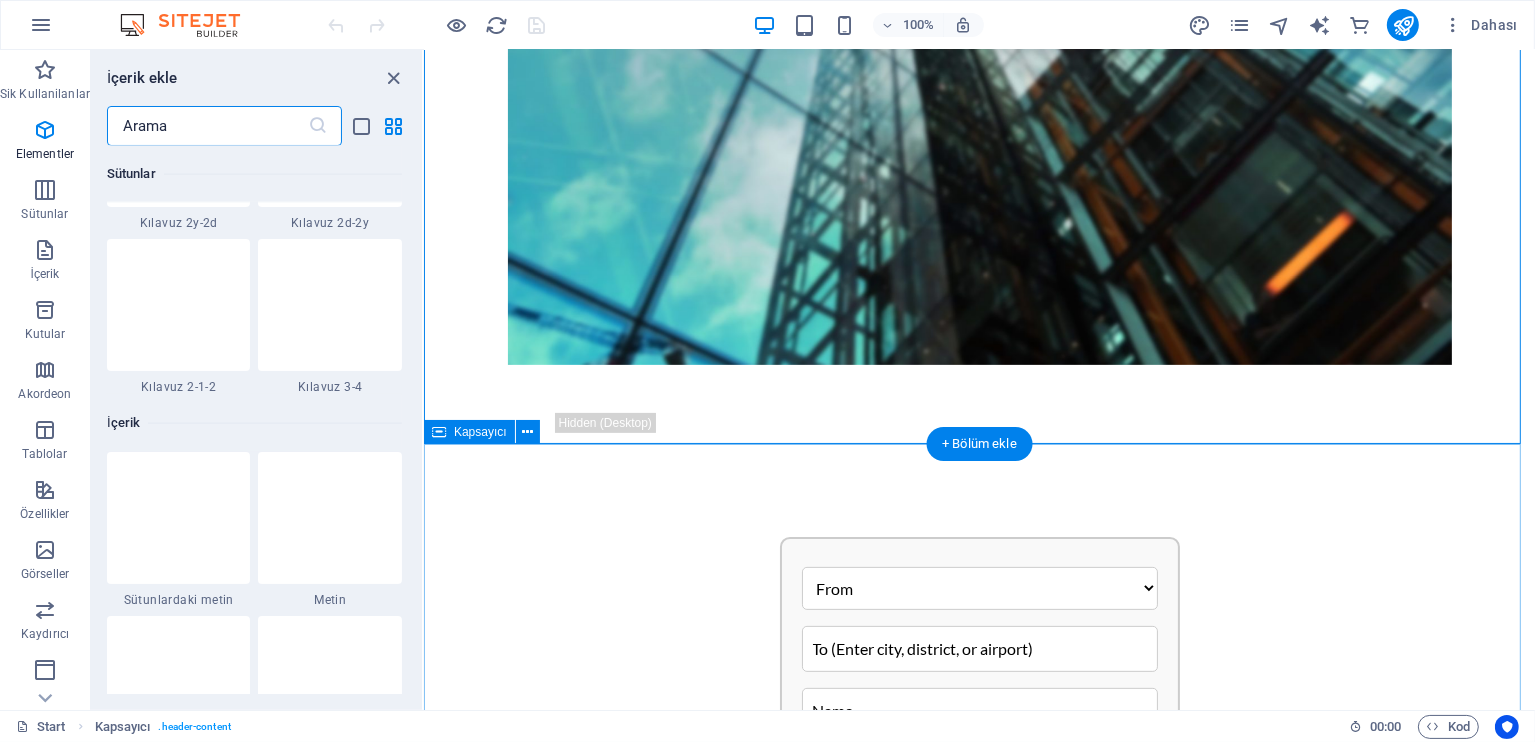 scroll, scrollTop: 3499, scrollLeft: 0, axis: vertical 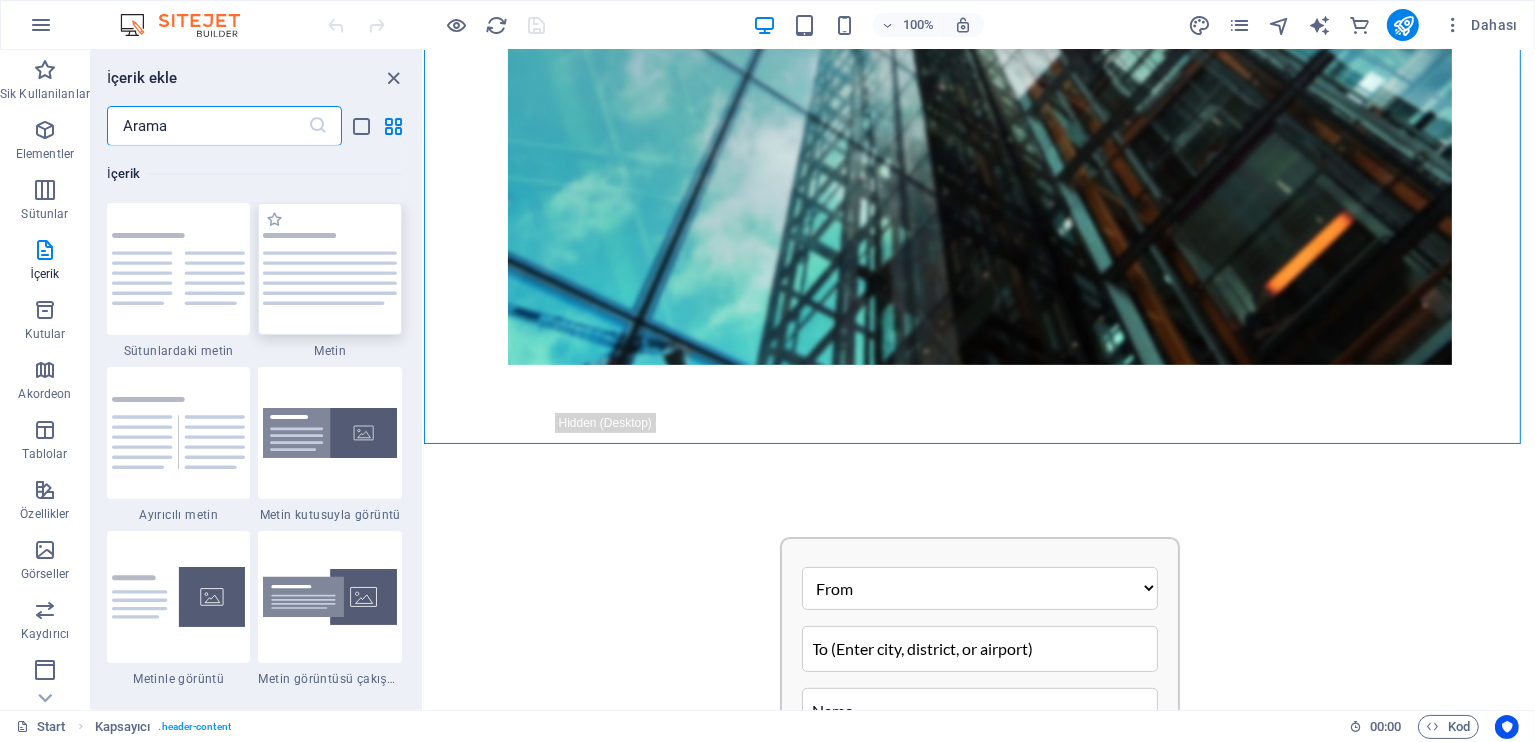 click at bounding box center [330, 269] 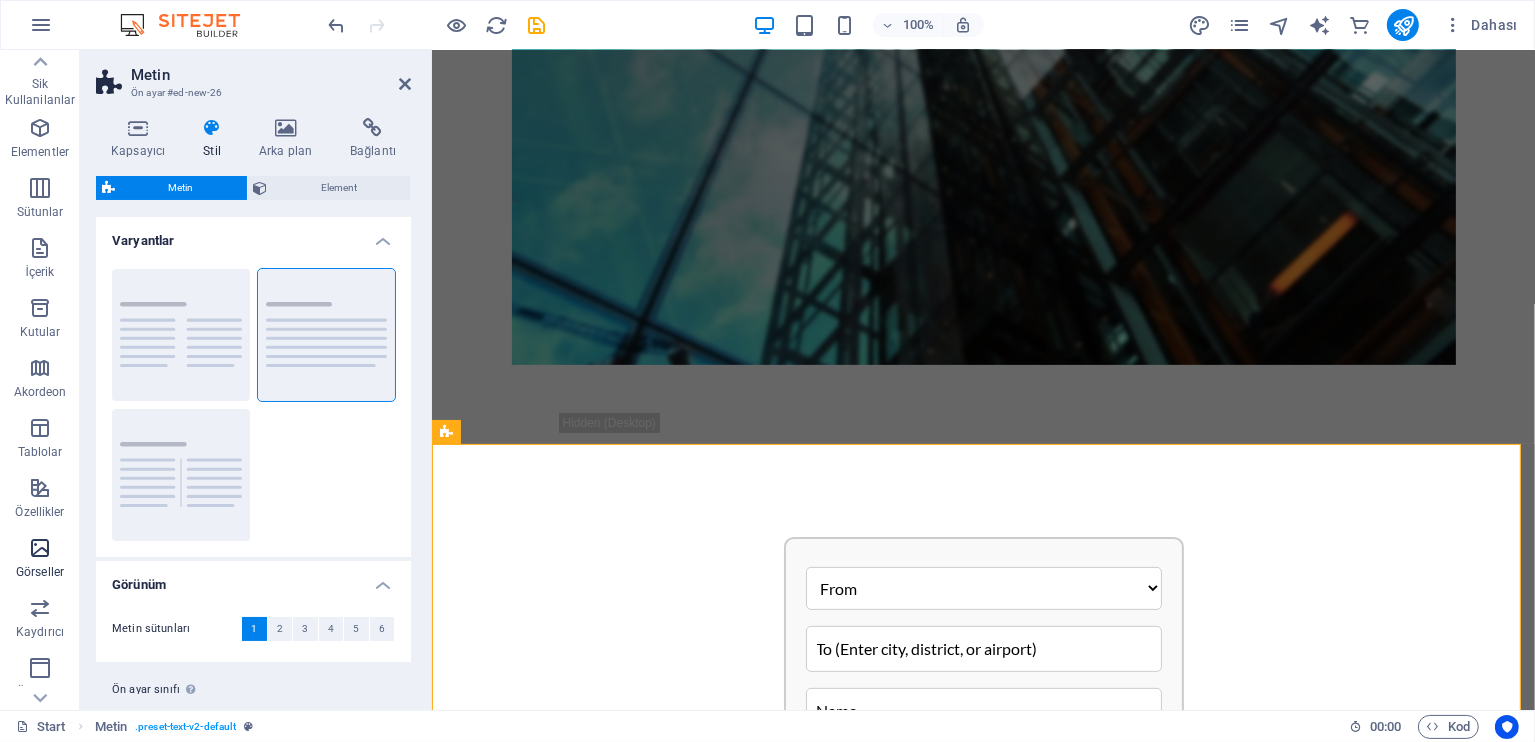 scroll, scrollTop: 0, scrollLeft: 0, axis: both 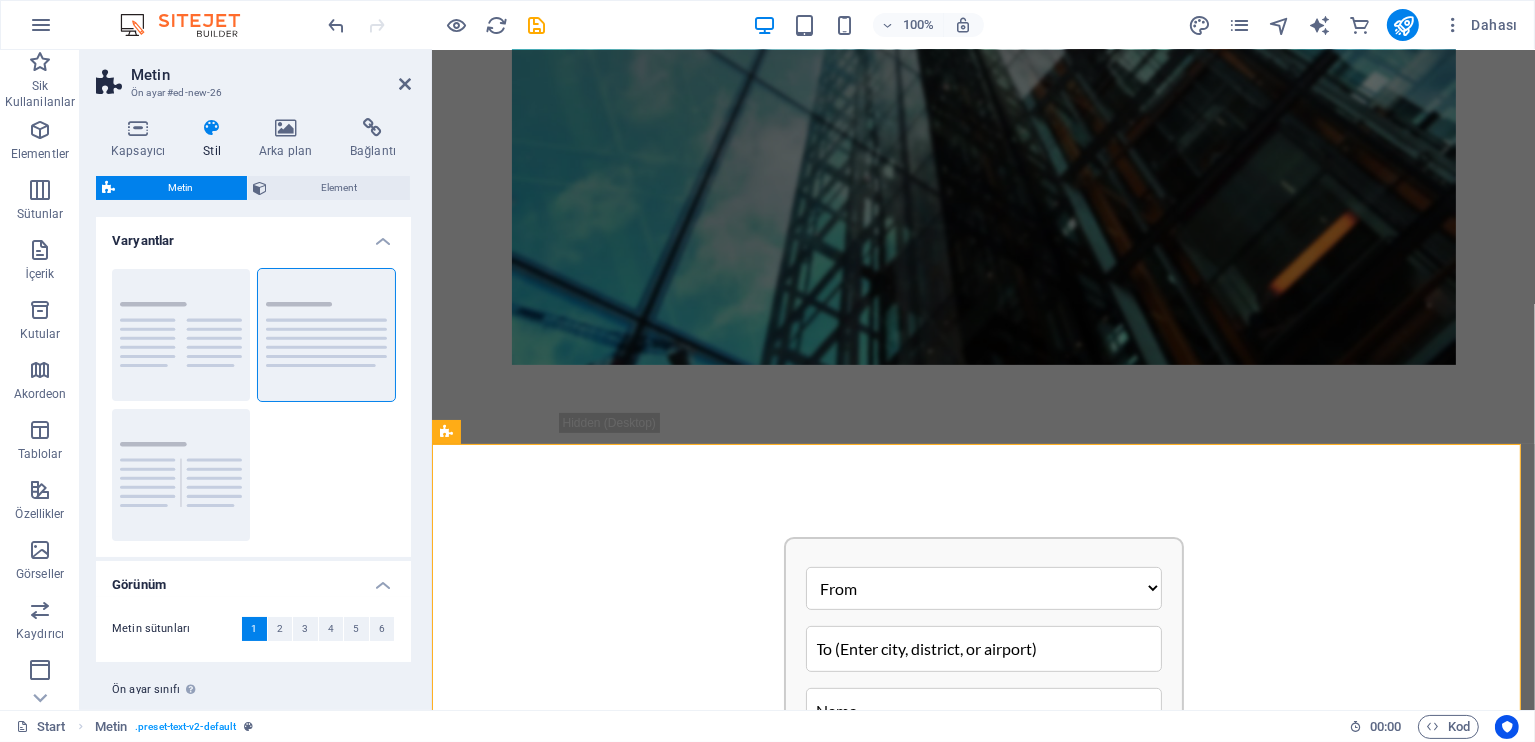 click on "Sütunlar Varsayılan Ayırıcı" at bounding box center (253, 405) 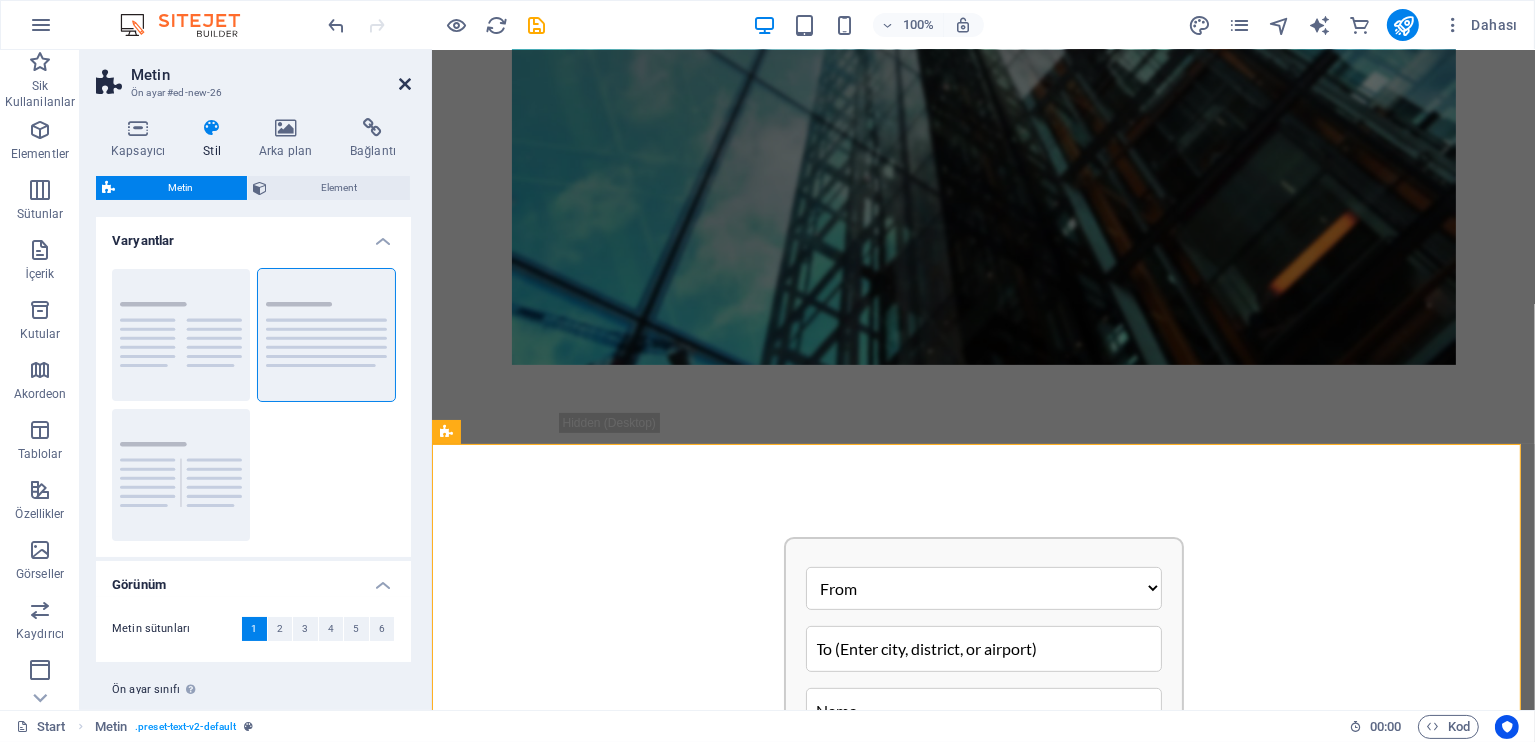 click at bounding box center [405, 84] 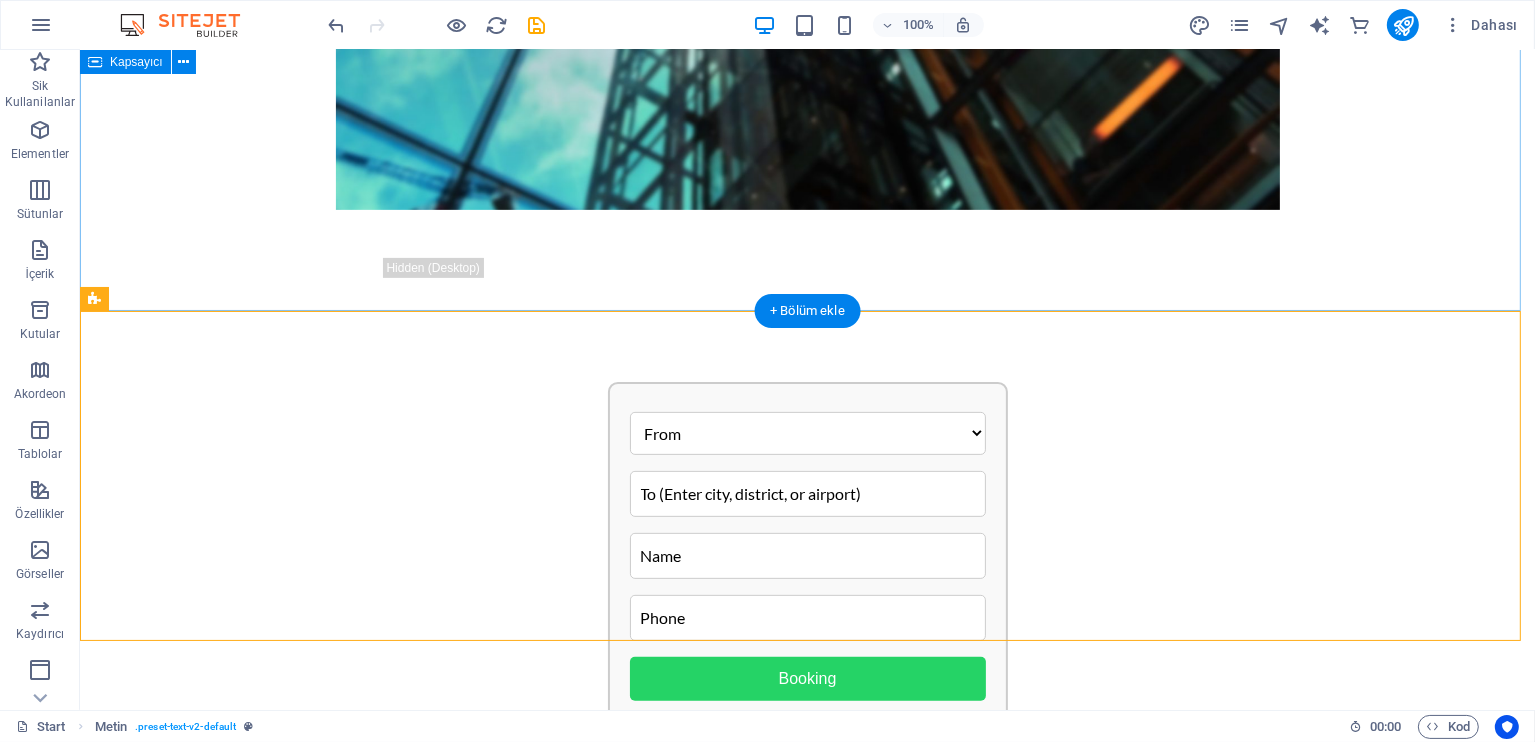 scroll, scrollTop: 600, scrollLeft: 0, axis: vertical 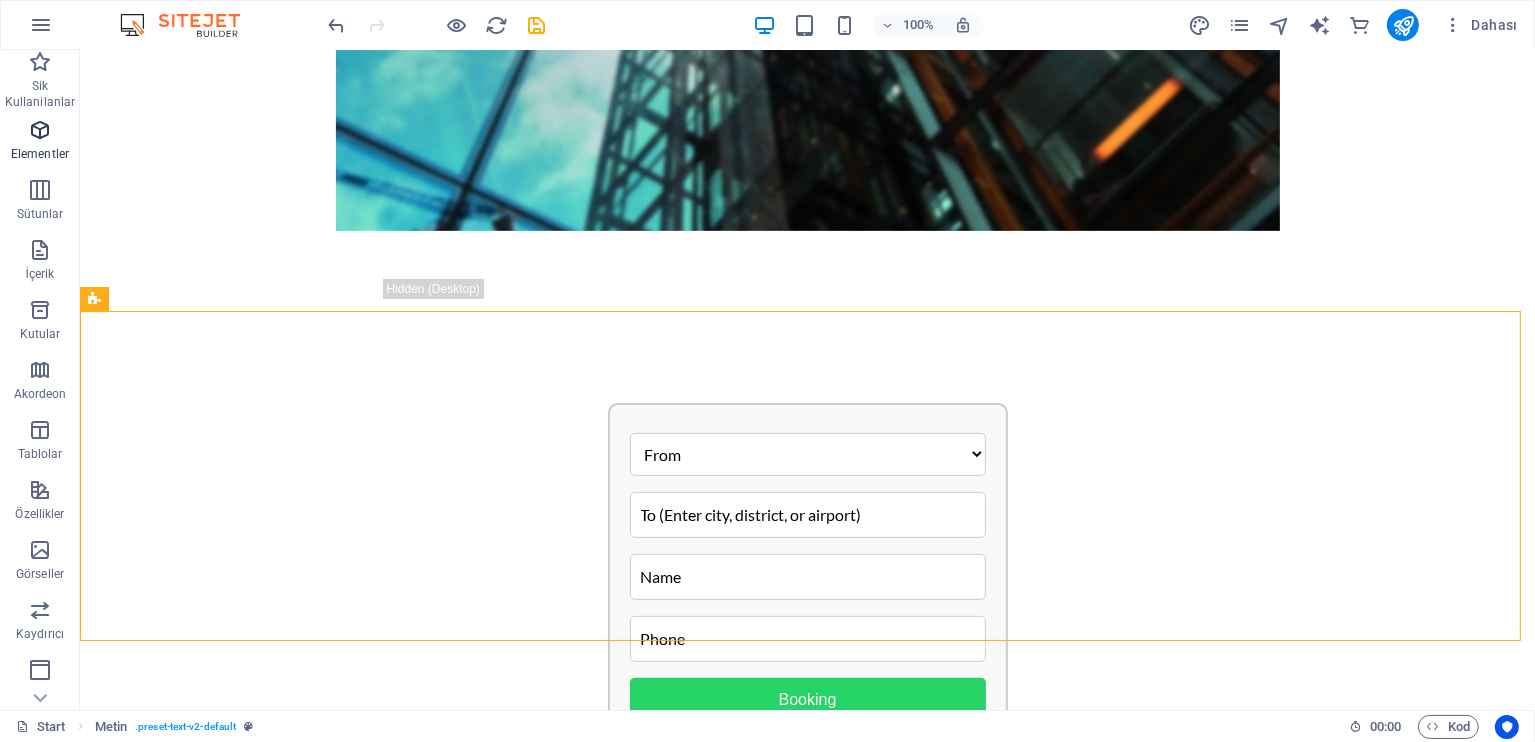 click at bounding box center [40, 130] 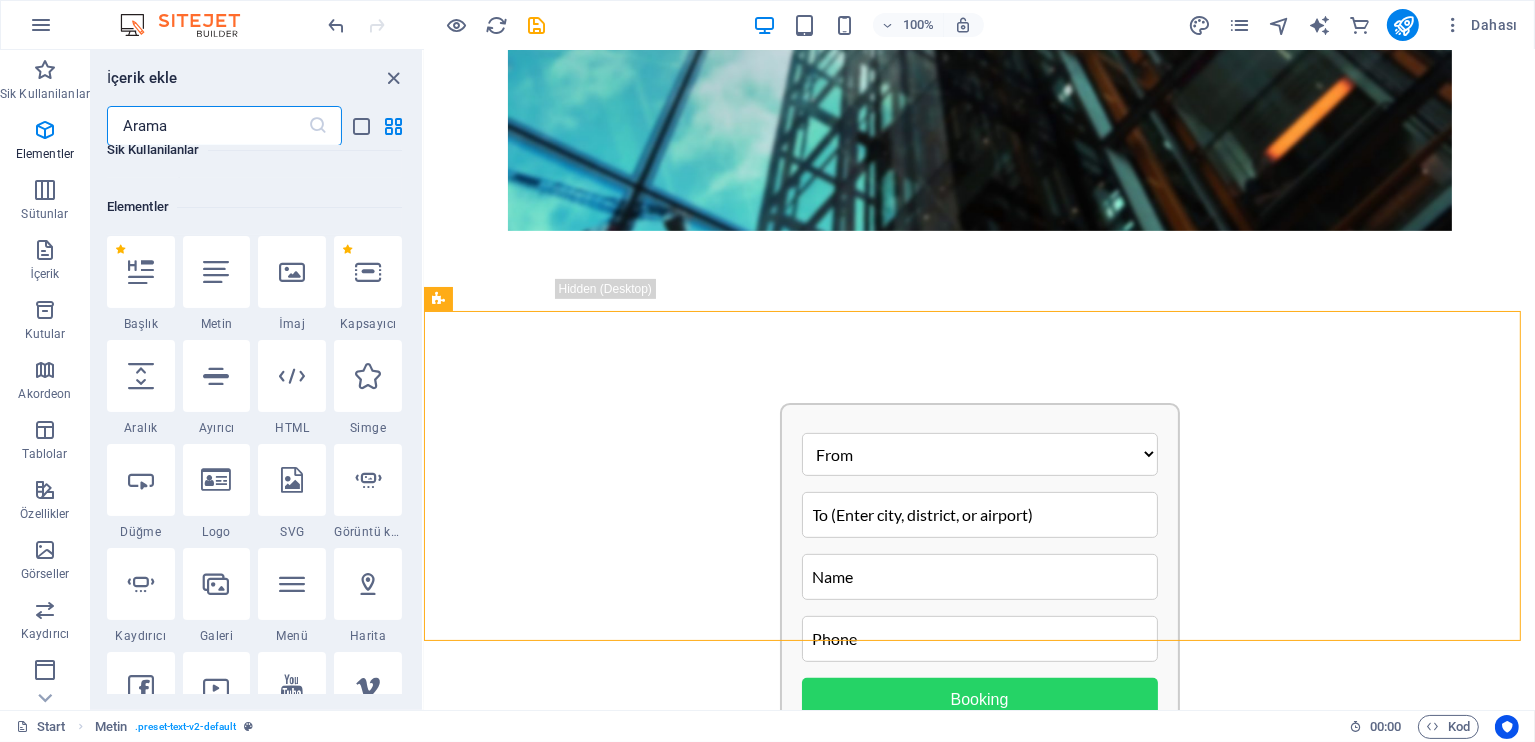 scroll, scrollTop: 212, scrollLeft: 0, axis: vertical 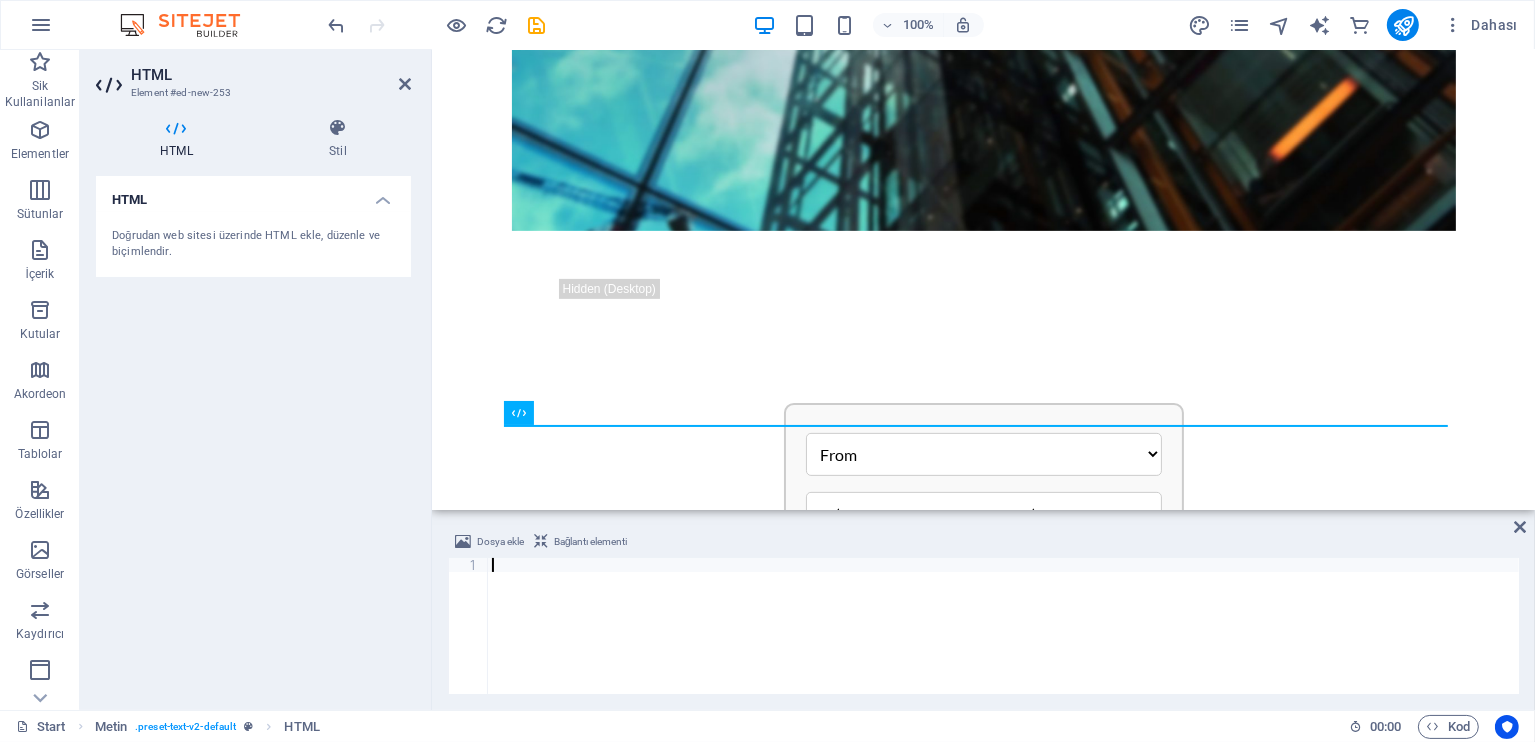 type on "</script>" 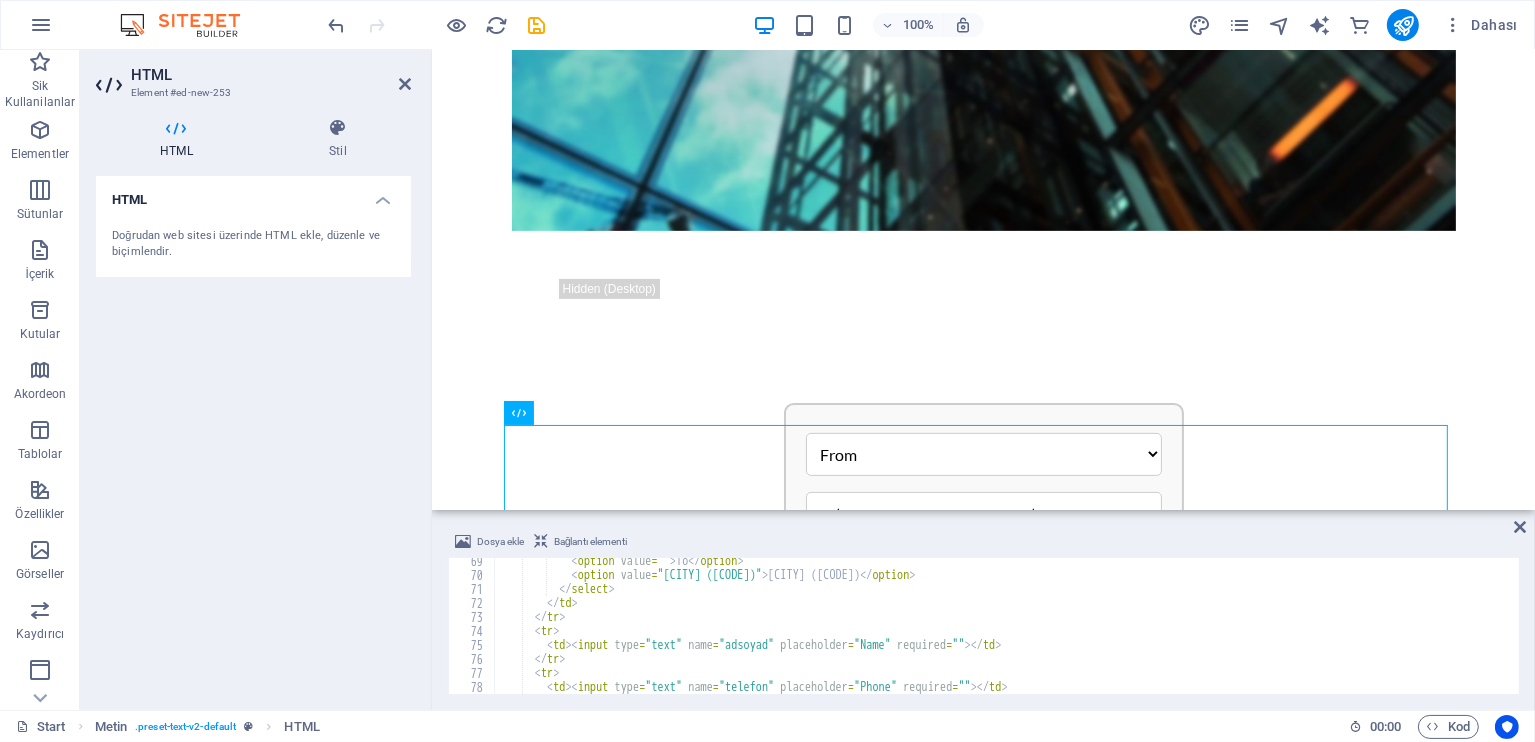 scroll, scrollTop: 836, scrollLeft: 0, axis: vertical 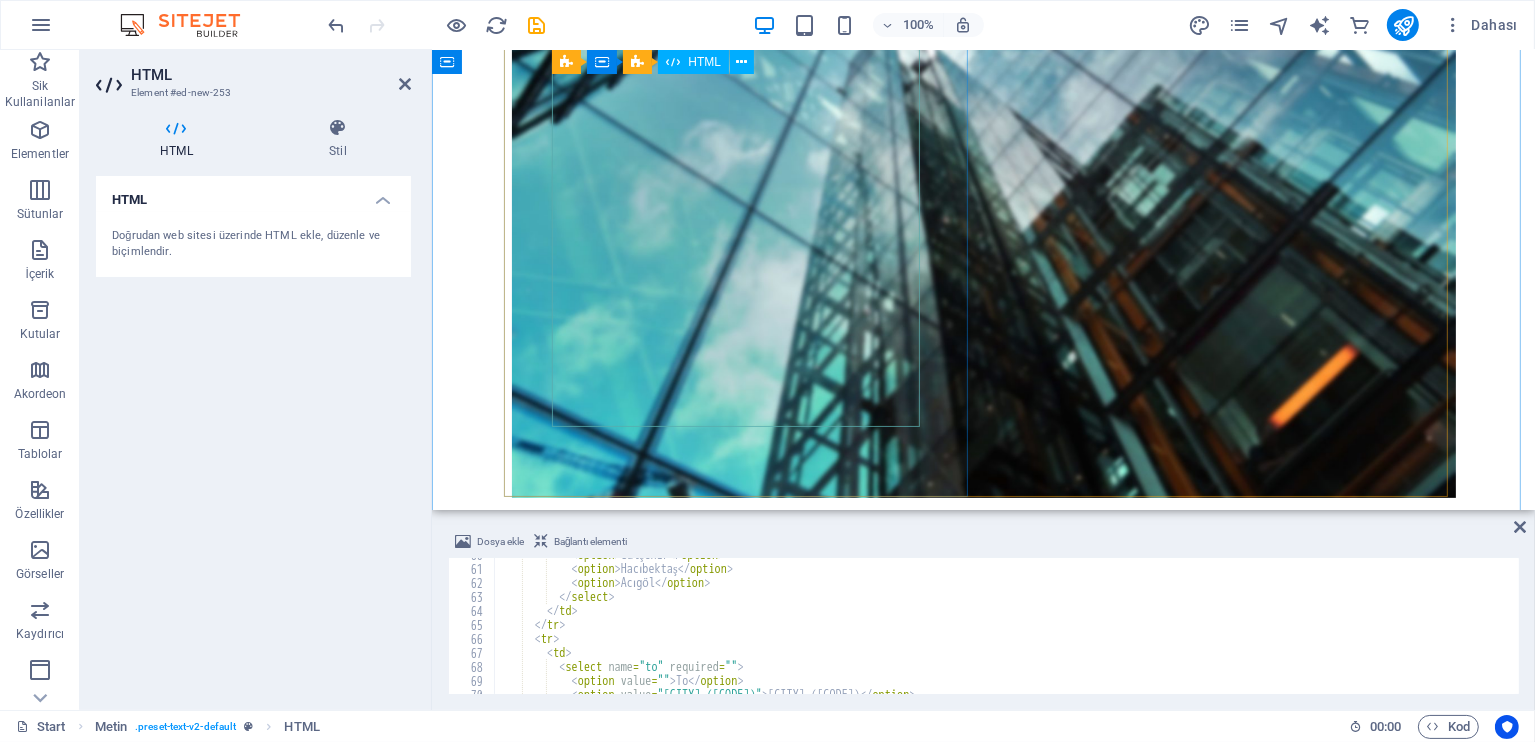 click on "From
[CITY]
[CITY]
[CITY]
Booking" at bounding box center (983, 868) 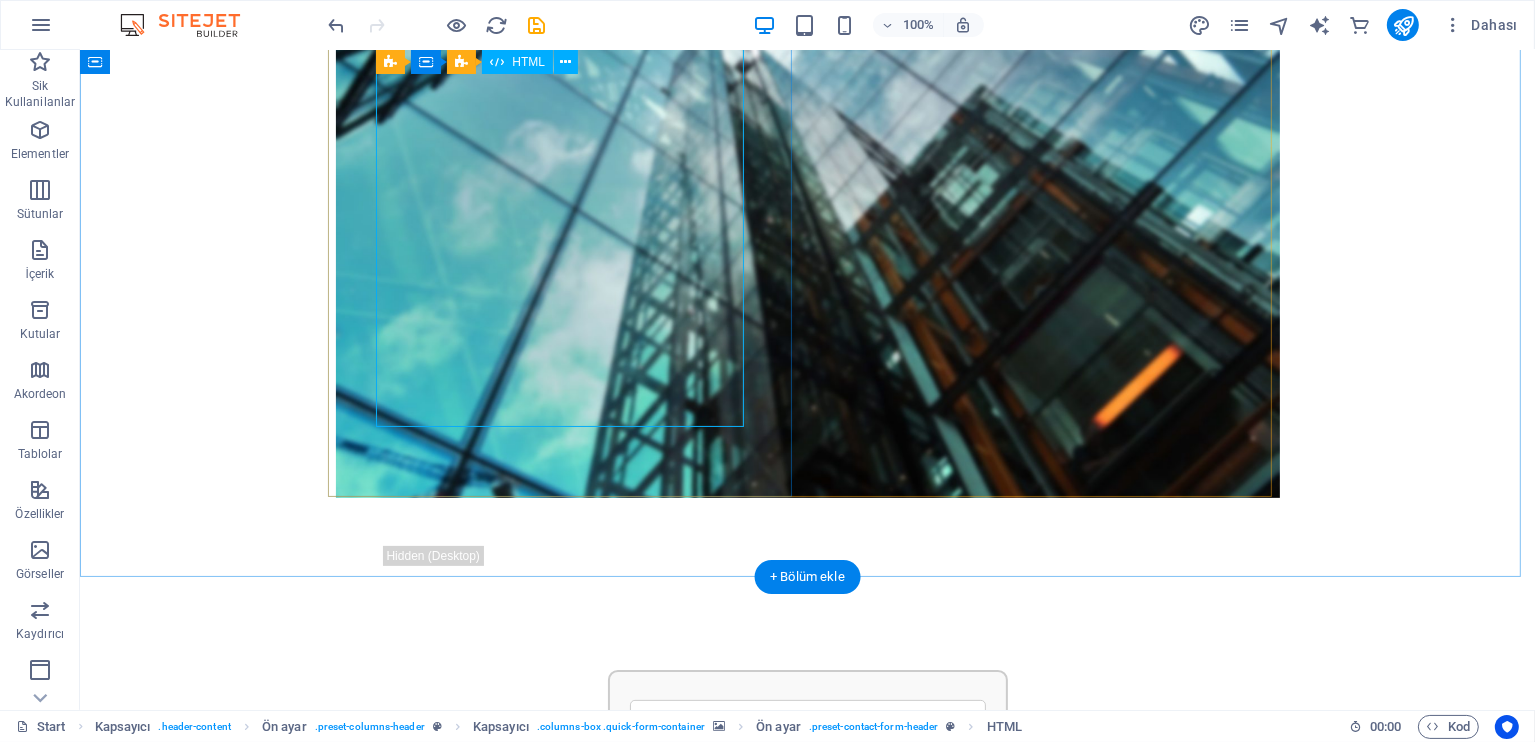 click on "From
Nevşehir
Ürgüp
Avanos
Booking" at bounding box center (807, 868) 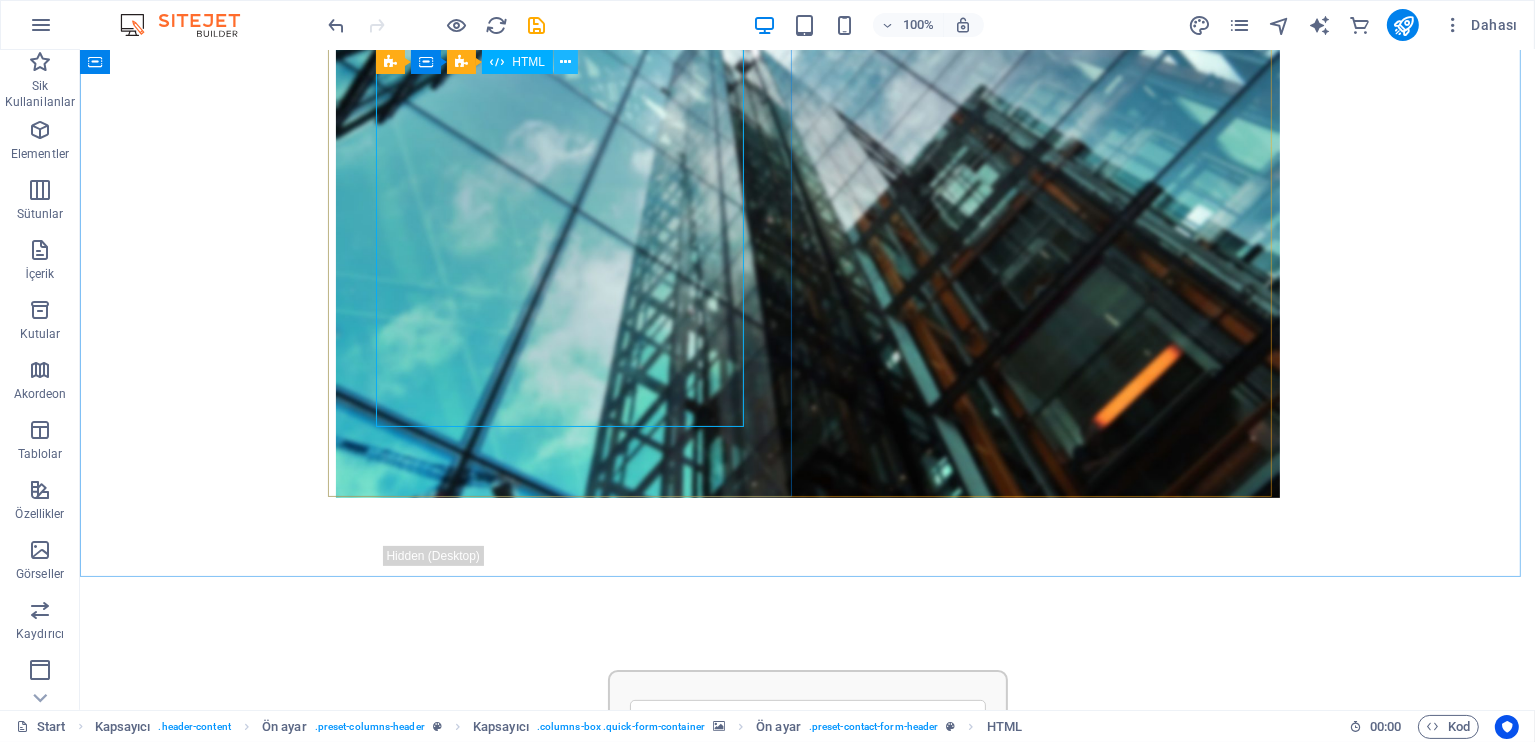 click at bounding box center (566, 62) 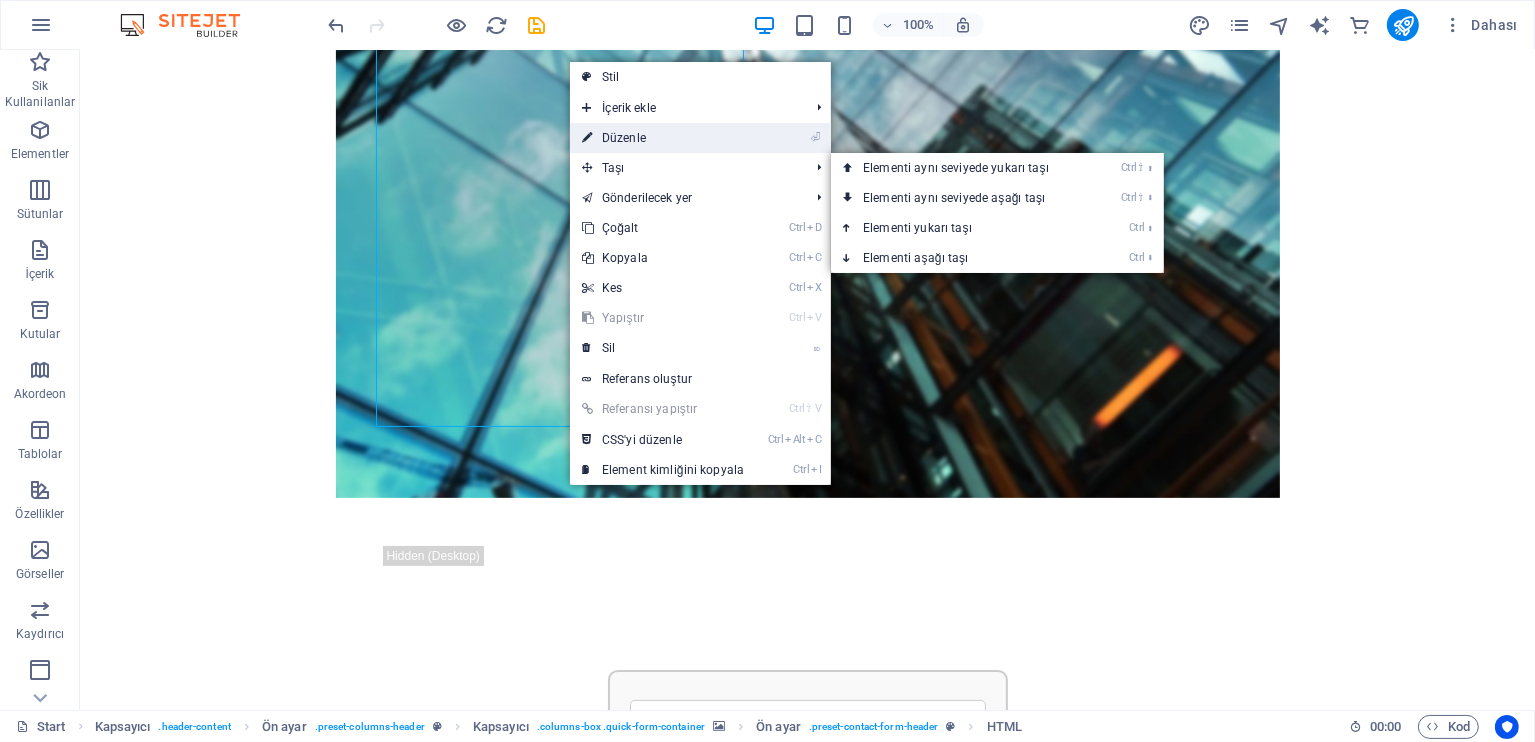 click on "⏎  Düzenle" at bounding box center [663, 138] 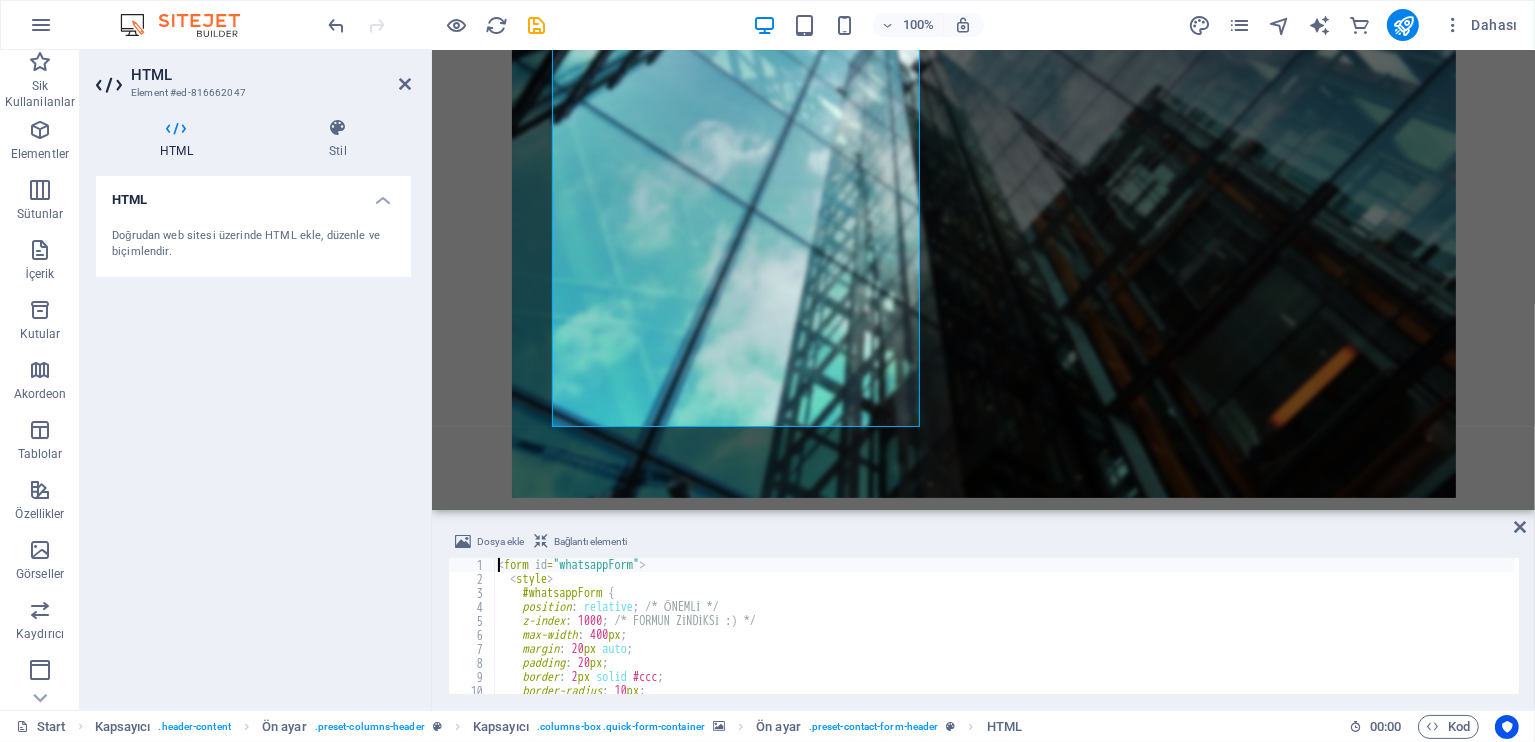 click on "< form   id = "whatsappForm" >    < style >      #whatsappForm   {      position :   relative ;   /* ÖNEMLİ */      z-index :   1000 ;   /* FORMUN ZİNDİKSİ :) */      max-width :   400 px ;      margin :   20 px   auto ;      padding :   20 px ;      border :   2 px   solid   #ccc ;      border-radius :   10 px ;      background-color :   #f9f9f9 ;" at bounding box center (1004, 640) 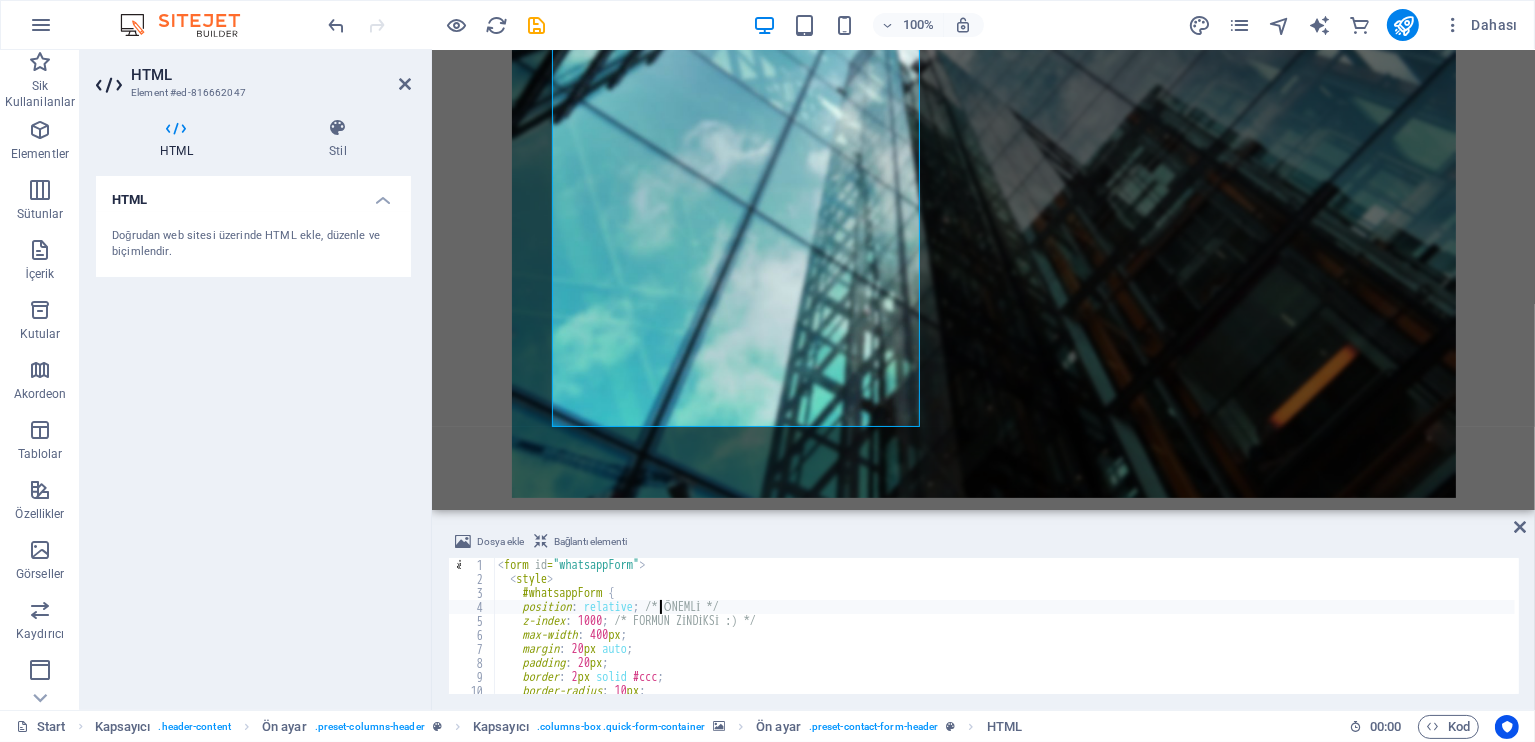 type on "</script>" 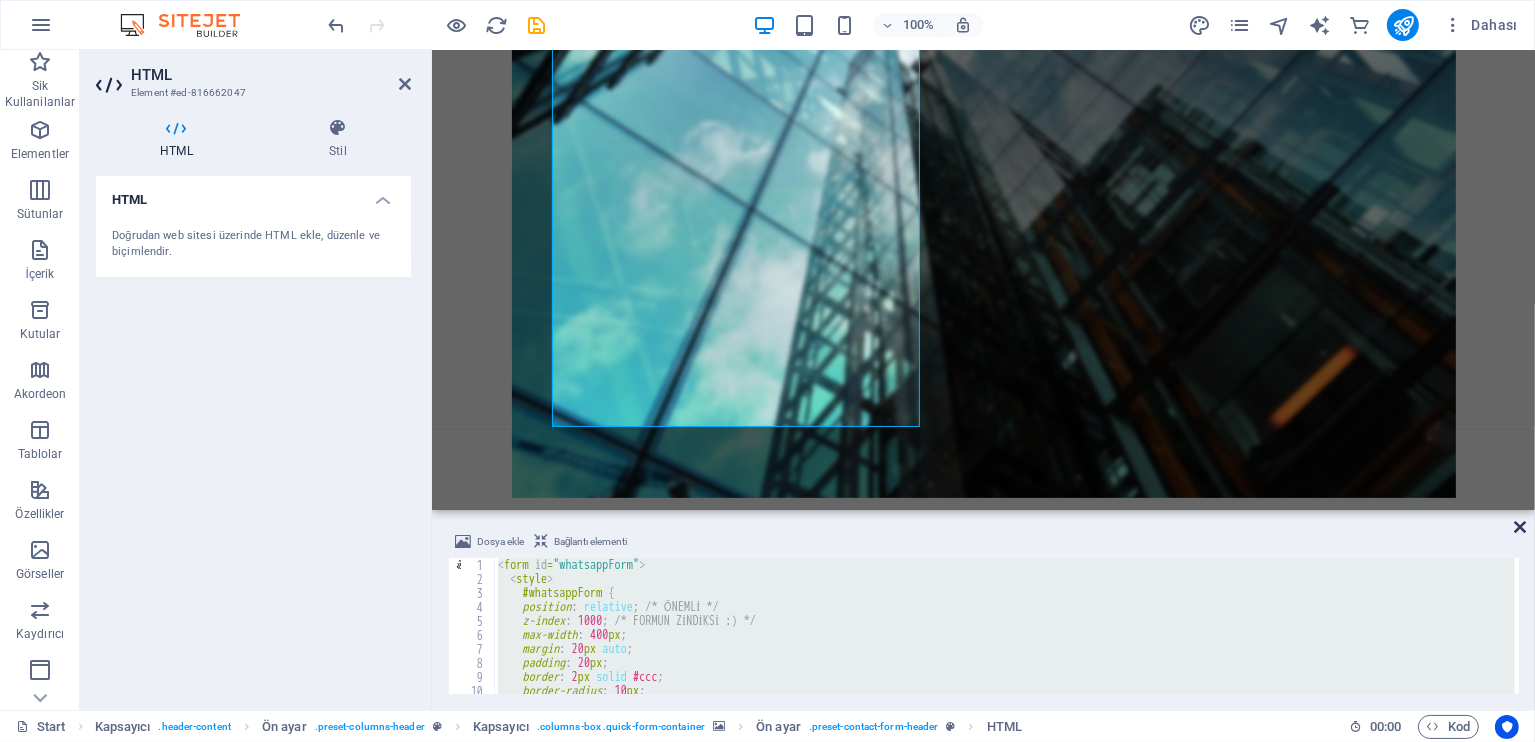 click at bounding box center (1520, 527) 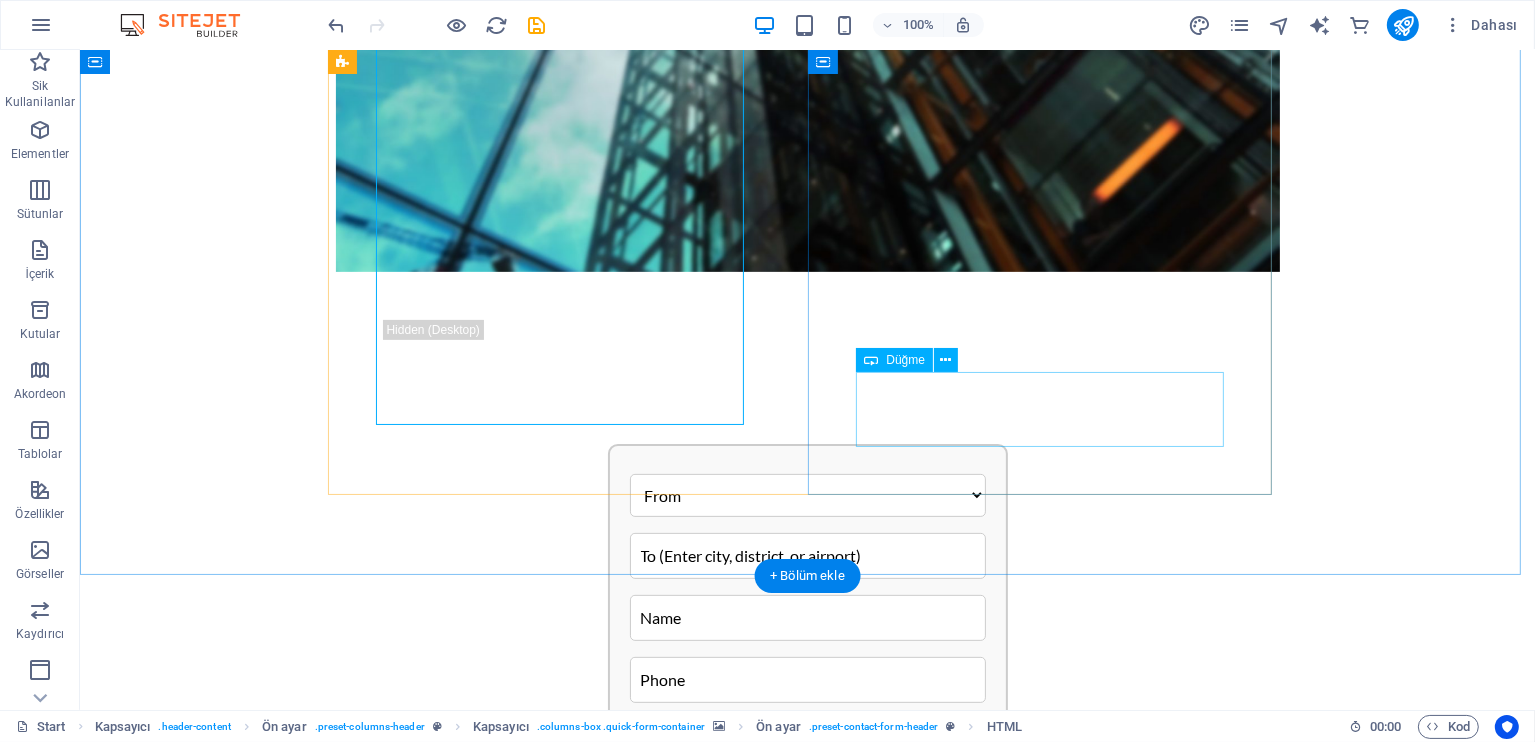 scroll, scrollTop: 666, scrollLeft: 0, axis: vertical 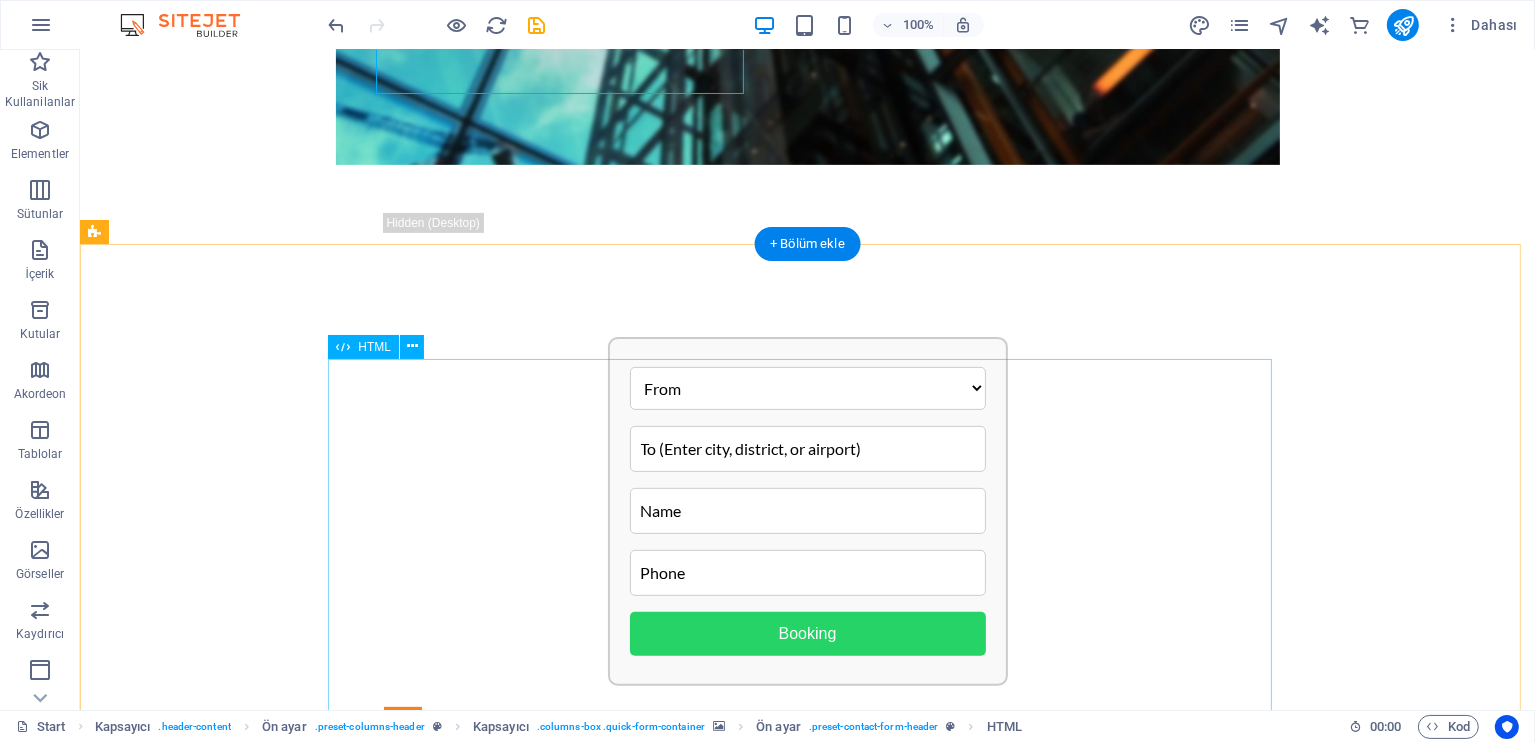 click on "From
Nevşehir
Nevşehir Merkez
Ürgüp
Göreme
Avanos
Çavuşin
Uçhisar
Ortahisar
Mustafapaşa
Derinkuyu
Kozaklı
Gülşehir
Hacıbektaş
Acıgöl
To
Kapadokya (NAV)
Booking" at bounding box center (807, 1866) 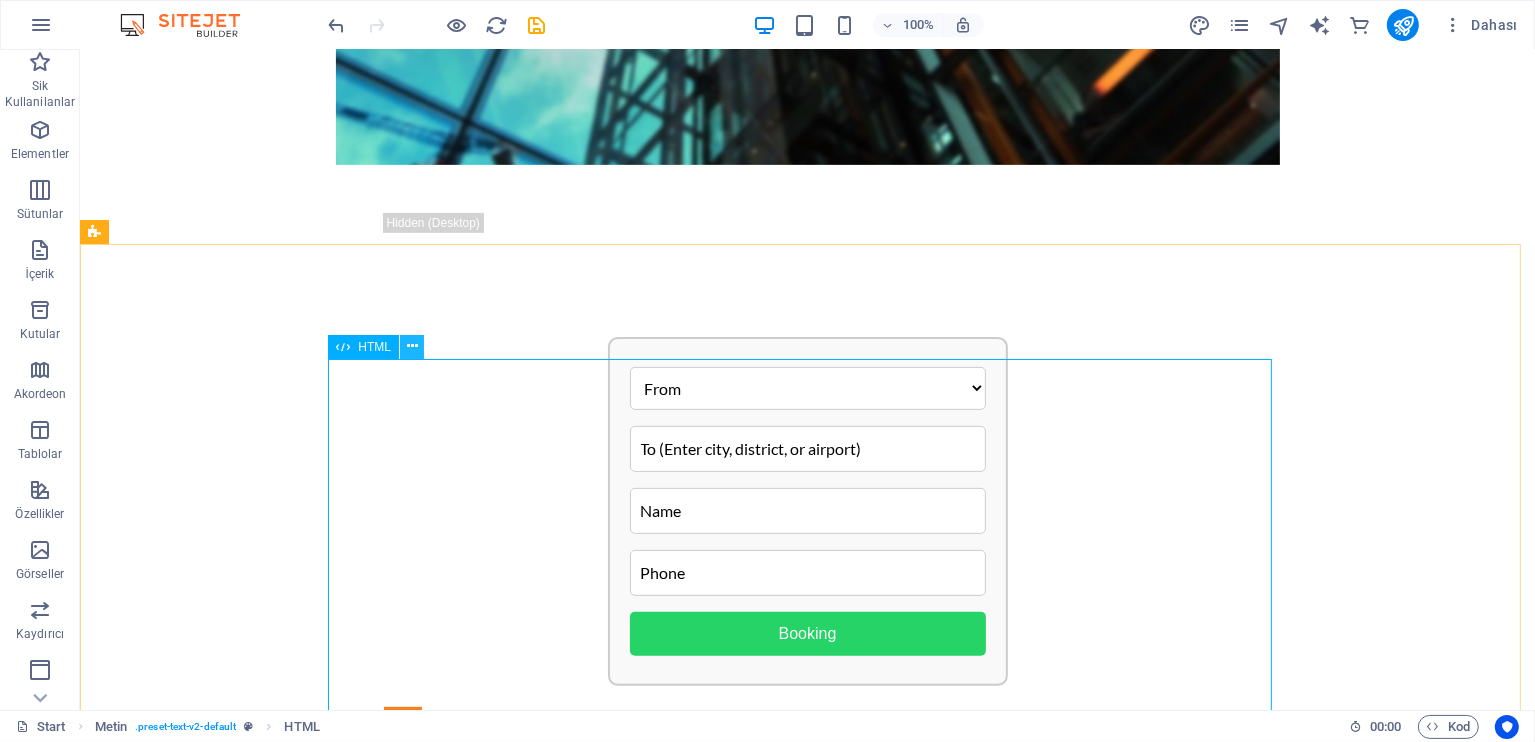 click at bounding box center (412, 346) 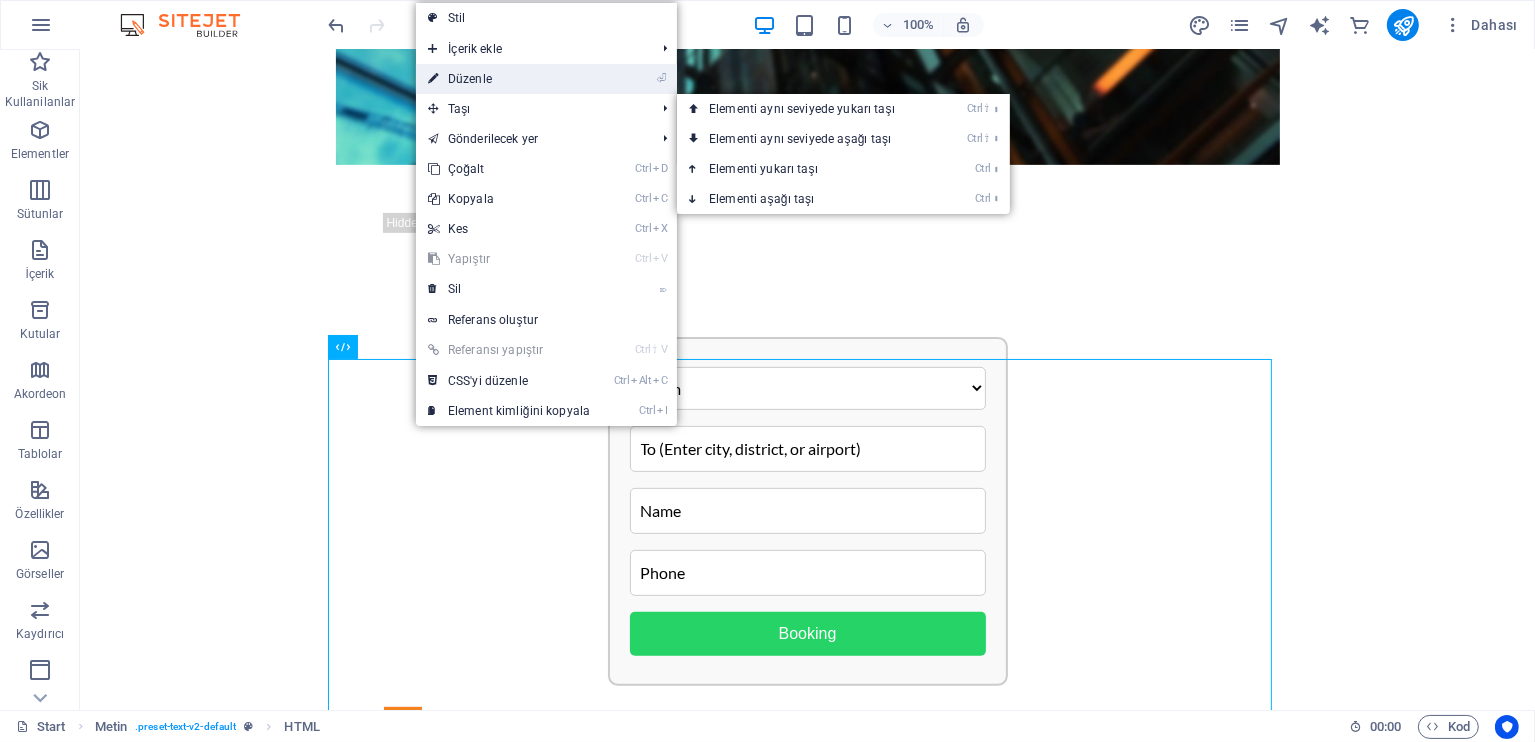 click on "⏎  Düzenle" at bounding box center (509, 79) 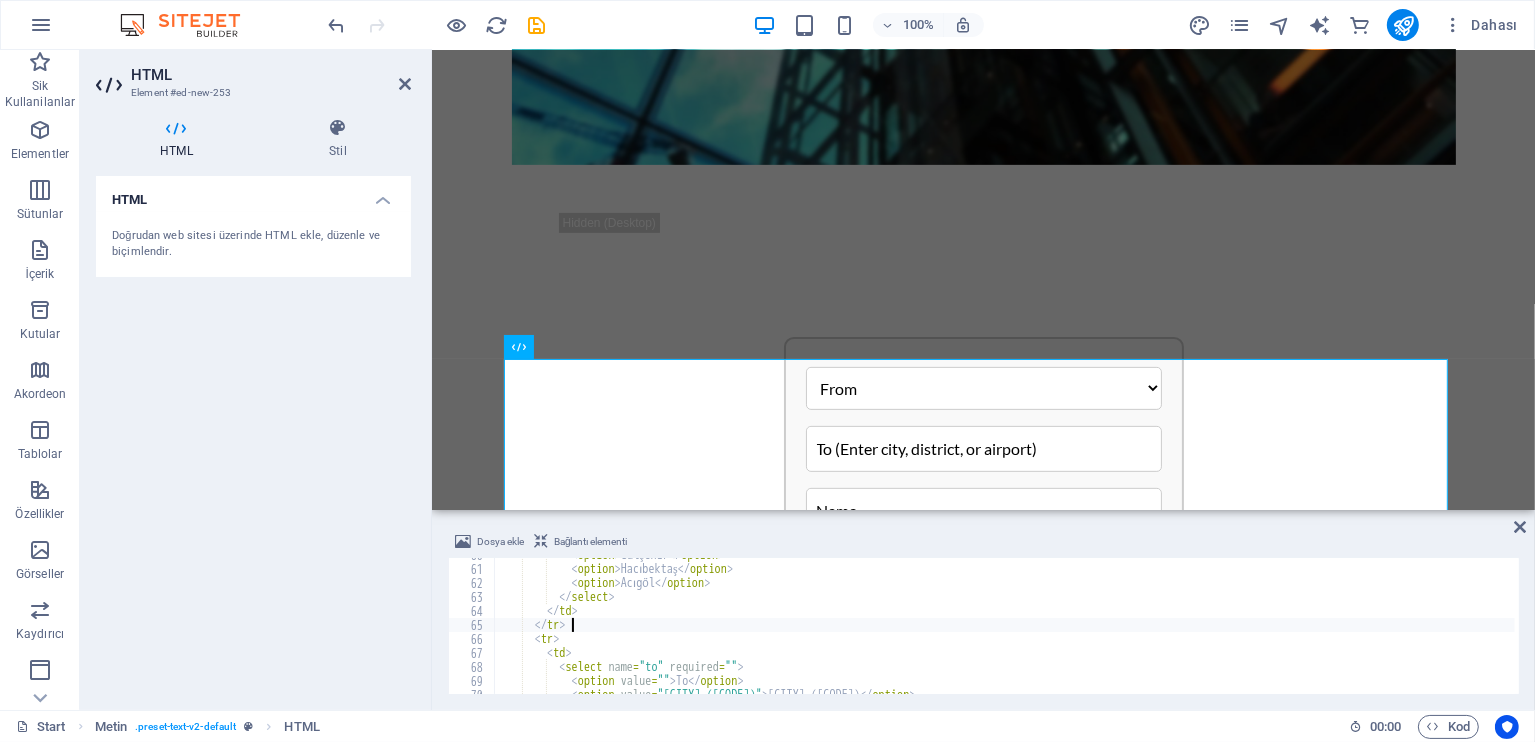 click on "< option > Gülşehir </ option >                < option > Hacıbektaş </ option >                < option > Acıgöl </ option >              </ select >           </ td >         </ tr >         < tr >           < td >              < select   name = "to"   required = "" >                < option   value = "" > To </ option >                < option   value = "Kapadokya (NAV)" > Kapadokya (NAV) </ option >" at bounding box center [1004, 630] 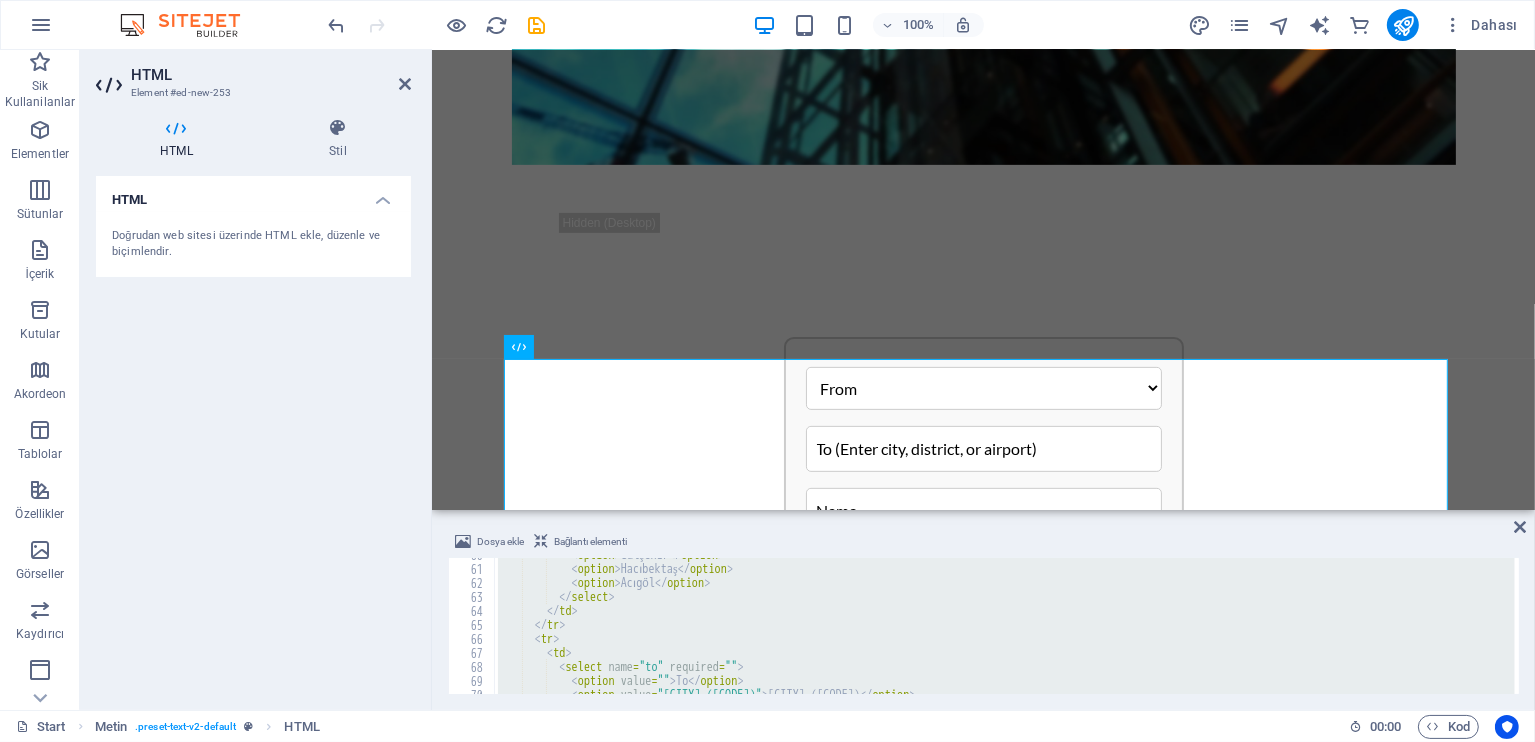 type 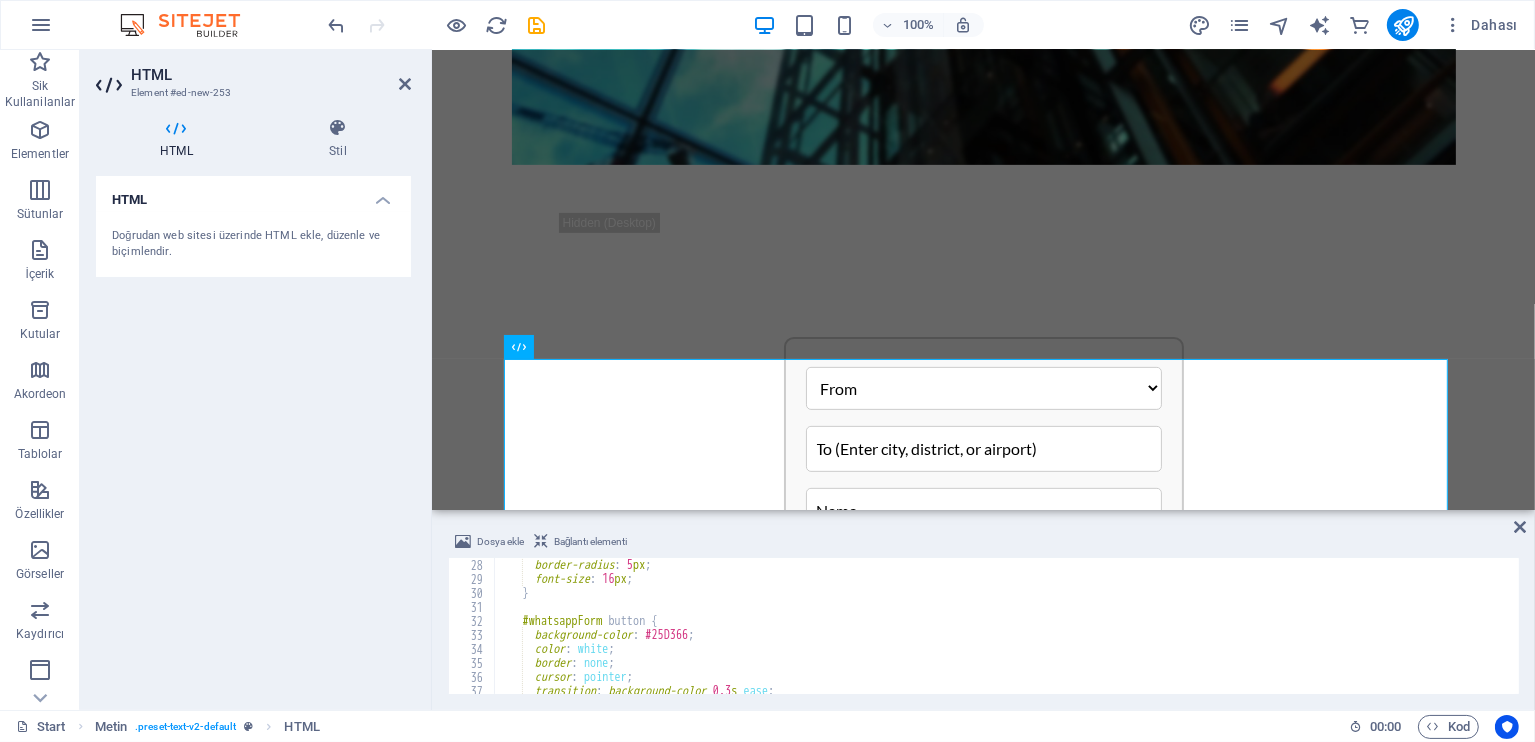scroll, scrollTop: 0, scrollLeft: 0, axis: both 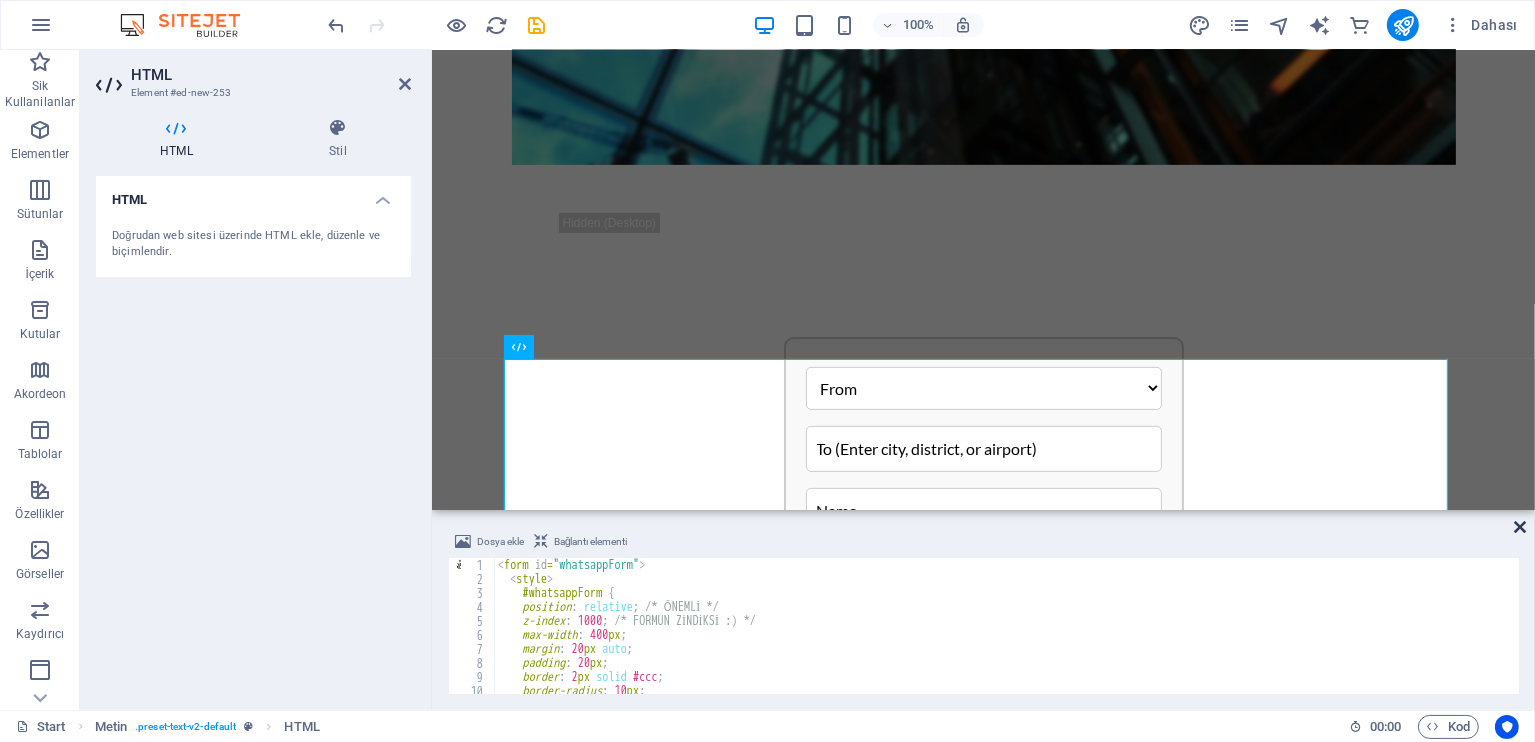 click at bounding box center [1520, 527] 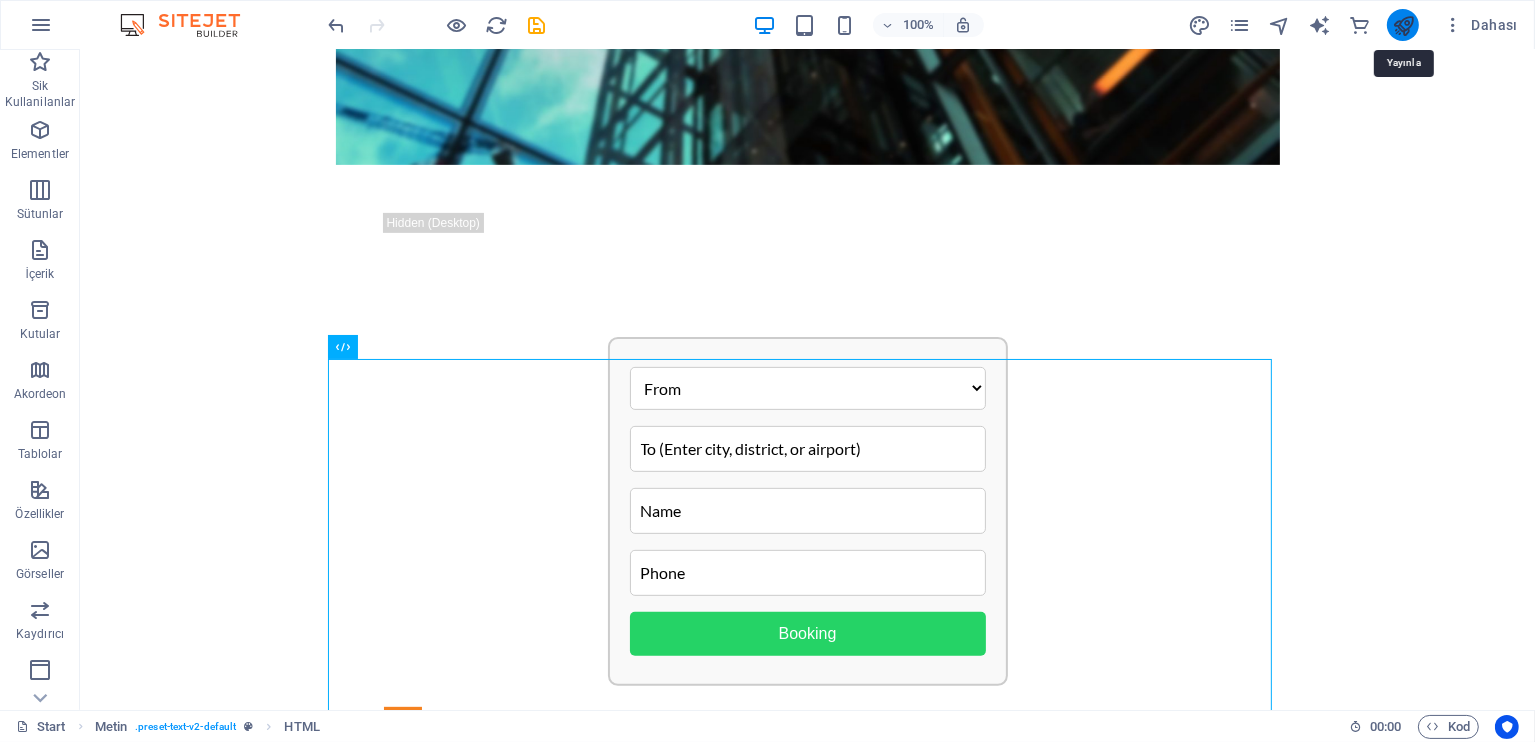 click at bounding box center (1403, 25) 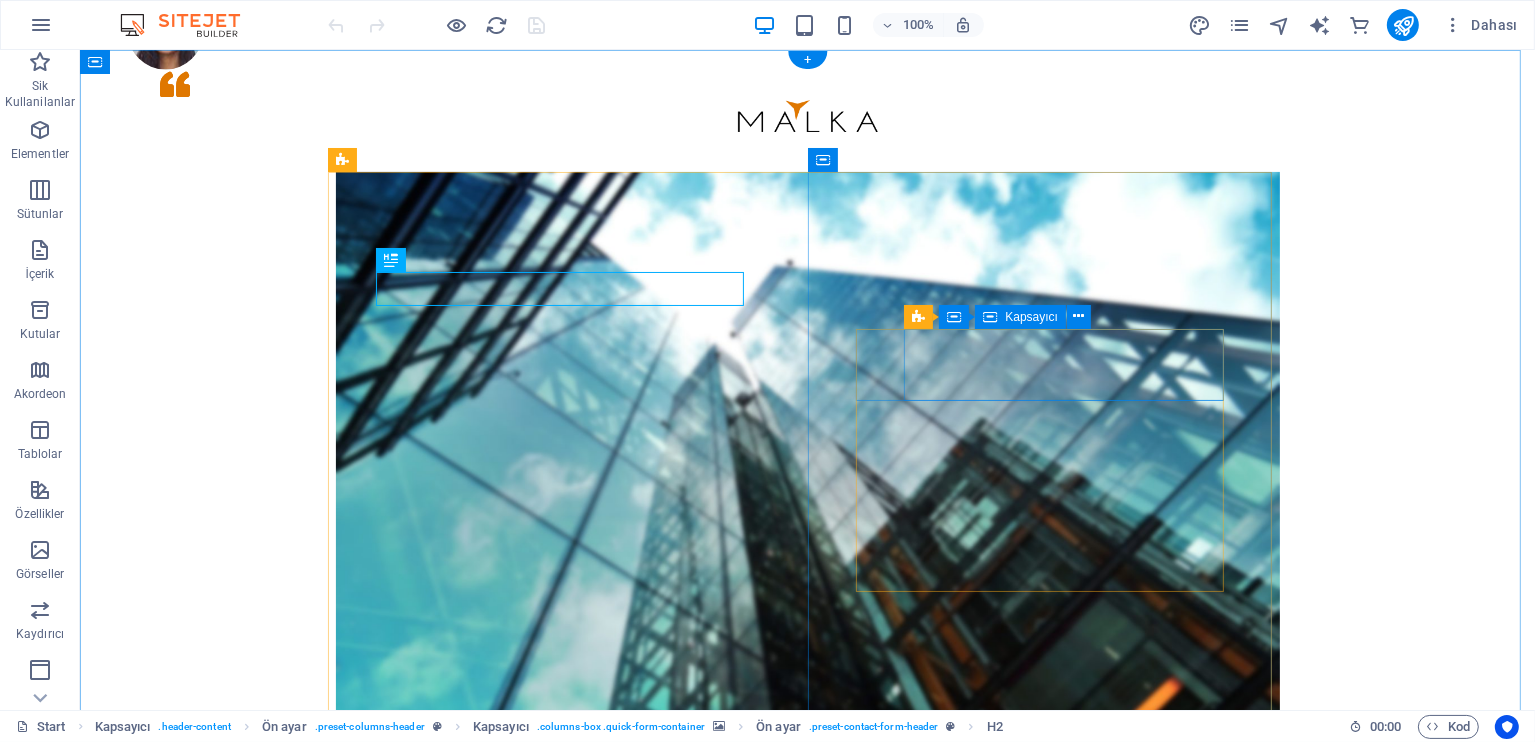 scroll, scrollTop: 0, scrollLeft: 0, axis: both 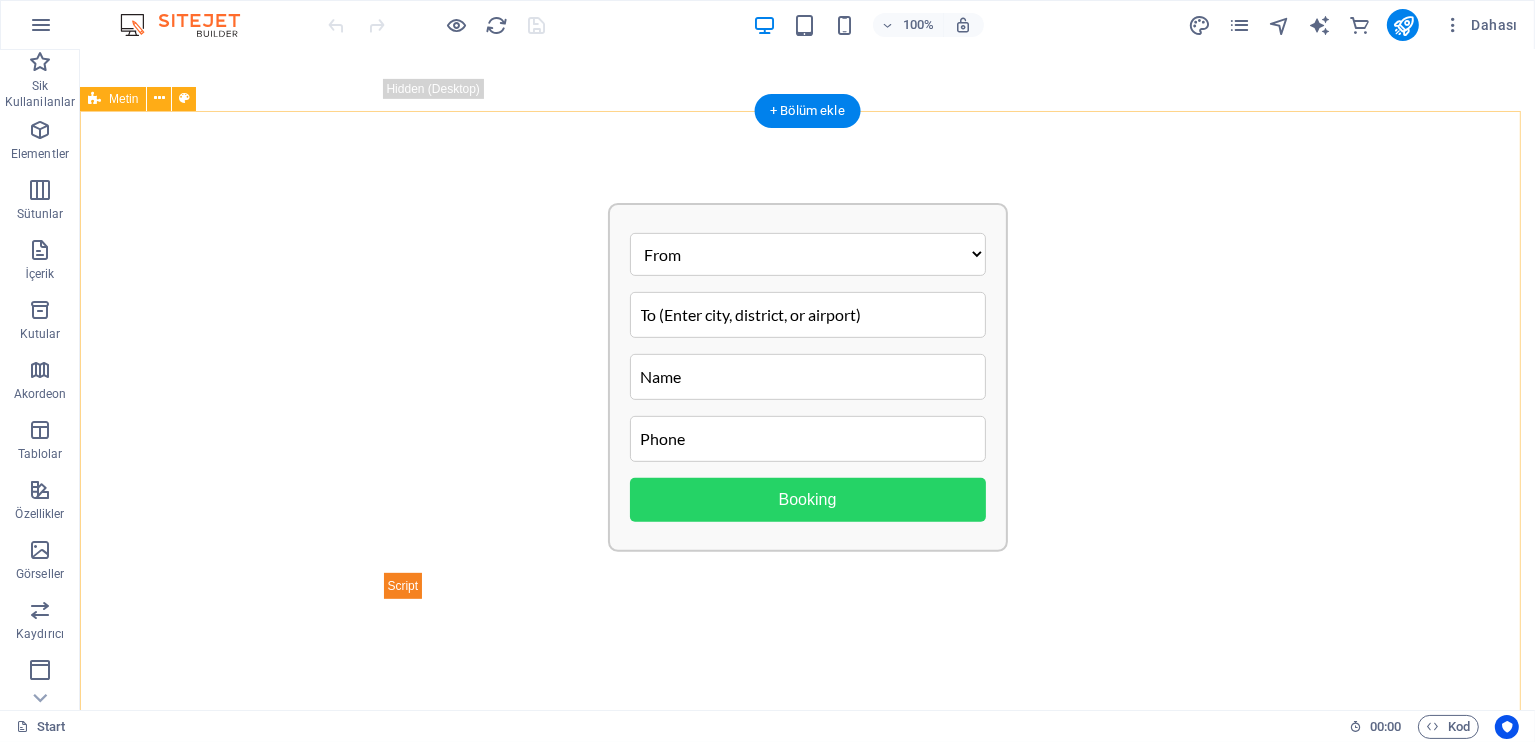 click on "Headline
From
Nevşehir
Ürgüp
Avanos
Booking
Lorem ipsum dolor sitope amet, consectetur adipisicing elitip. Massumenda, dolore, cum vel modi asperiores consequatur suscipit quidem ducimus eveniet iure expedita consecteture odiogil voluptatum similique fugit voluptates atem accusamus quae quas dolorem tenetur facere tempora maiores adipisci reiciendis accusantium voluptatibus id voluptate tempore dolor harum nisi amet! Nobis, eaque. Aenean commodo ligula eget dolor. Lorem ipsum dolor sit amet, consectetuer adipiscing elit leget odiogil voluptatum similique fugit voluptates dolor. Libero assumenda, dolore, cum vel modi asperiores consequatur." at bounding box center (806, 1771) 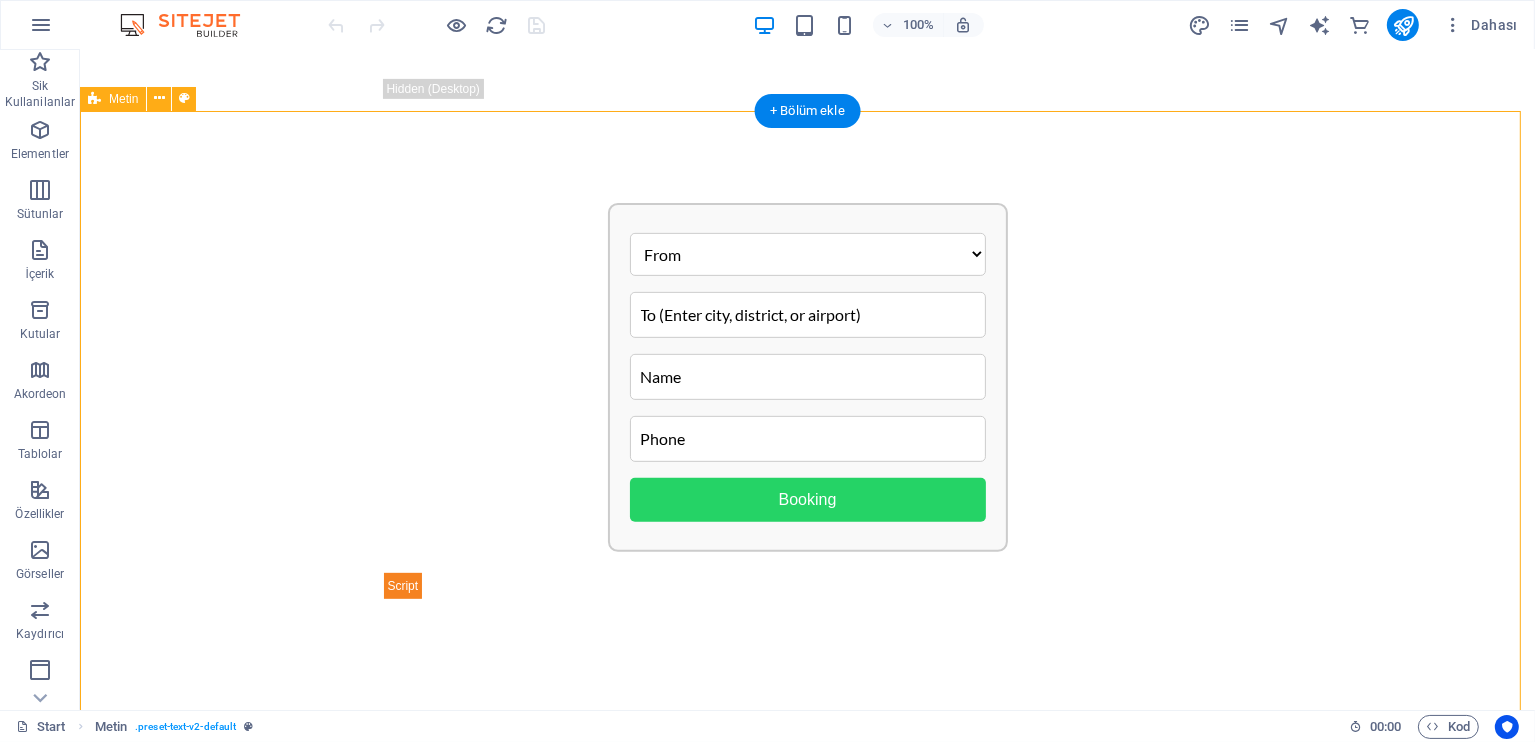 click on "Headline
From
Nevşehir
Ürgüp
Avanos
Booking
Lorem ipsum dolor sitope amet, consectetur adipisicing elitip. Massumenda, dolore, cum vel modi asperiores consequatur suscipit quidem ducimus eveniet iure expedita consecteture odiogil voluptatum similique fugit voluptates atem accusamus quae quas dolorem tenetur facere tempora maiores adipisci reiciendis accusantium voluptatibus id voluptate tempore dolor harum nisi amet! Nobis, eaque. Aenean commodo ligula eget dolor. Lorem ipsum dolor sit amet, consectetuer adipiscing elit leget odiogil voluptatum similique fugit voluptates dolor. Libero assumenda, dolore, cum vel modi asperiores consequatur." at bounding box center [806, 1771] 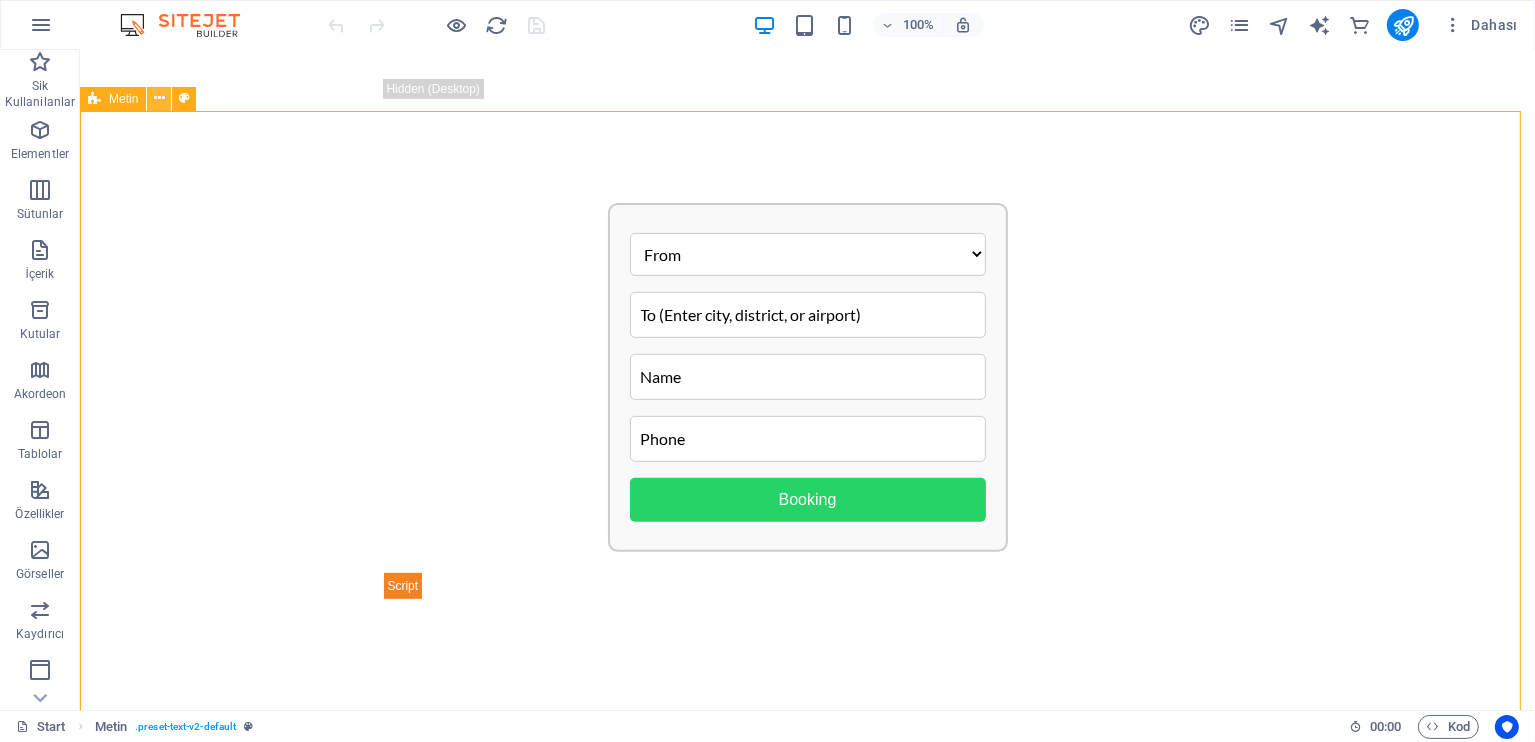 click at bounding box center (159, 98) 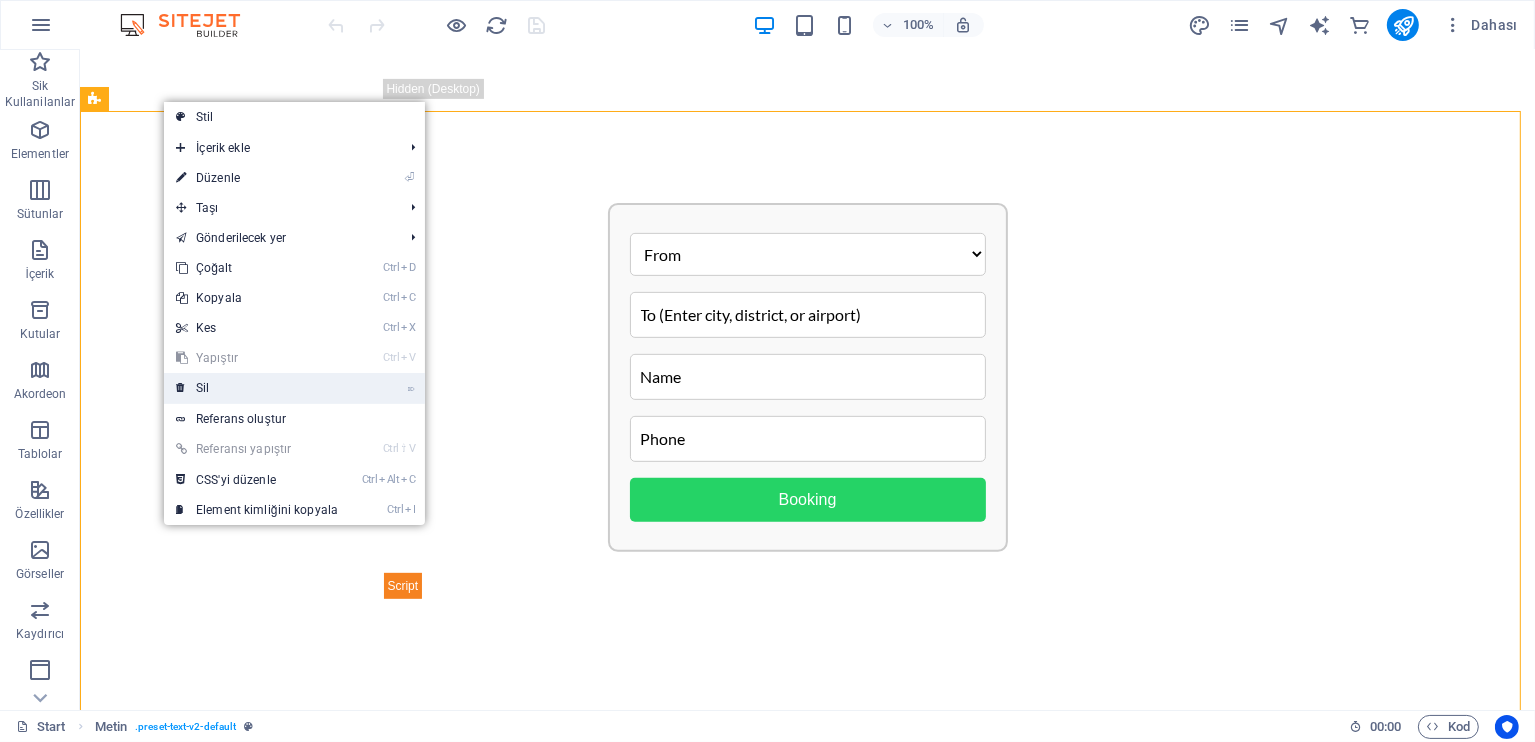 click on "⌦  Sil" at bounding box center (257, 388) 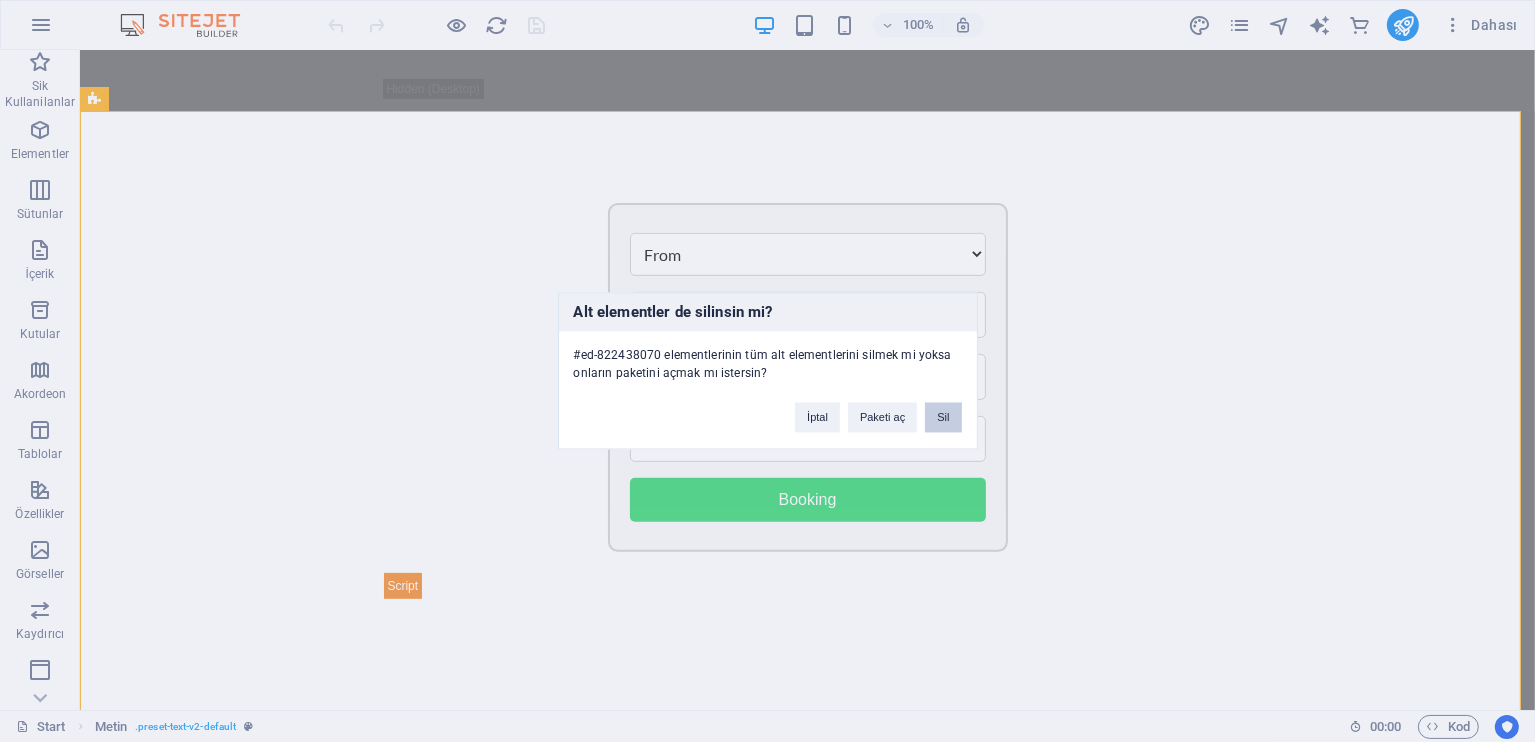 click on "Sil" at bounding box center (943, 418) 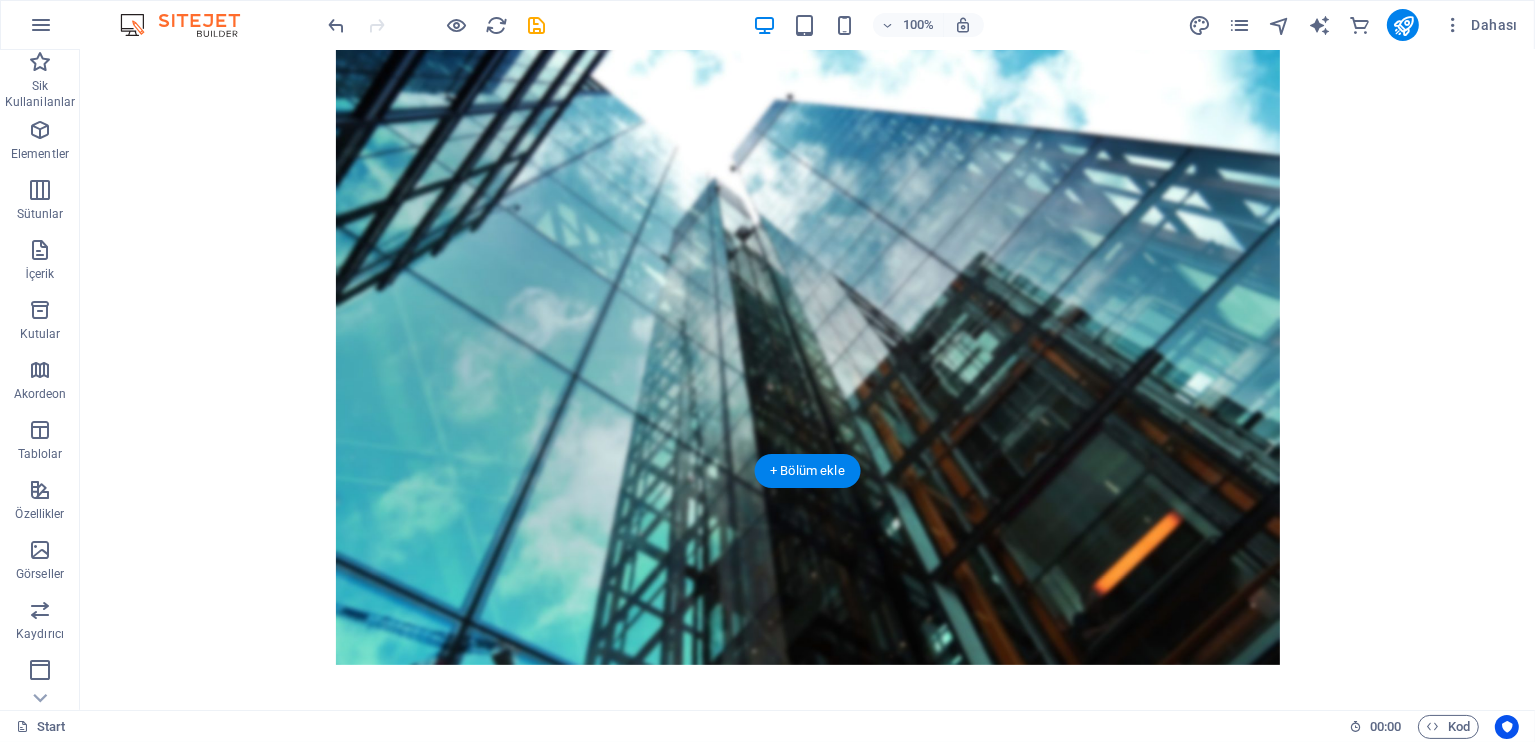 scroll, scrollTop: 133, scrollLeft: 0, axis: vertical 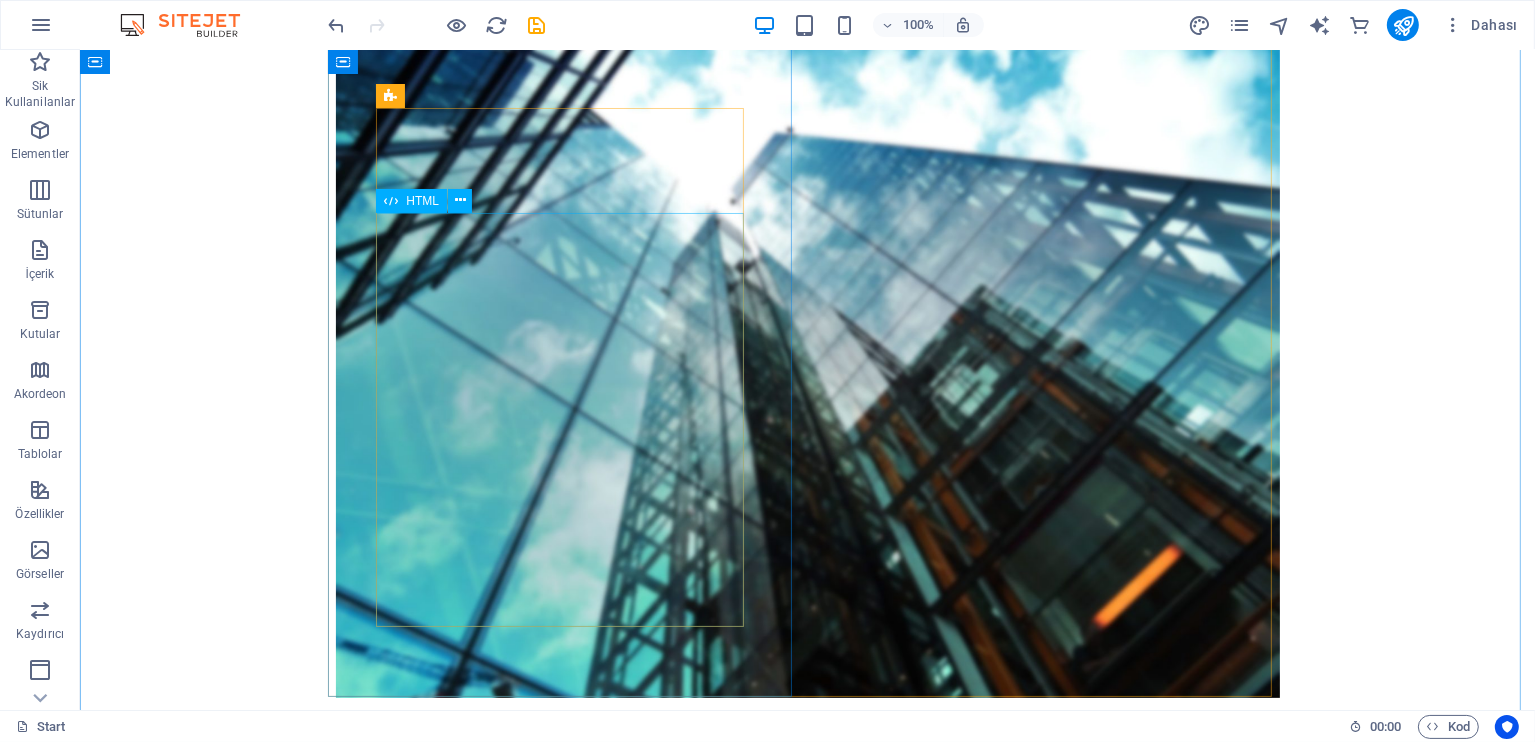 click on "From
[CITY]
[CITY]
[CITY]
Booking" at bounding box center [807, 1068] 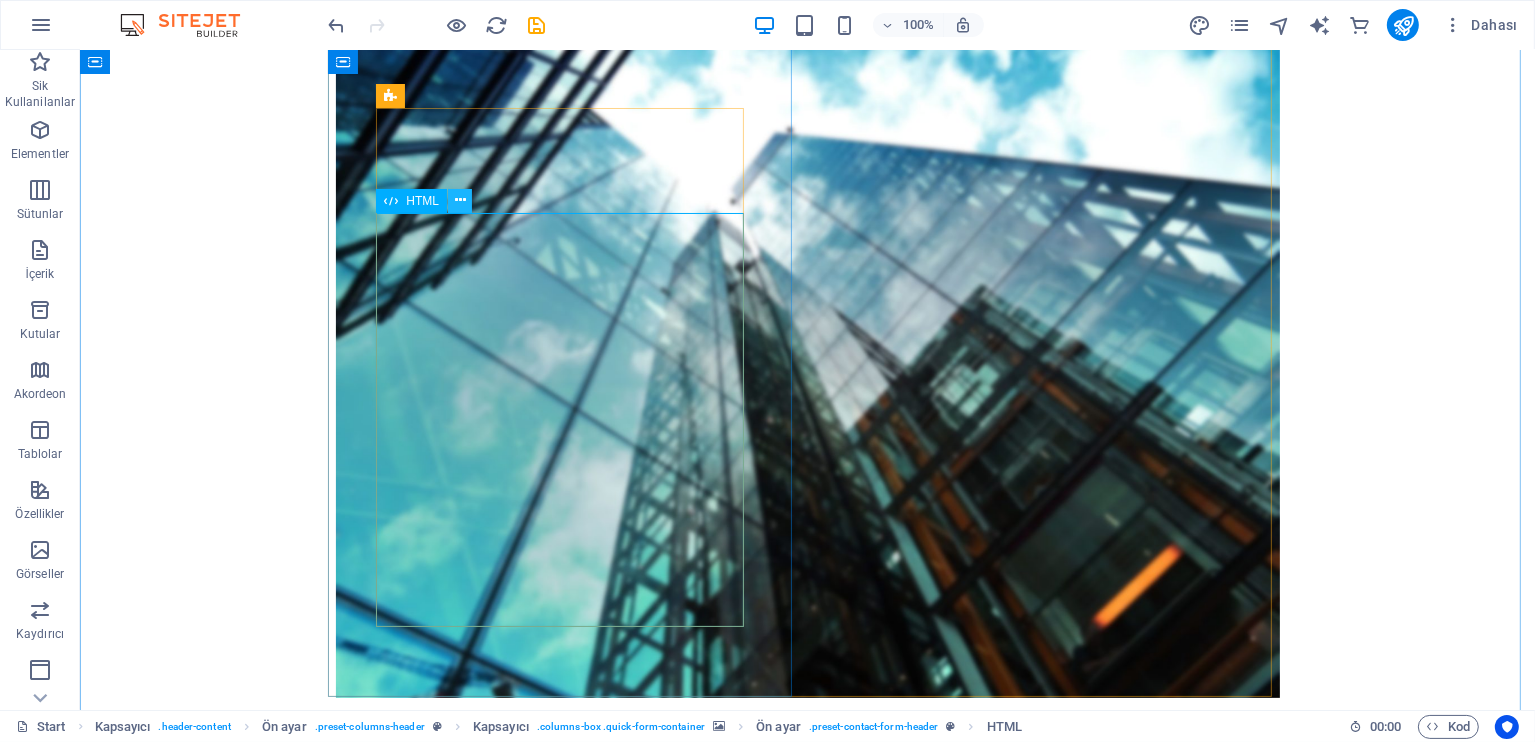 click at bounding box center [460, 200] 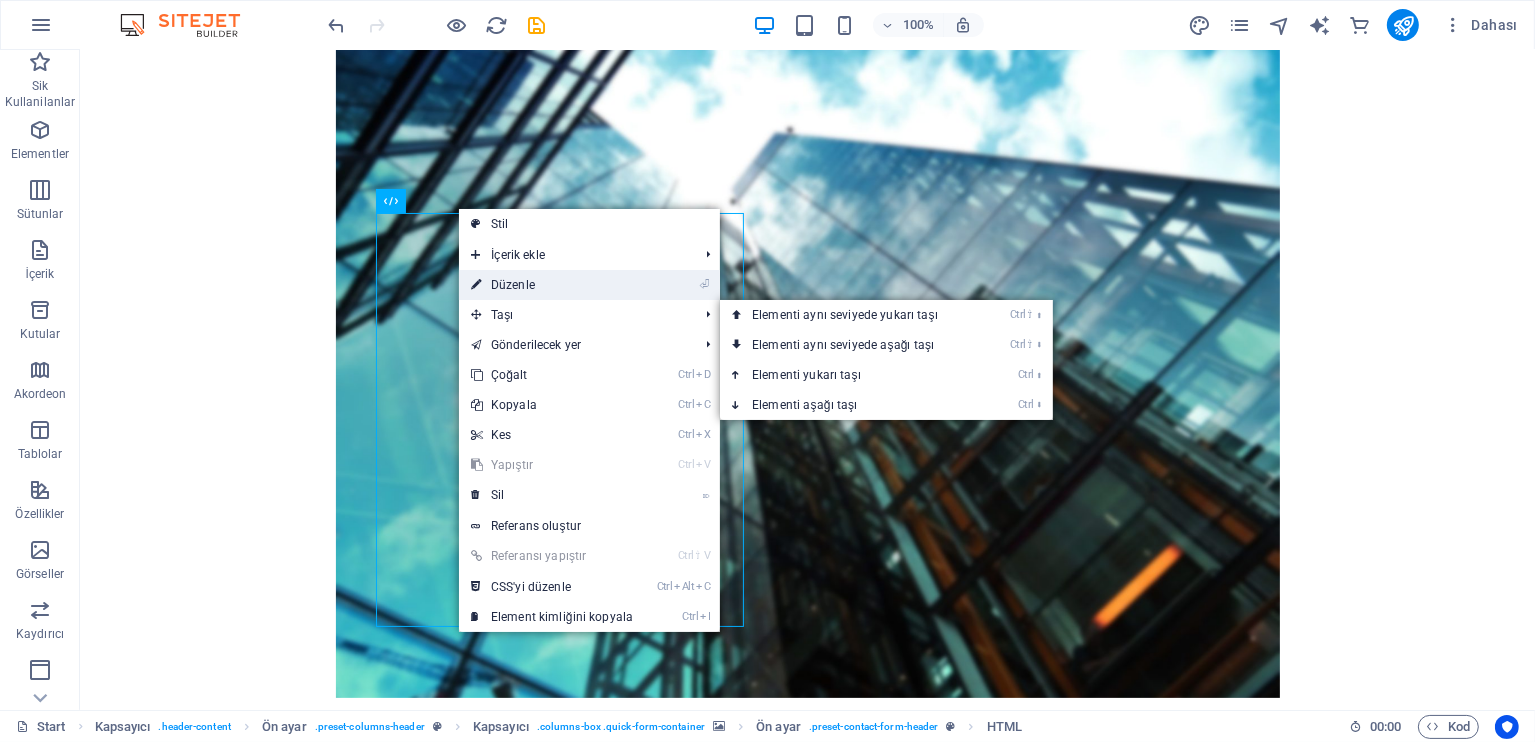 click on "⏎  Düzenle" at bounding box center (552, 285) 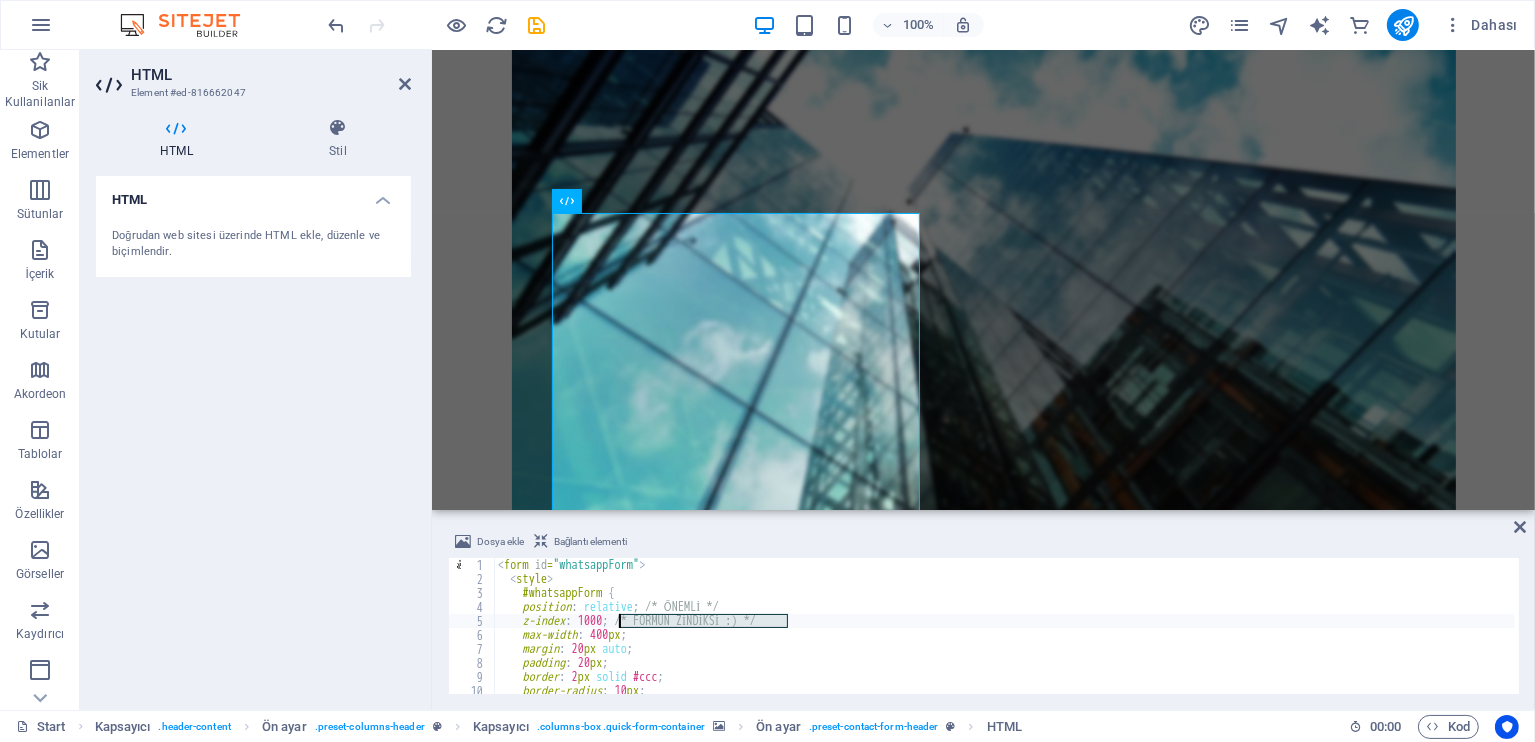 drag, startPoint x: 815, startPoint y: 620, endPoint x: 623, endPoint y: 619, distance: 192.00261 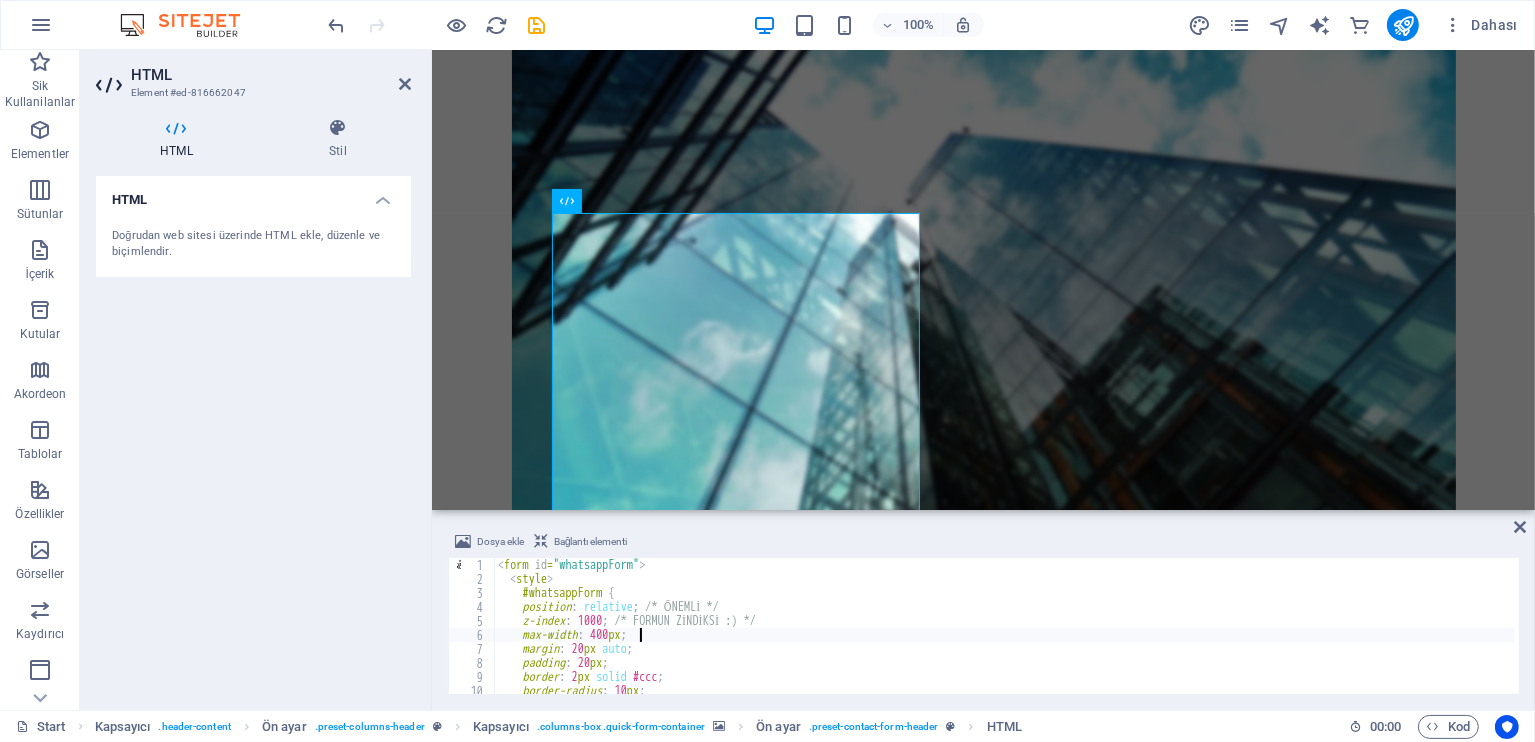 click on "< form   id = "whatsappForm" >    < style >      #whatsappForm   {      position :   relative ;   /* ÖNEMLİ */      z-index :   1000 ;   /* FORMUN ZİNDİKSİ :) */      max-width :   400 px ;      margin :   20 px   auto ;      padding :   20 px ;      border :   2 px   solid   #ccc ;      border-radius :   10 px ;      background-color :   #f9f9f9 ;" at bounding box center (1004, 640) 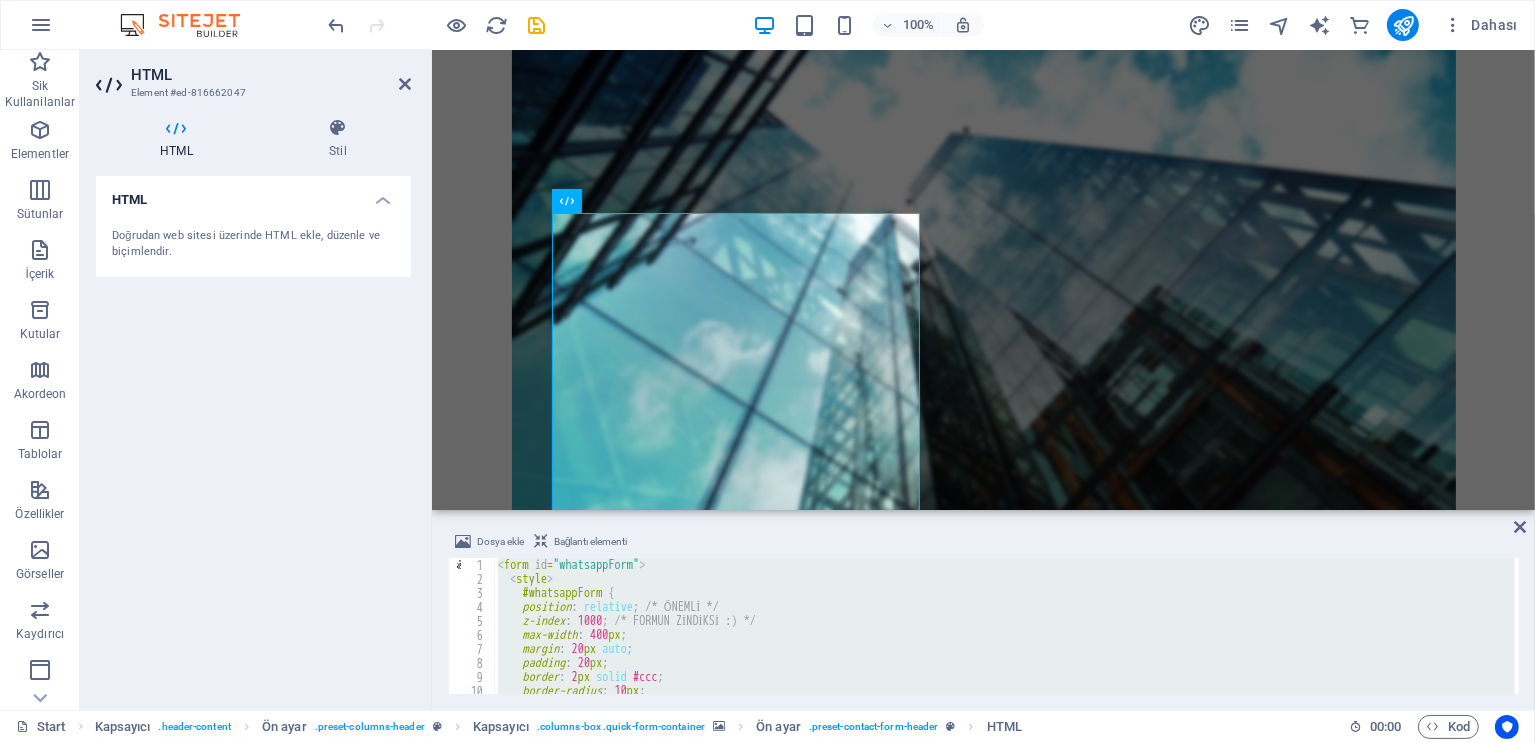 paste 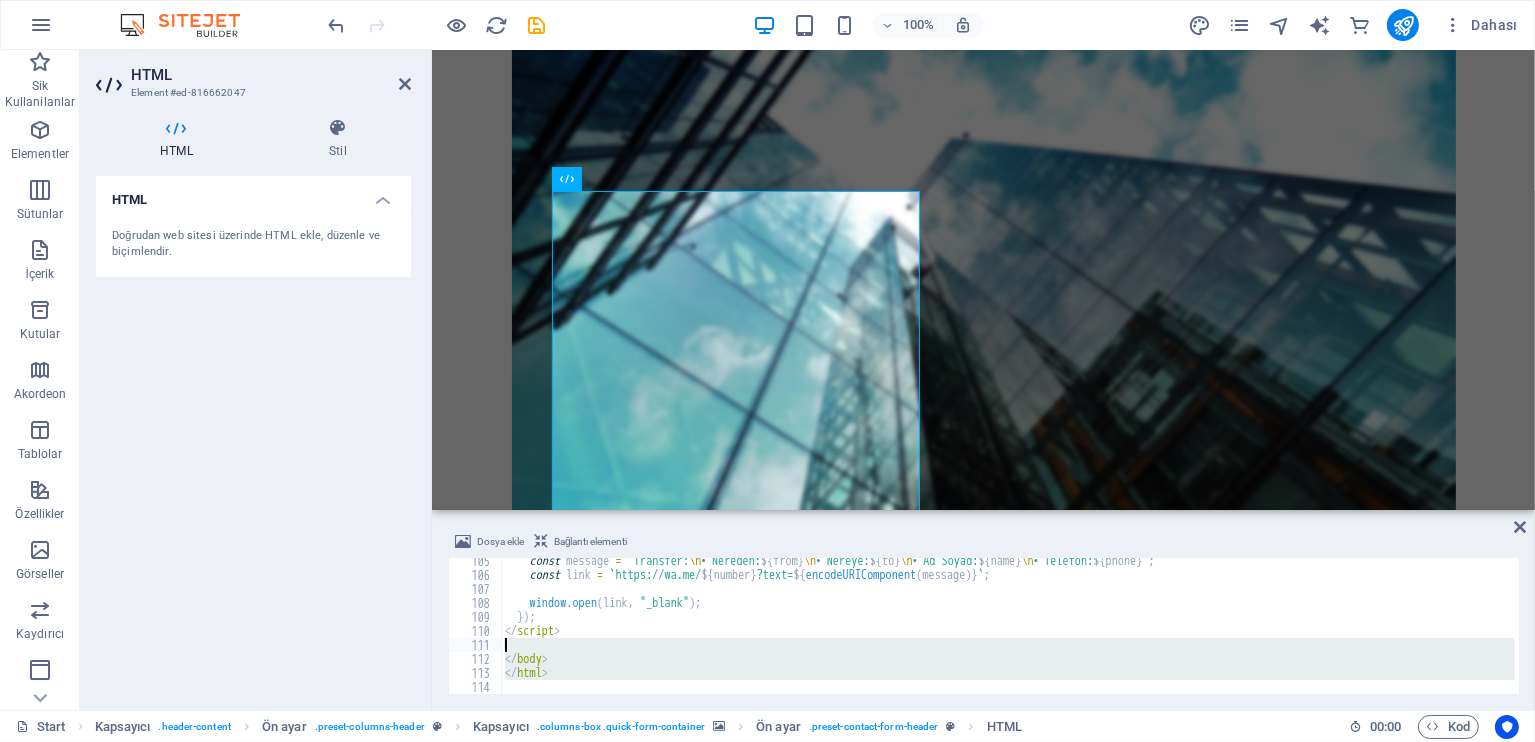drag, startPoint x: 539, startPoint y: 686, endPoint x: 512, endPoint y: 647, distance: 47.434166 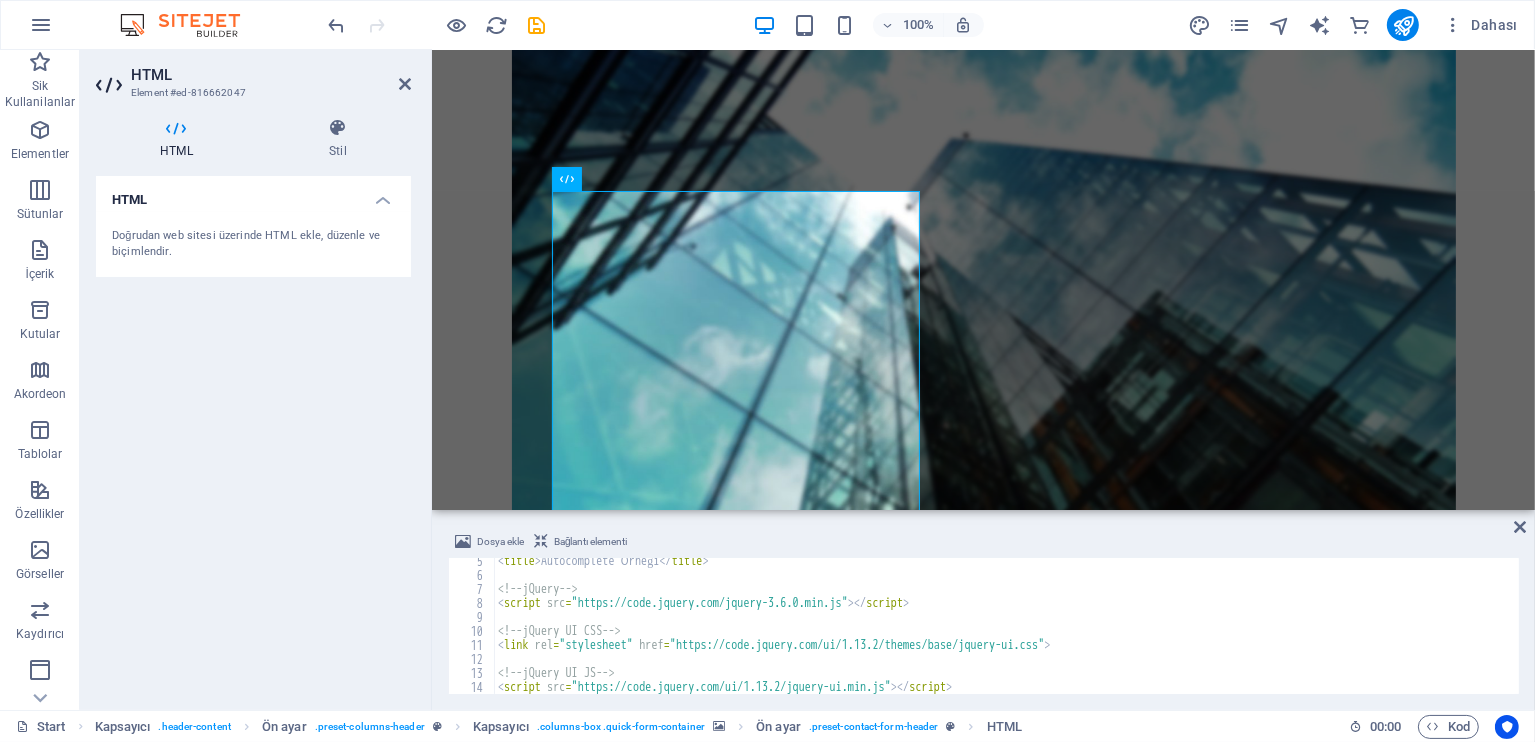 scroll, scrollTop: 0, scrollLeft: 0, axis: both 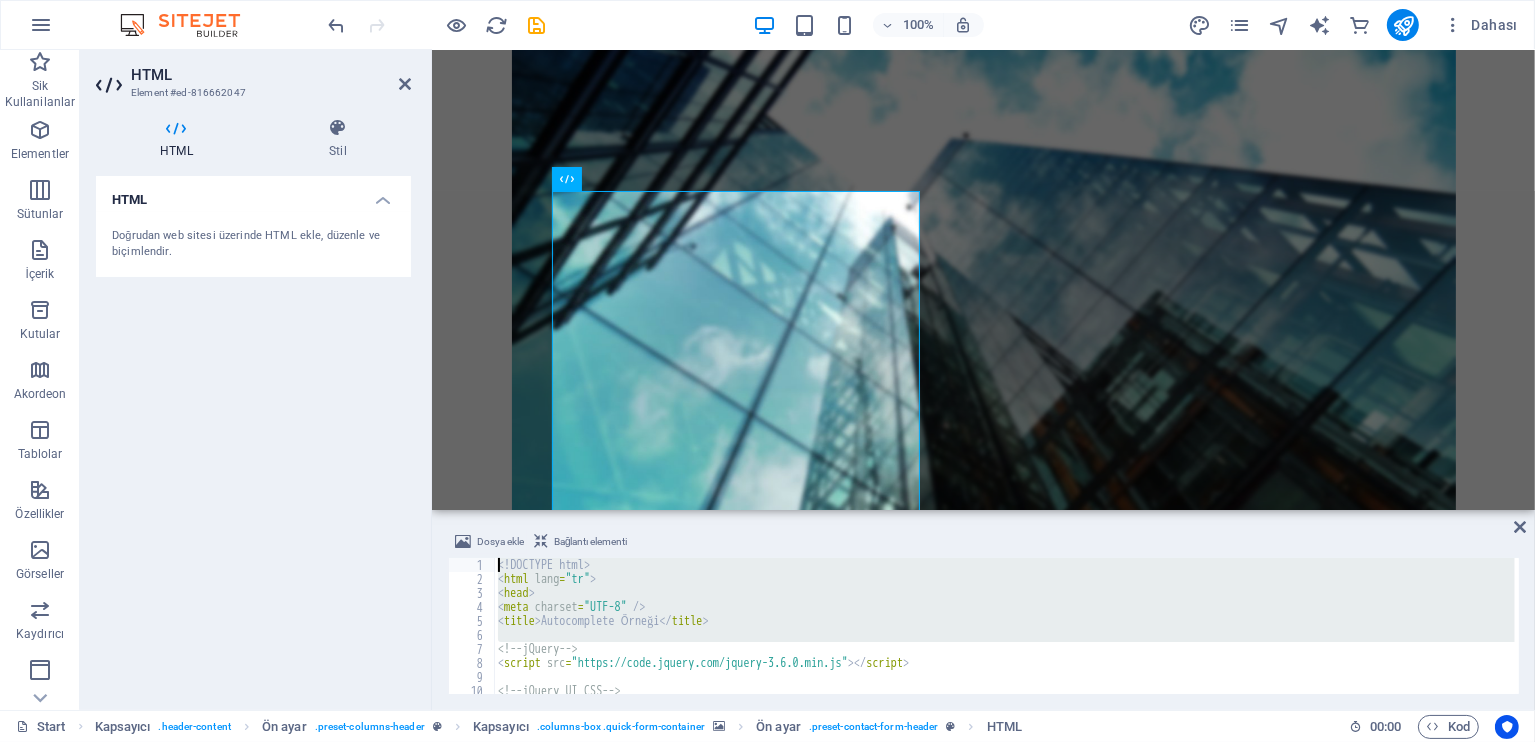 drag, startPoint x: 498, startPoint y: 646, endPoint x: 483, endPoint y: 554, distance: 93.214806 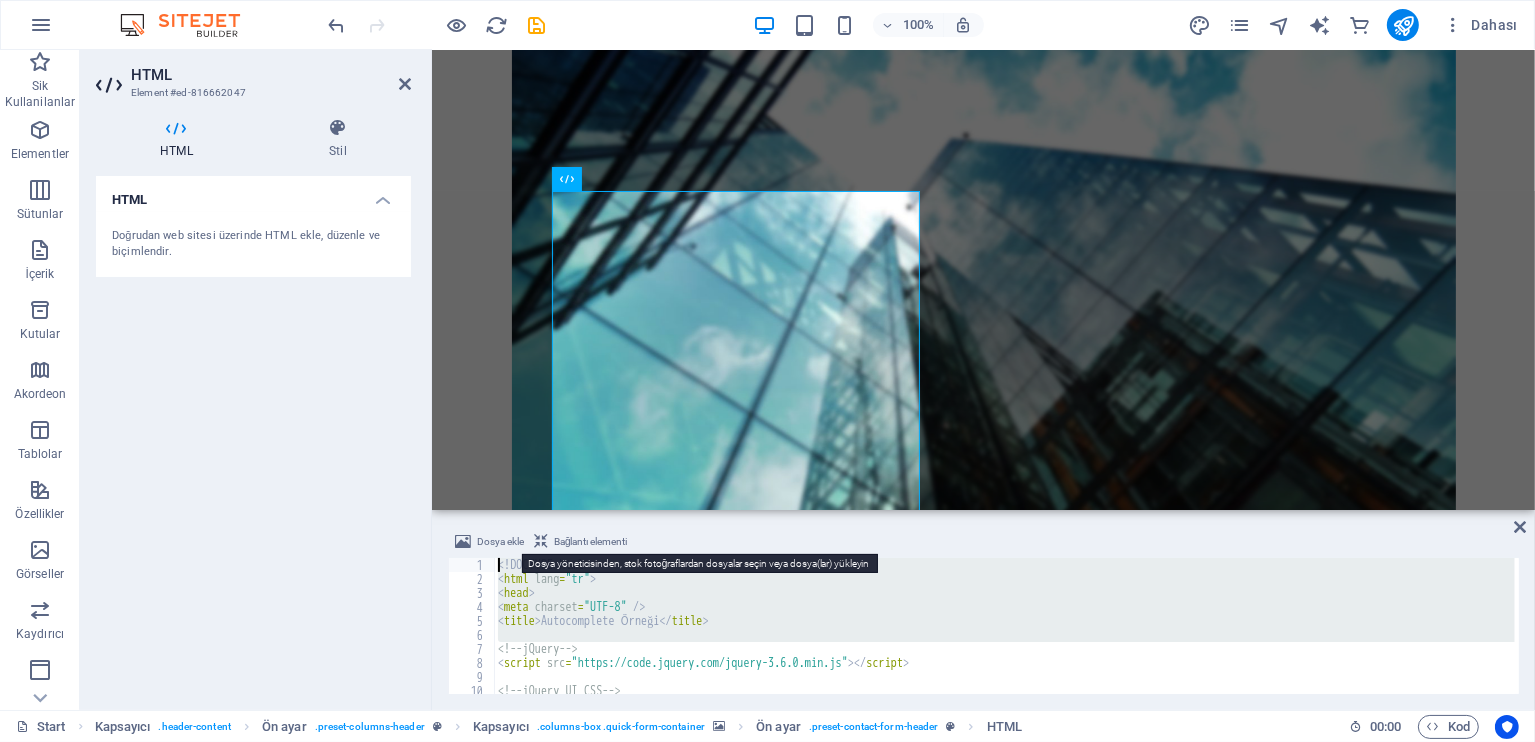 type on "<!-- jQuery -->" 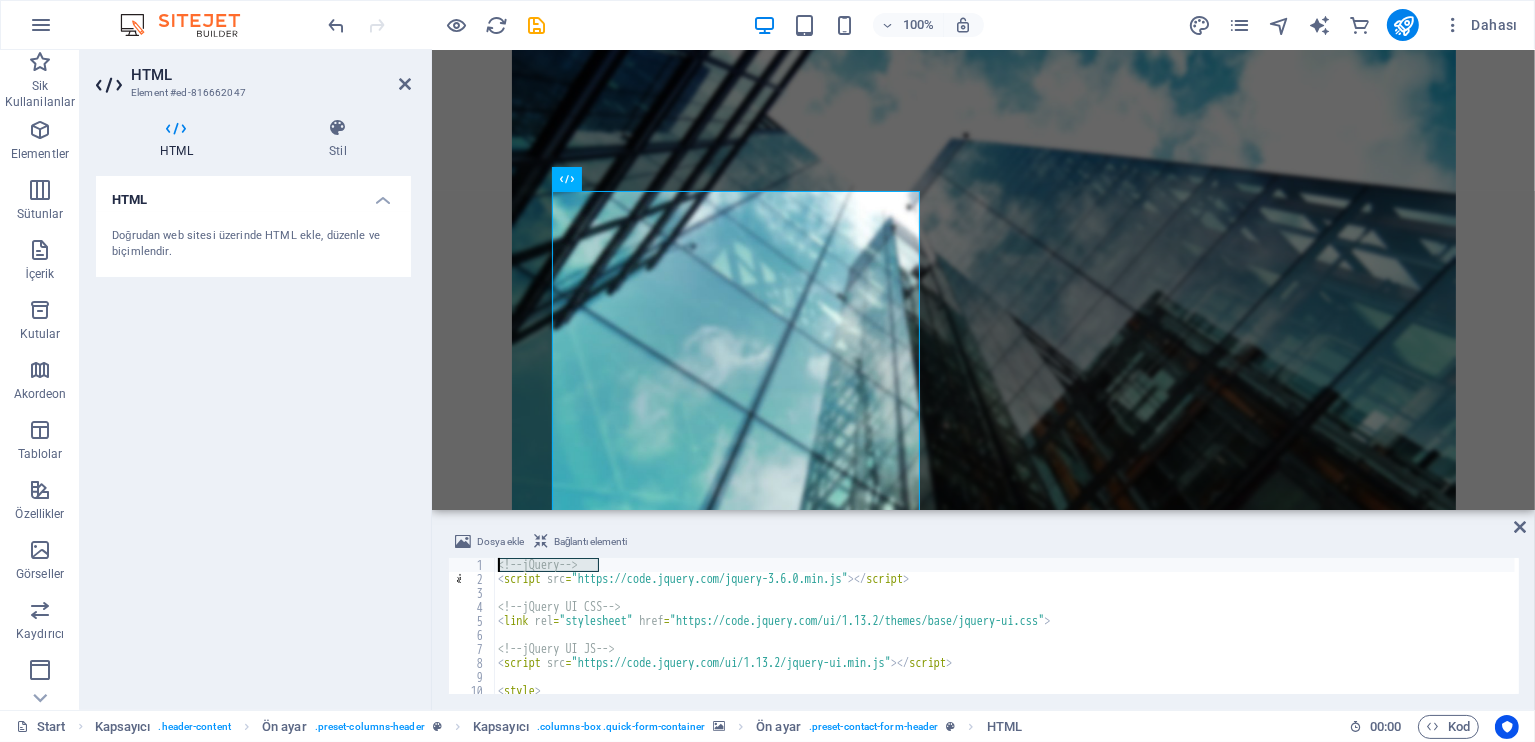 drag, startPoint x: 571, startPoint y: 566, endPoint x: 491, endPoint y: 568, distance: 80.024994 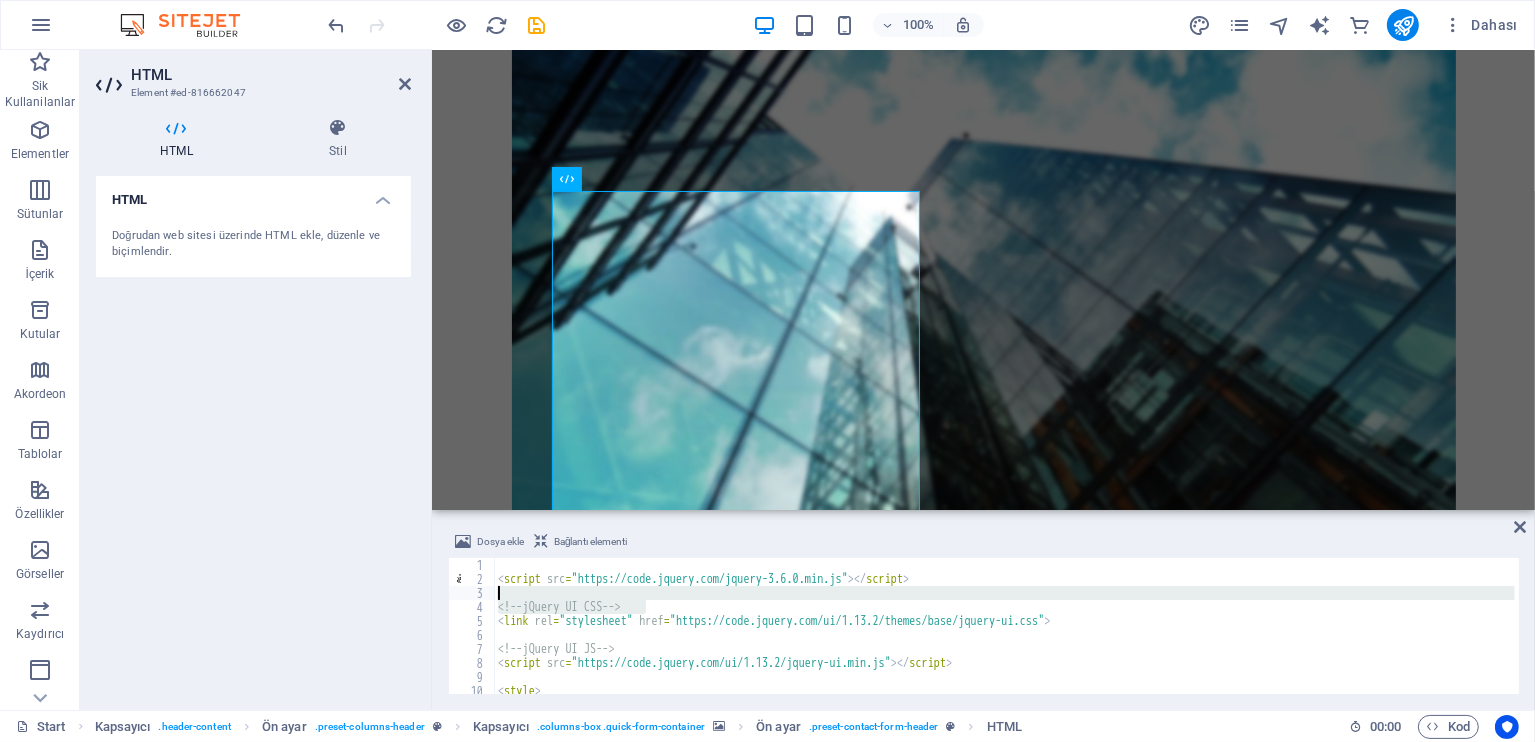 drag, startPoint x: 661, startPoint y: 612, endPoint x: 496, endPoint y: 596, distance: 165.77394 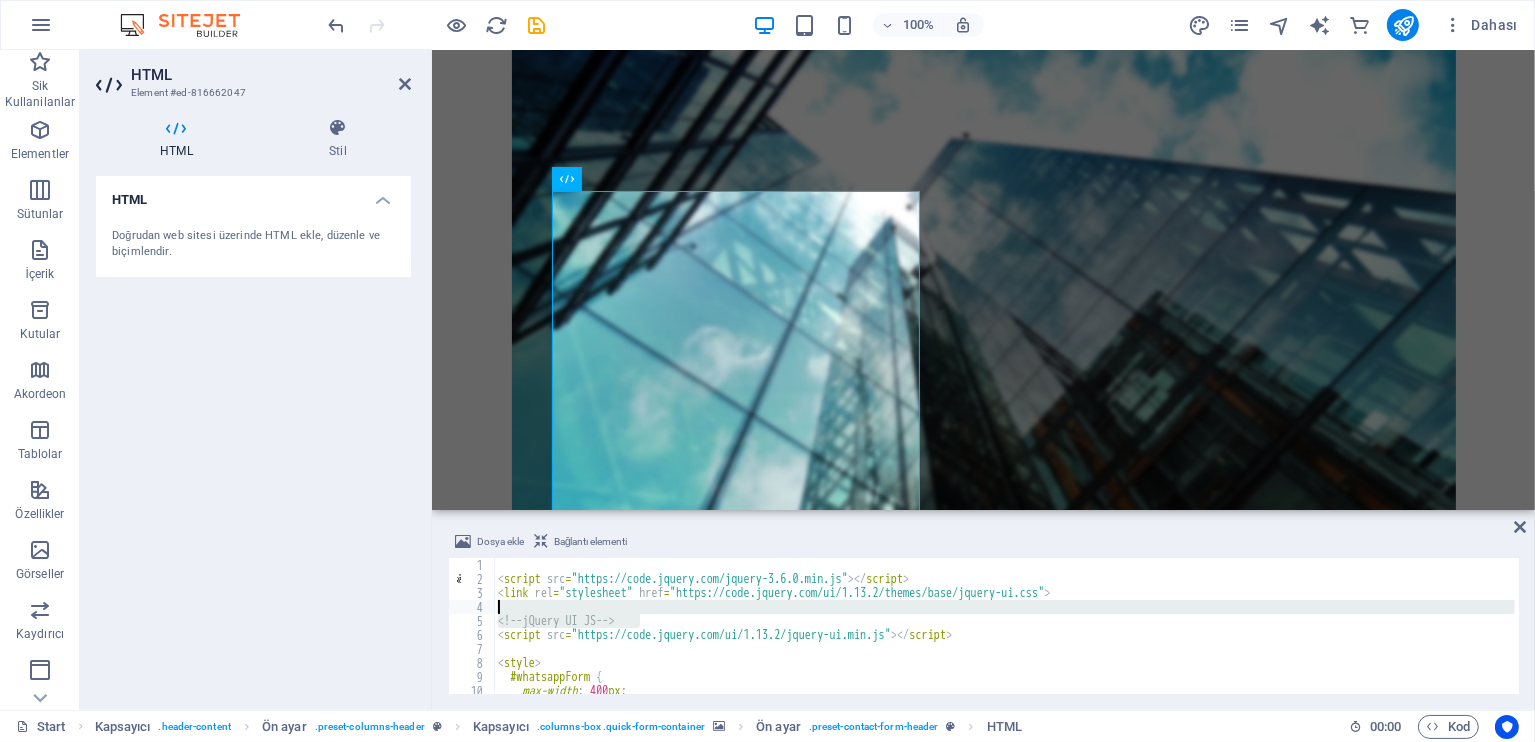drag, startPoint x: 613, startPoint y: 619, endPoint x: 524, endPoint y: 613, distance: 89.20202 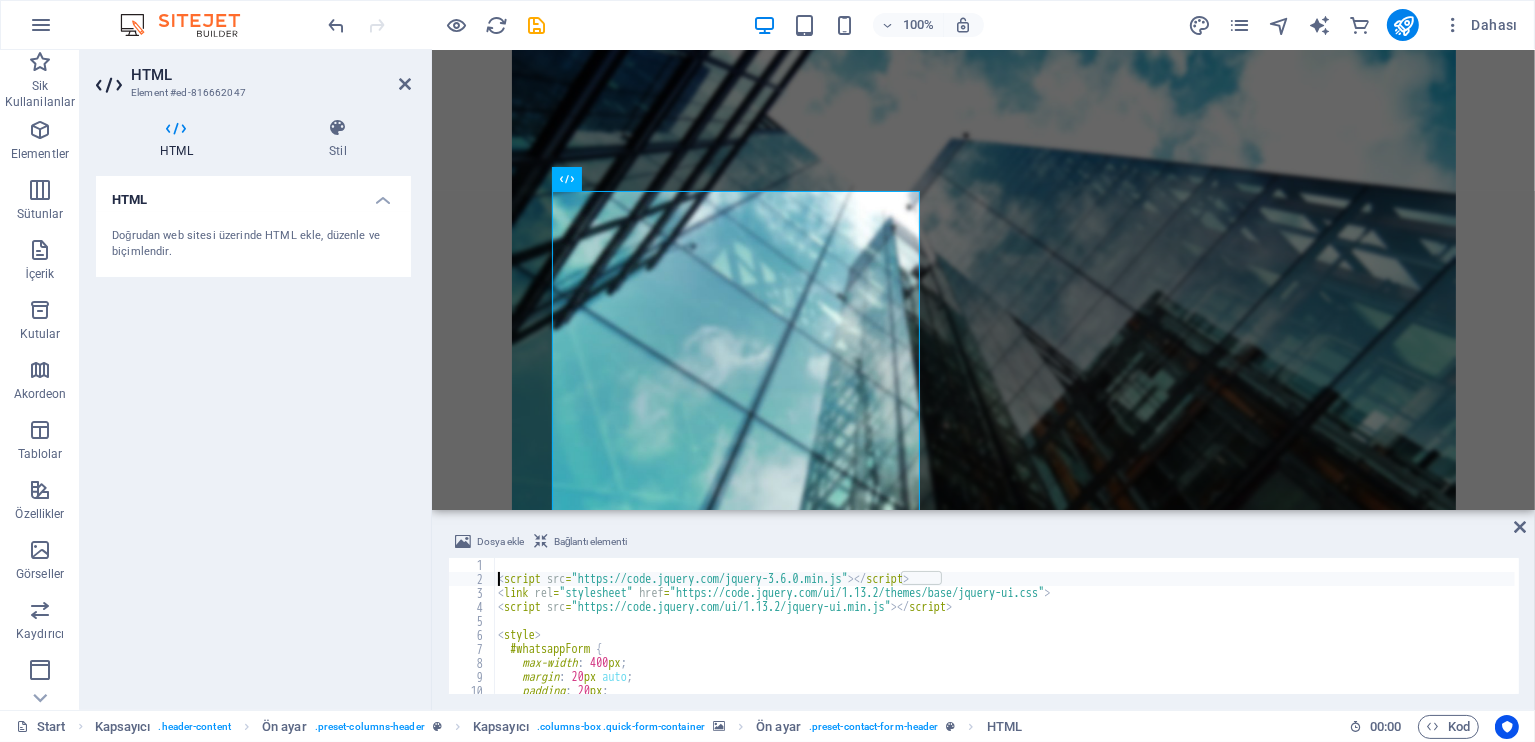 click on "< script   src = "https://code.jquery.com/jquery-3.6.0.min.js" > </ script > < link   rel = "stylesheet"   href = "https://code.jquery.com/ui/1.13.2/themes/base/jquery-ui.css" > < script   src = "https://code.jquery.com/ui/1.13.2/jquery-ui.min.js" > </ script > < style >    #whatsappForm   {      max-width :   400 px ;      margin :   20 px   auto ;      padding :   20 px ;      border :   2 px   solid   #ccc ;" at bounding box center (1004, 640) 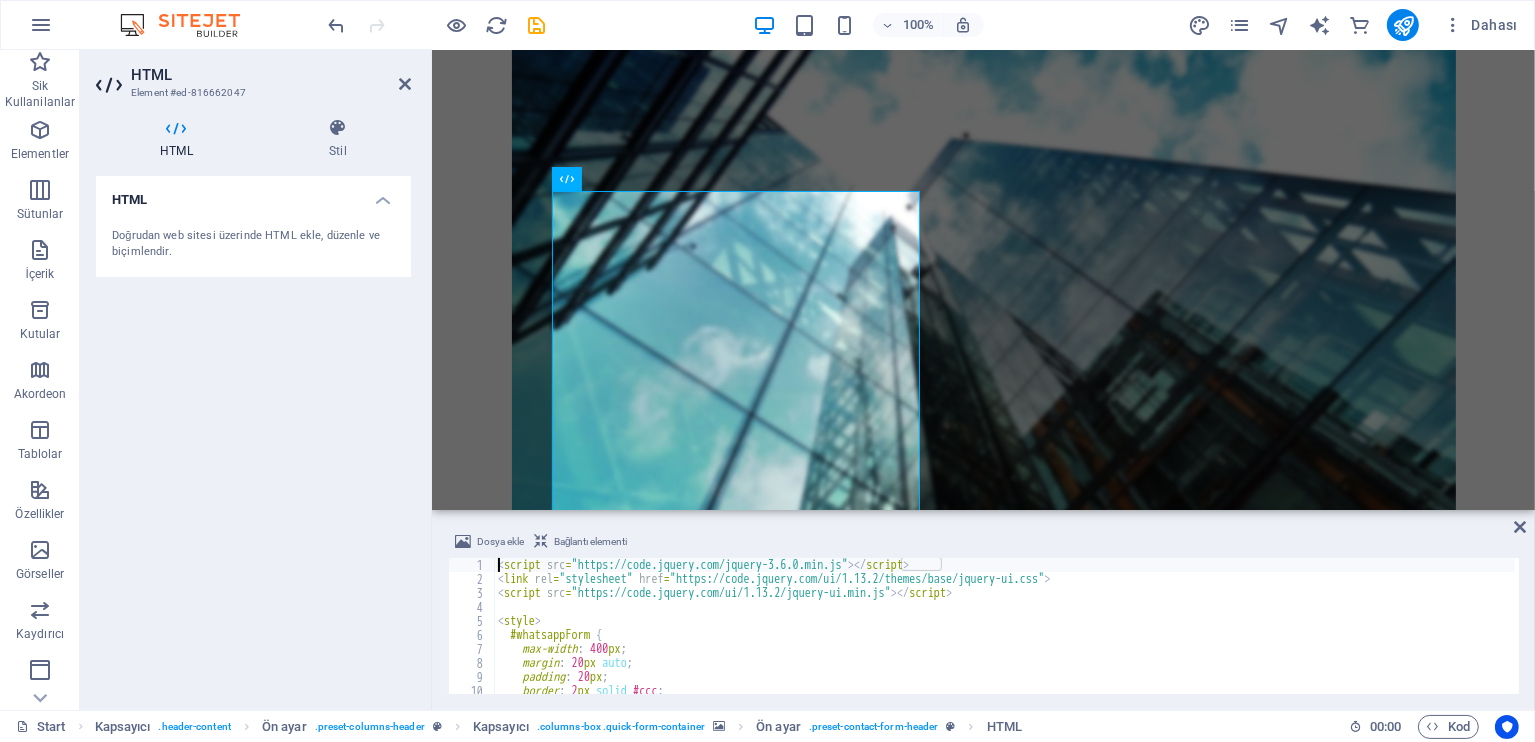 type on "});
</script>" 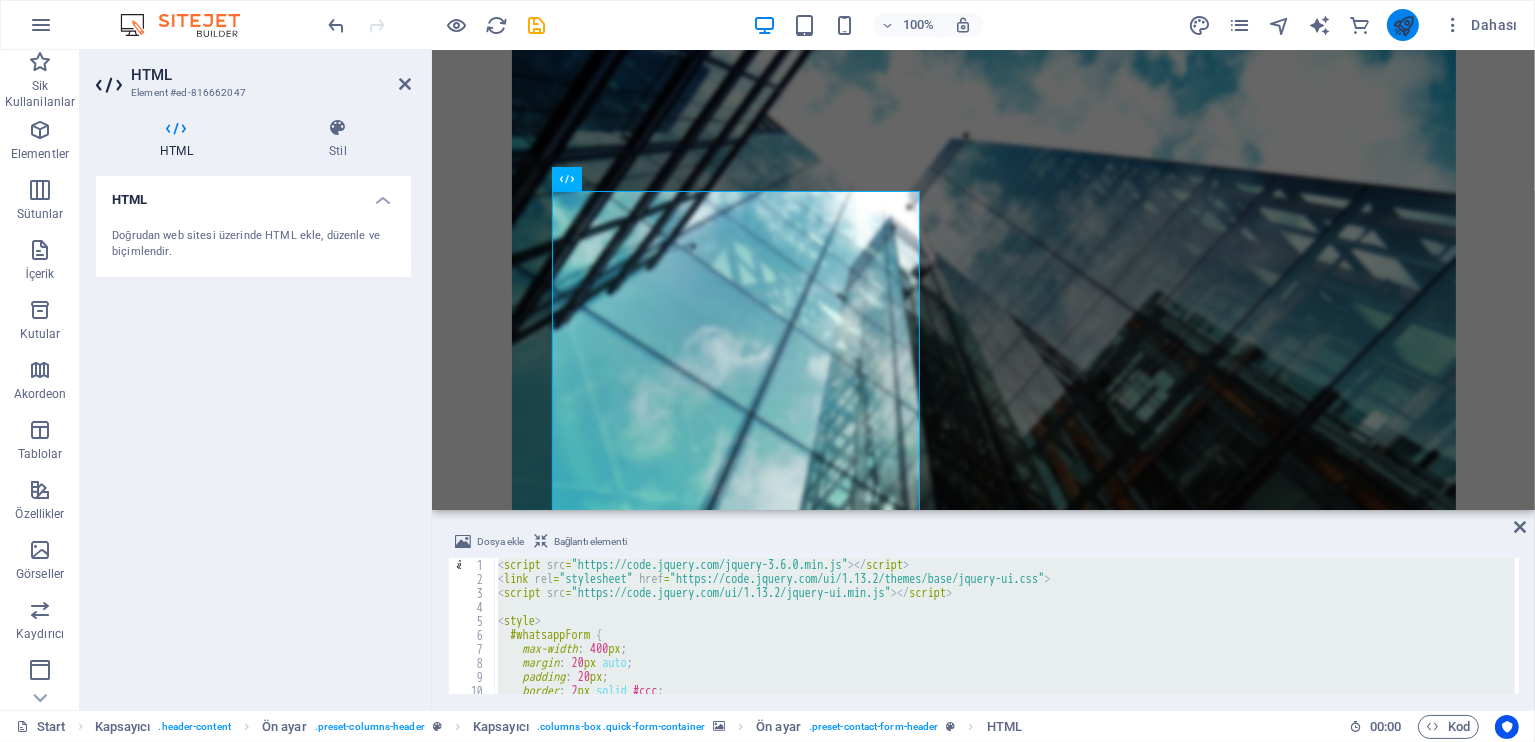 click at bounding box center [1403, 25] 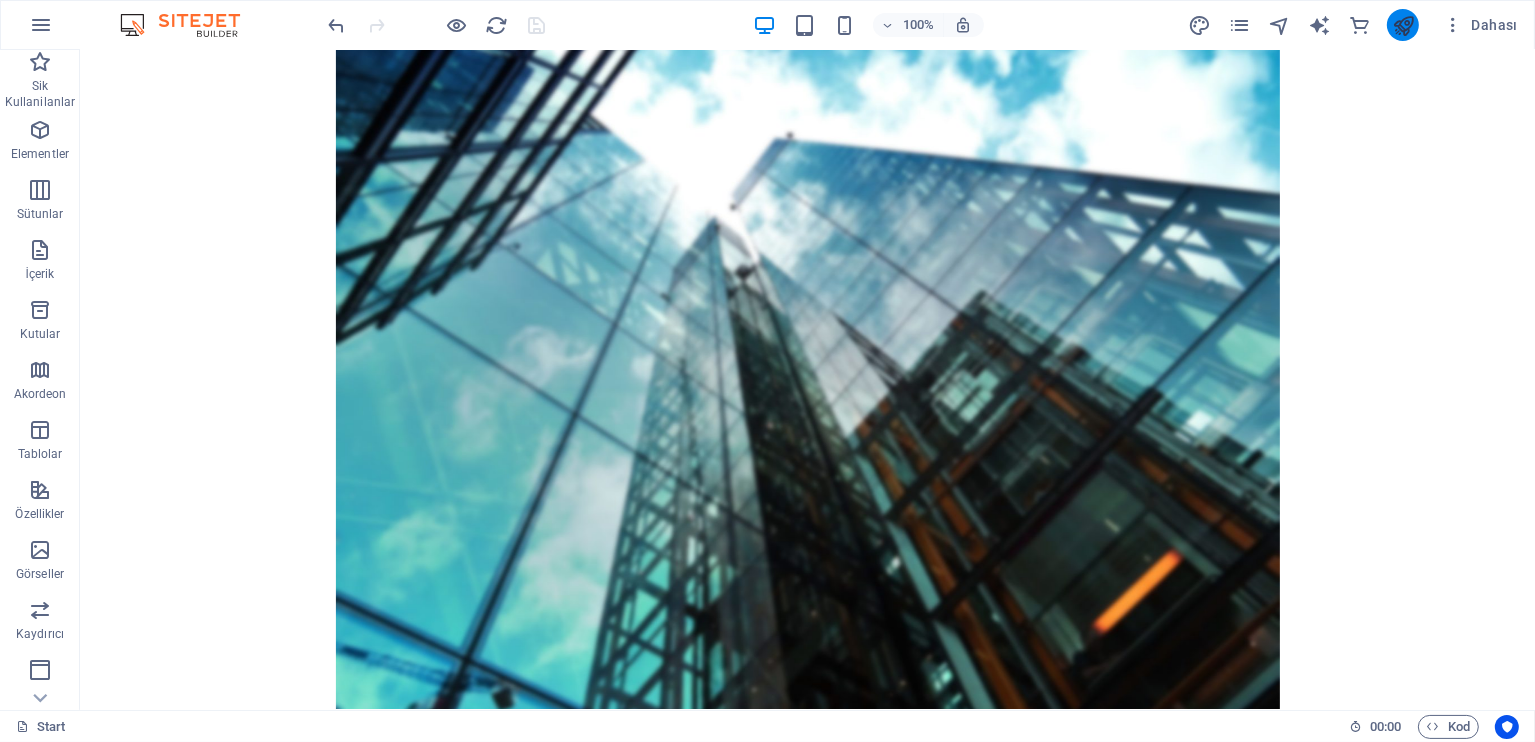 click at bounding box center (1403, 25) 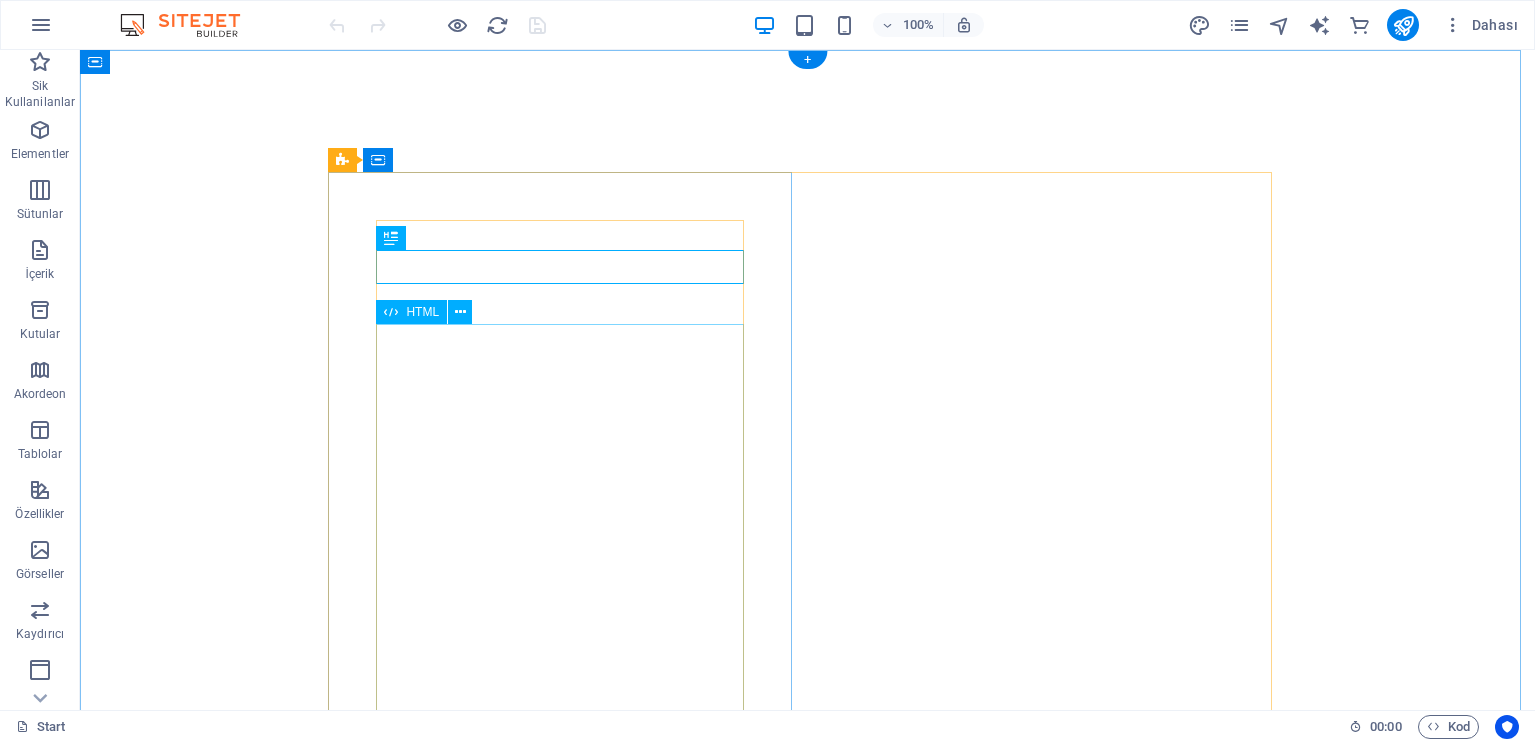 scroll, scrollTop: 0, scrollLeft: 0, axis: both 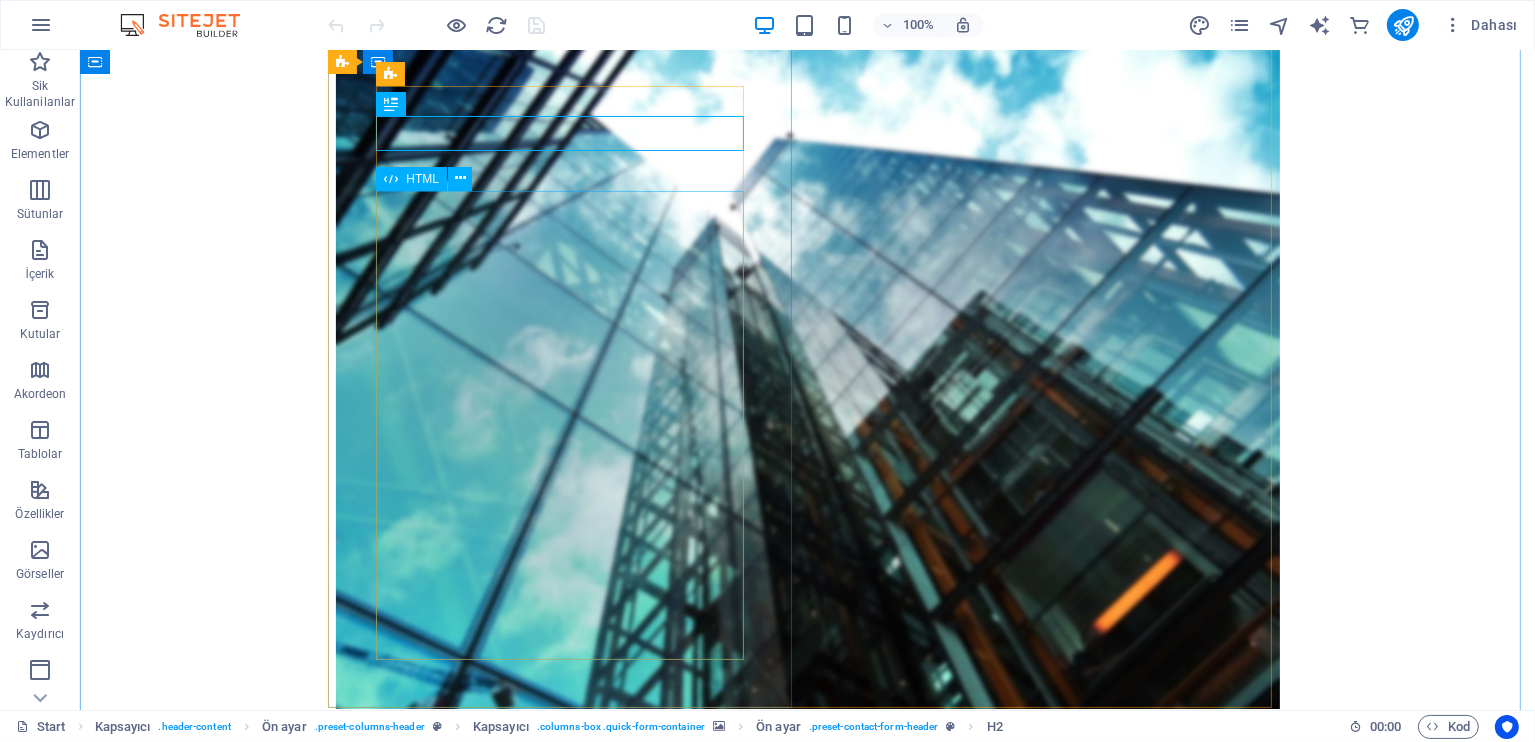 click on "From
[CITY]
[CITY]
[CITY]
Booking" at bounding box center (807, 1096) 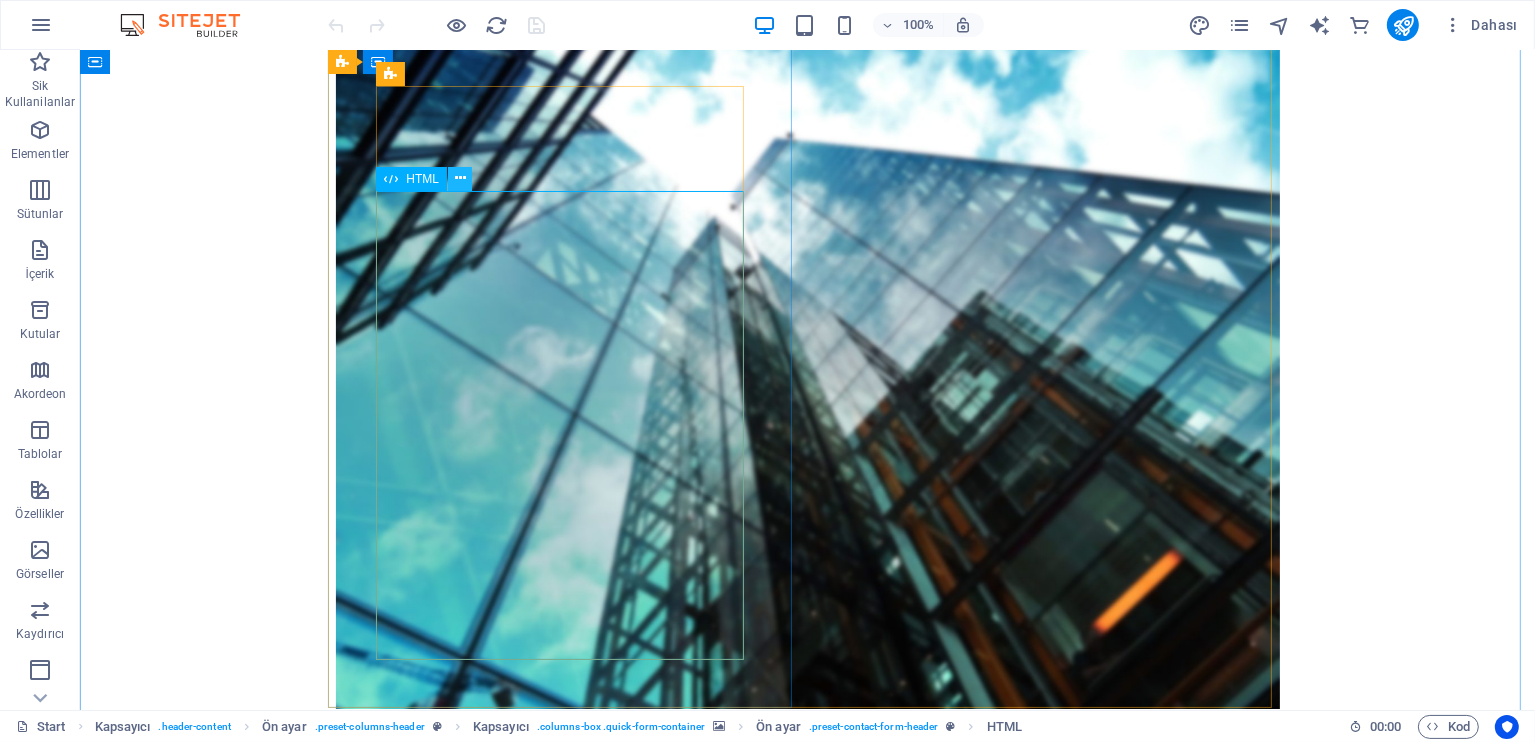 click at bounding box center (460, 178) 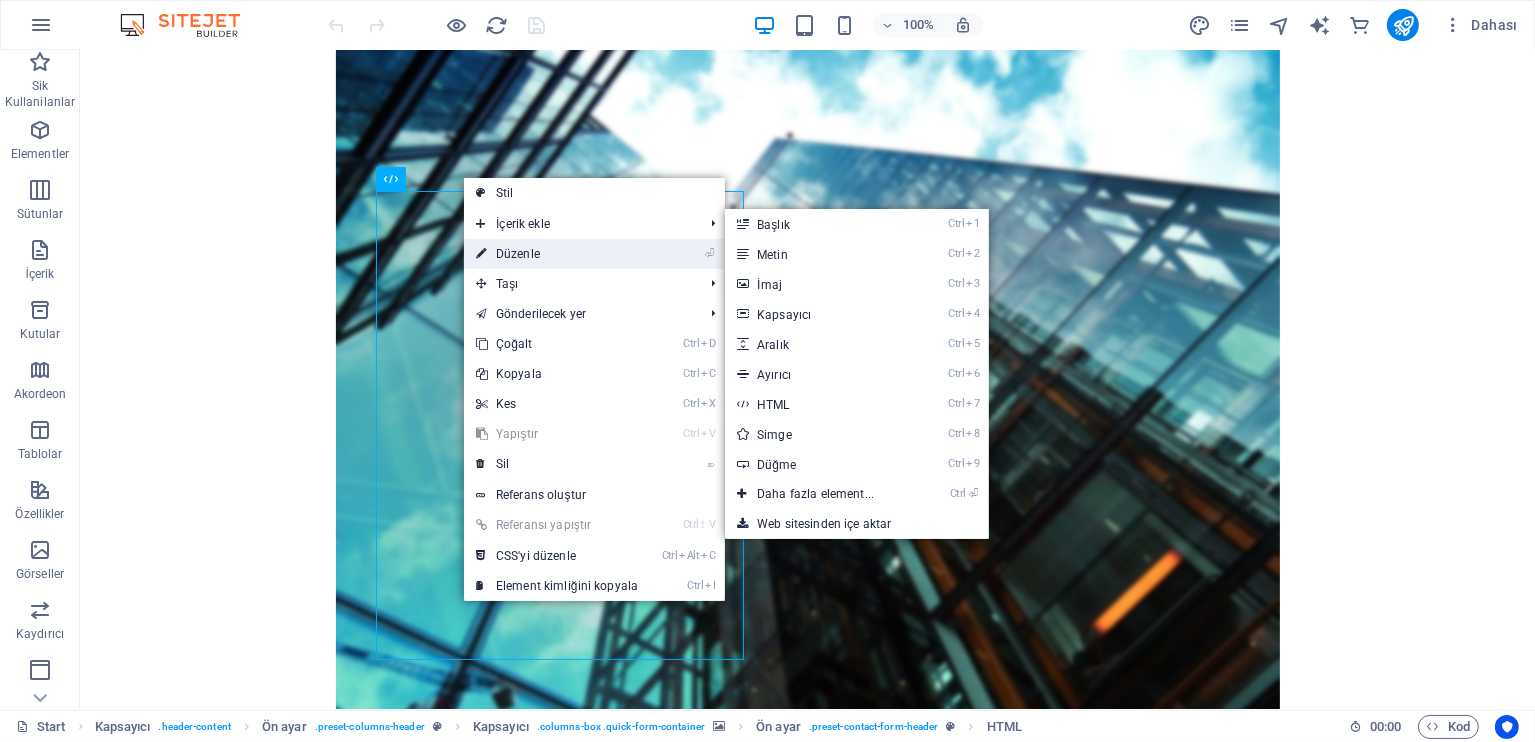 click on "⏎  Düzenle" at bounding box center (557, 254) 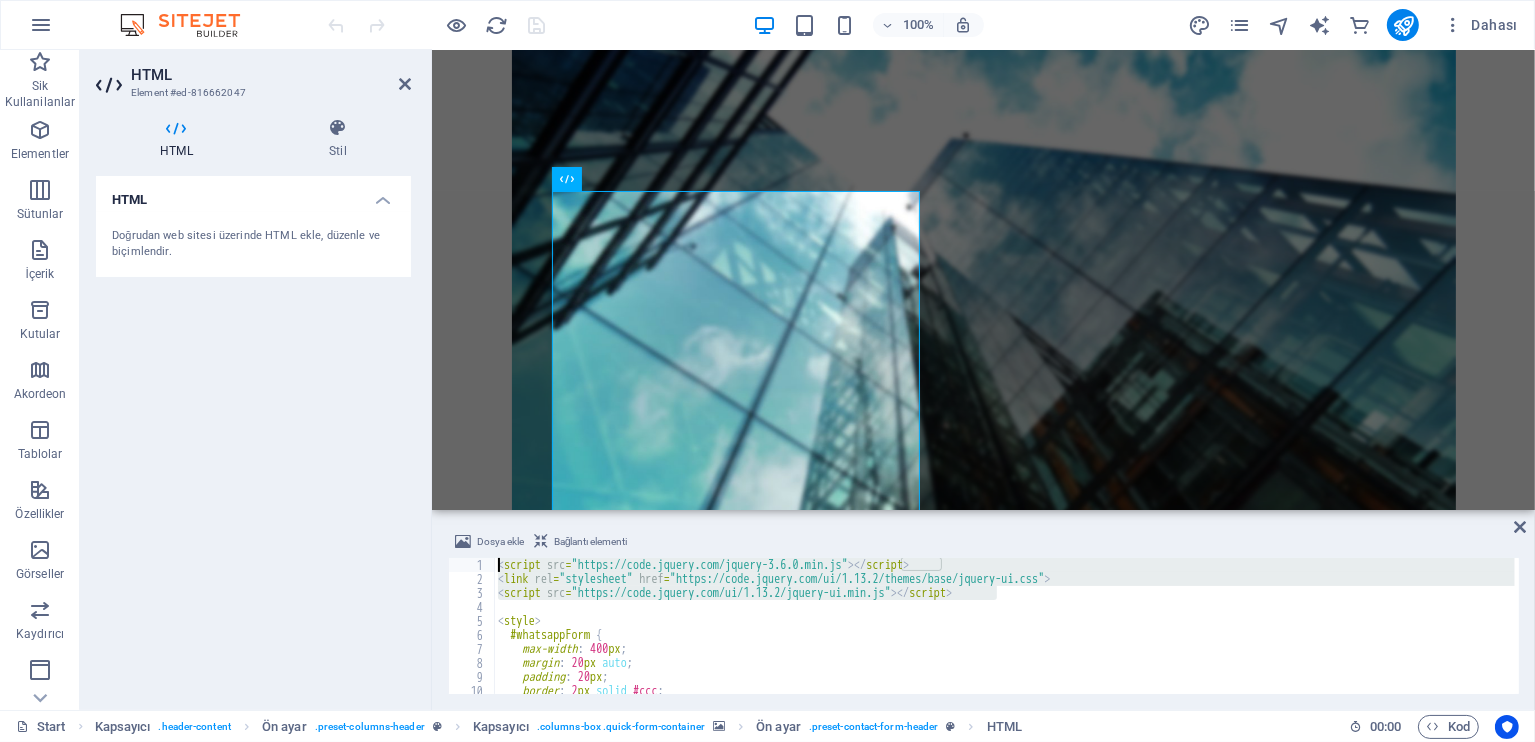 drag, startPoint x: 959, startPoint y: 584, endPoint x: 477, endPoint y: 566, distance: 482.33597 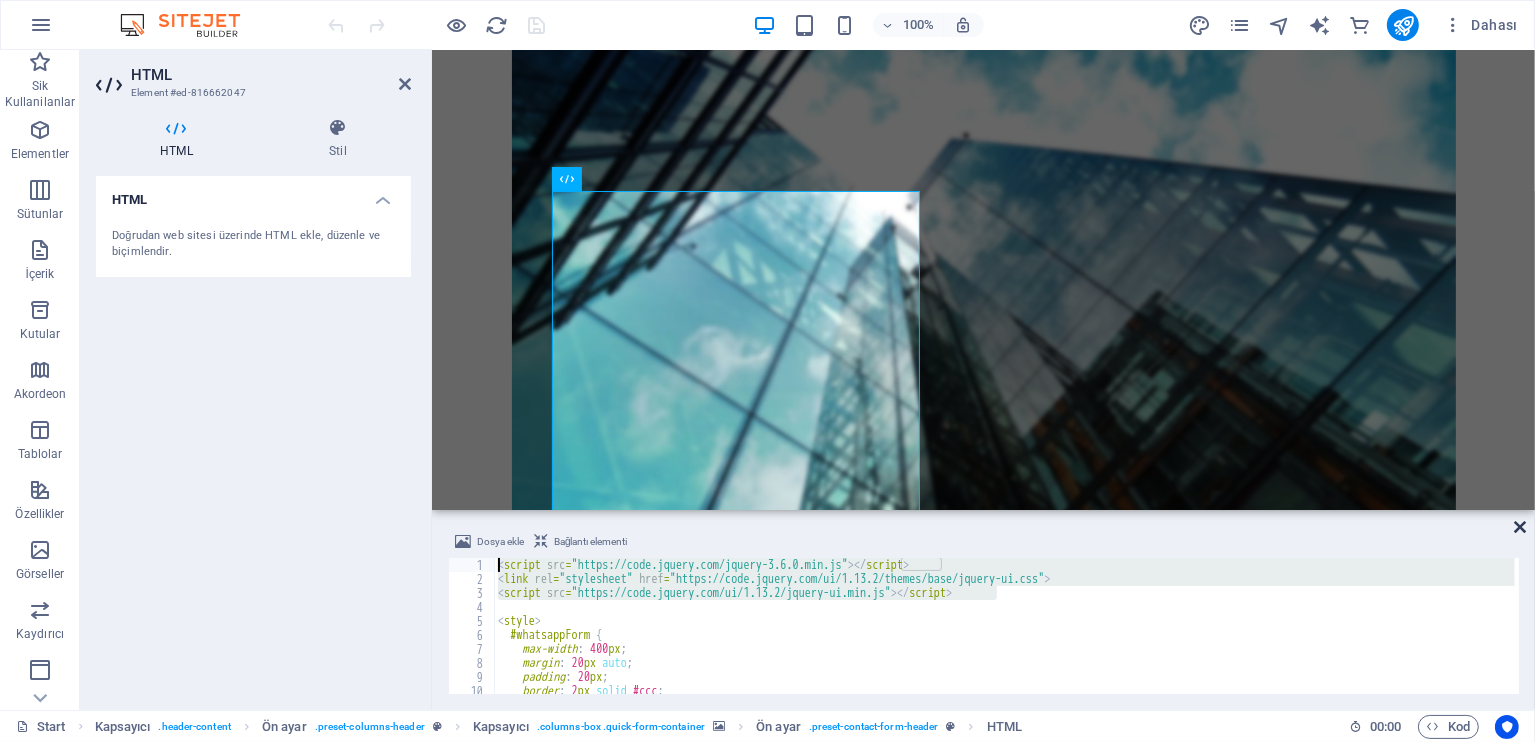 click at bounding box center [1520, 527] 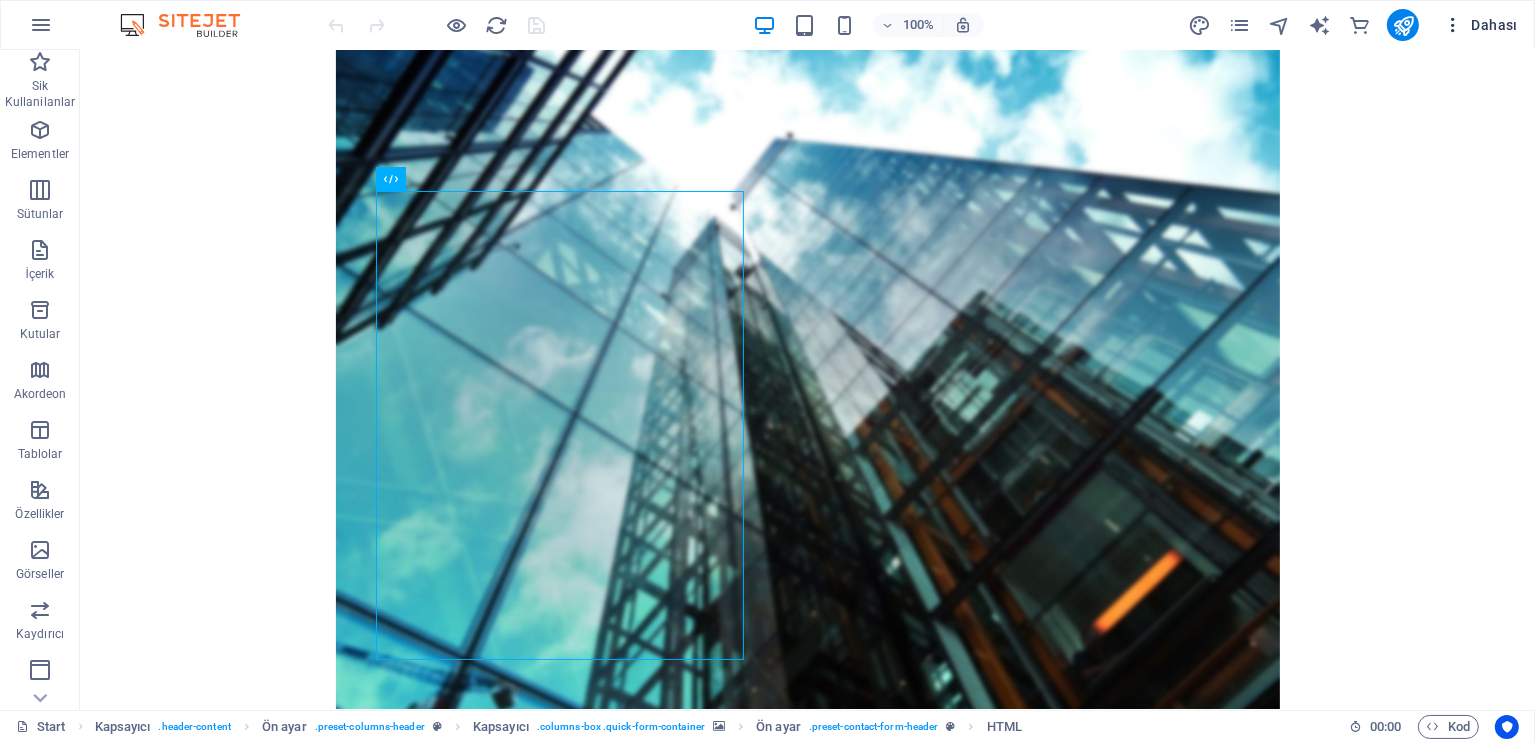 click at bounding box center (1453, 25) 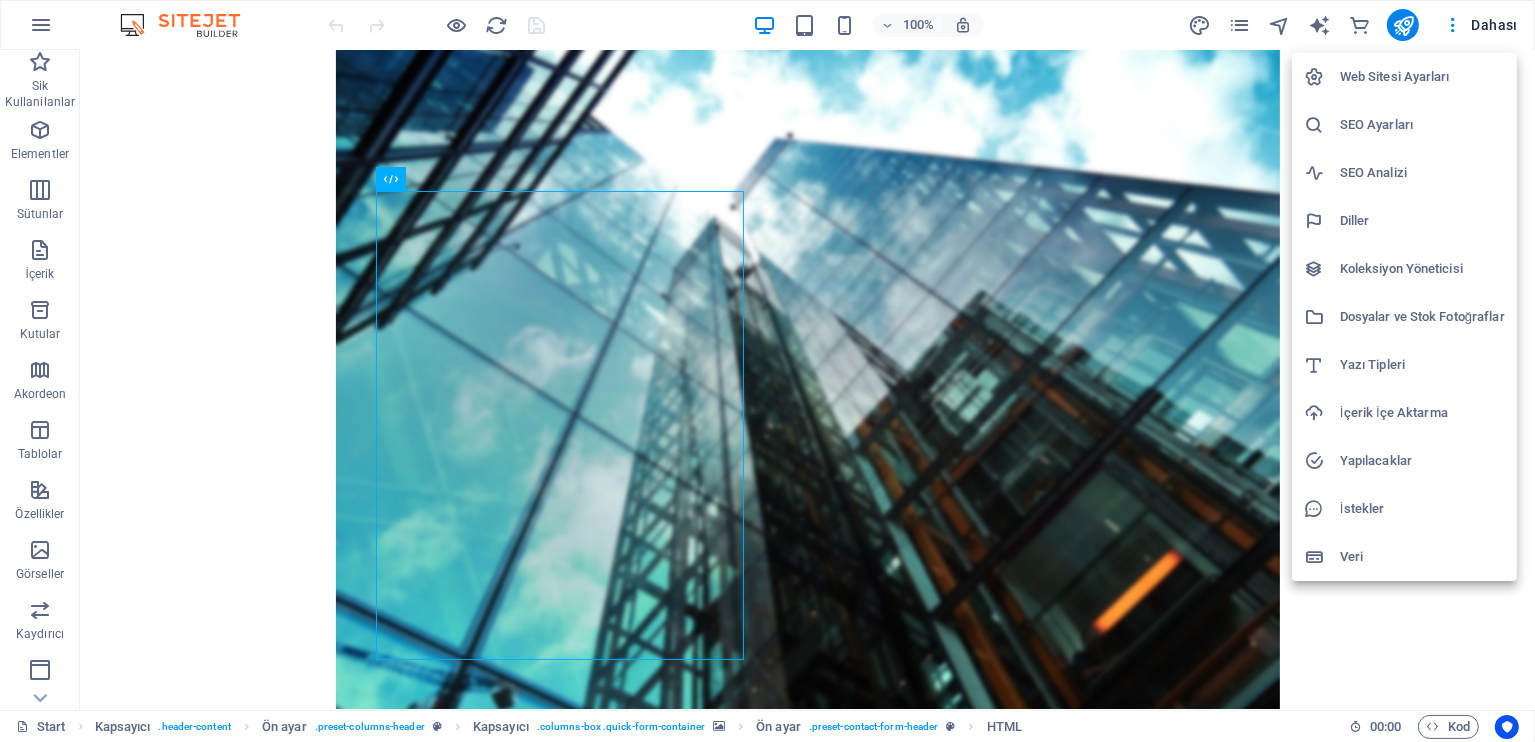 click on "Web Sitesi Ayarları" at bounding box center (1422, 77) 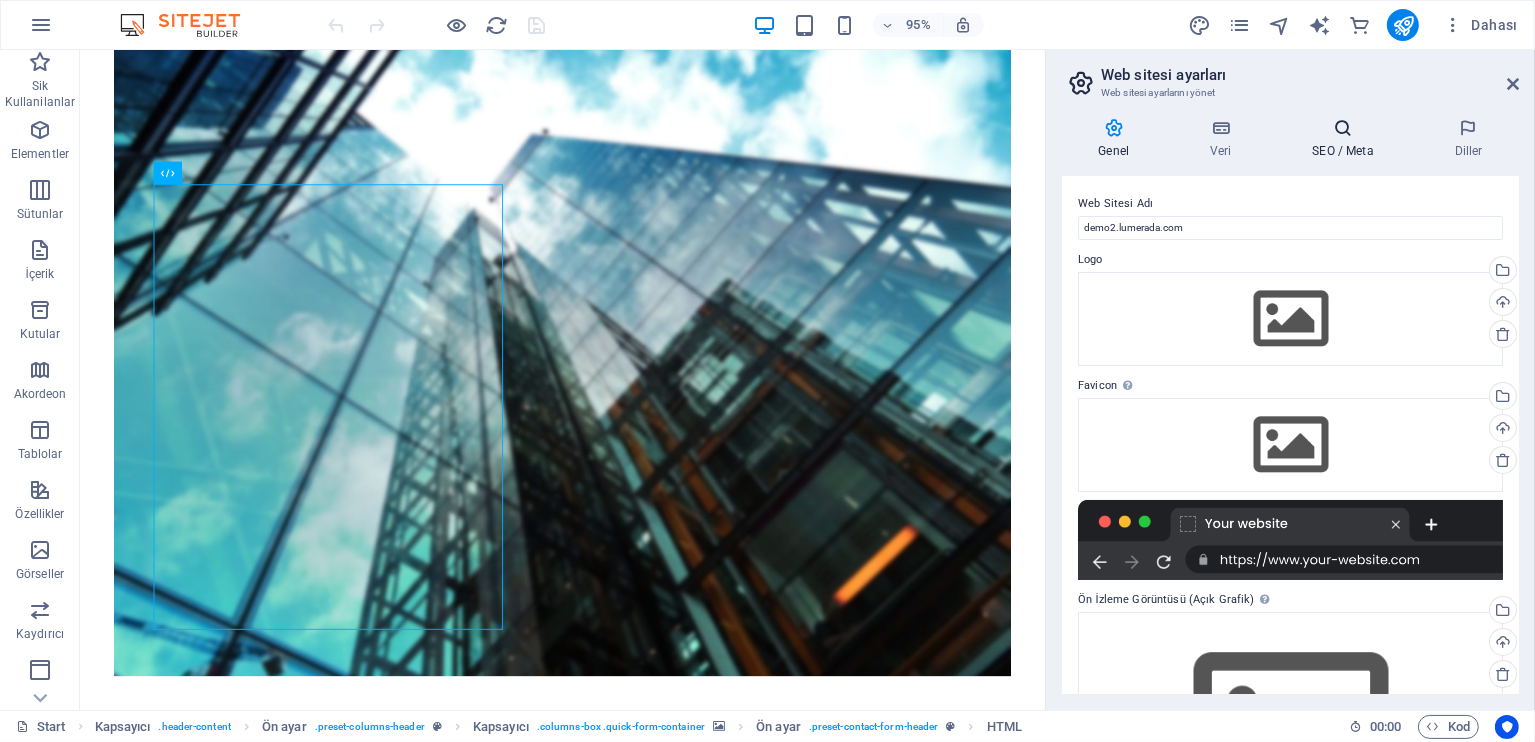 click at bounding box center [1343, 128] 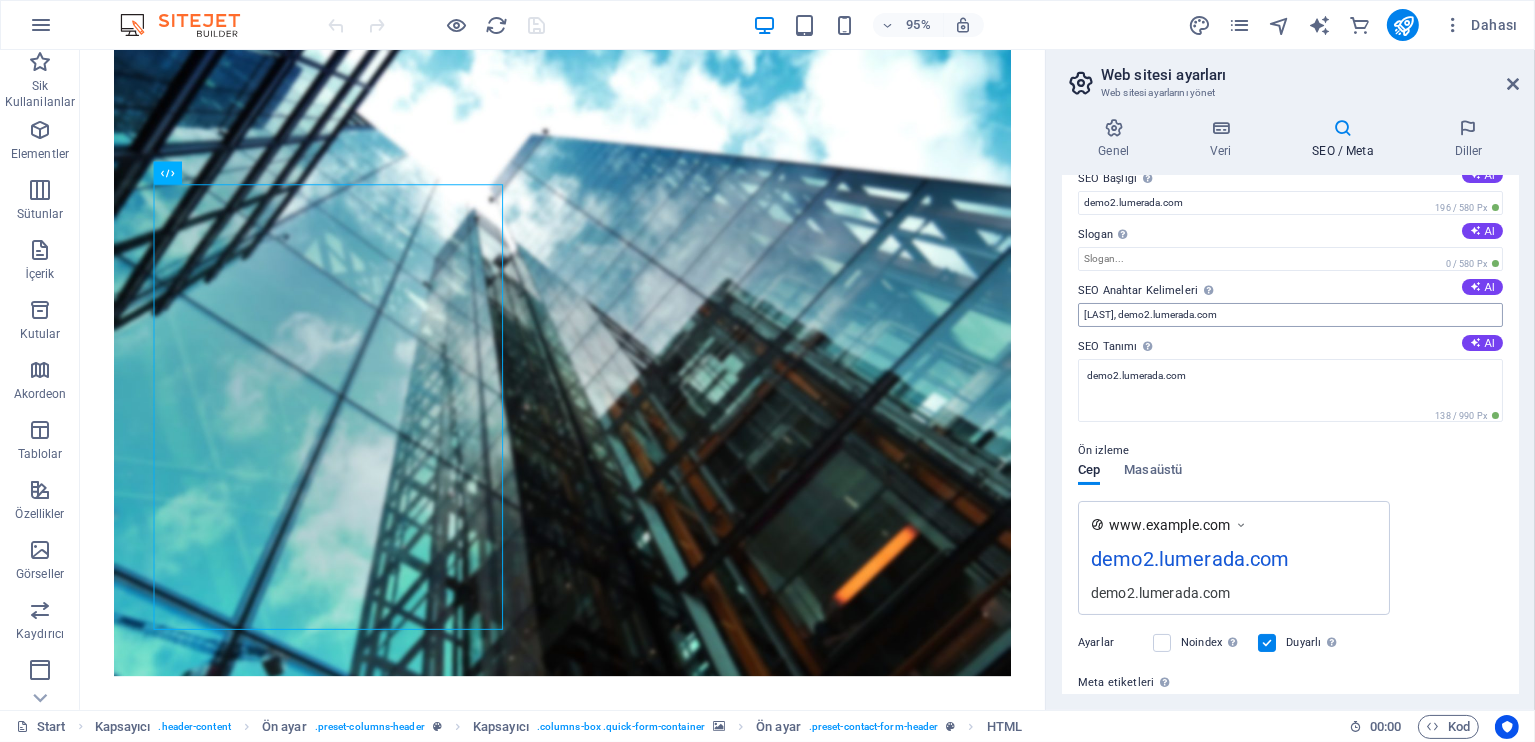 scroll, scrollTop: 0, scrollLeft: 0, axis: both 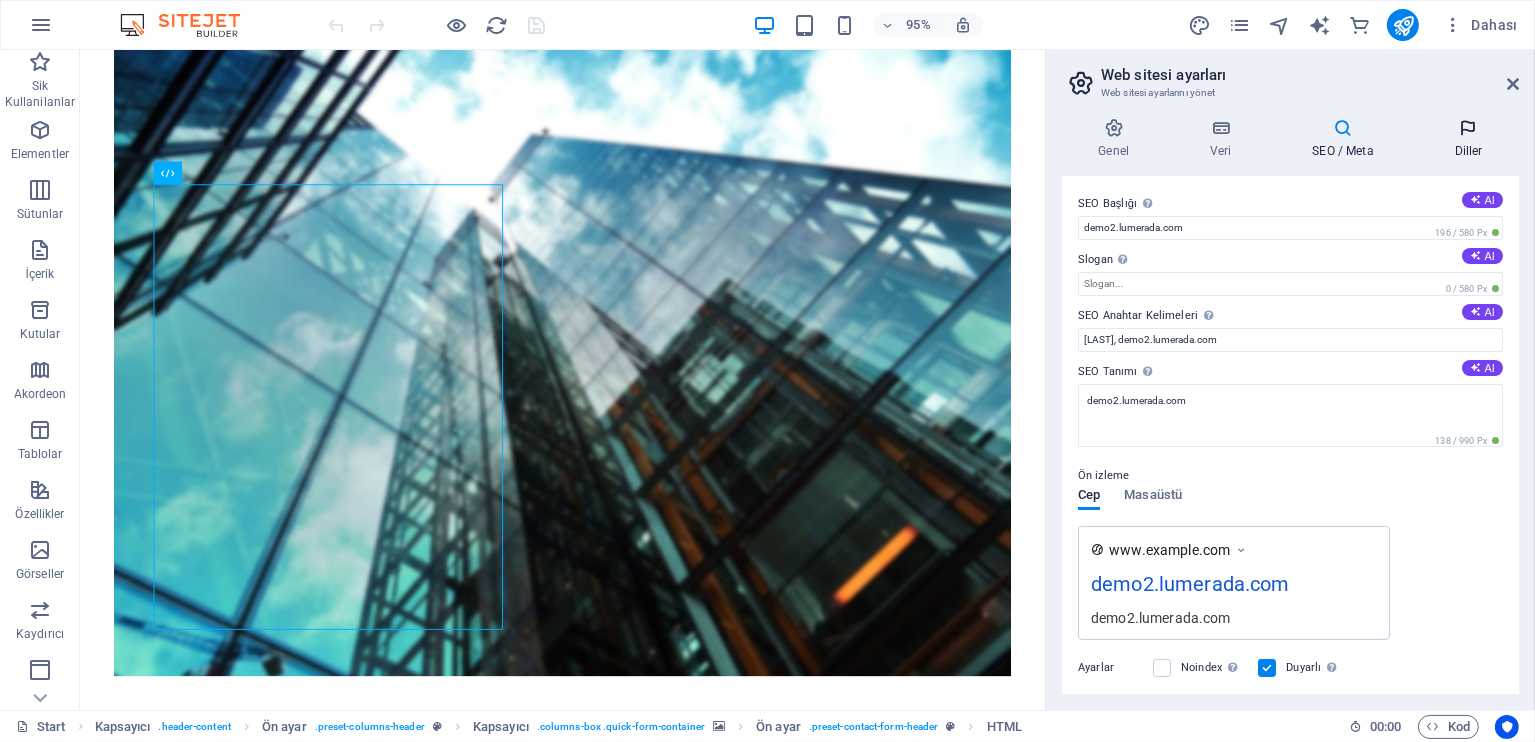 click at bounding box center [1468, 128] 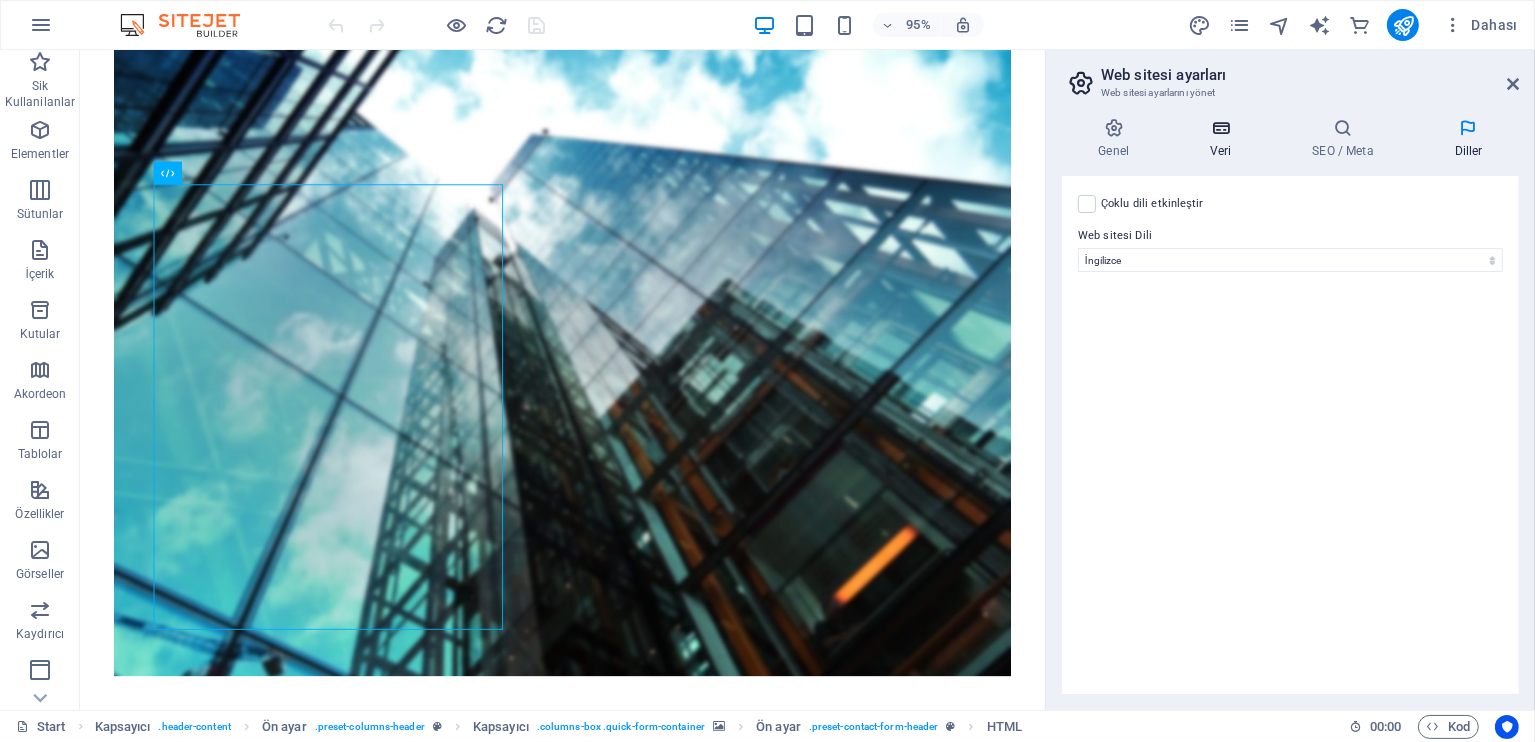 click on "Veri" at bounding box center (1225, 139) 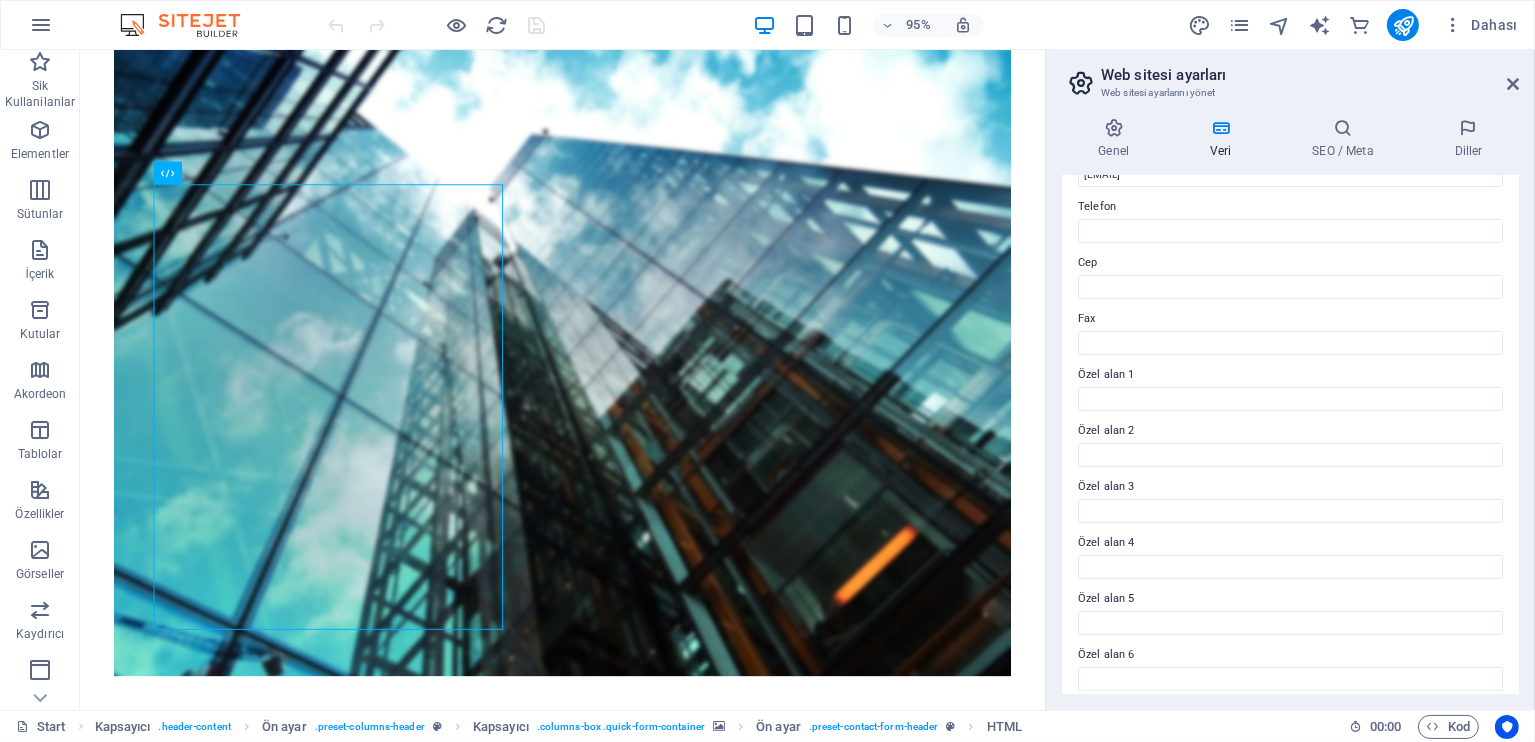 scroll, scrollTop: 441, scrollLeft: 0, axis: vertical 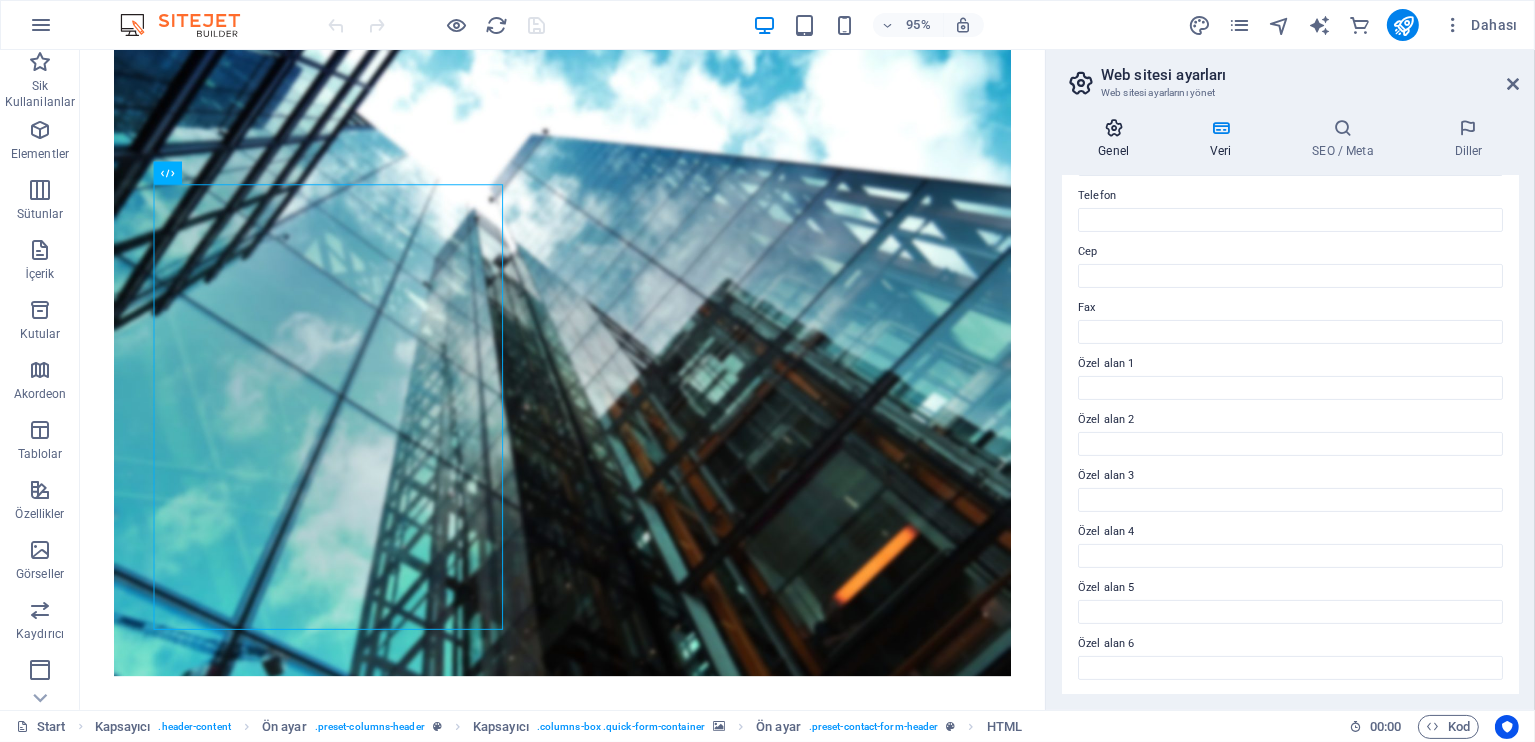 click on "Genel" at bounding box center [1118, 139] 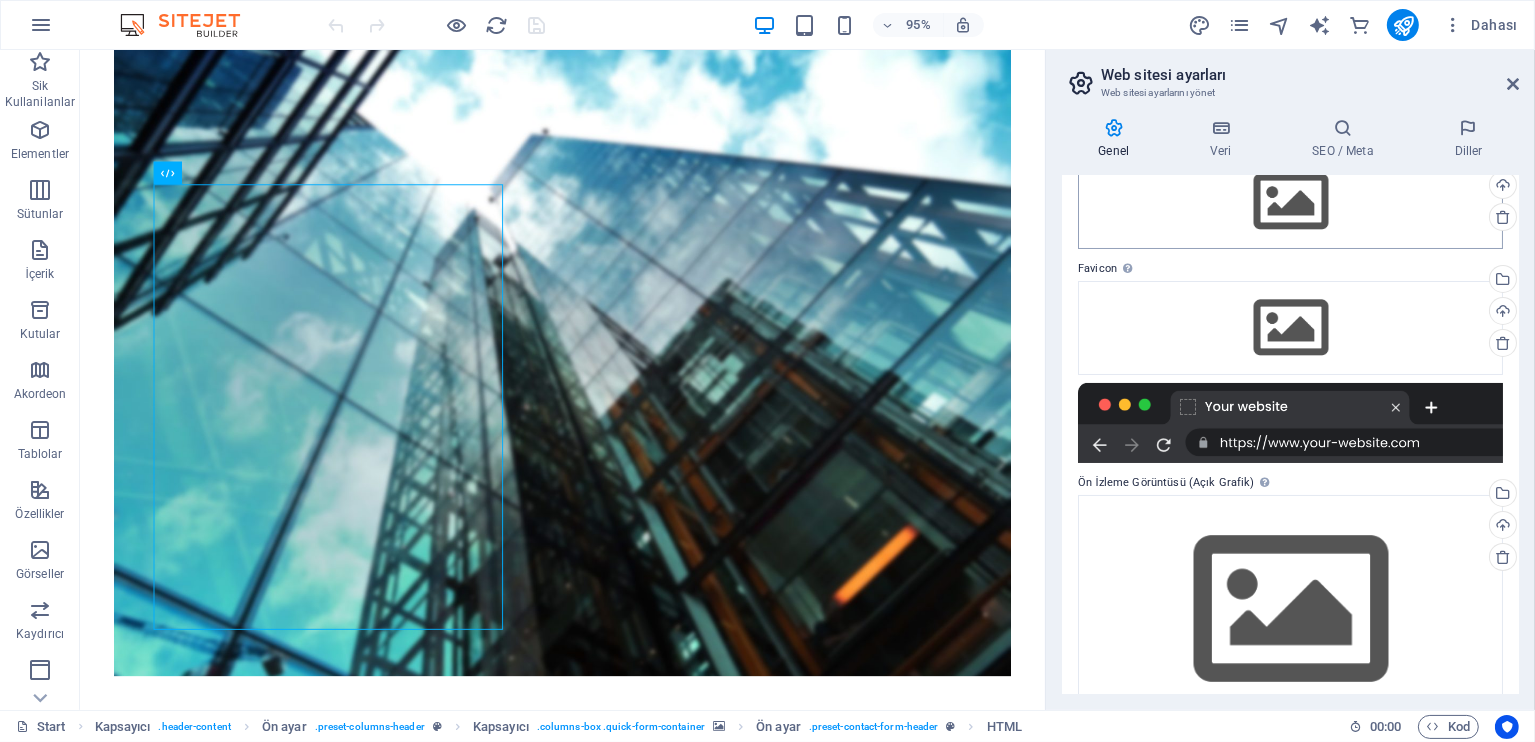 scroll, scrollTop: 0, scrollLeft: 0, axis: both 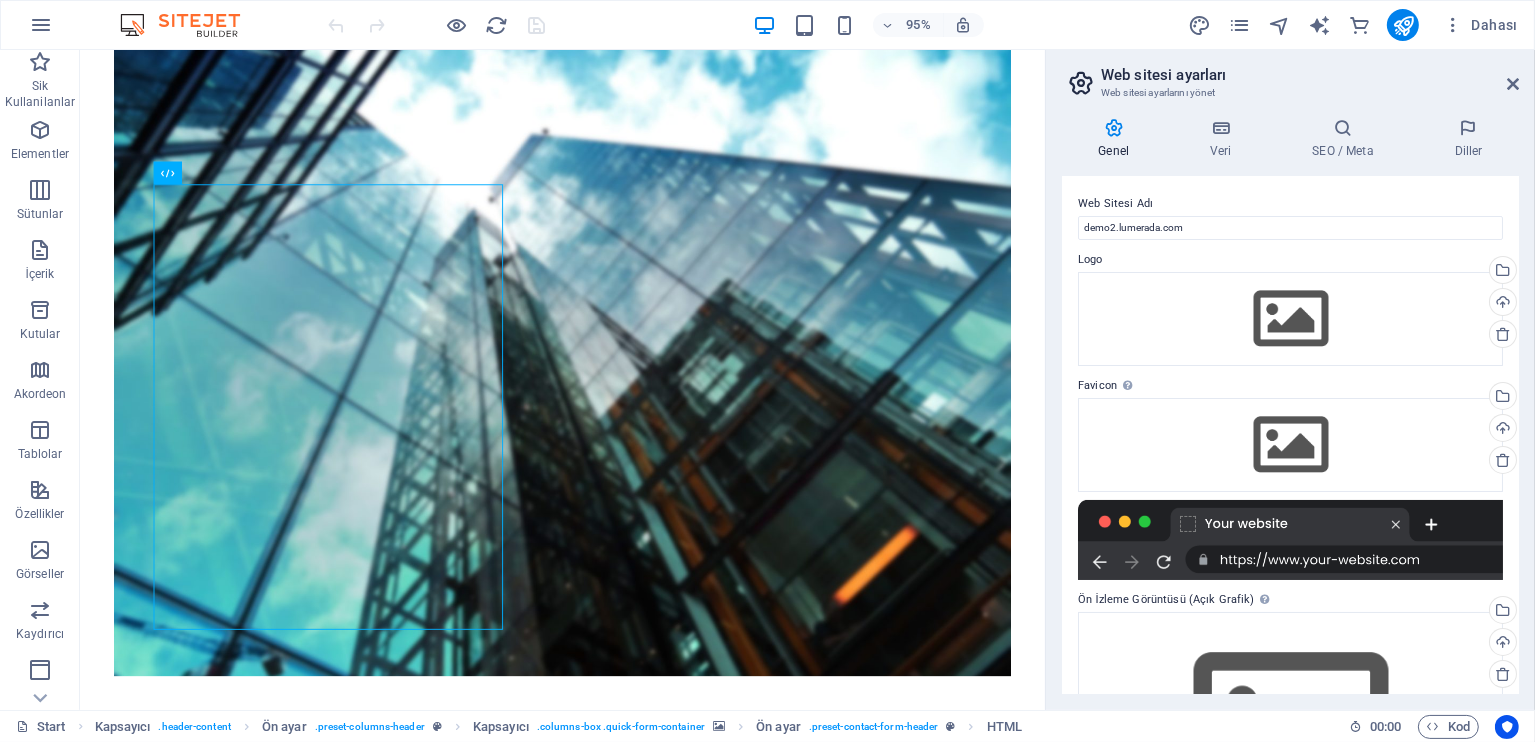 click on "Web sitesi ayarları" at bounding box center (1310, 75) 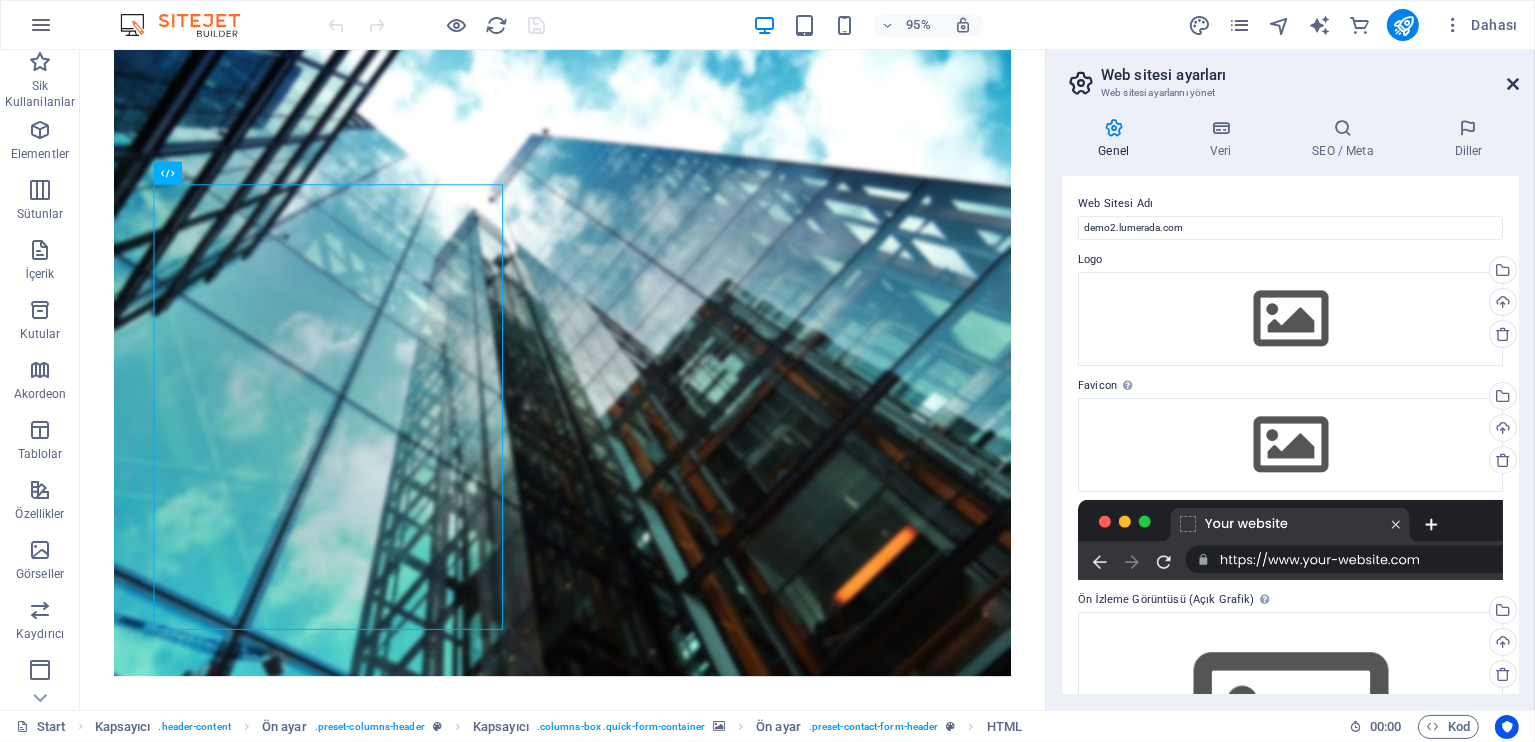 click at bounding box center (1513, 84) 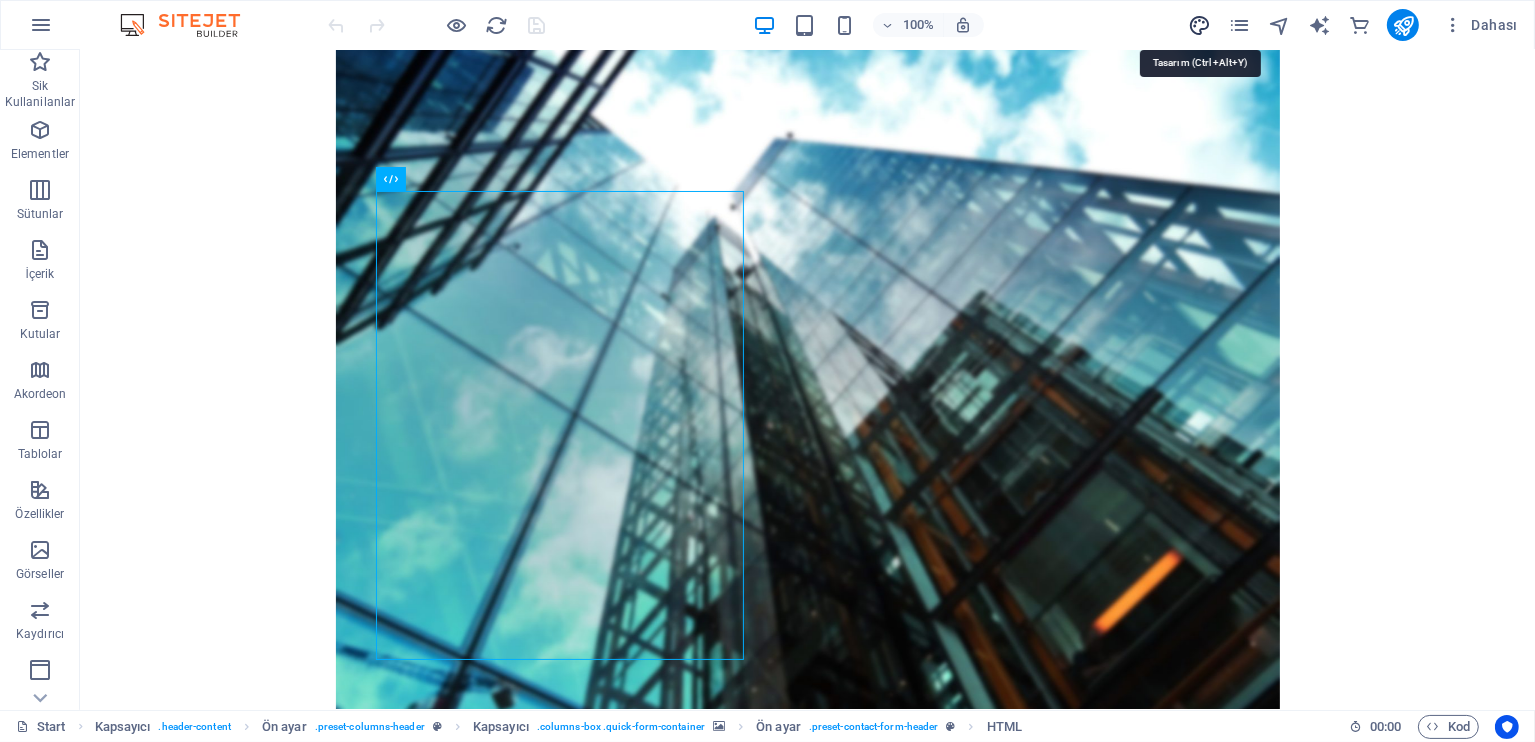drag, startPoint x: 1201, startPoint y: 21, endPoint x: 368, endPoint y: 287, distance: 874.4398 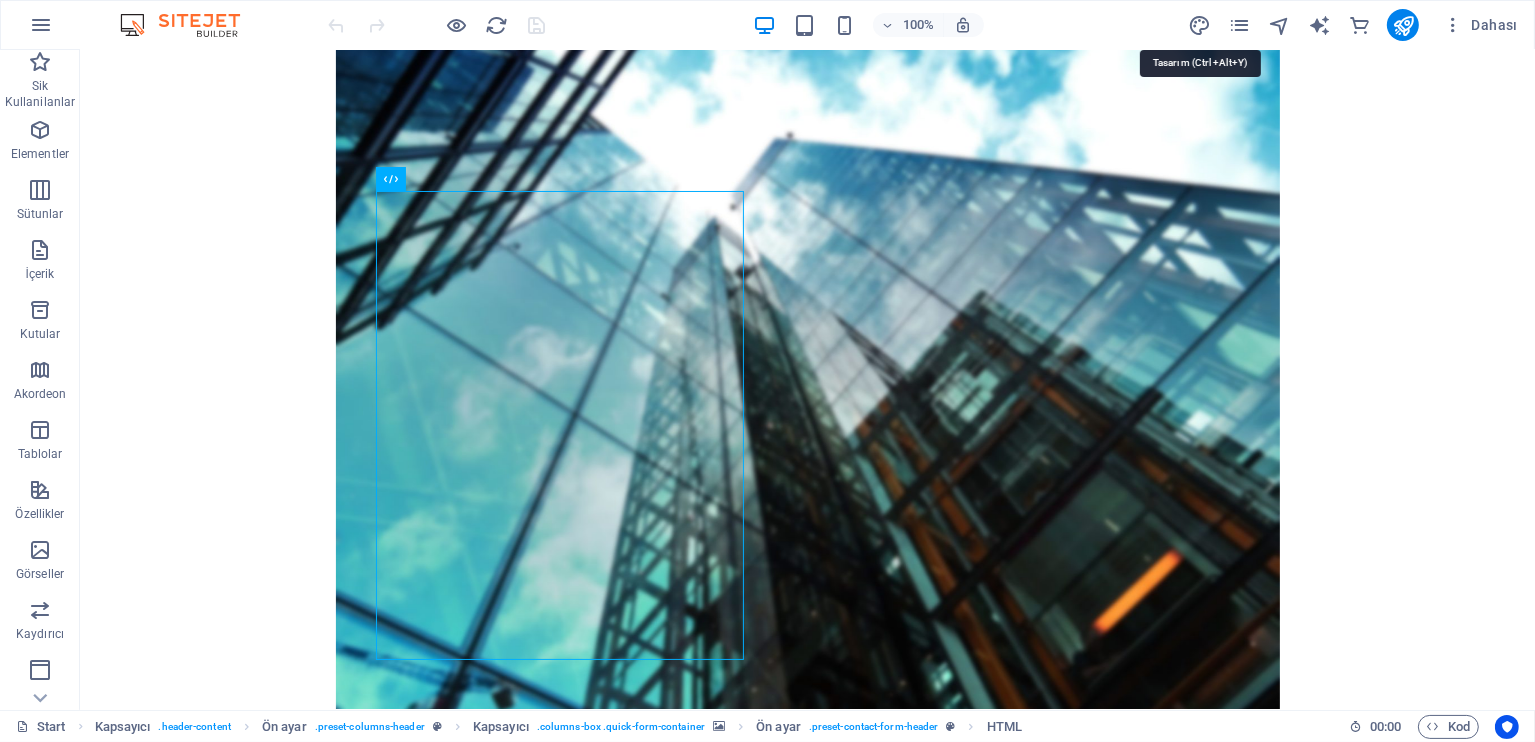 select on "px" 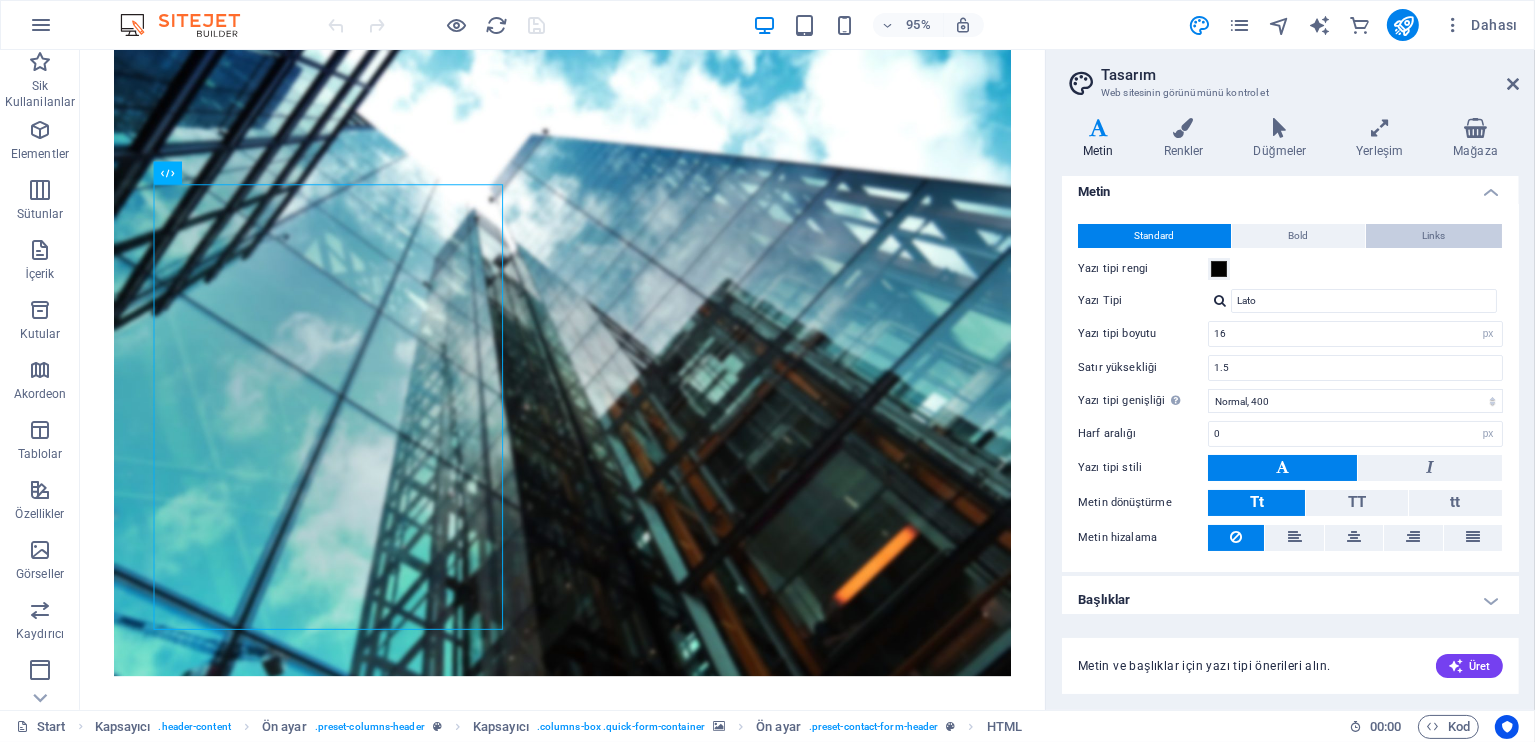 scroll, scrollTop: 14, scrollLeft: 0, axis: vertical 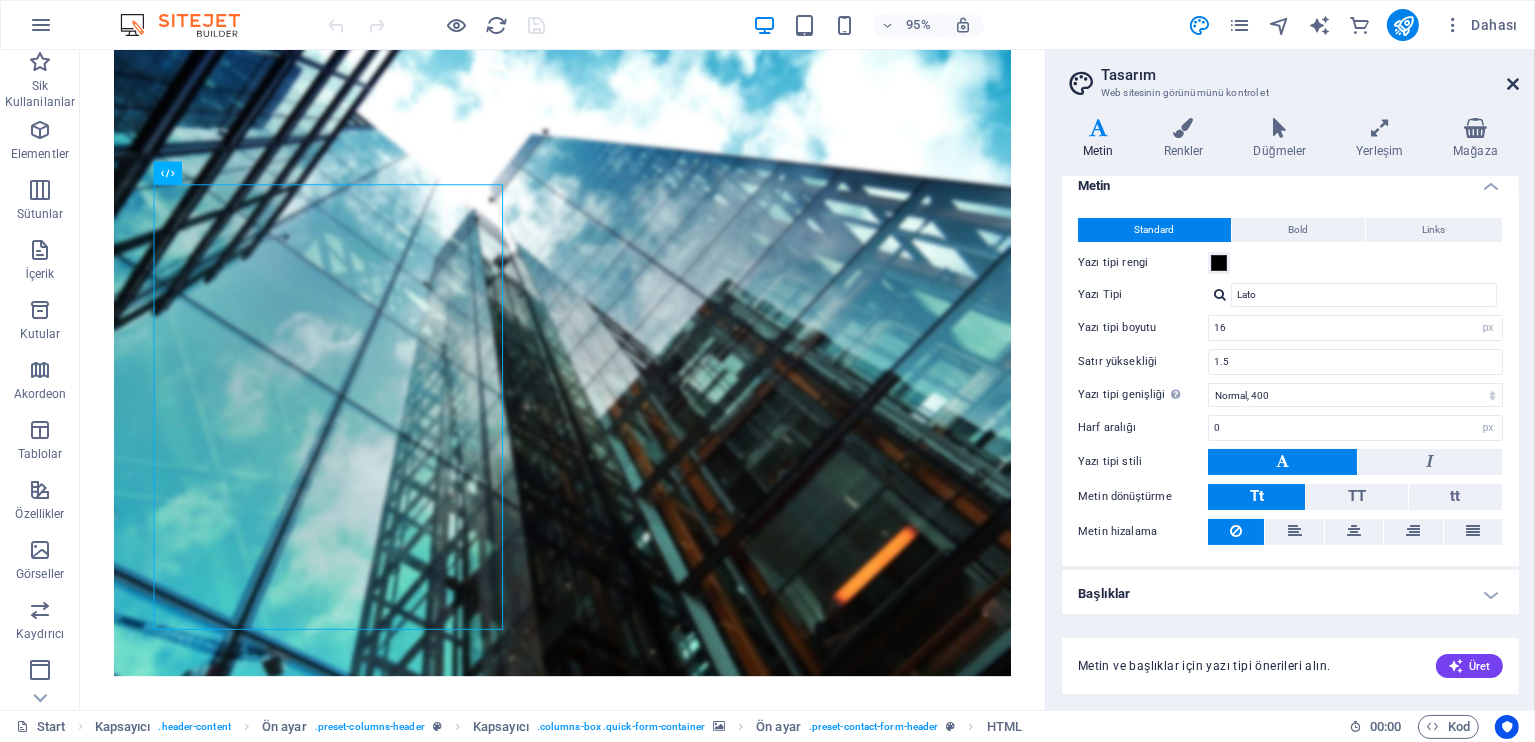 click at bounding box center (1513, 84) 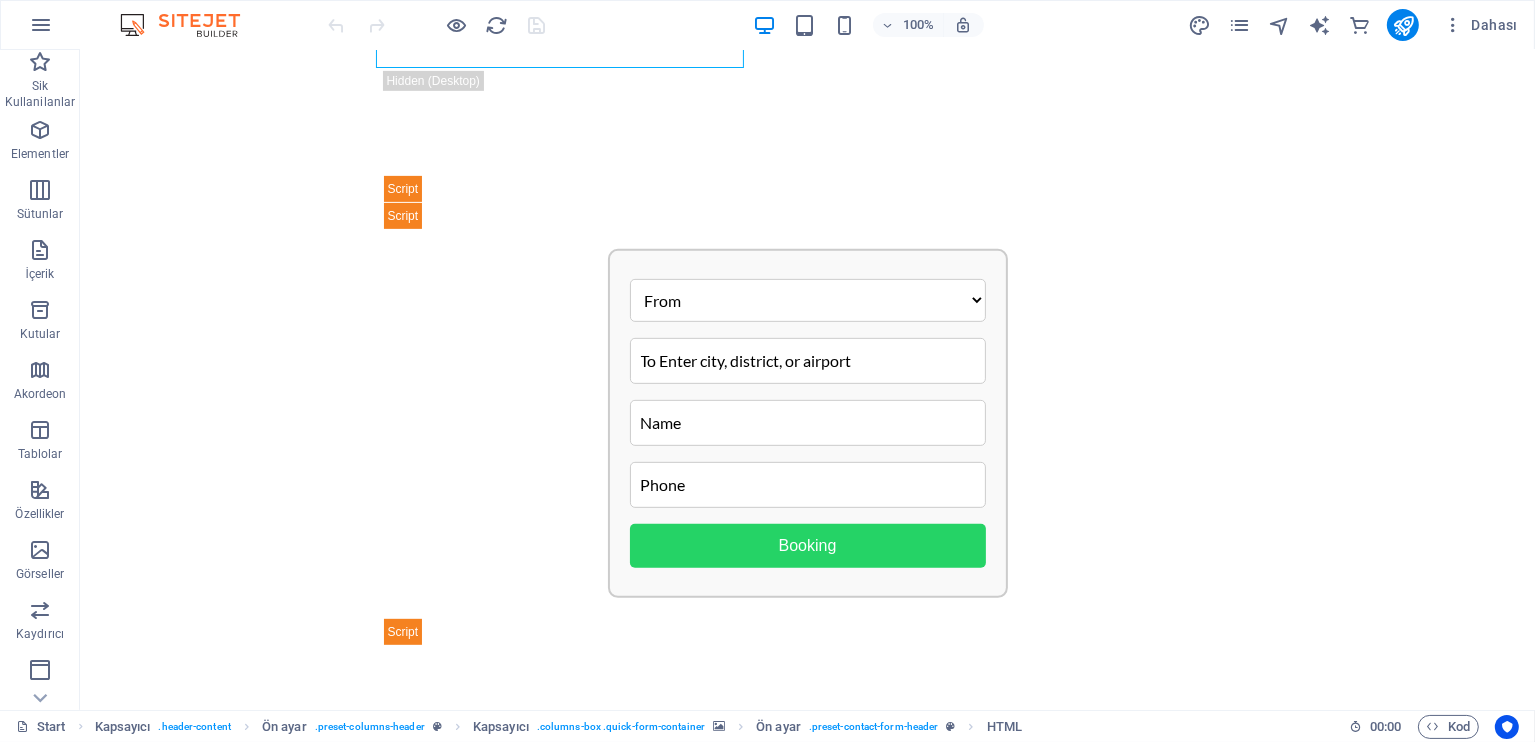 scroll, scrollTop: 906, scrollLeft: 0, axis: vertical 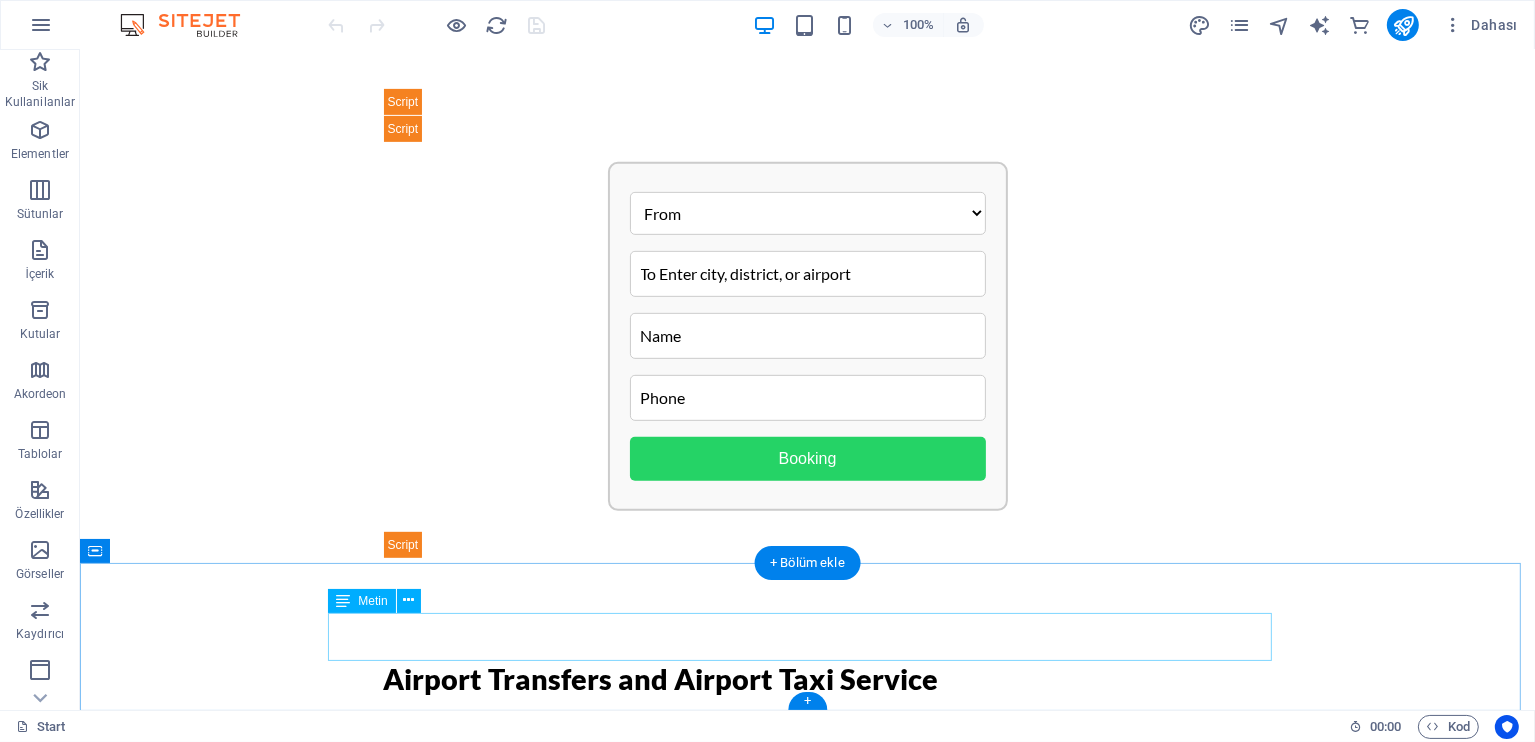 click on "Copyright ©  demo2.lumerada.com Legal Notice  |  Privacy" at bounding box center (807, 2165) 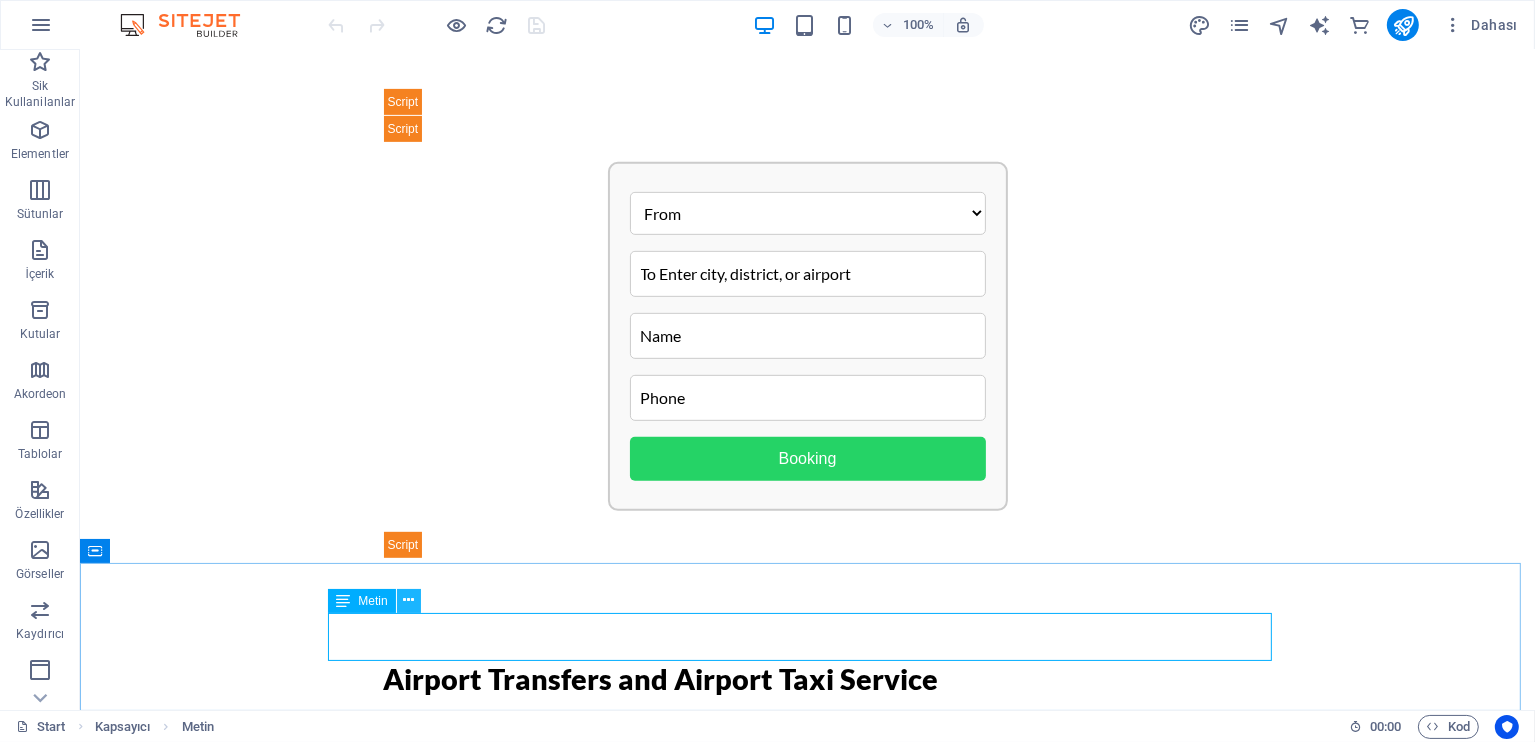 click at bounding box center (409, 601) 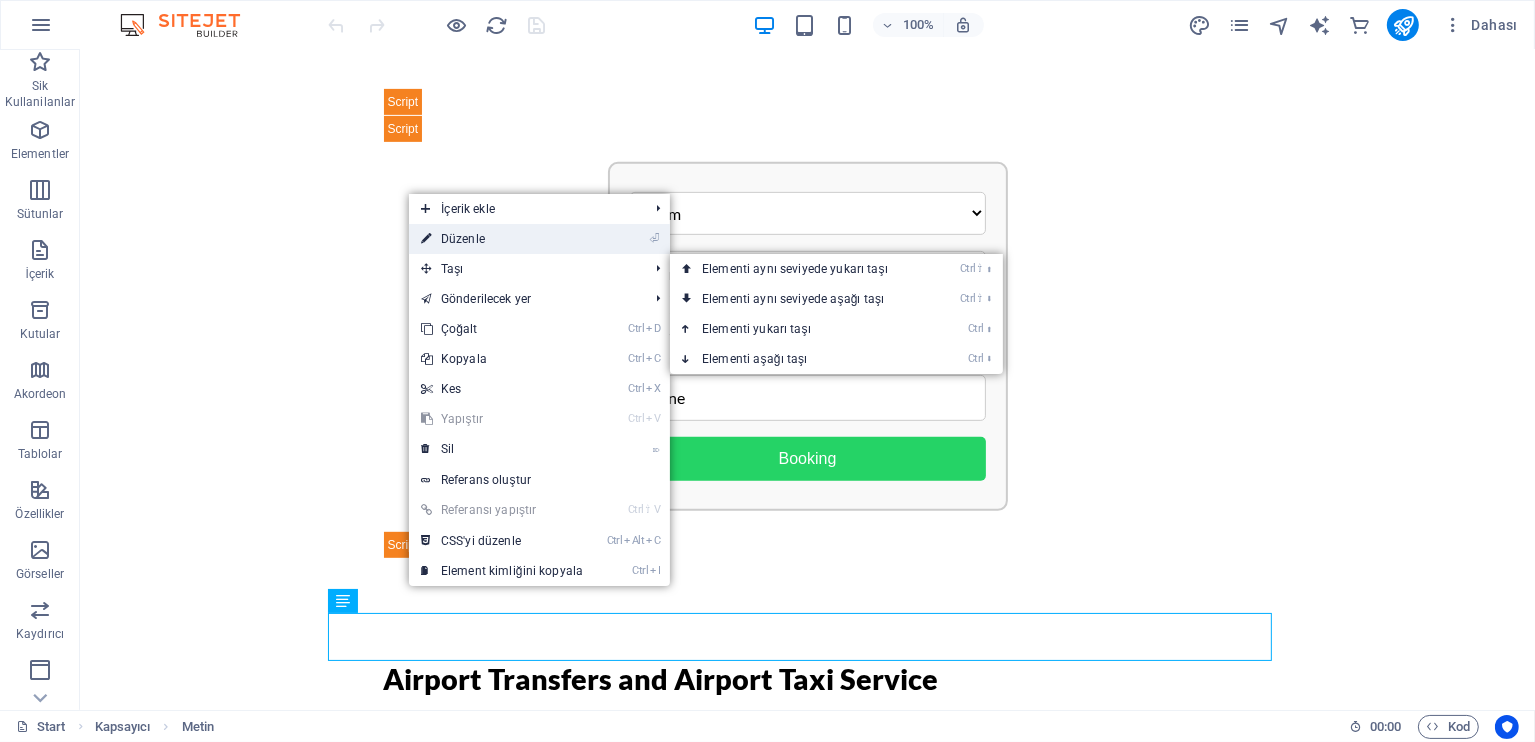 click on "⏎  Düzenle" at bounding box center [502, 239] 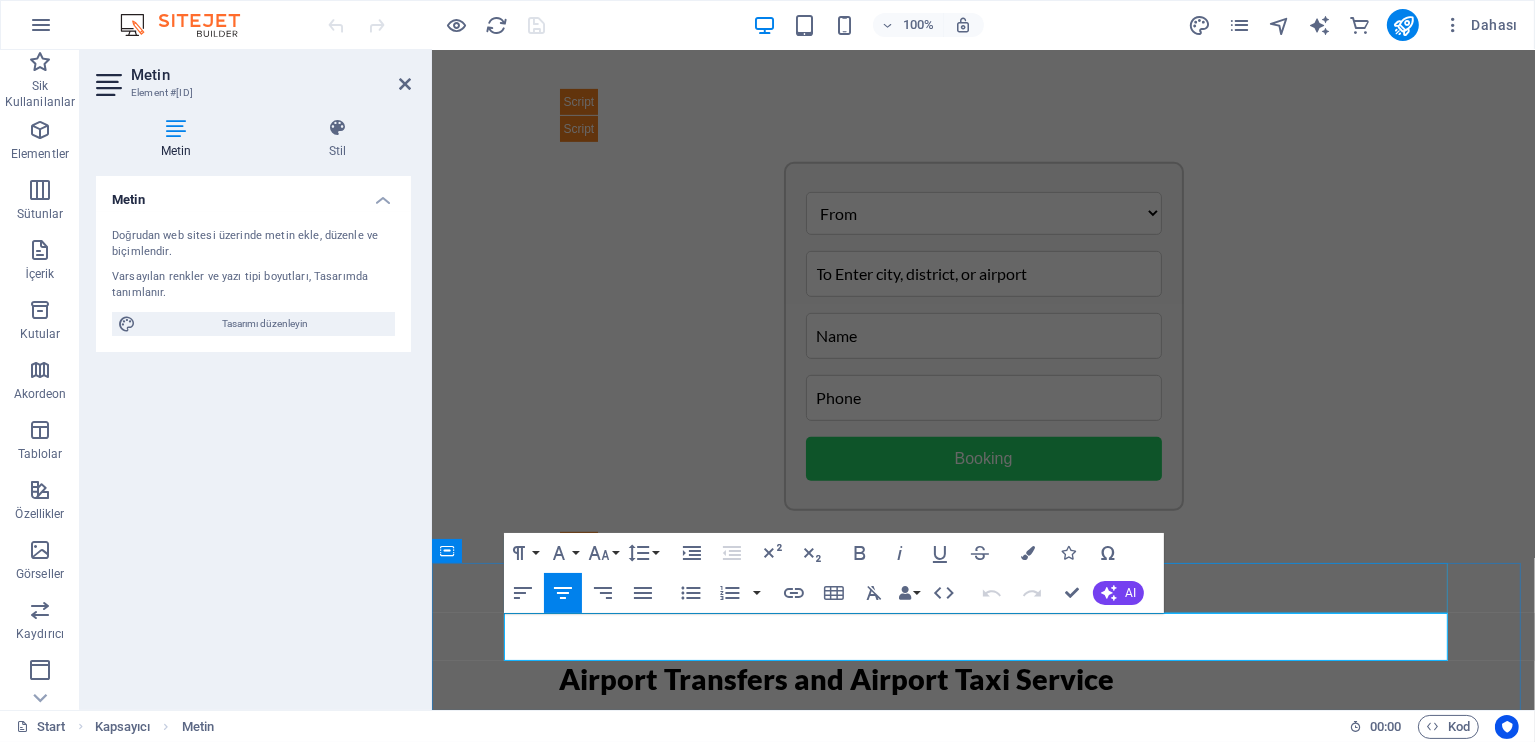 click at bounding box center (983, 2116) 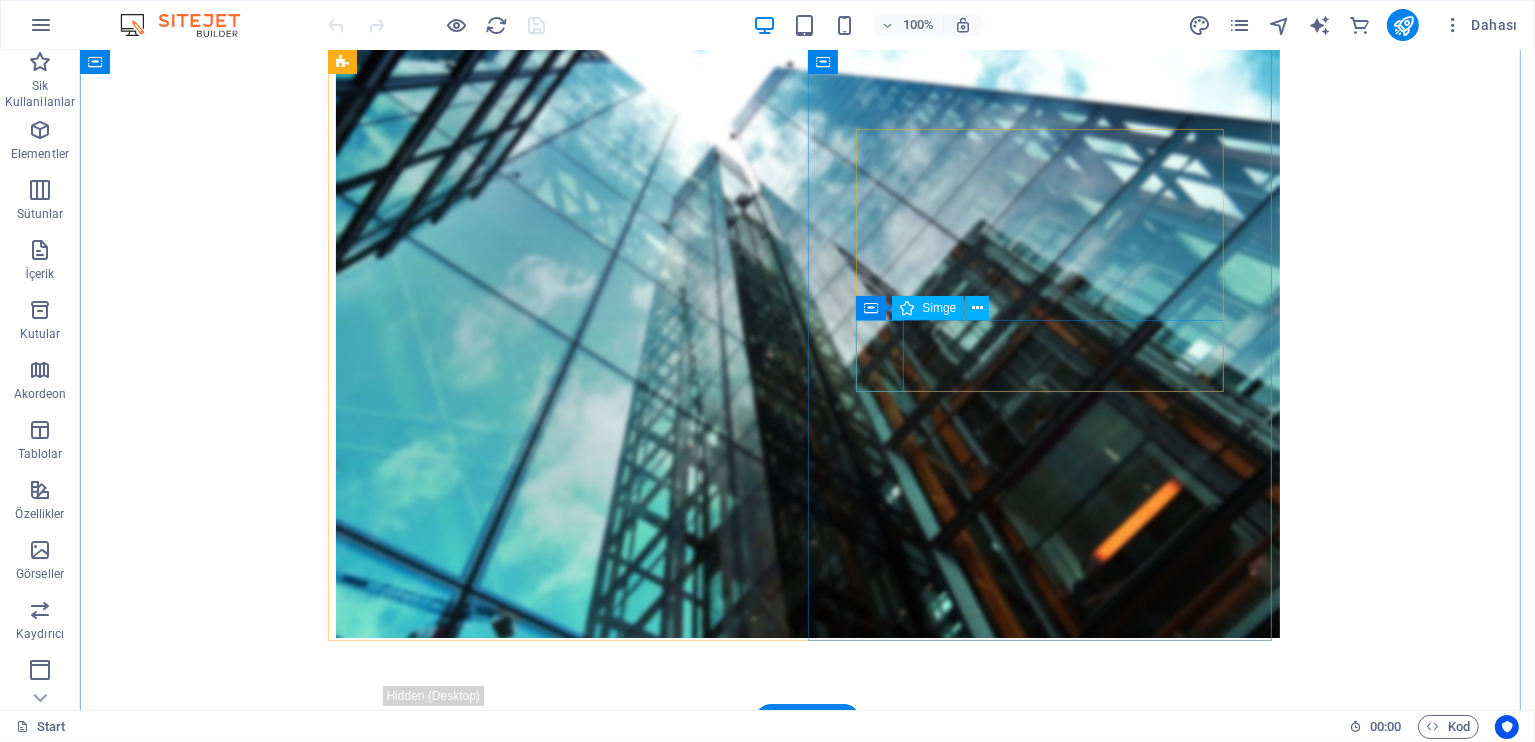 scroll, scrollTop: 200, scrollLeft: 0, axis: vertical 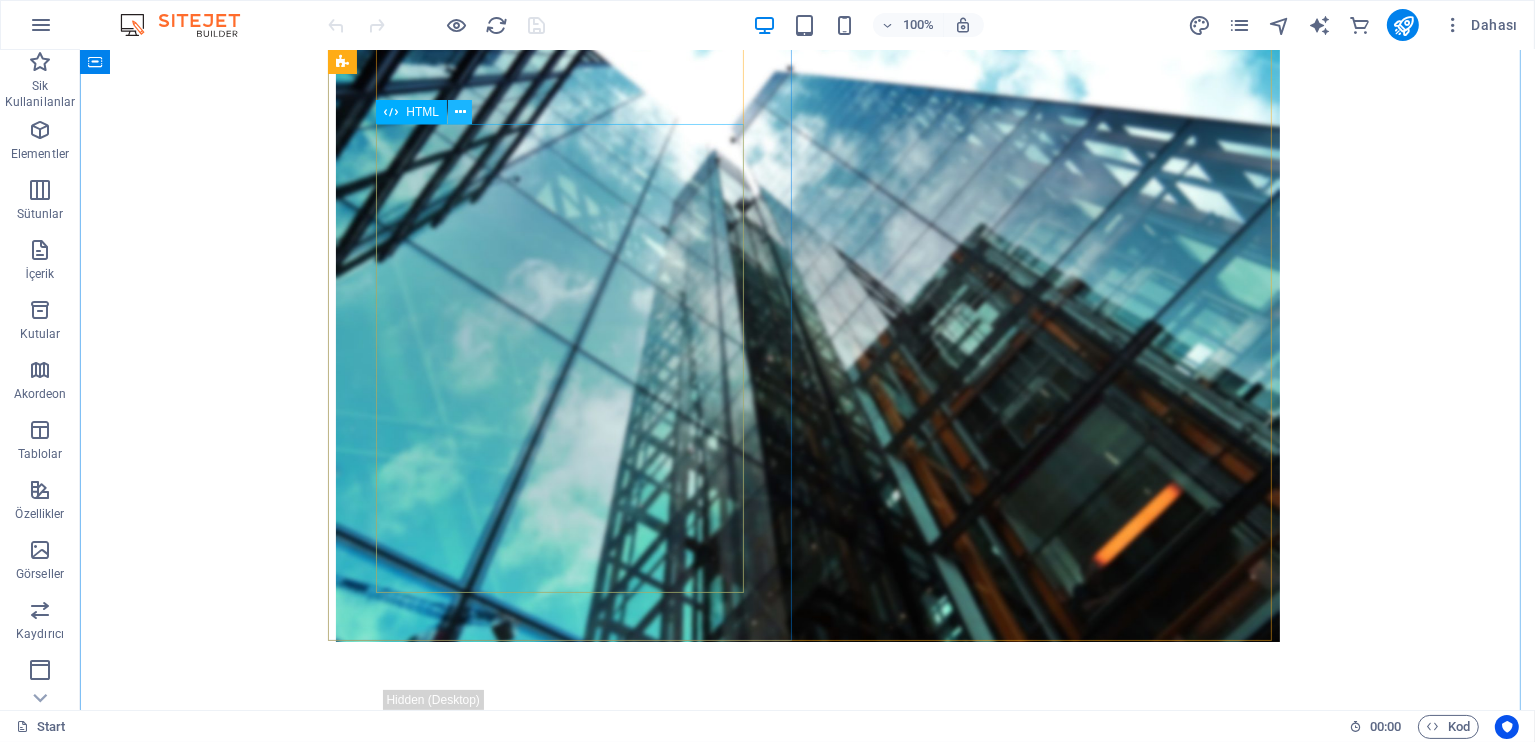 click at bounding box center [460, 112] 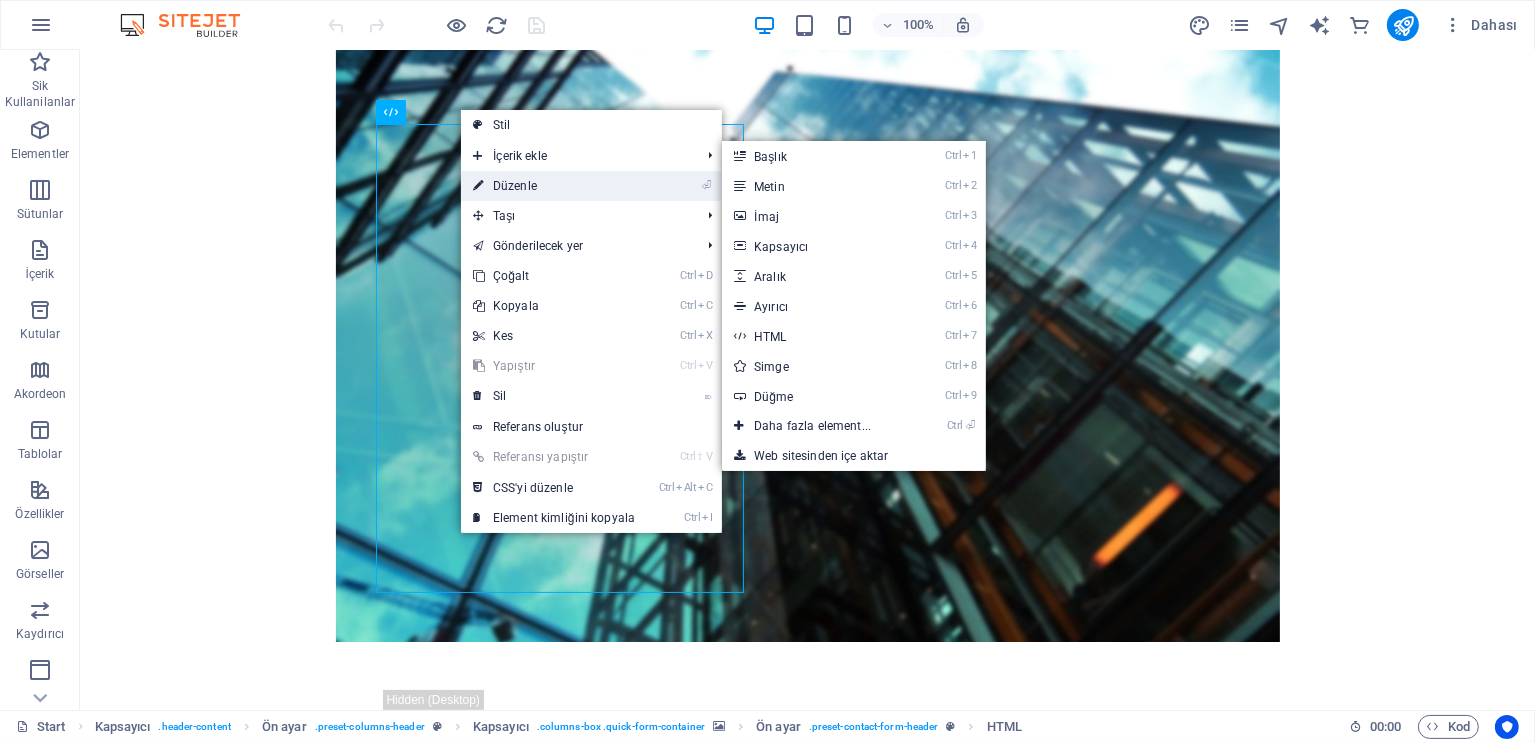 click on "⏎  Düzenle" at bounding box center (554, 186) 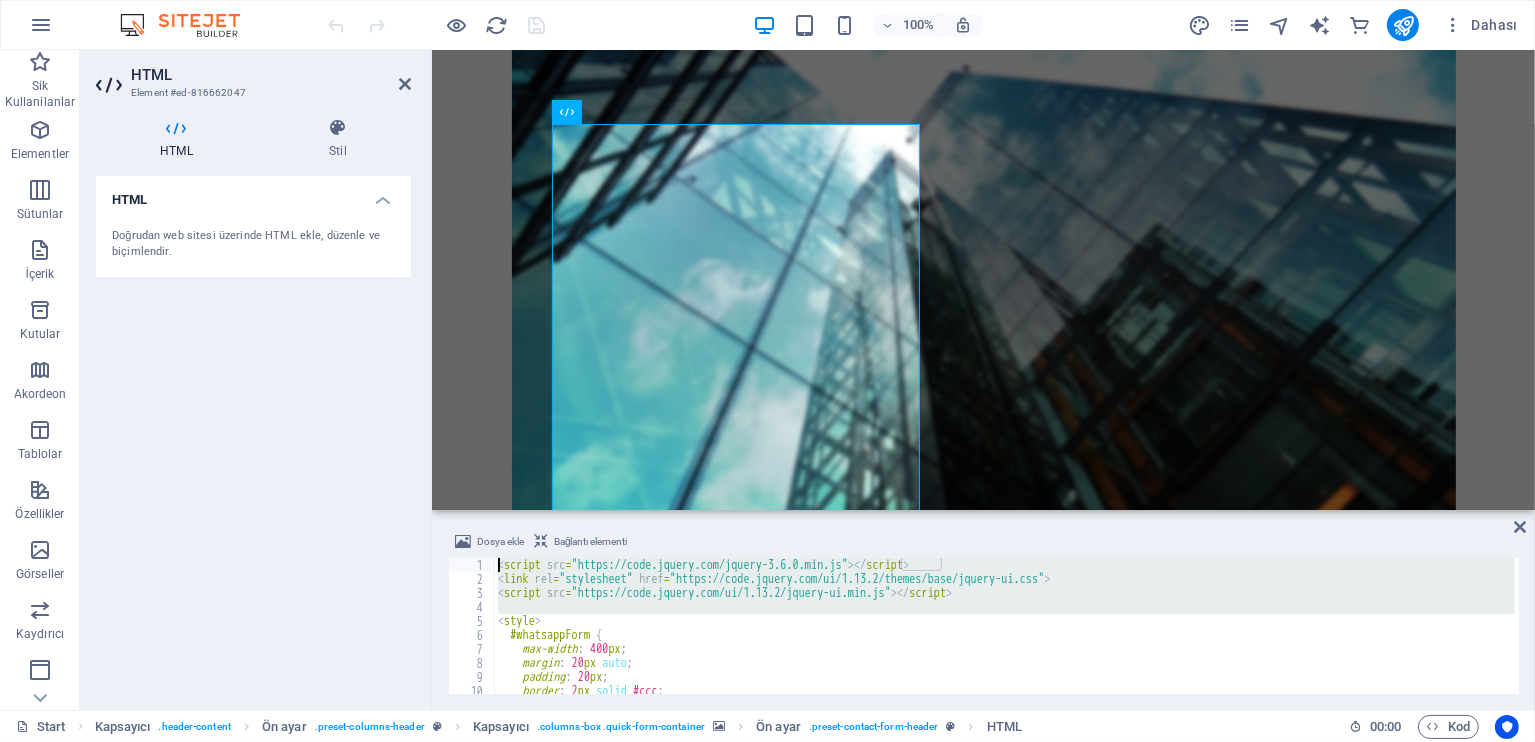 drag, startPoint x: 499, startPoint y: 622, endPoint x: 463, endPoint y: 539, distance: 90.47099 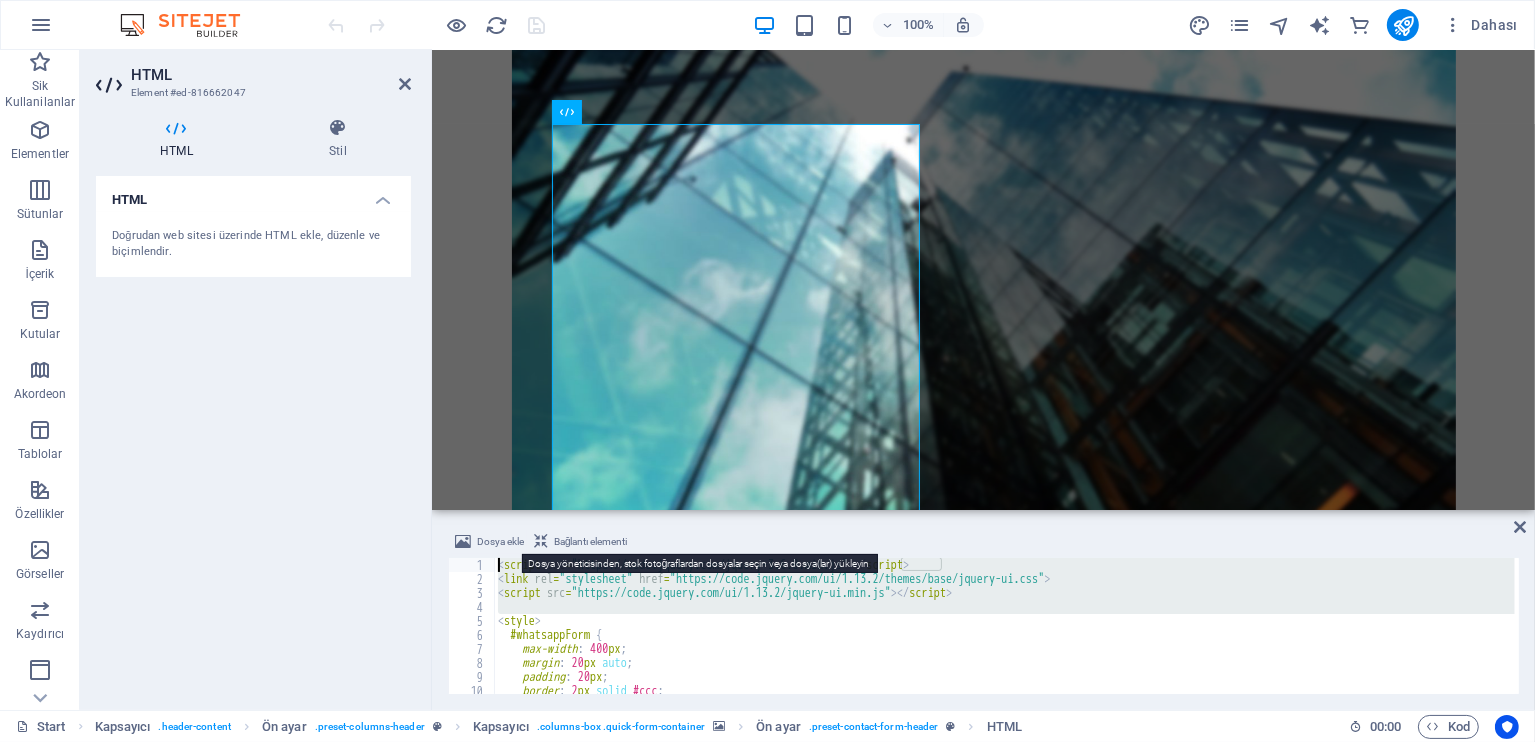 type on "<style>" 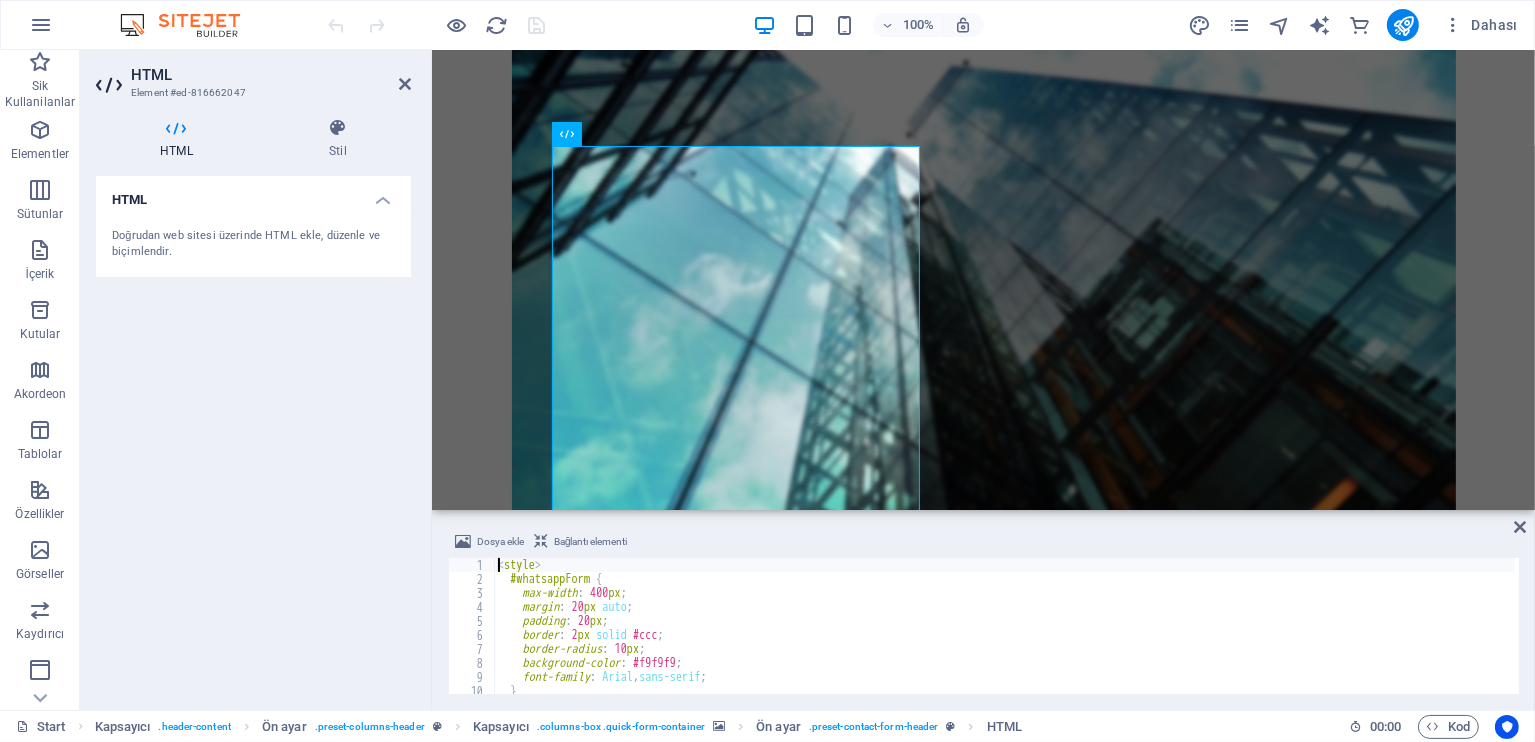 click on "Dosya ekle Bağlantı elementi <style> 1 2 3 4 5 6 7 8 9 10 11 < style >    #whatsappForm   {      max-width :   400 px ;      margin :   20 px   auto ;      padding :   20 px ;      border :   2 px   solid   #ccc ;      border-radius :   10 px ;      background-color :   #f9f9f9 ;      font-family :   Arial ,  sans-serif ;    }     הההההההההההההההההההההההההההההההההההההההההההההההההההההההההההההההההההההההההההההההההההההההההההההההההההההההההההההההההההההההההההההההההההההההההההההההההההההההההההההההההההההההההההההההההההההההההההההההההההההההההההההההההההההההההההההההההההההההההההההההההההההההההההההההה Start tag seen without seeing a doctype first. Expected e.g. <!DOCTYPE html>." at bounding box center [983, 612] 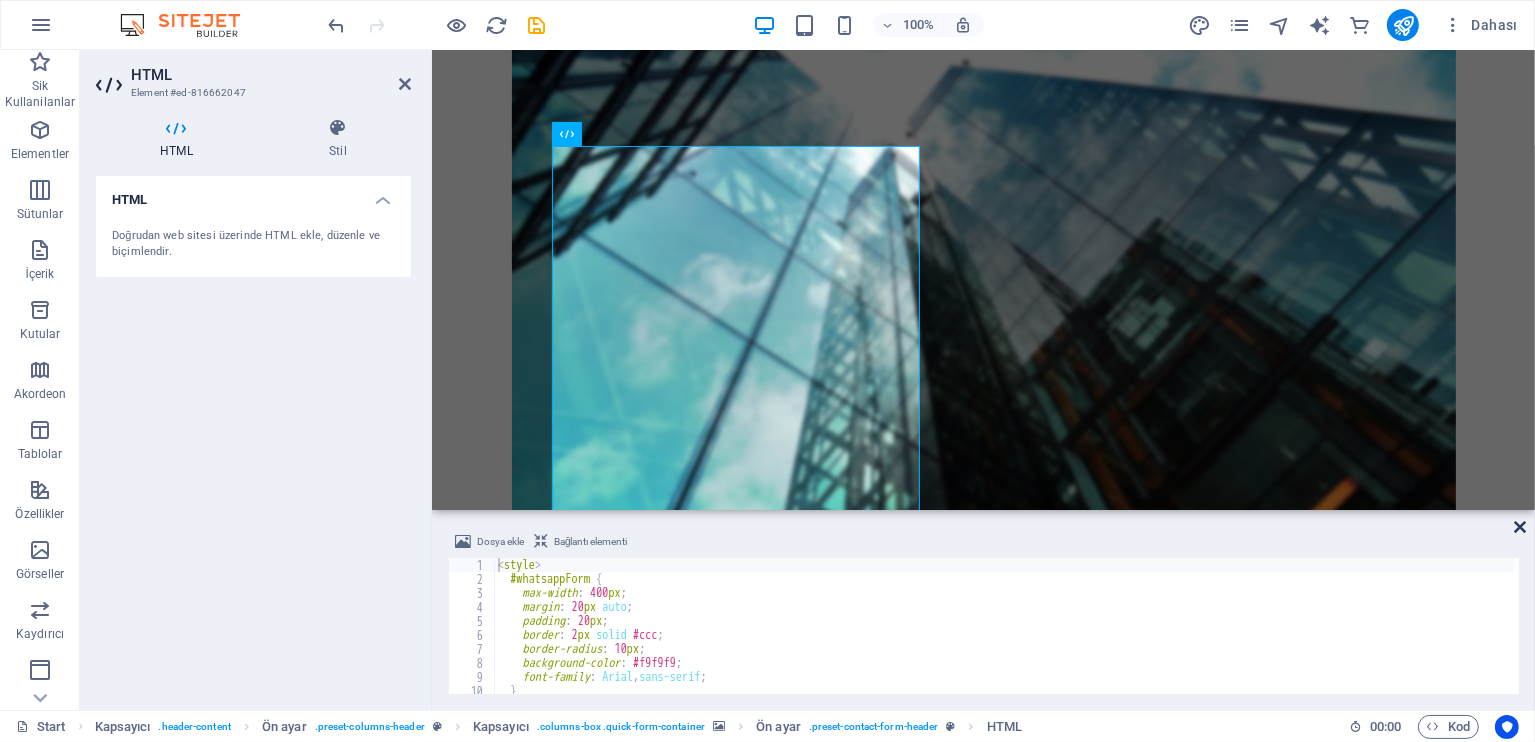 click at bounding box center (1520, 527) 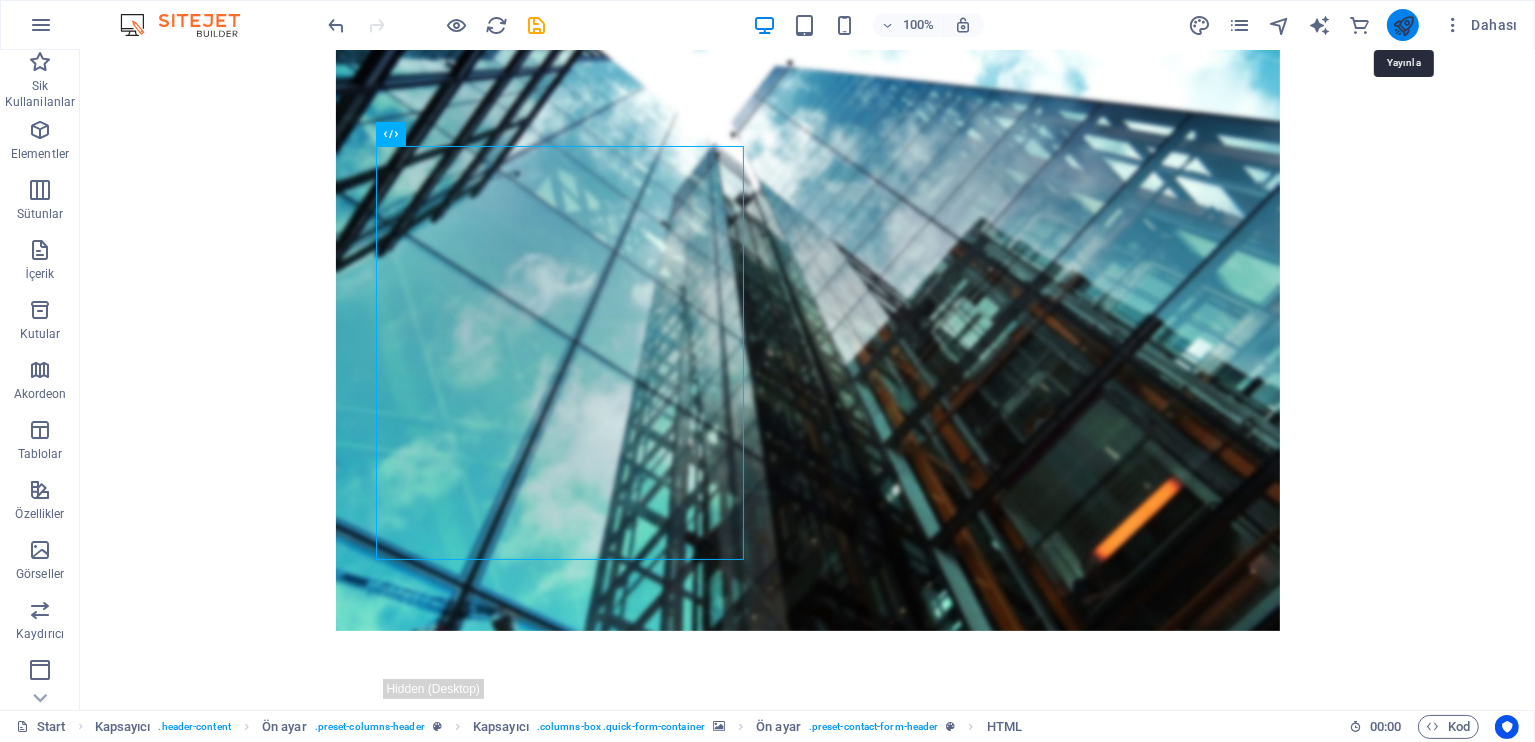 click at bounding box center [1403, 25] 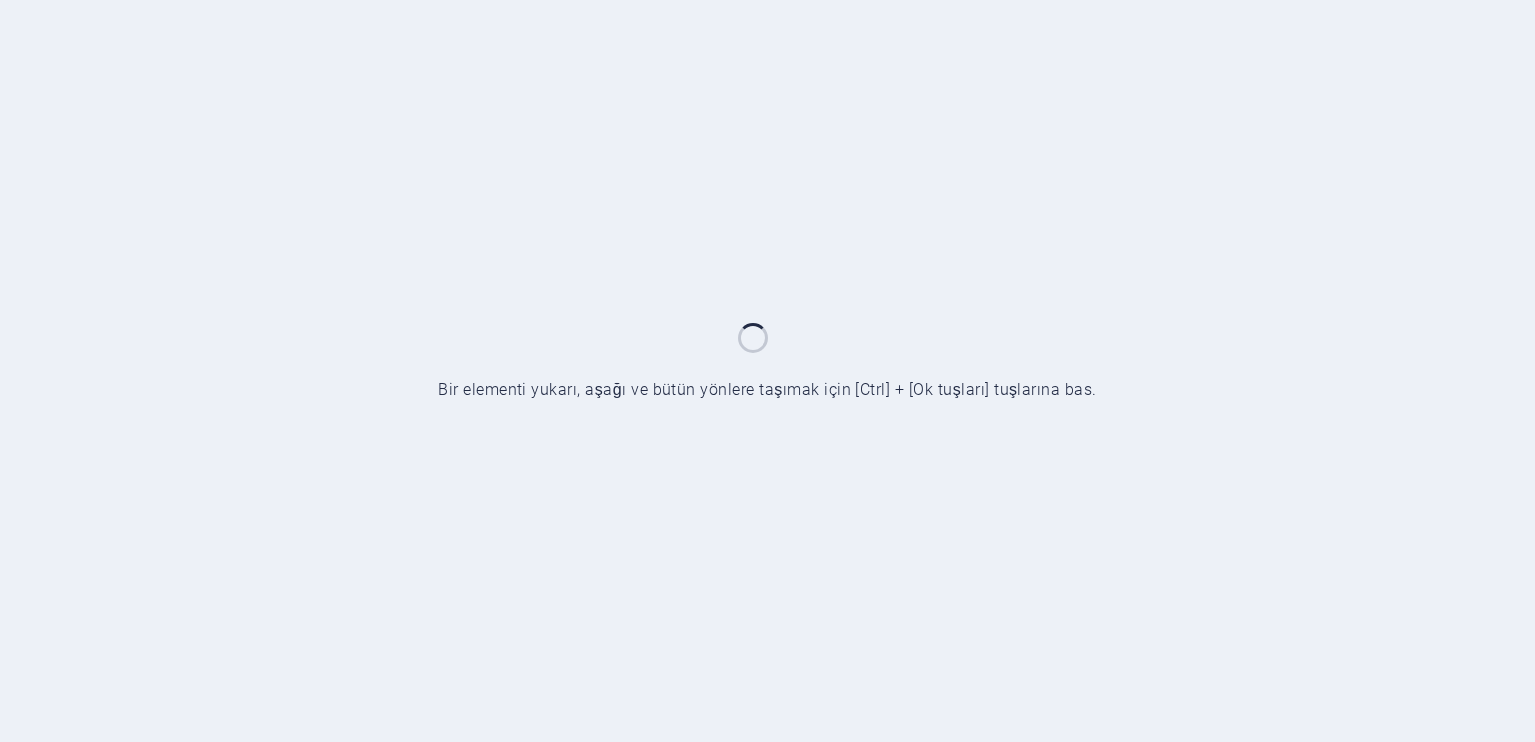 scroll, scrollTop: 0, scrollLeft: 0, axis: both 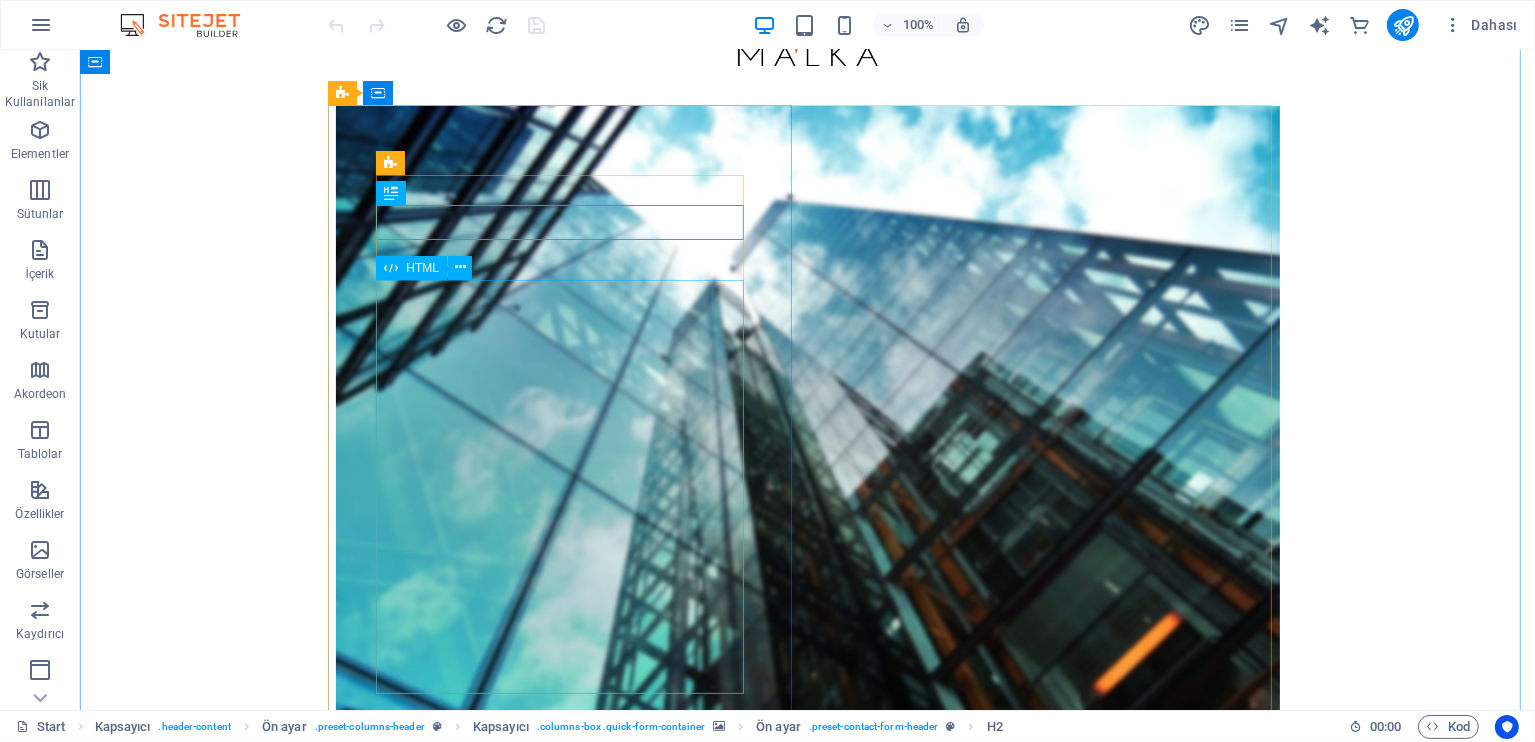click on "From
[CITY]
[CITY]
[CITY]
Booking" at bounding box center (807, 1135) 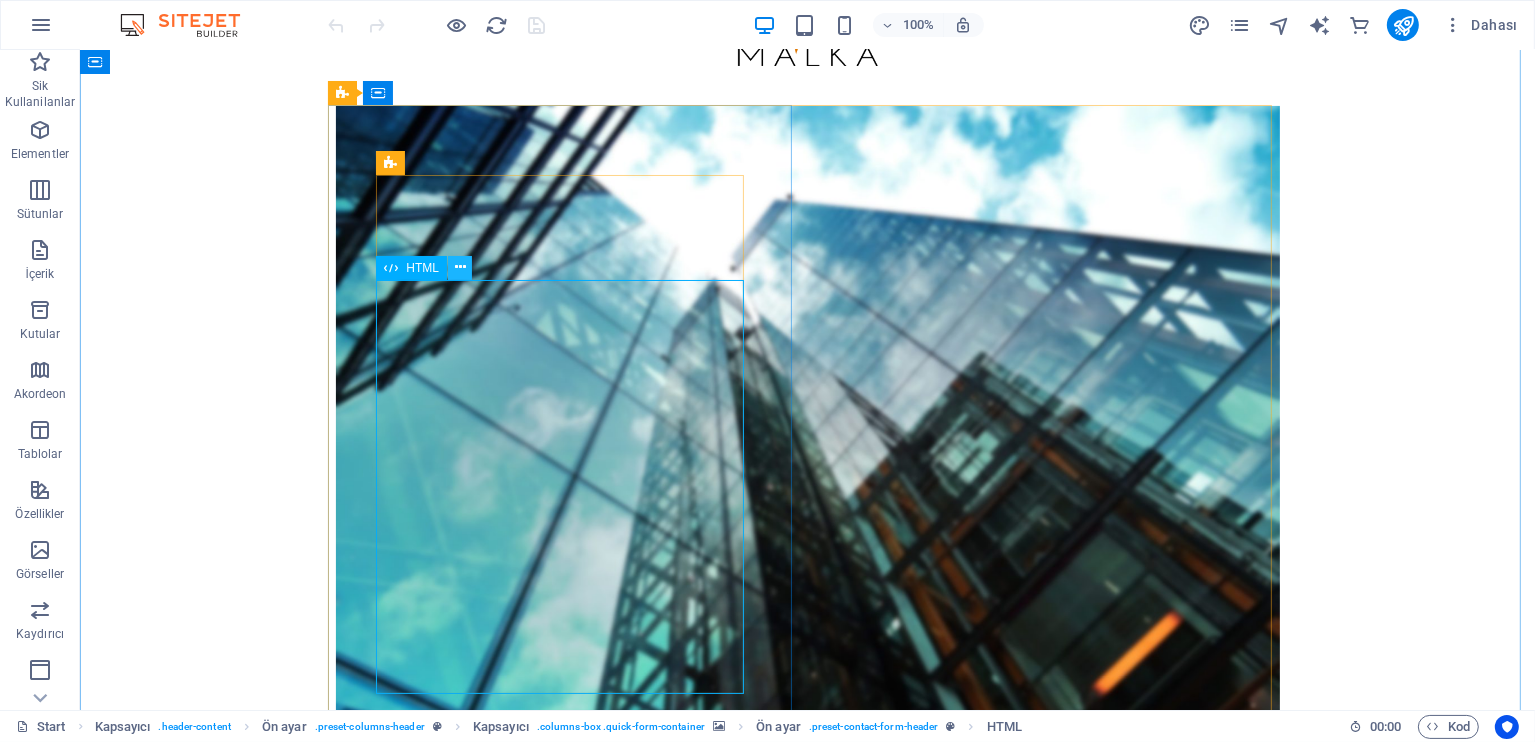 click at bounding box center (460, 267) 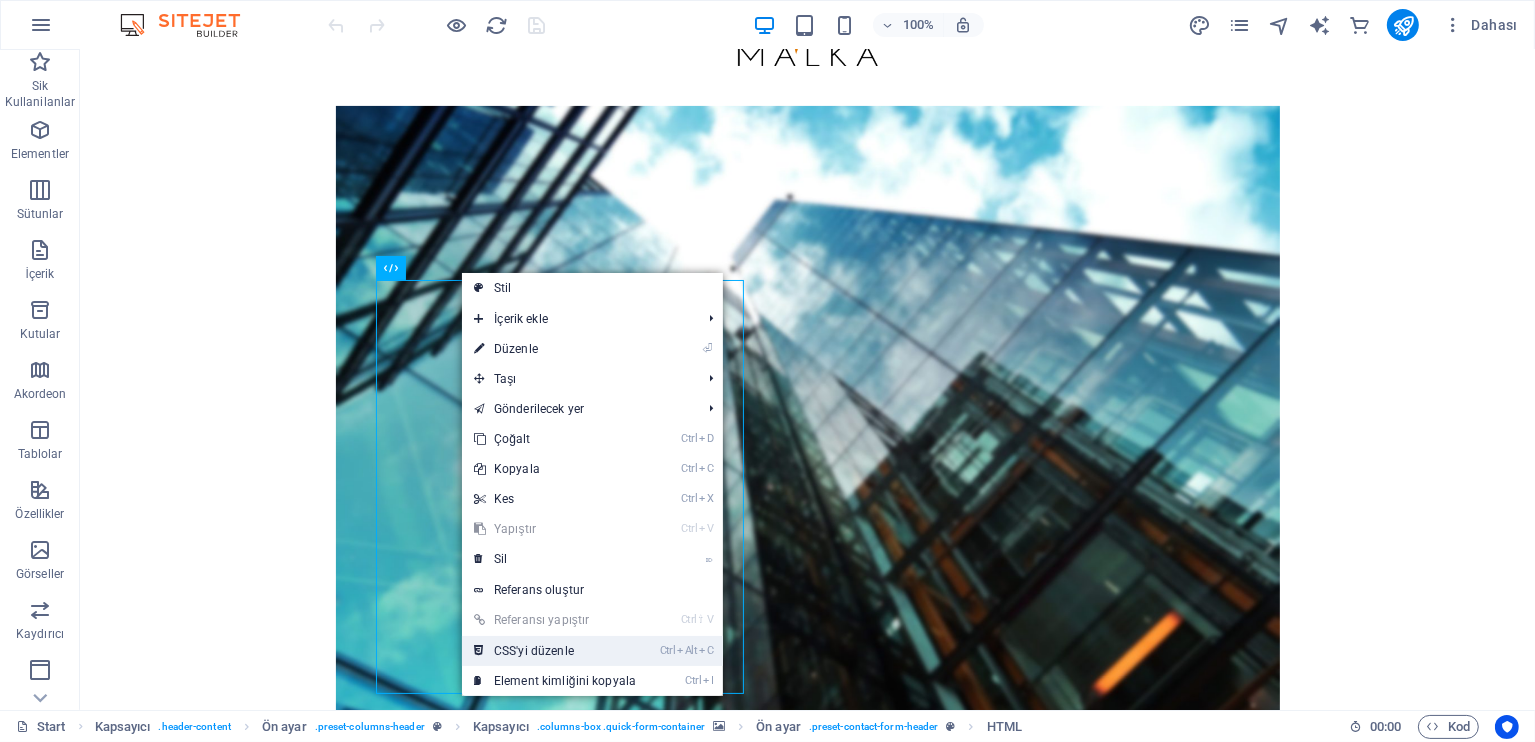click on "Ctrl Alt C  CSS'yi düzenle" at bounding box center (555, 651) 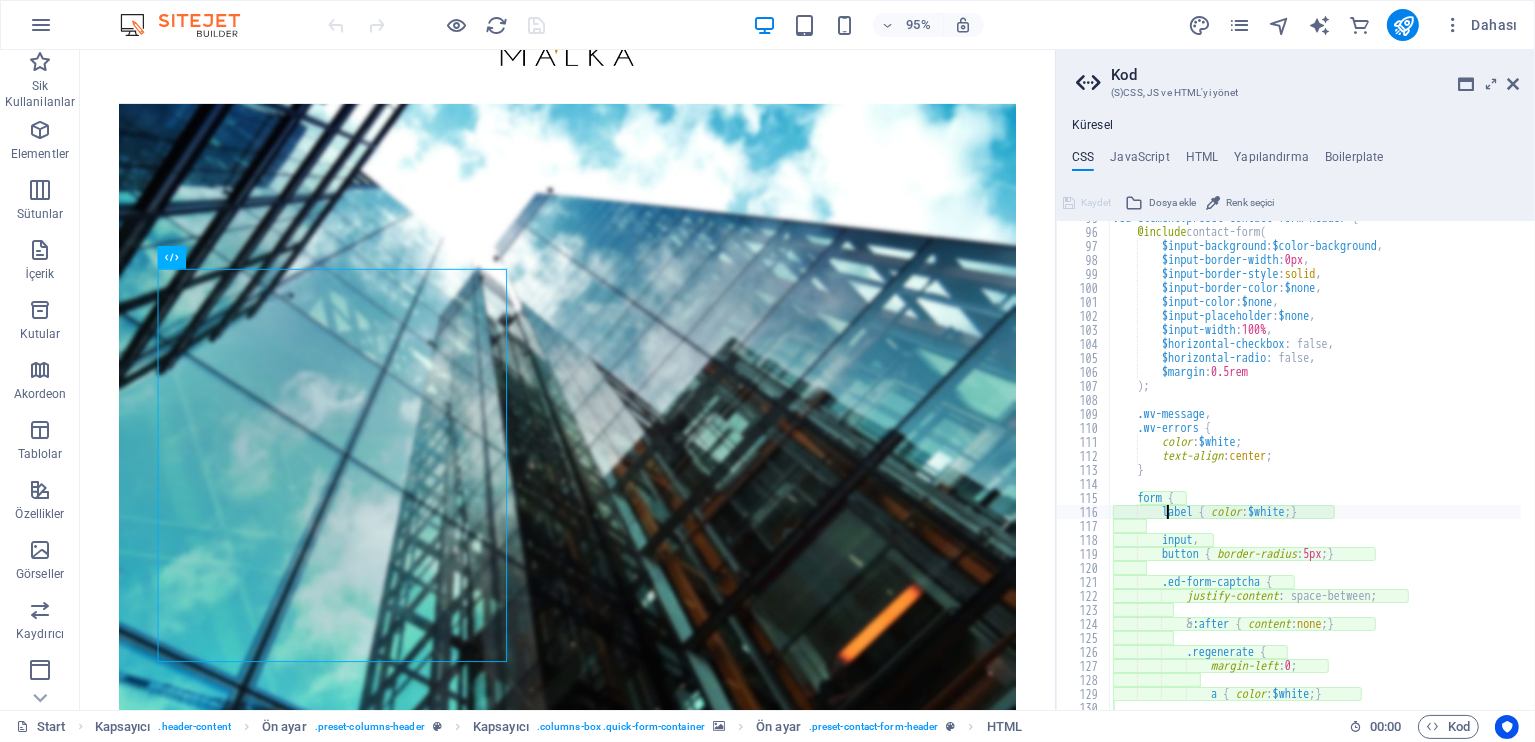 scroll, scrollTop: 832, scrollLeft: 0, axis: vertical 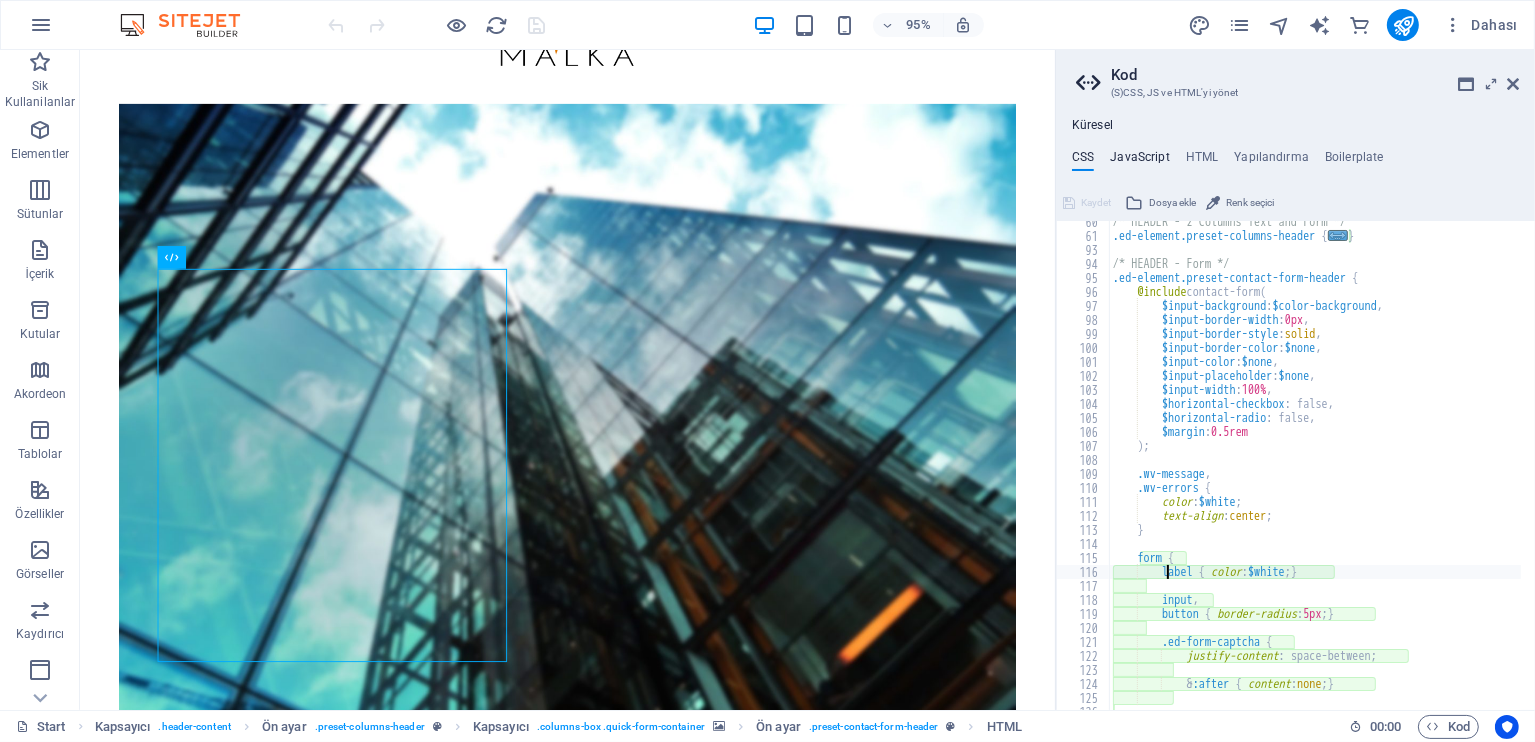 click on "JavaScript" at bounding box center [1139, 161] 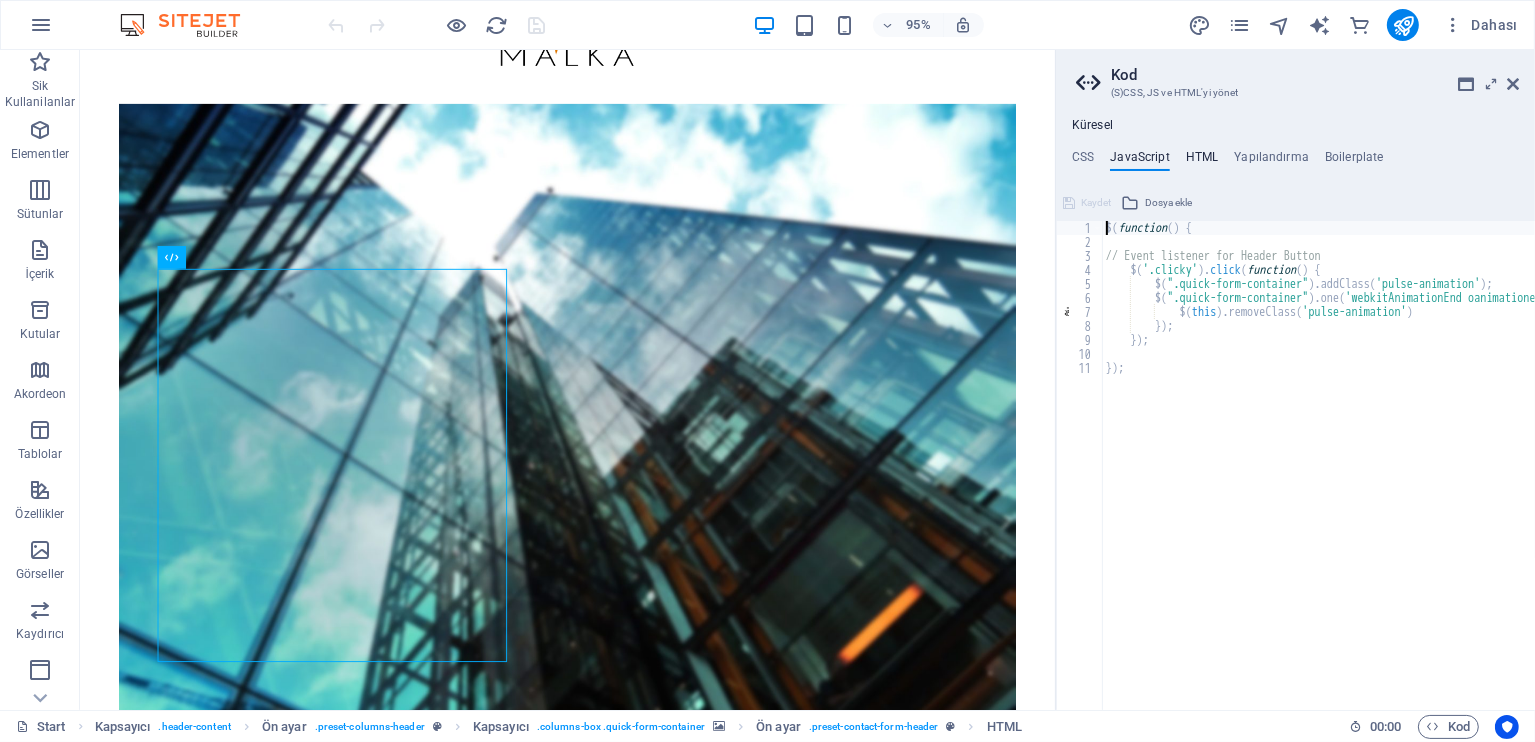 click on "HTML" at bounding box center [1202, 161] 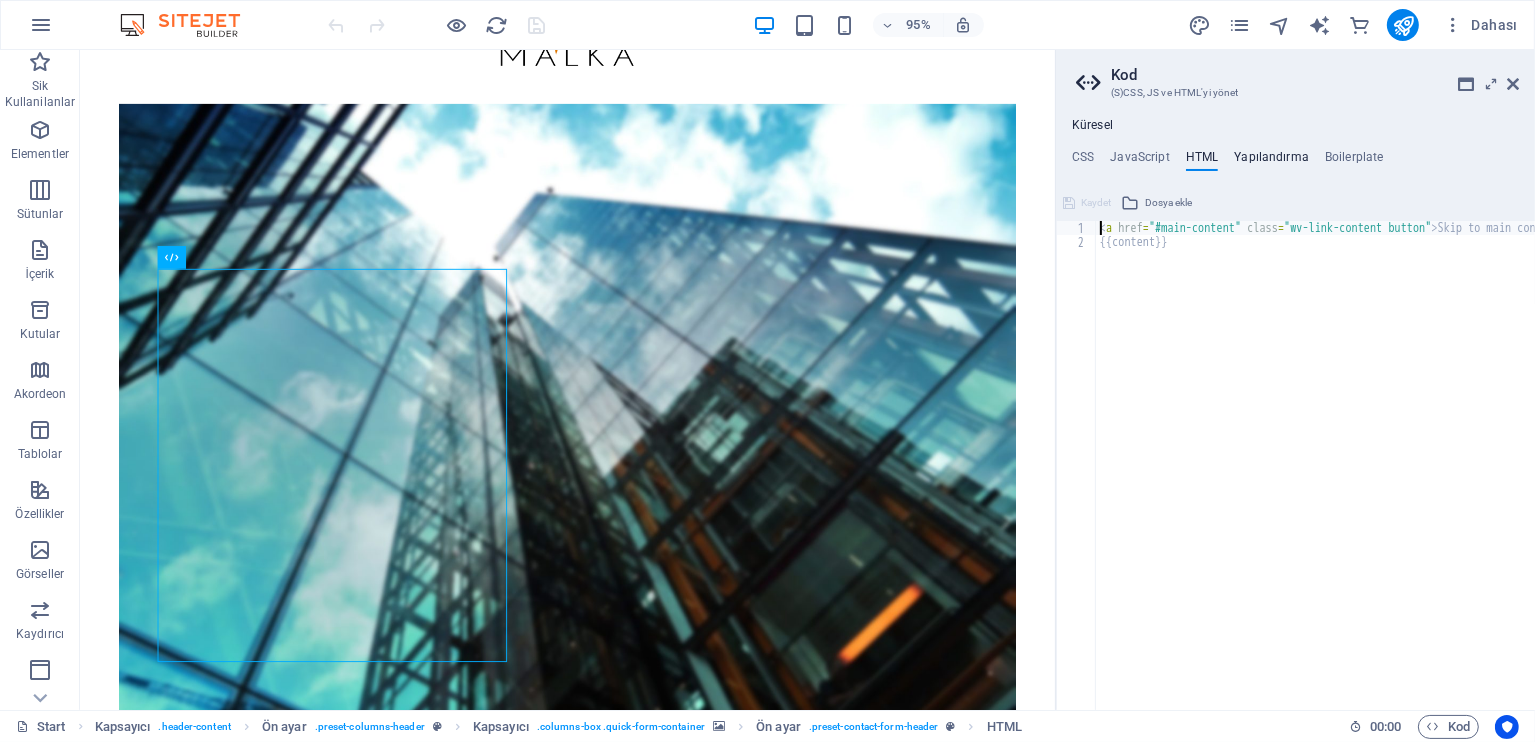 click on "Yapılandırma" at bounding box center (1271, 161) 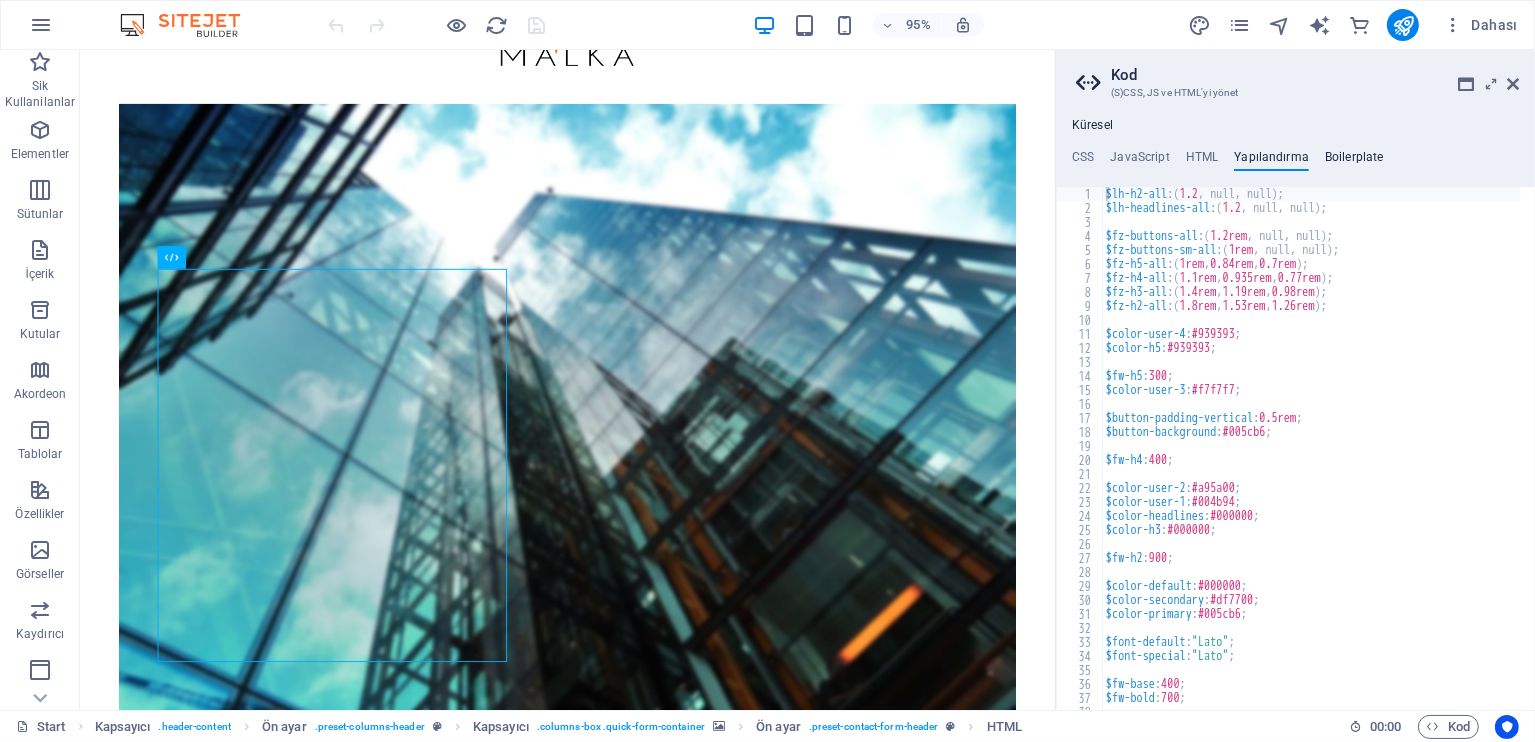 click on "Boilerplate" at bounding box center [1354, 161] 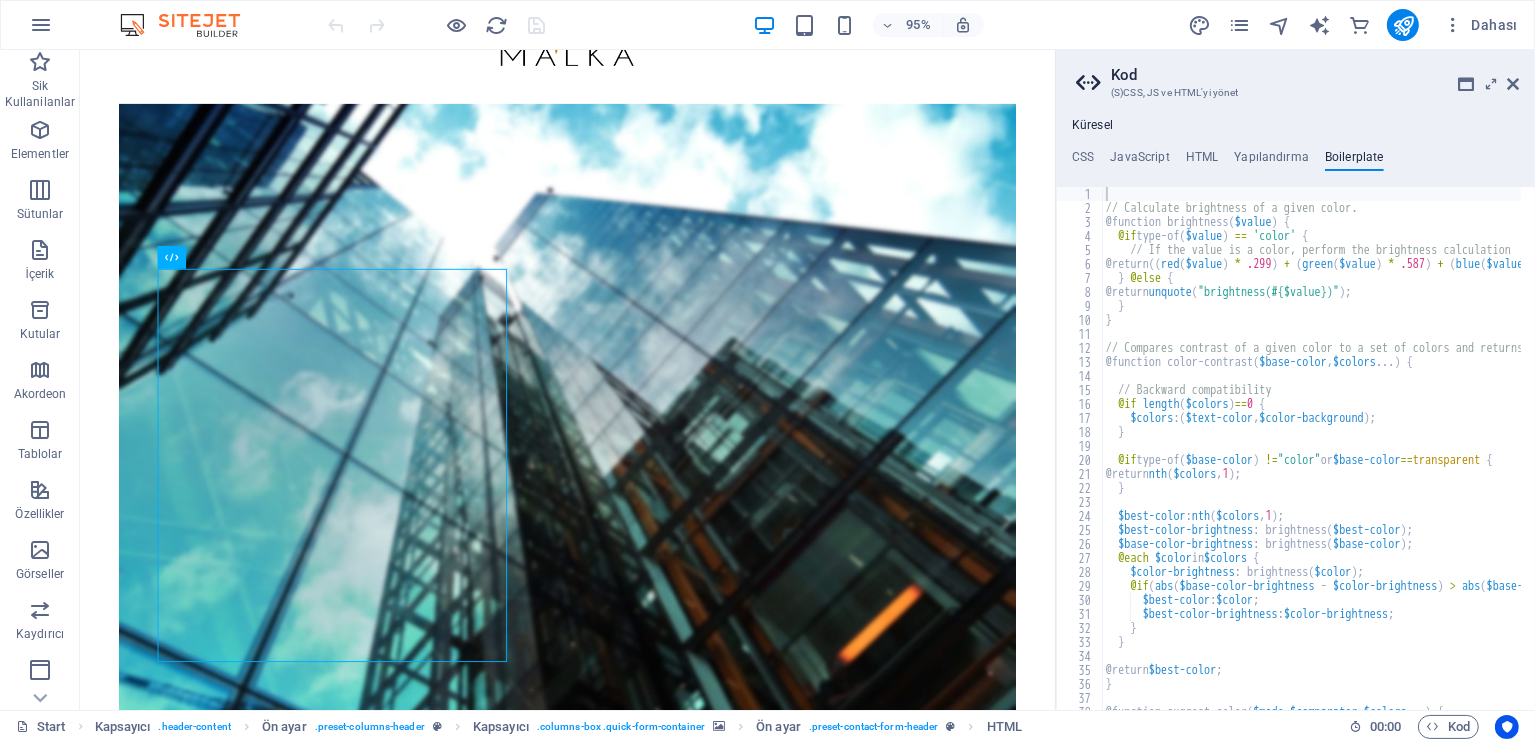 click on "CSS JavaScript HTML Yapılandırma Boilerplate" at bounding box center (1295, 161) 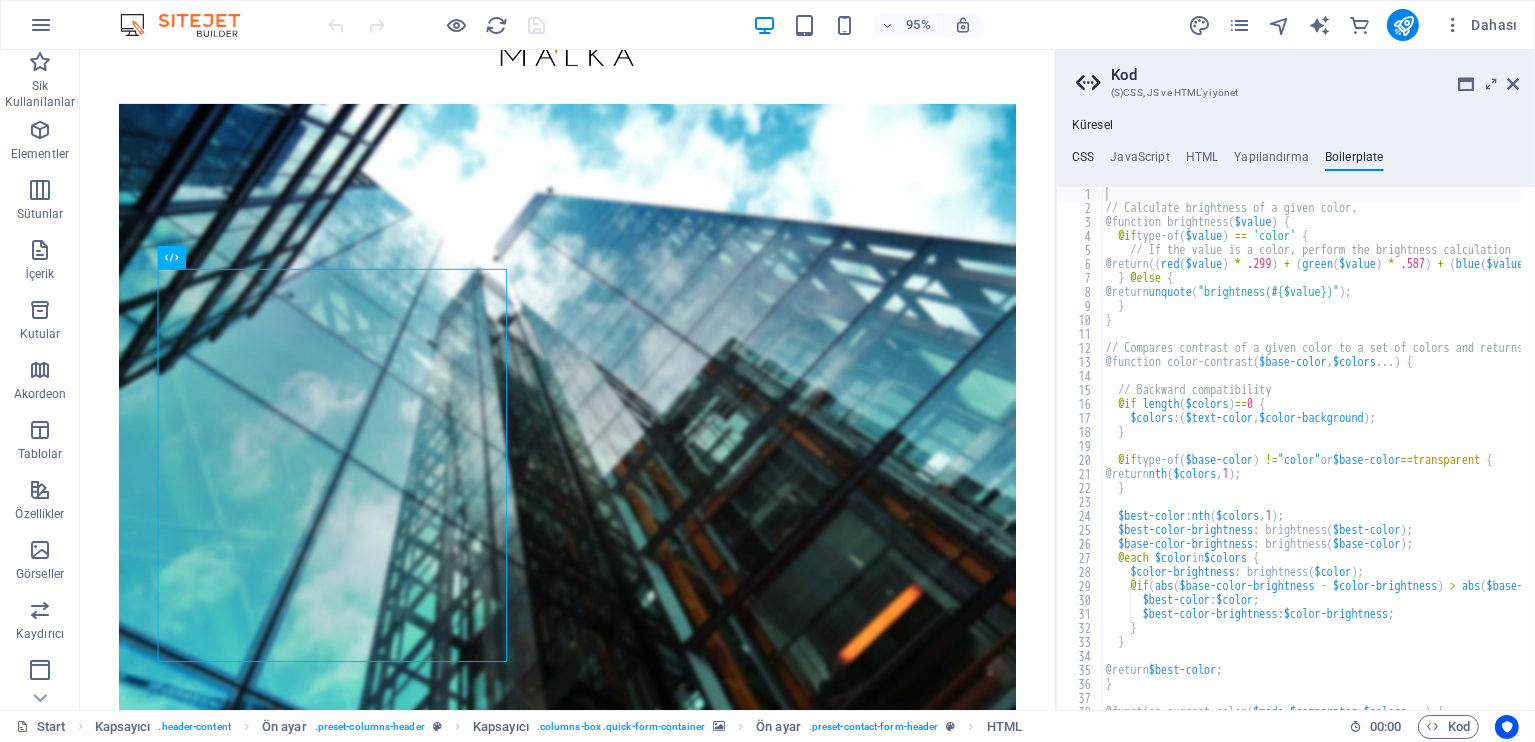 click on "CSS" at bounding box center (1083, 161) 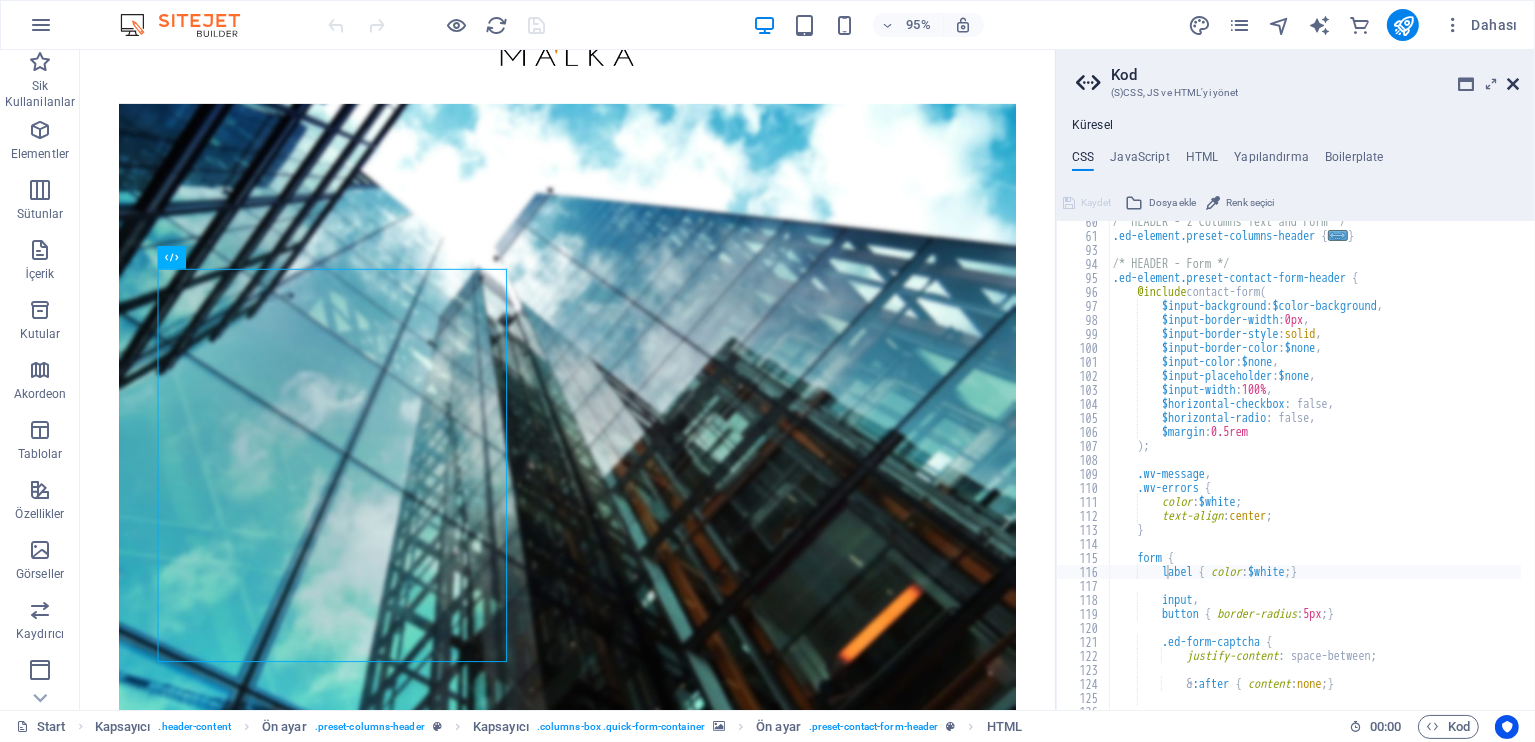 click at bounding box center (1513, 84) 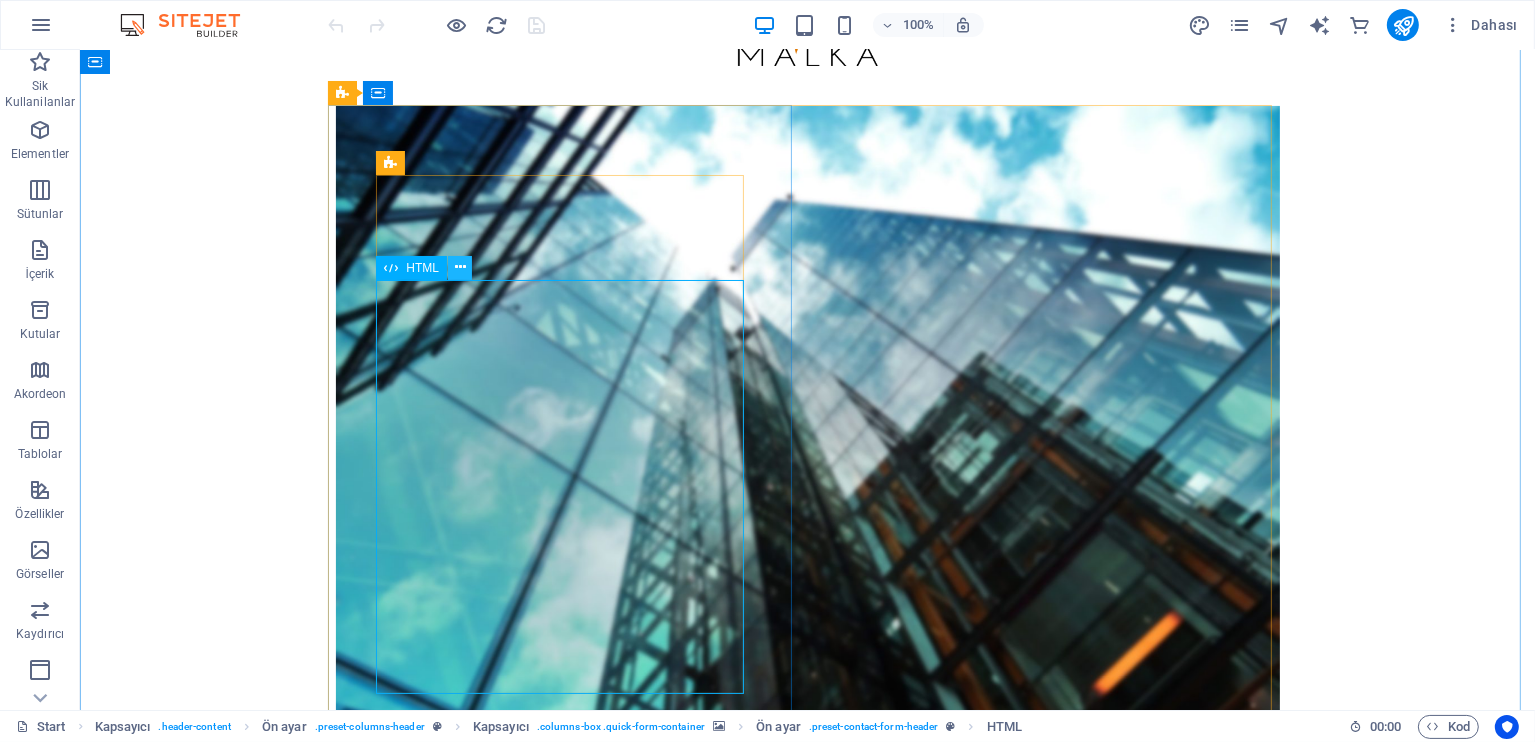 click at bounding box center (460, 267) 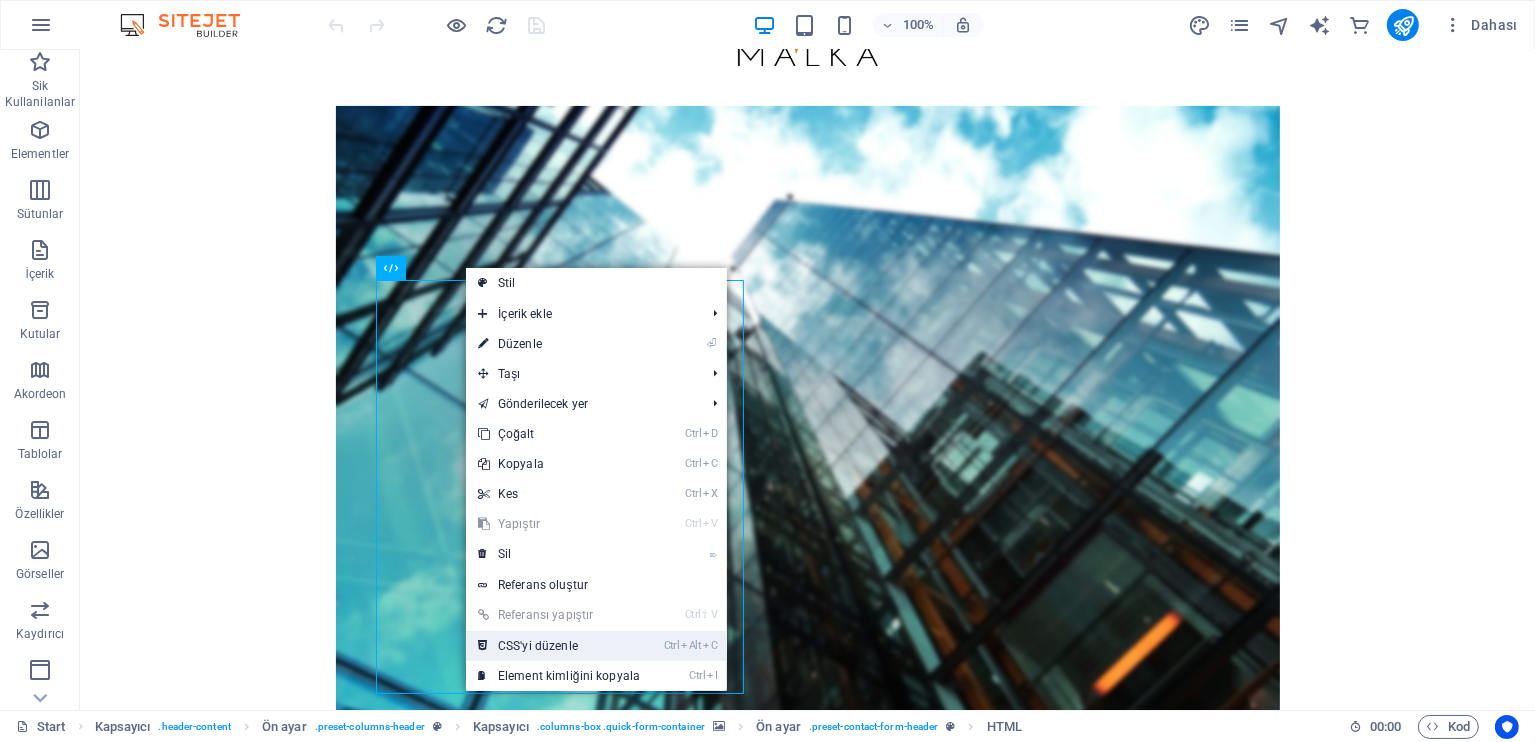 click on "Ctrl Alt C  CSS'yi düzenle" at bounding box center [559, 646] 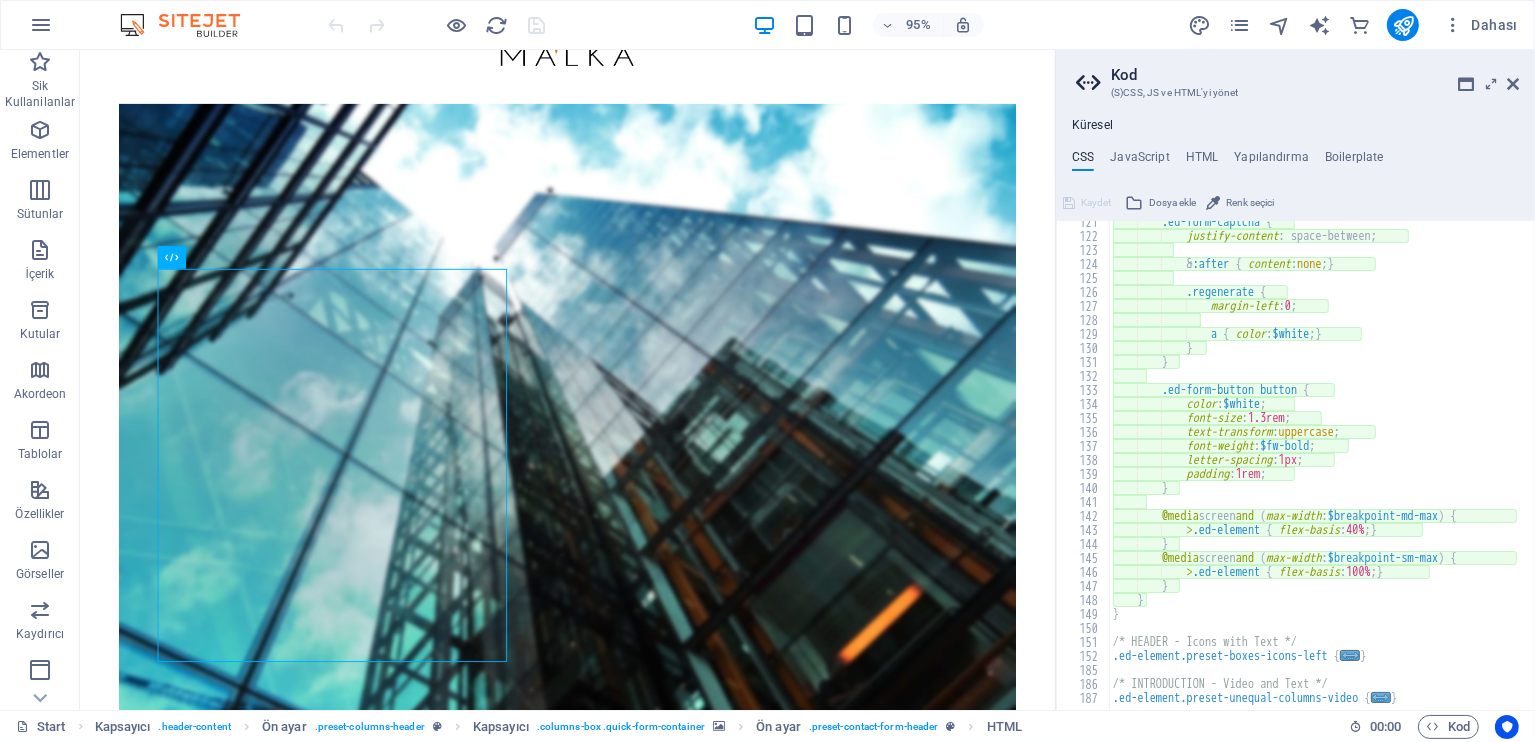scroll, scrollTop: 1432, scrollLeft: 0, axis: vertical 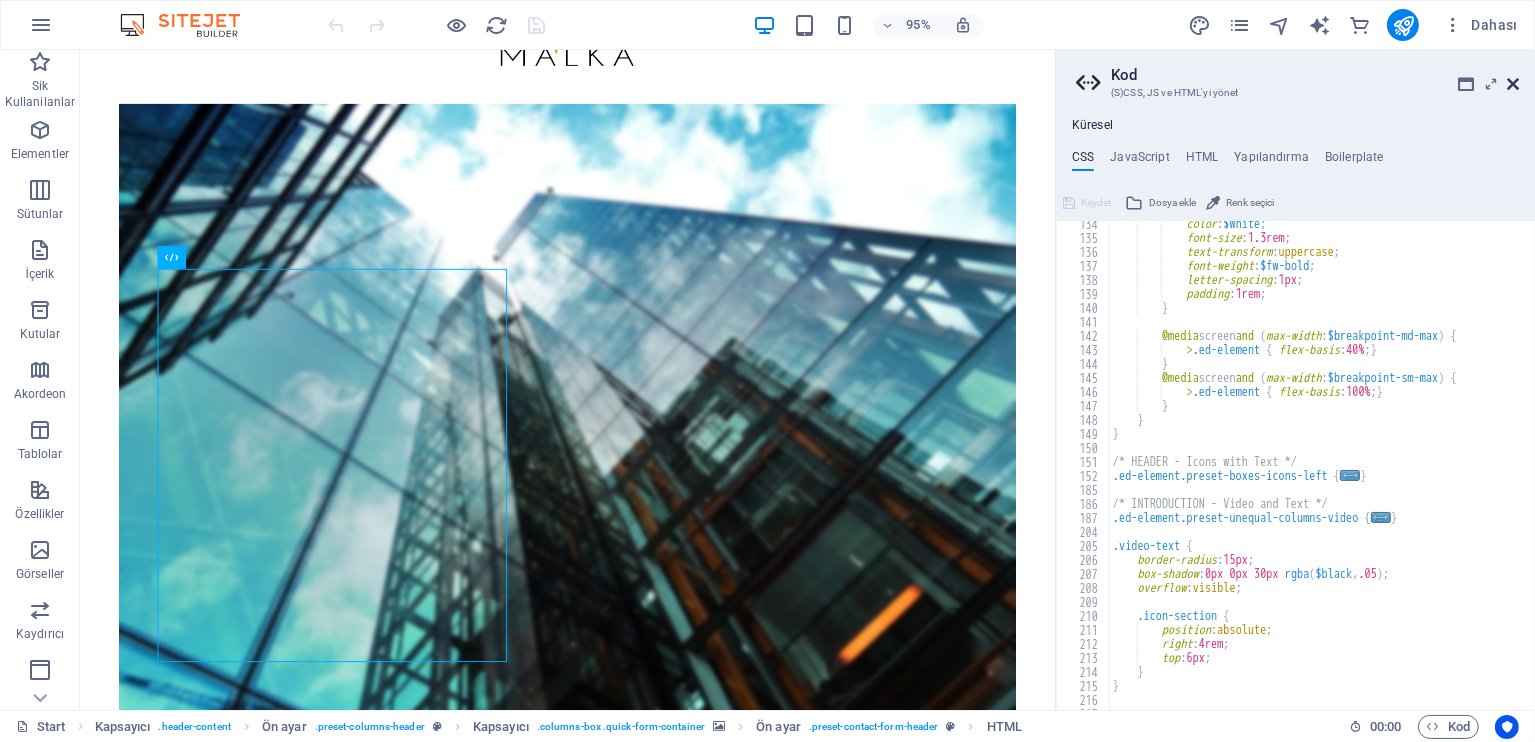 click at bounding box center (1513, 84) 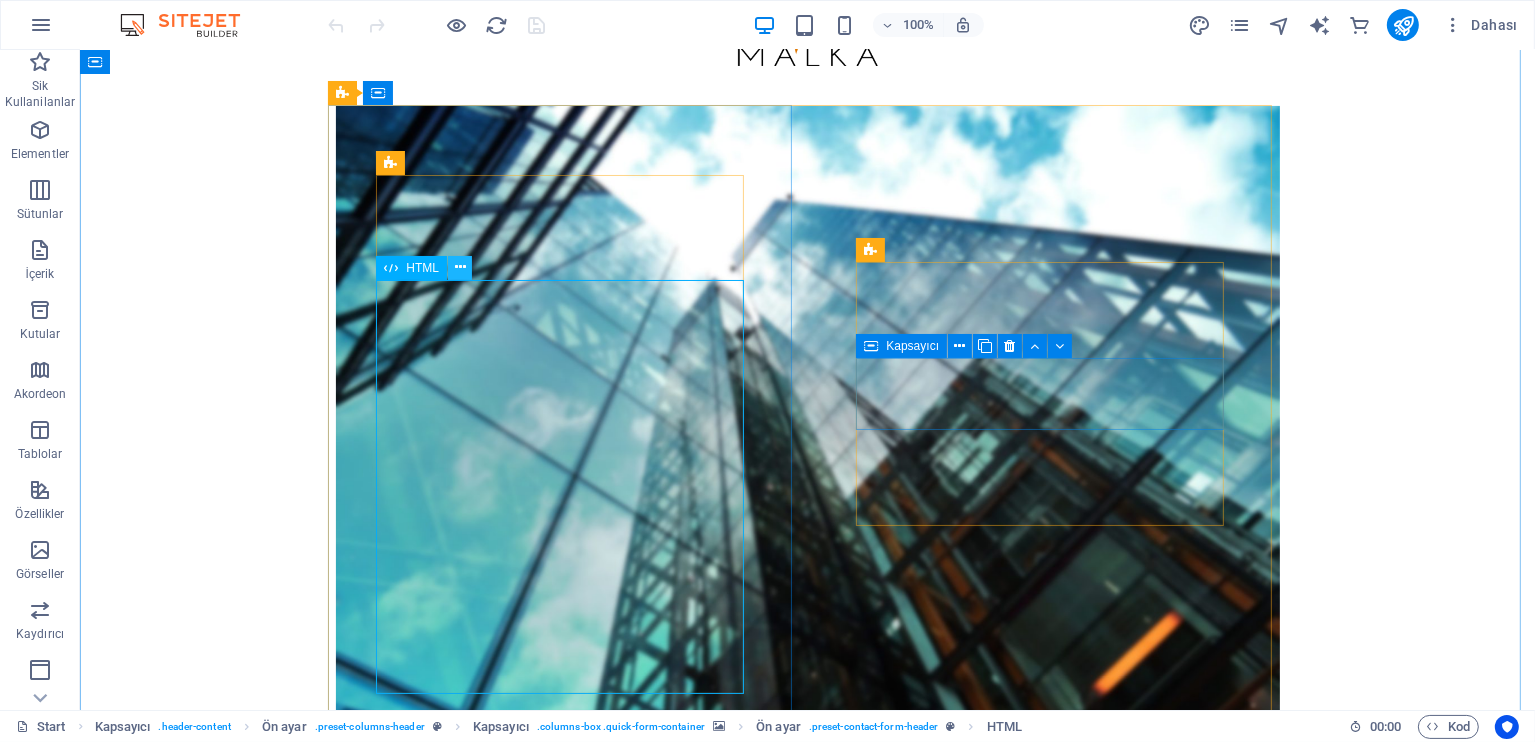 click at bounding box center [460, 267] 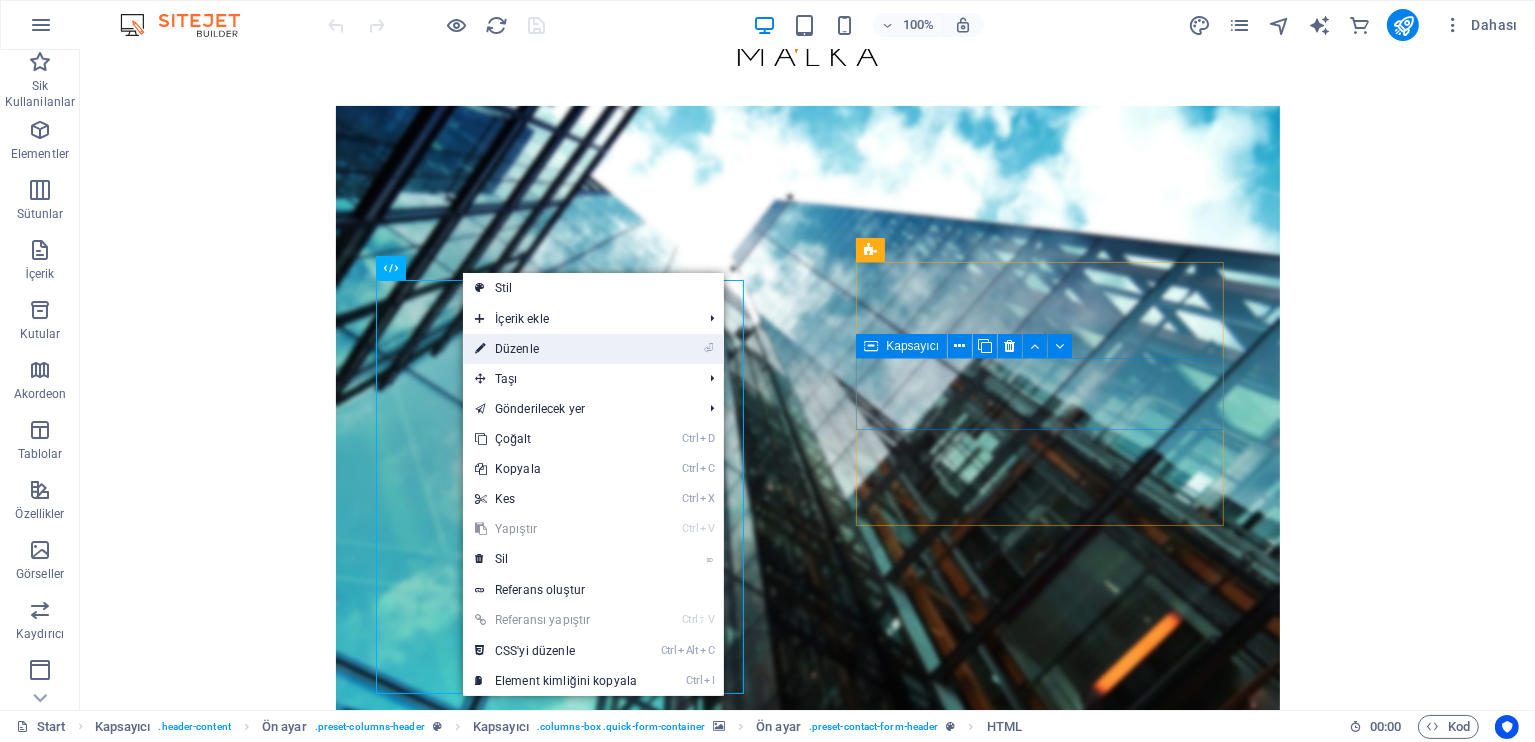 click on "⏎  Düzenle" at bounding box center (556, 349) 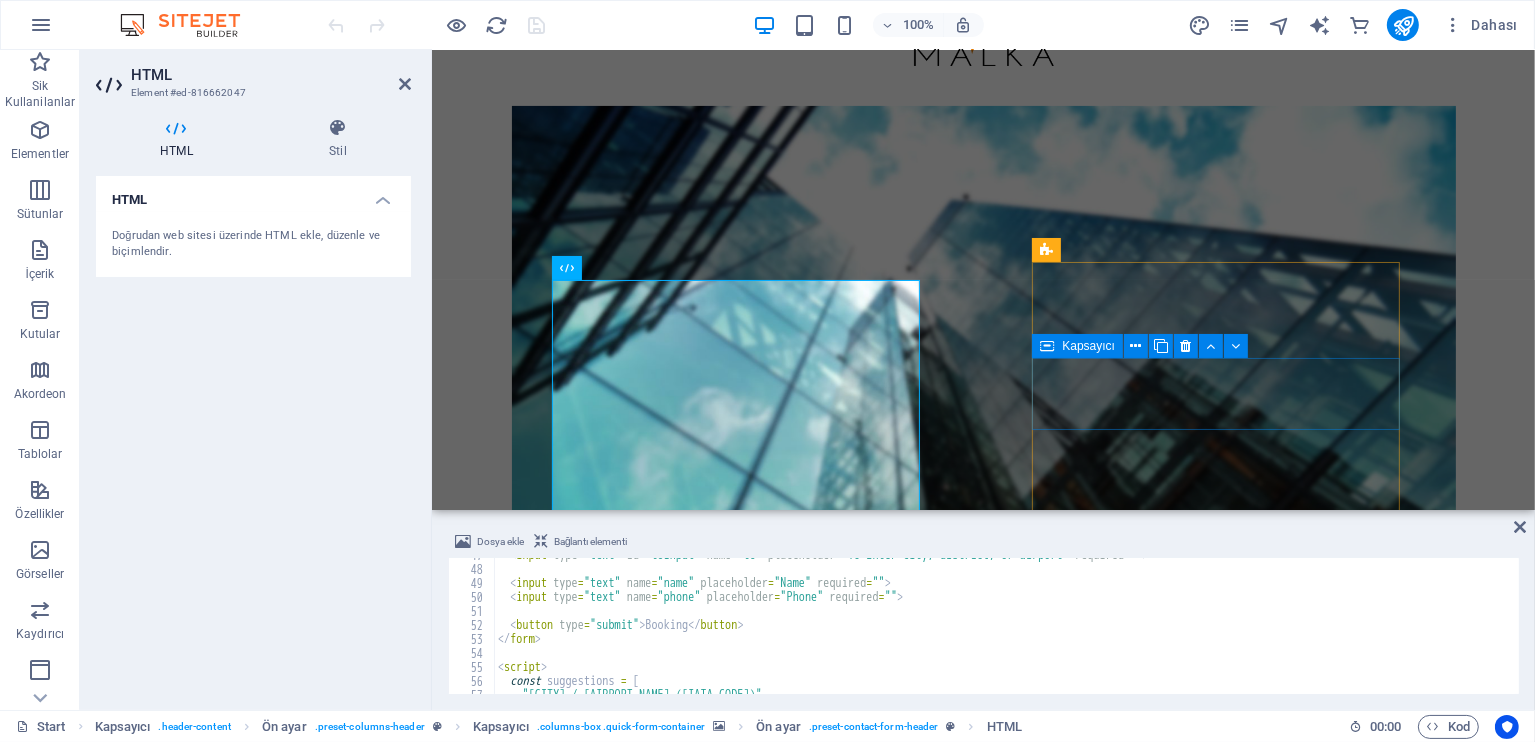 scroll, scrollTop: 654, scrollLeft: 0, axis: vertical 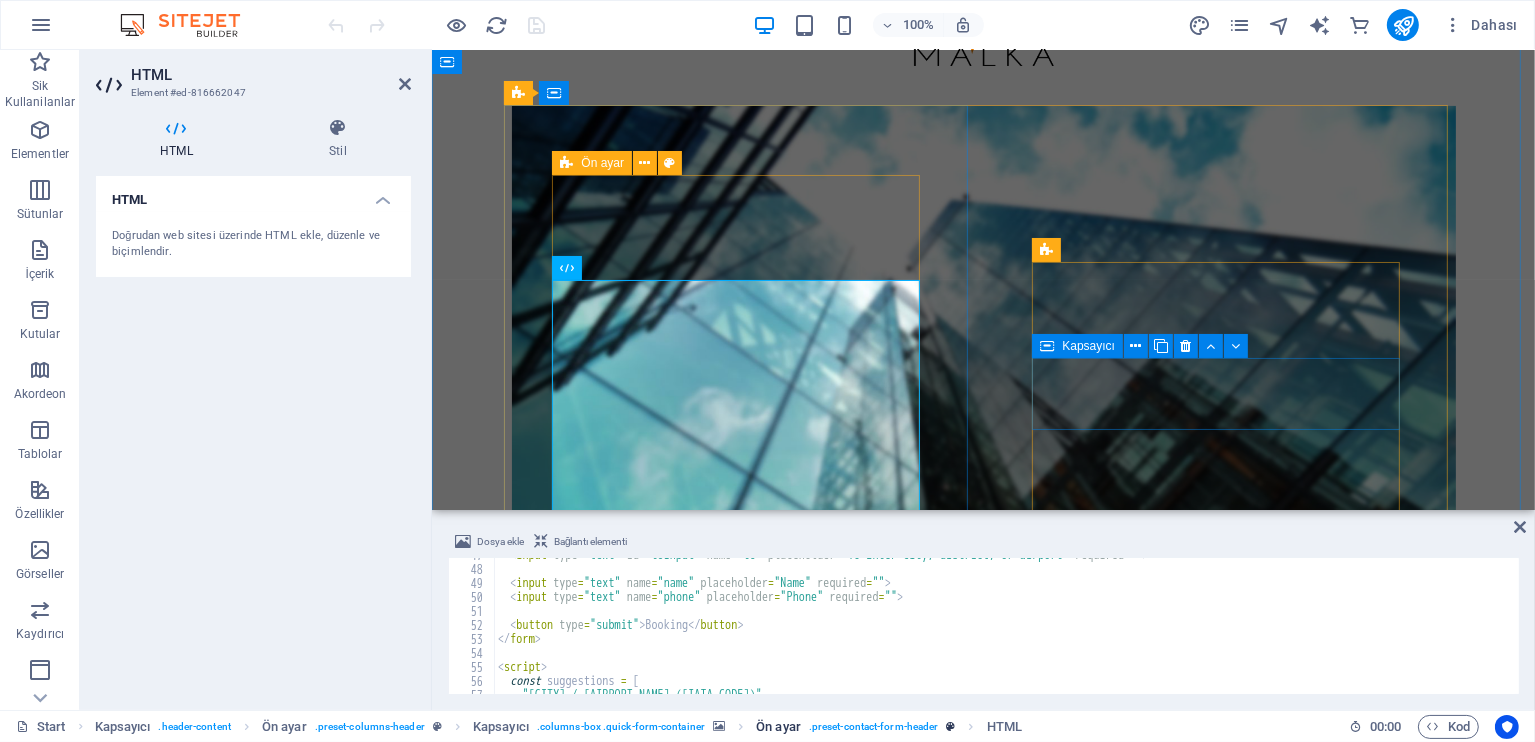 click on ". preset-contact-form-header" at bounding box center [874, 727] 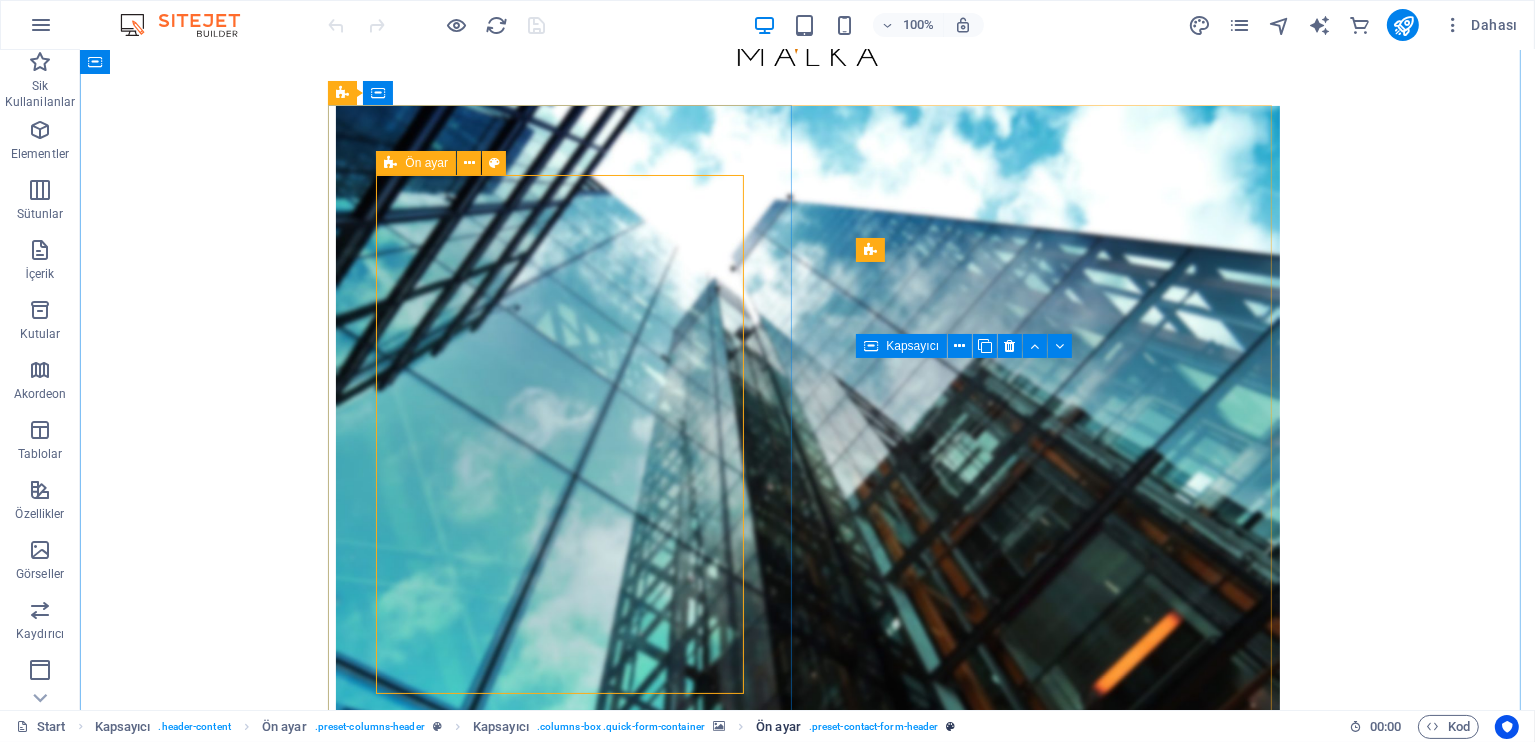 click on ". preset-contact-form-header" at bounding box center (874, 727) 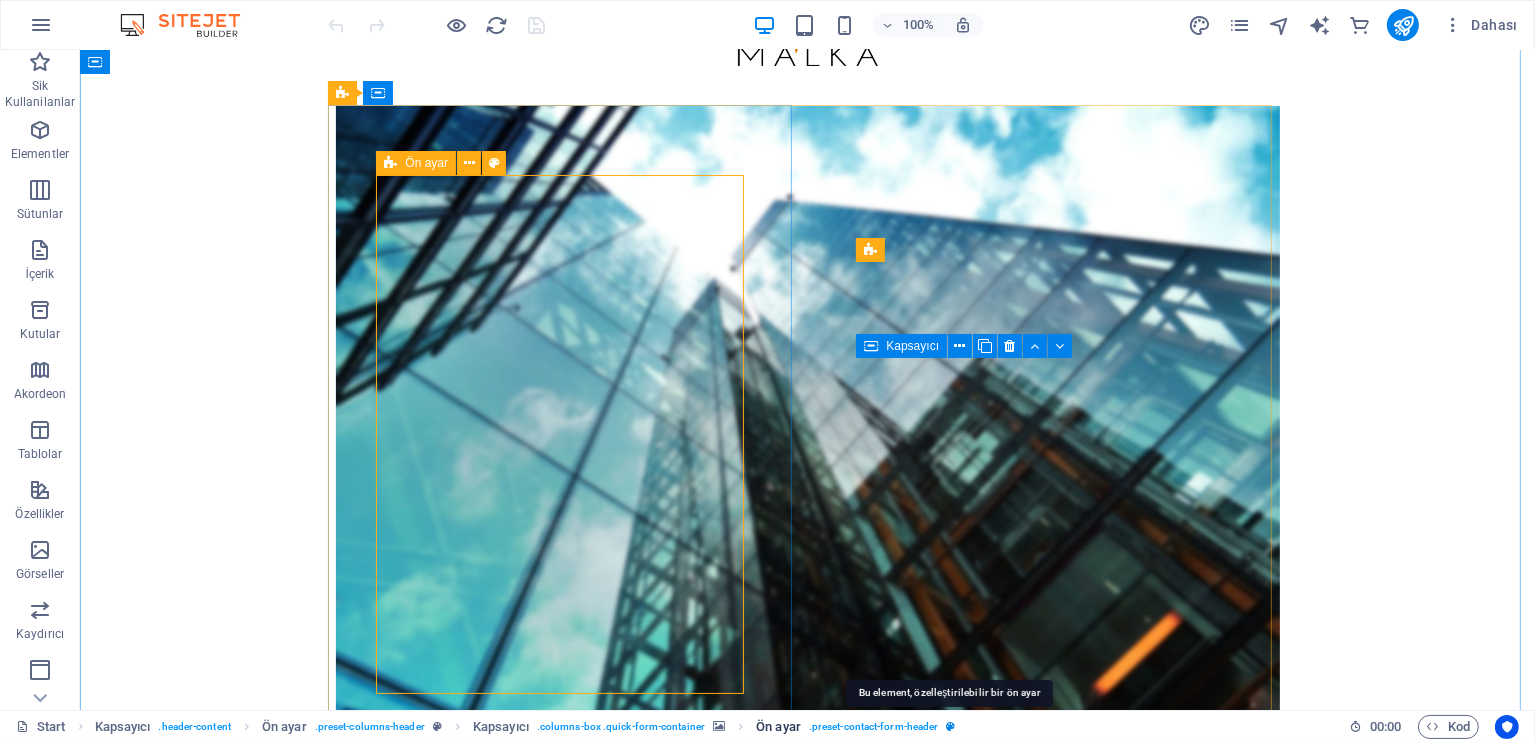 click at bounding box center (950, 726) 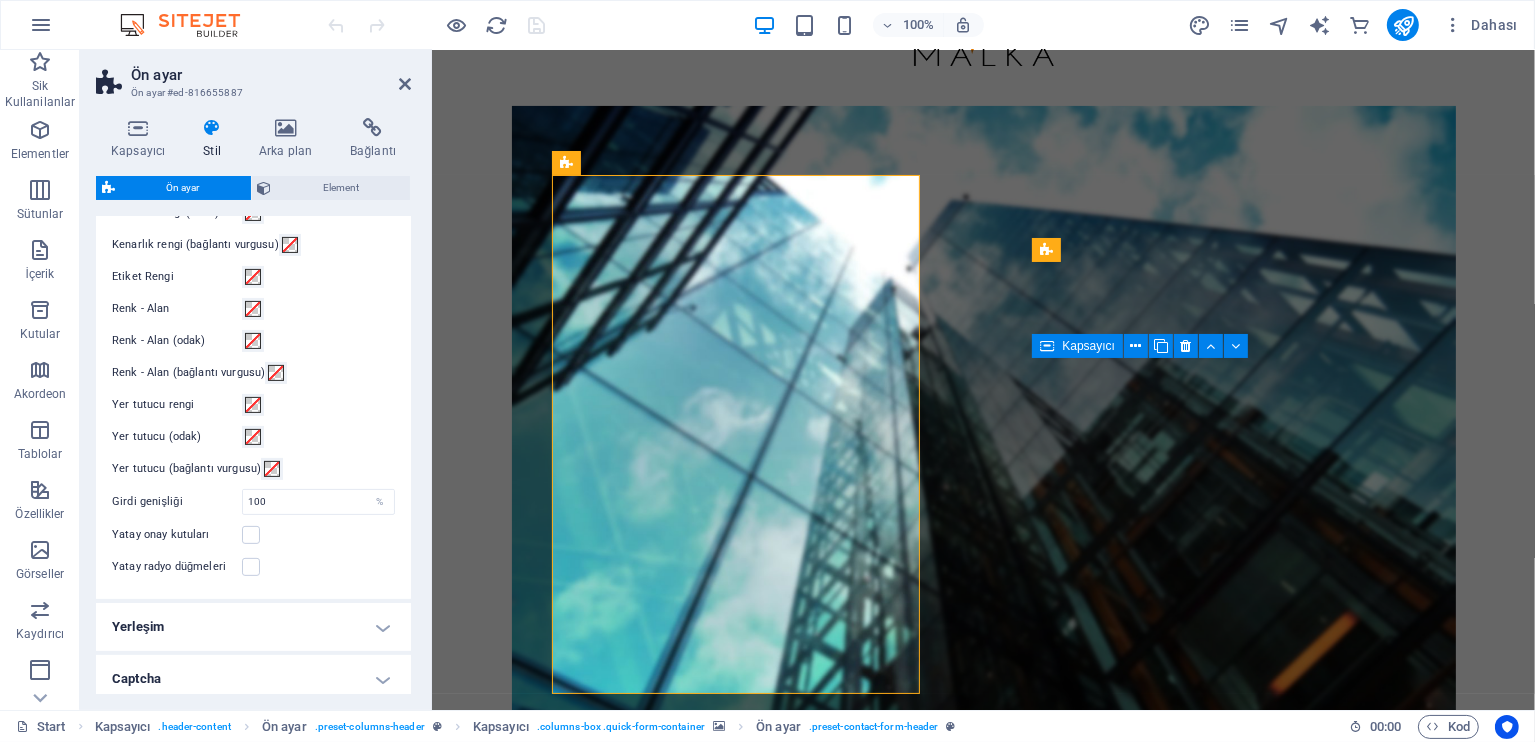scroll, scrollTop: 666, scrollLeft: 0, axis: vertical 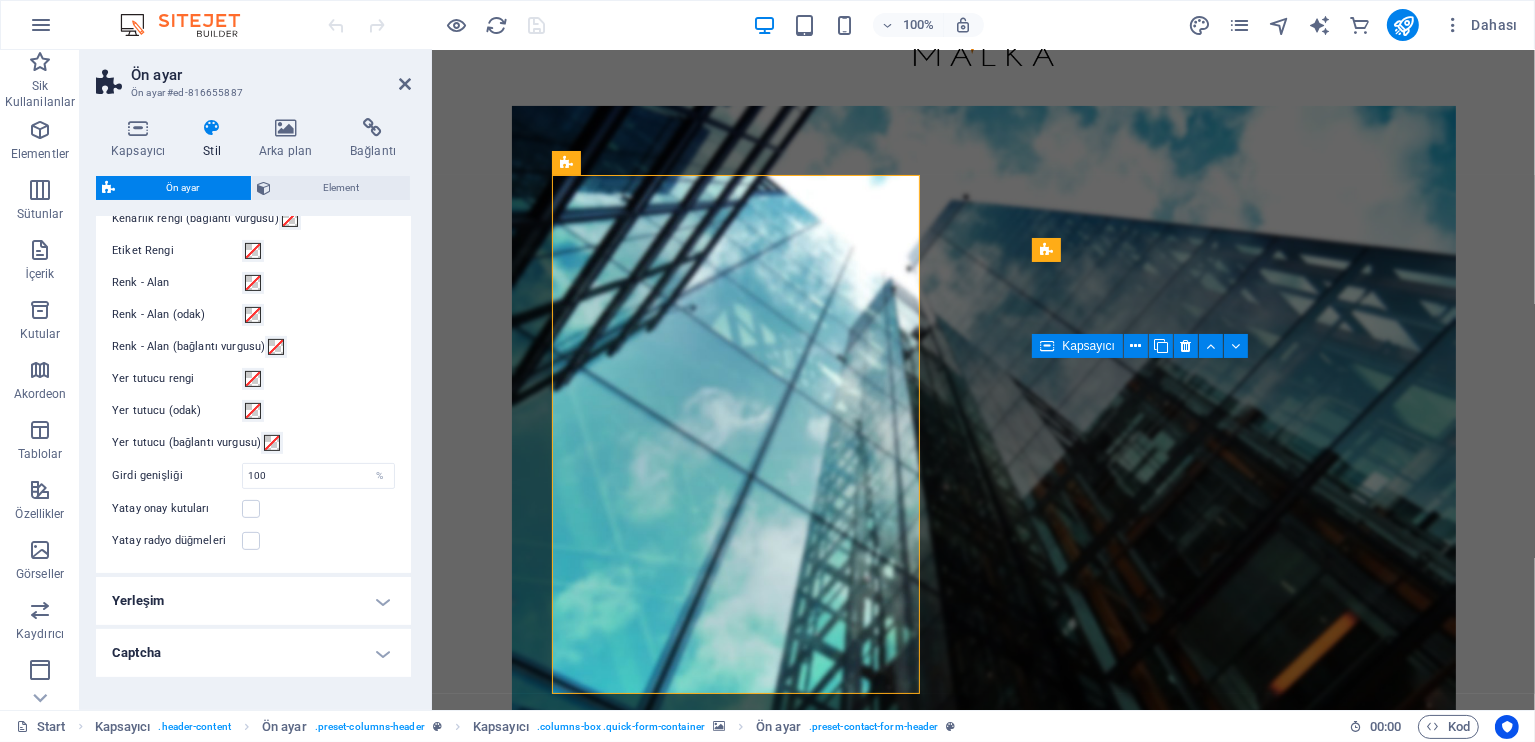 click on "Yerleşim" at bounding box center [253, 601] 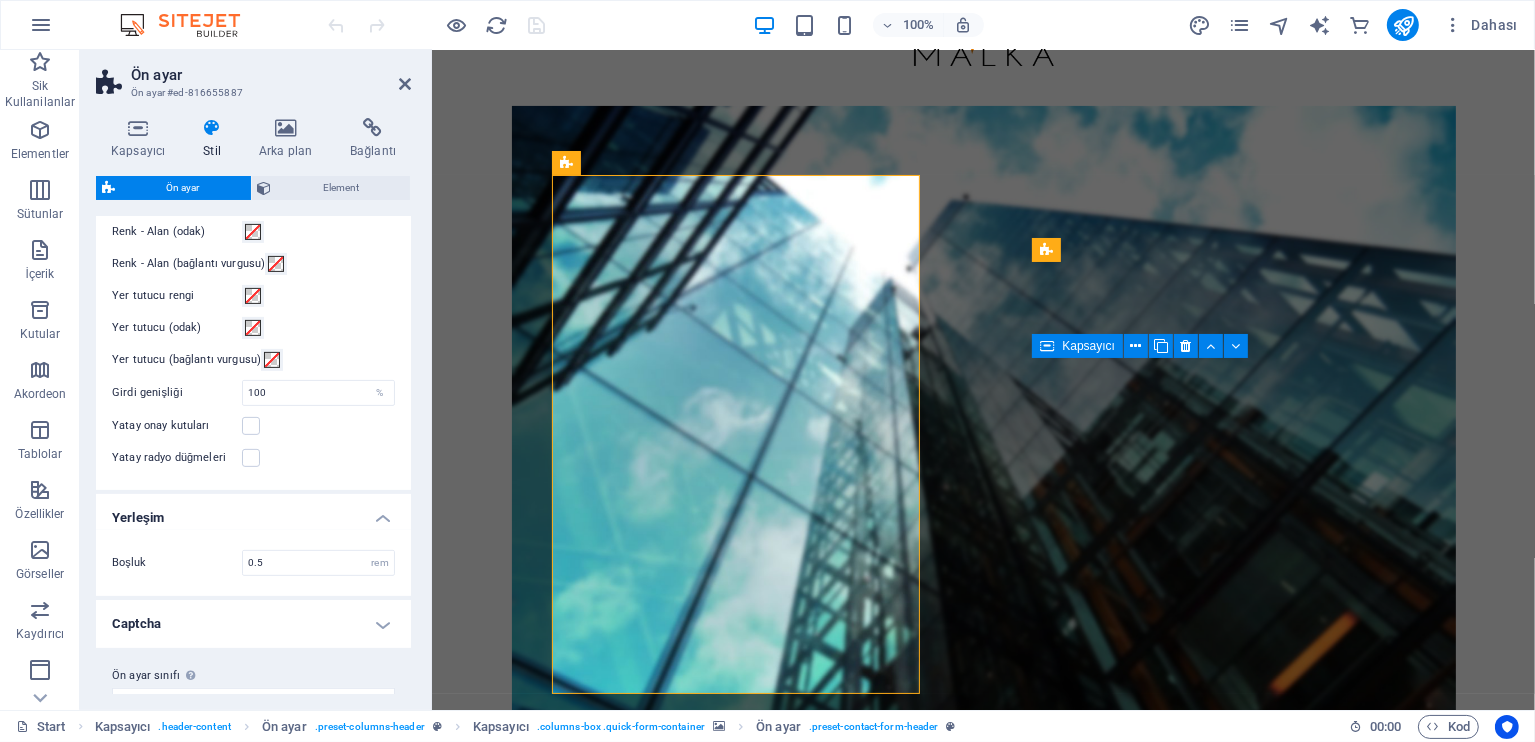 scroll, scrollTop: 779, scrollLeft: 0, axis: vertical 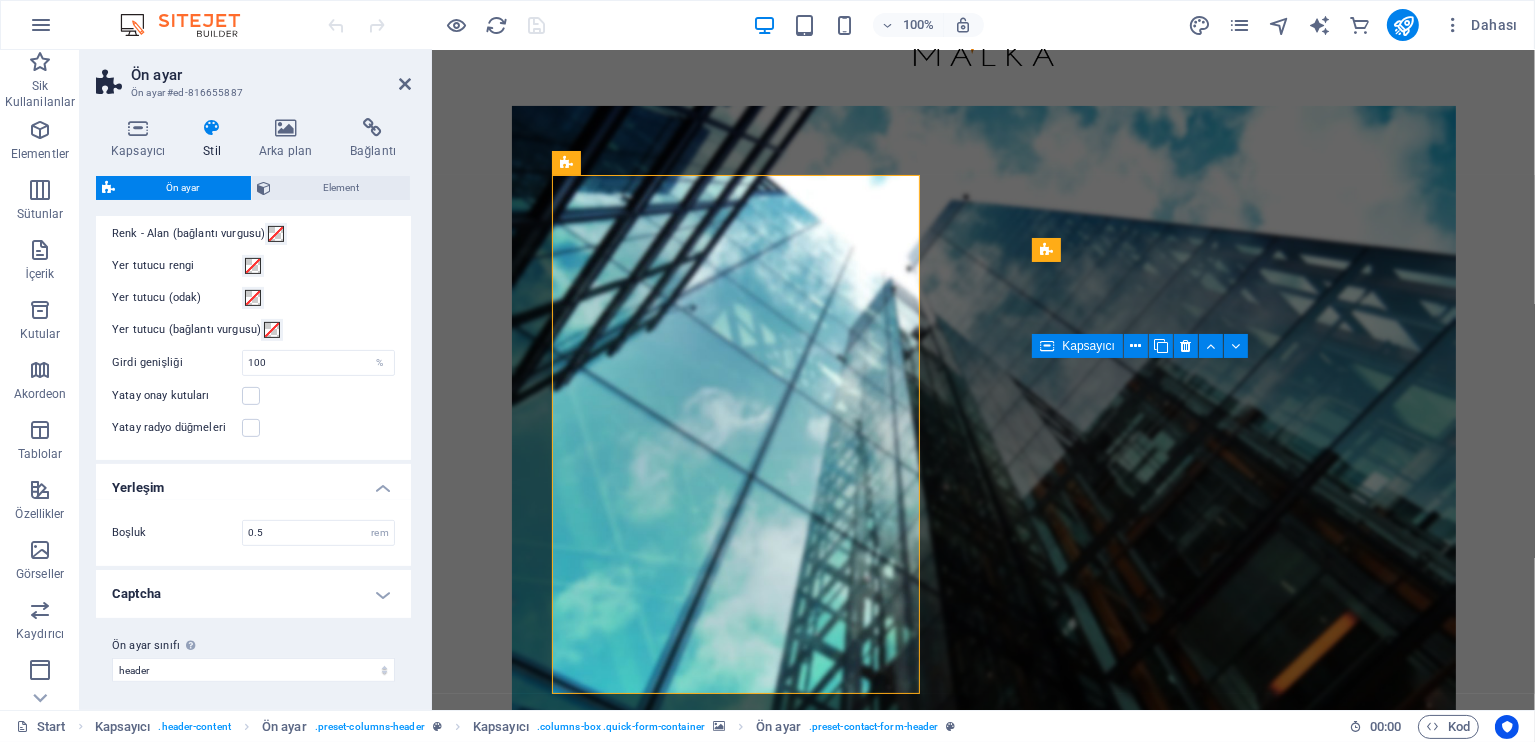 click on "Yerleşim" at bounding box center (253, 482) 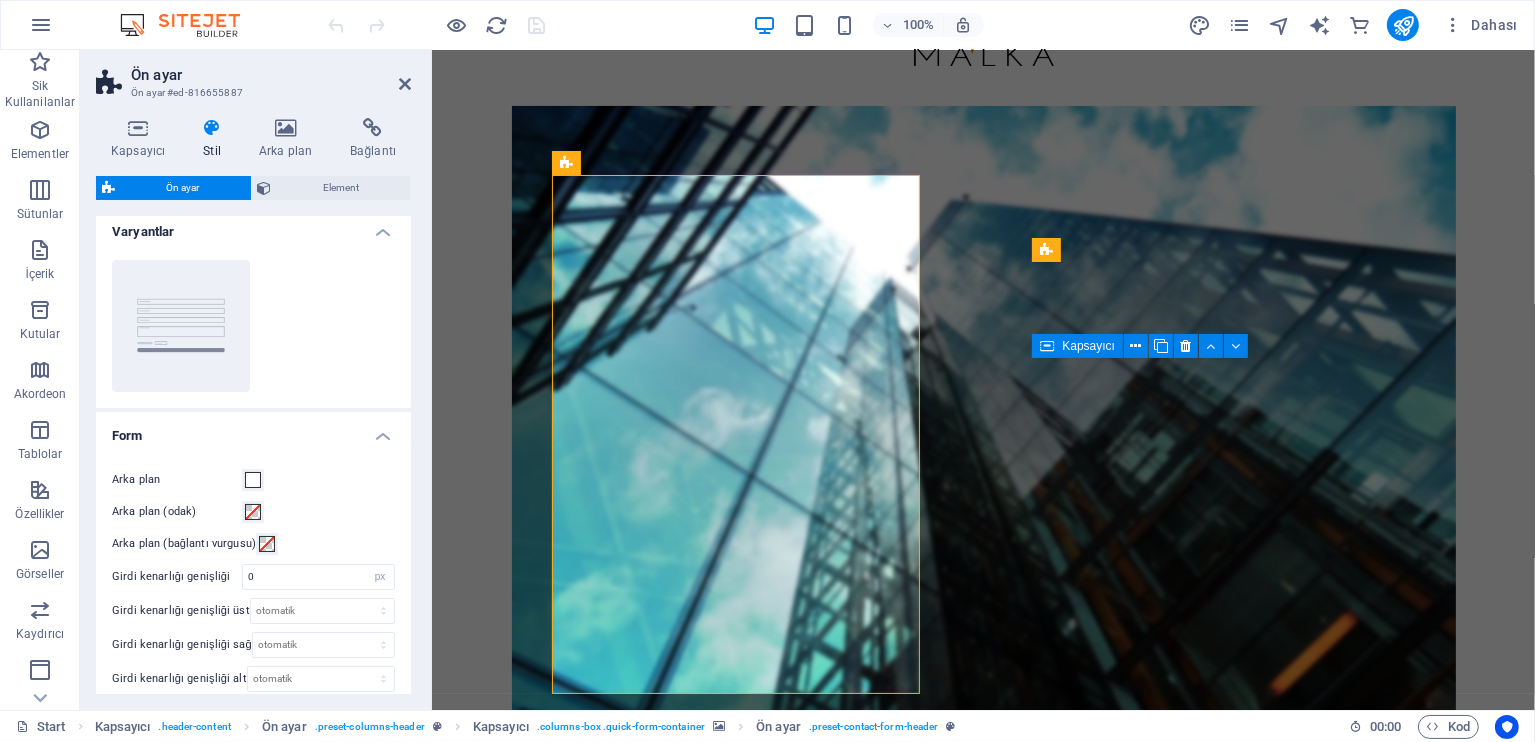 scroll, scrollTop: 0, scrollLeft: 0, axis: both 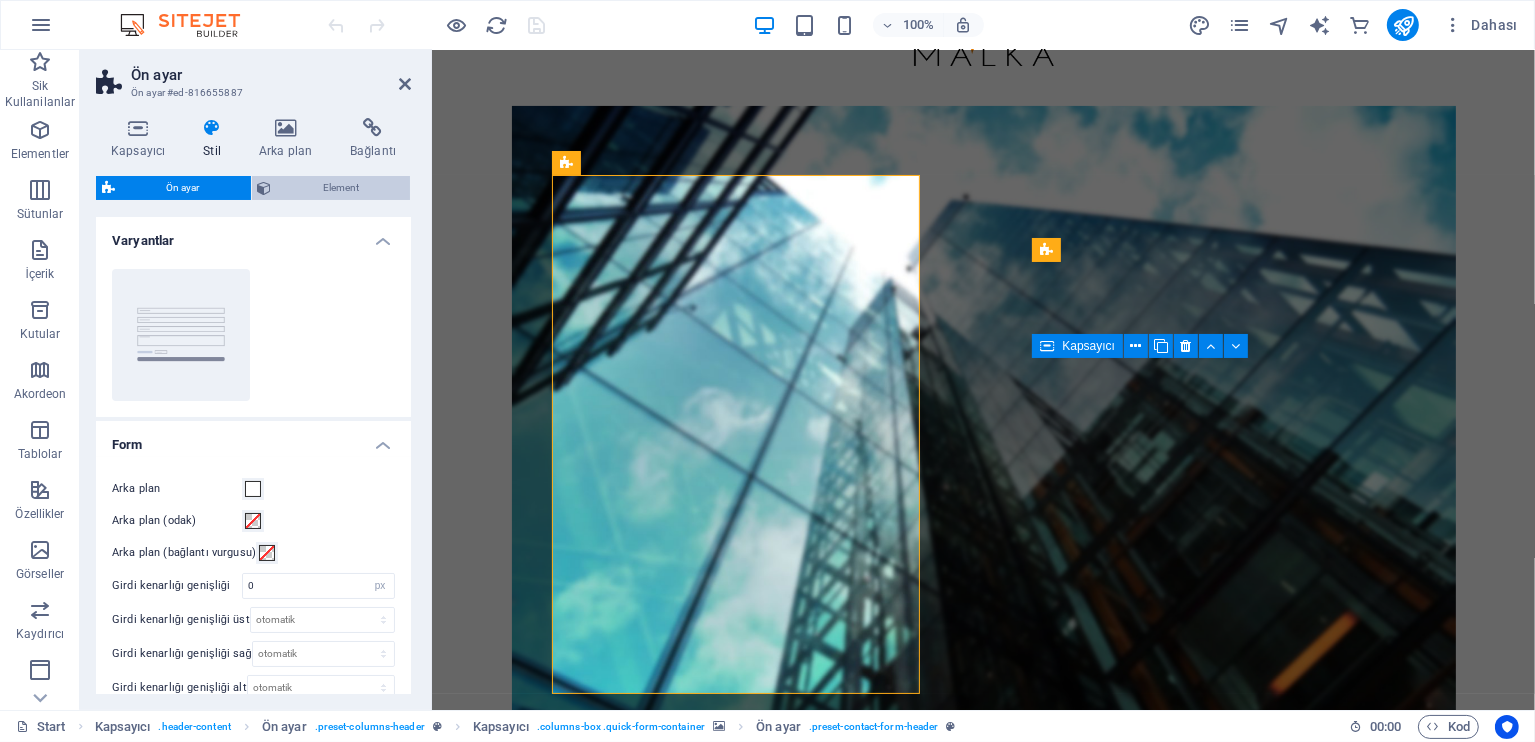 click on "Element" at bounding box center (341, 188) 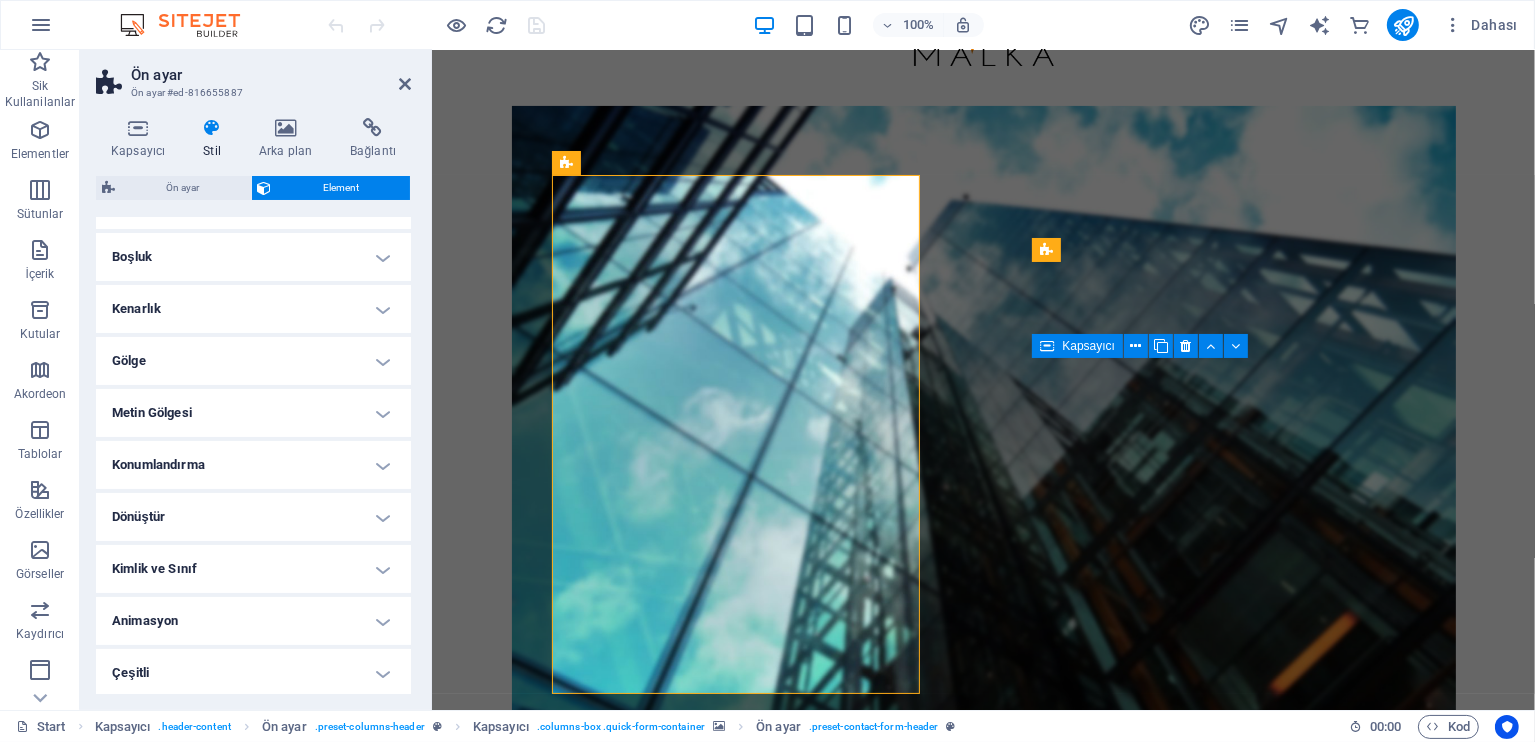 scroll, scrollTop: 384, scrollLeft: 0, axis: vertical 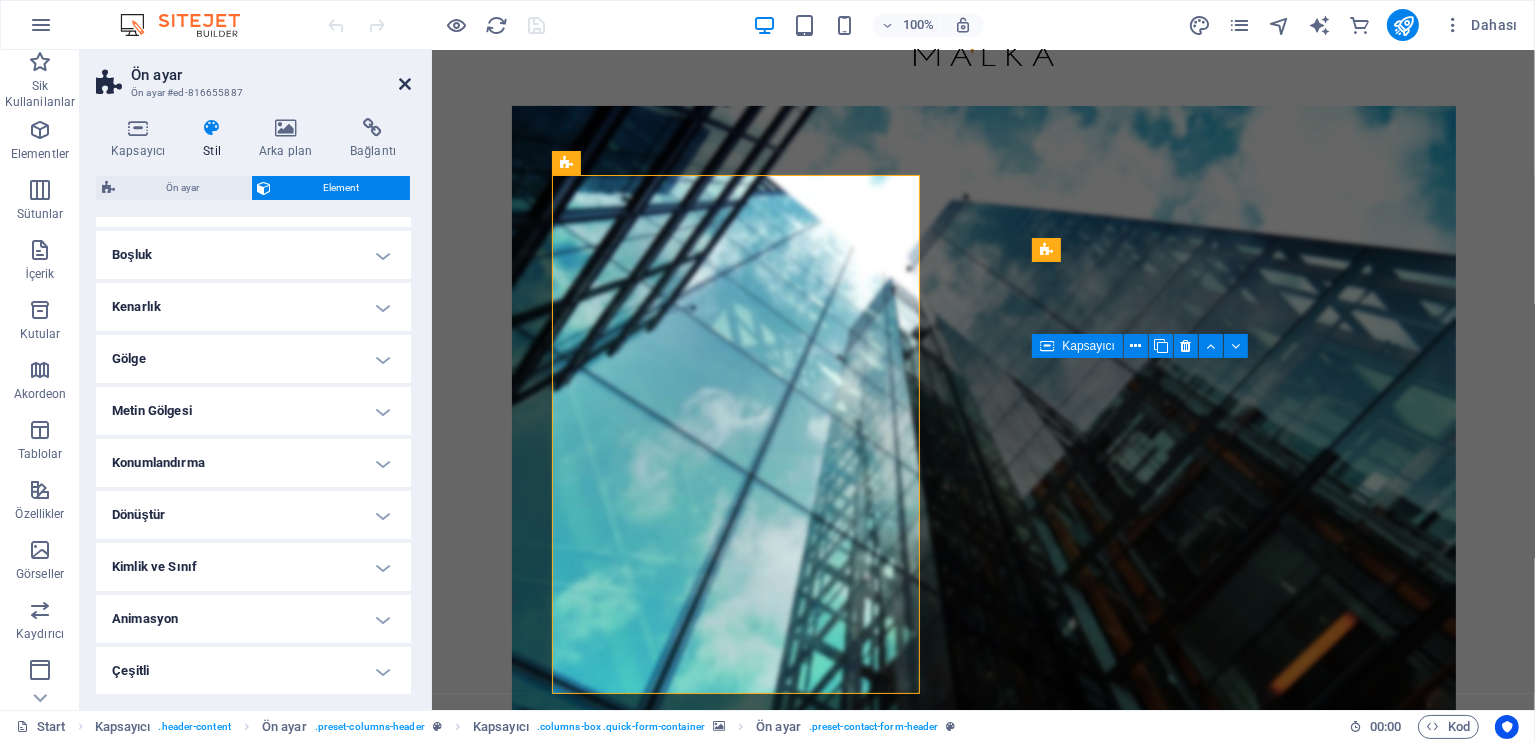 click at bounding box center (405, 84) 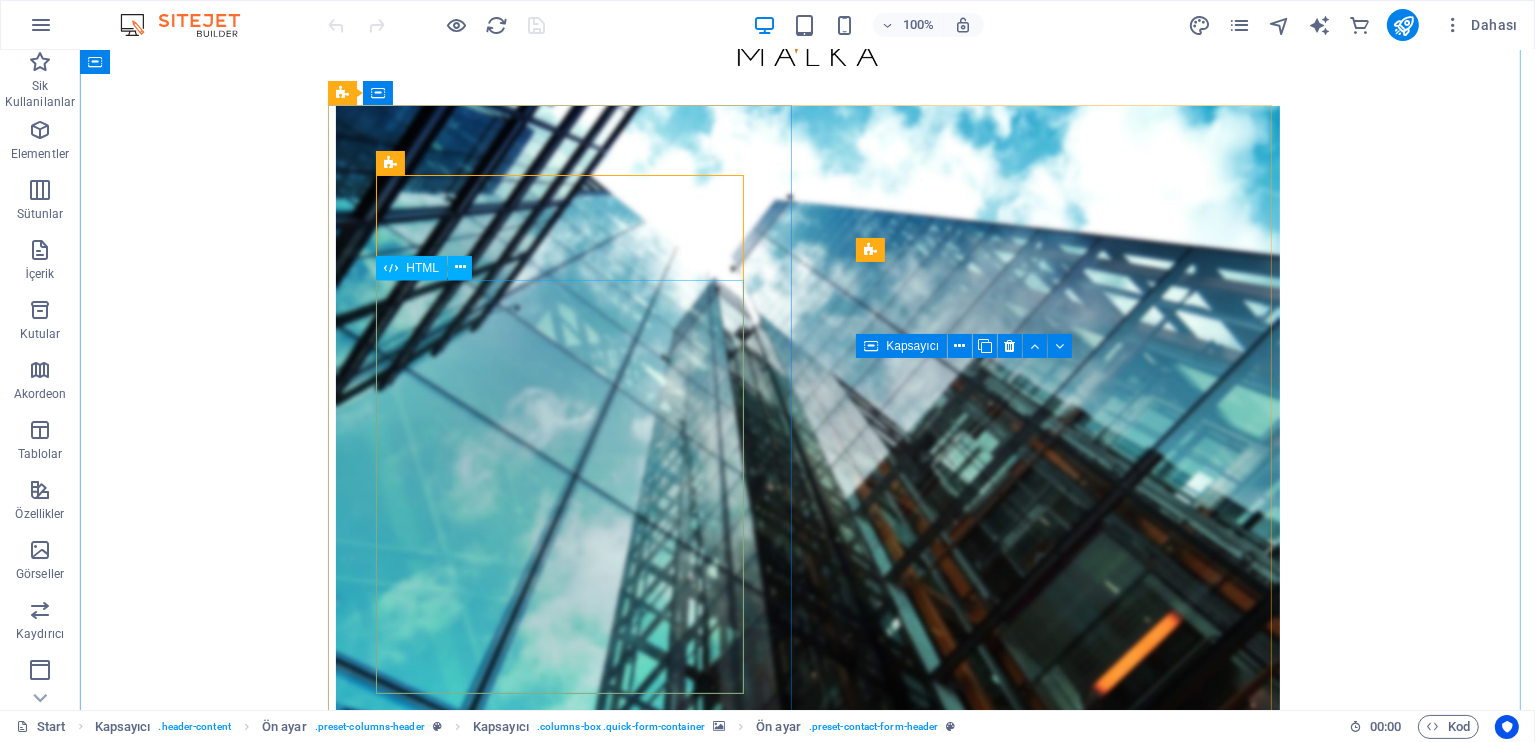 click on "From
[CITY]
[CITY]
[CITY]
Booking" at bounding box center (807, 1135) 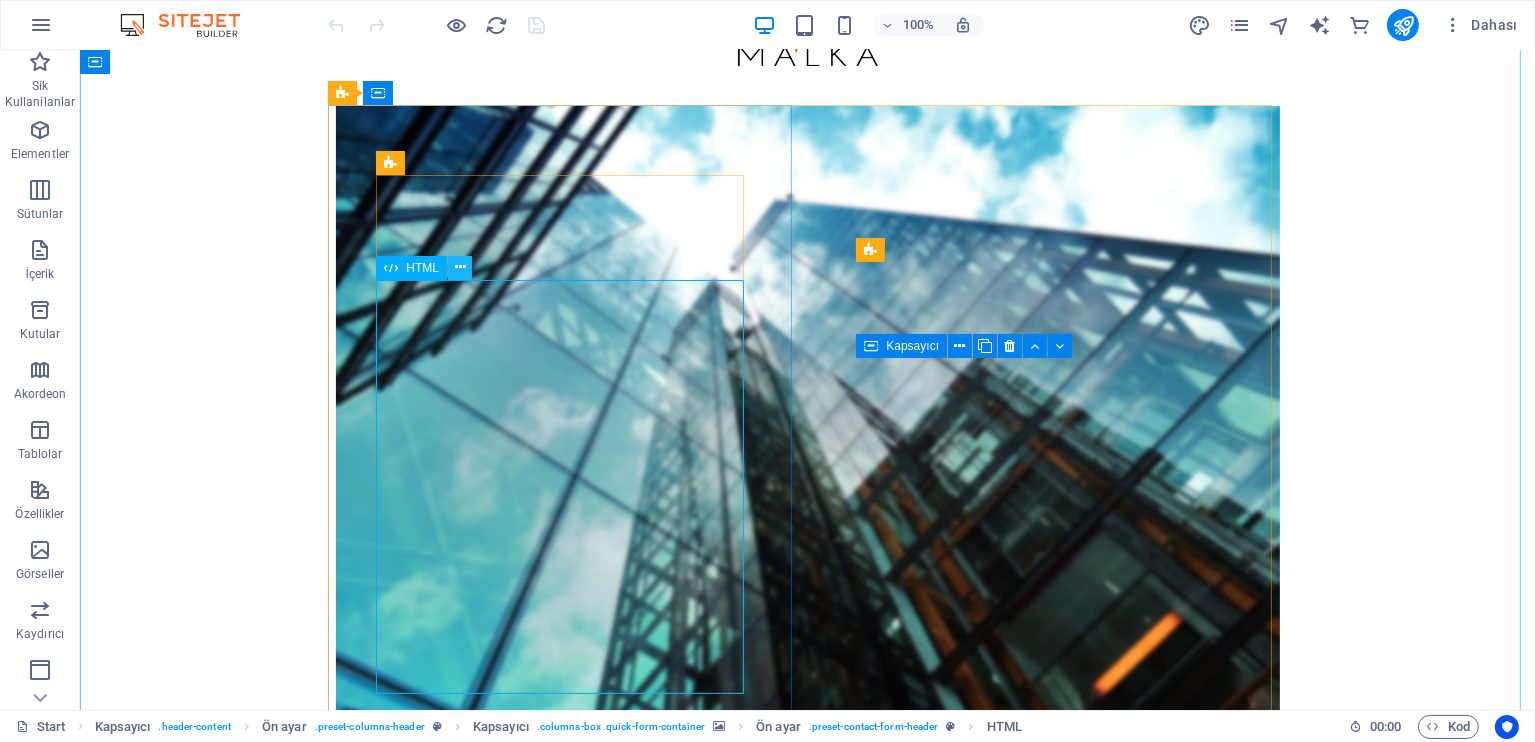 click at bounding box center (460, 267) 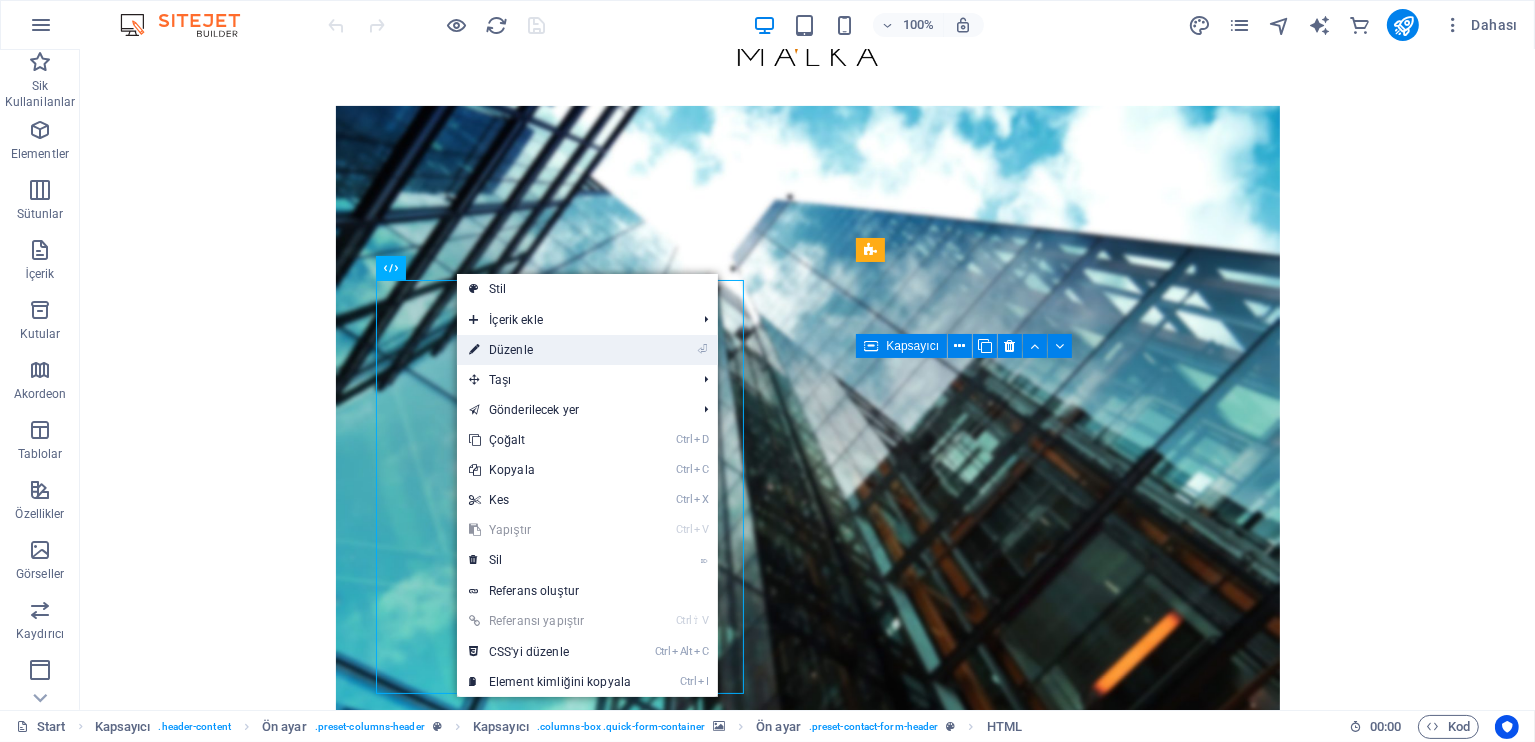 click on "⏎  Düzenle" at bounding box center [550, 350] 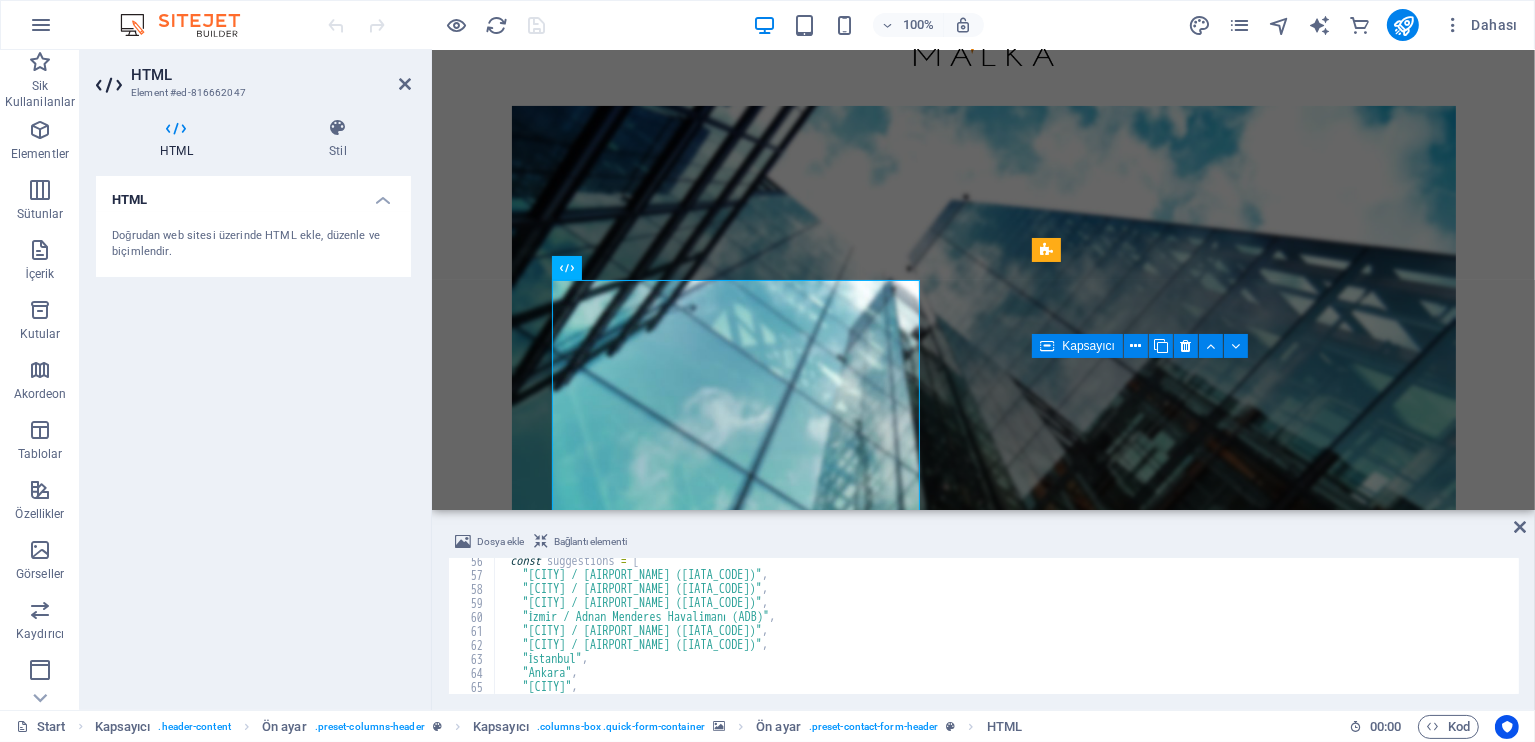scroll, scrollTop: 774, scrollLeft: 0, axis: vertical 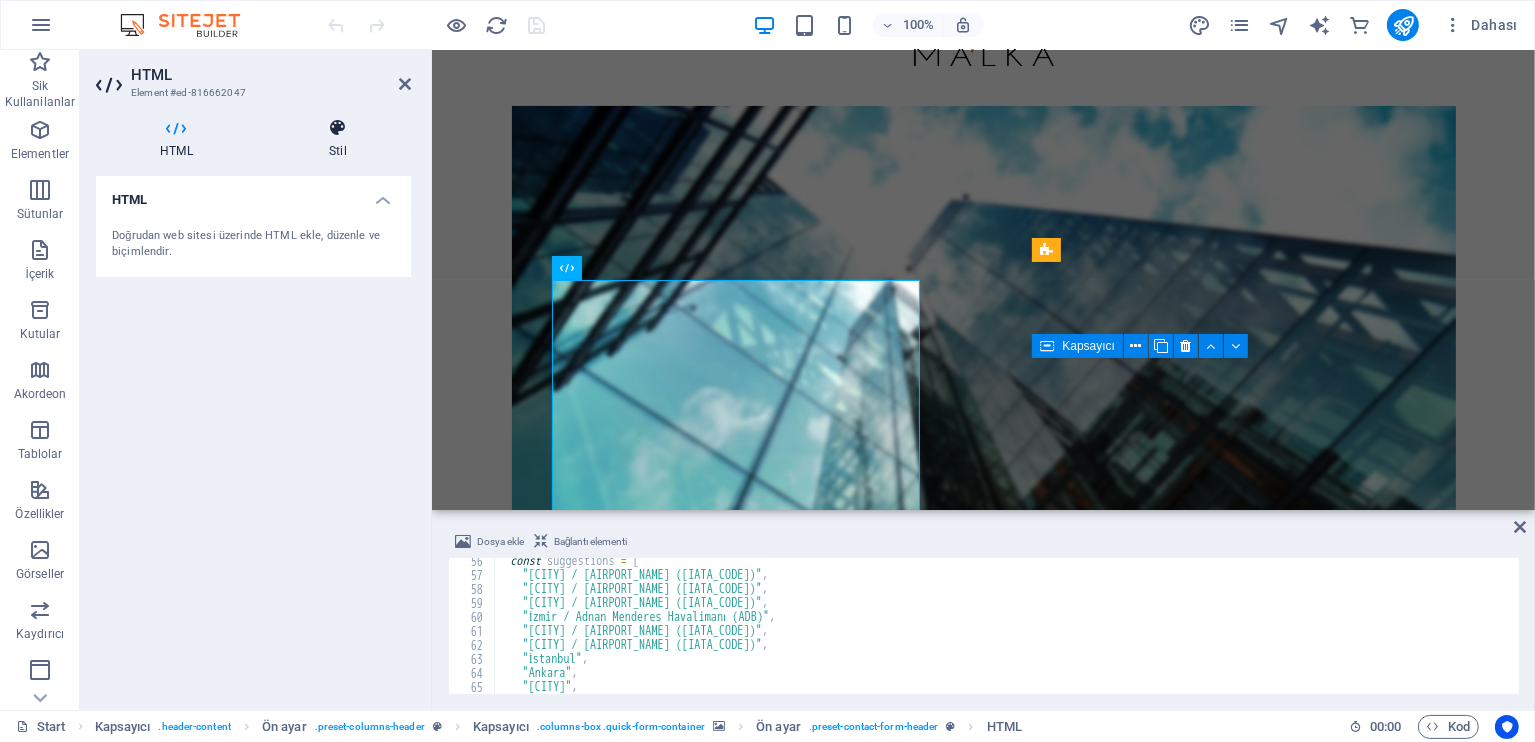 click at bounding box center [338, 128] 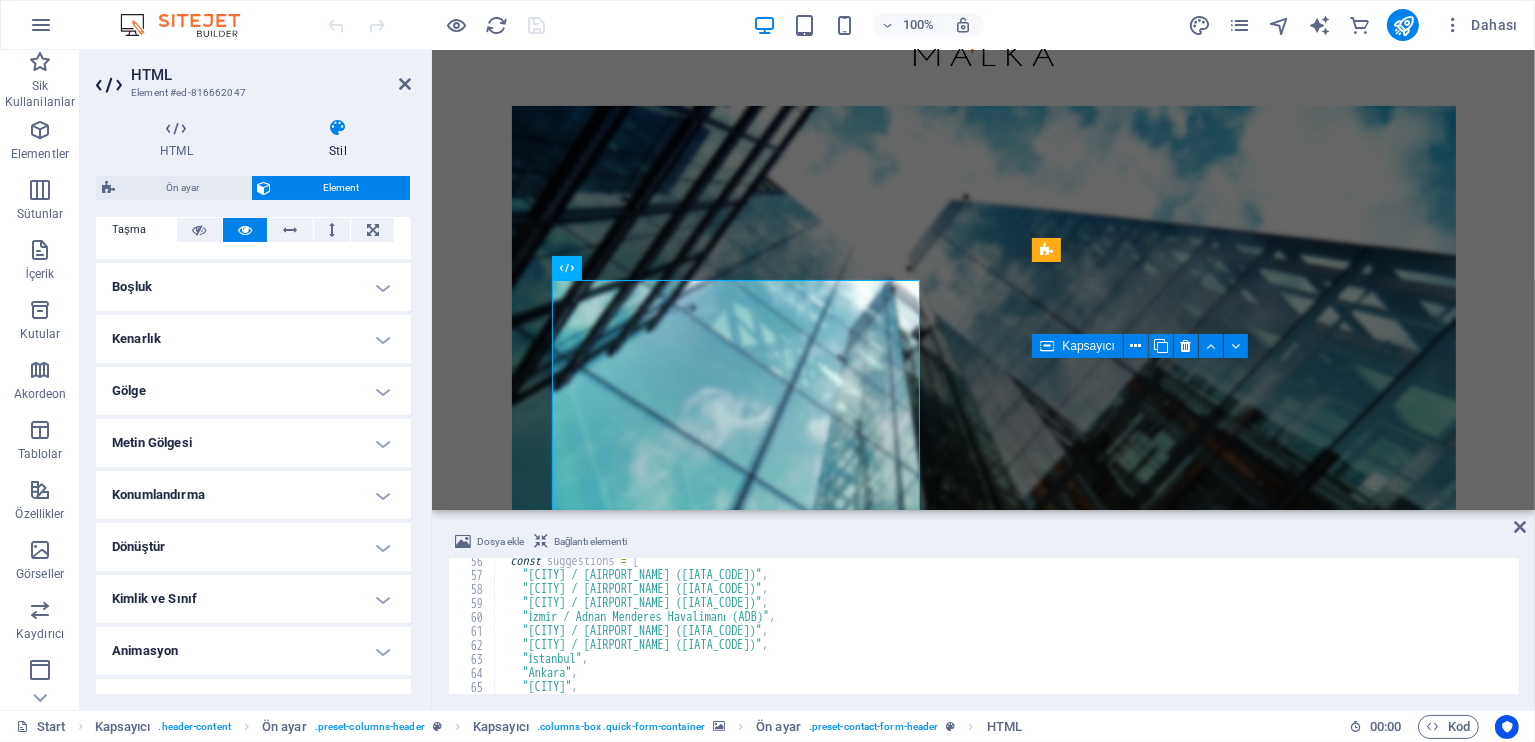 scroll, scrollTop: 384, scrollLeft: 0, axis: vertical 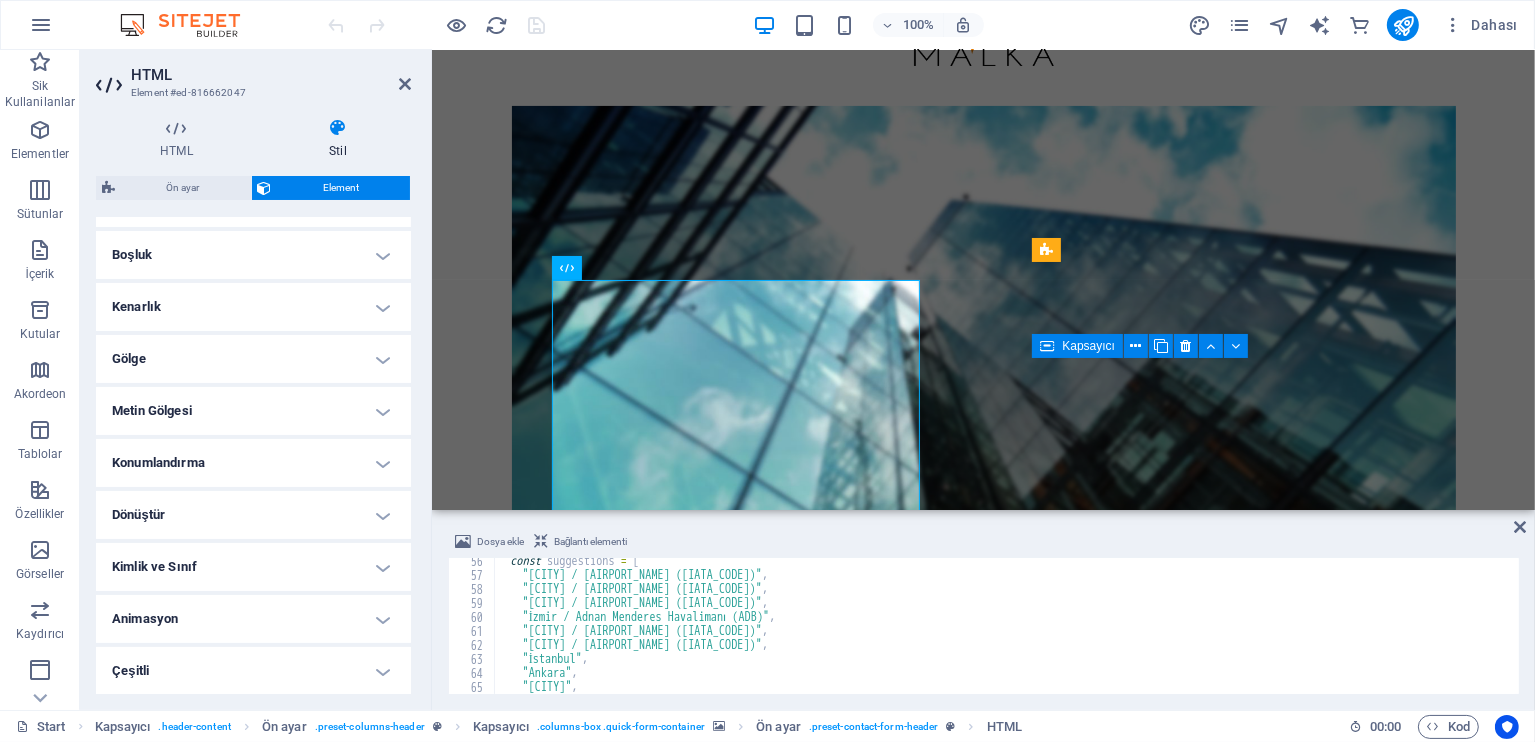 click on "Konumlandırma" at bounding box center [253, 463] 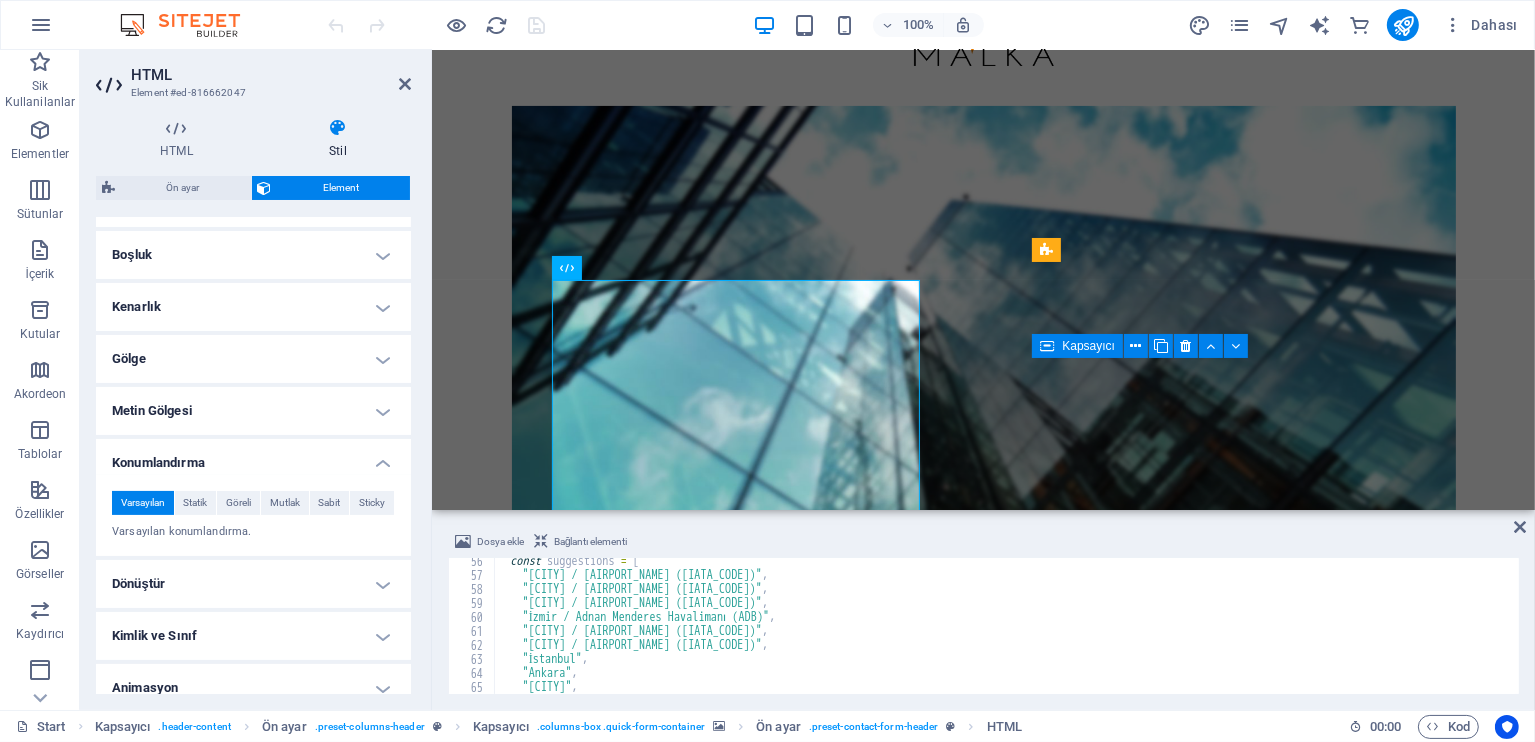 click on "Konumlandırma" at bounding box center (253, 457) 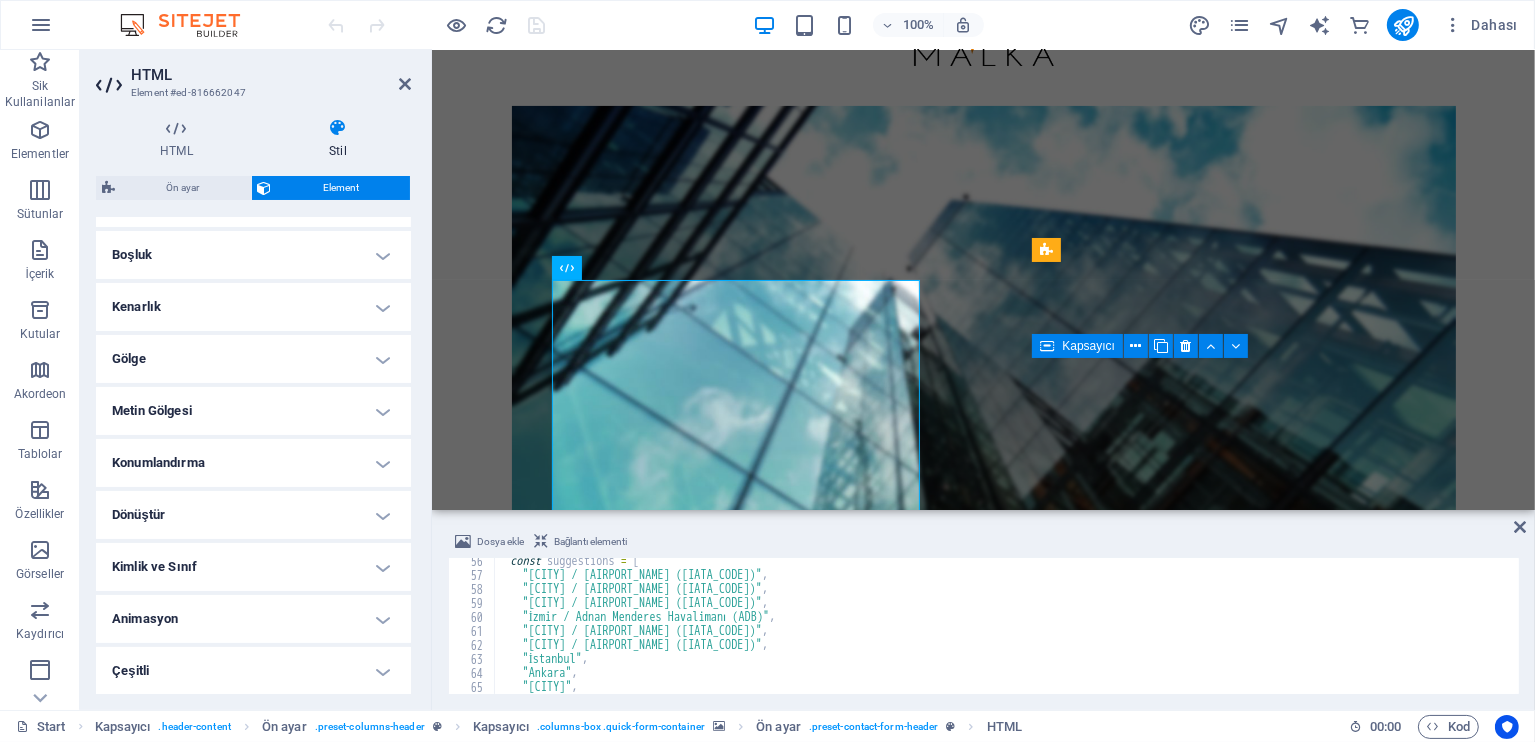 click on "Dönüştür" at bounding box center (253, 515) 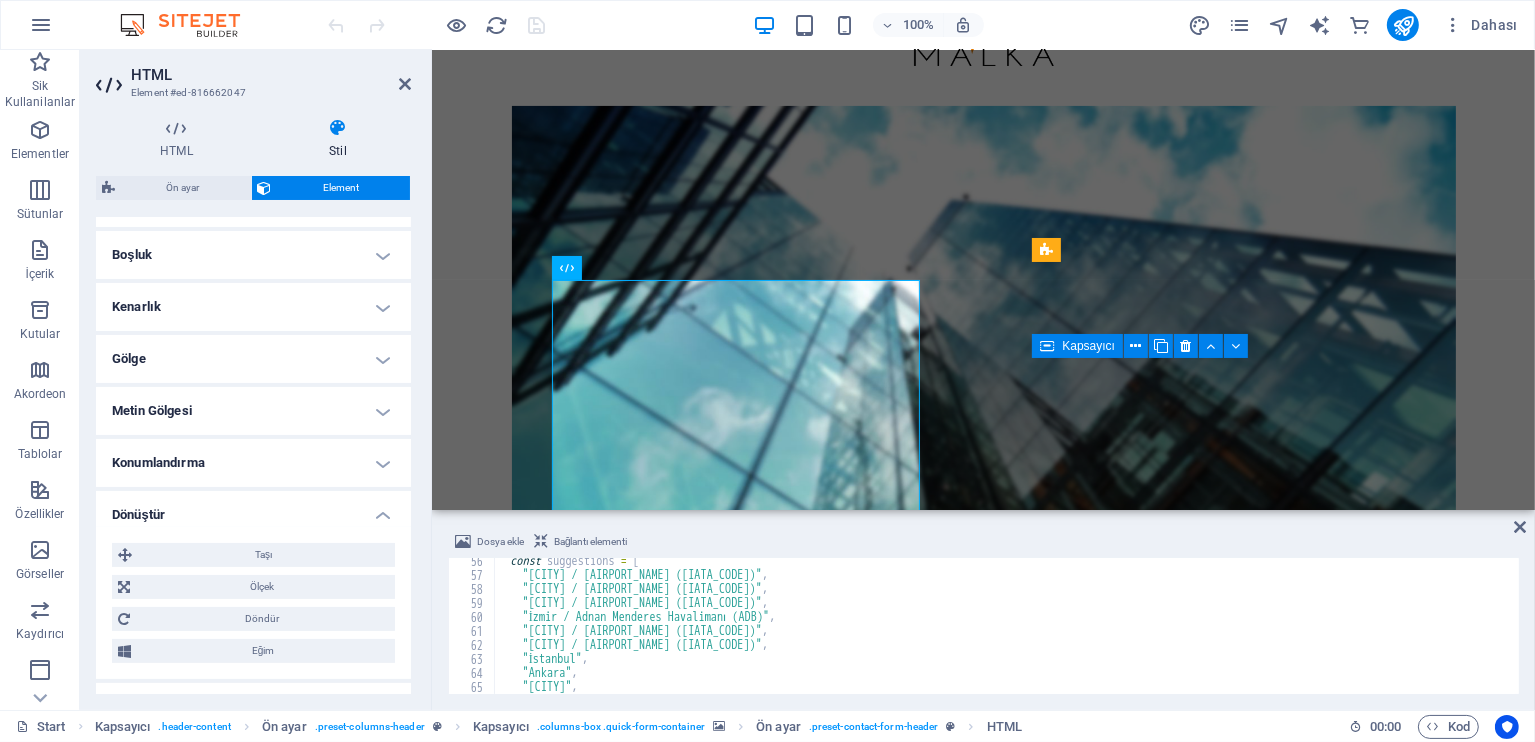 click on "Dönüştür" at bounding box center (253, 509) 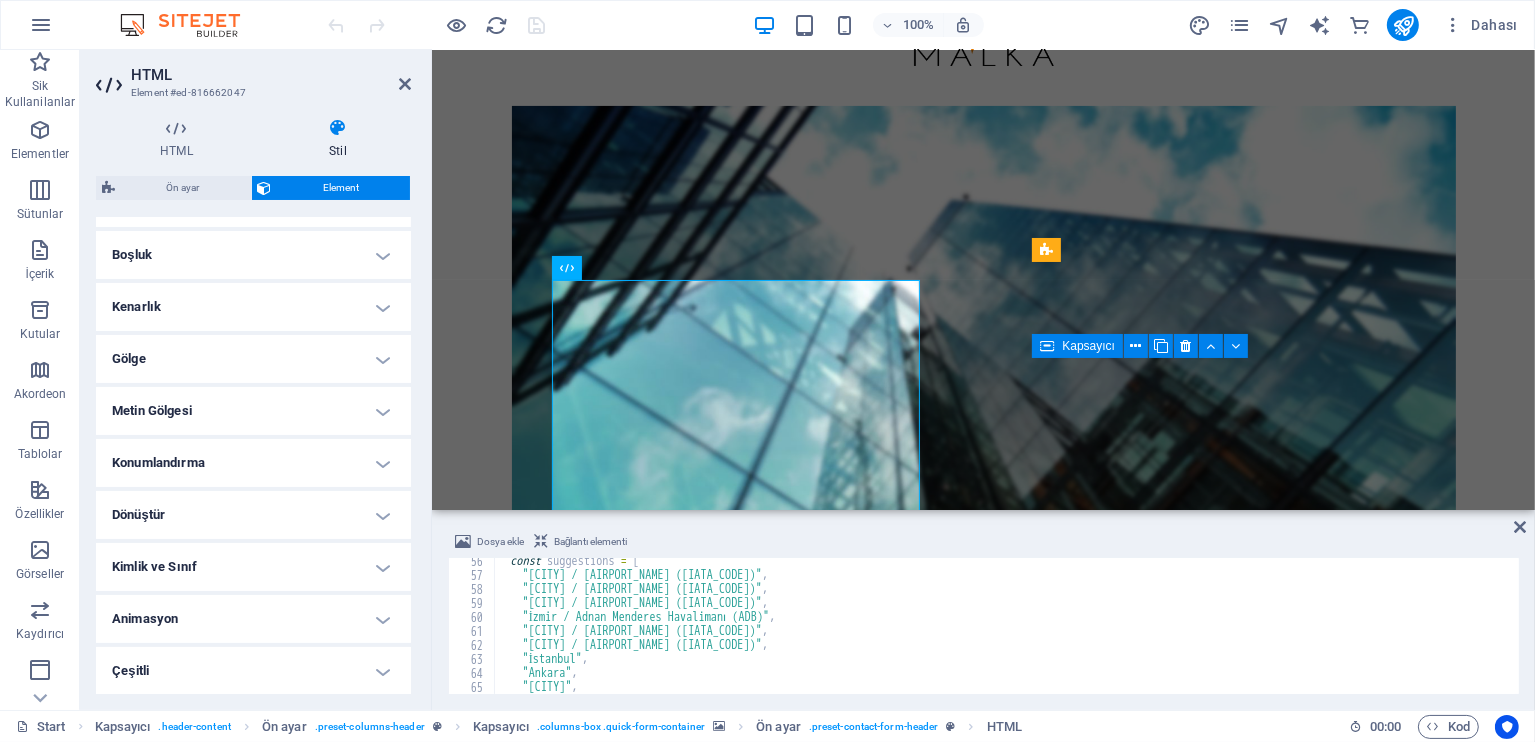 click on "Kimlik ve Sınıf" at bounding box center (253, 567) 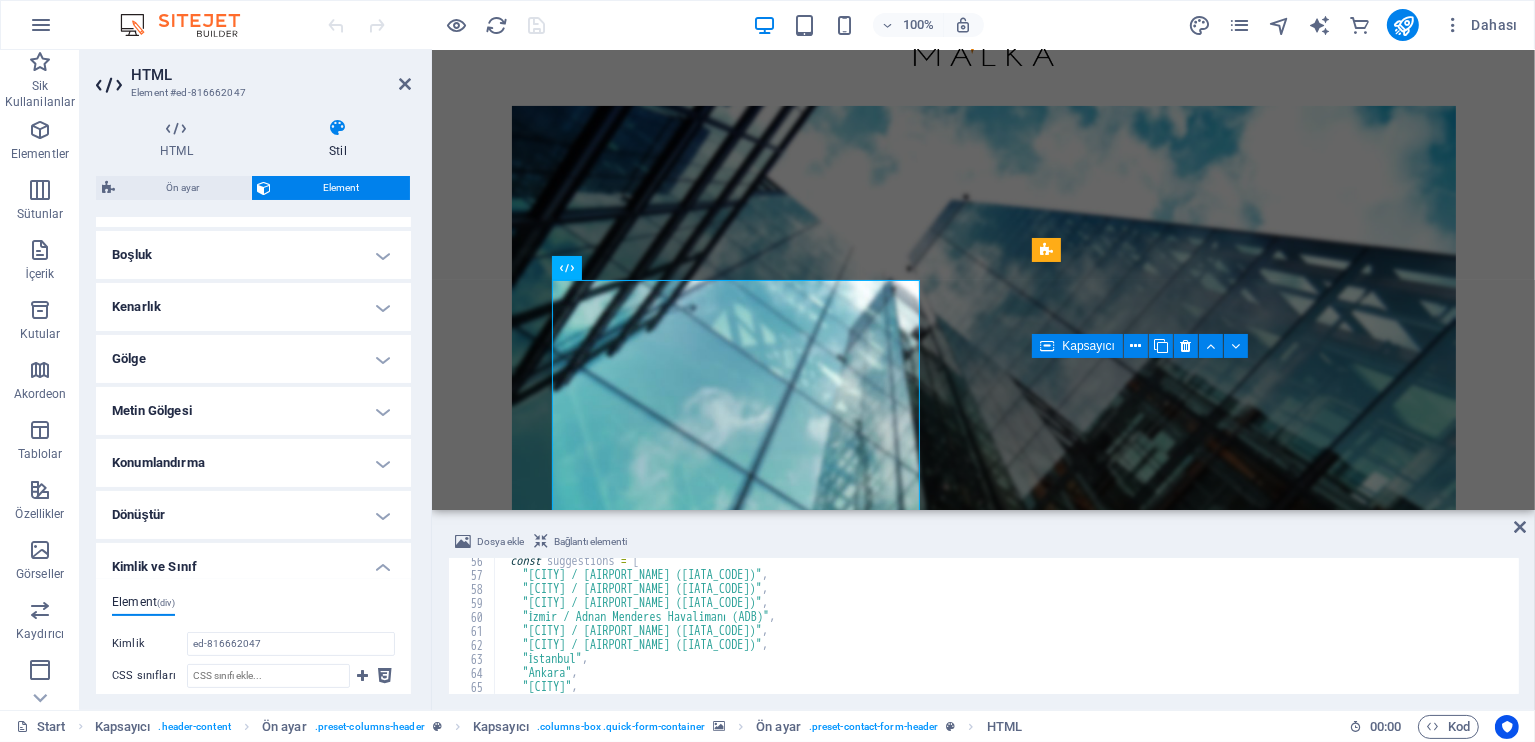 click on "Kimlik ve Sınıf" at bounding box center (253, 561) 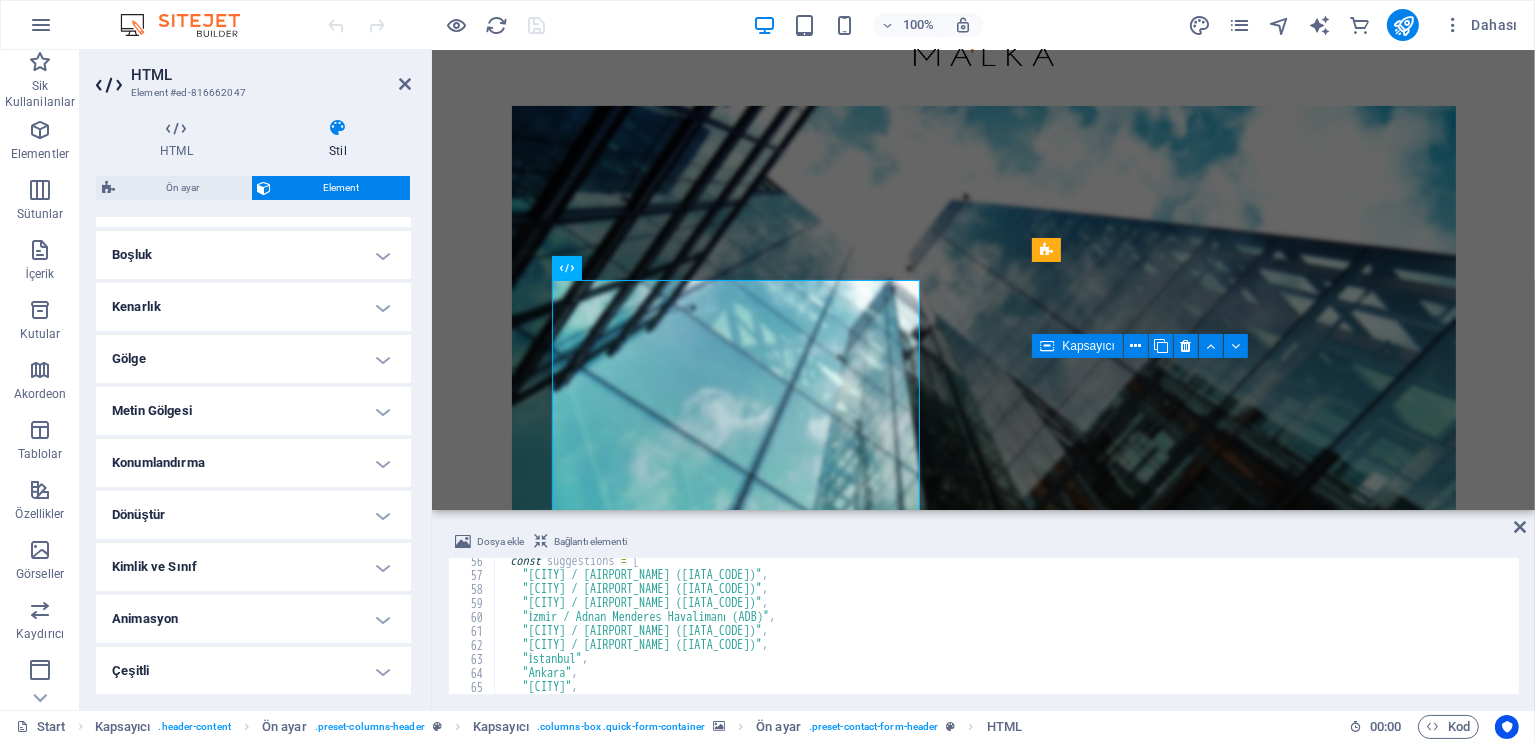 click on "Animasyon" at bounding box center (253, 619) 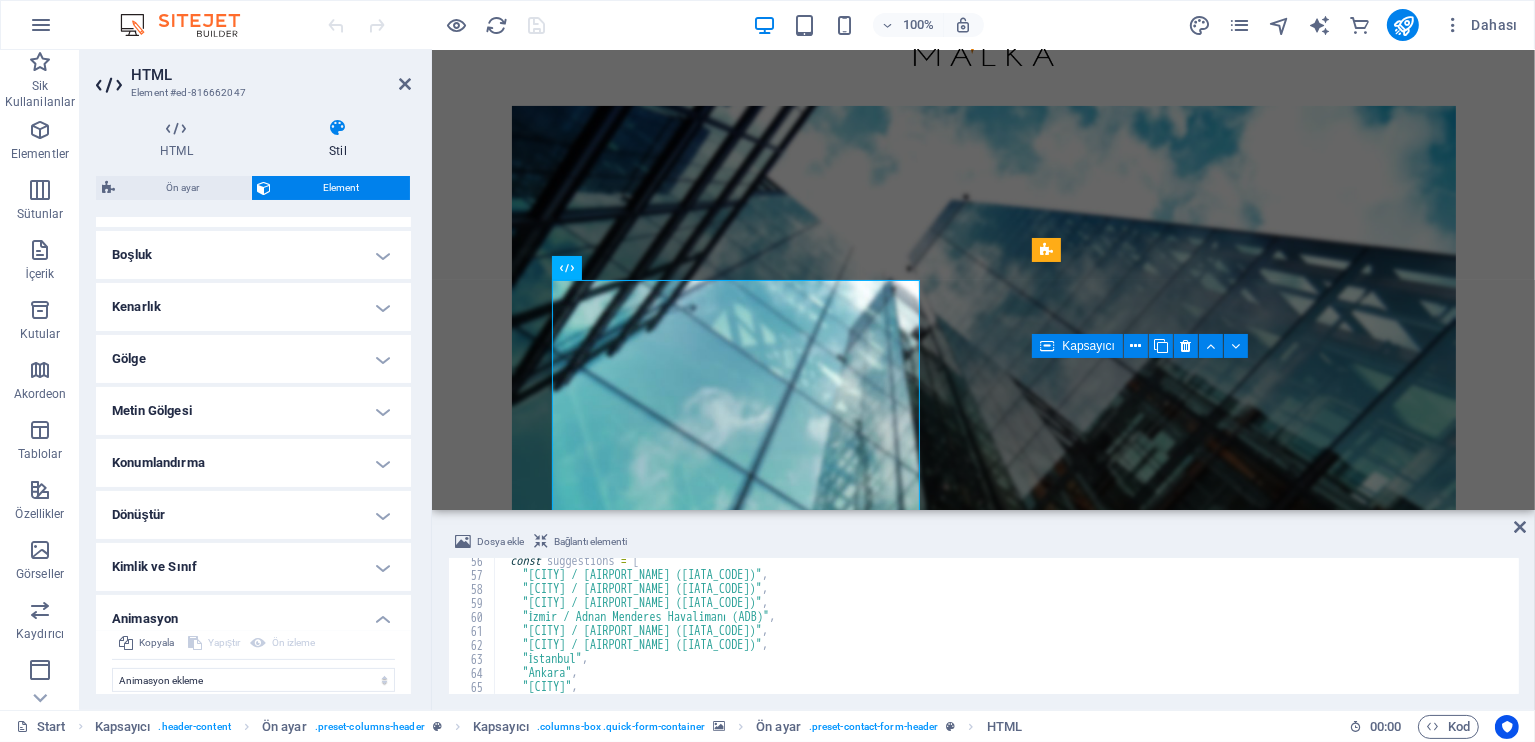 click on "Animasyon" at bounding box center [253, 613] 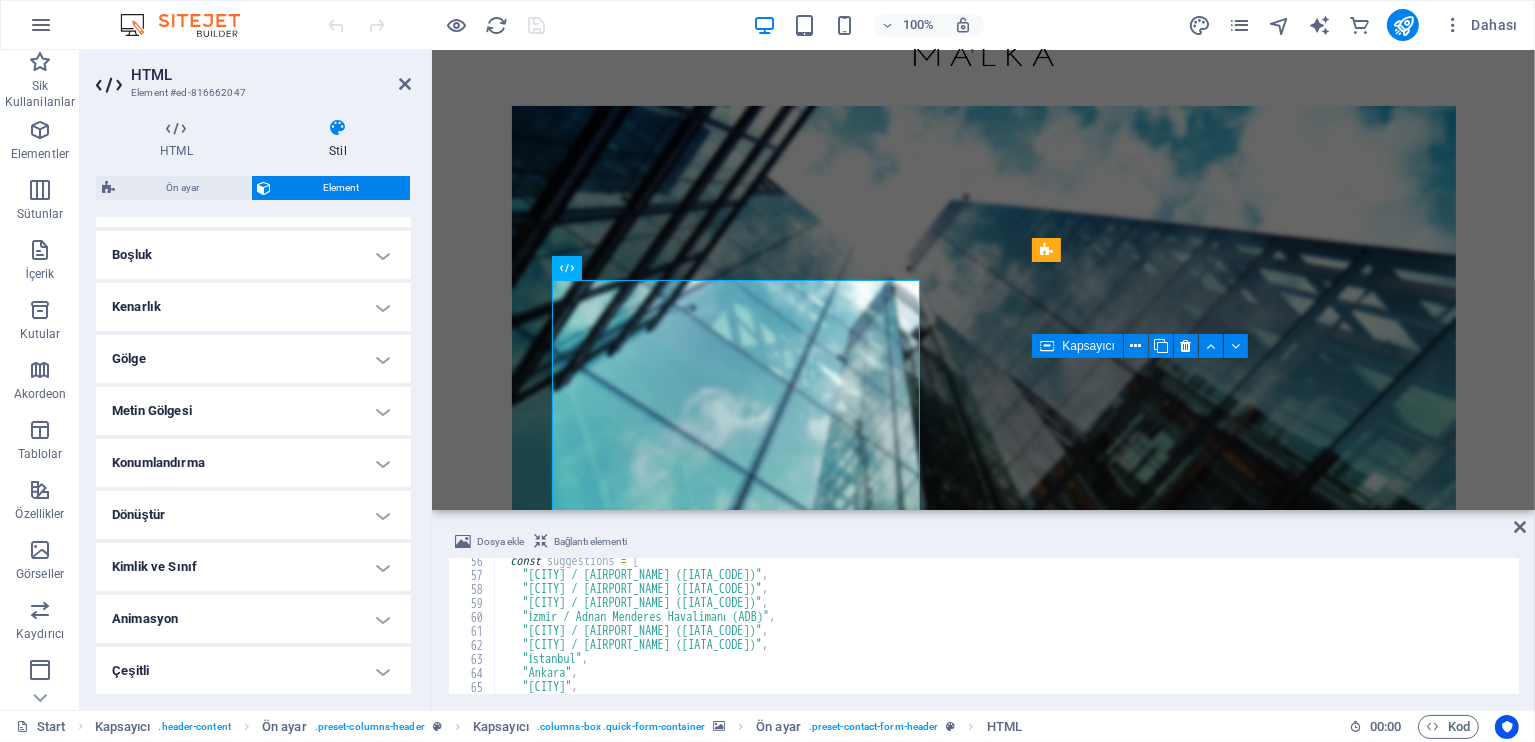 click on "Gölge" at bounding box center [253, 359] 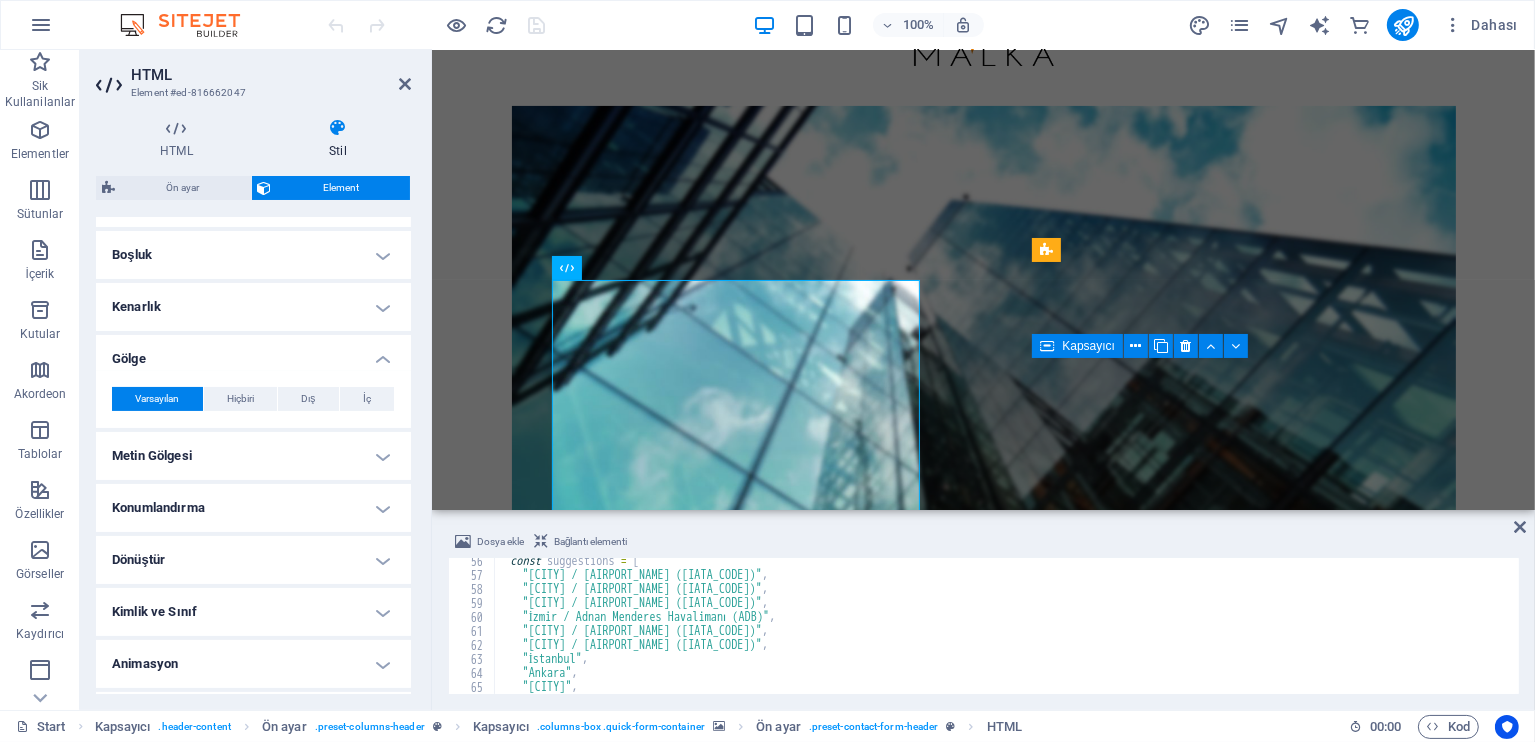 click on "Kenarlık" at bounding box center (253, 307) 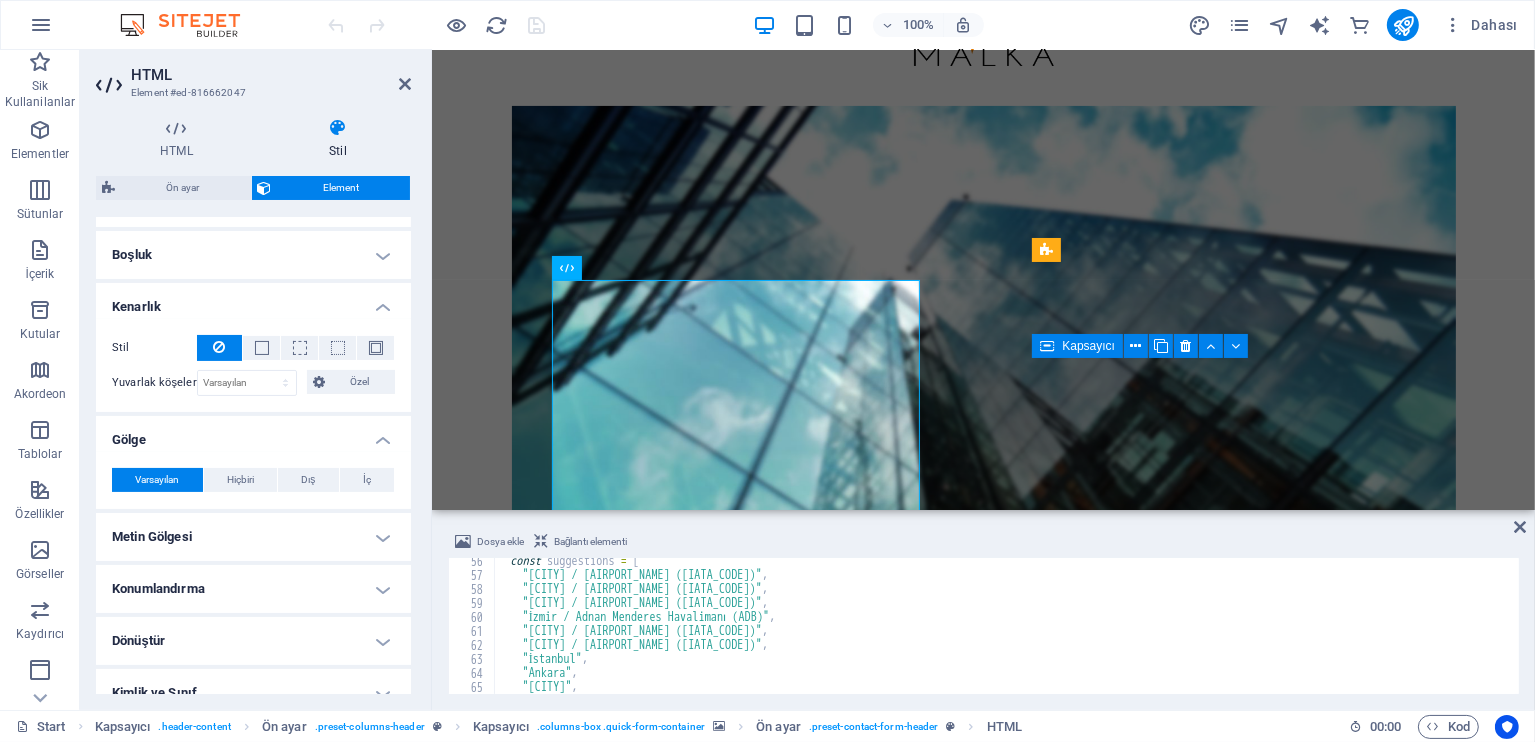 click on "Boşluk" at bounding box center [253, 255] 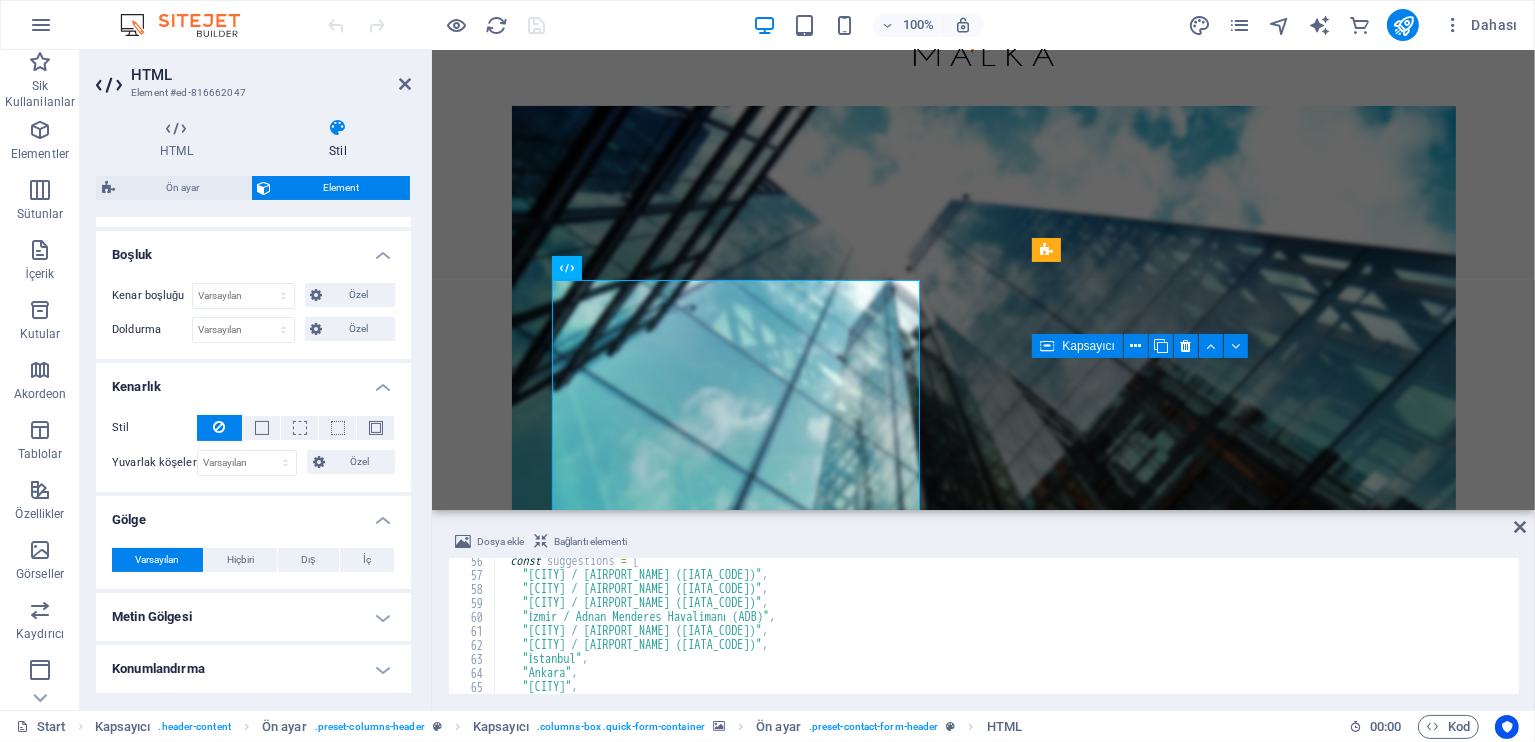 click on "Boşluk" at bounding box center (253, 249) 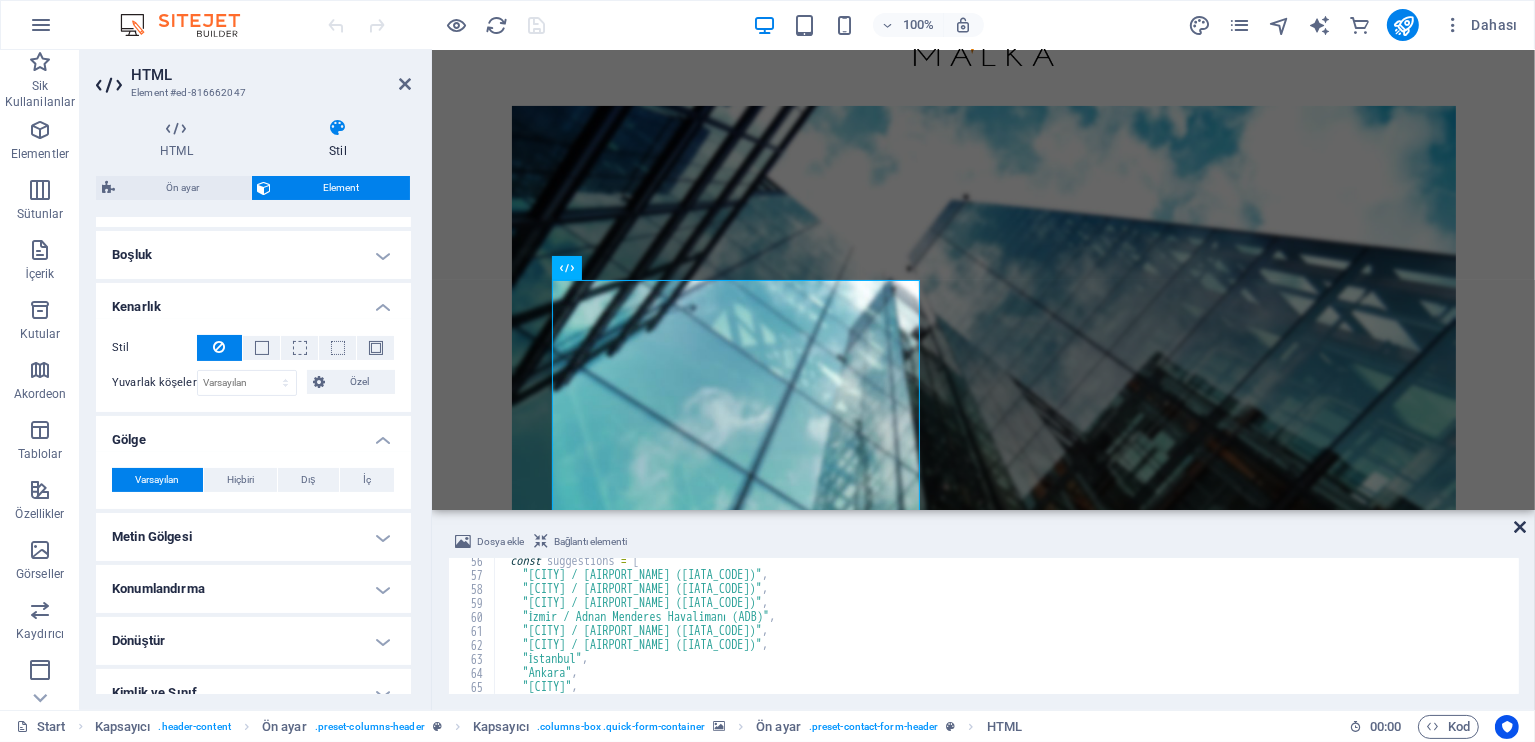 click at bounding box center [1520, 527] 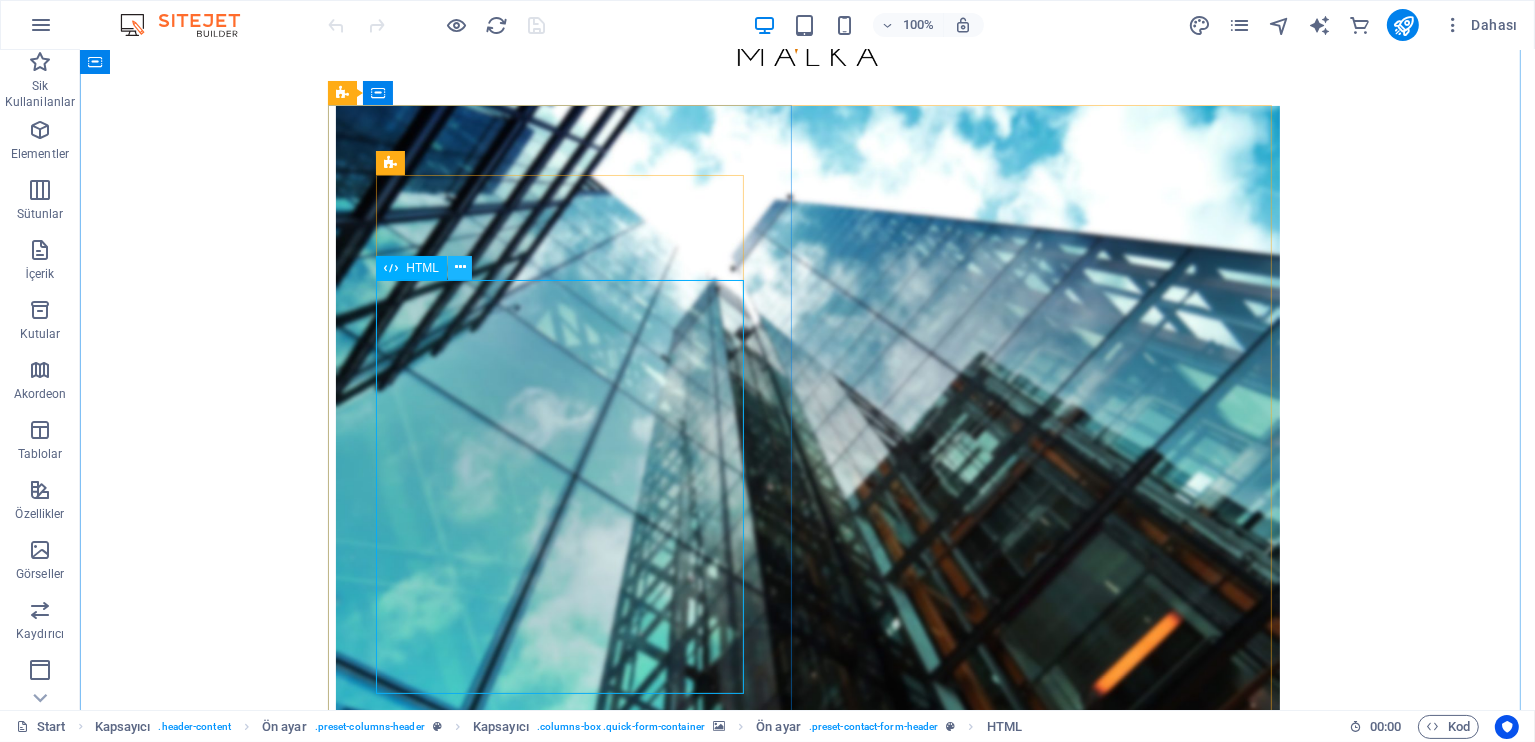 click at bounding box center [460, 267] 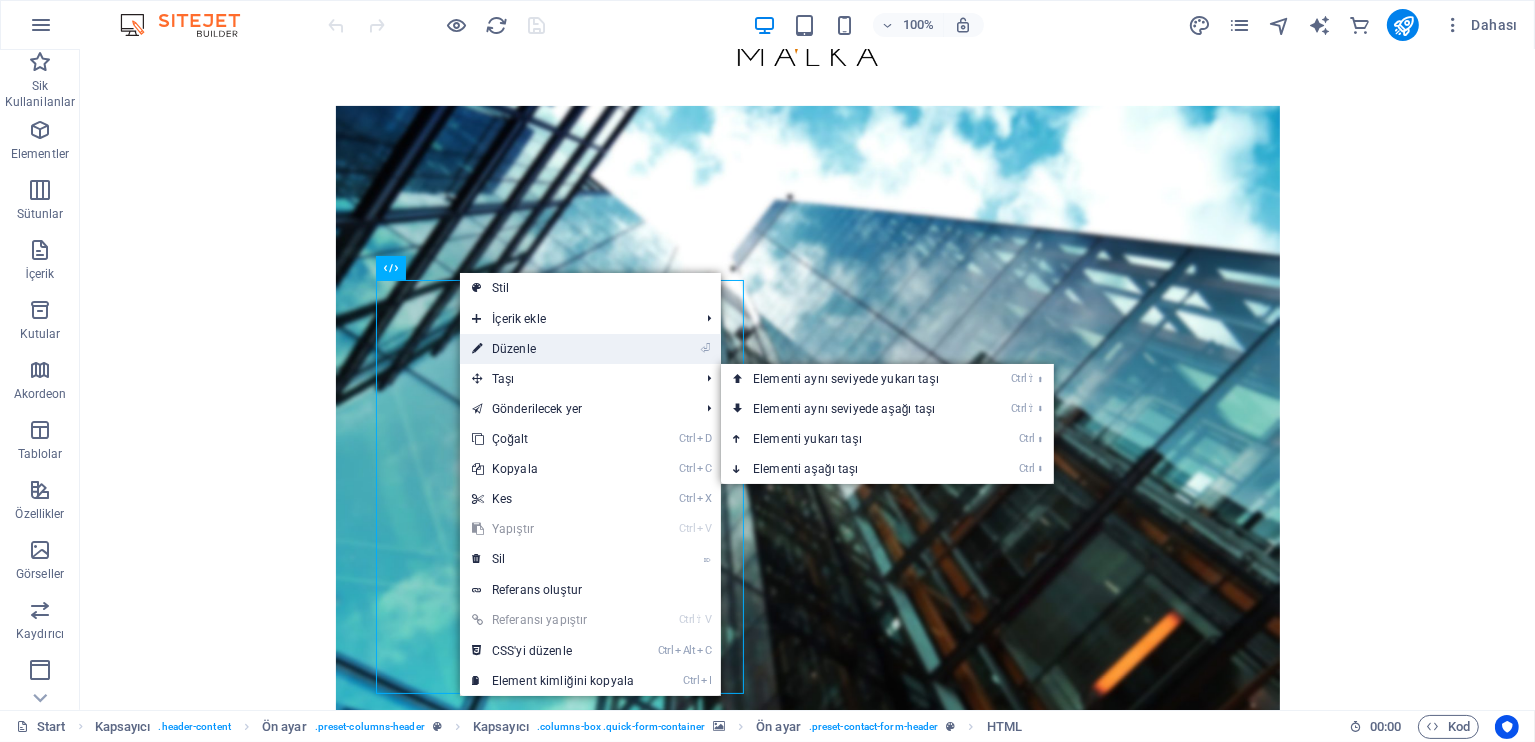 click on "⏎  Düzenle" at bounding box center (553, 349) 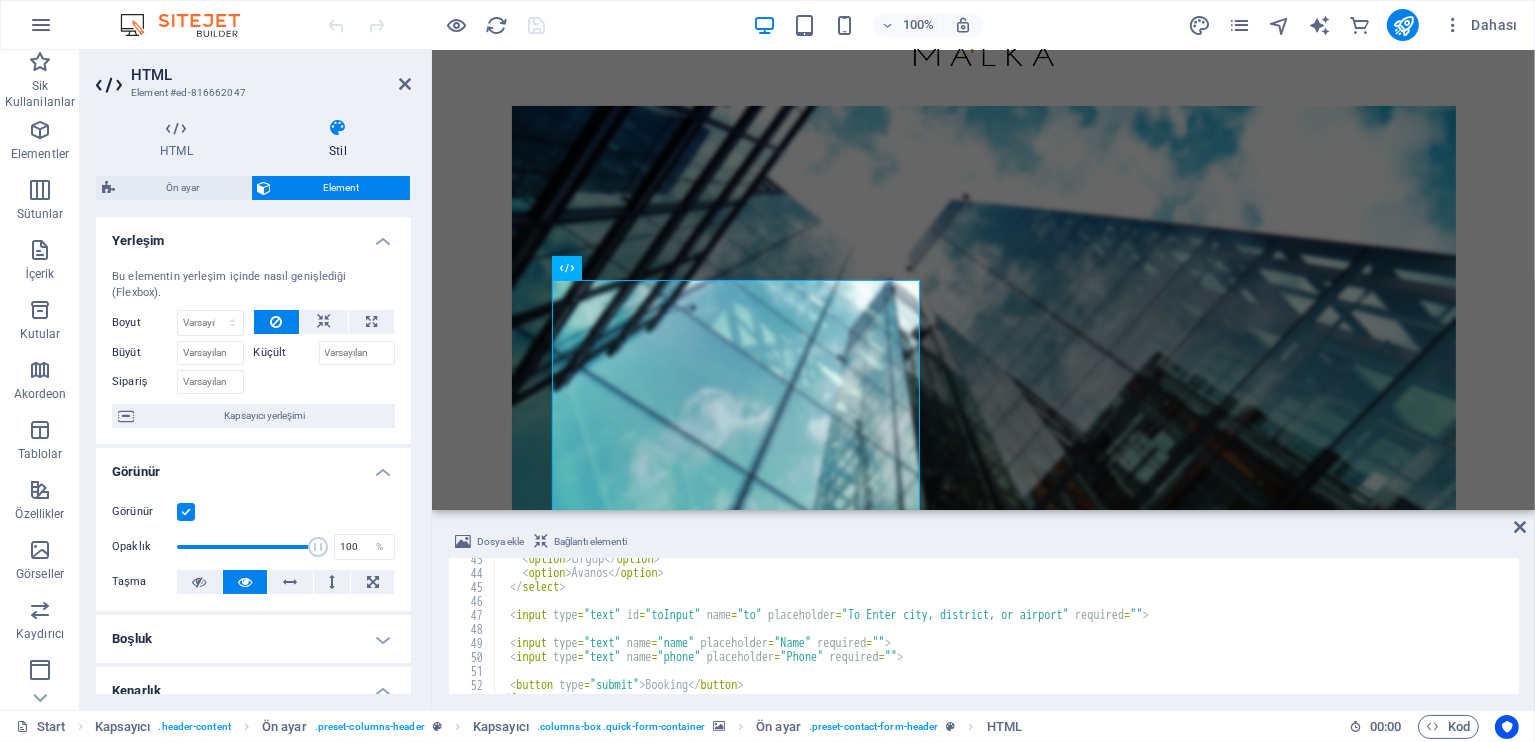 scroll, scrollTop: 534, scrollLeft: 0, axis: vertical 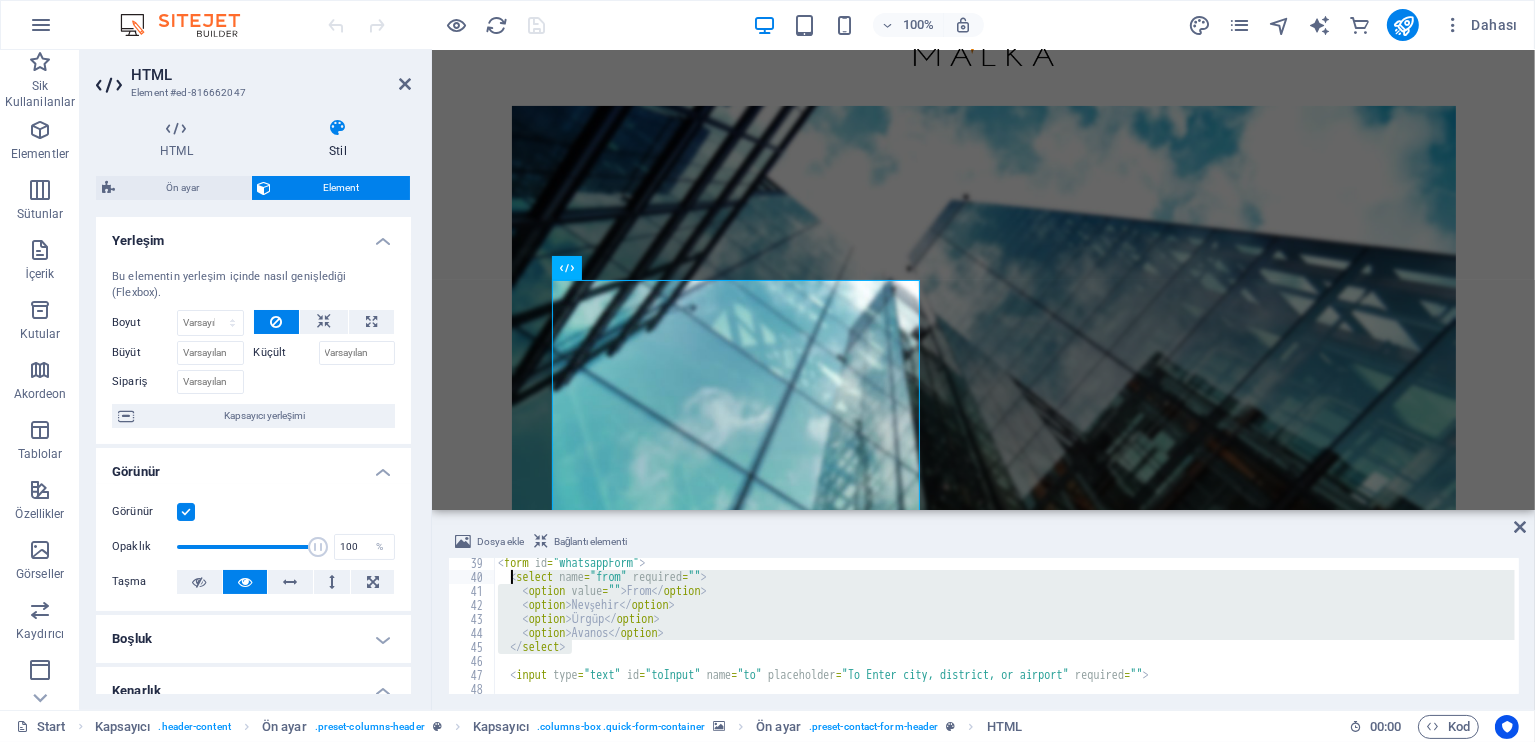 drag, startPoint x: 594, startPoint y: 652, endPoint x: 509, endPoint y: 573, distance: 116.0431 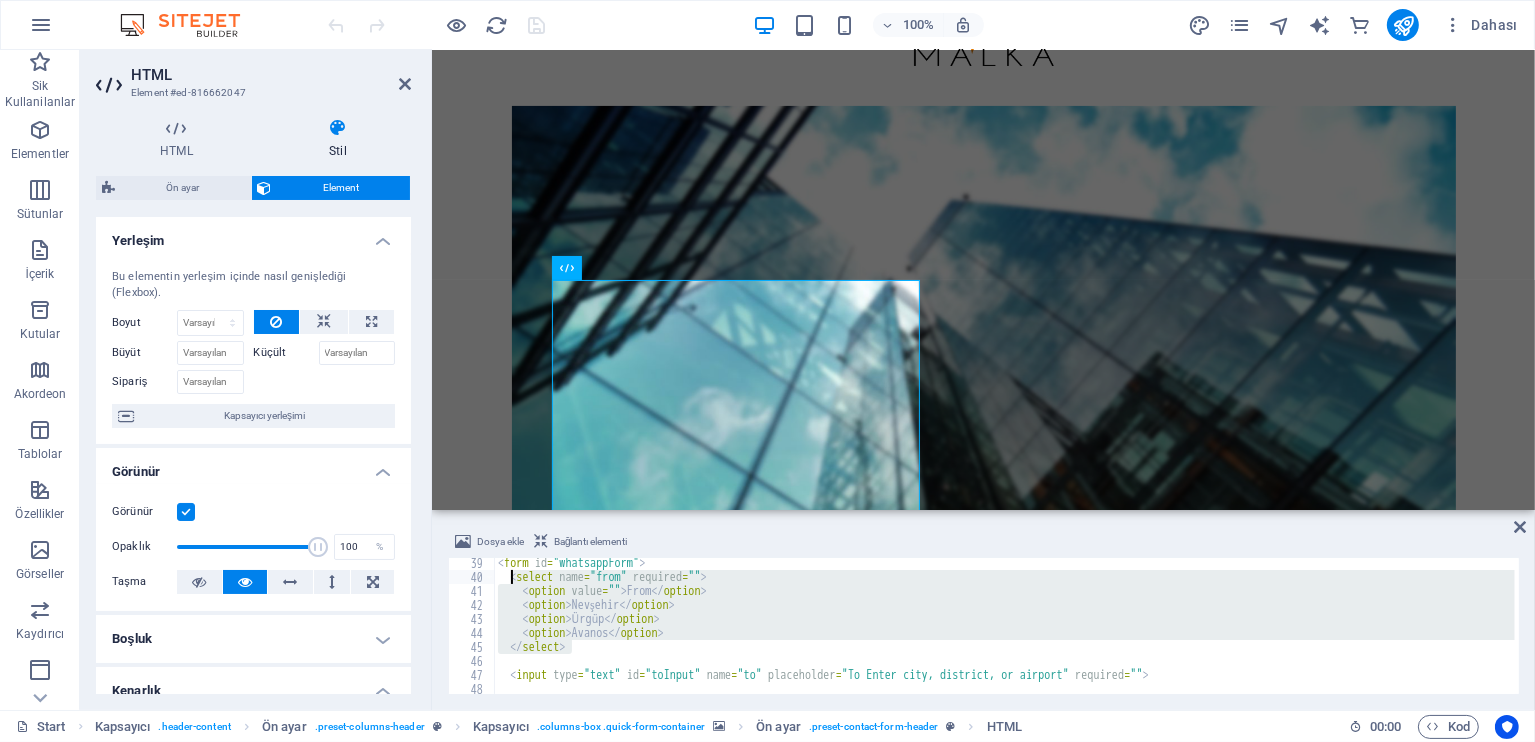 click on "< form   id = "whatsappForm" >    < select   name = "from"   required = "" >      < option   value = "" > From </ option >      < option > Nevşehir </ option >      < option > Ürgüp </ option >      < option > Avanos </ option >    </ select >    < input   type = "text"   id = "toInput"   name = "to"   placeholder = "To Enter city, district, or airport"   required = "" >    < input   type = "text"   name = "name"   placeholder = "Name"   required = "" >" at bounding box center (1004, 638) 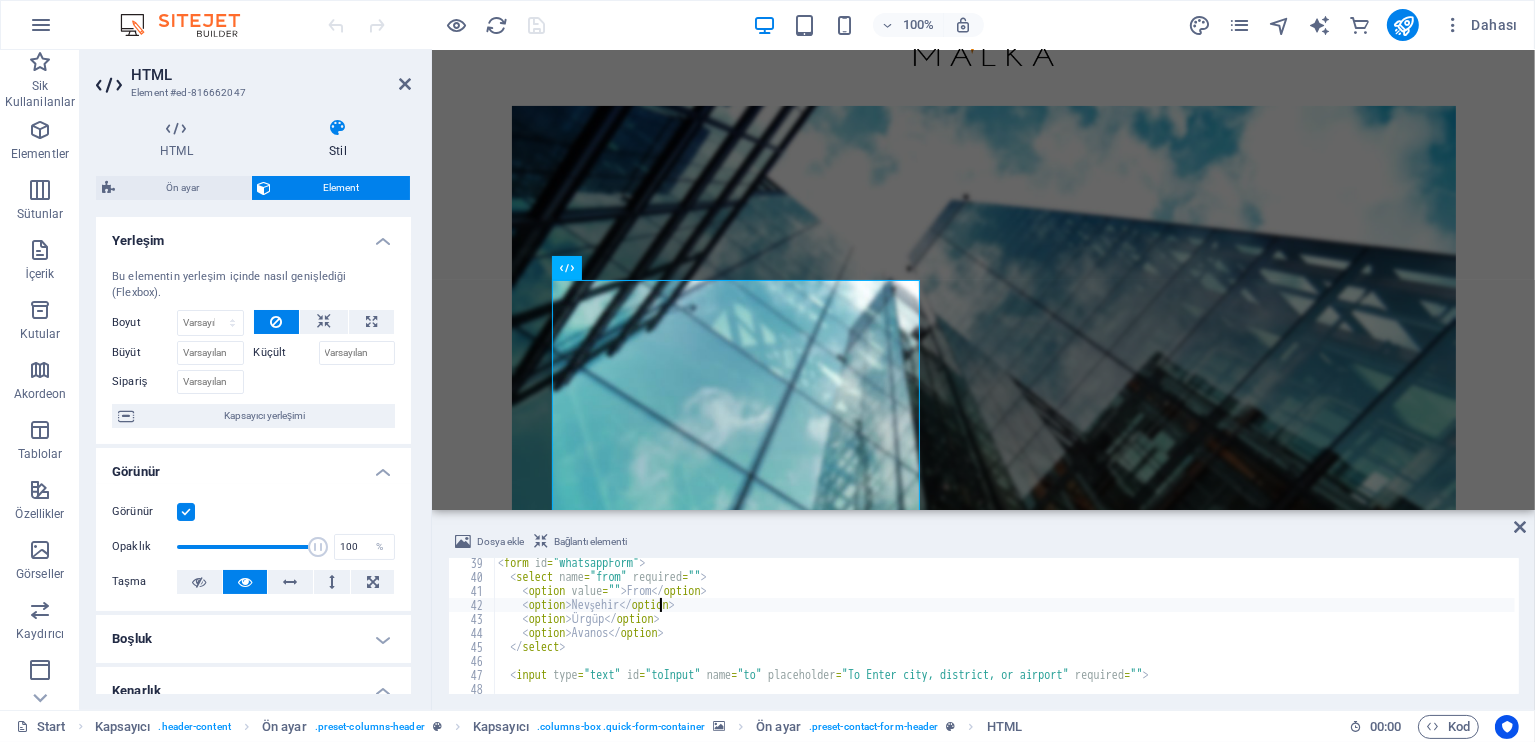 click on "< form   id = "whatsappForm" >    < select   name = "from"   required = "" >      < option   value = "" > From </ option >      < option > Nevşehir </ option >      < option > Ürgüp </ option >      < option > Avanos </ option >    </ select >    < input   type = "text"   id = "toInput"   name = "to"   placeholder = "To Enter city, district, or airport"   required = "" >    < input   type = "text"   name = "name"   placeholder = "Name"   required = "" >" at bounding box center (1004, 638) 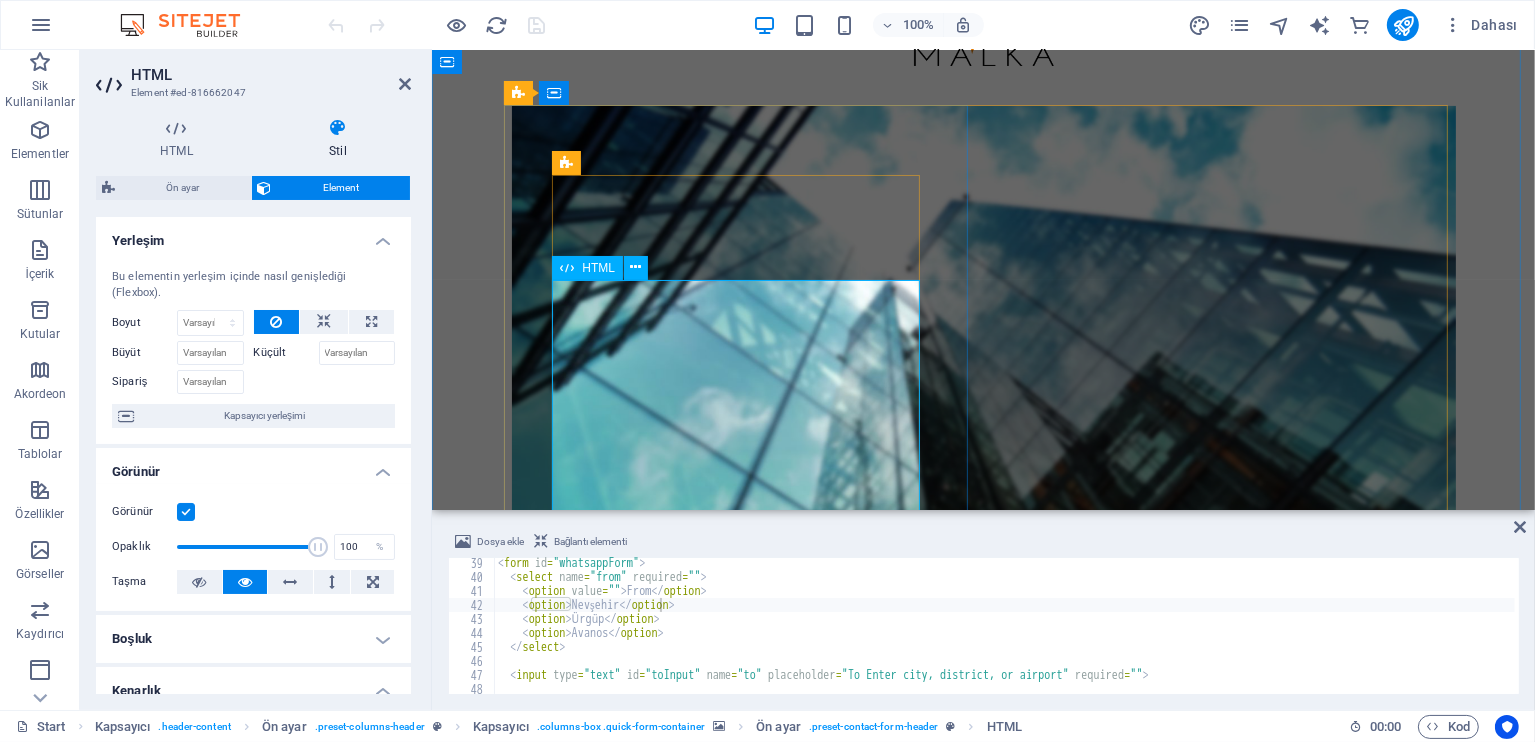 drag, startPoint x: 811, startPoint y: 411, endPoint x: 676, endPoint y: 409, distance: 135.01482 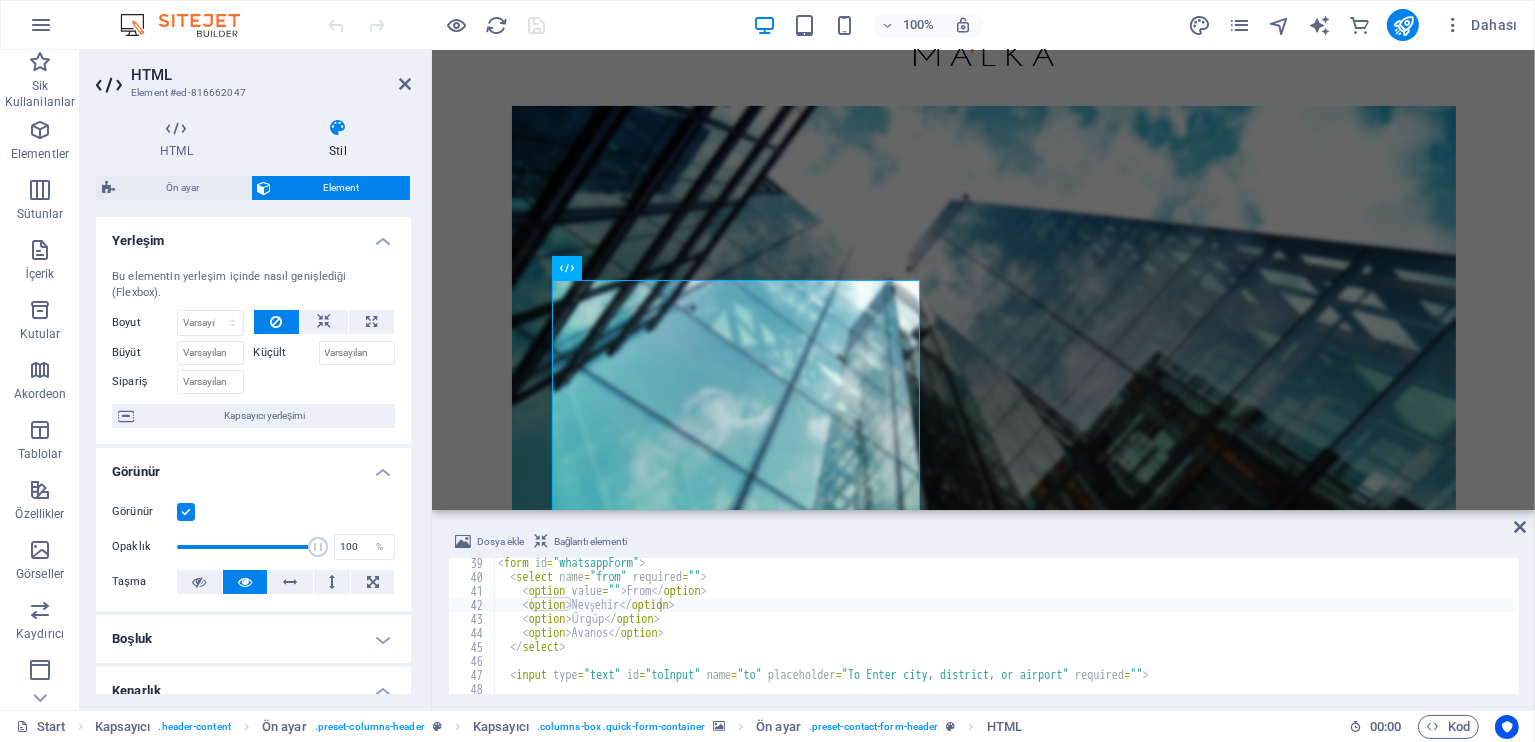 type on "<input type="text" id="toInput" name="to" placeholder="To Enter city, district, or airport" required="">" 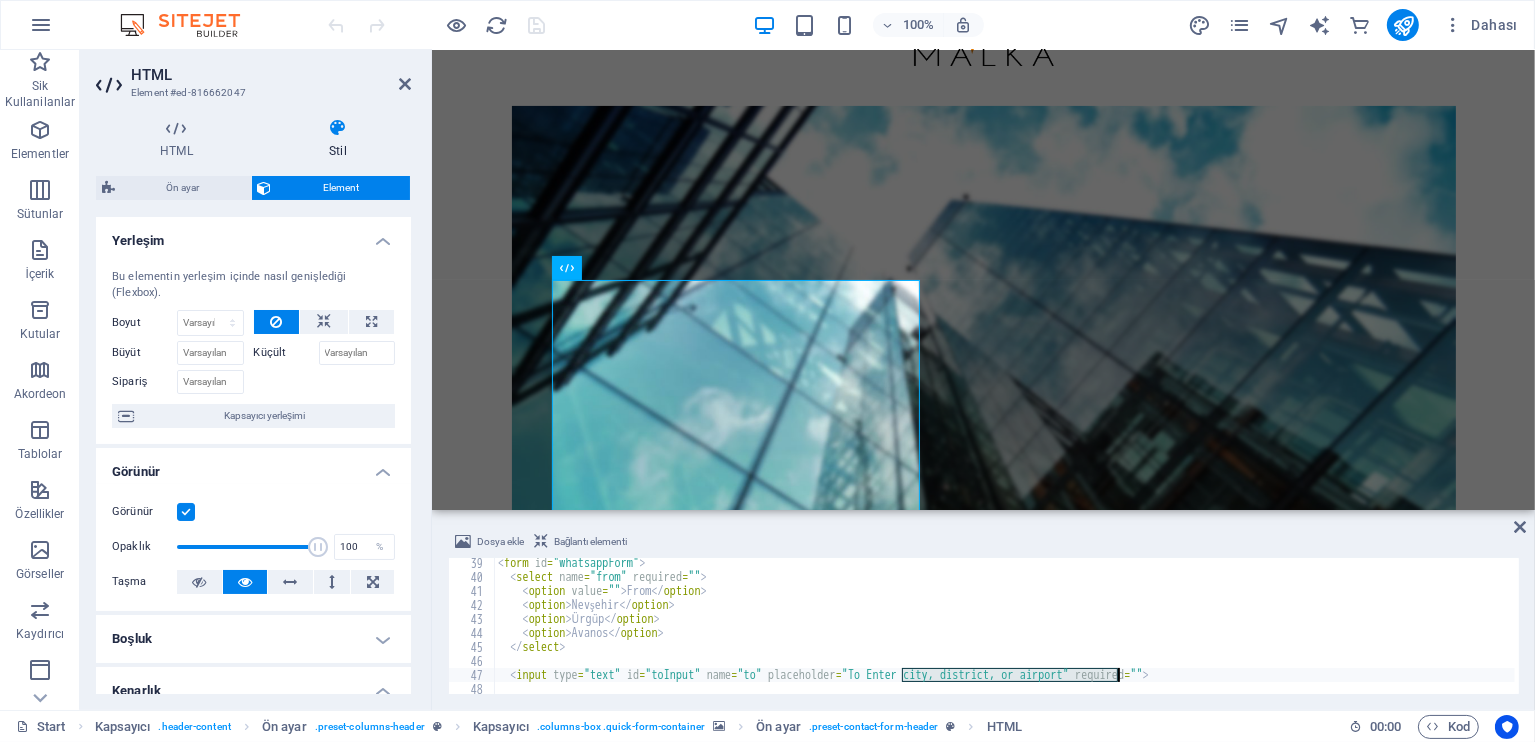 drag, startPoint x: 904, startPoint y: 674, endPoint x: 1118, endPoint y: 675, distance: 214.00233 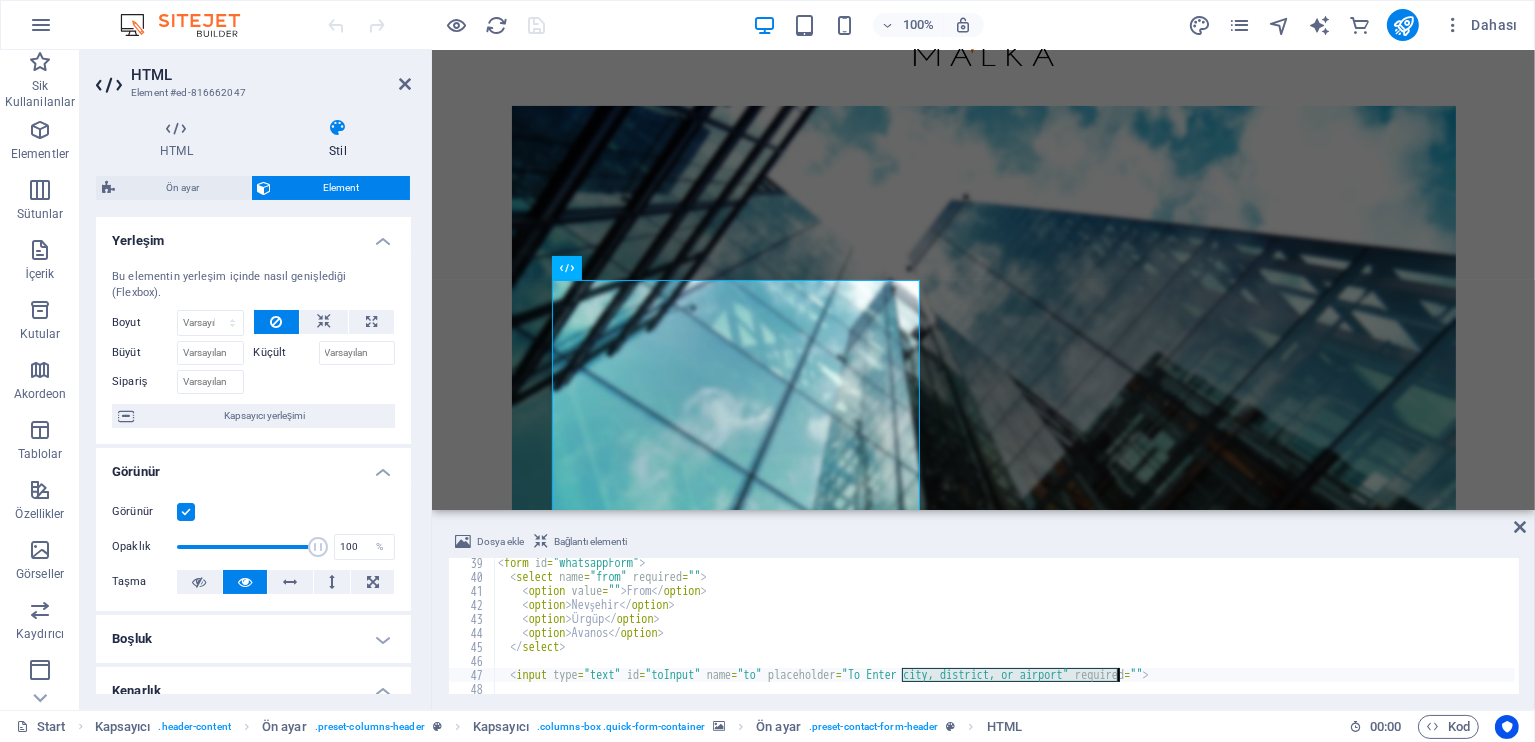 click on "< form   id = "whatsappForm" >    < select   name = "from"   required = "" >      < option   value = "" > From </ option >      < option > Nevşehir </ option >      < option > Ürgüp </ option >      < option > Avanos </ option >    </ select >    < input   type = "text"   id = "toInput"   name = "to"   placeholder = "To Enter city, district, or airport"   required = "" >    < input   type = "text"   name = "name"   placeholder = "Name"   required = "" >" at bounding box center (1004, 638) 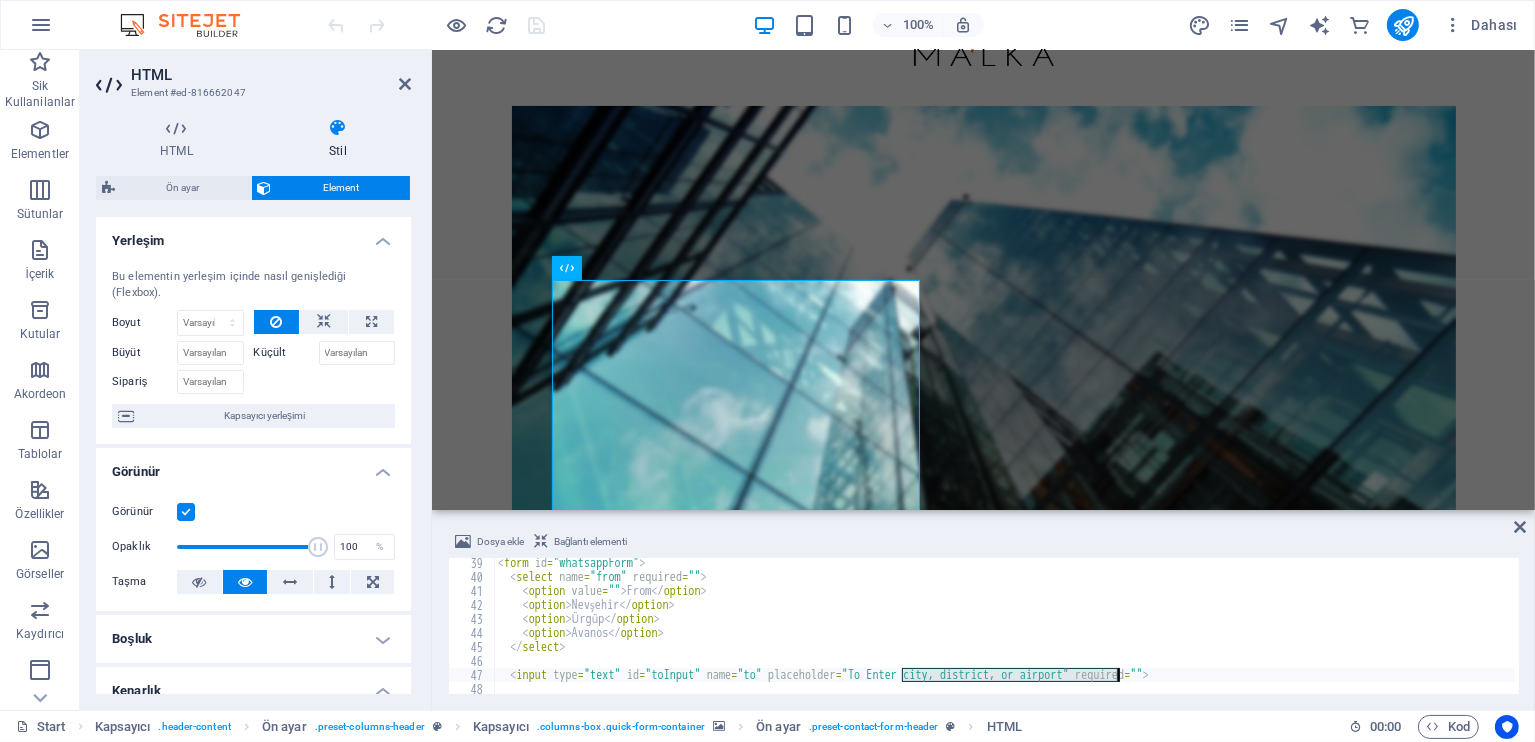 click on "< form   id = "whatsappForm" >    < select   name = "from"   required = "" >      < option   value = "" > From </ option >      < option > Nevşehir </ option >      < option > Ürgüp </ option >      < option > Avanos </ option >    </ select >    < input   type = "text"   id = "toInput"   name = "to"   placeholder = "To Enter city, district, or airport"   required = "" >    < input   type = "text"   name = "name"   placeholder = "Name"   required = "" >" at bounding box center [1004, 638] 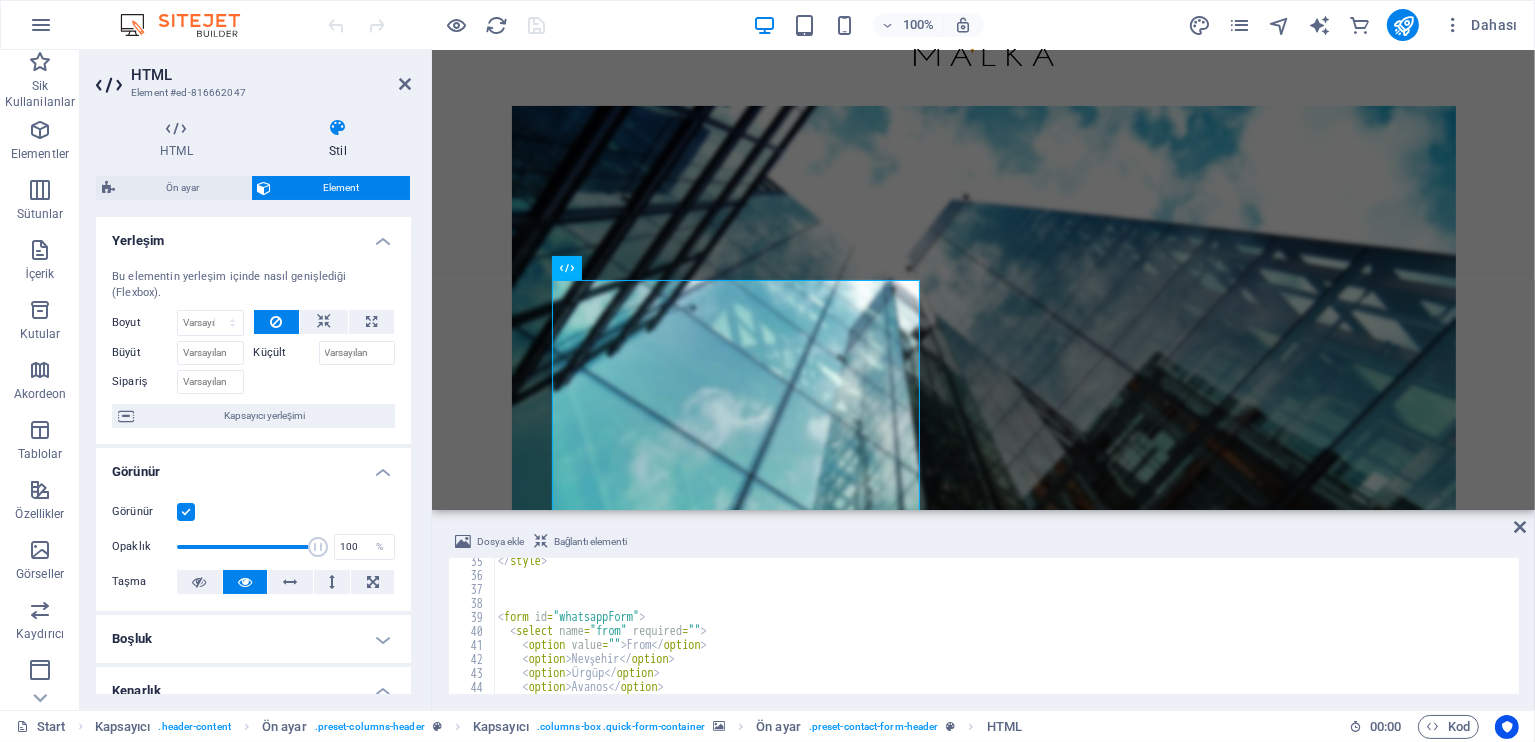 scroll, scrollTop: 480, scrollLeft: 0, axis: vertical 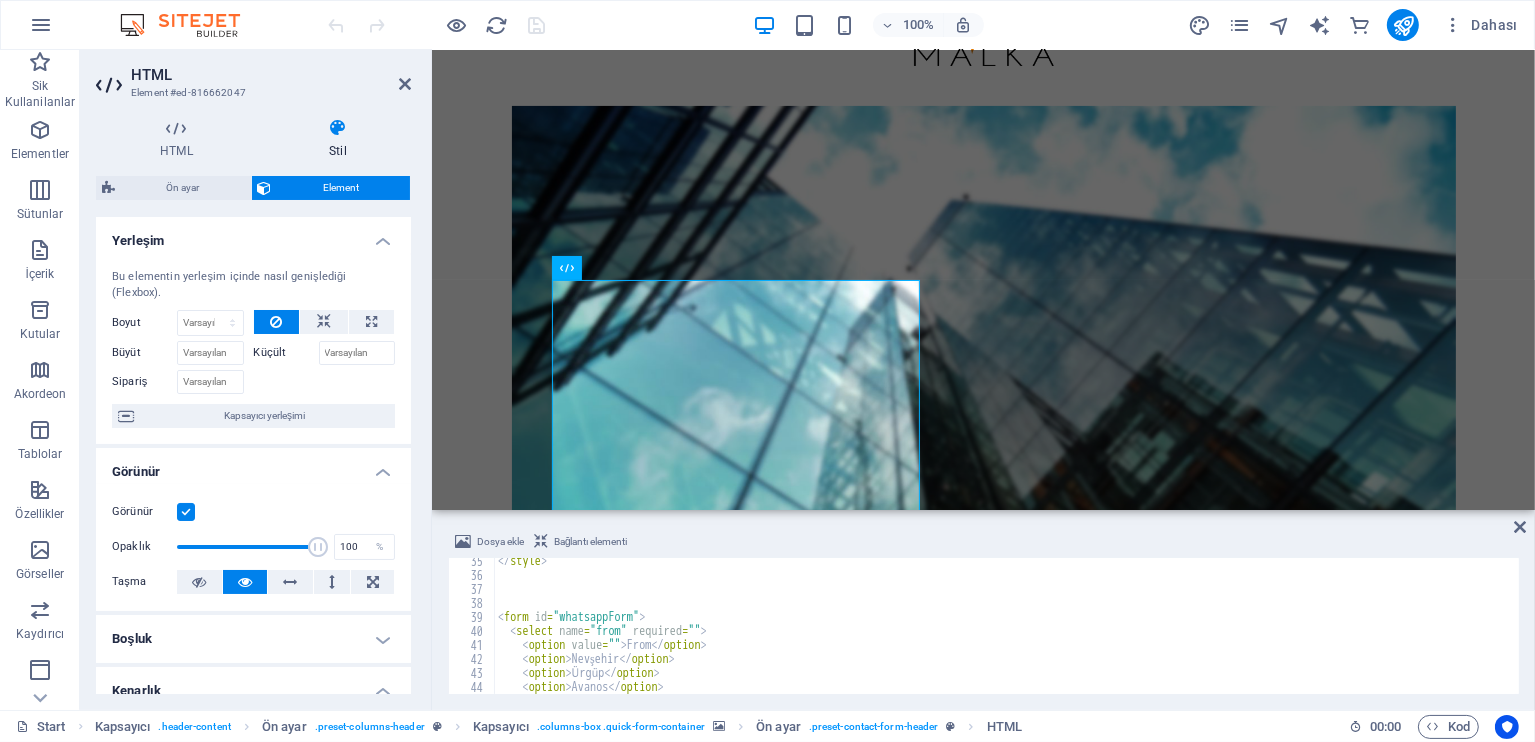 click on "</ style > < form   id = "whatsappForm" >    < select   name = "from"   required = "" >      < option   value = "" > From </ option >      < option > Nevşehir </ option >      < option > Ürgüp </ option >      < option > Avanos </ option >    </ select >" at bounding box center (1004, 636) 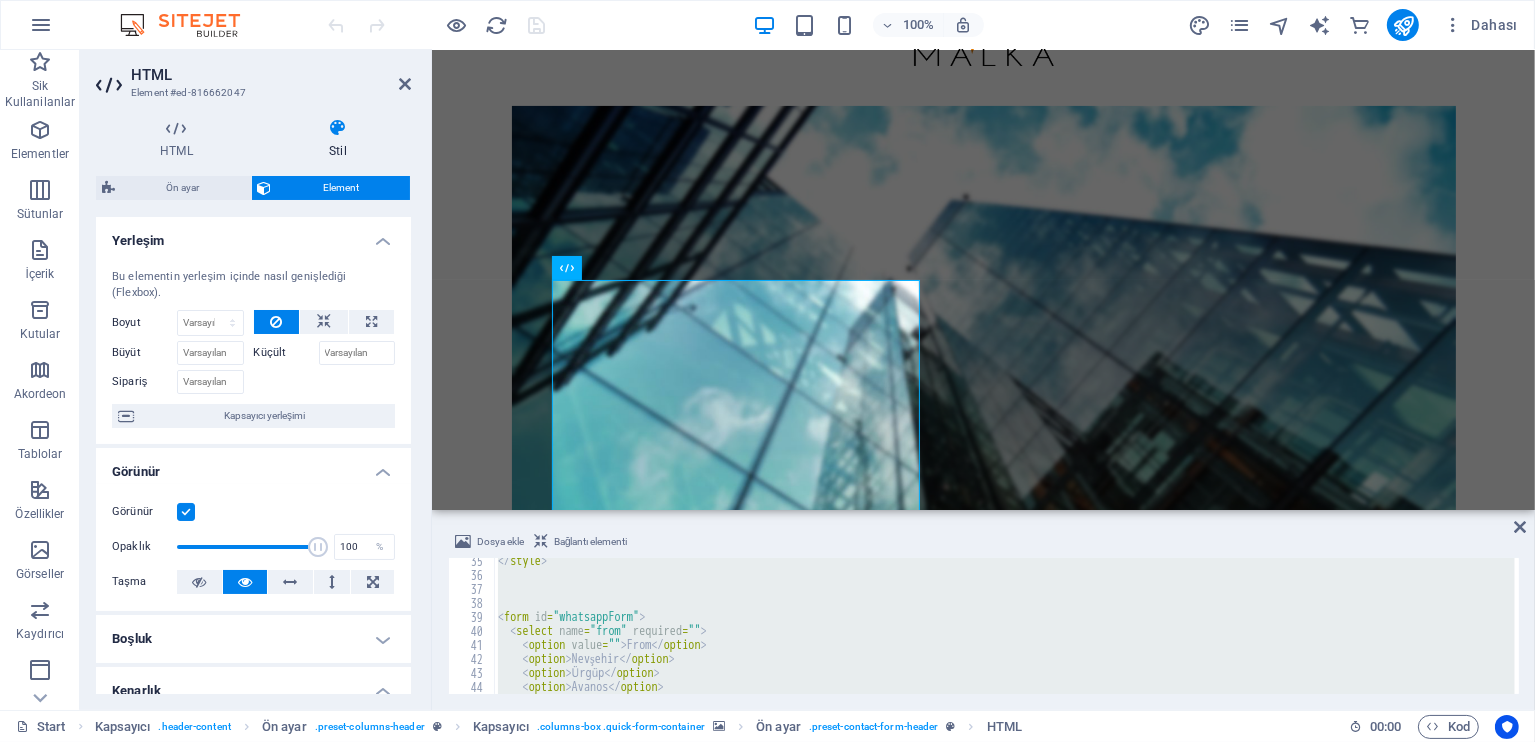 paste 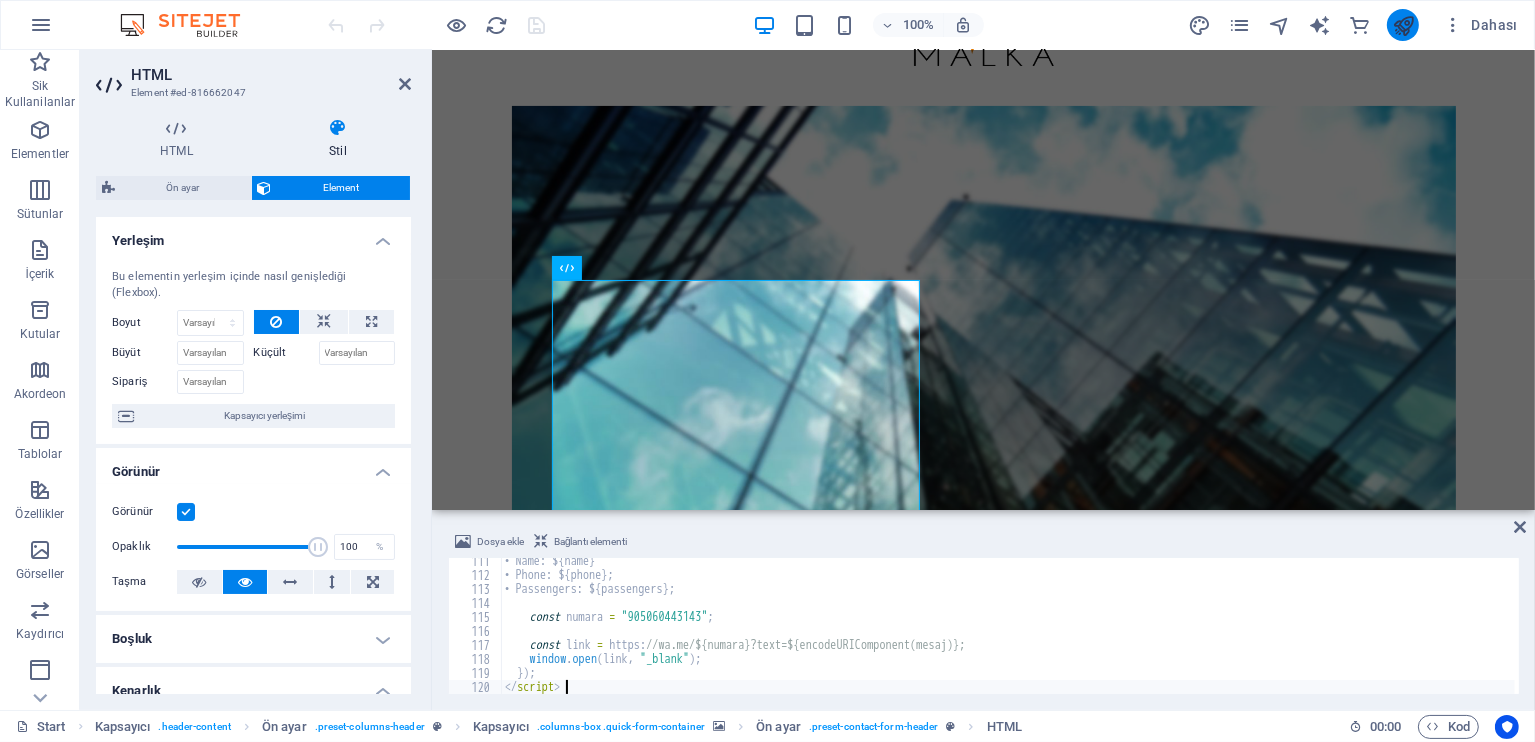 click at bounding box center (1403, 25) 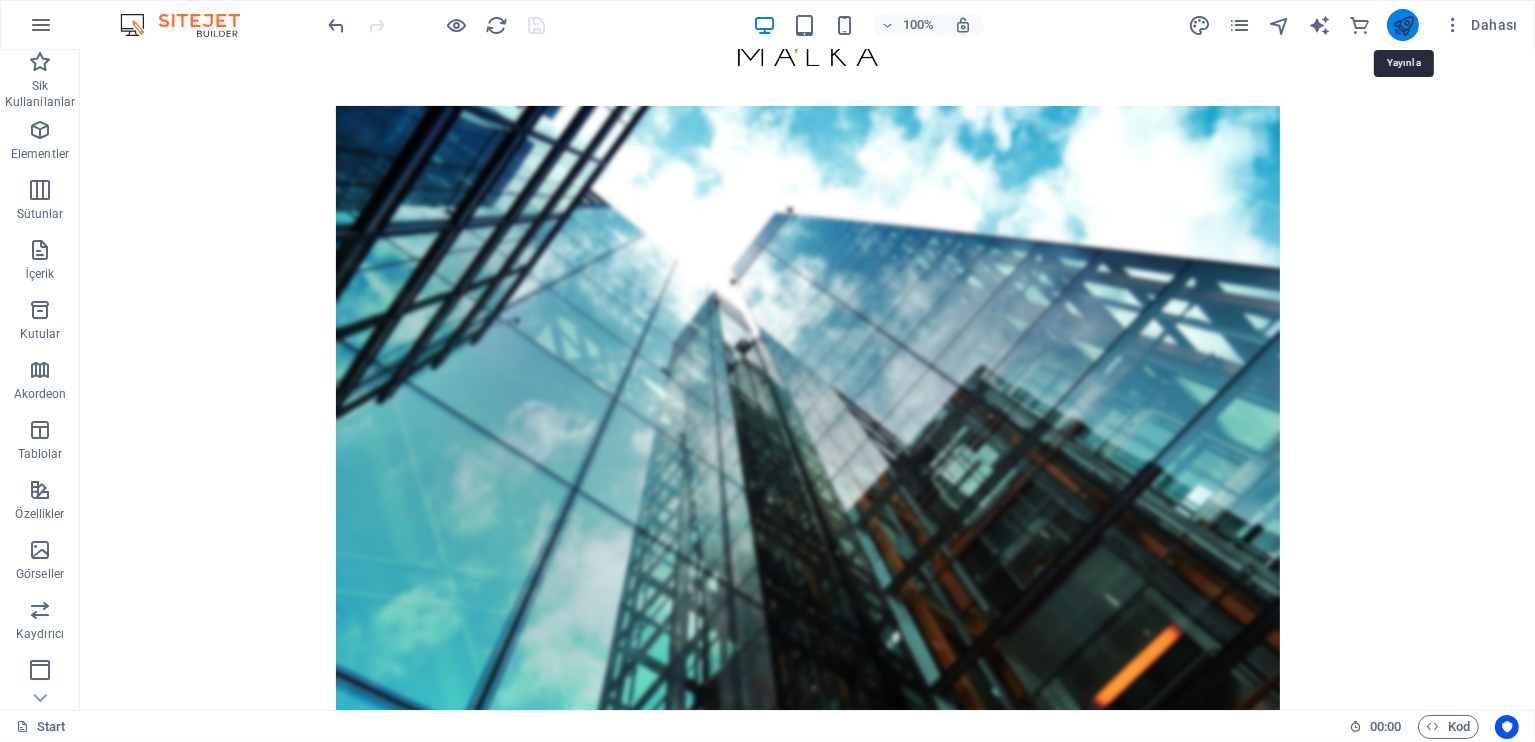 click at bounding box center [1403, 25] 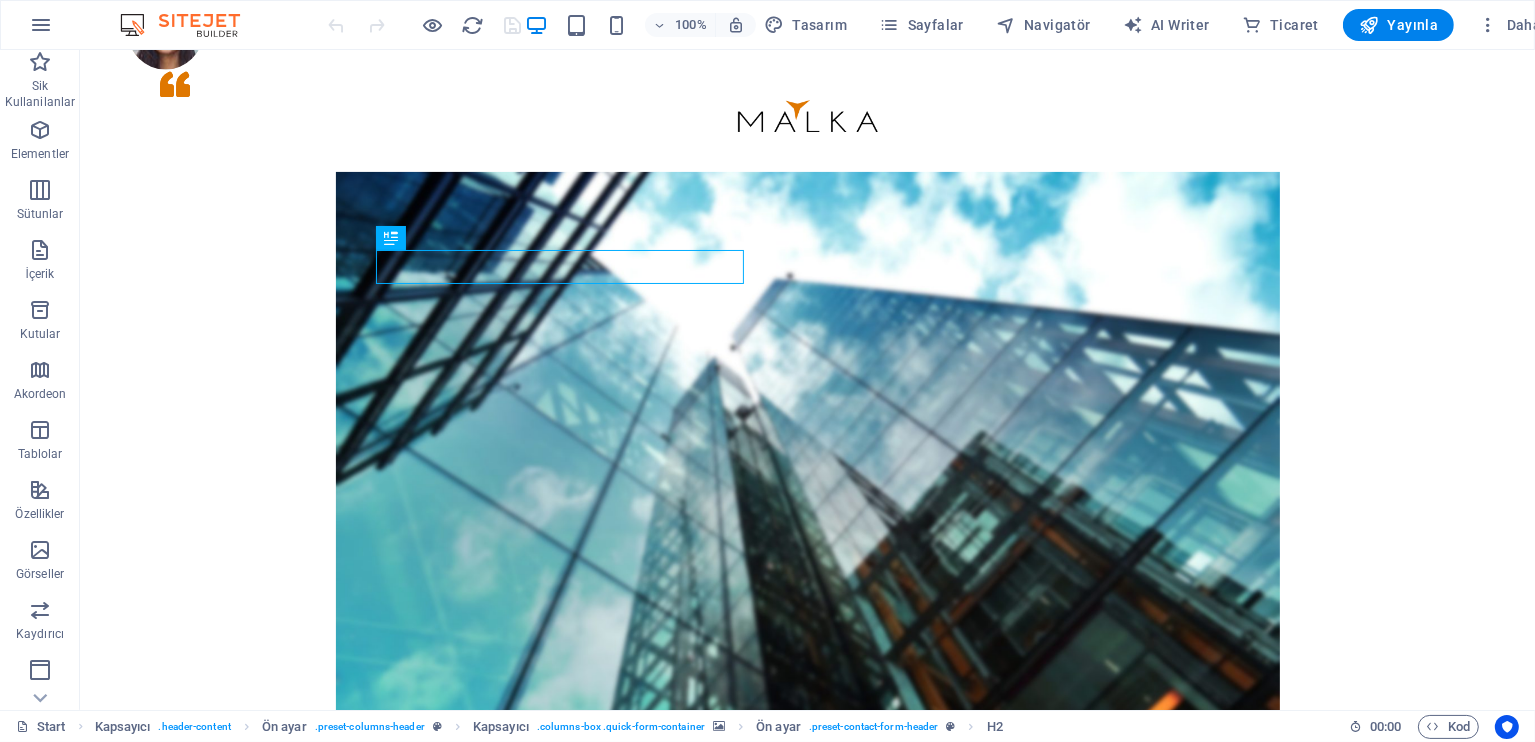 scroll, scrollTop: 0, scrollLeft: 0, axis: both 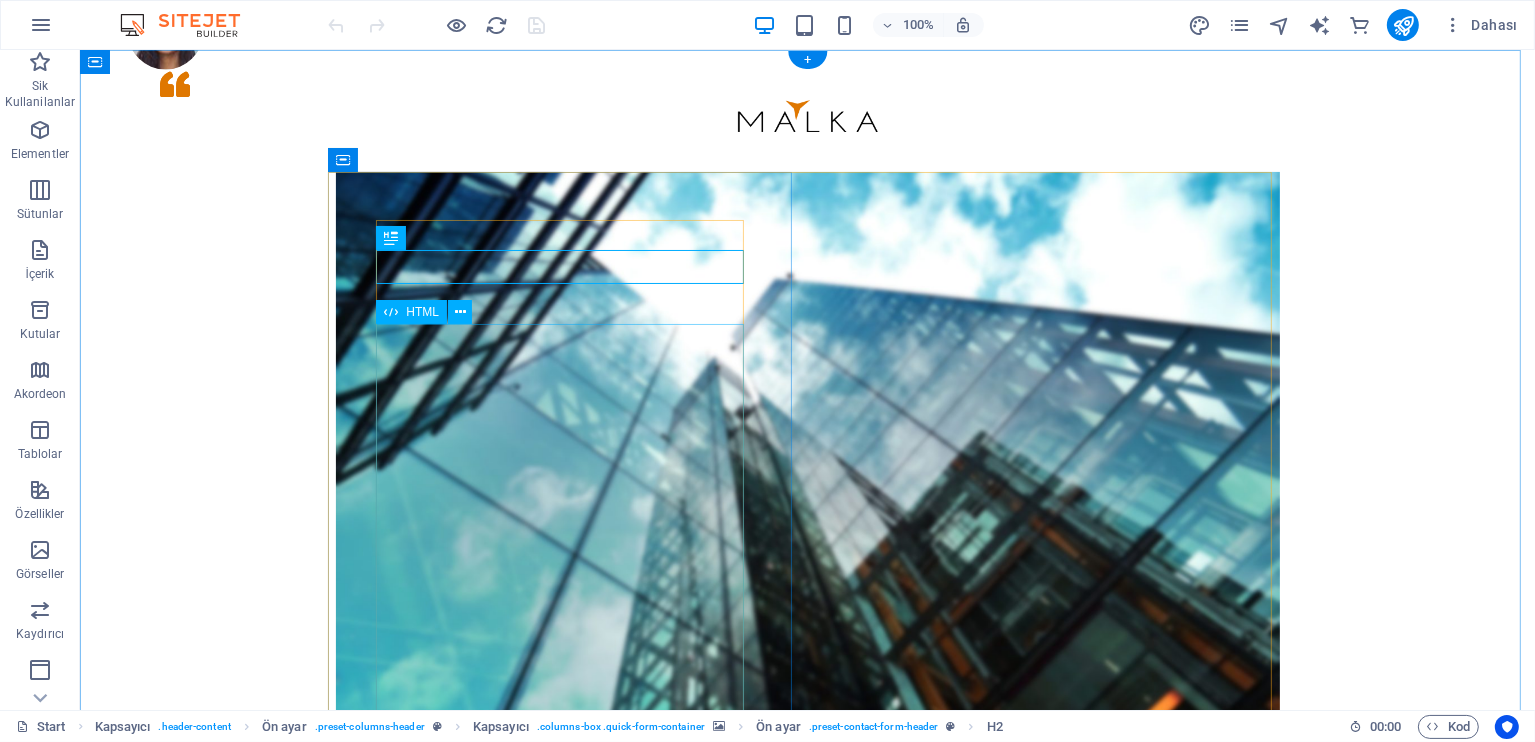 click on "From
[CITY]
[CITY] [DISTRICT]
[CITY]
[CITY]
[CITY]
[CITY]
[CITY]
[CITY]
[CITY]
[CITY]
[CITY]
[CITY]
[CITY]
[CITY]
Passengers
1
2
3
4
5
6
7
8
9
10
Booking" at bounding box center [807, 1262] 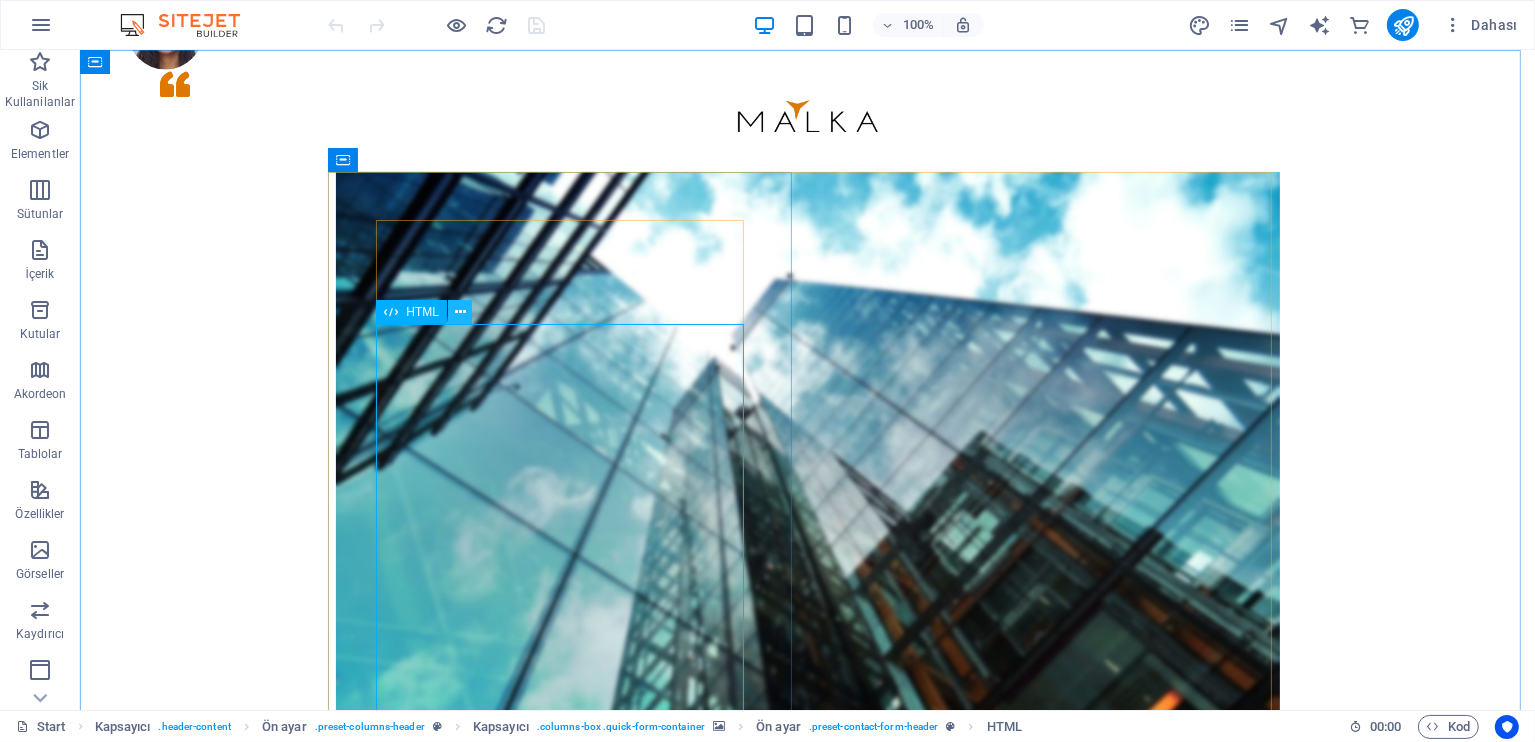 click at bounding box center [460, 312] 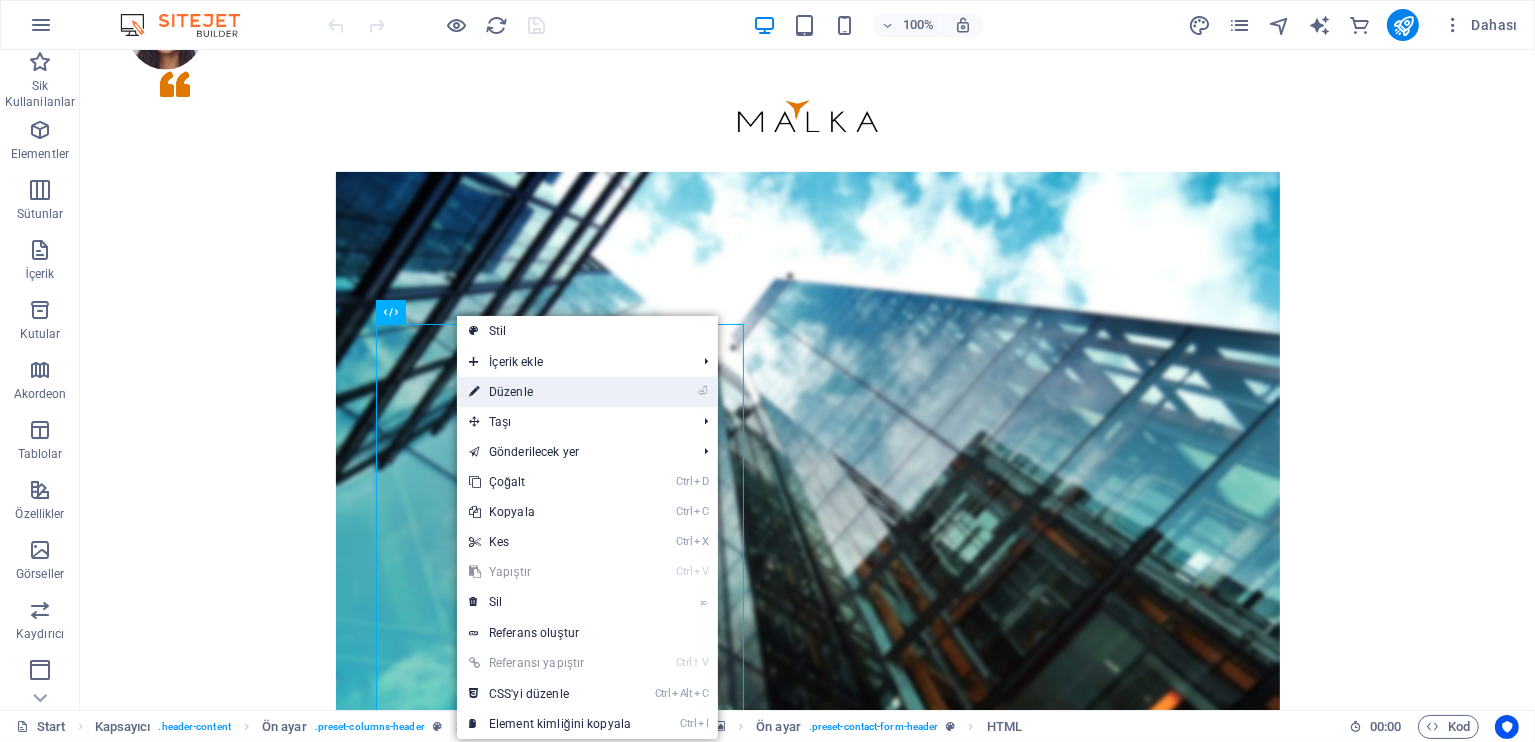 click on "⏎  Düzenle" at bounding box center (550, 392) 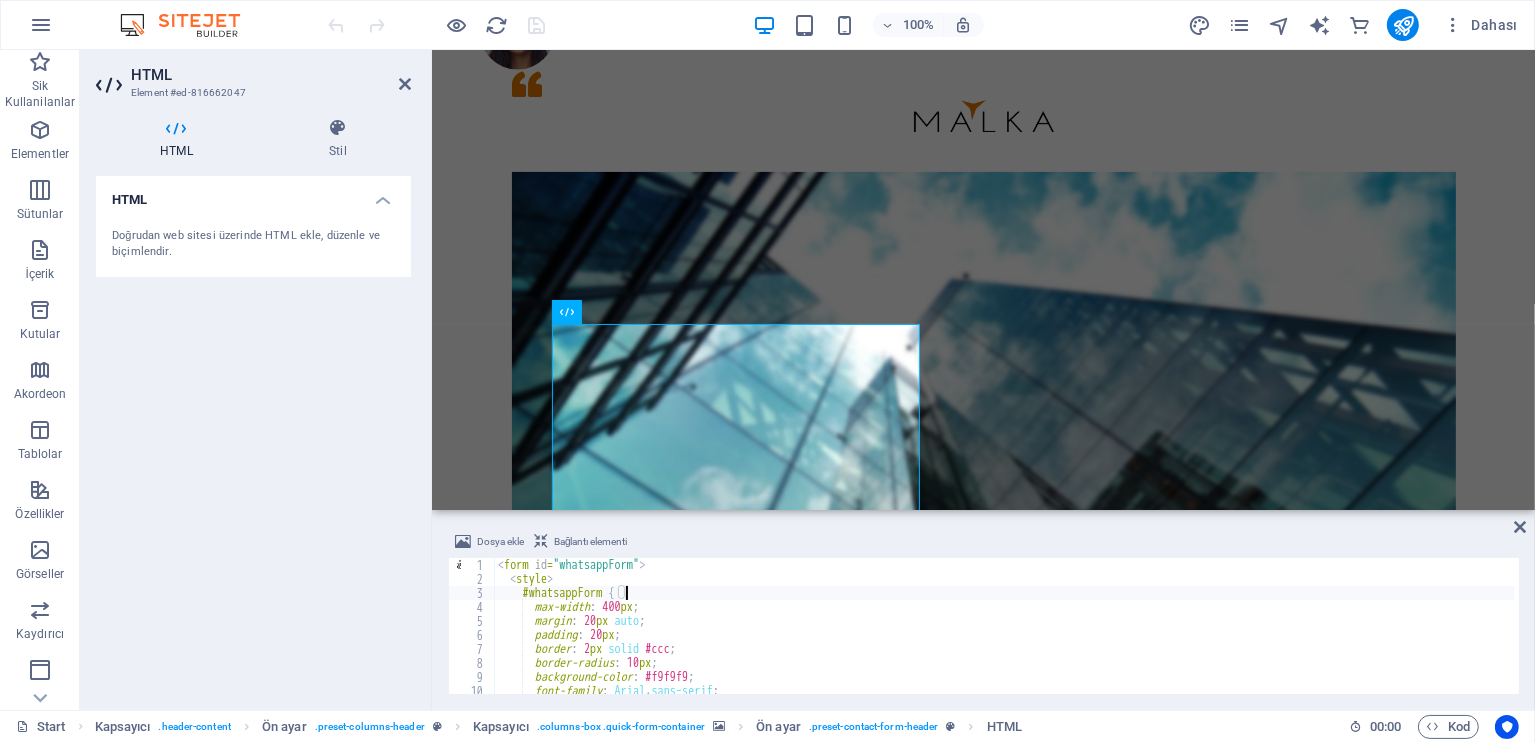 click on "< form   id = "whatsappForm" >    < style >      #whatsappForm   {         max-width :   400 px ;         margin :   20 px   auto ;         padding :   20 px ;         border :   2 px   solid   #ccc ;         border-radius :   10 px ;         background-color :   #f9f9f9 ;         font-family :   Arial ,  sans-serif ;      }" at bounding box center (1004, 640) 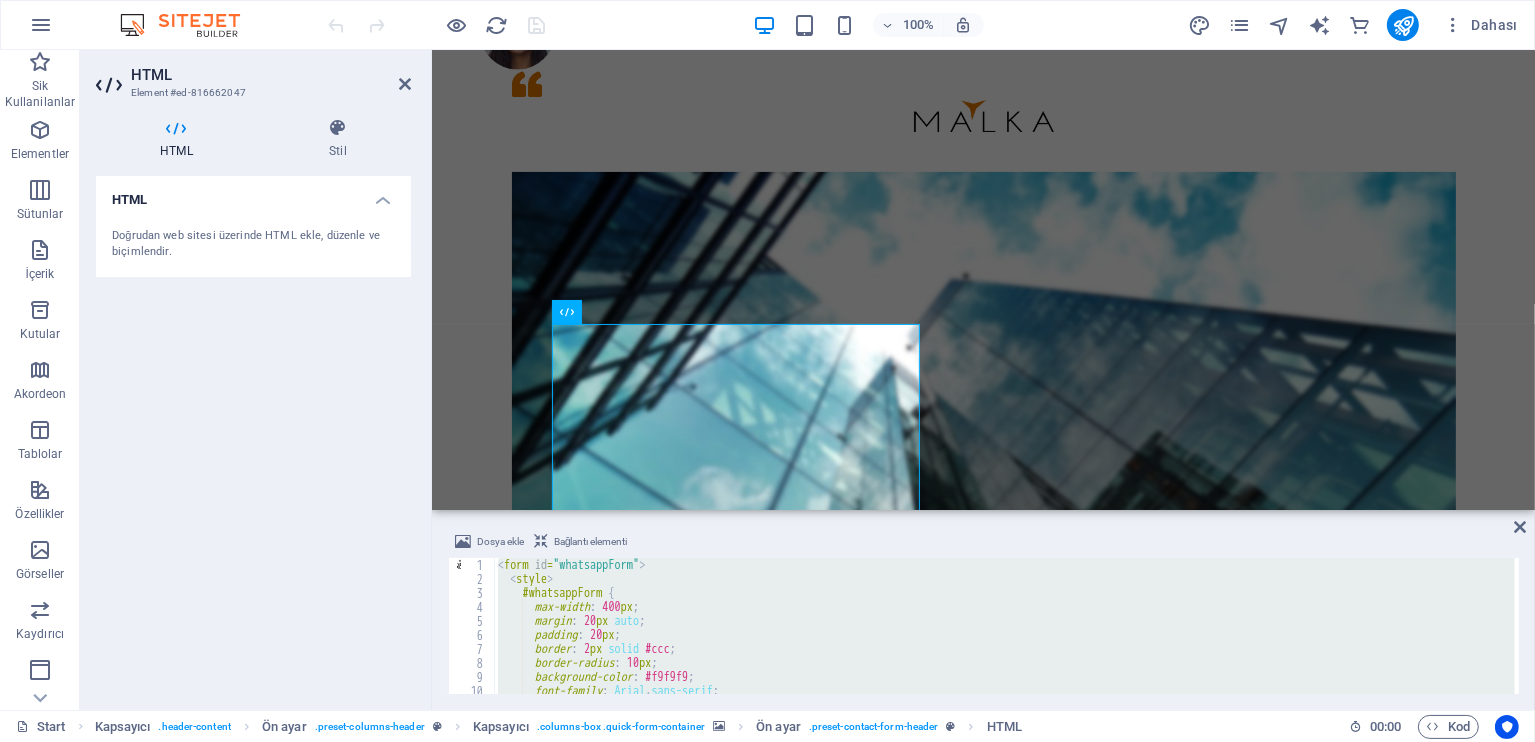 type 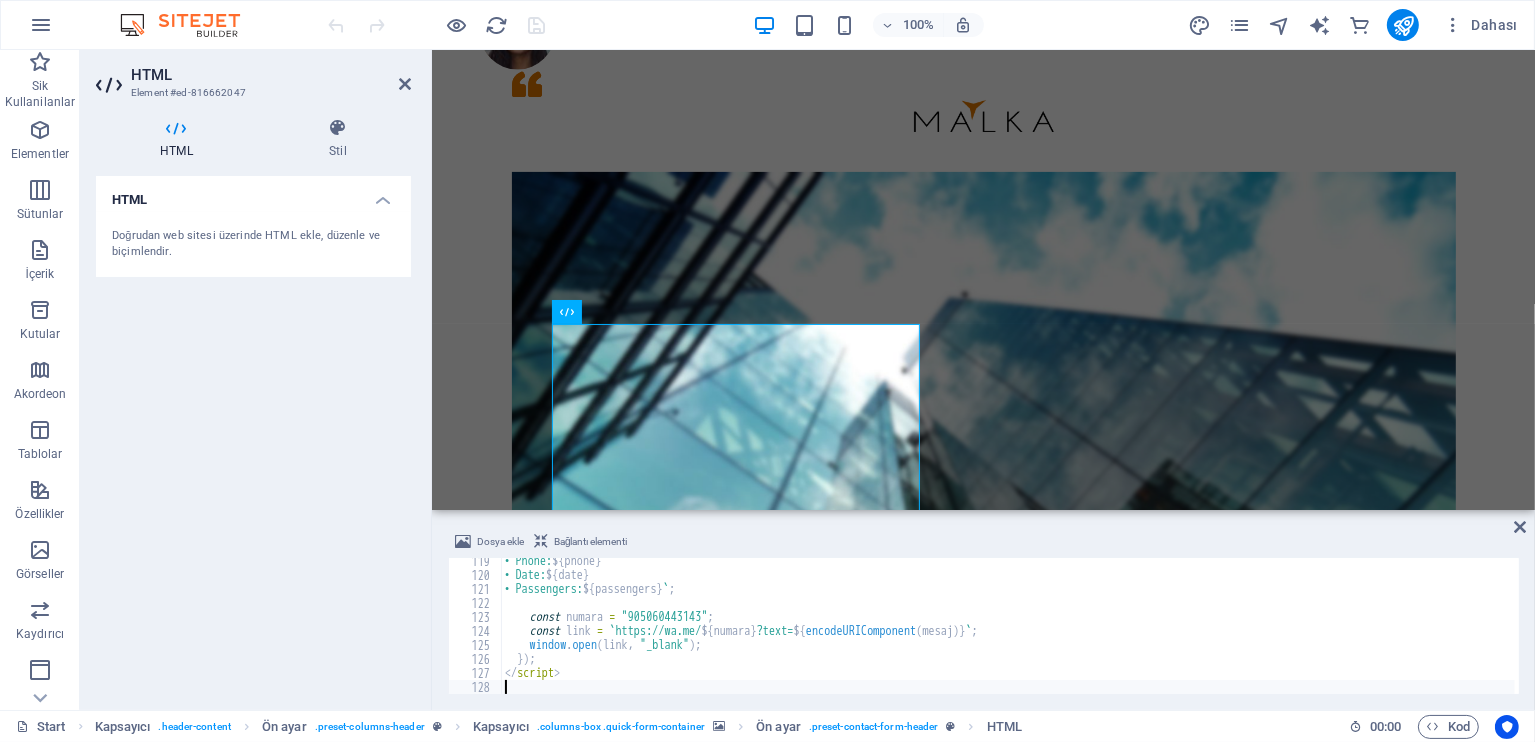 click on "Dosya ekle Bağlantı elementi 119 120 121 122 123 124 125 126 127 128 • Phone:  ${ phone } • Date:  ${ date } • Passengers:  ${ passengers } ` ;      const   numara   =   "[PHONE]" ;      const   link   =   ` https://wa.me/ ${ numara } ?text= ${ encodeURIComponent ( mesaj ) } ` ;      window . open ( link ,   "_blank" ) ;    }) ; </ script >     הההההההההההההההההההההההההההההההההההההההההההההההההההההההההההההההההההההההההההההההההההההההההההההההההההההההההההההההההההההההההההההההההההההההההההההההההההההההההההההההההההההההההההההההההההההההההההההההההההההההההההההההההההההההההההההההההההההההההההההההההההההההההההההההה" at bounding box center [983, 612] 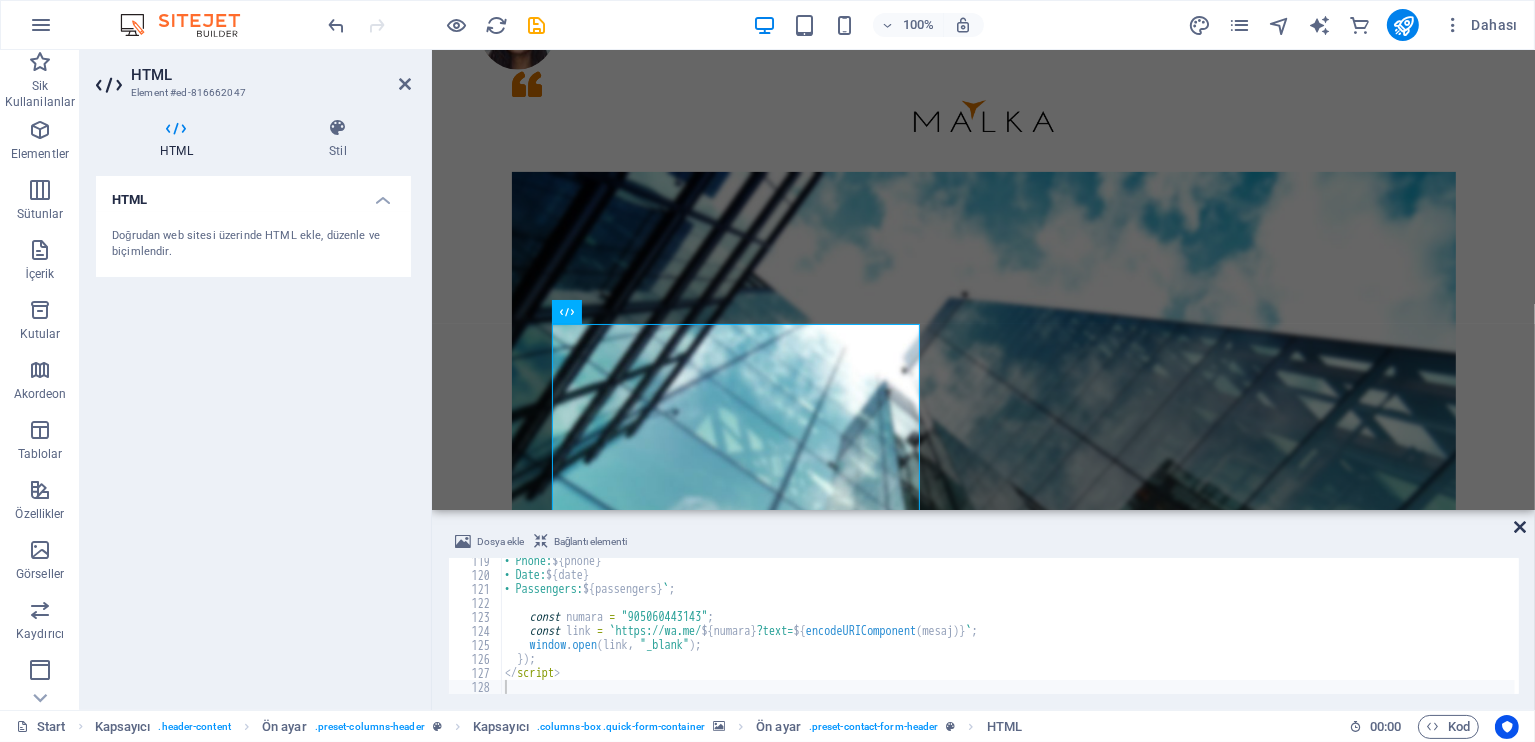 click at bounding box center (1520, 527) 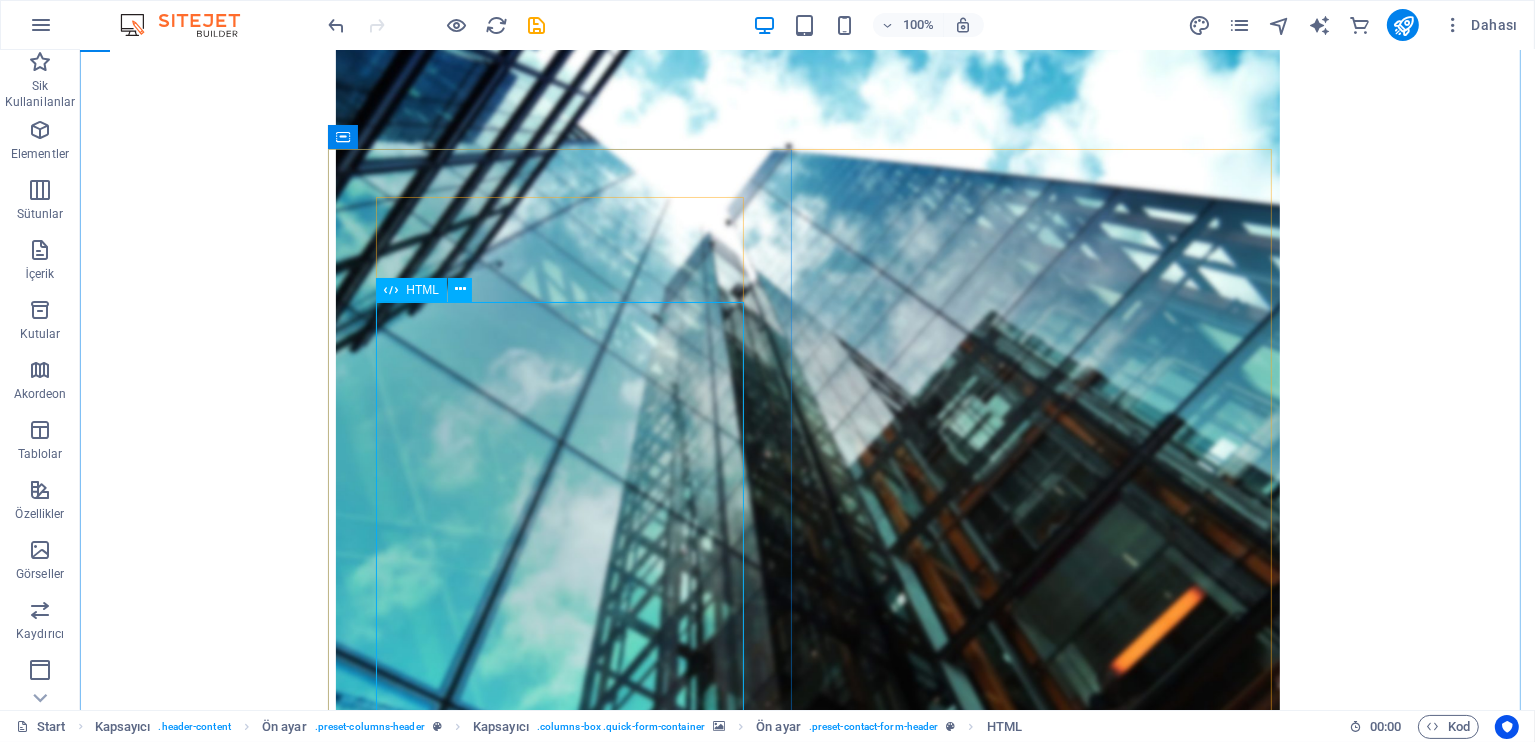 scroll, scrollTop: 200, scrollLeft: 0, axis: vertical 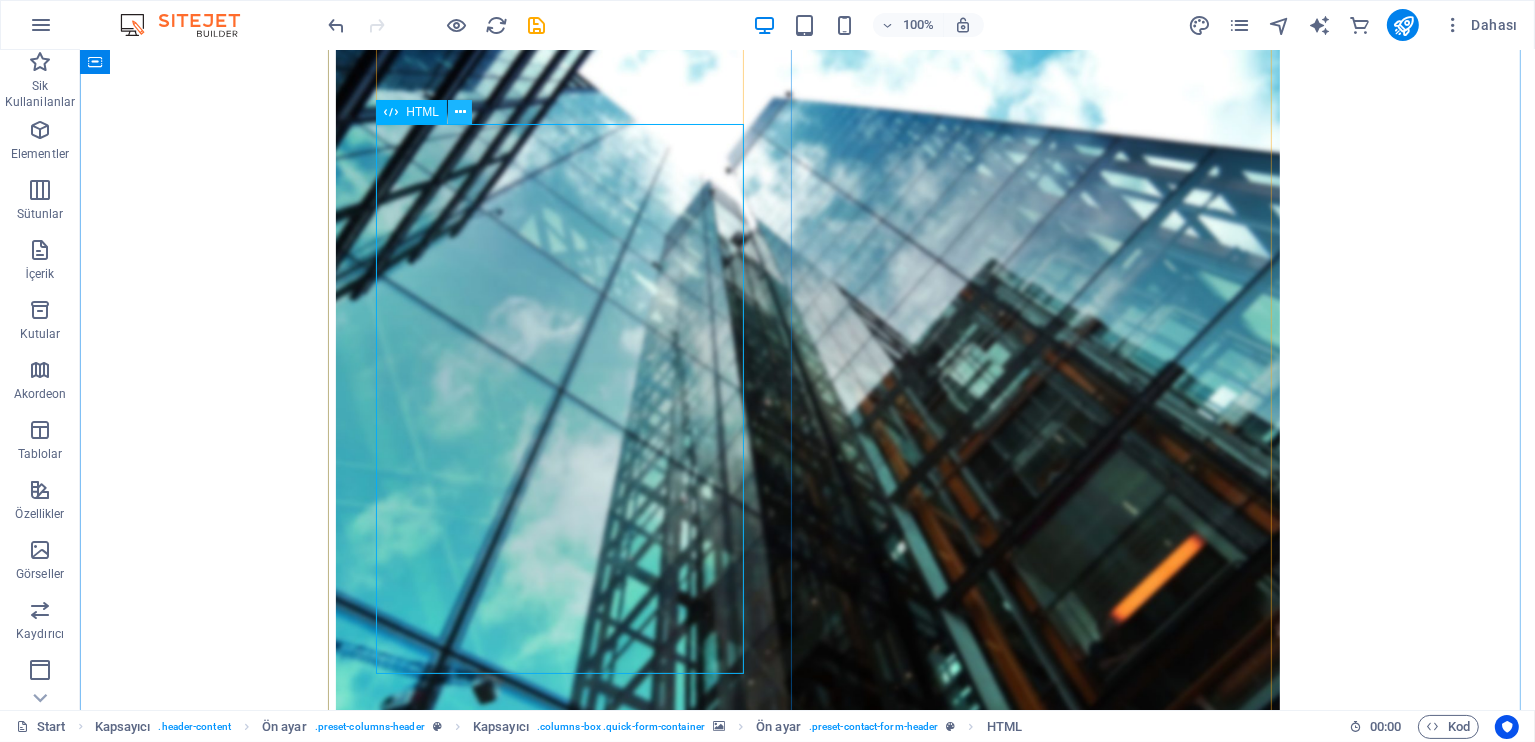 click at bounding box center [460, 112] 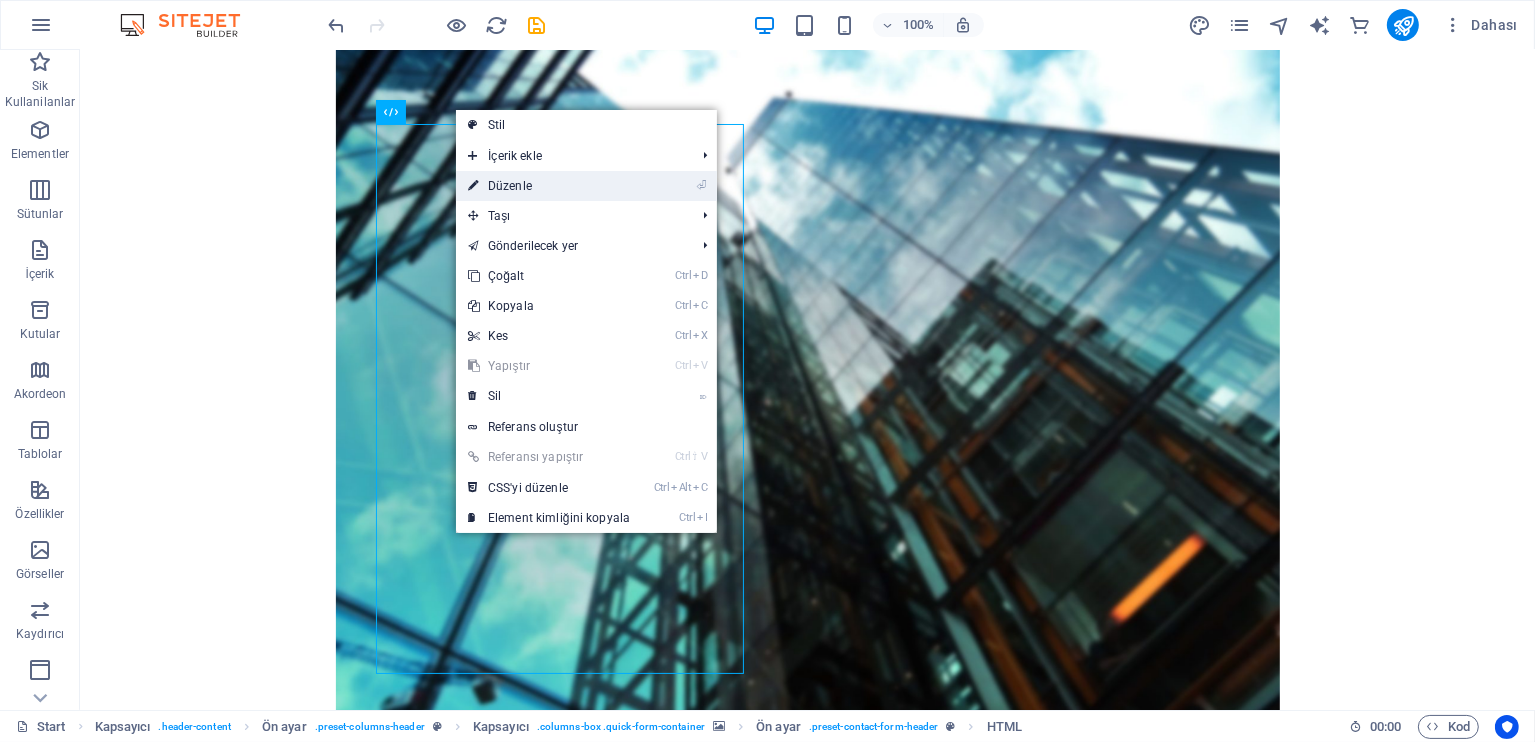 click on "⏎  Düzenle" at bounding box center (549, 186) 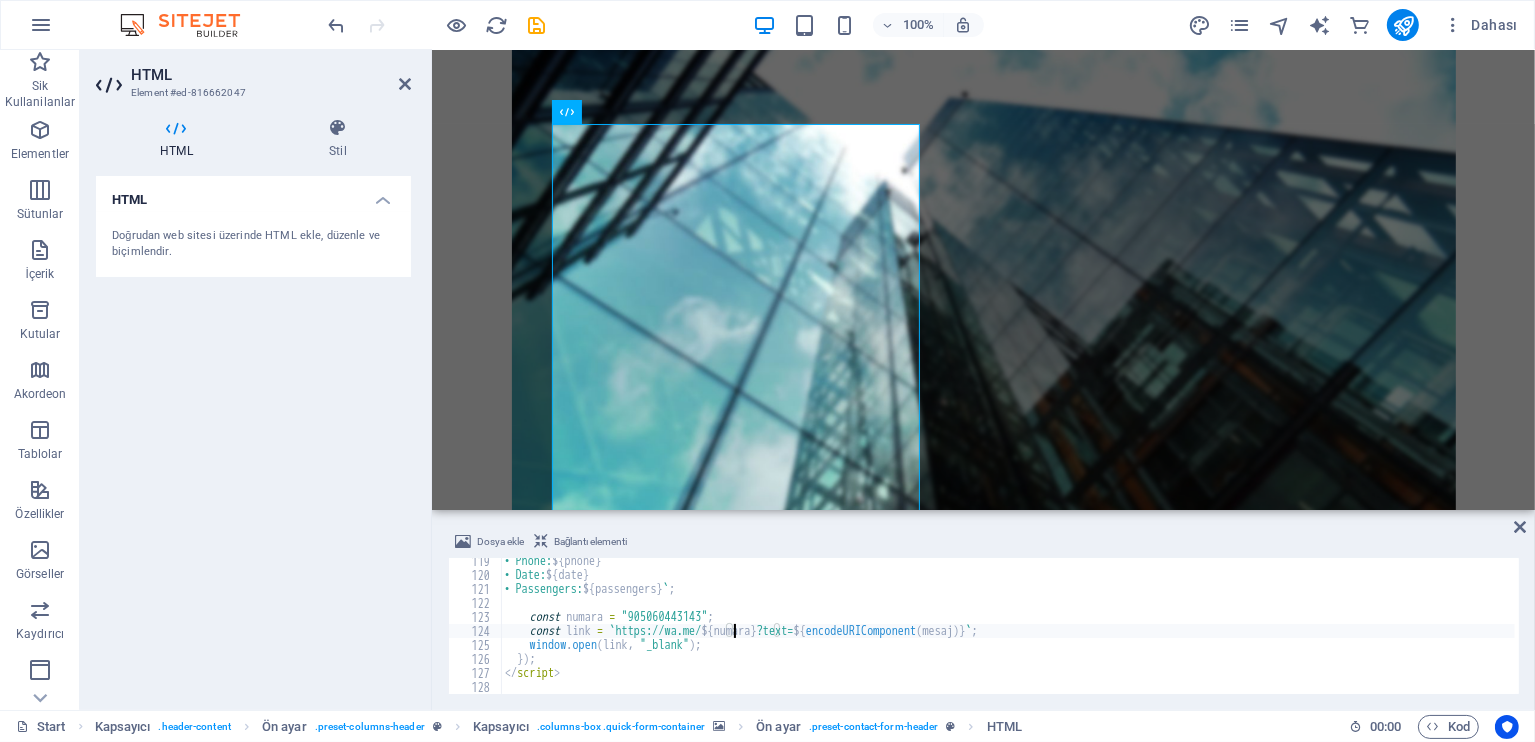 click on "• Phone:  ${ phone } • Date:  ${ date } • Passengers:  ${ passengers } ` ;      const   numara   =   "[PHONE]" ;      const   link   =   ` https://wa.me/ ${ numara } ?text= ${ encodeURIComponent ( mesaj ) } ` ;      window . open ( link ,   "_blank" ) ;    }) ; </ script >" at bounding box center (1008, 636) 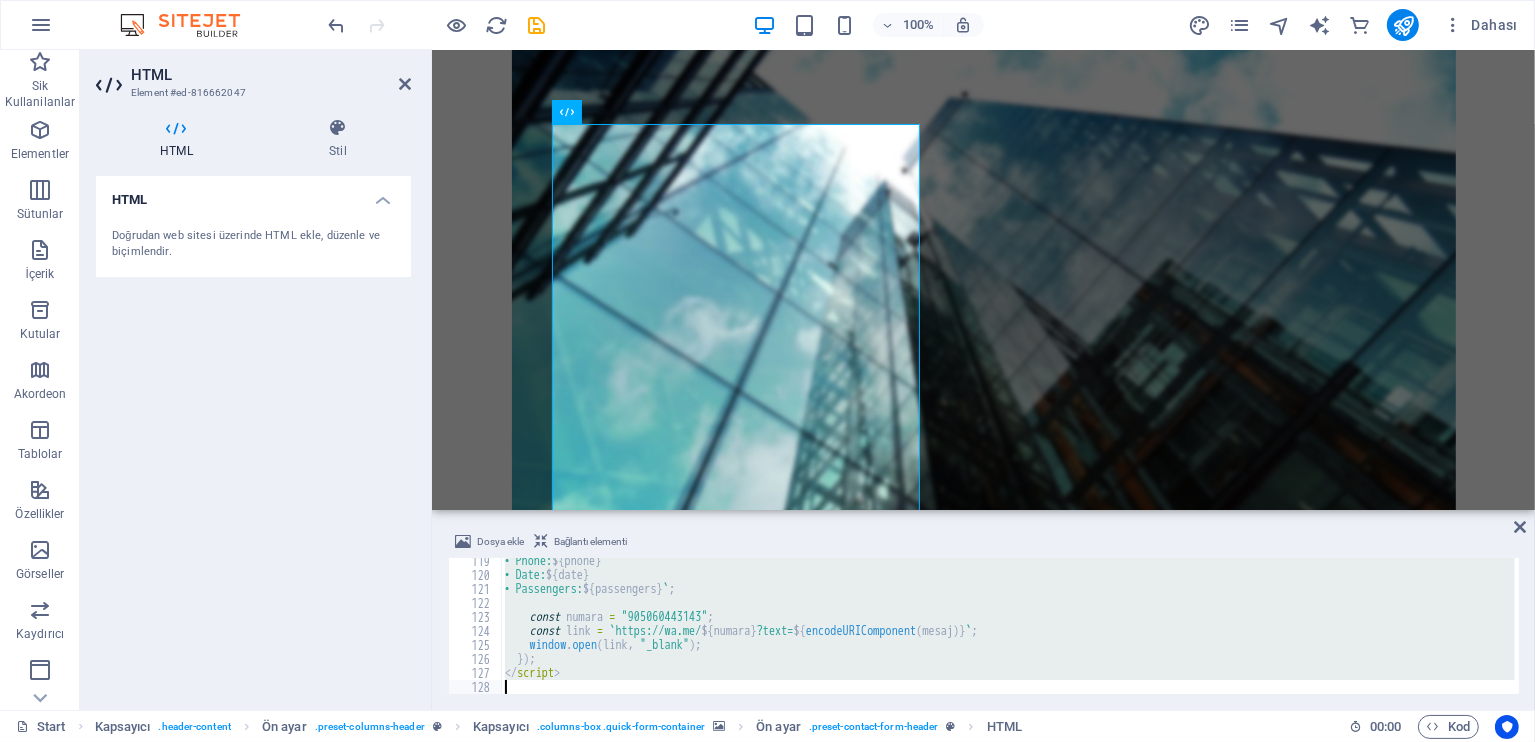 type 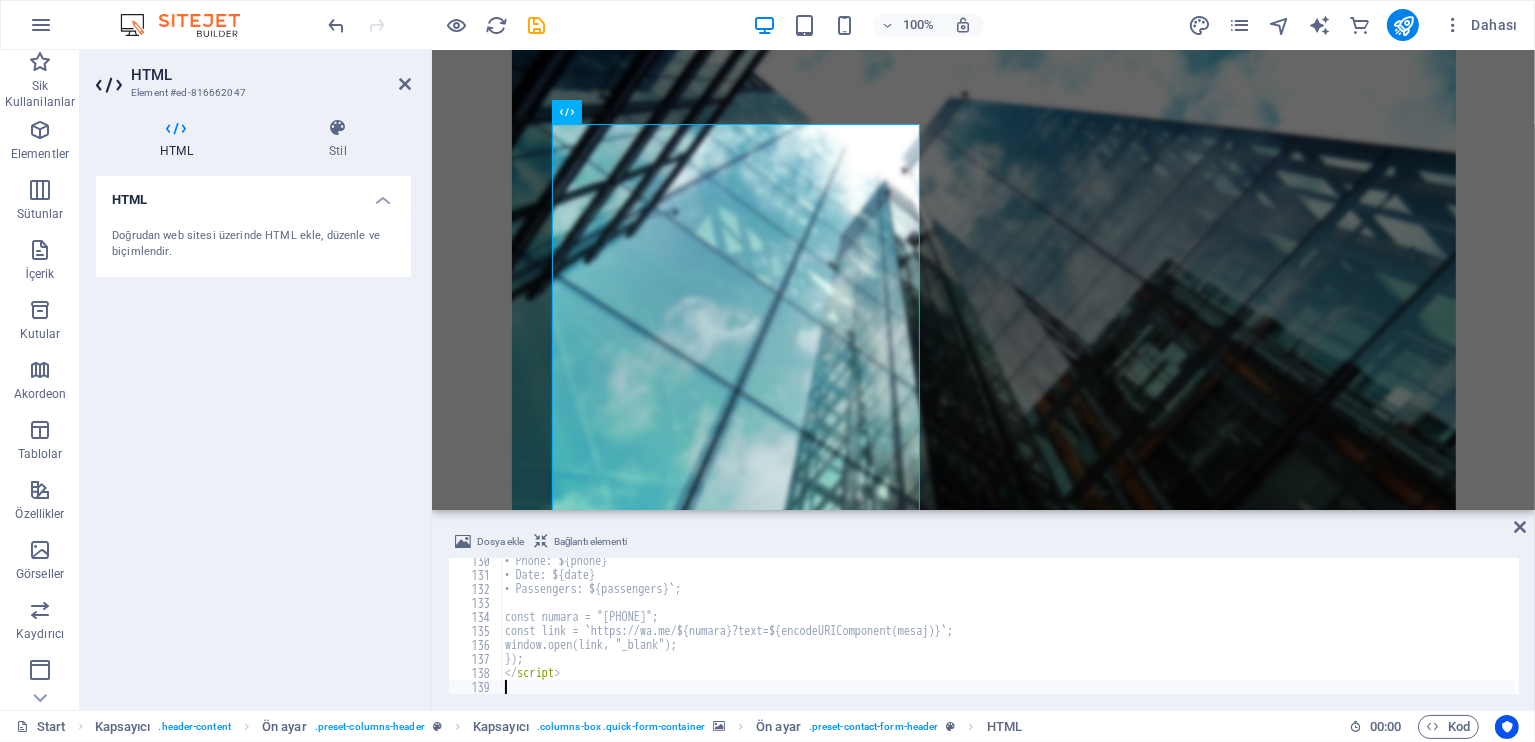 scroll, scrollTop: 1810, scrollLeft: 0, axis: vertical 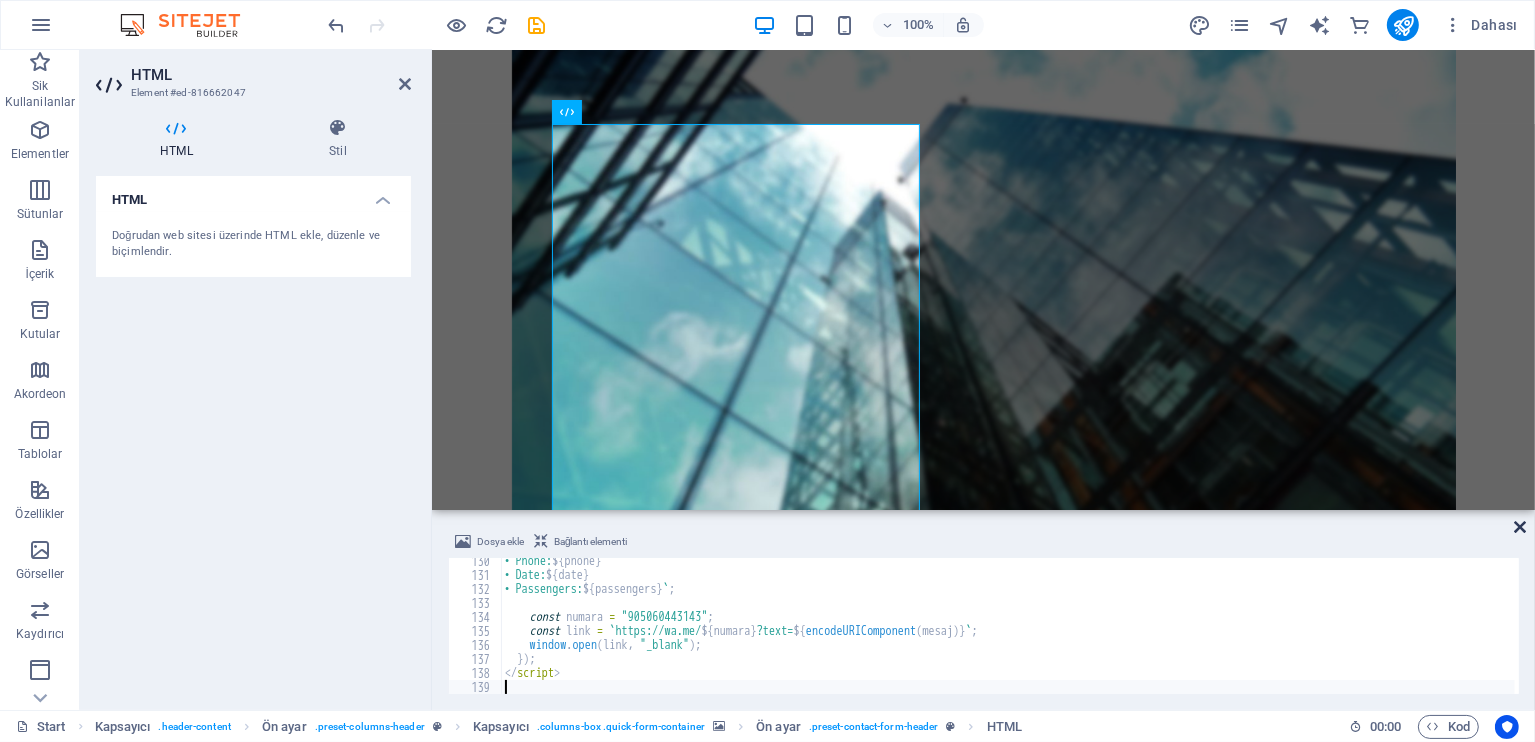 click at bounding box center (1520, 527) 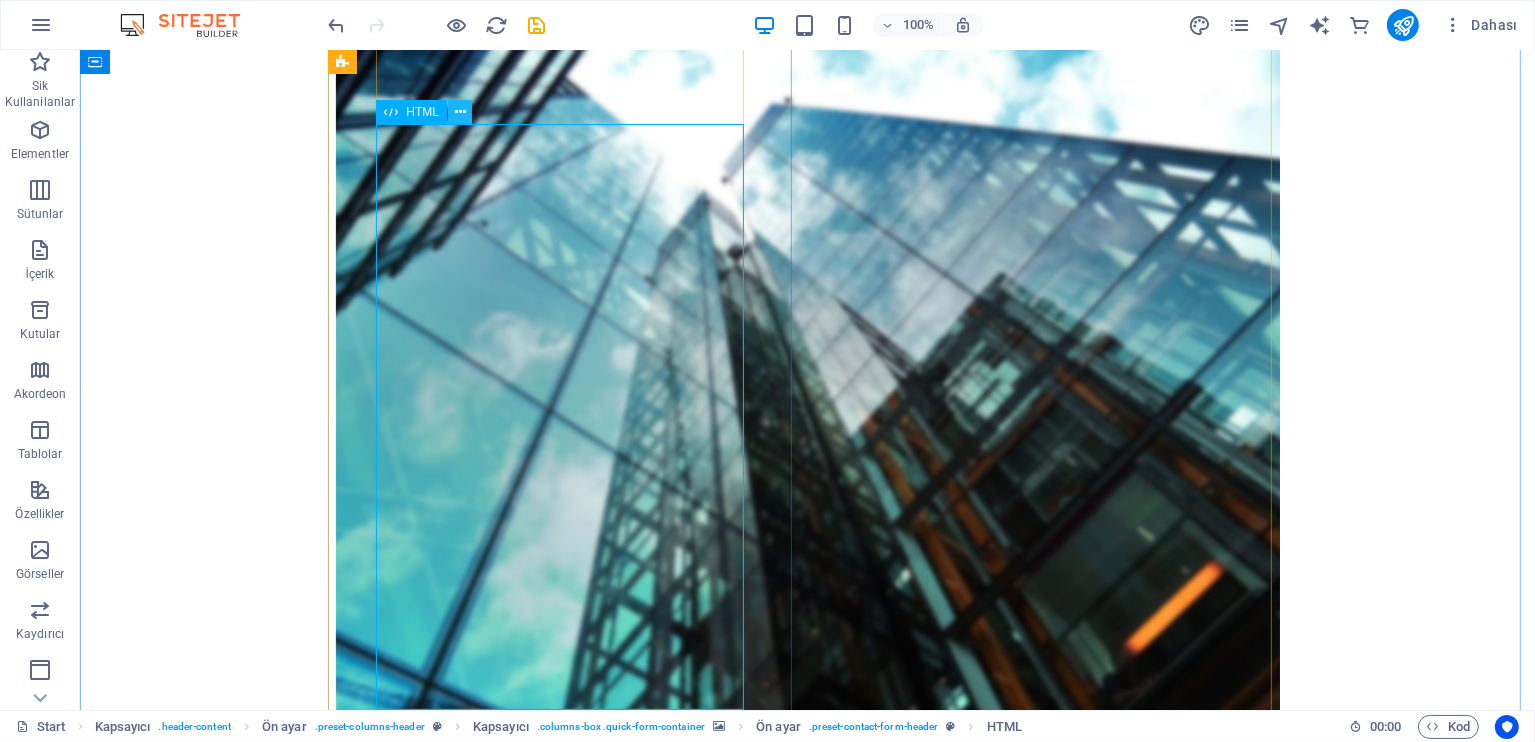 click at bounding box center (460, 112) 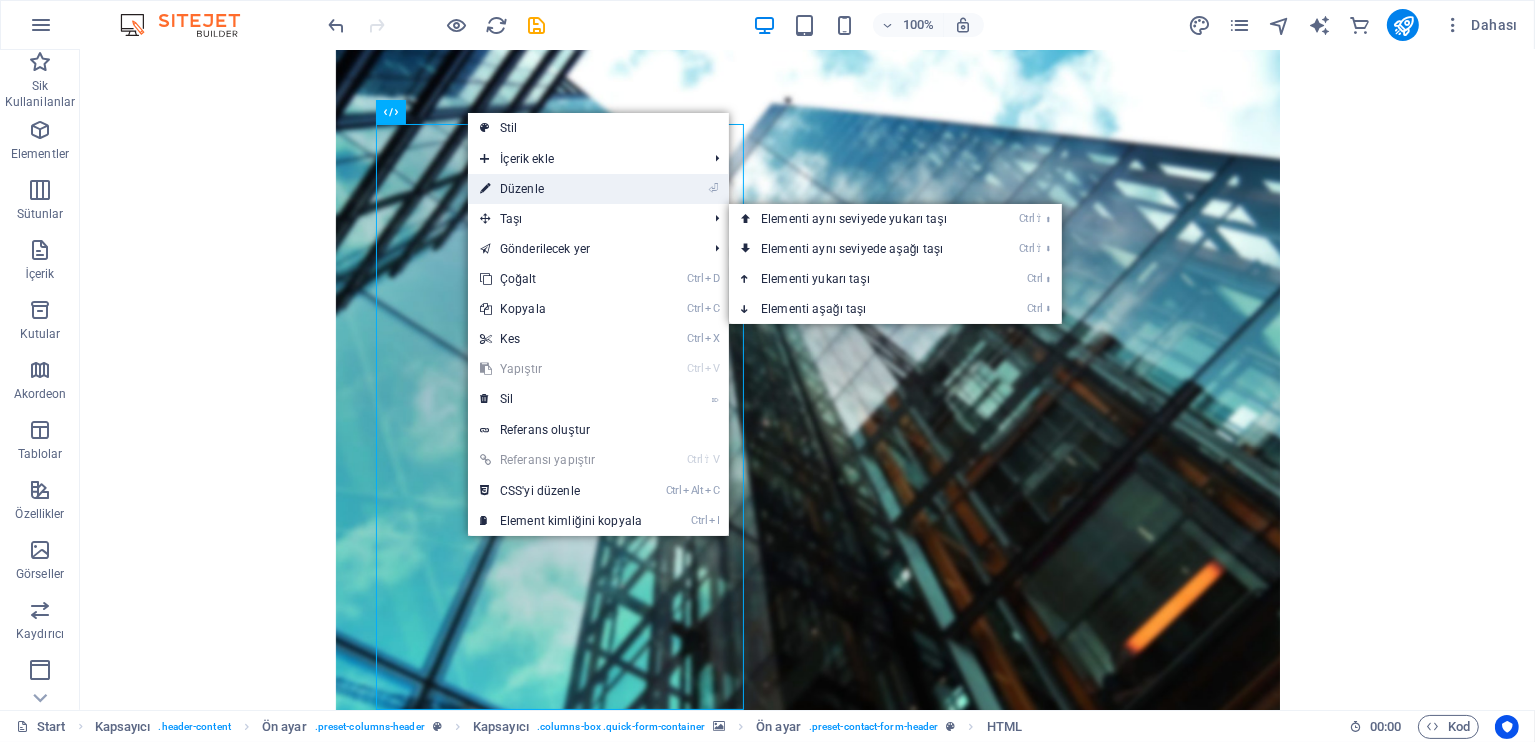 click on "⏎  Düzenle" at bounding box center [561, 189] 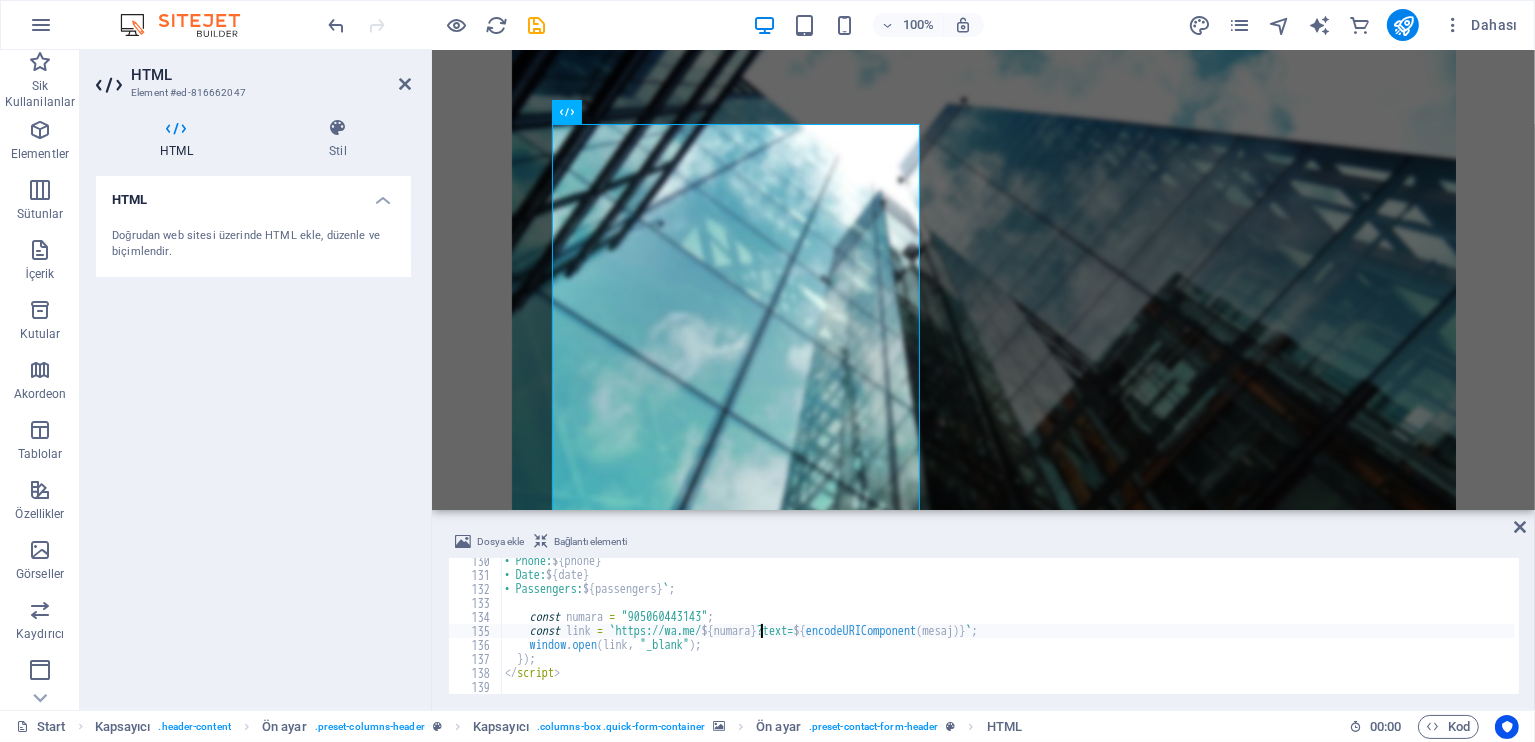 click on "• Phone:  ${ phone } • Date:  ${ date } • Passengers:  ${ passengers } ` ;      const   numara   =   "[PHONE]" ;      const   link   =   ` https://wa.me/ ${ numara } ?text= ${ encodeURIComponent ( mesaj ) } ` ;      window . open ( link ,   "_blank" ) ;    }) ; </ script >" at bounding box center [1008, 636] 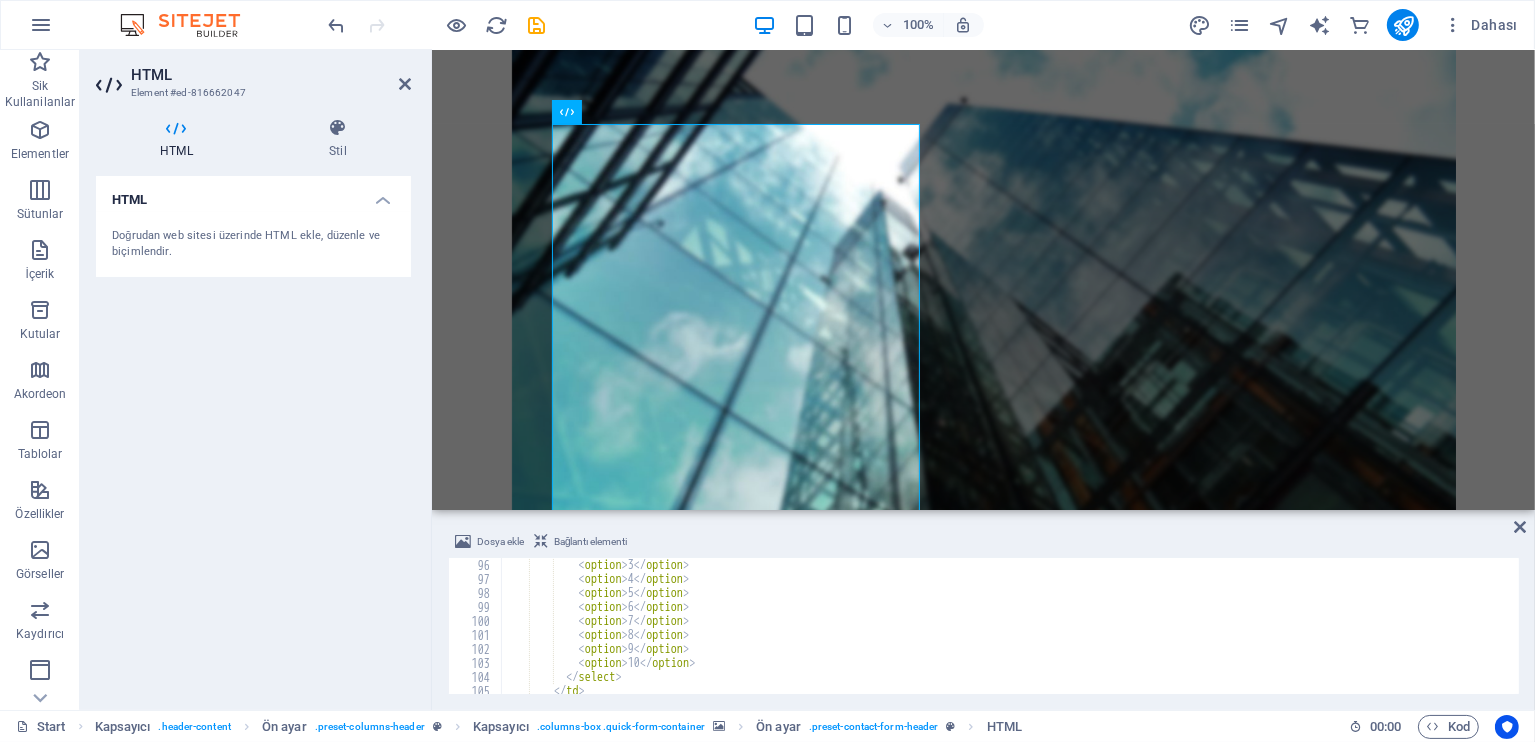 scroll, scrollTop: 1150, scrollLeft: 0, axis: vertical 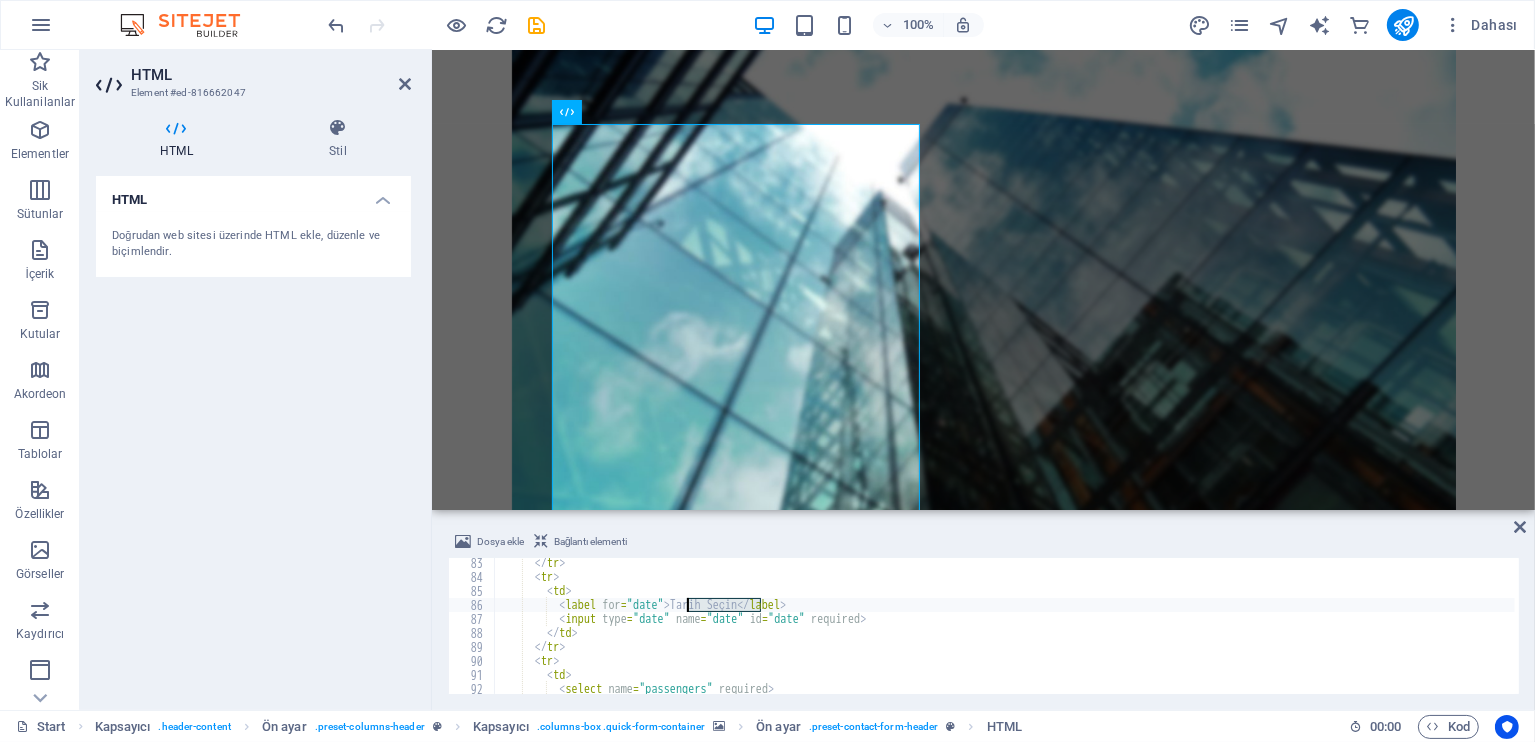 drag, startPoint x: 760, startPoint y: 602, endPoint x: 690, endPoint y: 606, distance: 70.11419 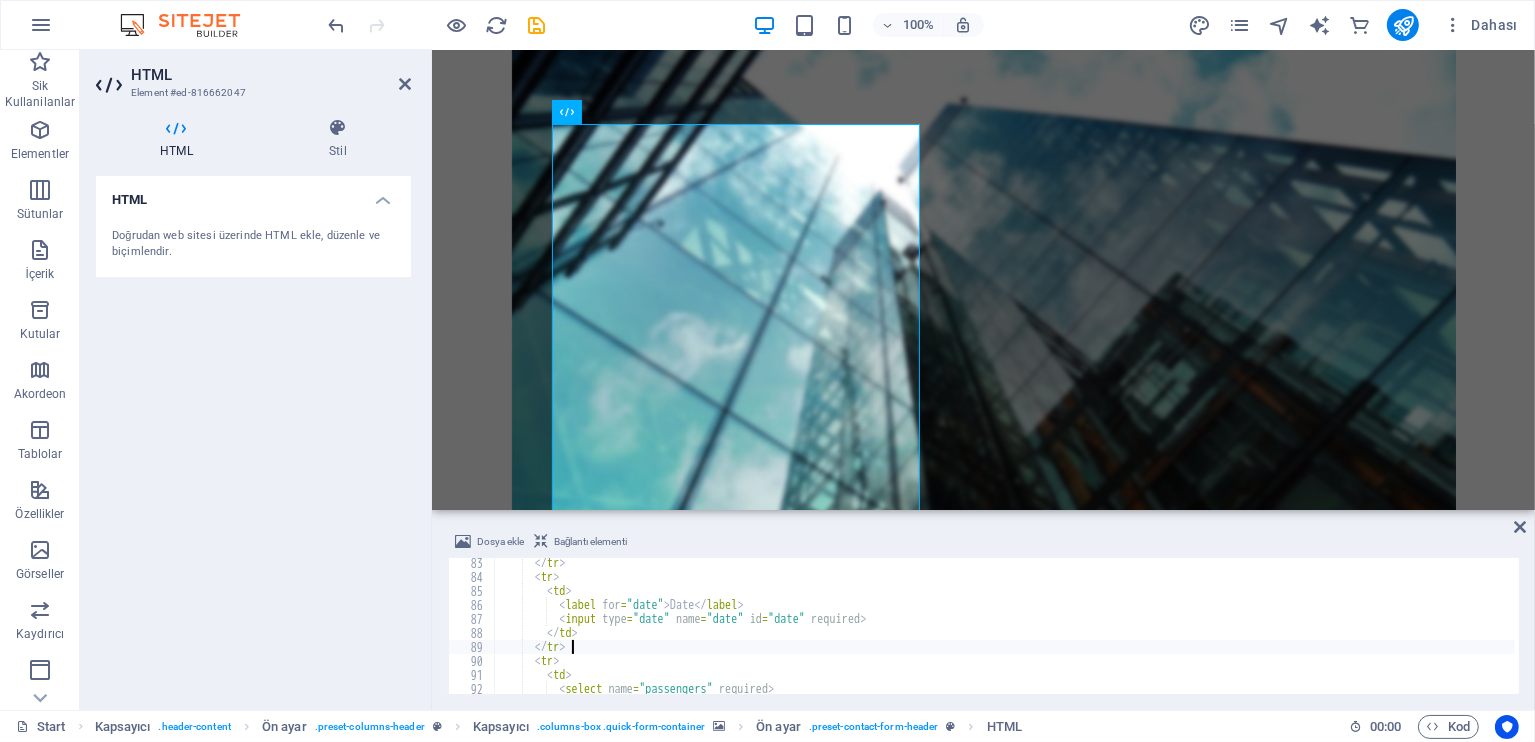 click on "</ tr >         < tr >           < td >              < label   for = "date" > Date </ label >              < input   type = "date"   name = "date"   id = "date"   required >           </ td >         </ tr >         < tr >           < td >              < select   name = "passengers"   required >                < option   value = "" > Passengers </ option >" at bounding box center (1004, 638) 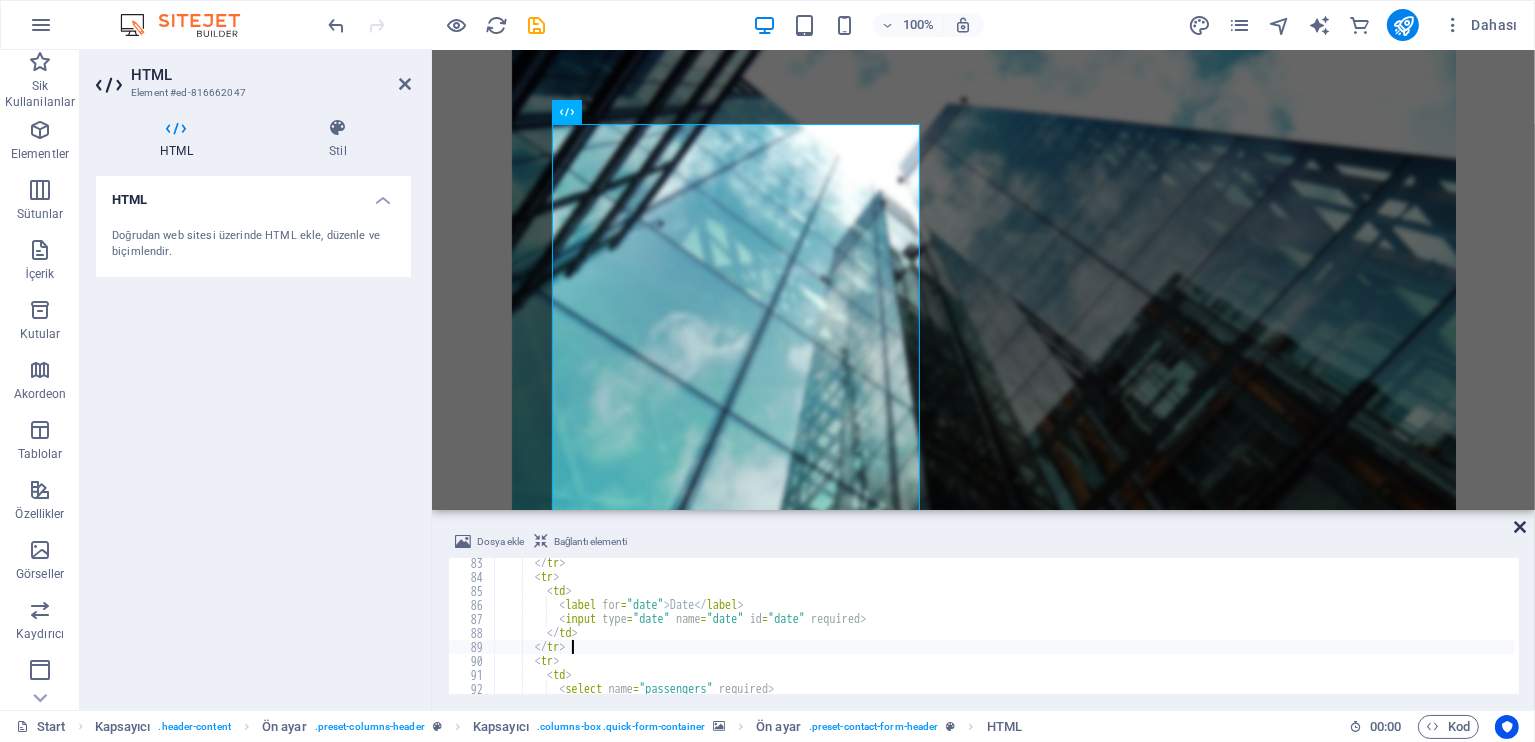 type on "</tr>" 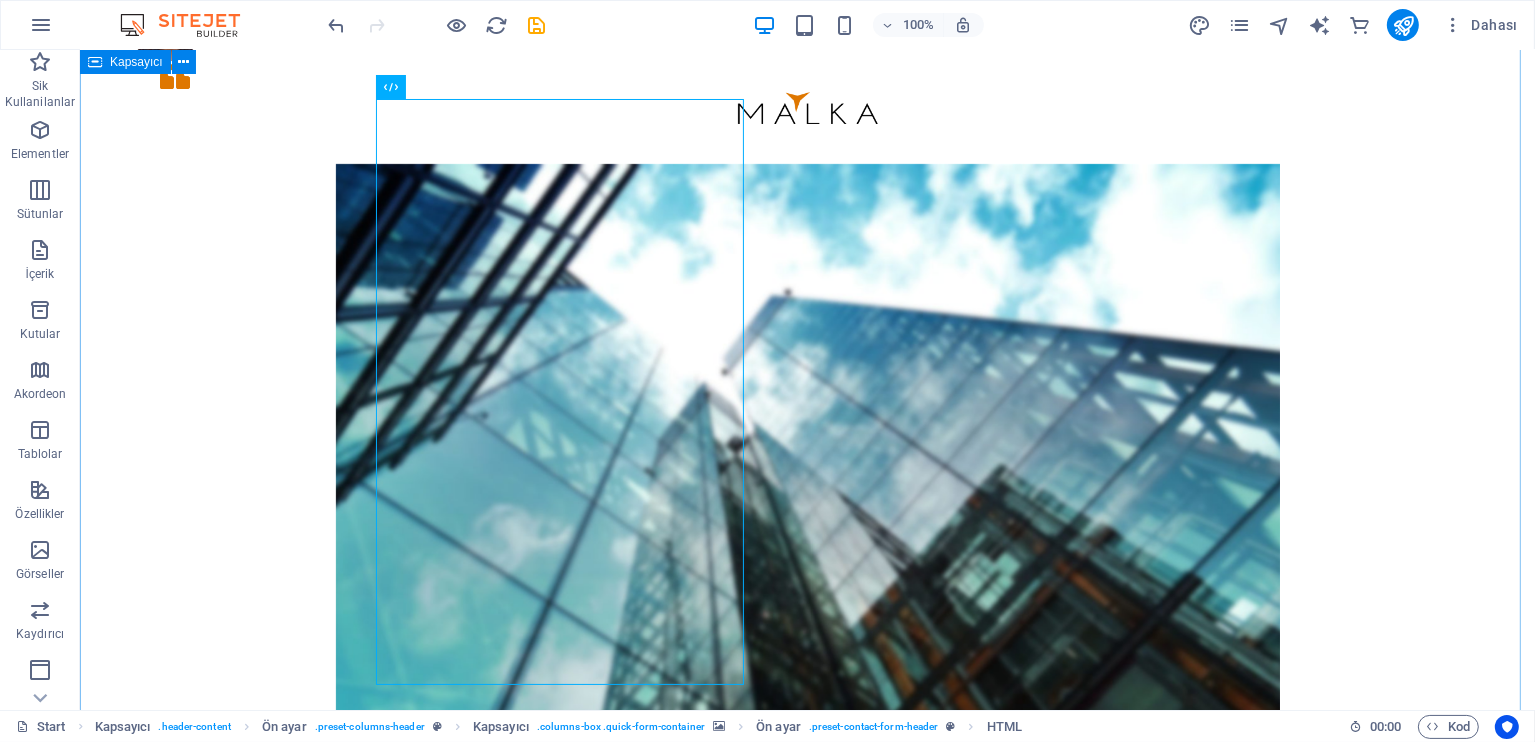 scroll, scrollTop: 0, scrollLeft: 0, axis: both 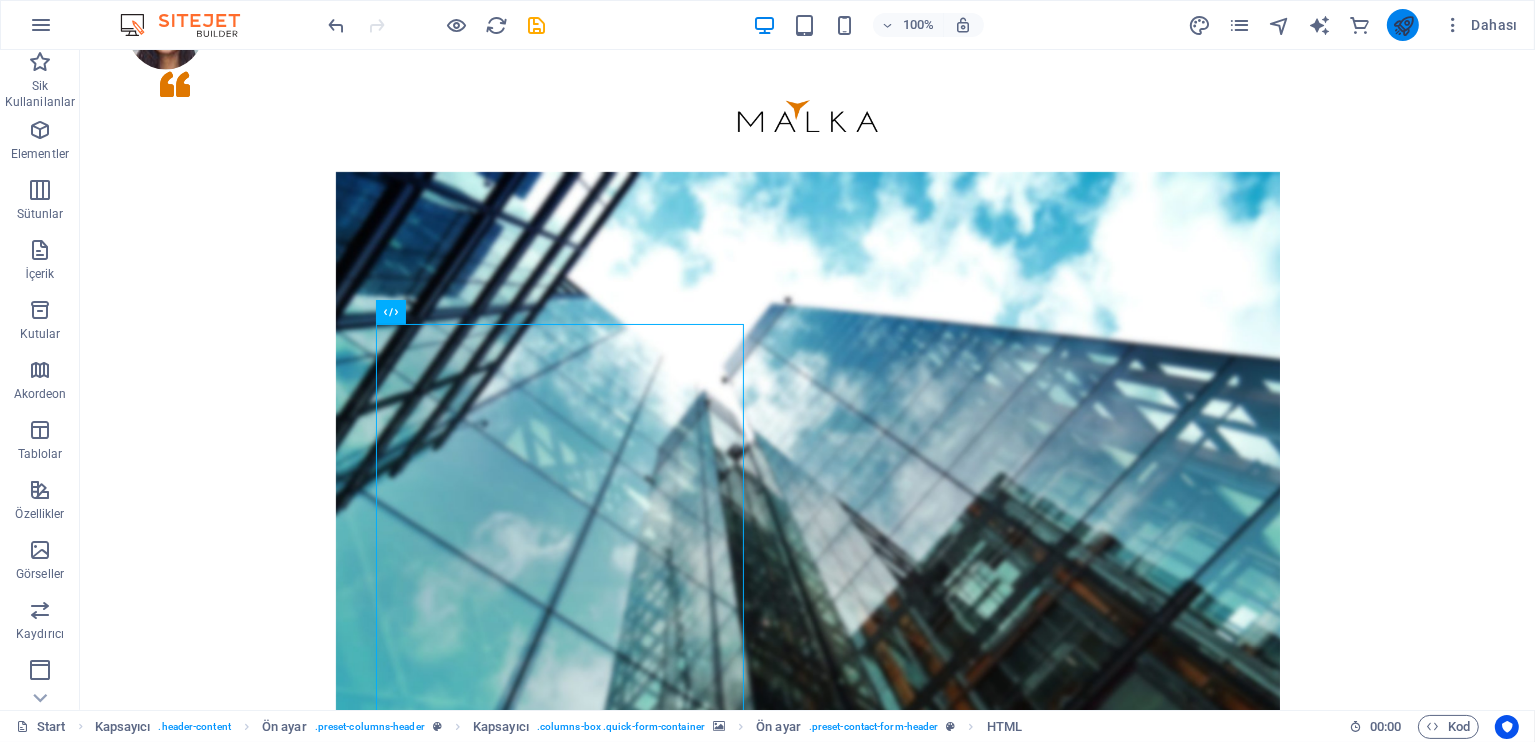 click at bounding box center [1403, 25] 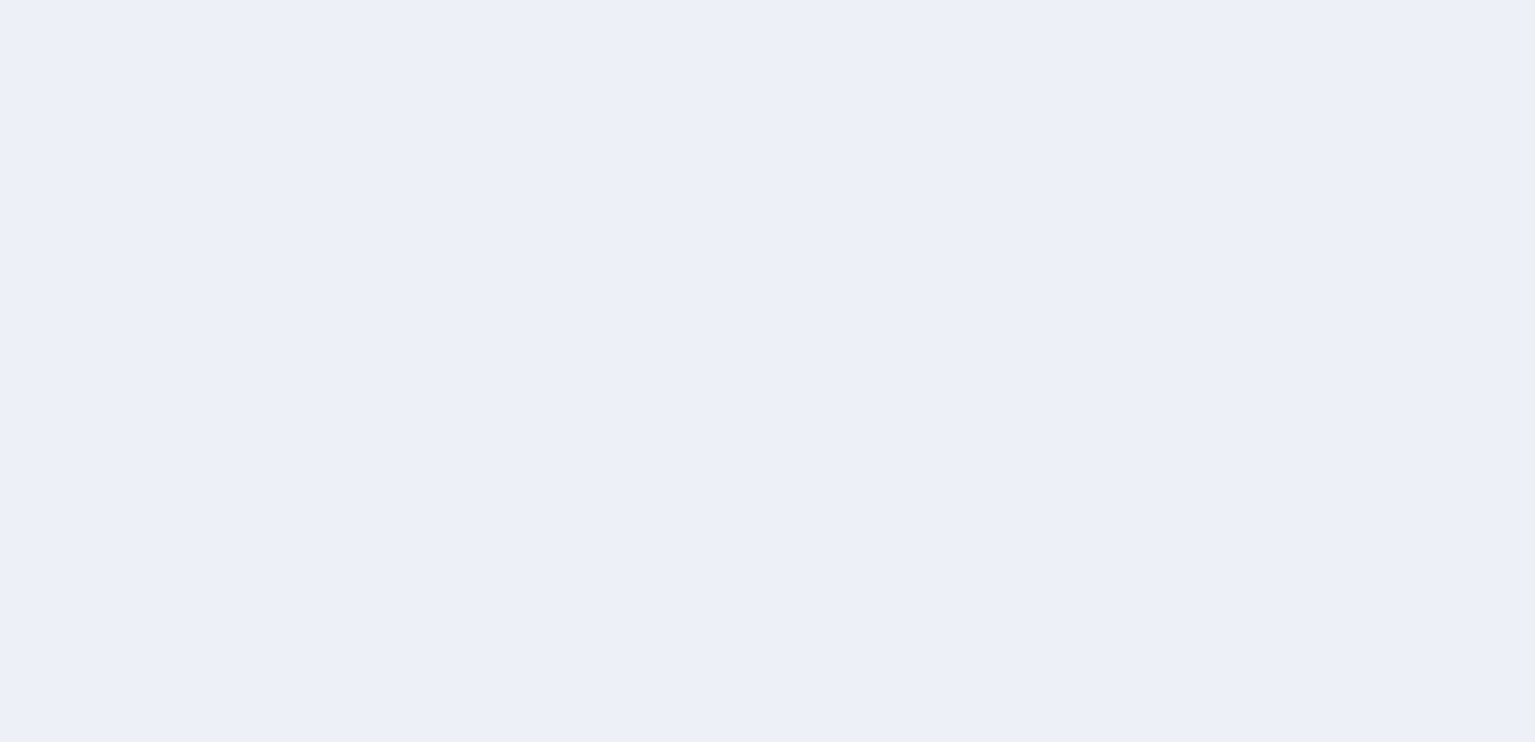 scroll, scrollTop: 0, scrollLeft: 0, axis: both 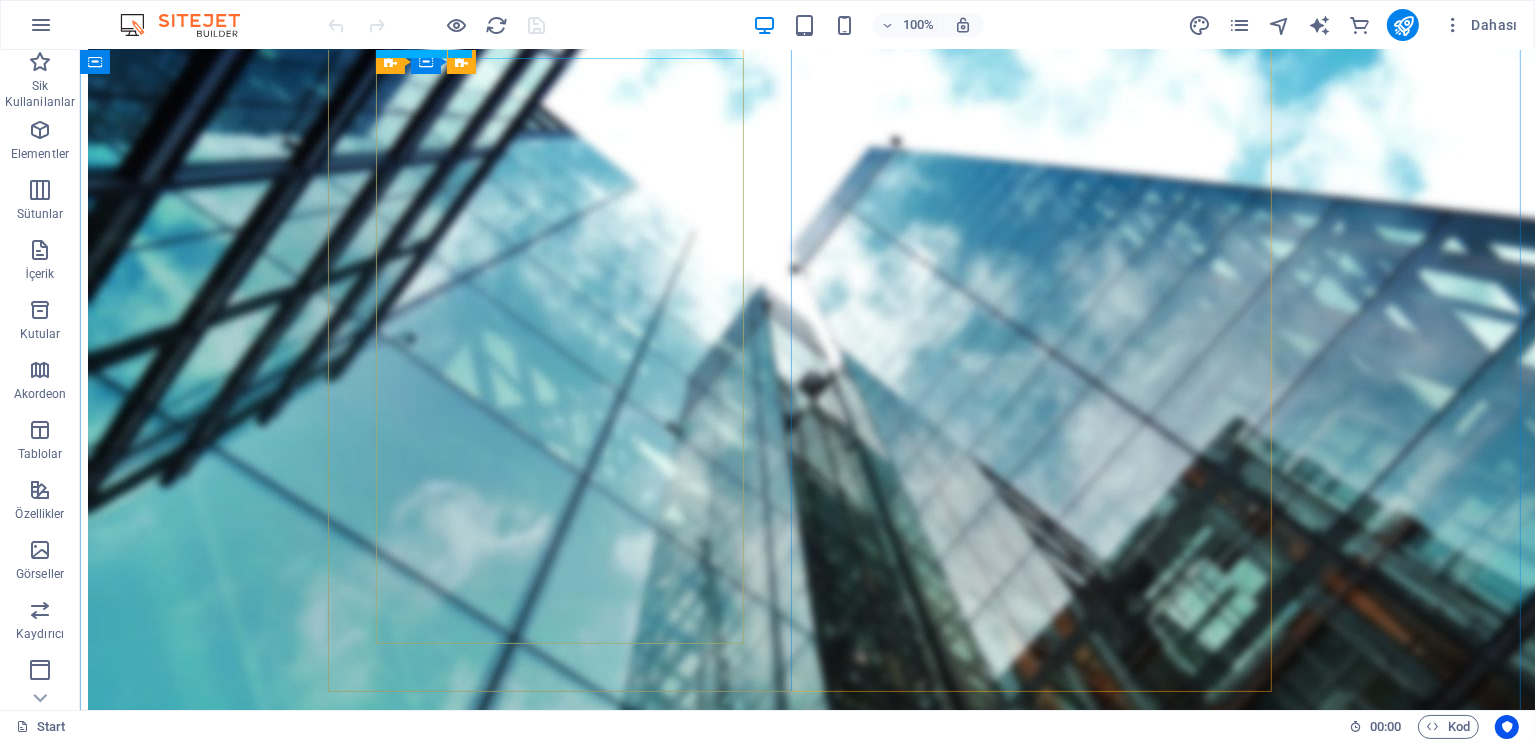click on "From
[CITY]
[CITY]
[CITY]
[CITY]
[CITY]
[CITY]
[CITY]
[CITY]
[CITY]
[CITY]
[CITY]
[CITY]
[CITY]
Date
Passengers
1
2
3
4
5
6
7
8
9
10
Booking" at bounding box center (806, 1121) 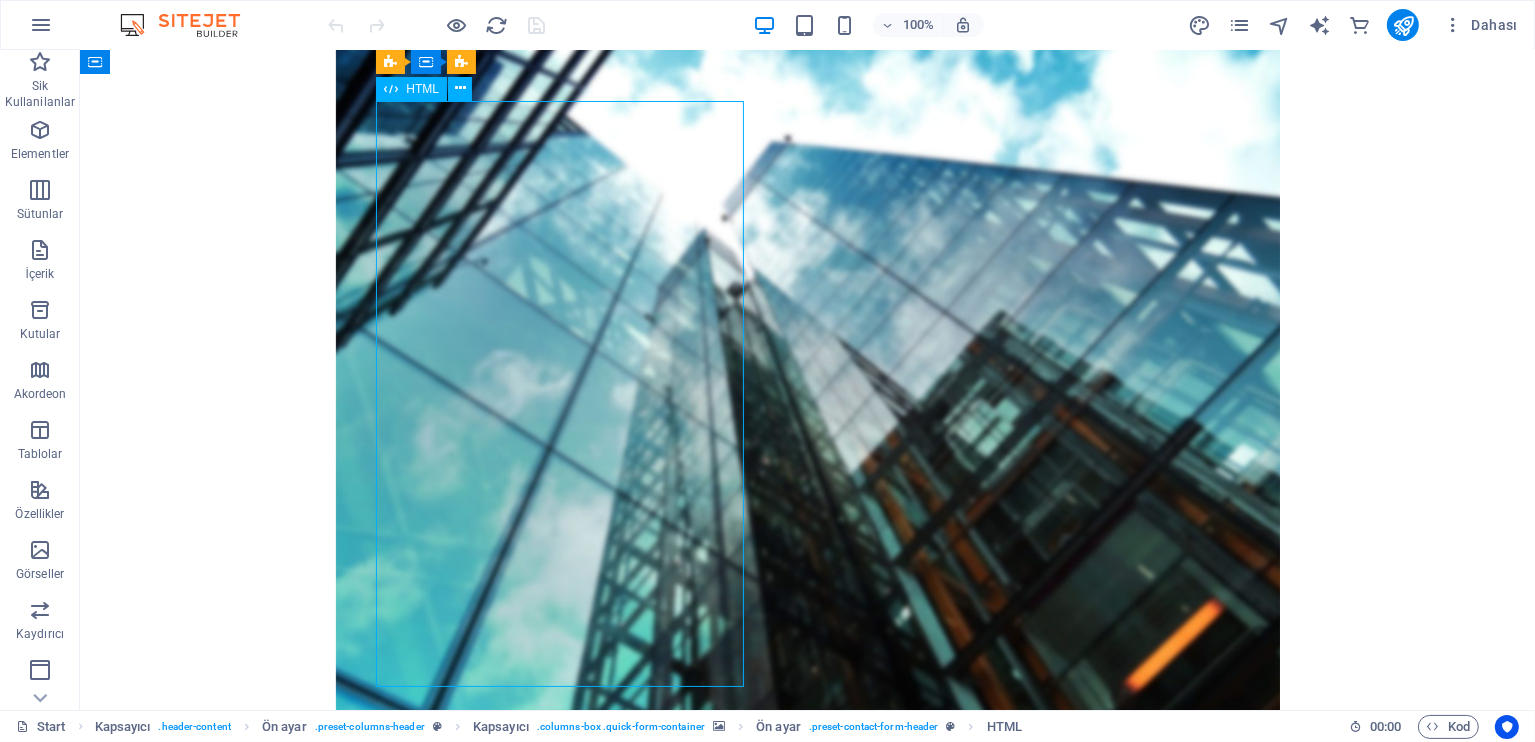 scroll, scrollTop: 133, scrollLeft: 0, axis: vertical 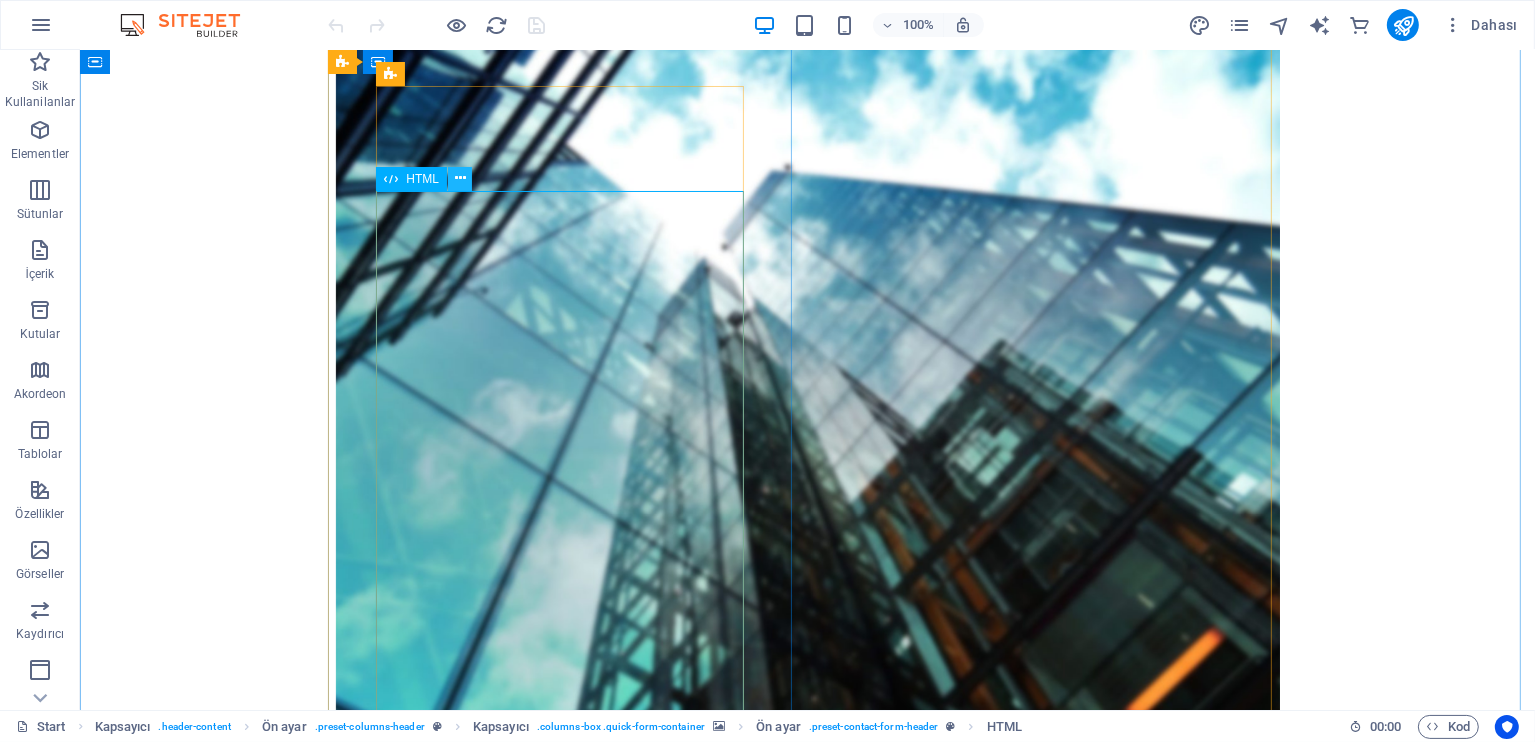 click at bounding box center (460, 178) 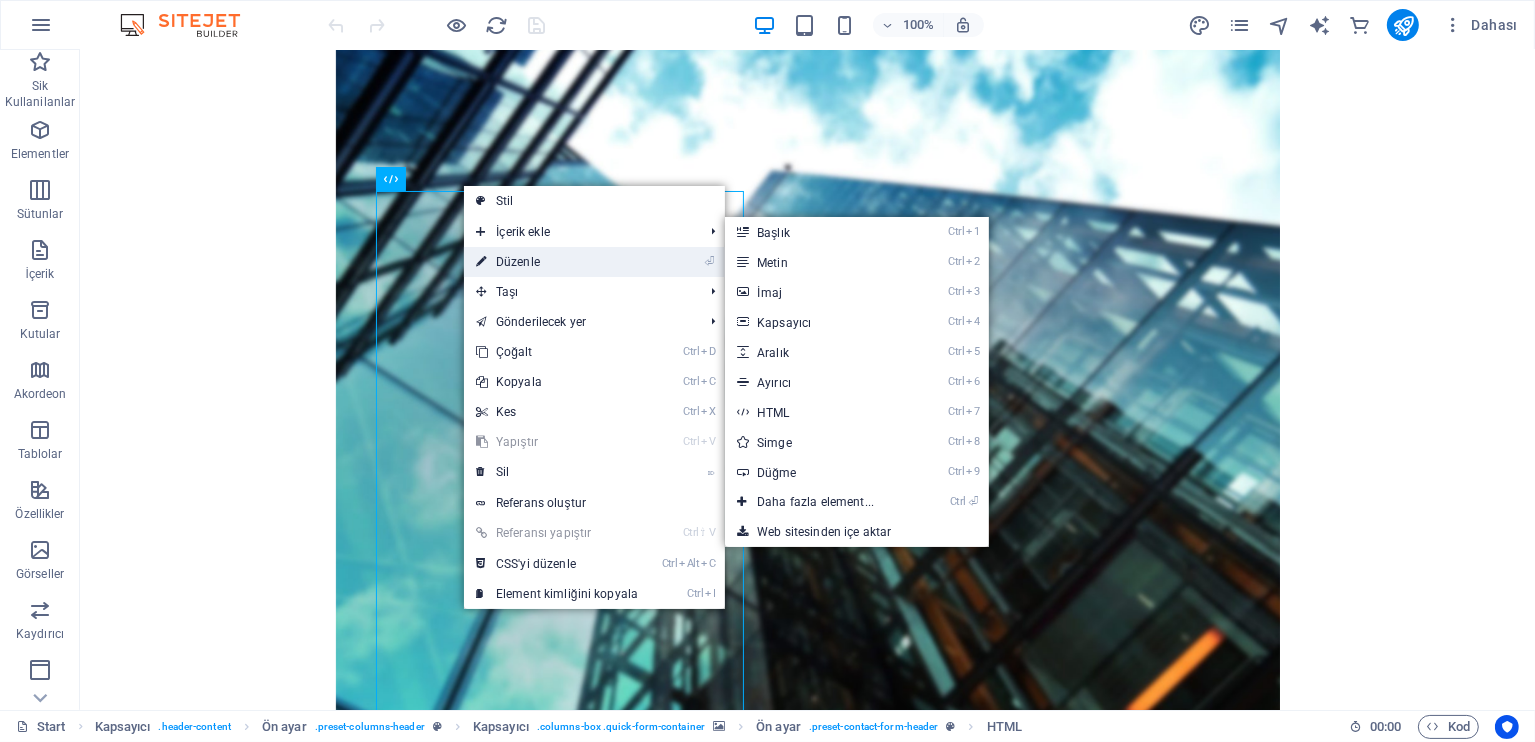 click on "⏎  Düzenle" at bounding box center (557, 262) 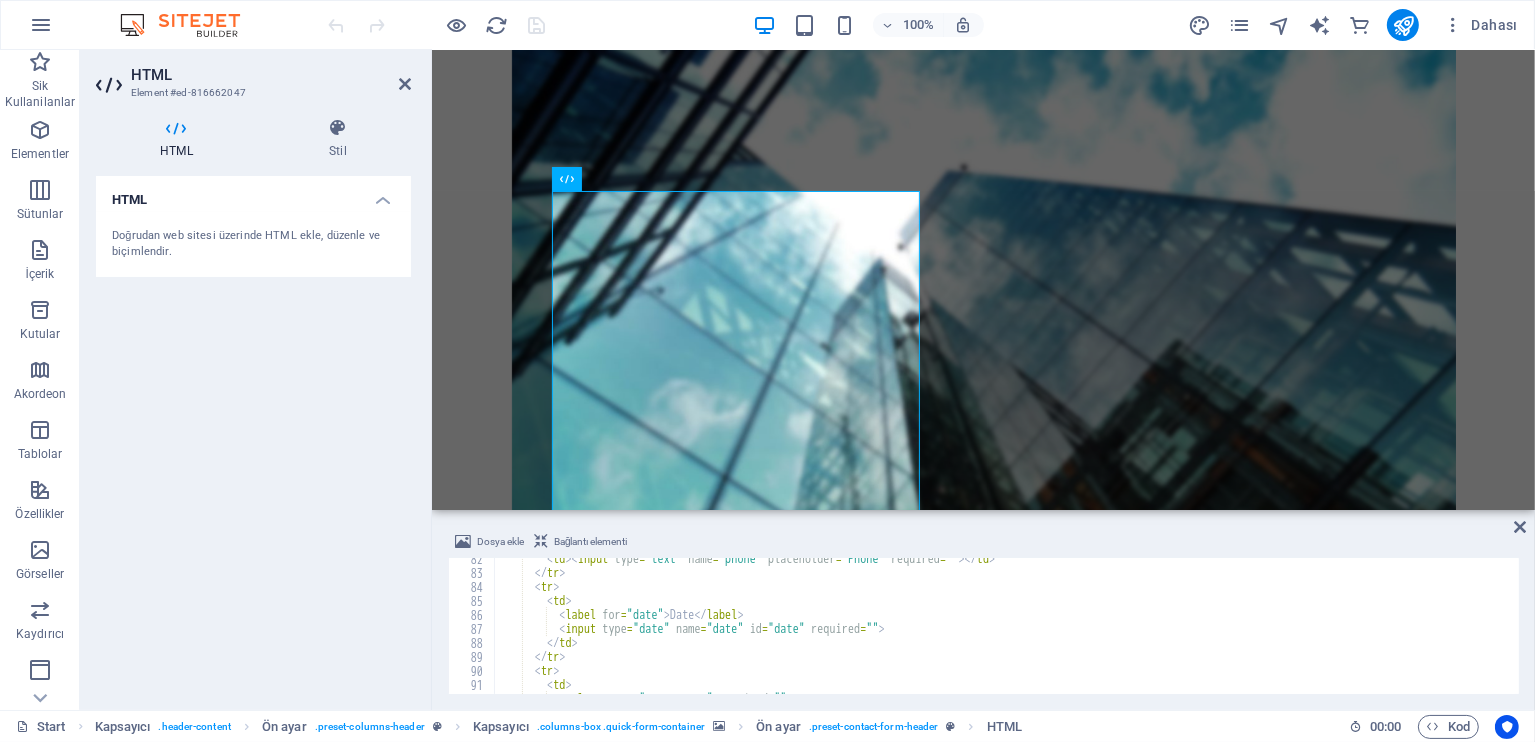 scroll, scrollTop: 1140, scrollLeft: 0, axis: vertical 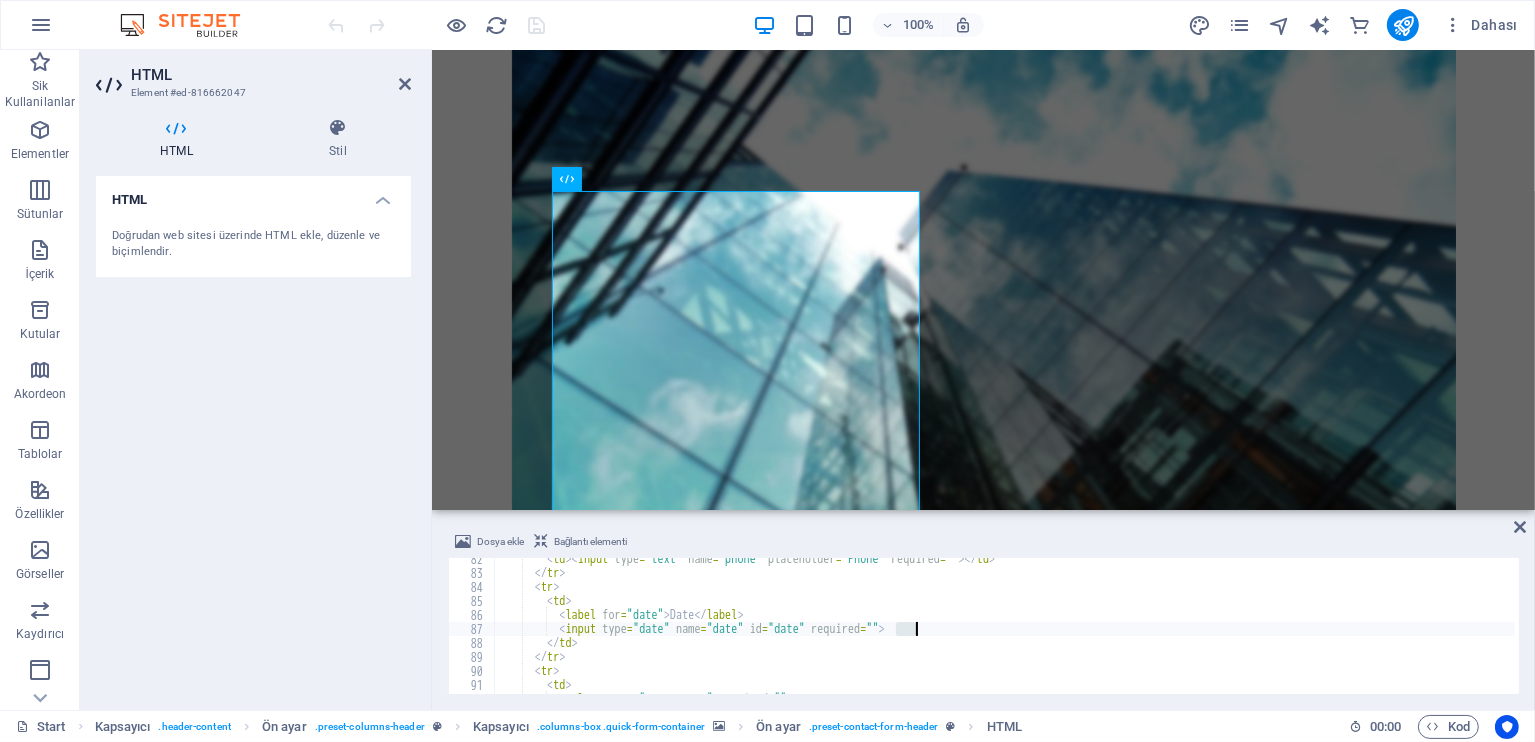 drag, startPoint x: 894, startPoint y: 628, endPoint x: 914, endPoint y: 628, distance: 20 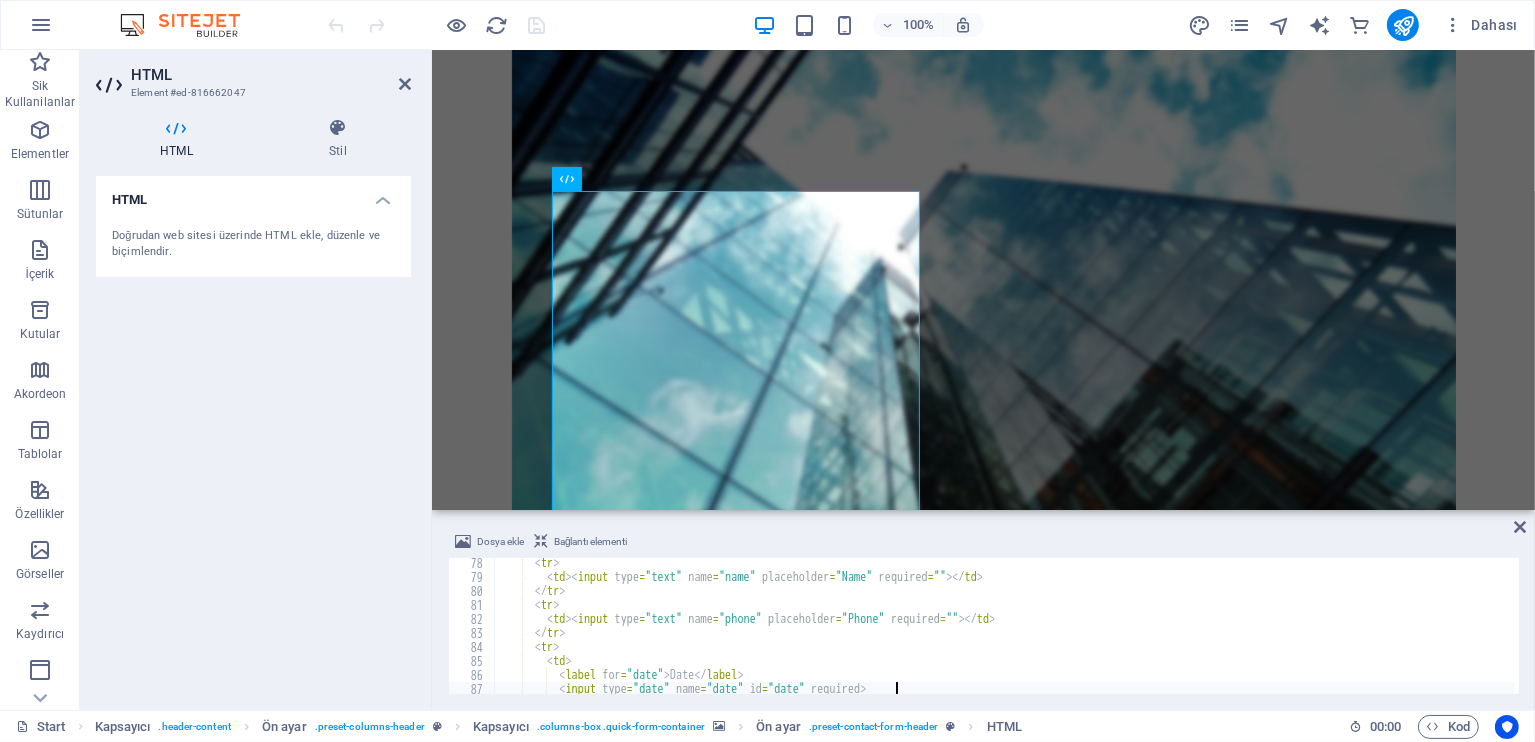 scroll, scrollTop: 1080, scrollLeft: 0, axis: vertical 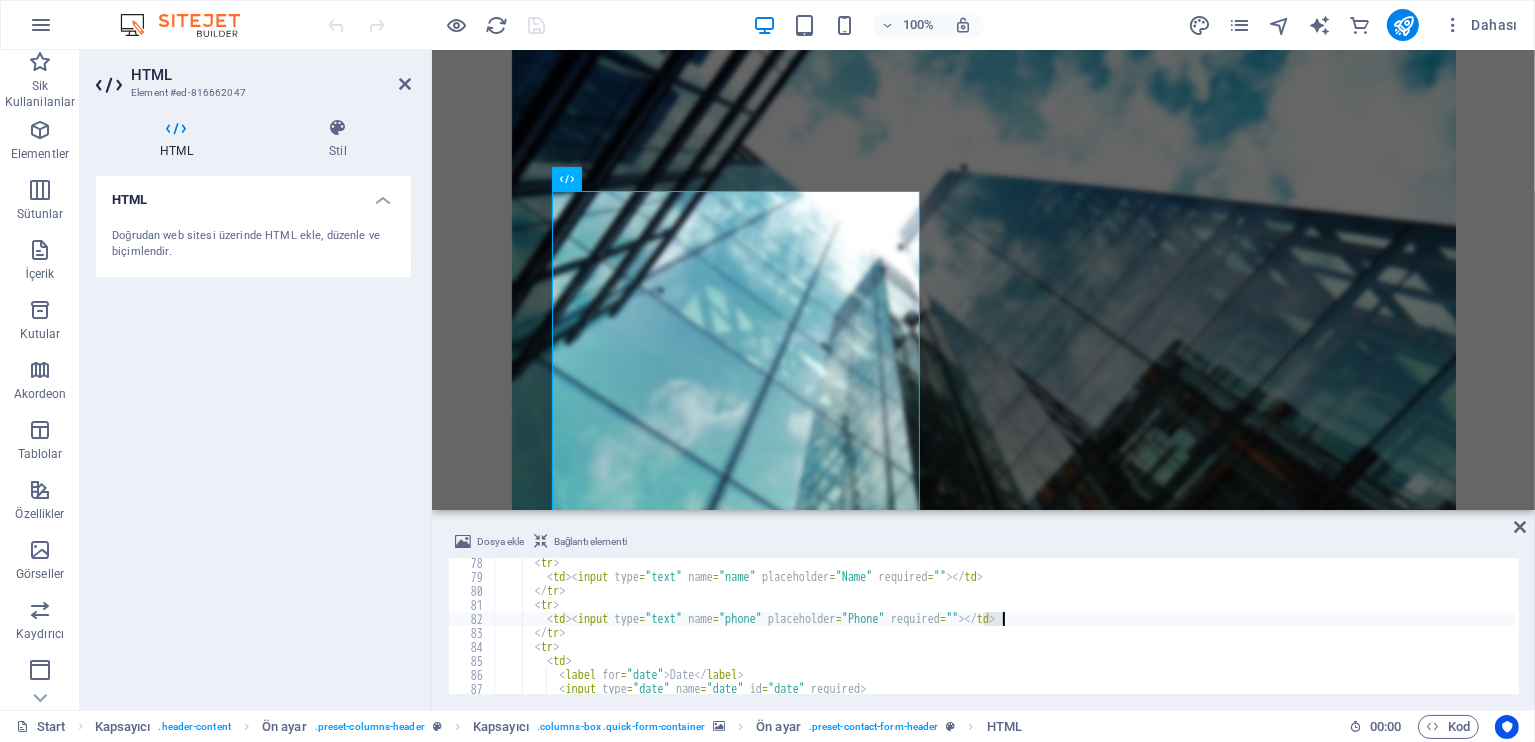 drag, startPoint x: 983, startPoint y: 618, endPoint x: 1006, endPoint y: 621, distance: 23.194826 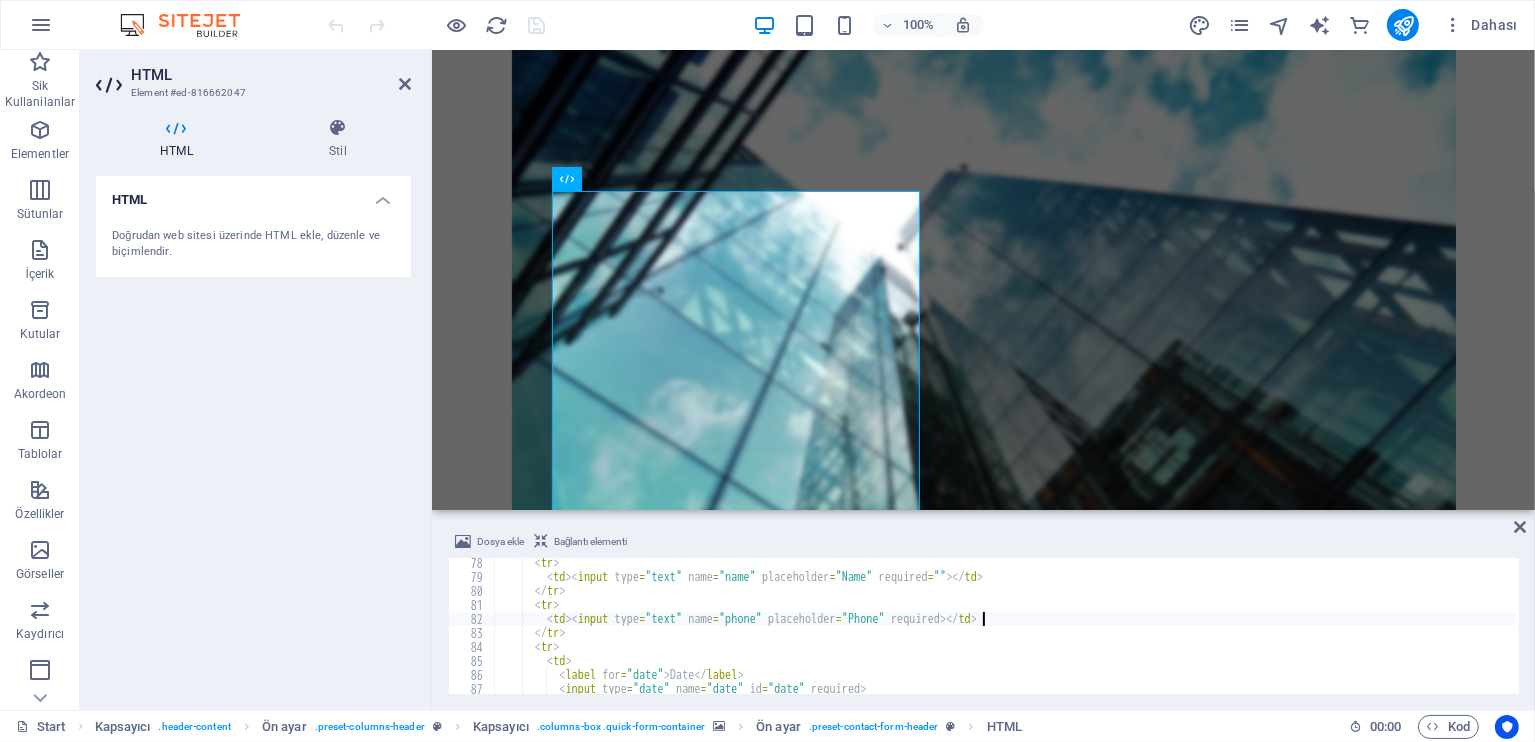 scroll, scrollTop: 1020, scrollLeft: 0, axis: vertical 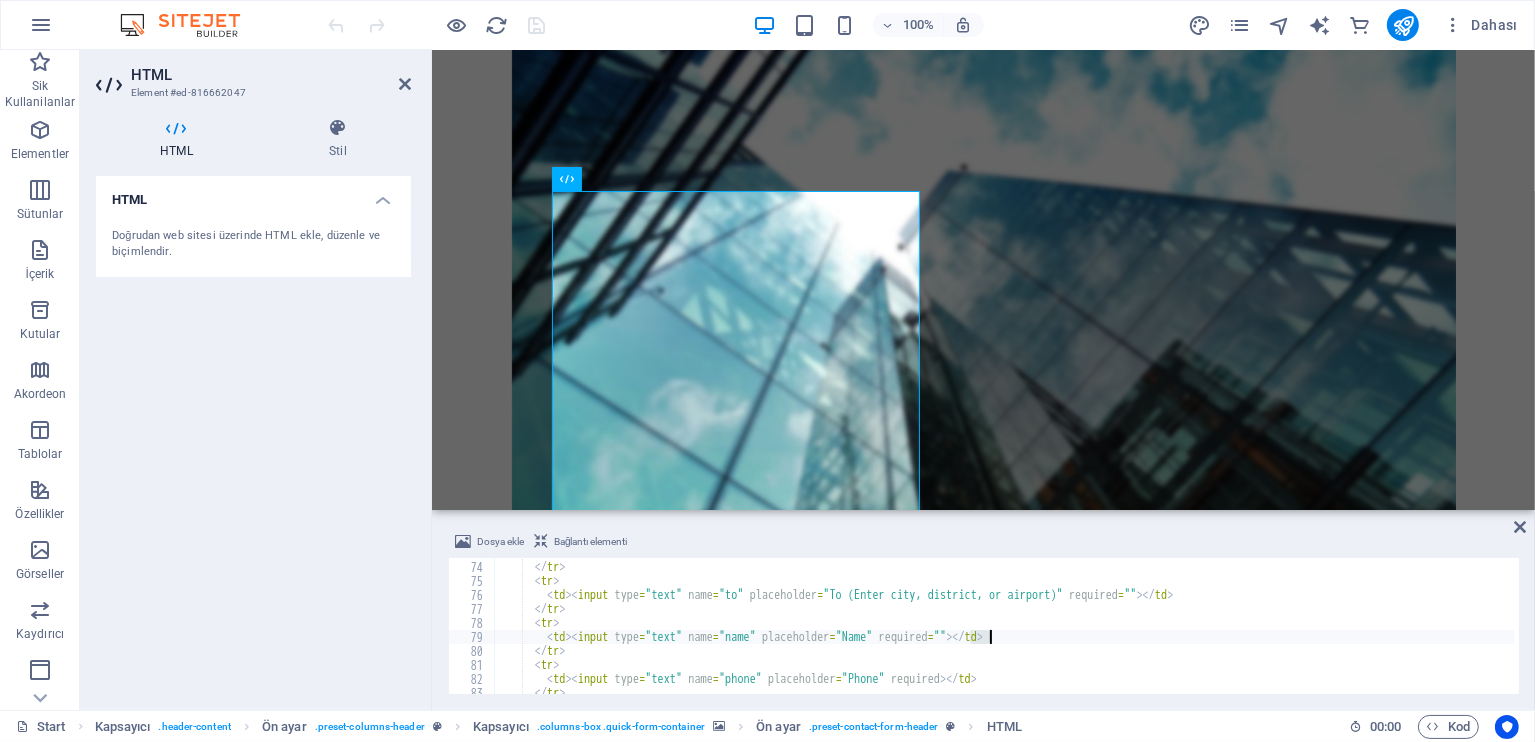 drag, startPoint x: 967, startPoint y: 636, endPoint x: 989, endPoint y: 637, distance: 22.022715 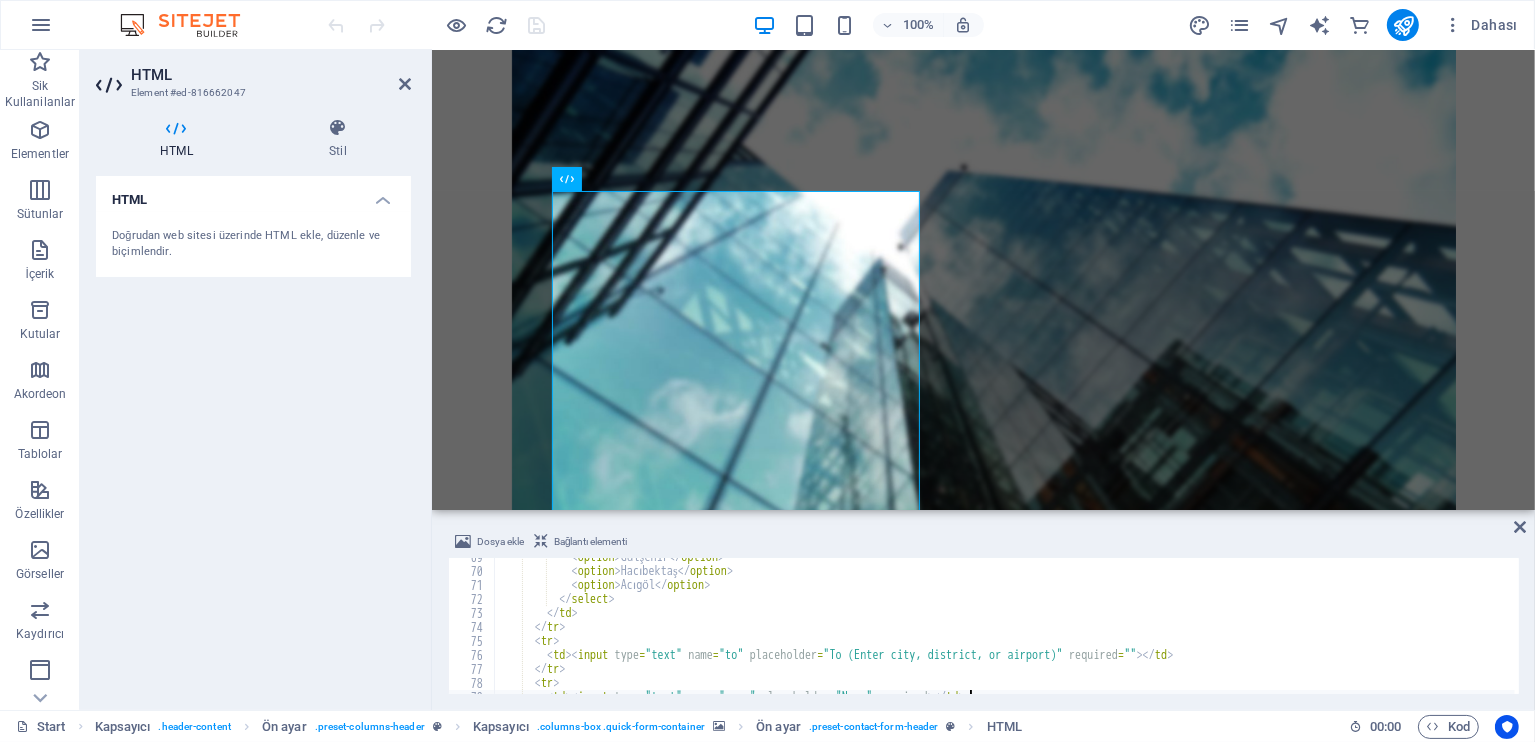 scroll, scrollTop: 960, scrollLeft: 0, axis: vertical 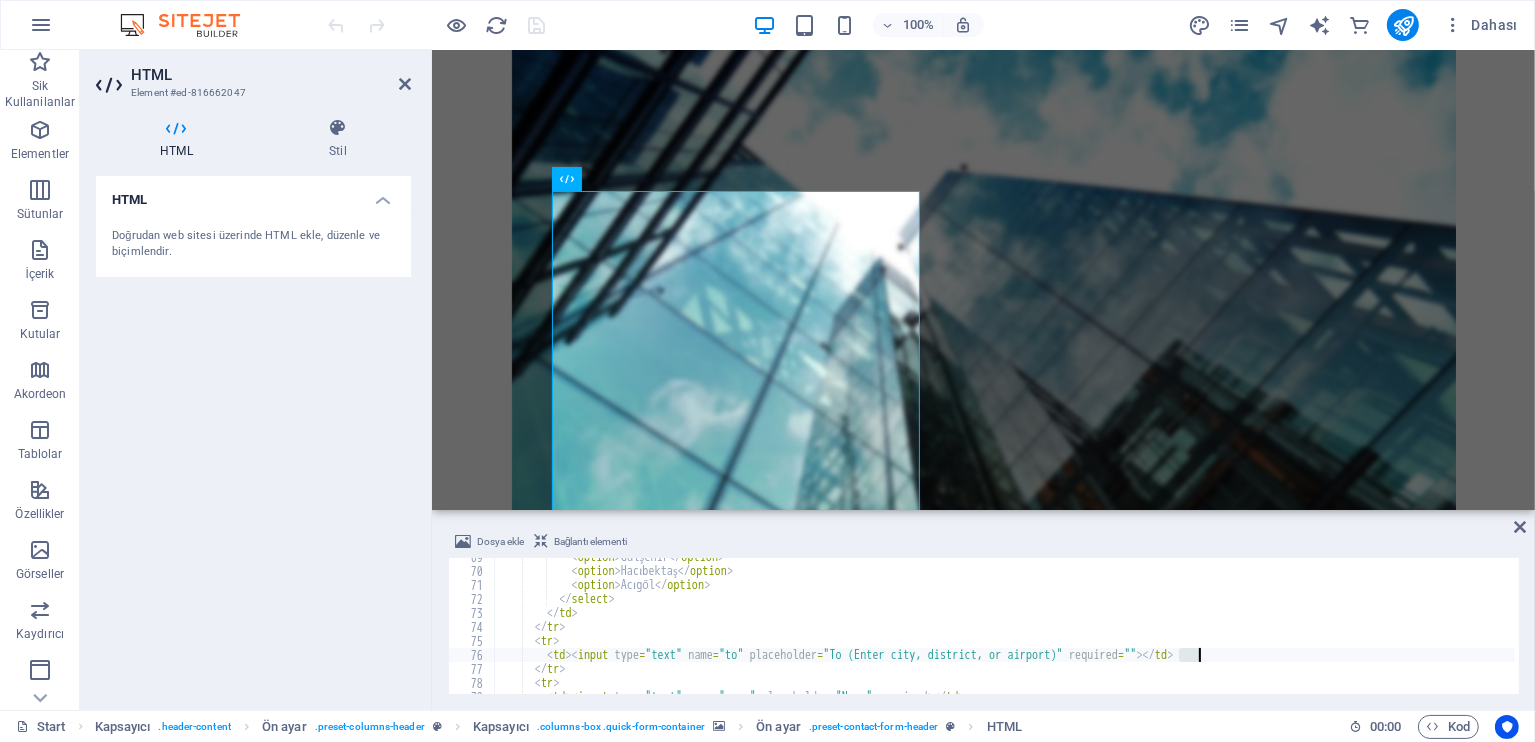 drag, startPoint x: 1178, startPoint y: 655, endPoint x: 1202, endPoint y: 655, distance: 24 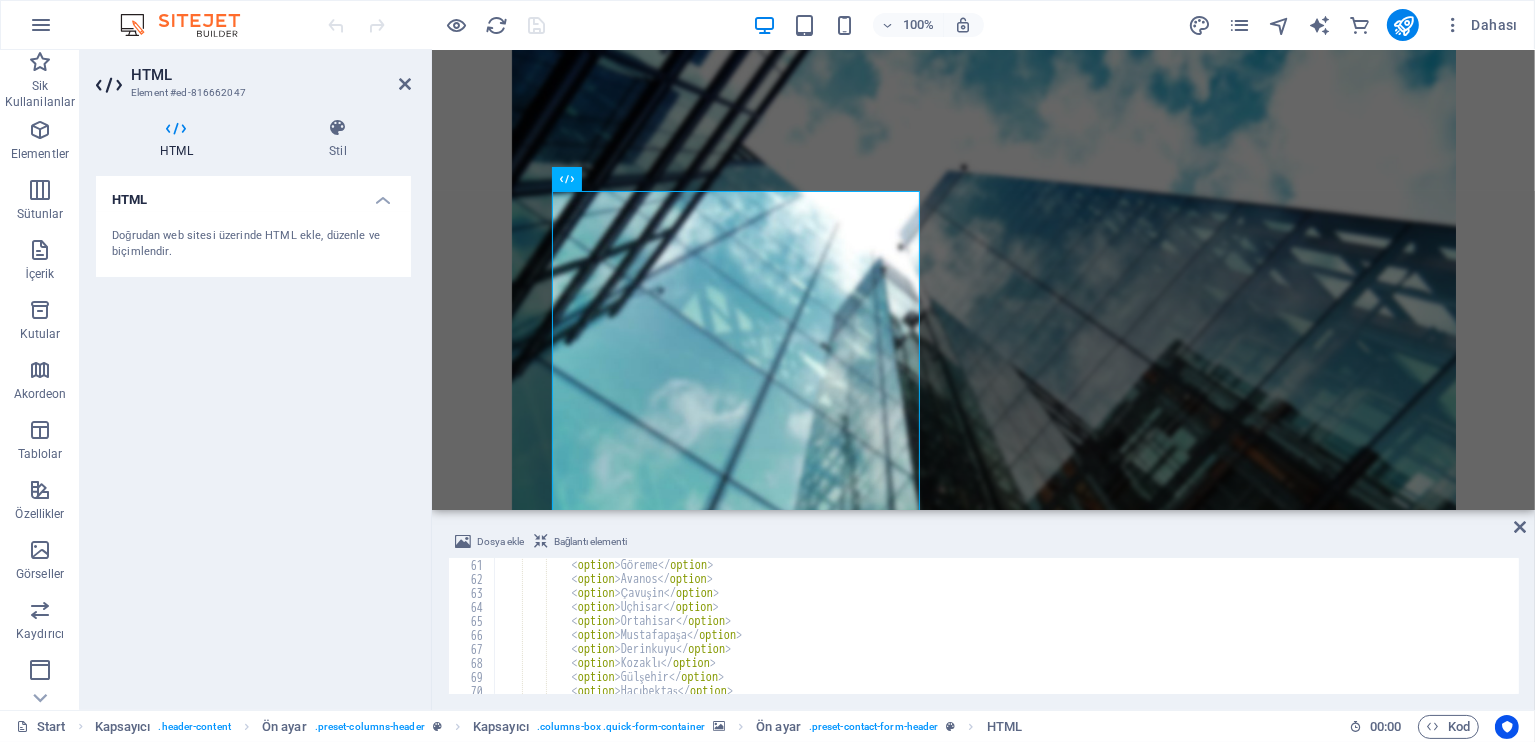 scroll, scrollTop: 720, scrollLeft: 0, axis: vertical 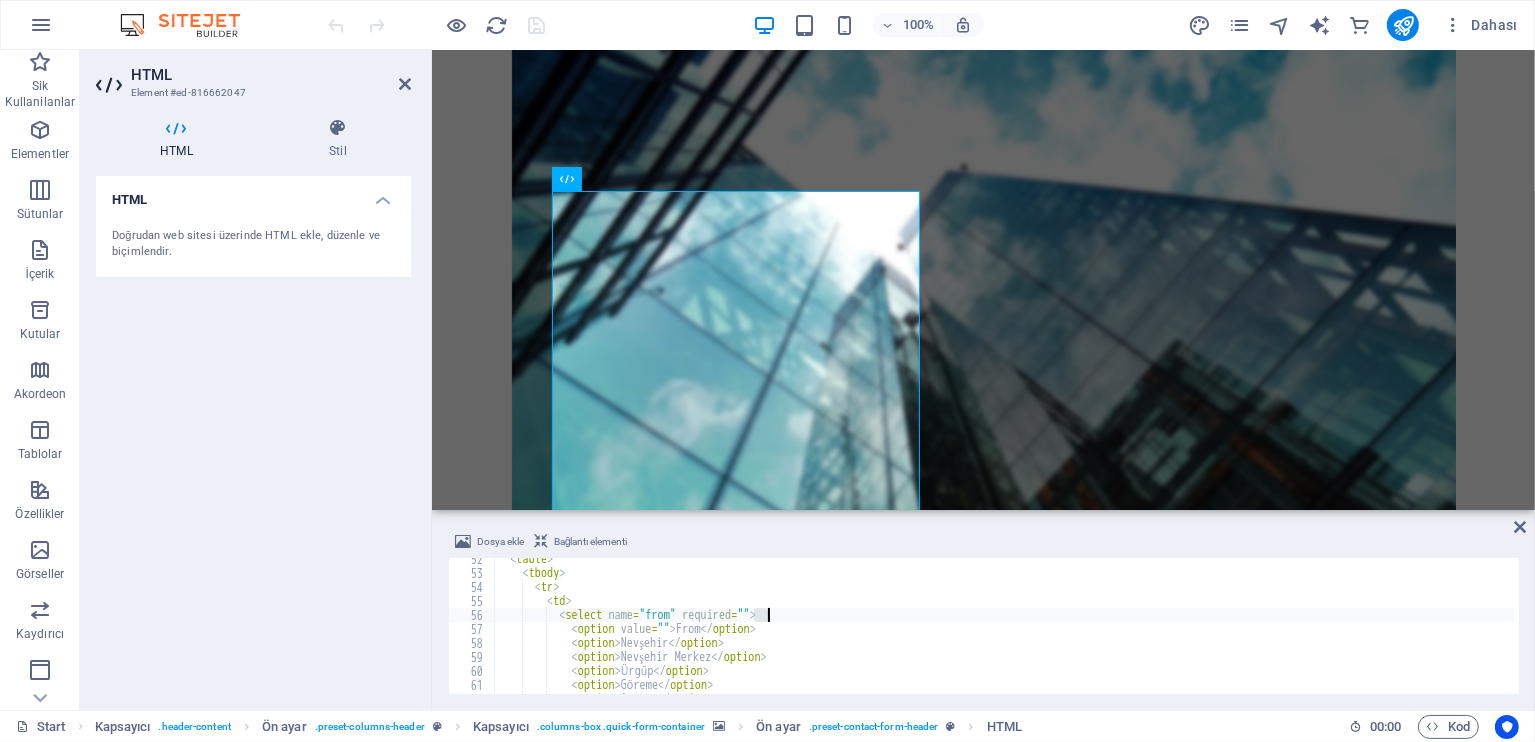 drag, startPoint x: 754, startPoint y: 614, endPoint x: 769, endPoint y: 615, distance: 15.033297 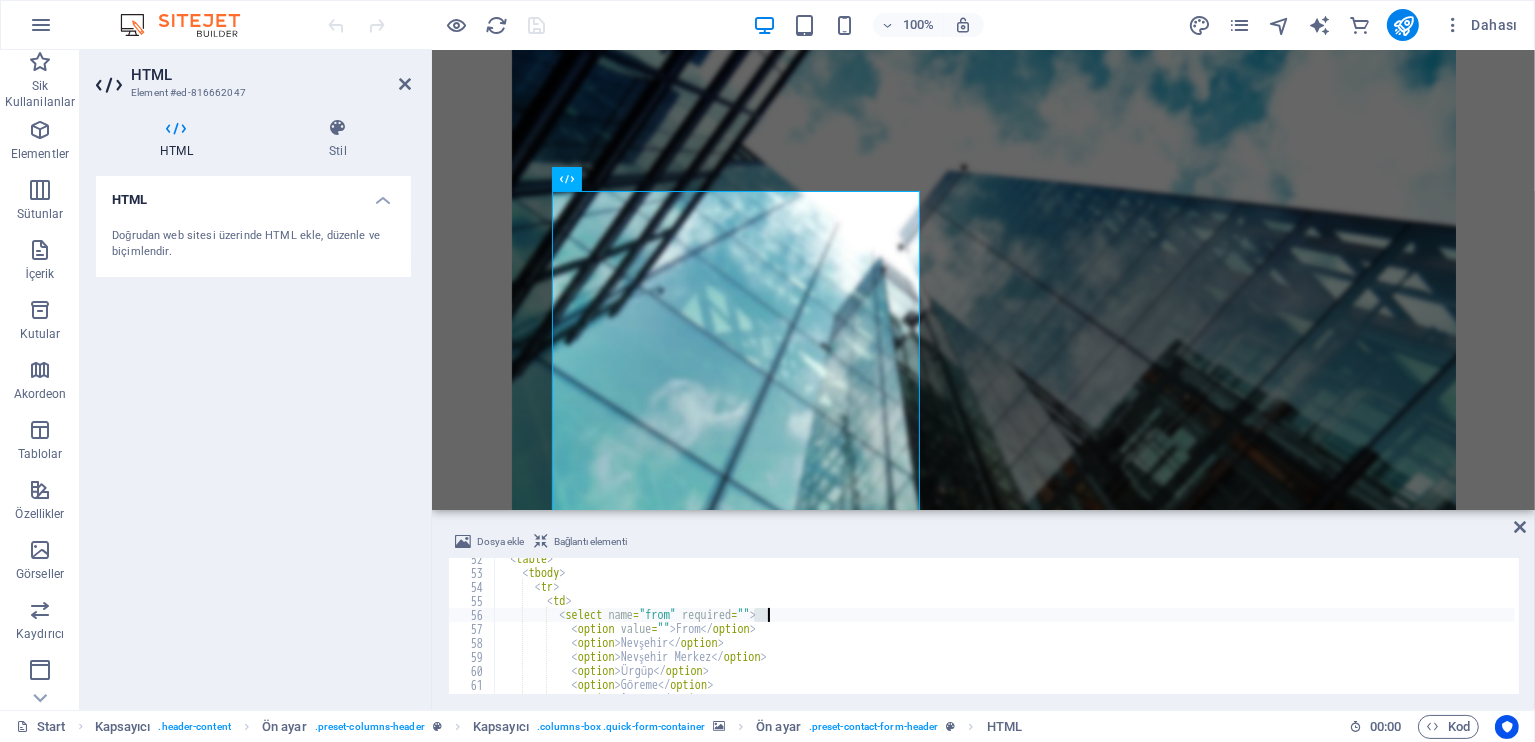 click on "< table >      < tbody >         < tr >           < td >              < select   name = "from"   required = "" >                < option   value = "" > From </ option >                < option > Nevşehir </ option >                < option > Nevşehir Merkez </ option >                < option > Ürgüp </ option >                < option > Göreme </ option >                < option > Avanos </ option >" at bounding box center (1004, 626) 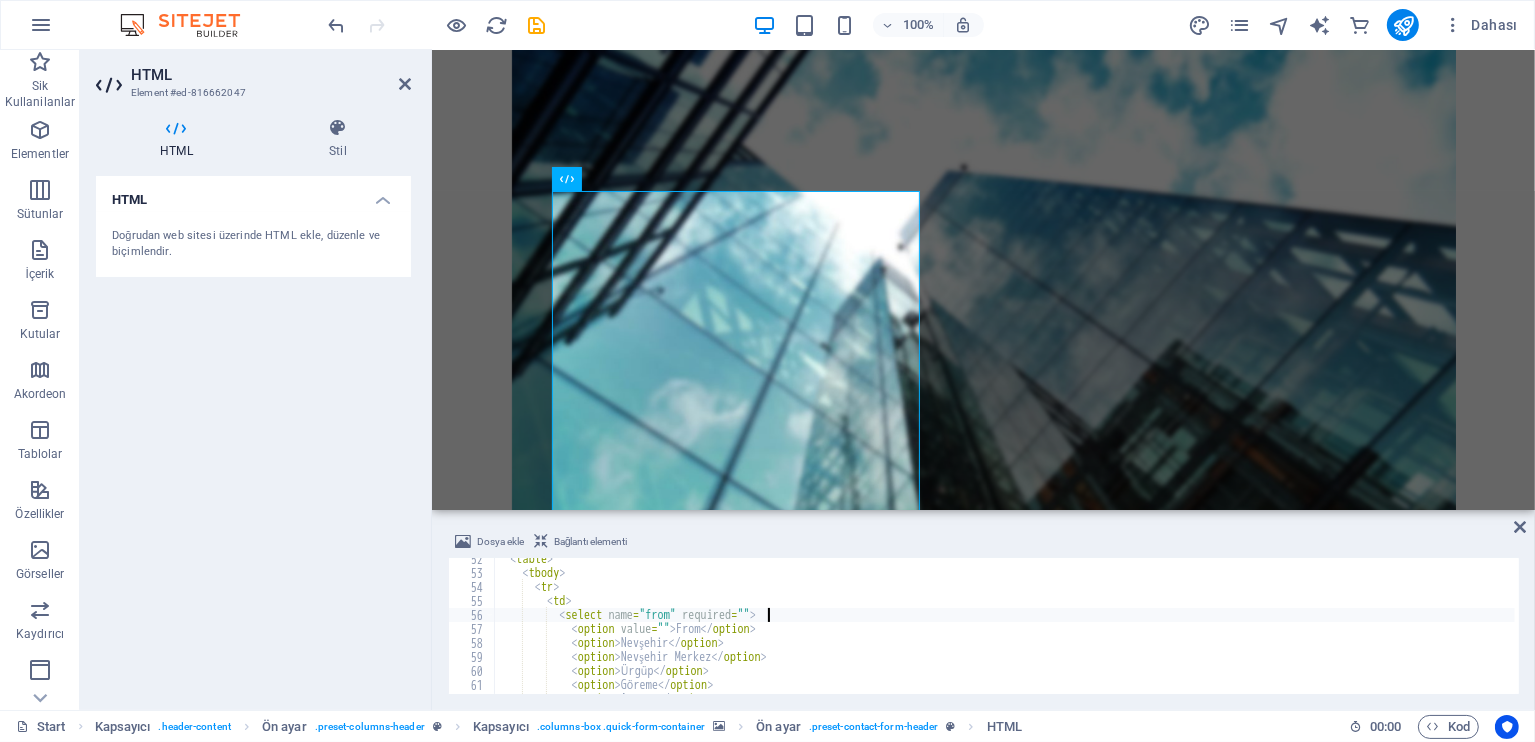 click on "< table >      < tbody >         < tr >           < td >              < select   name = "from"   required = "" >                < option   value = "" > From </ option >                < option > Nevşehir </ option >                < option > Nevşehir Merkez </ option >                < option > Ürgüp </ option >                < option > Göreme </ option >                < option > Avanos </ option >" at bounding box center [1004, 634] 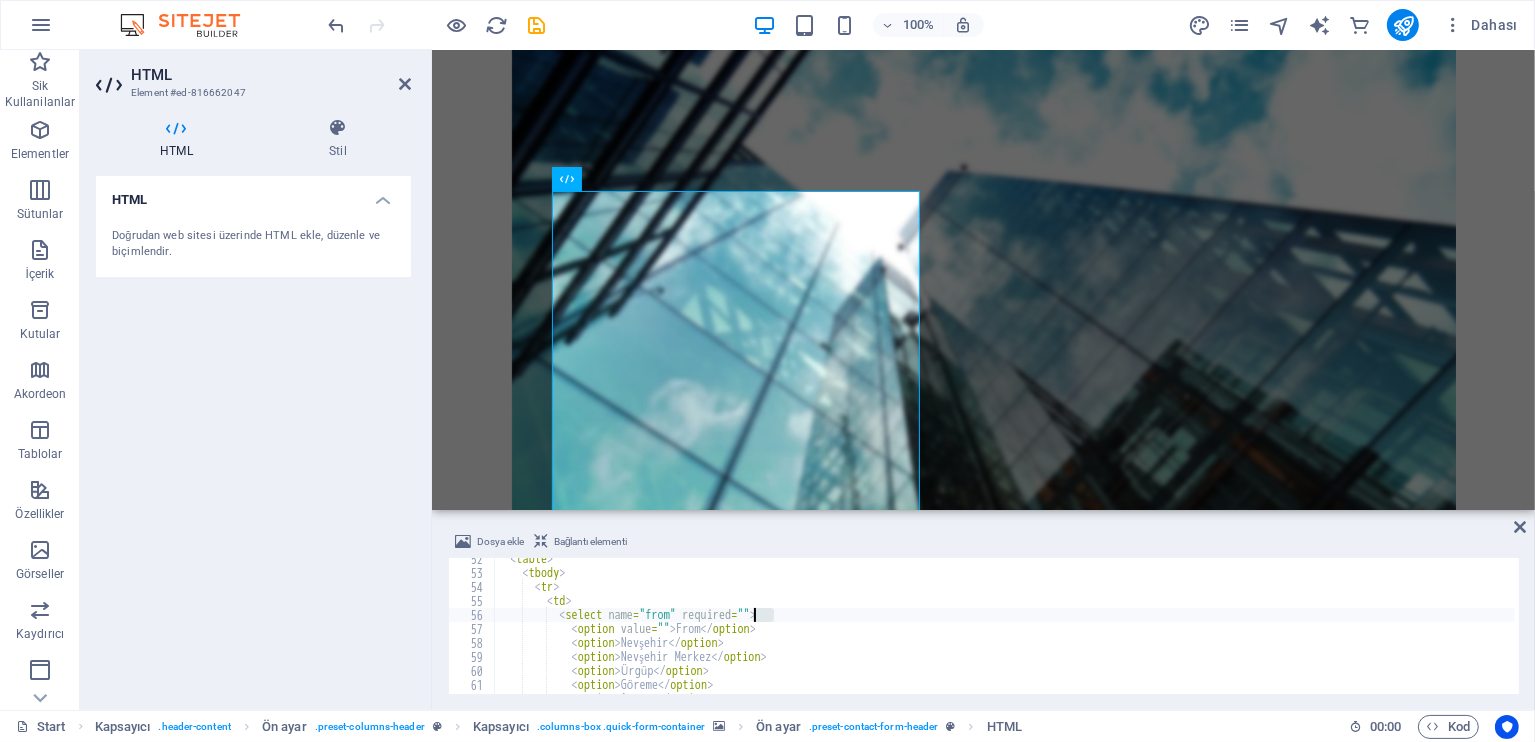 drag, startPoint x: 776, startPoint y: 613, endPoint x: 752, endPoint y: 617, distance: 24.33105 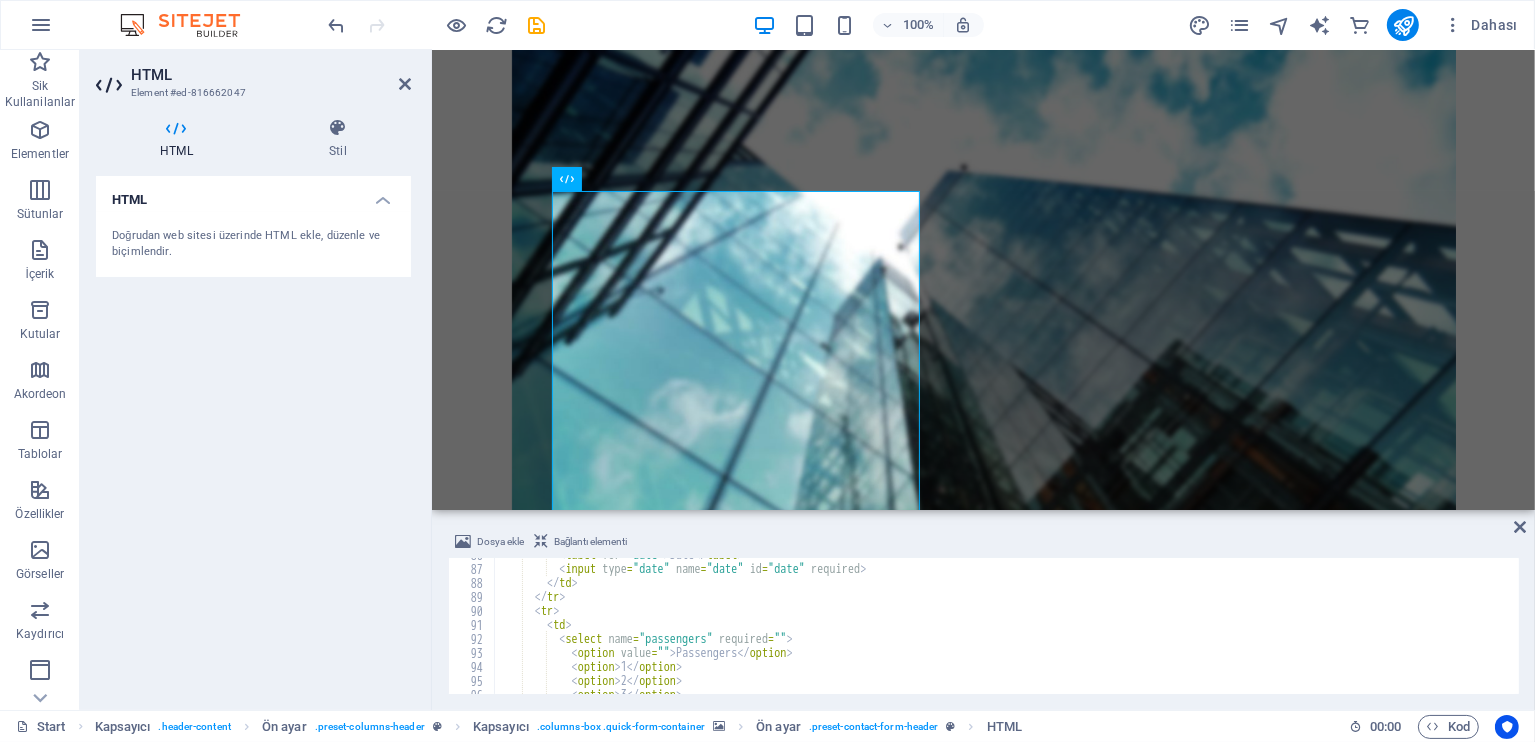 scroll, scrollTop: 1260, scrollLeft: 0, axis: vertical 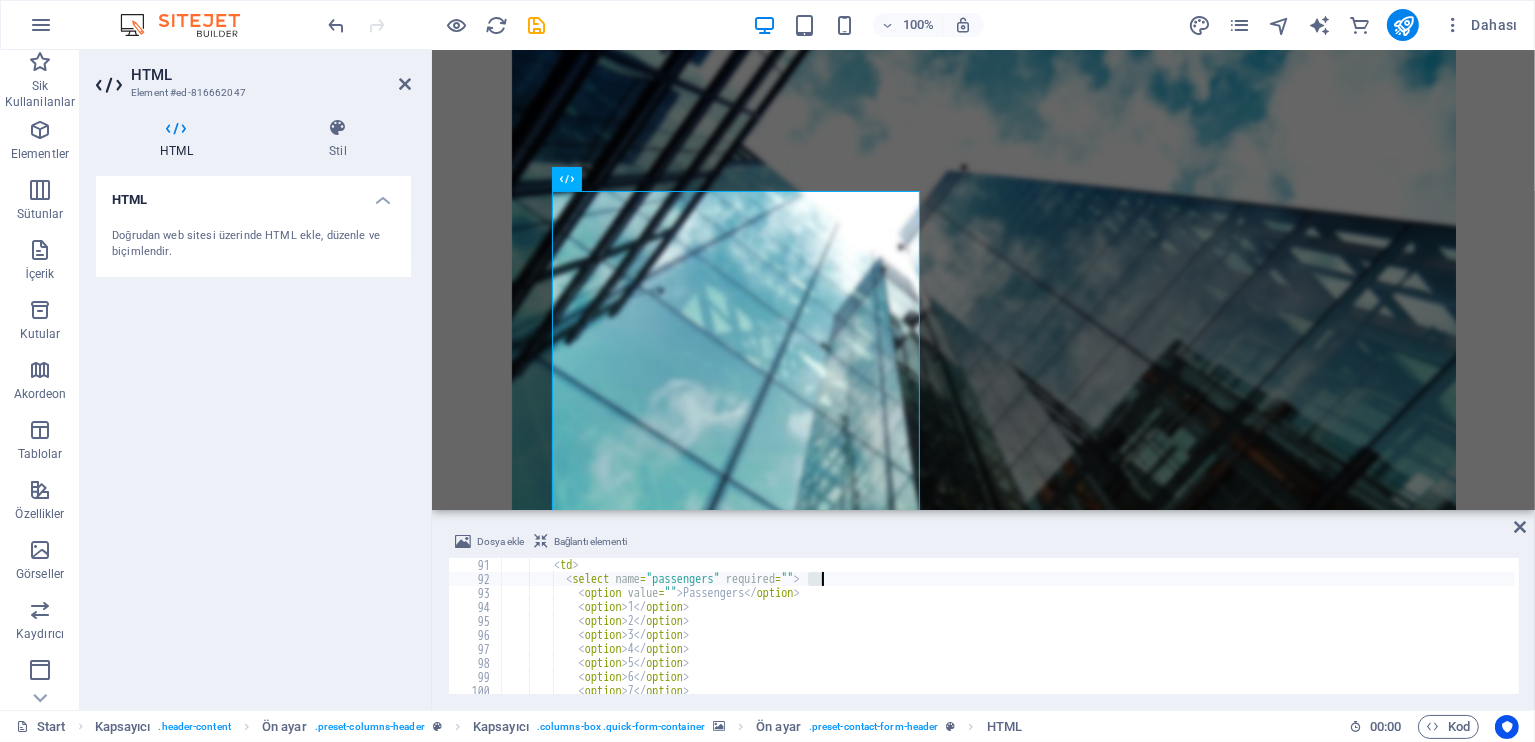 drag, startPoint x: 807, startPoint y: 581, endPoint x: 821, endPoint y: 581, distance: 14 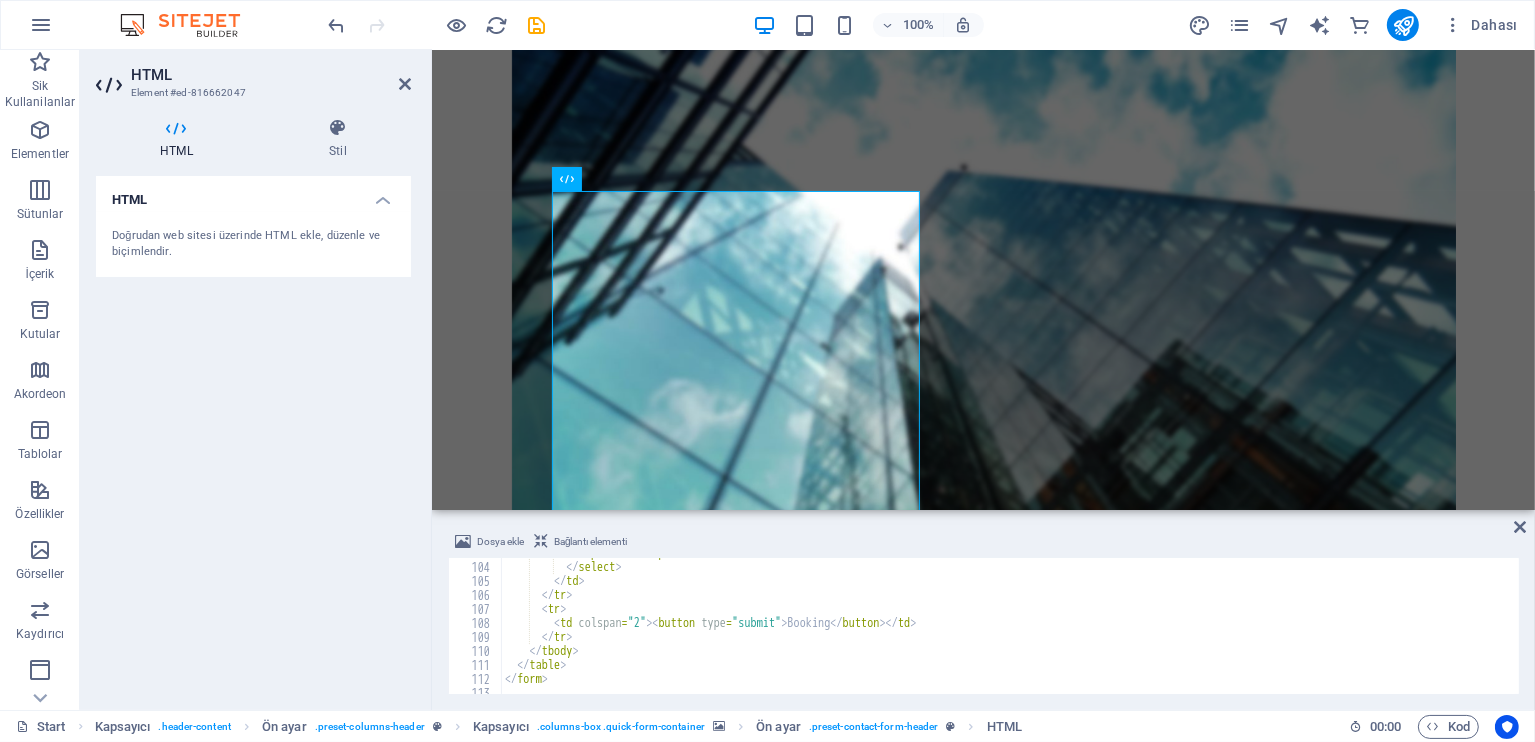 scroll, scrollTop: 1260, scrollLeft: 0, axis: vertical 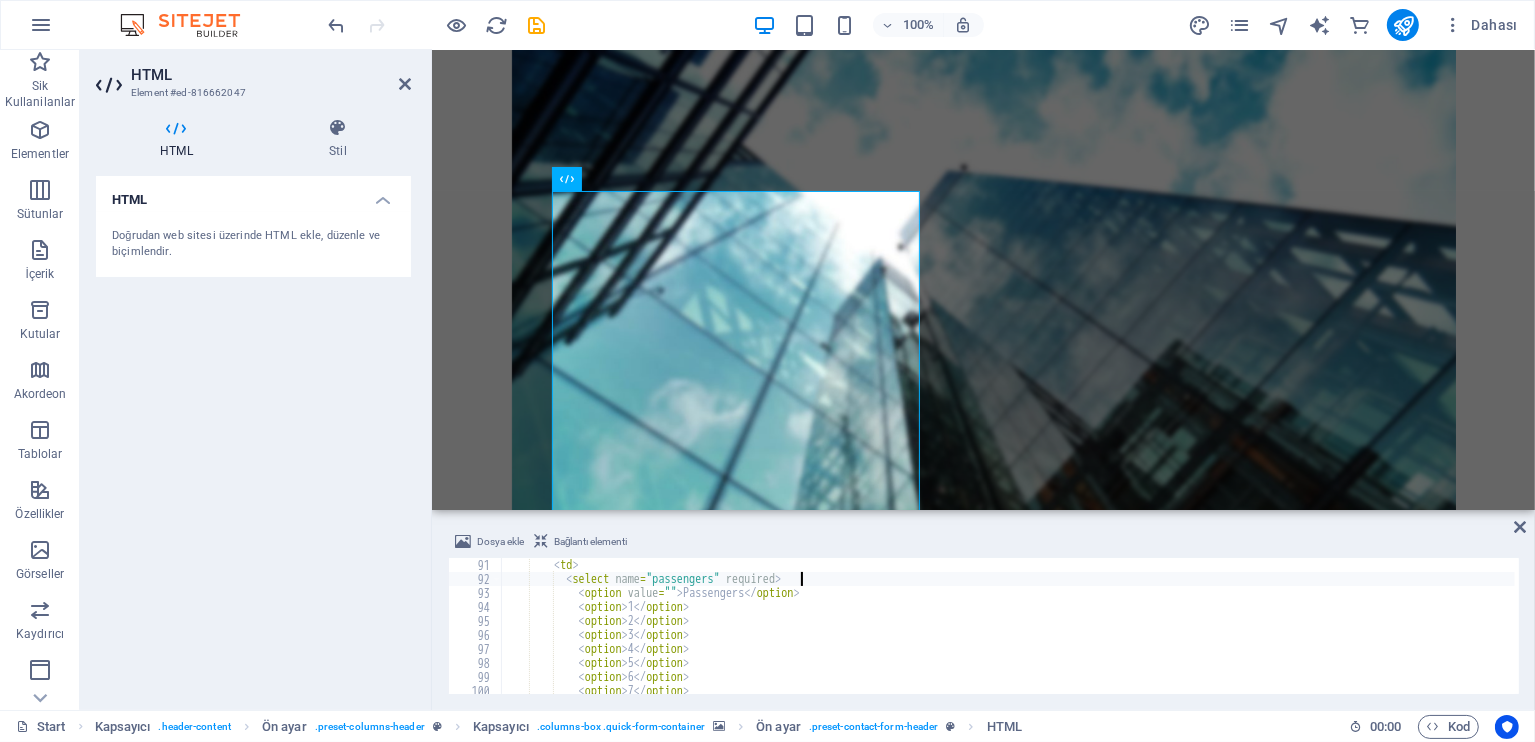 type on "</script>" 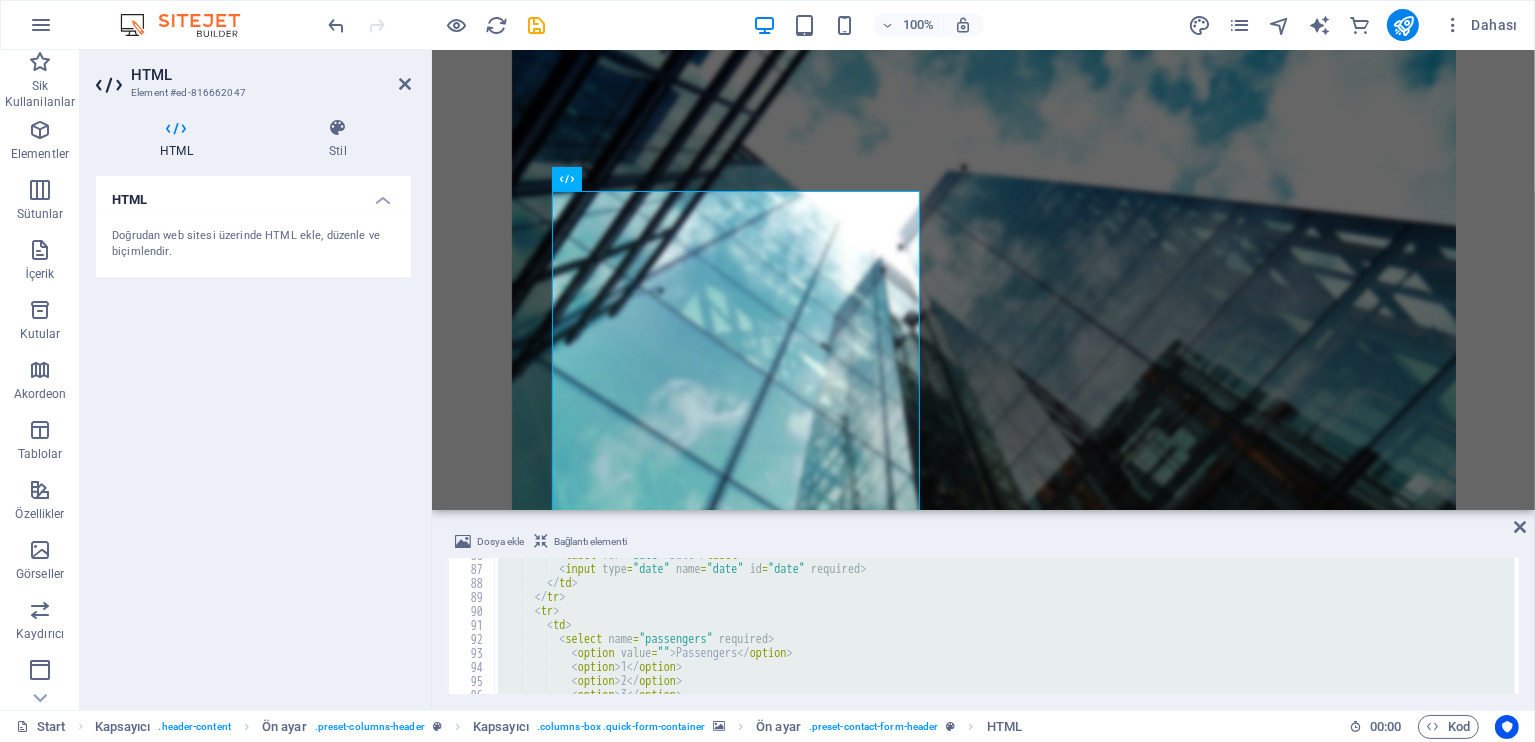 scroll, scrollTop: 840, scrollLeft: 0, axis: vertical 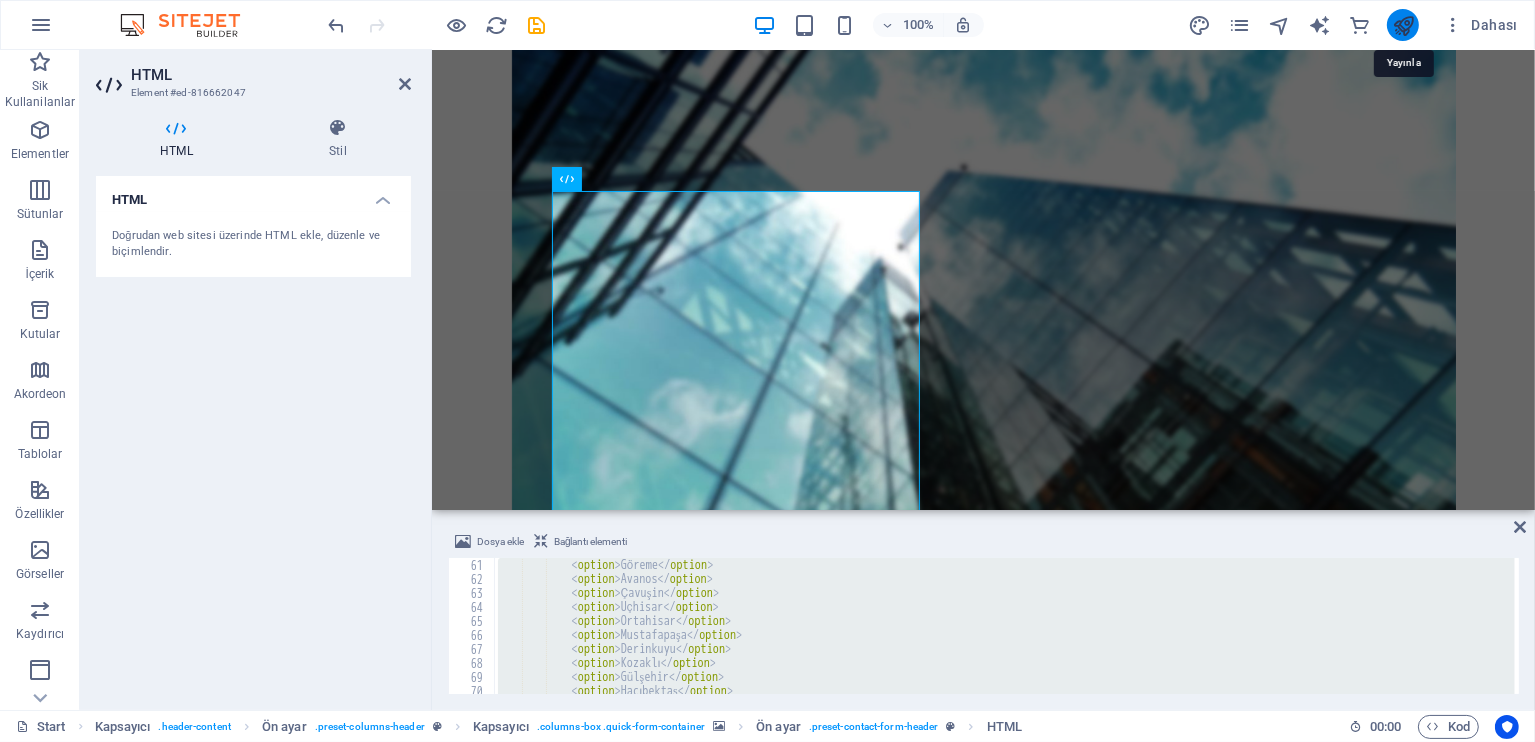 click at bounding box center (1403, 25) 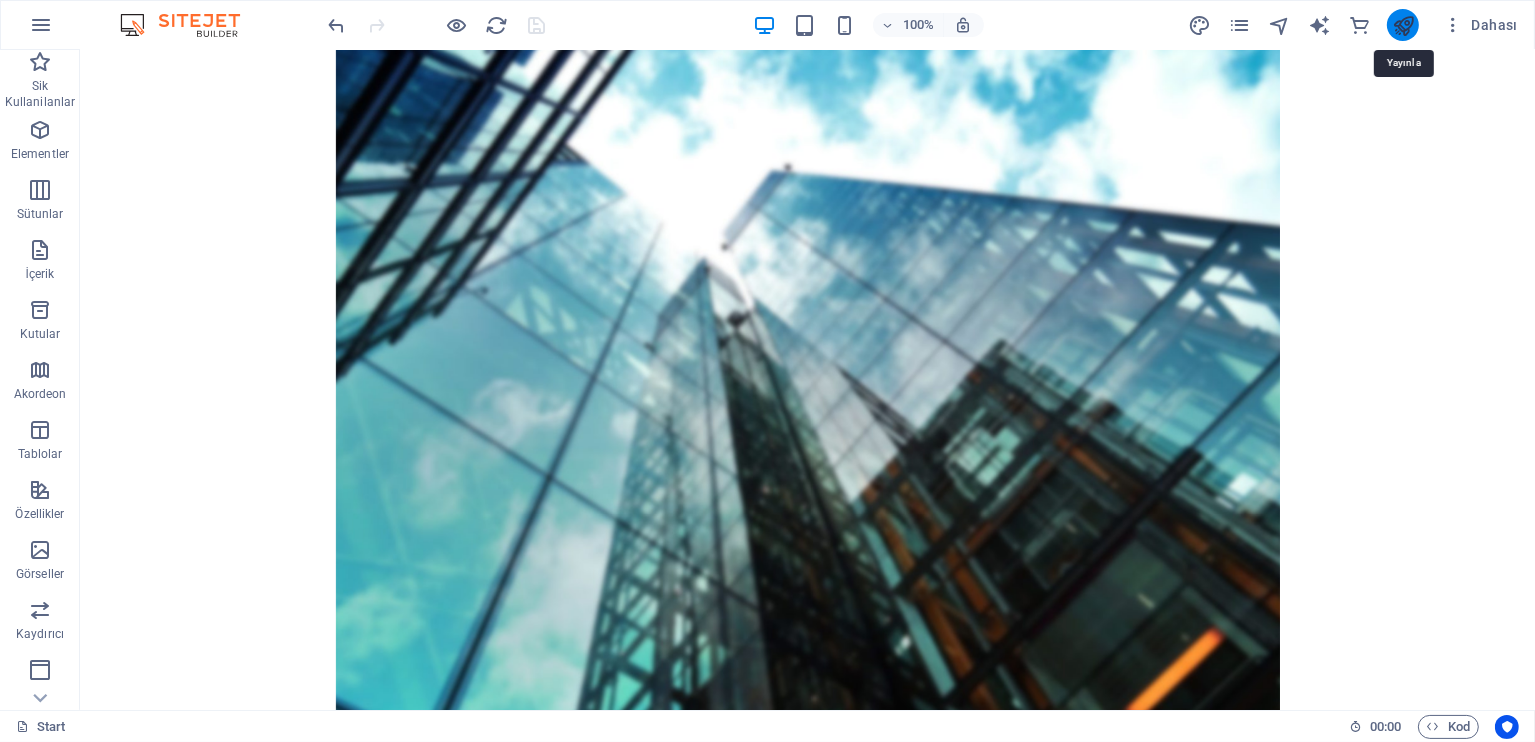 click at bounding box center [1403, 25] 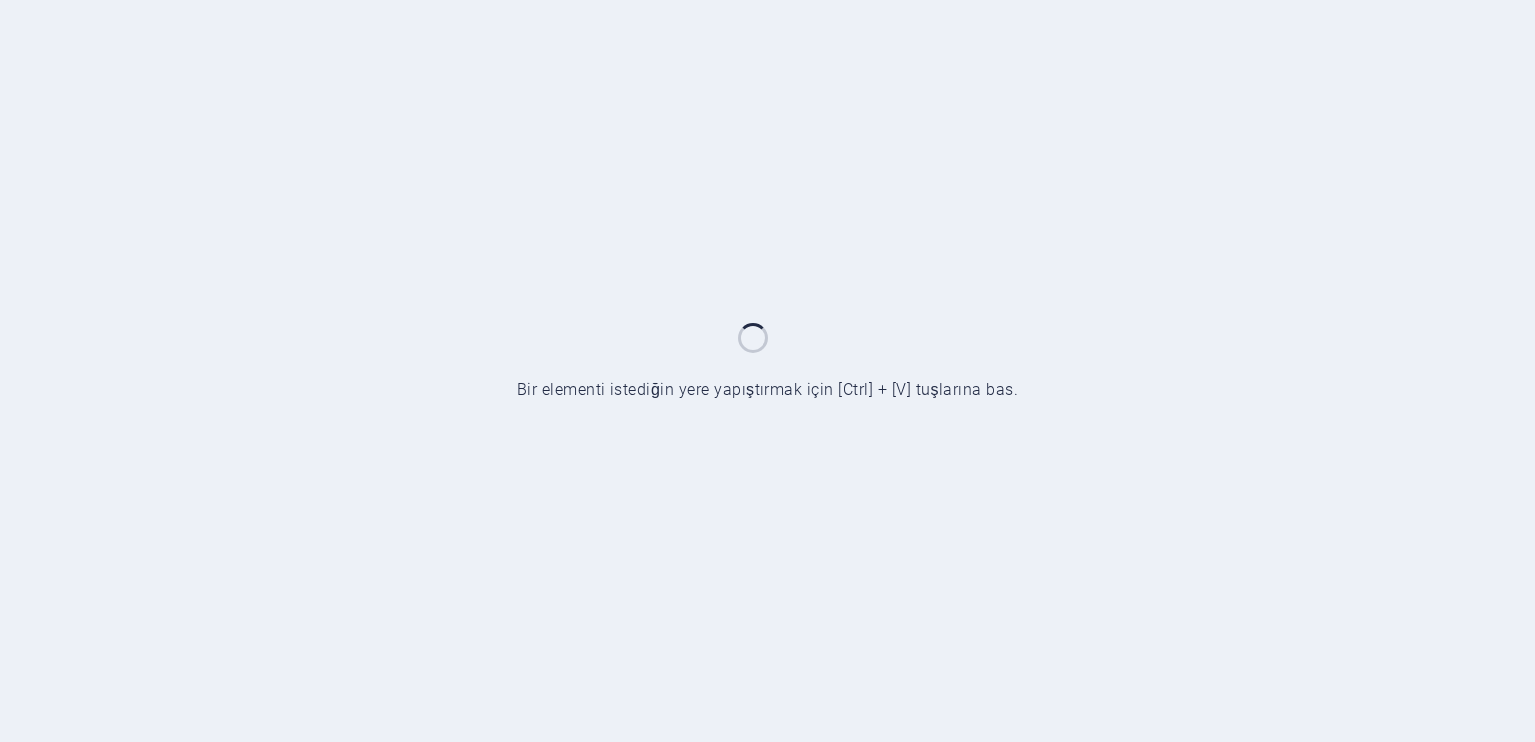 scroll, scrollTop: 0, scrollLeft: 0, axis: both 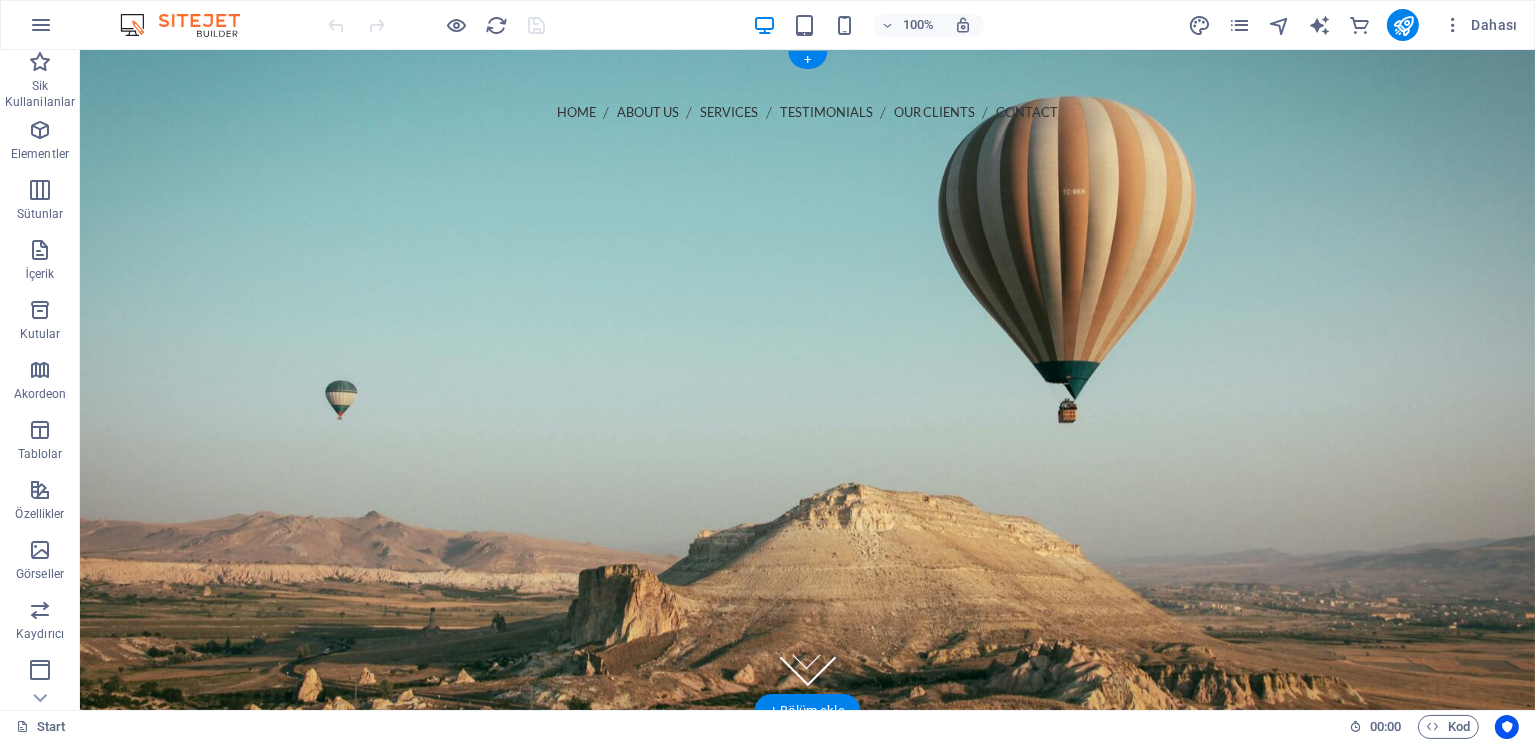 click at bounding box center [806, 380] 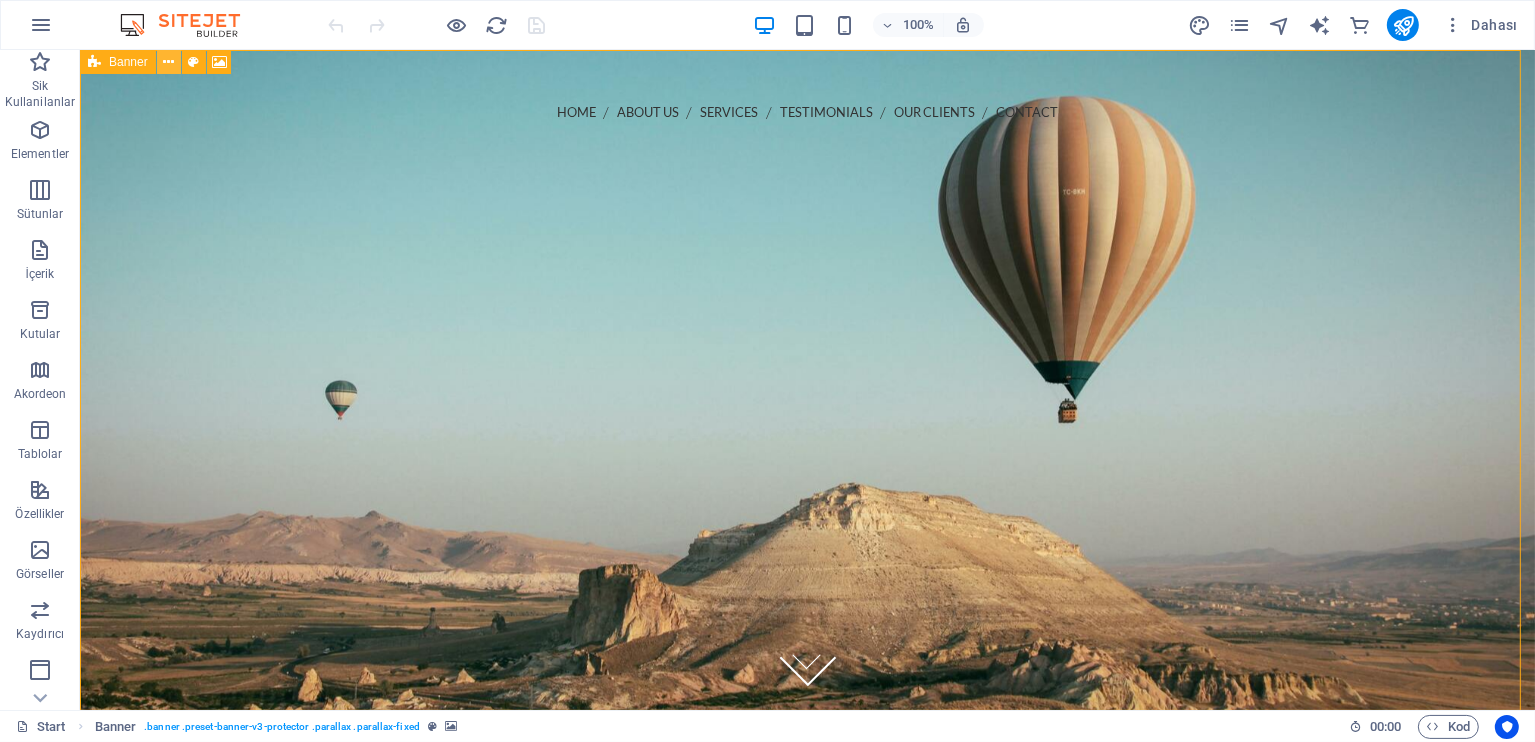 click at bounding box center [169, 62] 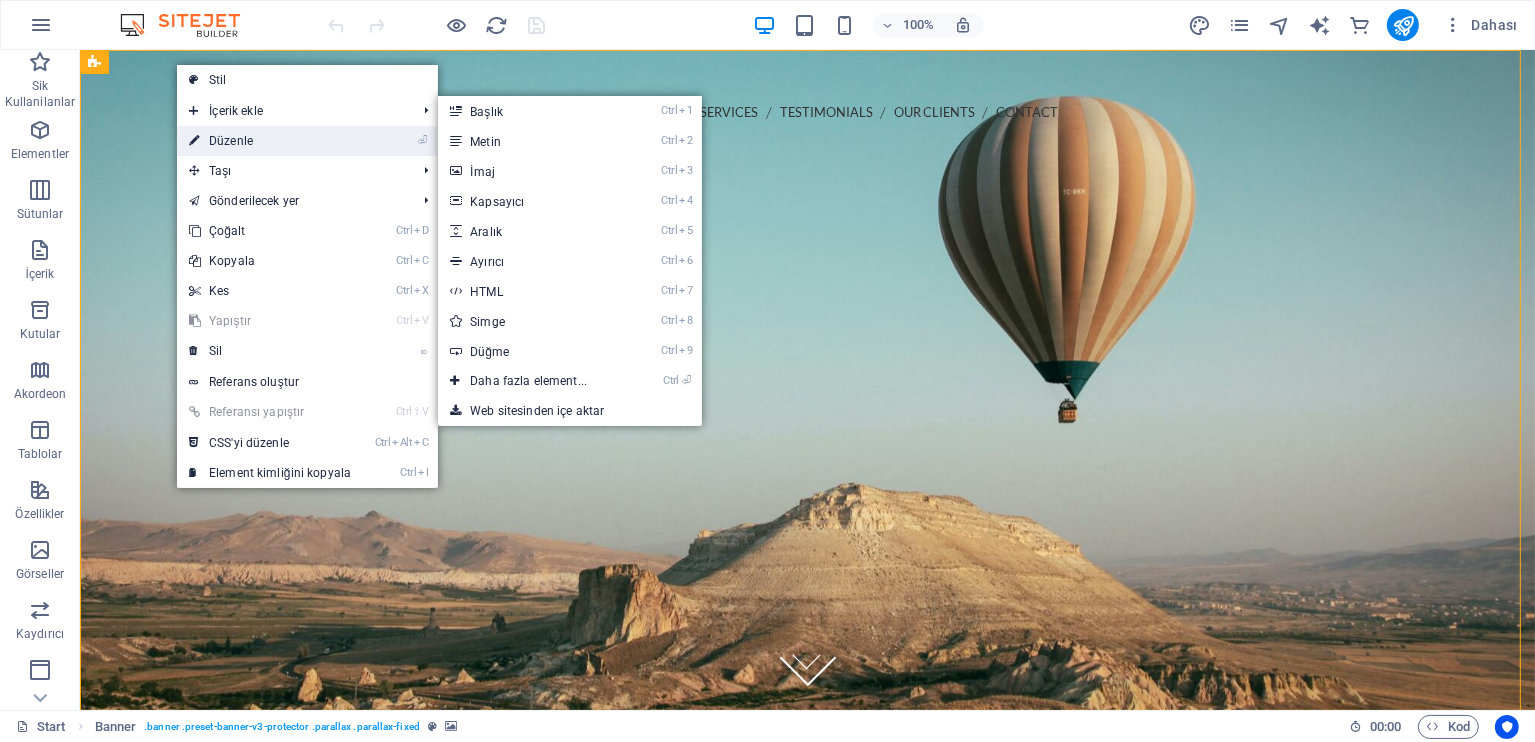 click on "⏎  Düzenle" at bounding box center (270, 141) 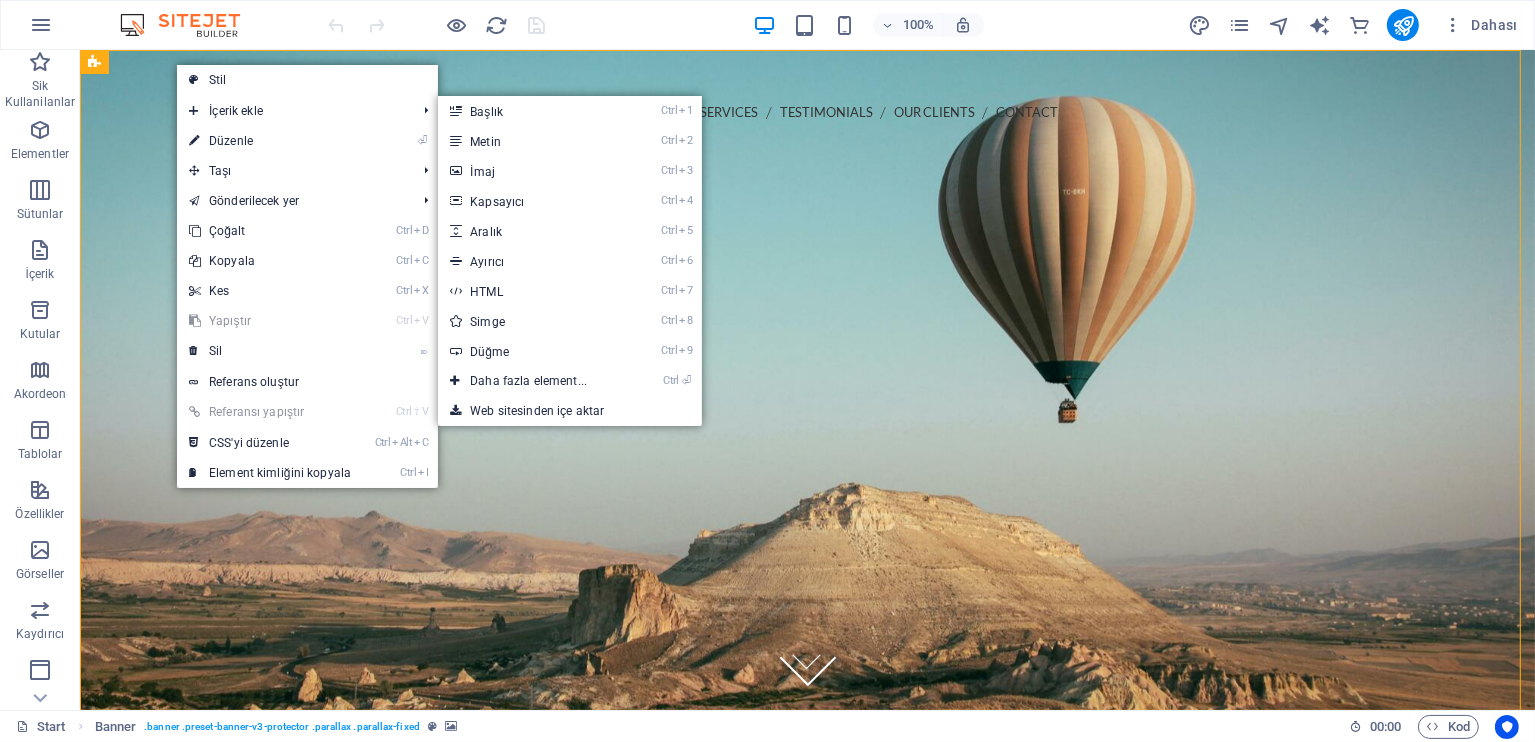 select on "vh" 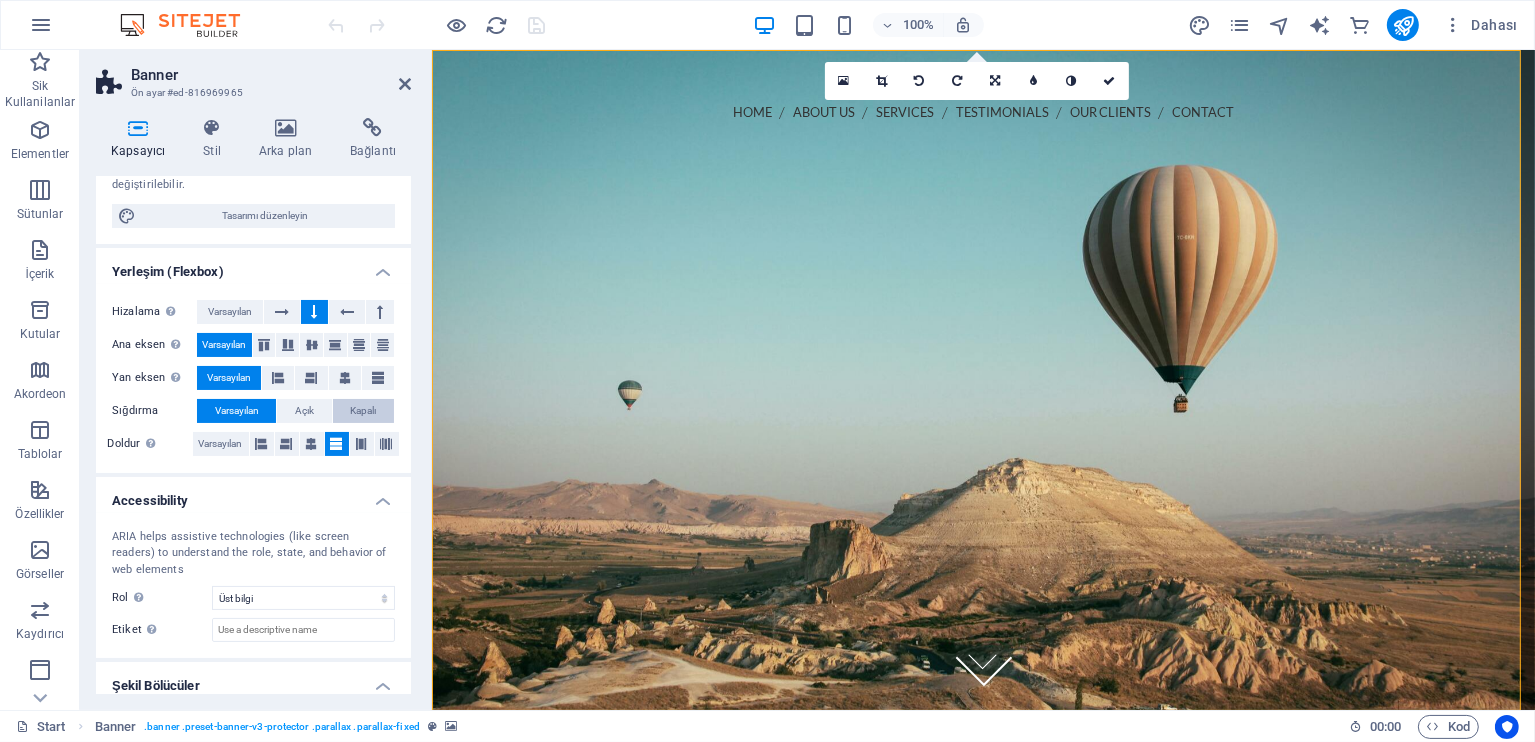 scroll, scrollTop: 255, scrollLeft: 0, axis: vertical 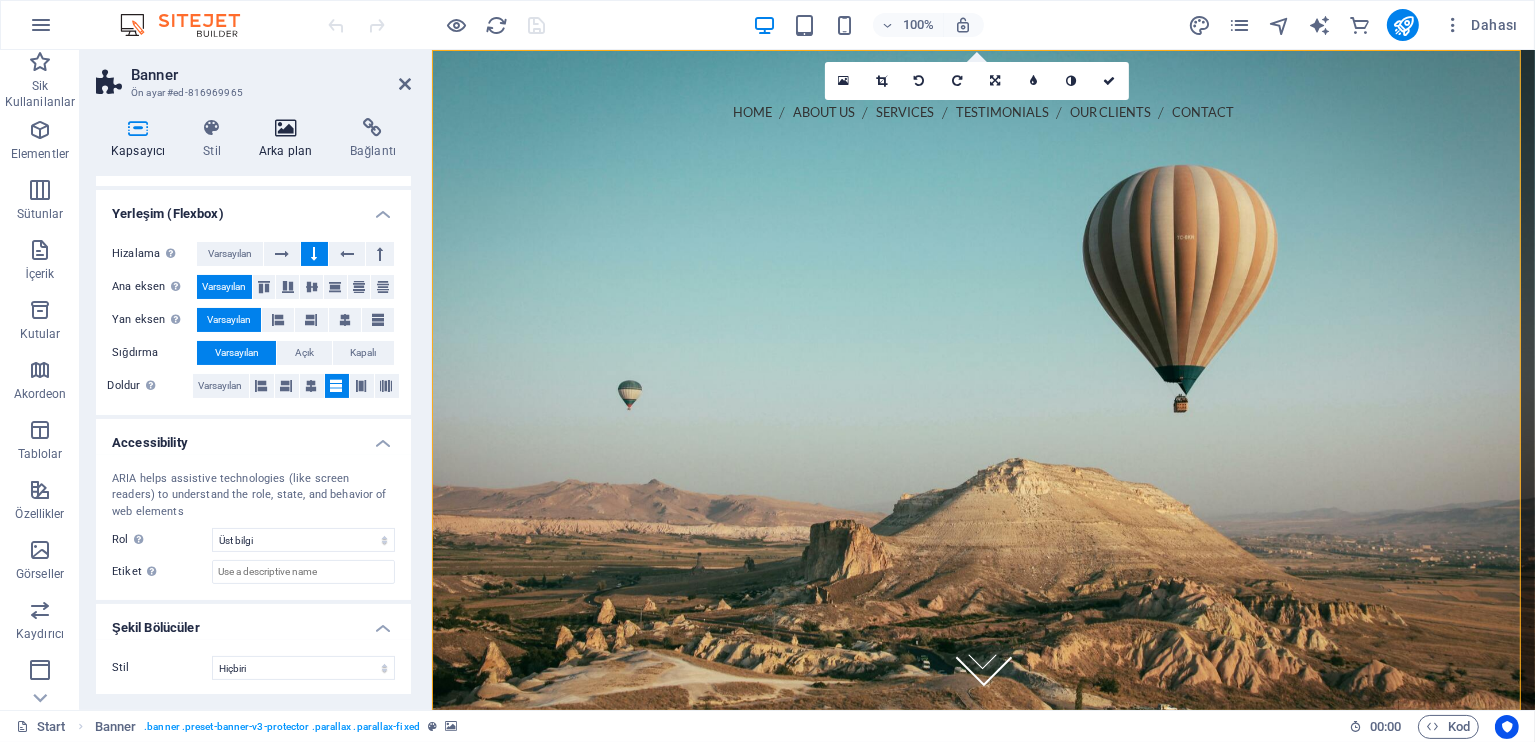 click on "Arka plan" at bounding box center (289, 139) 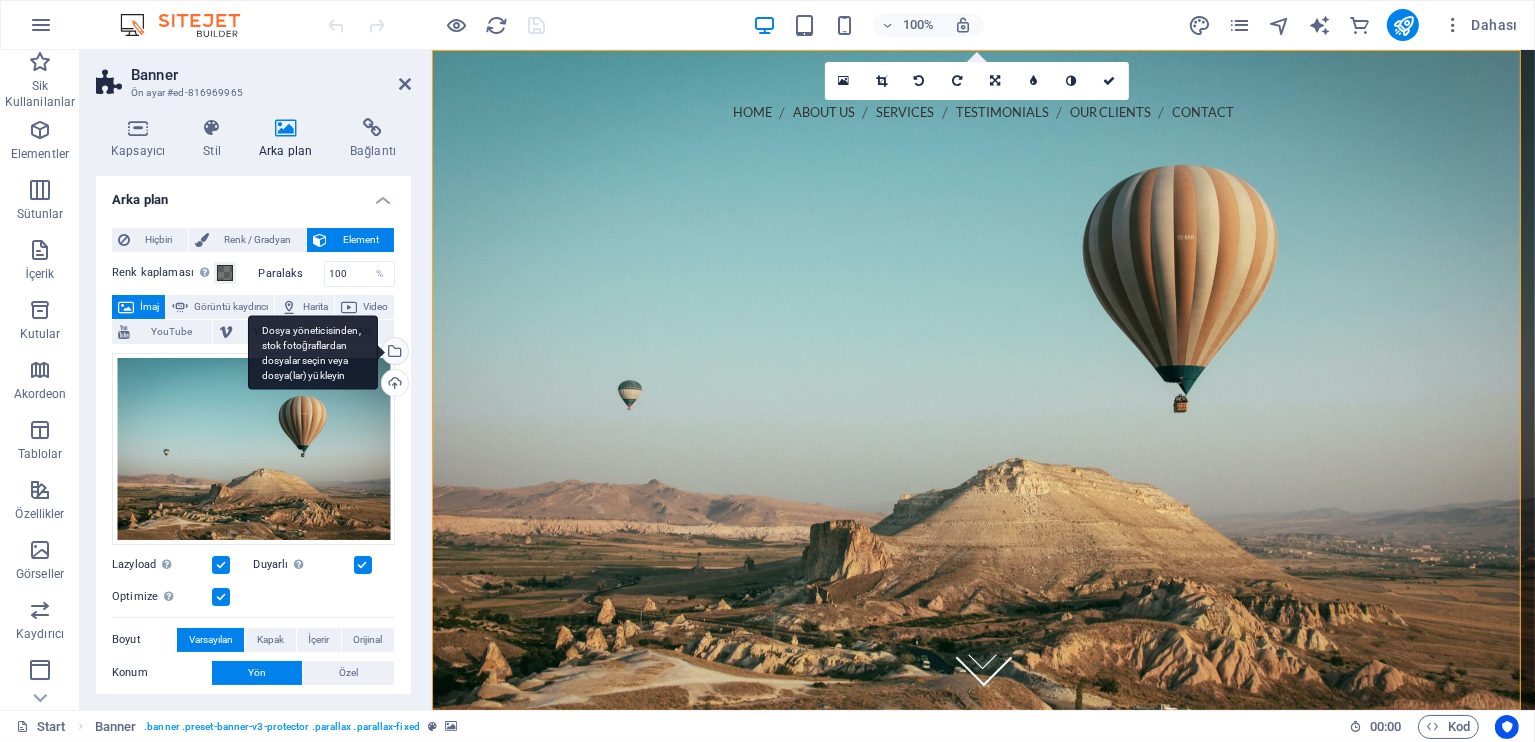 click on "Dosya yöneticisinden, stok fotoğraflardan dosyalar seçin veya dosya(lar) yükleyin" at bounding box center (393, 353) 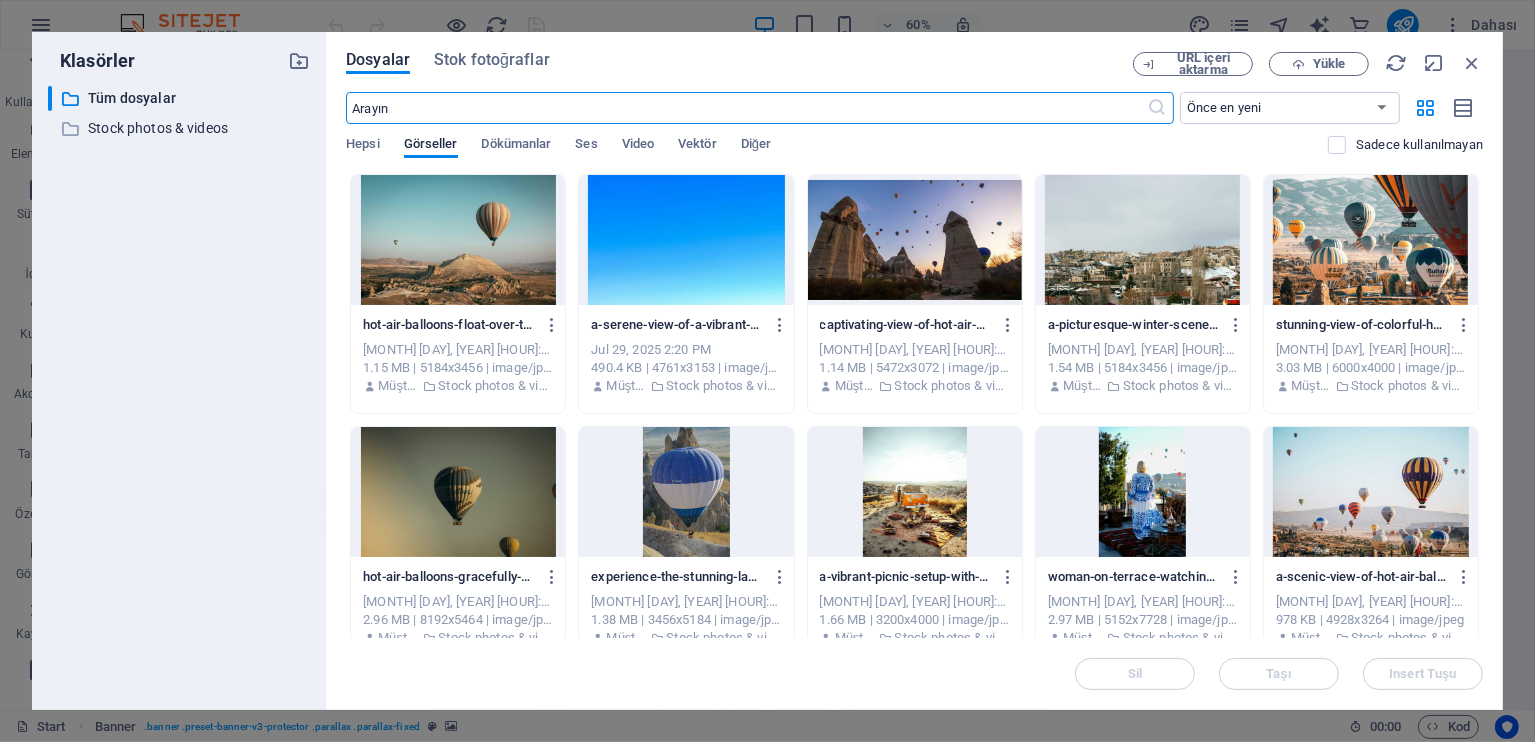 click at bounding box center [746, 108] 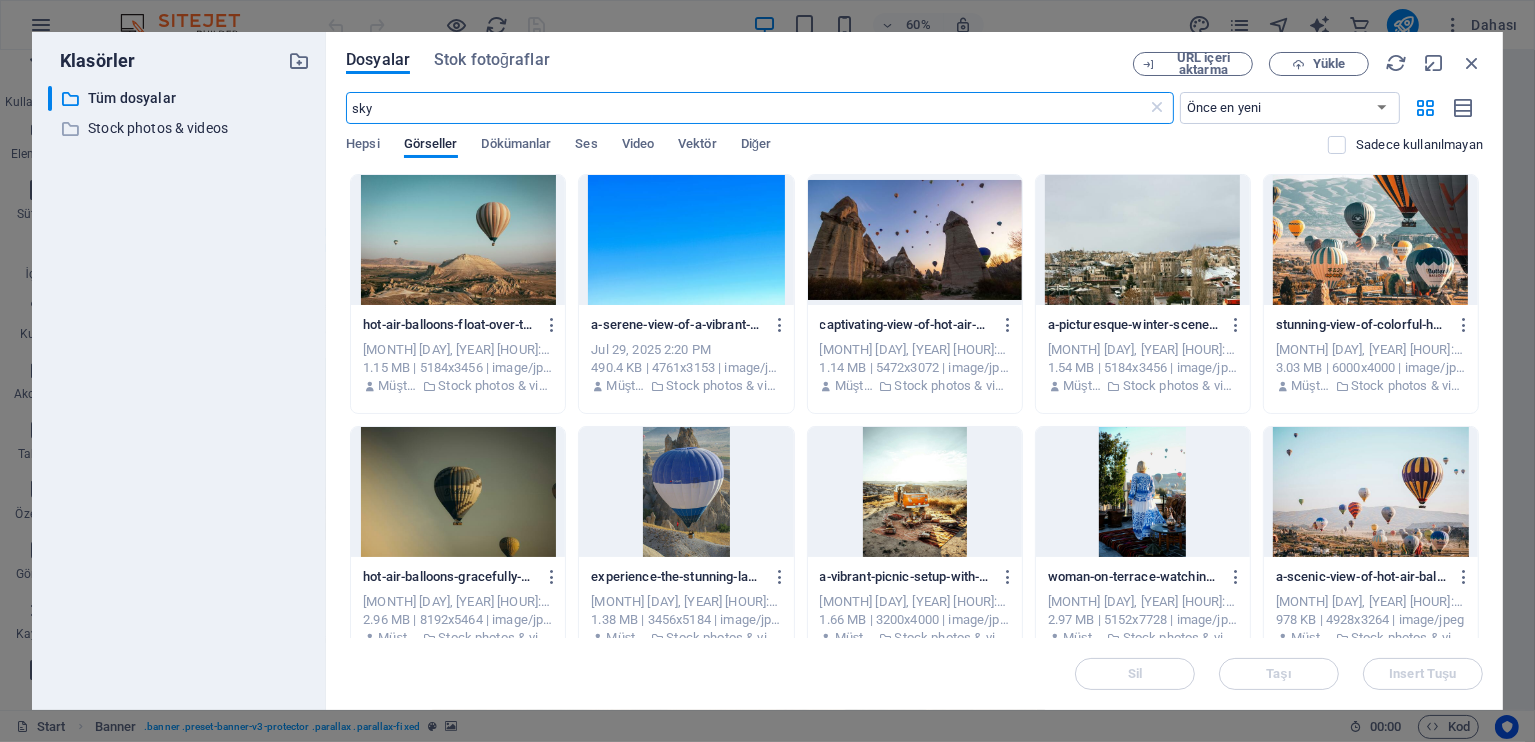 type on "sky" 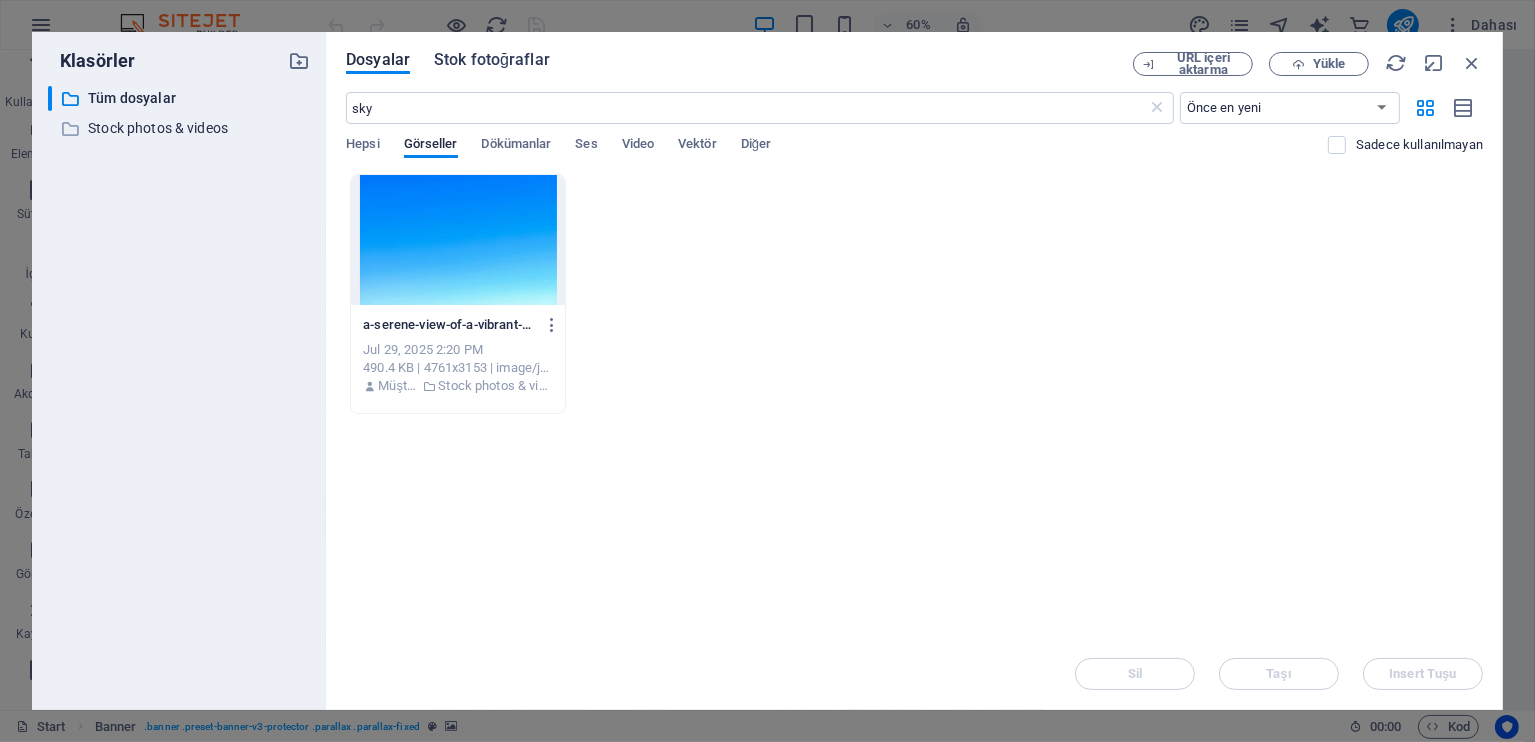 click on "Stok fotoğraflar" at bounding box center [492, 63] 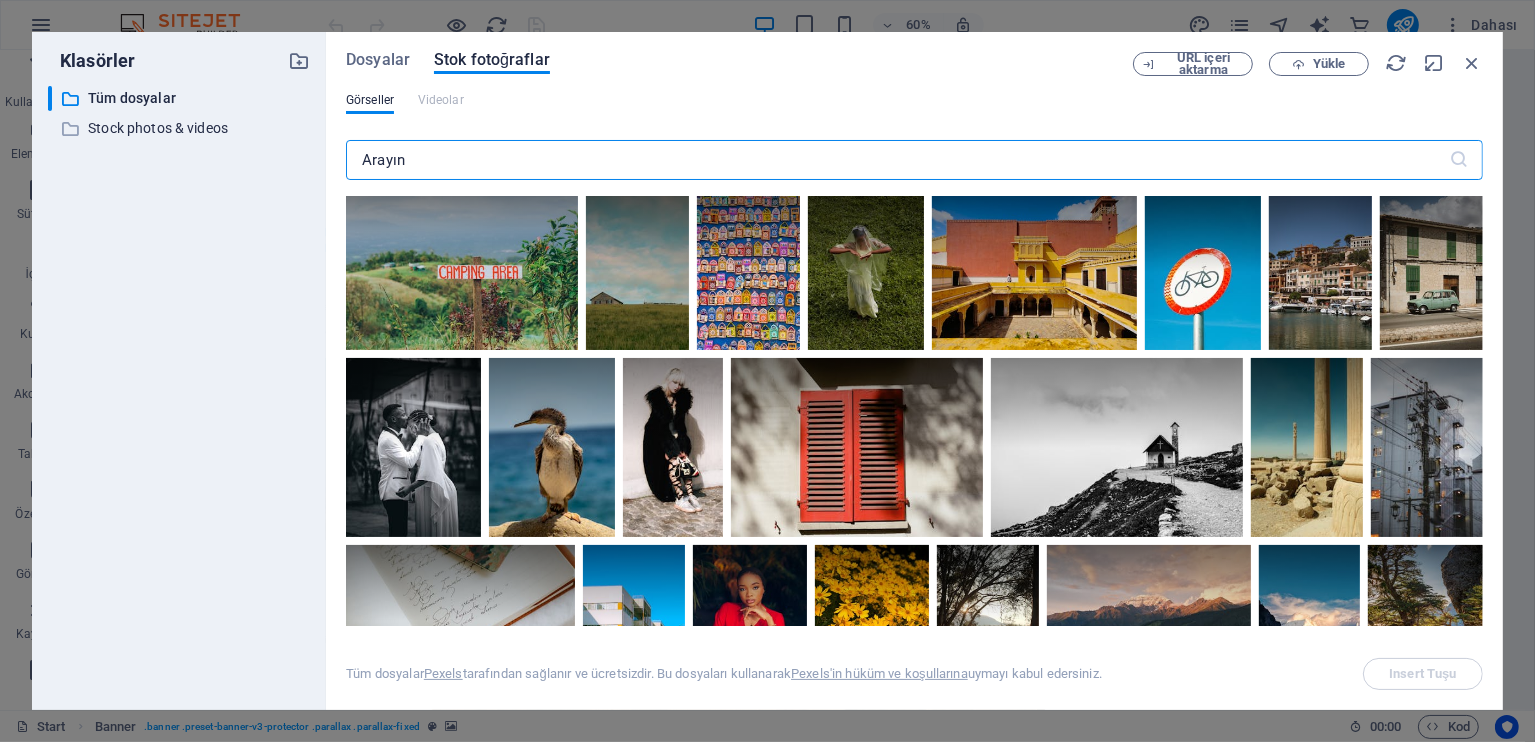 click at bounding box center (897, 160) 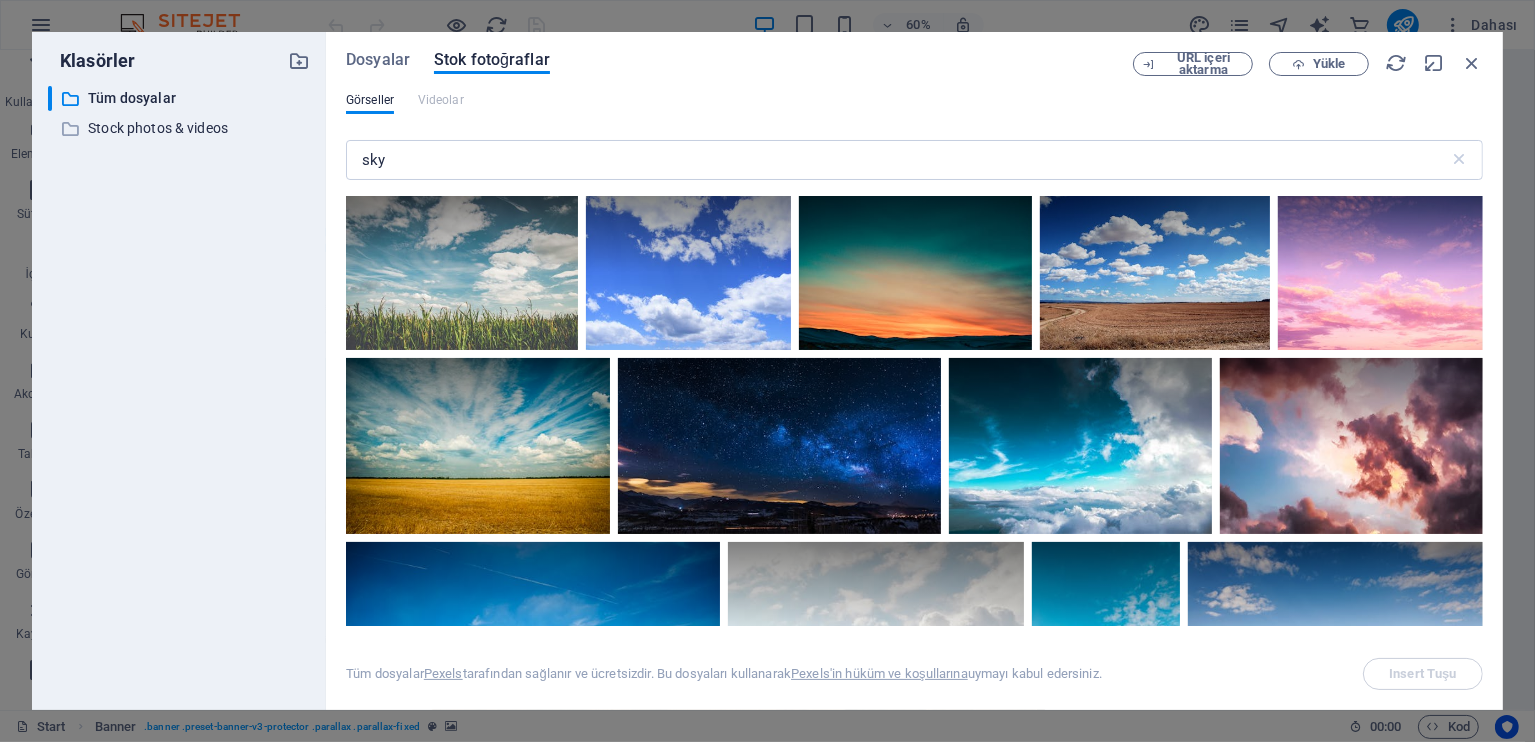 click on "sky ​" at bounding box center (914, 164) 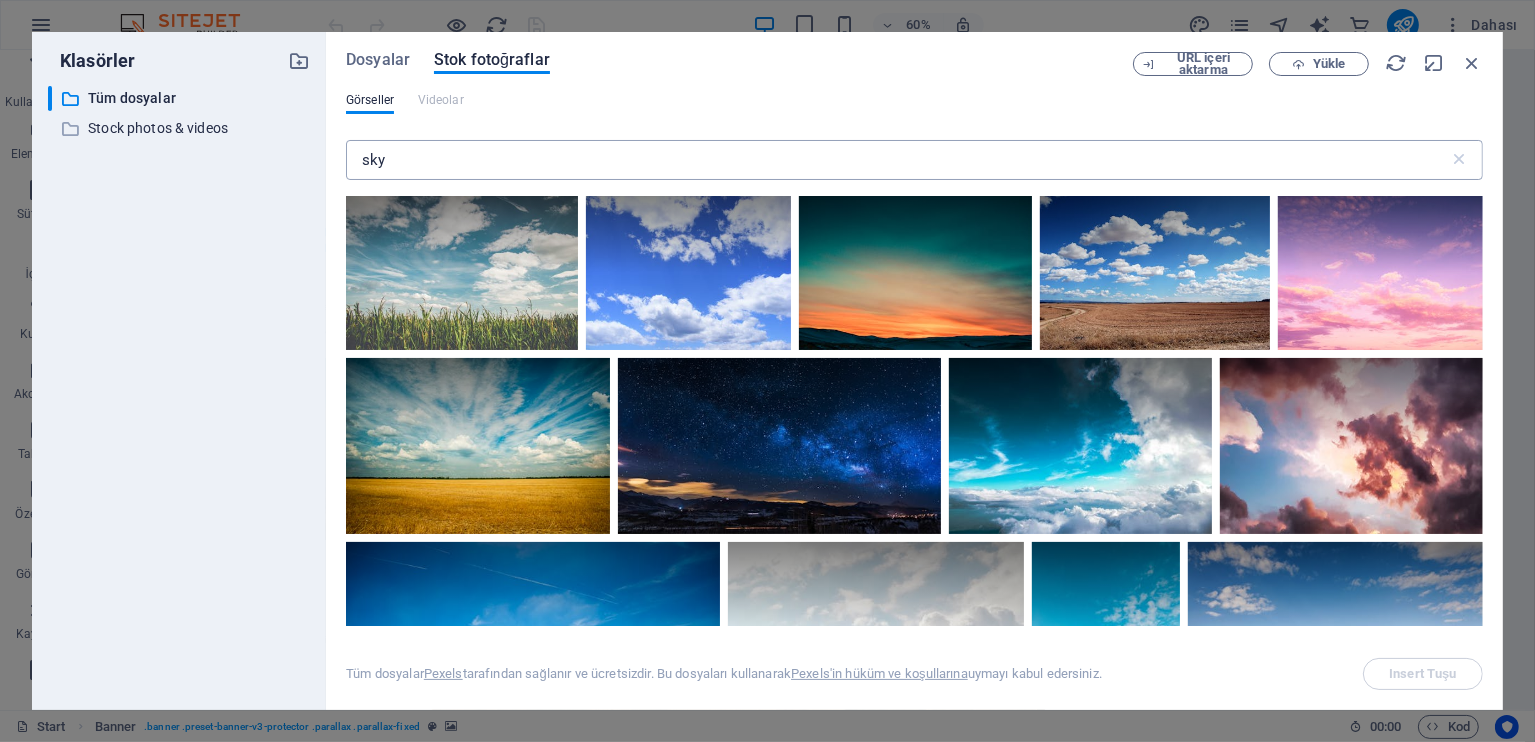 click on "sky" at bounding box center [897, 160] 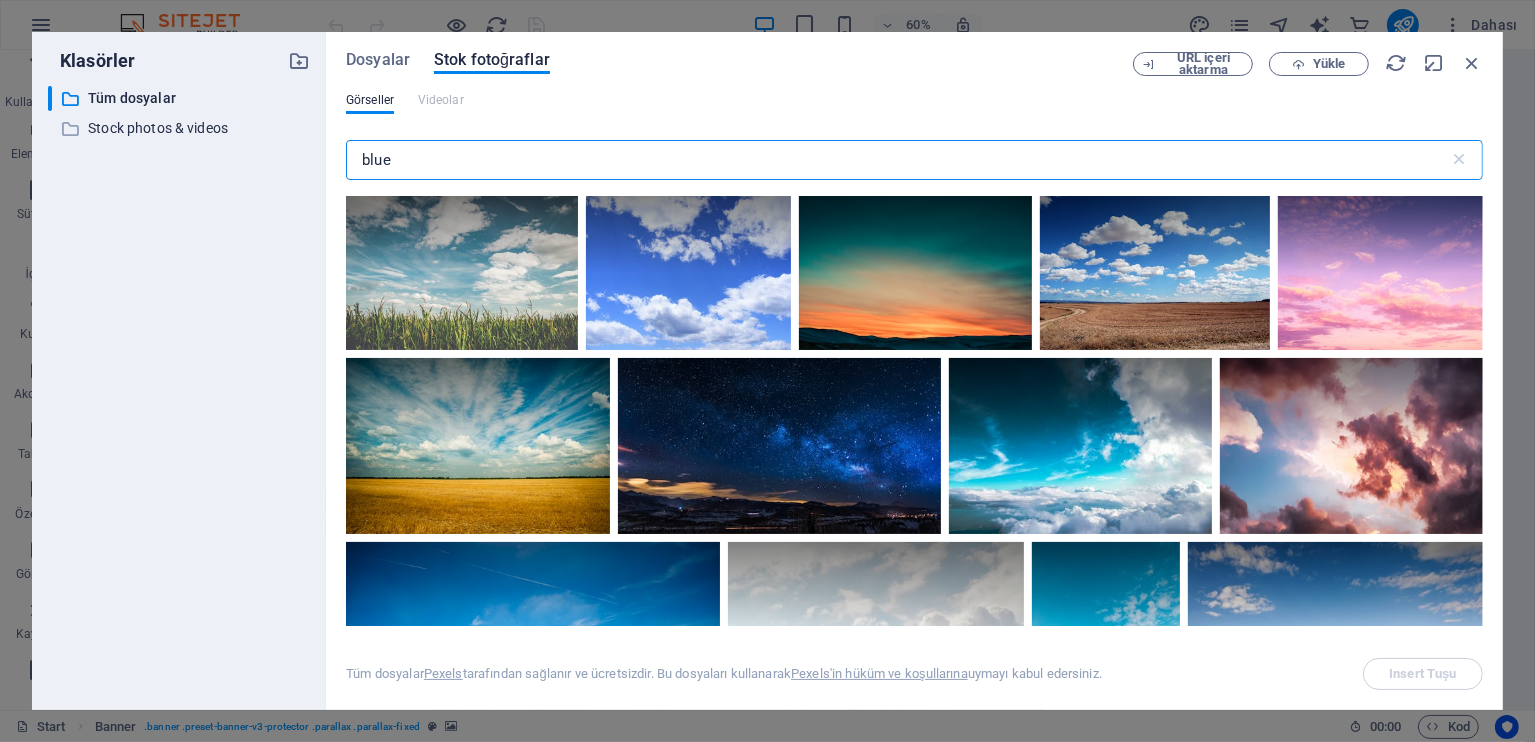 type on "blue" 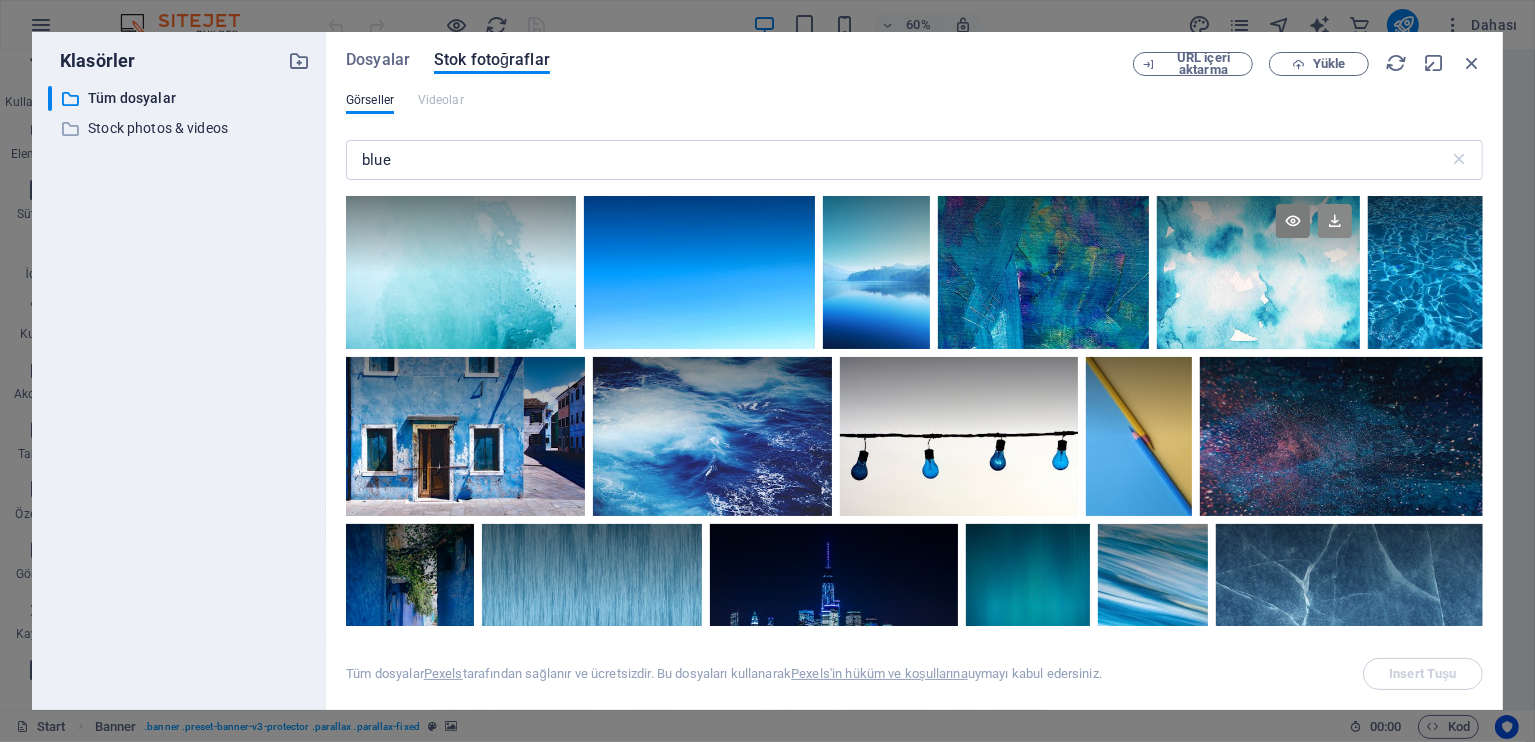 click at bounding box center [1335, 221] 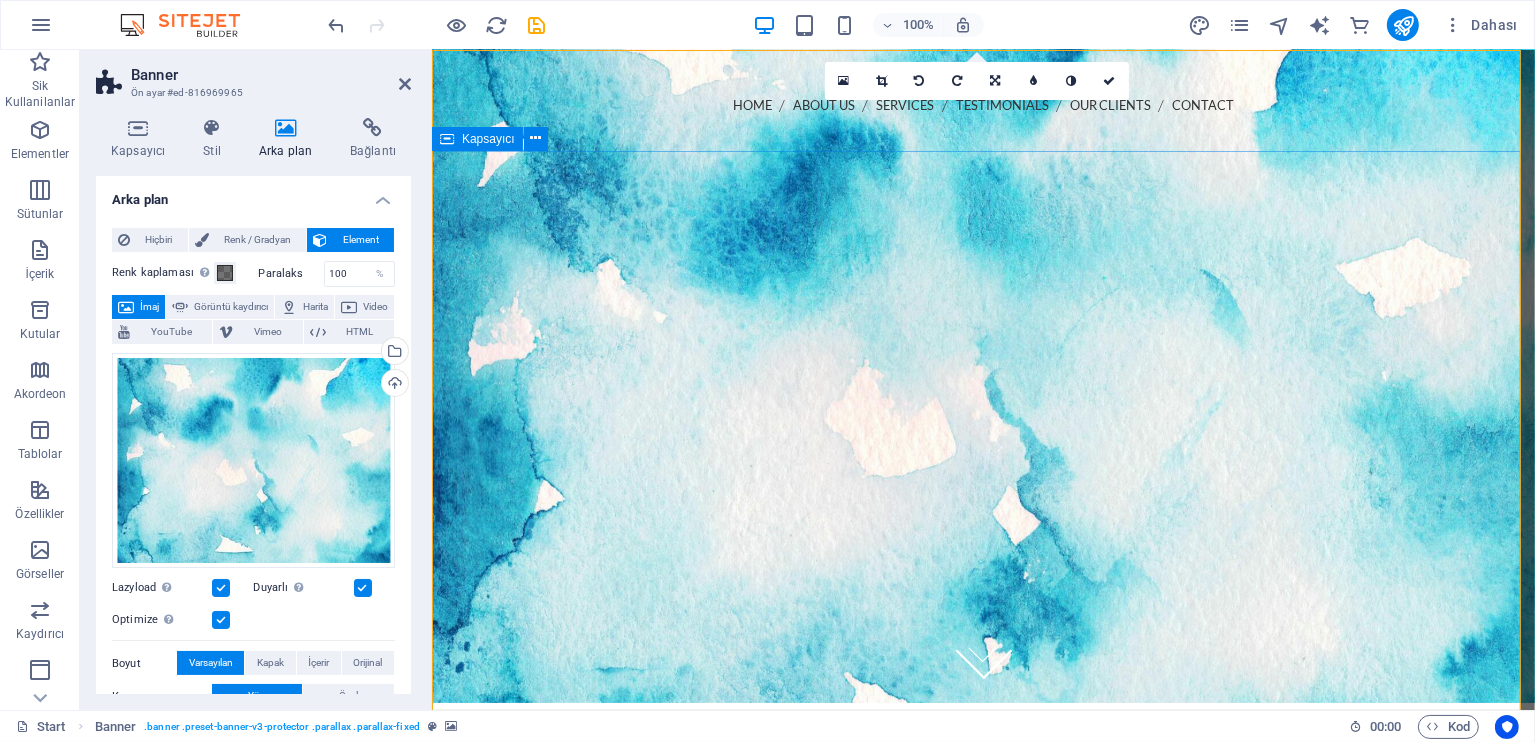 scroll, scrollTop: 0, scrollLeft: 0, axis: both 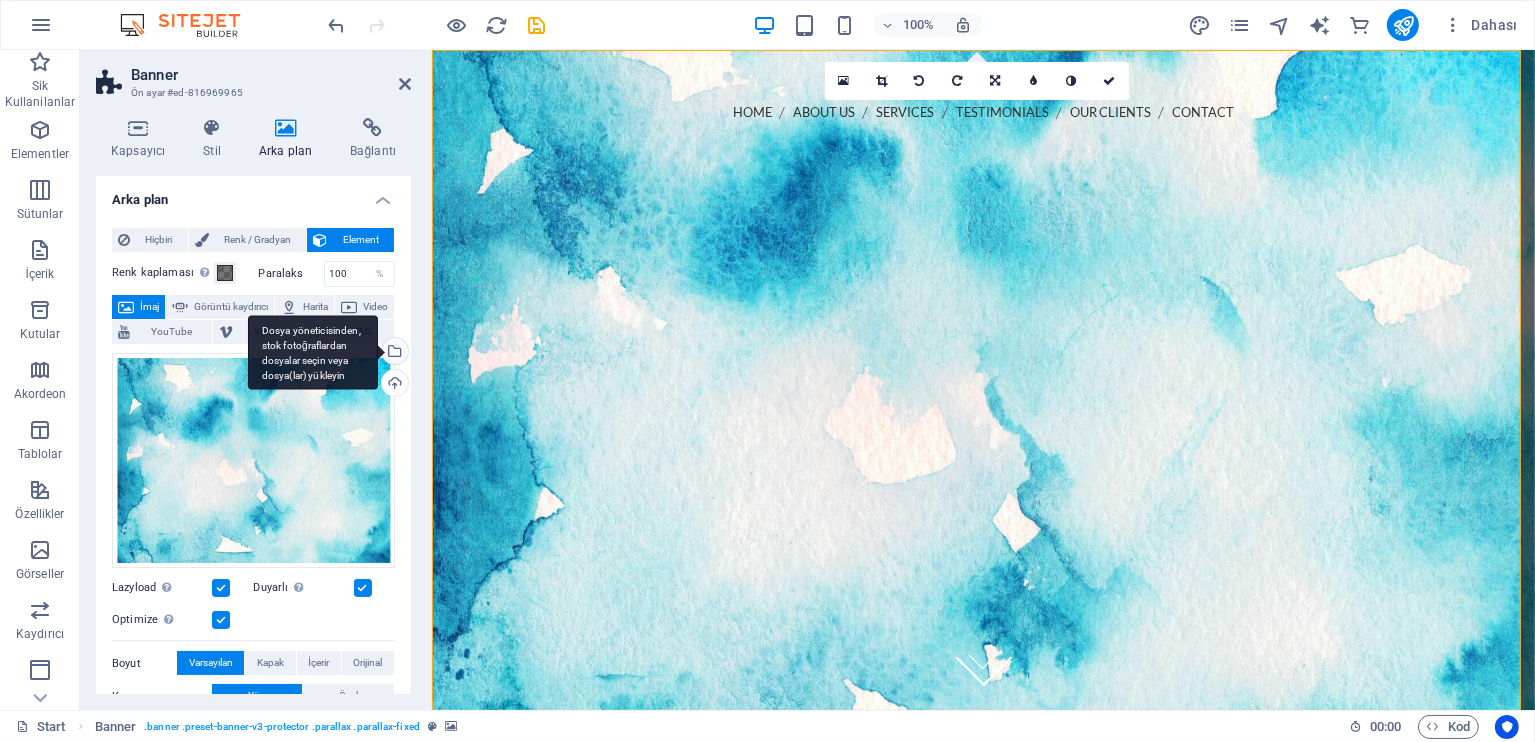 click on "Dosya yöneticisinden, stok fotoğraflardan dosyalar seçin veya dosya(lar) yükleyin" at bounding box center (313, 352) 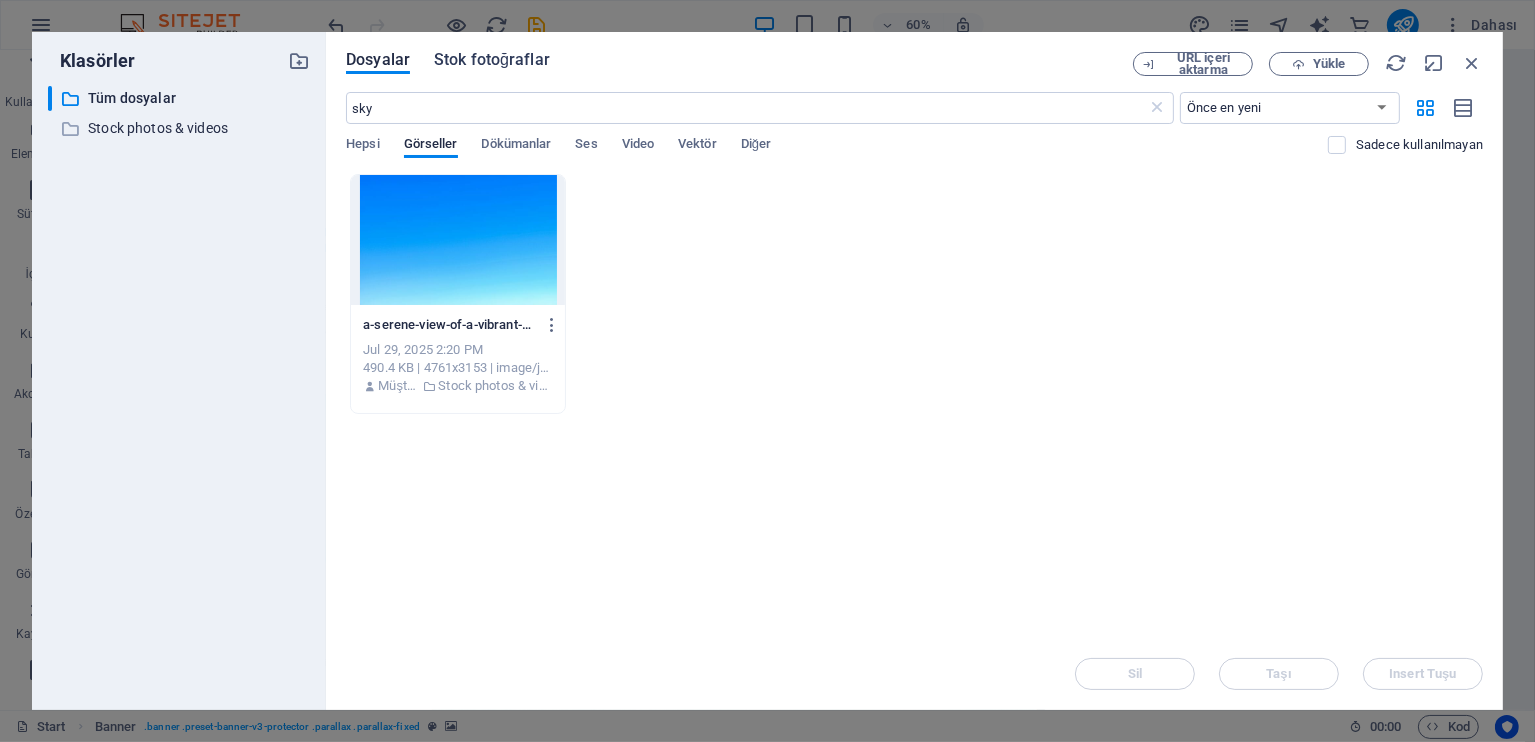 click on "Stok fotoğraflar" at bounding box center (492, 60) 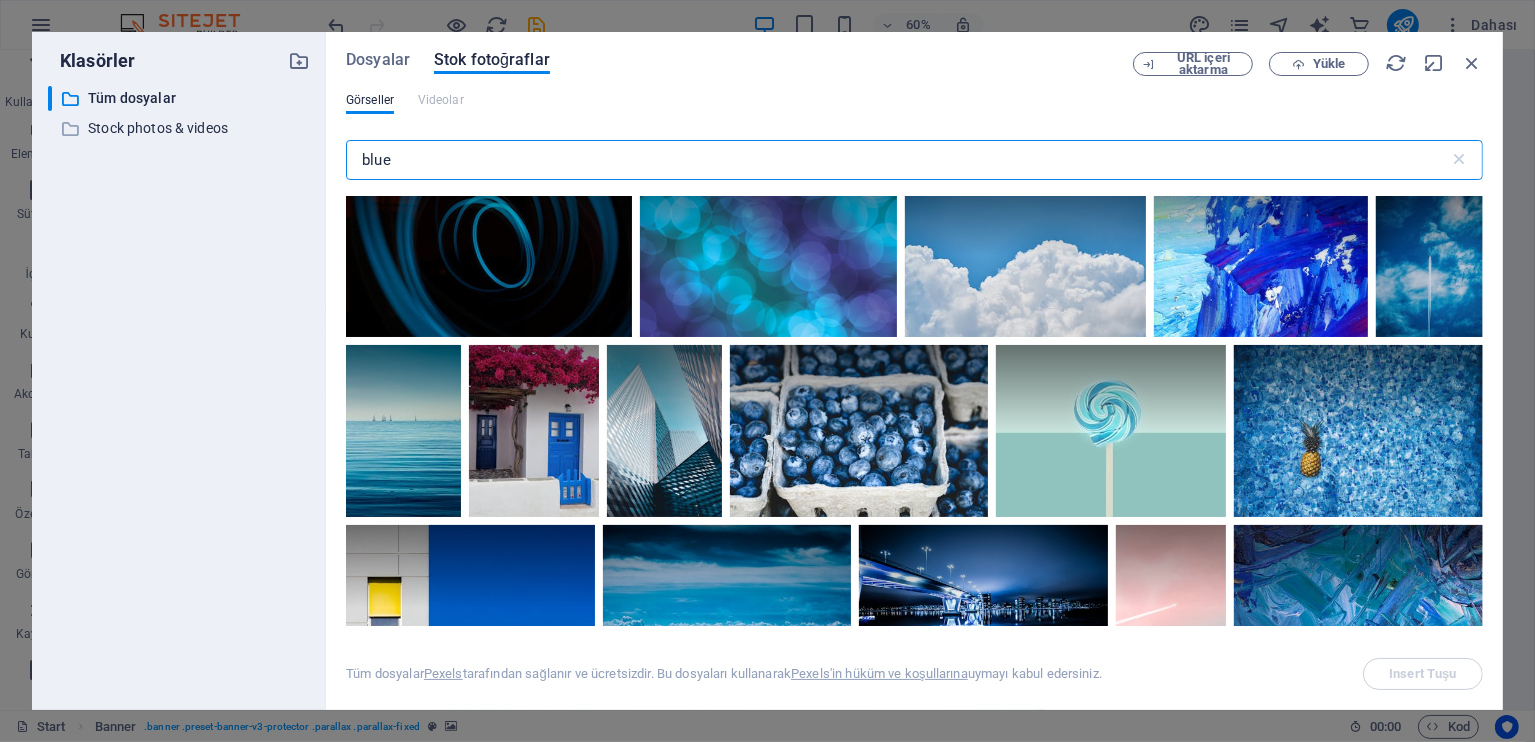 scroll, scrollTop: 533, scrollLeft: 0, axis: vertical 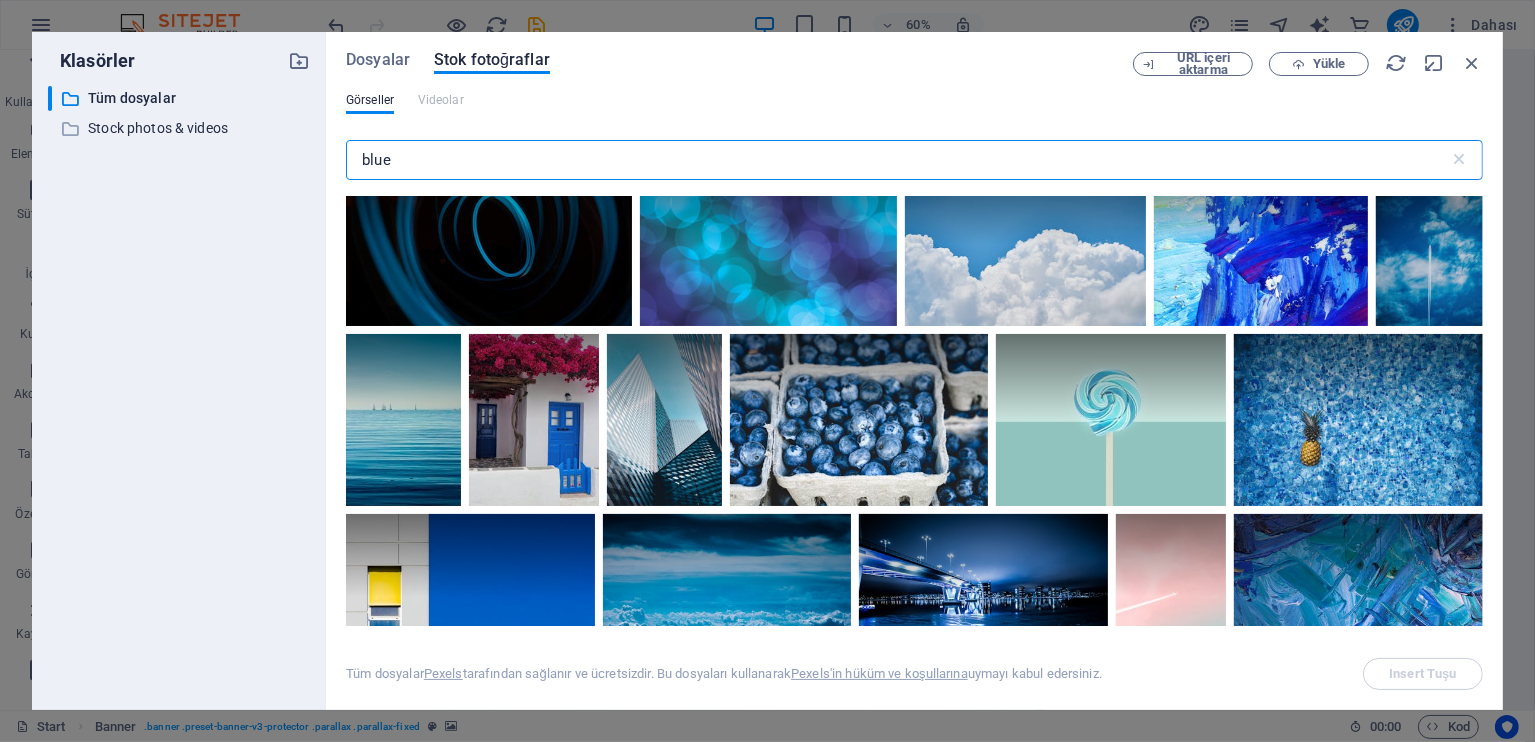 click on "blue" at bounding box center (897, 160) 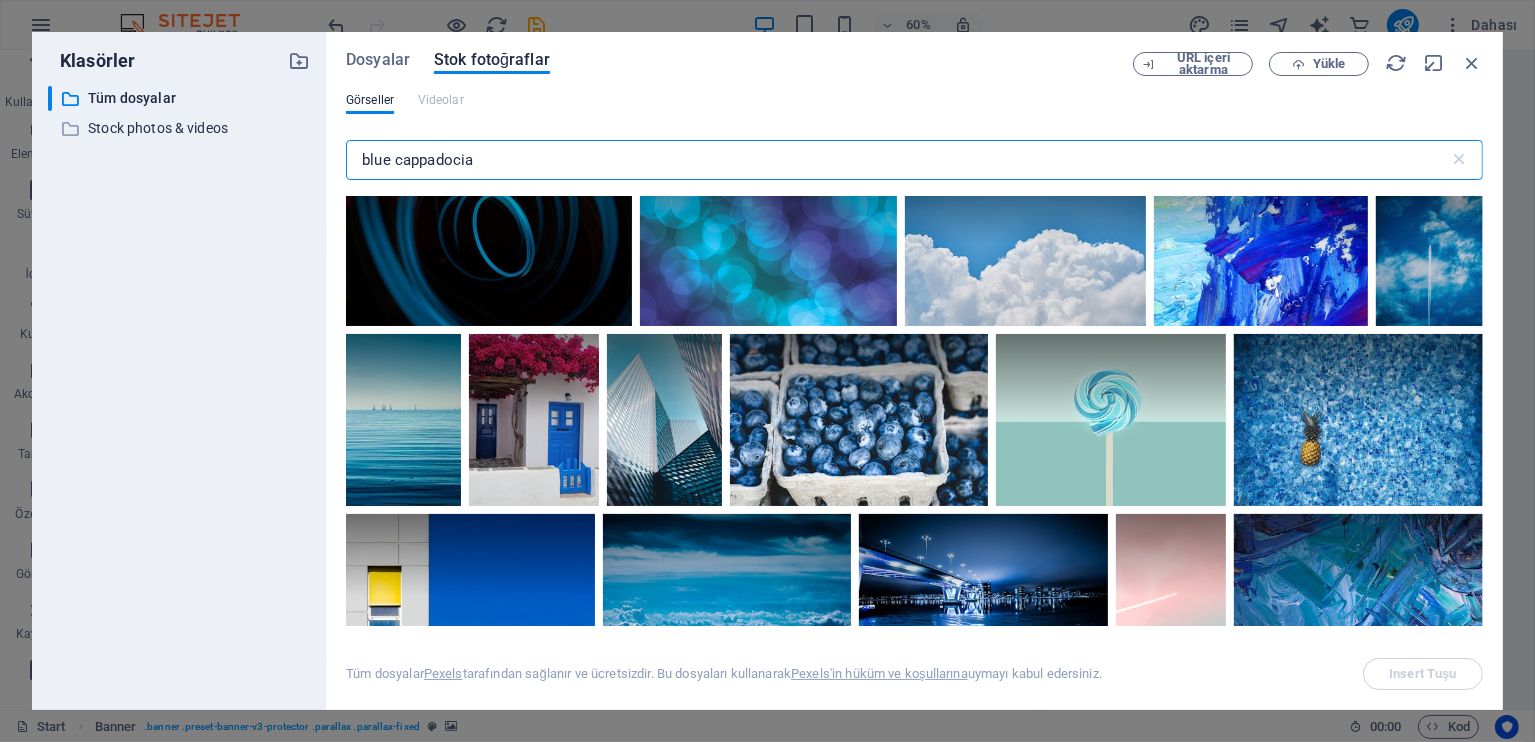 type on "blue cappadocia" 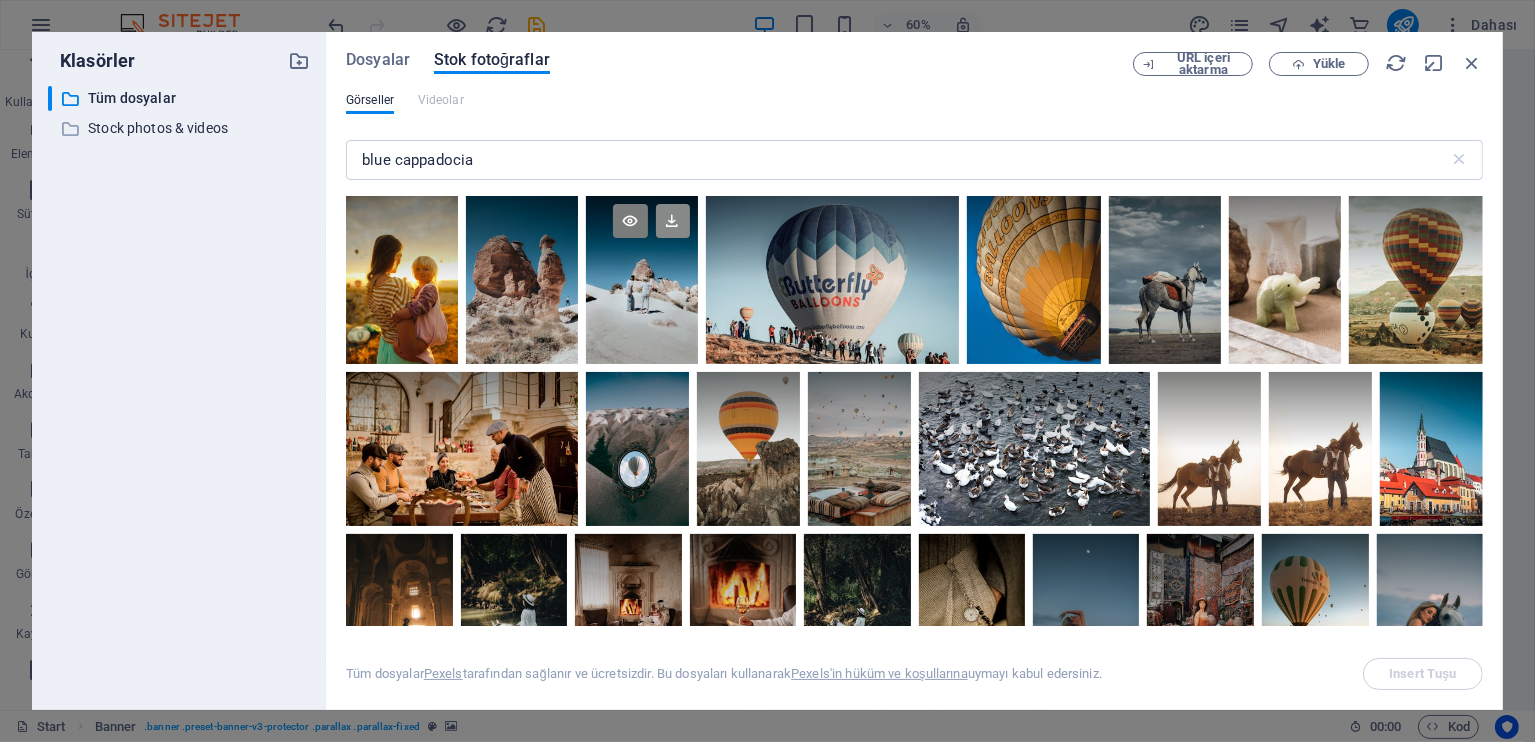 click at bounding box center (673, 221) 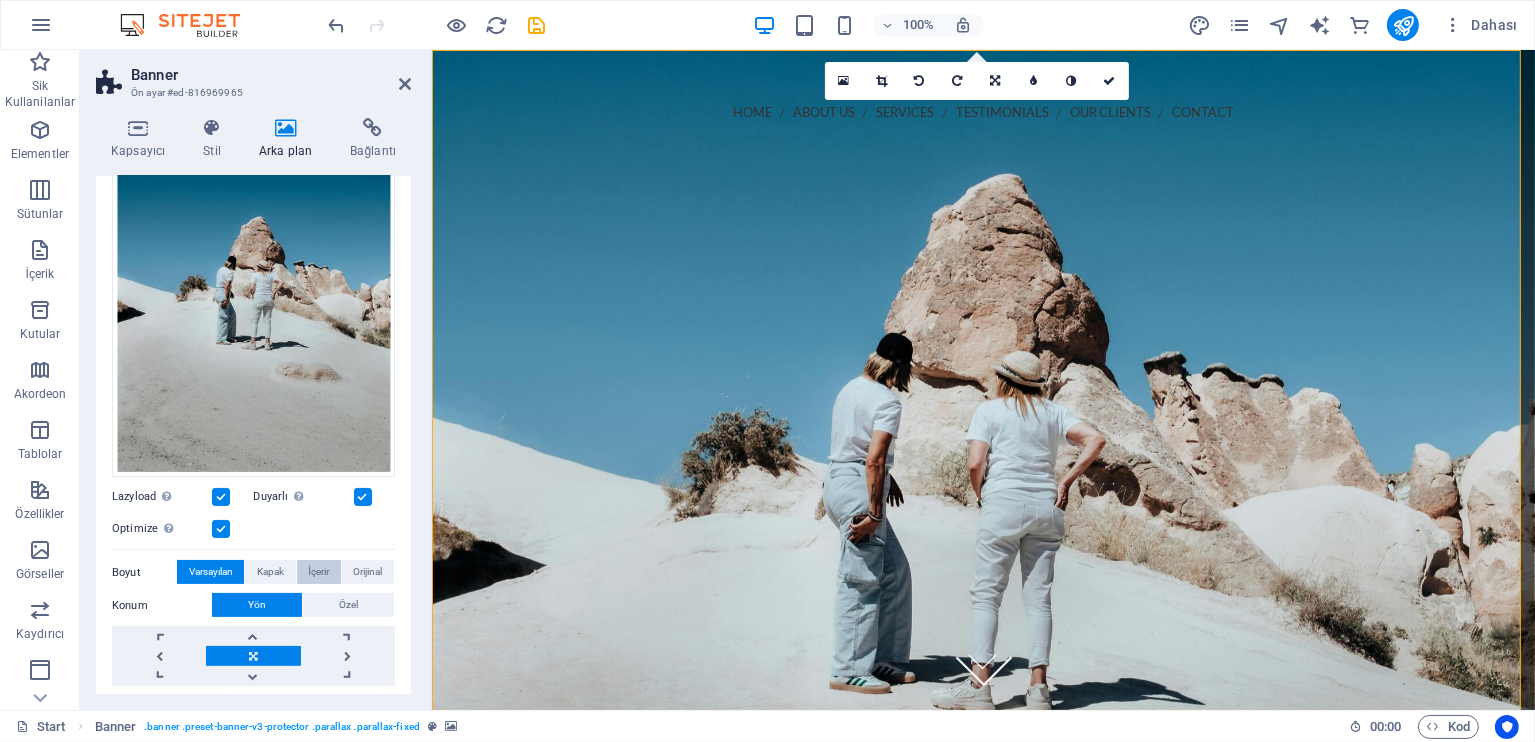 scroll, scrollTop: 333, scrollLeft: 0, axis: vertical 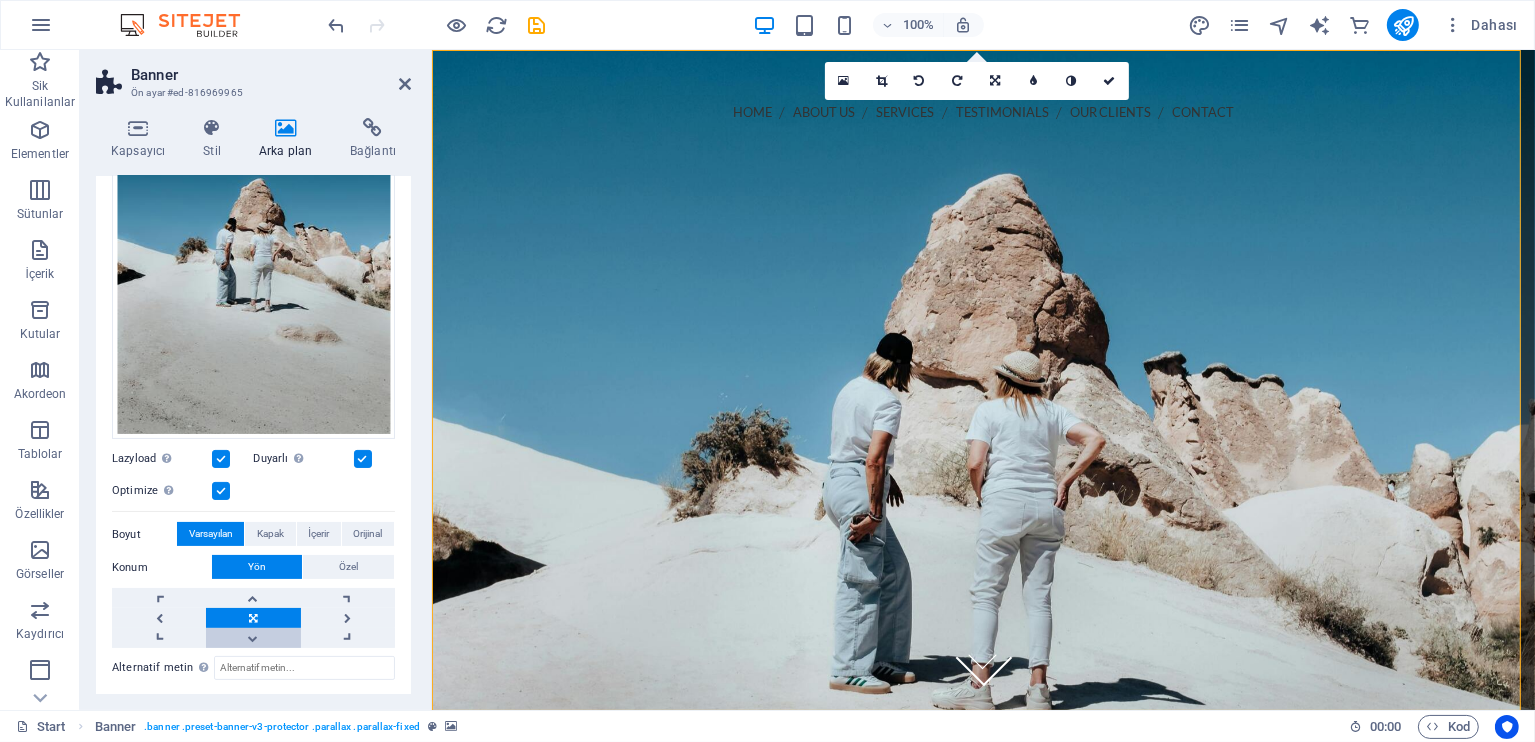 click at bounding box center (253, 638) 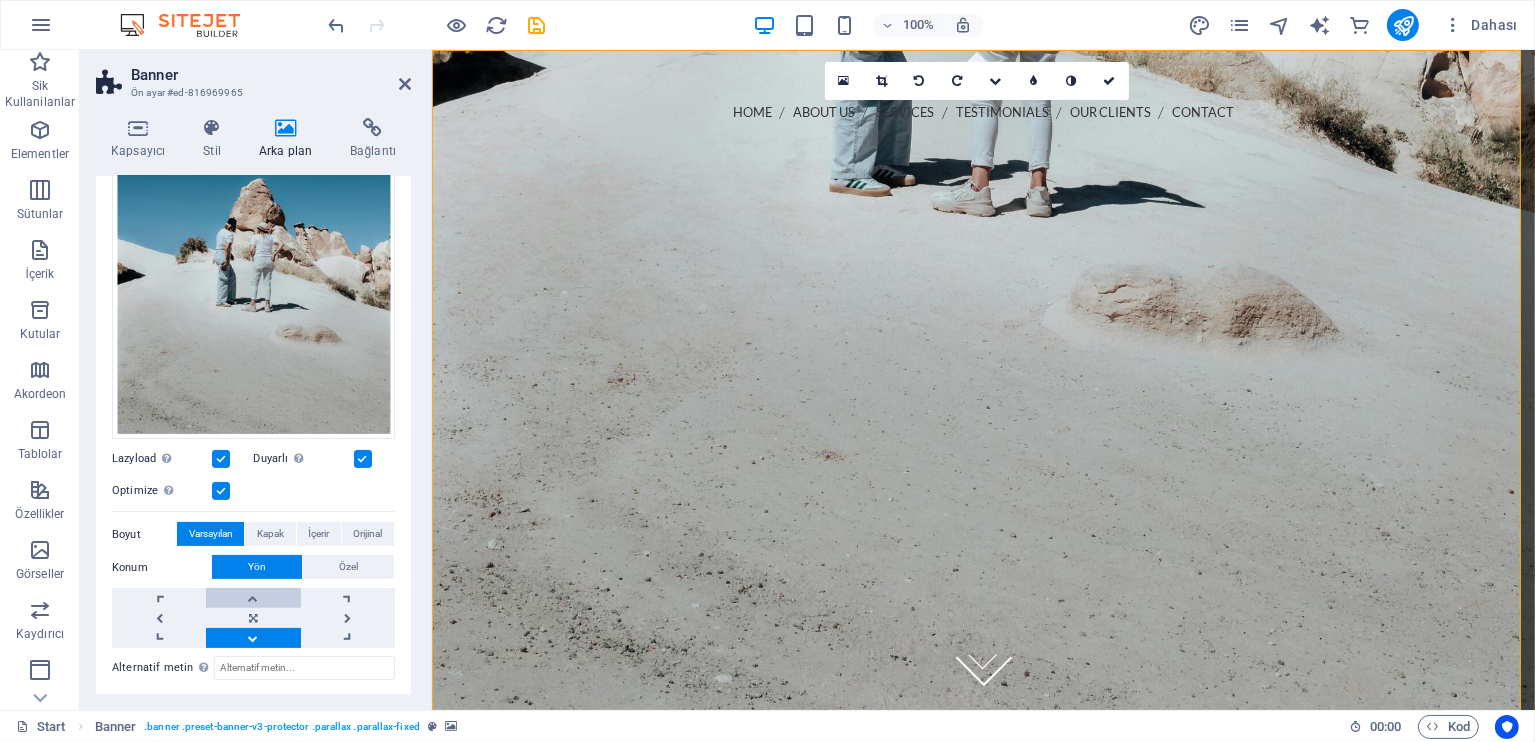 click at bounding box center [253, 598] 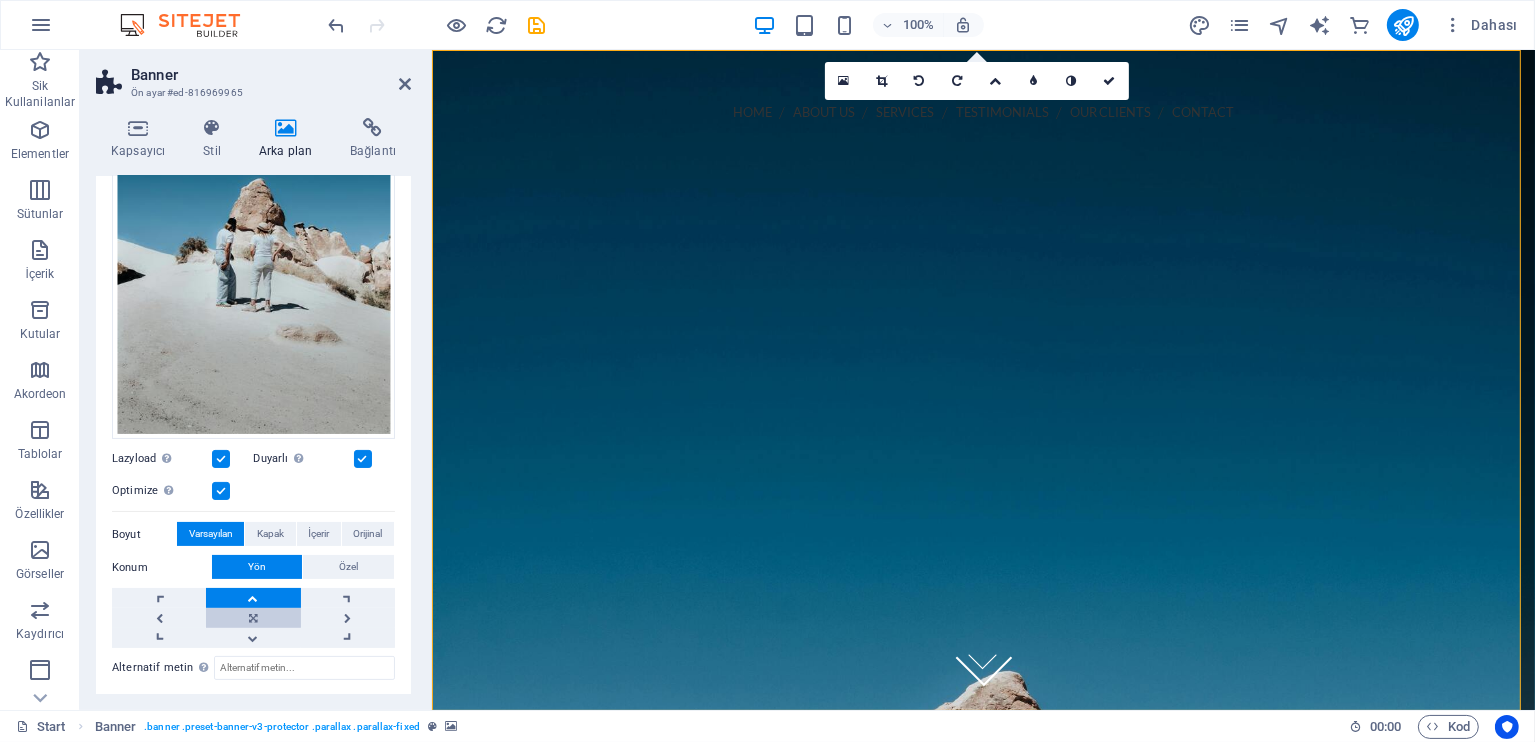 click at bounding box center (253, 618) 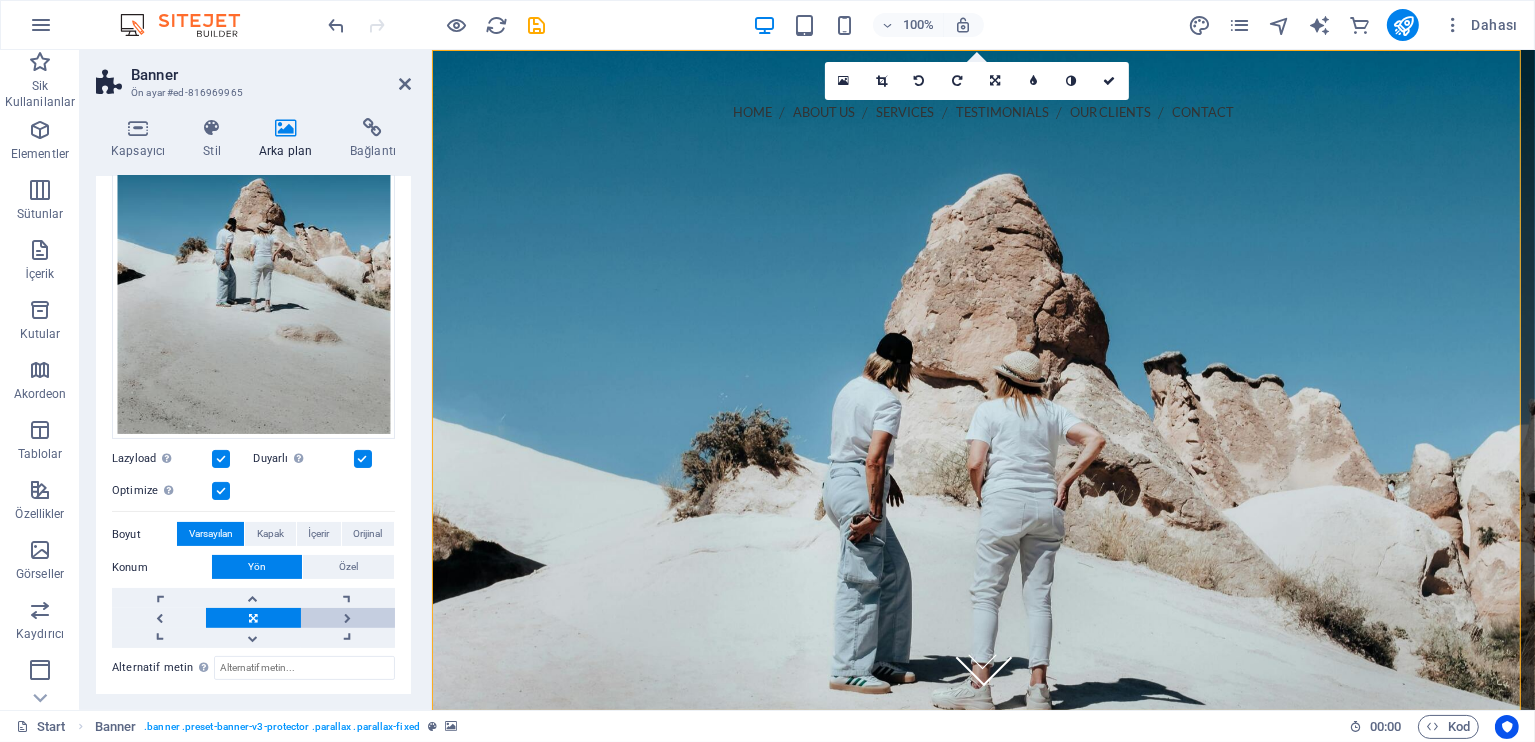 click at bounding box center (348, 618) 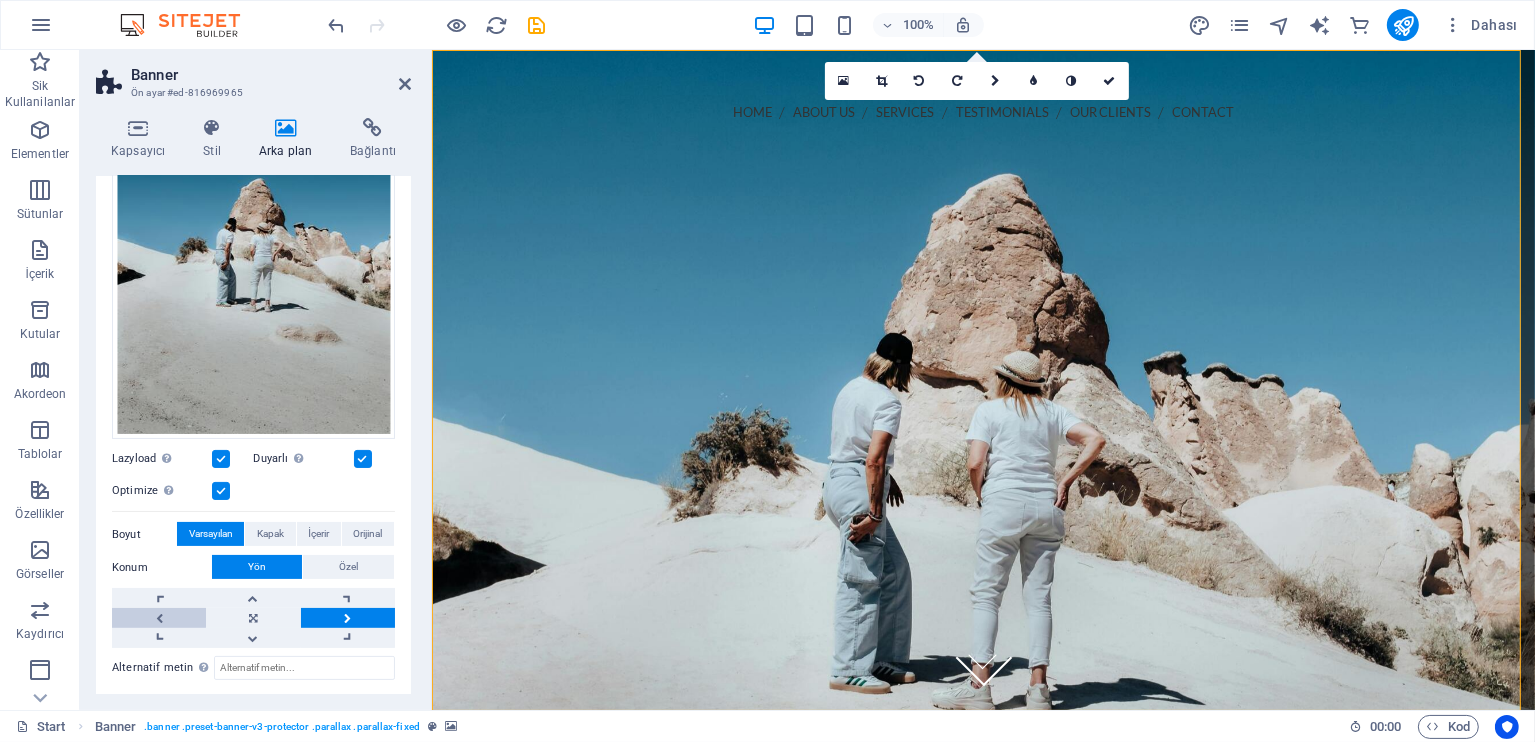 click at bounding box center [159, 618] 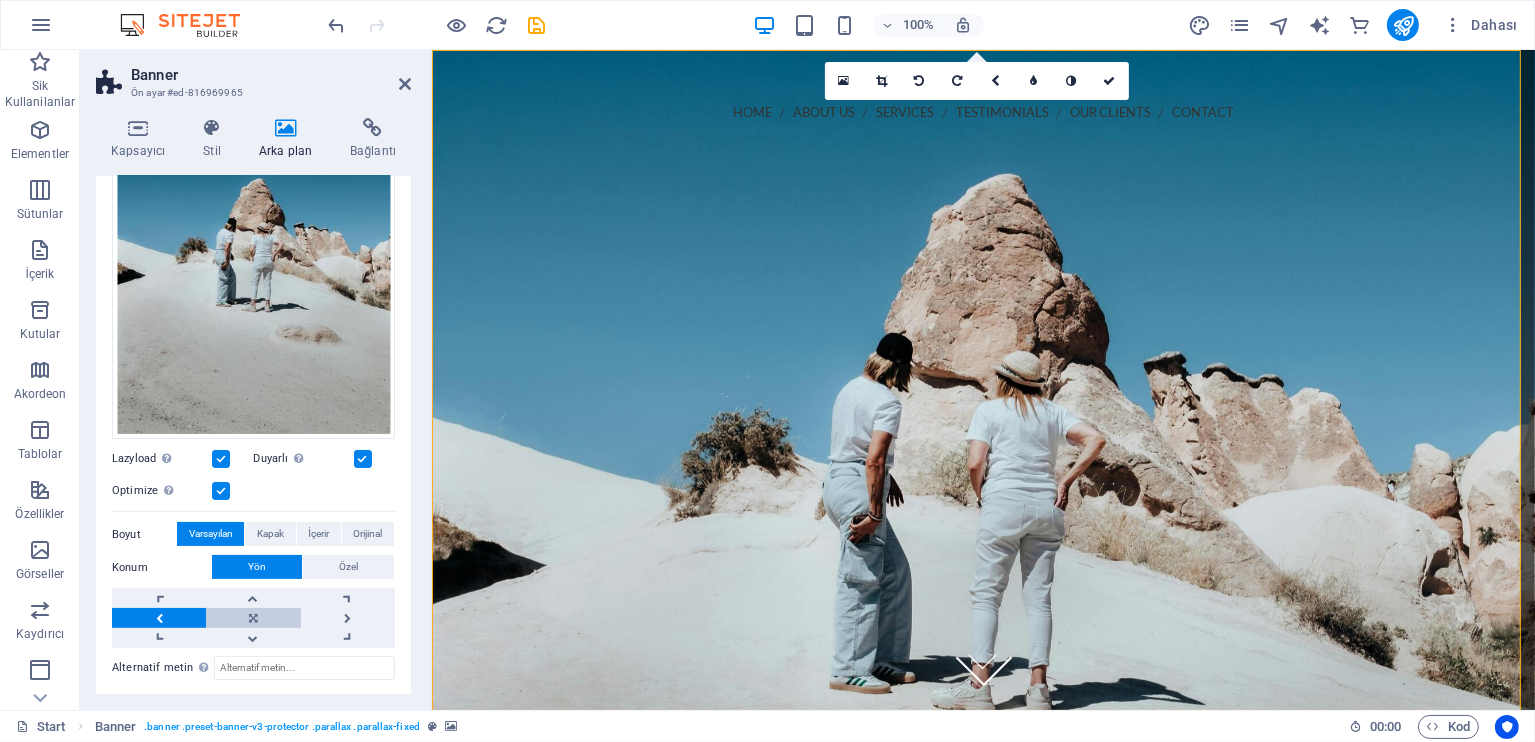 click at bounding box center (253, 618) 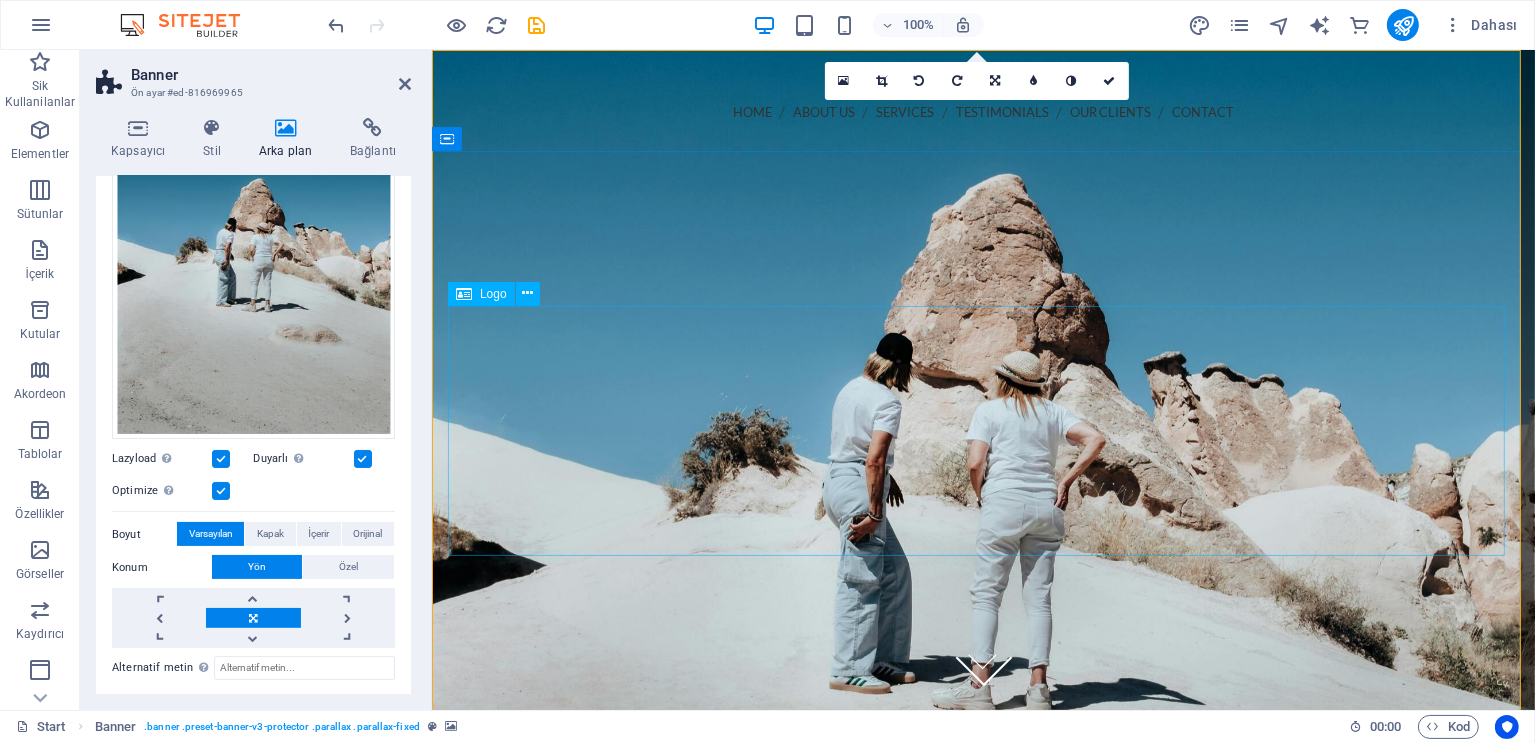 click at bounding box center [982, 494] 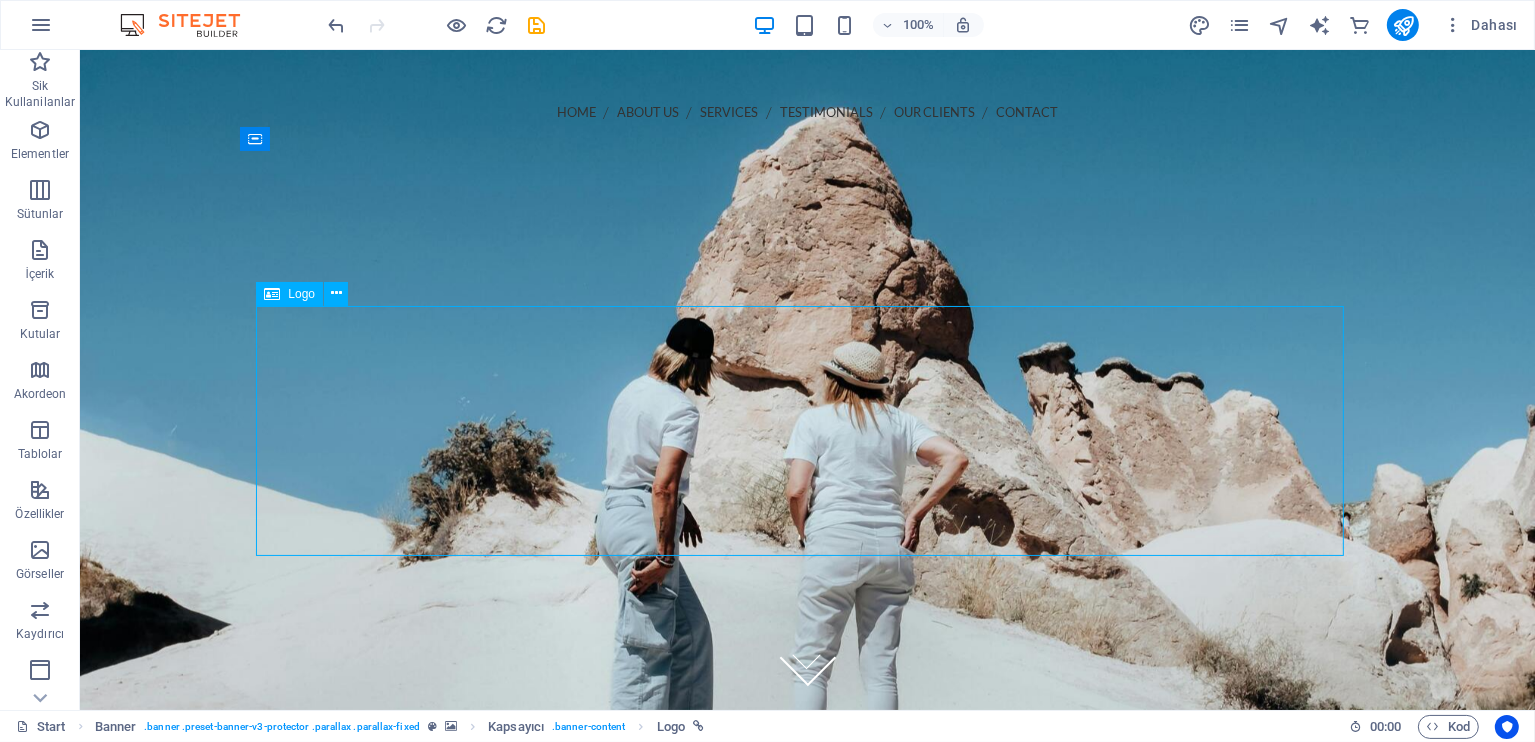 drag, startPoint x: 607, startPoint y: 405, endPoint x: 960, endPoint y: 354, distance: 356.6651 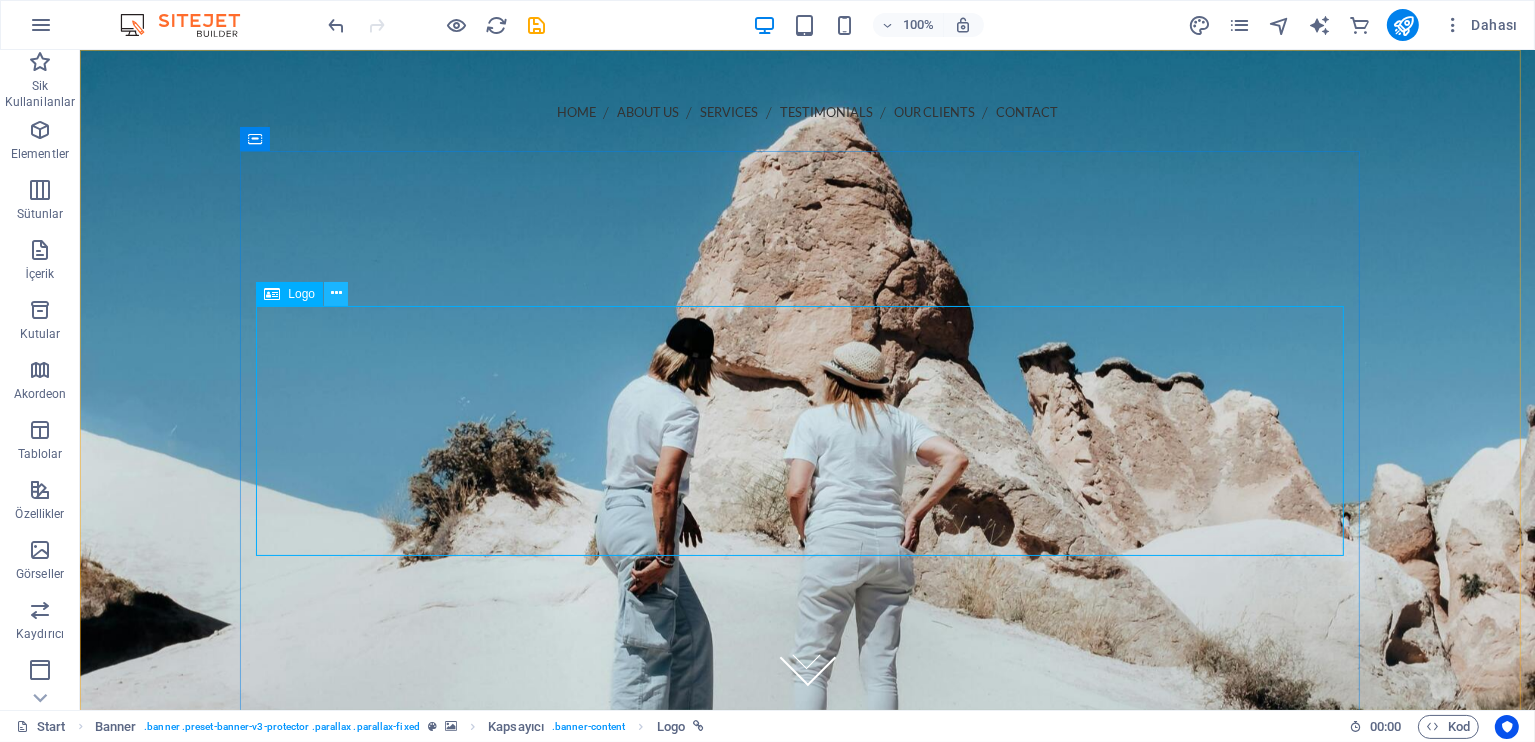 click at bounding box center (336, 294) 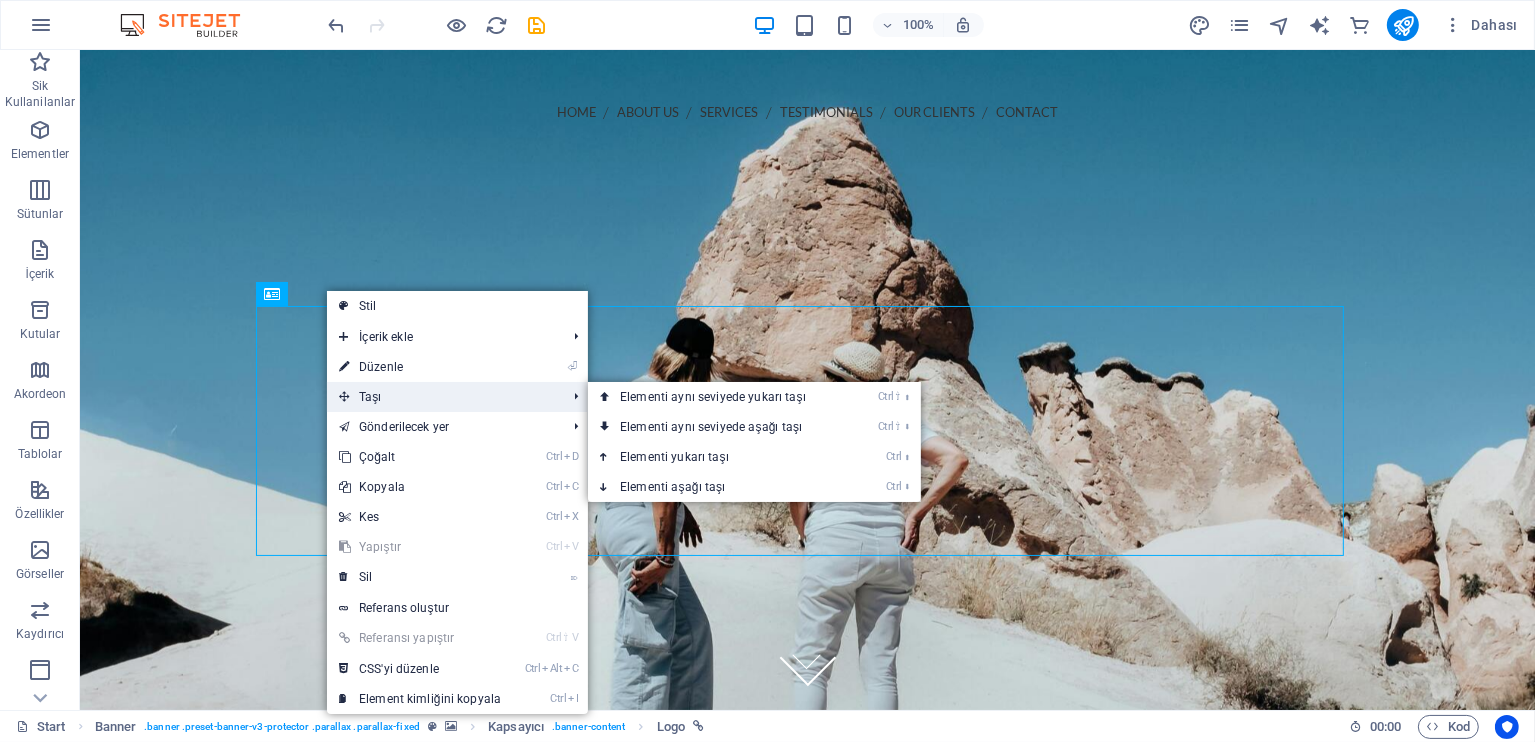 click on "Taşı" at bounding box center (442, 397) 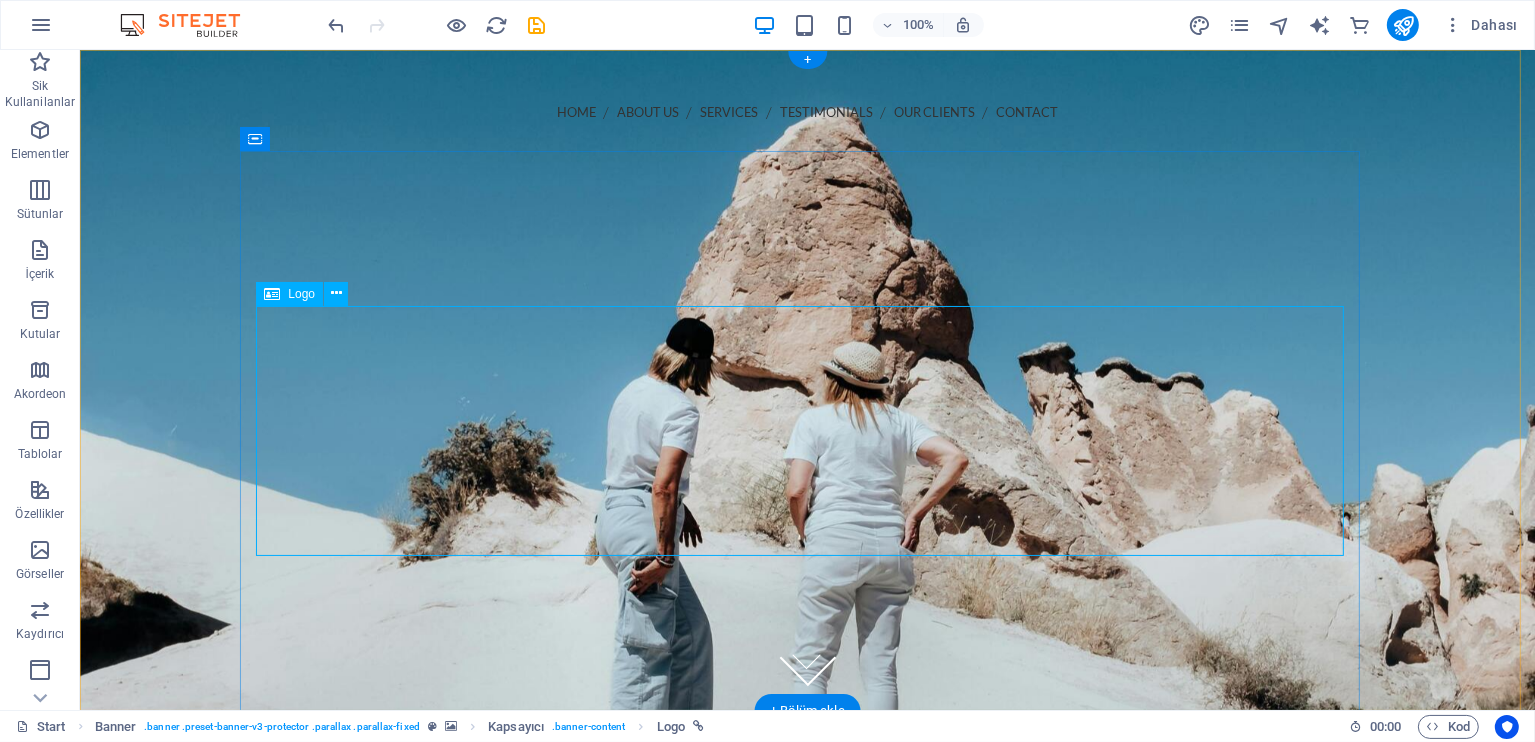 click at bounding box center [807, 494] 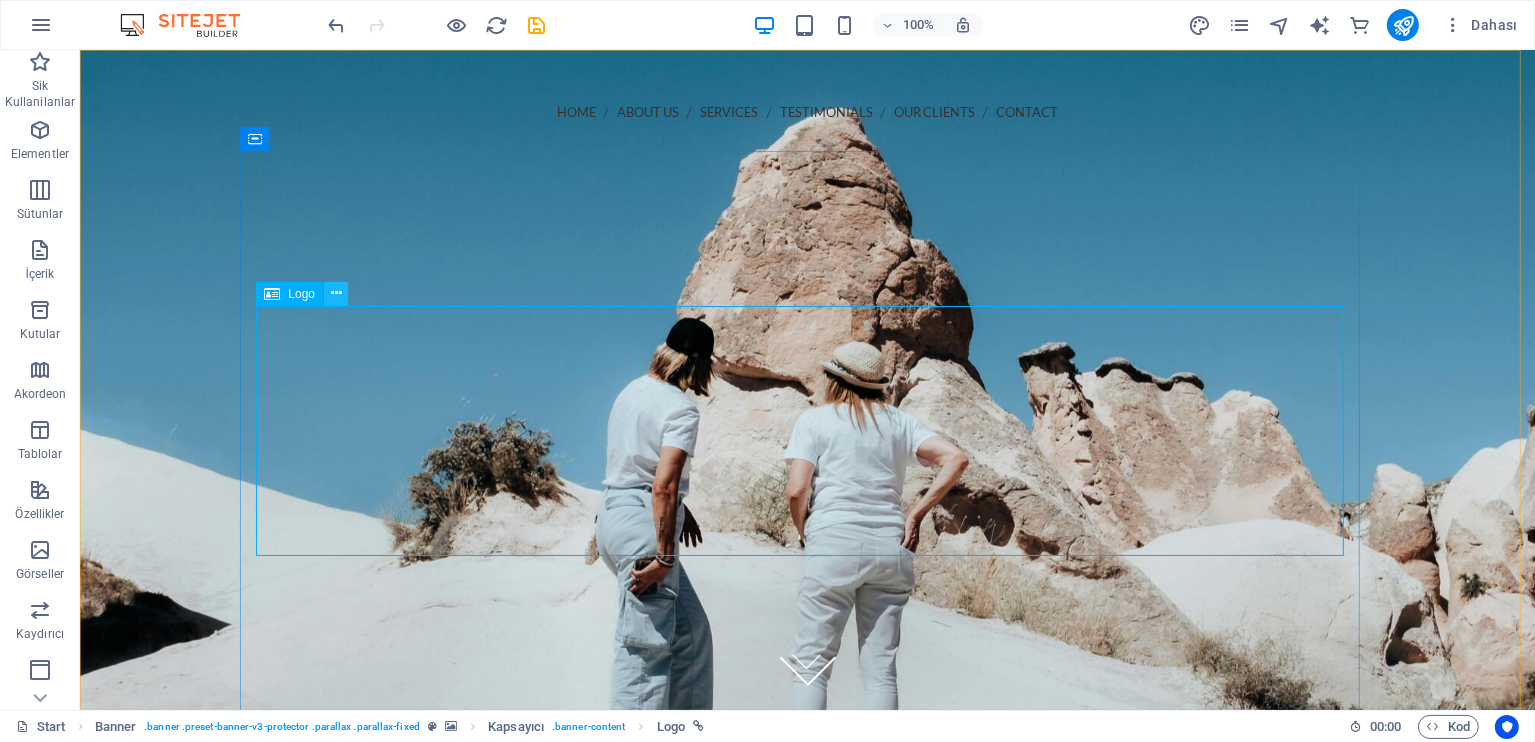 click at bounding box center [336, 293] 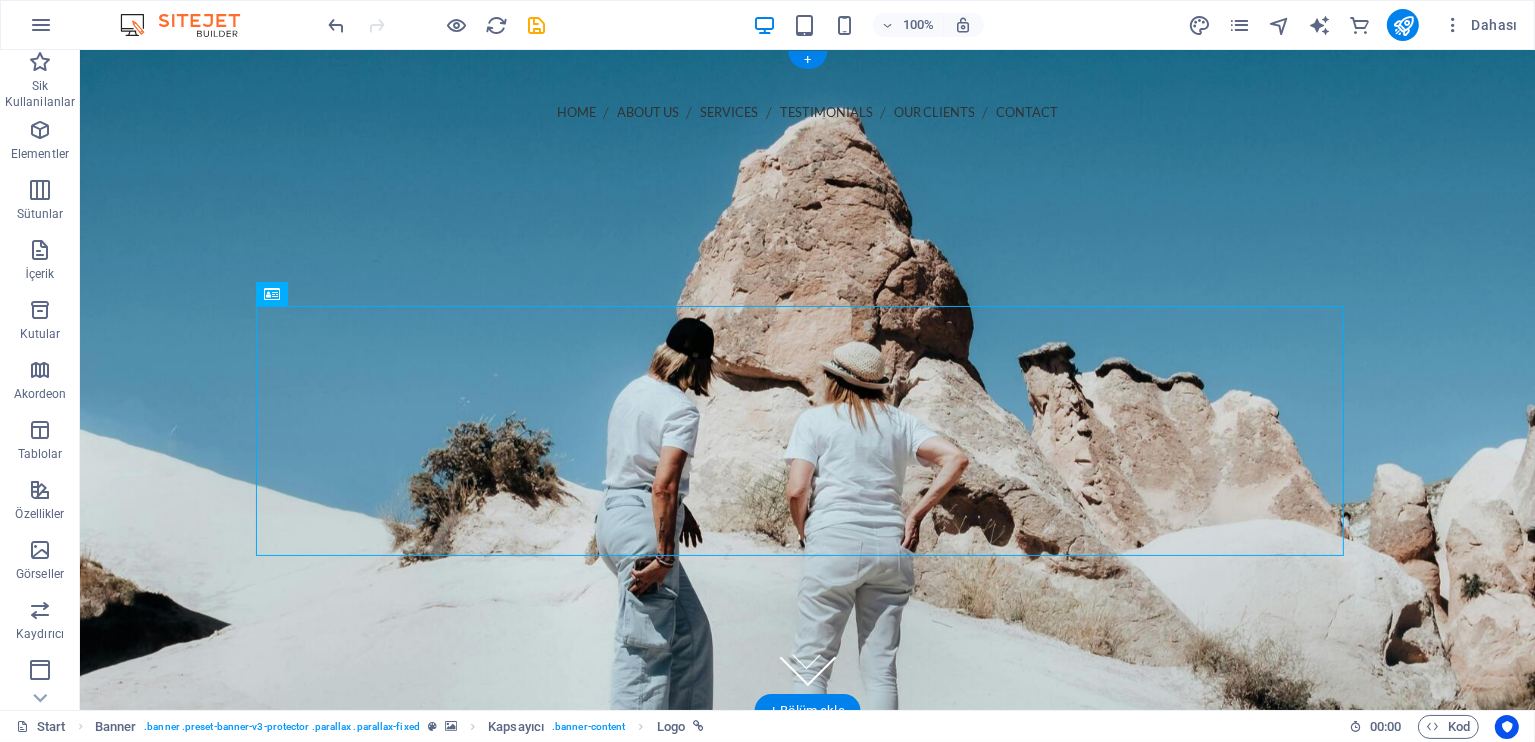 click at bounding box center (806, 380) 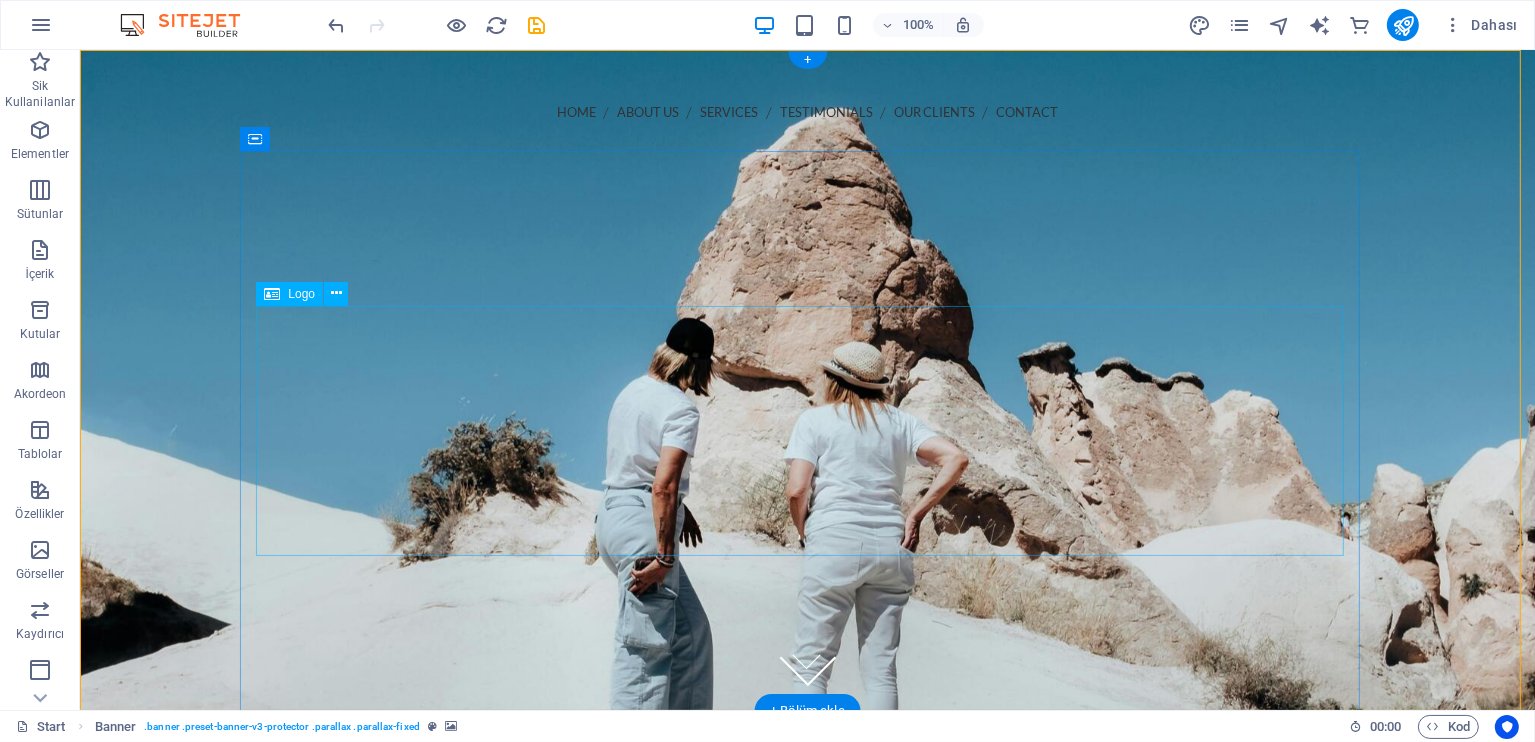 click at bounding box center [807, 494] 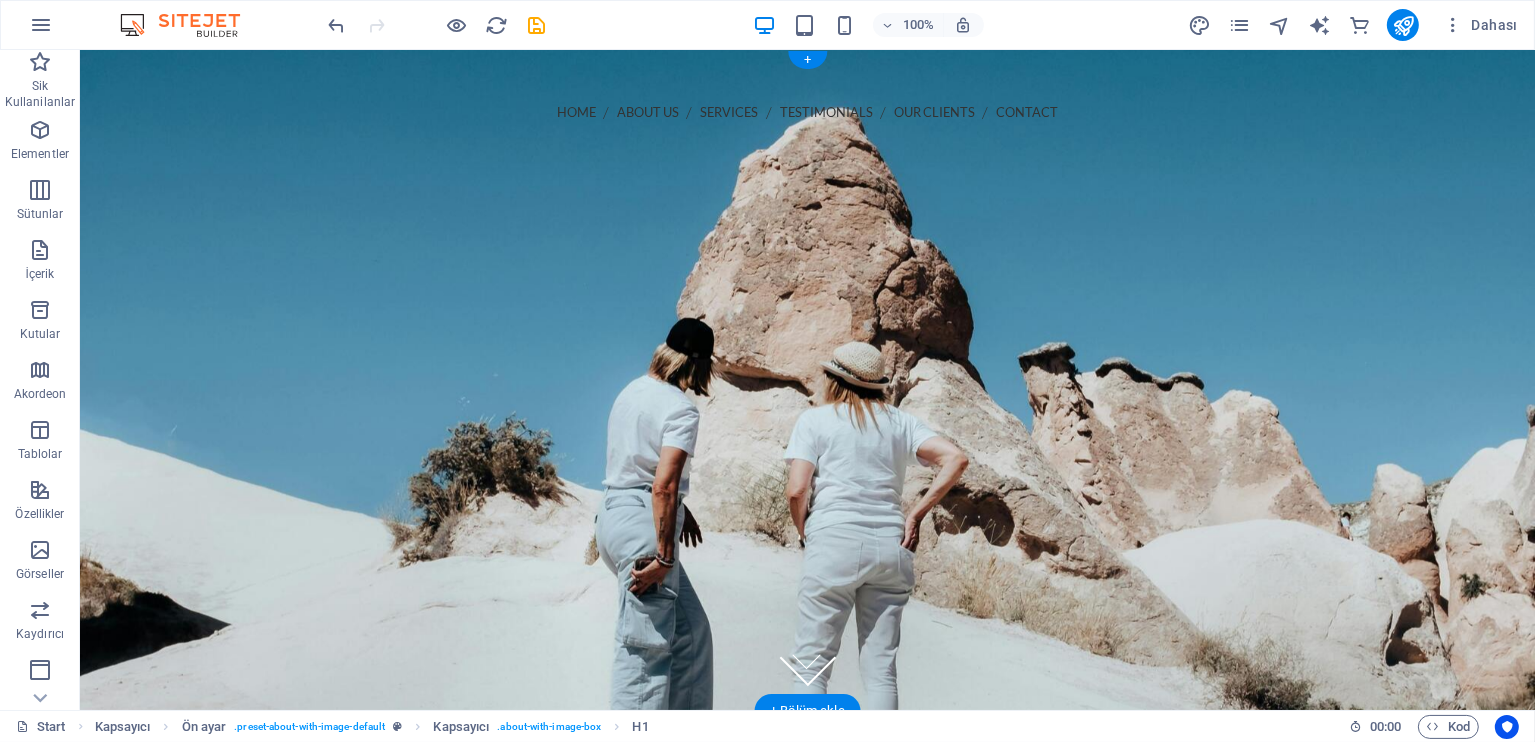 click at bounding box center (806, 380) 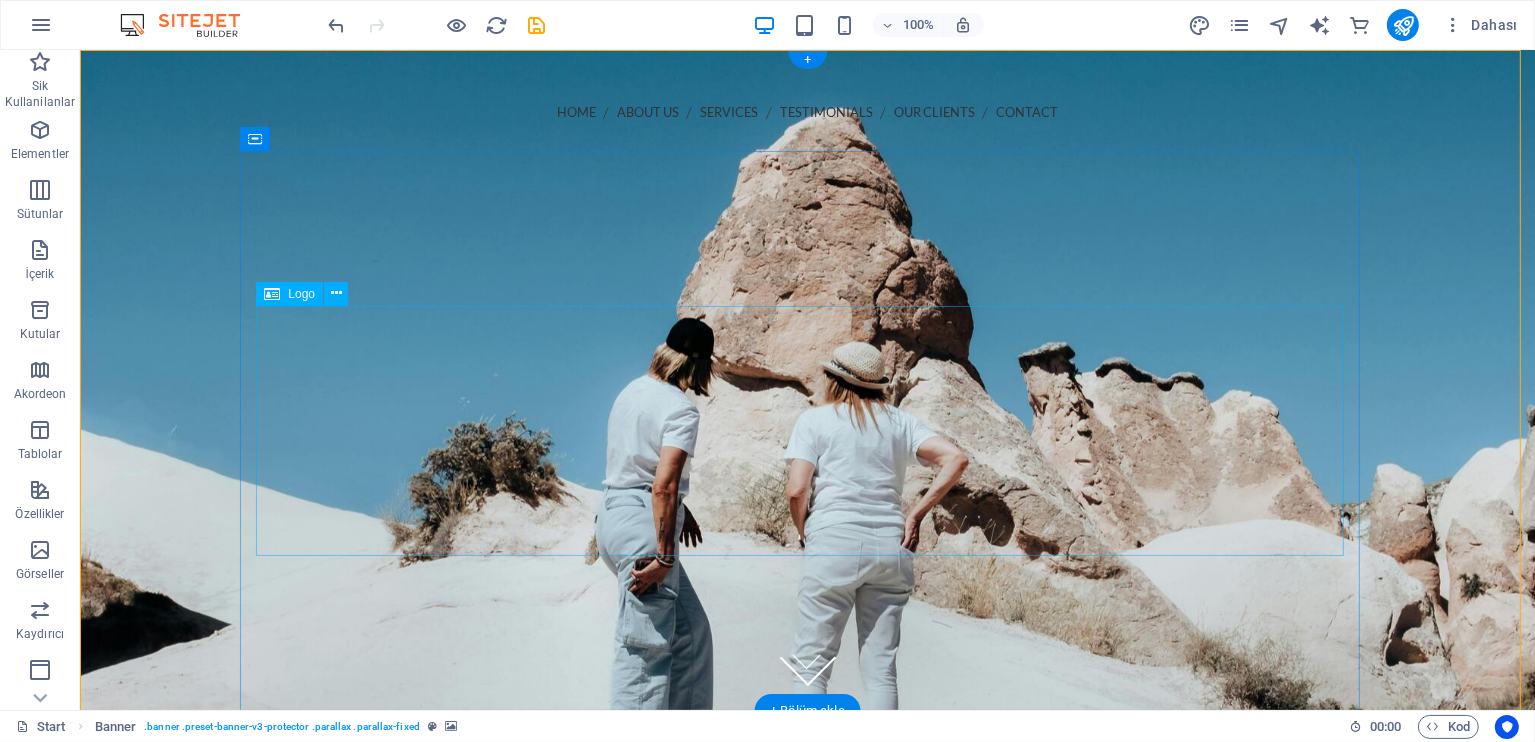 click at bounding box center [807, 494] 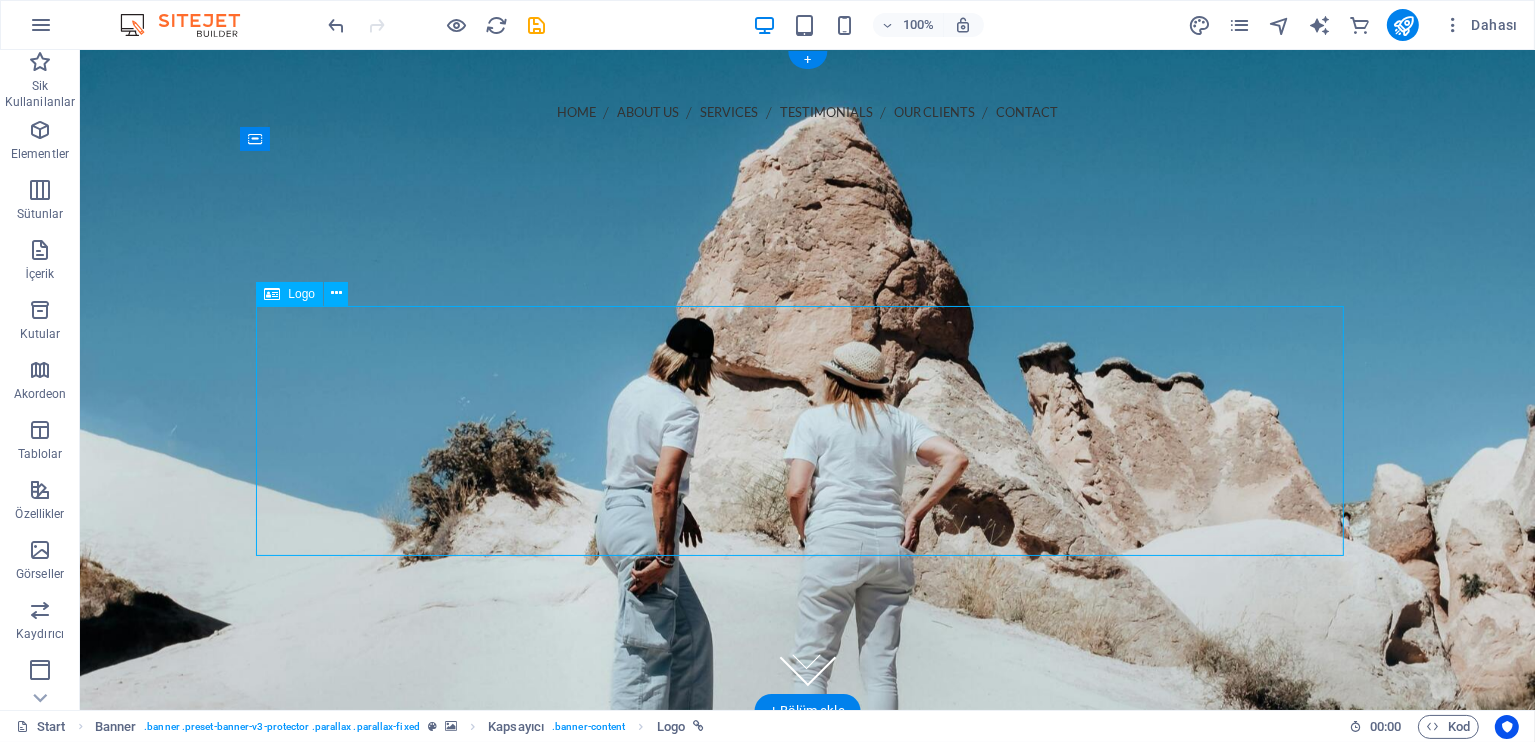 click at bounding box center (807, 494) 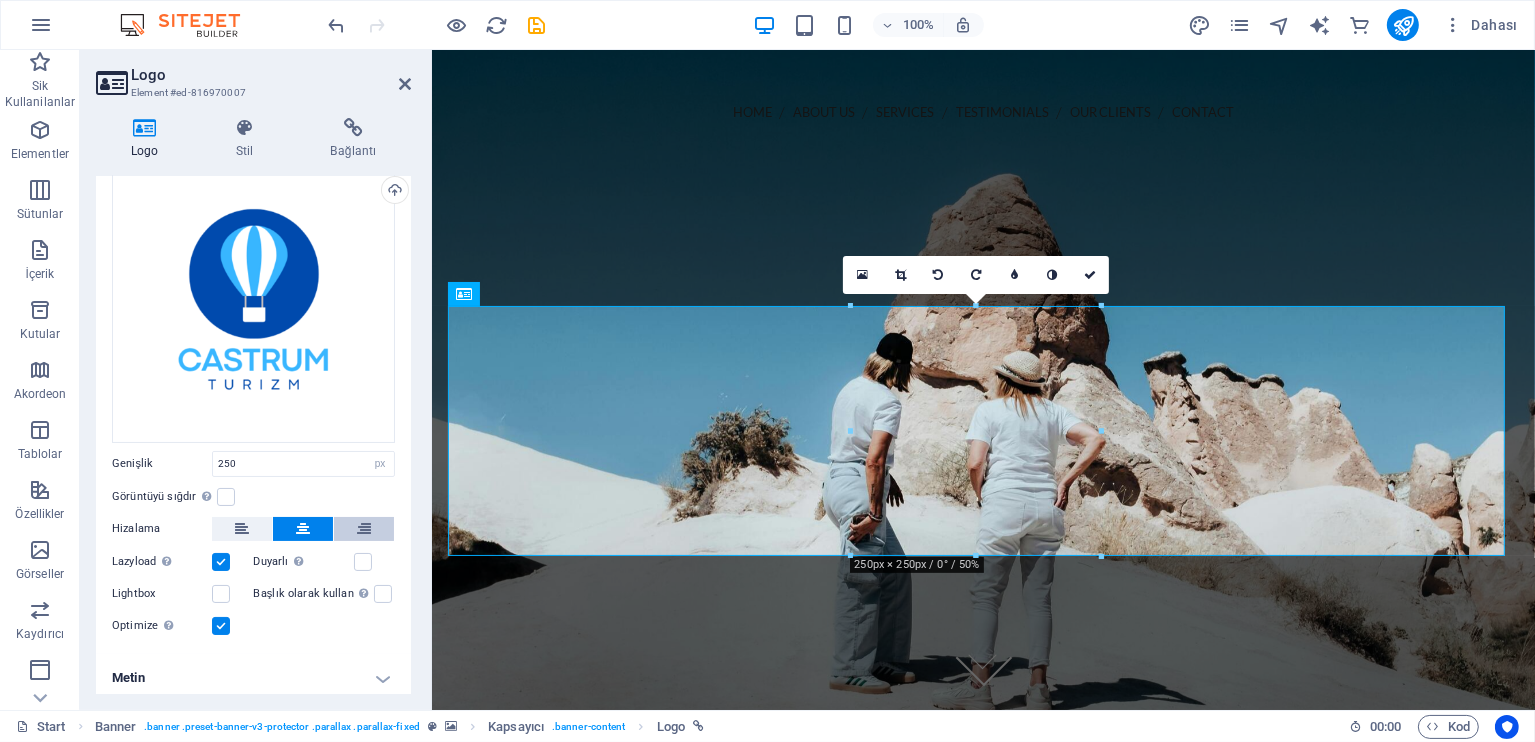 scroll, scrollTop: 104, scrollLeft: 0, axis: vertical 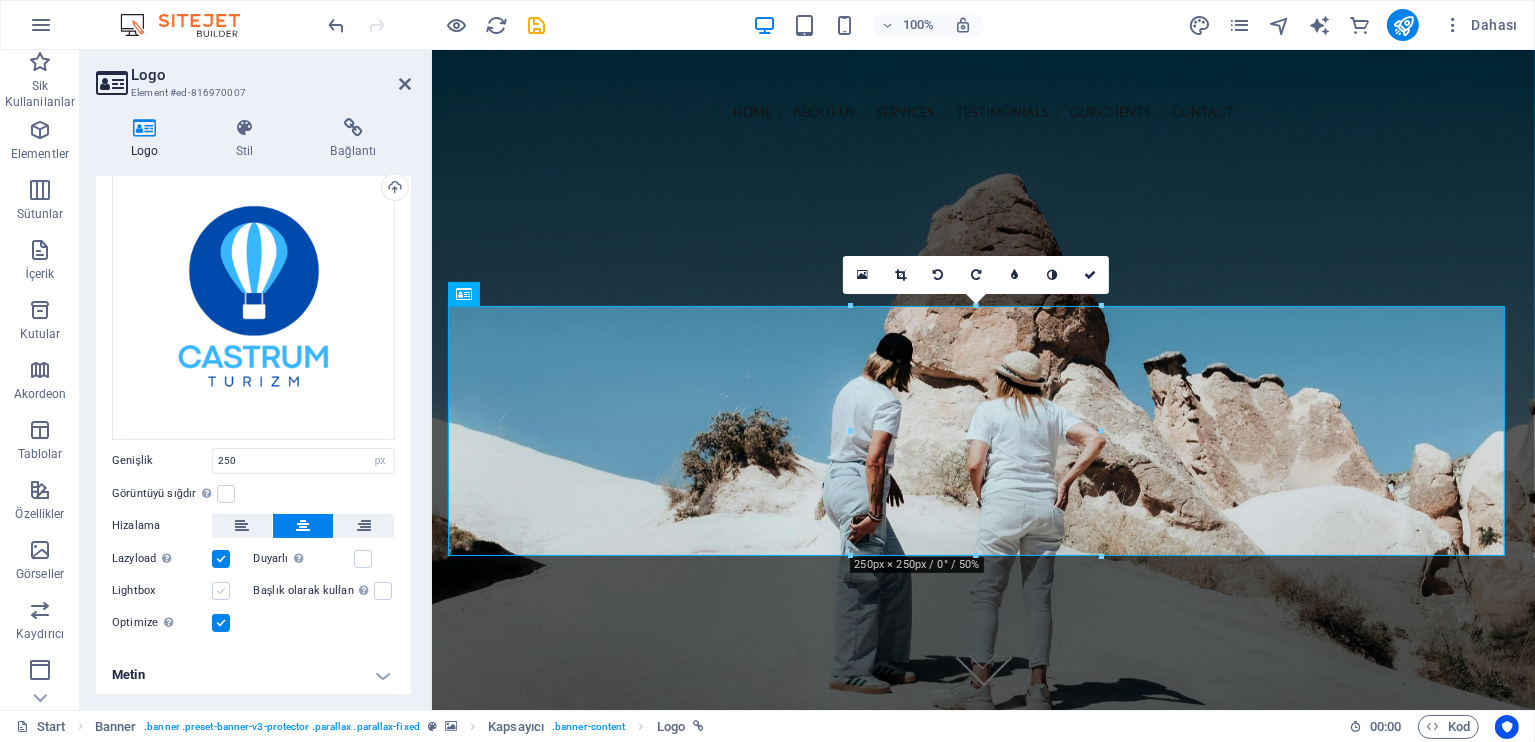 click at bounding box center (221, 591) 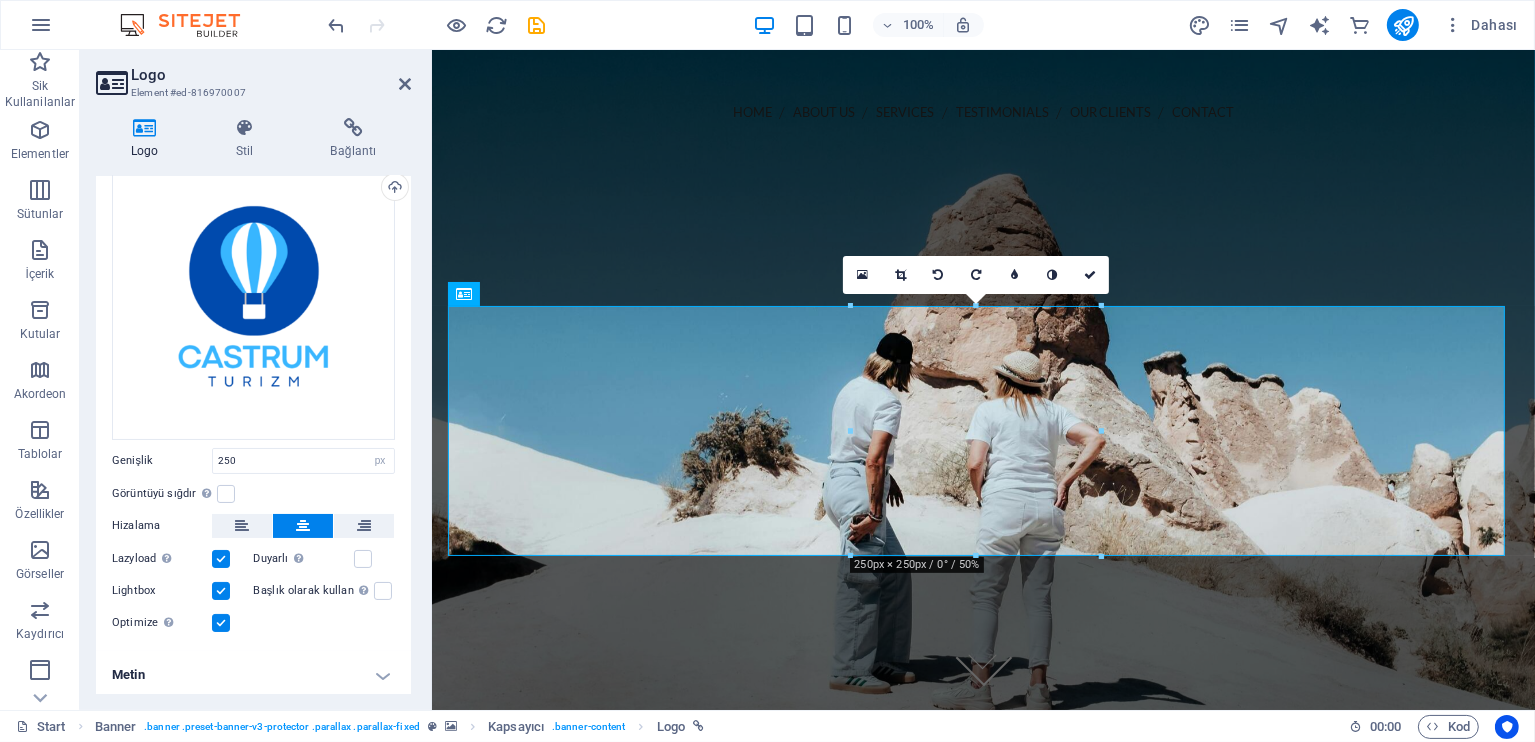 click at bounding box center (221, 591) 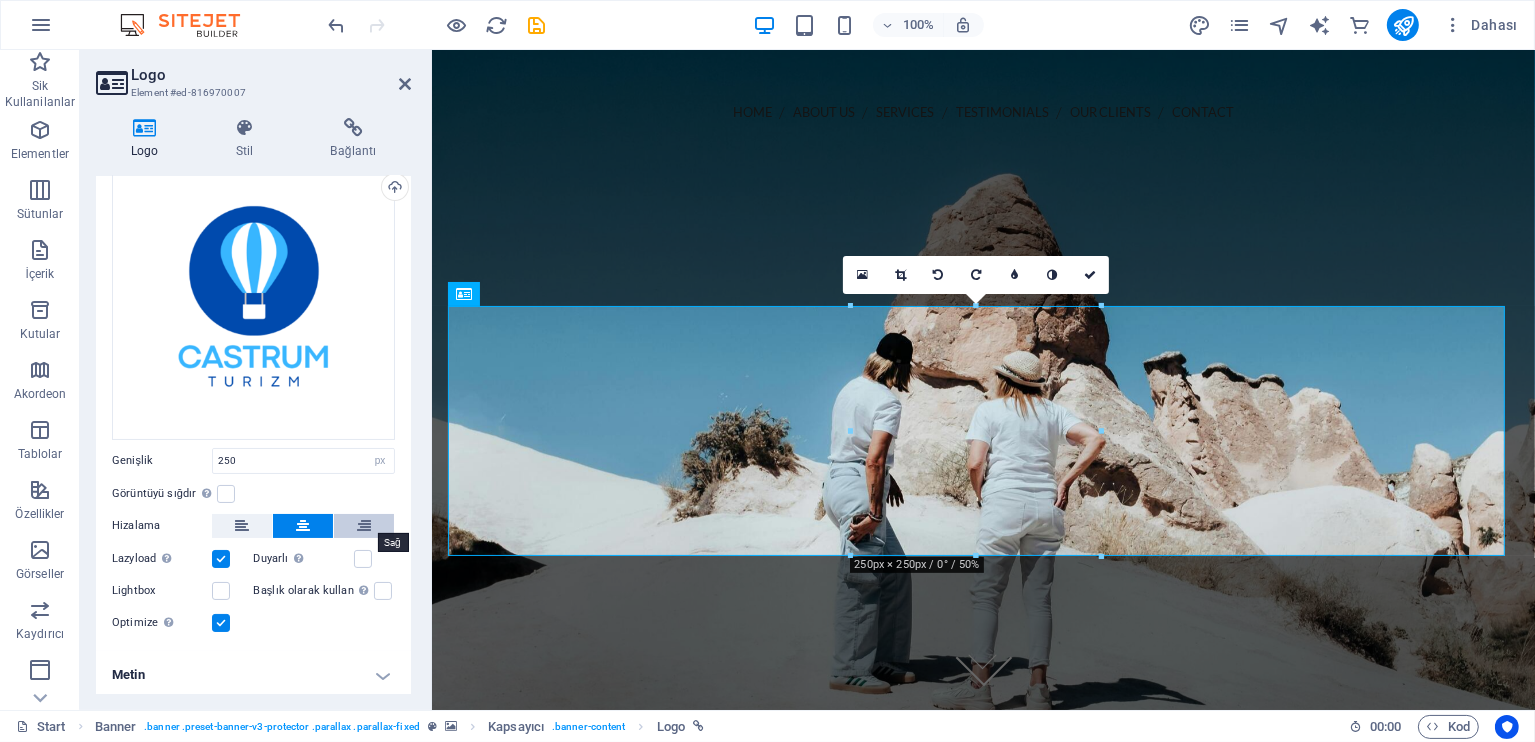 click at bounding box center (364, 526) 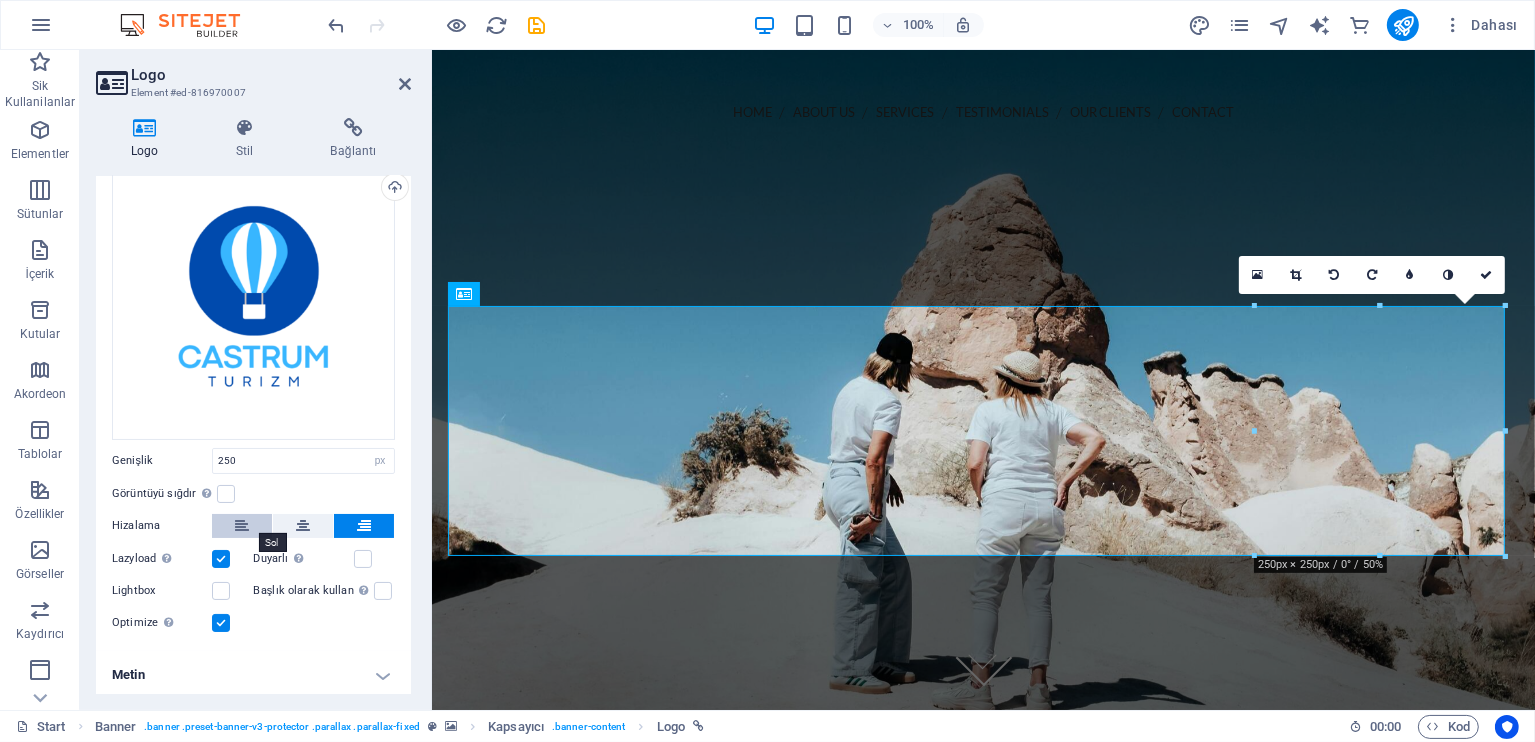 click at bounding box center [242, 526] 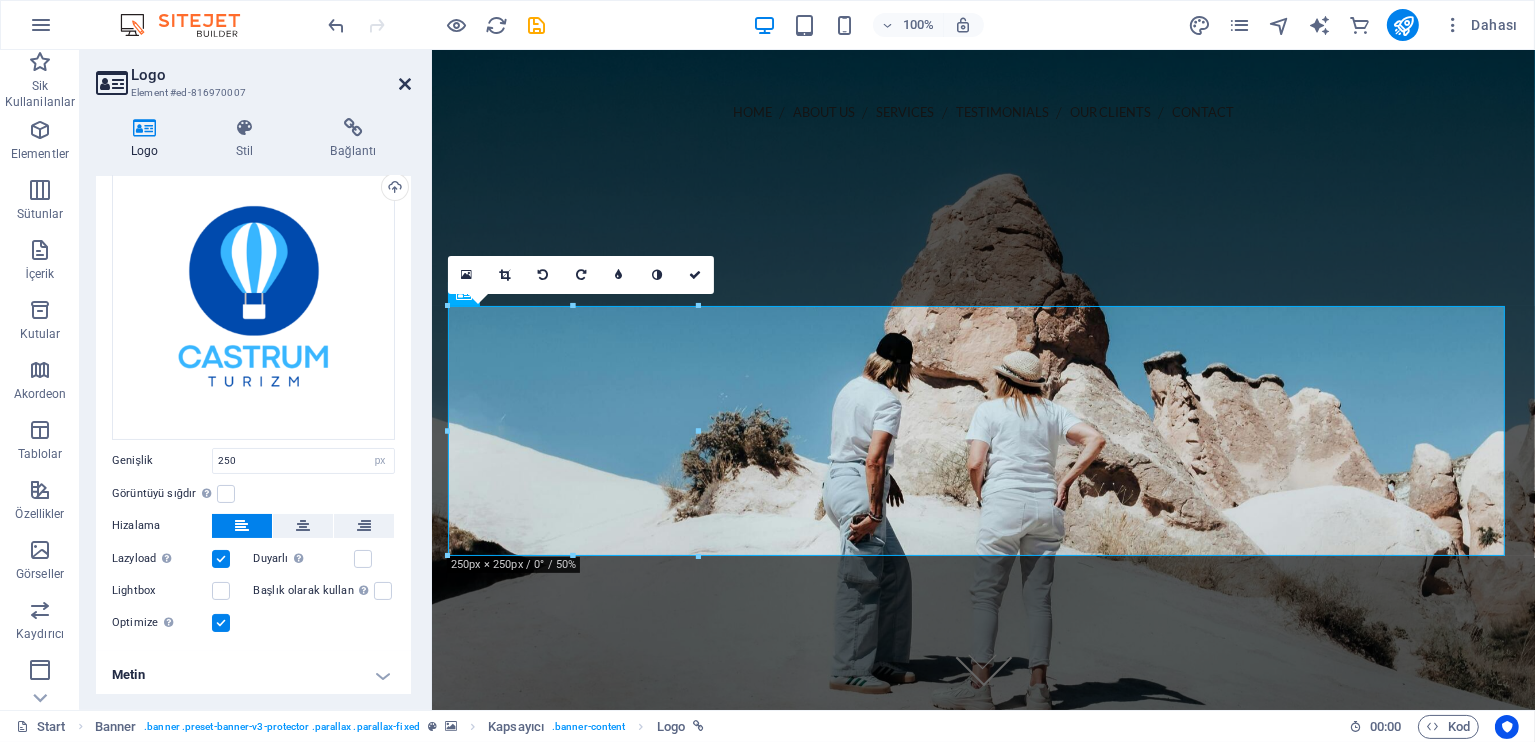 click at bounding box center [405, 84] 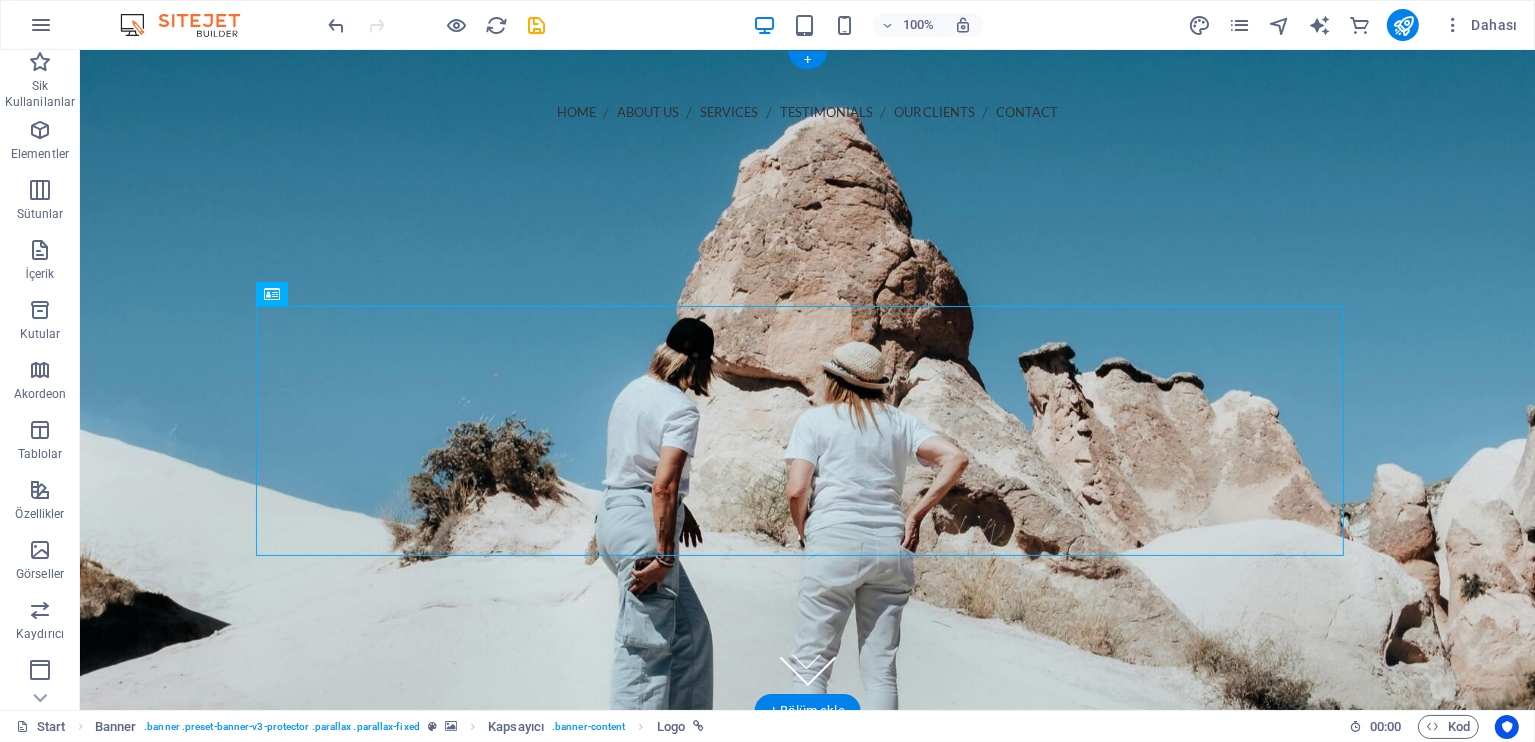 click at bounding box center (806, 380) 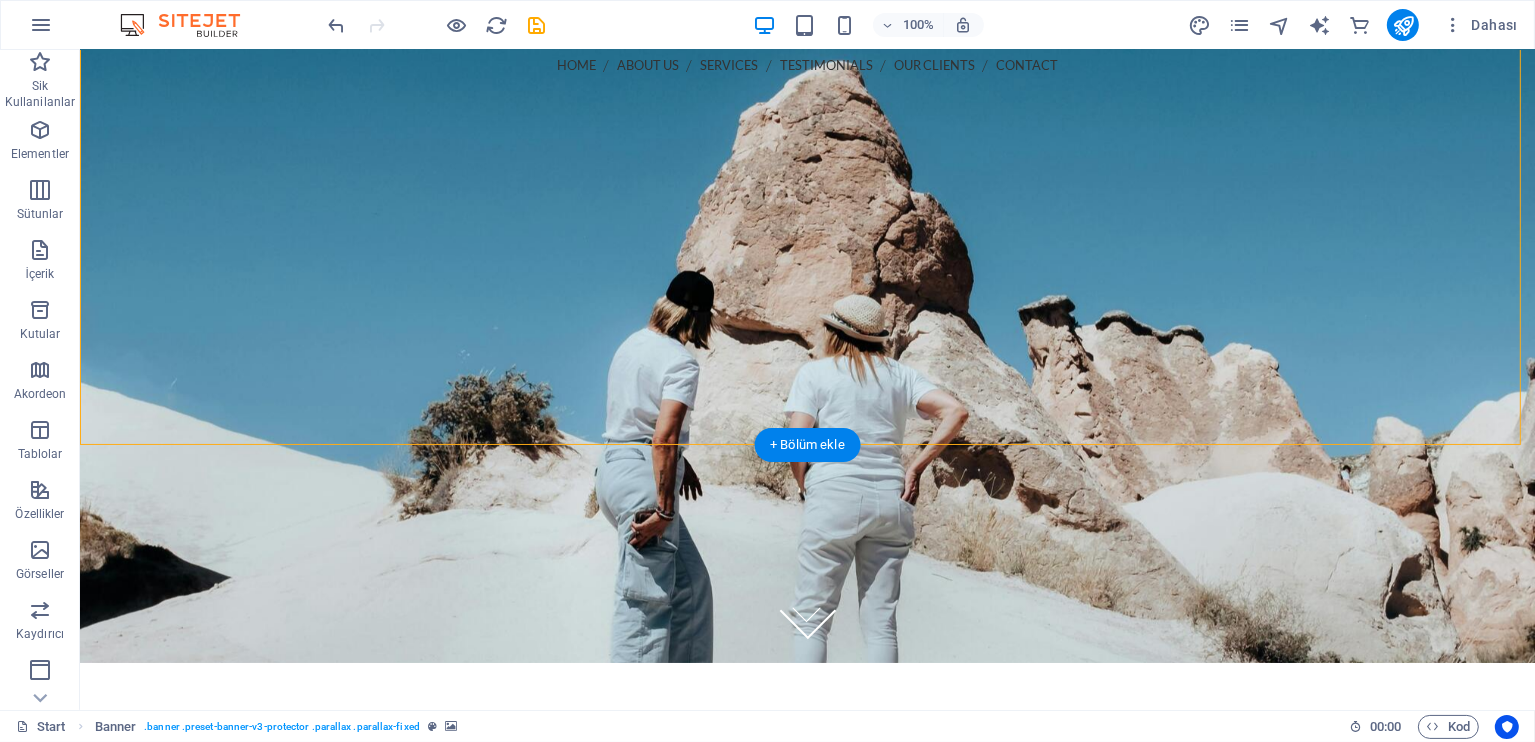 scroll, scrollTop: 0, scrollLeft: 0, axis: both 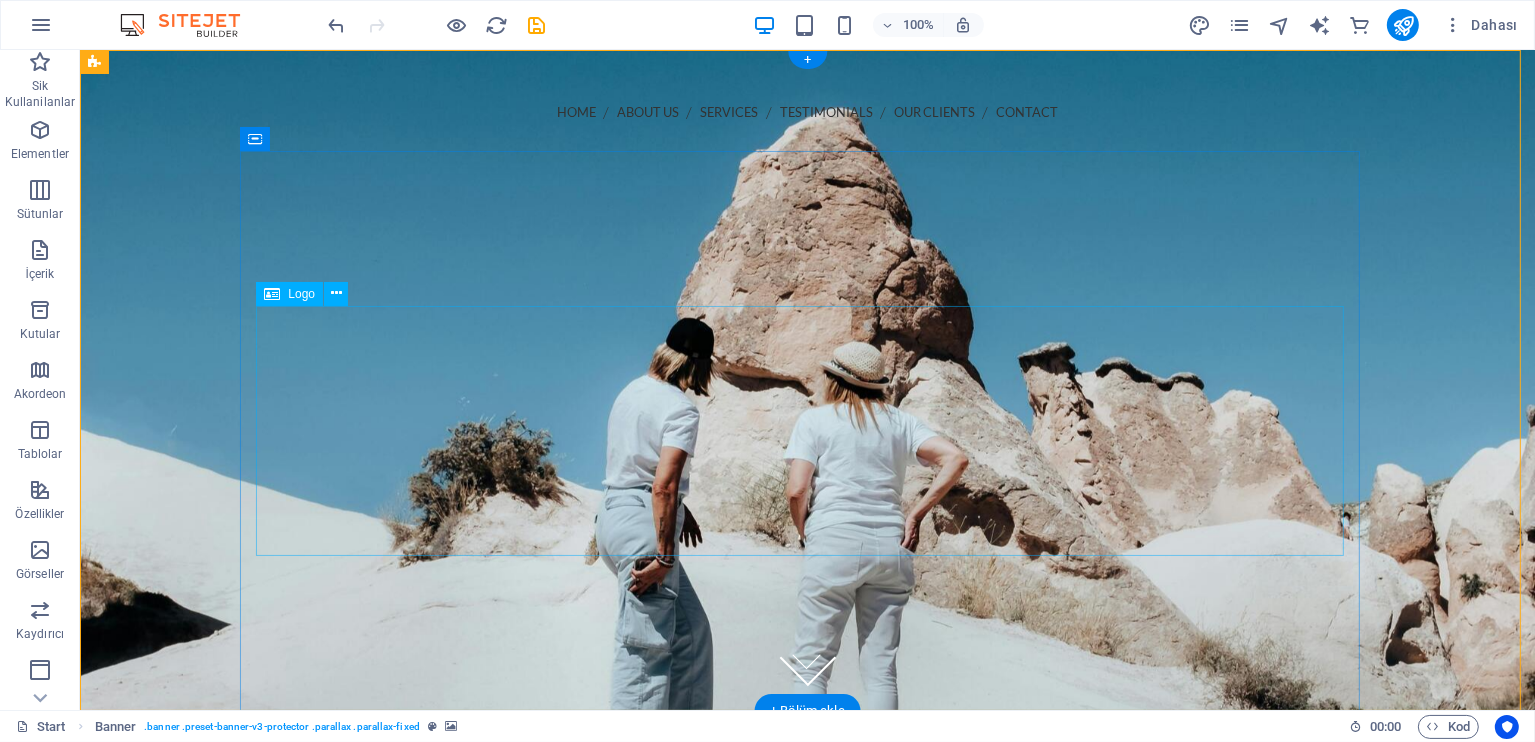 click at bounding box center (807, 494) 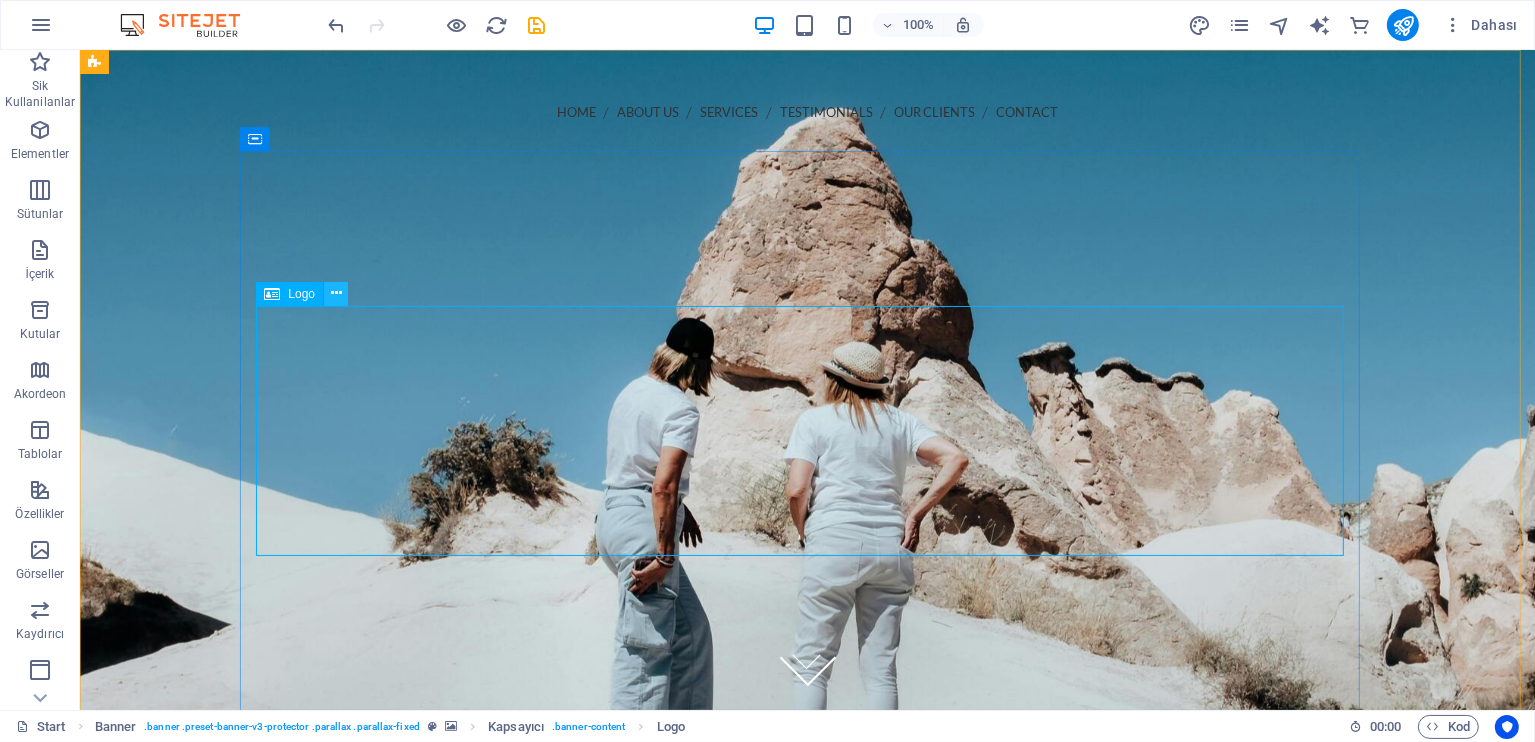 click at bounding box center (336, 293) 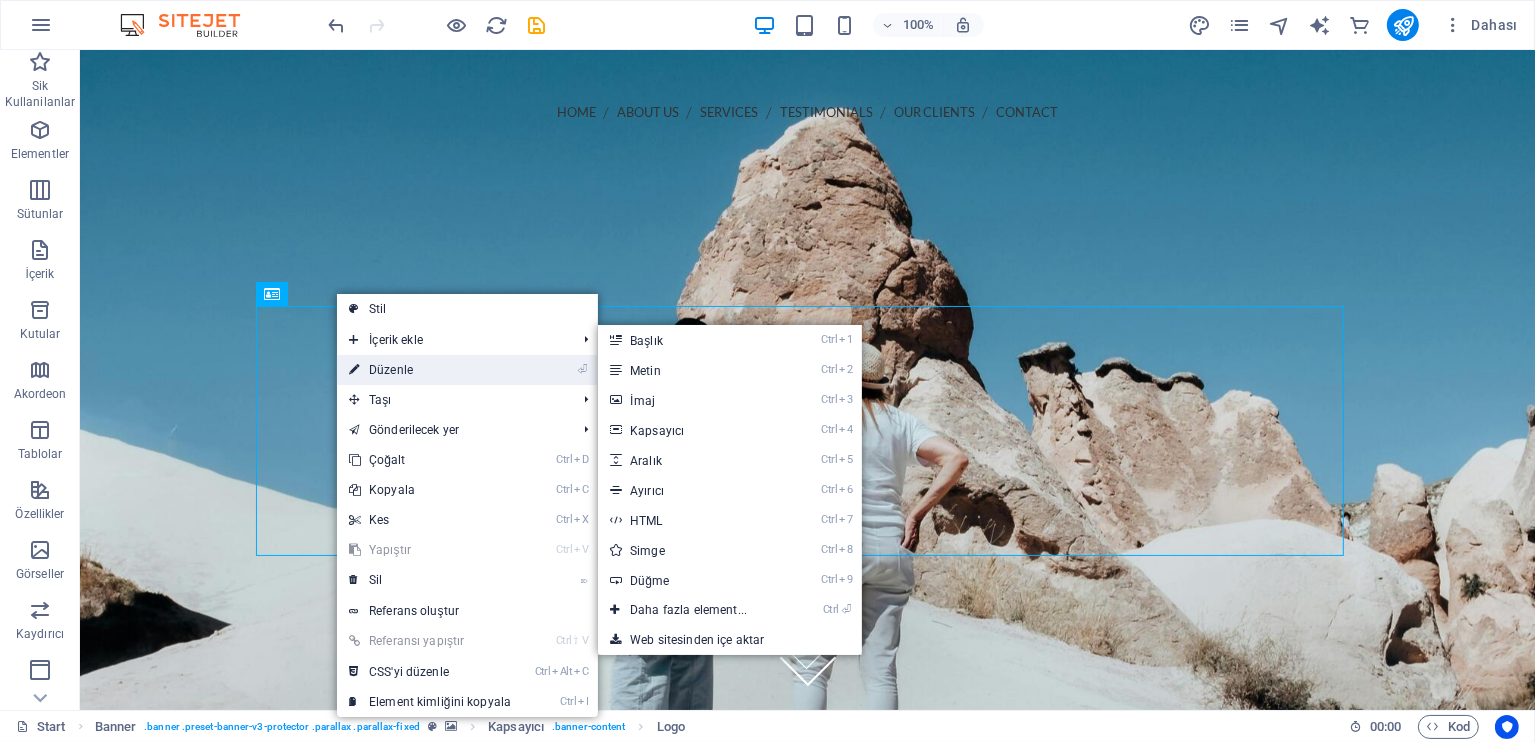 click on "⏎  Düzenle" at bounding box center (430, 370) 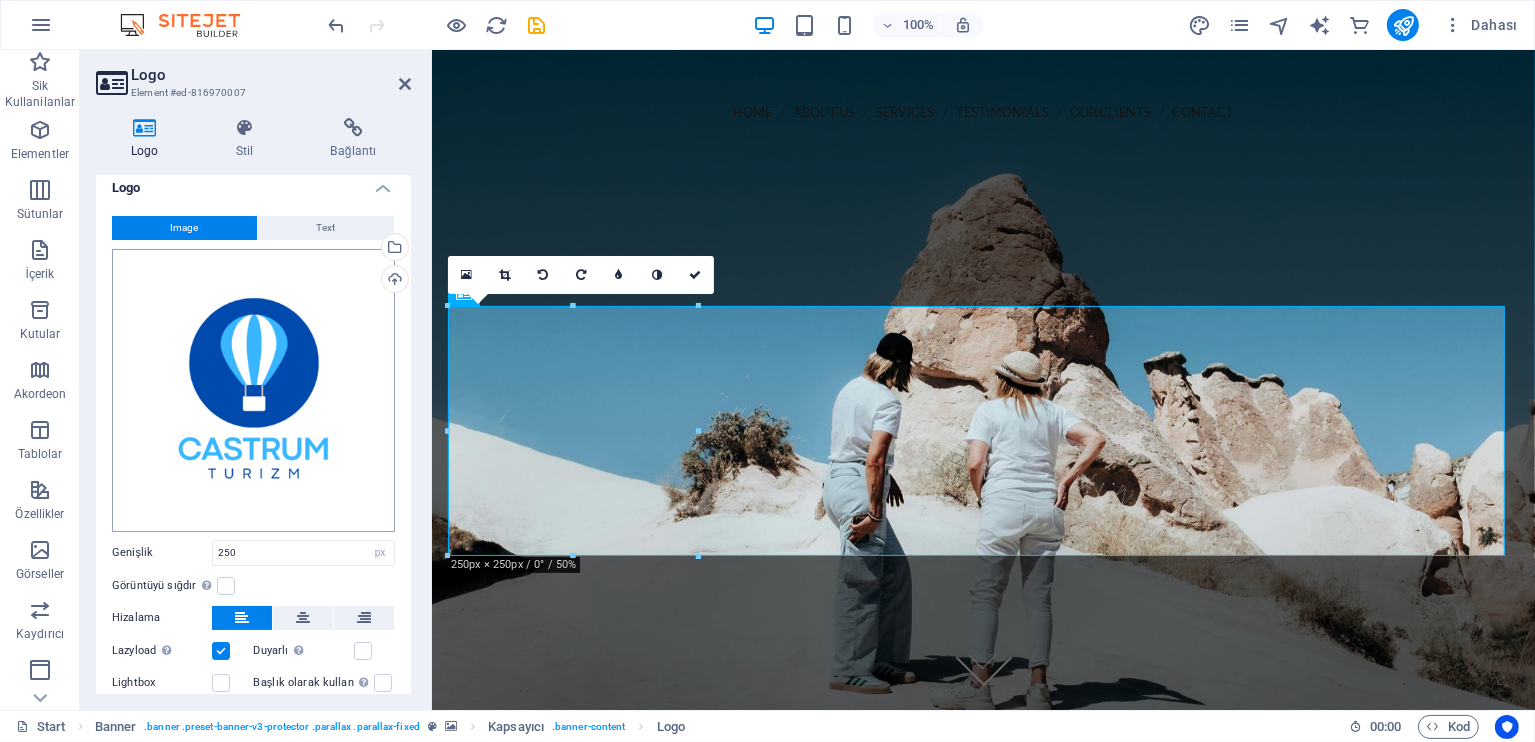 scroll, scrollTop: 0, scrollLeft: 0, axis: both 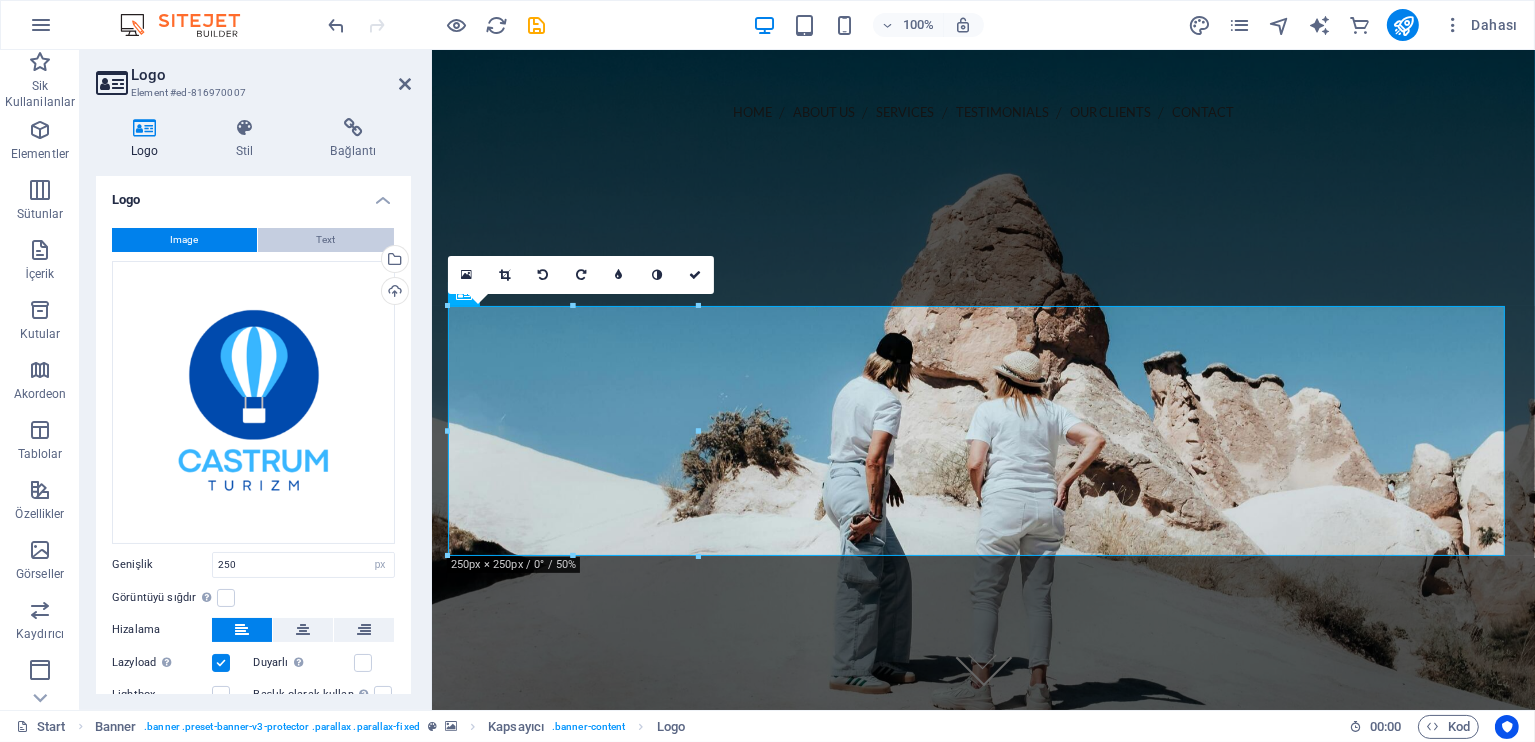 click on "Text" at bounding box center (326, 240) 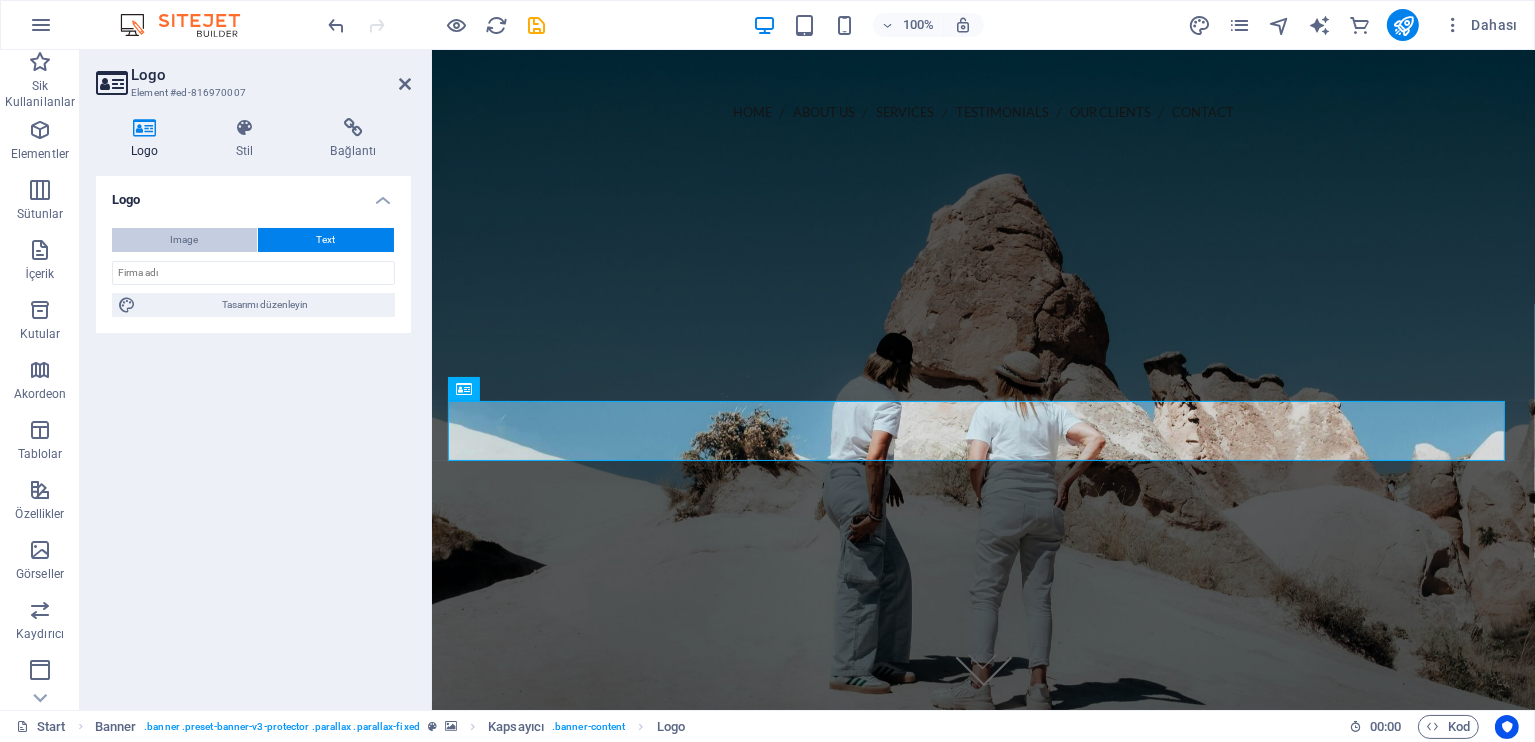 click on "Image" at bounding box center [184, 240] 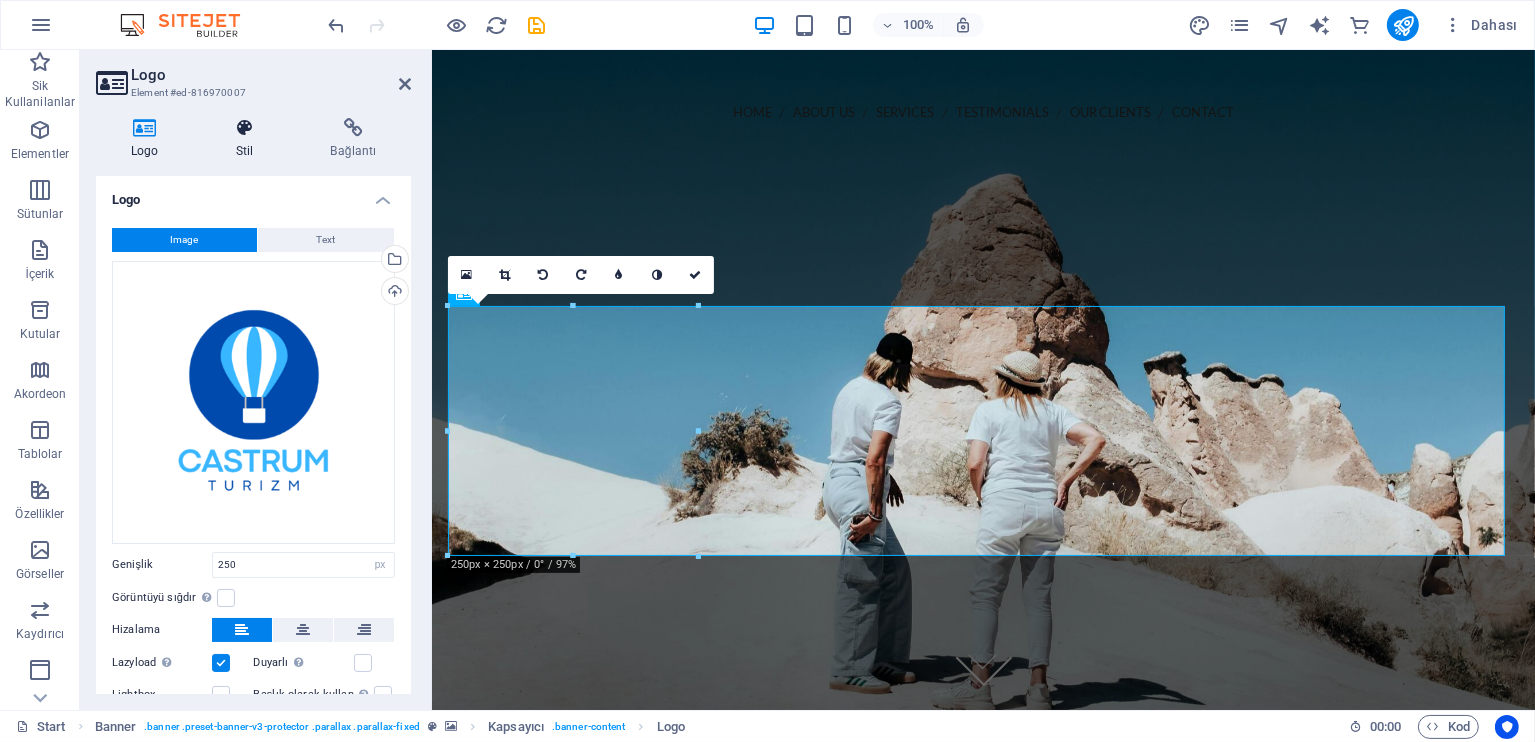 click on "Stil" at bounding box center [248, 139] 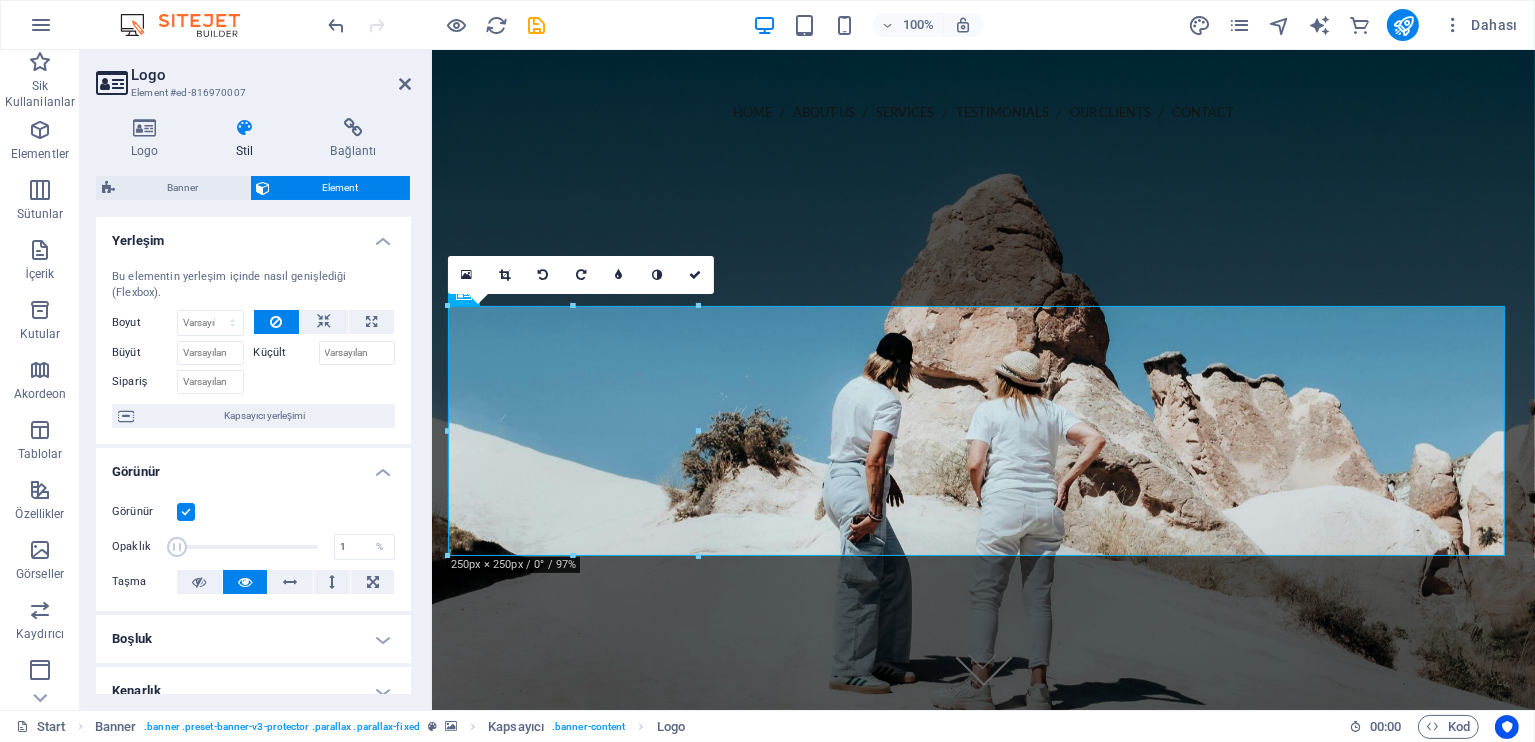 drag, startPoint x: 293, startPoint y: 545, endPoint x: 138, endPoint y: 545, distance: 155 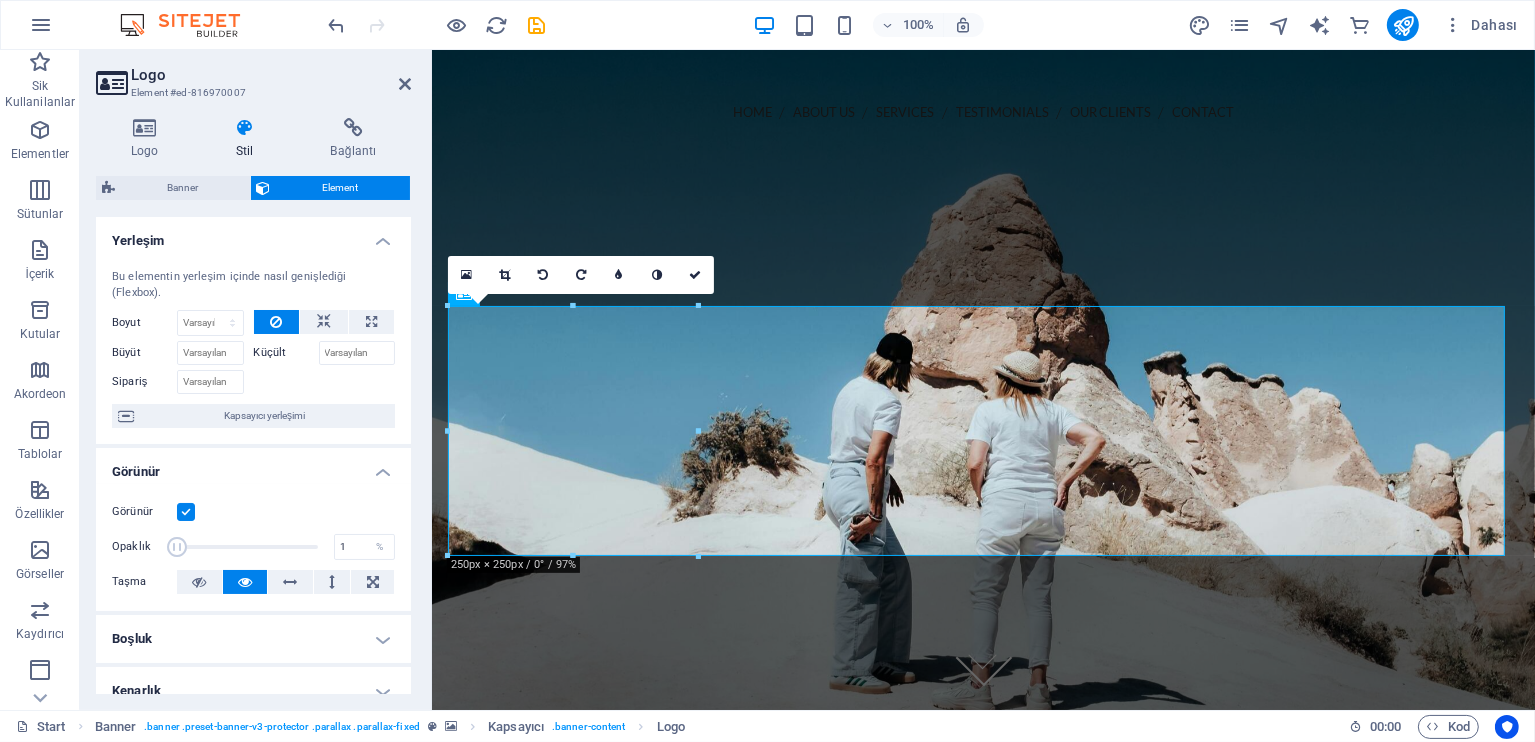 click on "Opaklık 1 %" at bounding box center (253, 547) 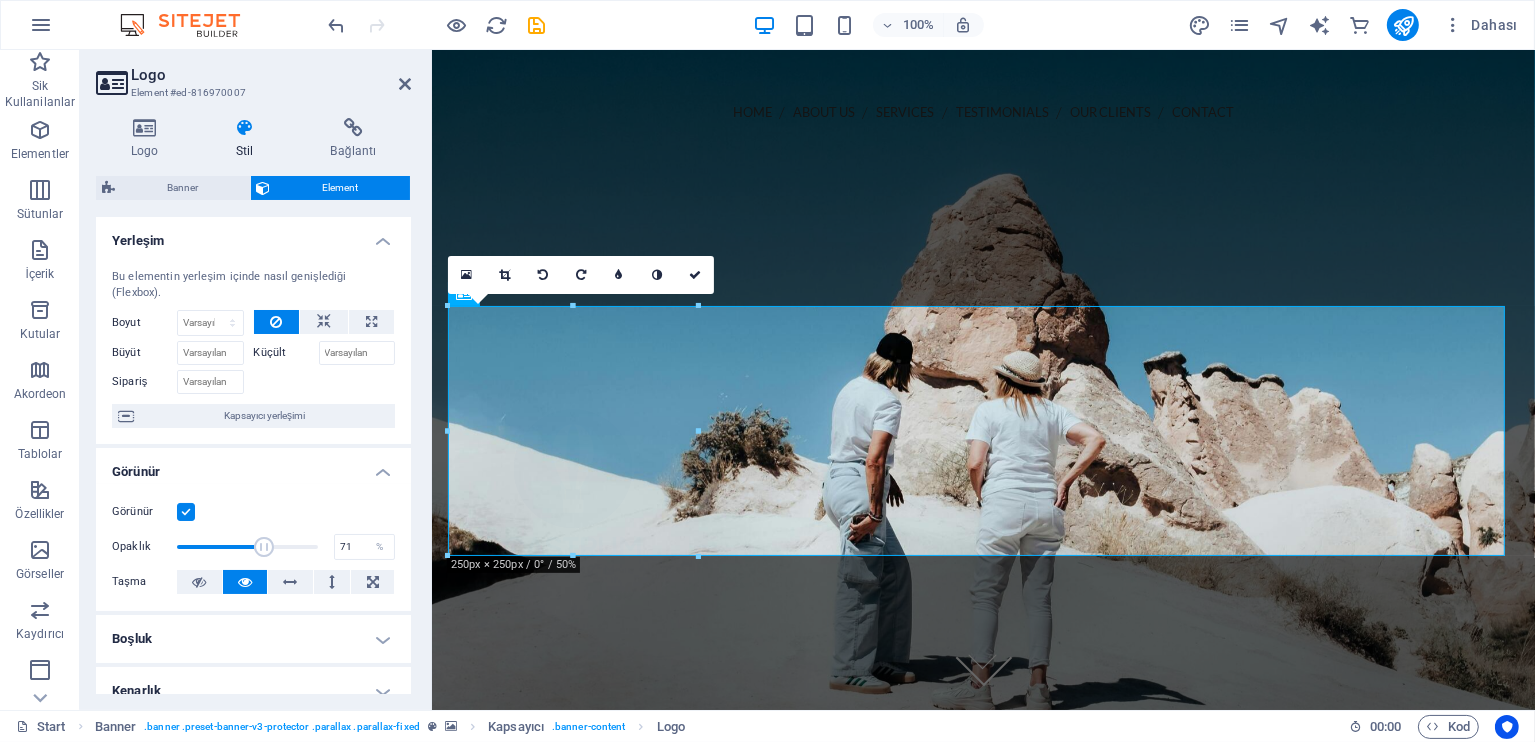 drag, startPoint x: 184, startPoint y: 544, endPoint x: 274, endPoint y: 544, distance: 90 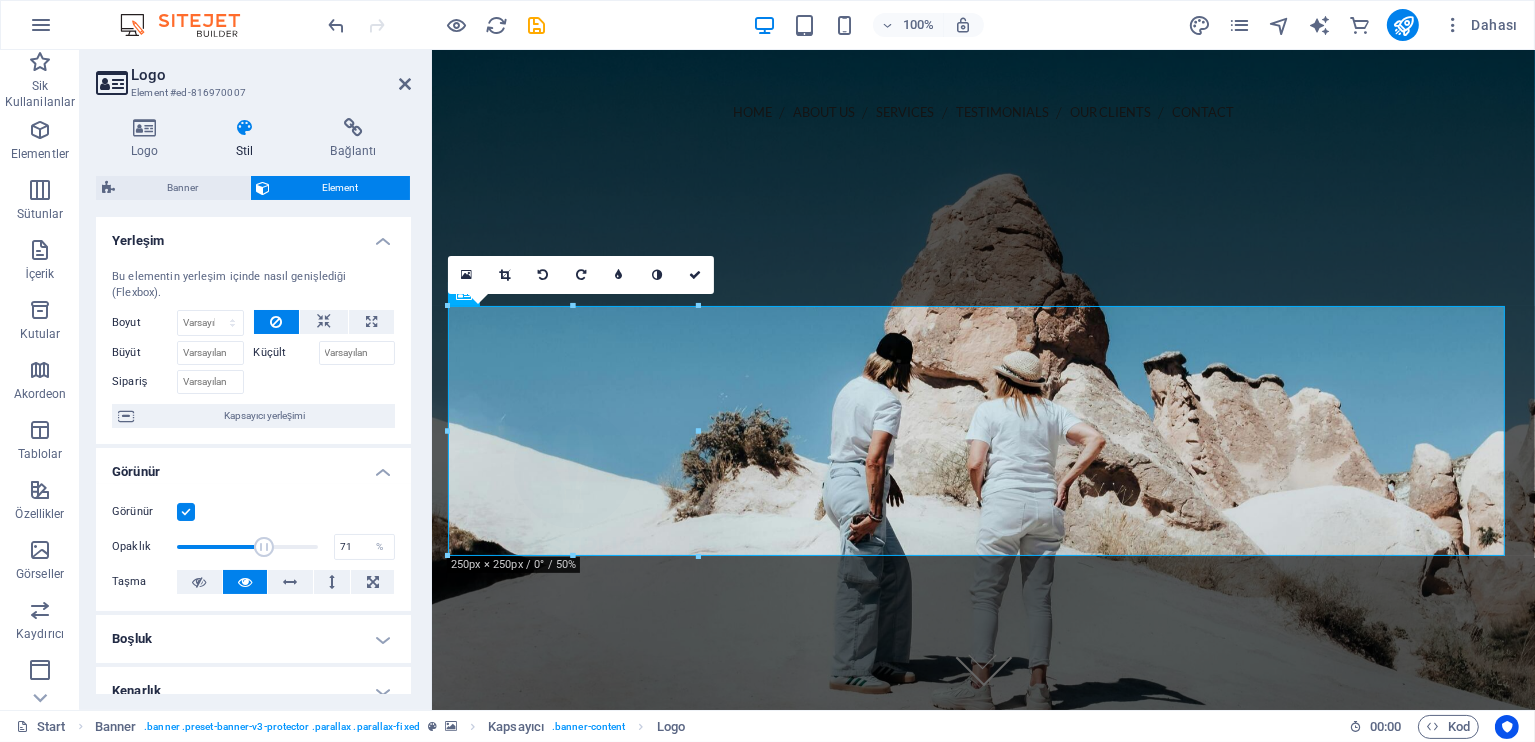 click at bounding box center [264, 547] 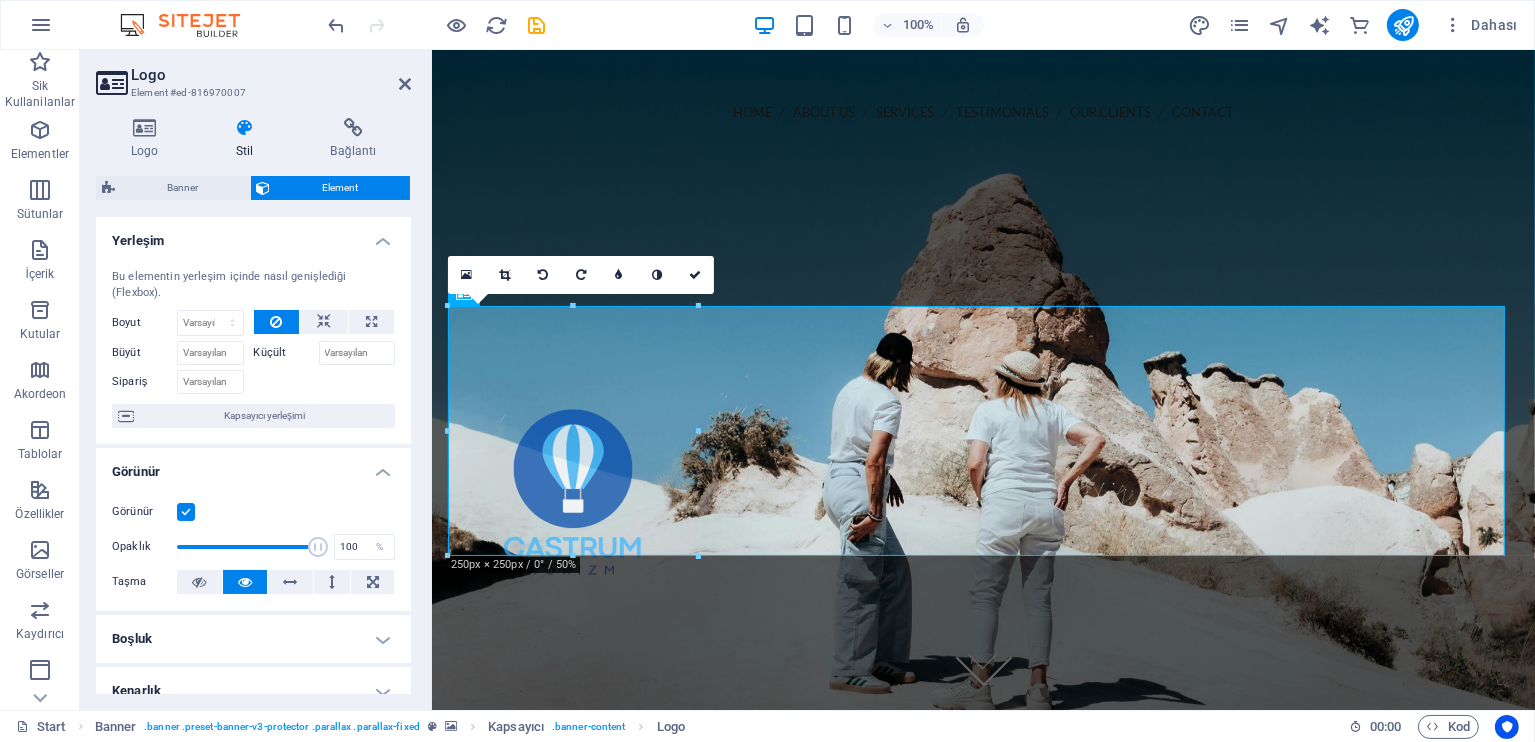drag, startPoint x: 807, startPoint y: 600, endPoint x: 439, endPoint y: 551, distance: 371.2479 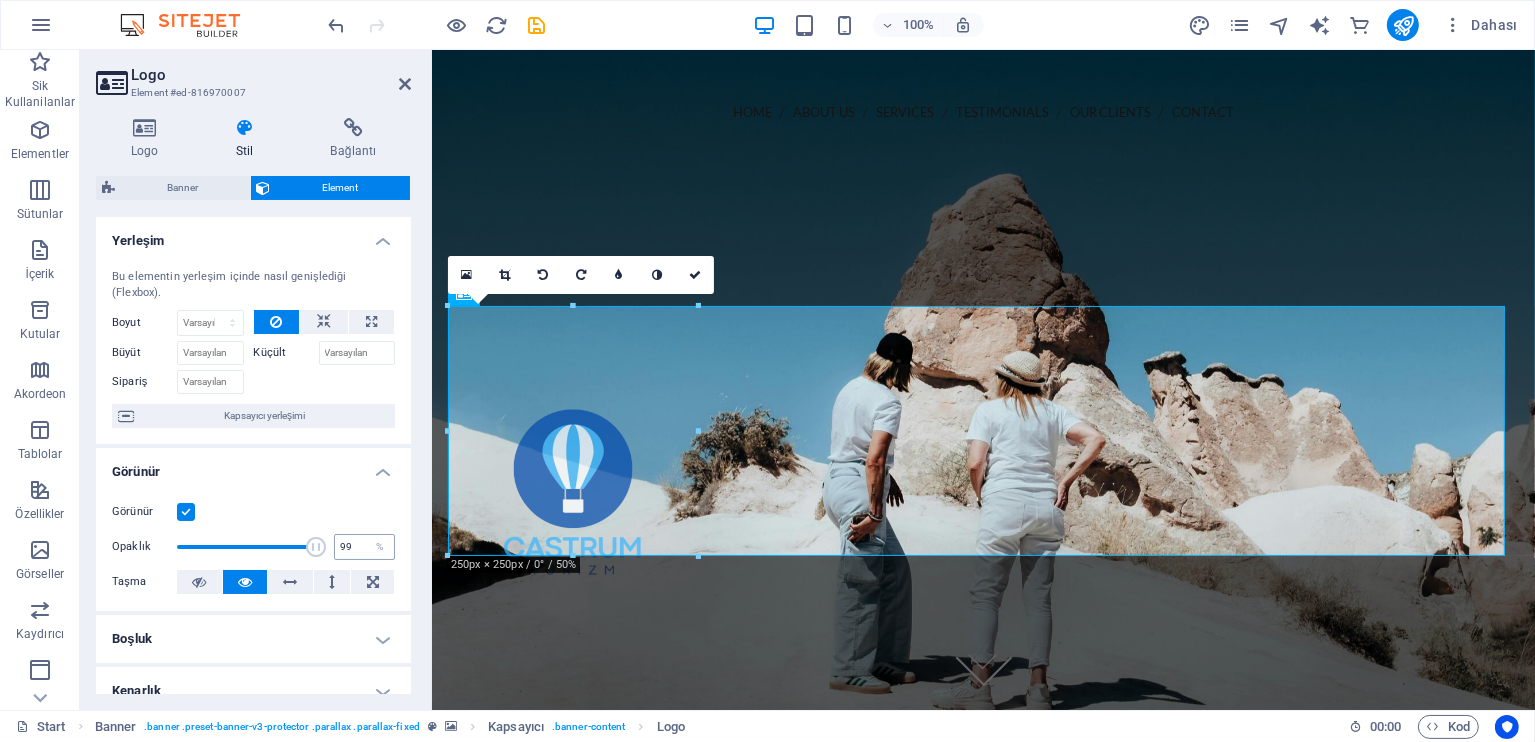 type on "100" 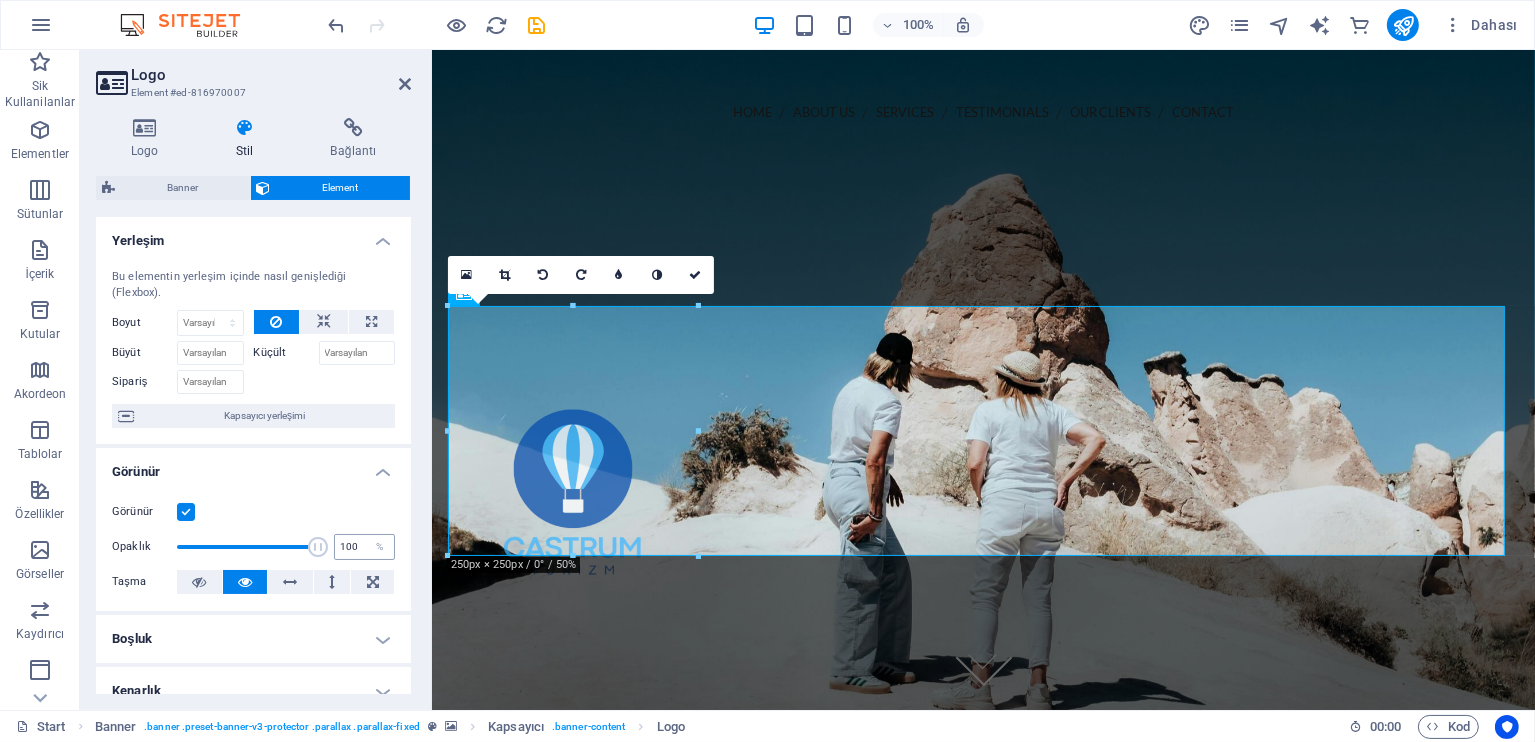 drag, startPoint x: 313, startPoint y: 554, endPoint x: 361, endPoint y: 552, distance: 48.04165 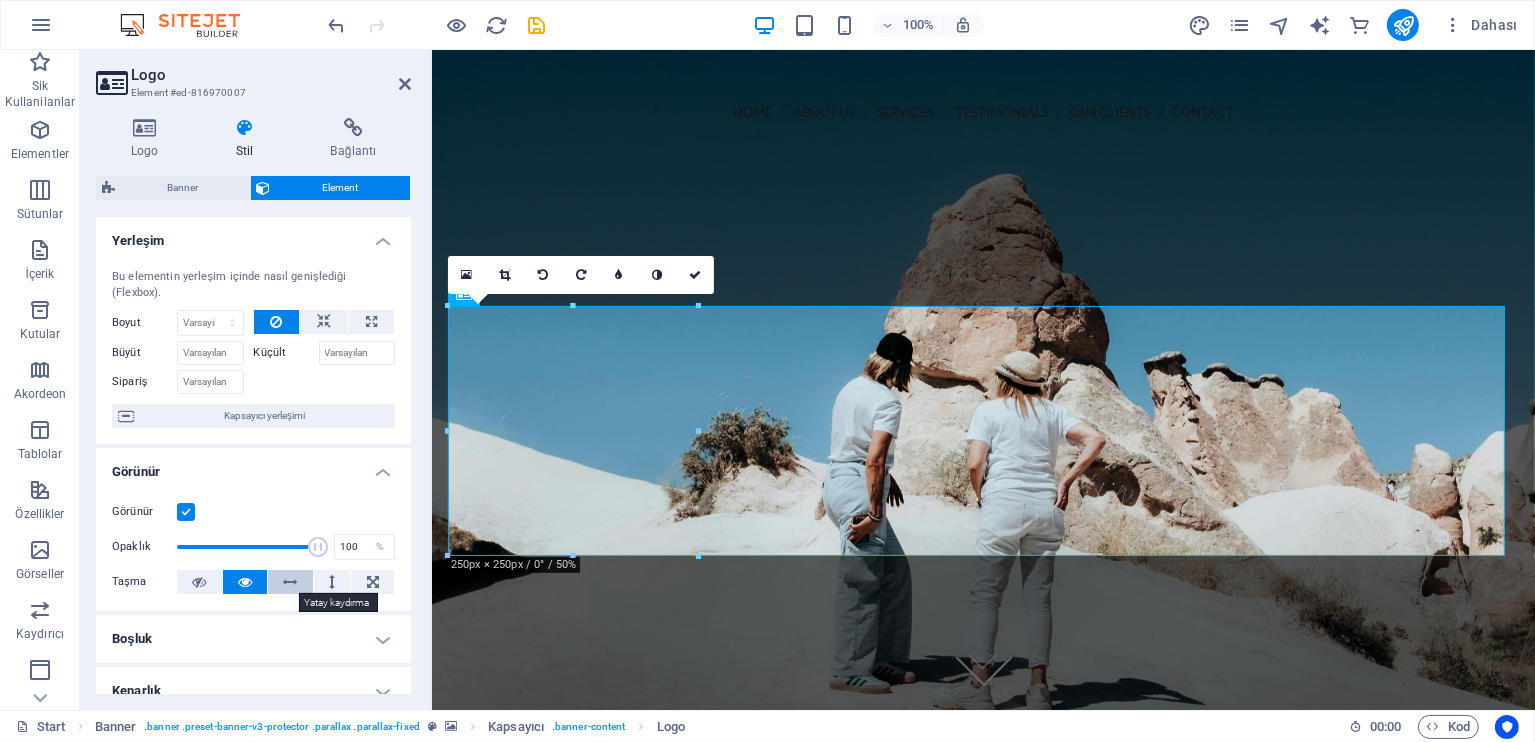 click at bounding box center [291, 582] 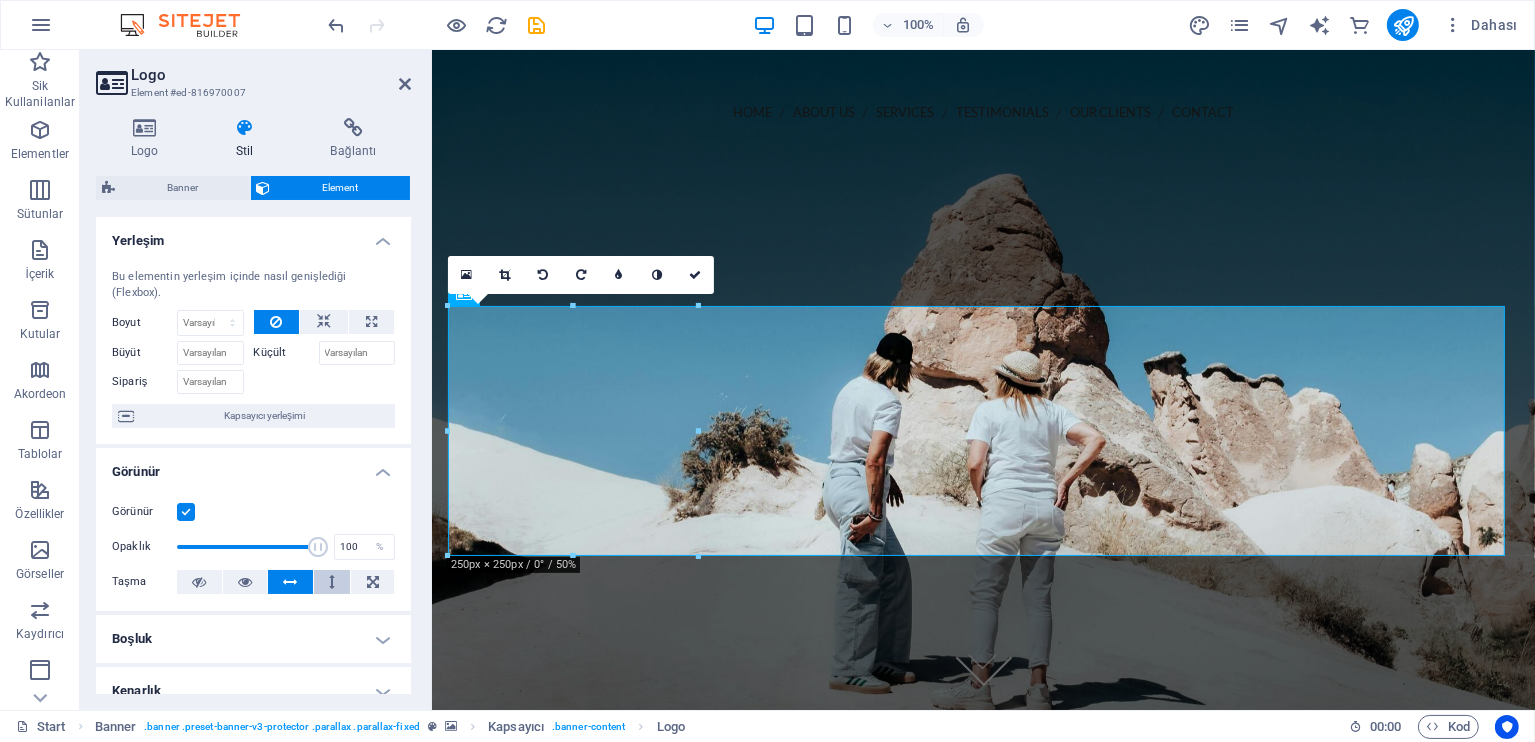 click at bounding box center (332, 582) 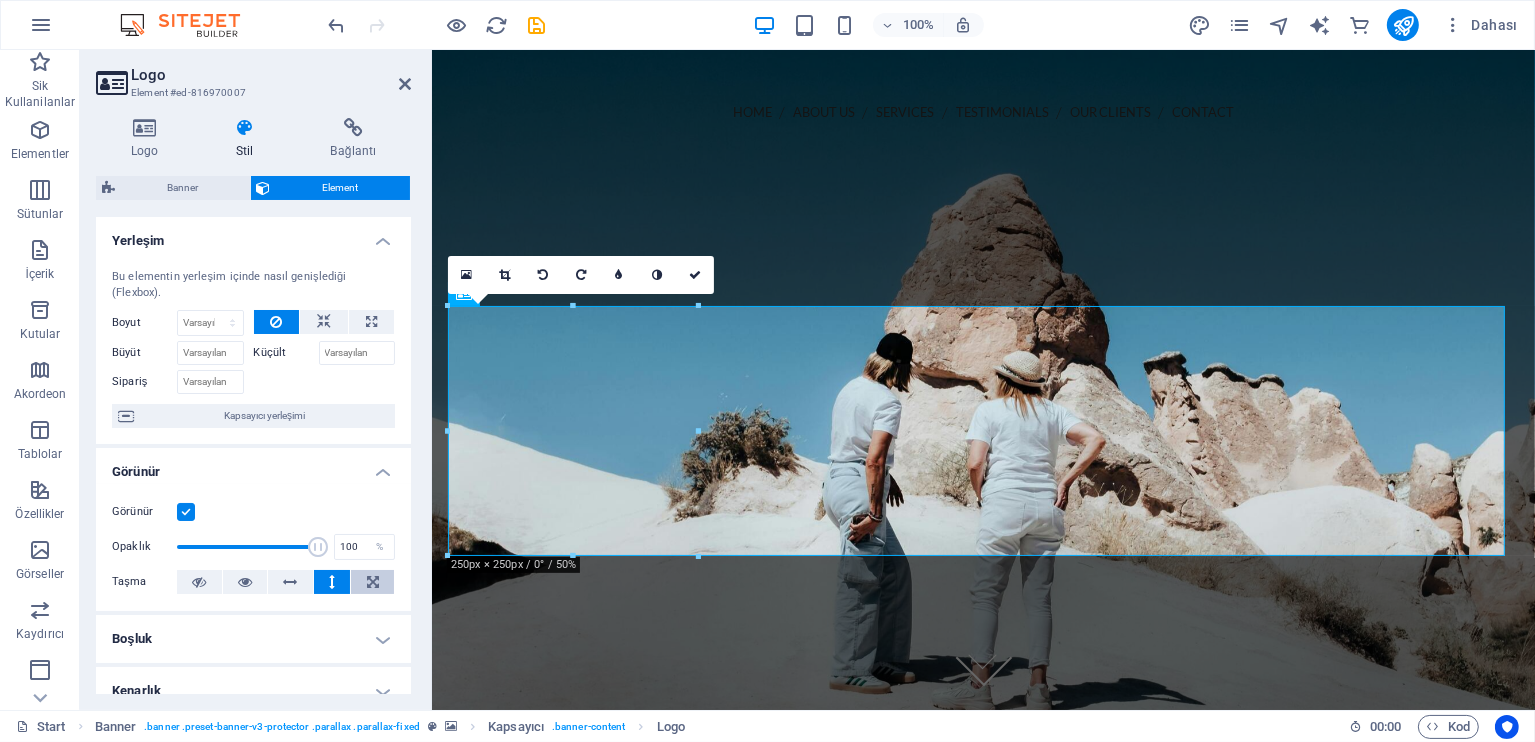click at bounding box center [372, 582] 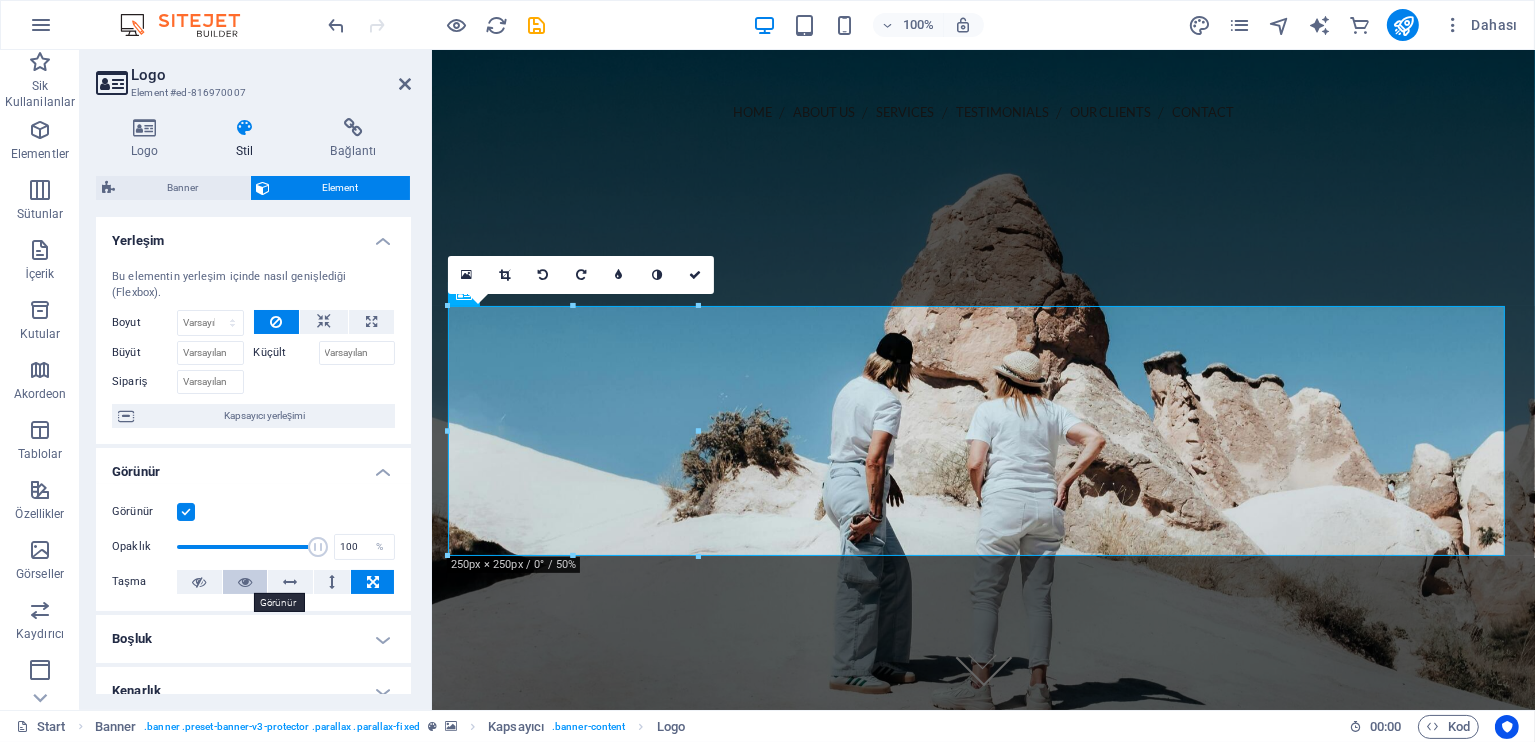 click at bounding box center (245, 582) 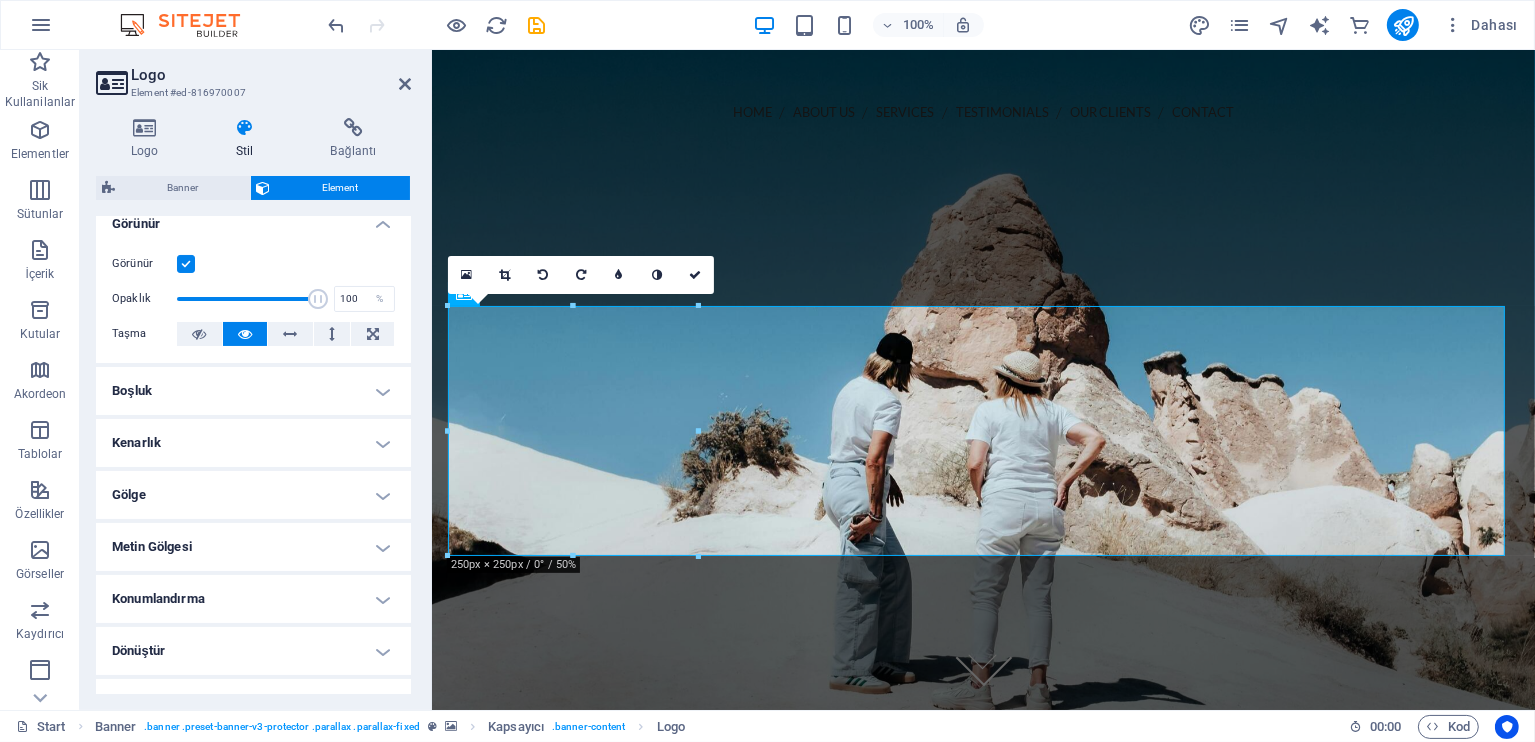 scroll, scrollTop: 266, scrollLeft: 0, axis: vertical 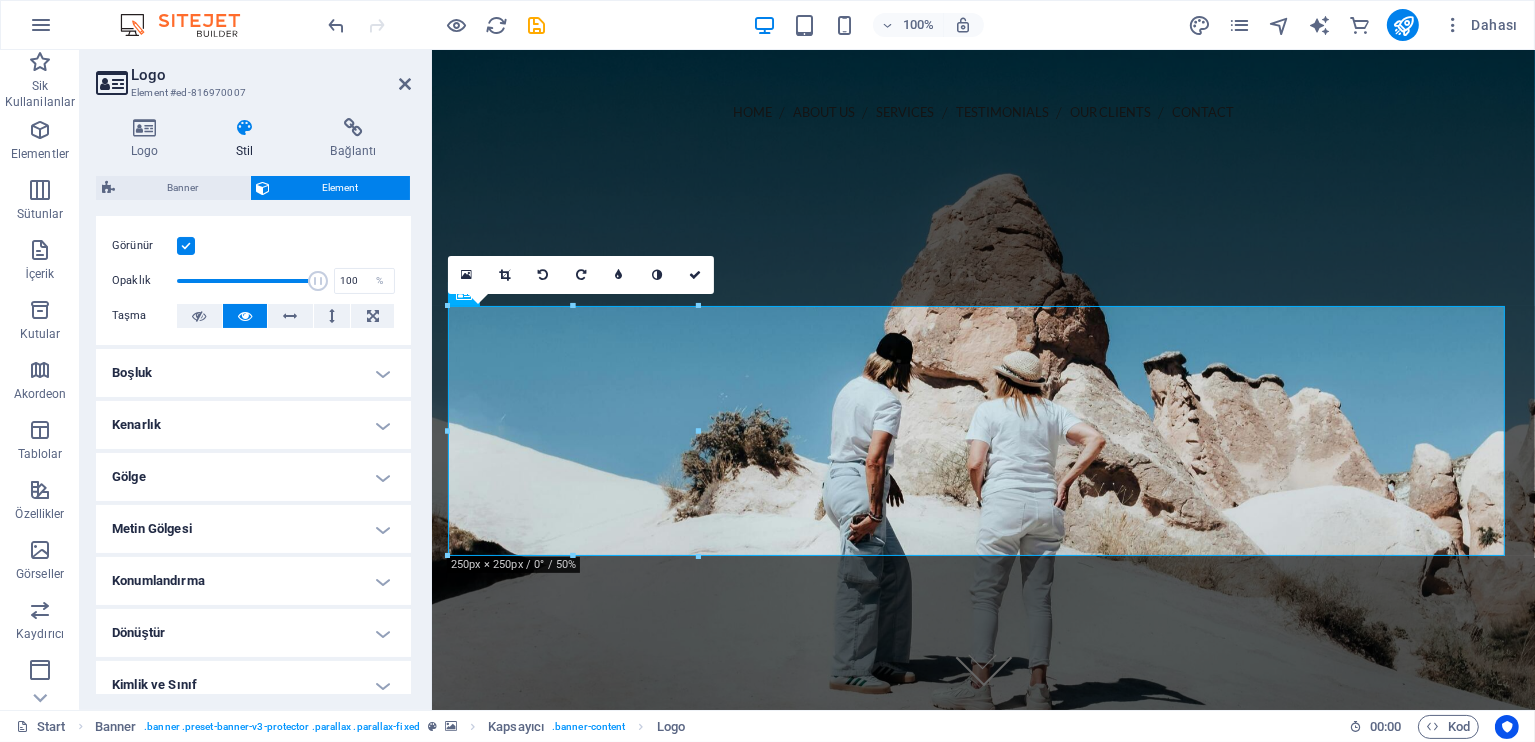 click on "Boşluk" at bounding box center (253, 373) 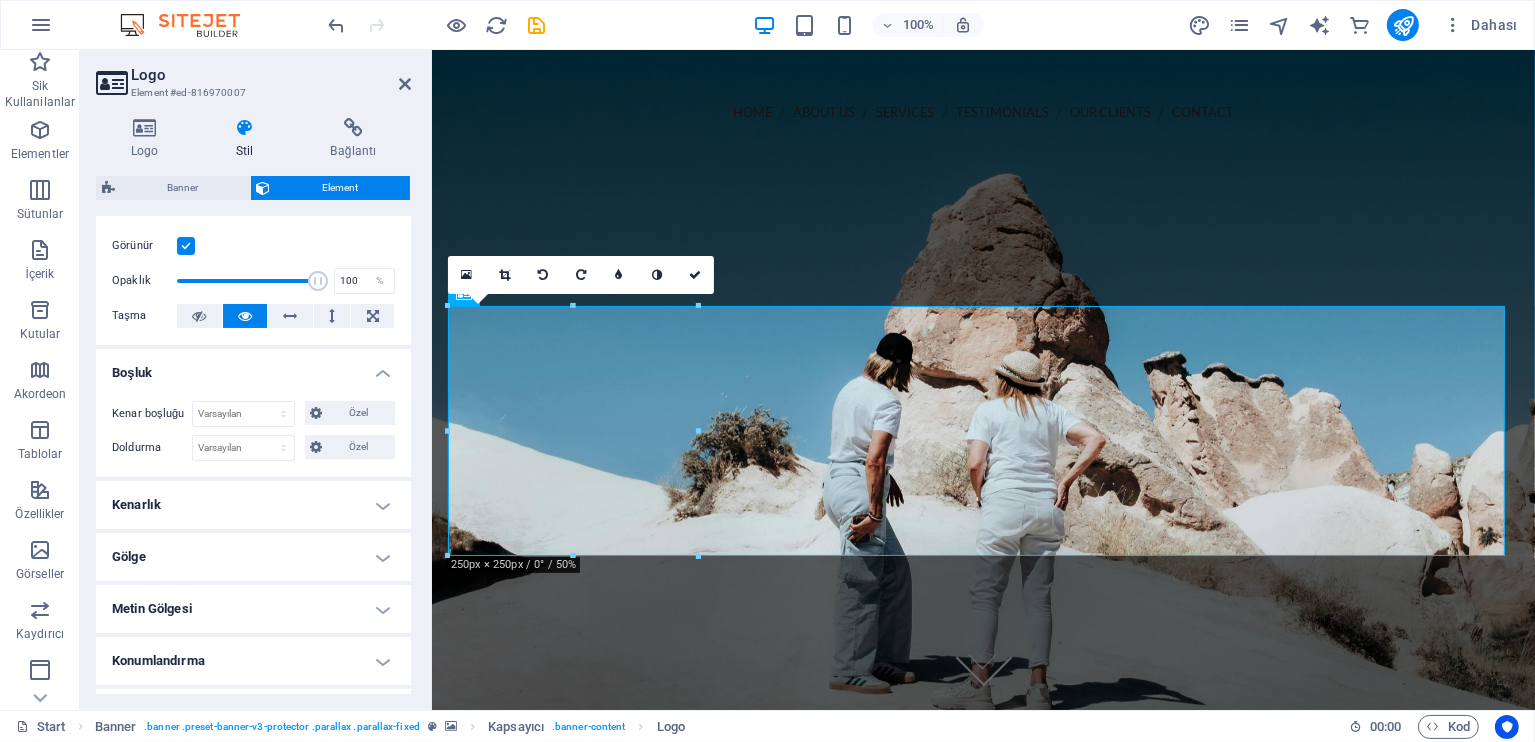 click on "Kenarlık" at bounding box center [253, 505] 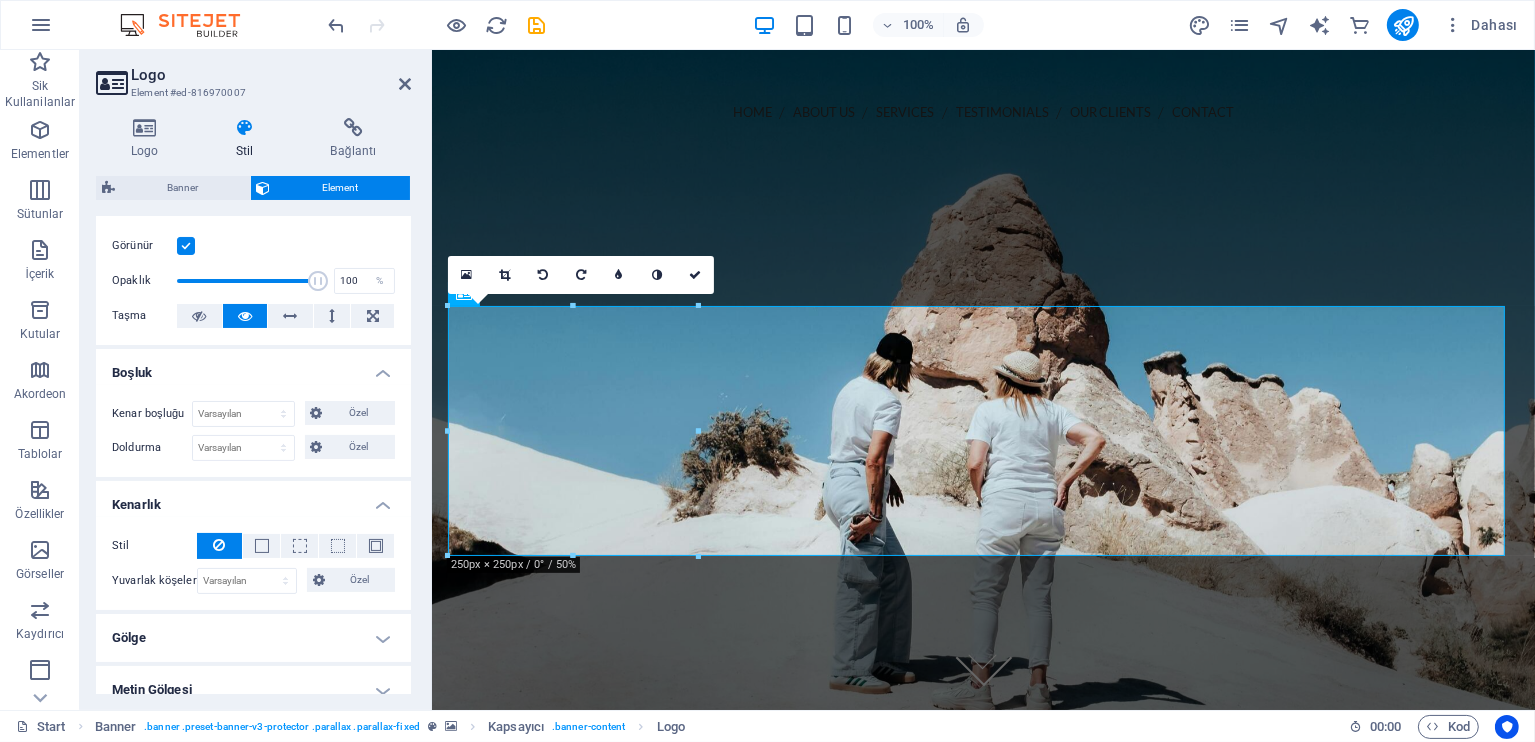 click on "Gölge" at bounding box center (253, 638) 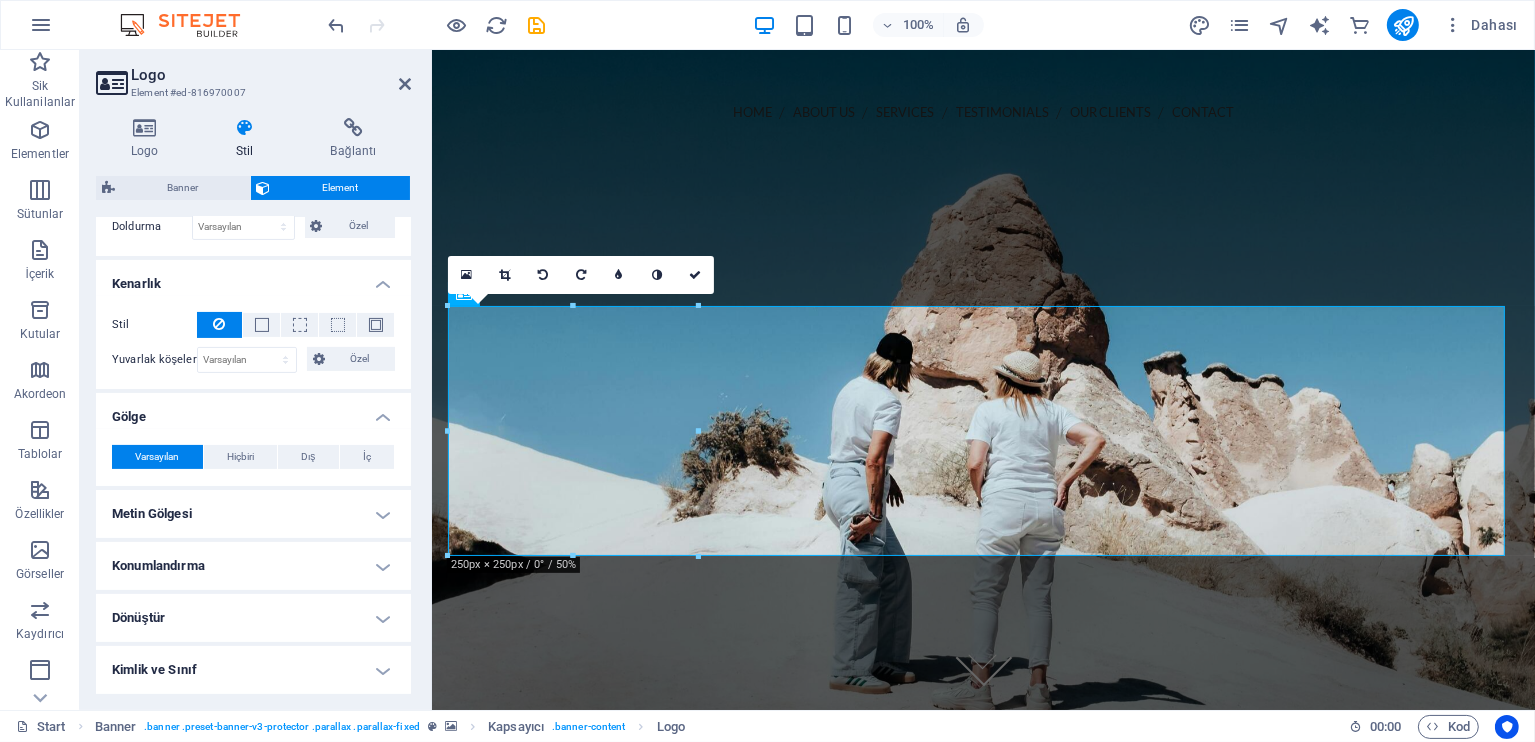 scroll, scrollTop: 533, scrollLeft: 0, axis: vertical 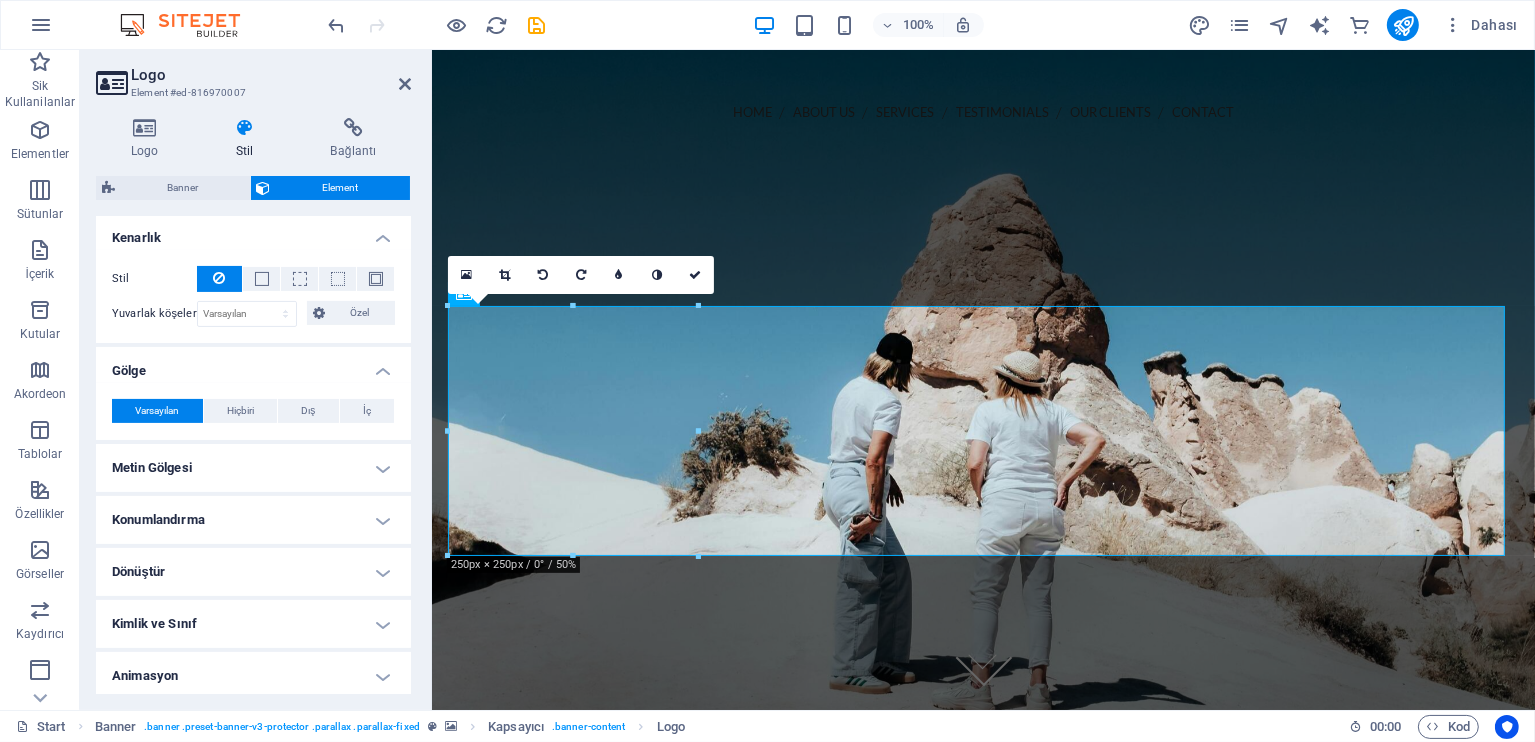click on "Konumlandırma" at bounding box center (253, 520) 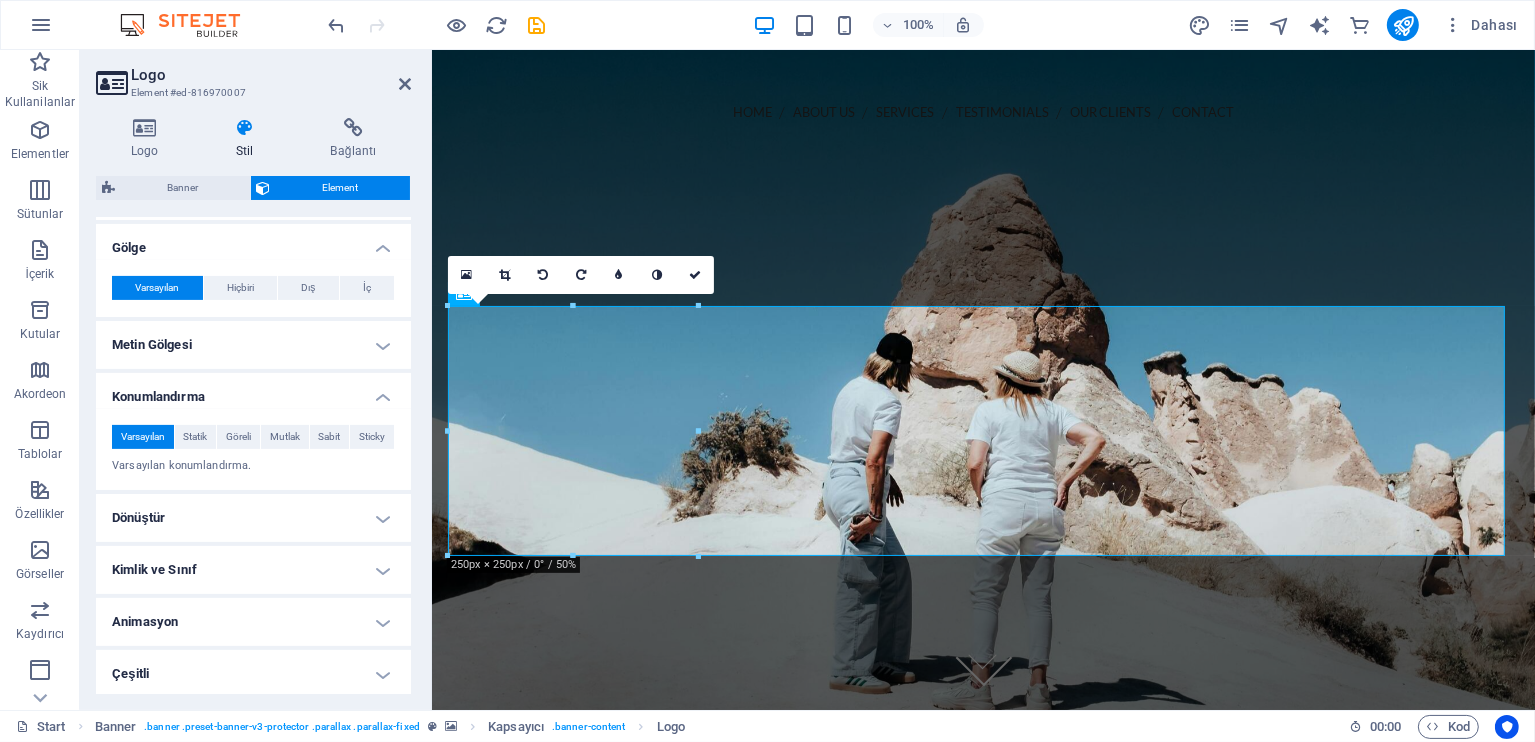 scroll, scrollTop: 657, scrollLeft: 0, axis: vertical 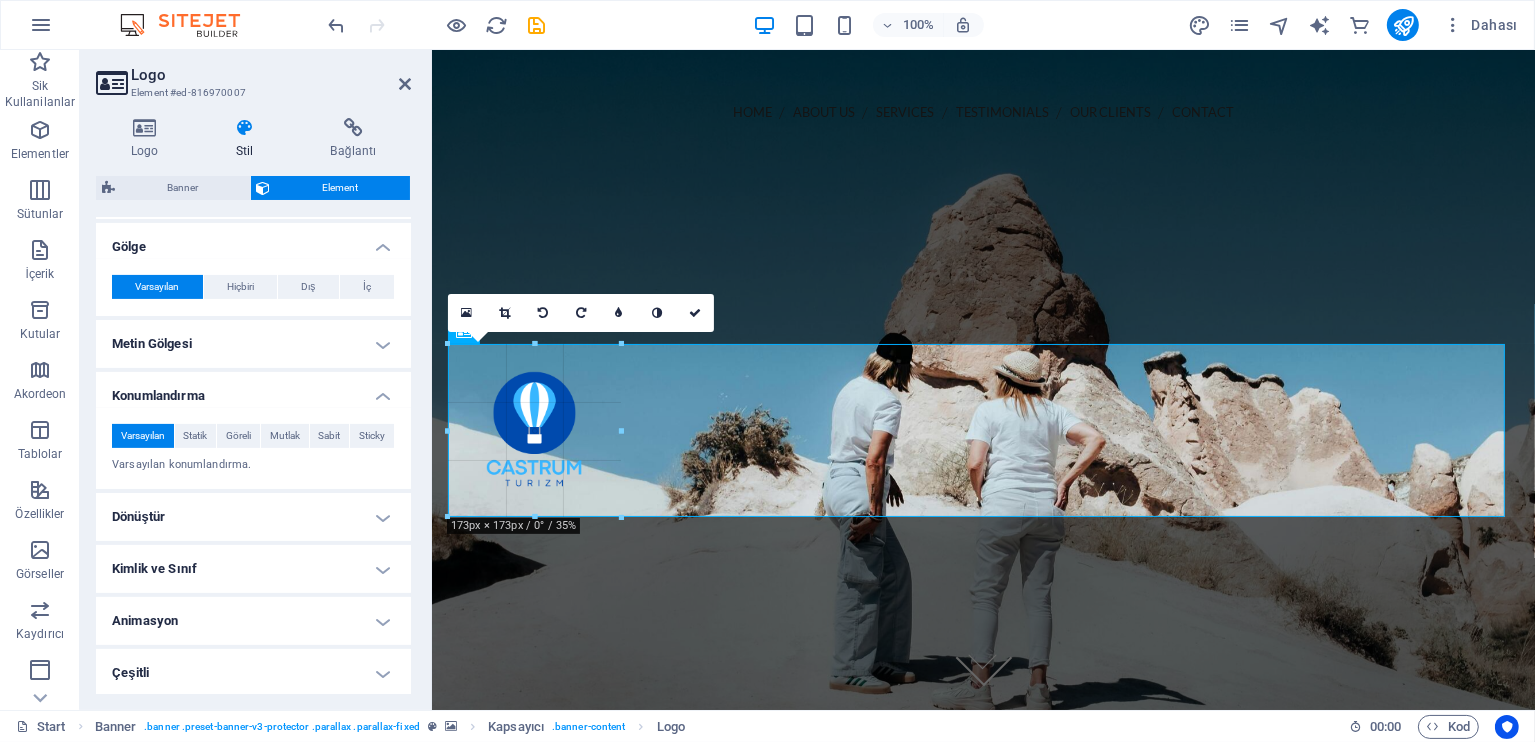 drag, startPoint x: 446, startPoint y: 435, endPoint x: 100, endPoint y: 365, distance: 353.00992 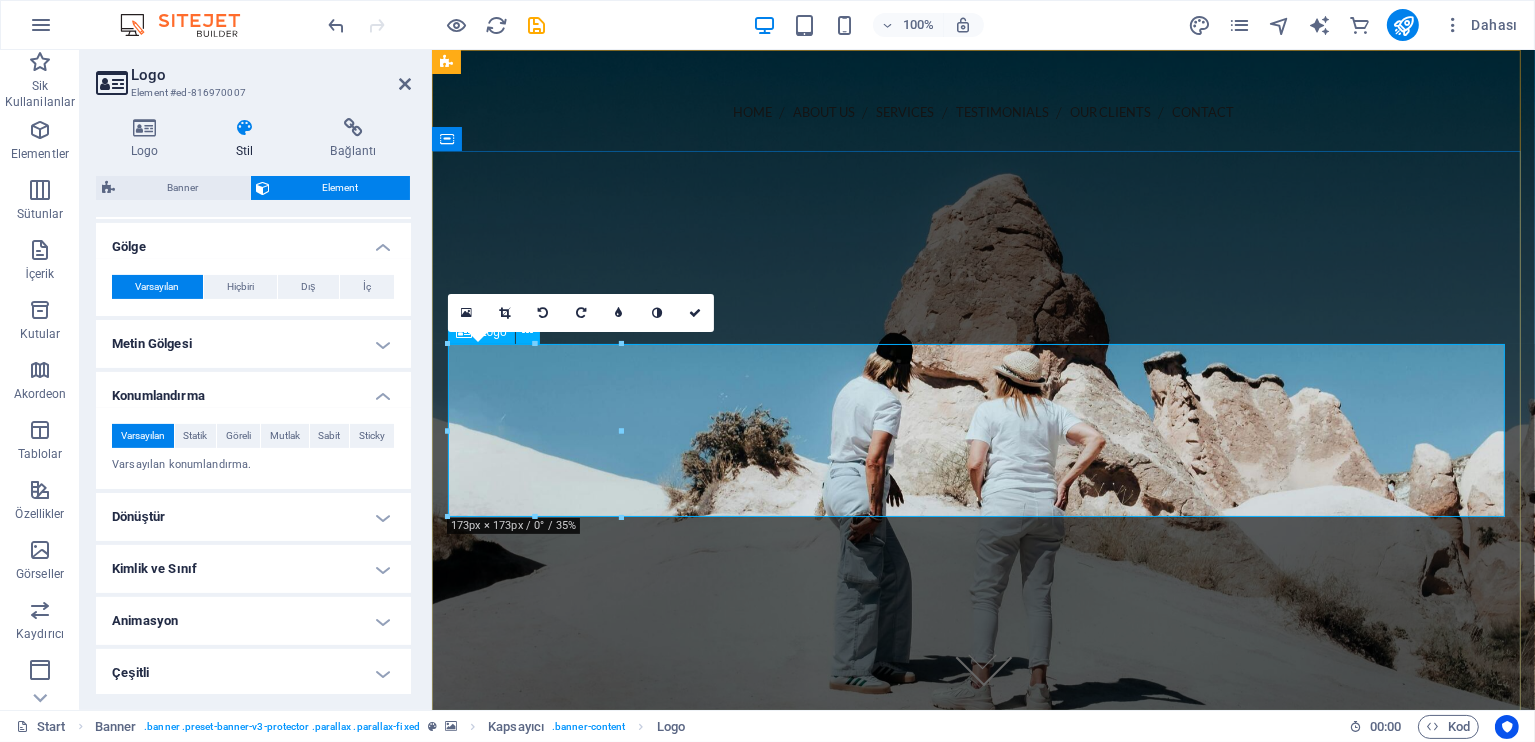 drag, startPoint x: 962, startPoint y: 392, endPoint x: 532, endPoint y: 374, distance: 430.3766 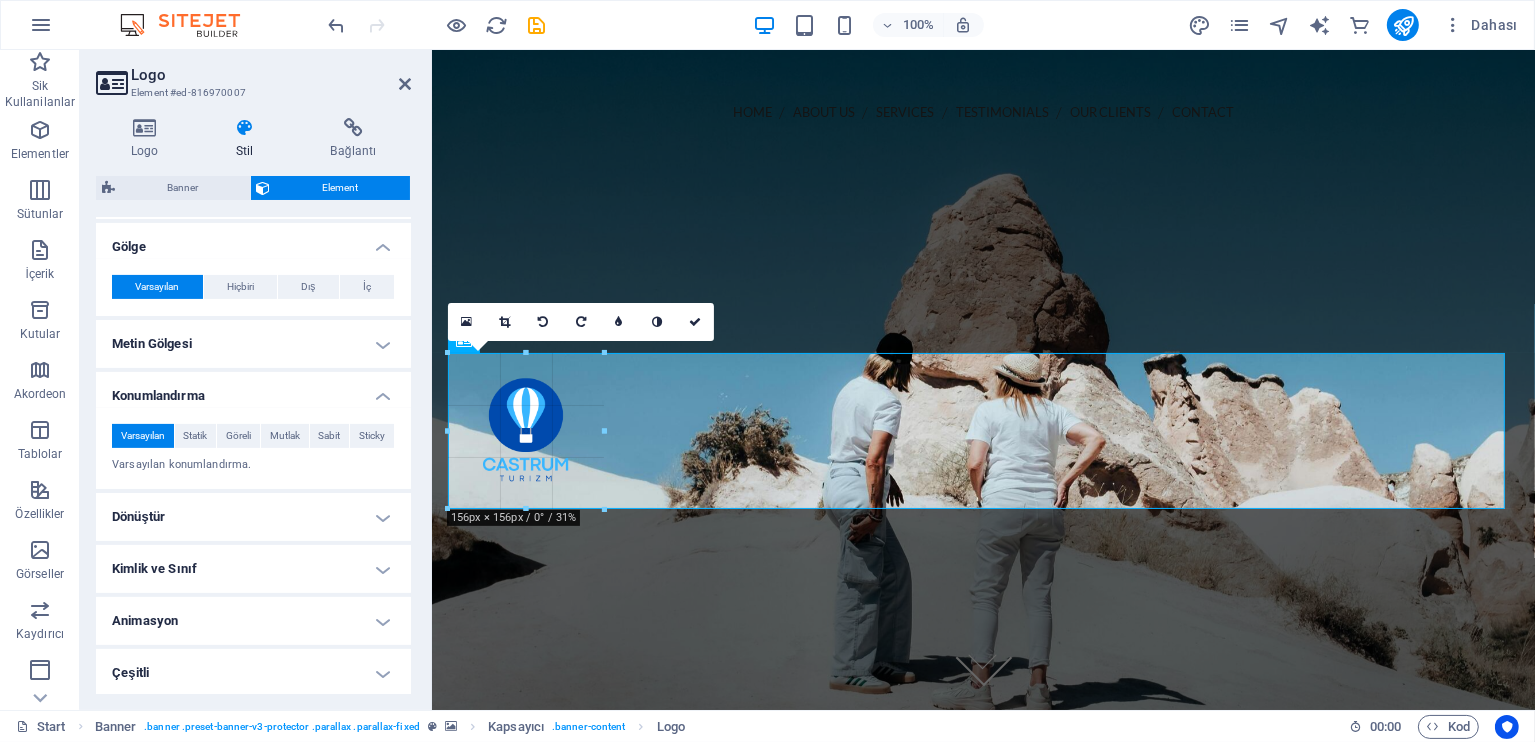 drag, startPoint x: 532, startPoint y: 517, endPoint x: 103, endPoint y: 454, distance: 433.6012 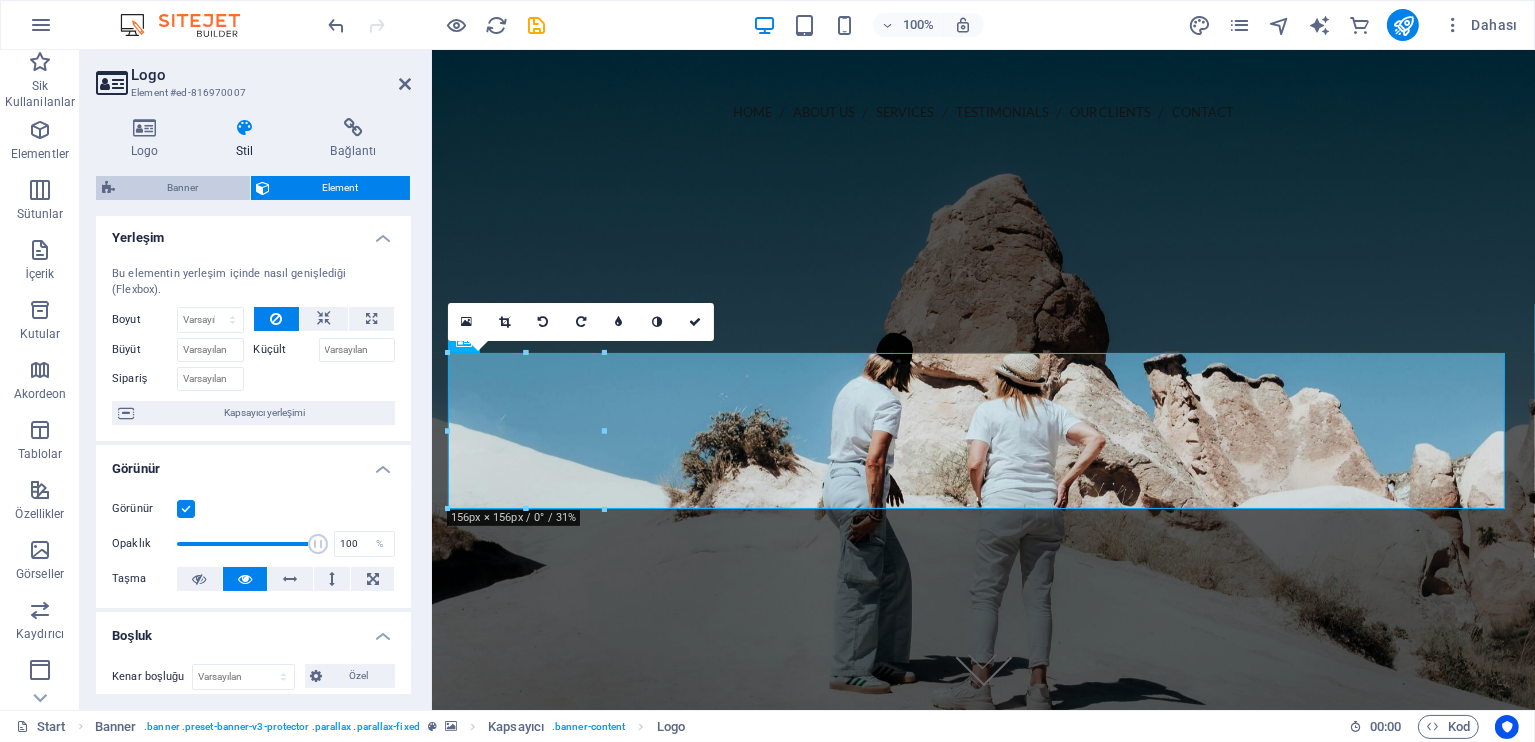 scroll, scrollTop: 0, scrollLeft: 0, axis: both 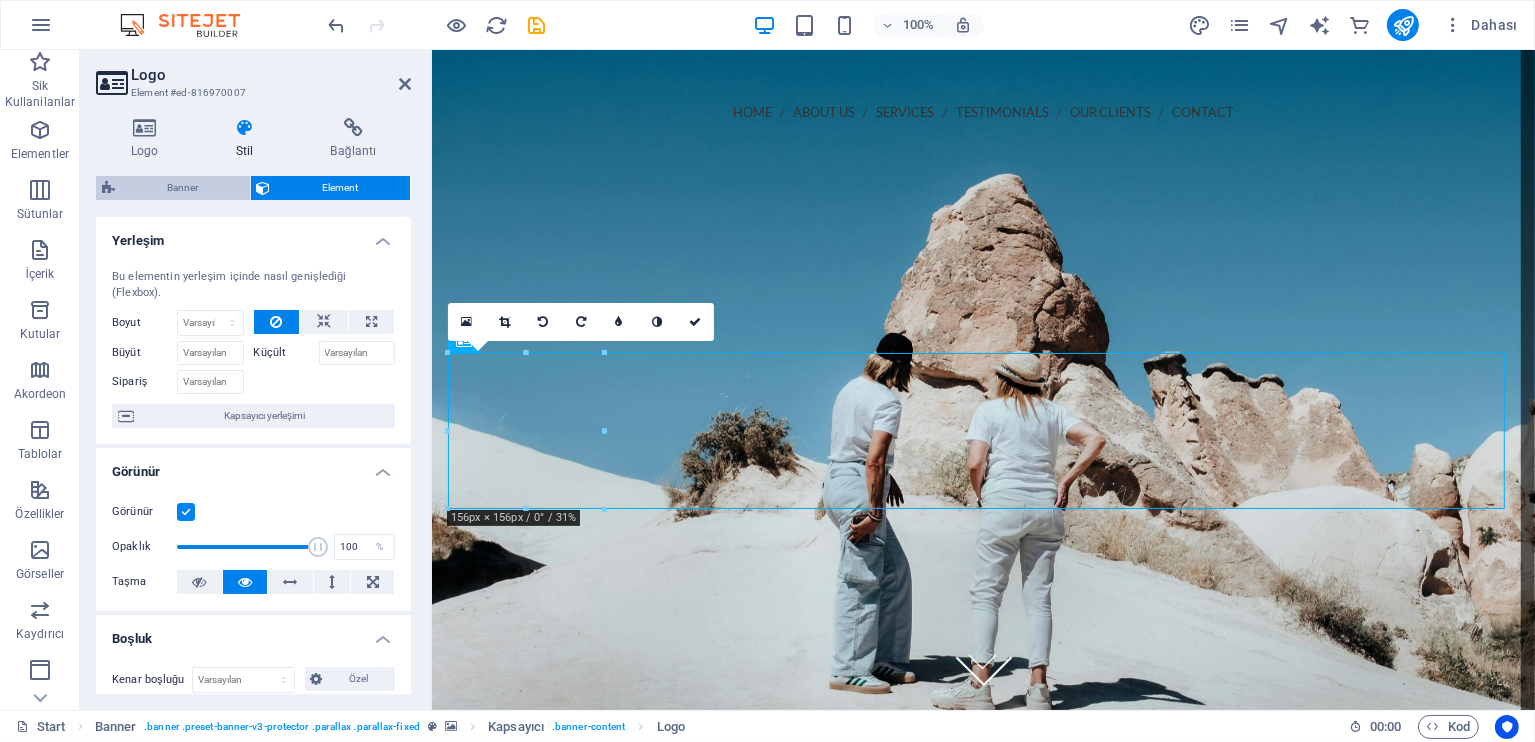 click on "Banner" at bounding box center [182, 188] 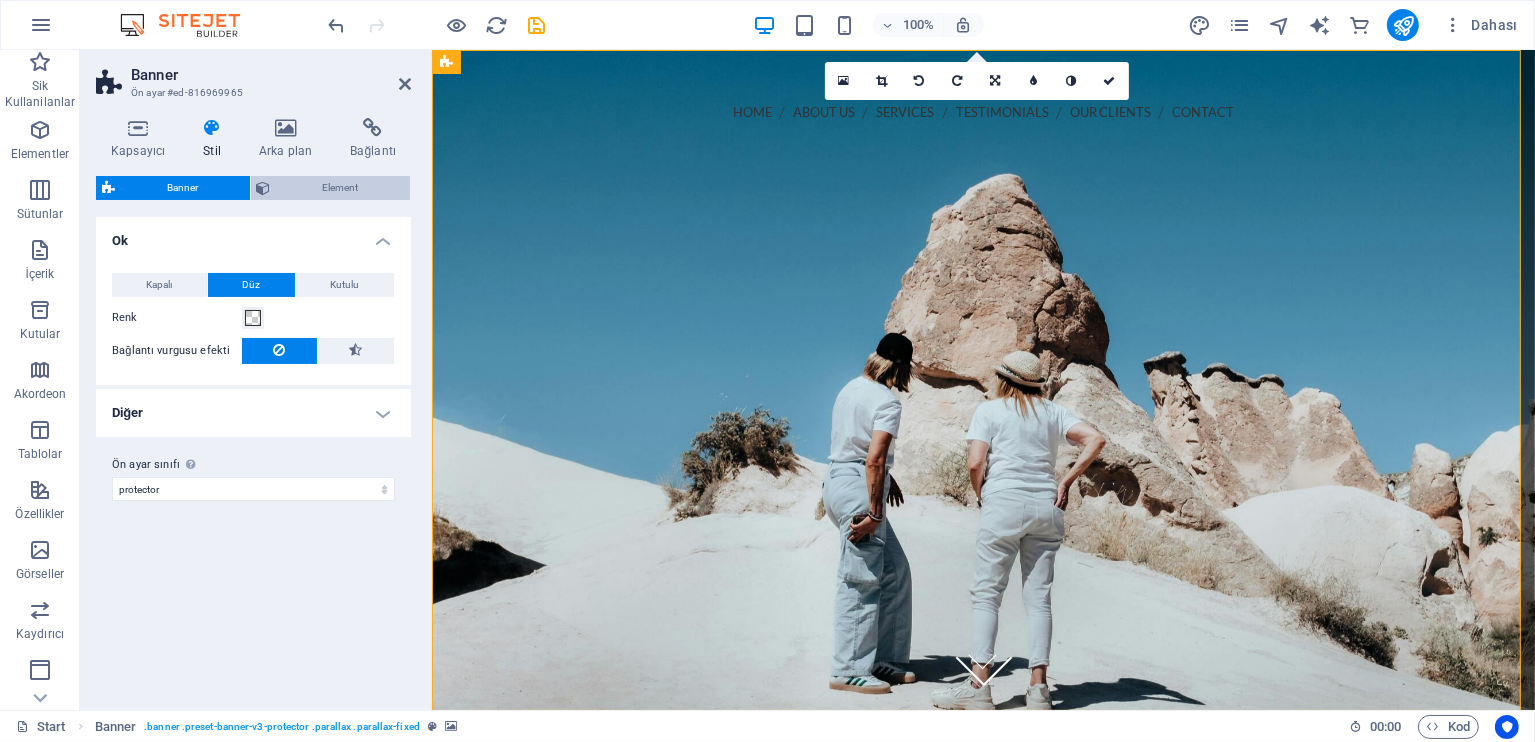click on "Element" at bounding box center [341, 188] 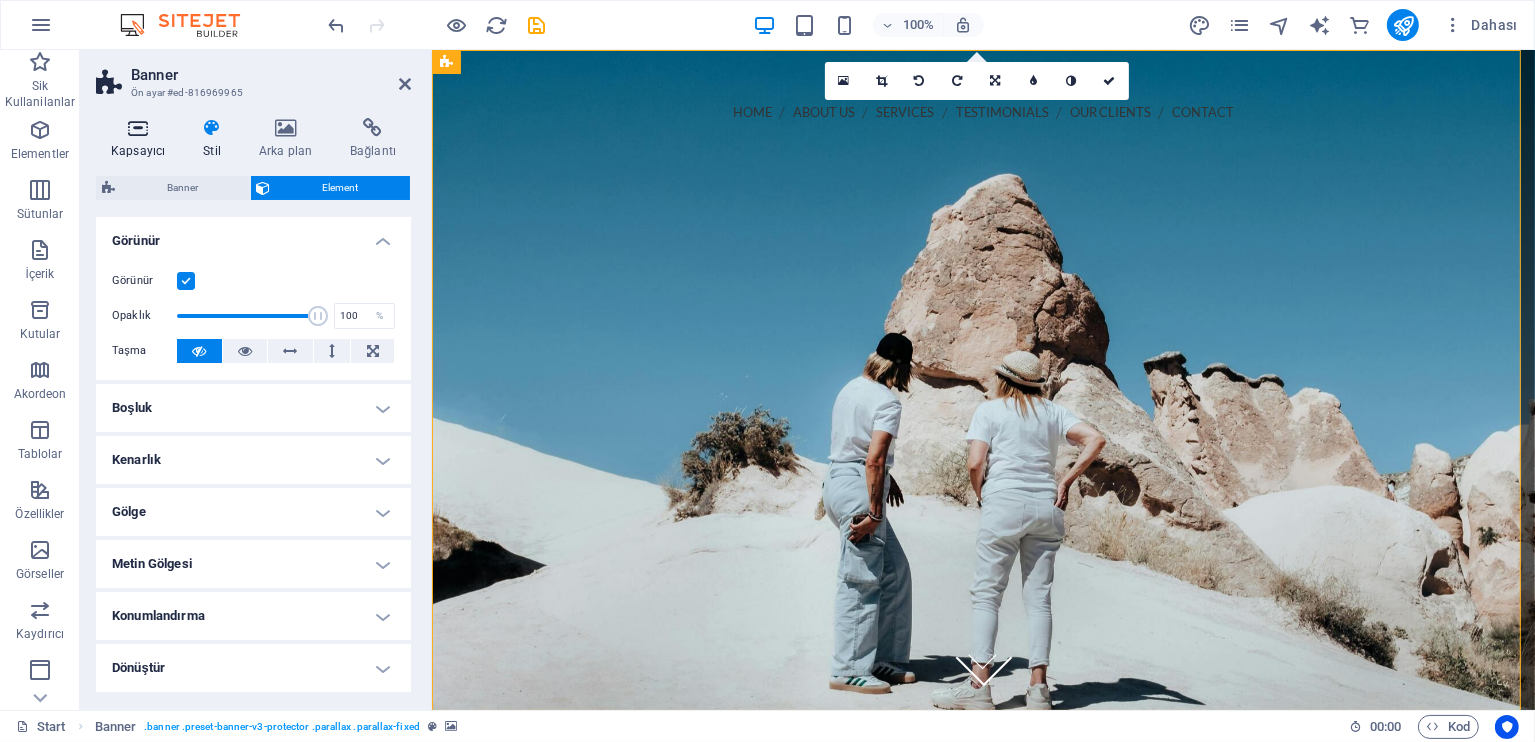 click at bounding box center [138, 128] 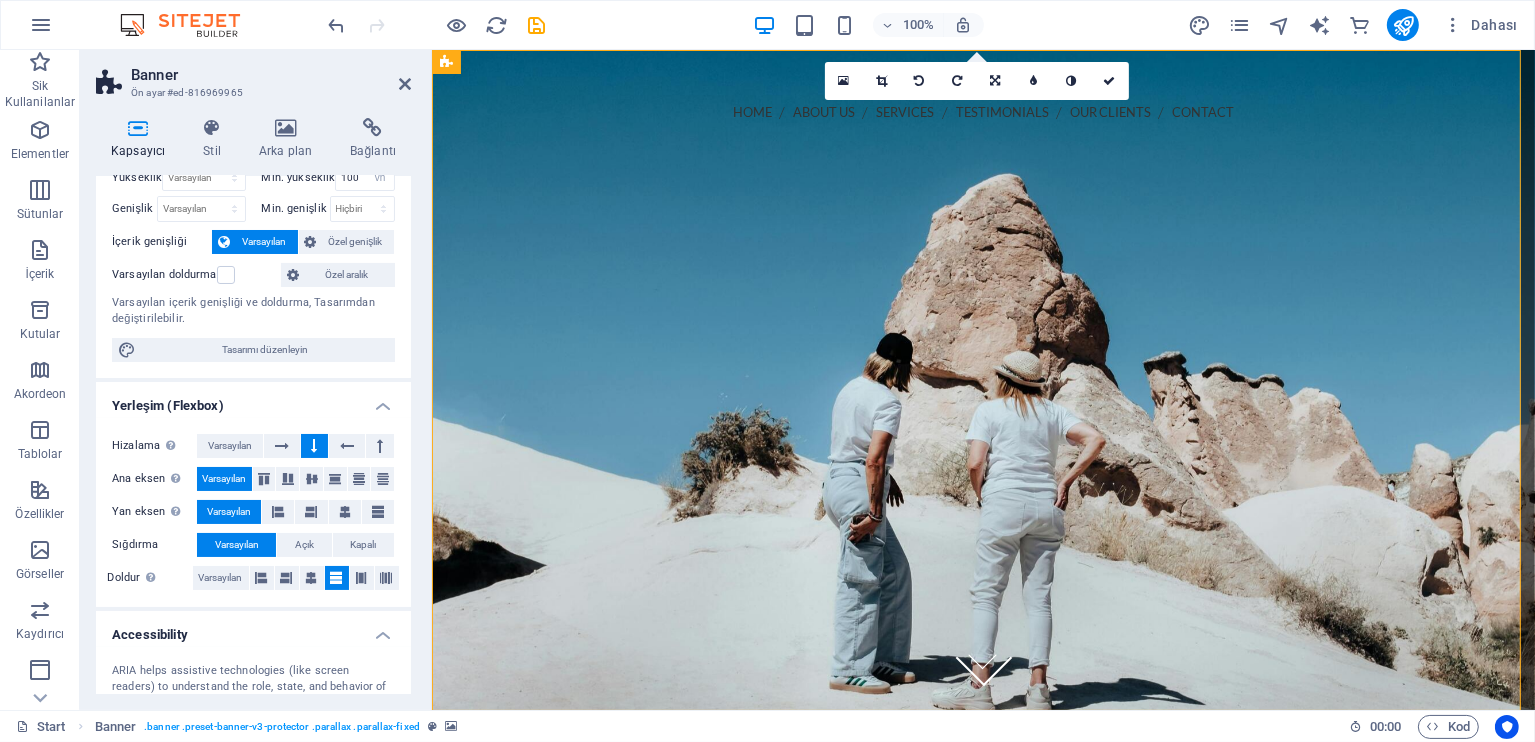 scroll, scrollTop: 66, scrollLeft: 0, axis: vertical 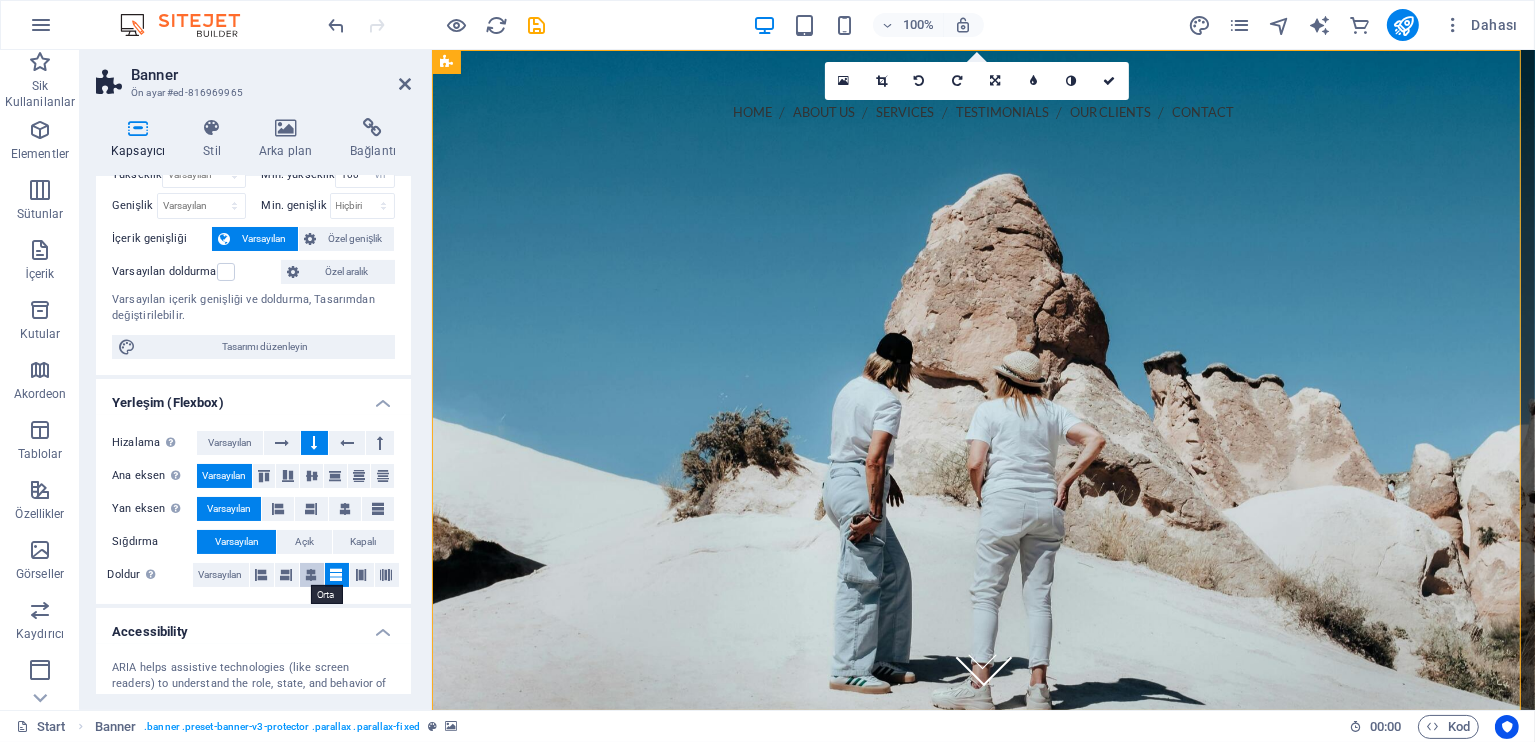 click at bounding box center (312, 575) 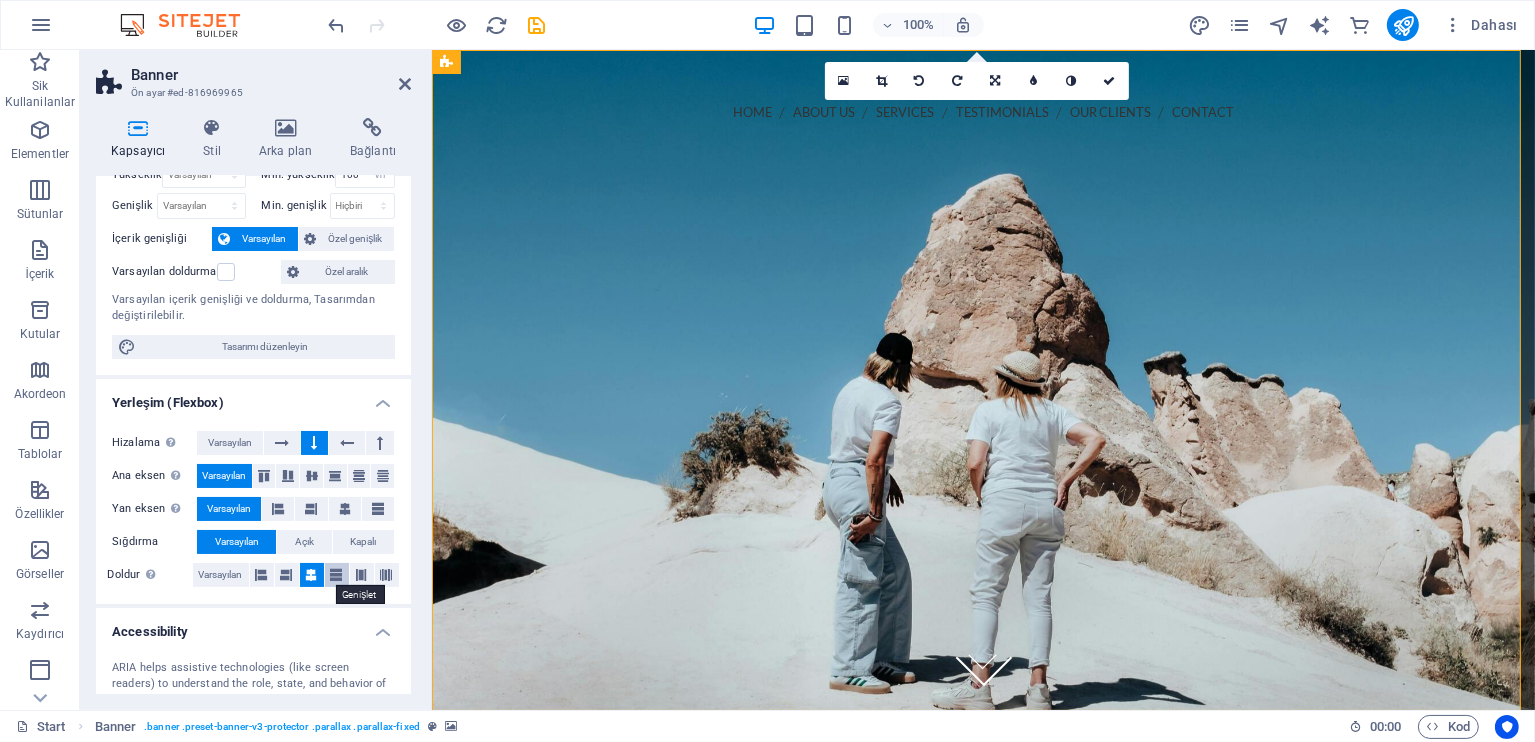 click at bounding box center (337, 575) 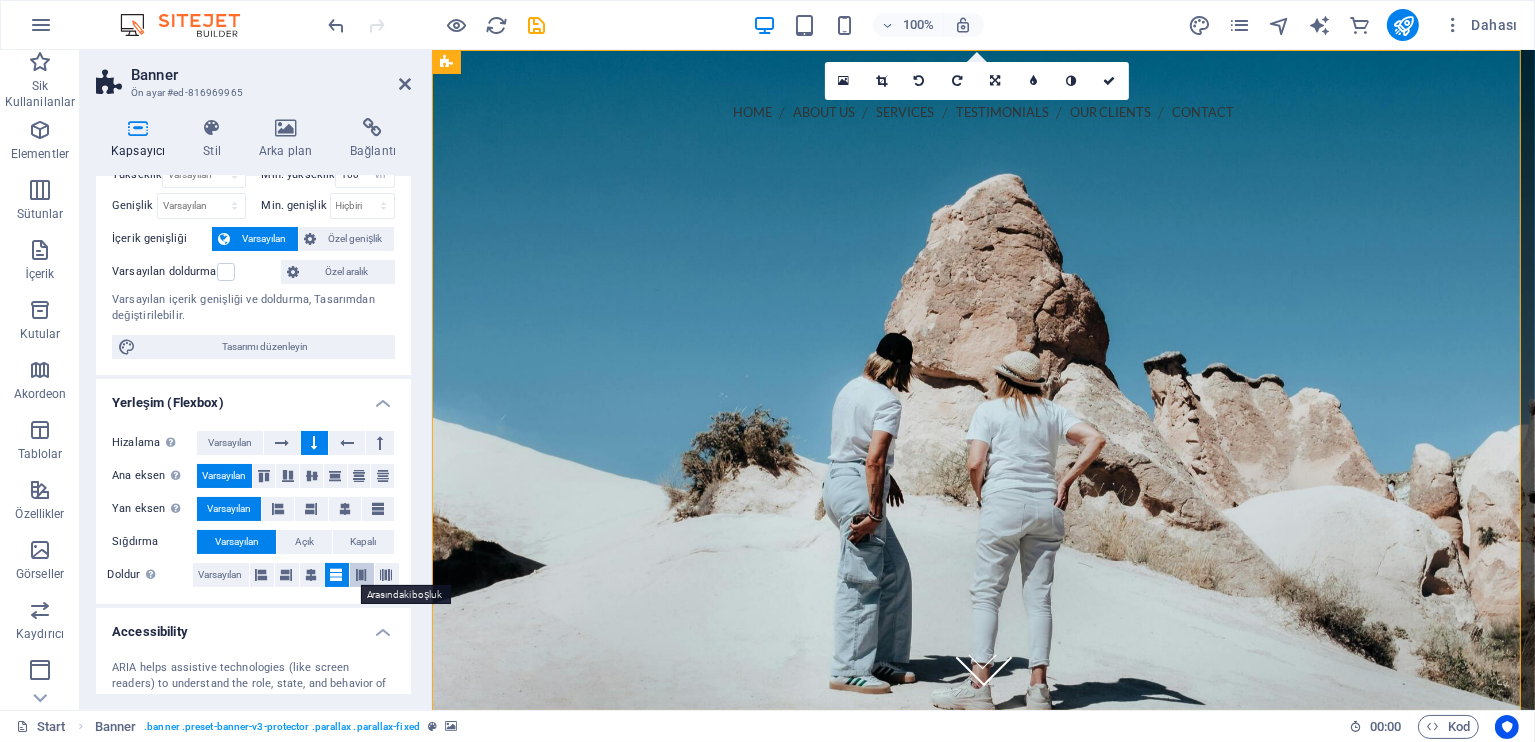 click at bounding box center [362, 575] 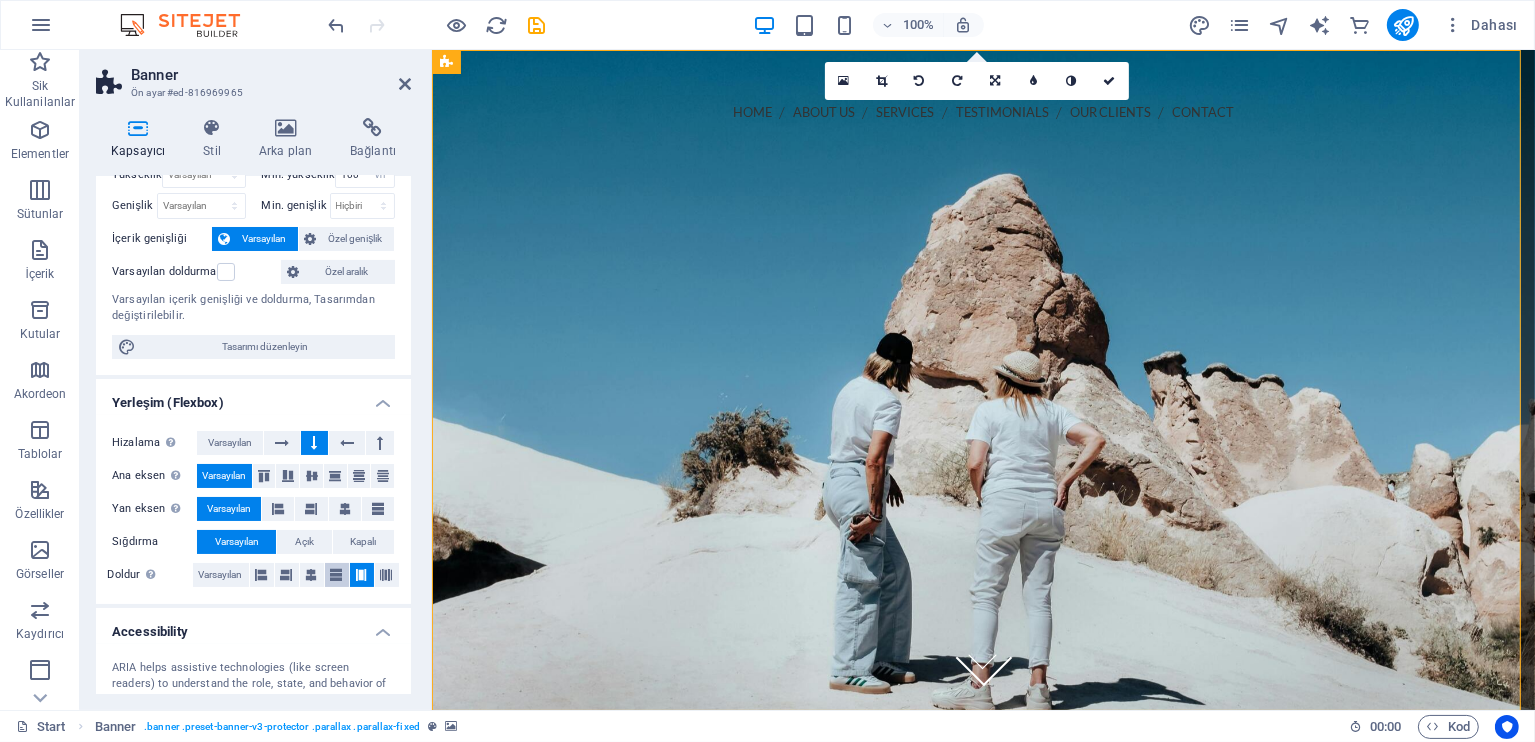 click at bounding box center (337, 575) 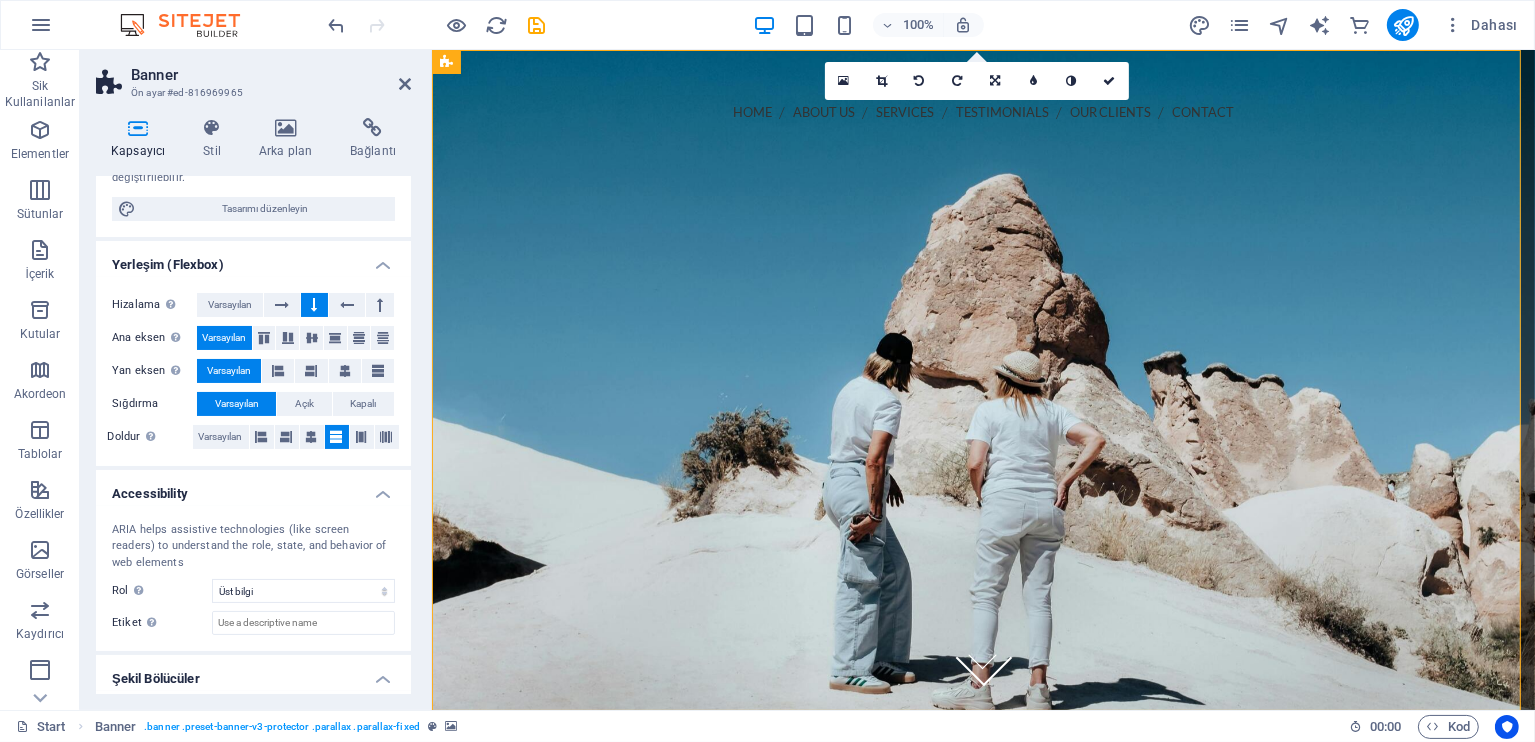 scroll, scrollTop: 0, scrollLeft: 0, axis: both 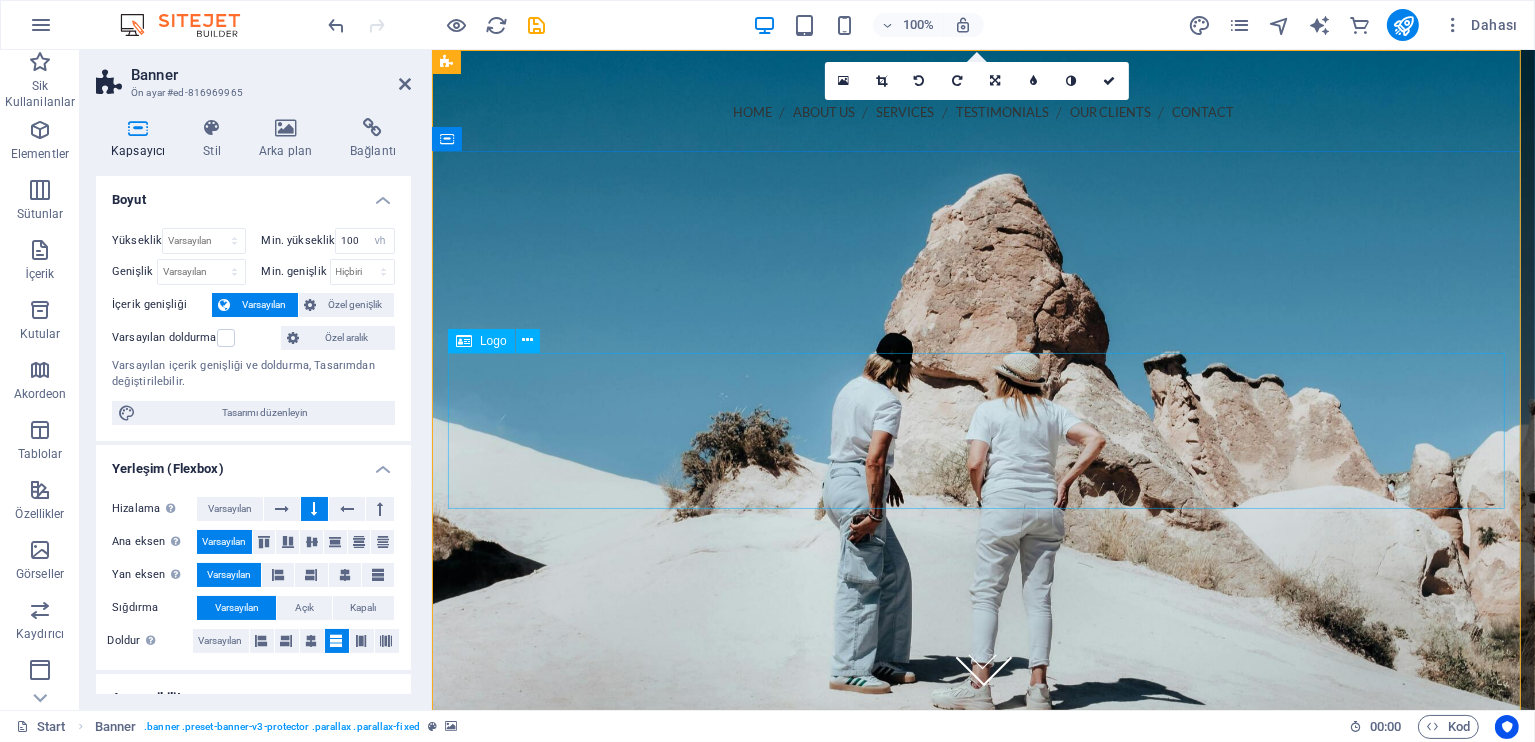click at bounding box center (982, 447) 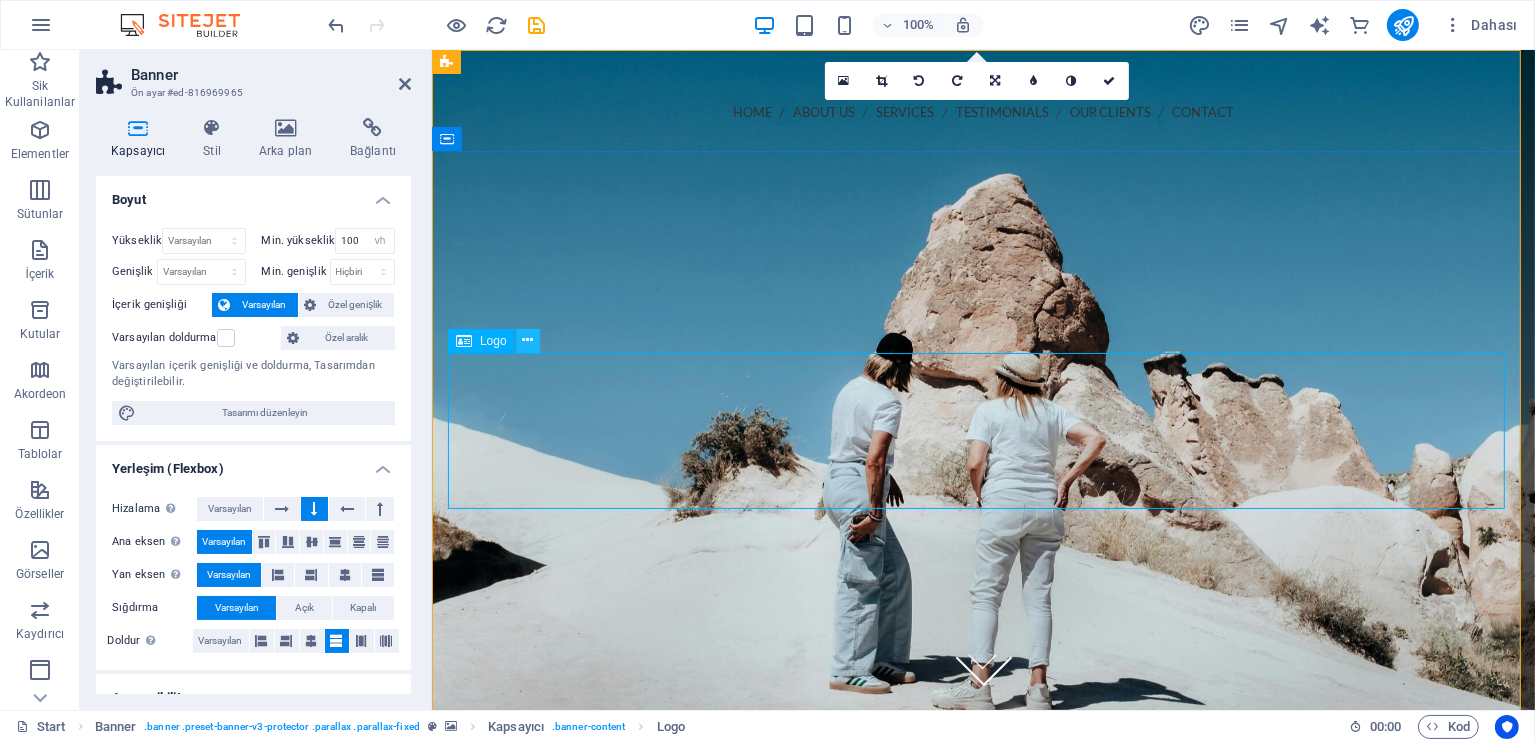 click at bounding box center (528, 341) 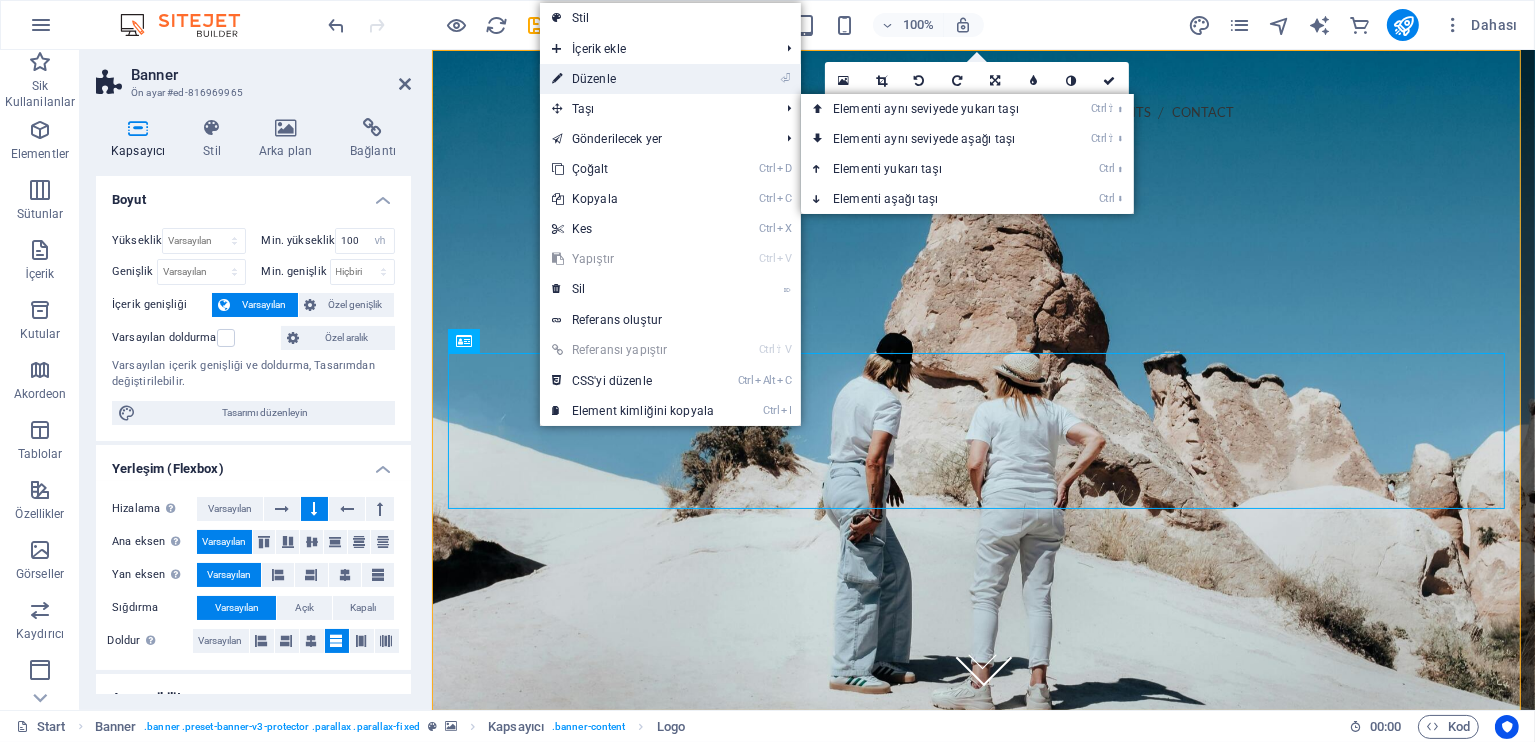 click on "⏎  Düzenle" at bounding box center [633, 79] 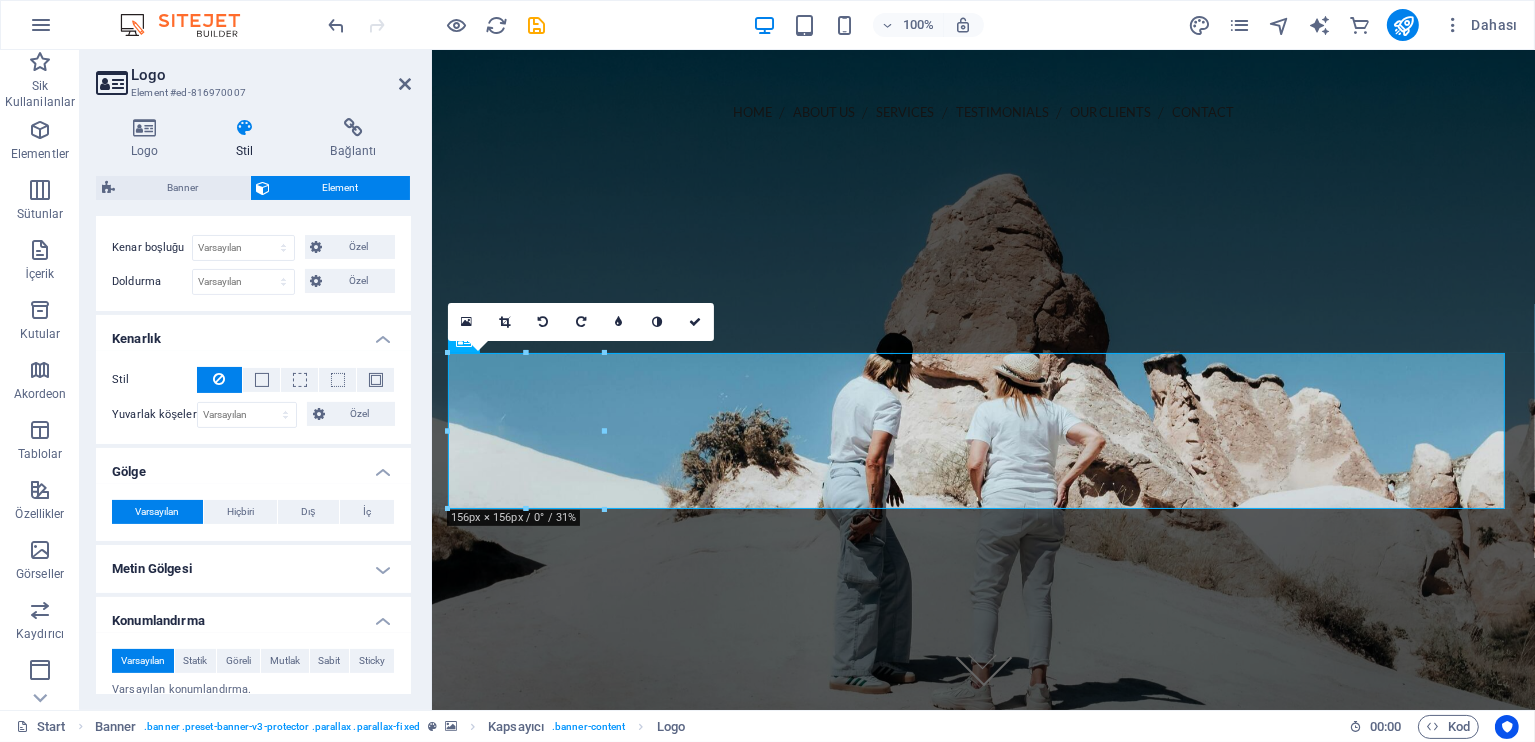 scroll, scrollTop: 324, scrollLeft: 0, axis: vertical 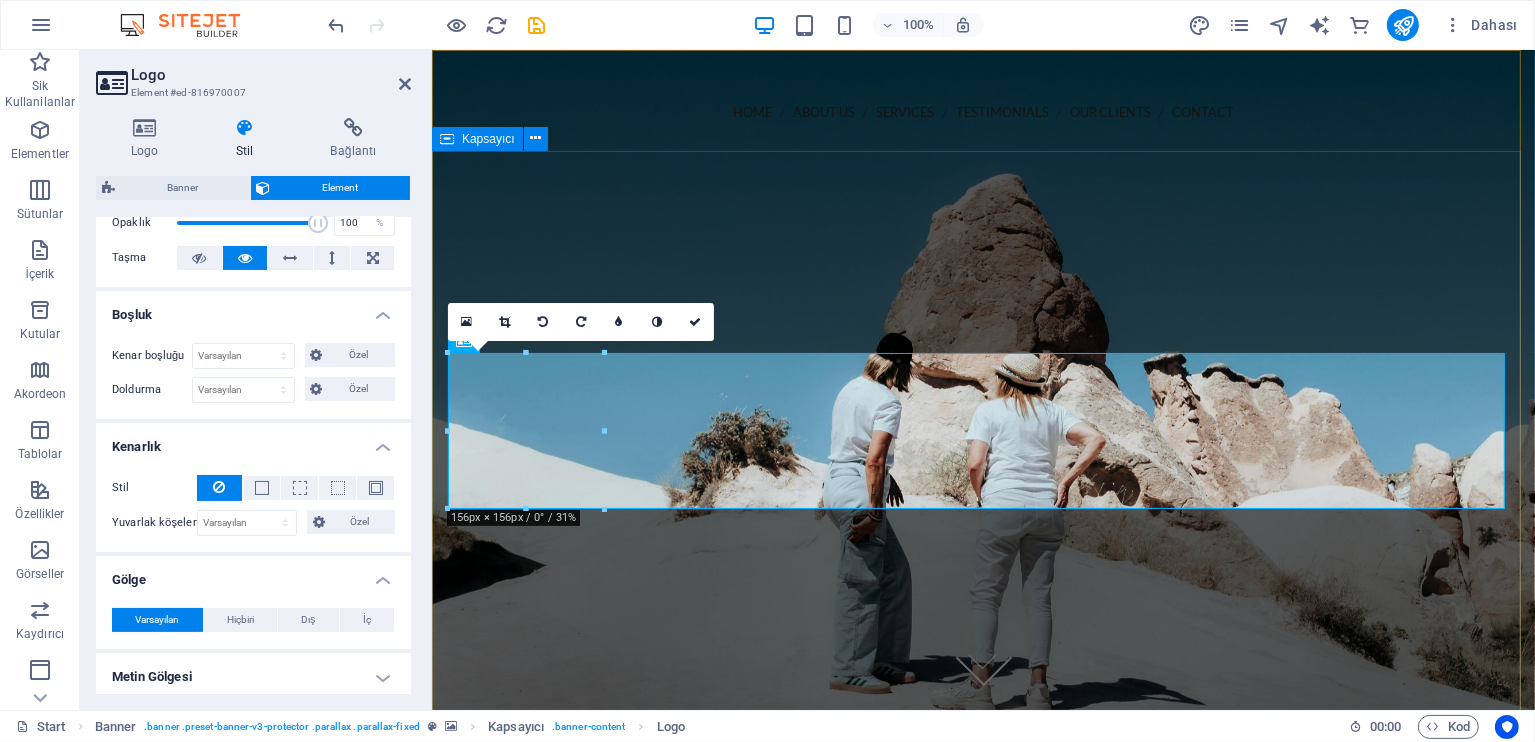 click at bounding box center (982, 447) 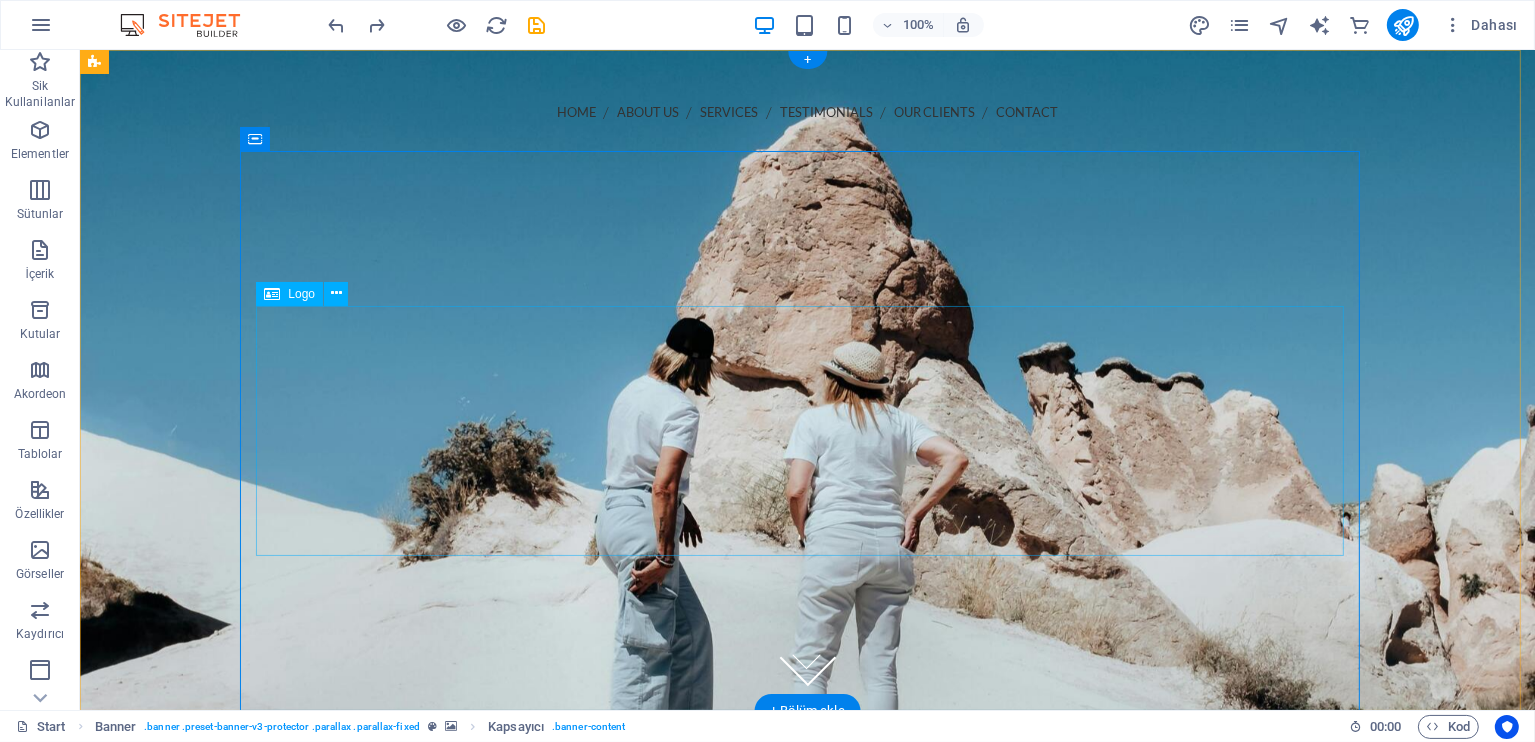 click at bounding box center [807, 494] 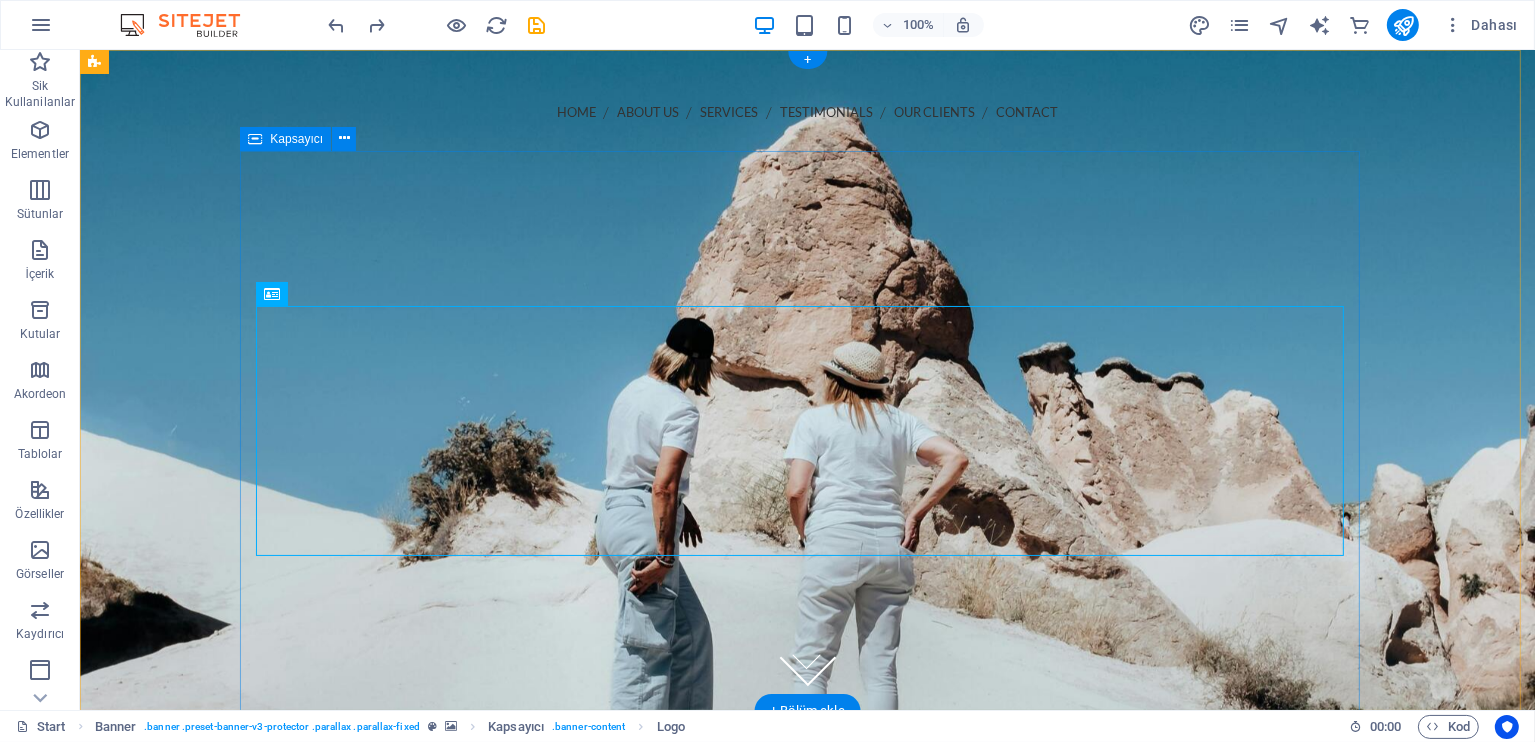 click at bounding box center (807, 494) 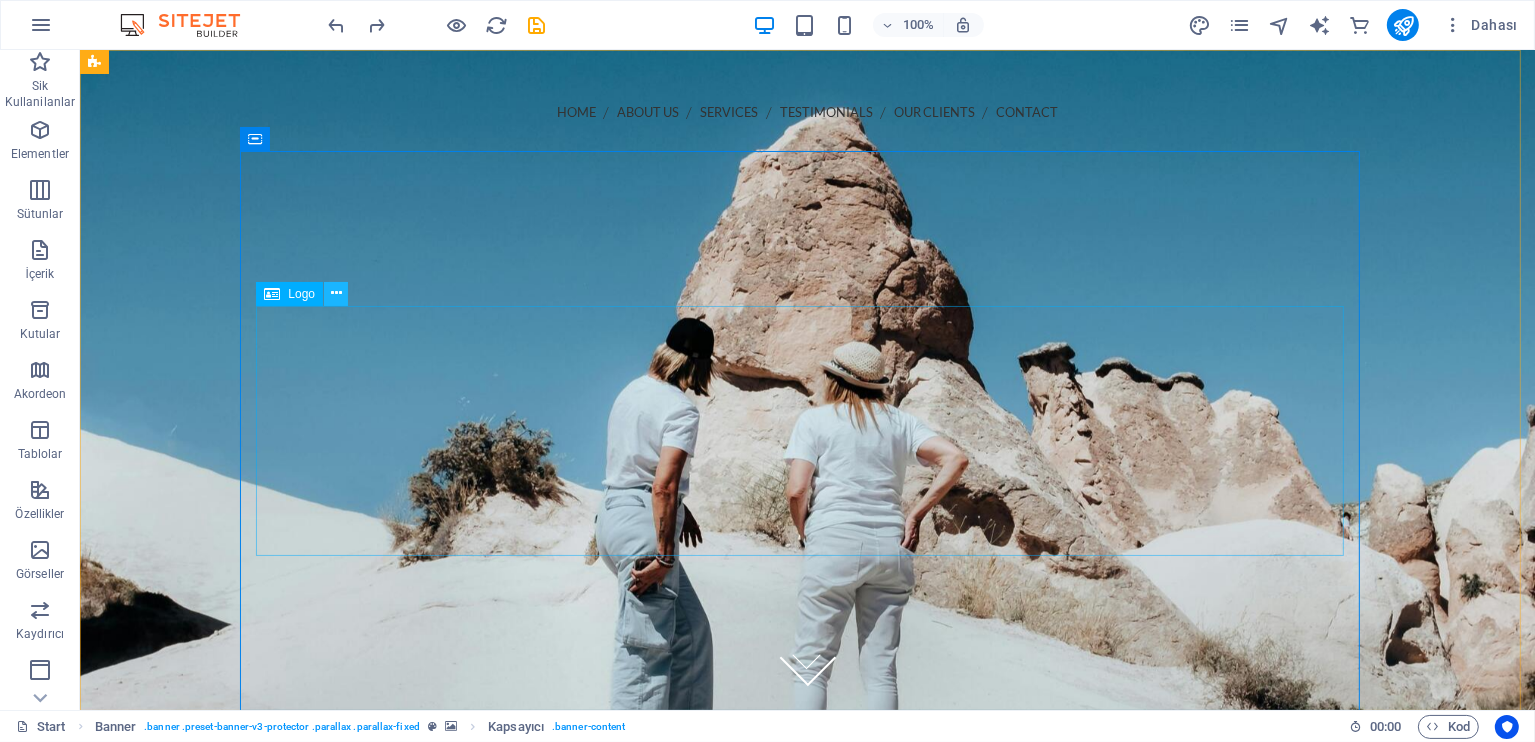 click at bounding box center [336, 293] 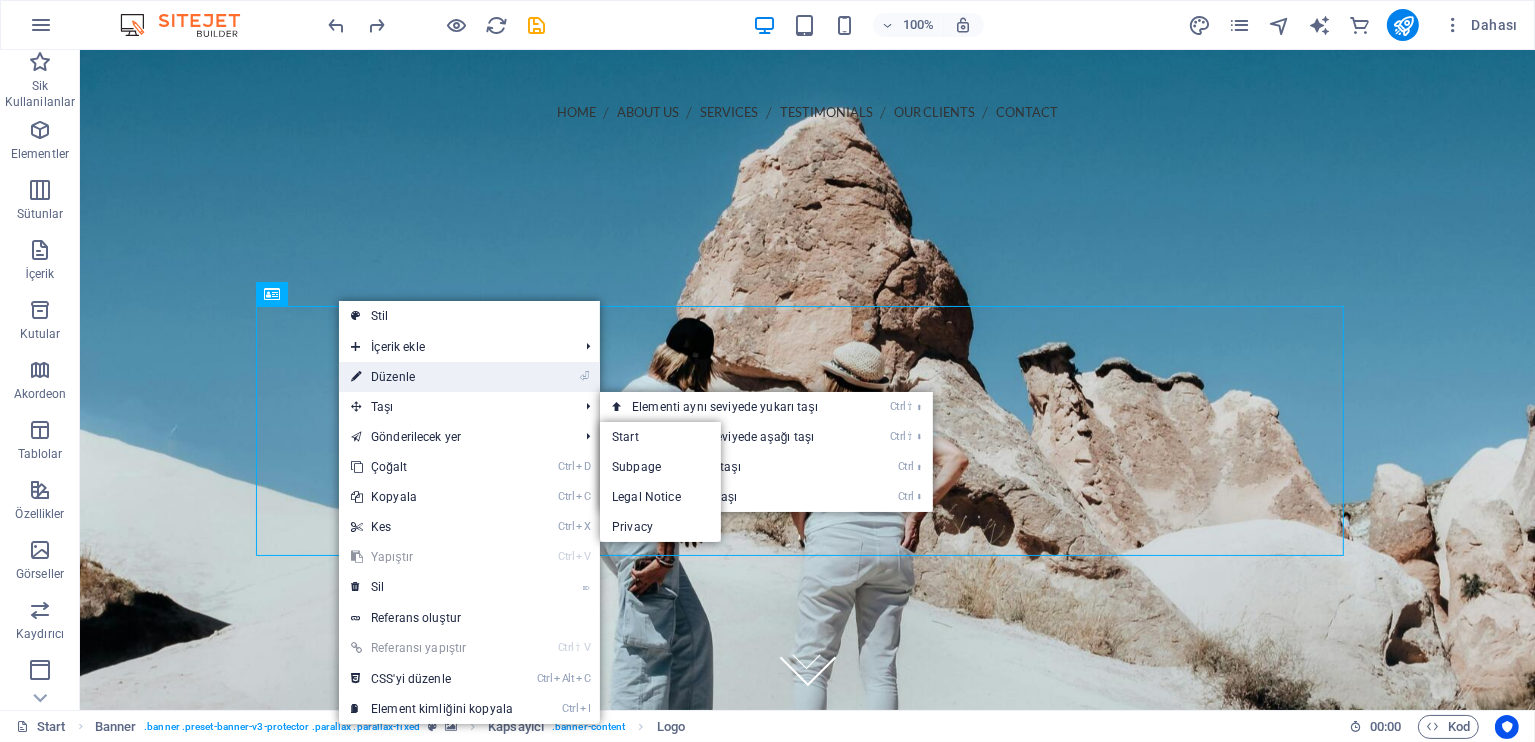 click on "⏎  Düzenle" at bounding box center [432, 377] 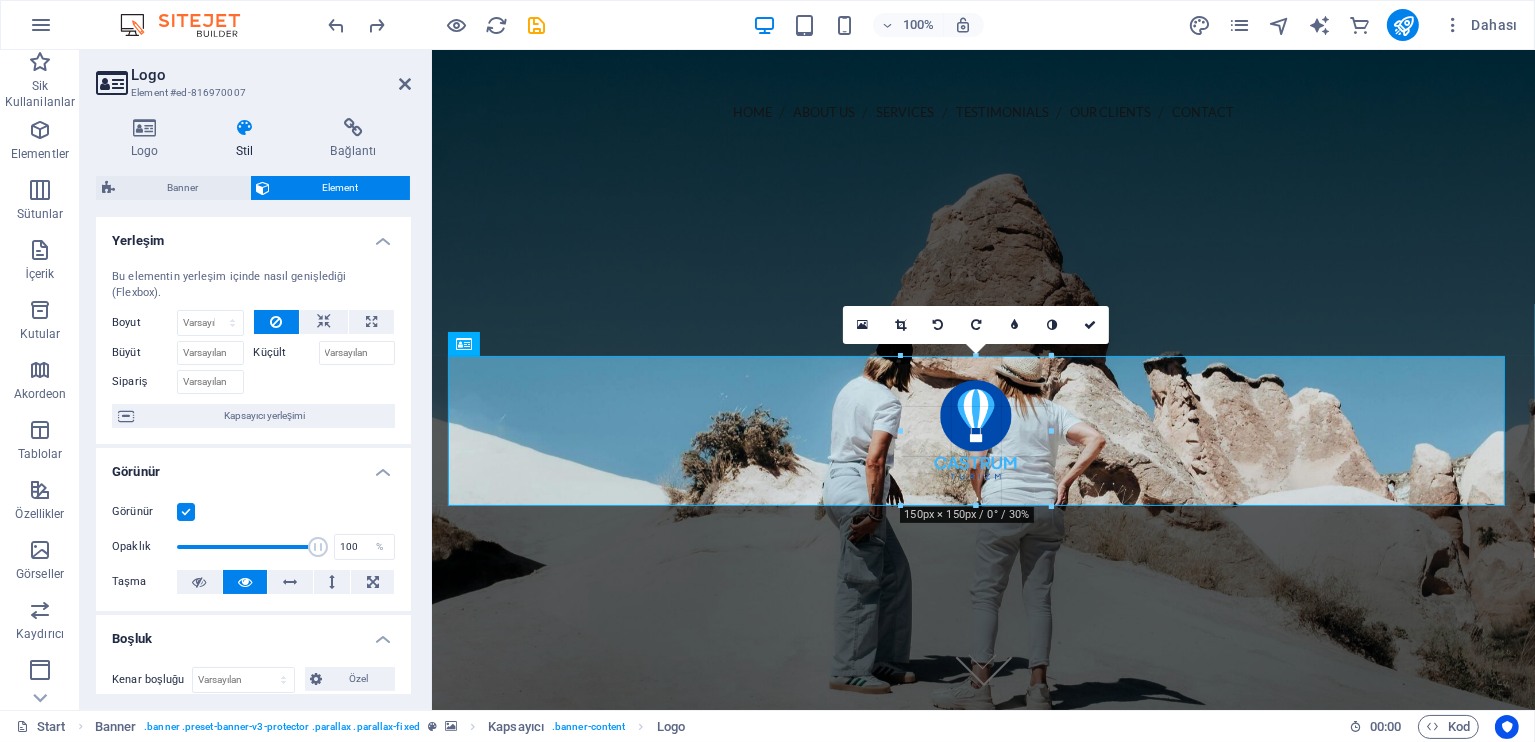drag, startPoint x: 853, startPoint y: 309, endPoint x: 948, endPoint y: 421, distance: 146.86388 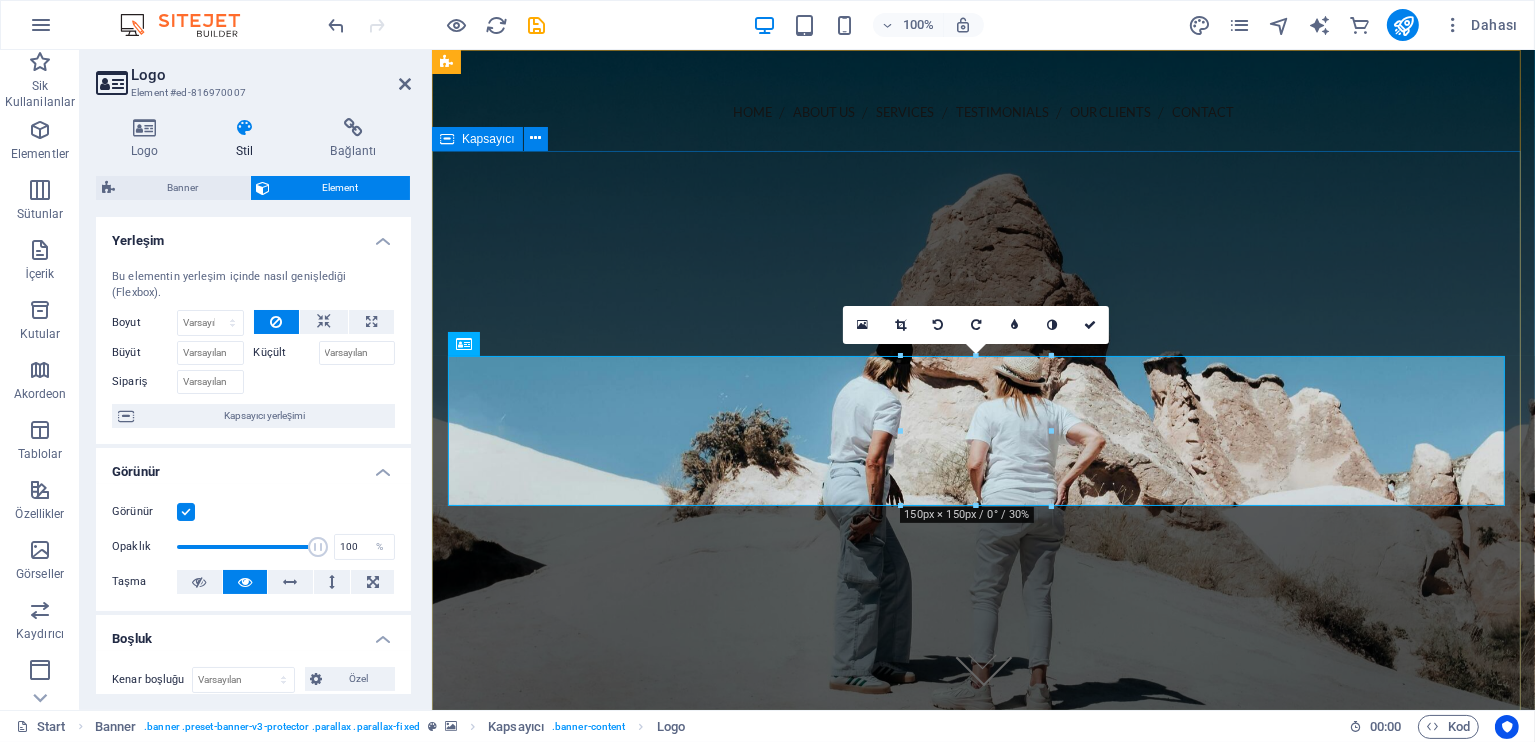 drag, startPoint x: 896, startPoint y: 510, endPoint x: 777, endPoint y: 592, distance: 144.51643 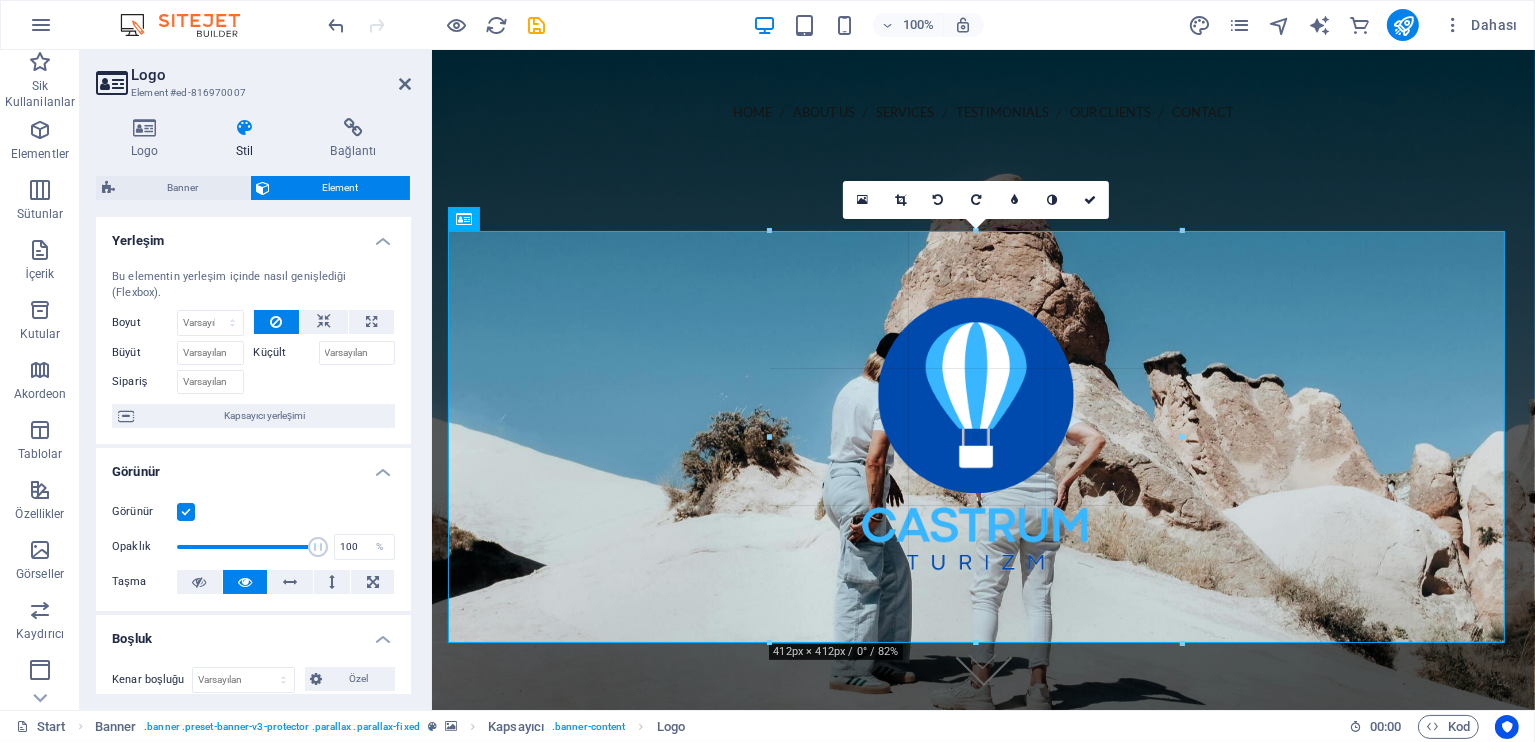 click at bounding box center [976, 386] 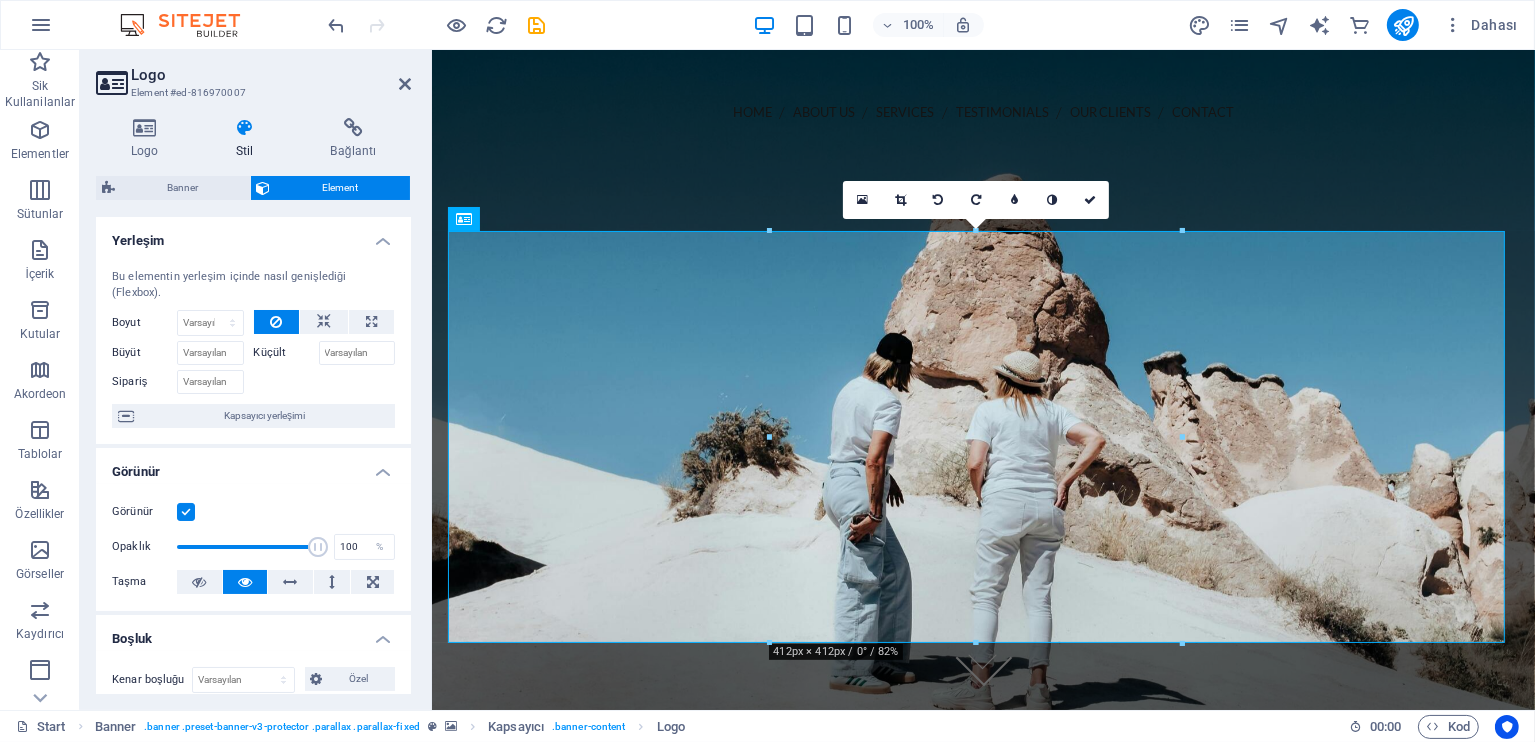 click at bounding box center (1181, 231) 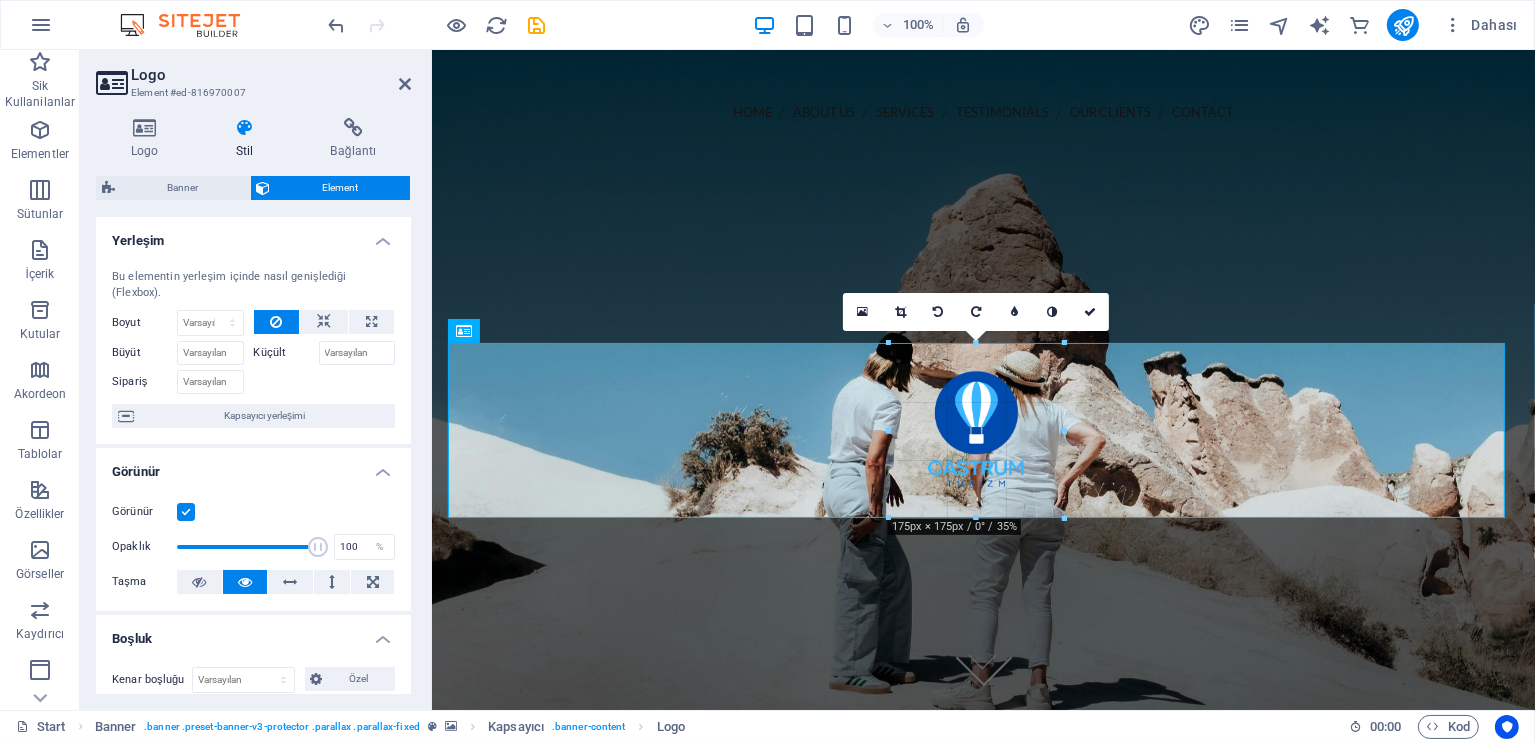 drag, startPoint x: 1182, startPoint y: 229, endPoint x: 930, endPoint y: 472, distance: 350.0757 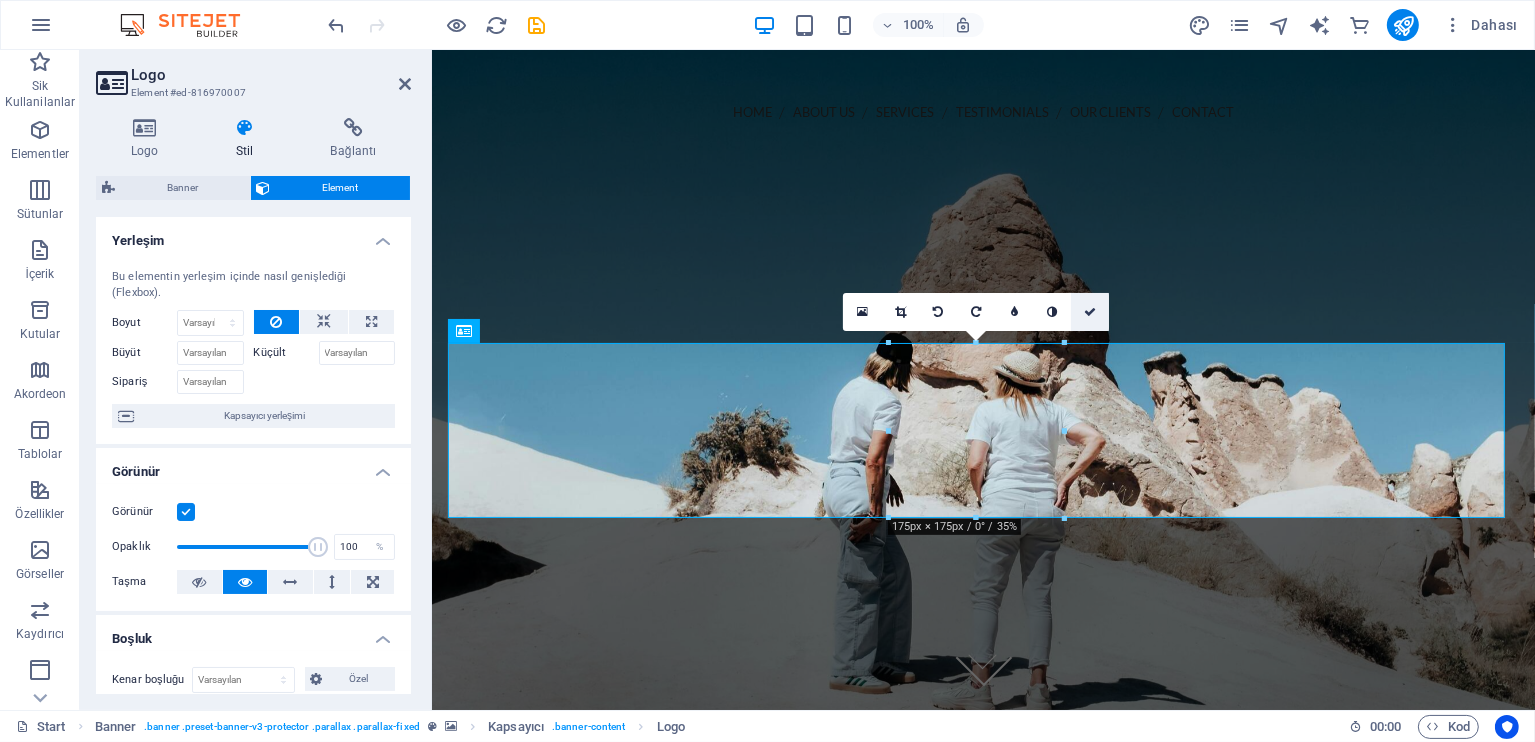 click at bounding box center (1090, 312) 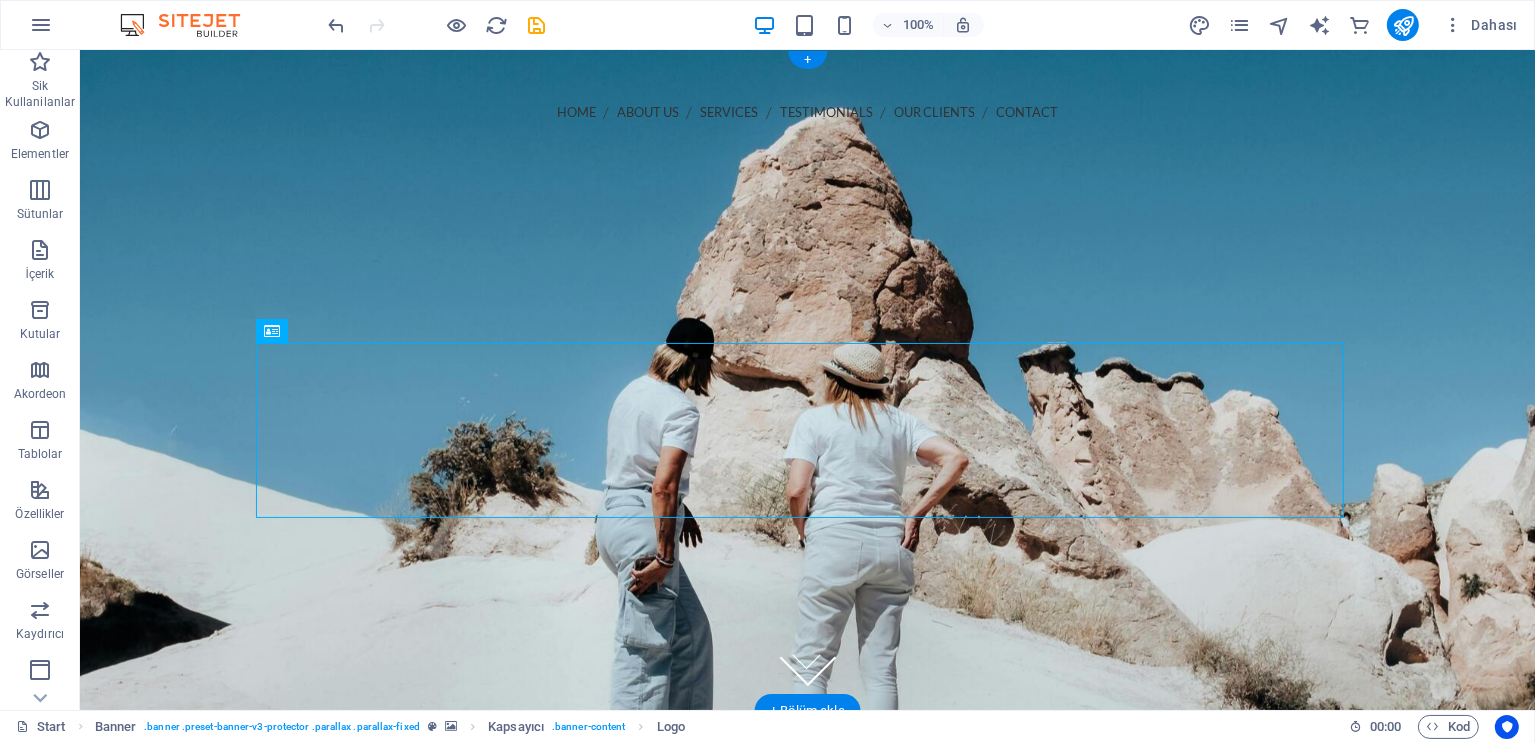 click at bounding box center (806, 380) 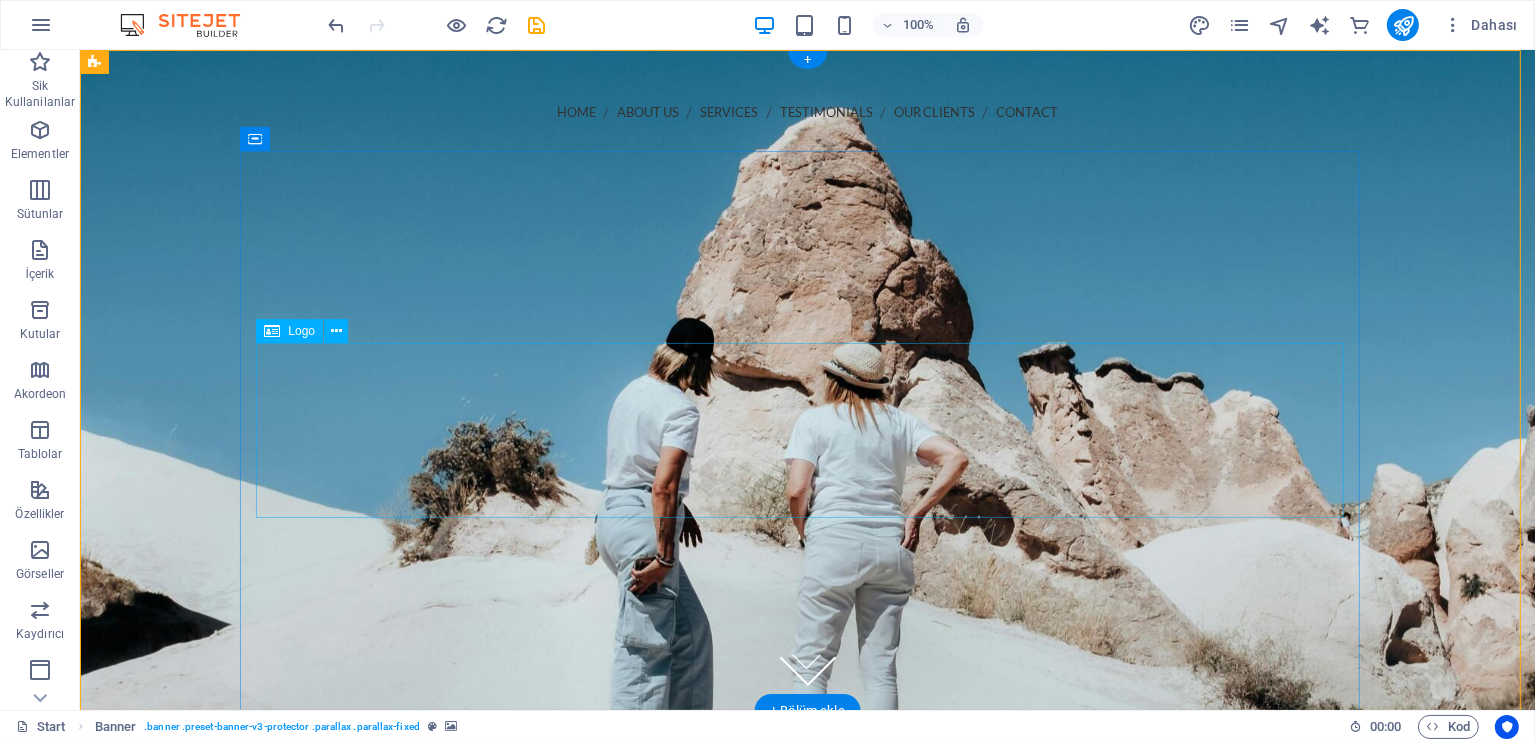 click at bounding box center [807, 456] 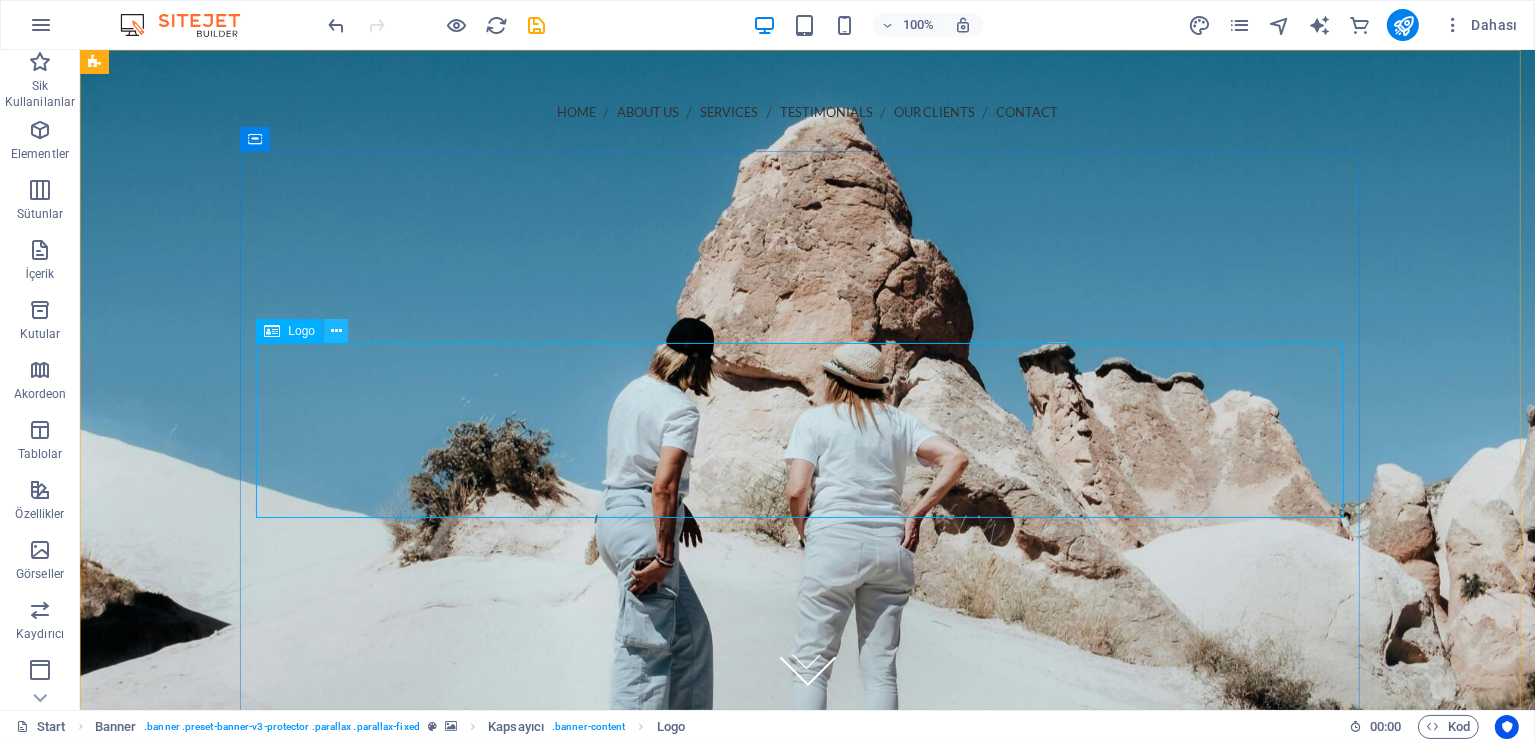 click at bounding box center (336, 331) 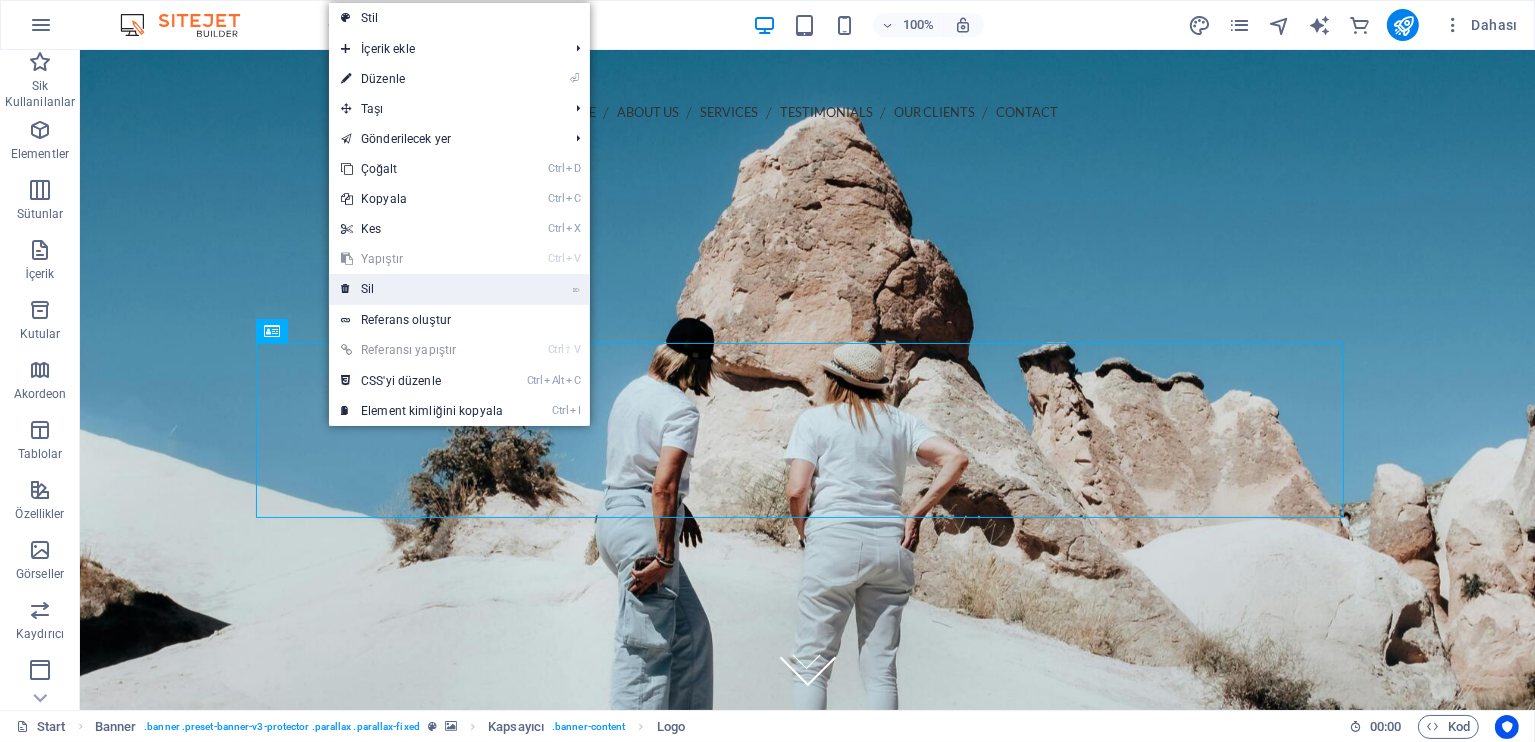 click on "⌦  Sil" at bounding box center (422, 289) 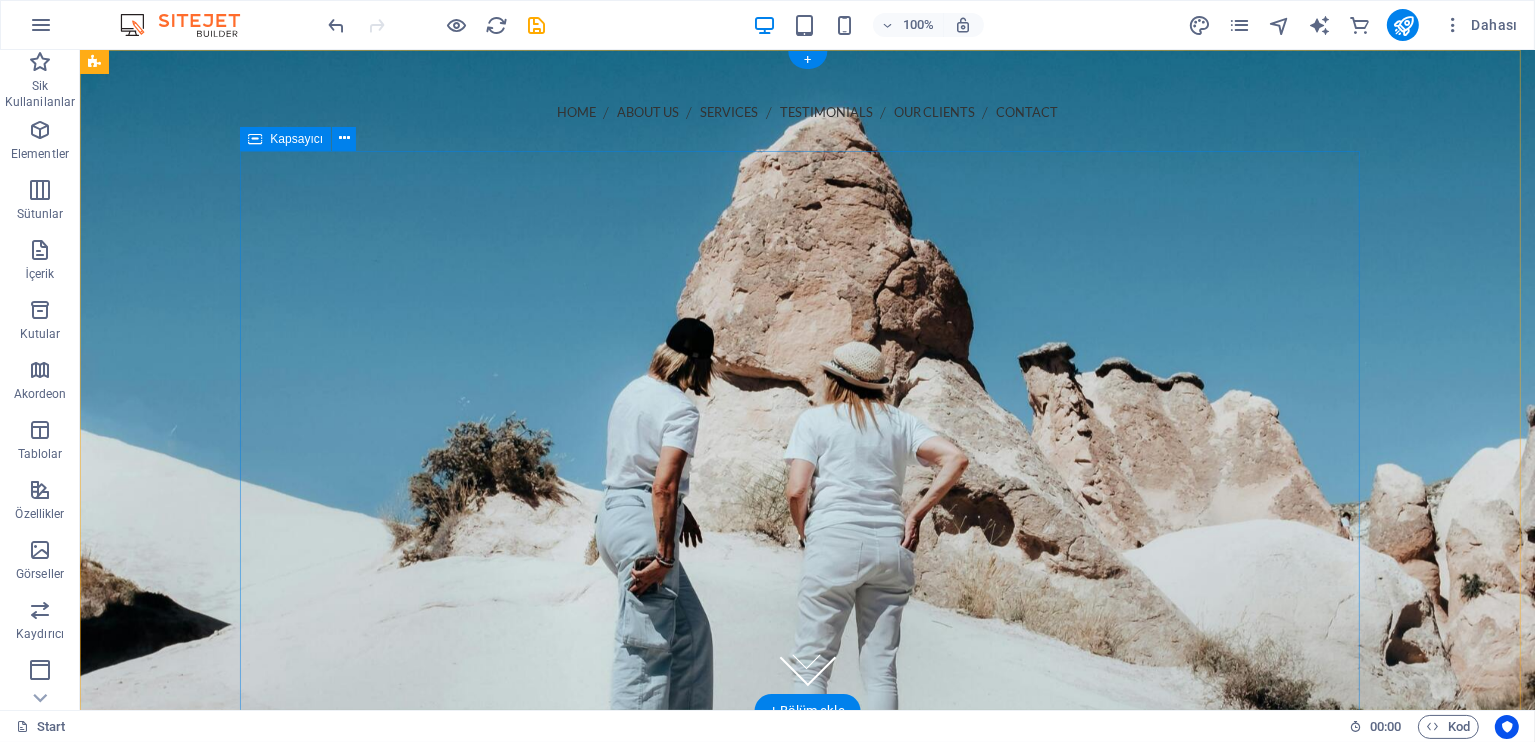 click at bounding box center [807, 369] 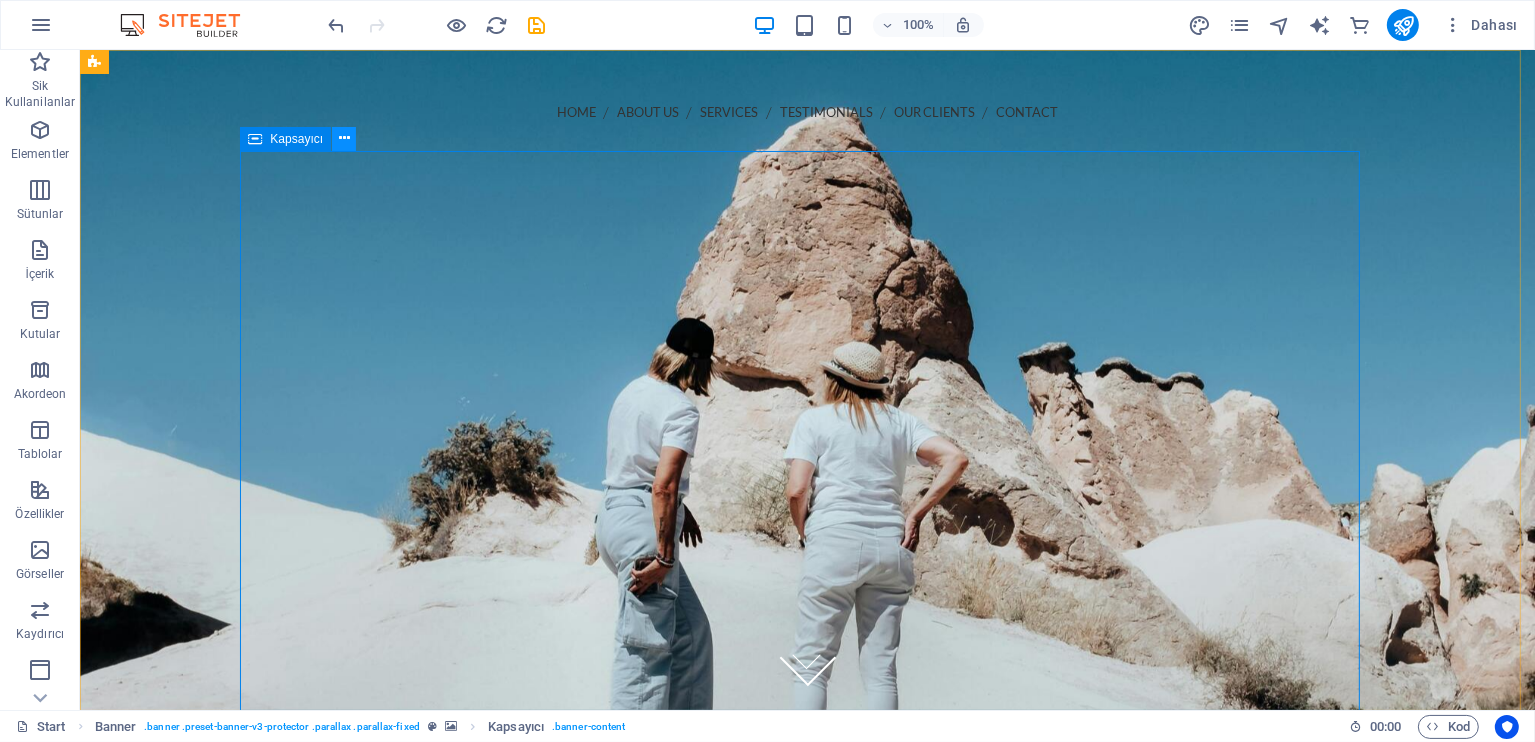 click at bounding box center (344, 138) 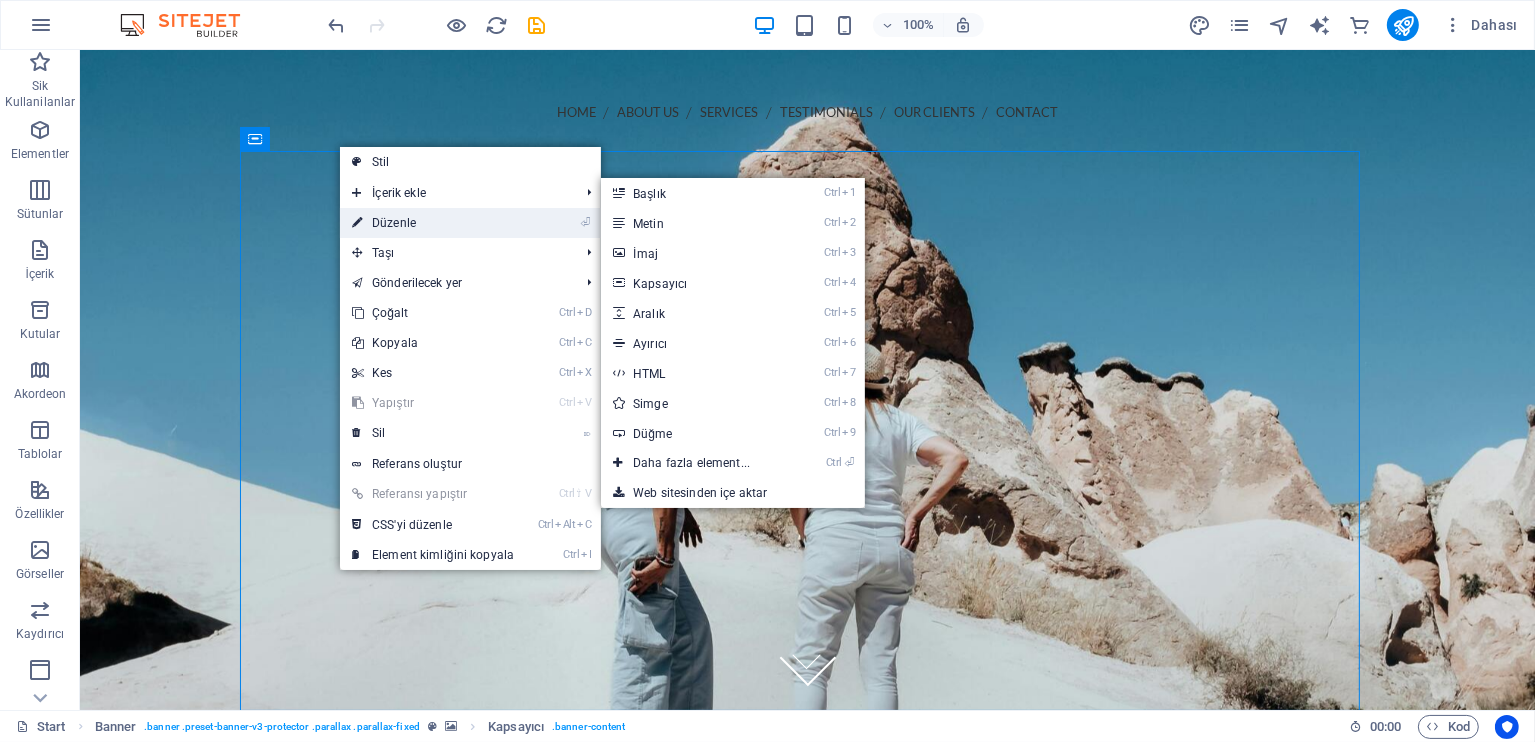 click on "⏎  Düzenle" at bounding box center (433, 223) 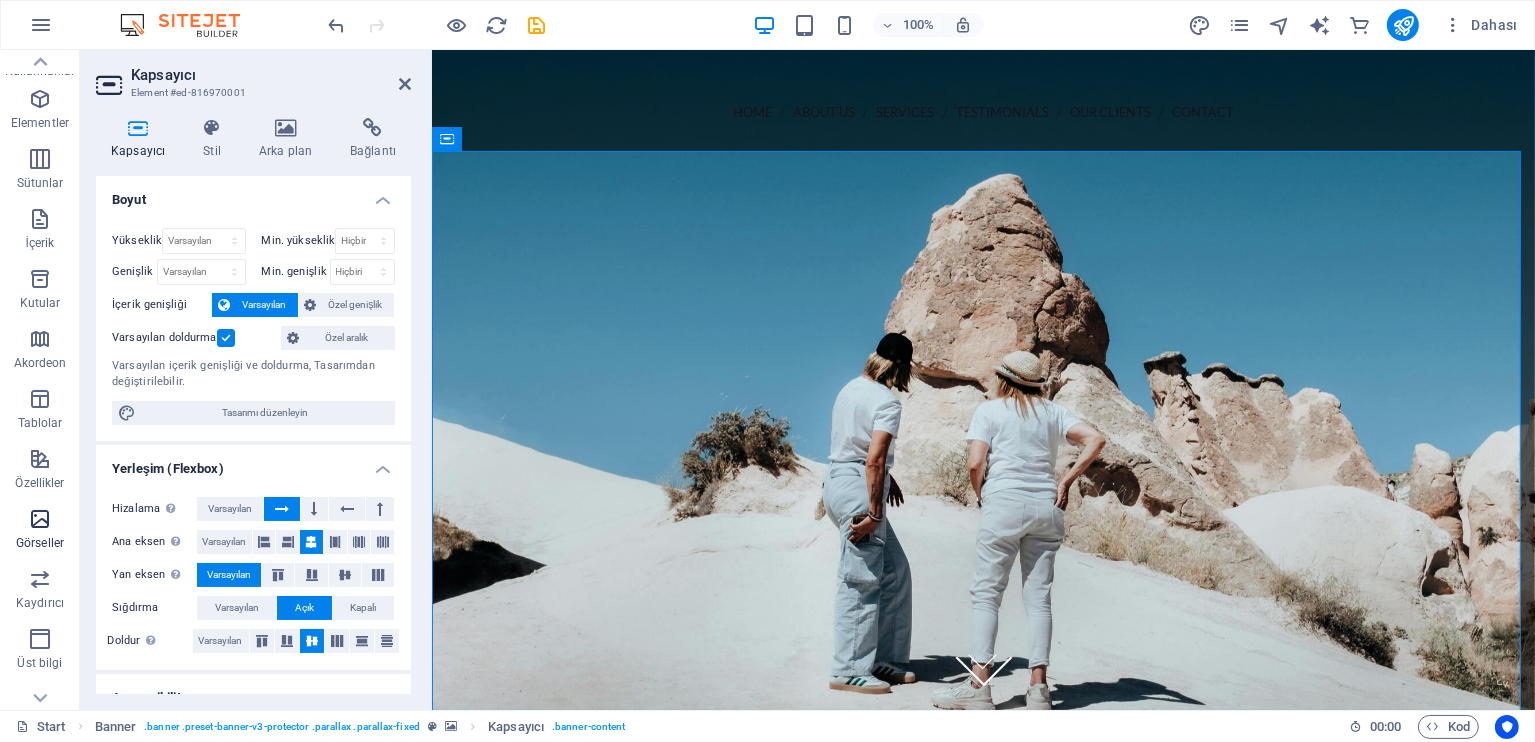 scroll, scrollTop: 0, scrollLeft: 0, axis: both 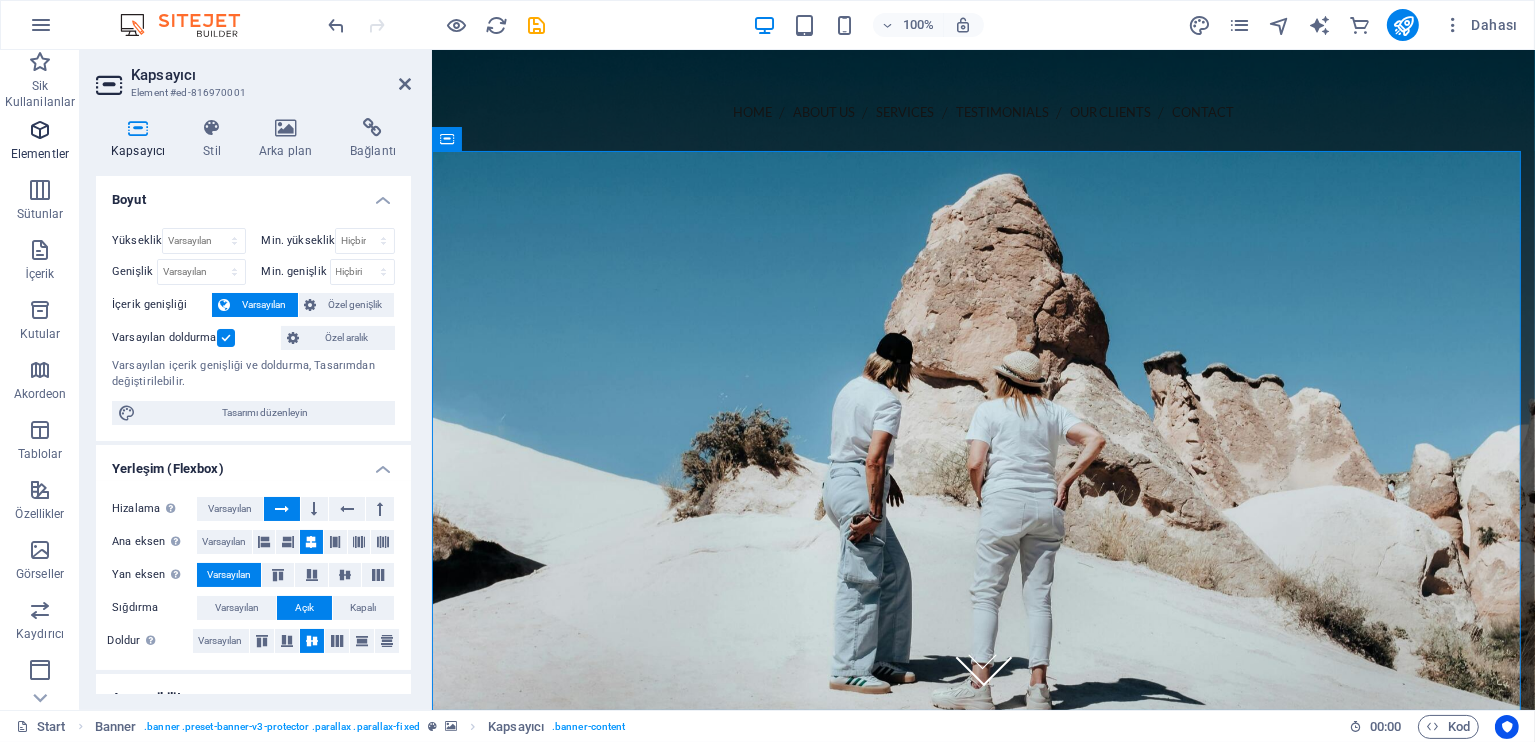 click at bounding box center (40, 130) 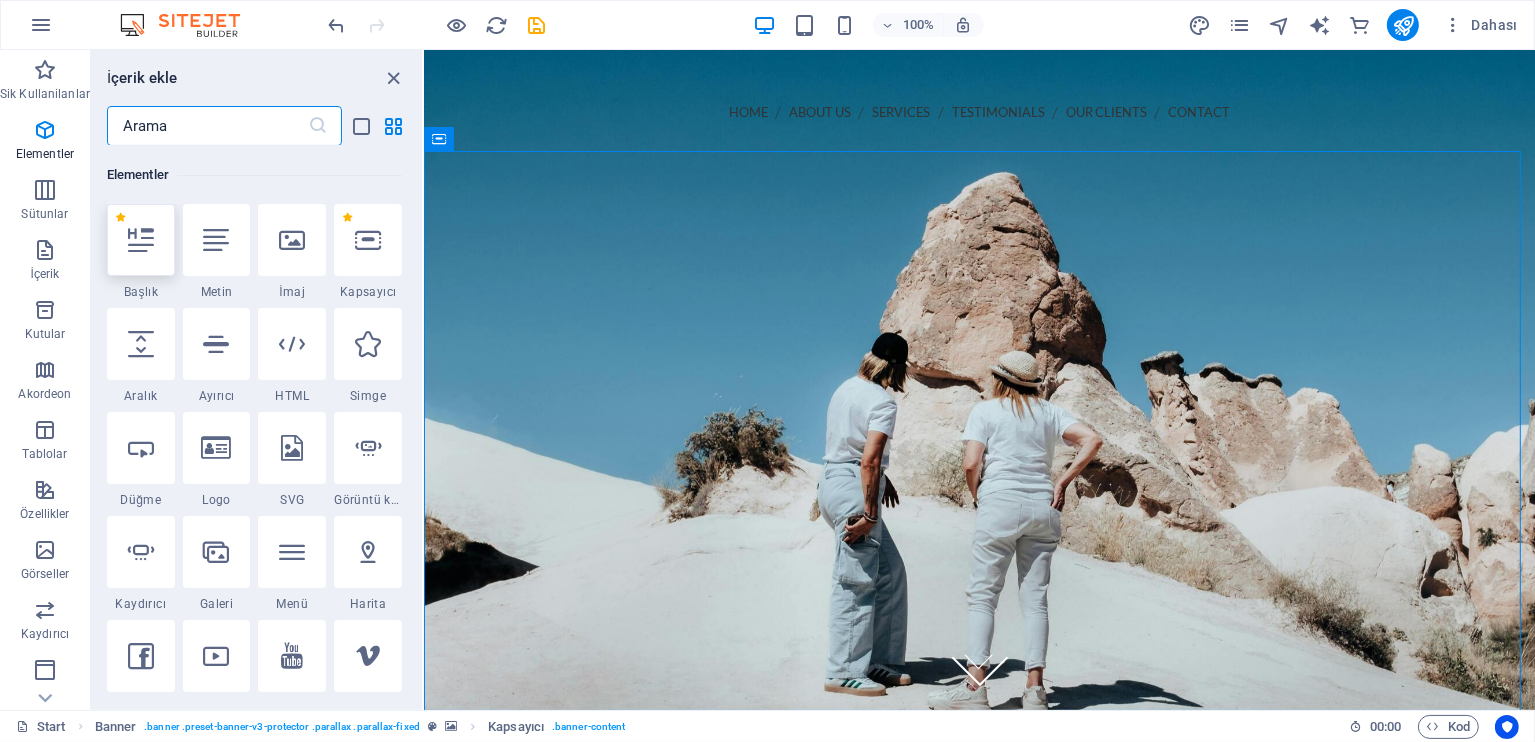 scroll, scrollTop: 212, scrollLeft: 0, axis: vertical 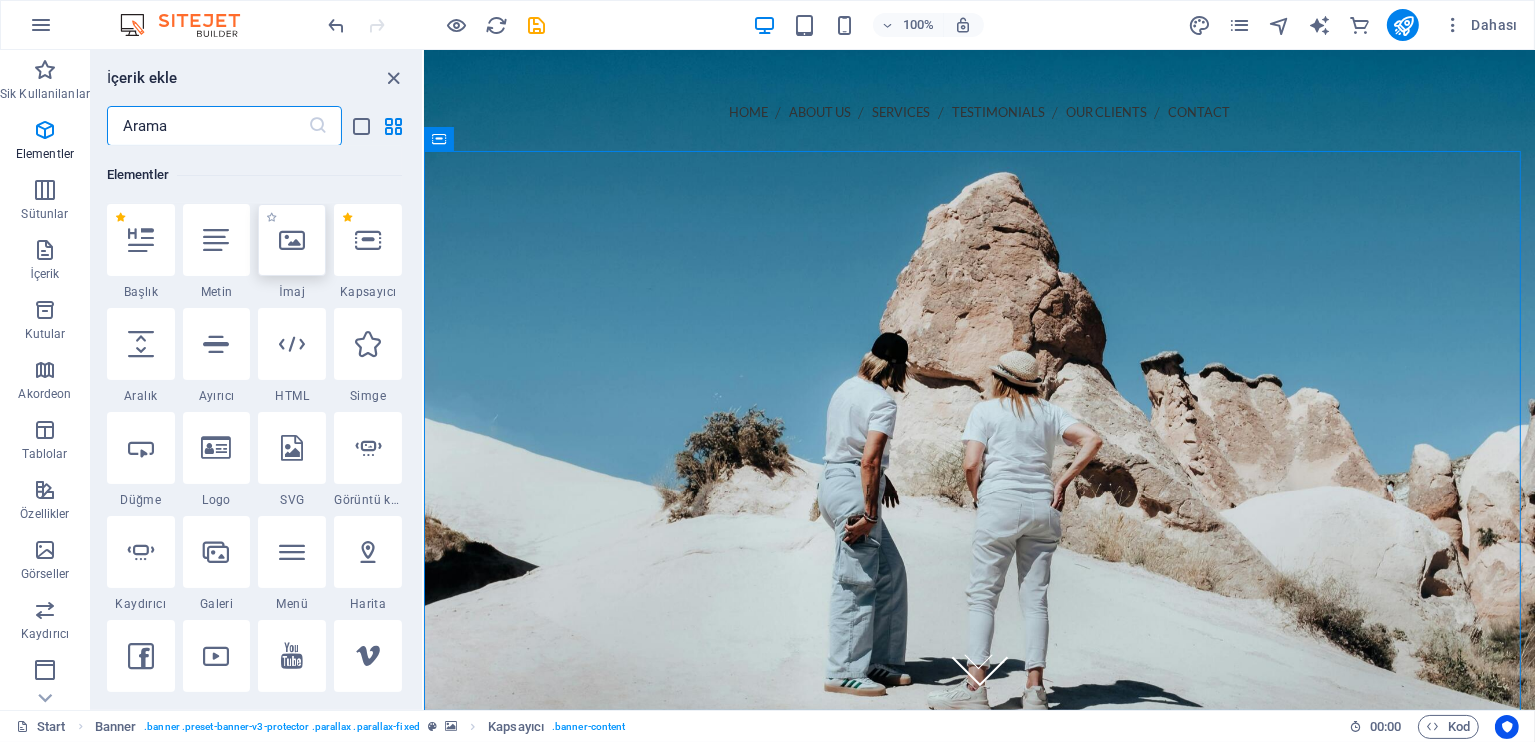 click at bounding box center [292, 240] 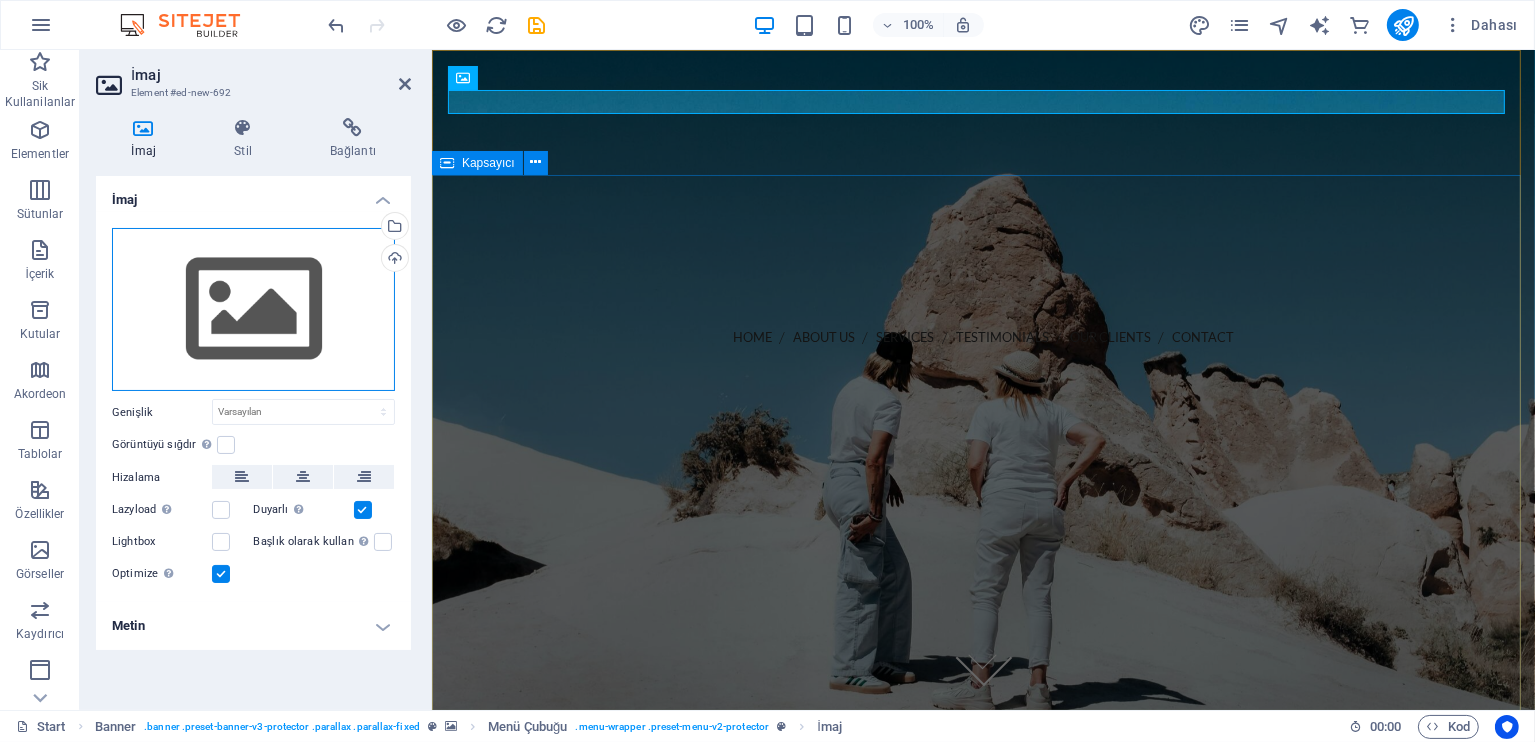 drag, startPoint x: 673, startPoint y: 348, endPoint x: 800, endPoint y: 377, distance: 130.26895 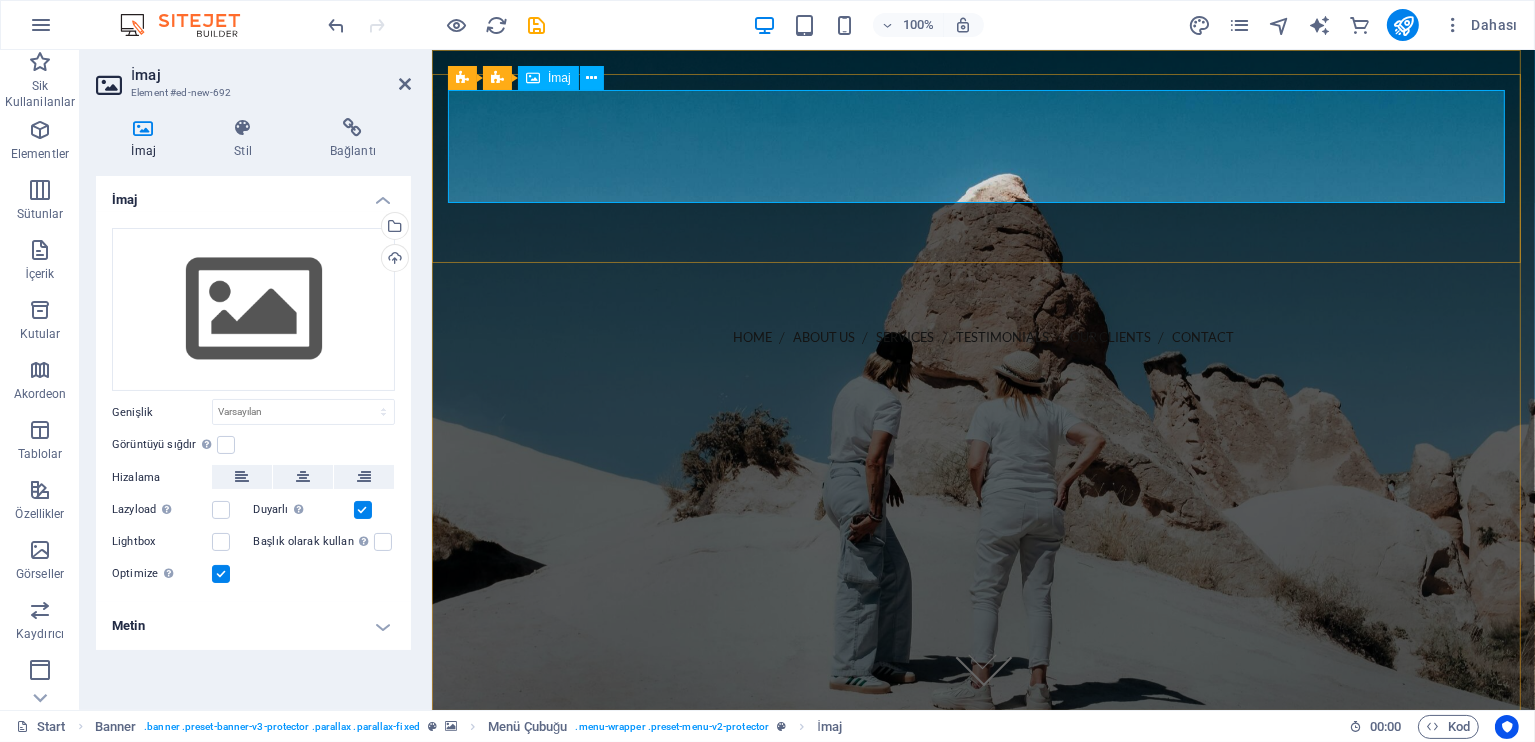 click at bounding box center (982, 202) 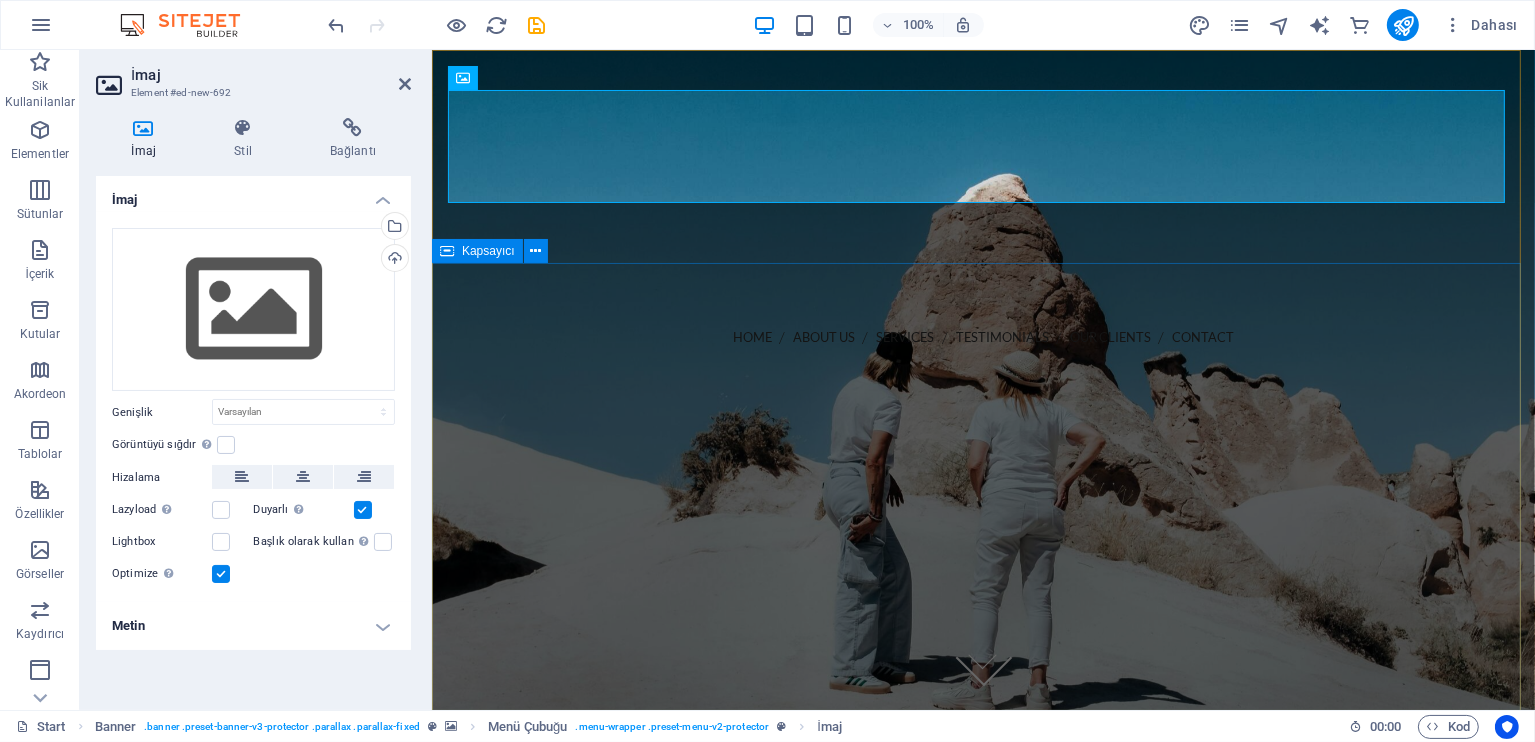 drag, startPoint x: 889, startPoint y: 128, endPoint x: 678, endPoint y: 472, distance: 403.55545 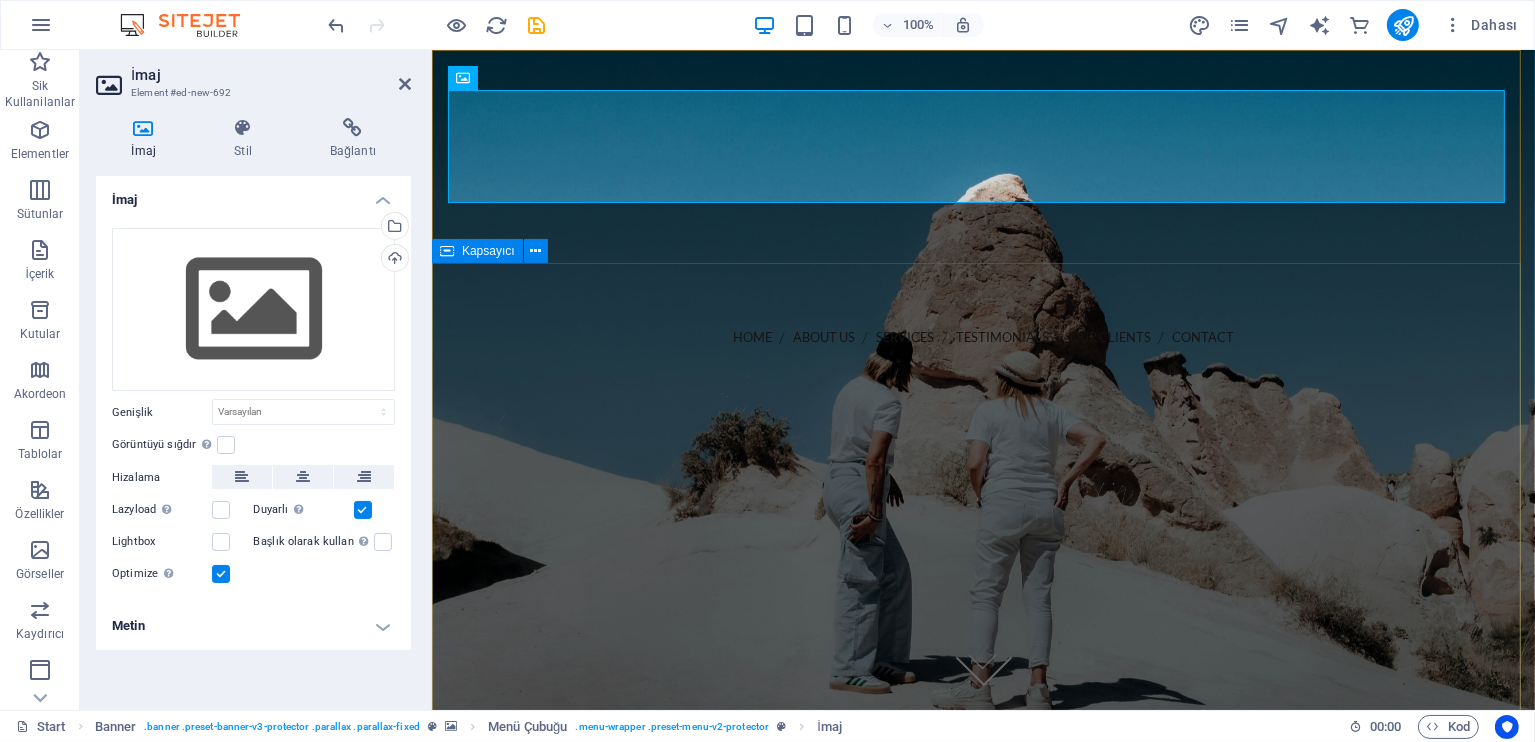 click at bounding box center [982, 594] 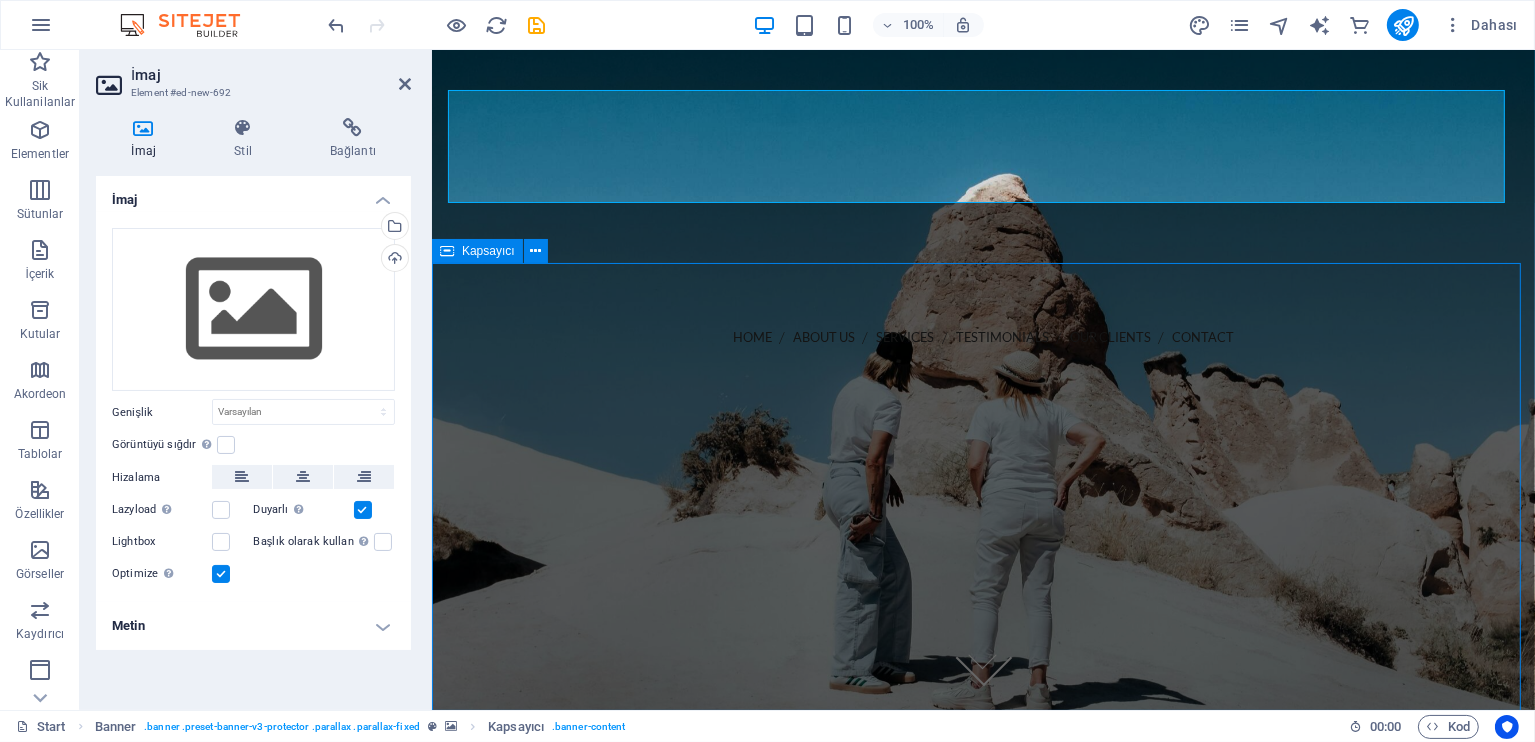 click at bounding box center (982, 594) 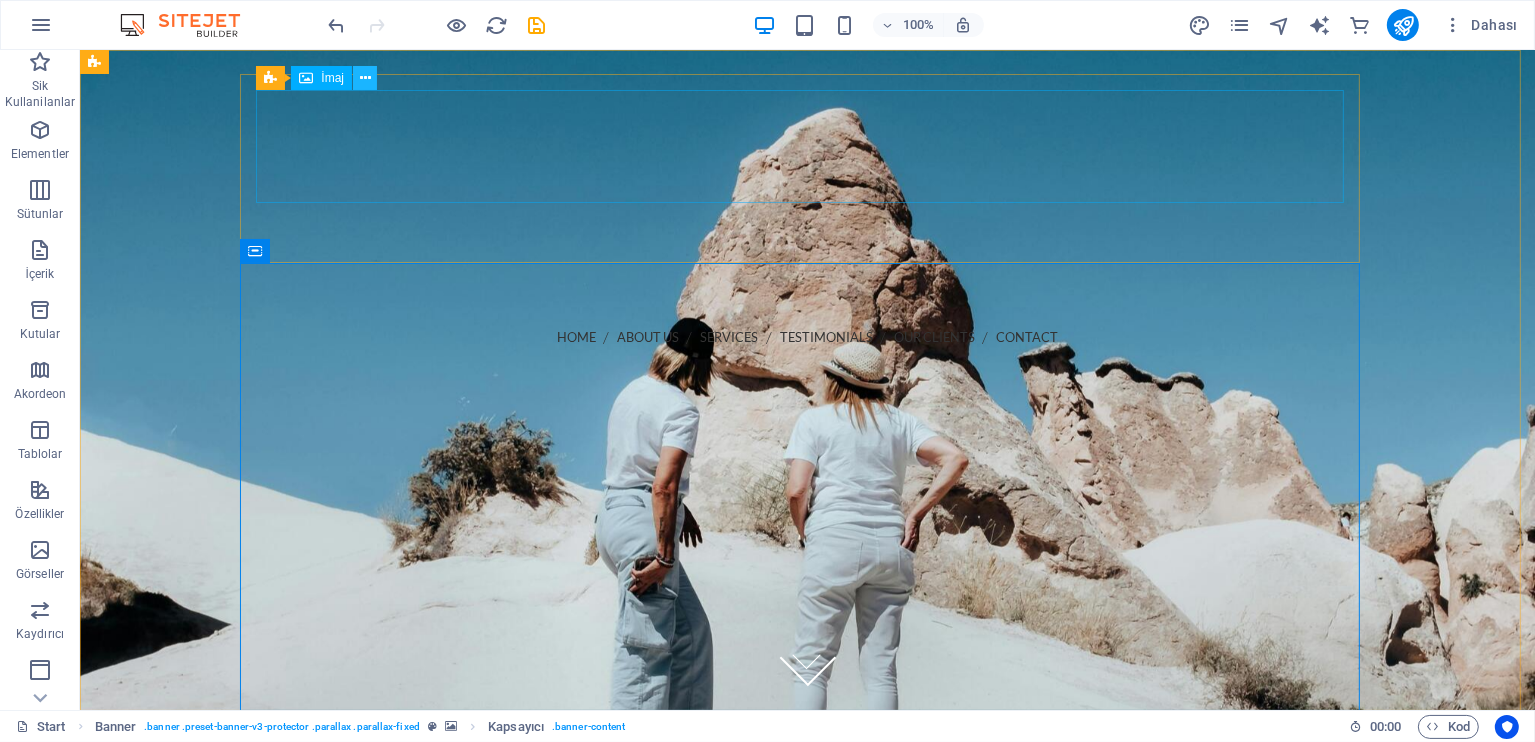 click at bounding box center (365, 78) 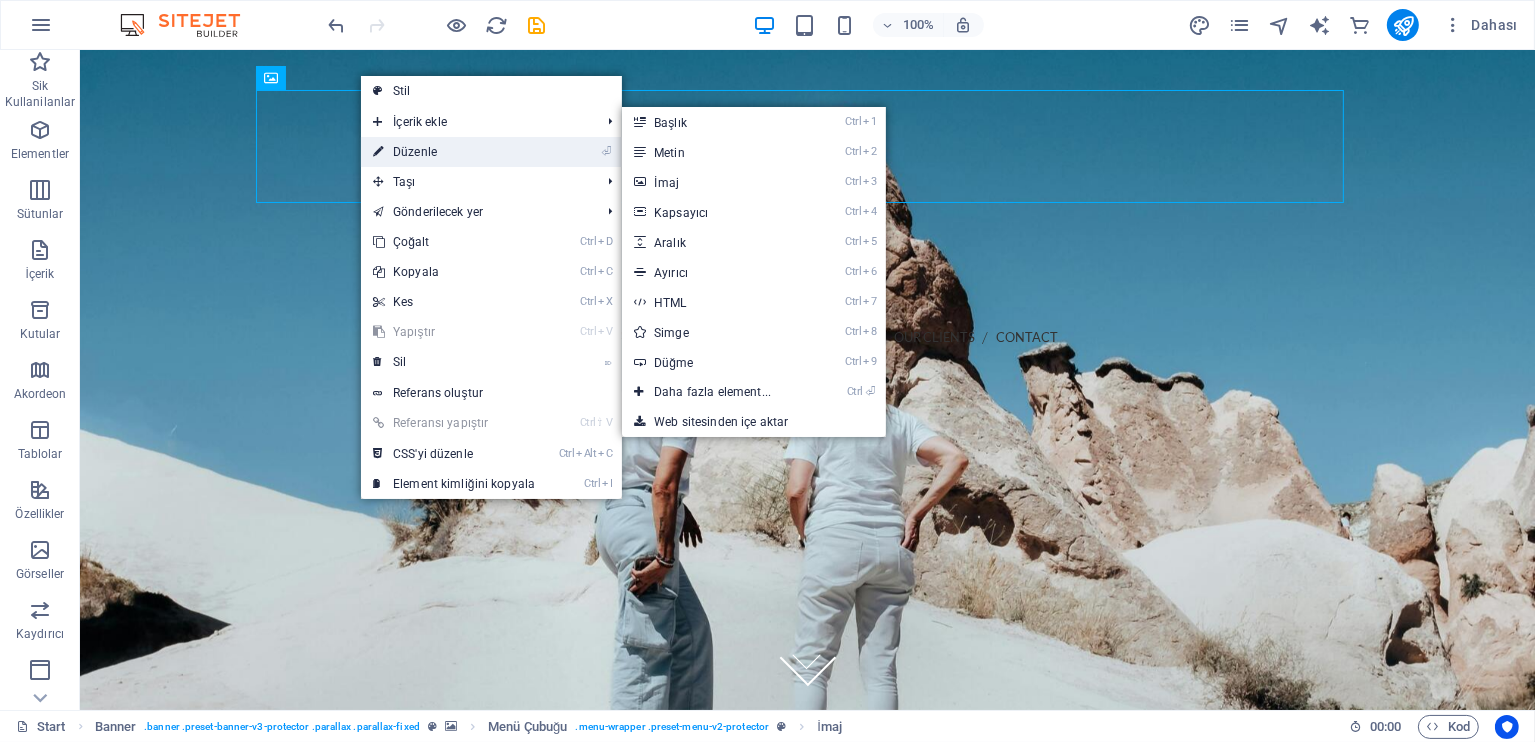 click on "⏎  Düzenle" at bounding box center [454, 152] 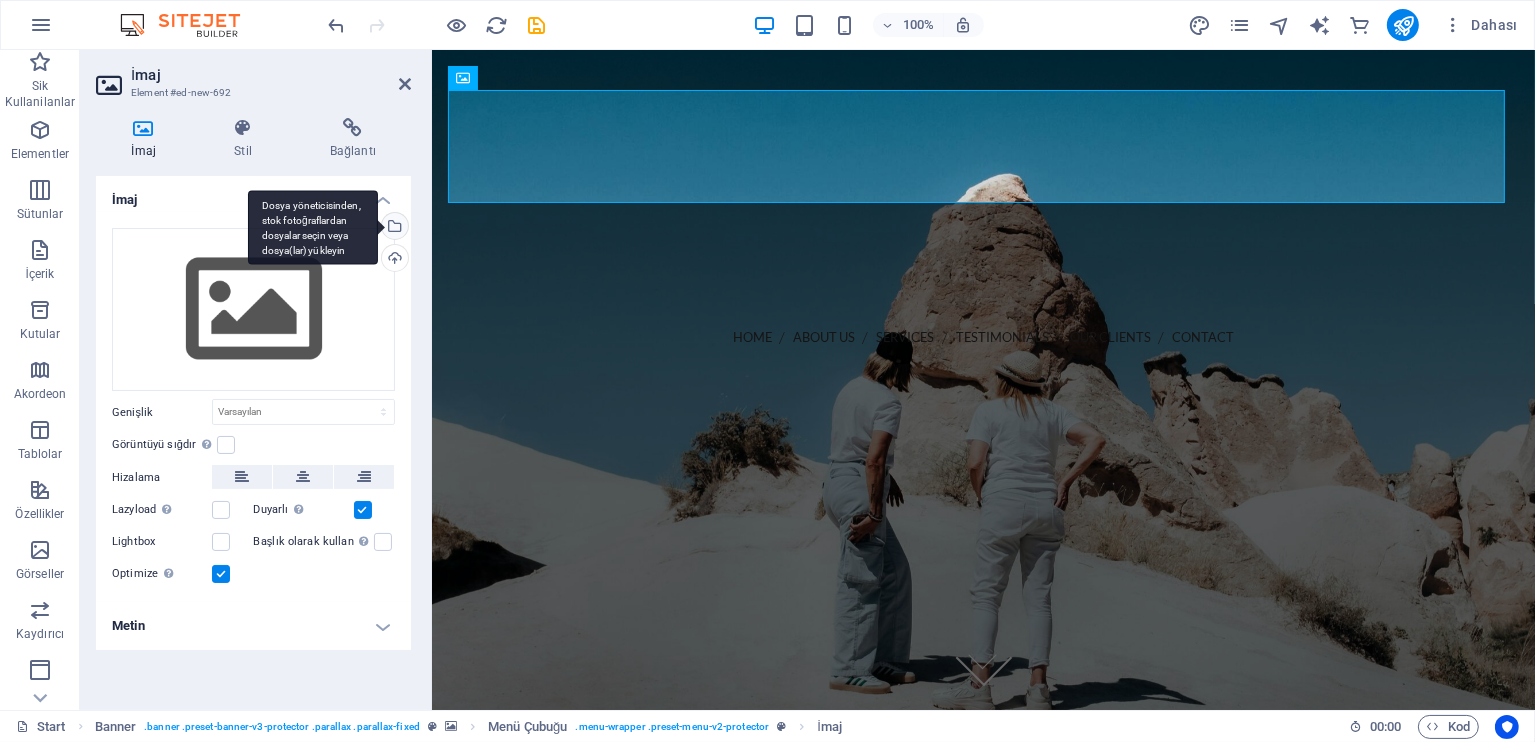 click on "Dosya yöneticisinden, stok fotoğraflardan dosyalar seçin veya dosya(lar) yükleyin" at bounding box center [393, 228] 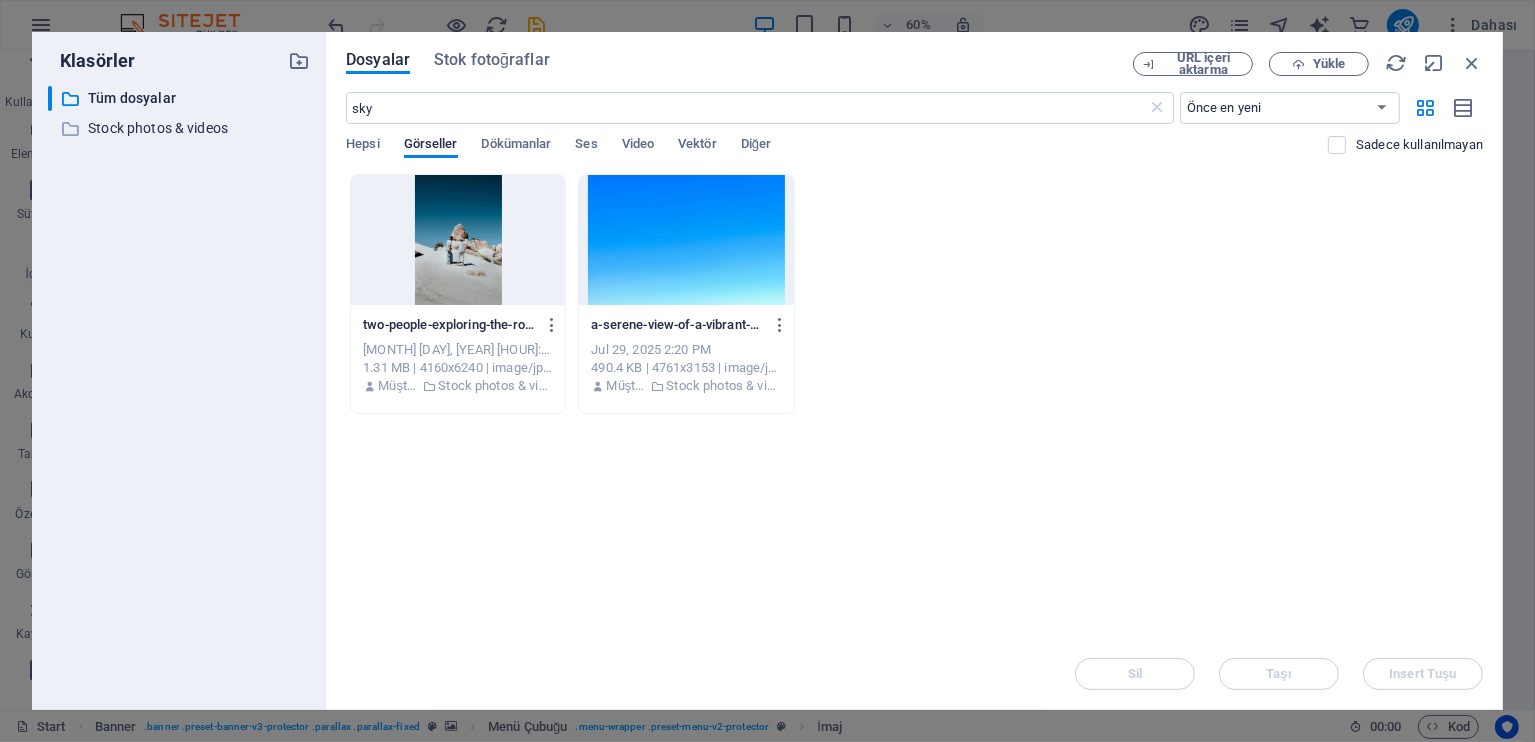 click on "sky ​ Önce en yeni Önce en eski Ad (A-Z) Ad (Z-A) Boyut (0-9) Boyut (9-0) Çözünürlük (0-9) Çözünürlük (9-0) Hepsi Görseller Dökümanlar Ses Video Vektör Diğer Sadece kullanılmayan" at bounding box center [914, 133] 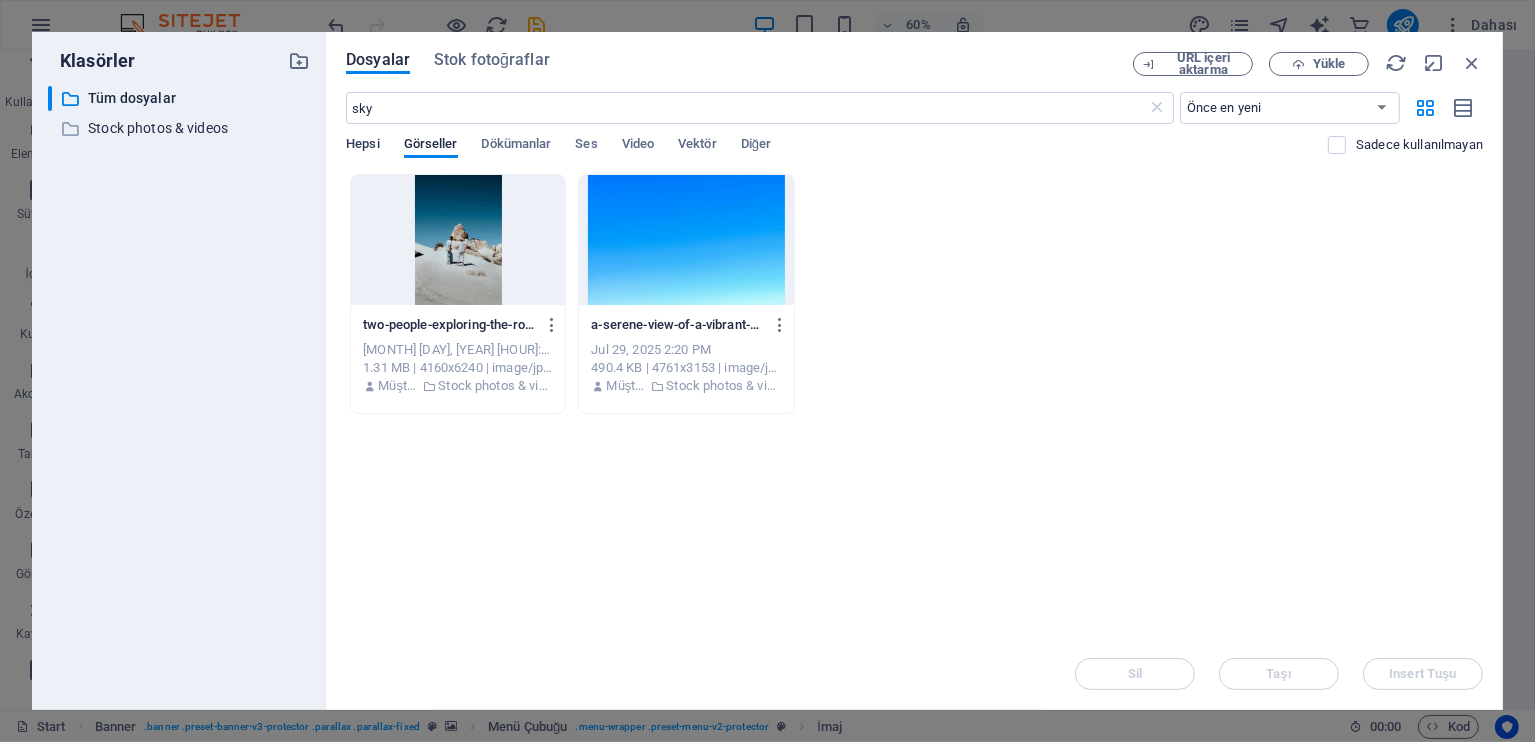 click on "Hepsi" at bounding box center [362, 146] 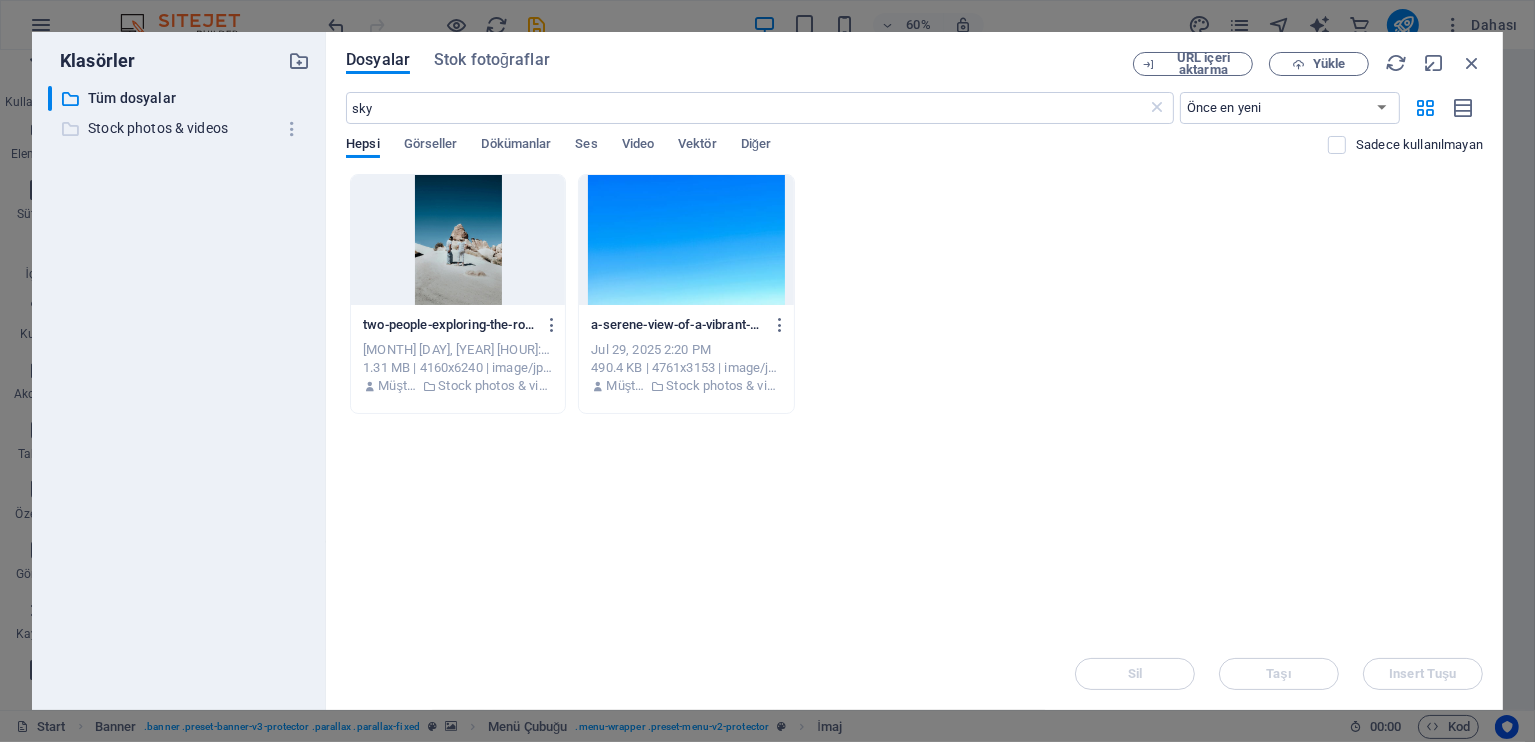 click on "Stock photos & videos" at bounding box center [180, 128] 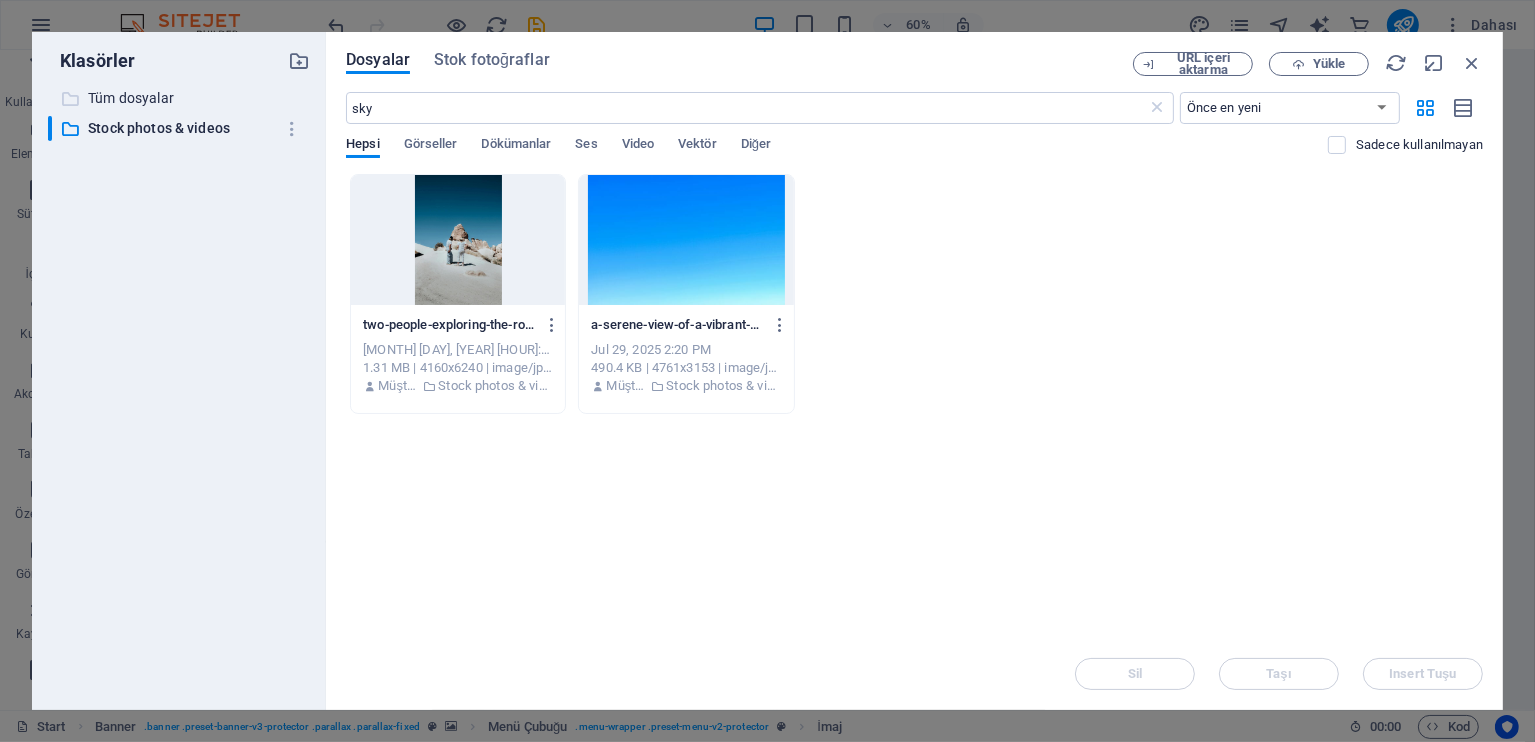 click on "Tüm dosyalar" at bounding box center [180, 98] 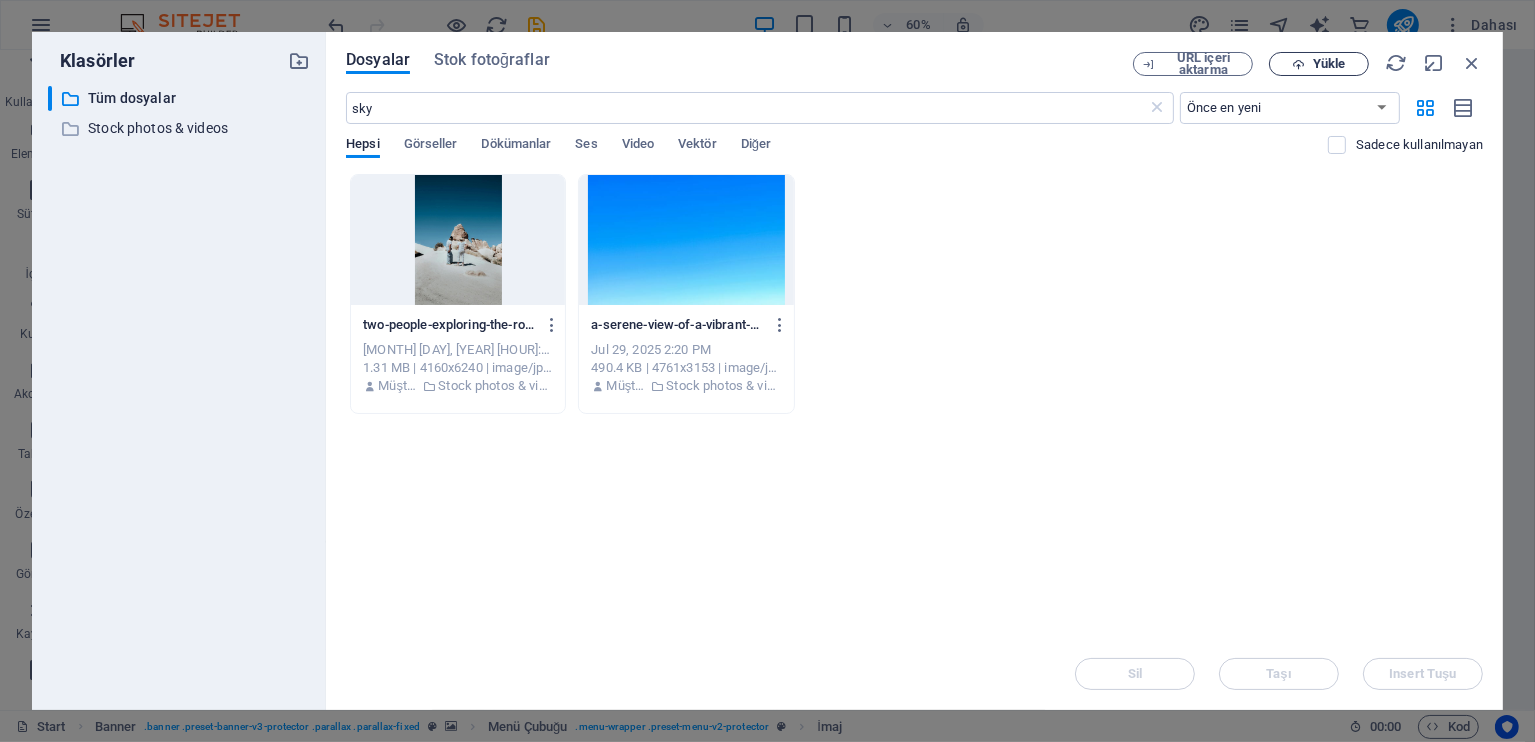 click on "Yükle" at bounding box center (1319, 64) 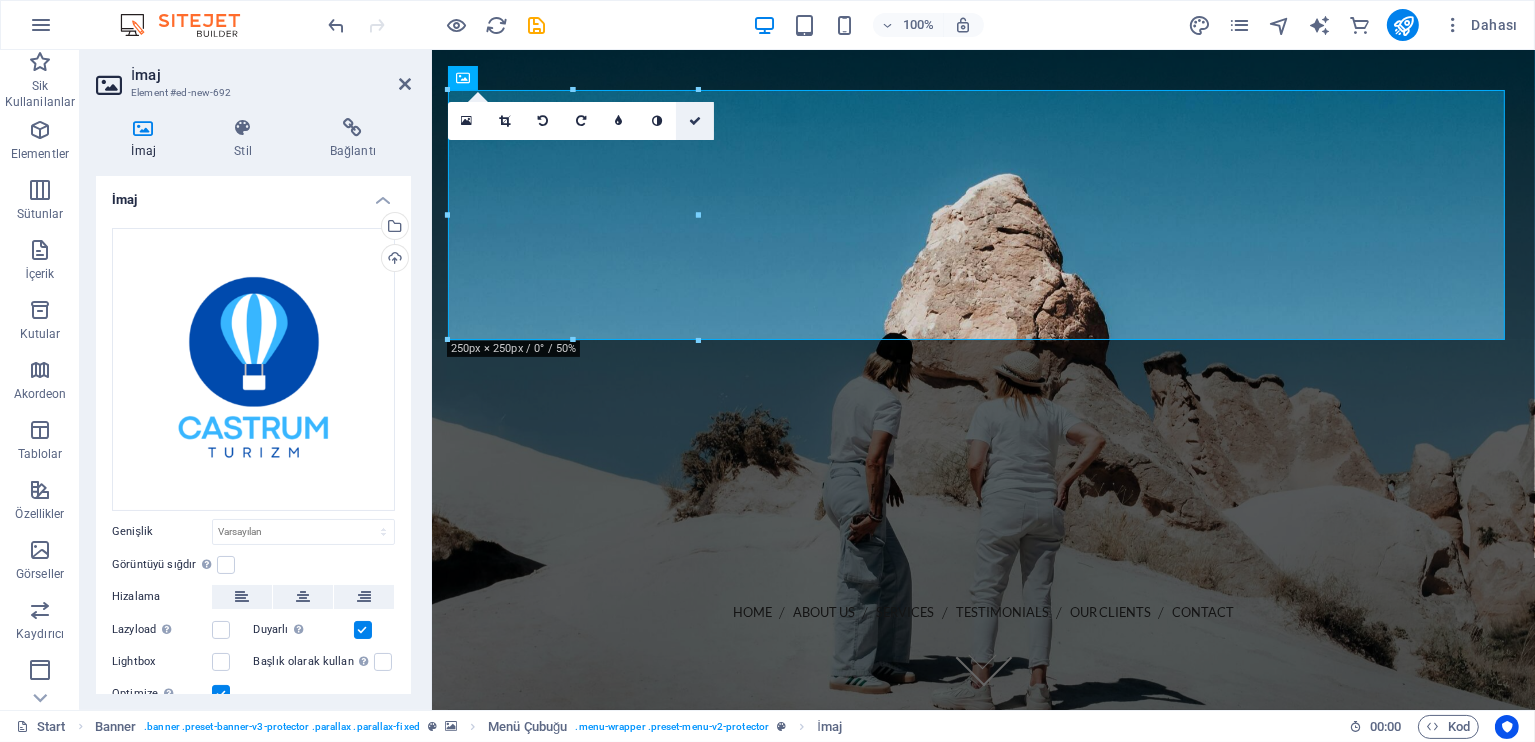 click at bounding box center [695, 121] 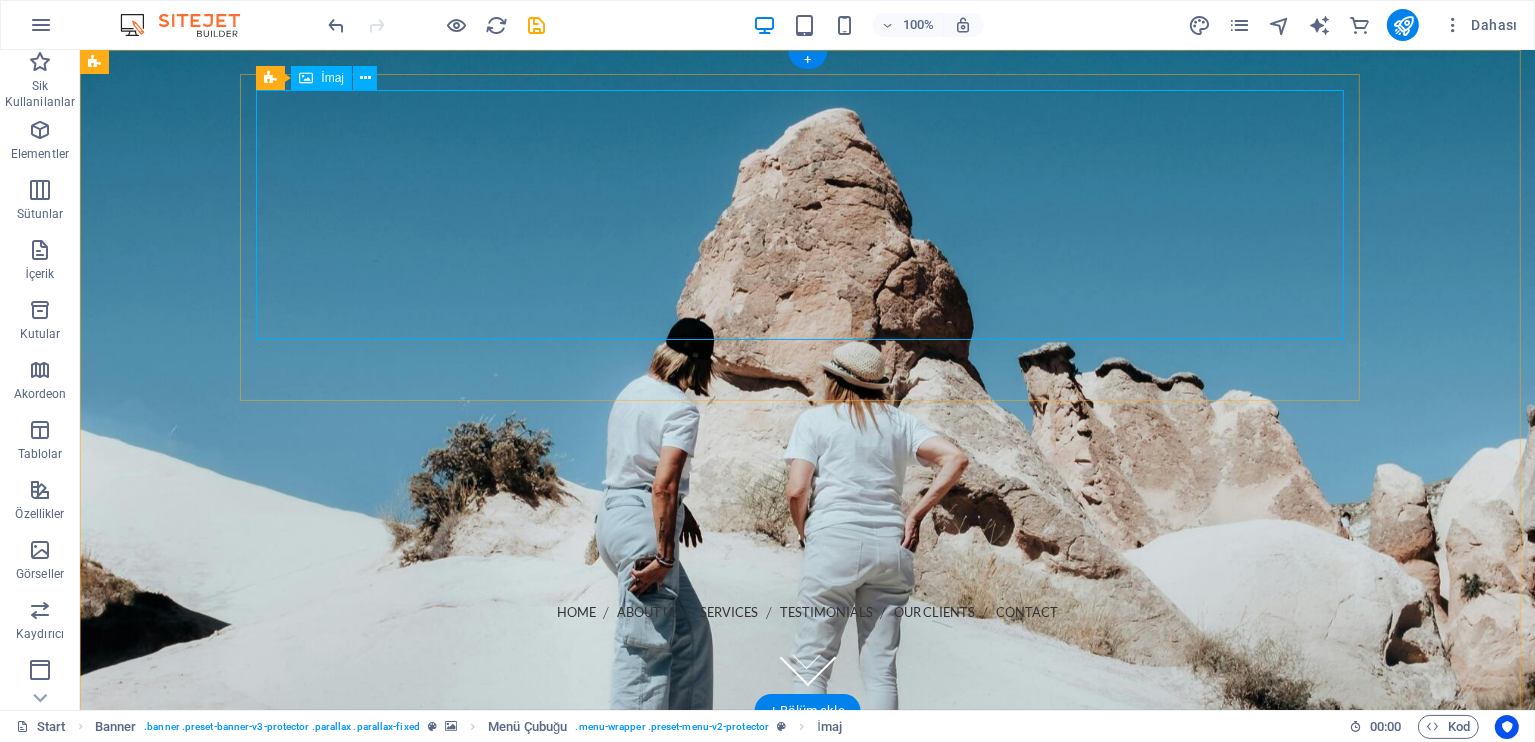 click at bounding box center [807, 340] 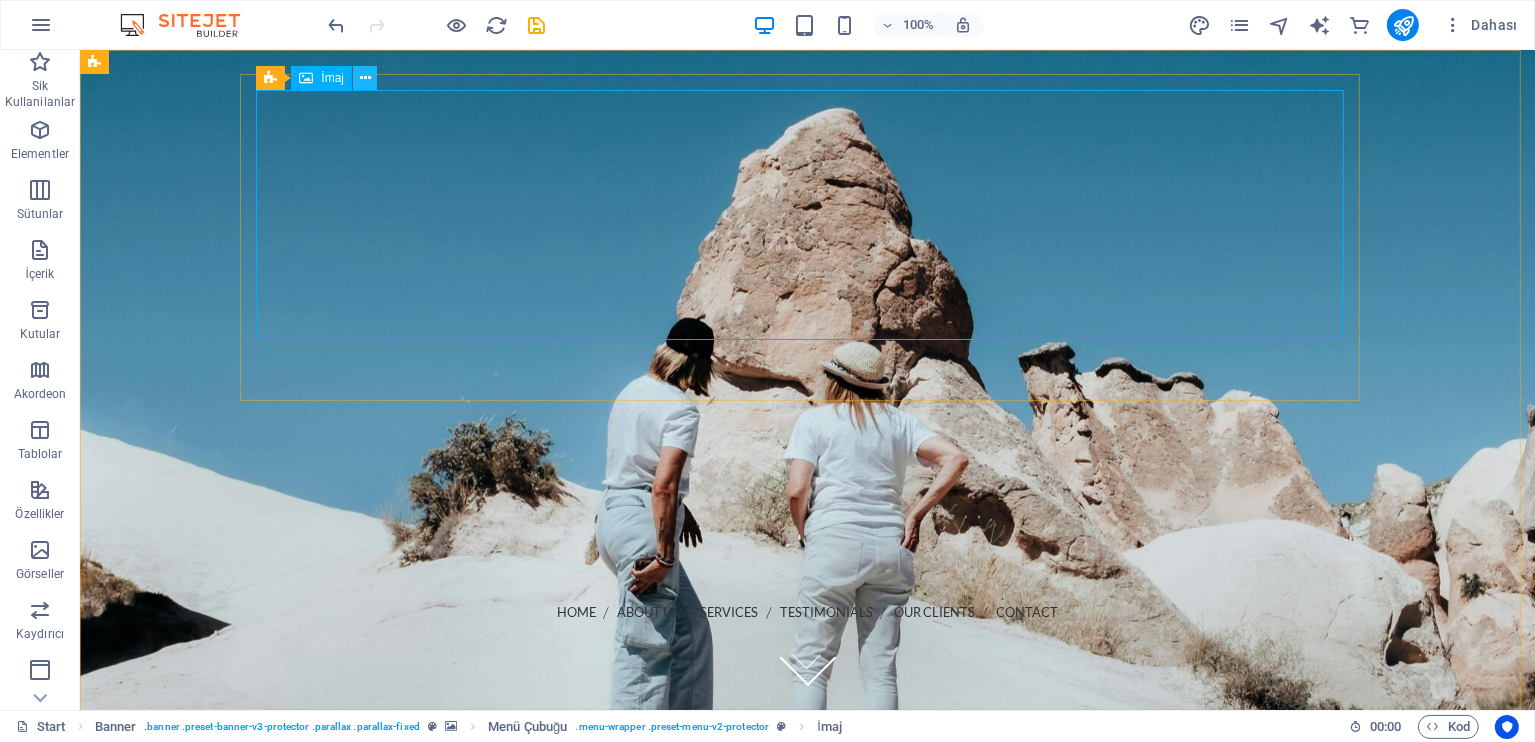 click at bounding box center [365, 78] 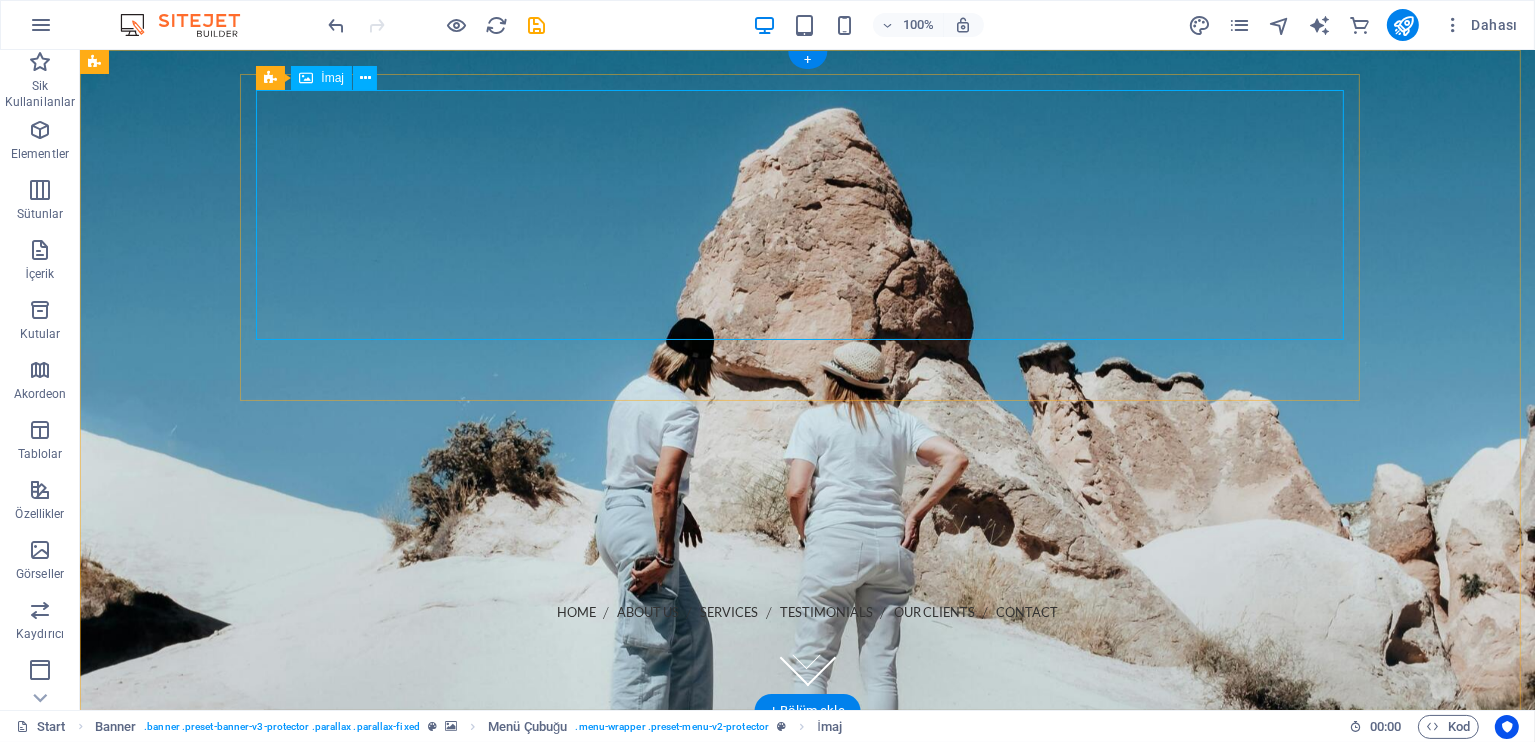 click at bounding box center [807, 340] 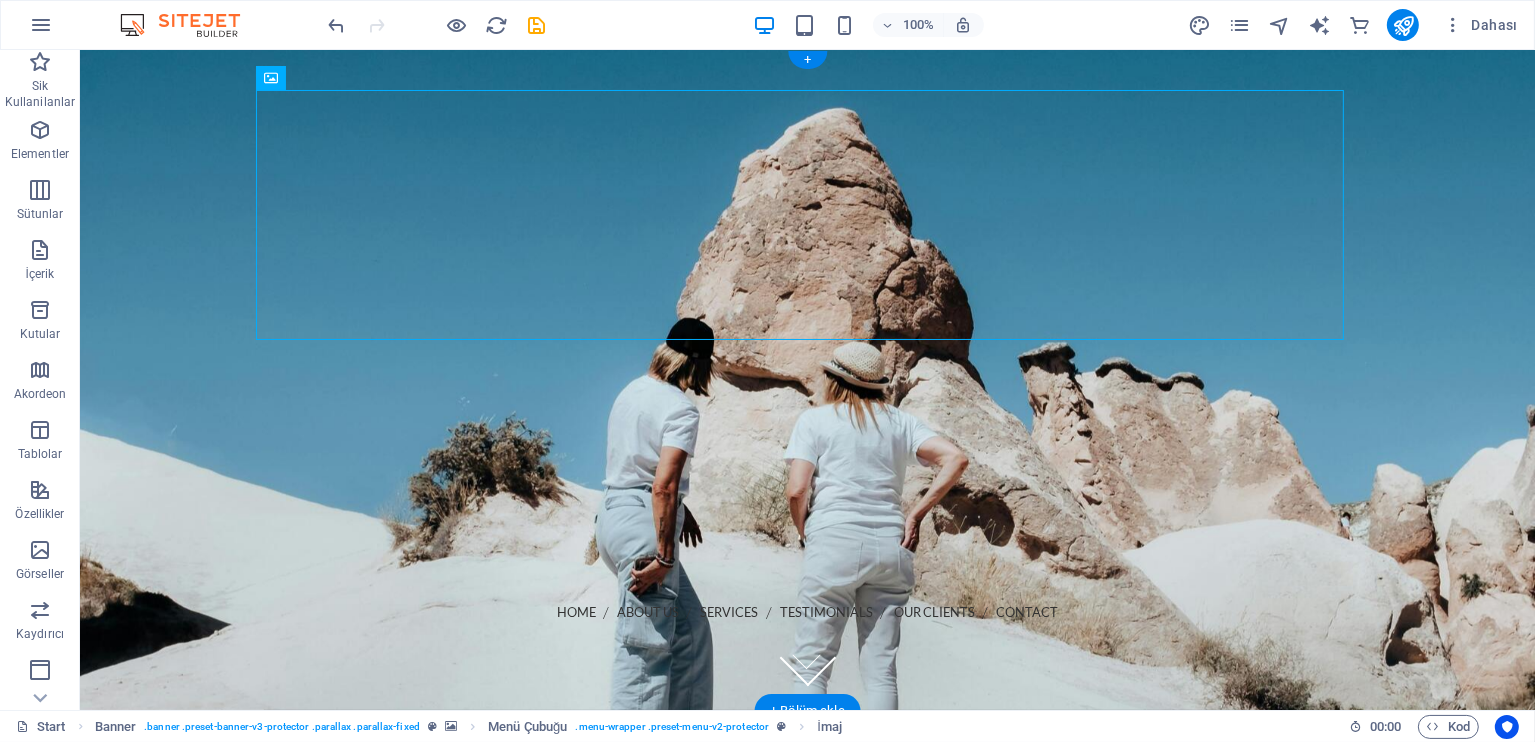 click at bounding box center (806, 380) 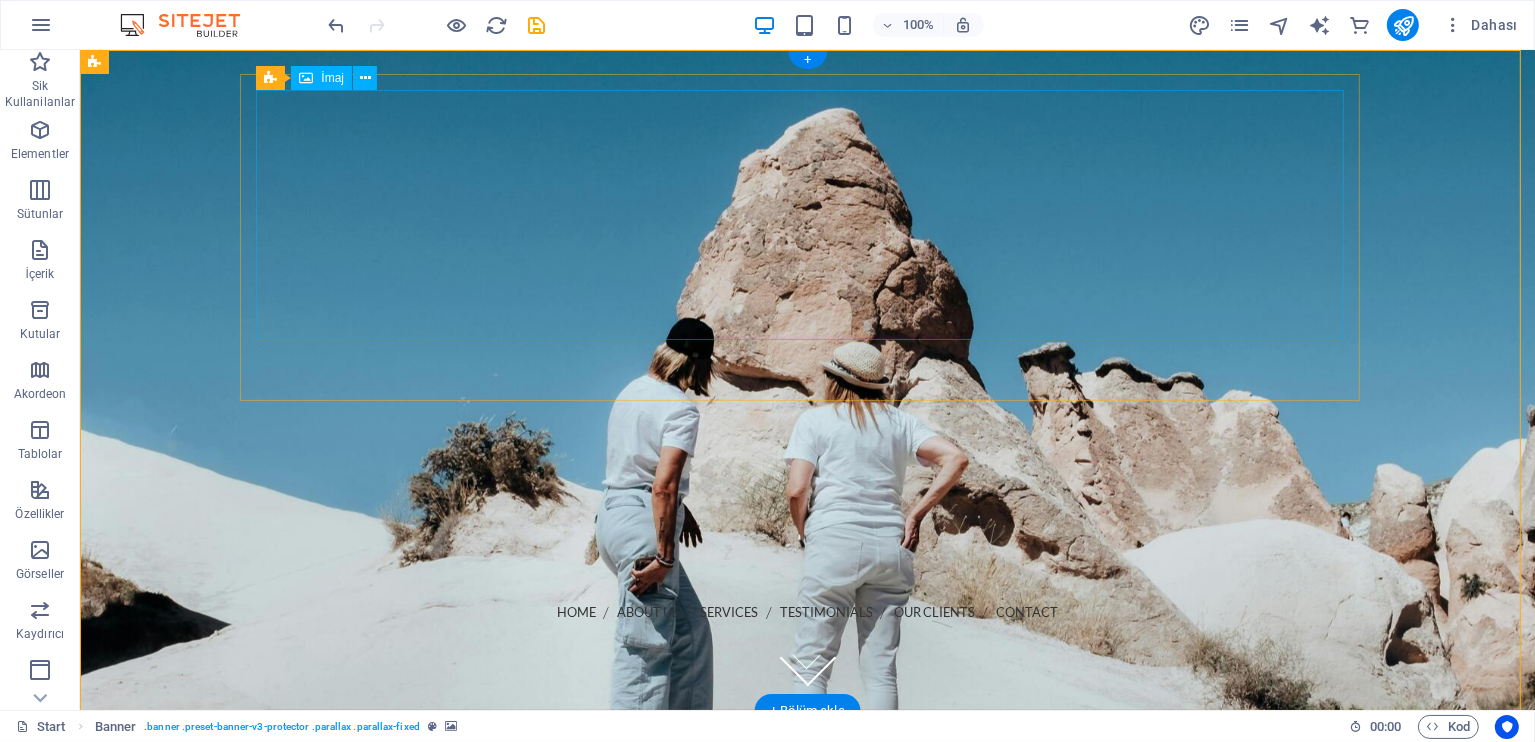 click at bounding box center [807, 340] 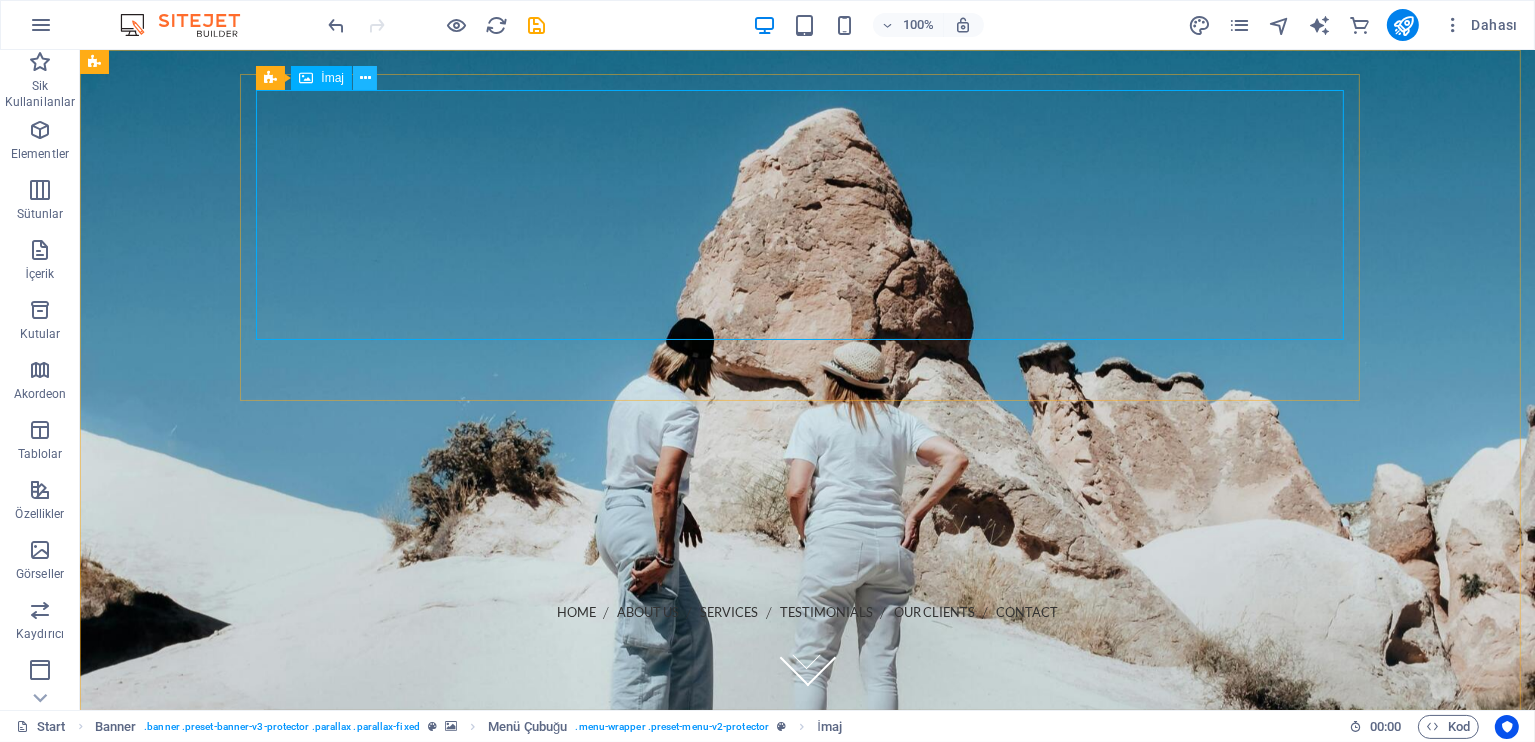 click at bounding box center [365, 78] 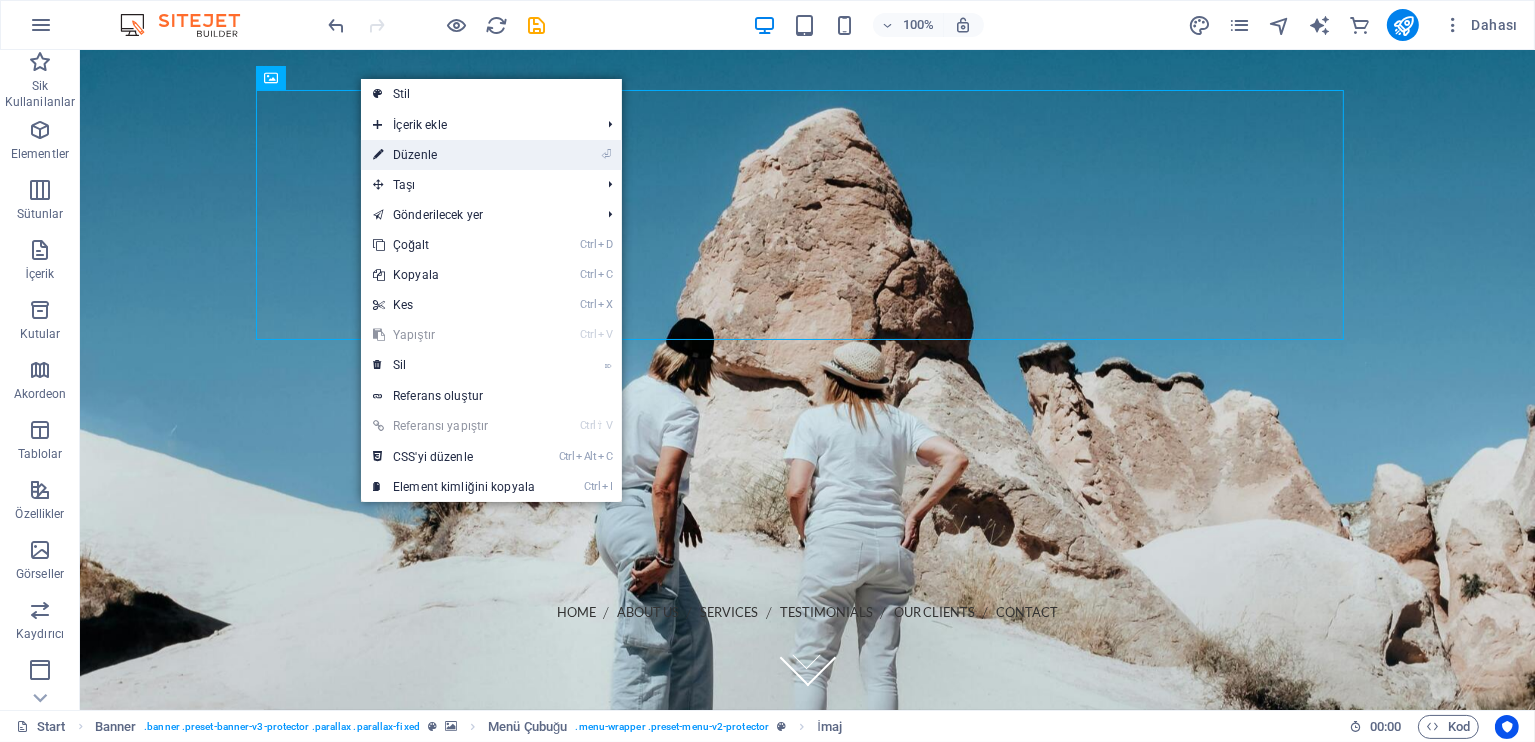 click on "⏎  Düzenle" at bounding box center (454, 155) 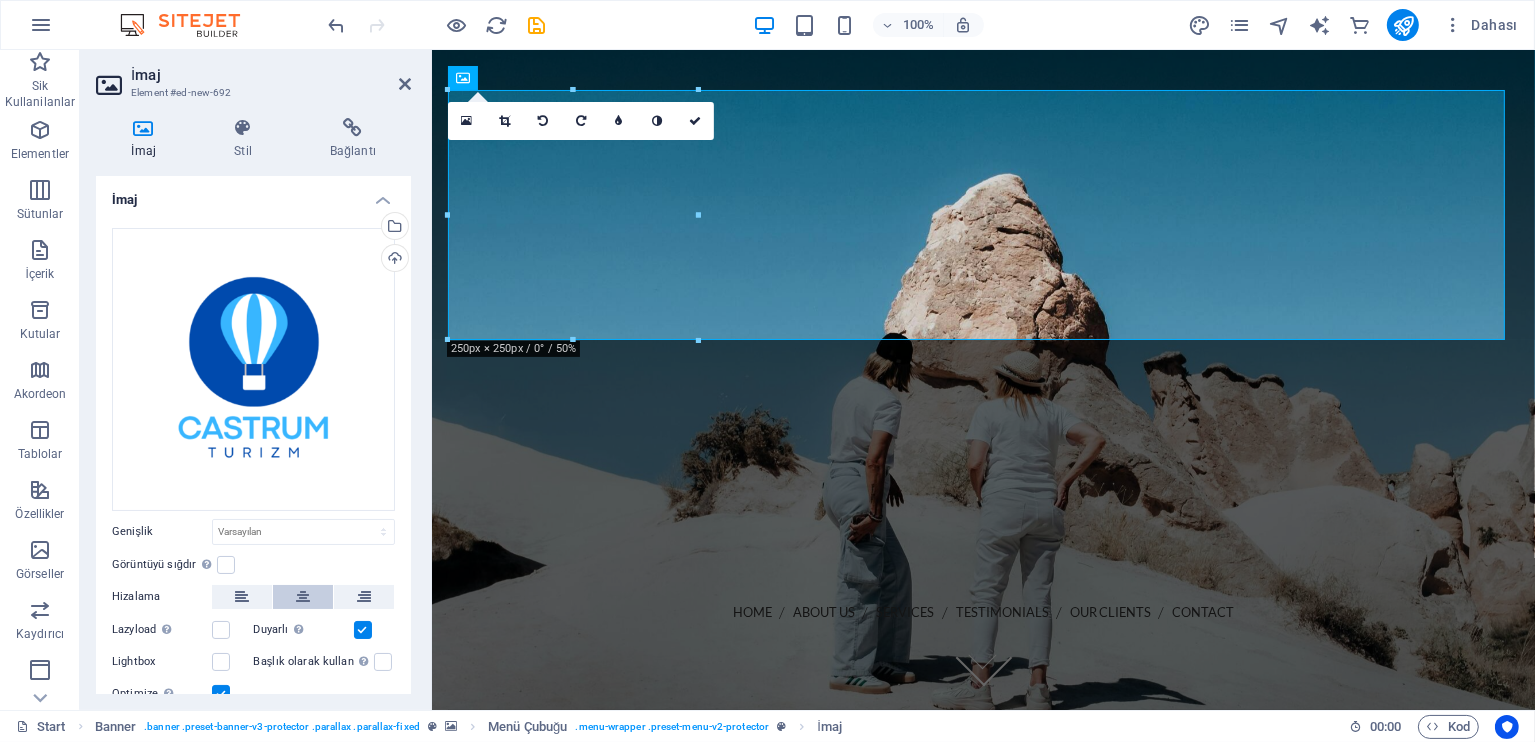 click at bounding box center [303, 597] 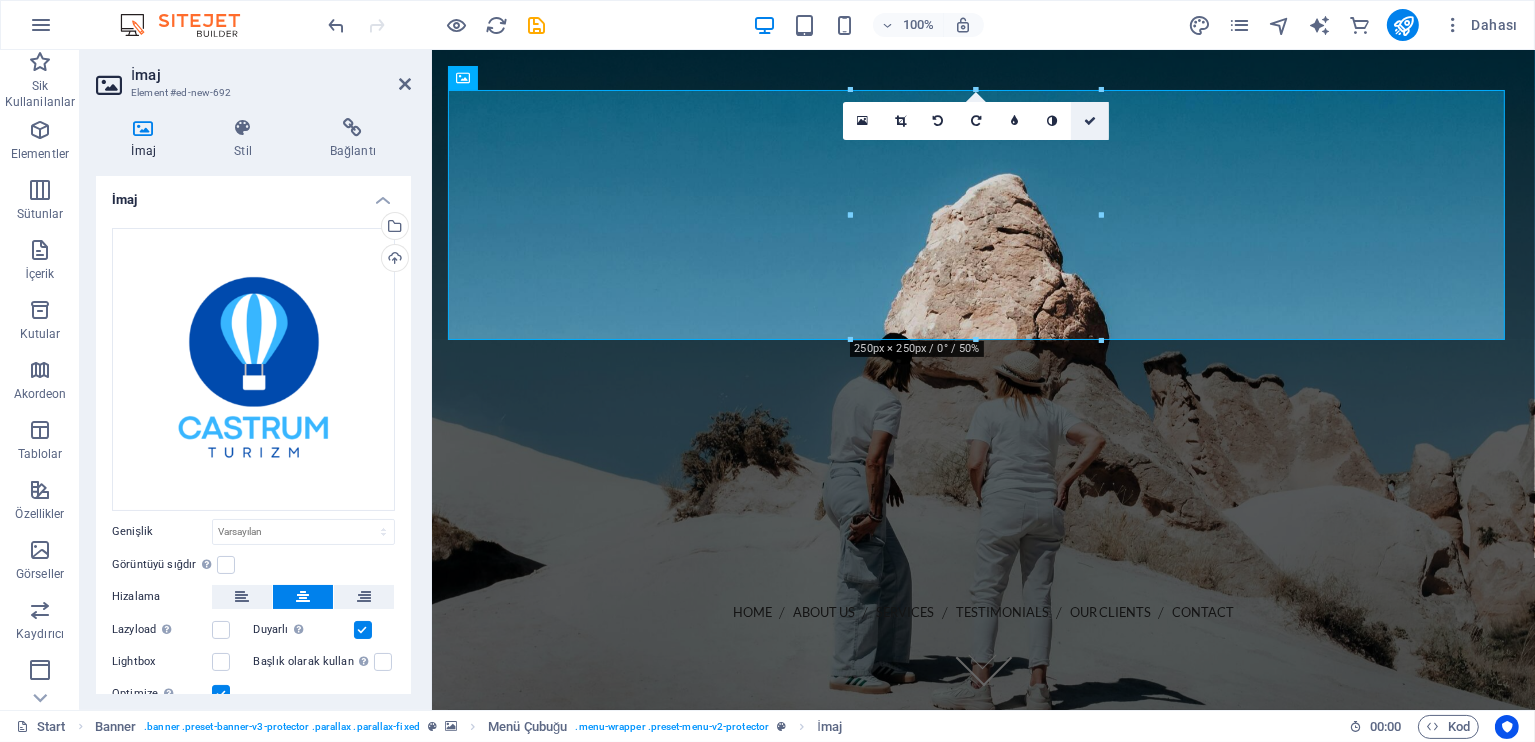 click at bounding box center (1090, 121) 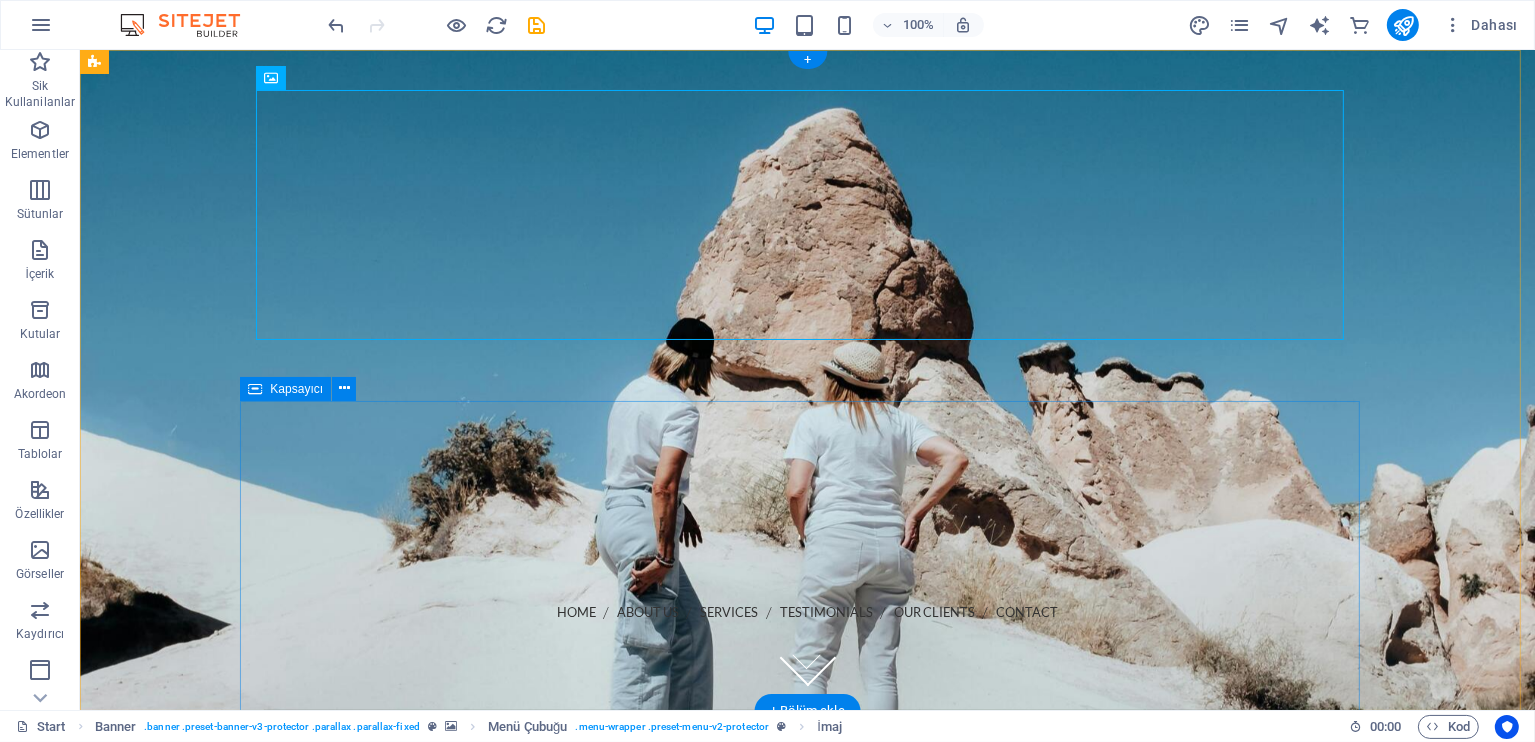 click at bounding box center [807, 869] 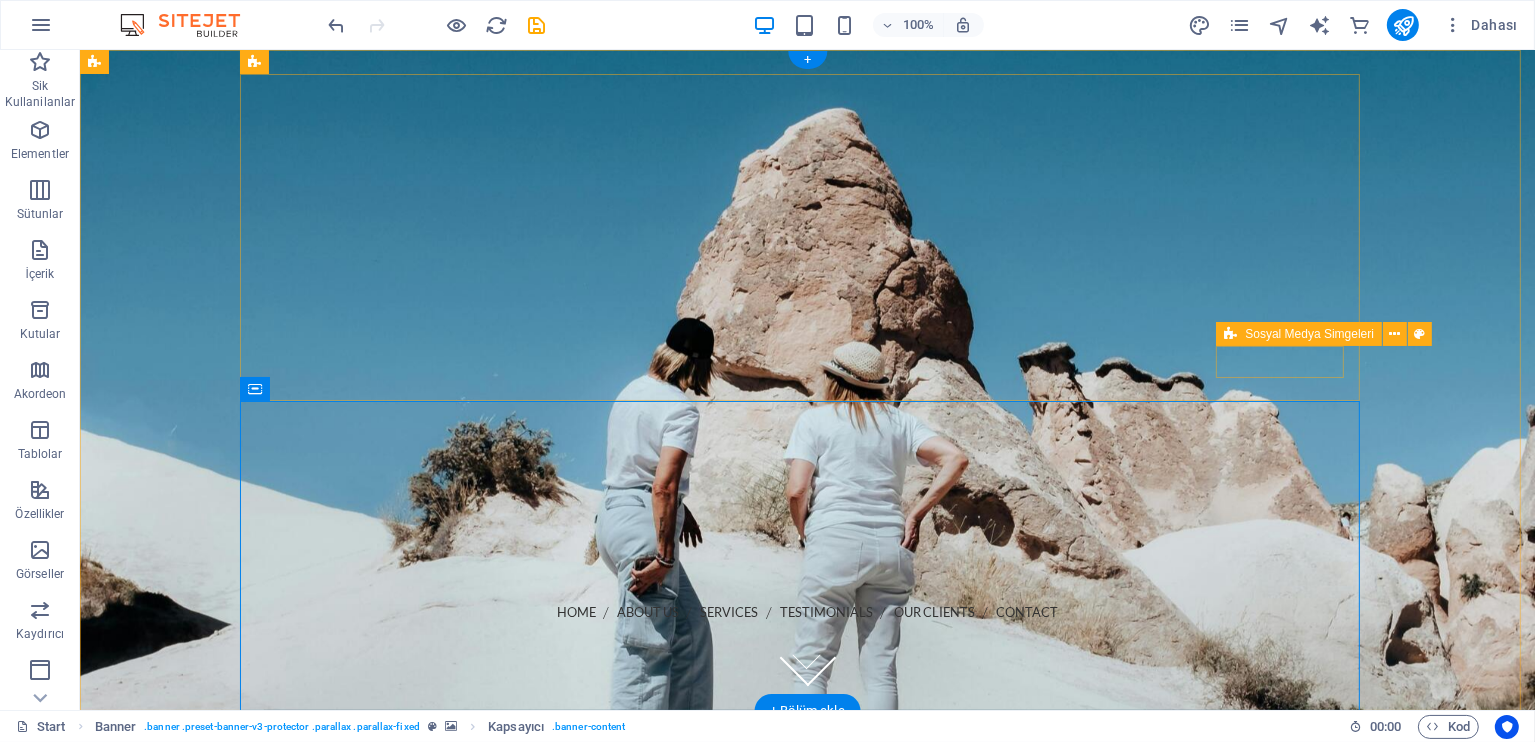 click at bounding box center [807, 717] 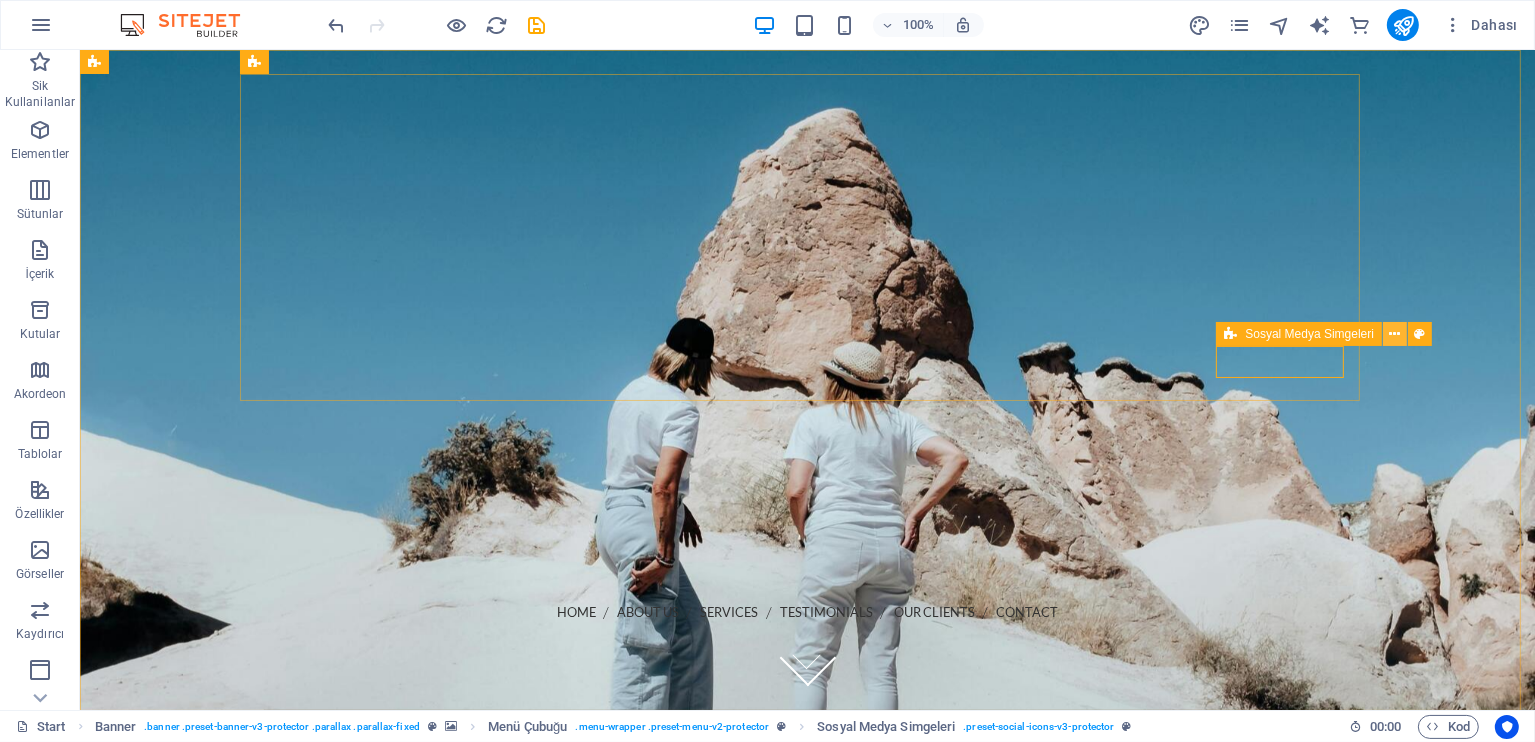 click at bounding box center [1395, 334] 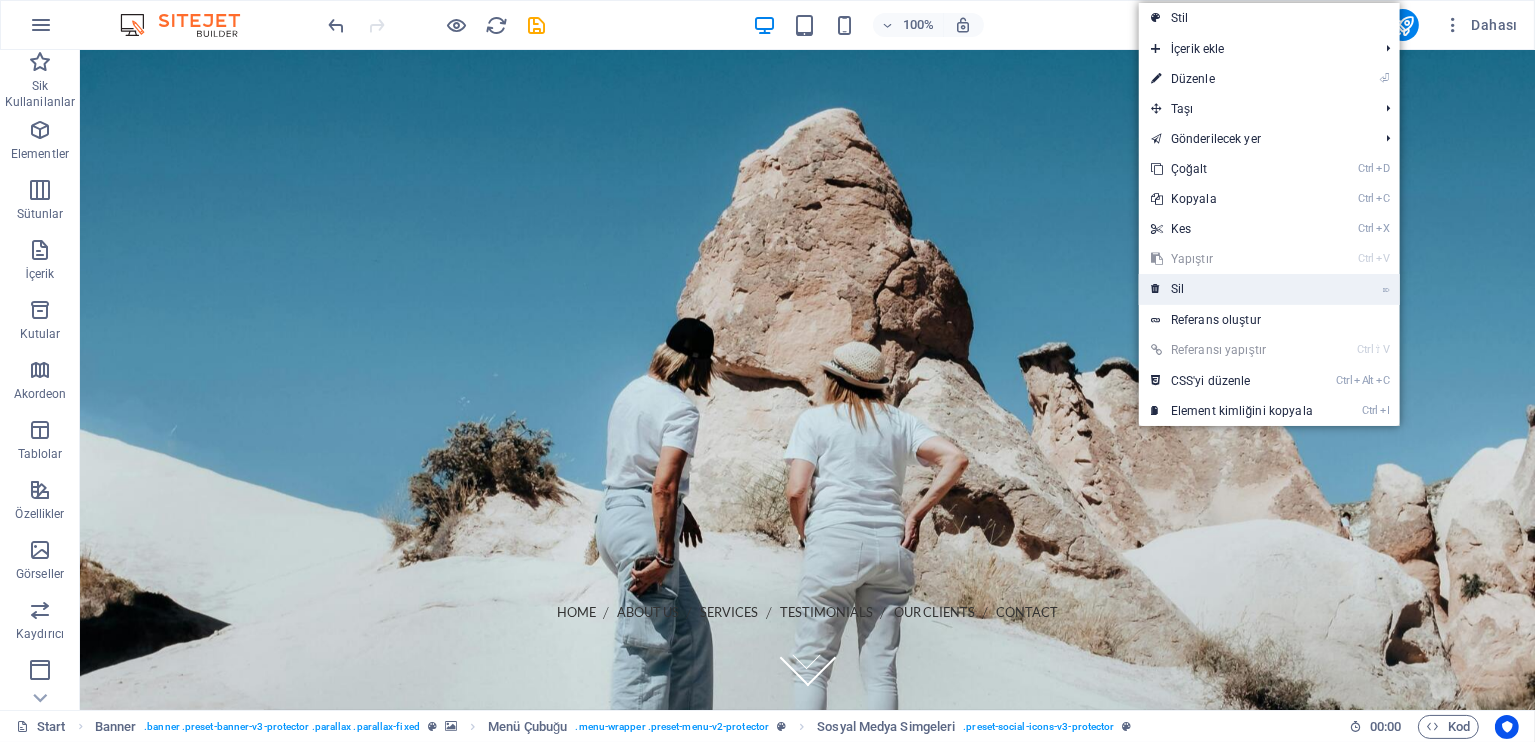 click on "⌦  Sil" at bounding box center [1232, 289] 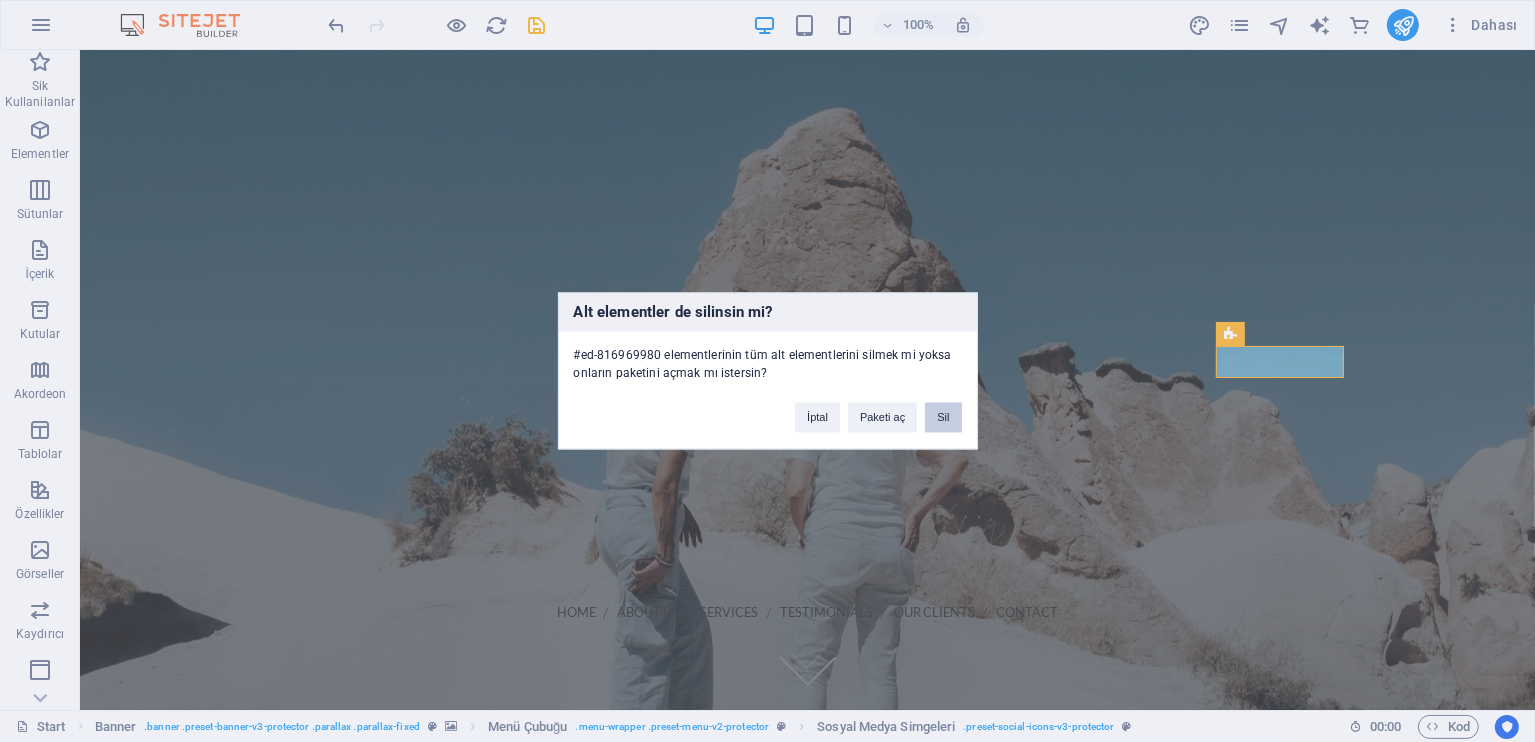click on "Sil" at bounding box center (943, 418) 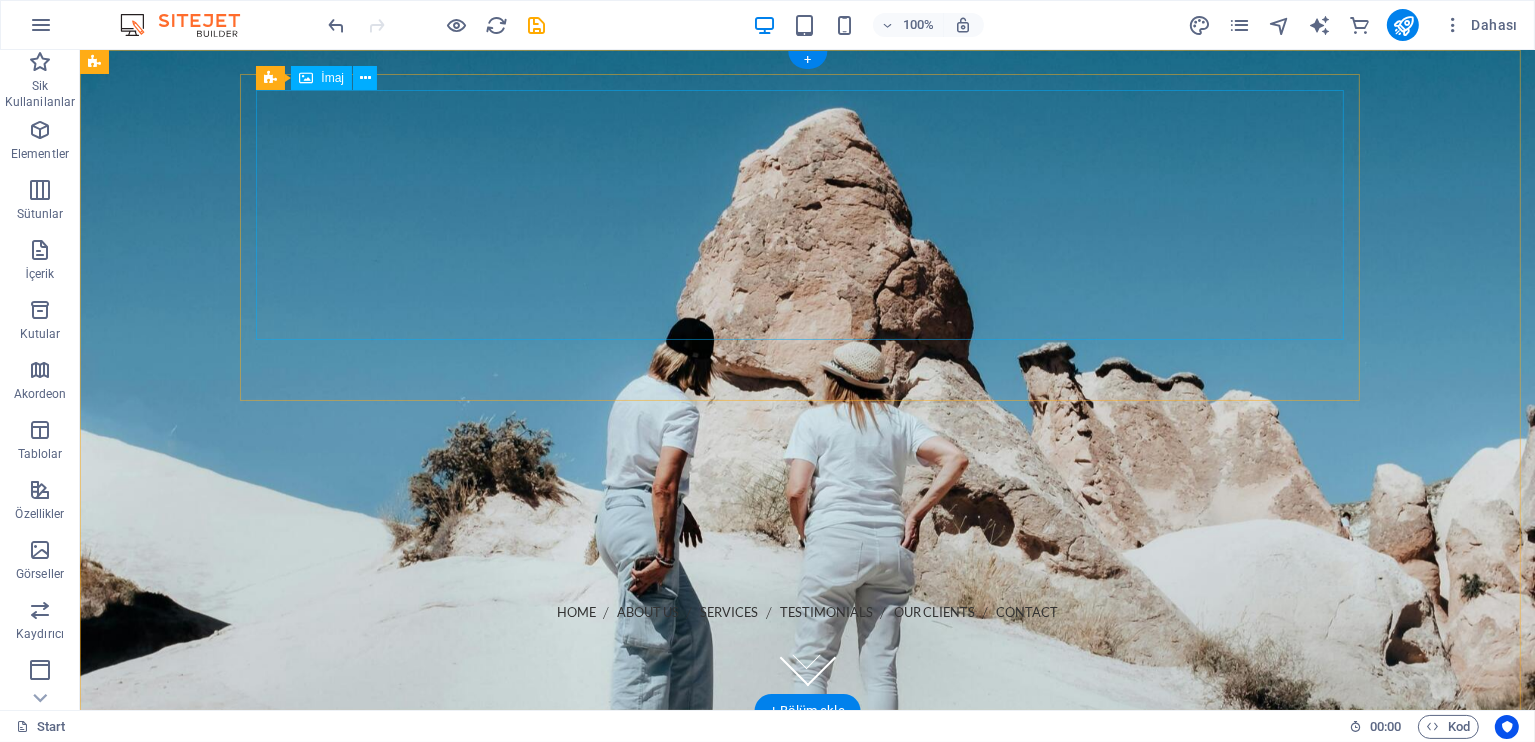 click at bounding box center (807, 340) 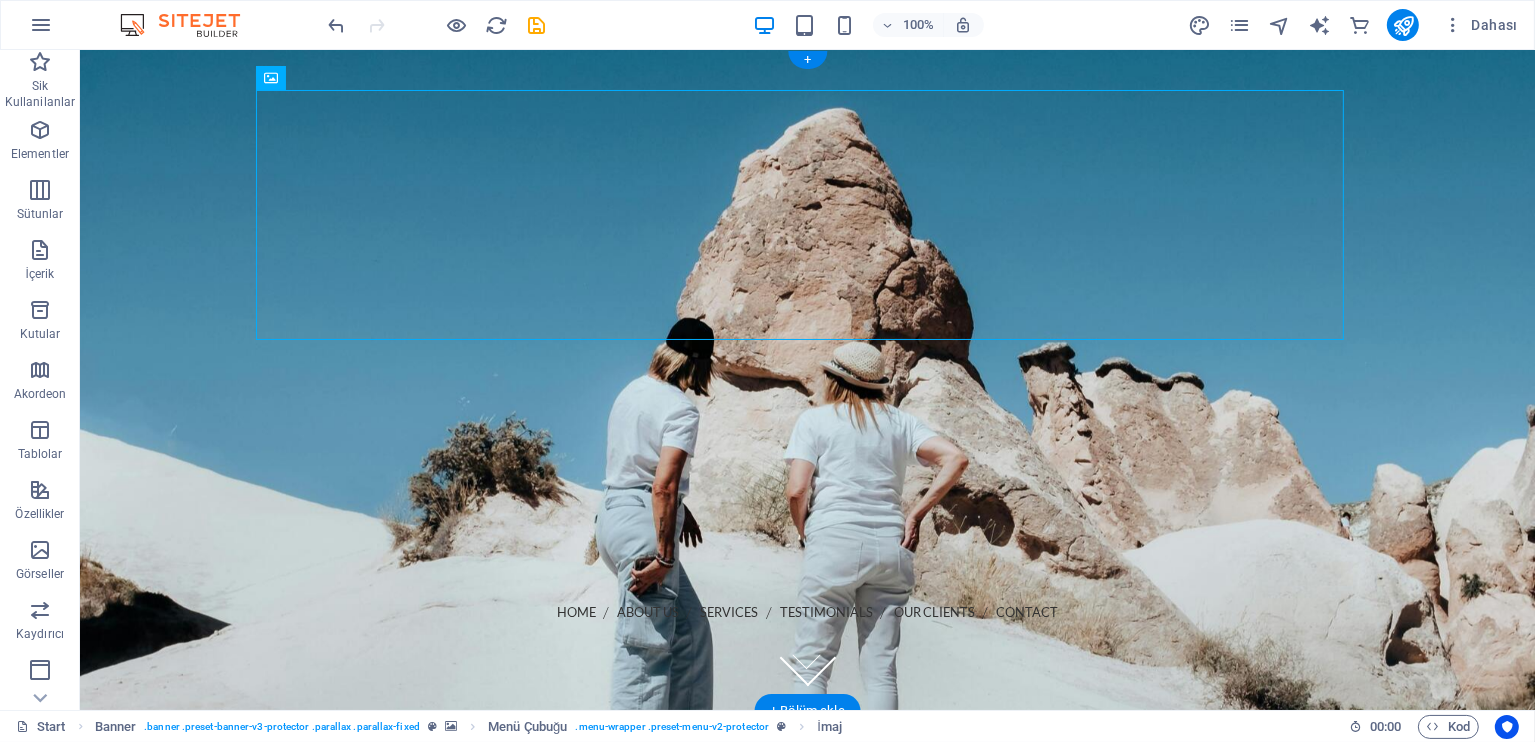 click at bounding box center [806, 380] 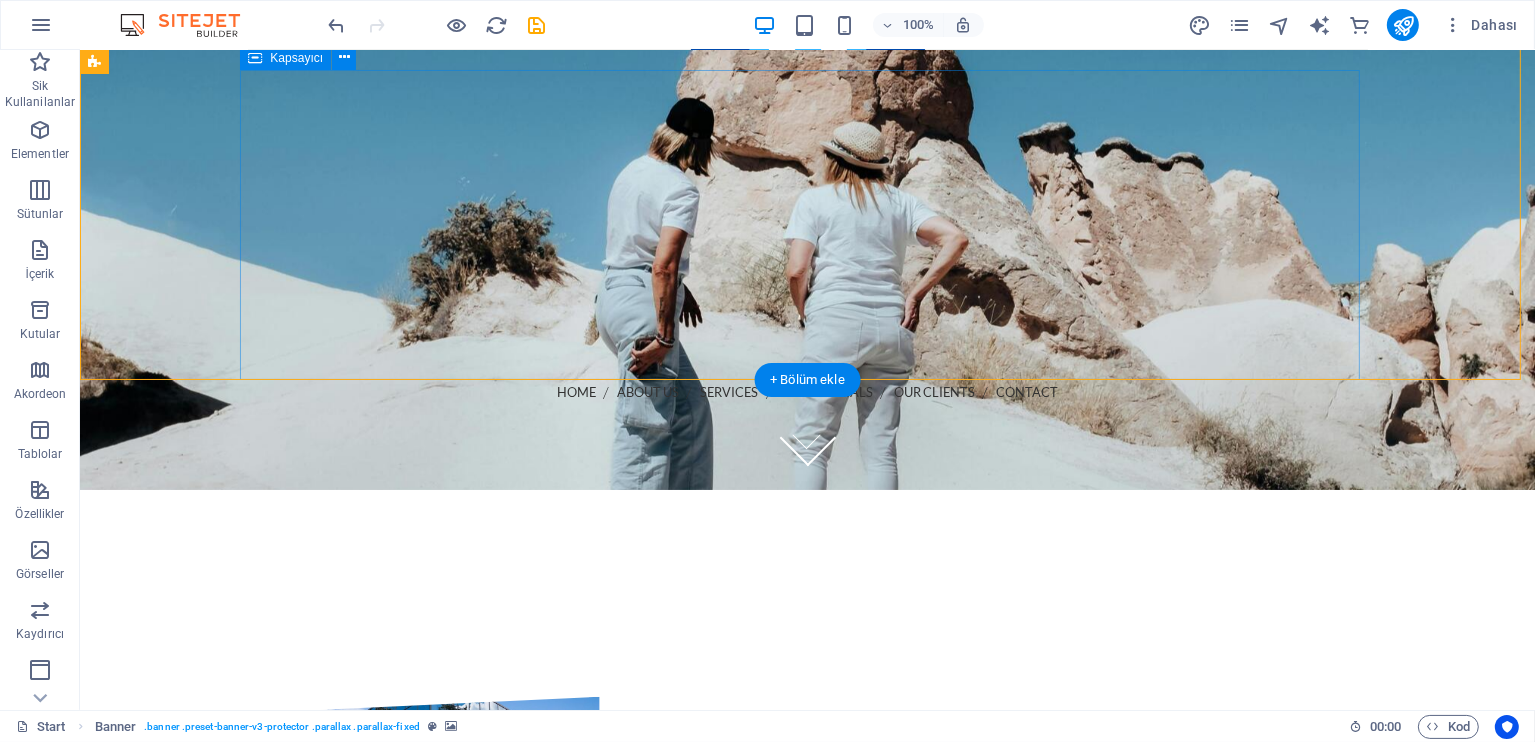scroll, scrollTop: 0, scrollLeft: 0, axis: both 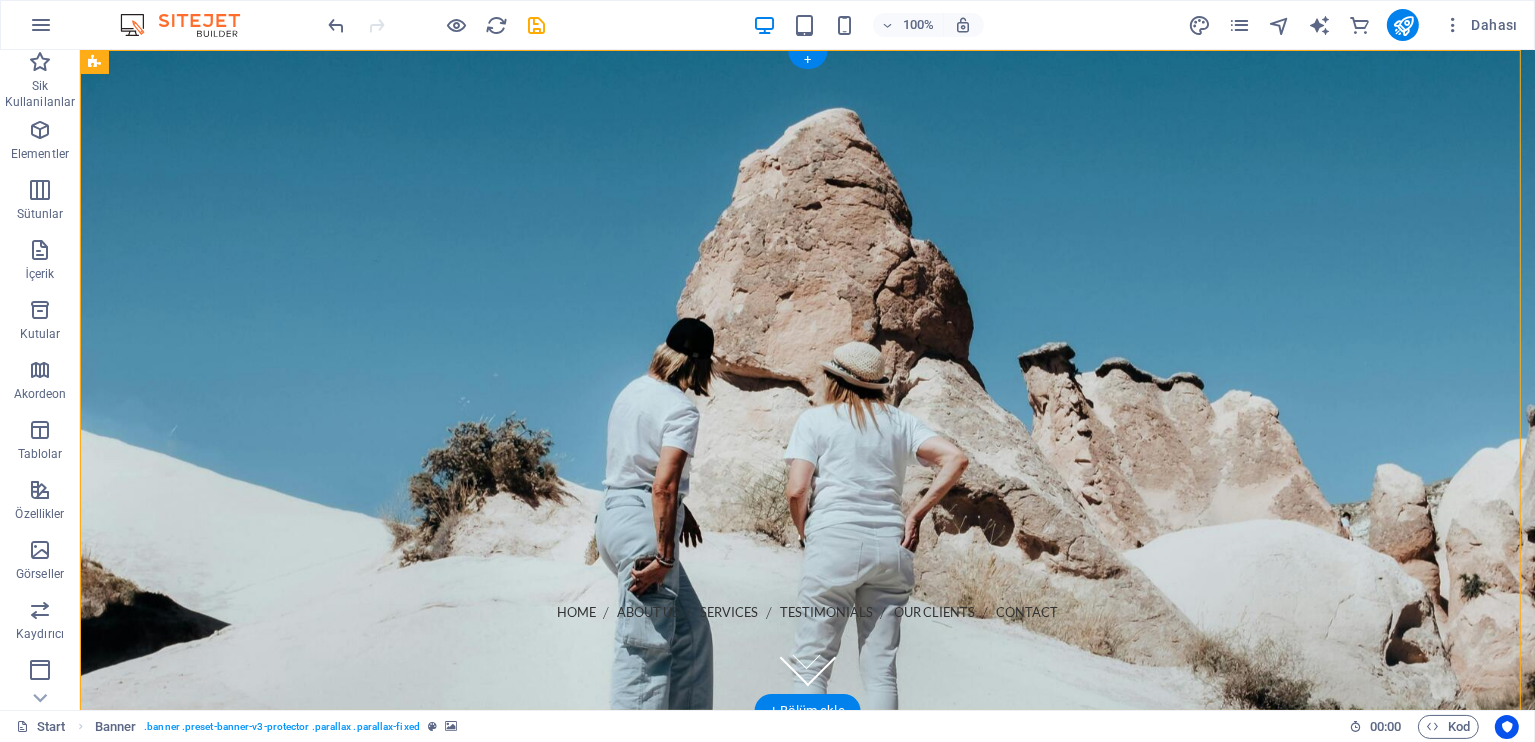 click at bounding box center [806, 380] 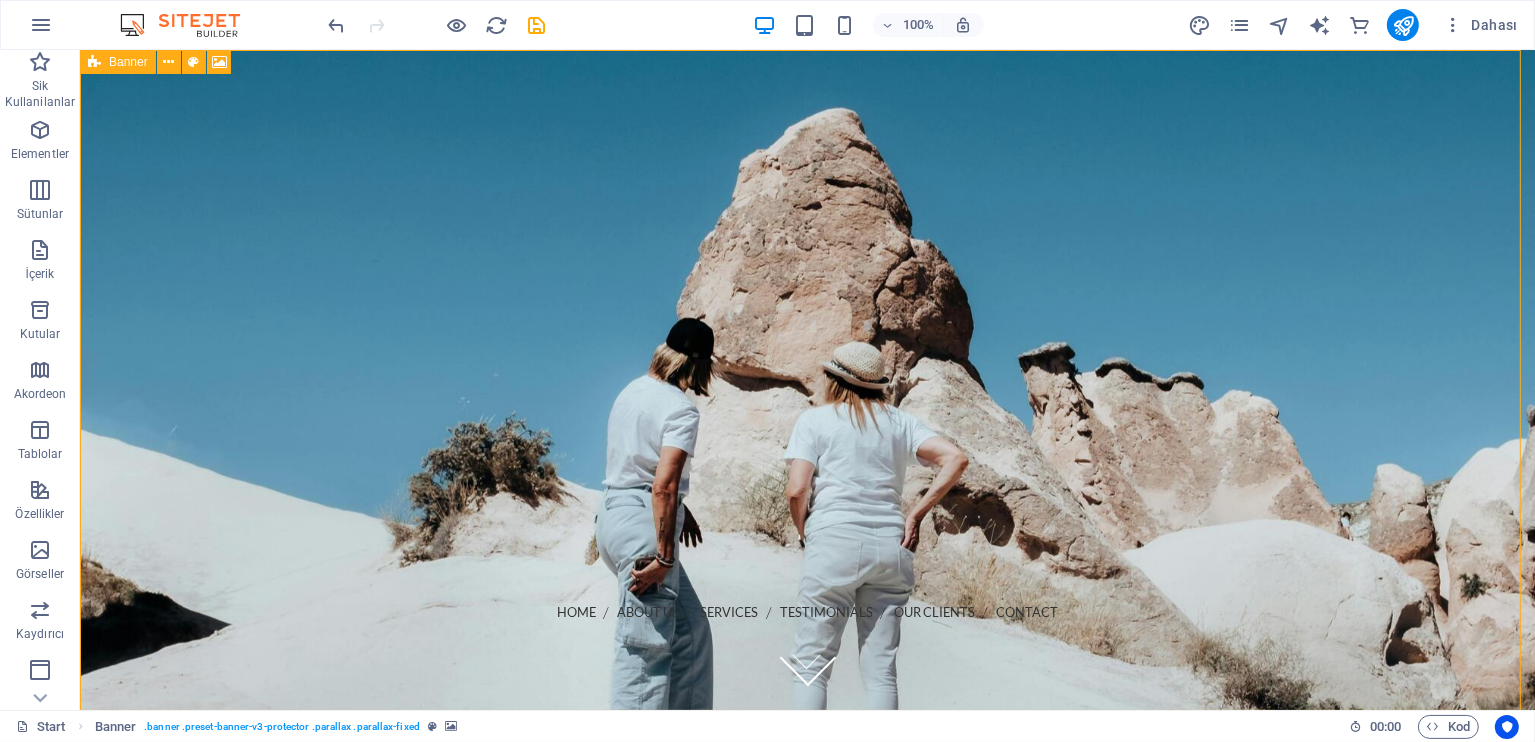 drag, startPoint x: 127, startPoint y: 66, endPoint x: 148, endPoint y: 66, distance: 21 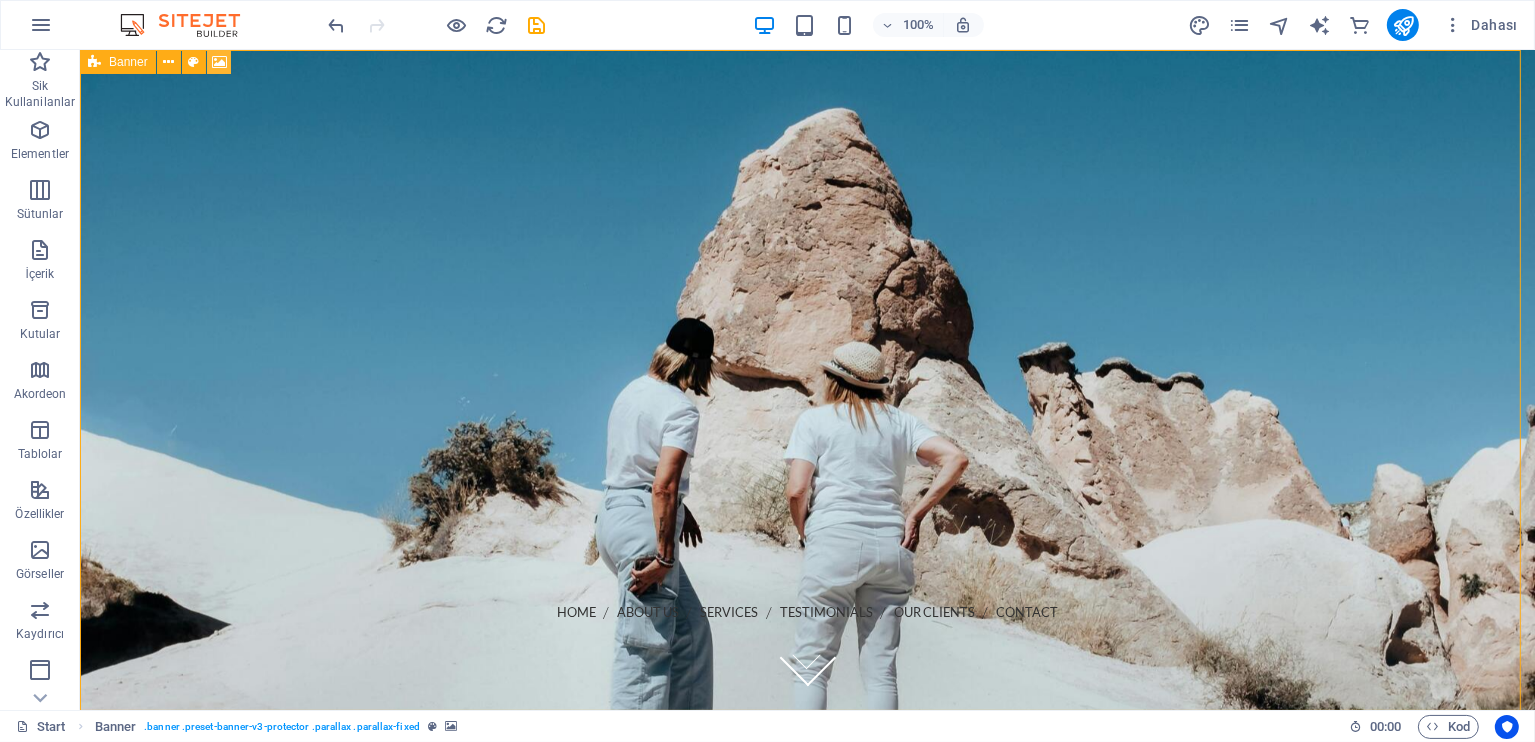 click at bounding box center [219, 62] 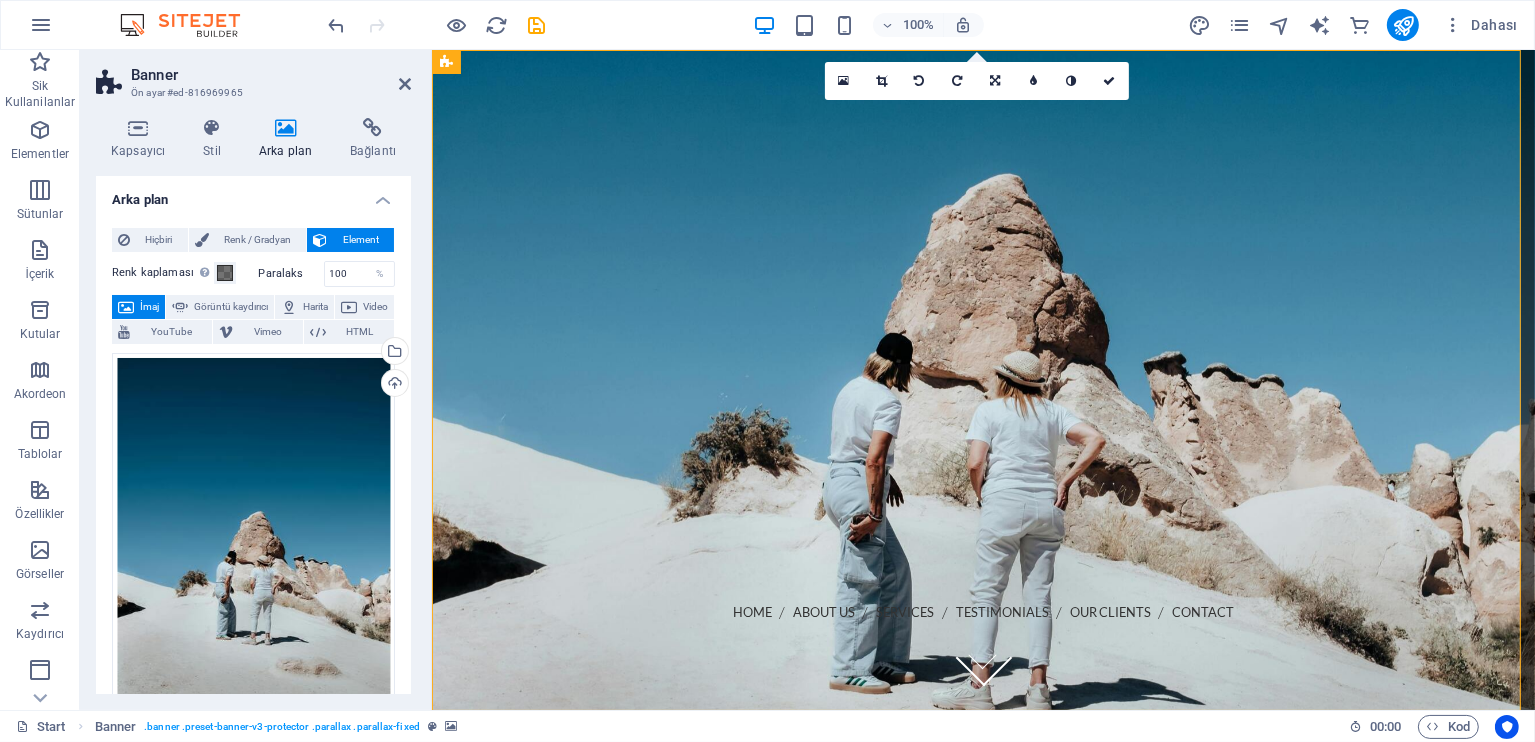 click at bounding box center [285, 128] 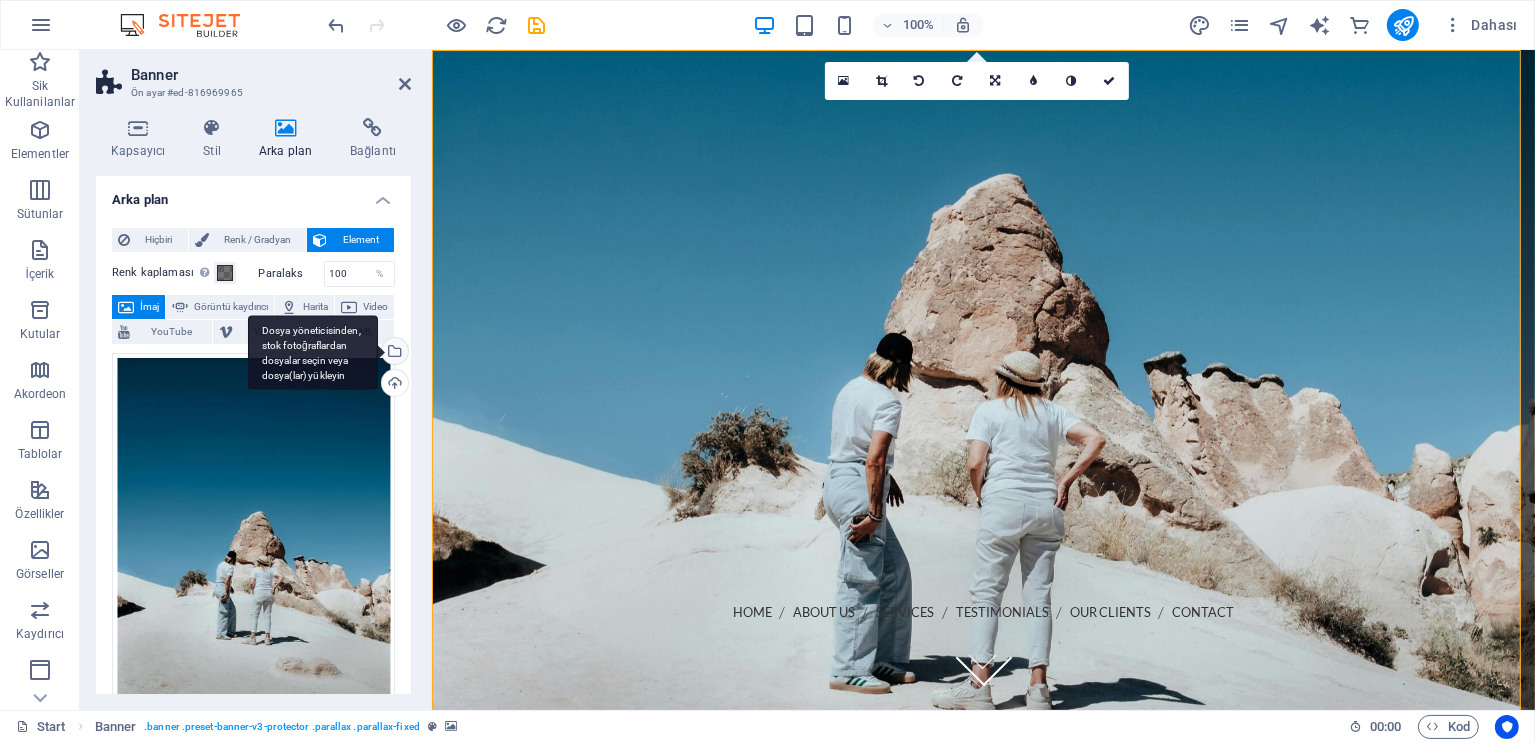 click on "Dosya yöneticisinden, stok fotoğraflardan dosyalar seçin veya dosya(lar) yükleyin" at bounding box center (393, 353) 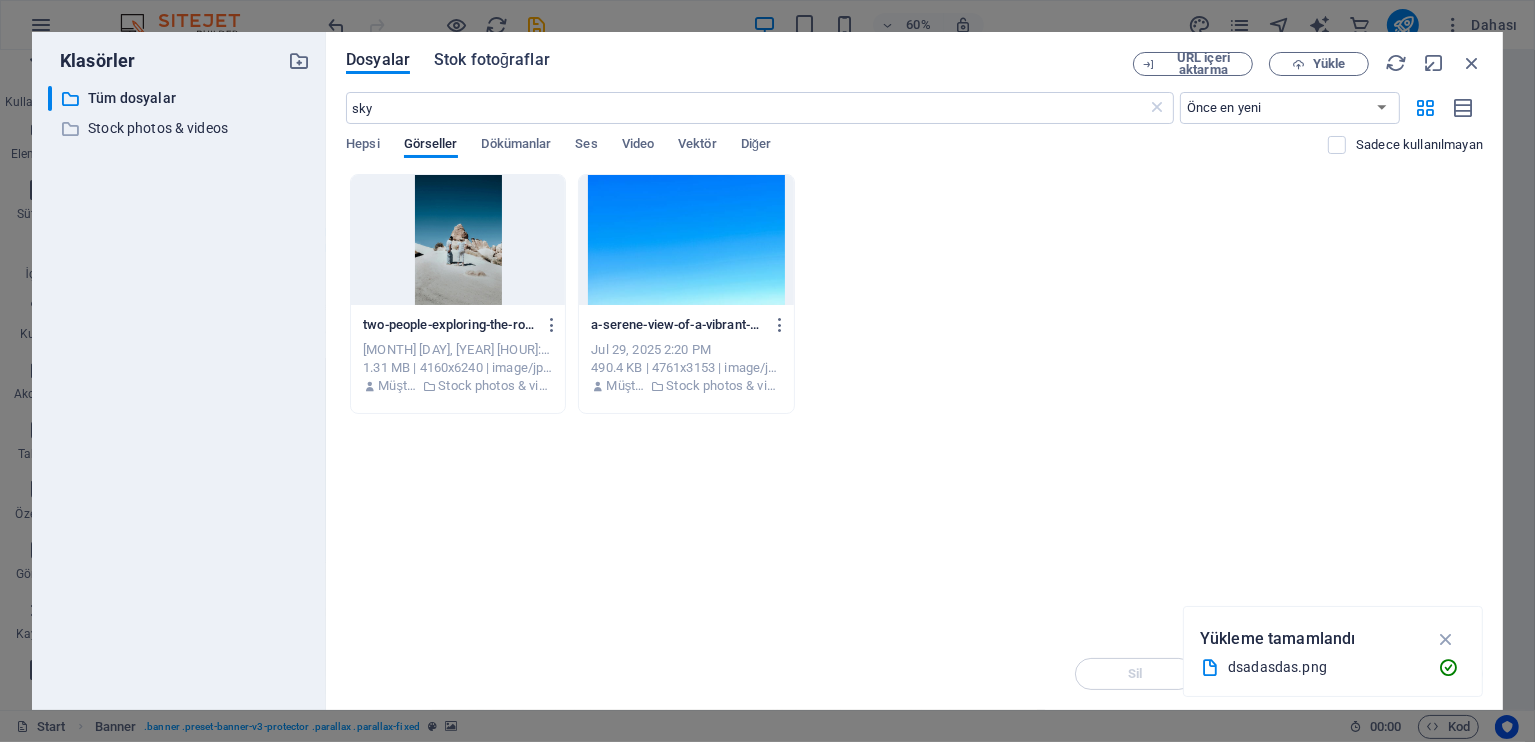 click on "Stok fotoğraflar" at bounding box center [492, 60] 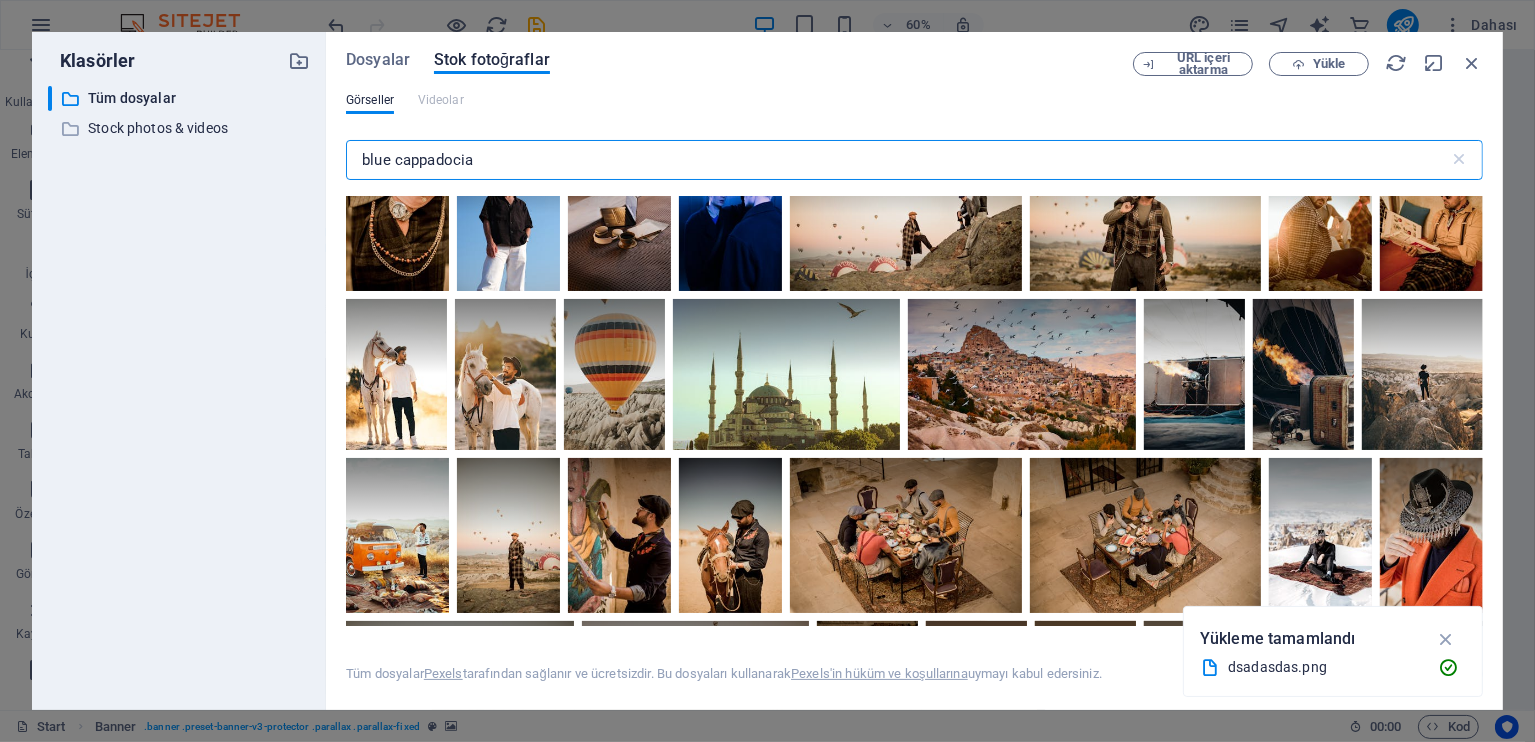 scroll, scrollTop: 1066, scrollLeft: 0, axis: vertical 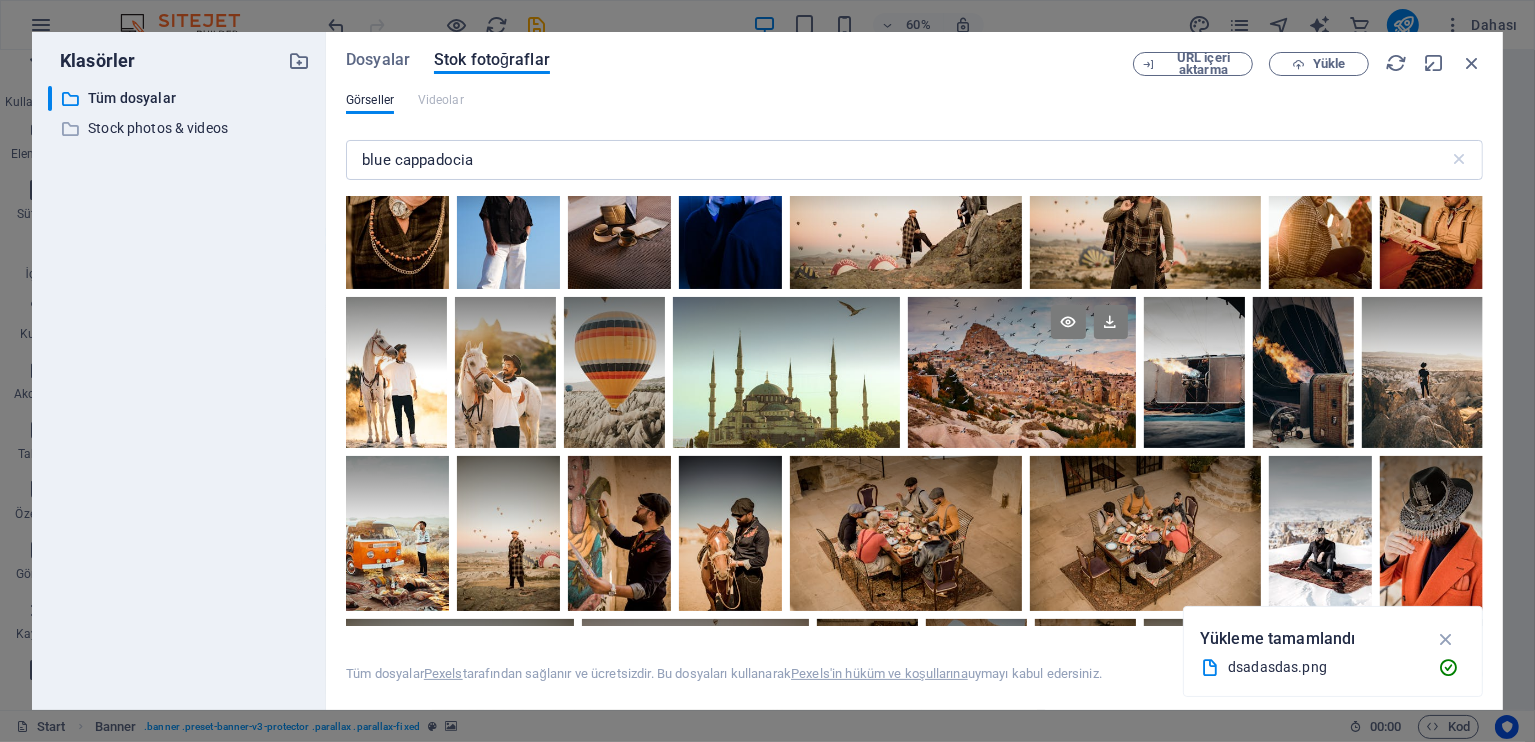 click at bounding box center [1021, 373] 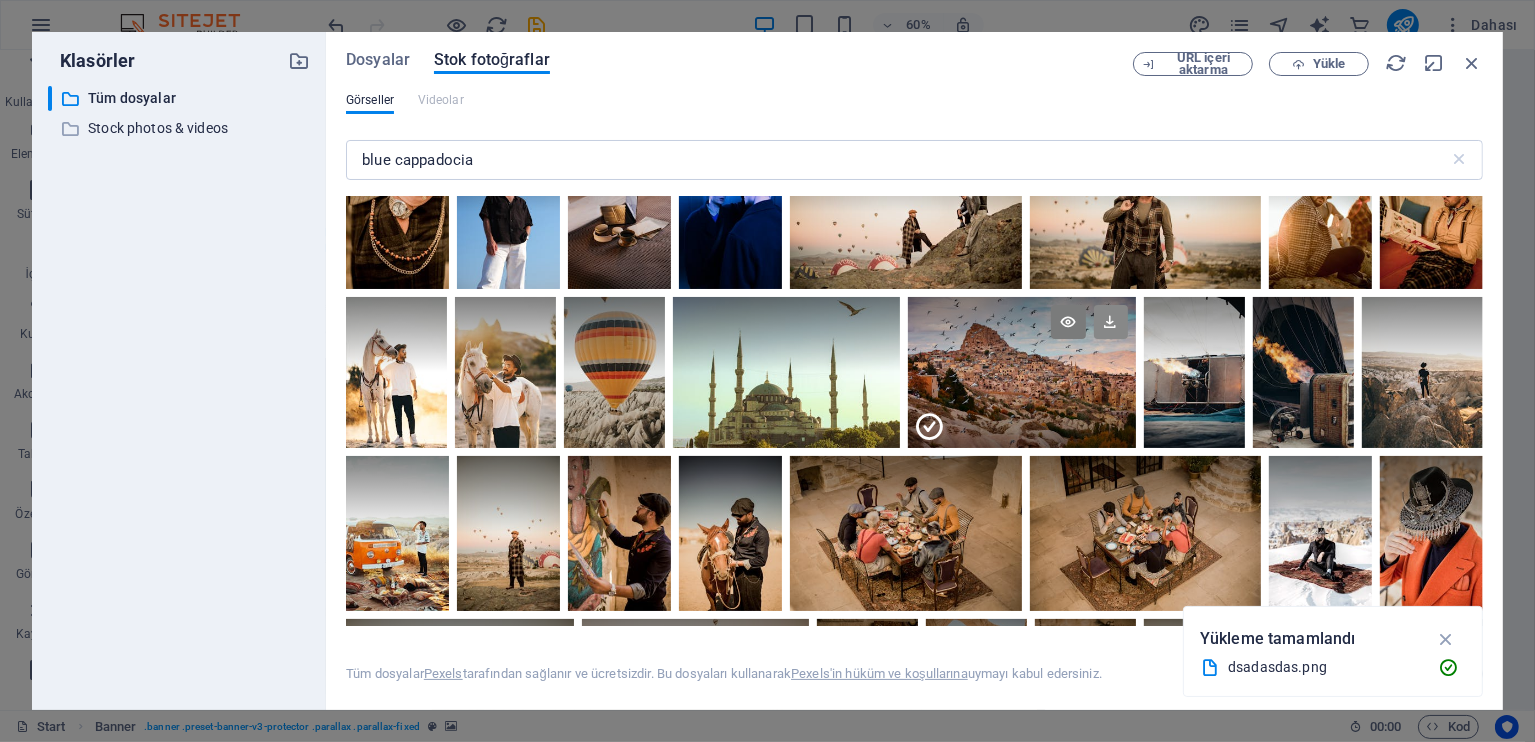 click at bounding box center [1111, 322] 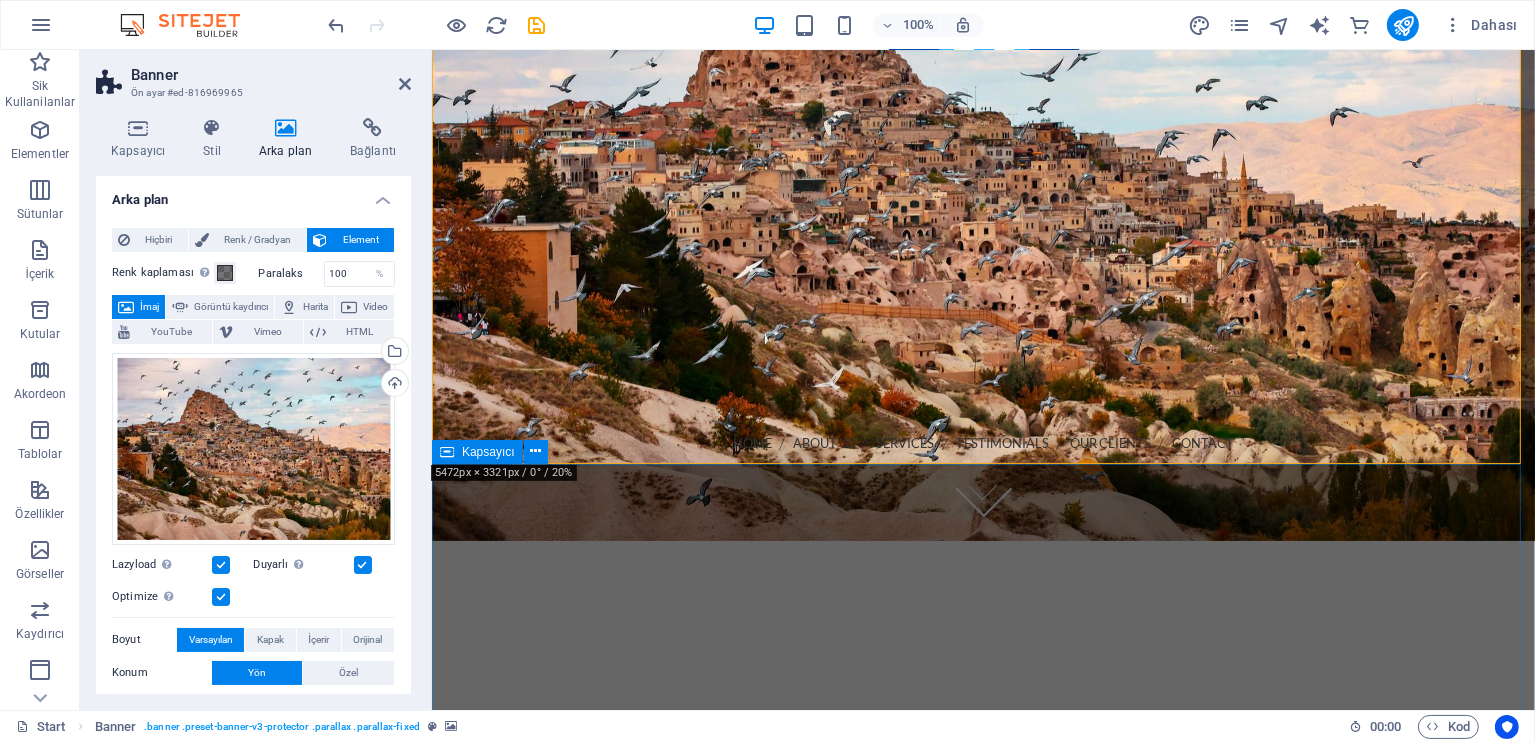 scroll, scrollTop: 0, scrollLeft: 0, axis: both 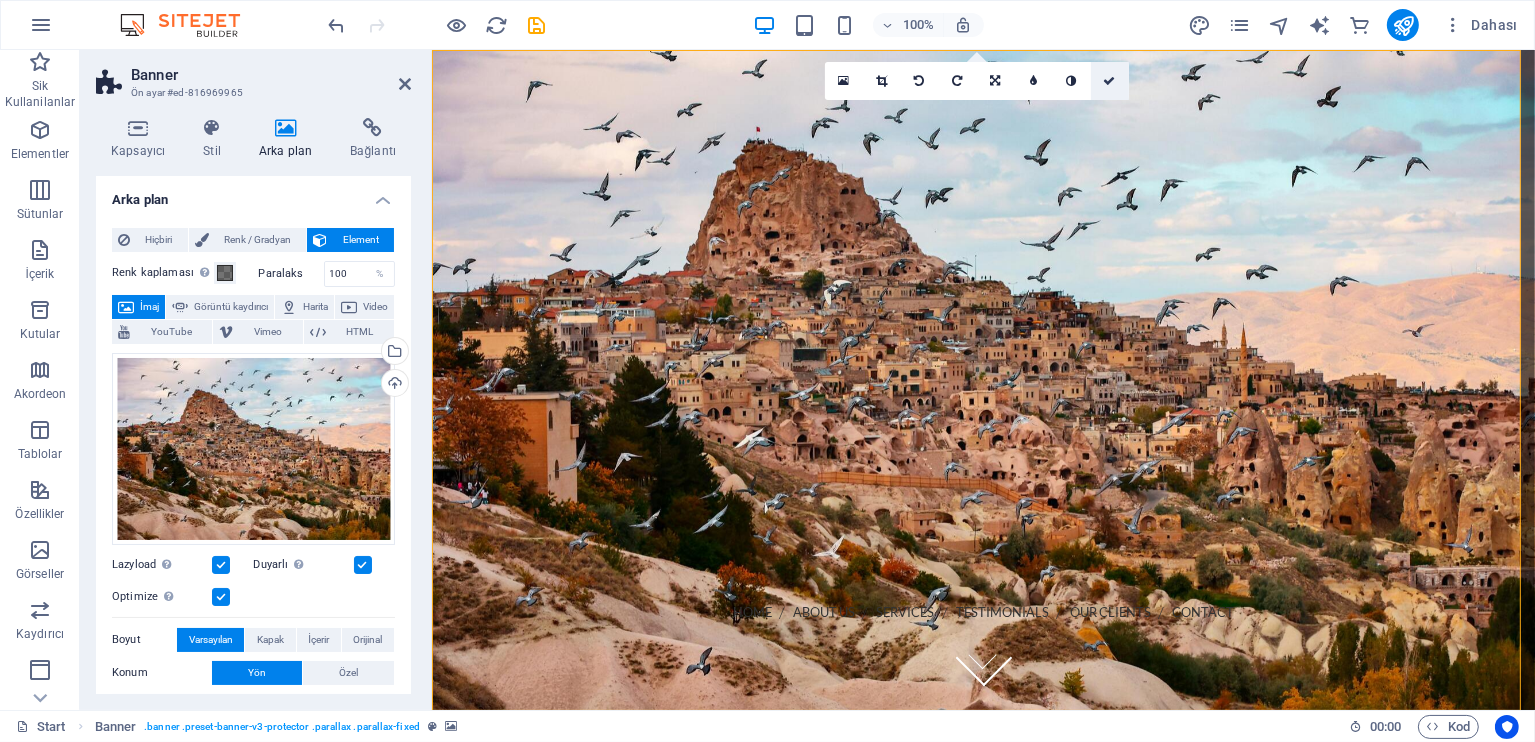 click at bounding box center [1109, 81] 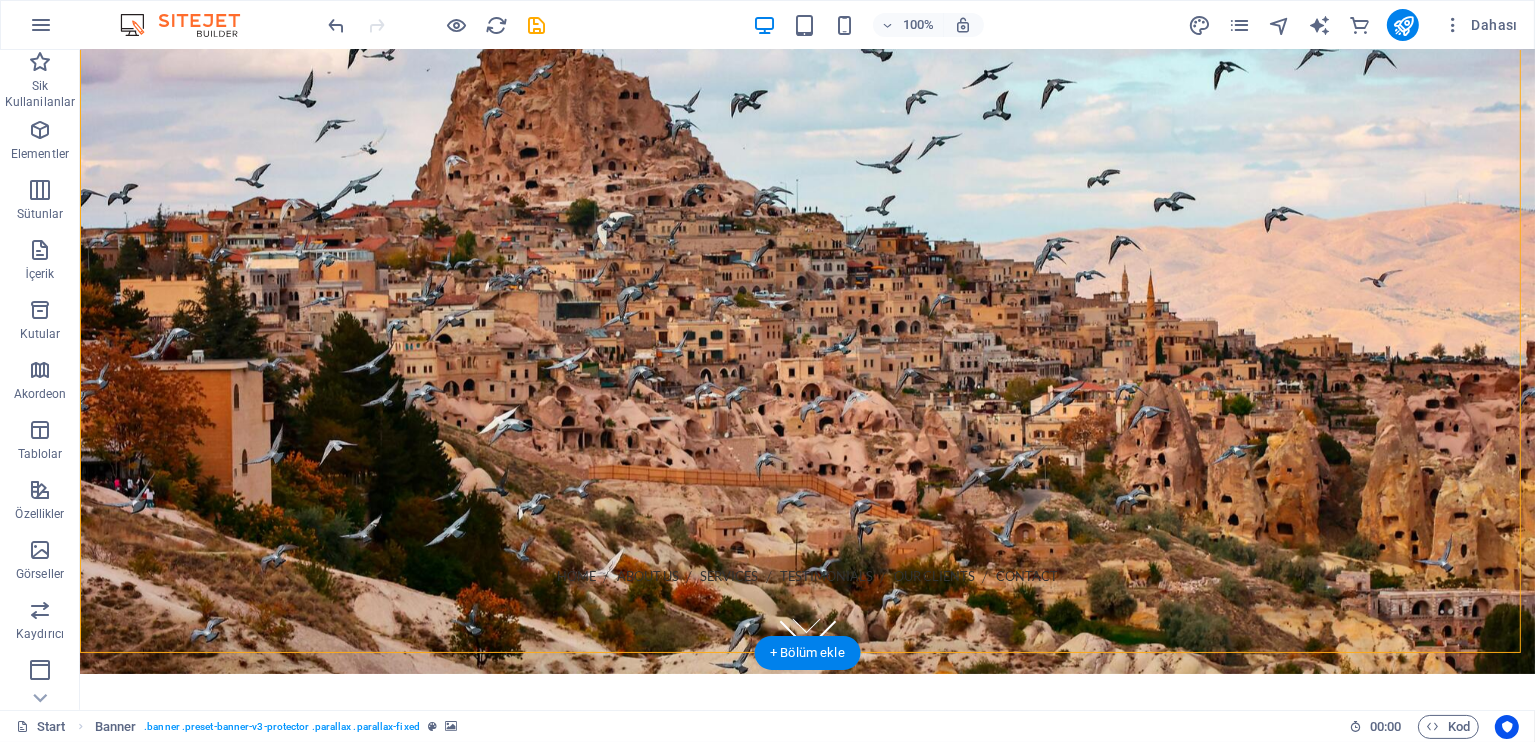 scroll, scrollTop: 0, scrollLeft: 0, axis: both 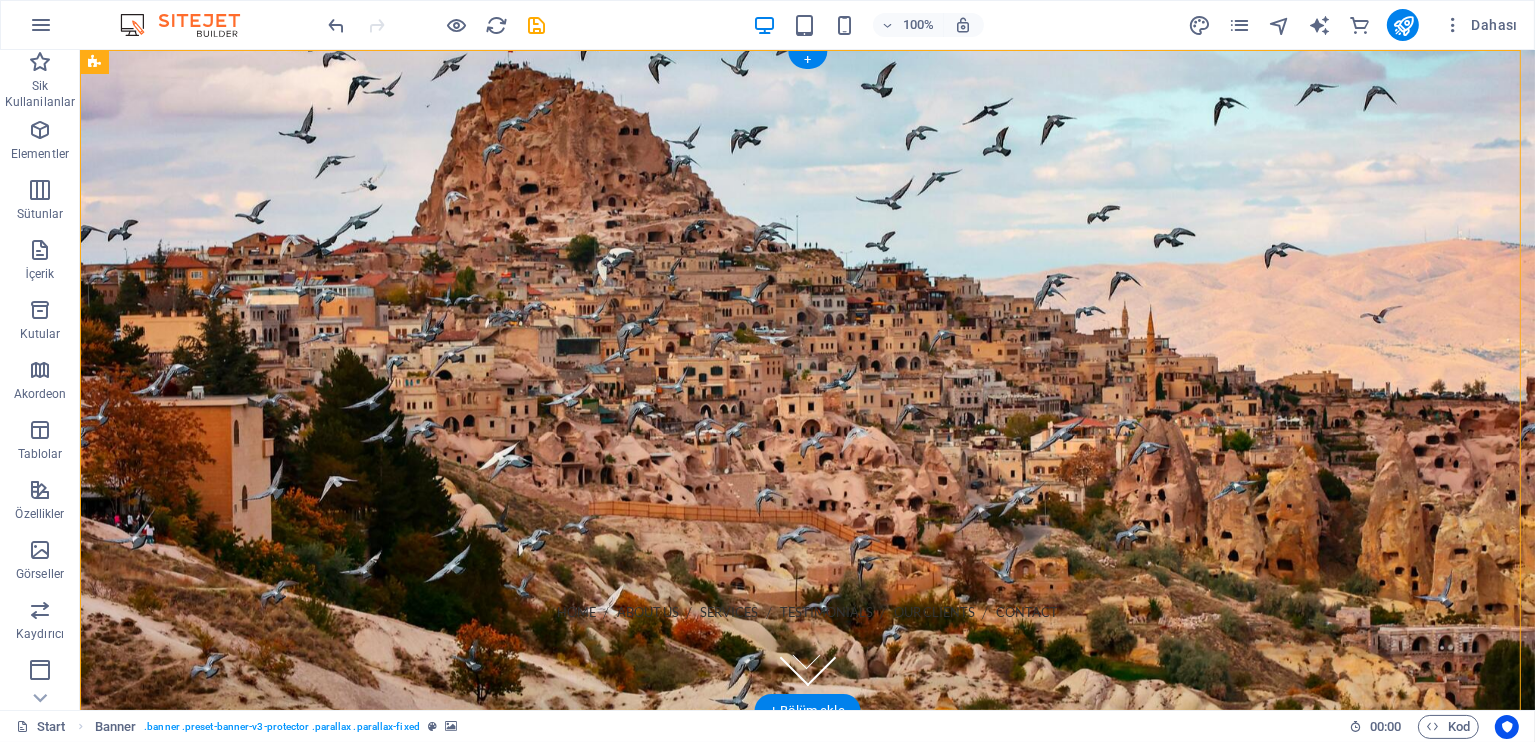 click at bounding box center (806, 380) 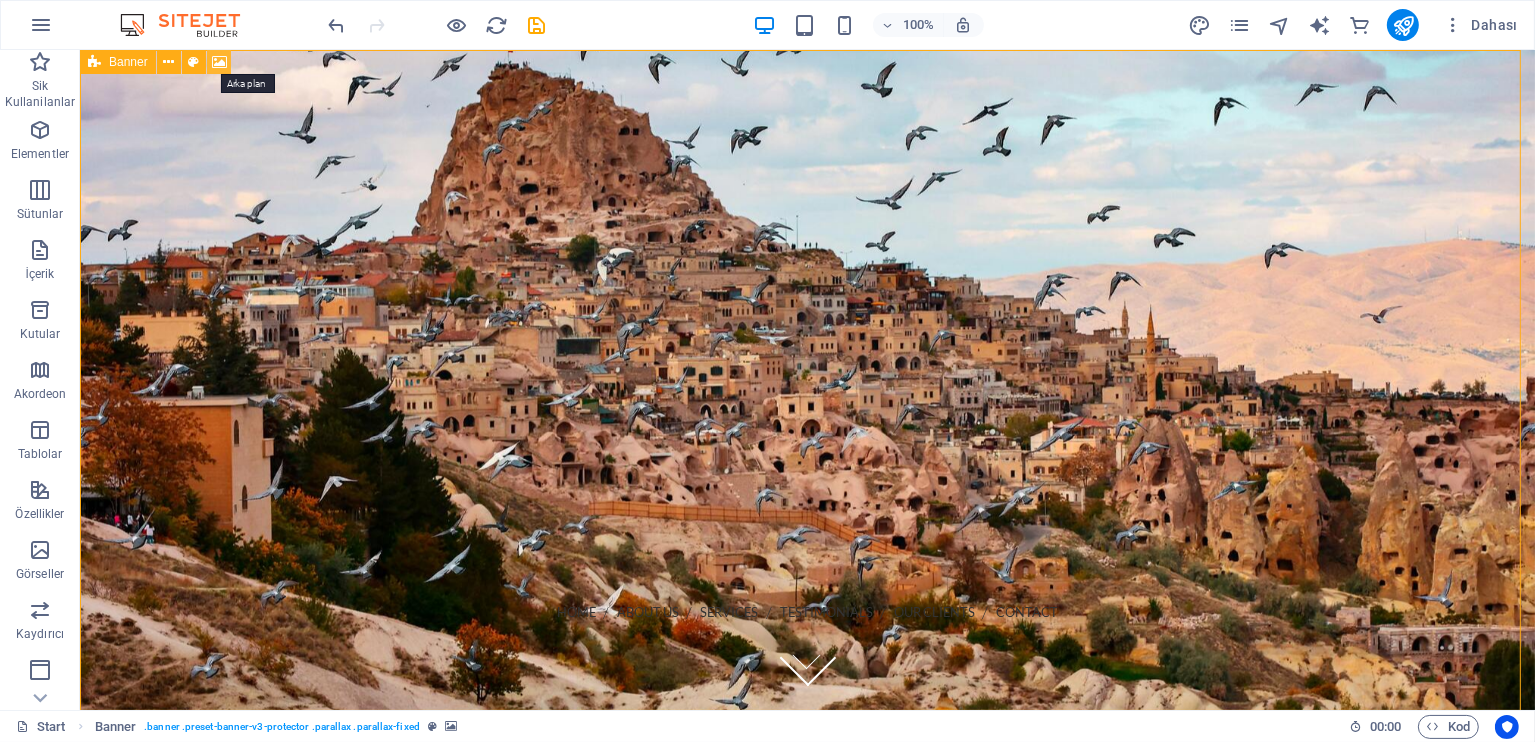 click at bounding box center (219, 62) 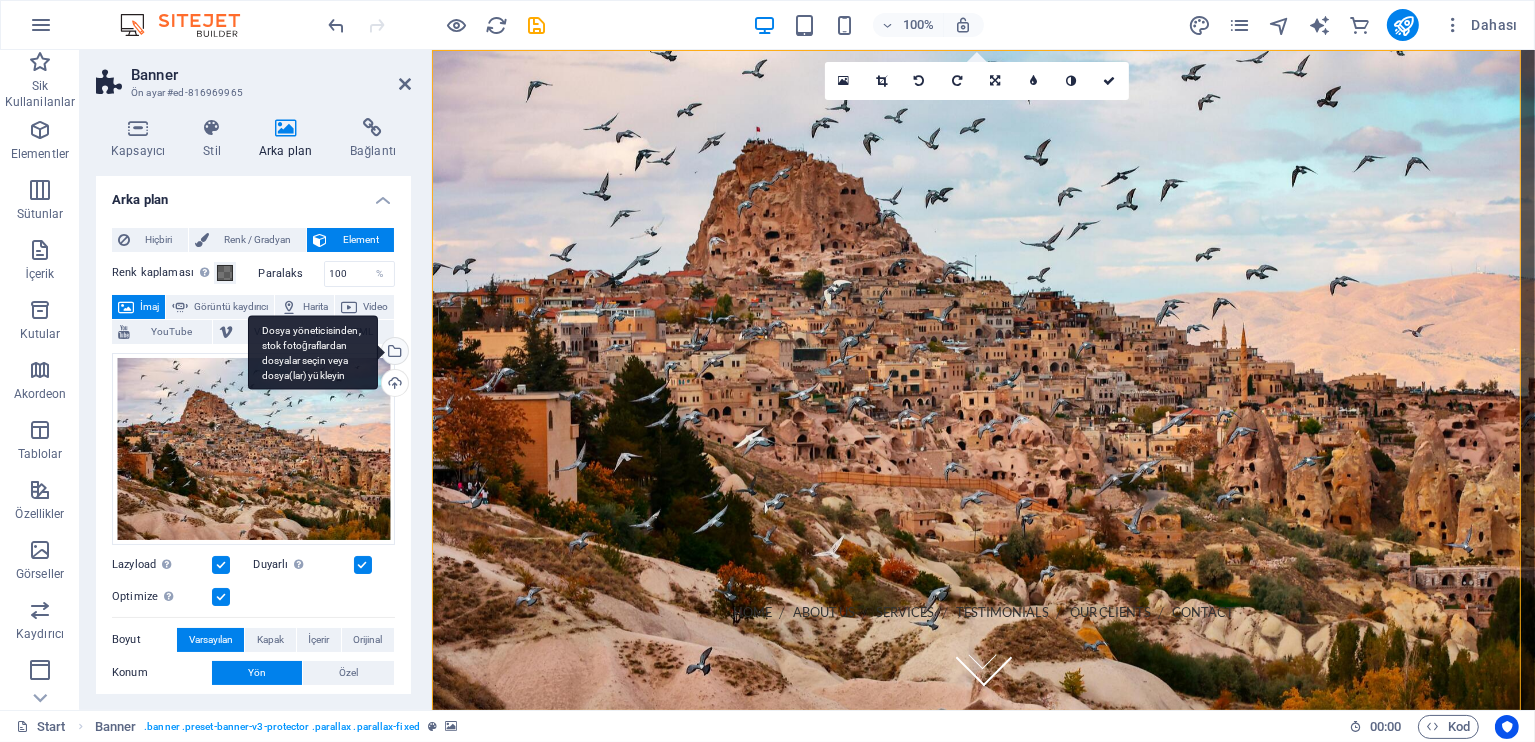 click on "Dosya yöneticisinden, stok fotoğraflardan dosyalar seçin veya dosya(lar) yükleyin" at bounding box center [313, 352] 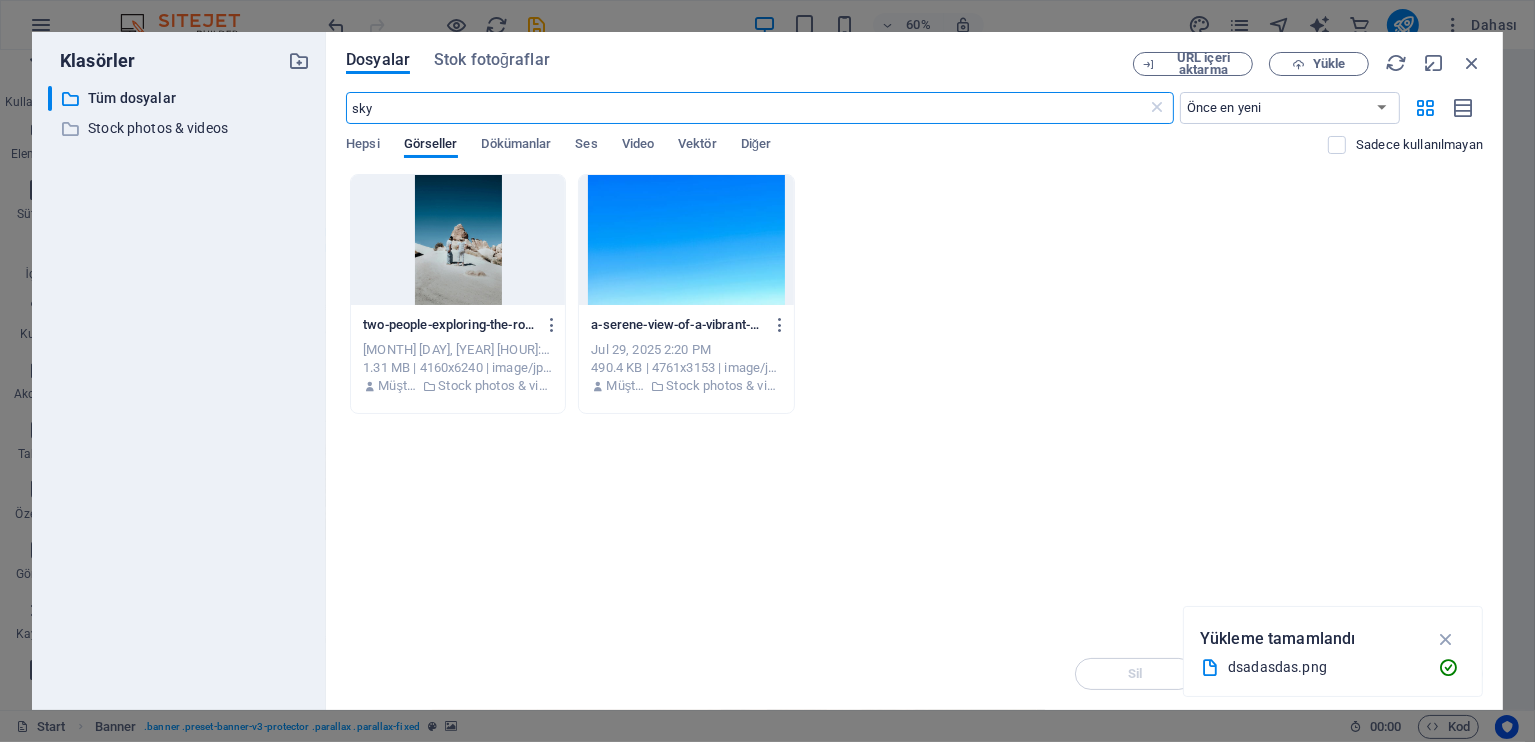 click on "sky" at bounding box center (746, 108) 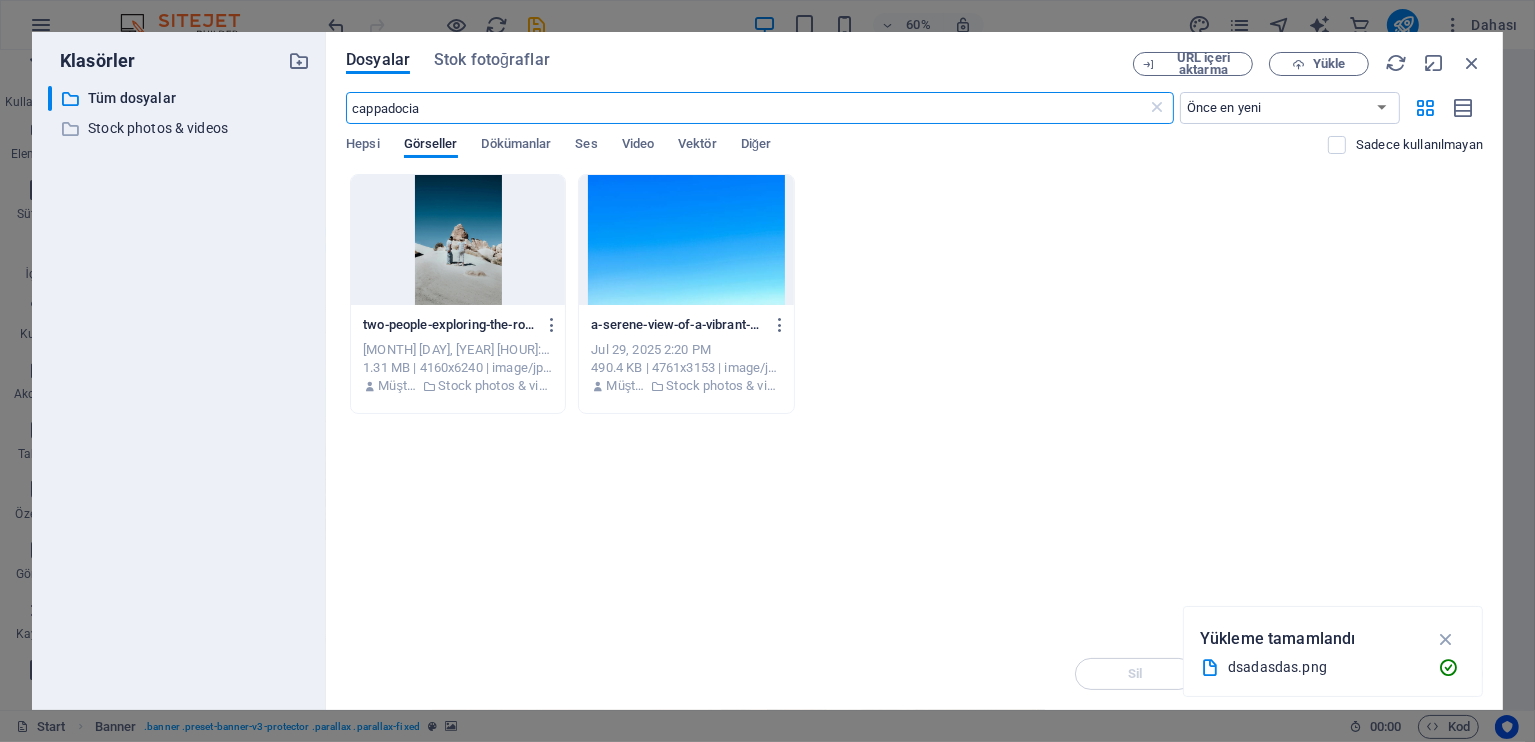 type on "cappadocia" 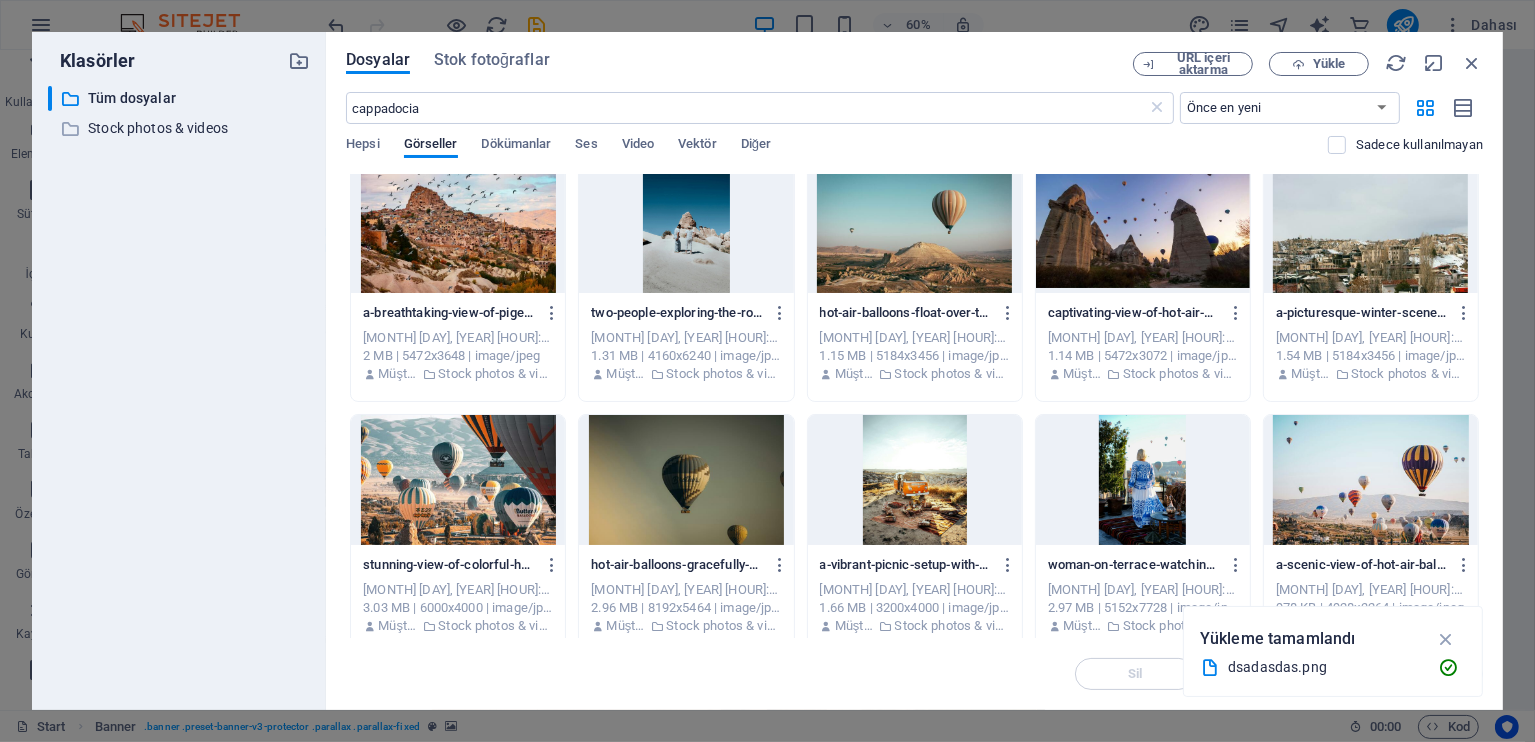 scroll, scrollTop: 0, scrollLeft: 0, axis: both 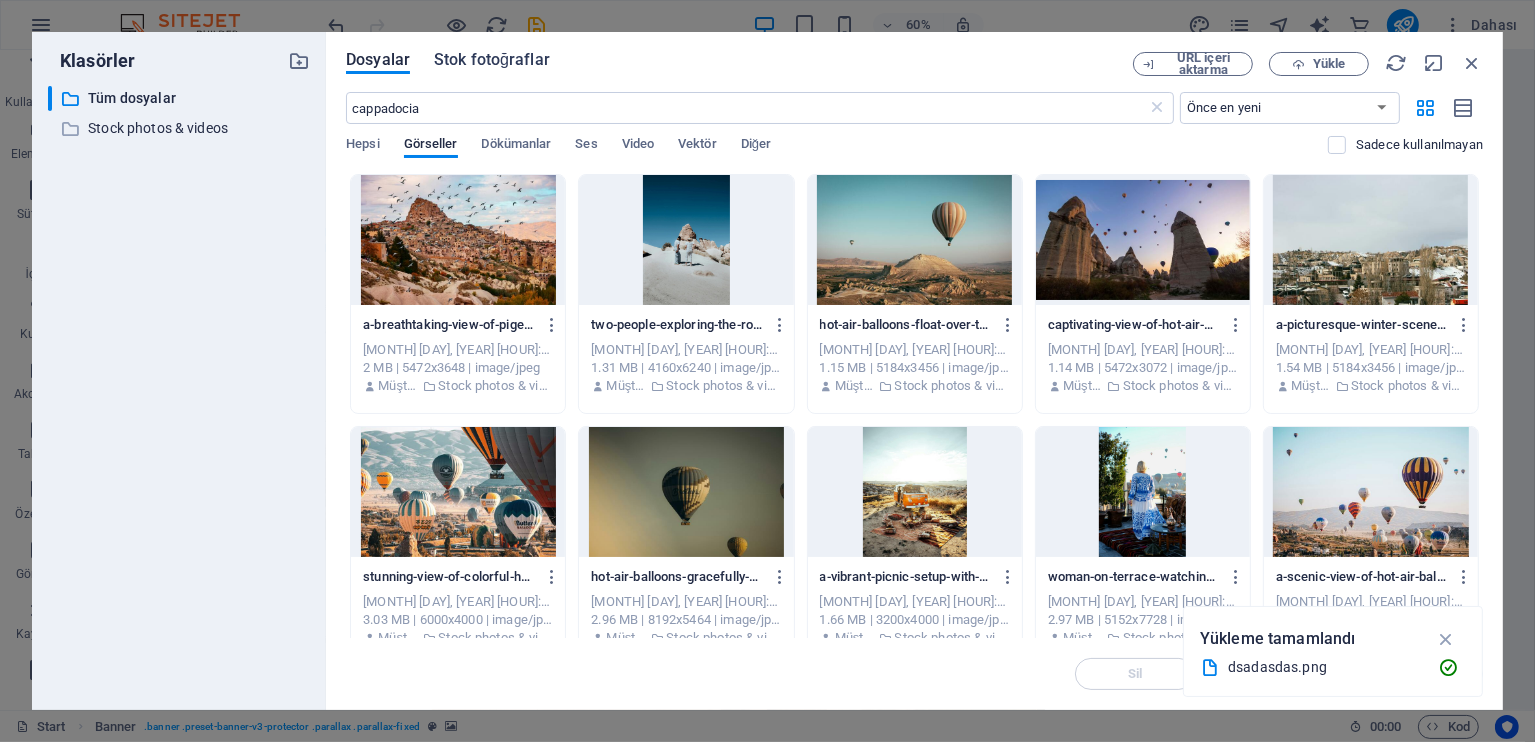click on "Stok fotoğraflar" at bounding box center [492, 60] 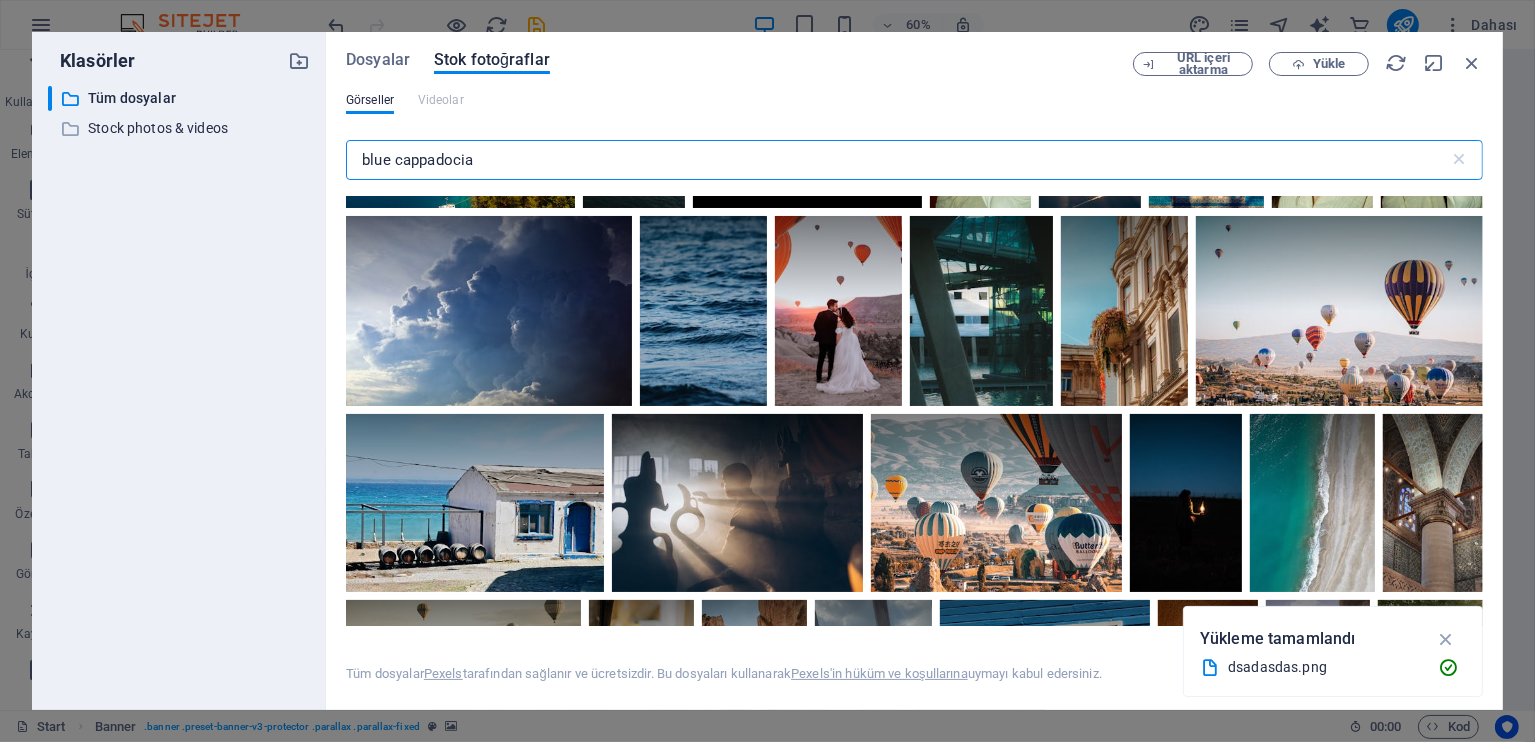 scroll, scrollTop: 4333, scrollLeft: 0, axis: vertical 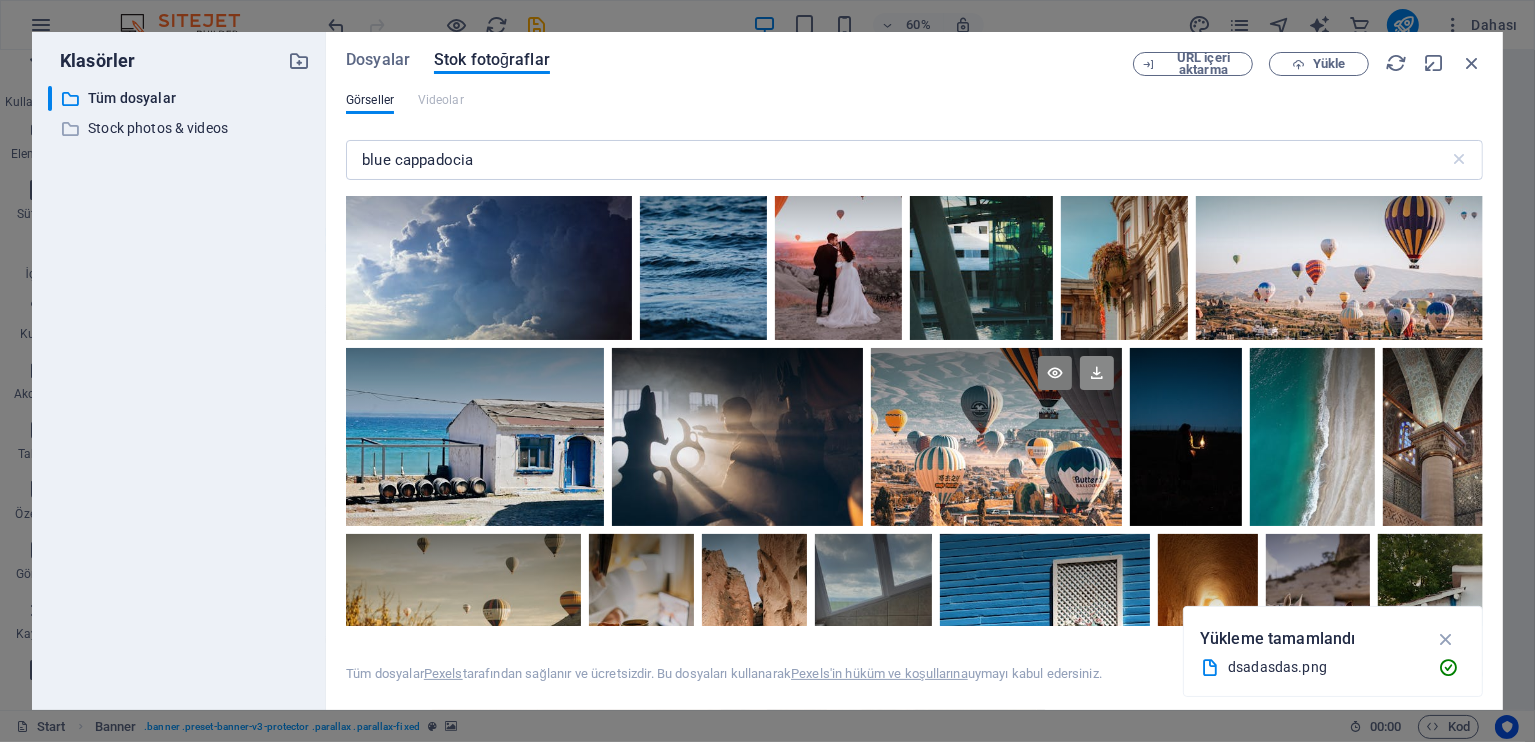 click at bounding box center (1097, 373) 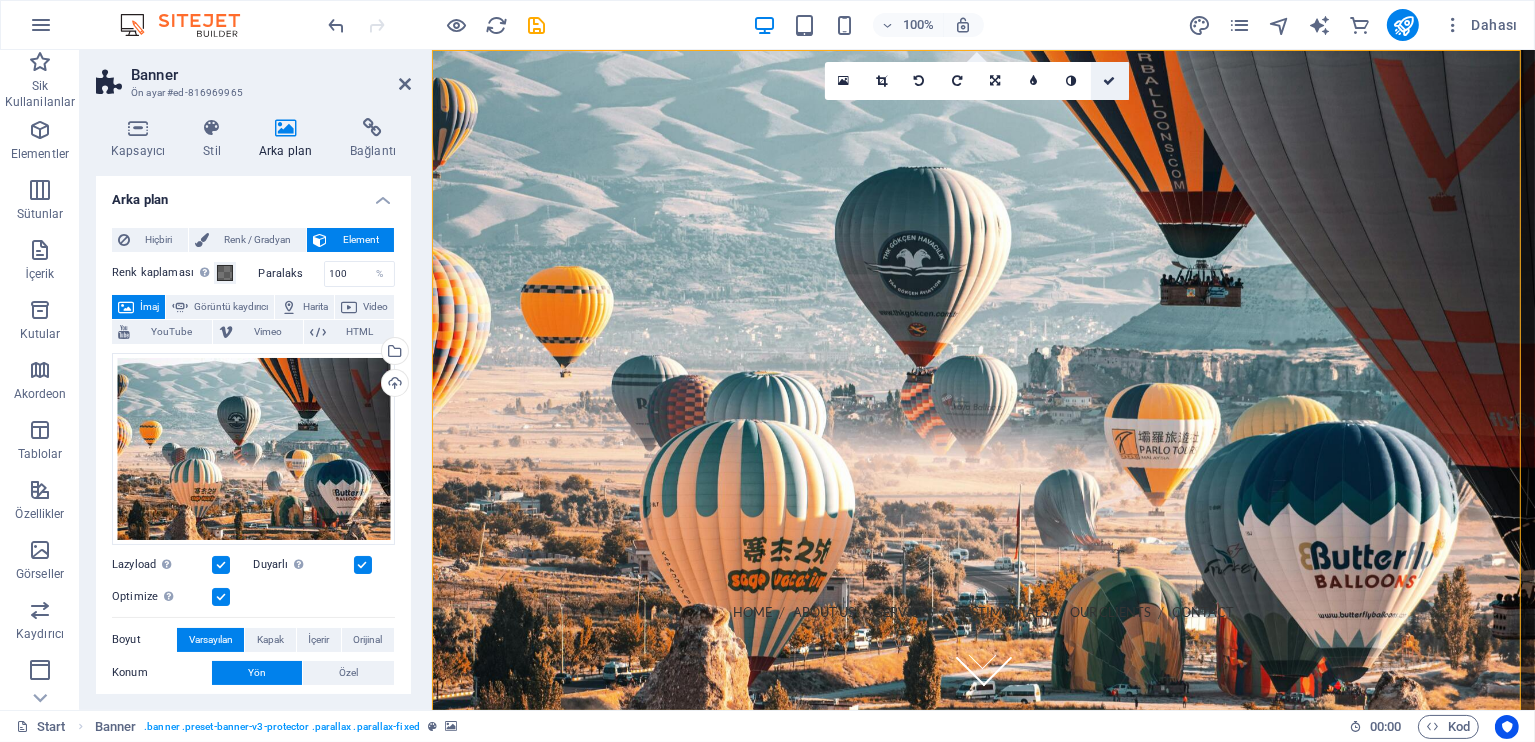 click at bounding box center (1109, 81) 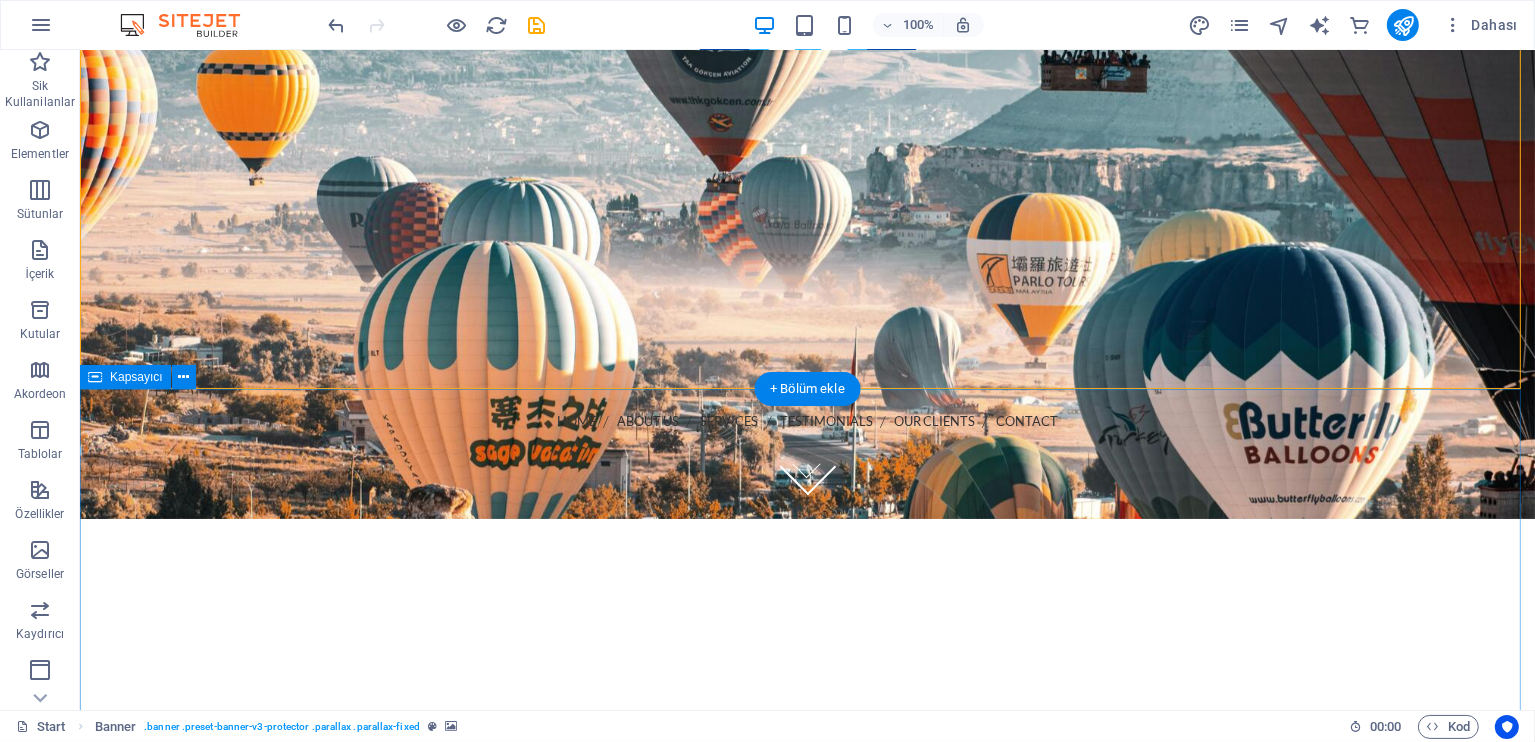 scroll, scrollTop: 0, scrollLeft: 0, axis: both 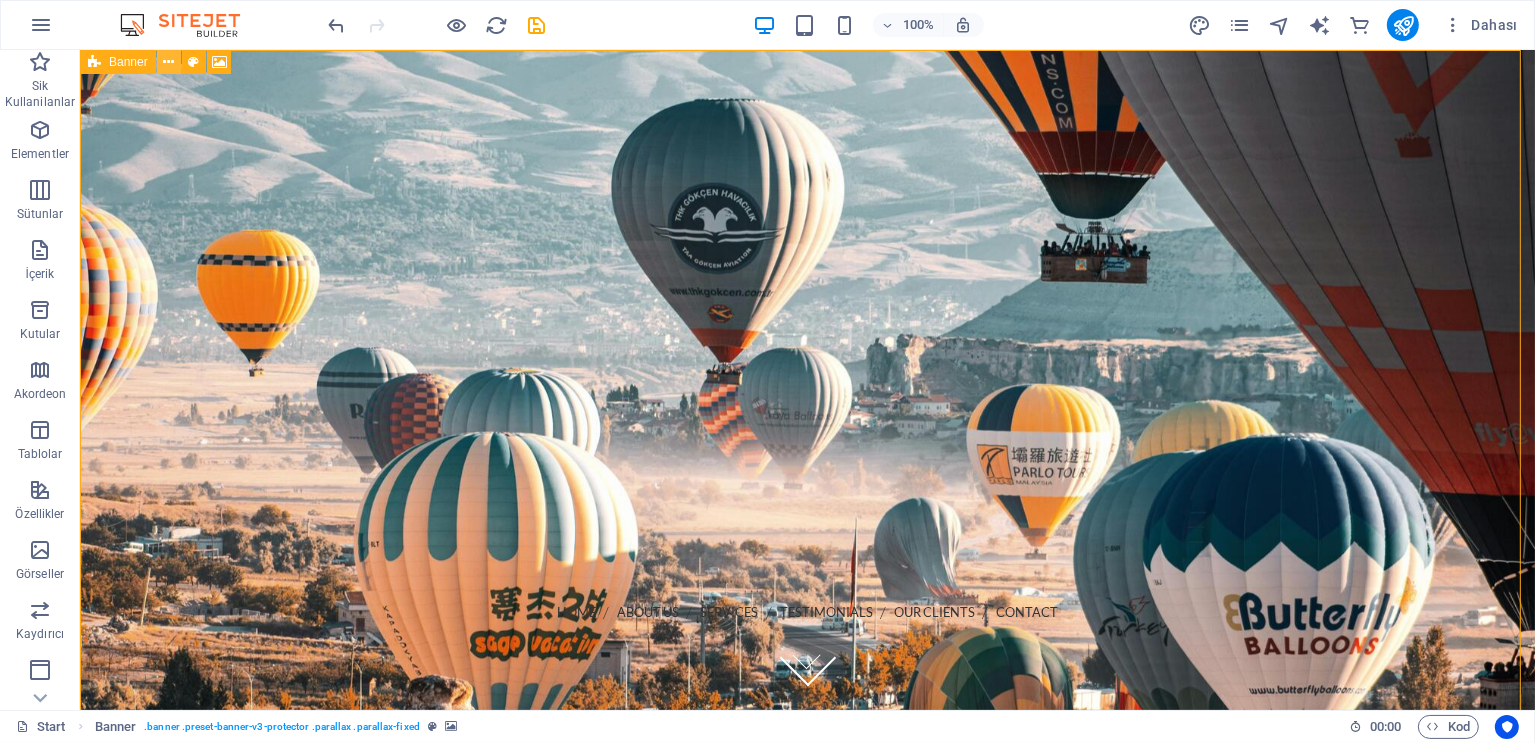click at bounding box center (168, 62) 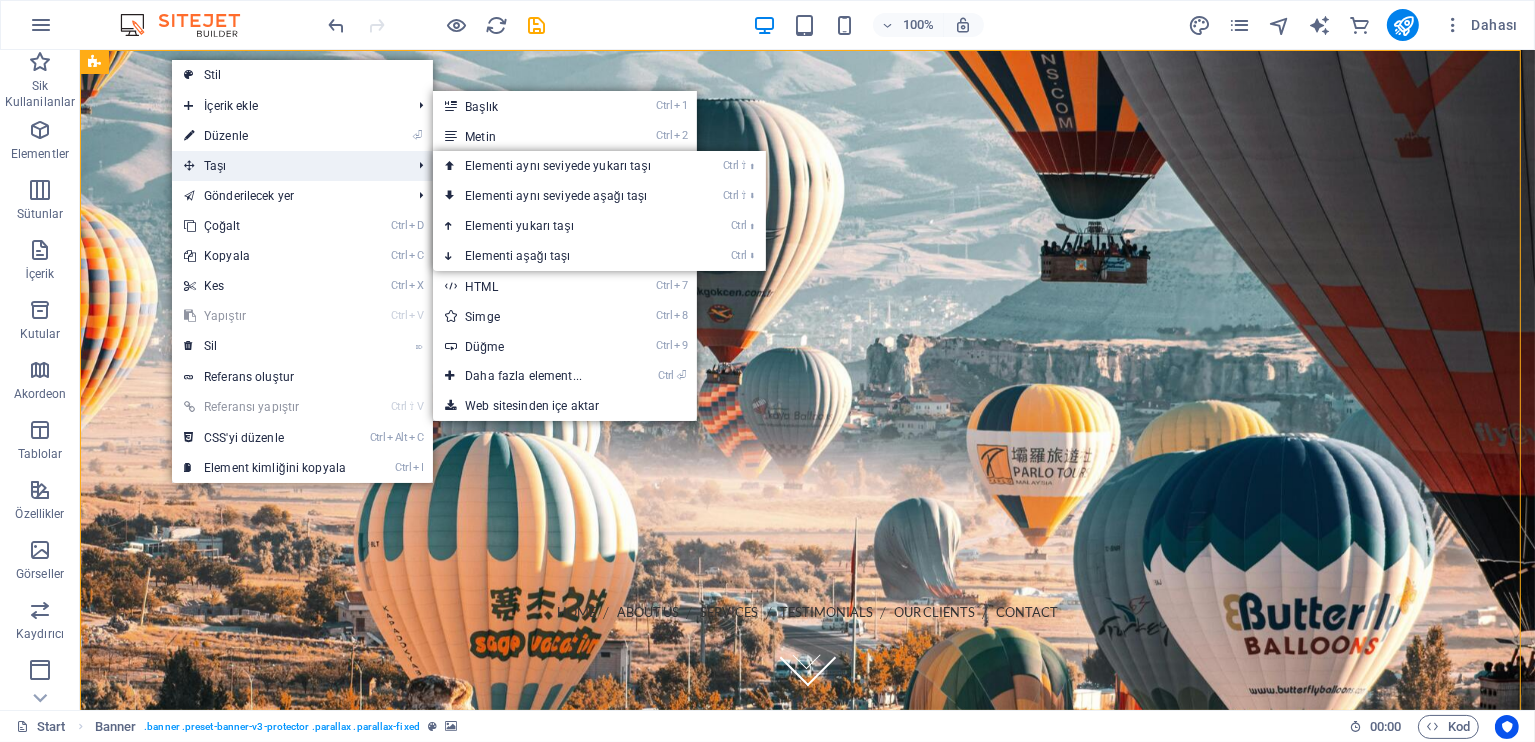 click on "Taşı" at bounding box center (287, 166) 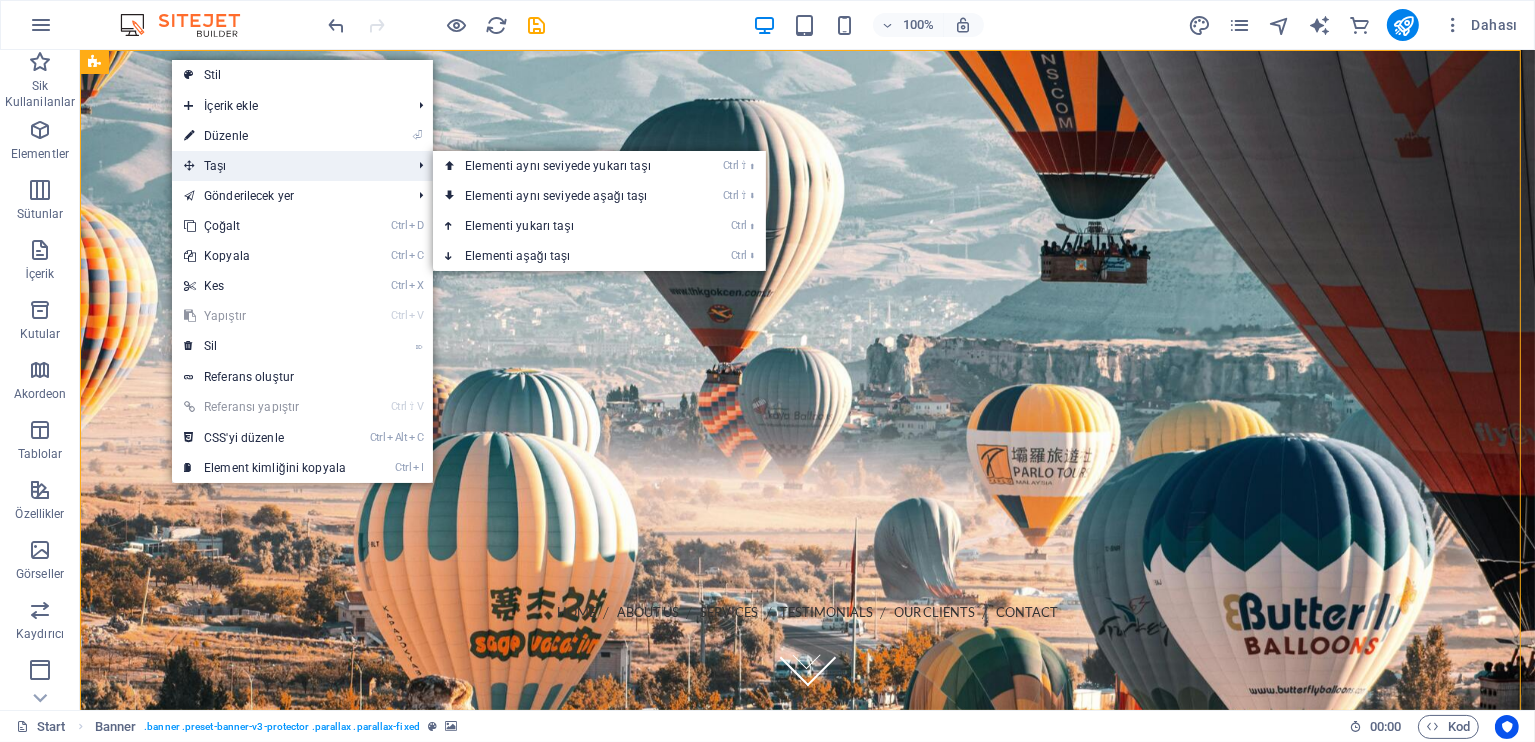 click on "Taşı" at bounding box center (287, 166) 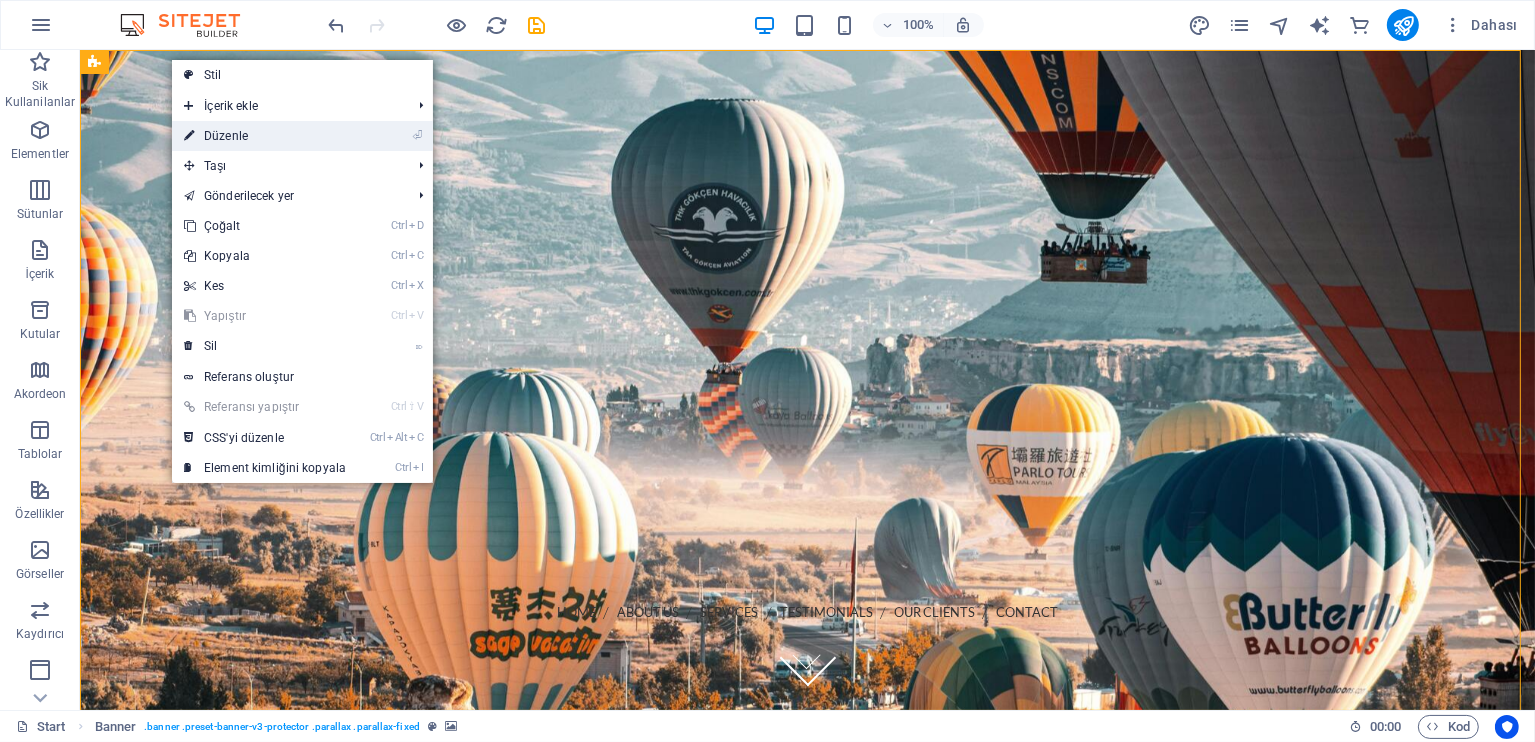 click on "⏎  Düzenle" at bounding box center [265, 136] 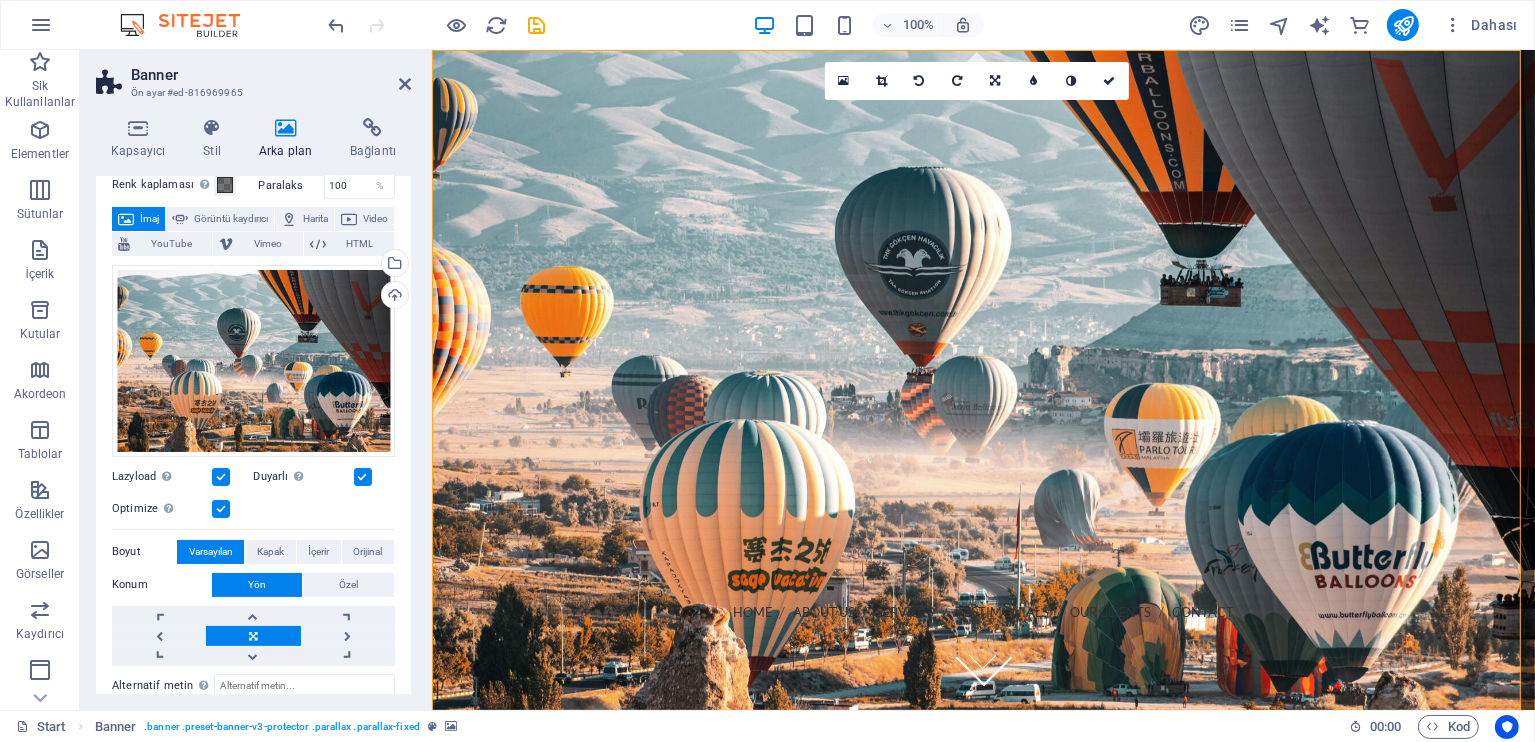 scroll, scrollTop: 133, scrollLeft: 0, axis: vertical 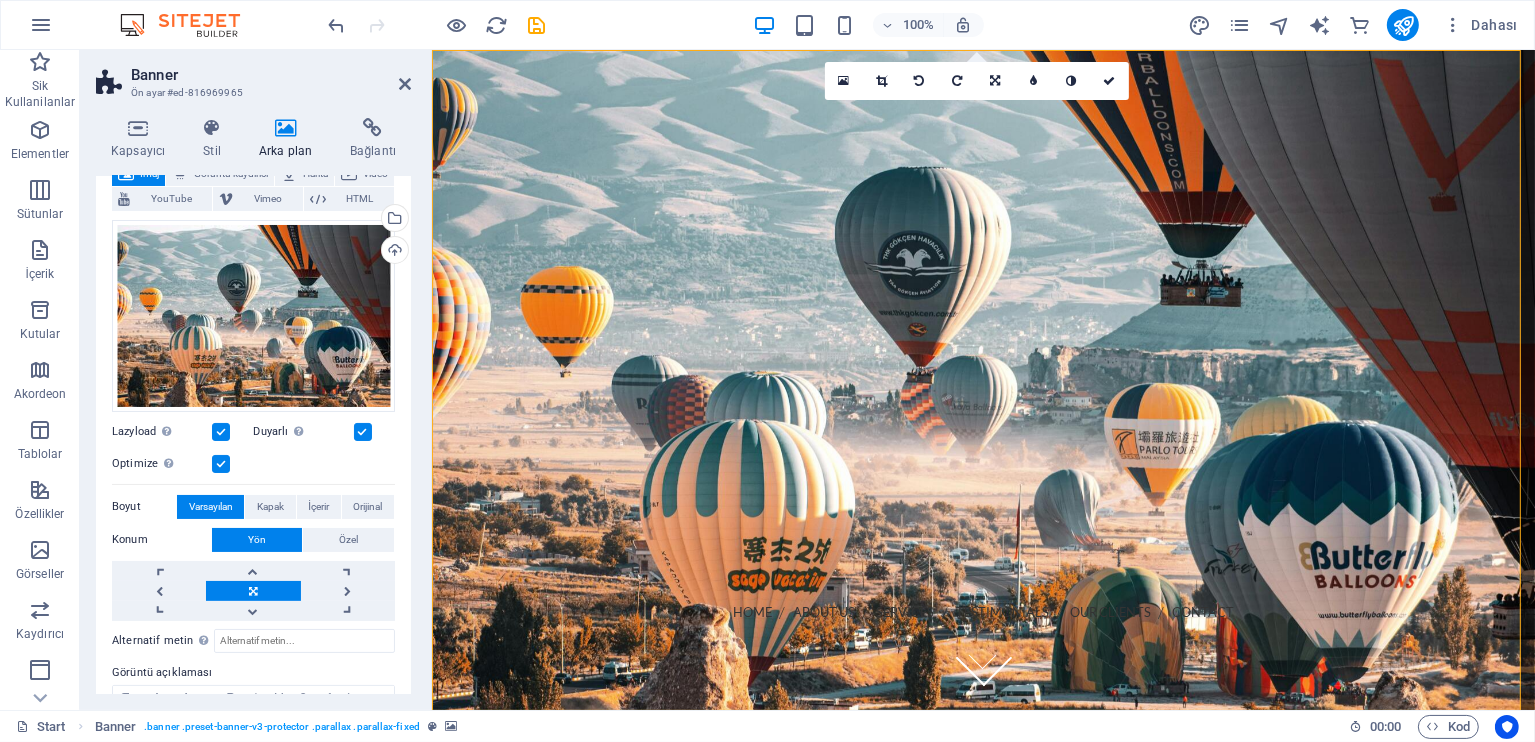 click at bounding box center (221, 432) 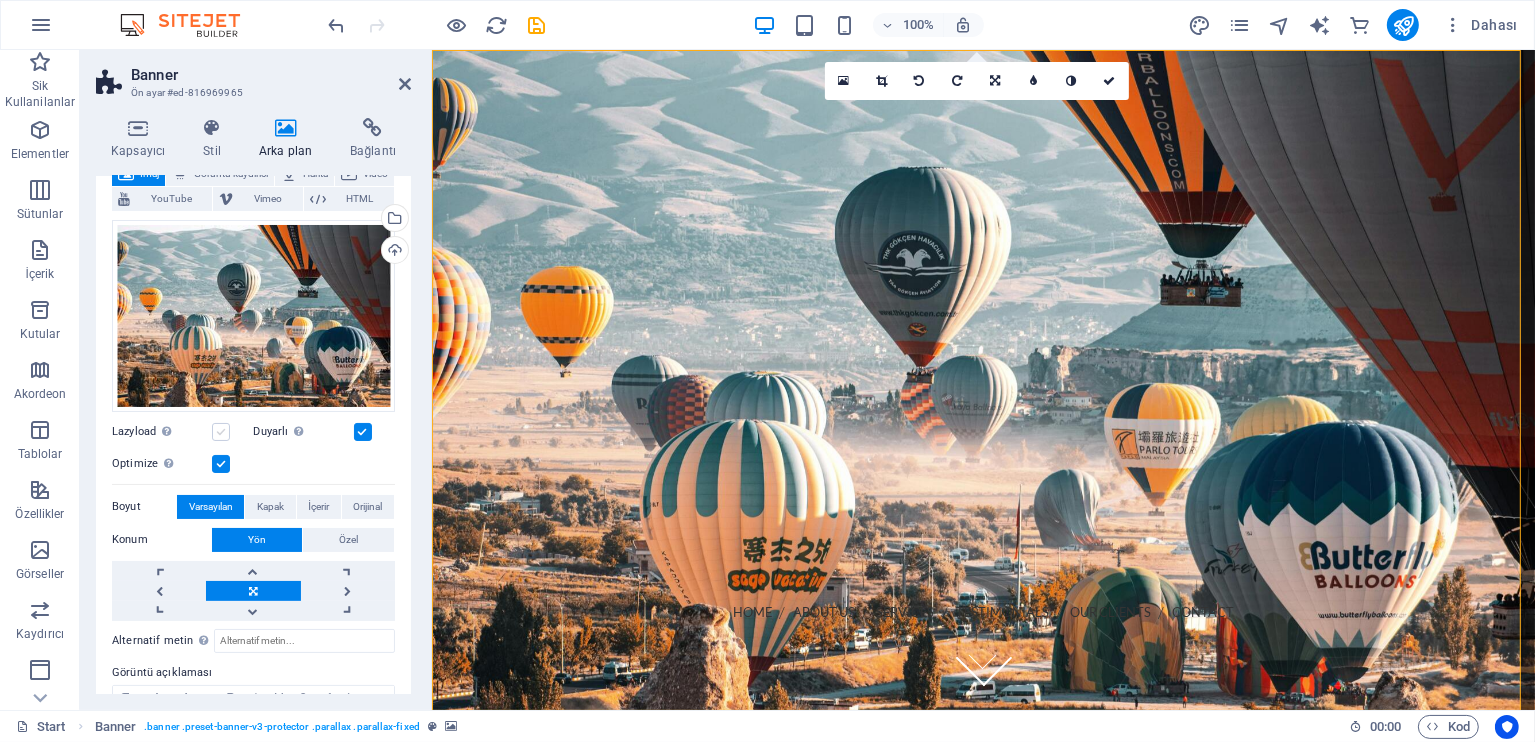 click at bounding box center (221, 432) 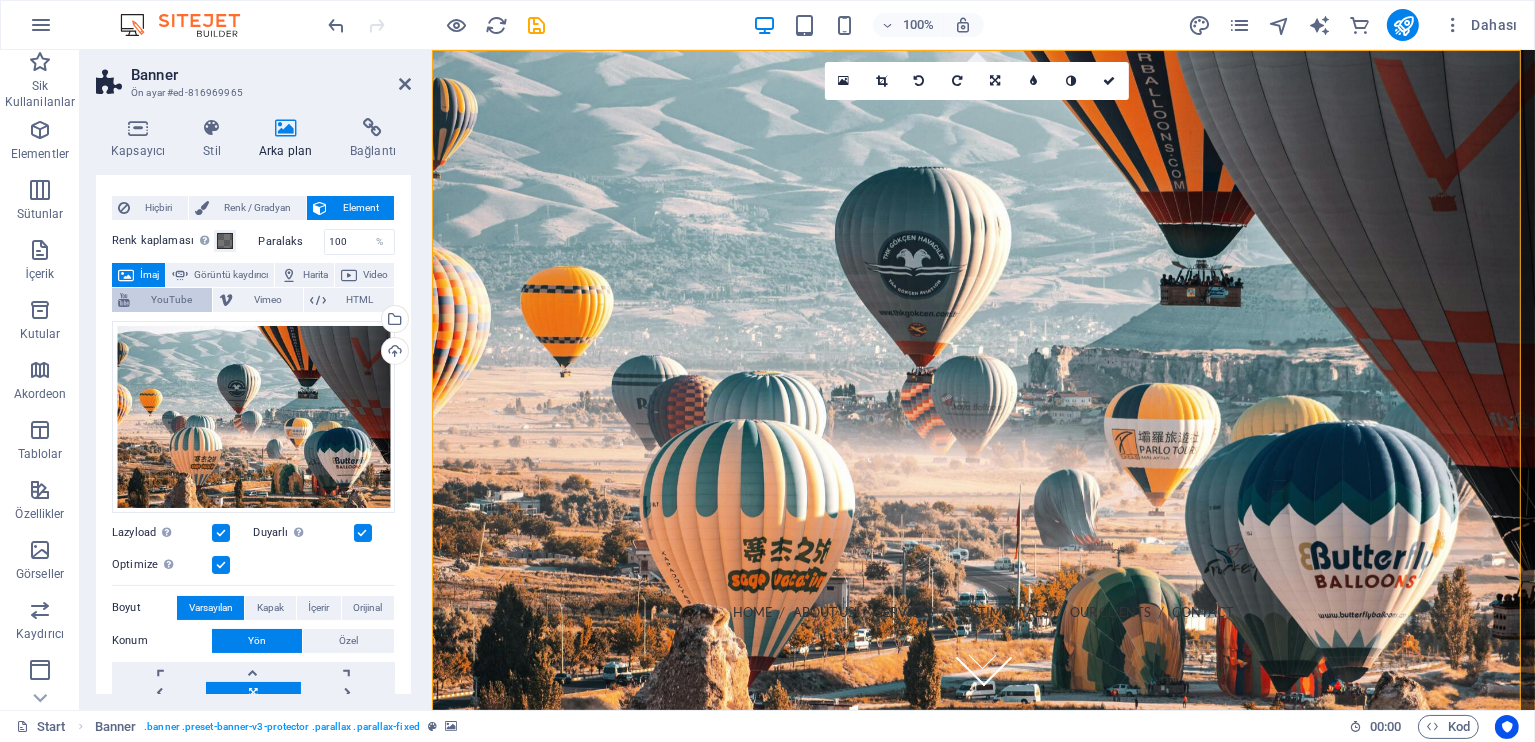 scroll, scrollTop: 0, scrollLeft: 0, axis: both 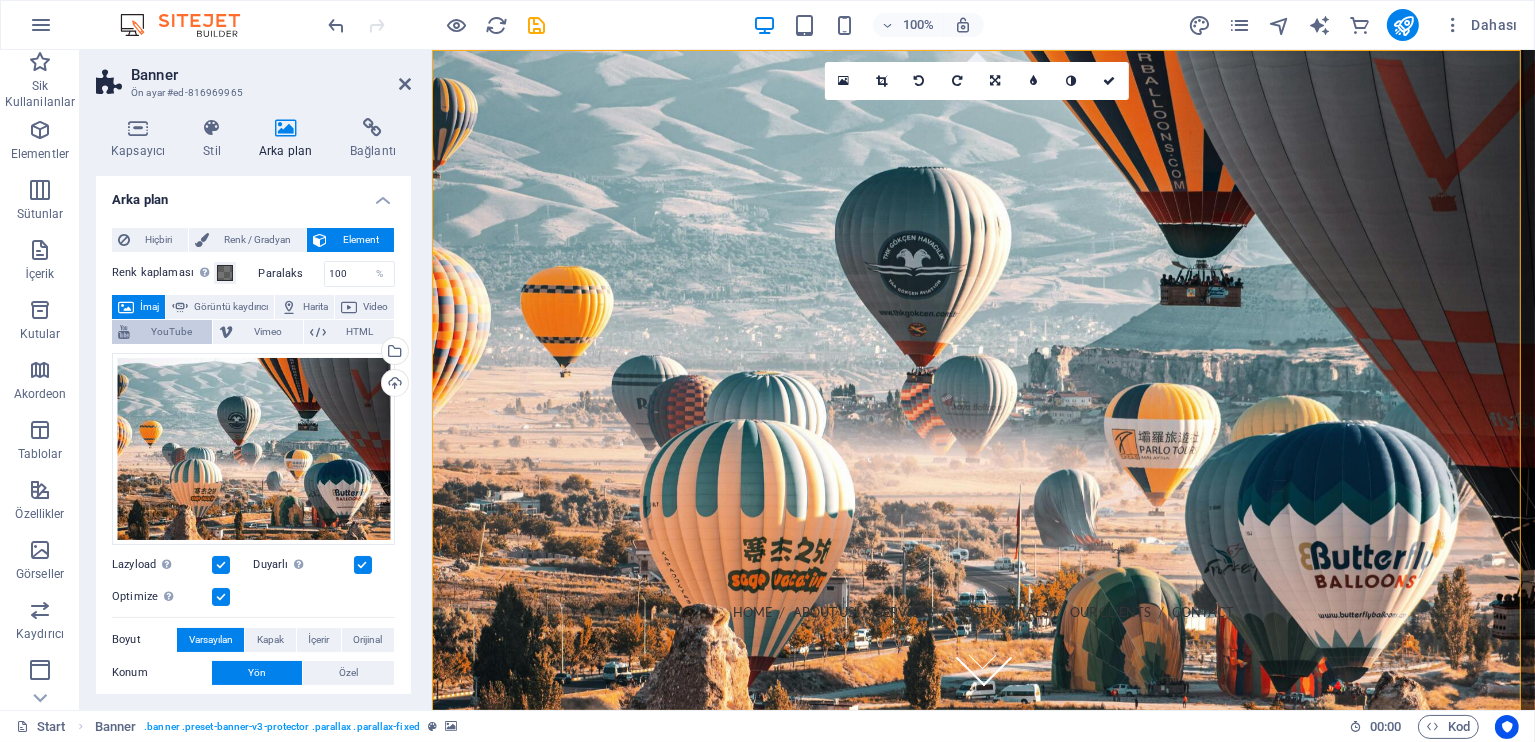 click on "YouTube" at bounding box center (171, 332) 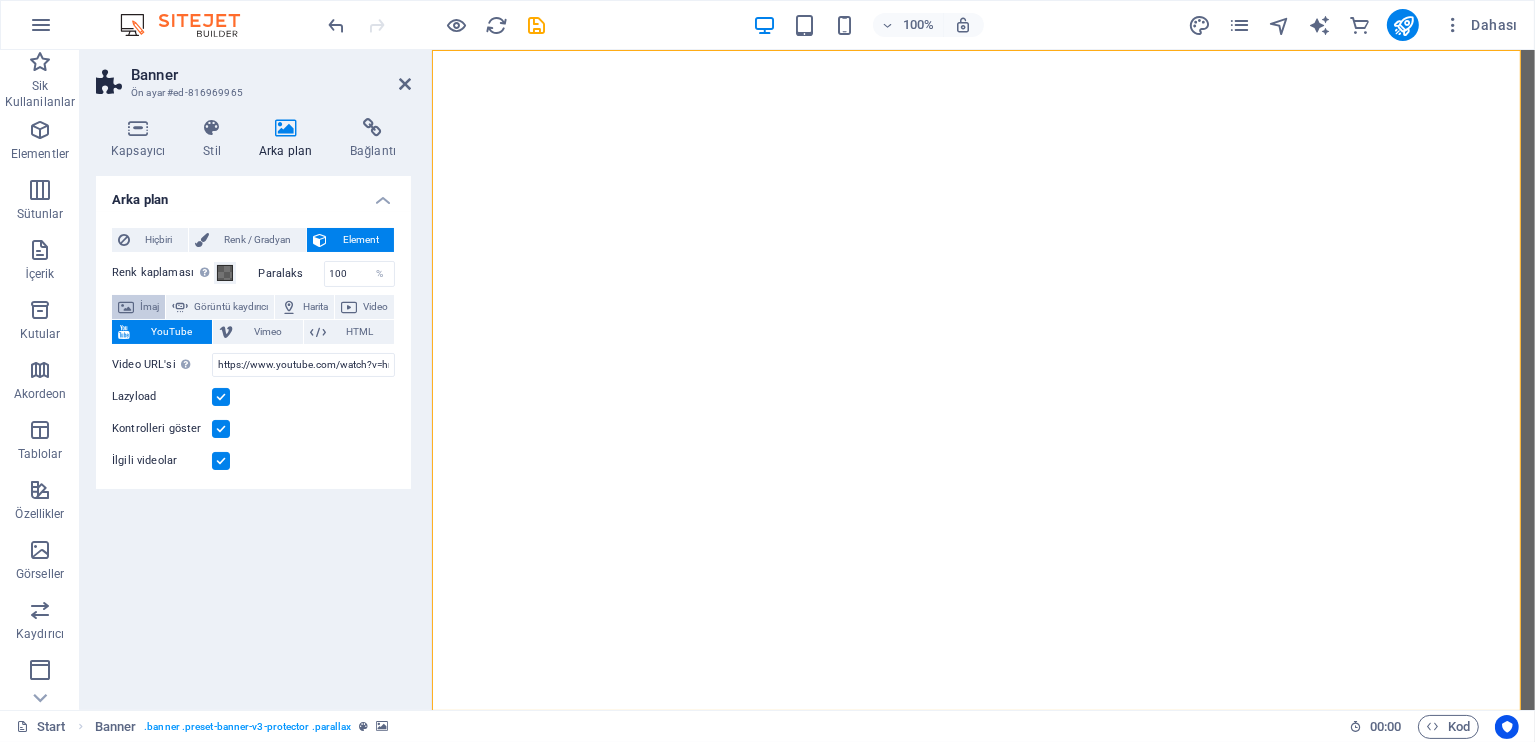 click on "İmaj" at bounding box center (149, 307) 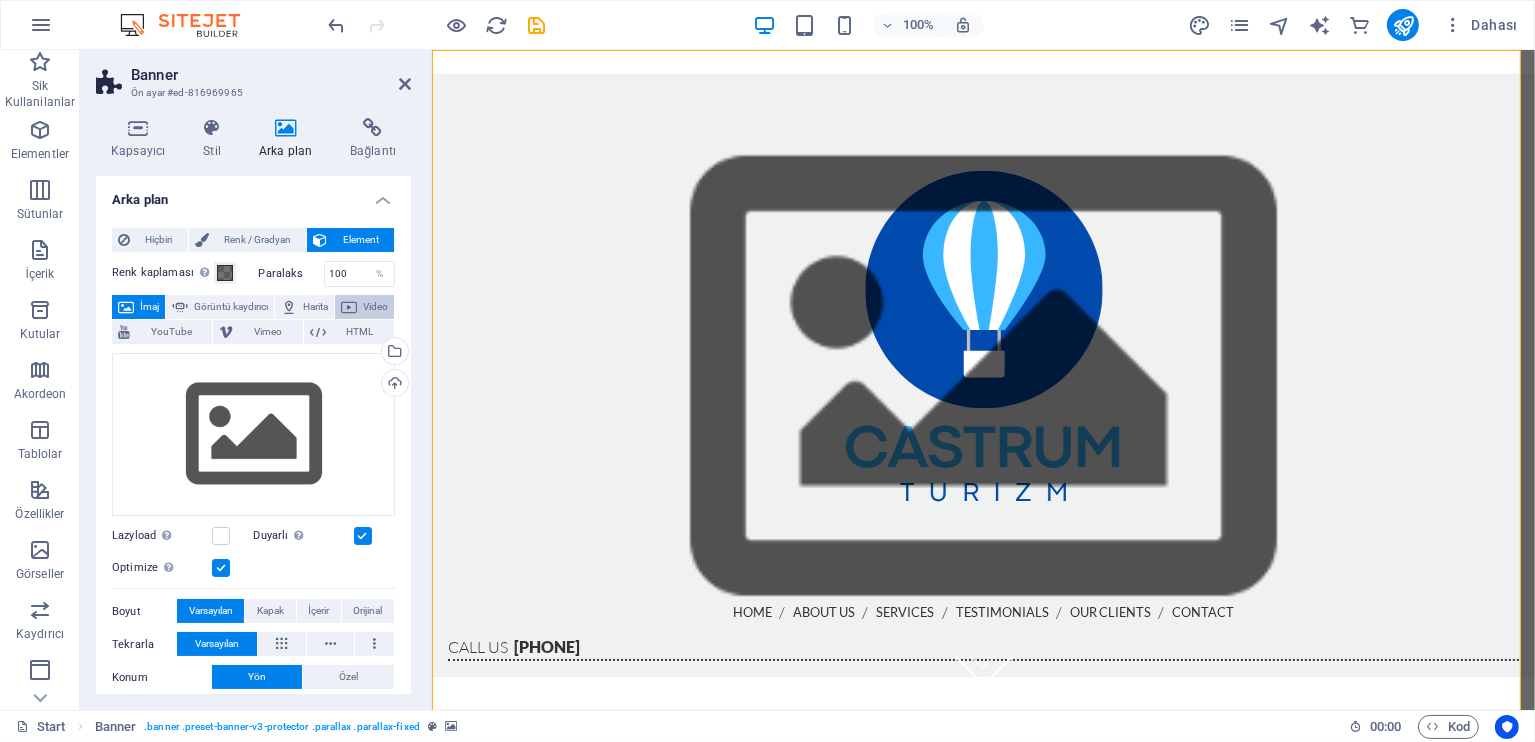click on "Video" at bounding box center [375, 307] 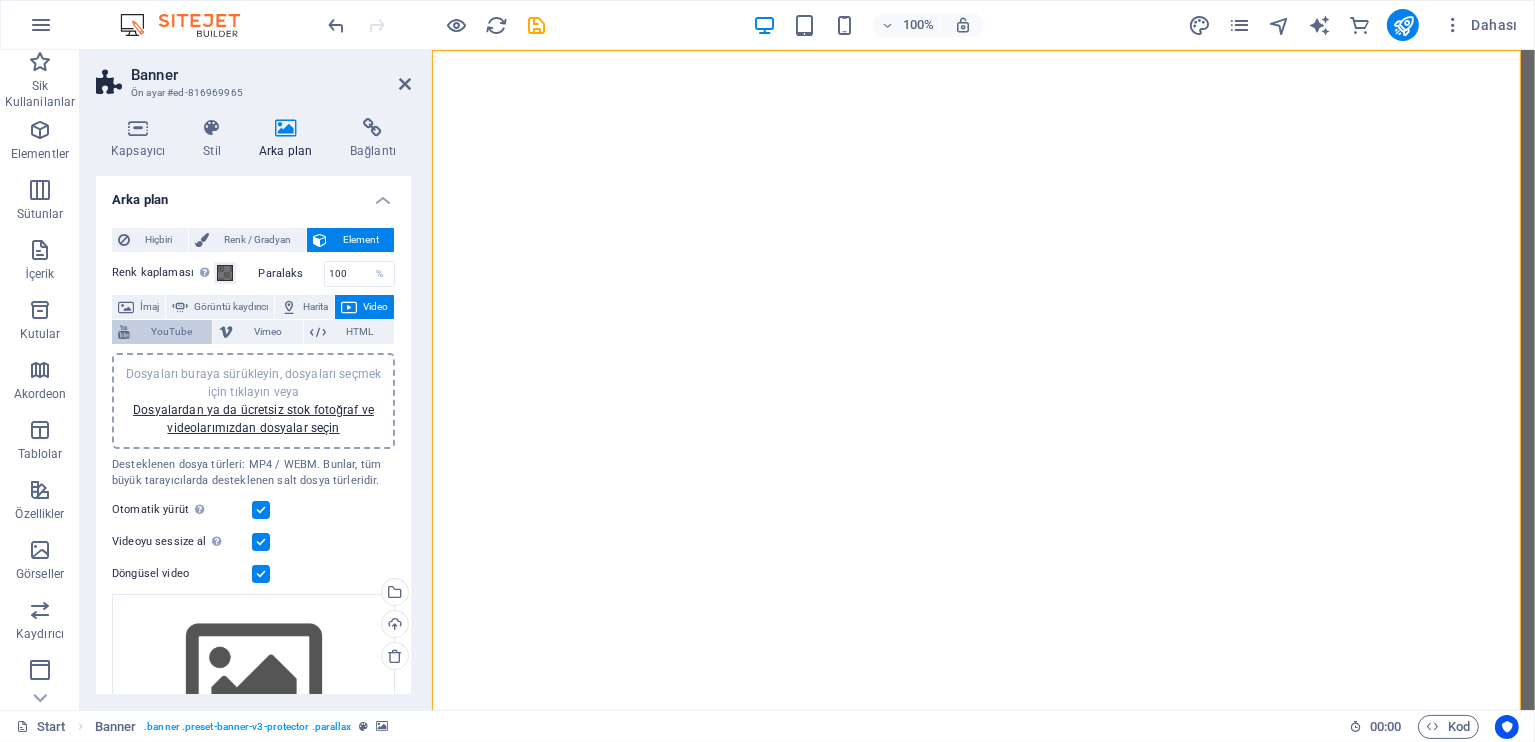 click on "YouTube" at bounding box center (171, 332) 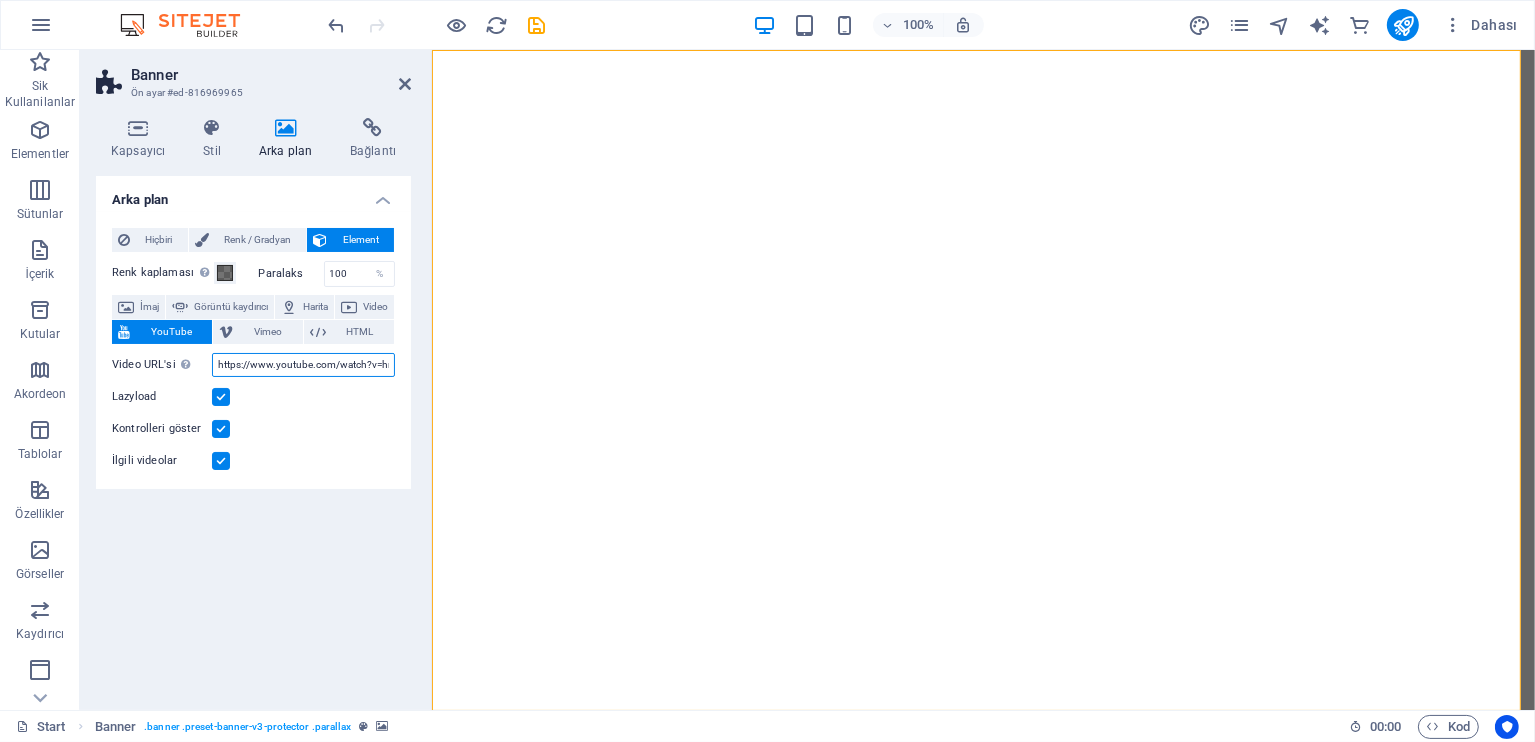 click on "https://www.youtube.com/watch?v=hnoviHgPHkY" at bounding box center (303, 365) 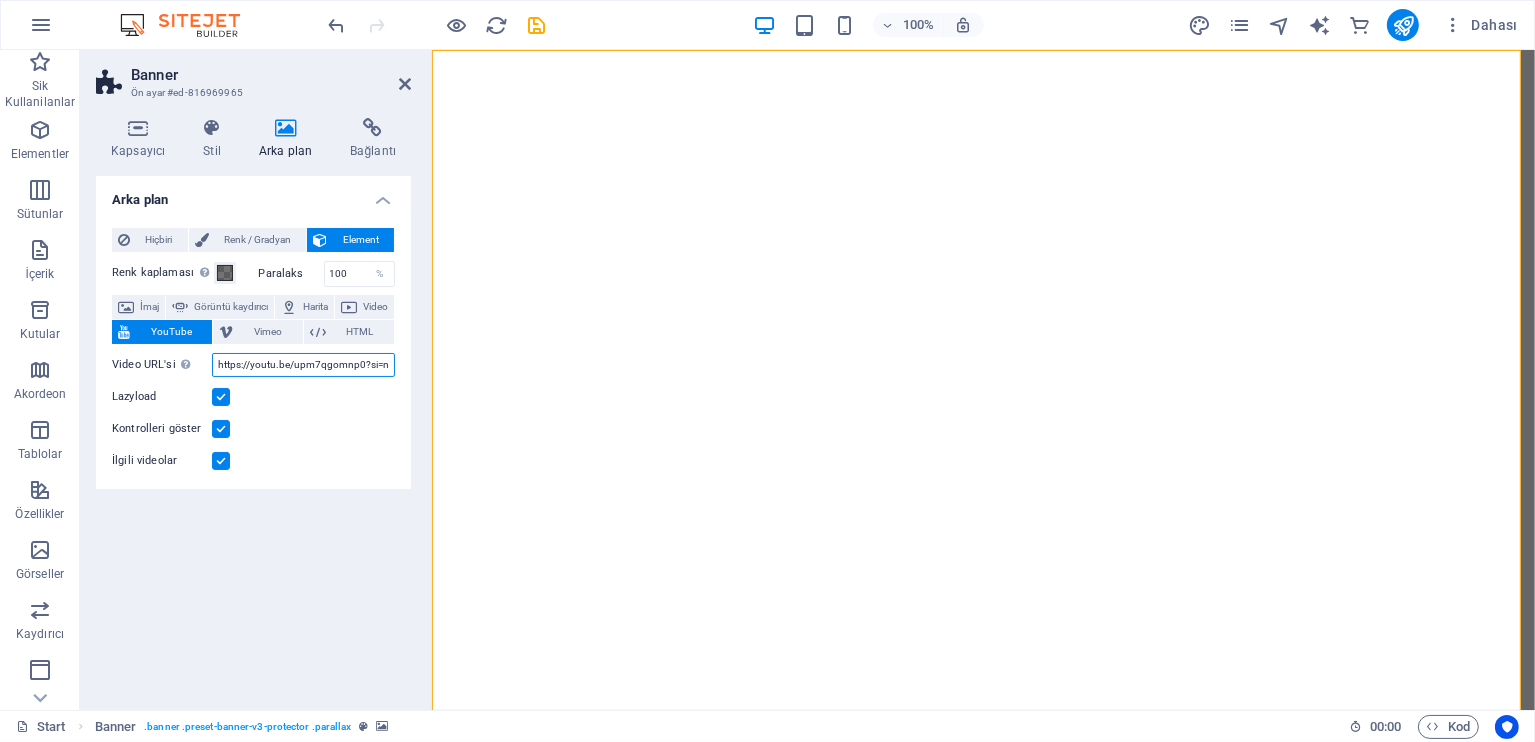 scroll, scrollTop: 0, scrollLeft: 75, axis: horizontal 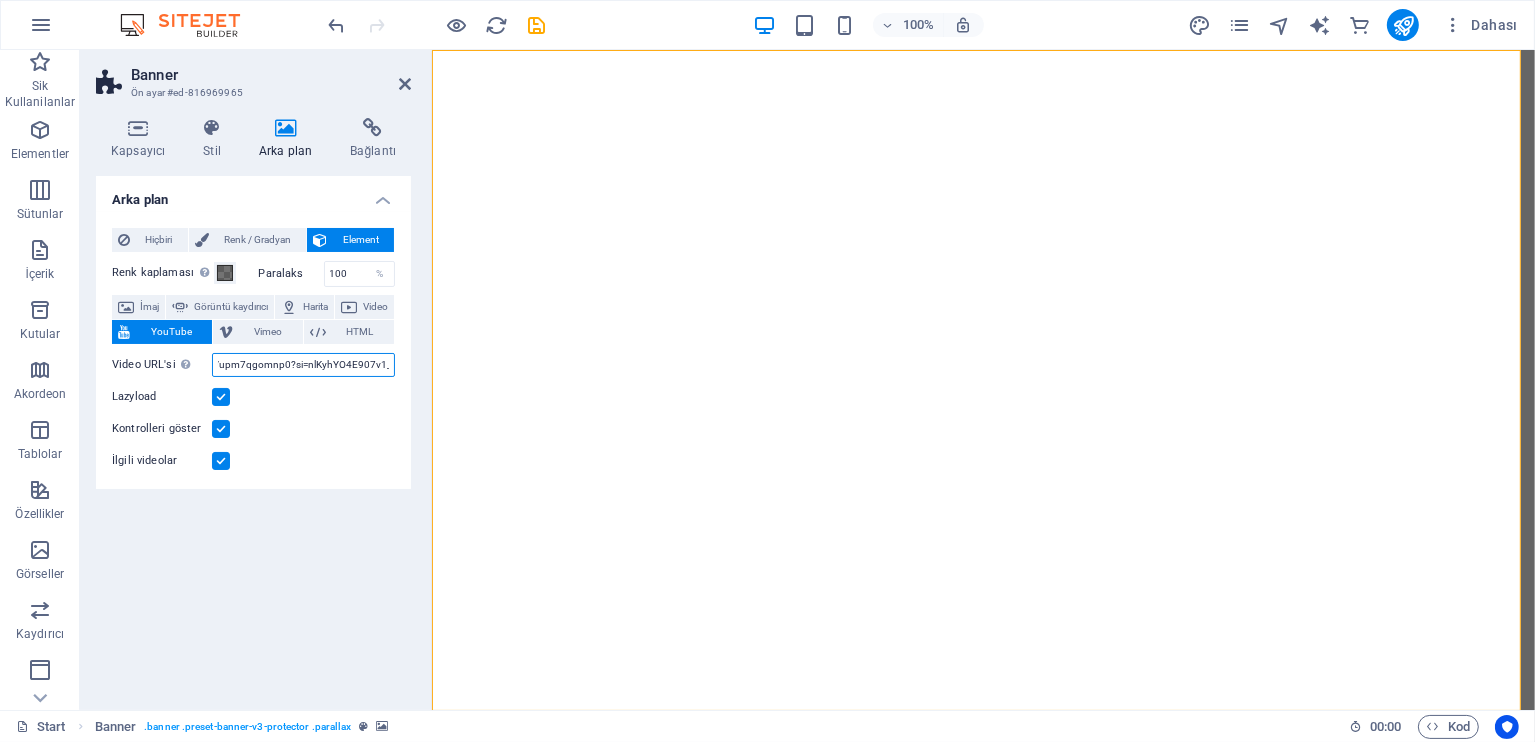type on "https://youtu.be/upm7qgomnp0?si=nlKyhYO4E907v1_K" 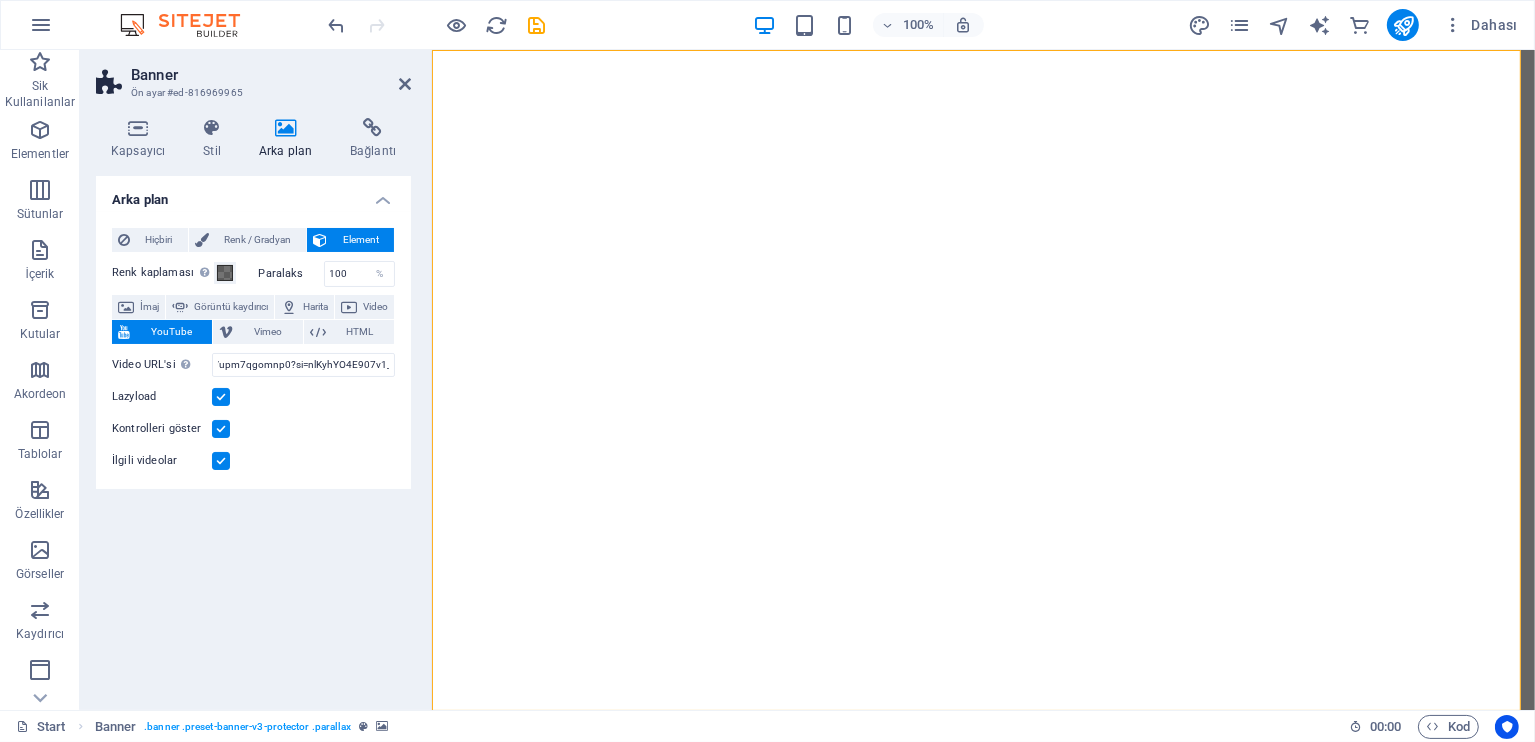 scroll, scrollTop: 0, scrollLeft: 0, axis: both 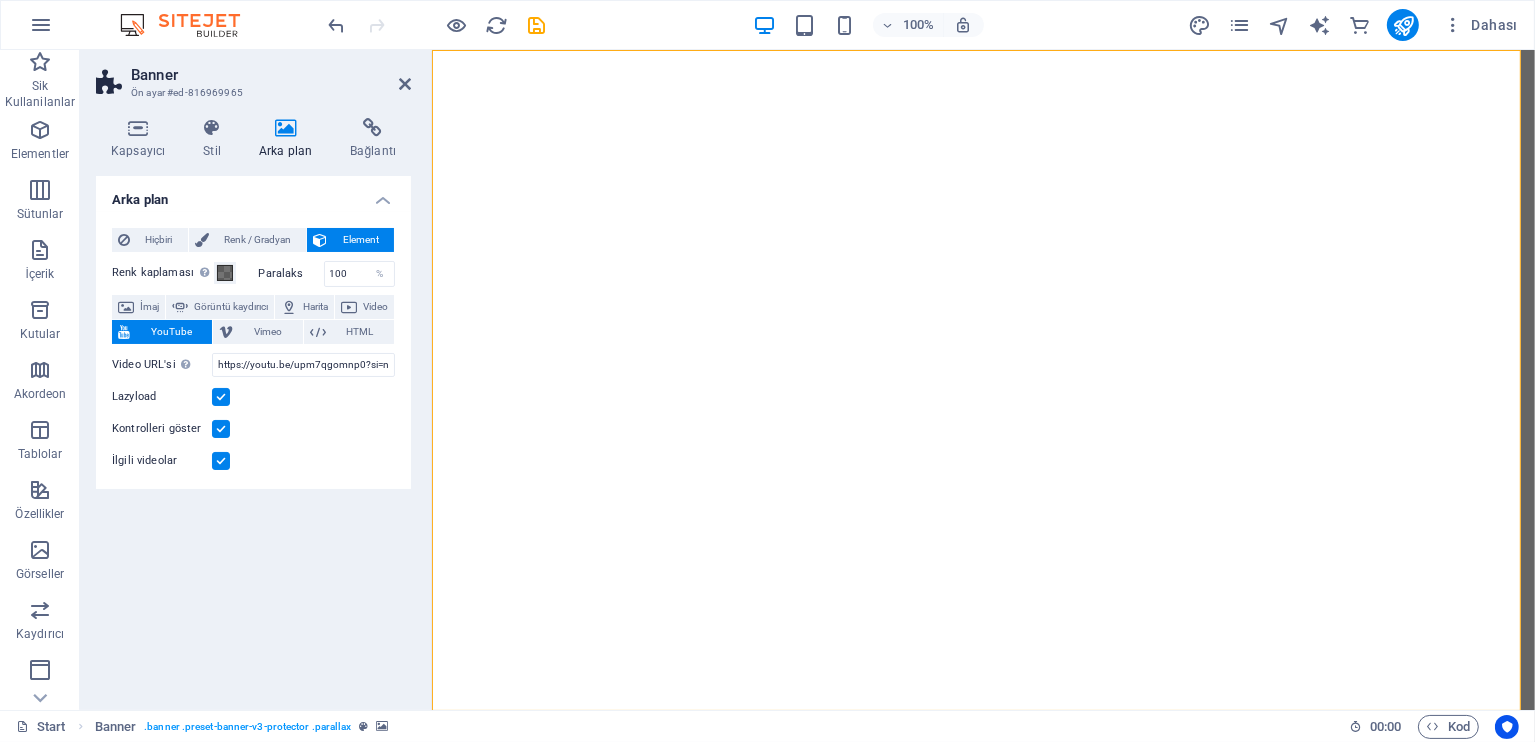 click on "İlgili videolar" at bounding box center [253, 461] 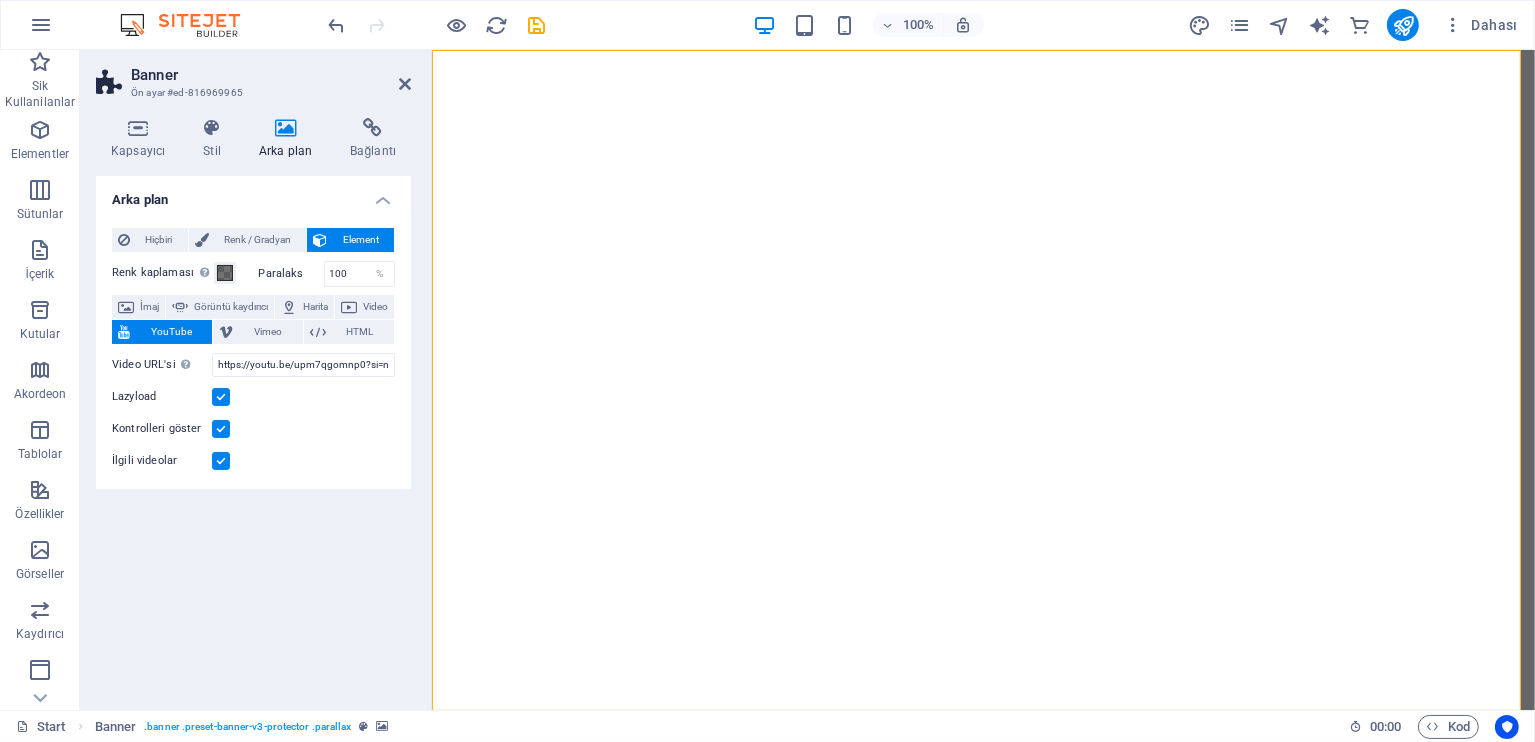 click at bounding box center [221, 429] 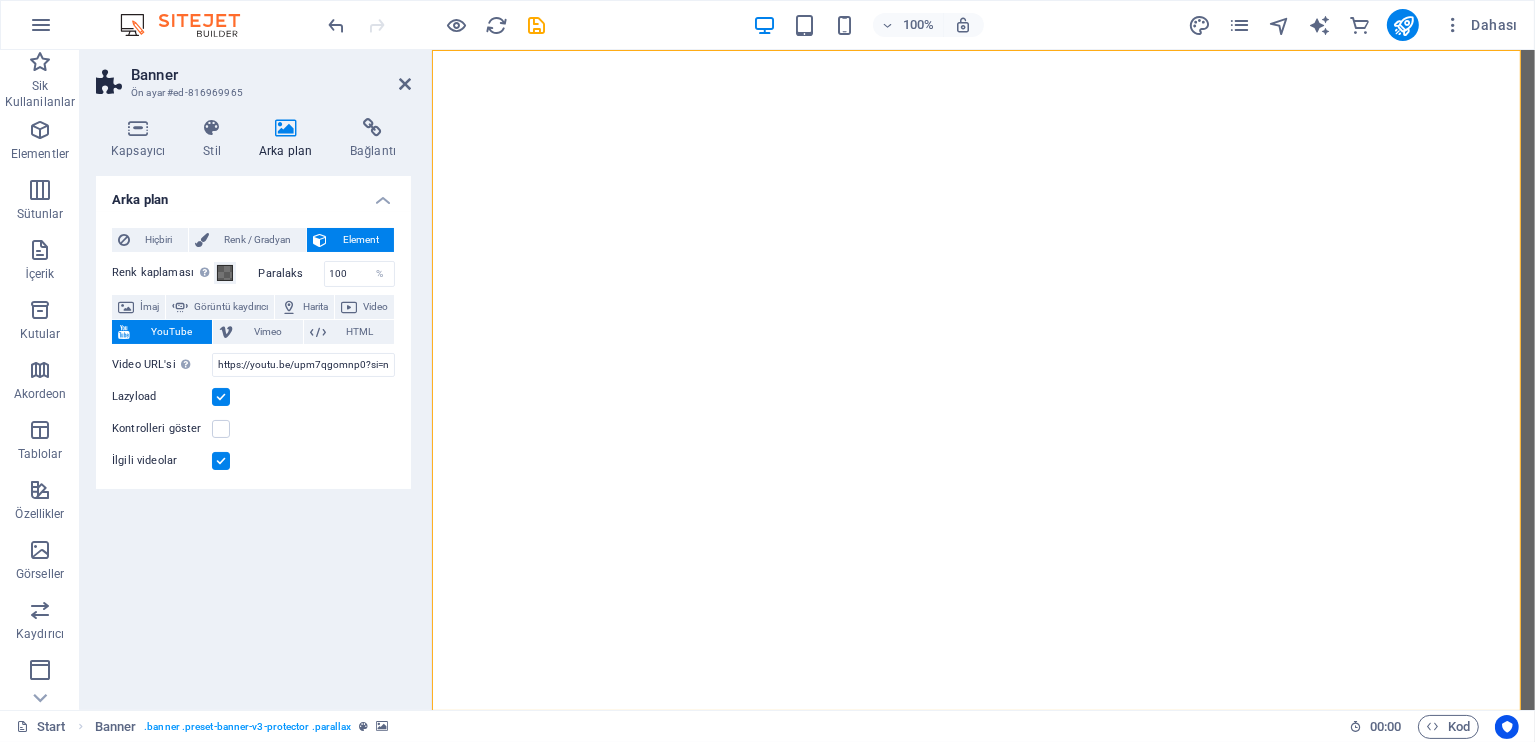 click at bounding box center (221, 461) 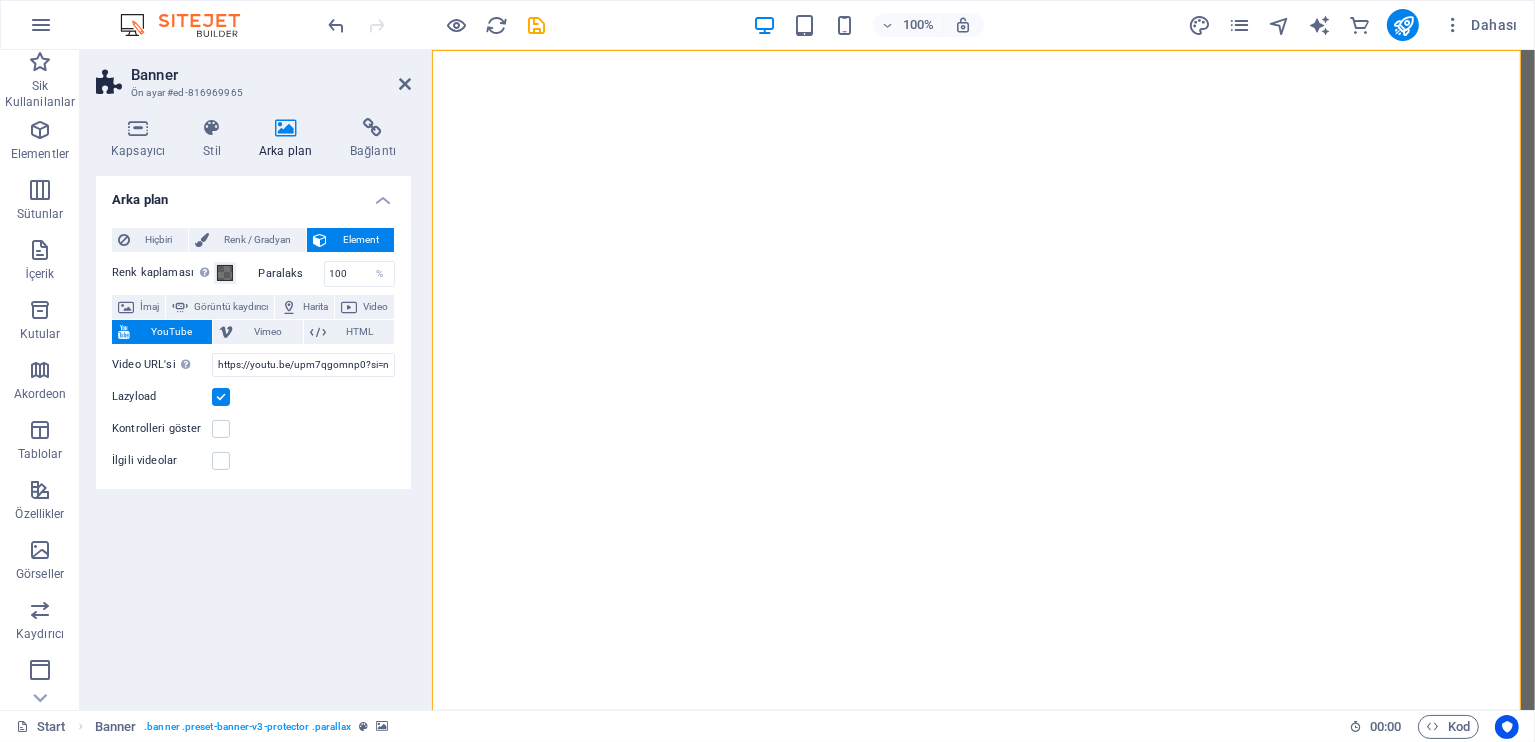 click at bounding box center [221, 397] 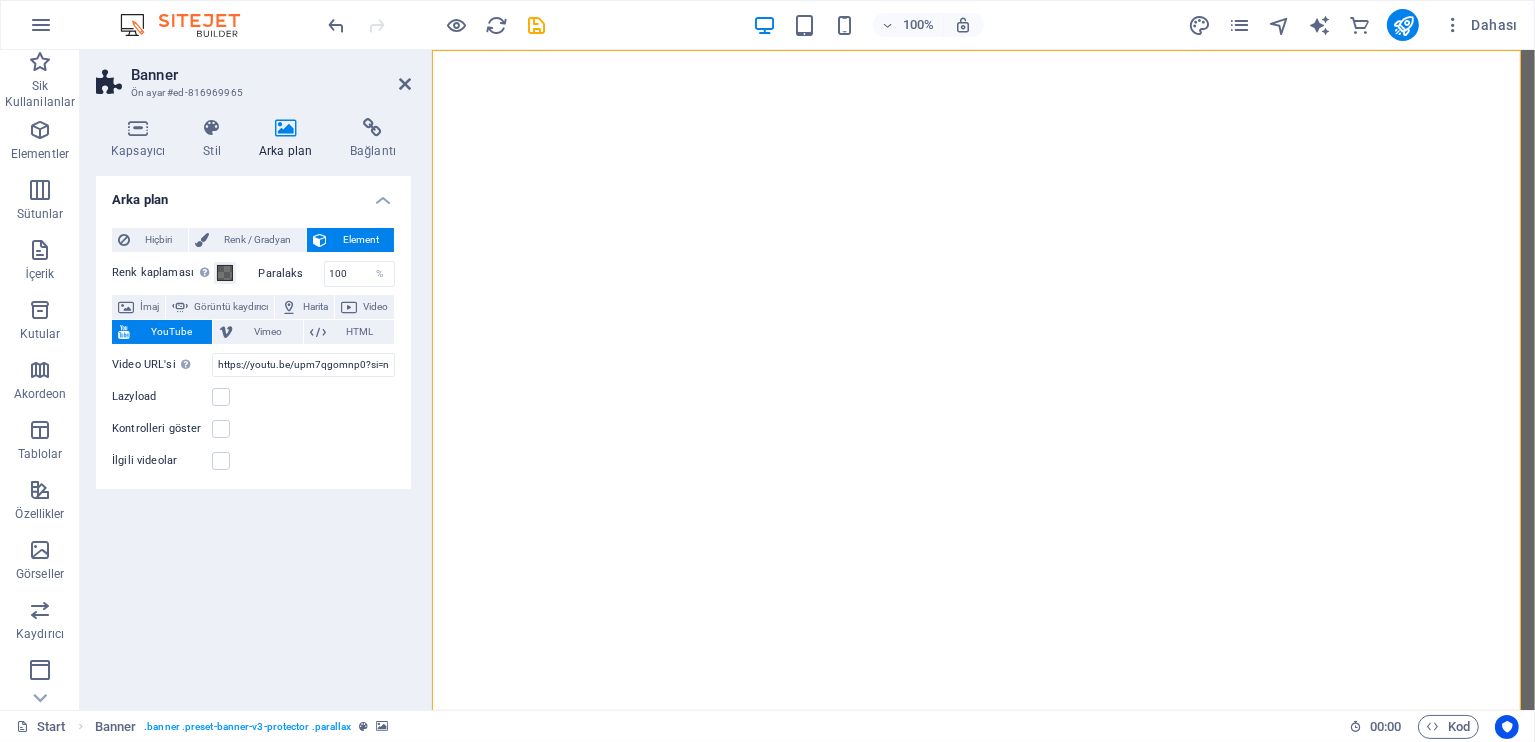 click on "Lazyload" at bounding box center (253, 397) 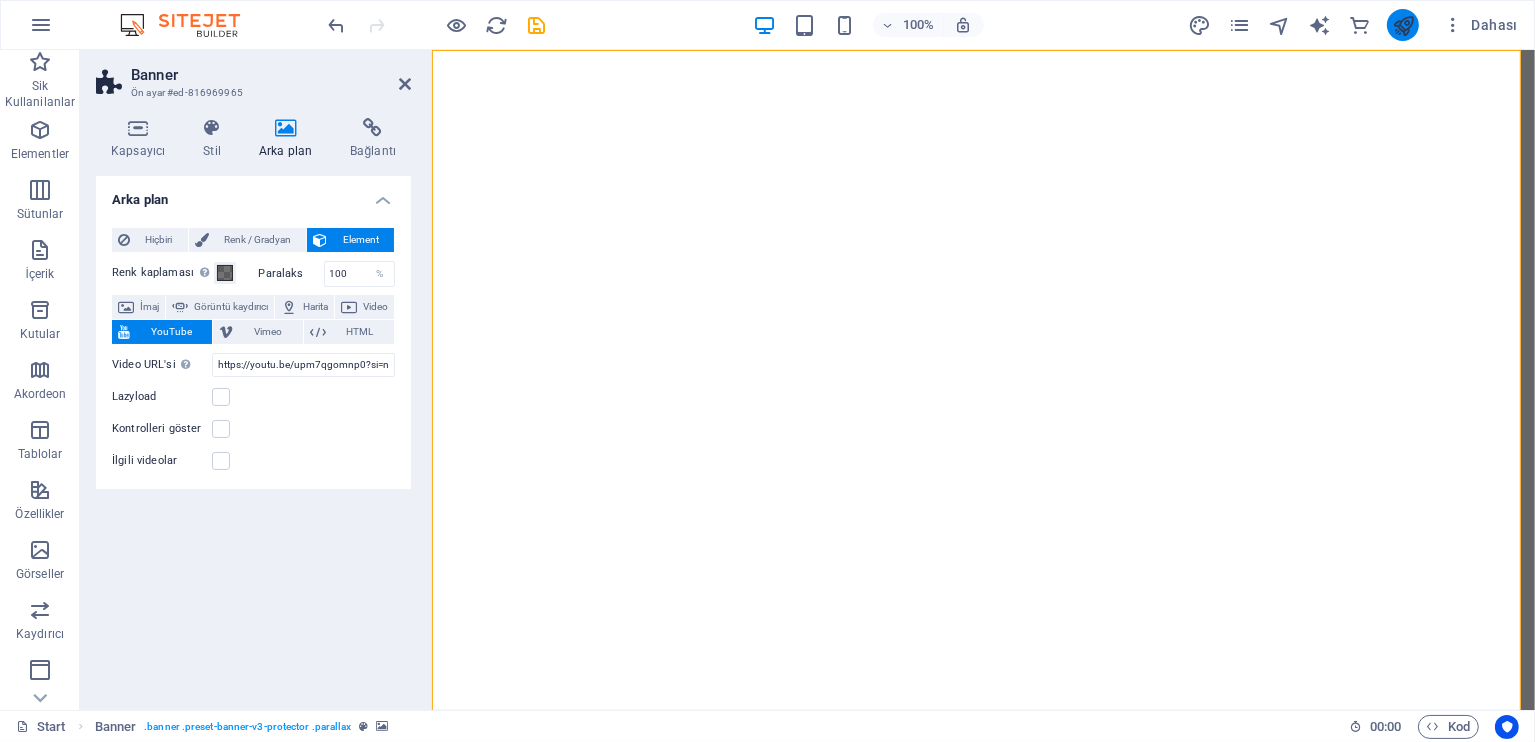 click at bounding box center [1403, 25] 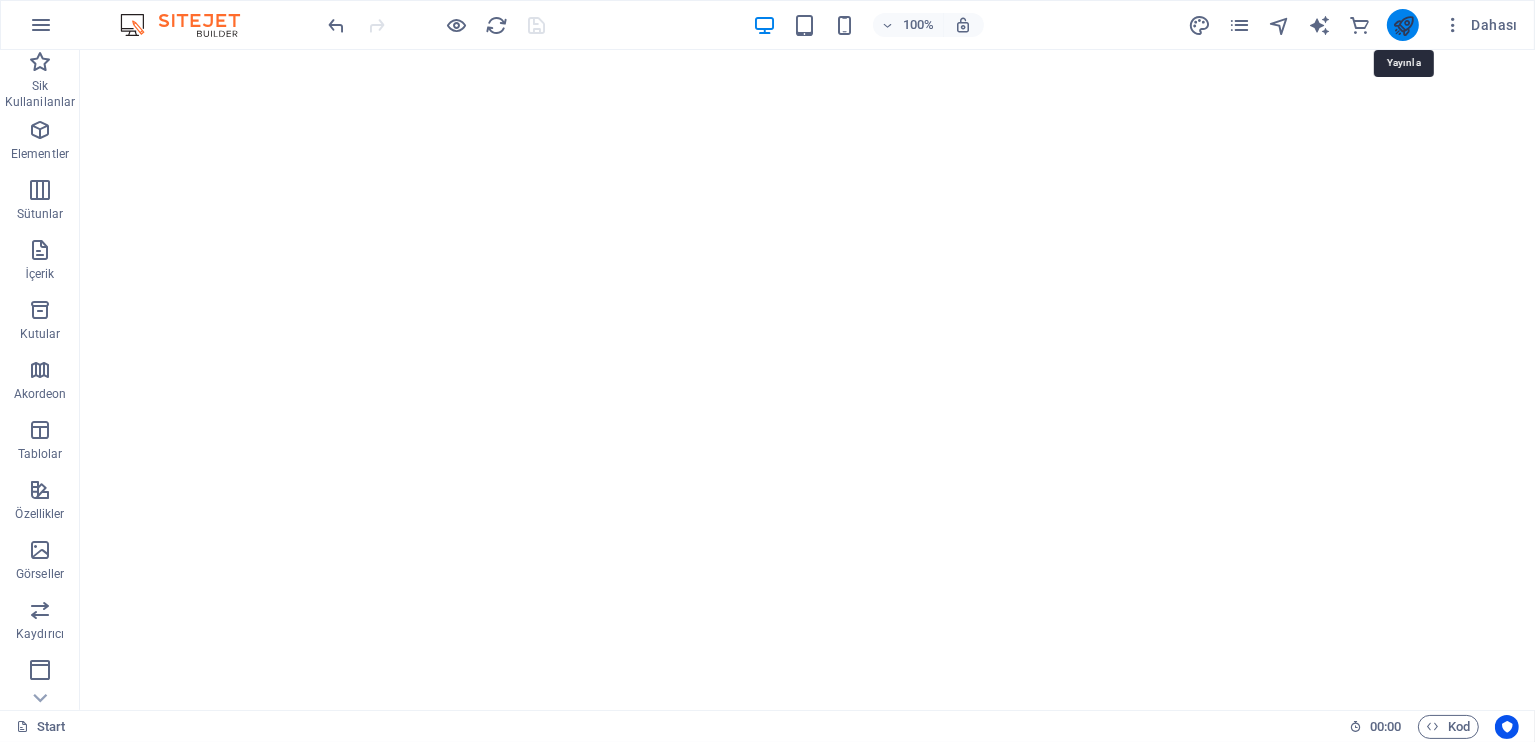 click at bounding box center (1403, 25) 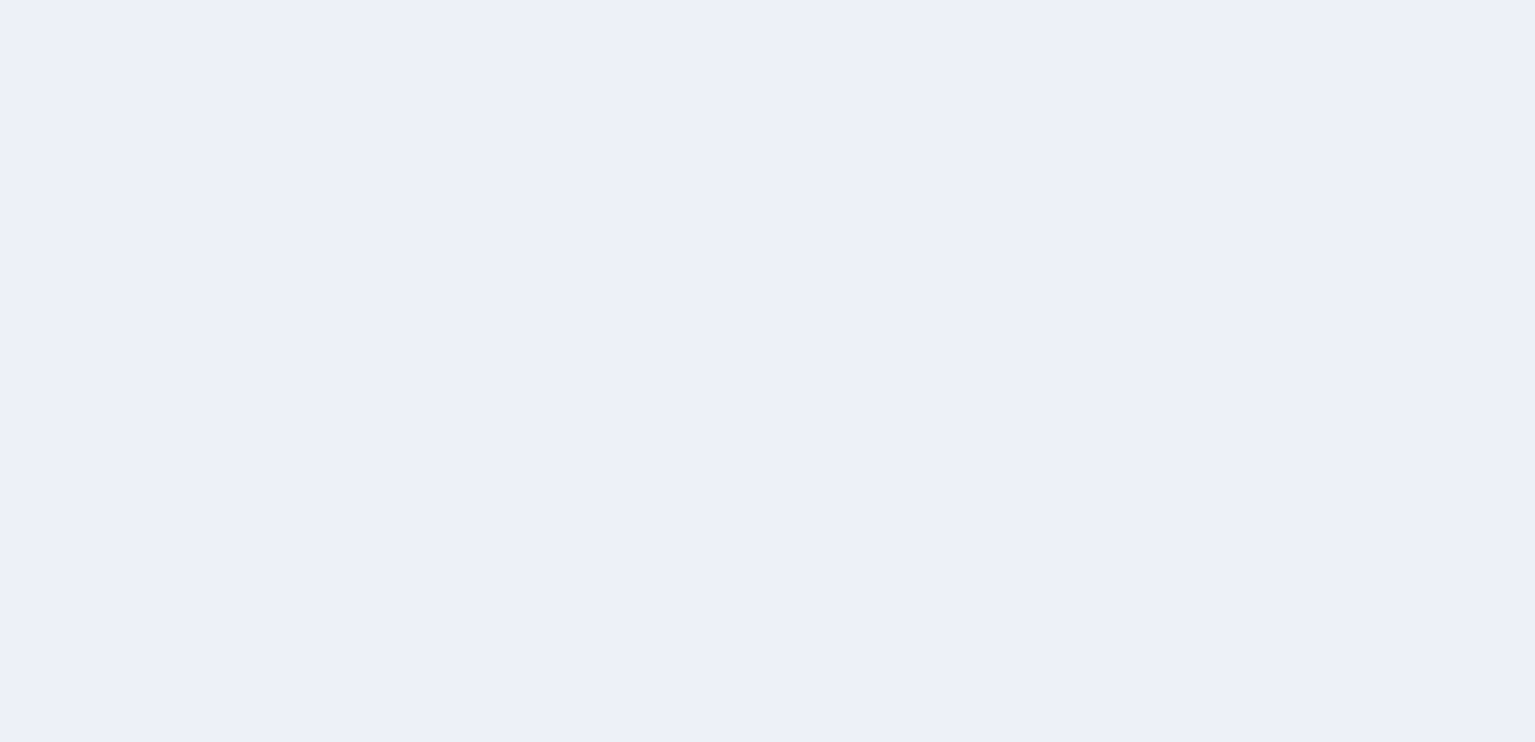 scroll, scrollTop: 0, scrollLeft: 0, axis: both 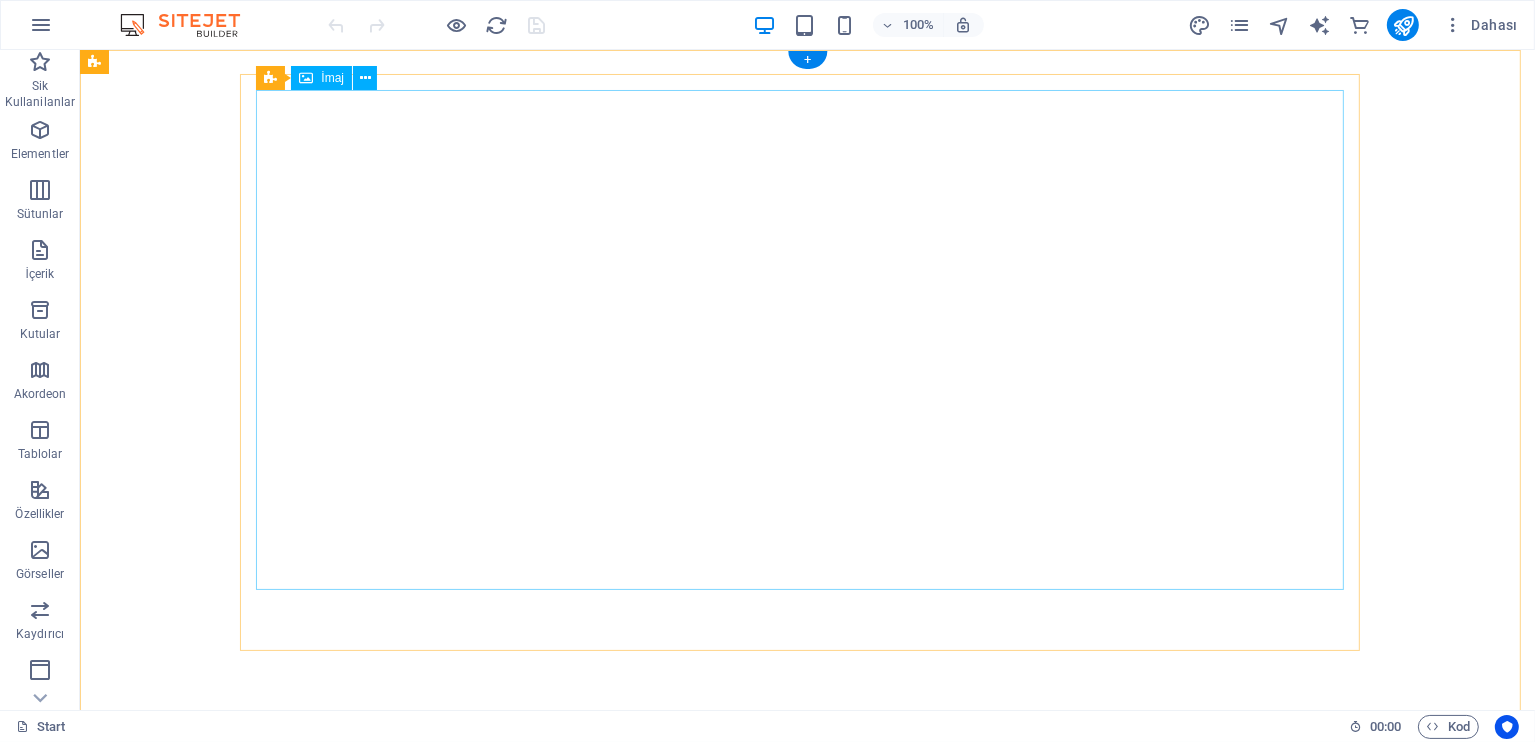 click at bounding box center [807, 1001] 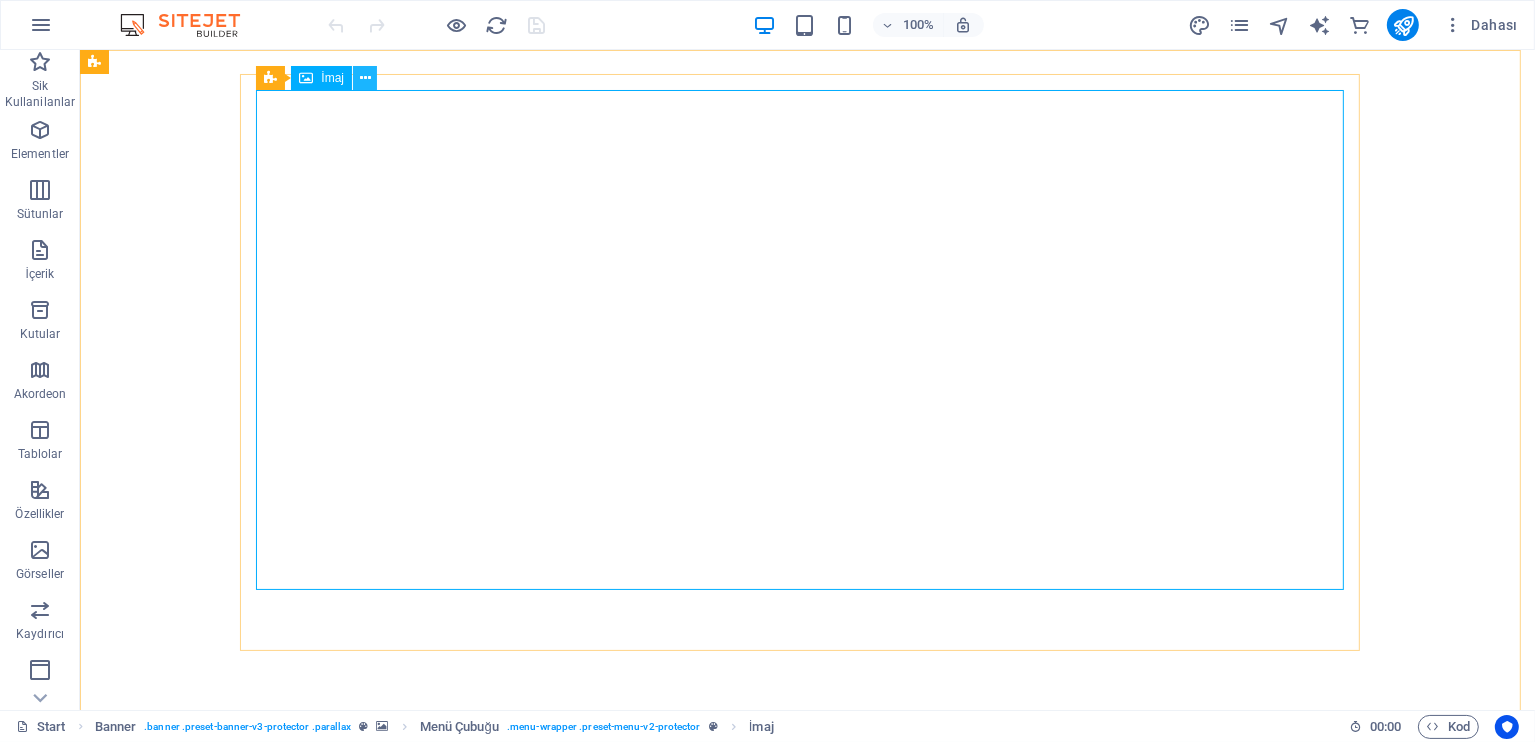 click at bounding box center [365, 78] 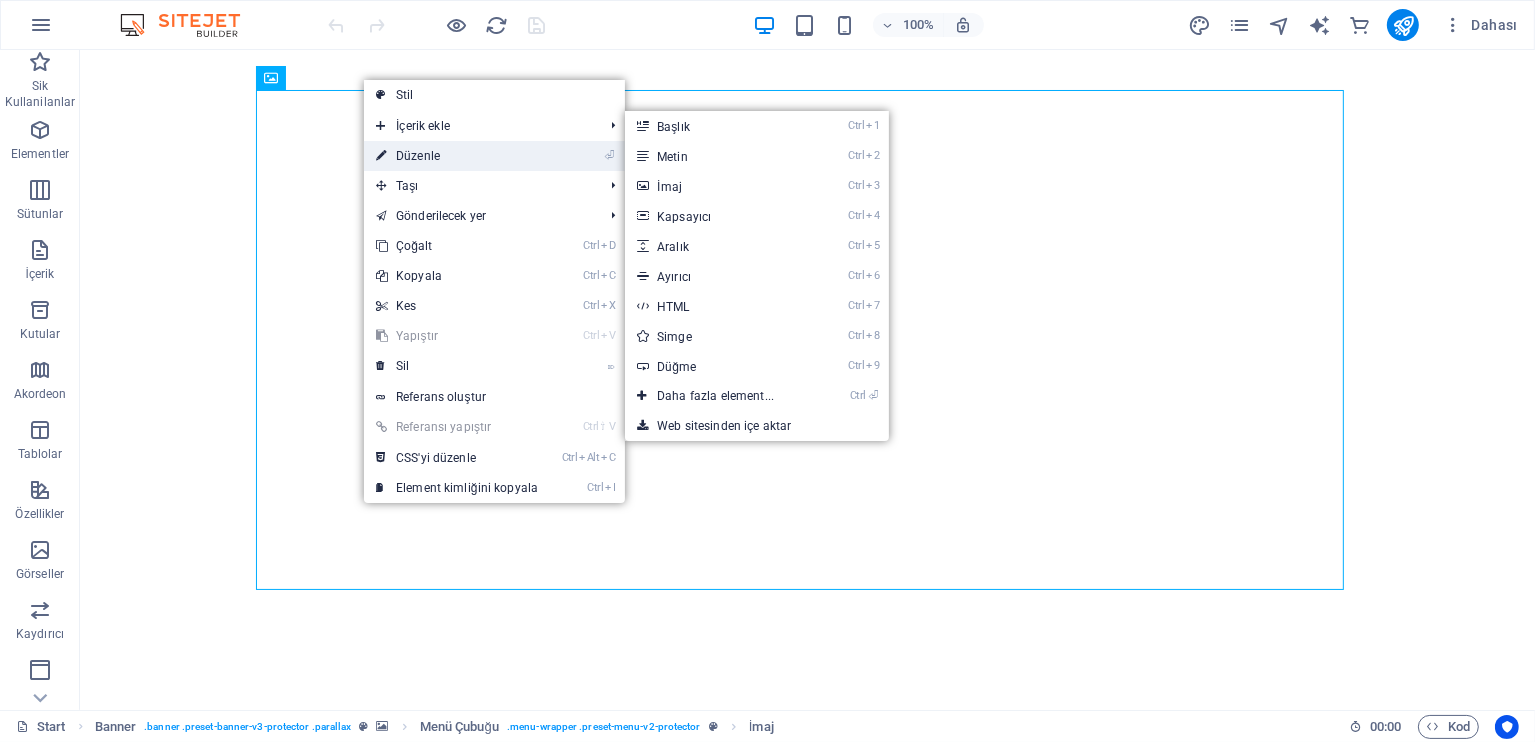 click on "⏎  Düzenle" at bounding box center (457, 156) 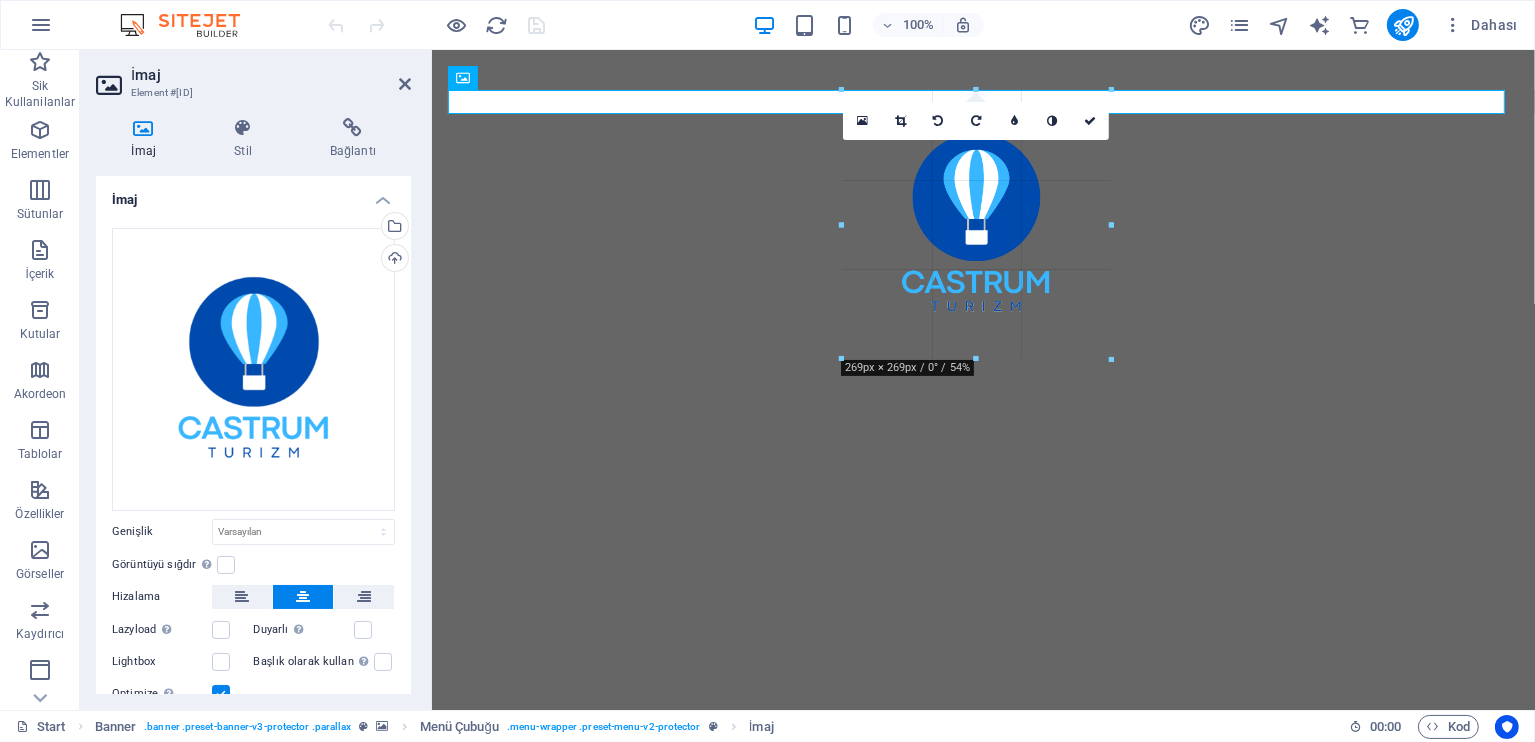 drag, startPoint x: 1224, startPoint y: 89, endPoint x: 126, endPoint y: 561, distance: 1195.1519 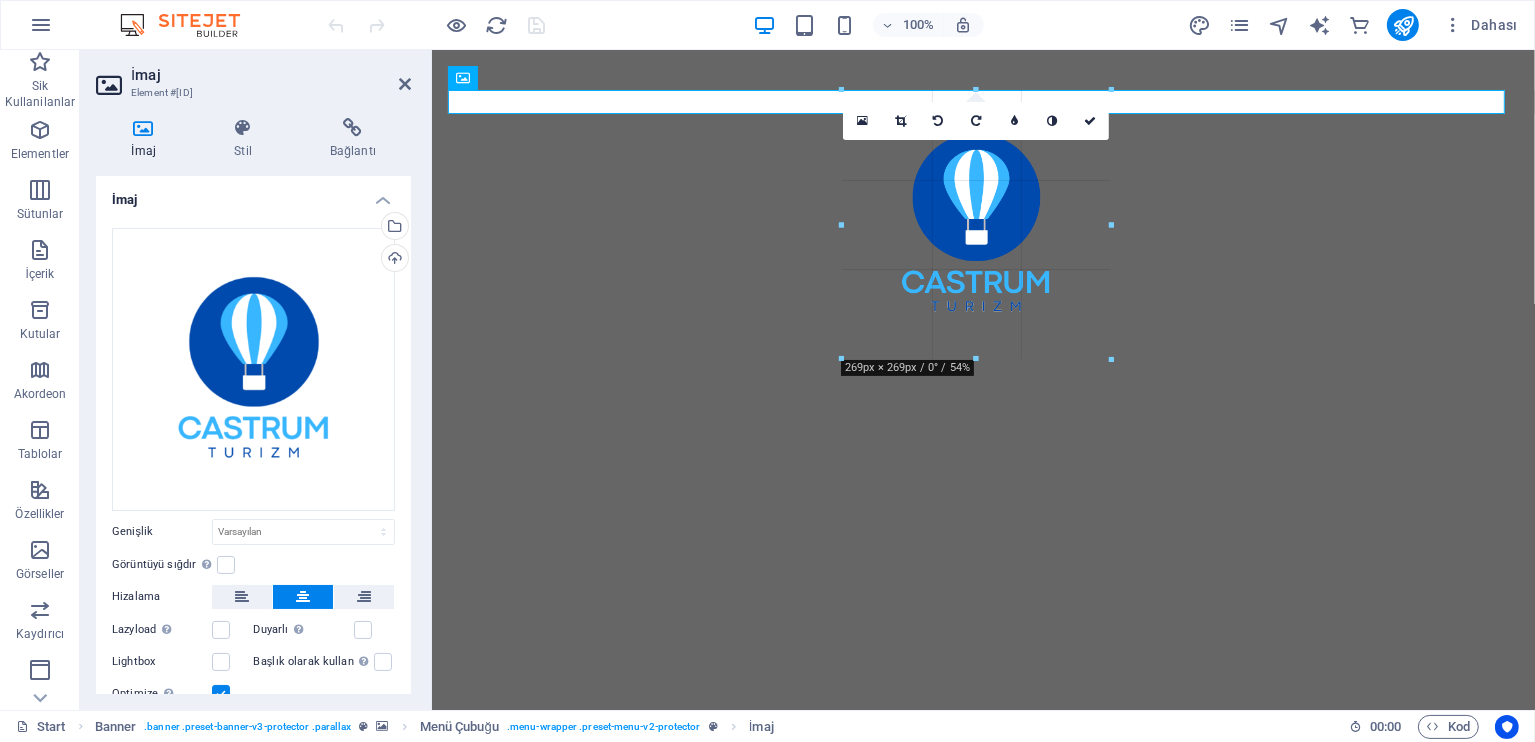 type on "1" 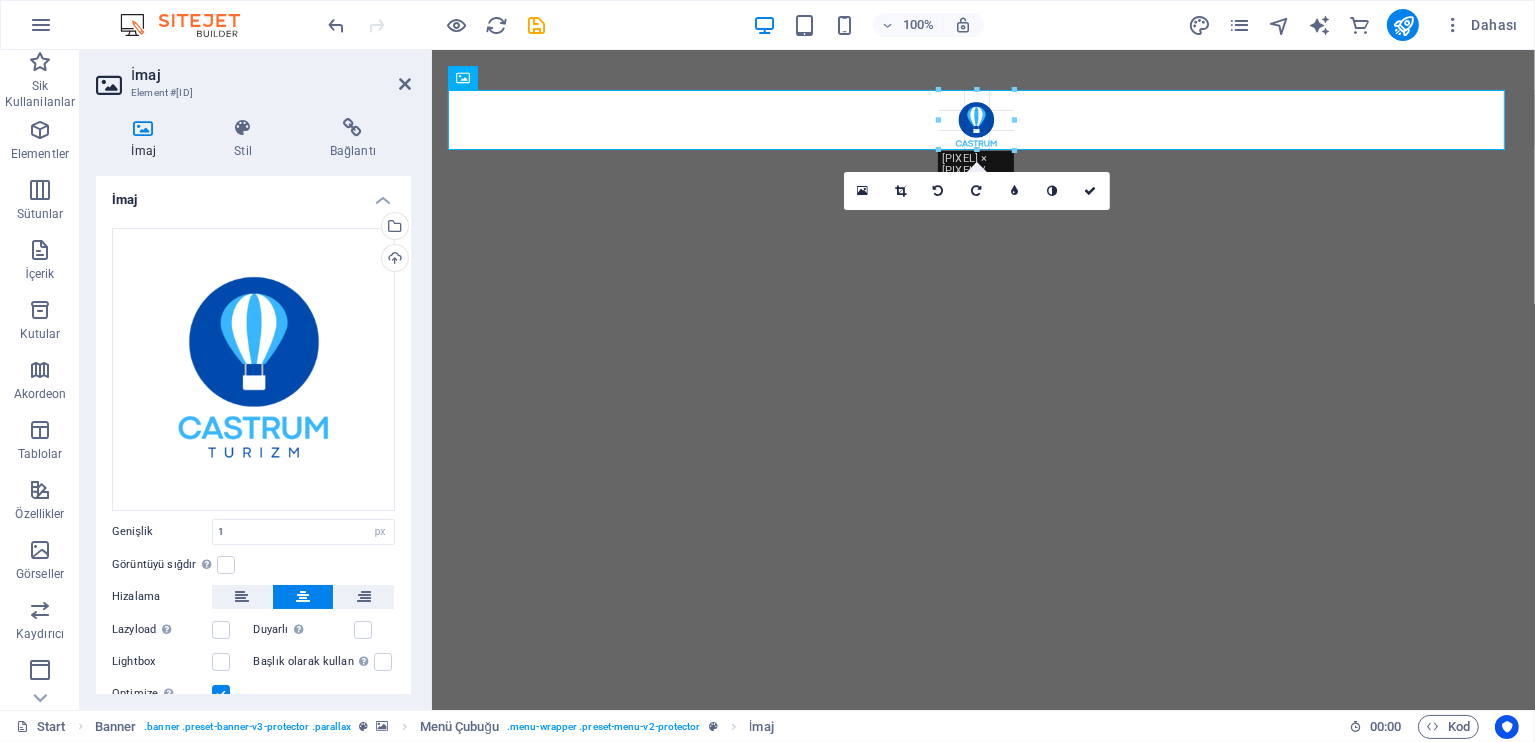 drag, startPoint x: 974, startPoint y: 103, endPoint x: 517, endPoint y: 241, distance: 477.3814 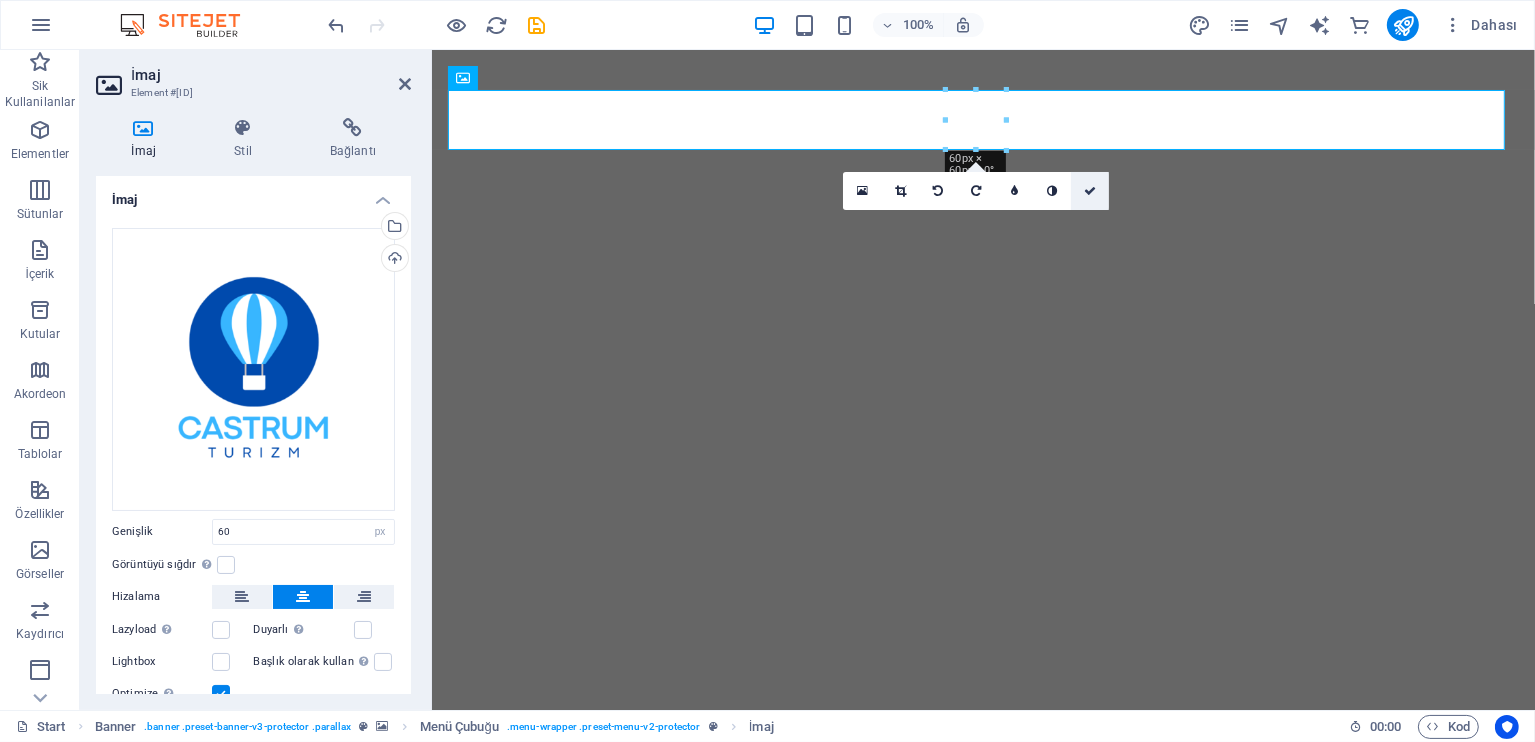 click at bounding box center [1090, 191] 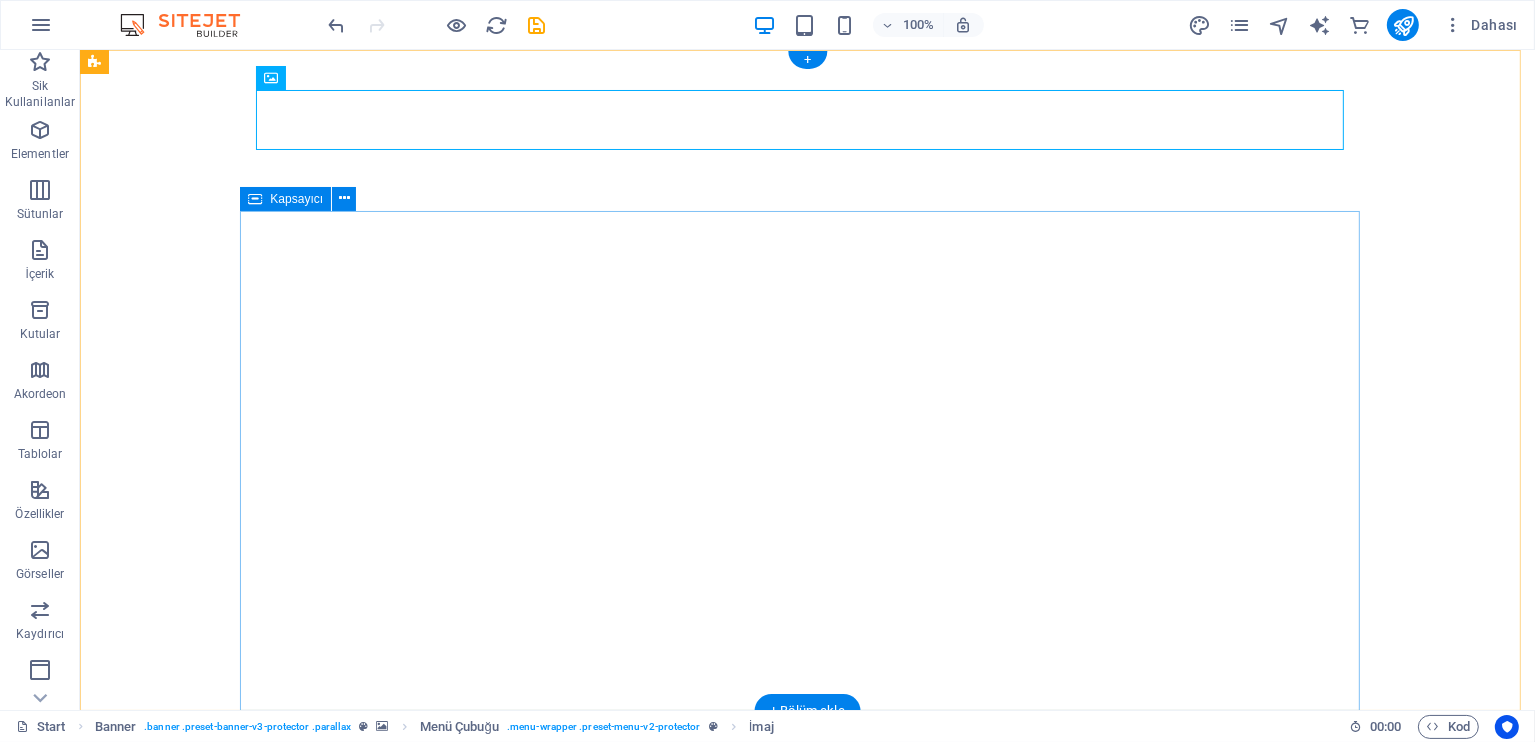 click at bounding box center [807, 978] 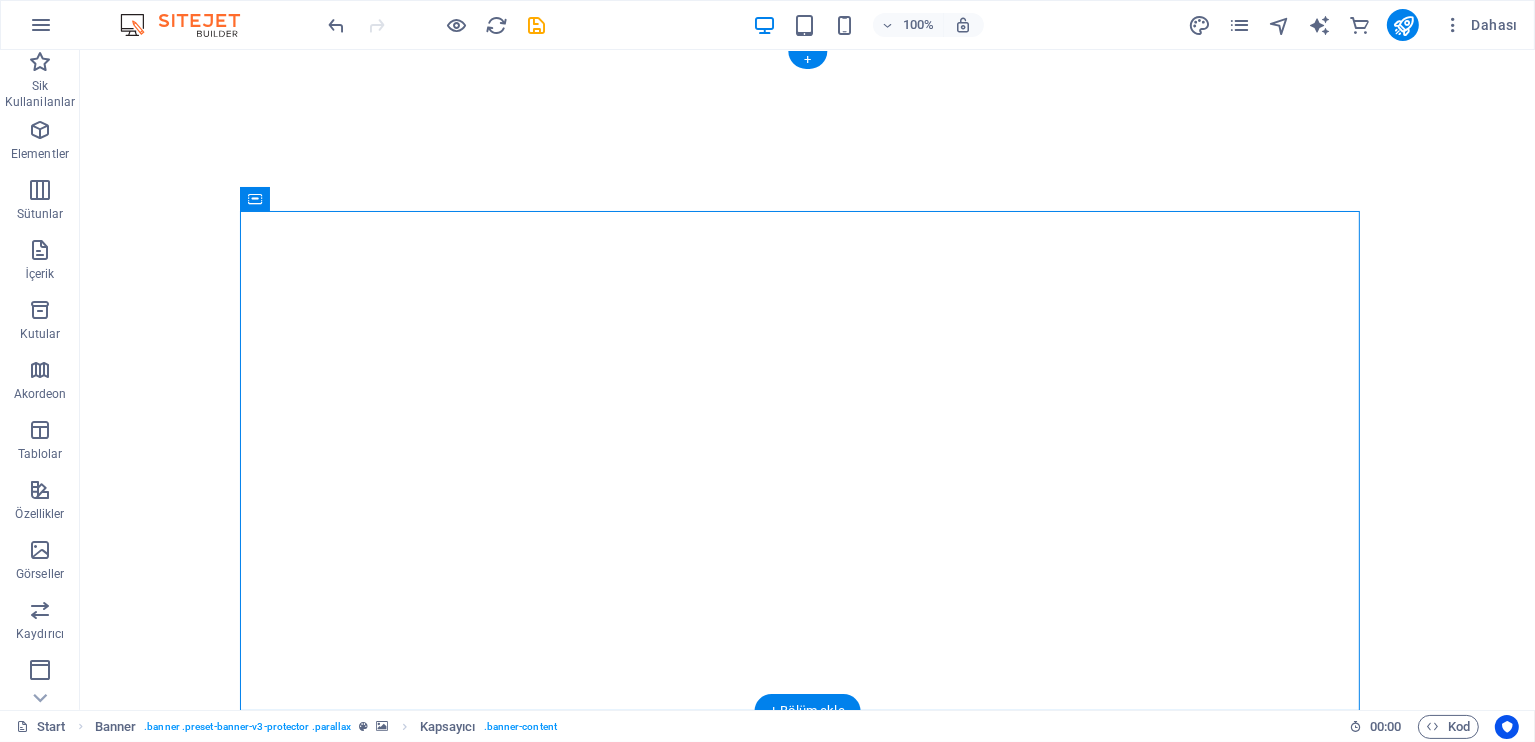 click at bounding box center (806, 380) 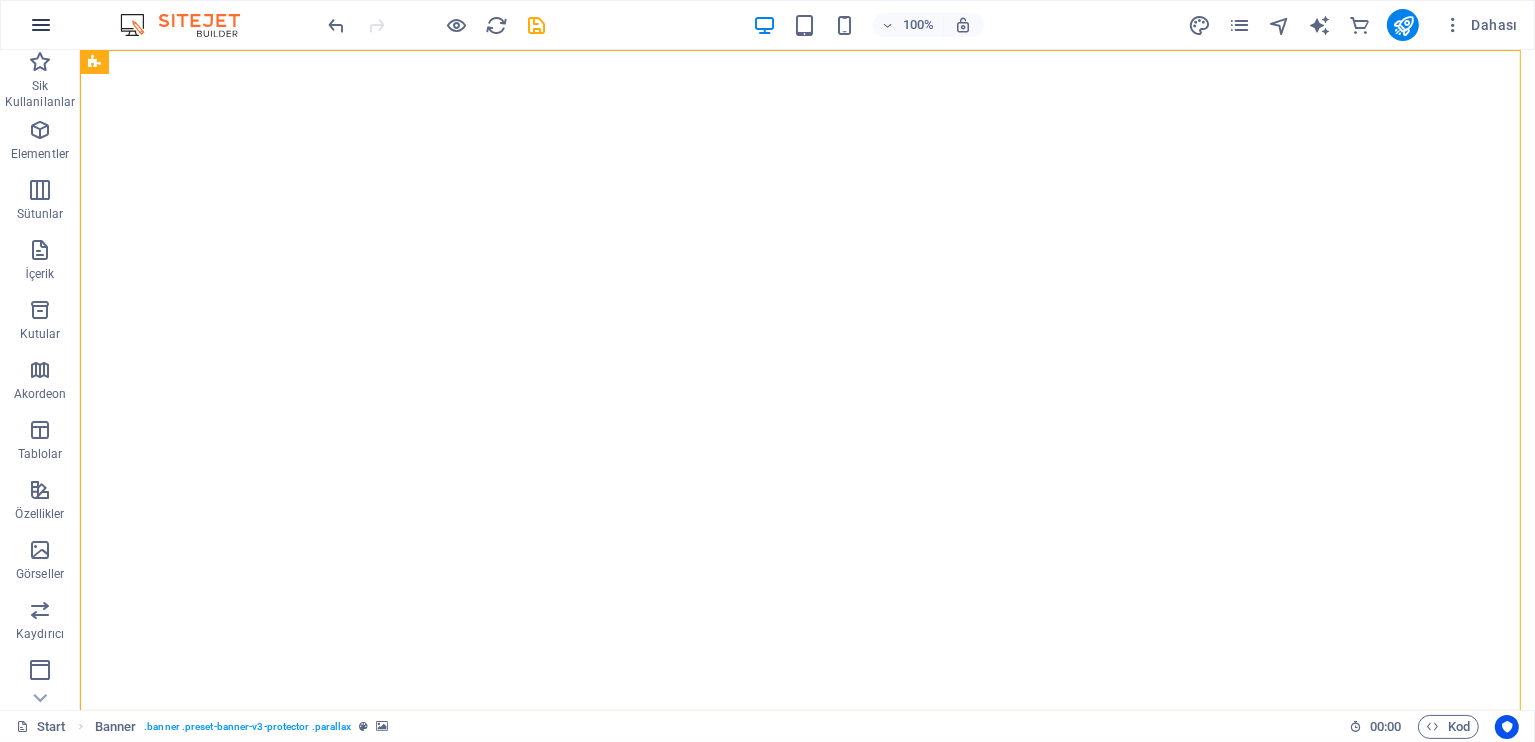 click at bounding box center (41, 25) 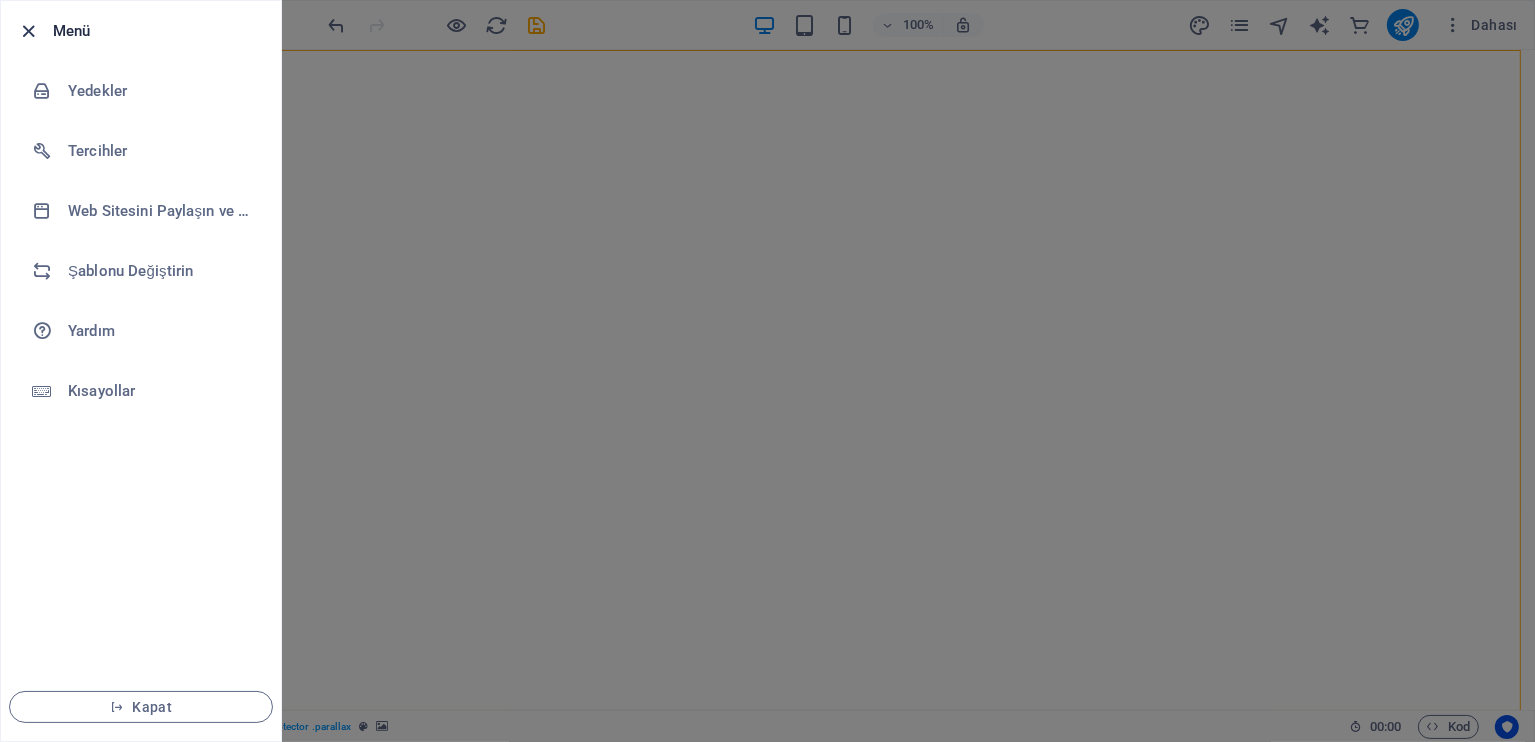 click at bounding box center [29, 31] 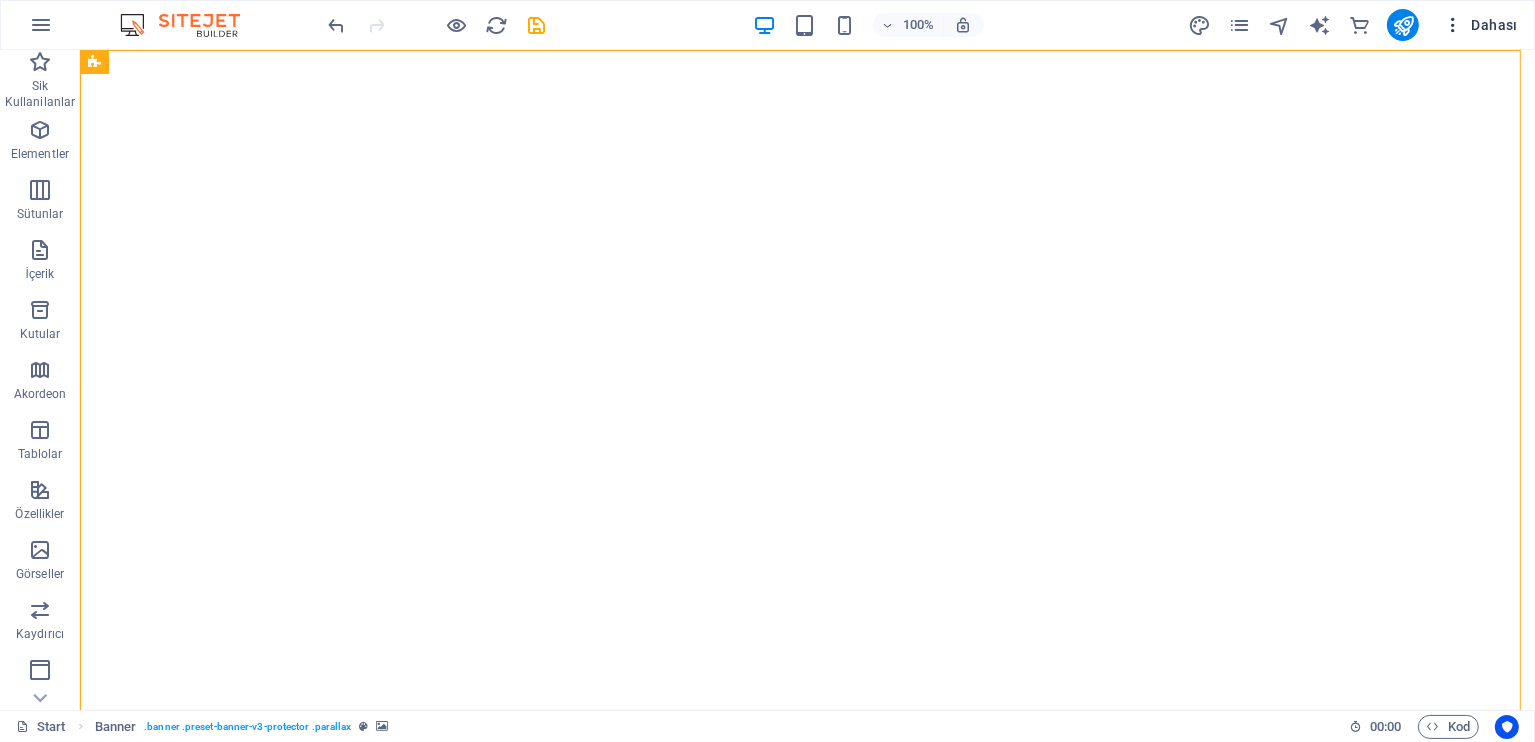 click on "Dahası" at bounding box center (1480, 25) 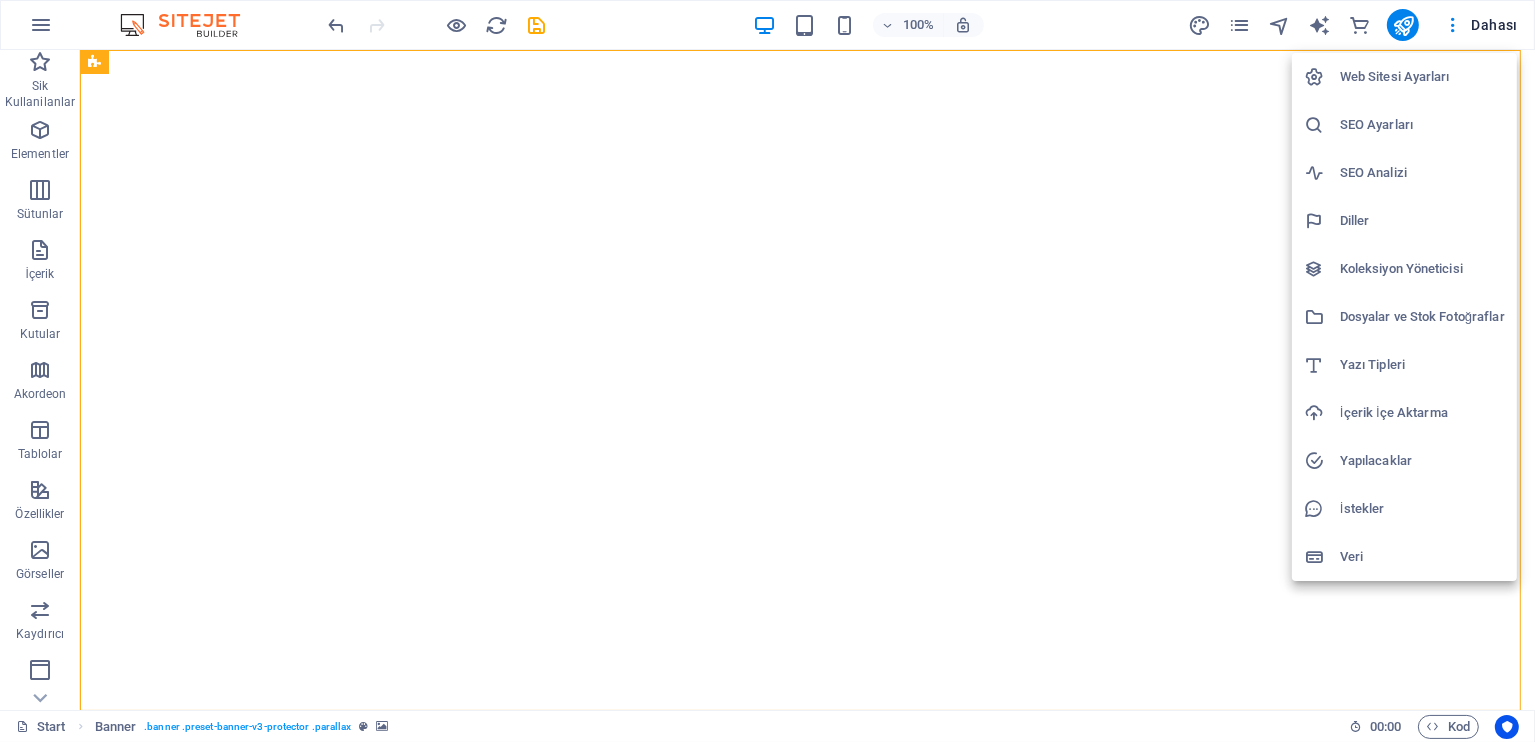 click on "Web Sitesi Ayarları" at bounding box center [1422, 77] 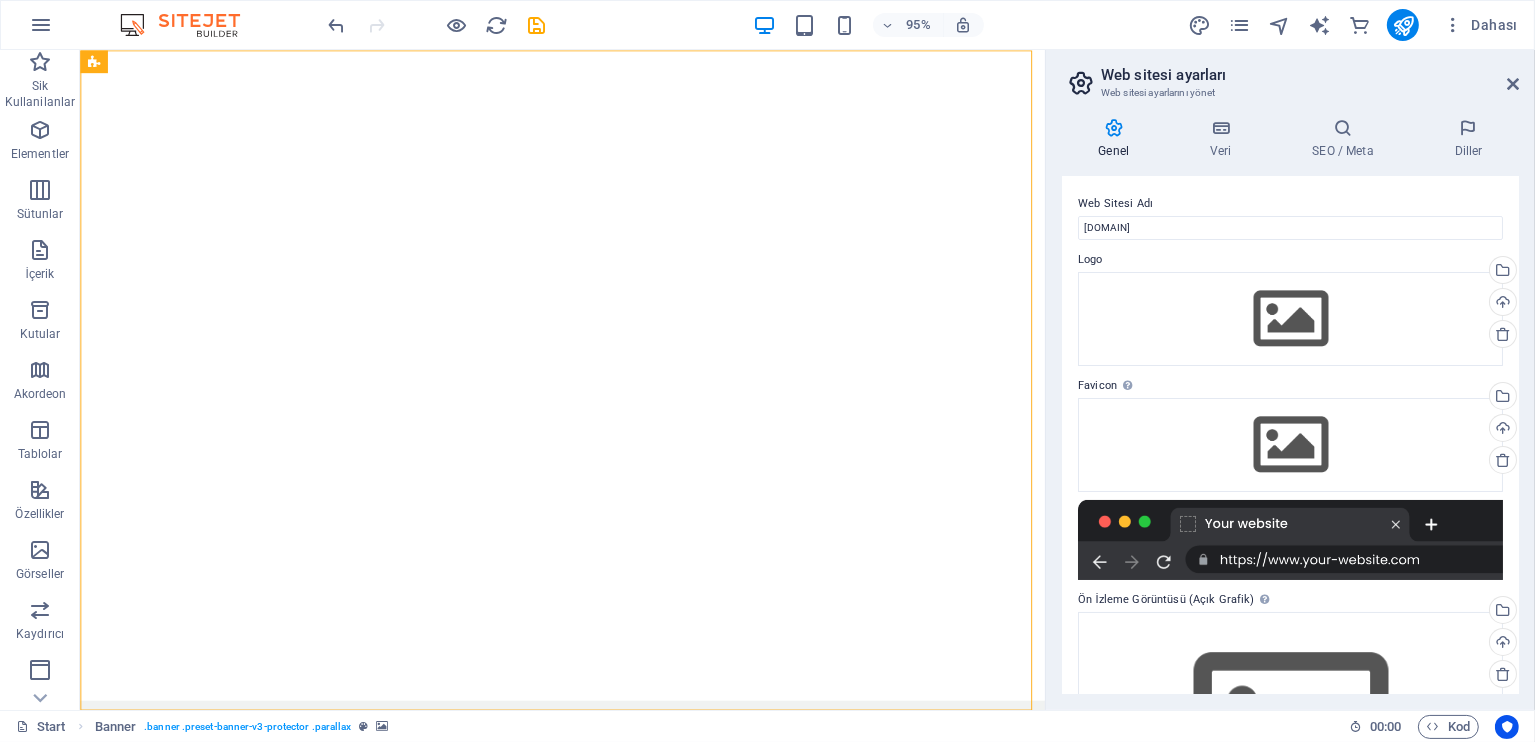 click on "Web sitesi ayarları Web sitesi ayarlarını yönet  Genel  Veri  SEO / Meta  Diller Web Sitesi Adı [DOMAIN] Logo Dosyaları buraya sürükleyin, dosyaları seçmek için tıklayın veya Dosyalardan ya da ücretsiz stok fotoğraf ve videolarımızdan dosyalar seçin Dosya yöneticisinden, stok fotoğraflardan dosyalar seçin veya dosya(lar) yükleyin Yükle Favicon Web sitenin favicon'unu buradan ayarla. Favicon, tarayıcı sekmesinde web sitenin başlığının yanında gösterilen küçük bir simgedir. Ziyaretçilerin web siteni tanımlamasına yardımcı olur. Dosyaları buraya sürükleyin, dosyaları seçmek için tıklayın veya Dosyalardan ya da ücretsiz stok fotoğraf ve videolarımızdan dosyalar seçin Dosya yöneticisinden, stok fotoğraflardan dosyalar seçin veya dosya(lar) yükleyin Yükle Ön İzleme Görüntüsü (Açık Grafik) Bu görüntü, web sitesi sosyal ağlarda paylaşıldığında gösterilir Dosyaları buraya sürükleyin, dosyaları seçmek için tıklayın veya Yükle" at bounding box center (1290, 380) 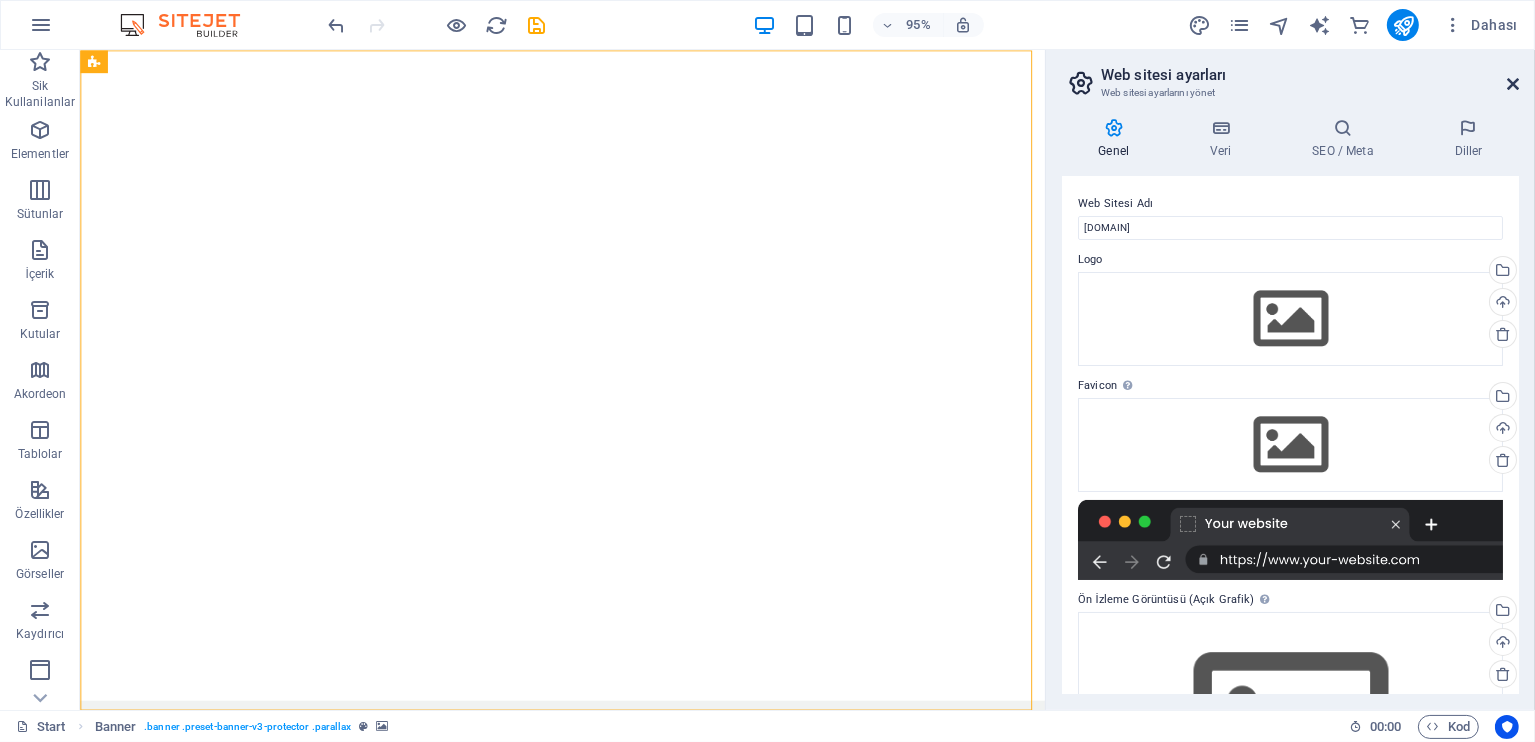 click at bounding box center (1513, 84) 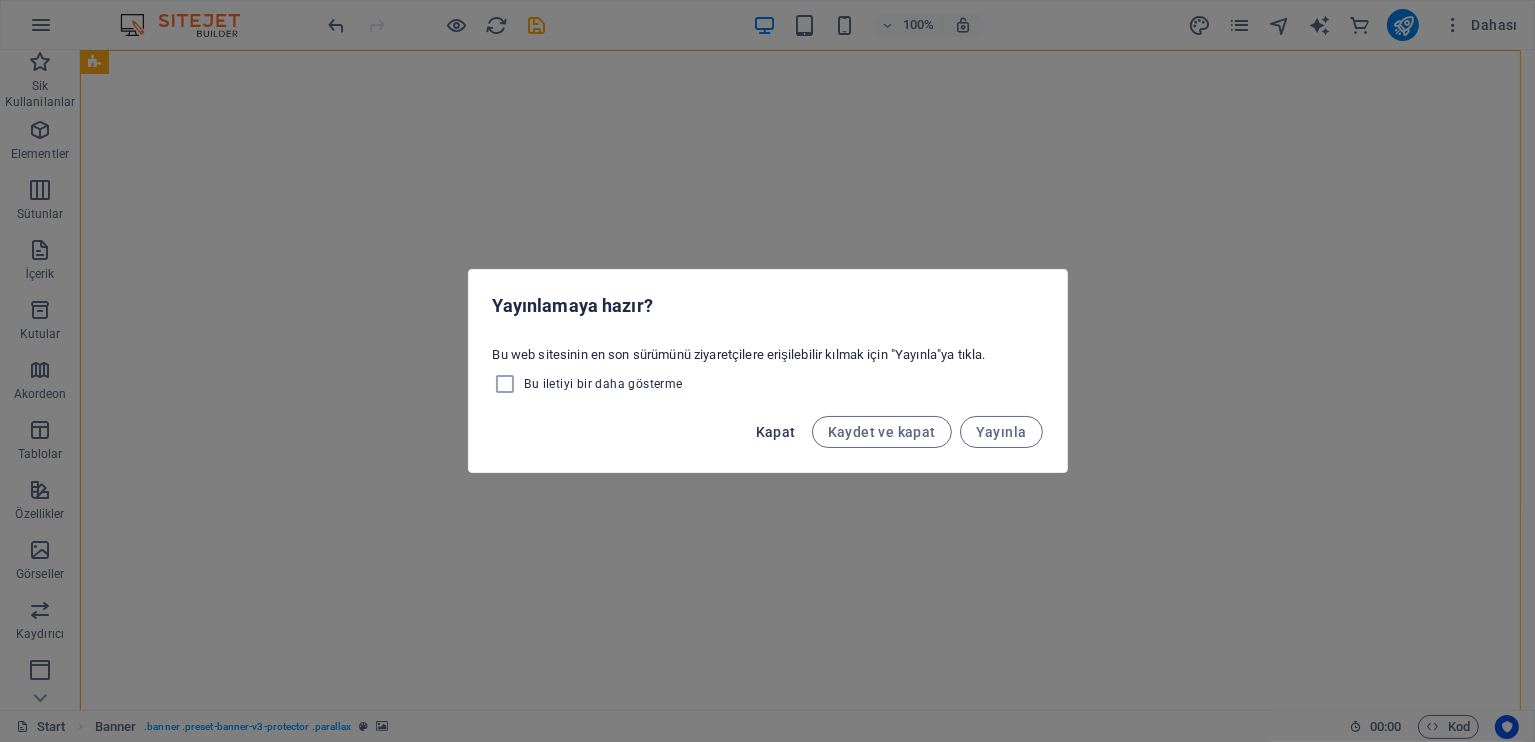 click on "Kapat" at bounding box center (776, 432) 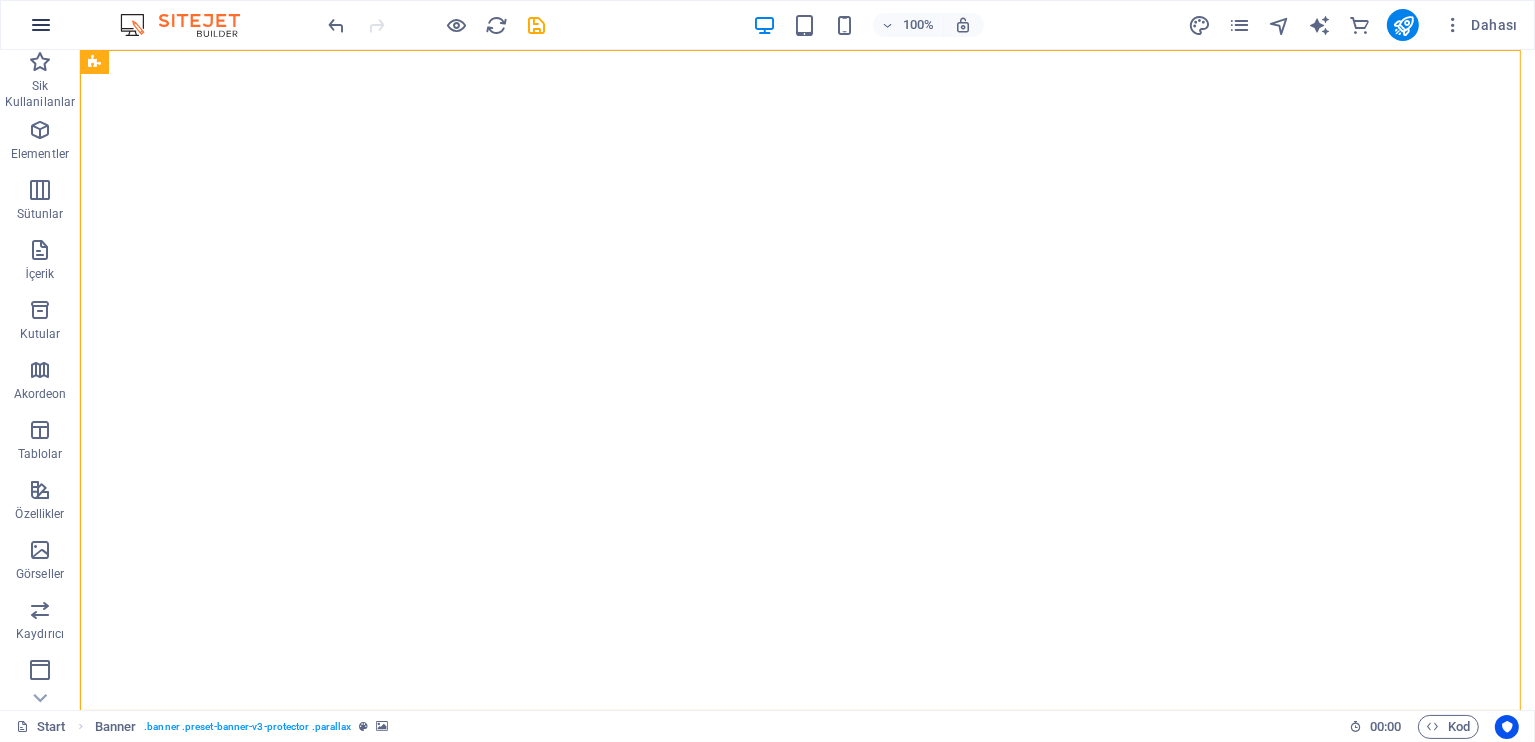 click at bounding box center [41, 25] 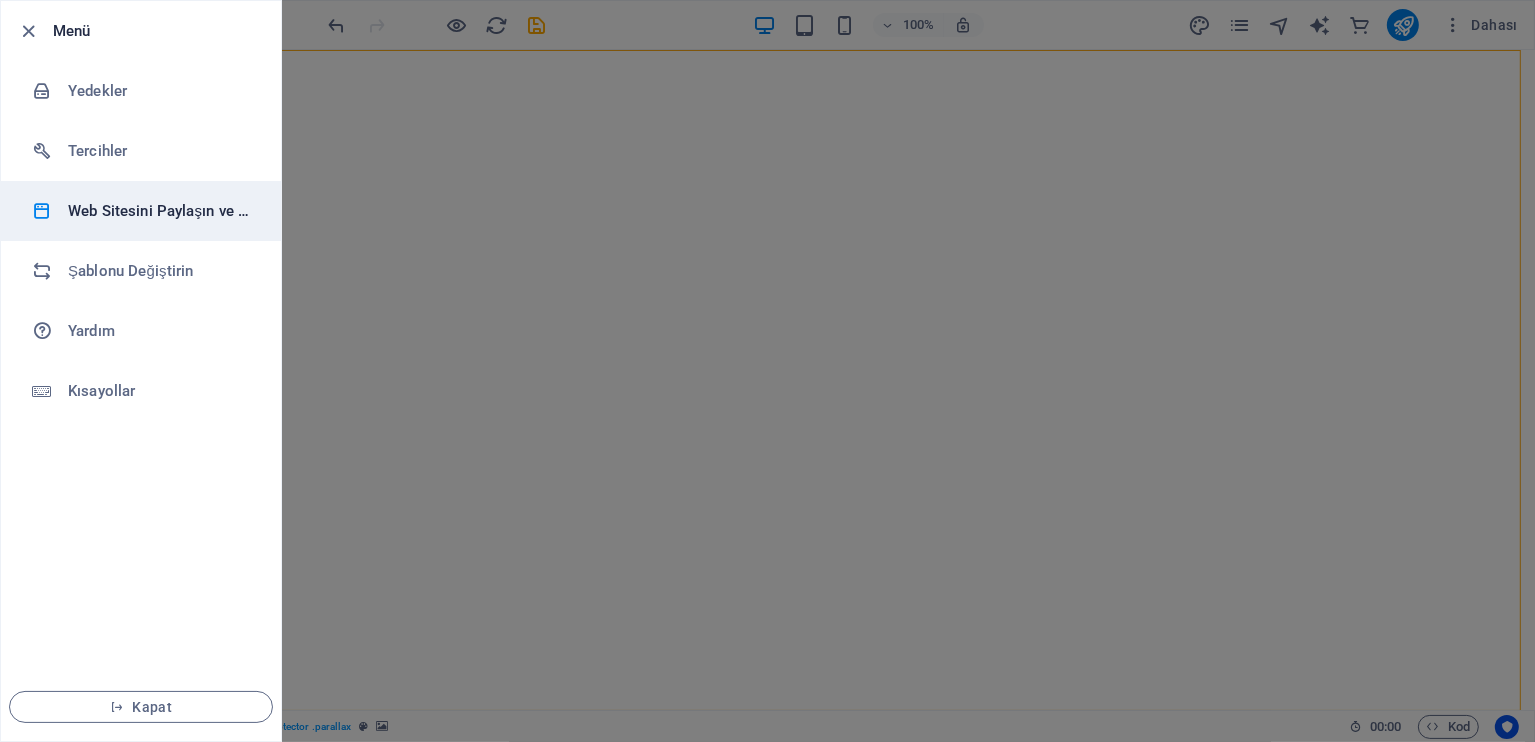 click on "Web Sitesini Paylaşın ve Kopyalayın" at bounding box center (160, 211) 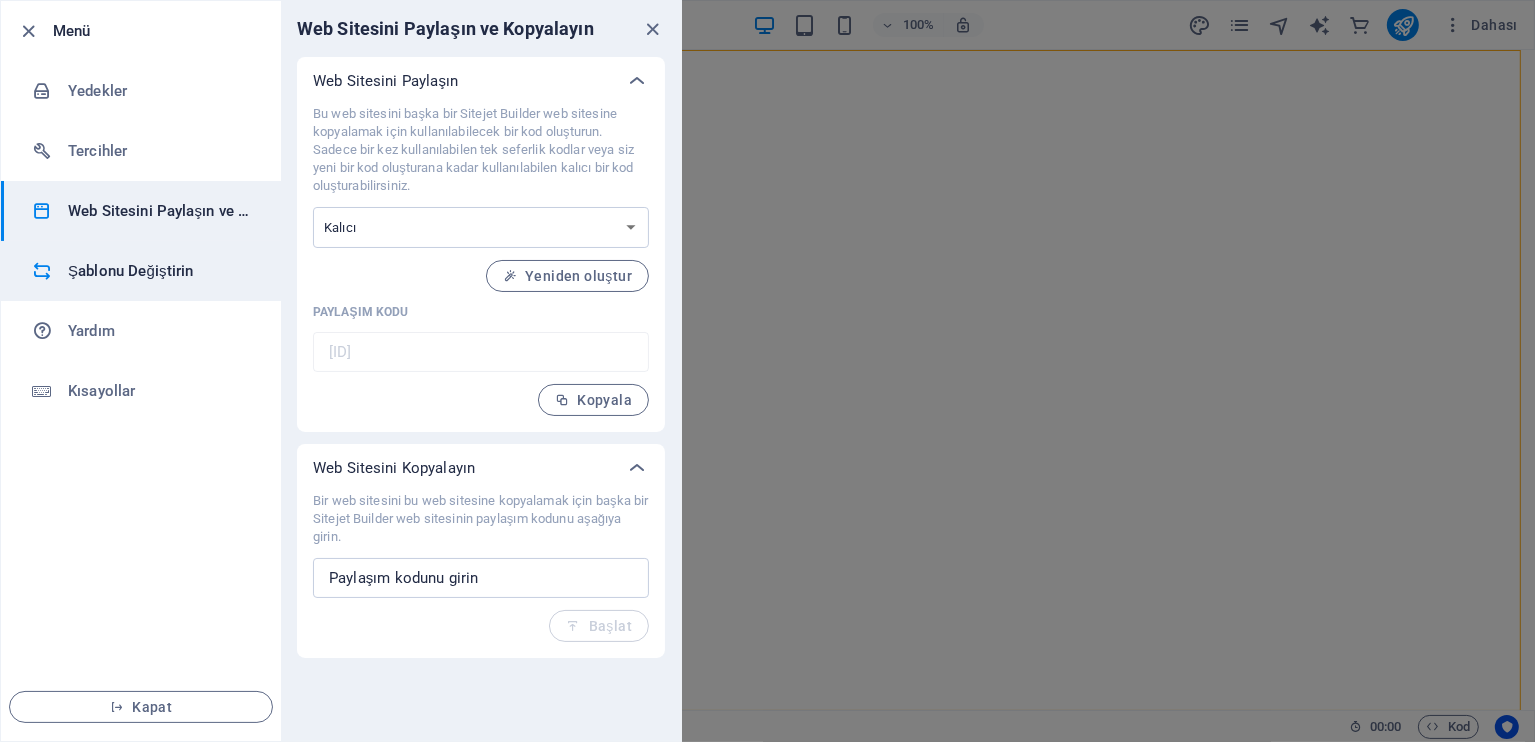 click on "Şablonu Değiştirin" at bounding box center (160, 271) 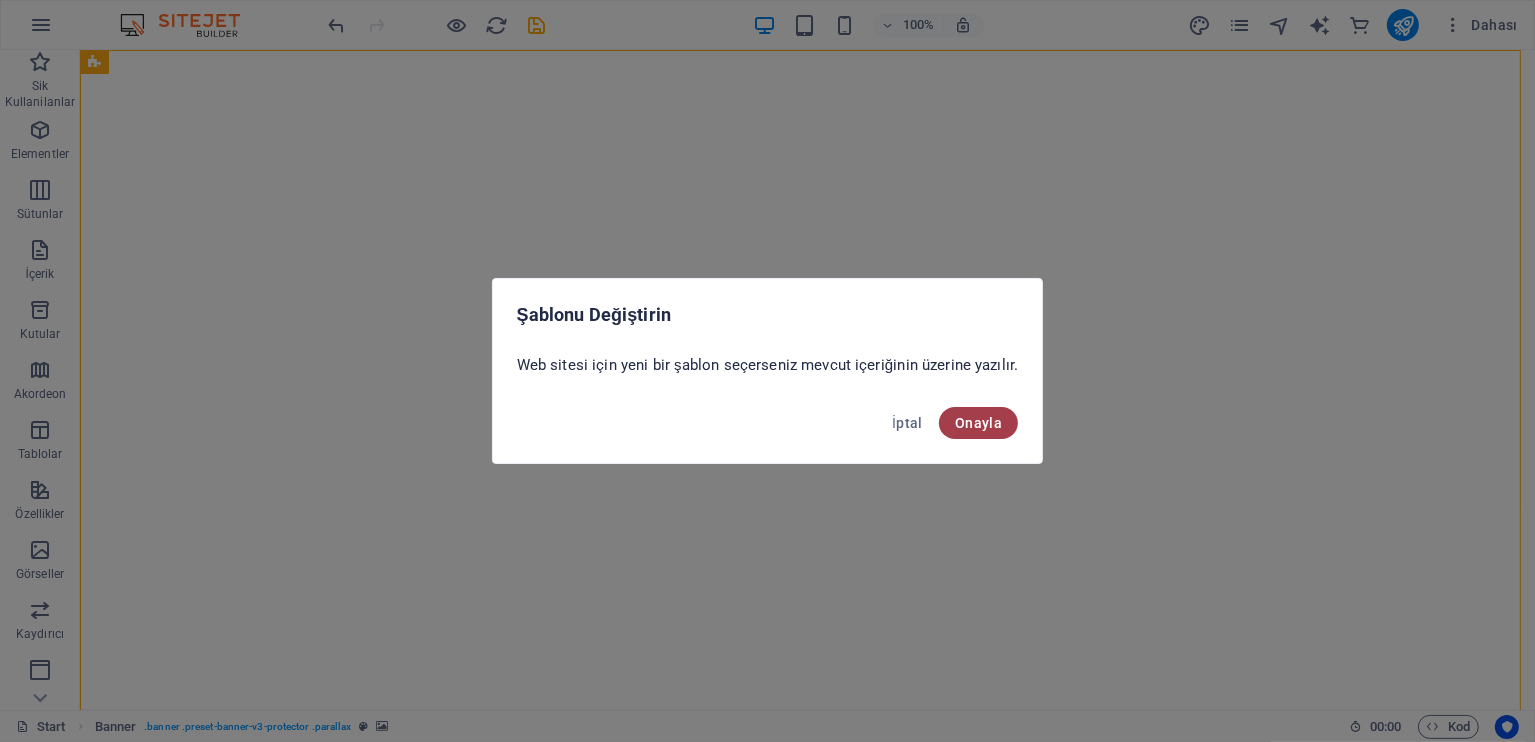 click on "Onayla" at bounding box center (978, 423) 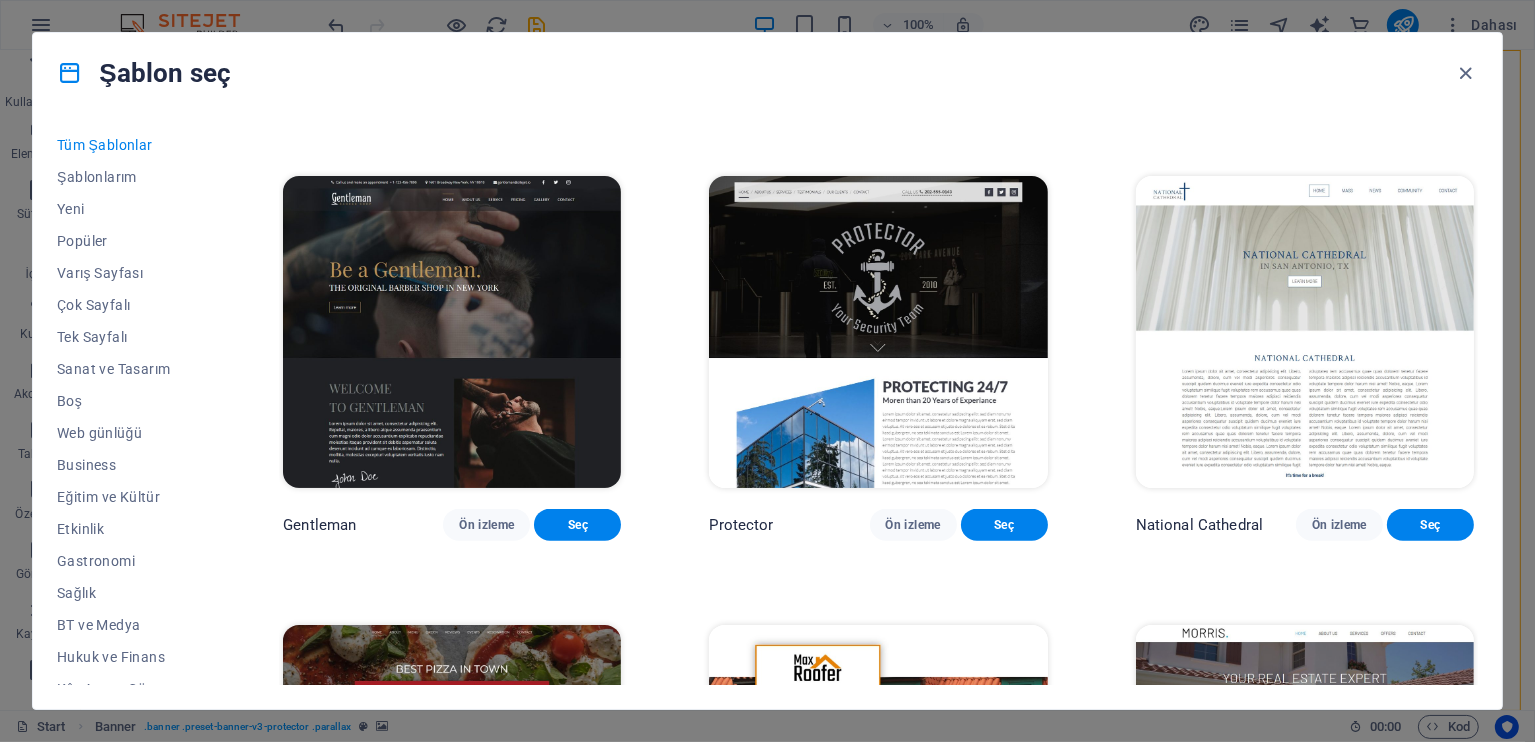 scroll, scrollTop: 9933, scrollLeft: 0, axis: vertical 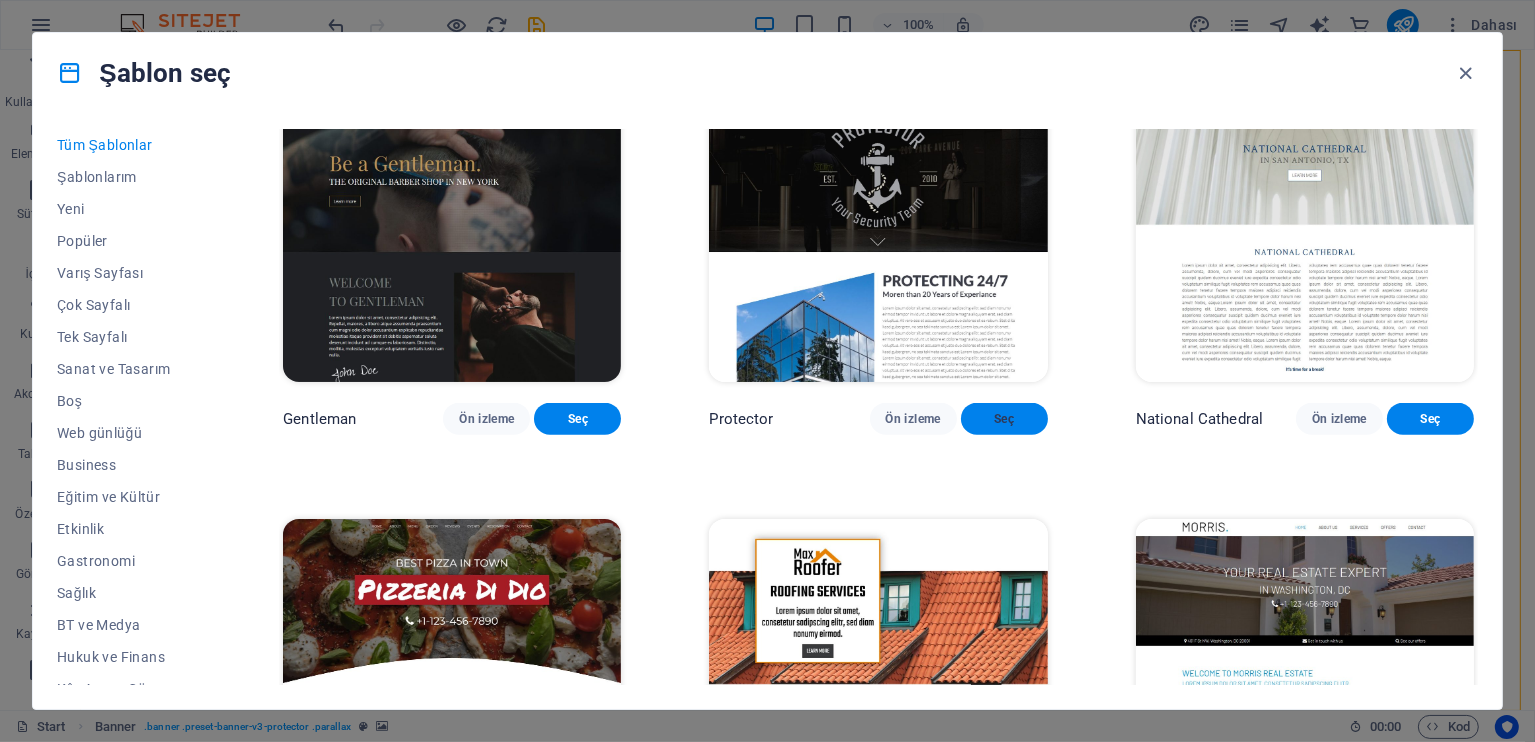 click on "Seç" at bounding box center [1004, 419] 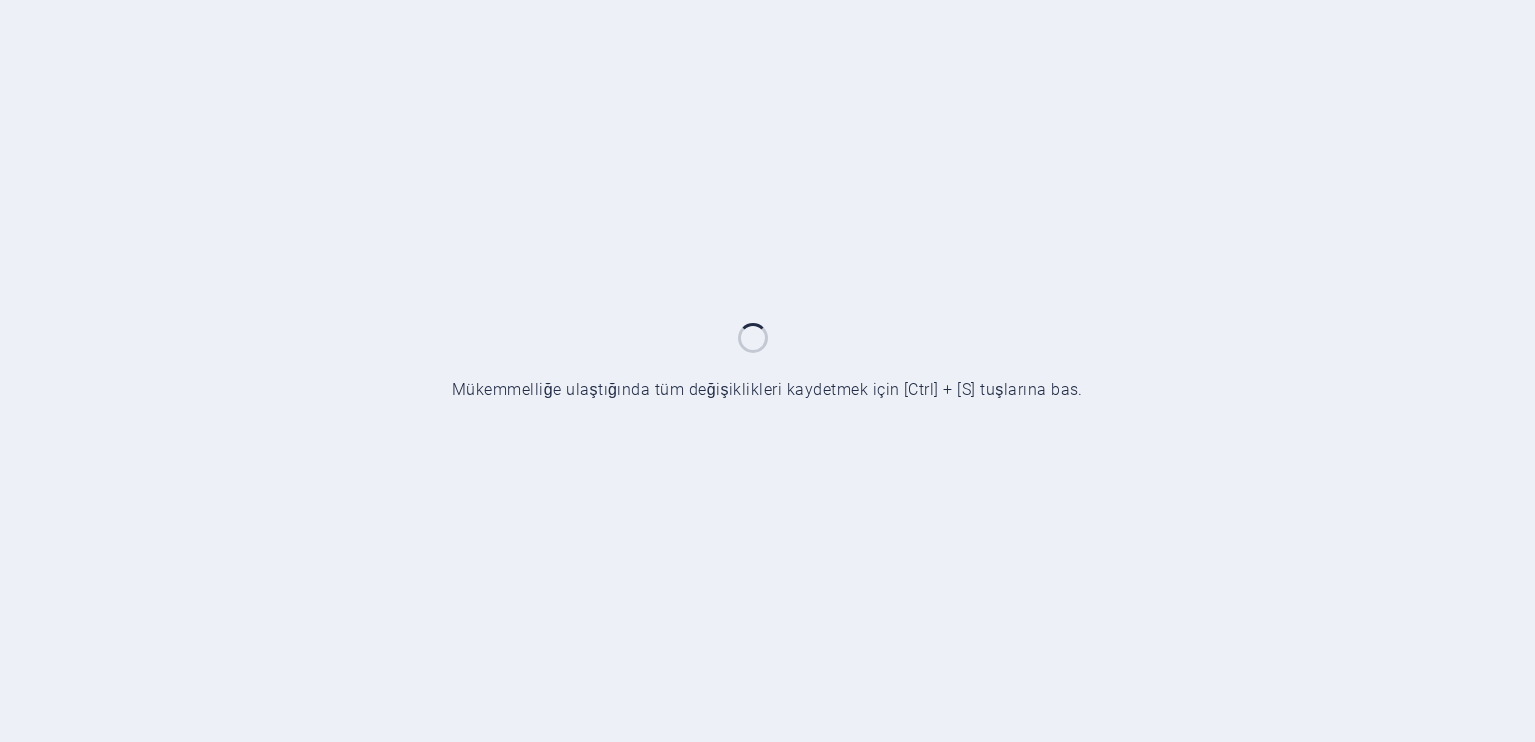 scroll, scrollTop: 0, scrollLeft: 0, axis: both 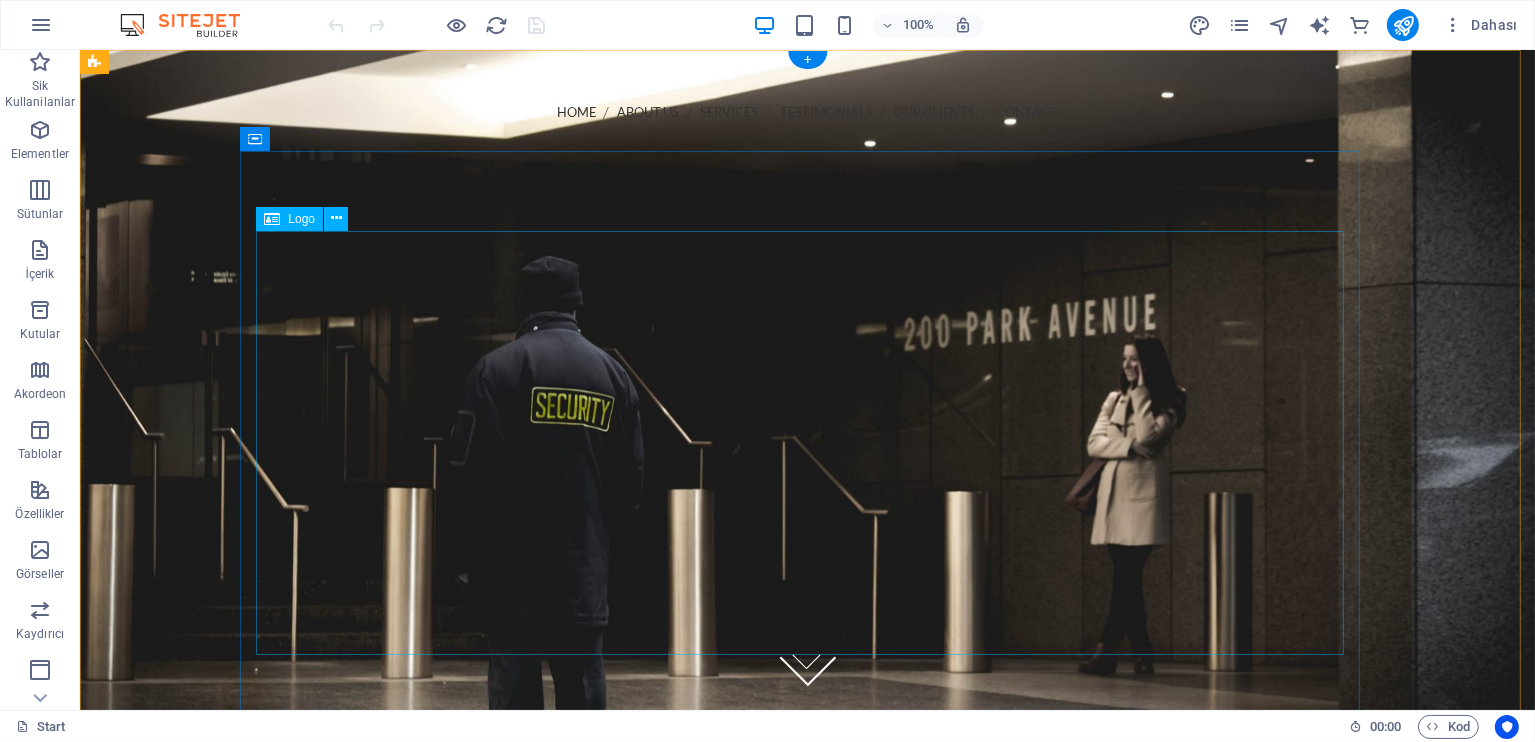 click at bounding box center (807, 581) 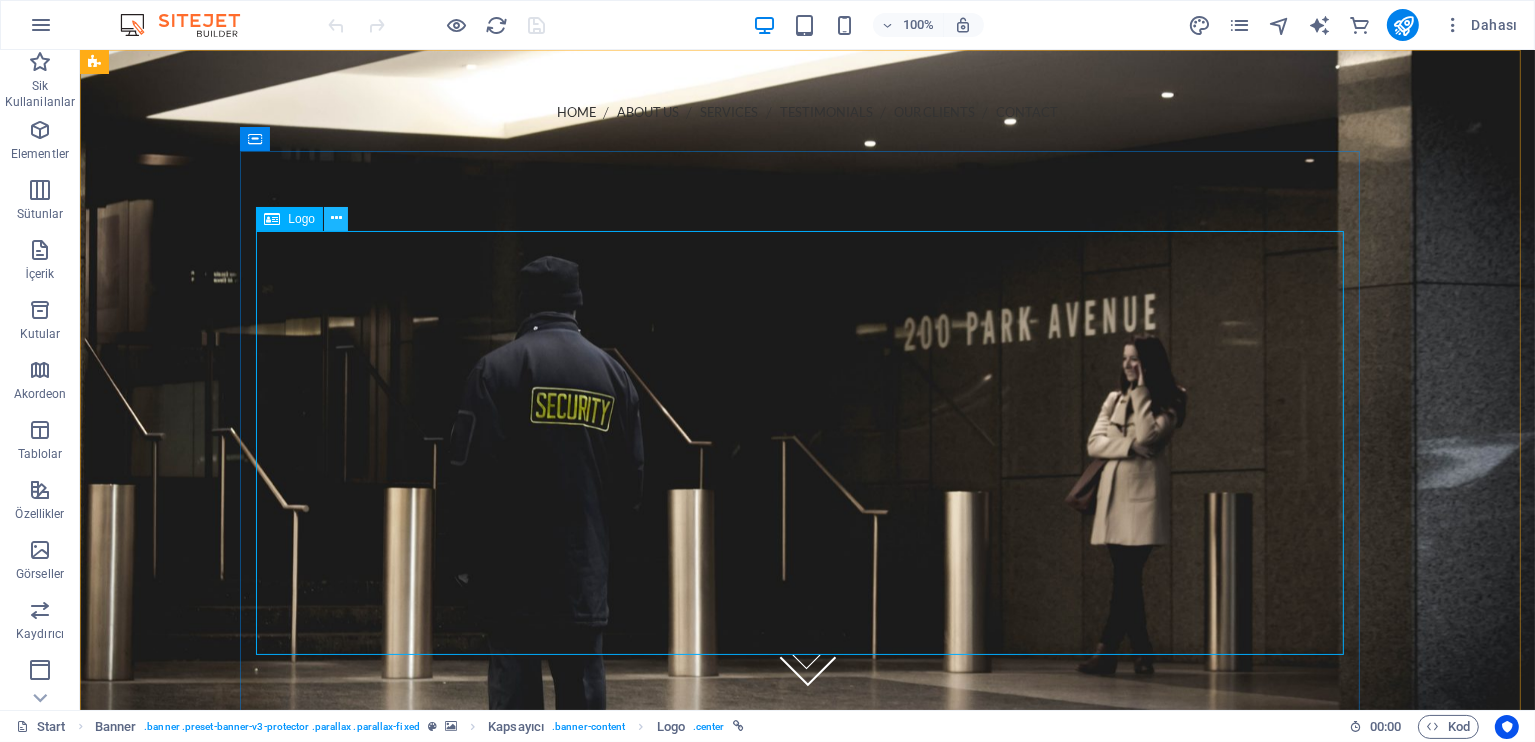 click at bounding box center [336, 218] 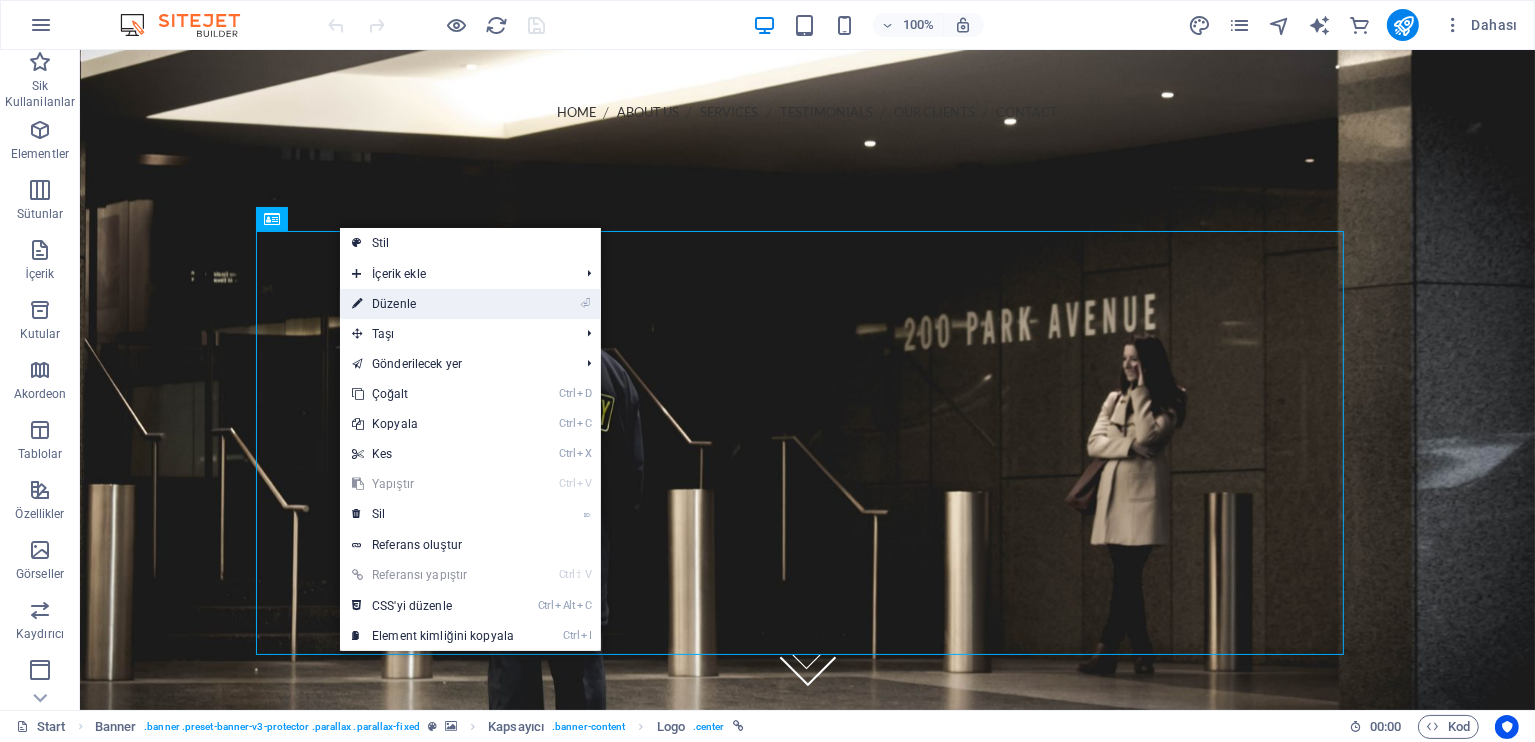 click on "⏎  Düzenle" at bounding box center (433, 304) 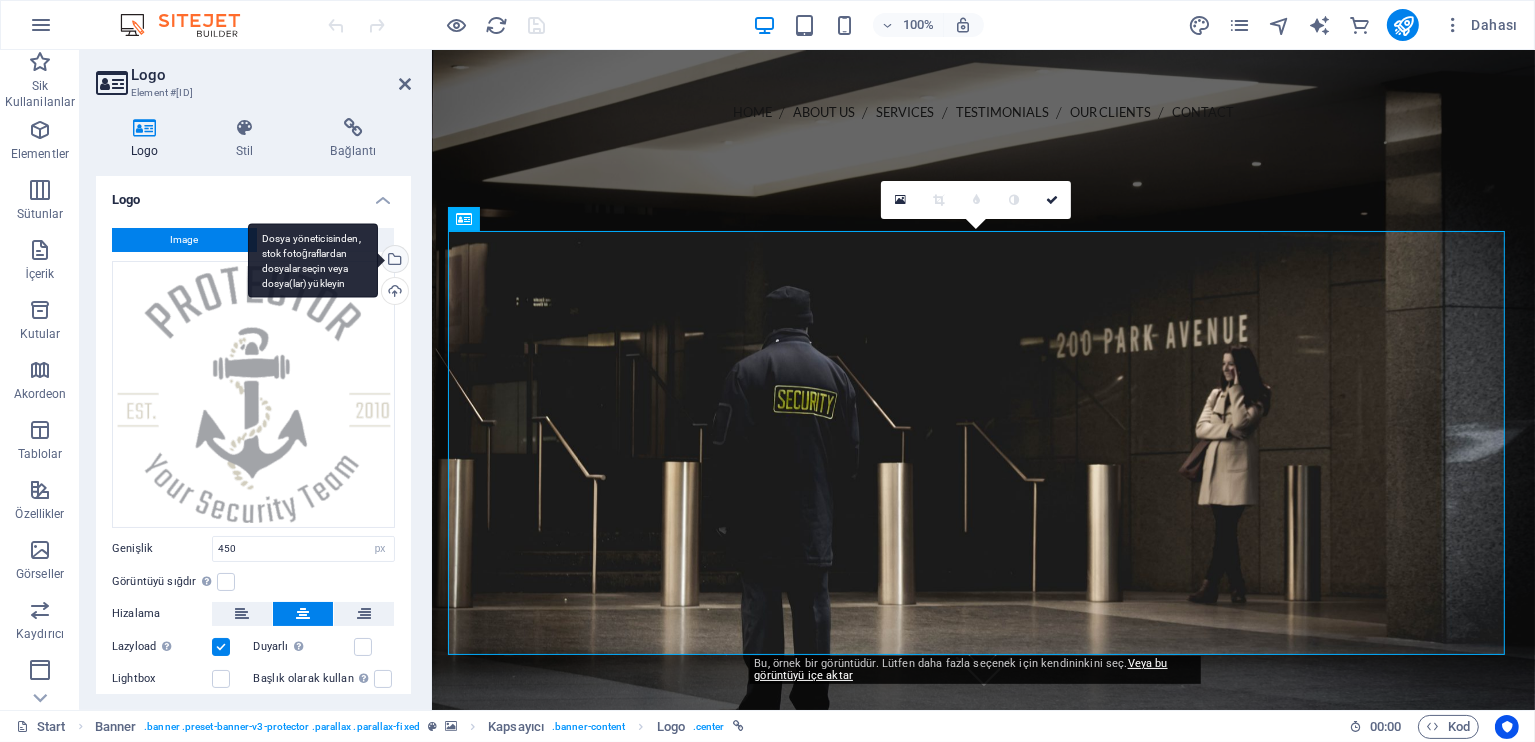 click on "Dosya yöneticisinden, stok fotoğraflardan dosyalar seçin veya dosya(lar) yükleyin" at bounding box center (313, 260) 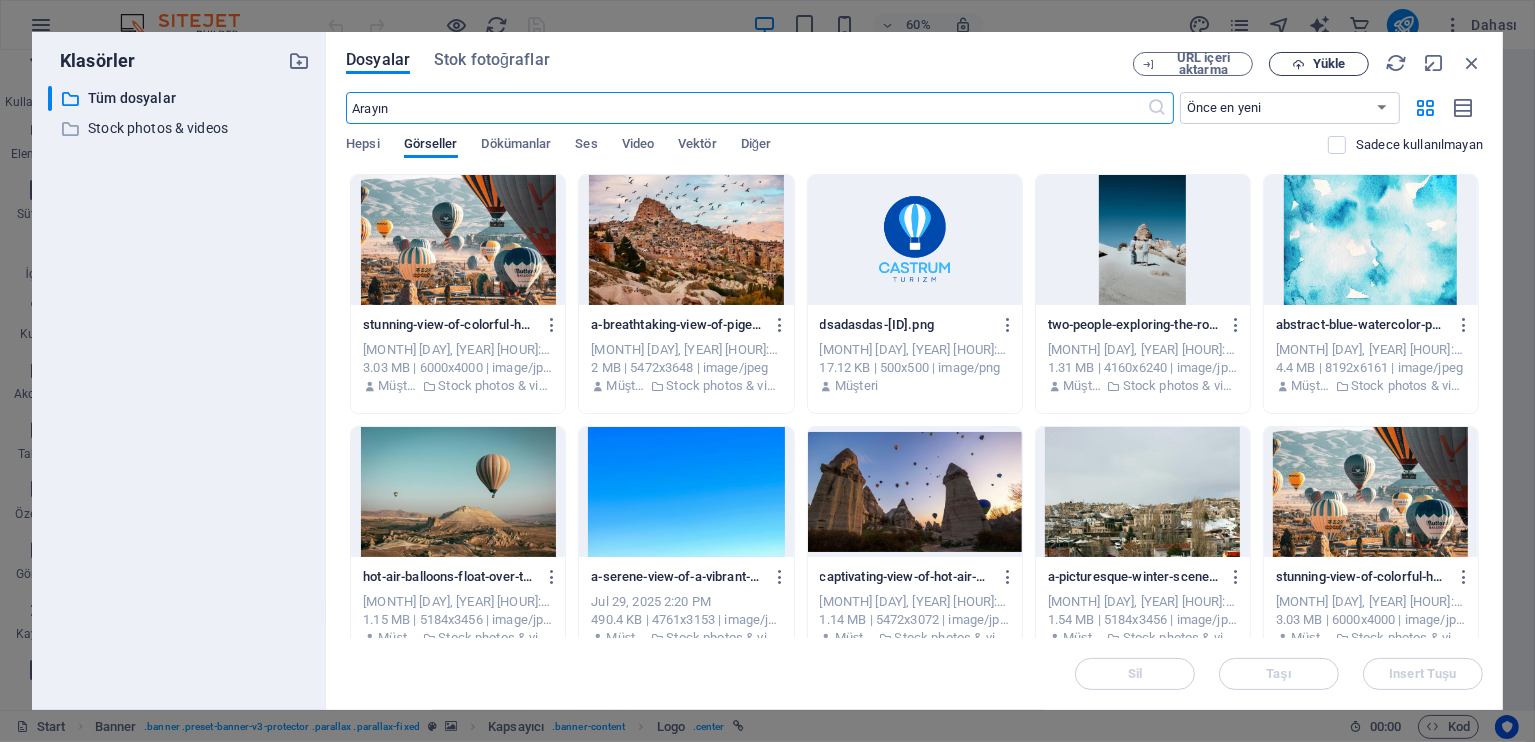 click on "Yükle" at bounding box center (1319, 64) 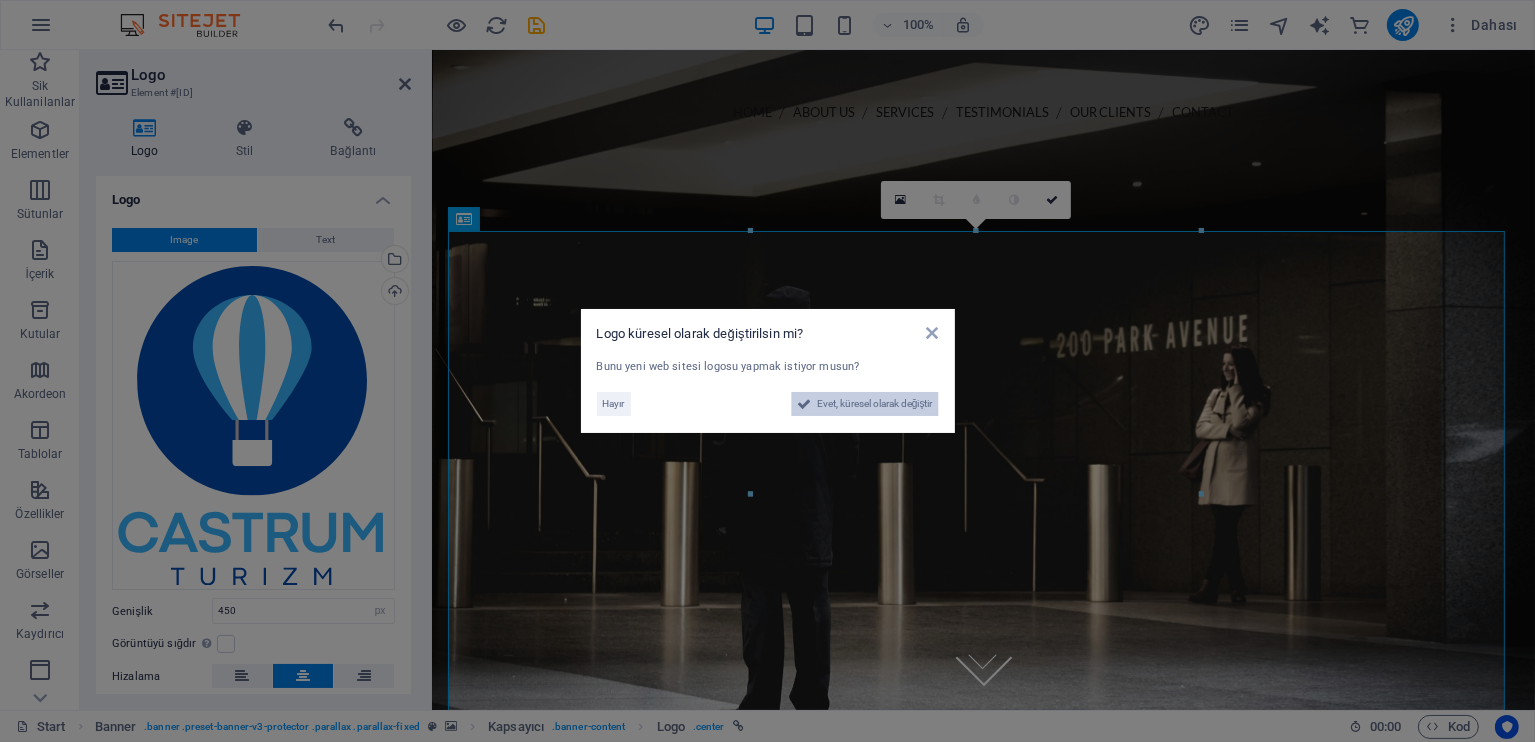 click on "Evet, küresel olarak değiştir" at bounding box center (875, 404) 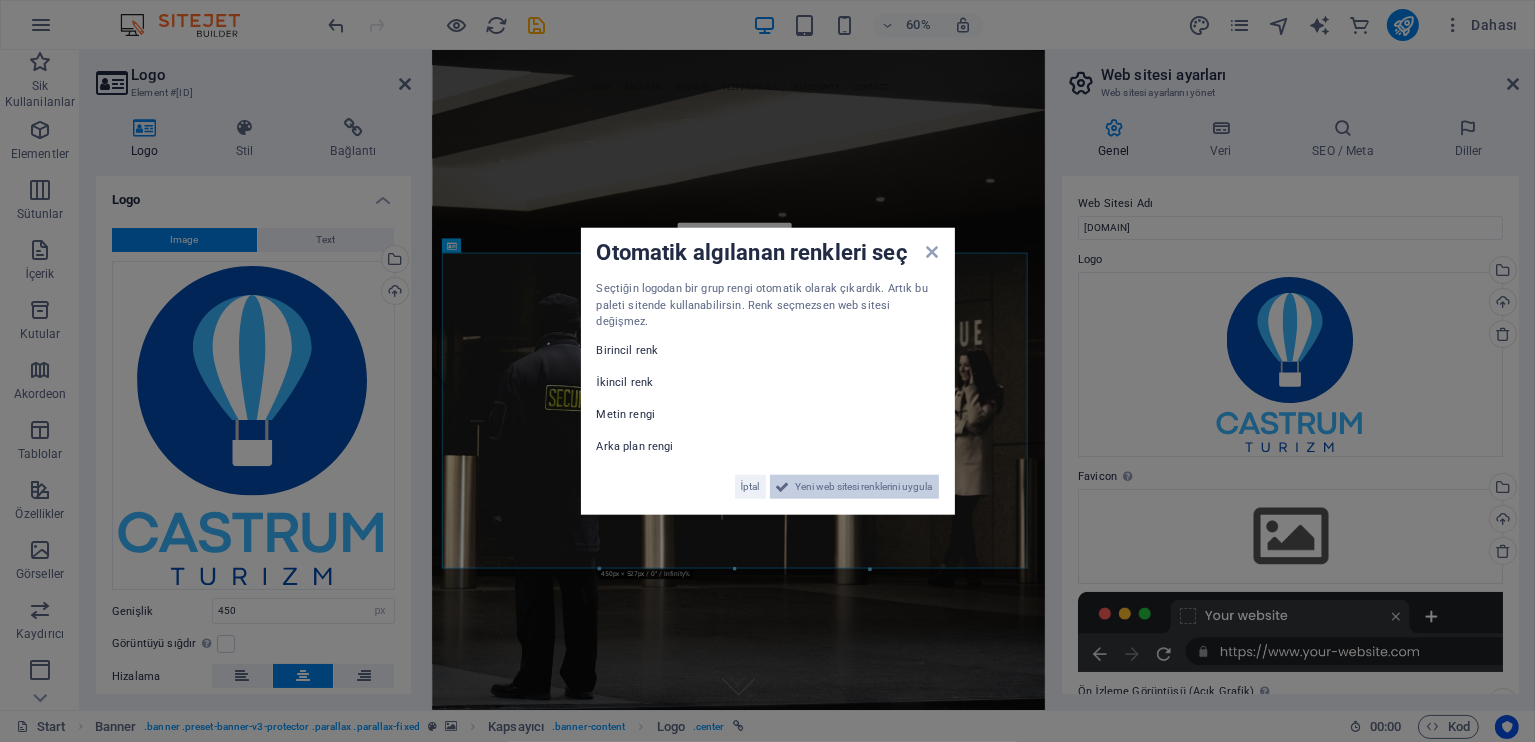 click on "Yeni web sitesi renklerini uygula" at bounding box center [864, 486] 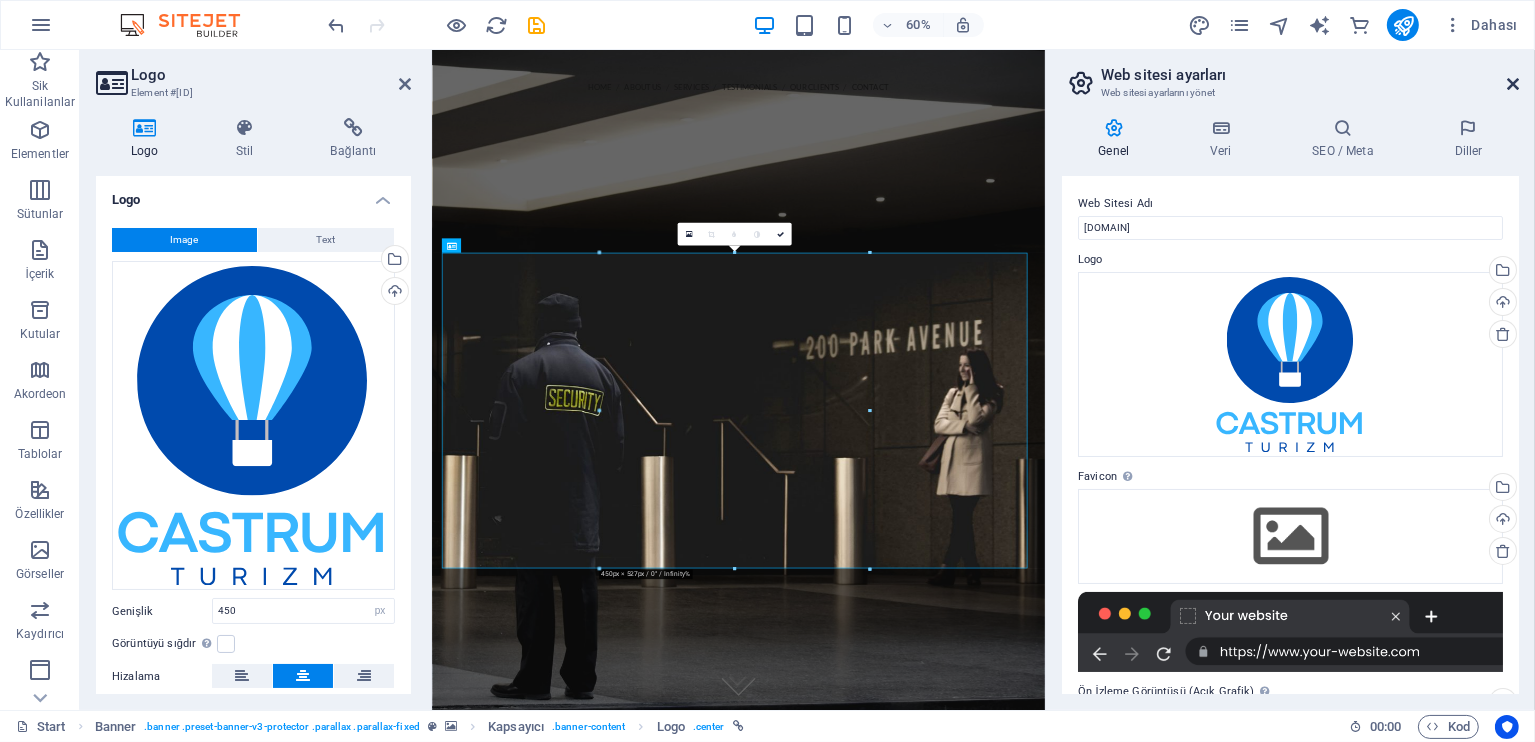 click at bounding box center (1513, 84) 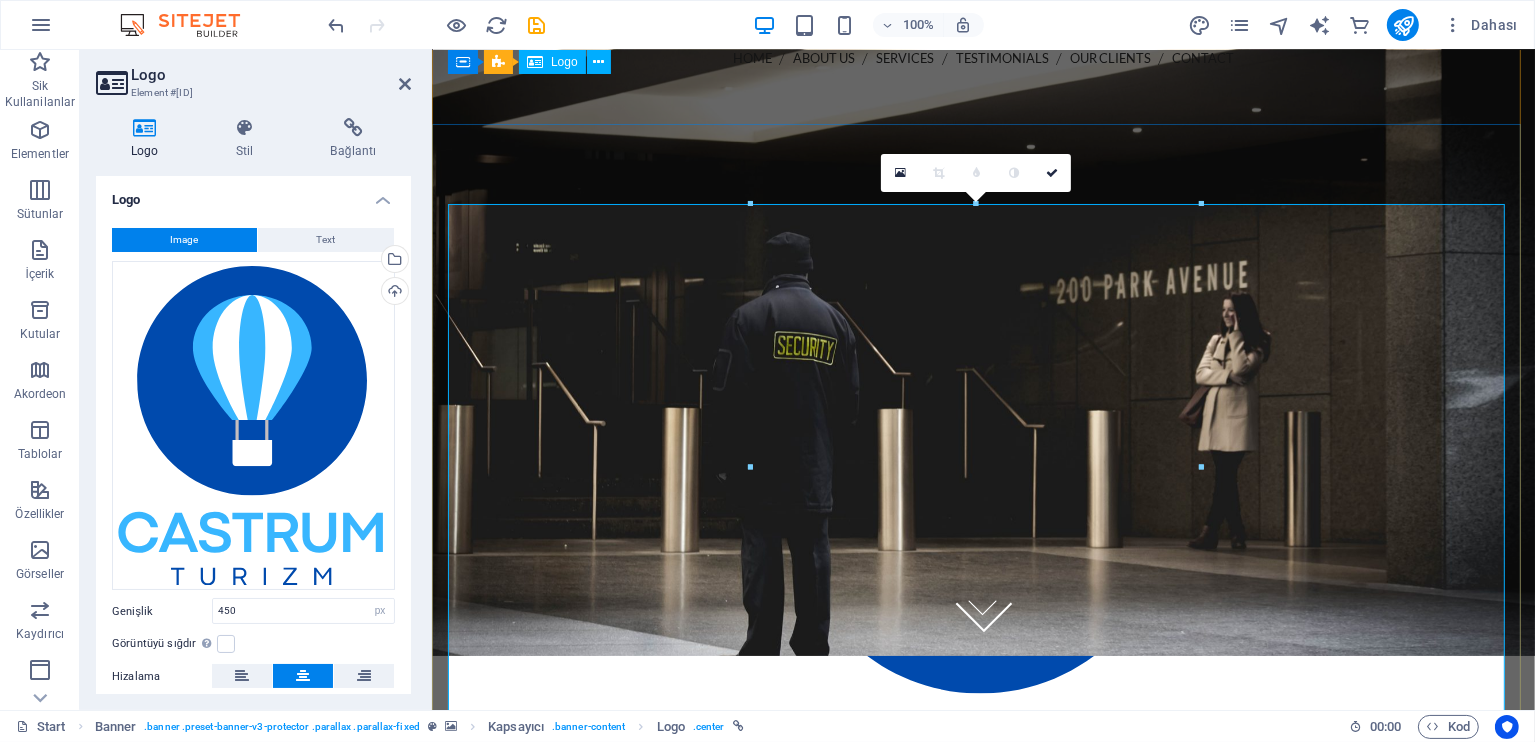 scroll, scrollTop: 0, scrollLeft: 0, axis: both 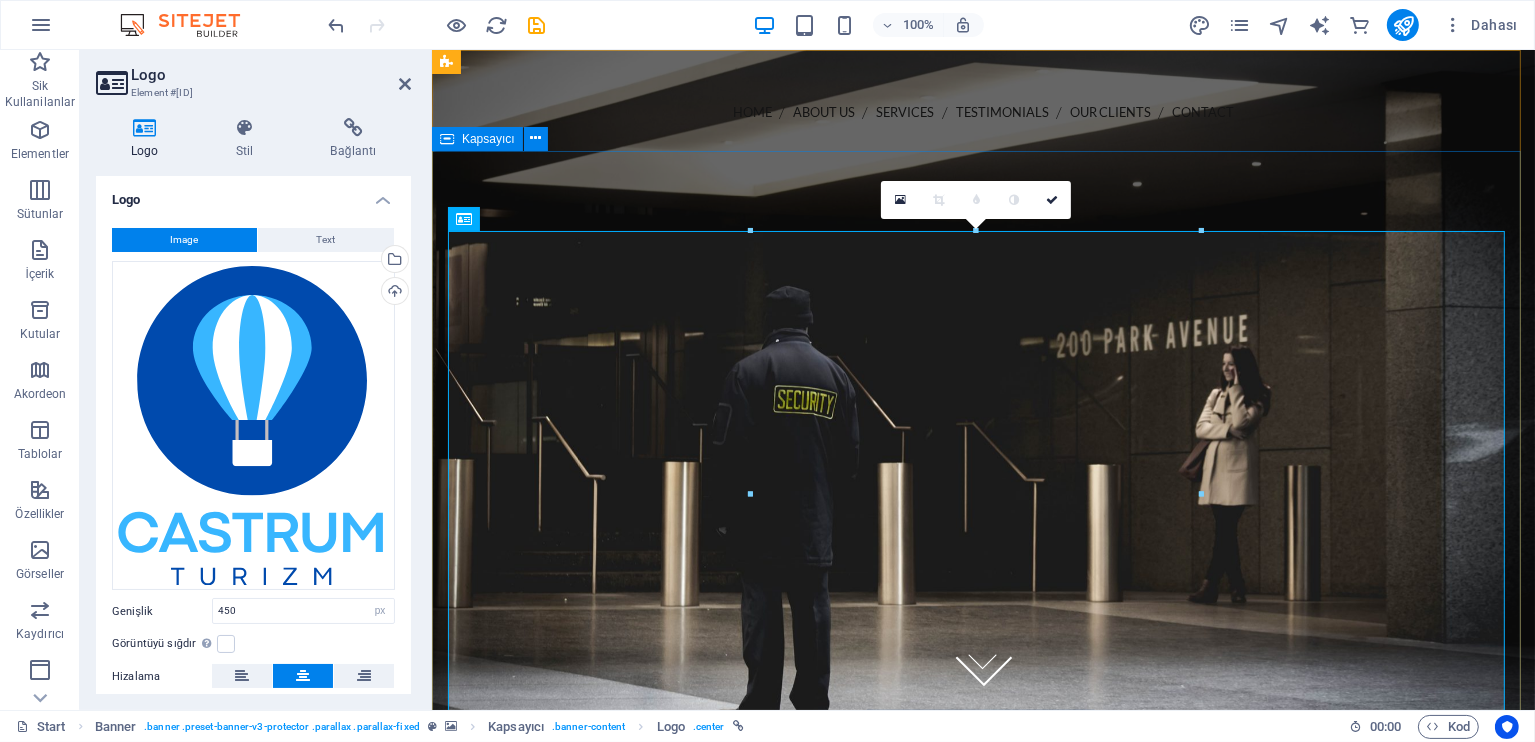 click at bounding box center [982, 632] 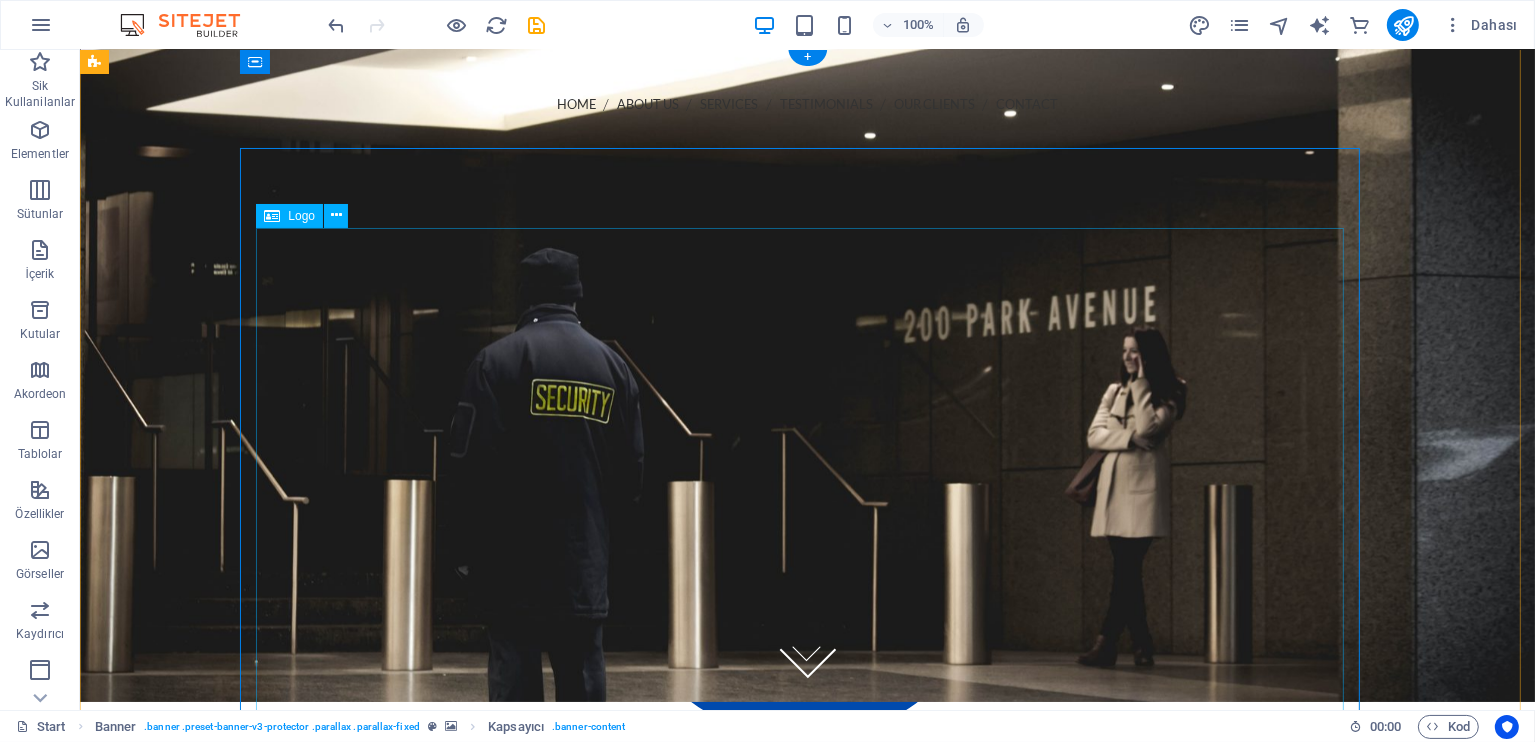scroll, scrollTop: 0, scrollLeft: 0, axis: both 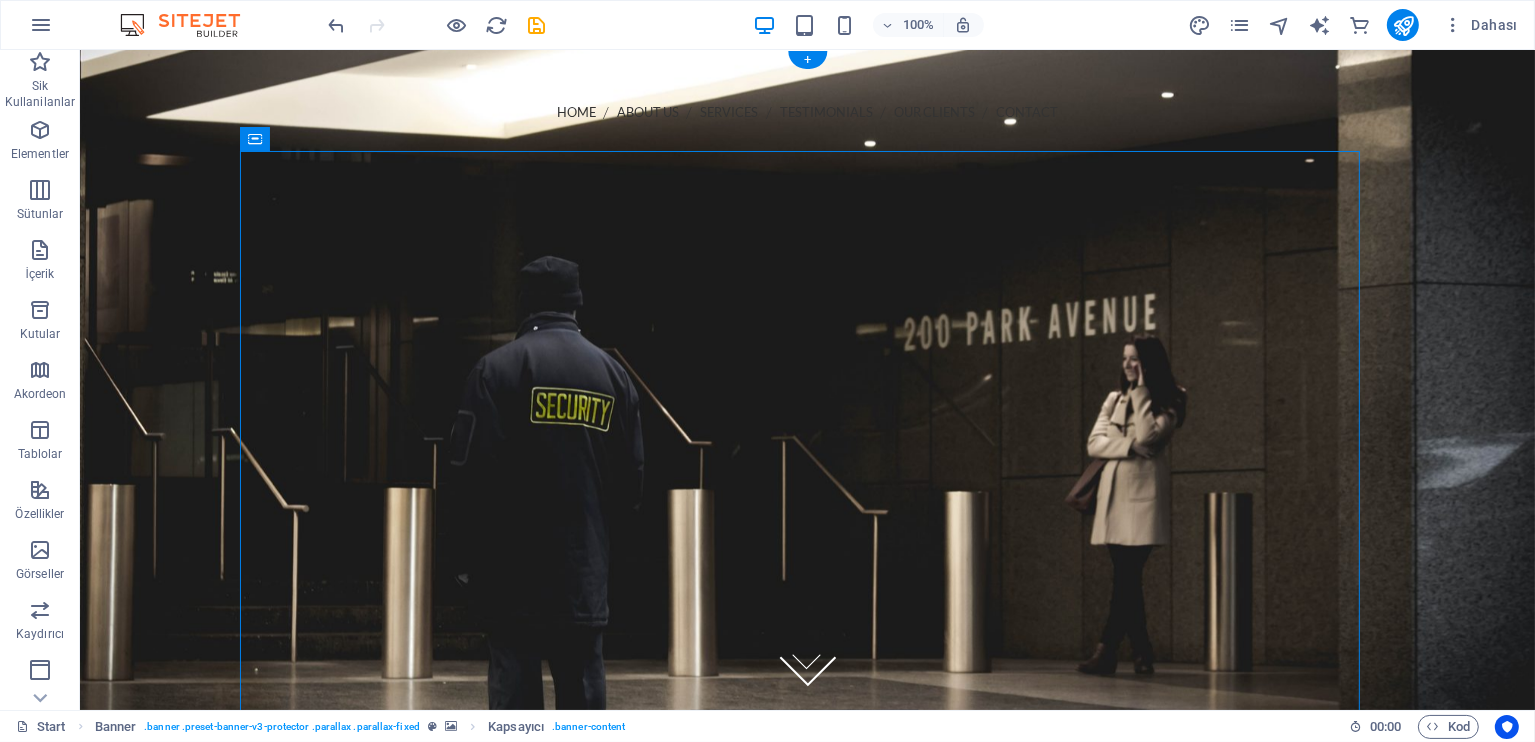 click at bounding box center [806, 380] 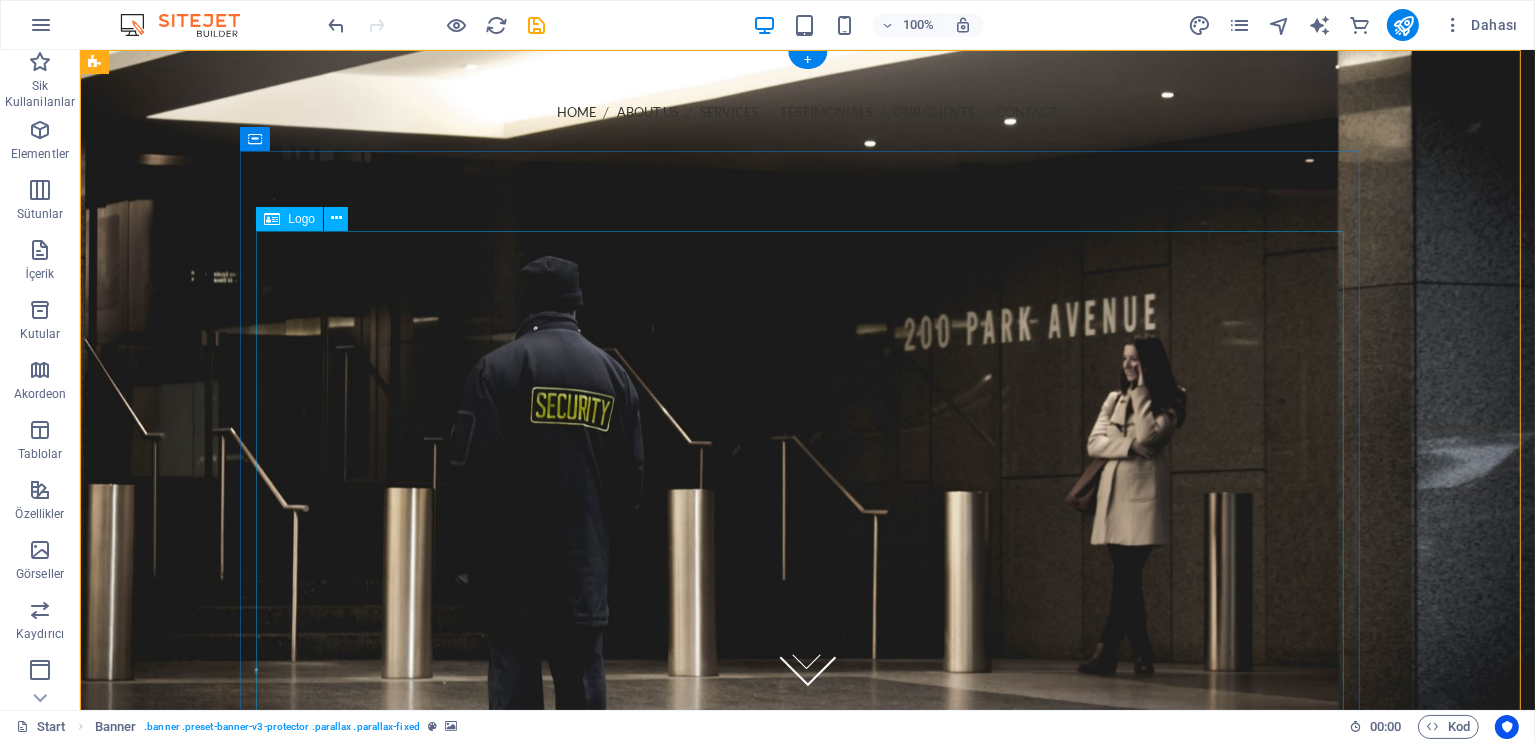 click at bounding box center (807, 632) 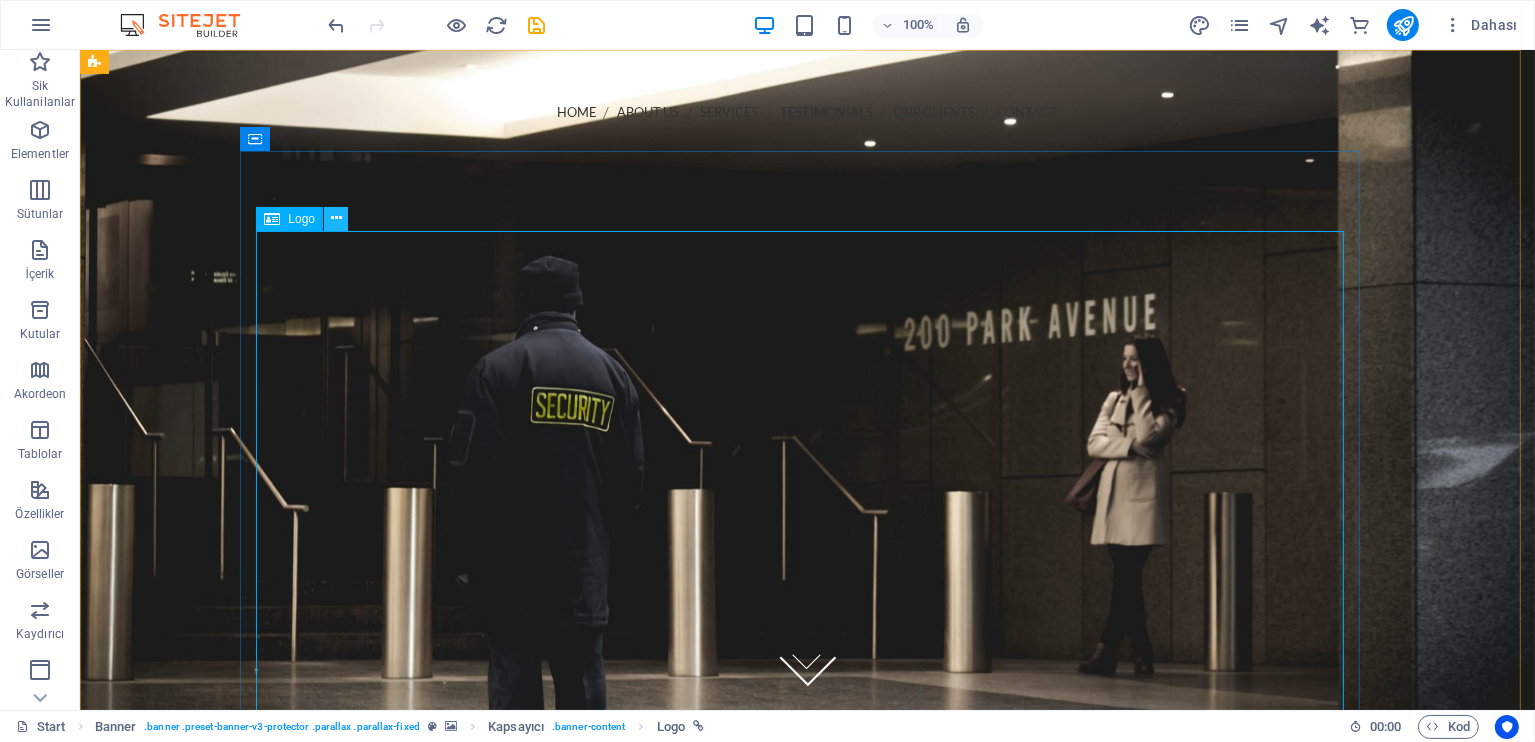 click at bounding box center [336, 218] 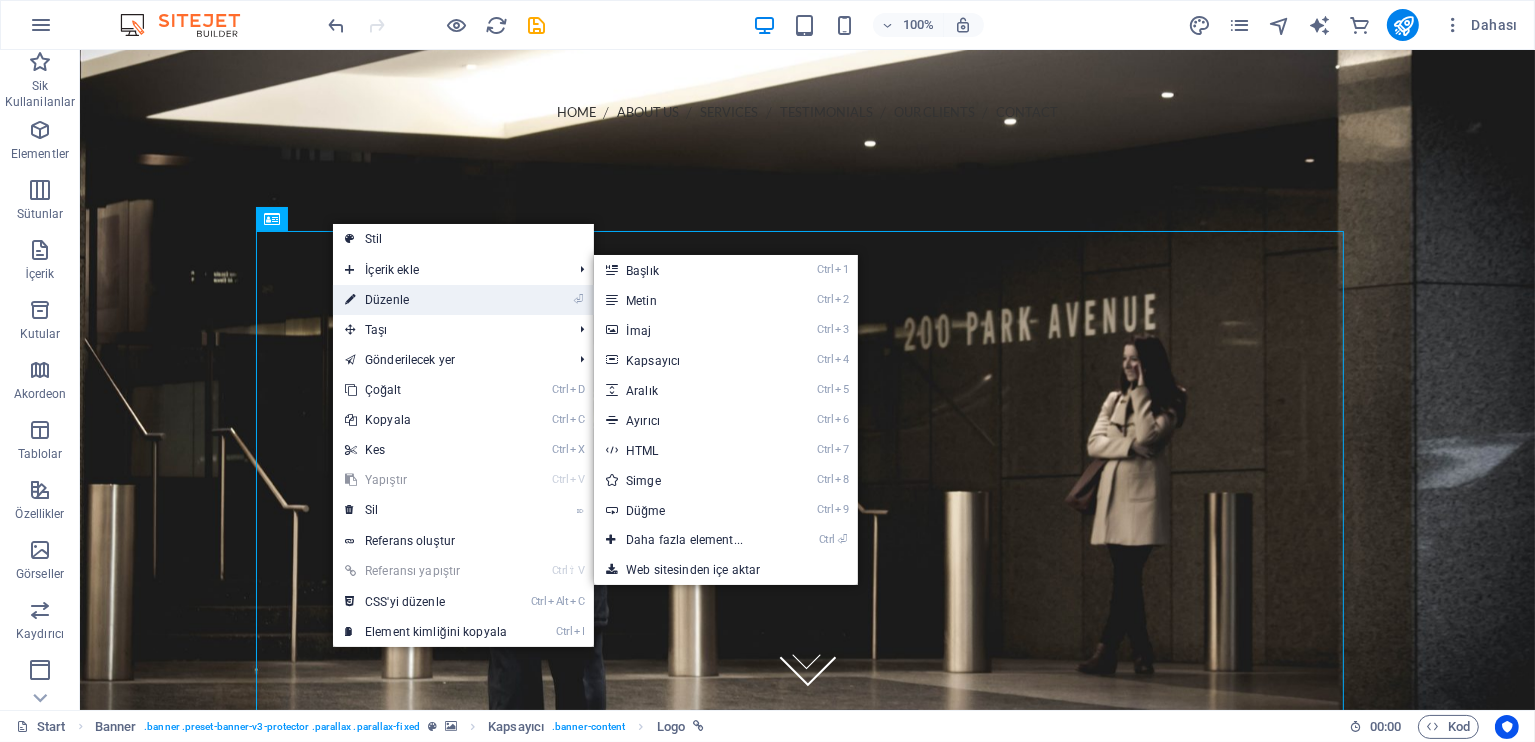 click on "⏎  Düzenle" at bounding box center (426, 300) 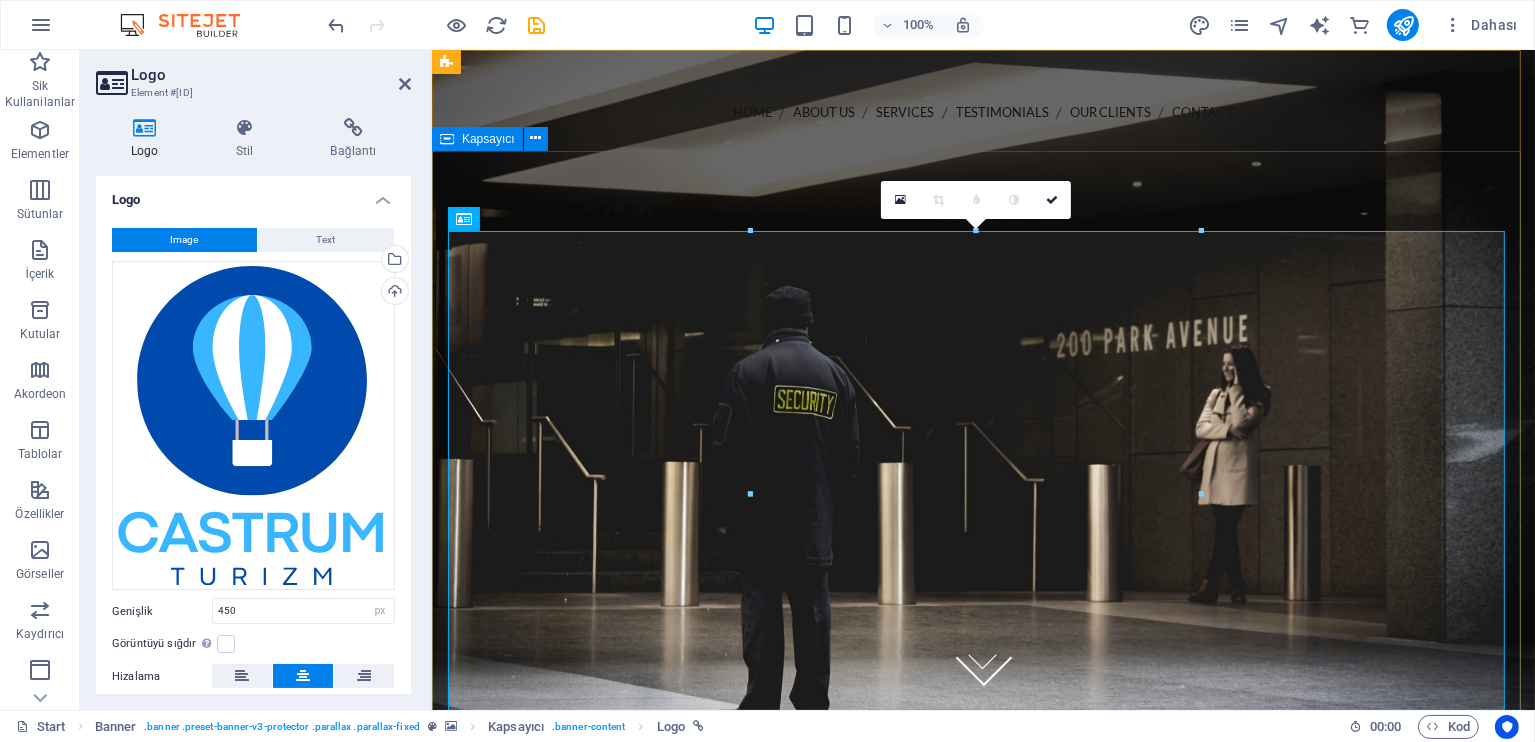 click at bounding box center [982, 632] 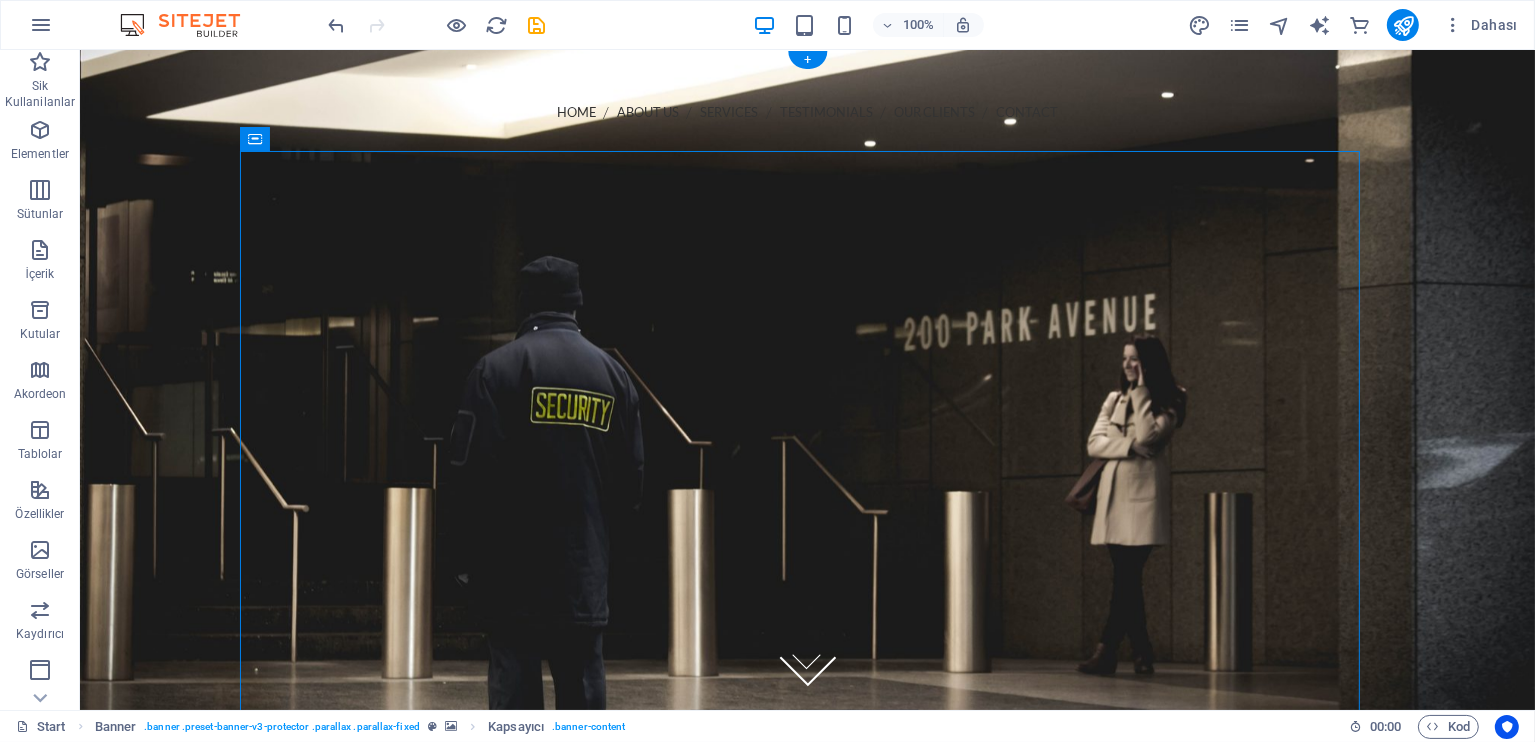 click at bounding box center (806, 380) 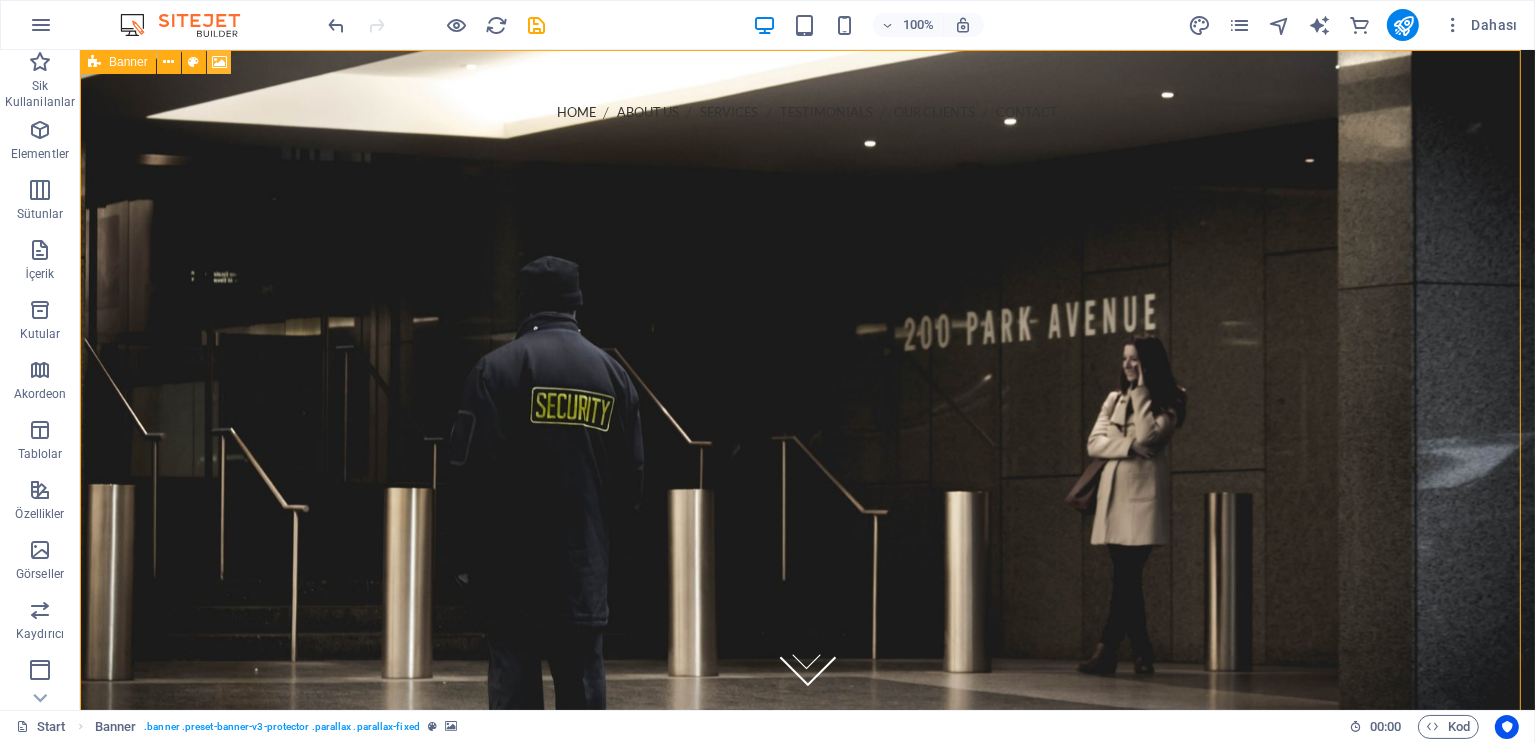 click at bounding box center (219, 62) 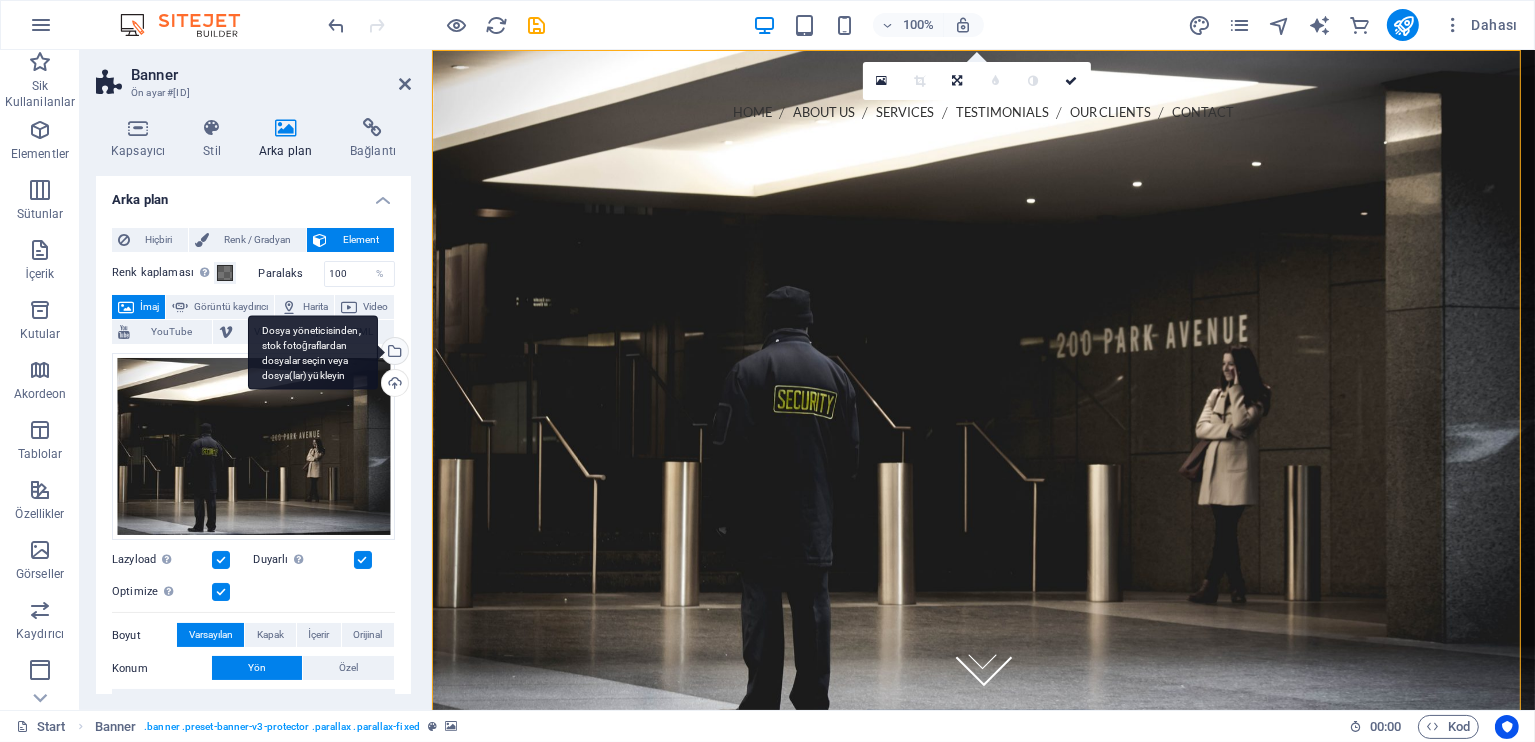 click on "Dosya yöneticisinden, stok fotoğraflardan dosyalar seçin veya dosya(lar) yükleyin" at bounding box center (313, 352) 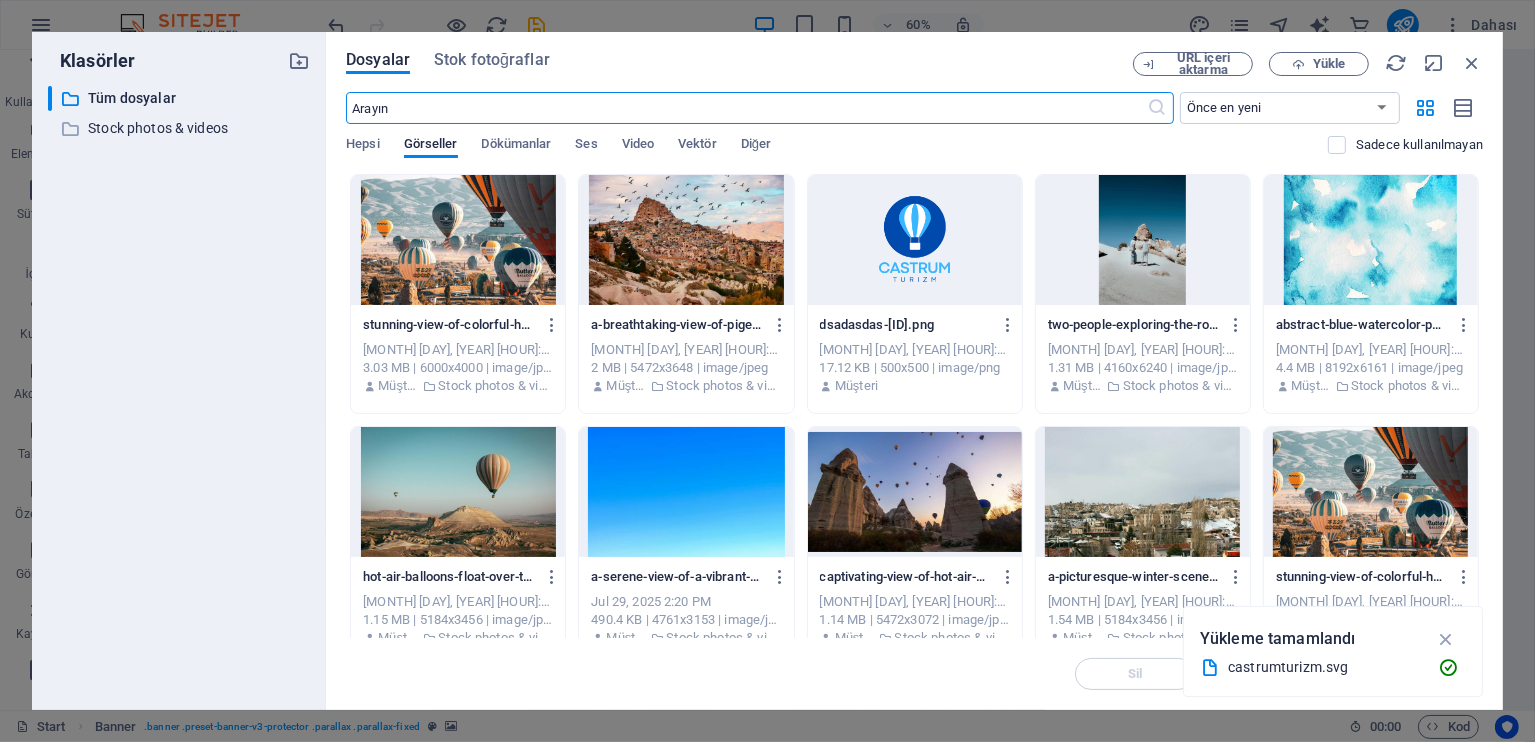 click at bounding box center (746, 108) 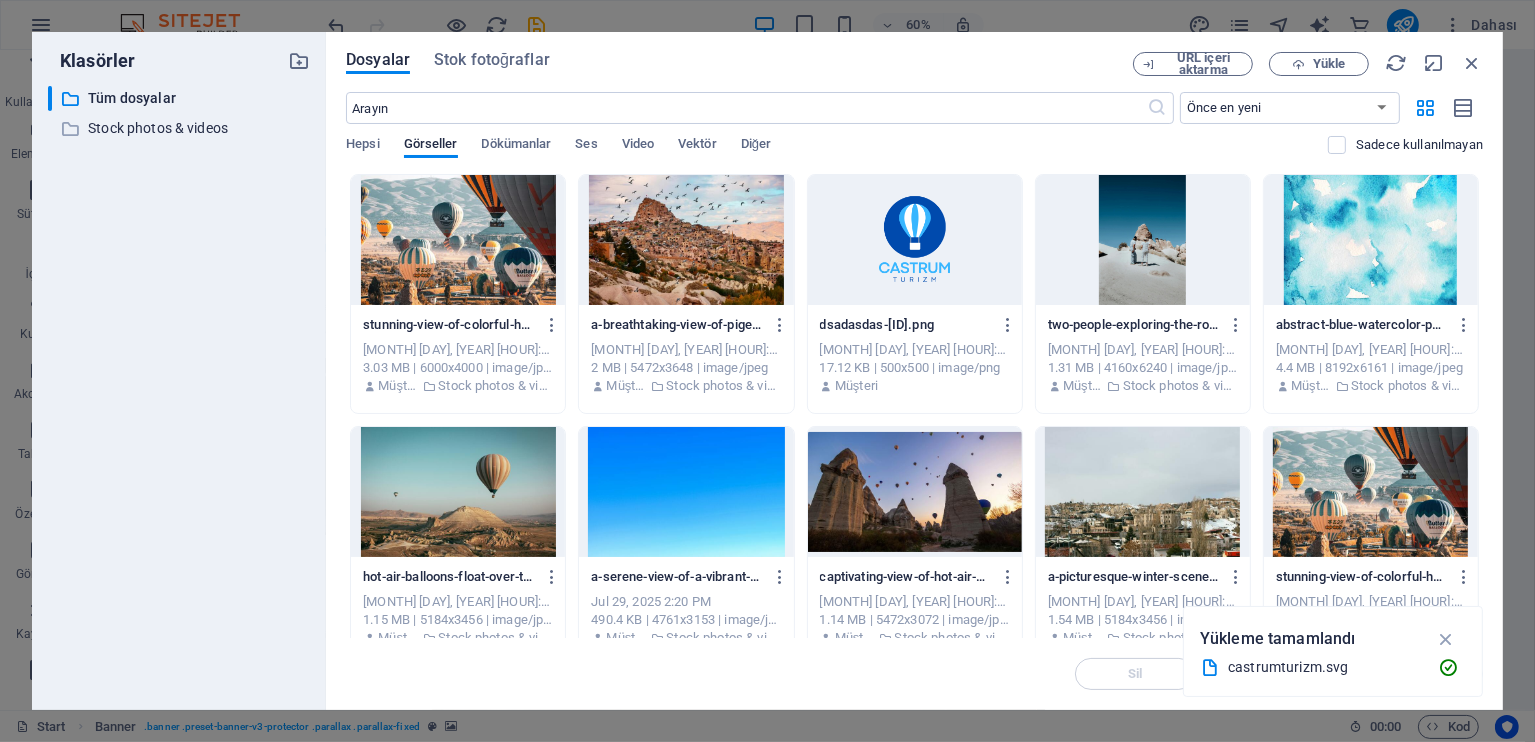 click on "Dosyalar Stok fotoğraflar URL içeri aktarma Yükle ​​Önce en yeni Önce en eski Ad (A-Z) Ad (Z-A) Boyut (0-9) Boyut (9-0) Çözünürlük (0-9) Çözünürlük (9-0) Hepsi Görseller Dökümanlar Ses Video Vektör Diğer Sadece kullanılmayan Anında yüklemek için dosyaları buraya bırakın stunning-view-of-colorful-hot-air-balloons-flying-over-cappadocia-s-unique-landscapes-in-turkiye-[ID].jpeg stunning-view-of-colorful-hot-air-balloons-flying-over-cappadocia-s-unique-landscapes-in-turkiye-[ID].jpeg [MONTH] [DAY], [YEAR] [HOUR]:[MINUTE] [AM/PM] 3.03 MB | 6000x4000 | image/jpeg Müşteri Stock photos & videos a-breathtaking-view-of-pigeon-valley-in-cappadocia-turkiye-showcasing-ancient-rock-formations-and-a-flock-of-birds-[ID].jpeg a-breathtaking-view-of-pigeon-valley-in-cappadocia-turkiye-showcasing-ancient-rock-formations-and-a-flock-of-birds-[ID].jpeg [MONTH] [DAY], [YEAR] [HOUR]:[MINUTE] [AM/PM] 2 MB | 5472x3648 | image/jpeg Müşteri Stock photos & videos [MONTH] [DAY], [YEAR] [HOUR]:[MINUTE] [AM/PM]" at bounding box center (914, 371) 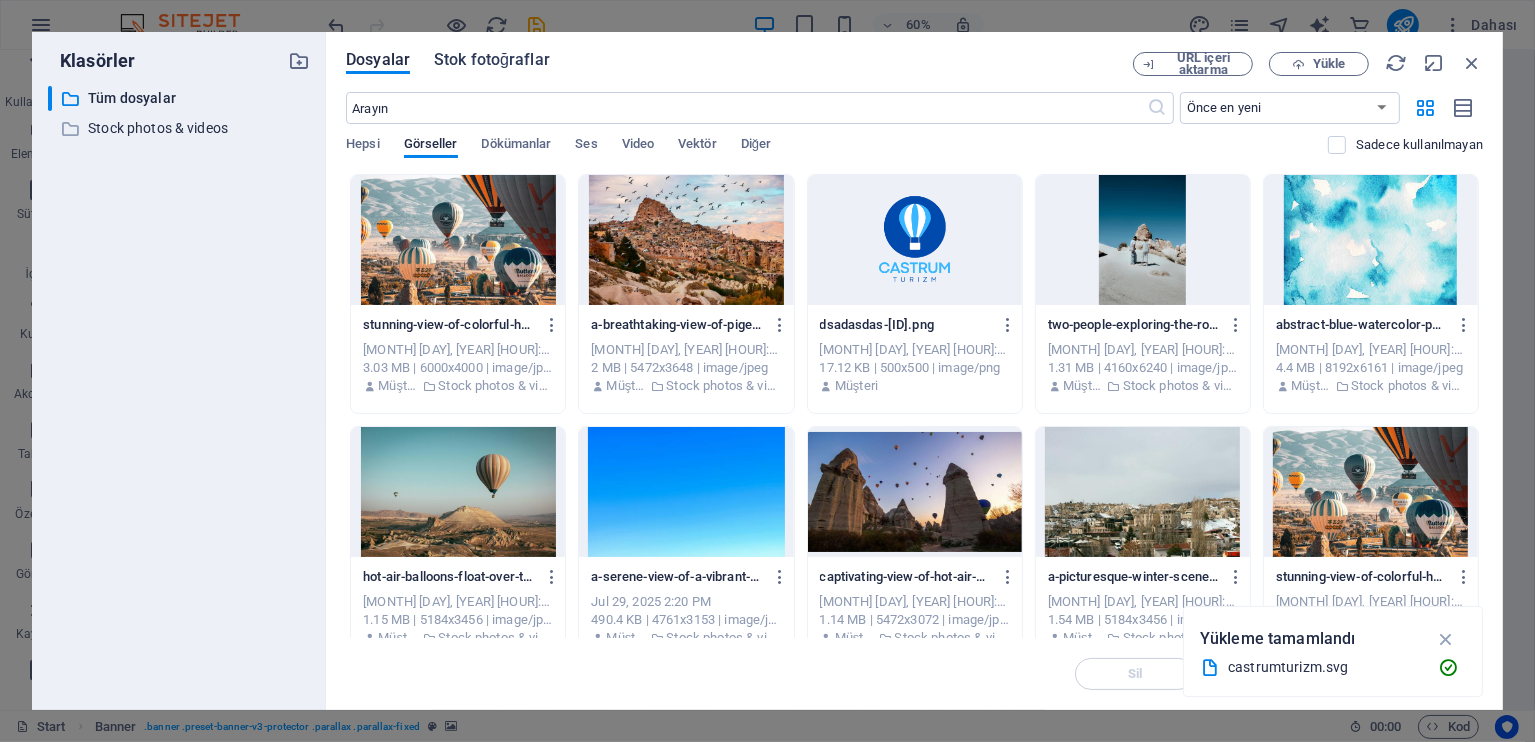 click on "Stok fotoğraflar" at bounding box center [492, 60] 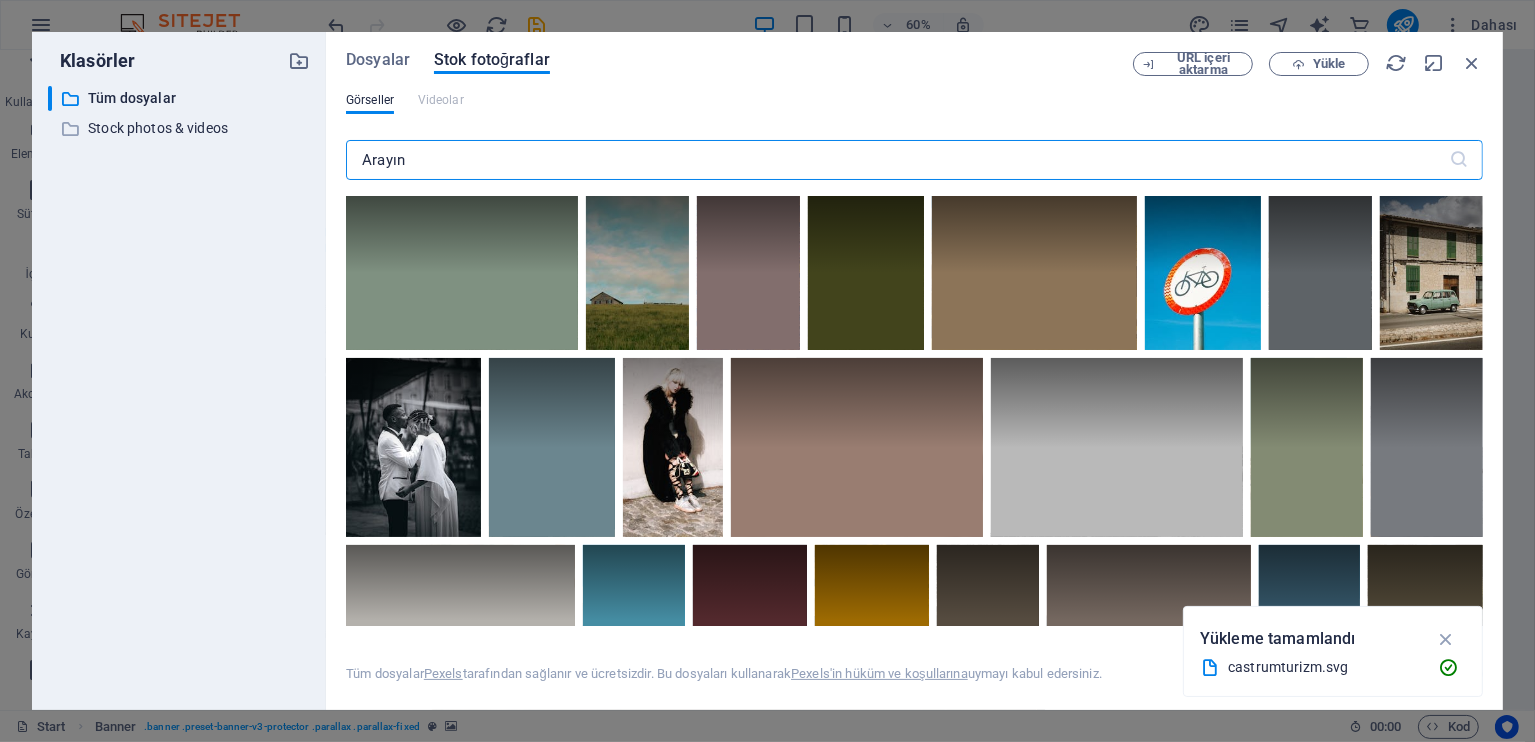 click at bounding box center (897, 160) 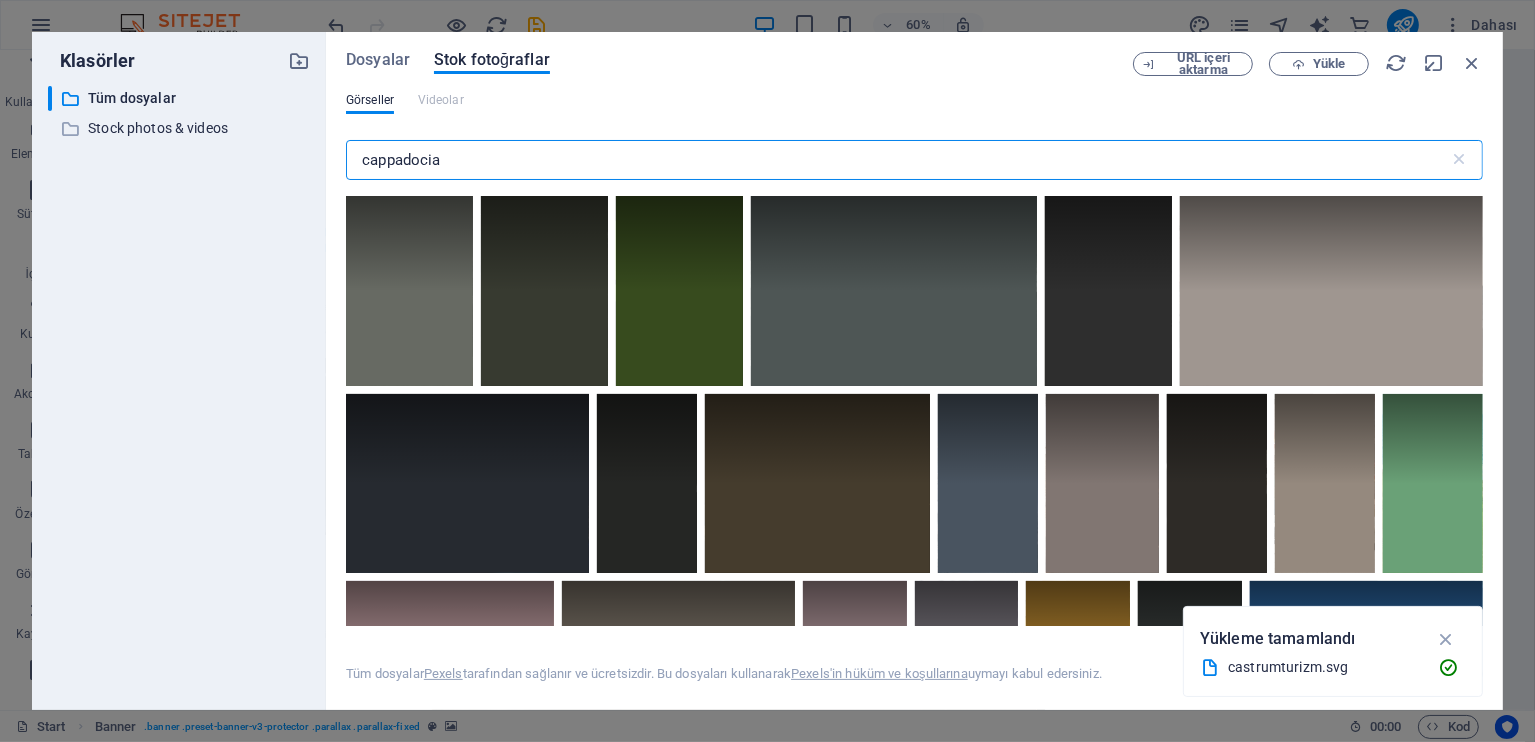 type on "cappadocia" 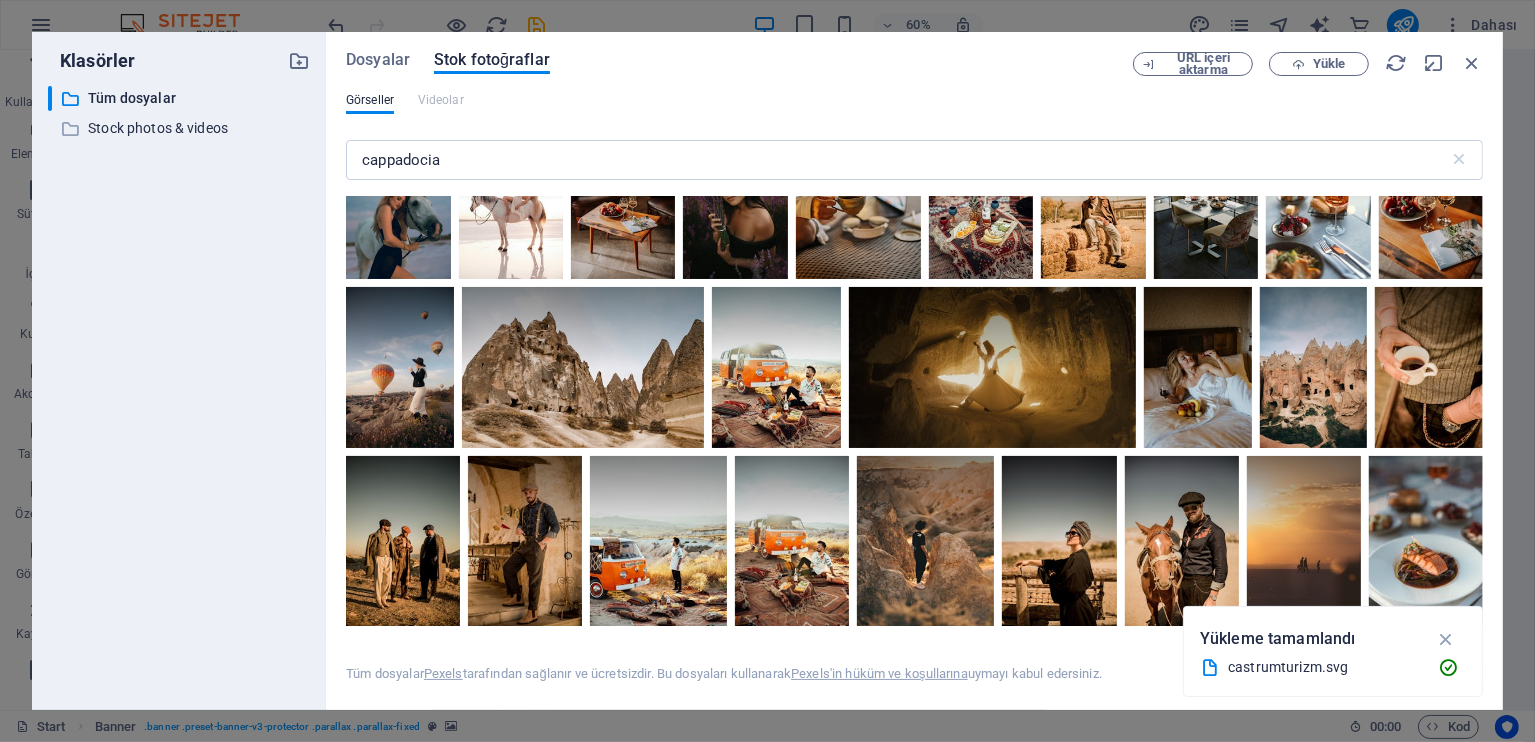 scroll, scrollTop: 464, scrollLeft: 0, axis: vertical 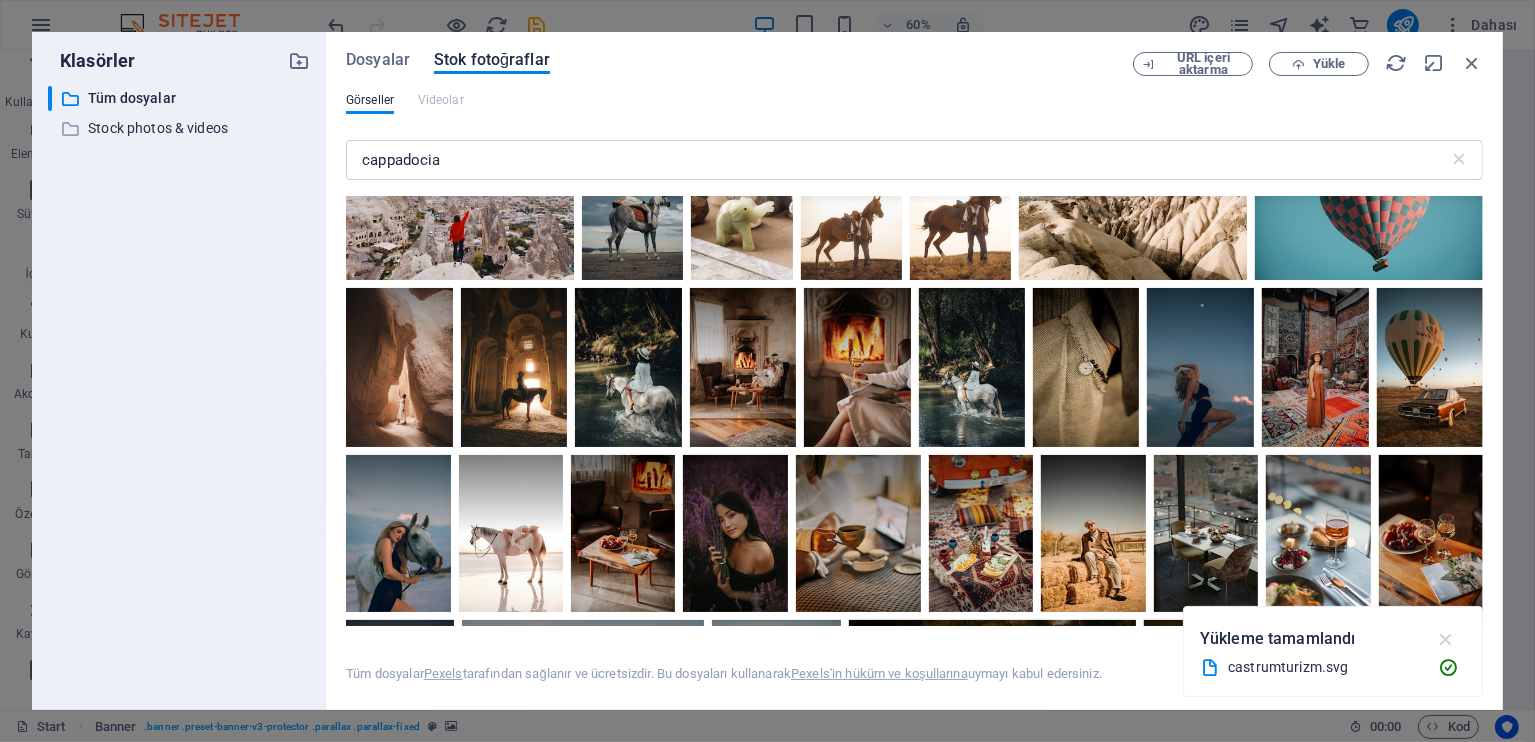 click at bounding box center (1446, 639) 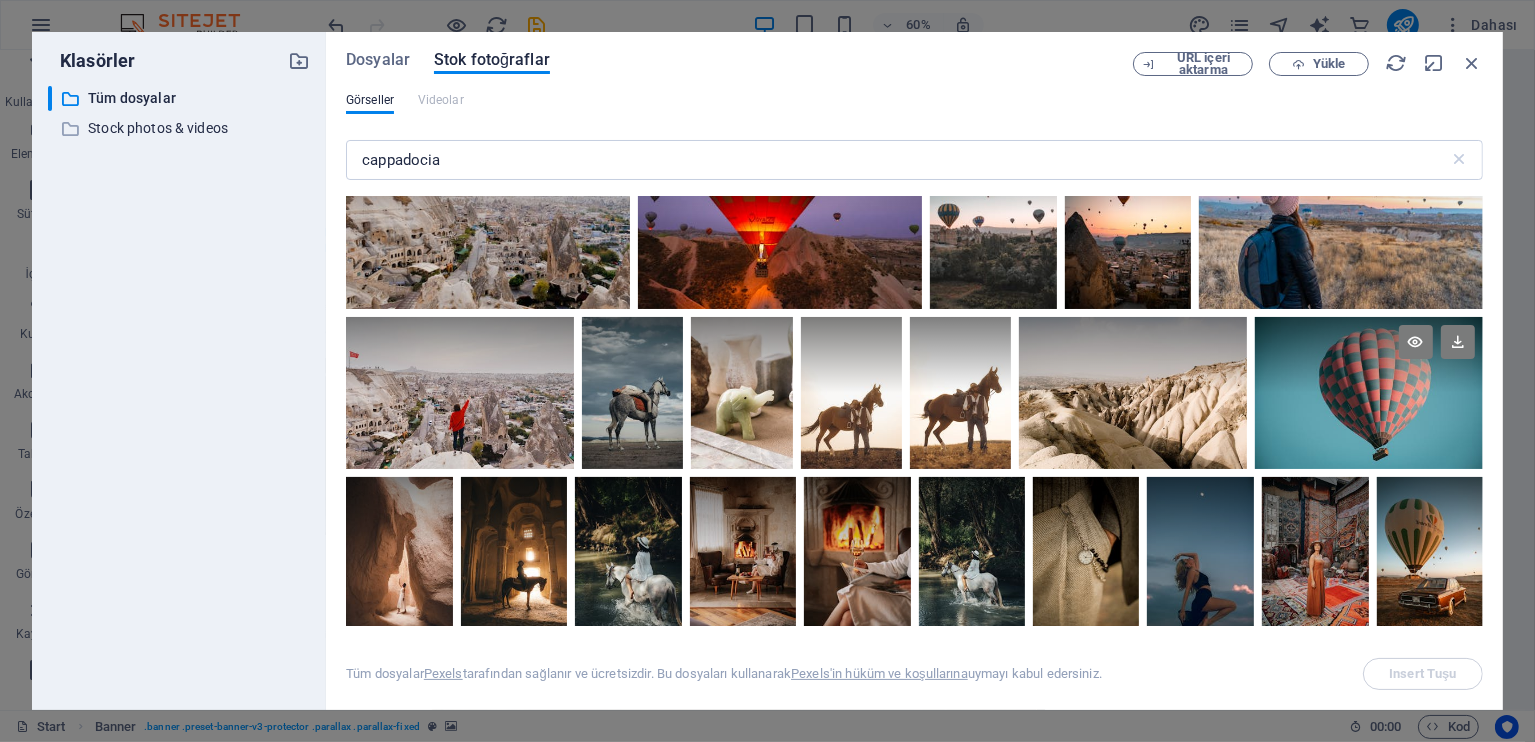 scroll, scrollTop: 331, scrollLeft: 0, axis: vertical 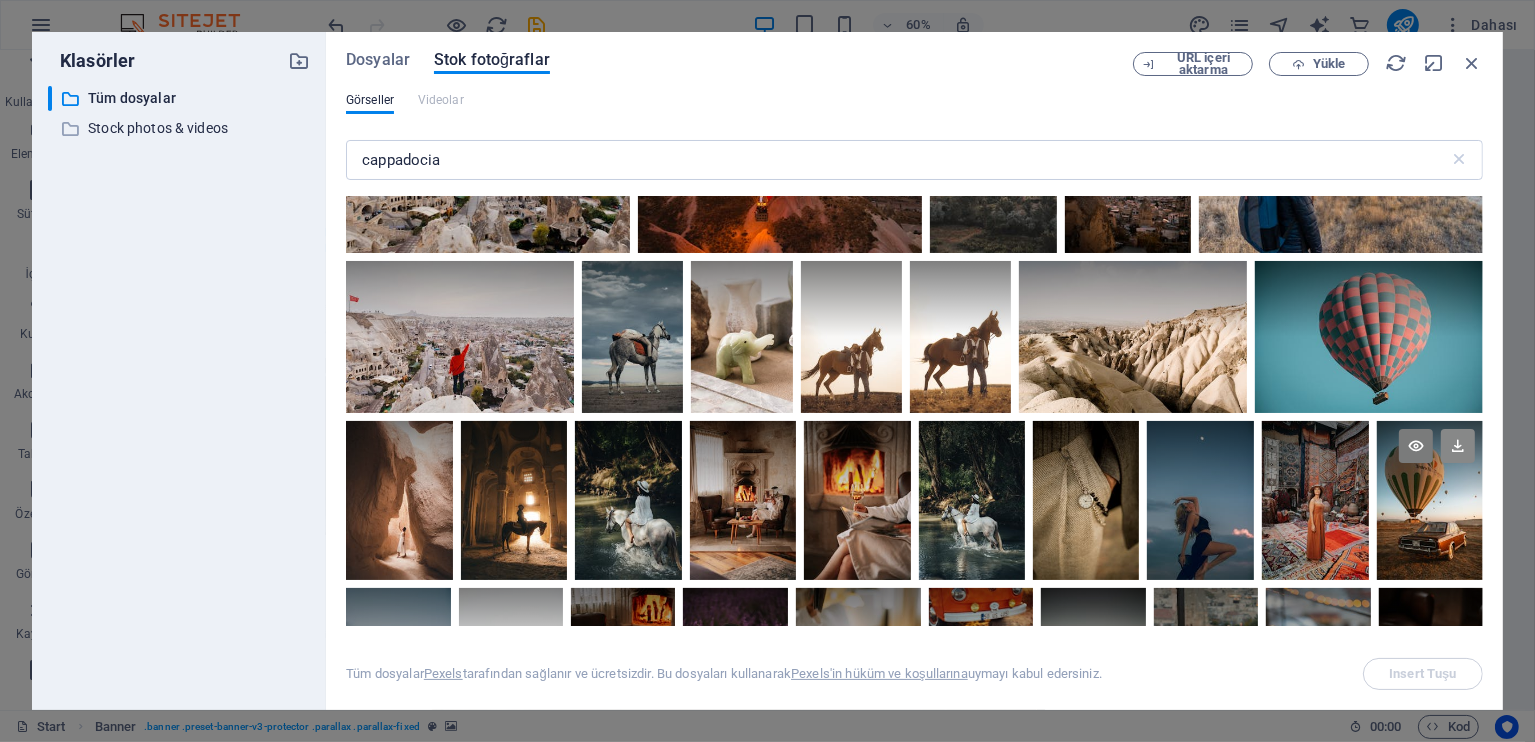 click at bounding box center (1458, 446) 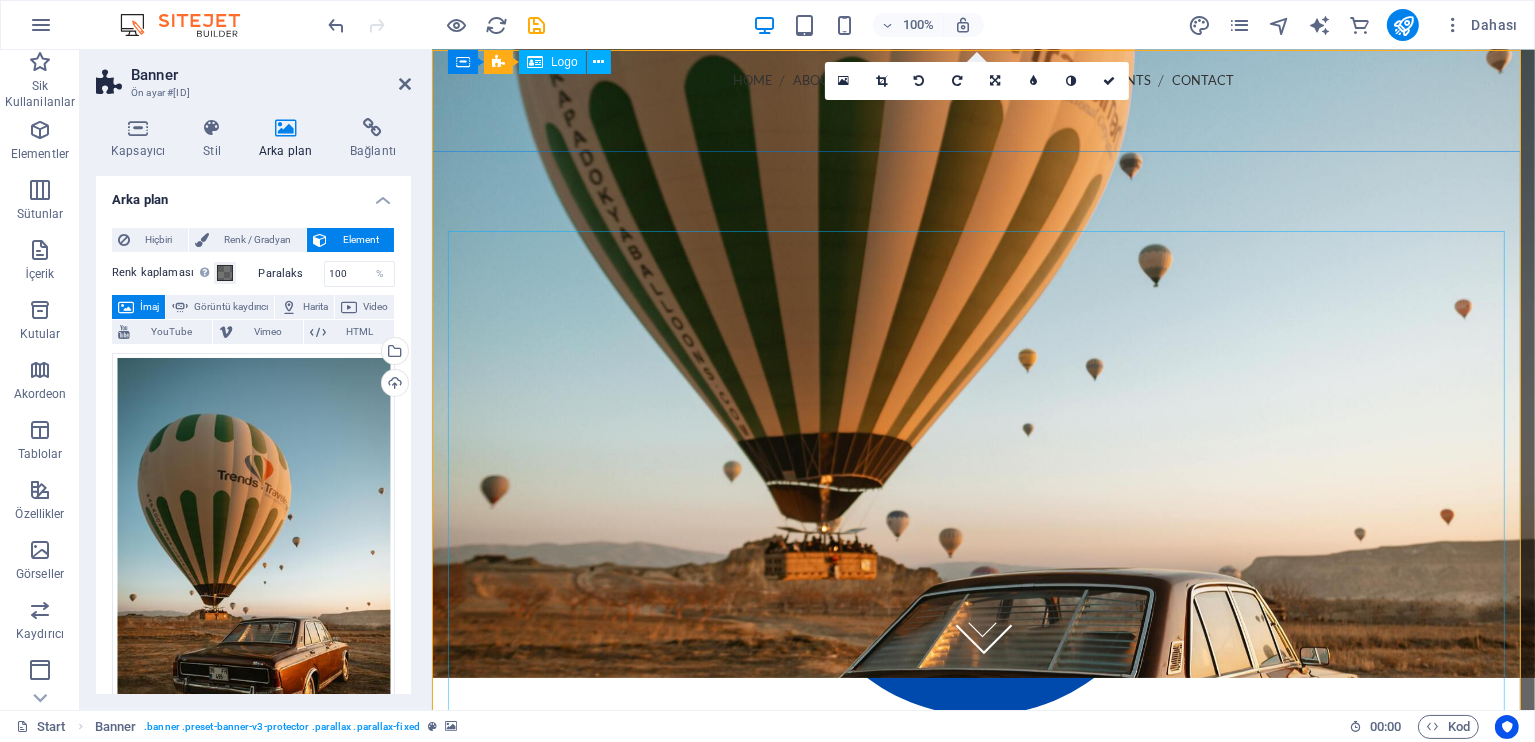 scroll, scrollTop: 0, scrollLeft: 0, axis: both 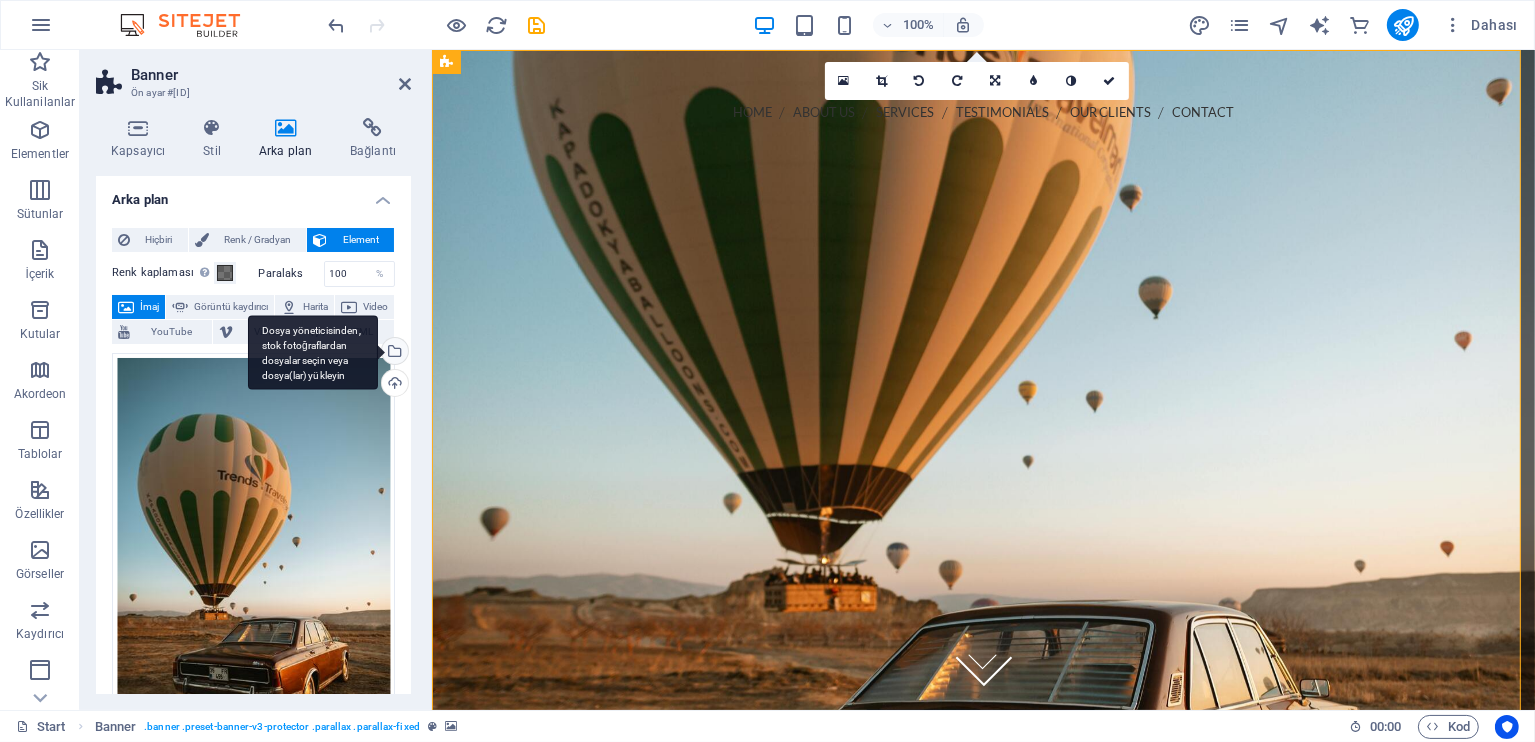click on "Dosya yöneticisinden, stok fotoğraflardan dosyalar seçin veya dosya(lar) yükleyin" at bounding box center [313, 352] 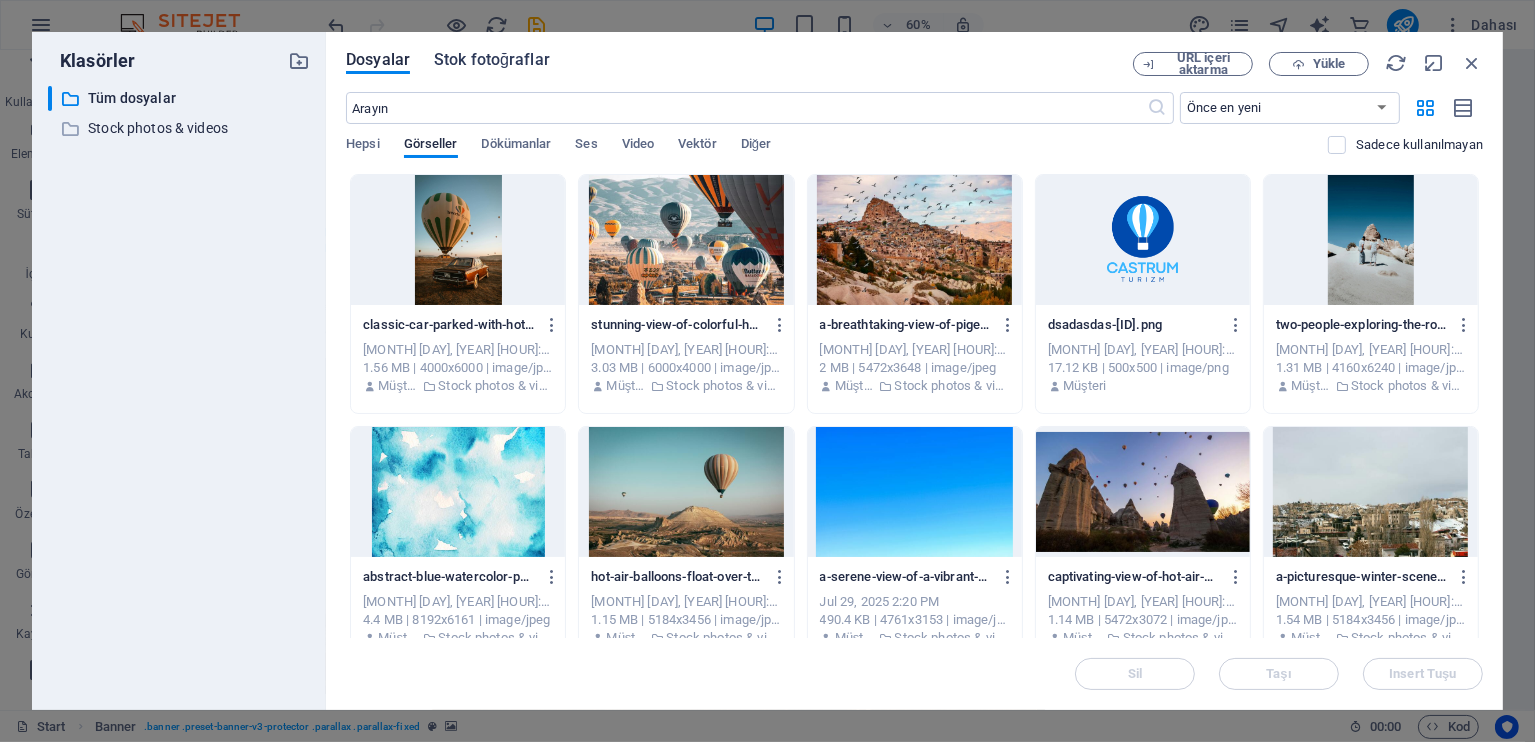 click on "Stok fotoğraflar" at bounding box center (492, 60) 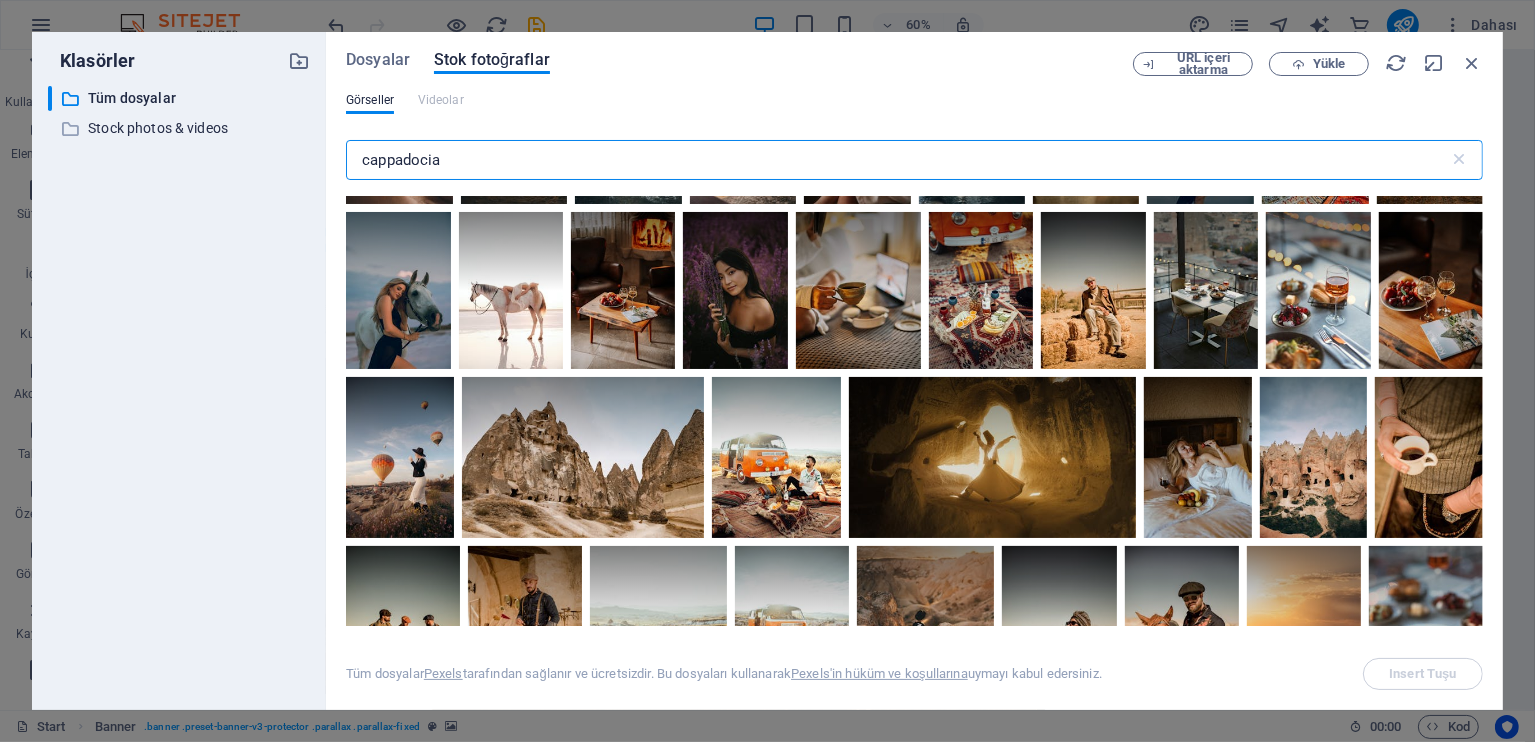 scroll, scrollTop: 733, scrollLeft: 0, axis: vertical 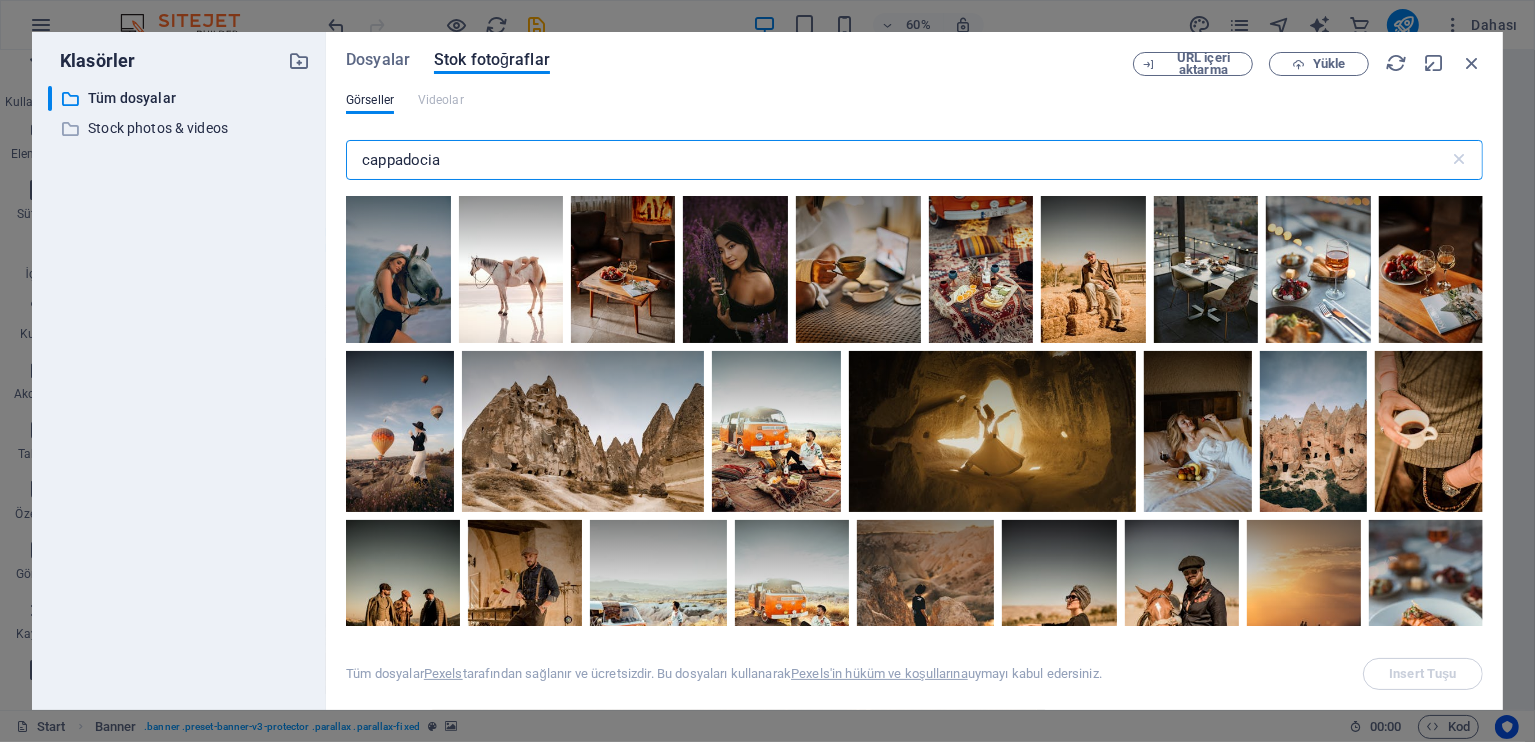 click on "cappadocia" at bounding box center (897, 160) 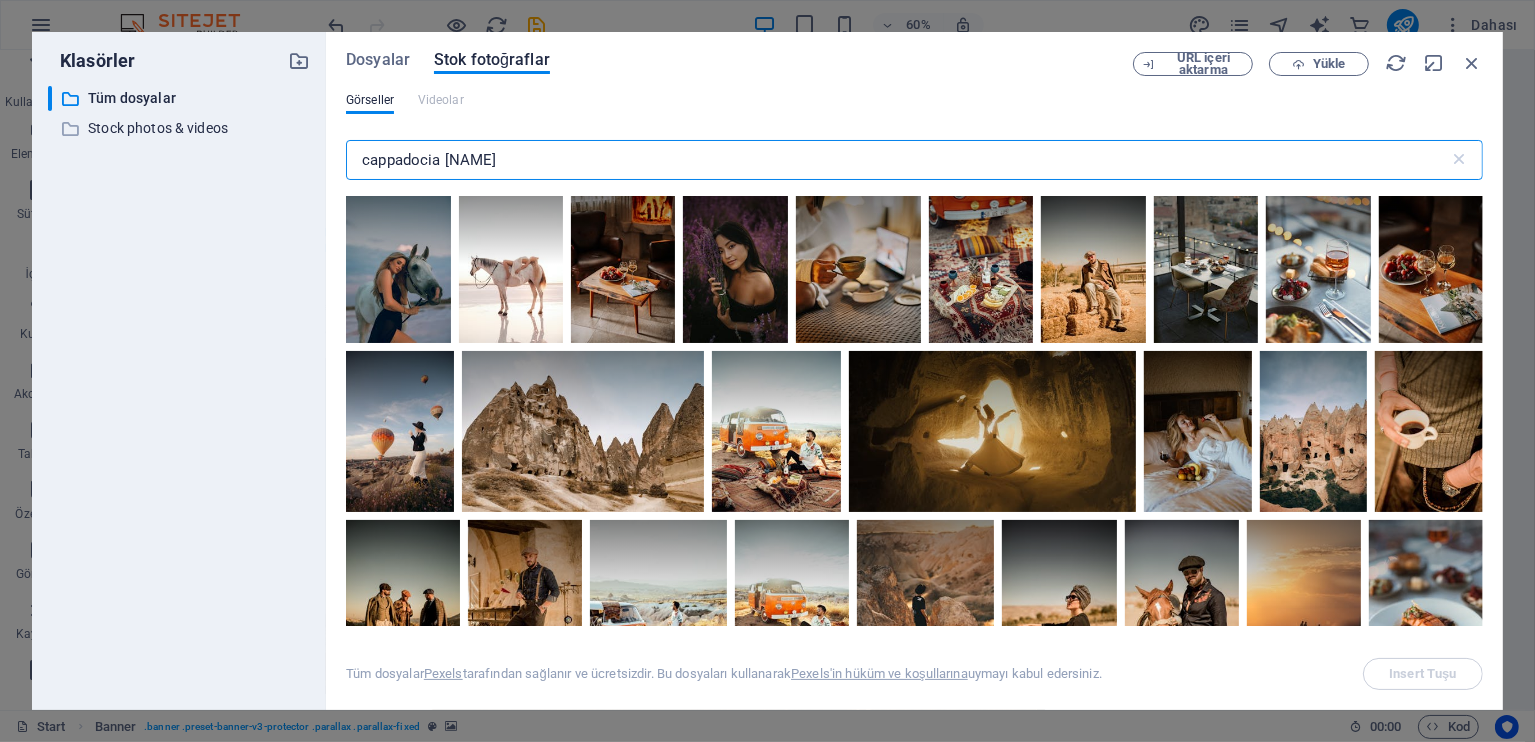 type on "cappadocia [NAME]" 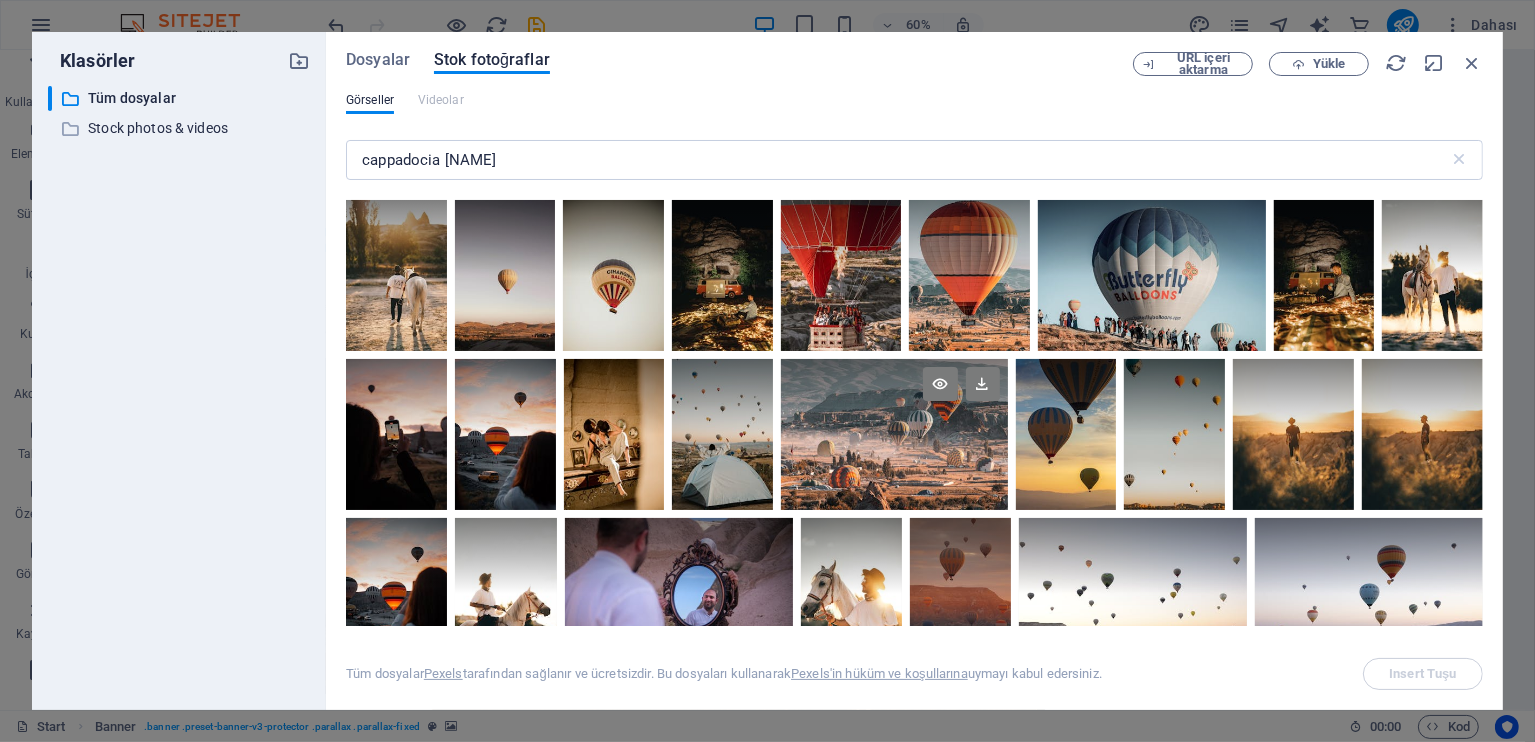 scroll, scrollTop: 1066, scrollLeft: 0, axis: vertical 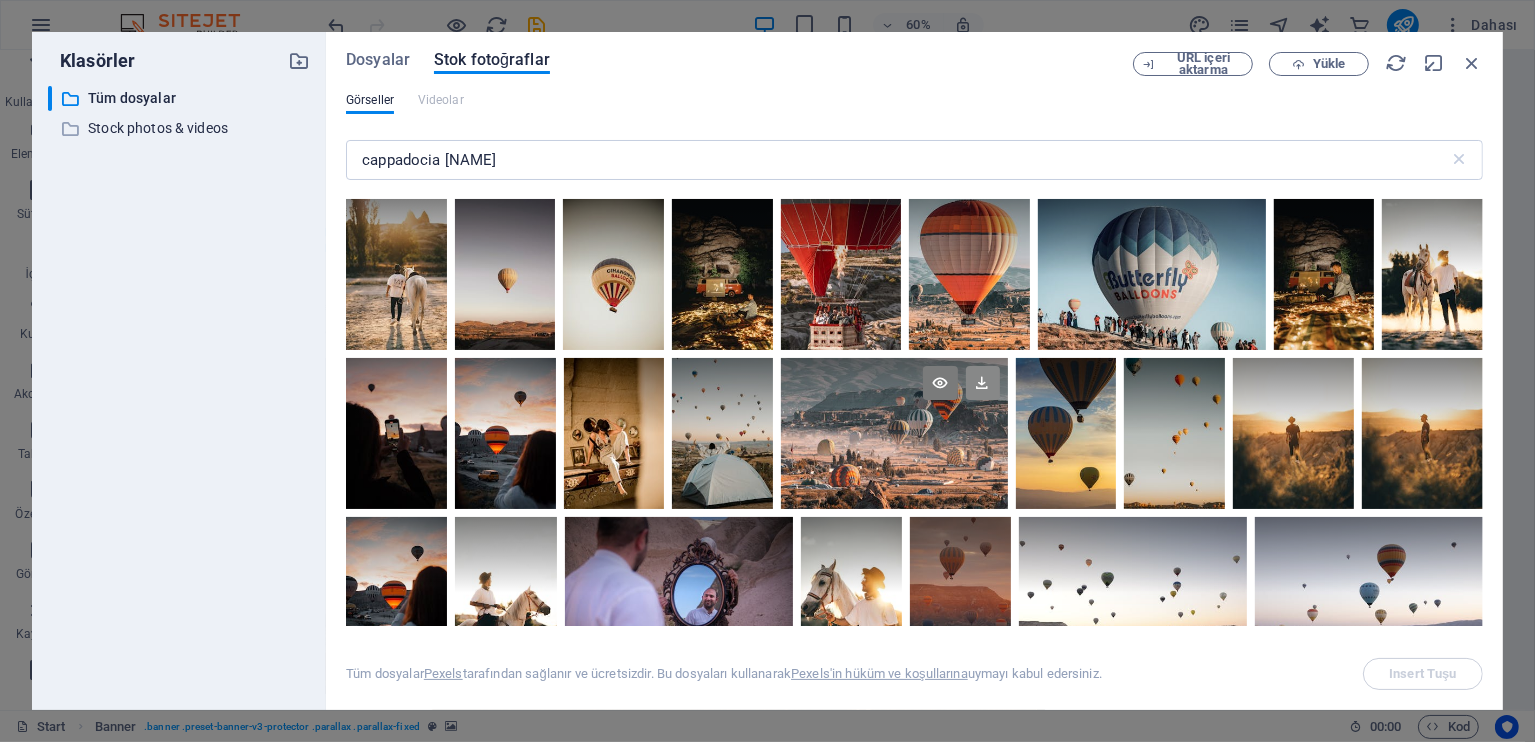 click at bounding box center [983, 383] 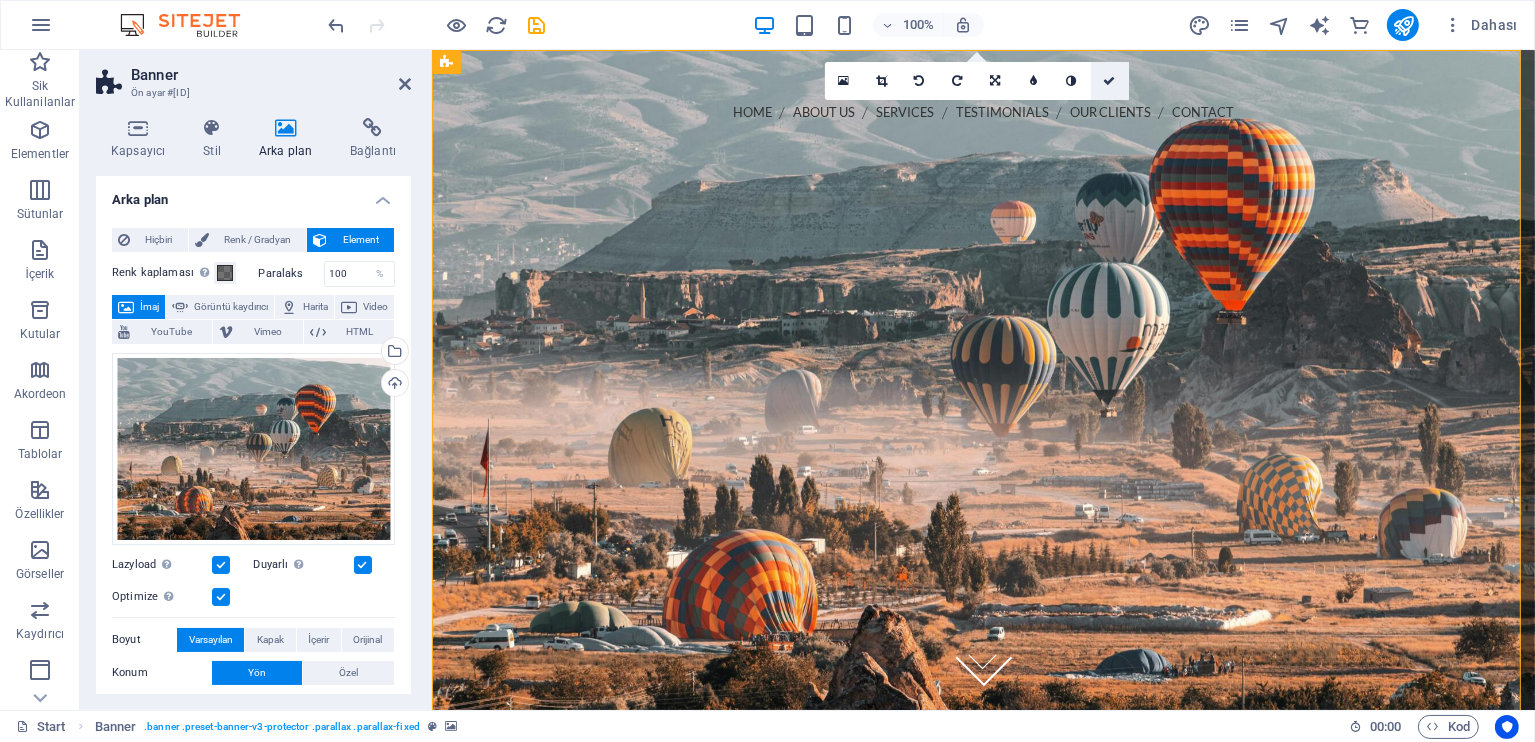 click at bounding box center [1109, 81] 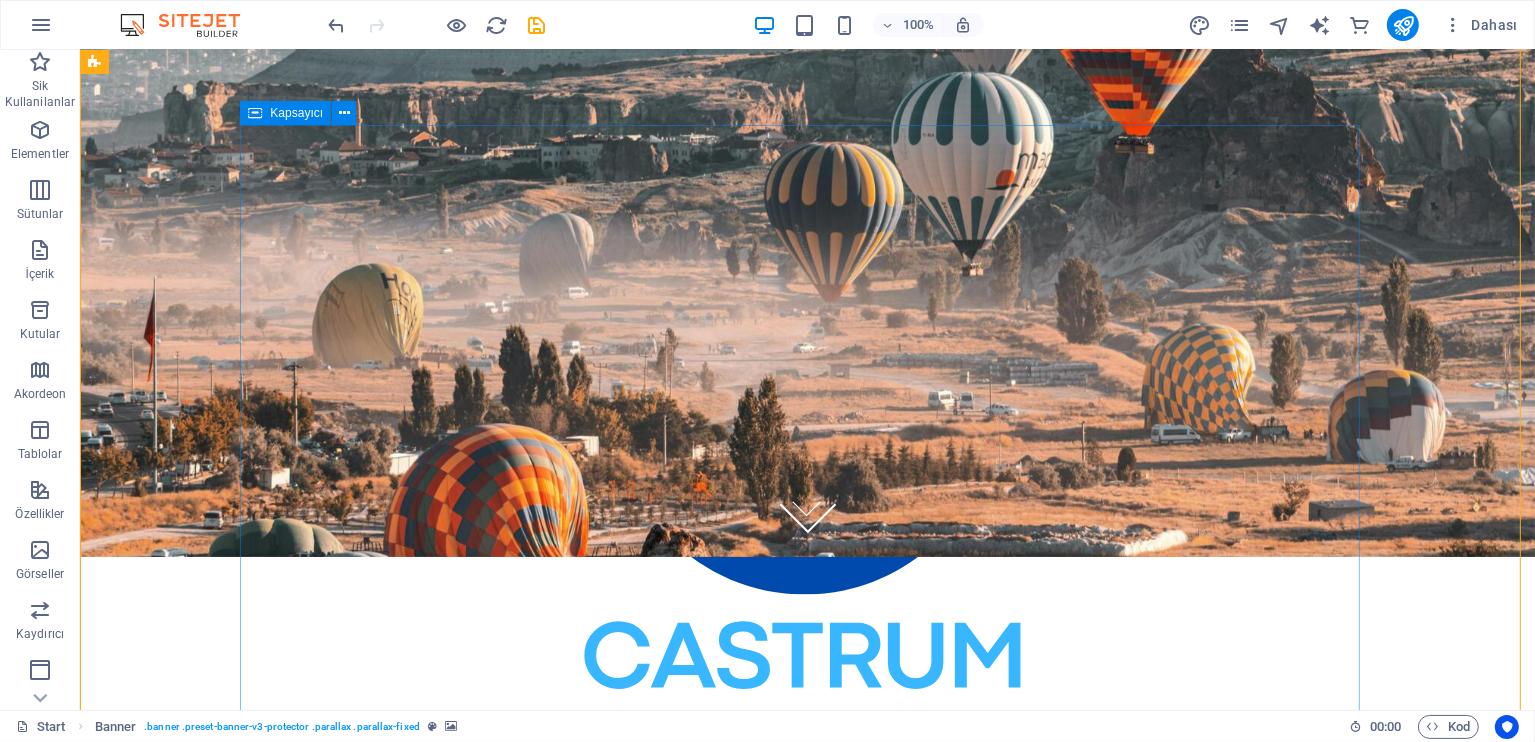 scroll, scrollTop: 200, scrollLeft: 0, axis: vertical 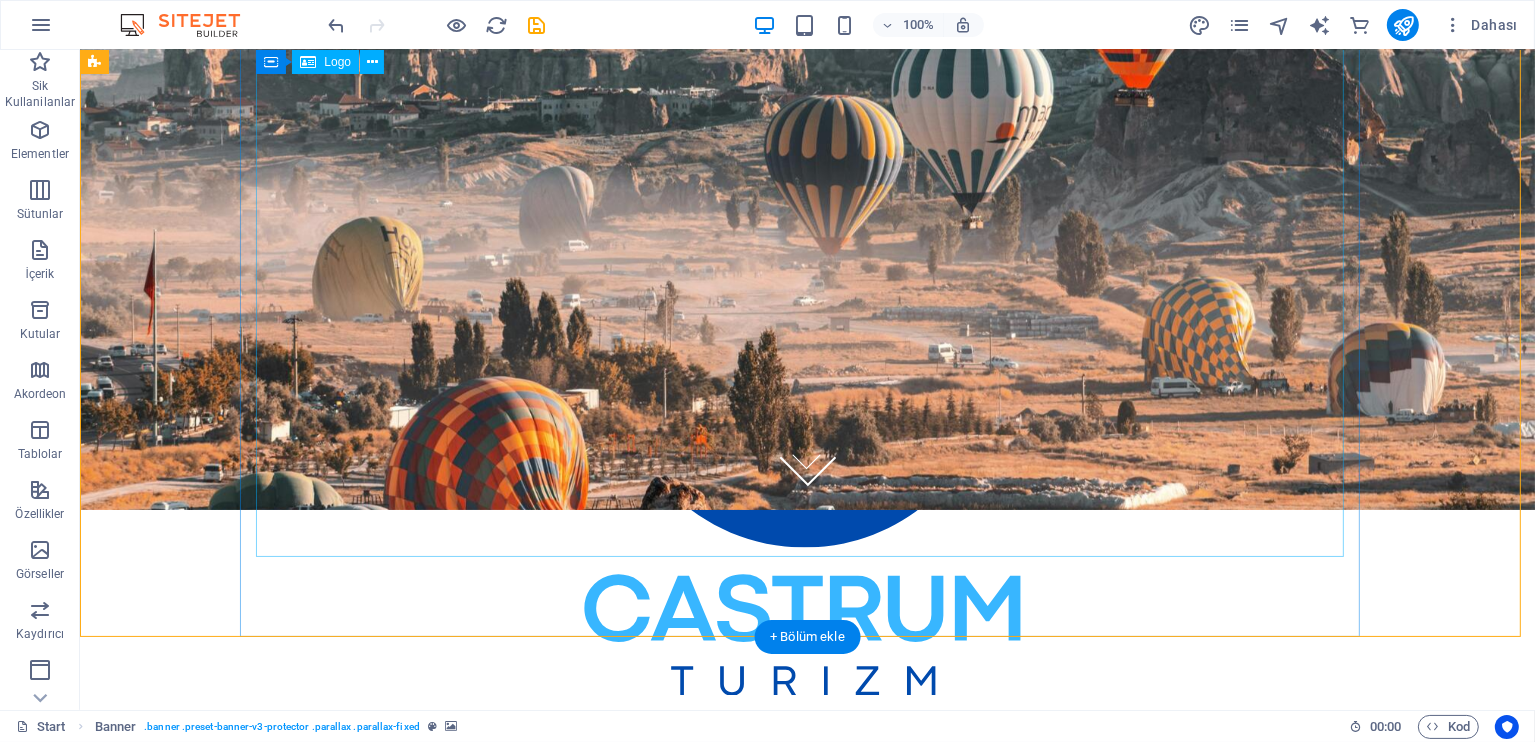 click at bounding box center (807, 432) 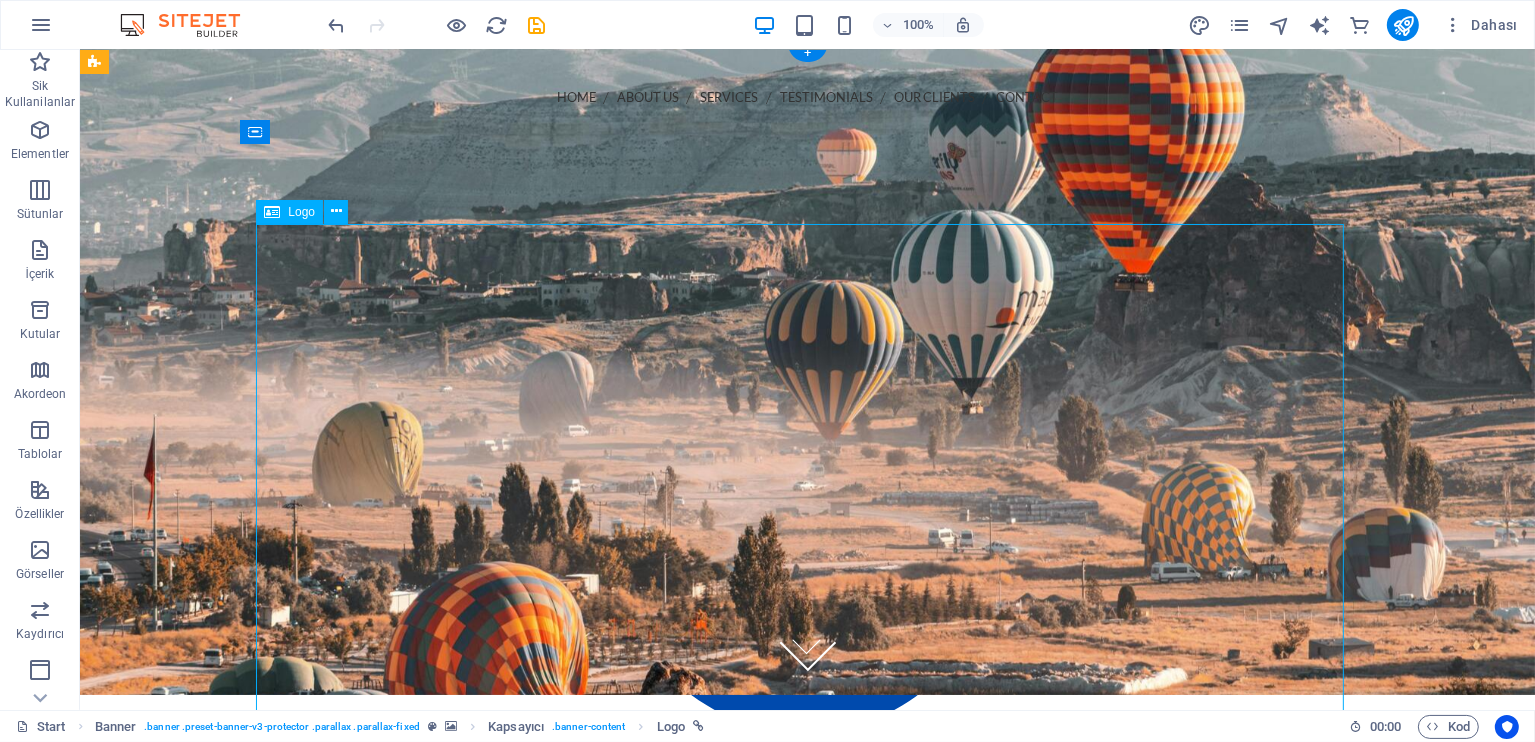 scroll, scrollTop: 0, scrollLeft: 0, axis: both 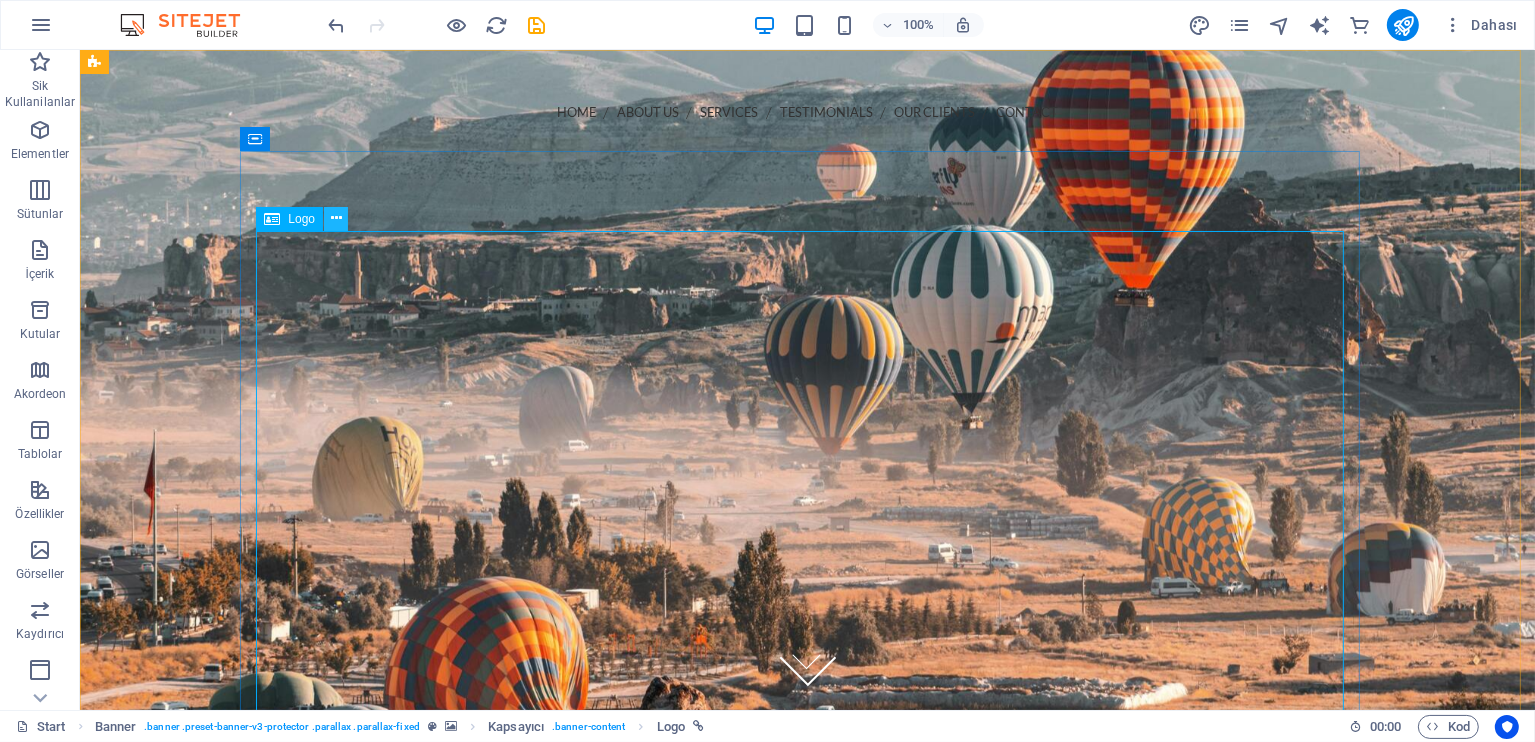 click at bounding box center [336, 218] 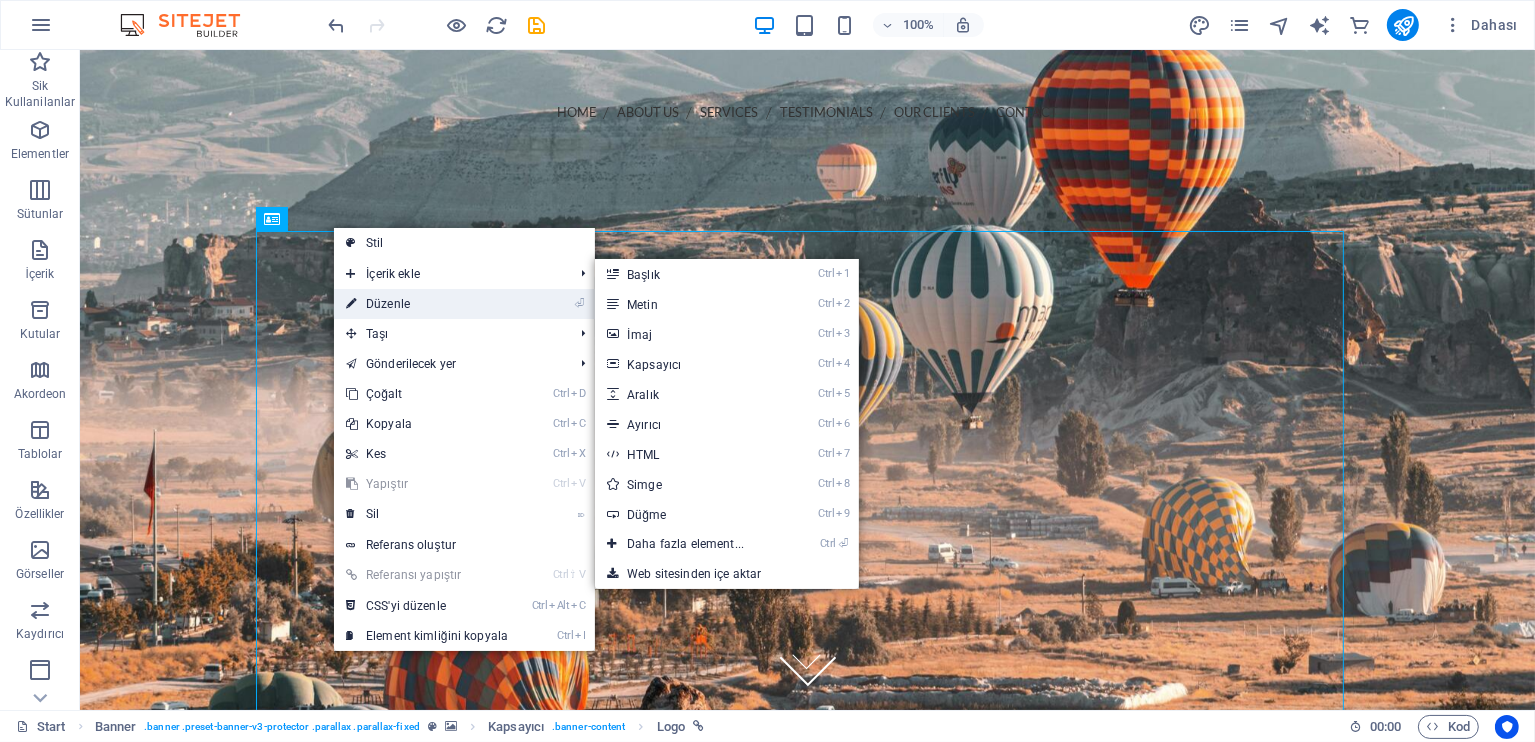 click on "⏎  Düzenle" at bounding box center [427, 304] 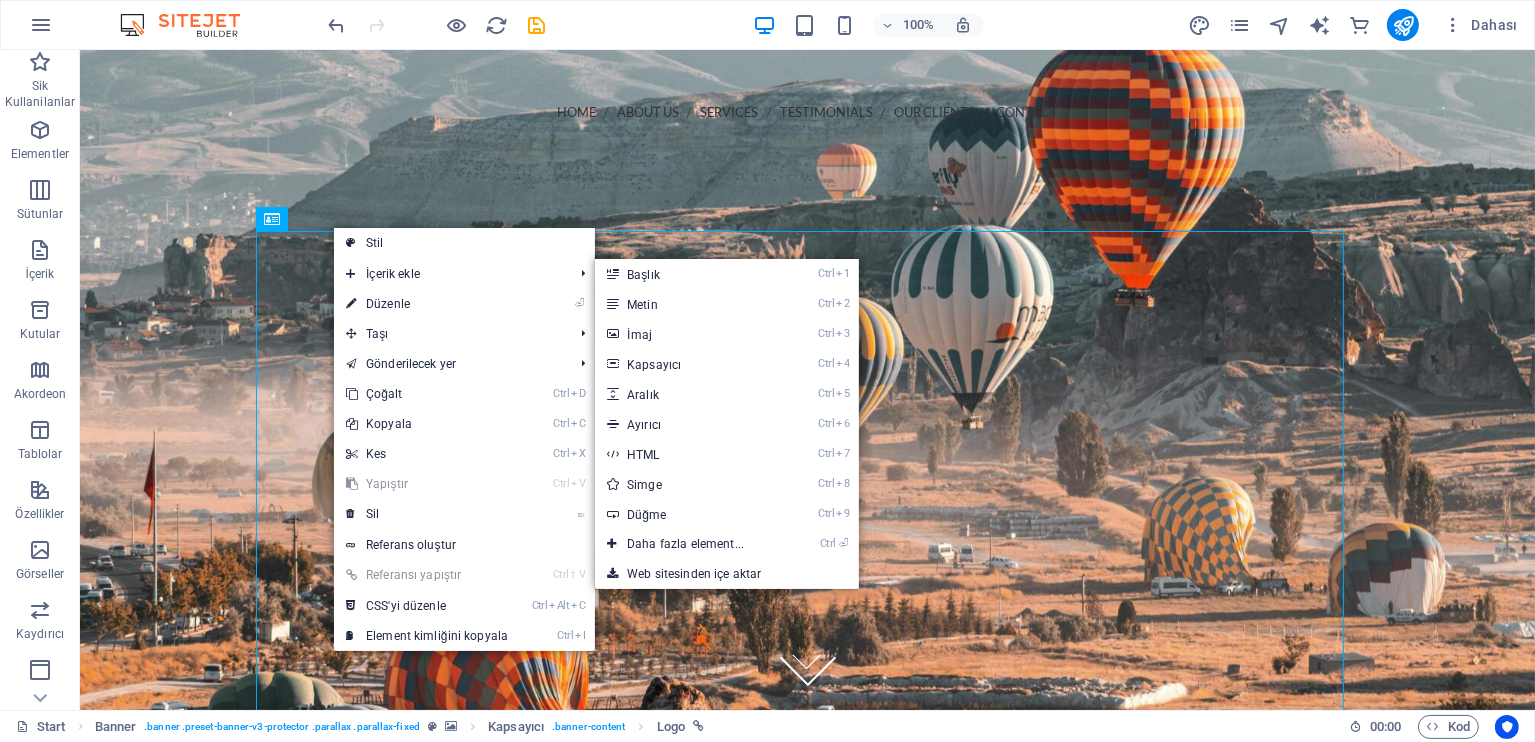 select on "px" 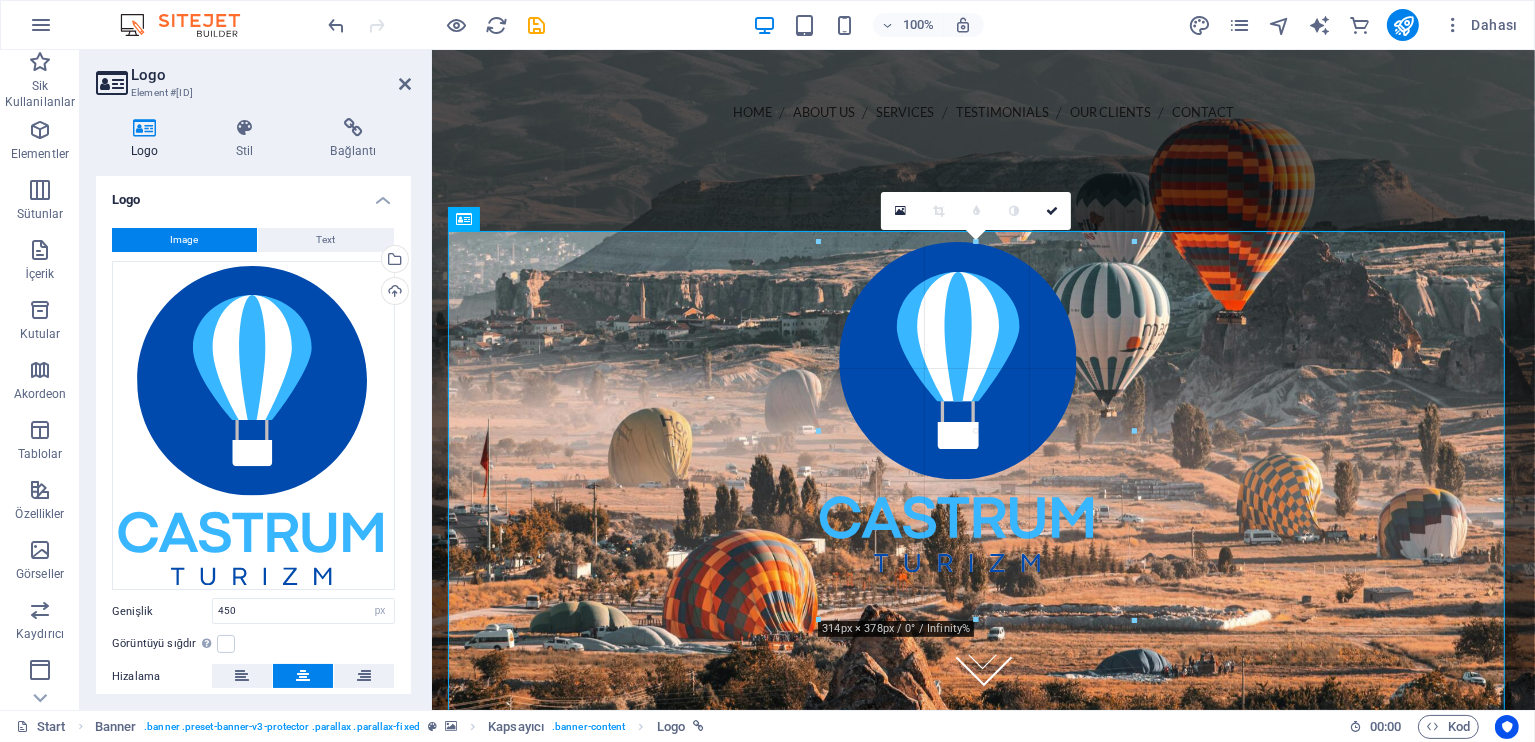 drag, startPoint x: 1201, startPoint y: 228, endPoint x: 595, endPoint y: 332, distance: 614.8593 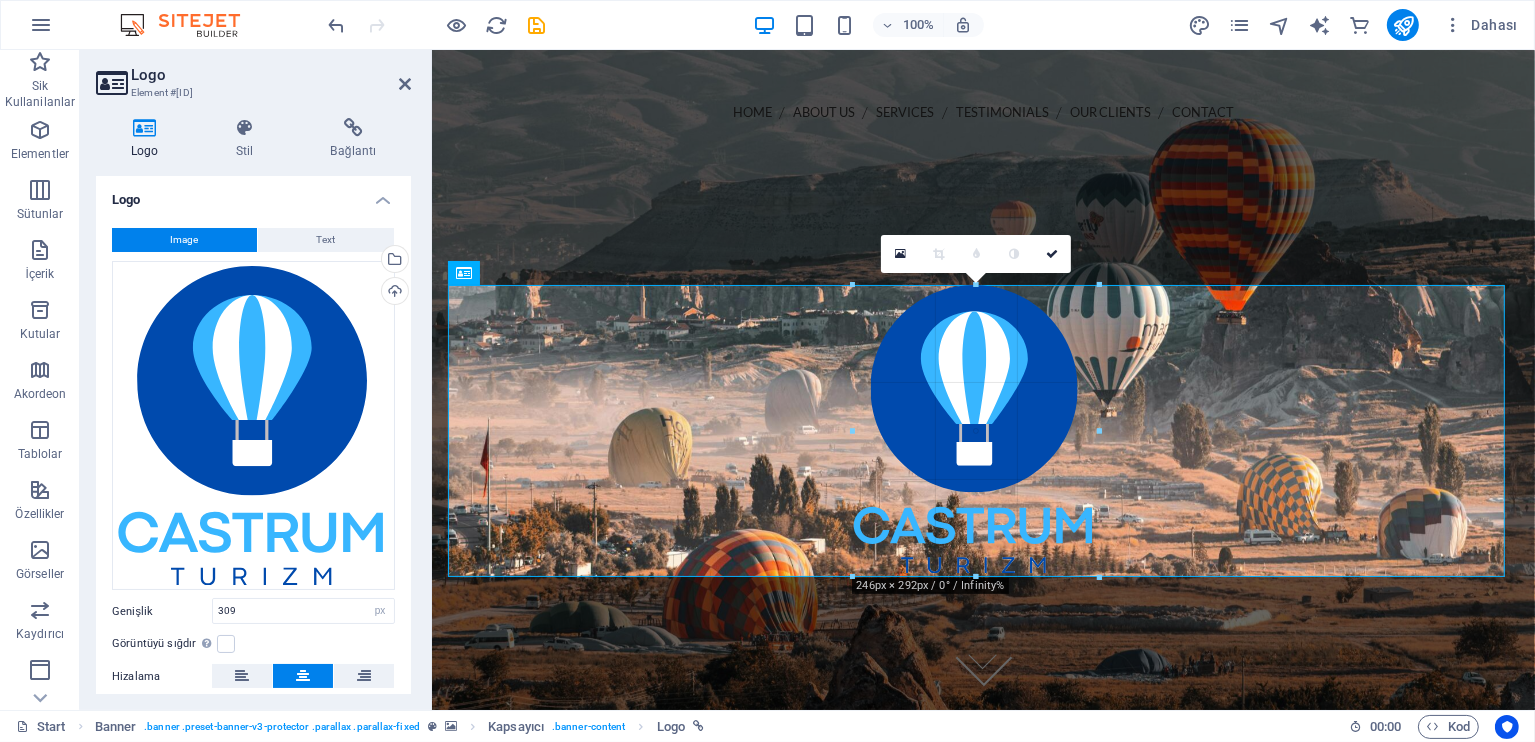 drag, startPoint x: 1130, startPoint y: 252, endPoint x: 618, endPoint y: 272, distance: 512.3905 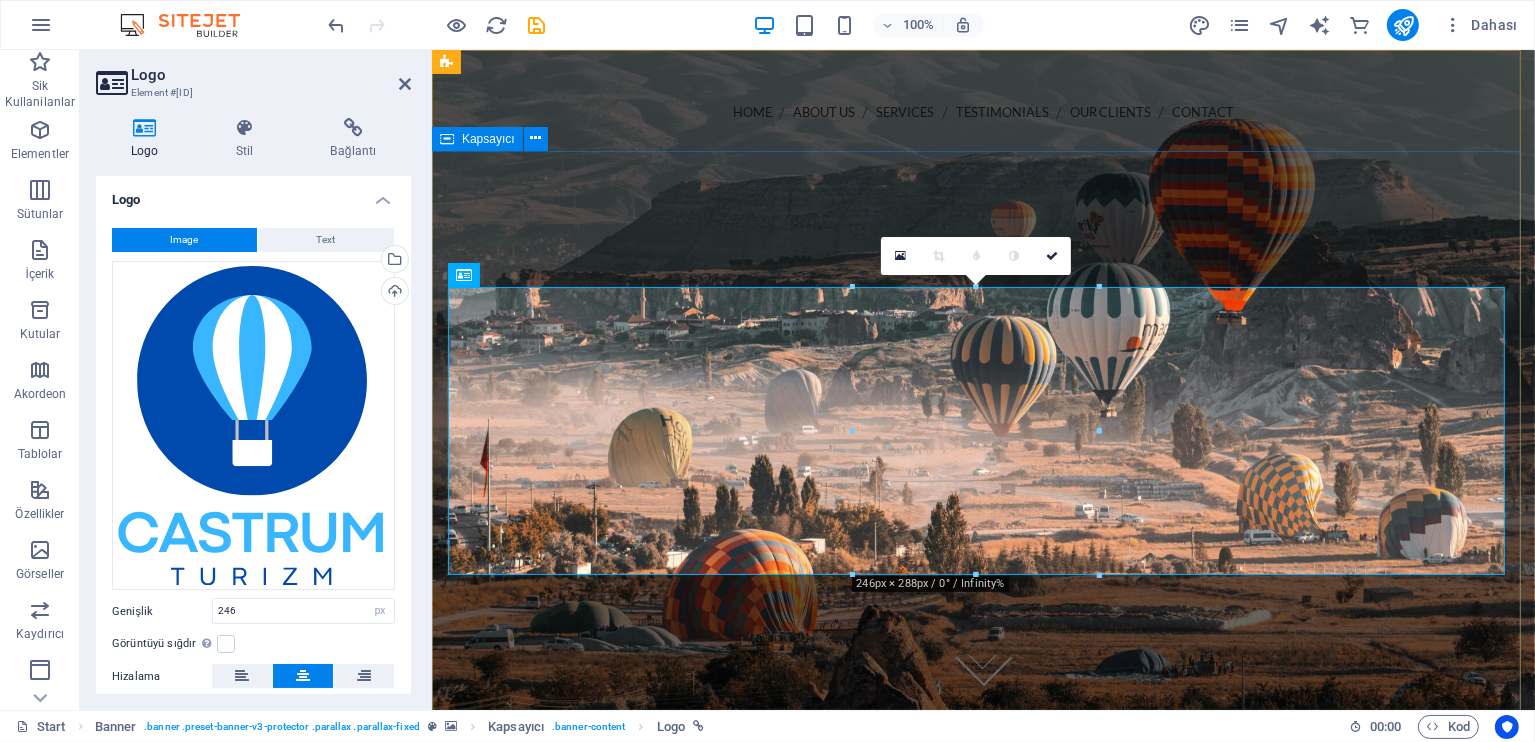 click at bounding box center (982, 513) 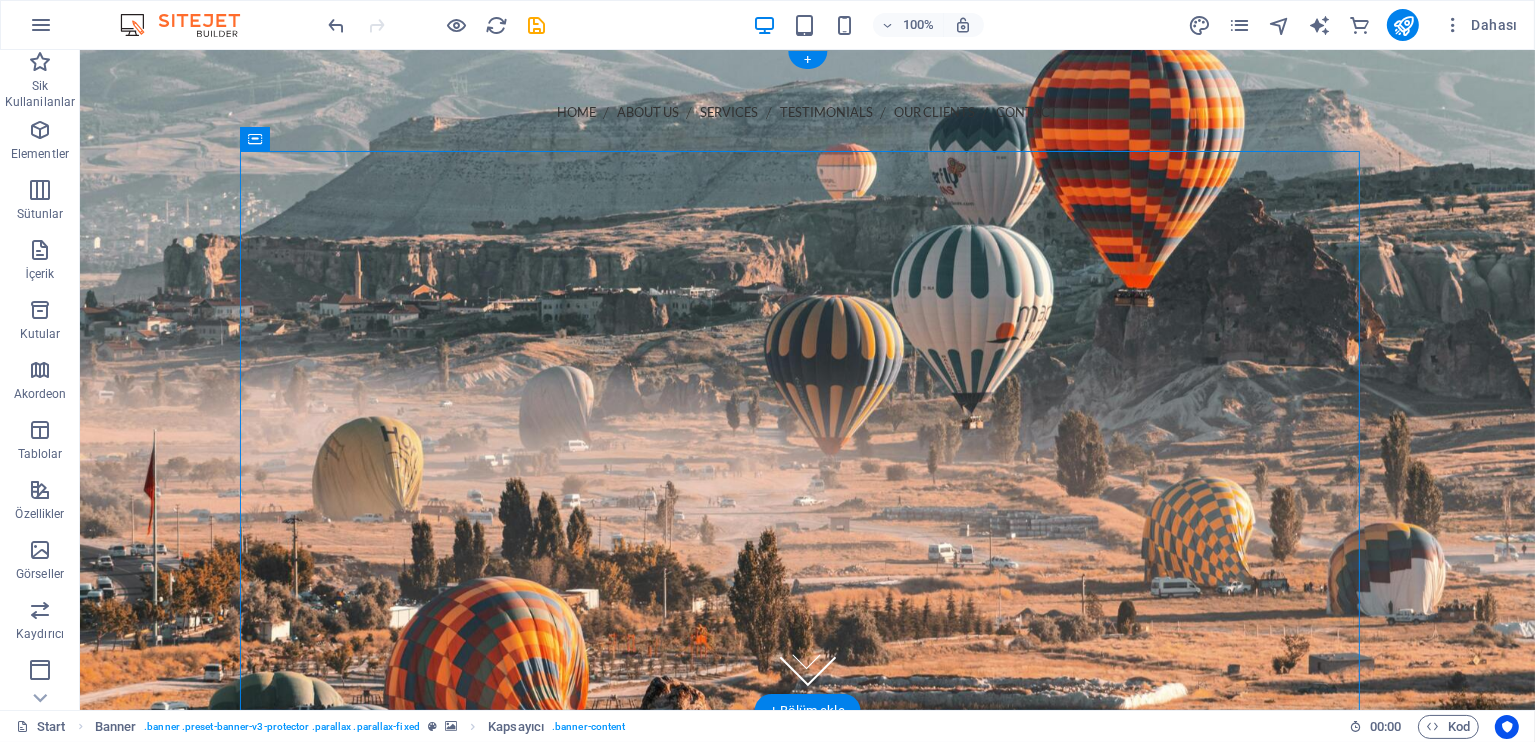 click at bounding box center (806, 380) 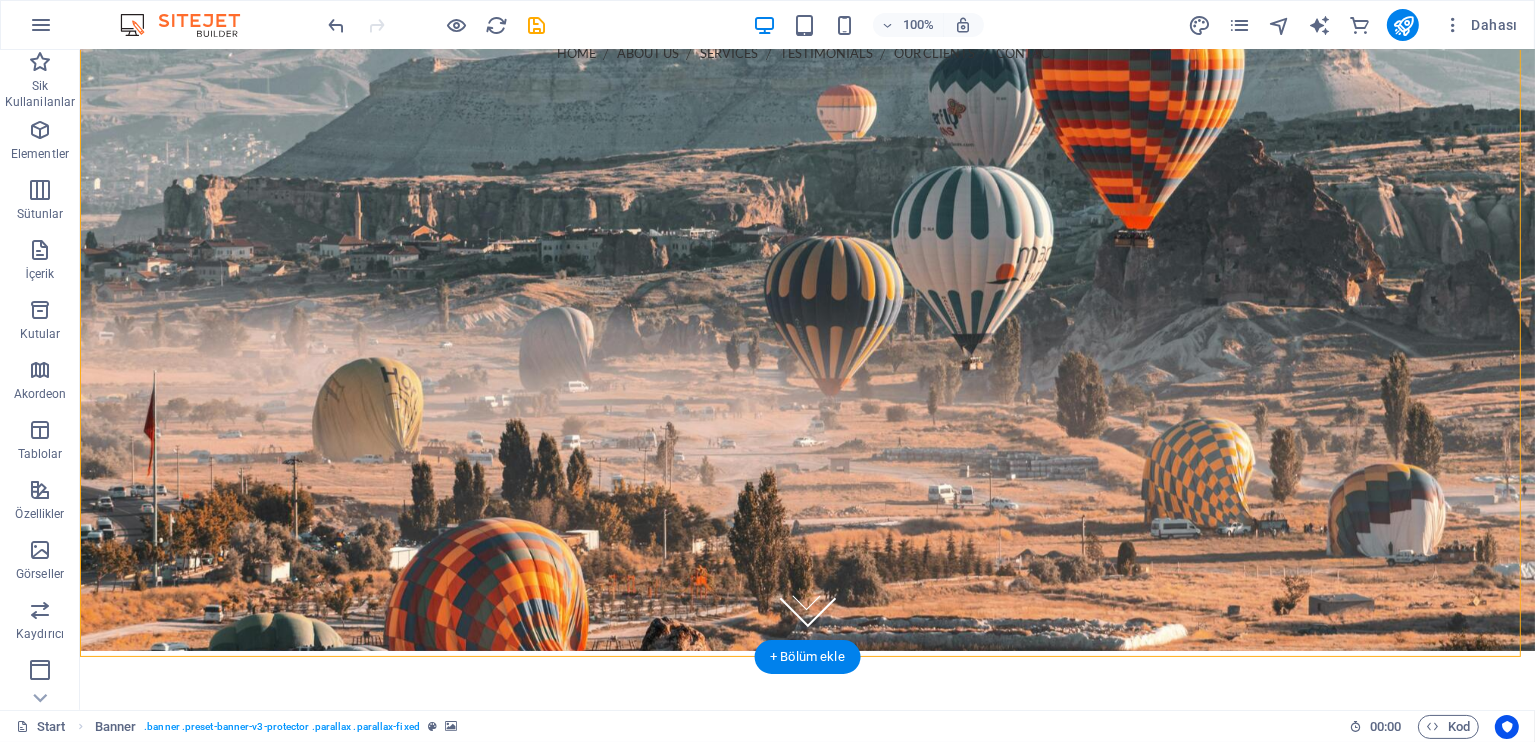 scroll, scrollTop: 0, scrollLeft: 0, axis: both 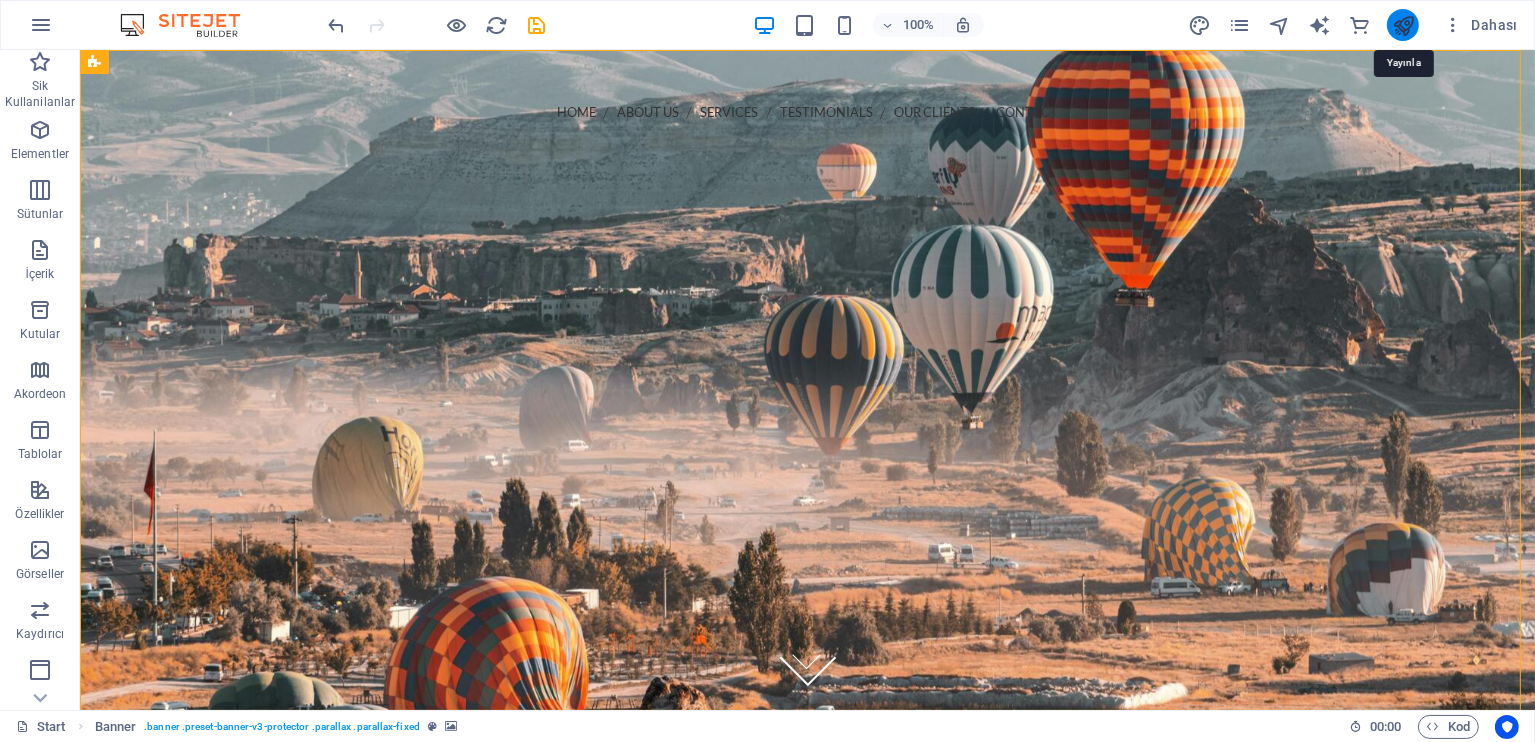 click at bounding box center (1403, 25) 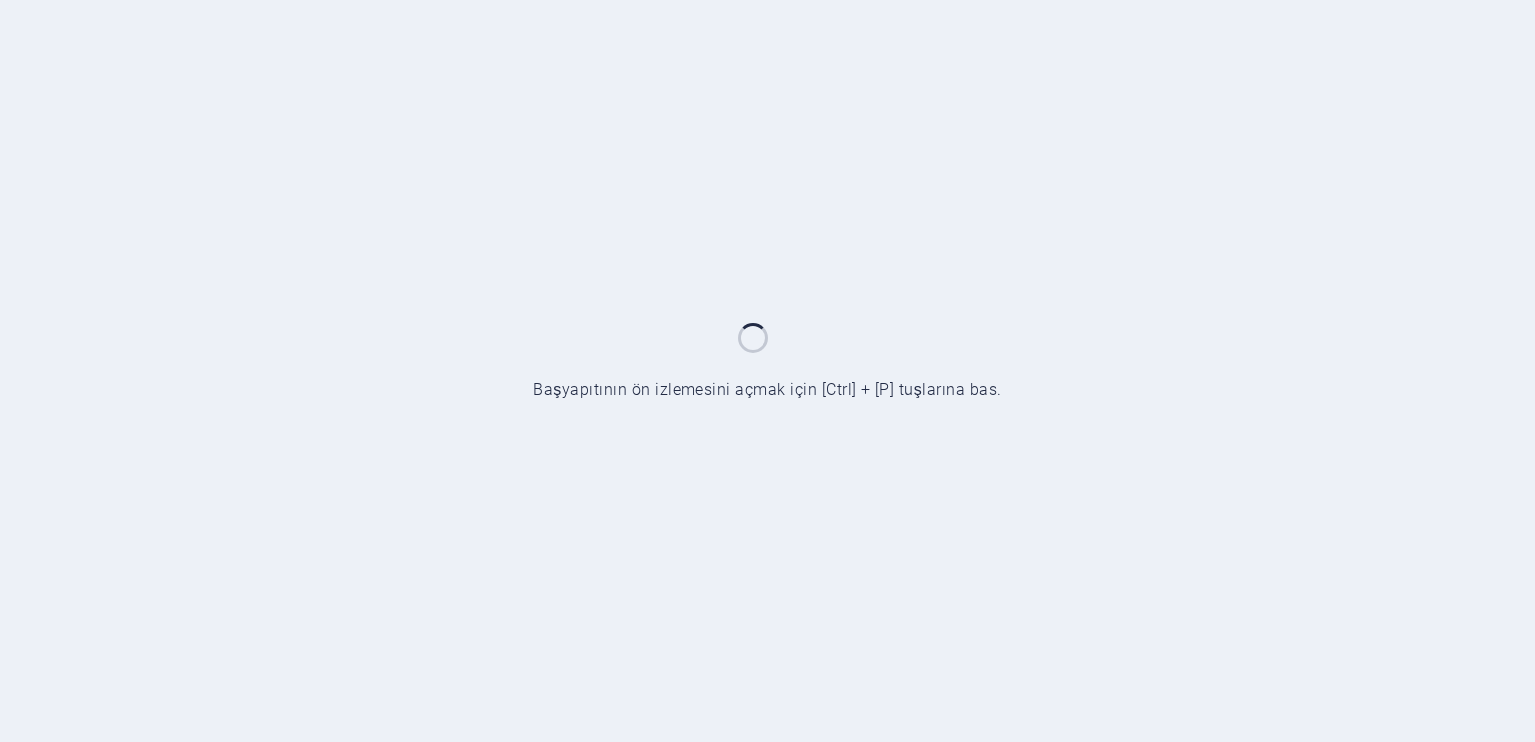 scroll, scrollTop: 0, scrollLeft: 0, axis: both 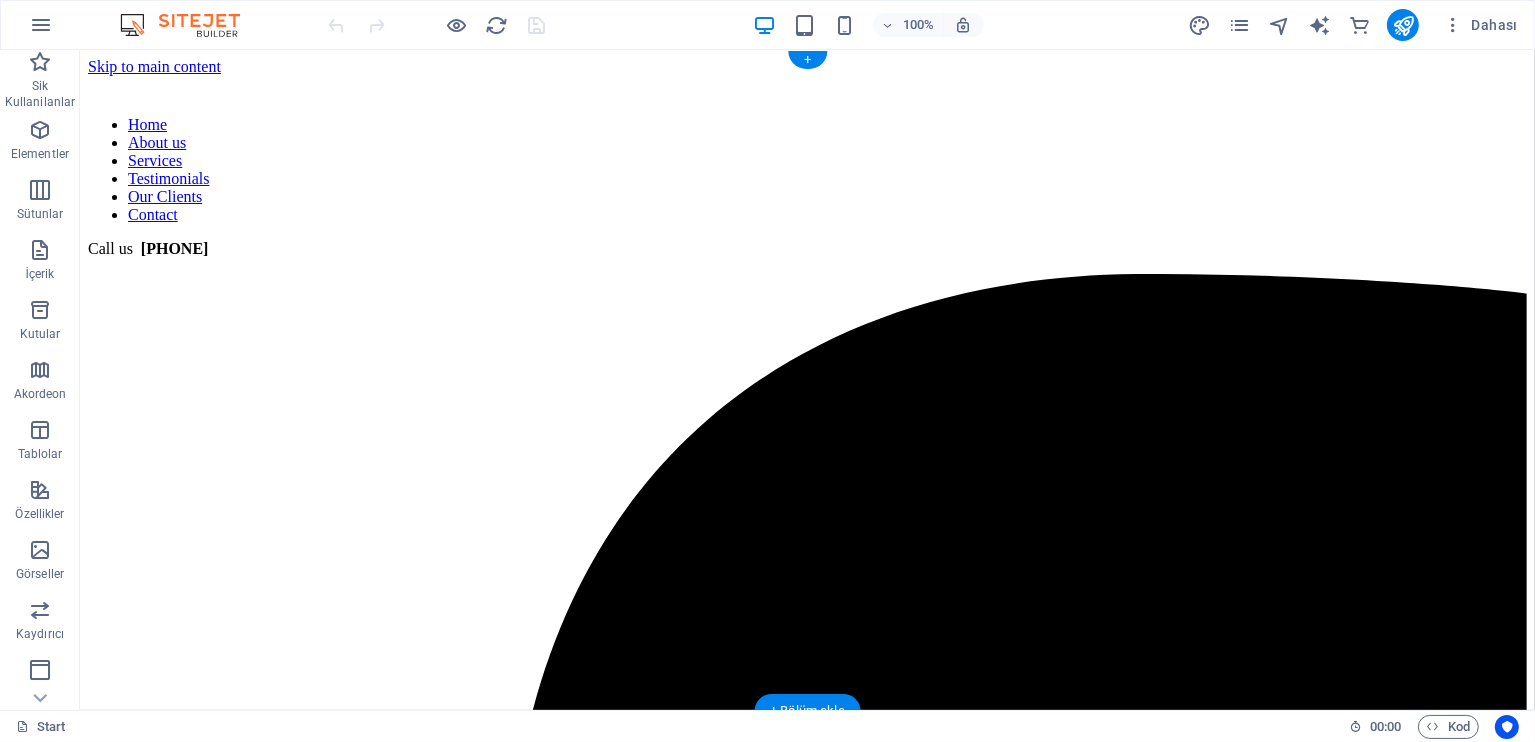 click at bounding box center (806, 76) 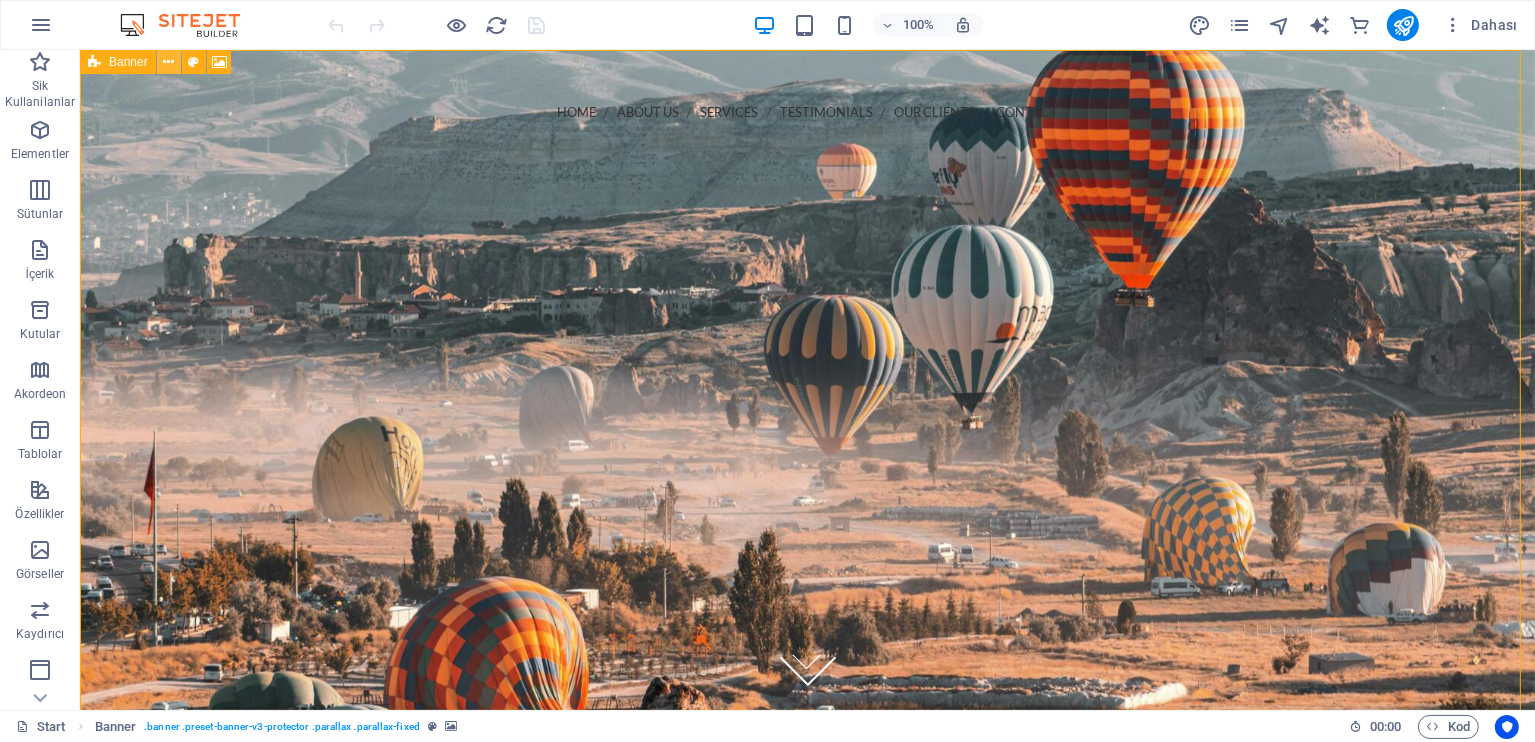 click at bounding box center [168, 62] 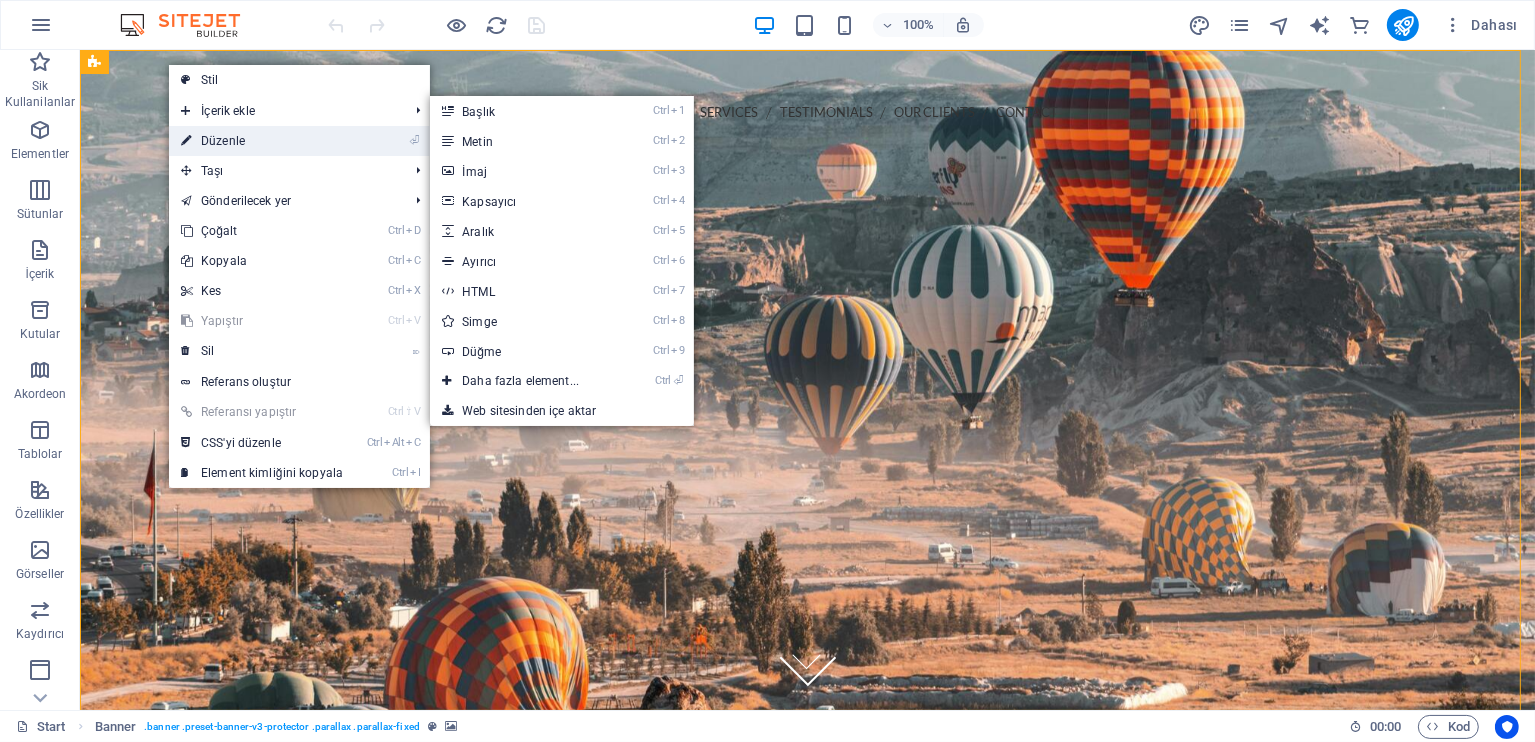click on "⏎  Düzenle" at bounding box center [262, 141] 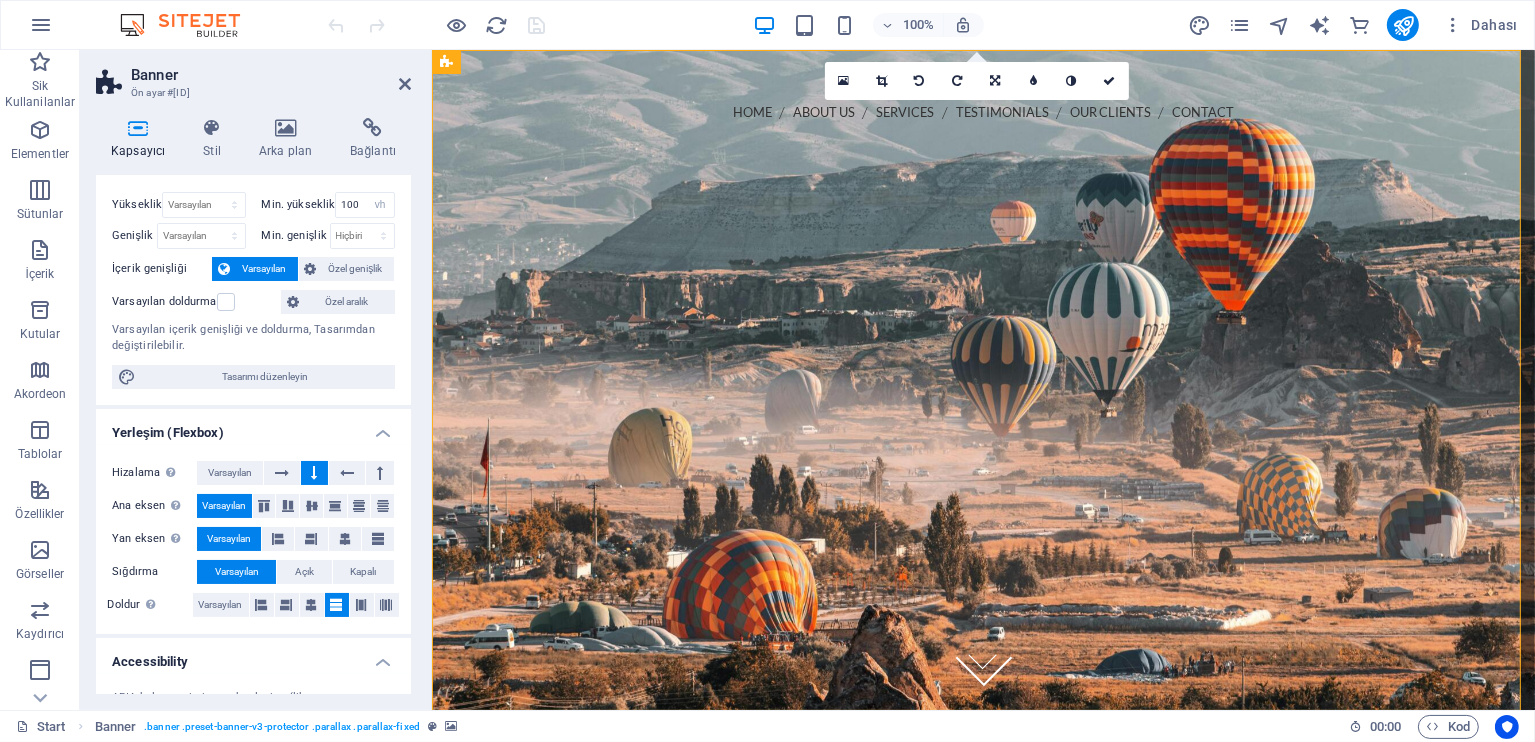 scroll, scrollTop: 0, scrollLeft: 0, axis: both 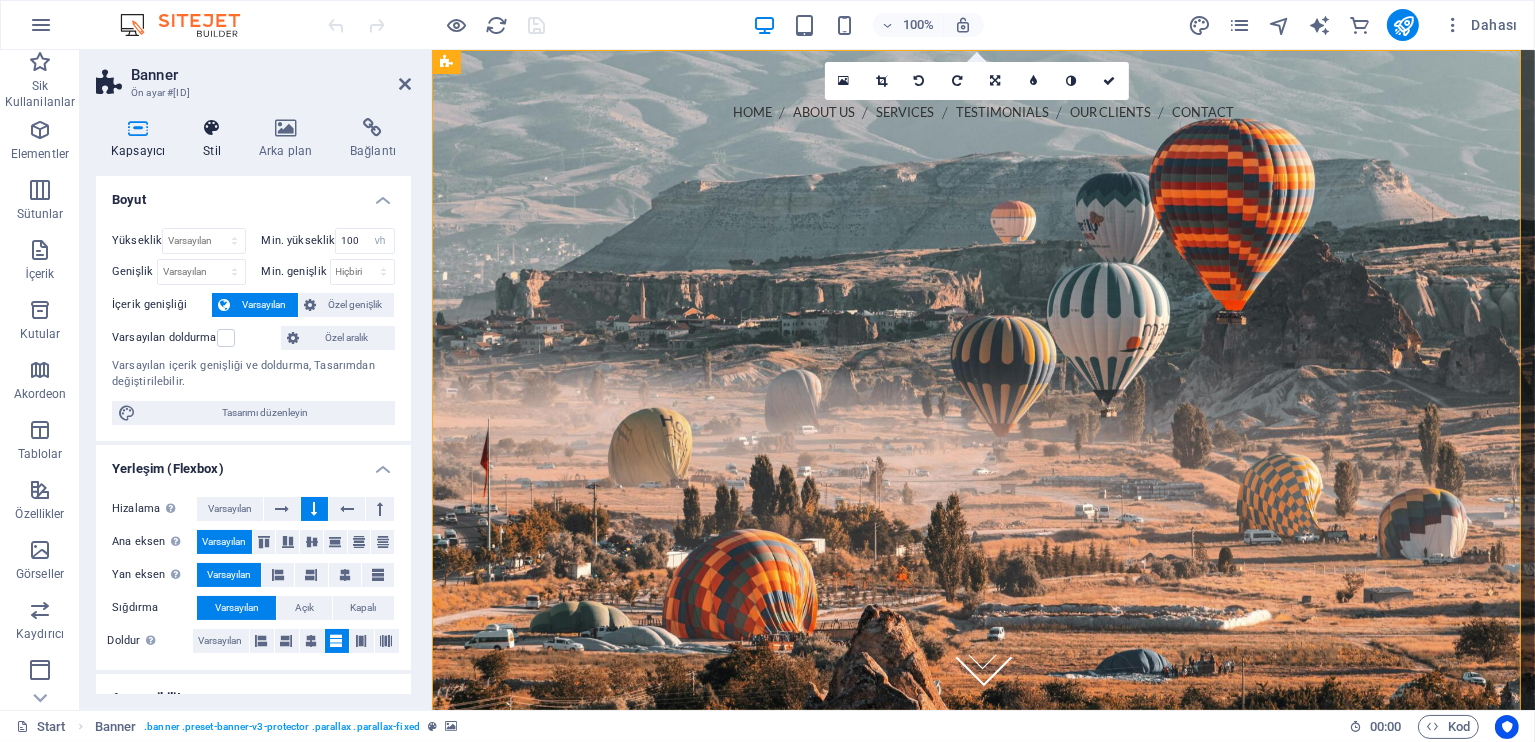 click on "Stil" at bounding box center [216, 139] 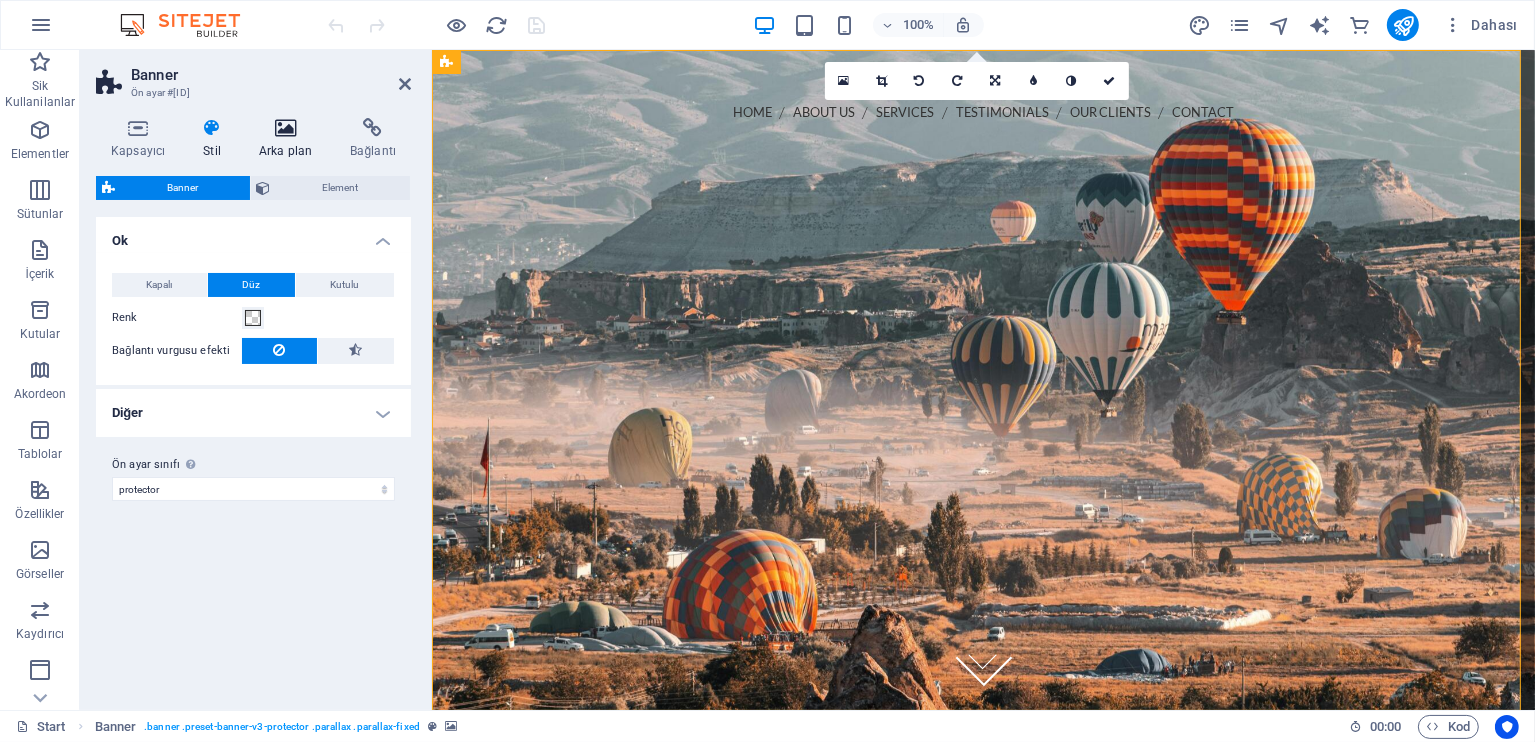 click at bounding box center [285, 128] 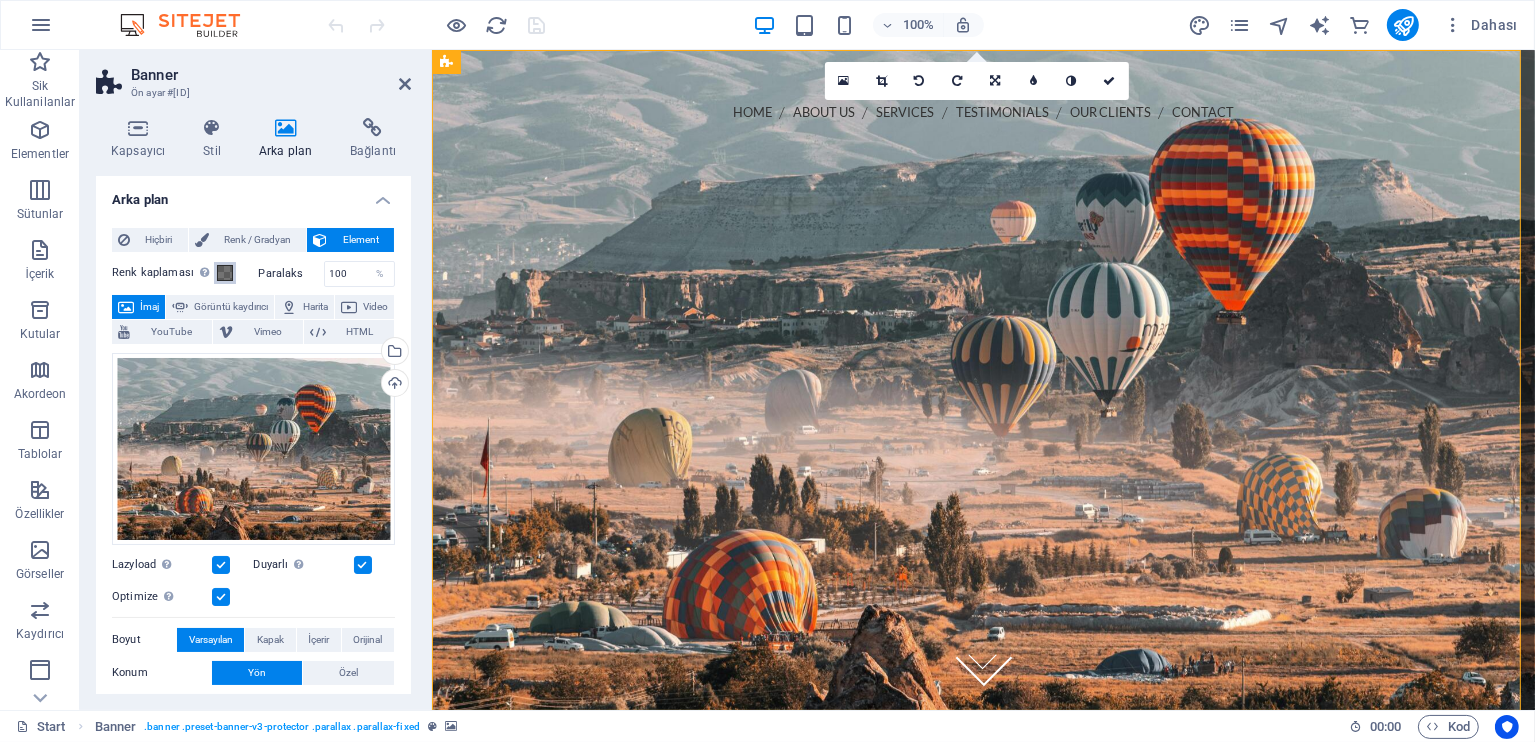 click at bounding box center (225, 273) 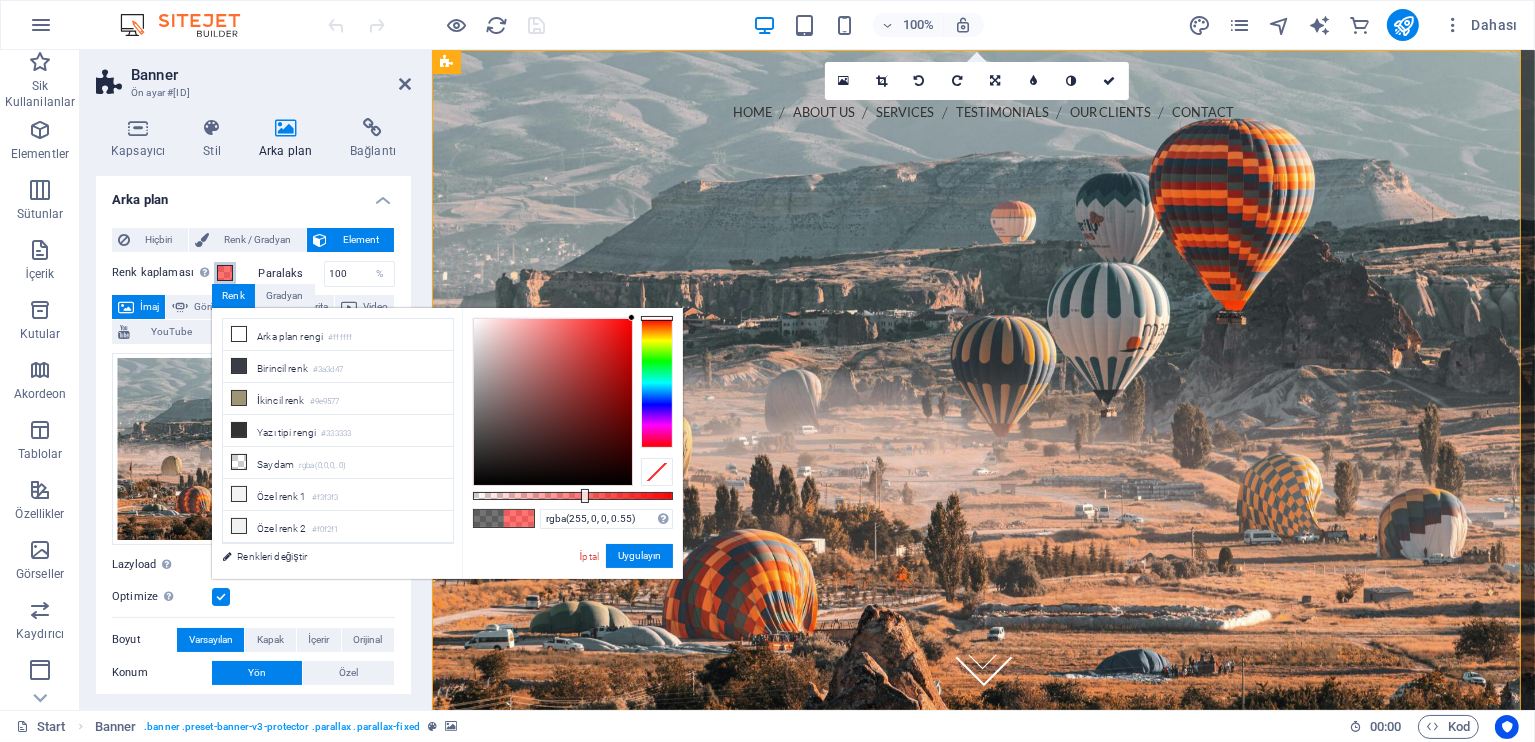 drag, startPoint x: 560, startPoint y: 397, endPoint x: 233, endPoint y: 224, distance: 369.94324 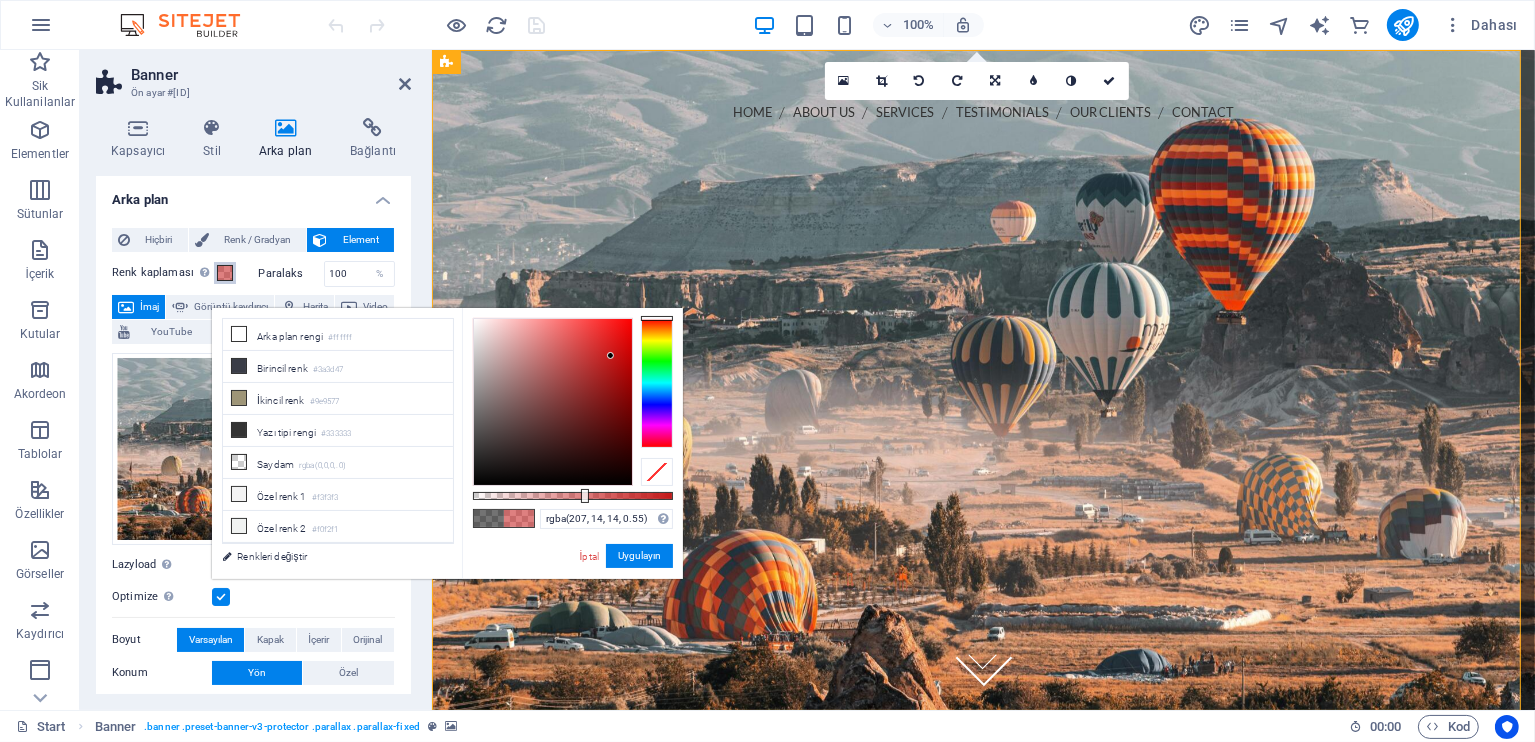 click at bounding box center (553, 402) 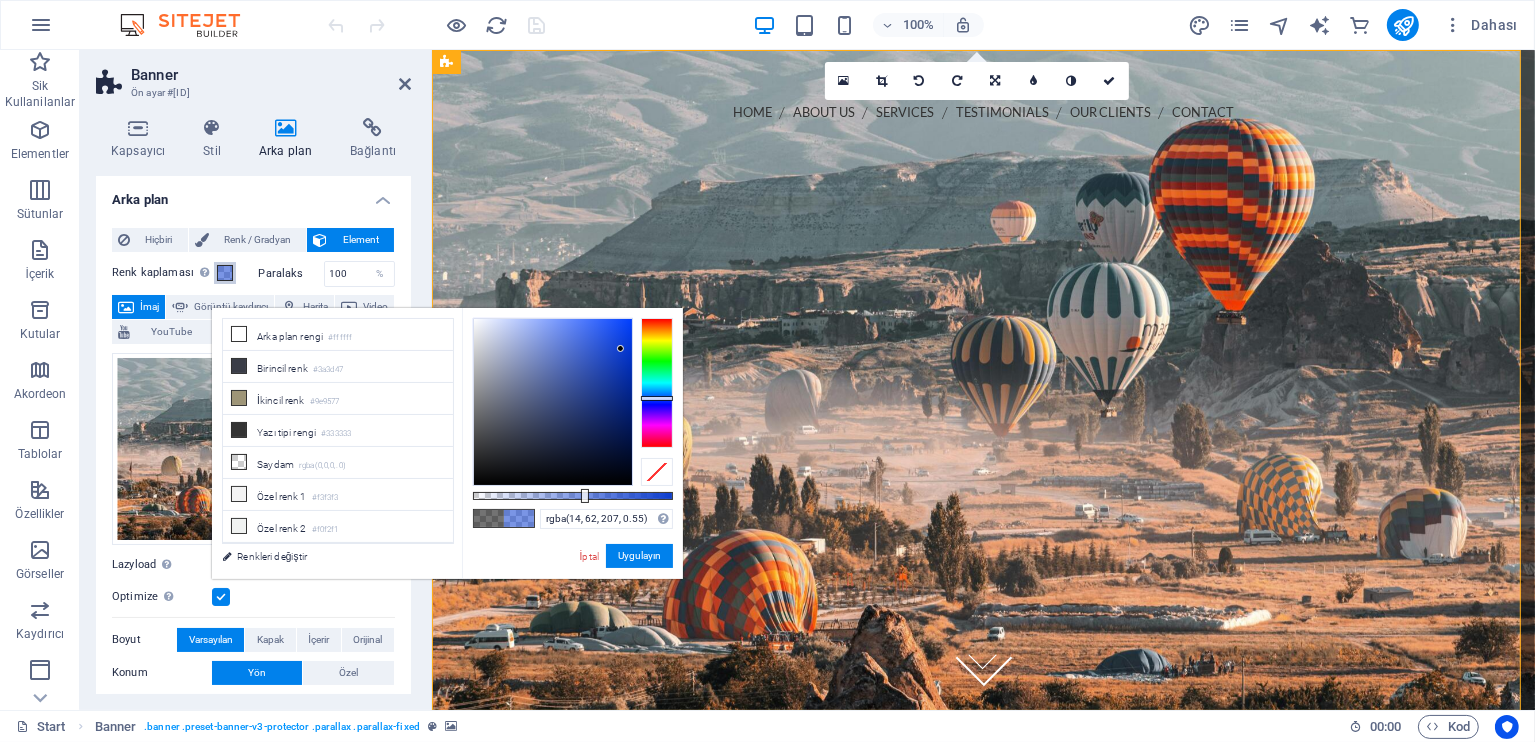 drag, startPoint x: 653, startPoint y: 356, endPoint x: 640, endPoint y: 398, distance: 43.965897 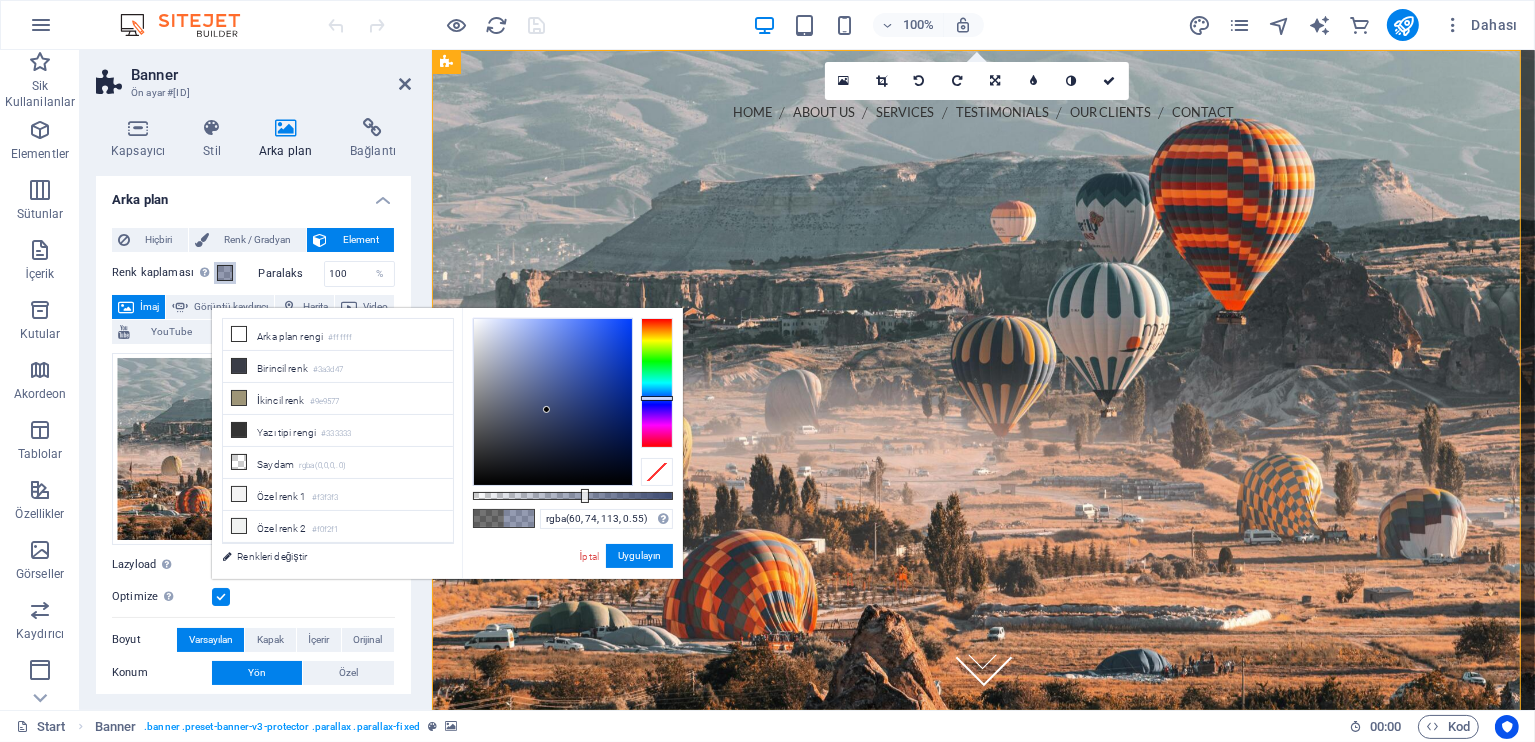 type on "rgba(60, 73, 113, 0.55)" 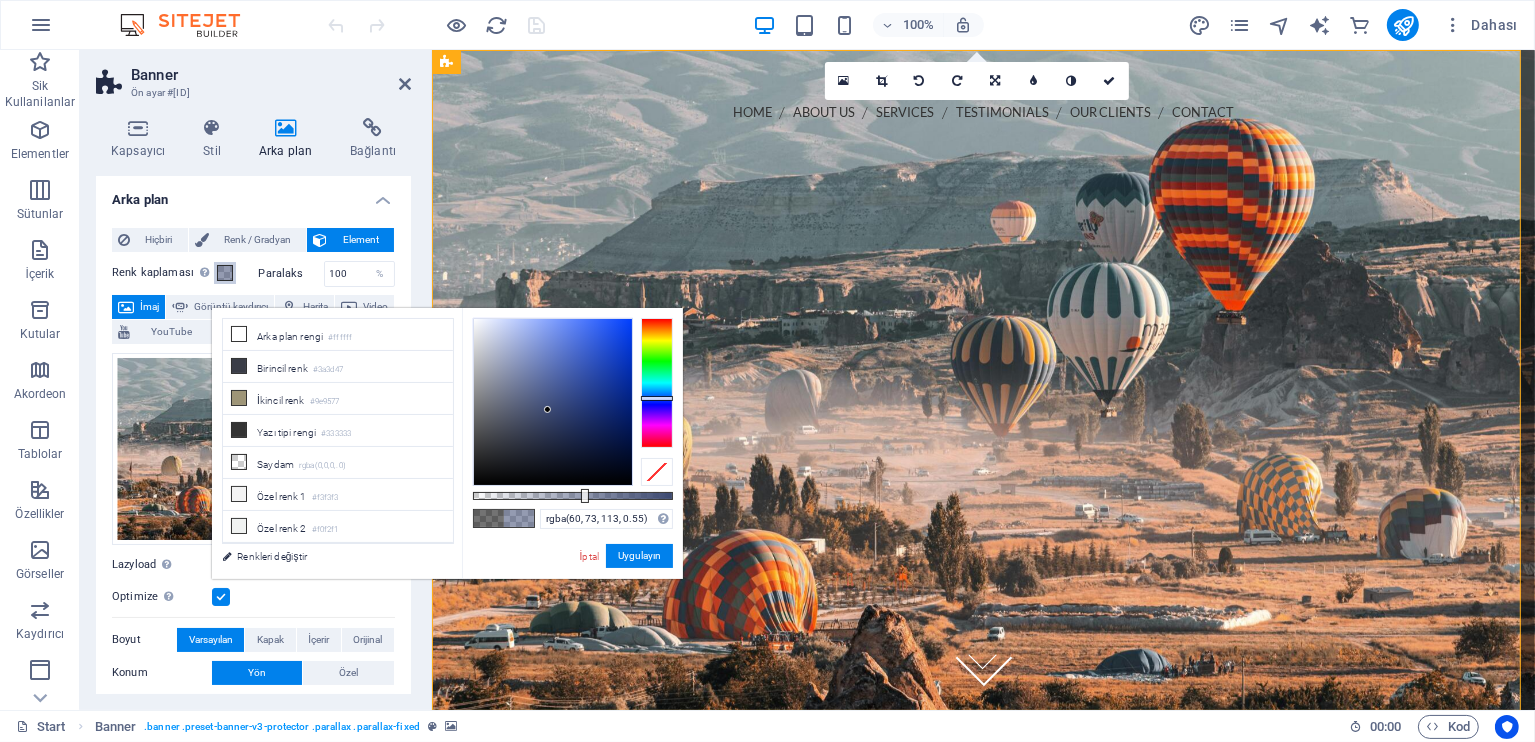 drag, startPoint x: 607, startPoint y: 344, endPoint x: 548, endPoint y: 410, distance: 88.52683 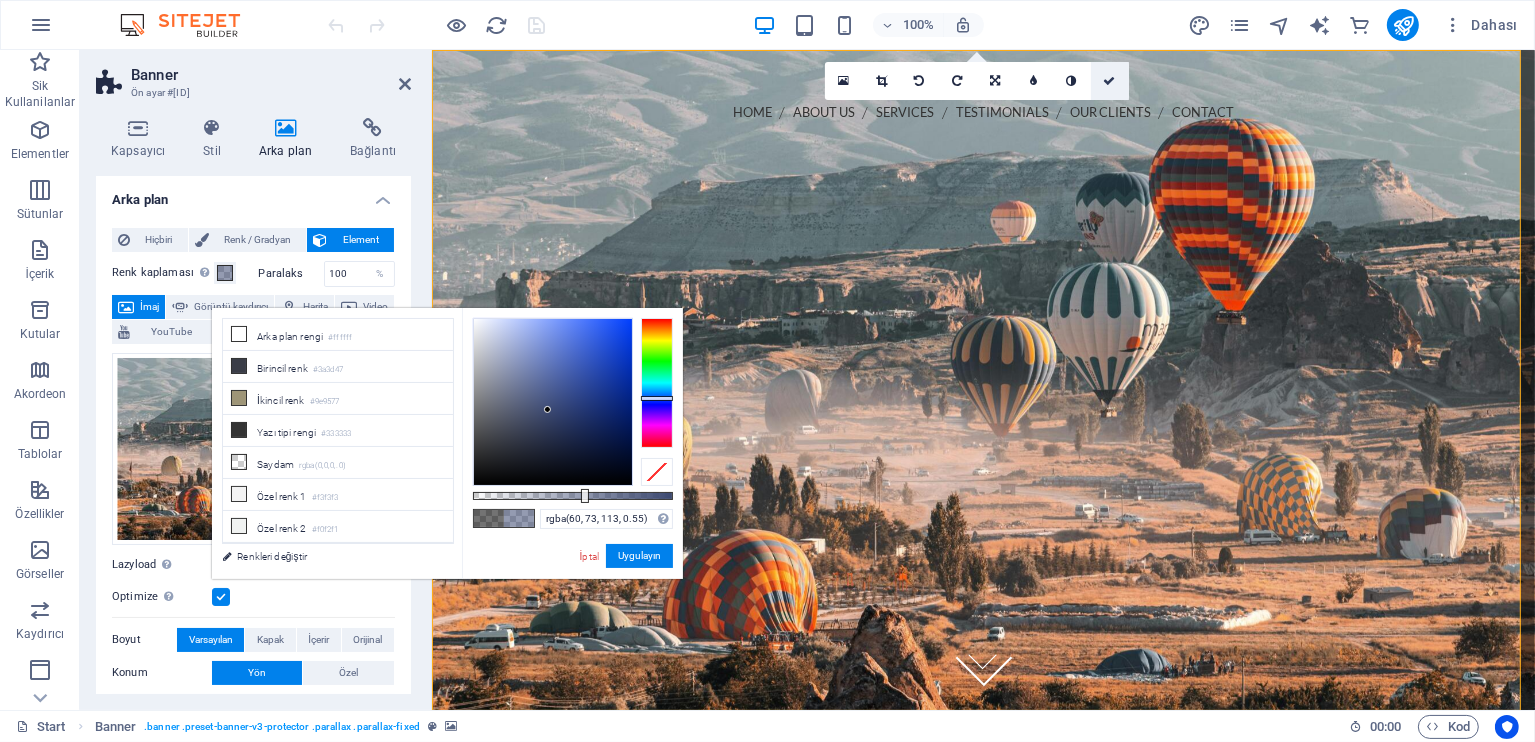 click at bounding box center [1110, 81] 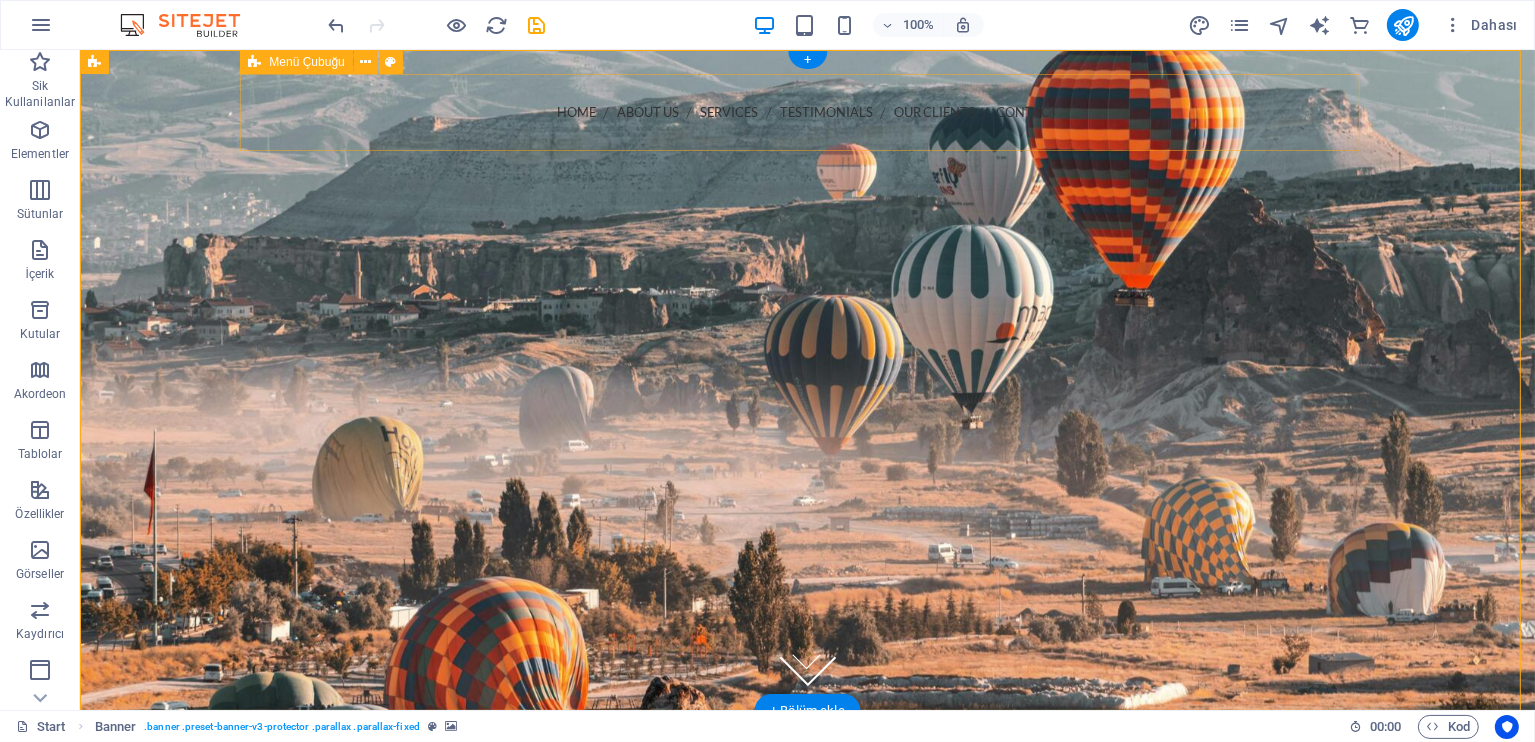 click on "Home About us Services Testimonials Our Clients Contact Call us      202-555-0143 Menu" at bounding box center (807, 181) 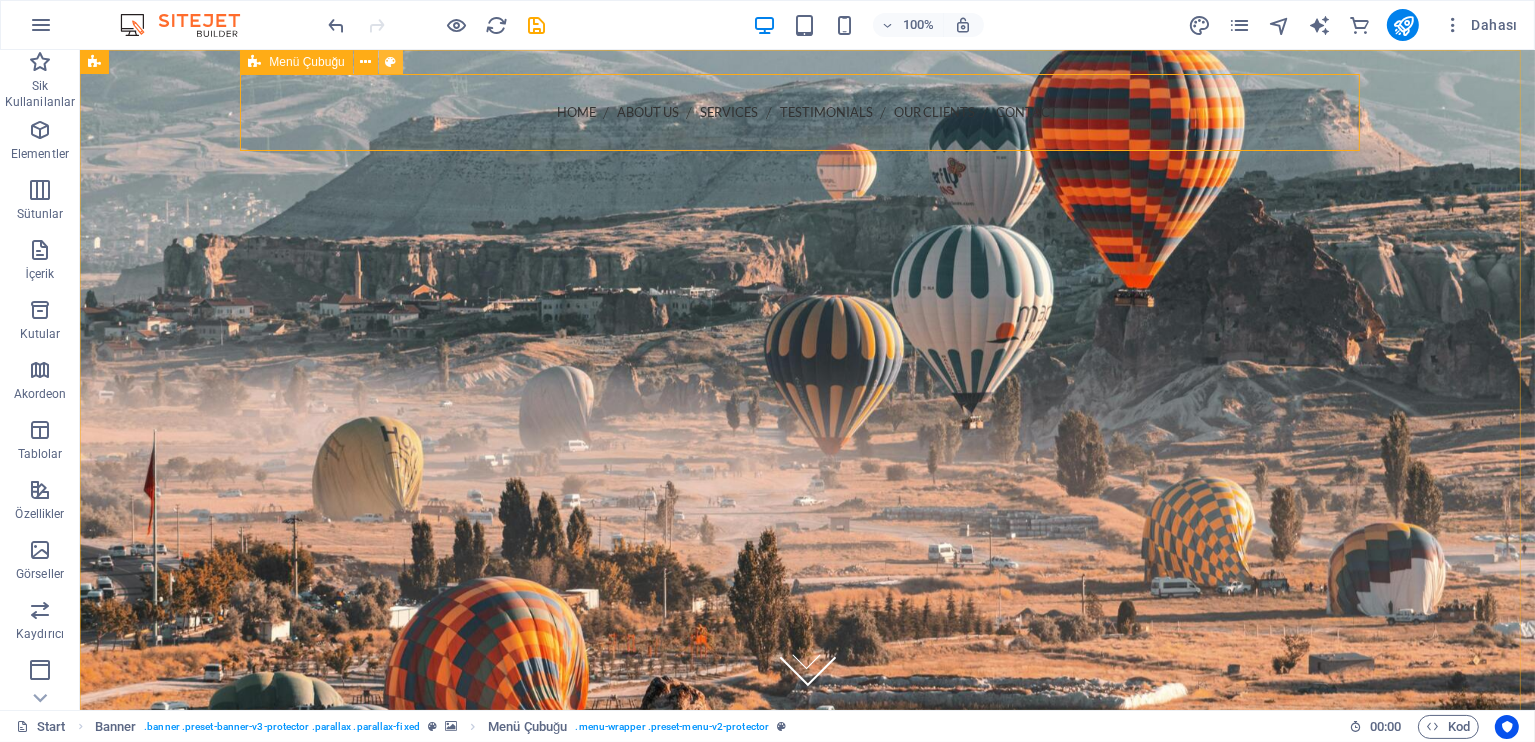 click at bounding box center [390, 62] 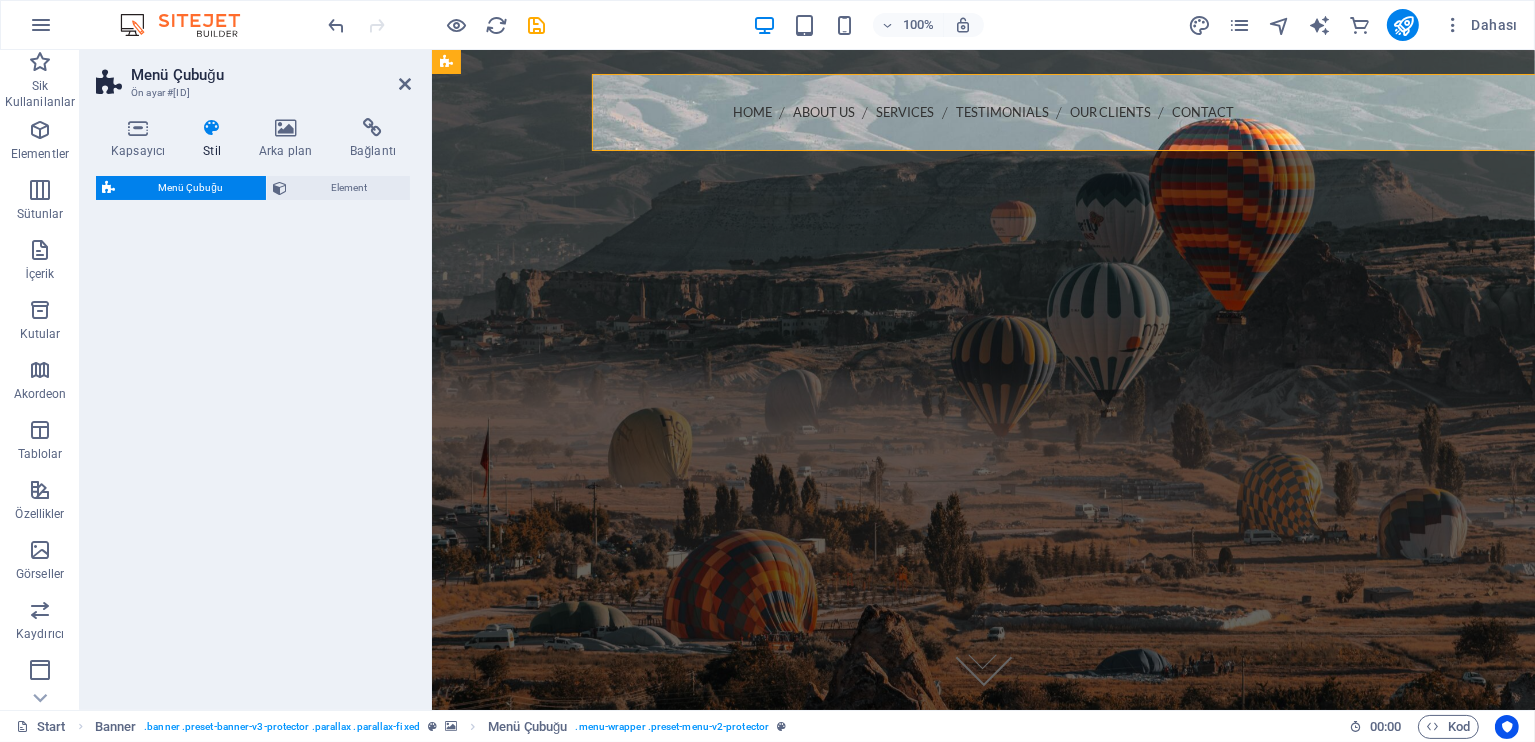 select on "rem" 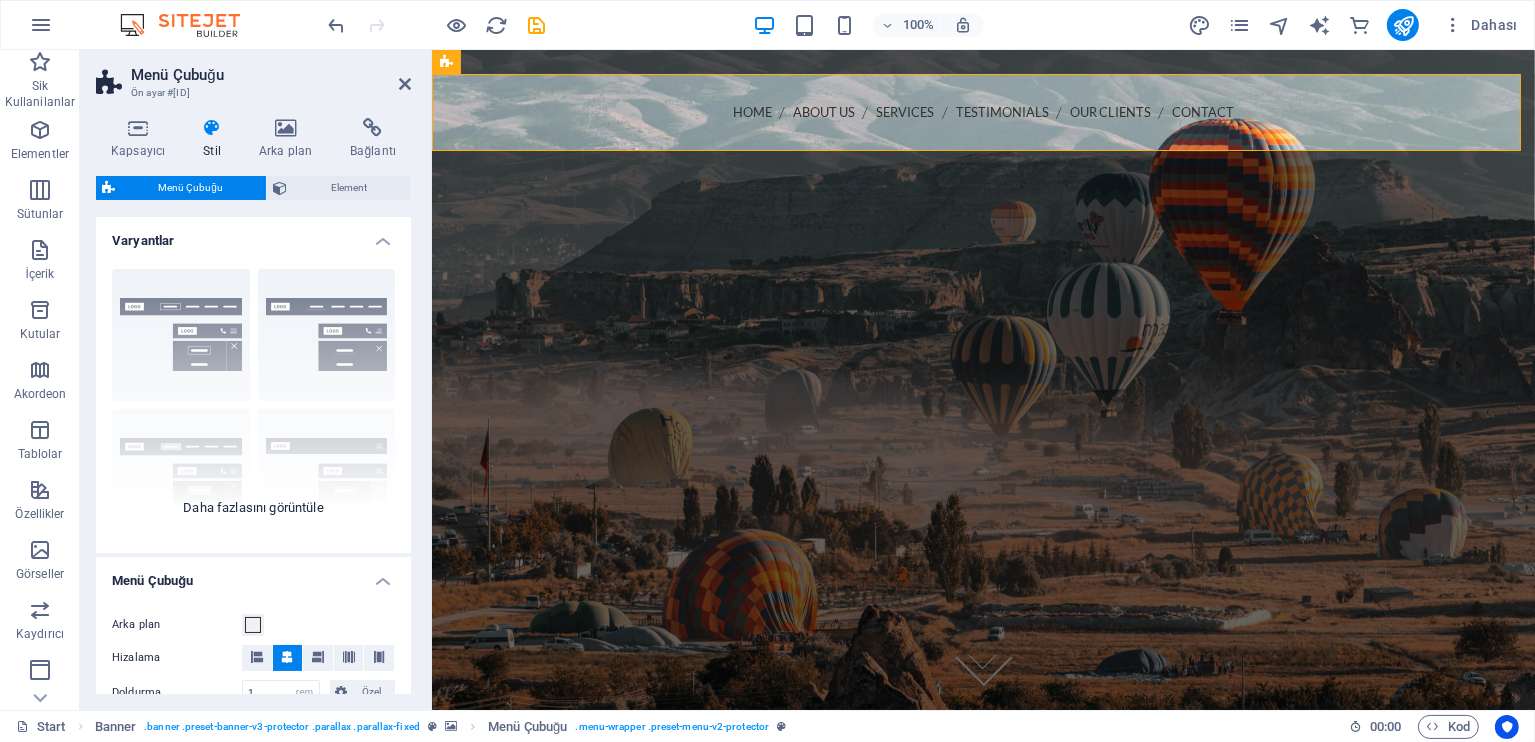 scroll, scrollTop: 0, scrollLeft: 0, axis: both 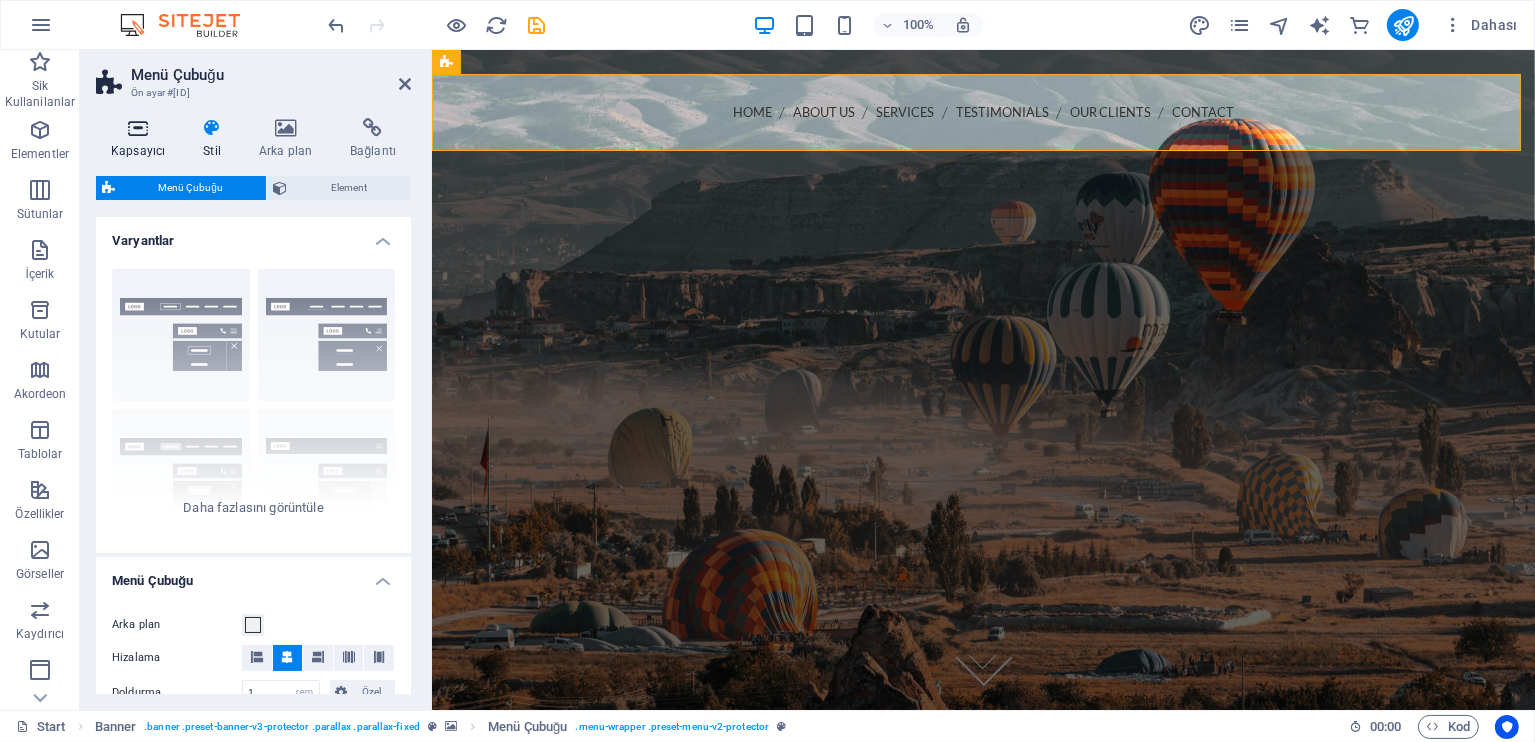 click at bounding box center (138, 128) 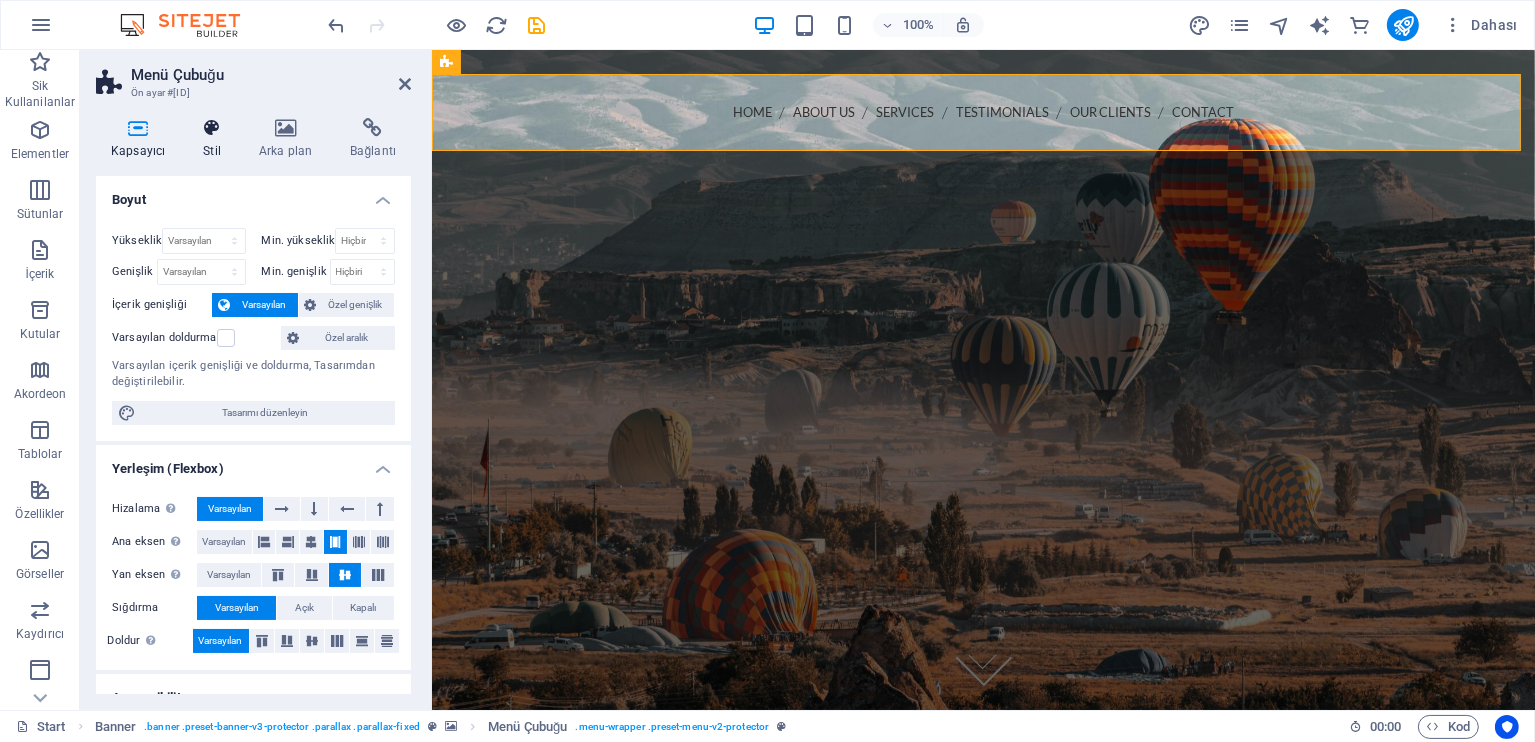 click at bounding box center (212, 128) 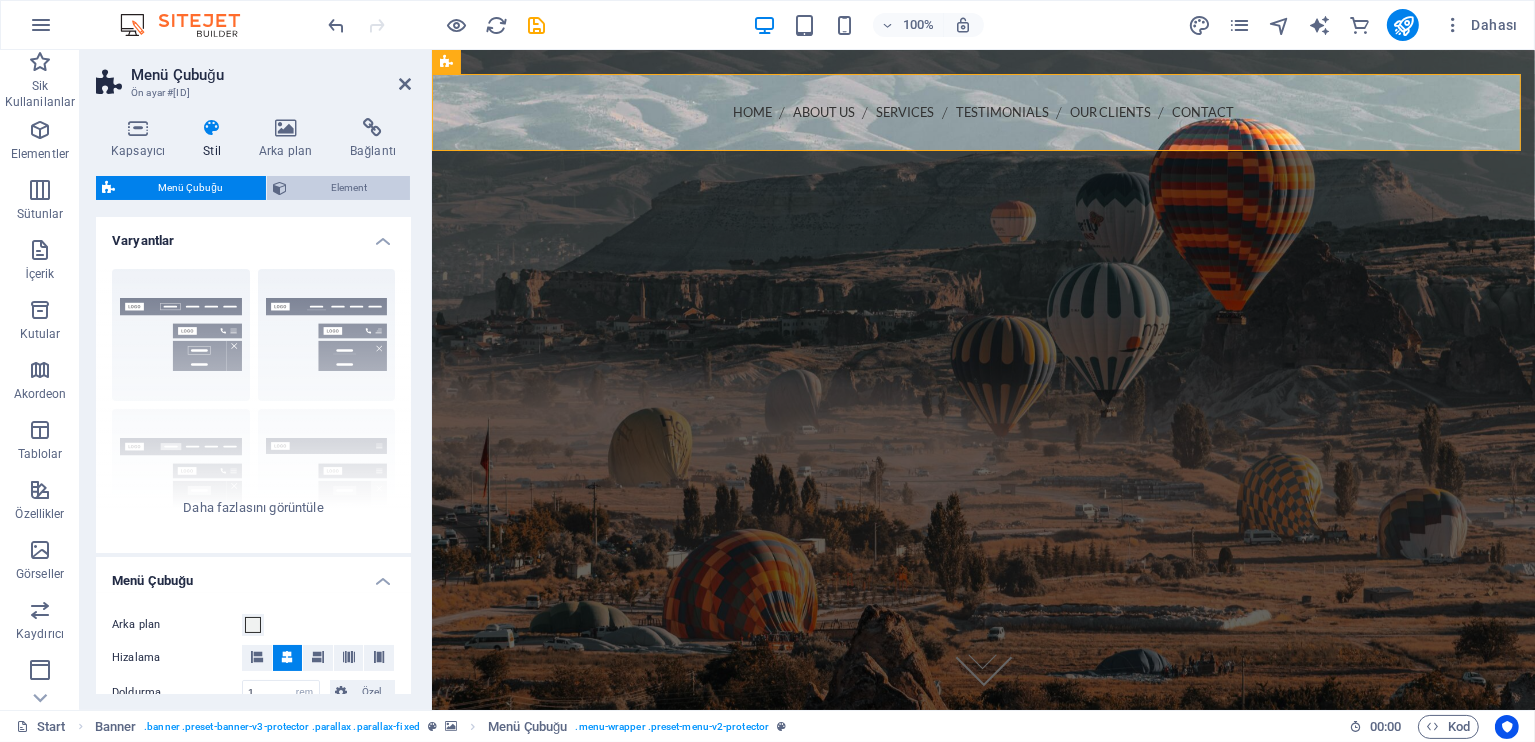 click on "Element" at bounding box center (348, 188) 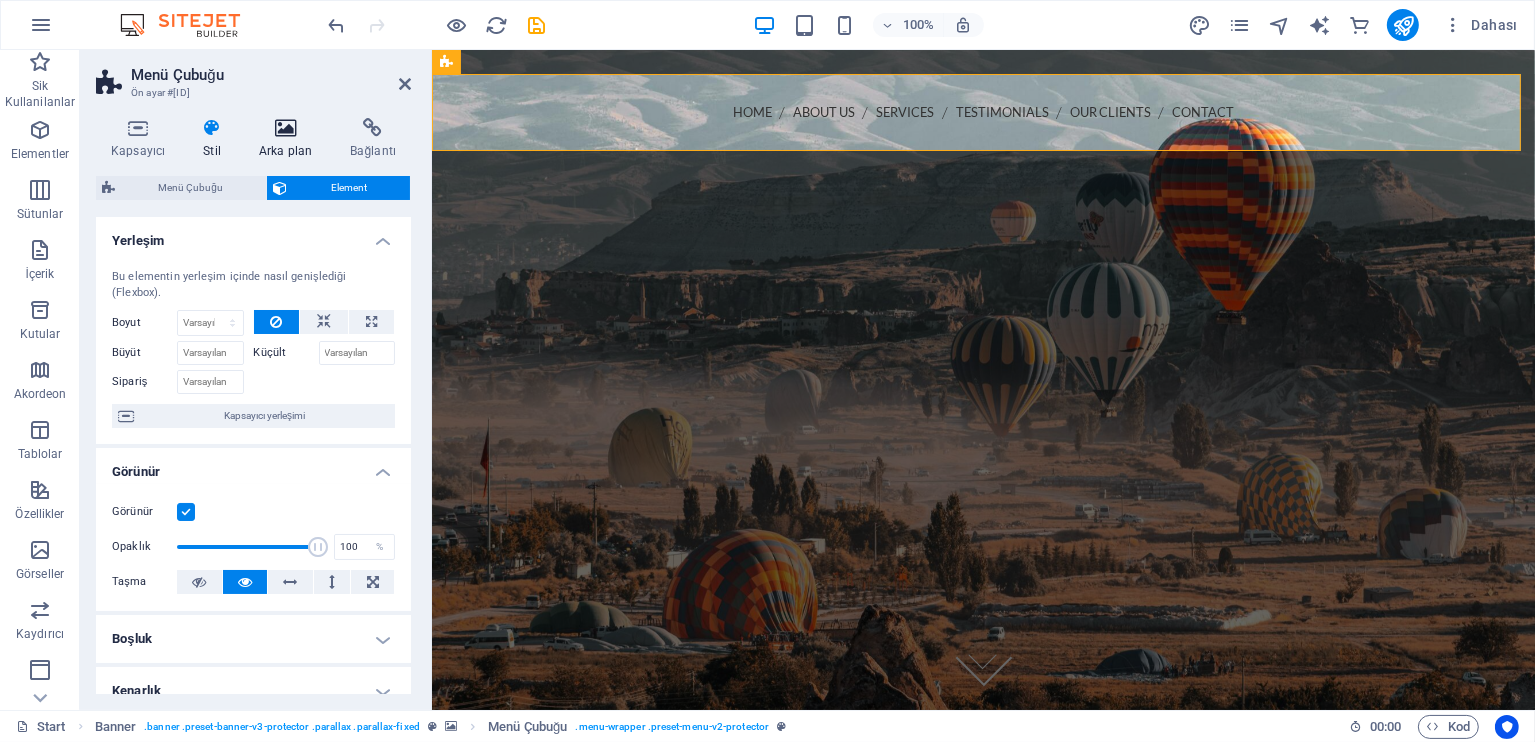 click on "Arka plan" at bounding box center (289, 139) 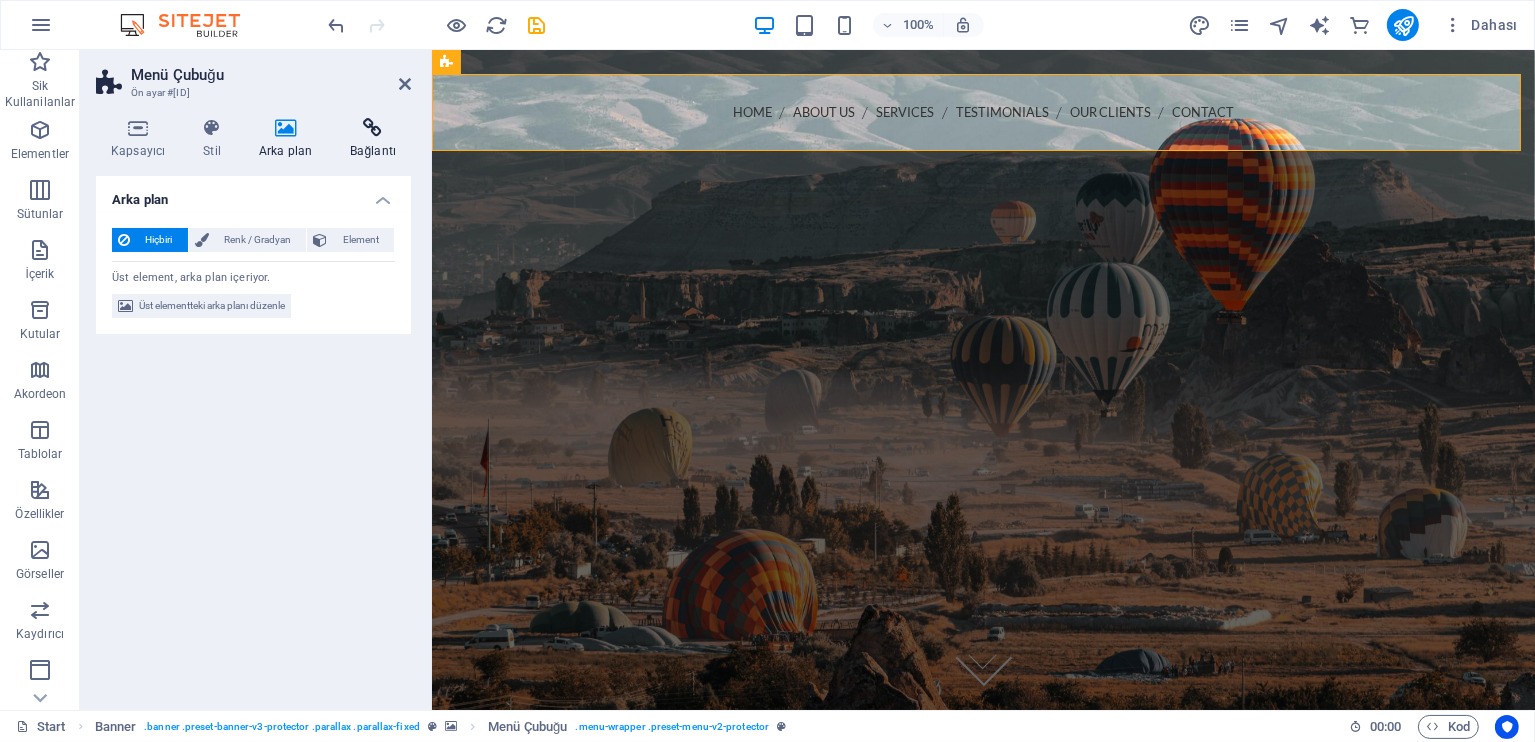 click at bounding box center (373, 128) 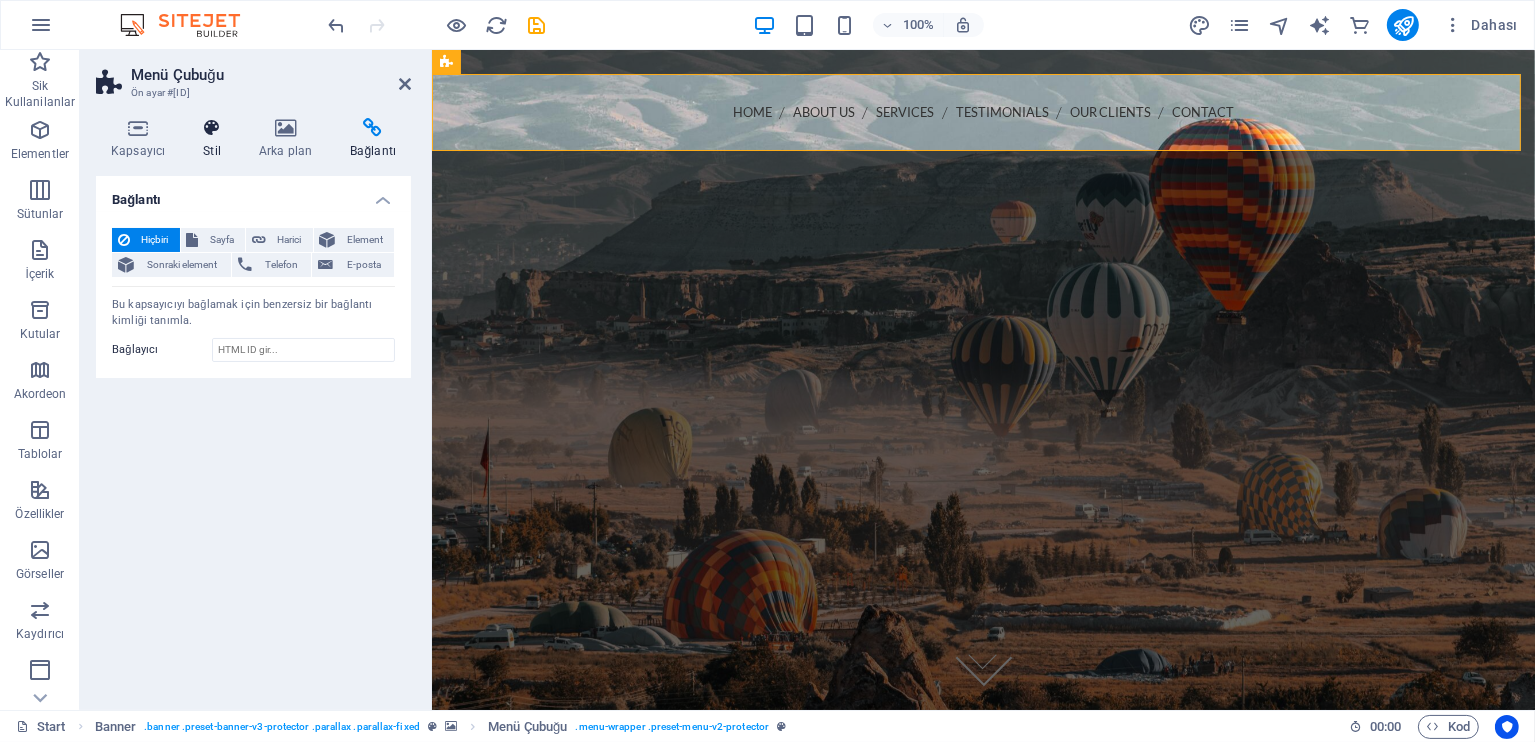 click at bounding box center [212, 128] 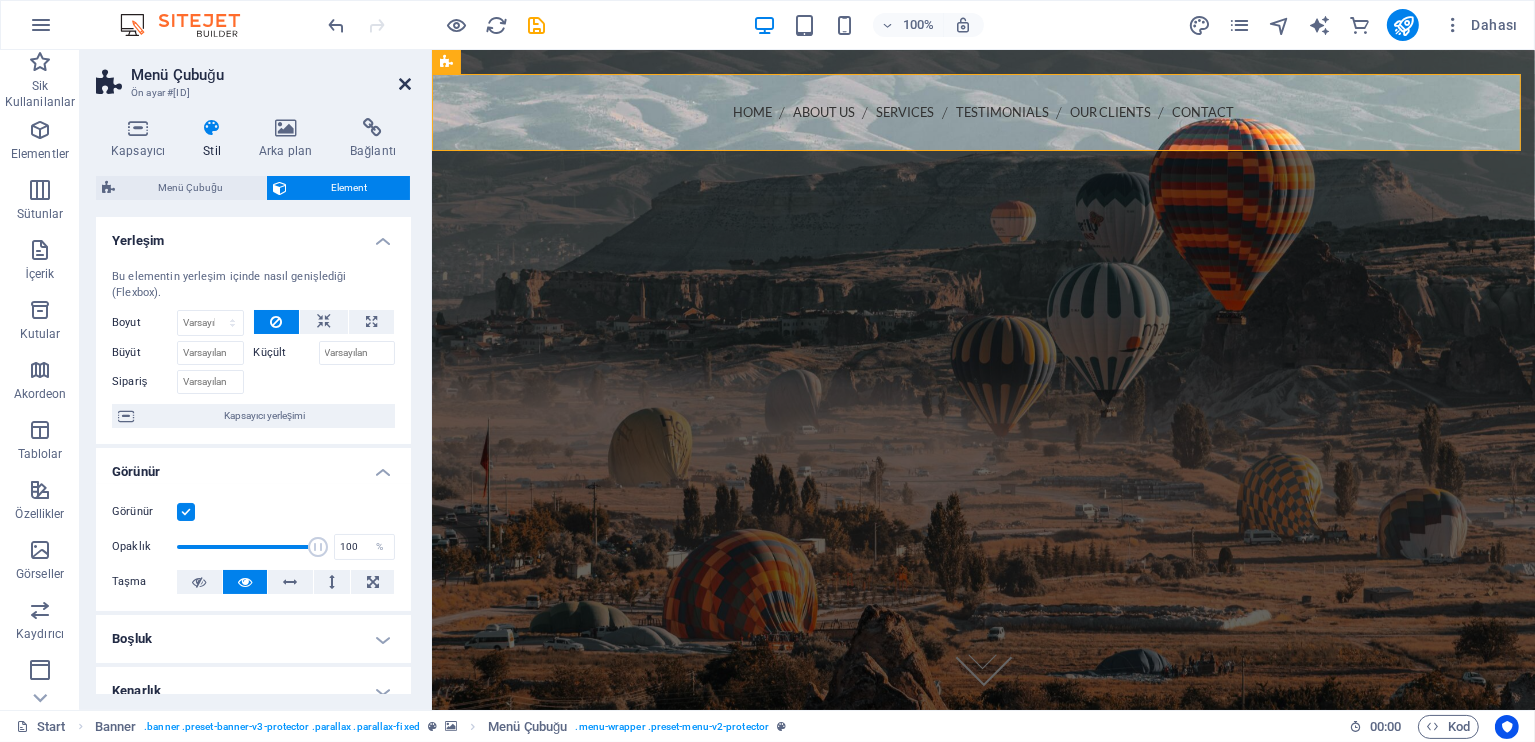 click at bounding box center [405, 84] 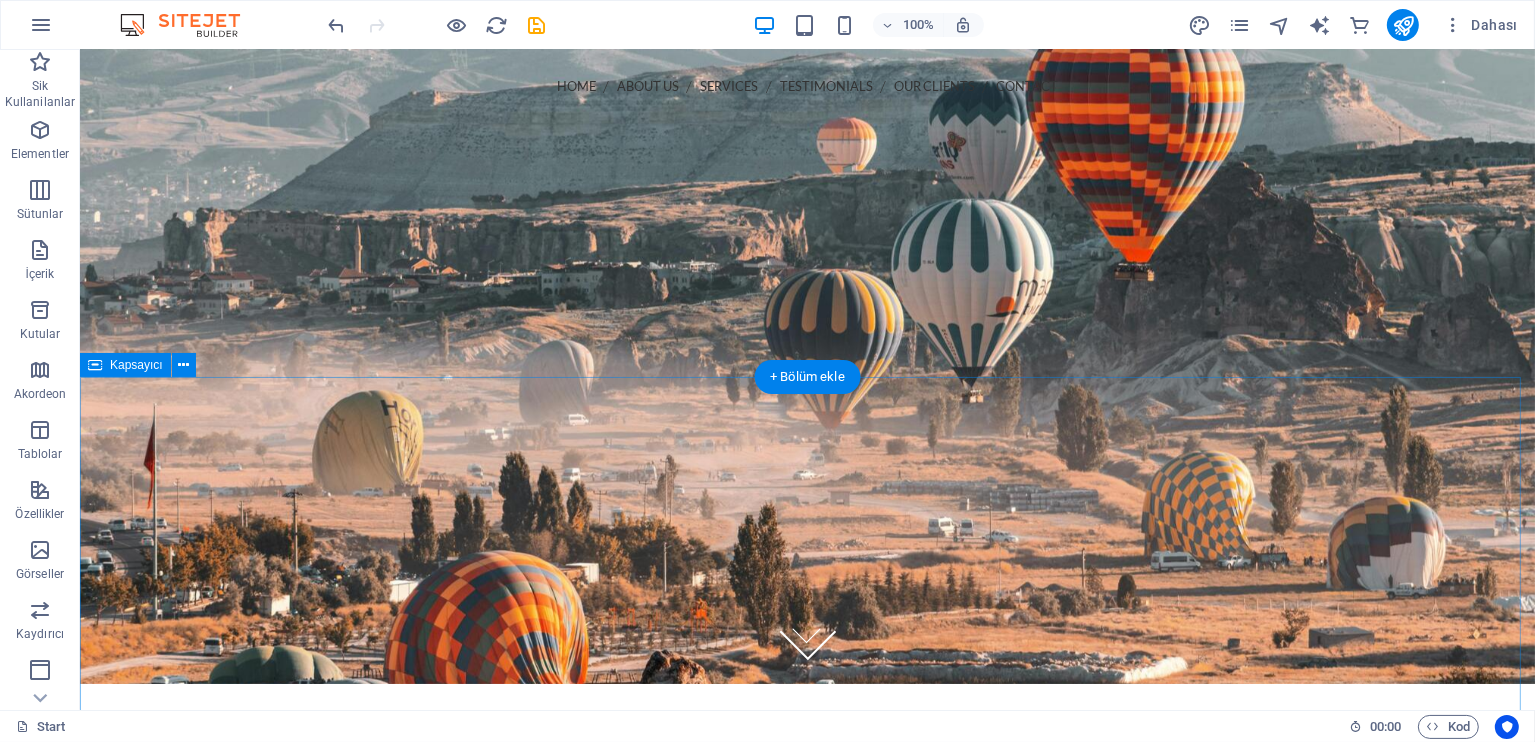 scroll, scrollTop: 0, scrollLeft: 0, axis: both 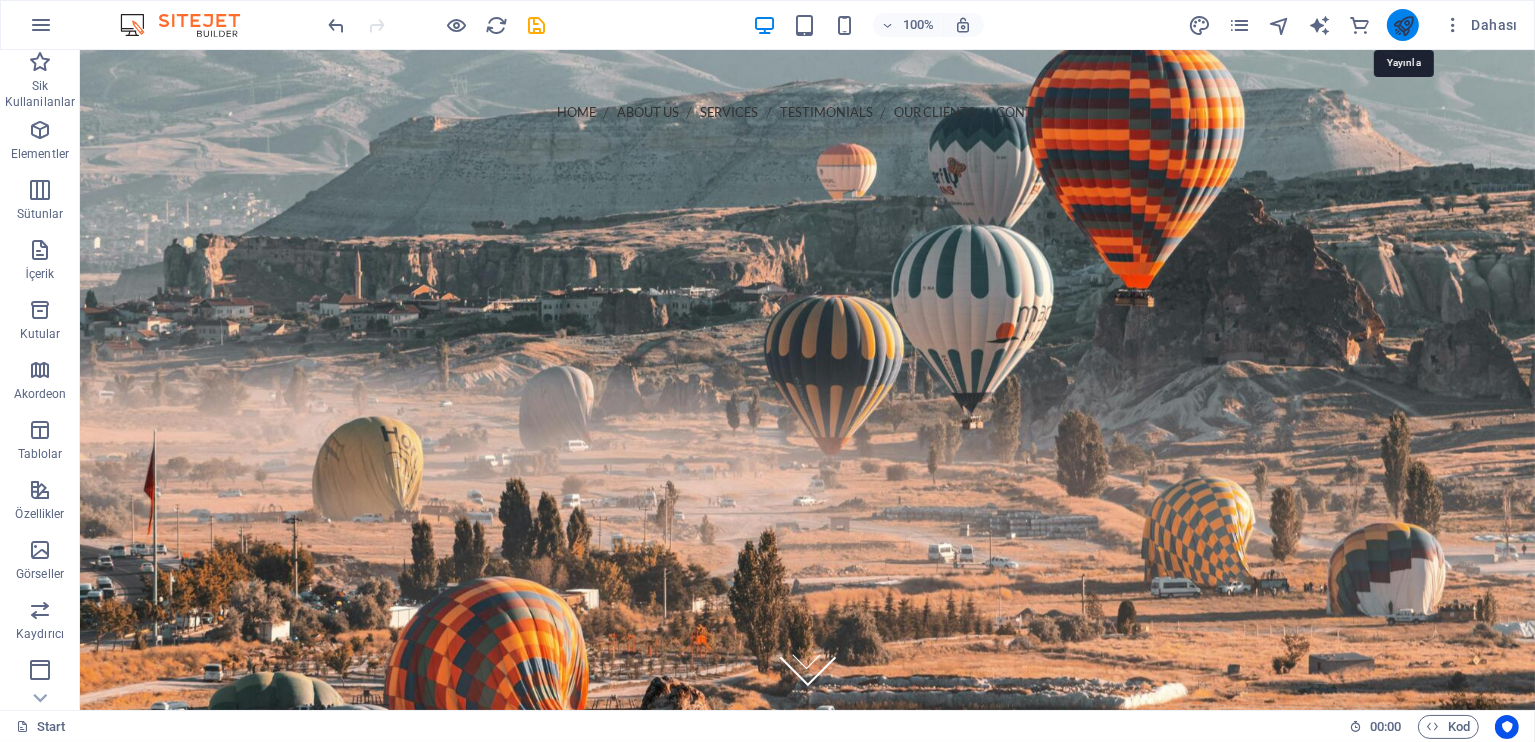 click at bounding box center (1403, 25) 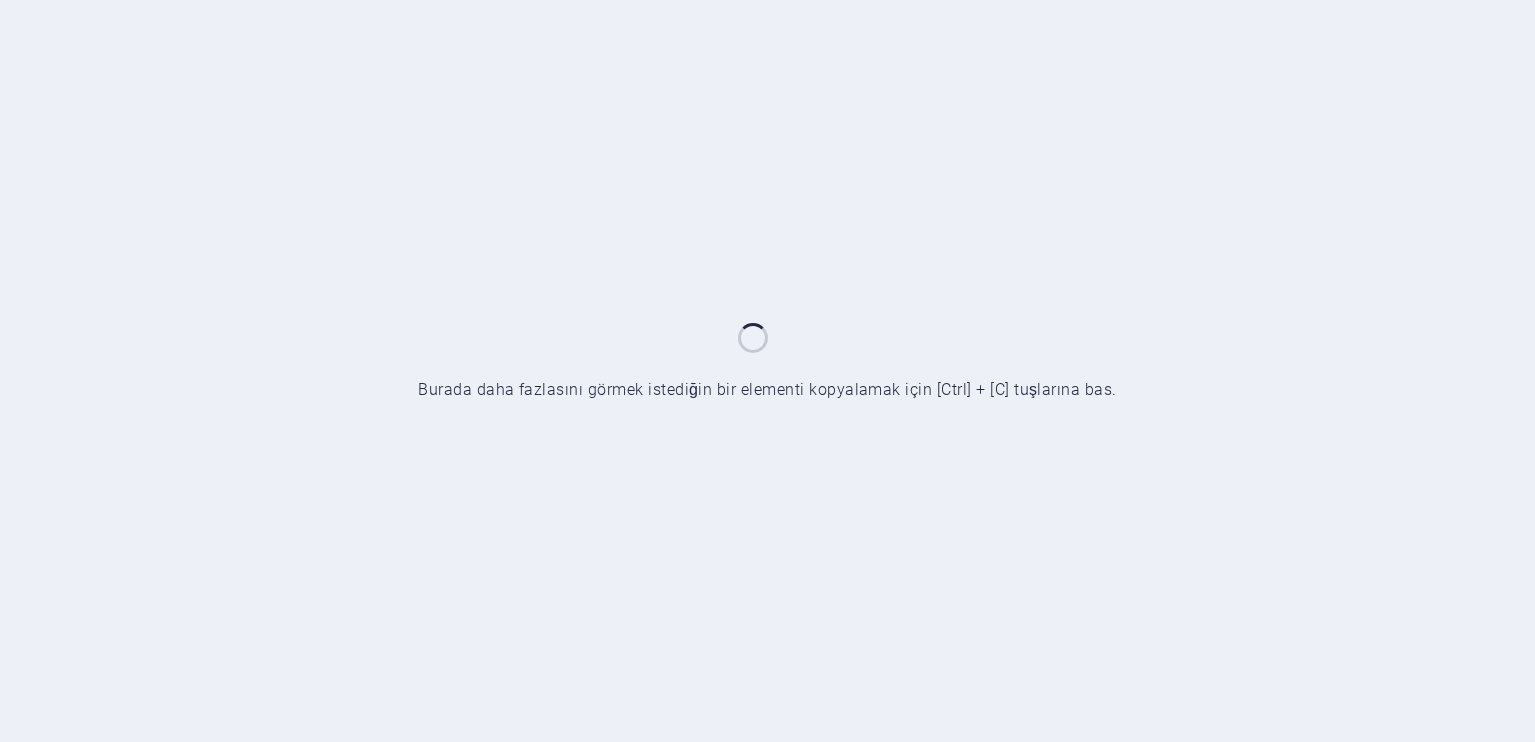 scroll, scrollTop: 0, scrollLeft: 0, axis: both 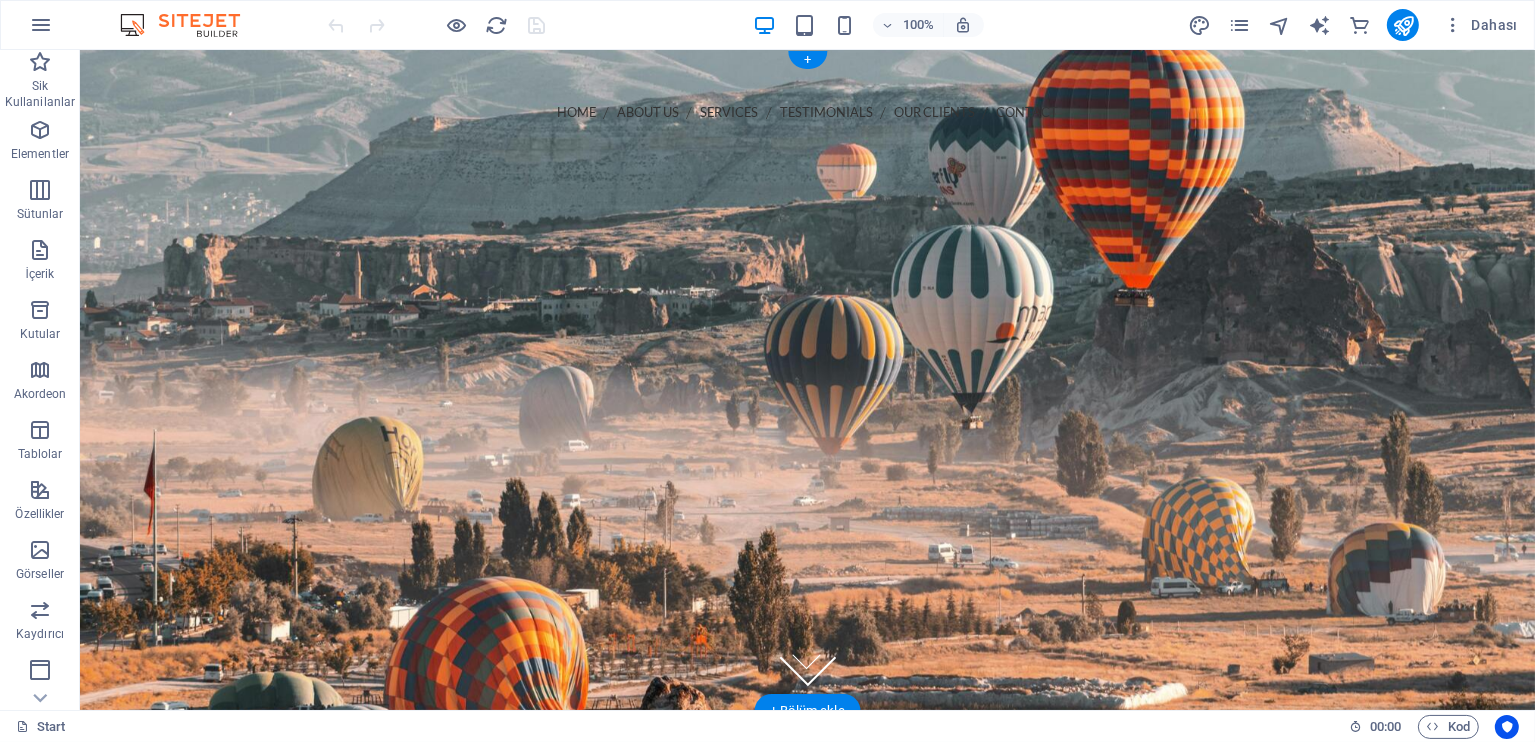 click at bounding box center [806, 380] 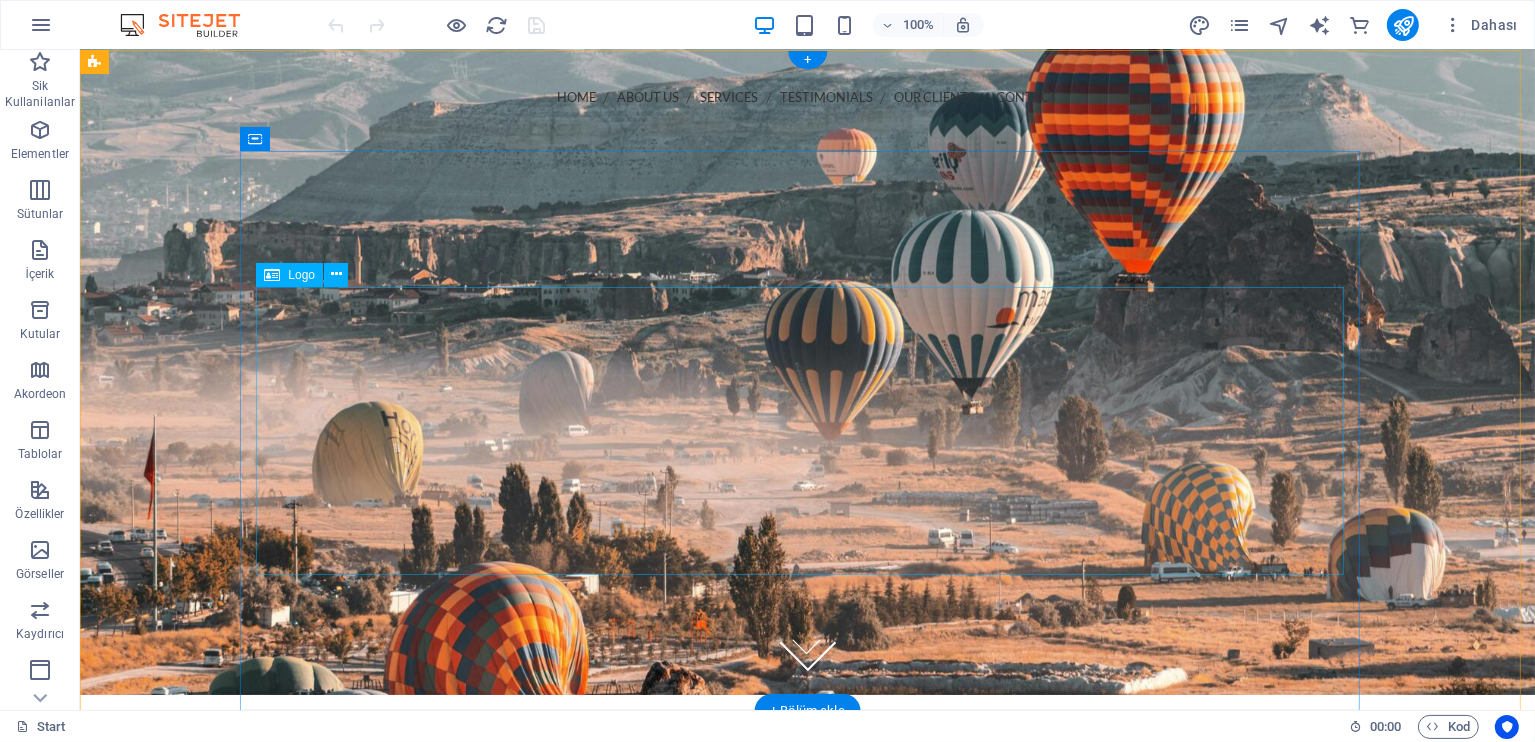 scroll, scrollTop: 0, scrollLeft: 0, axis: both 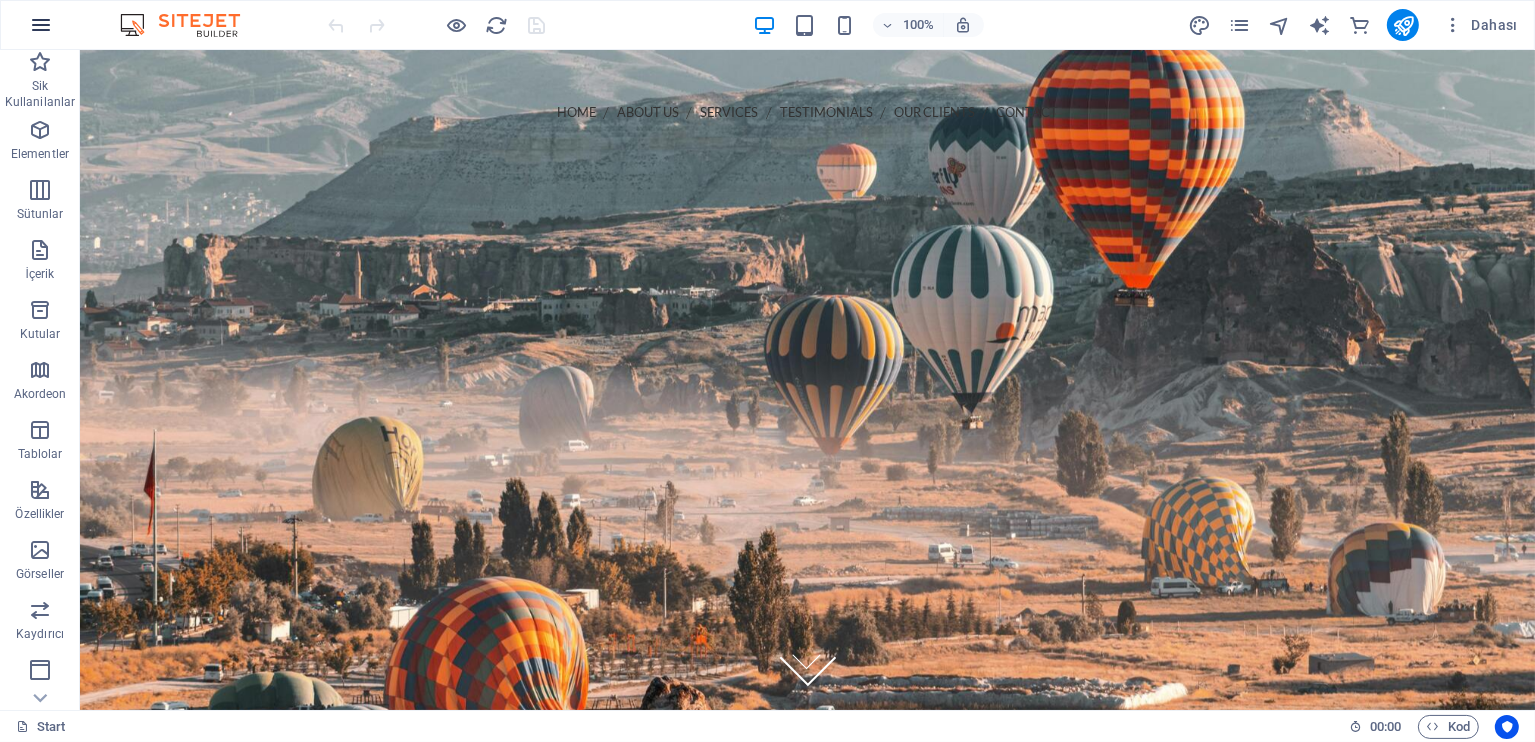 click at bounding box center [41, 25] 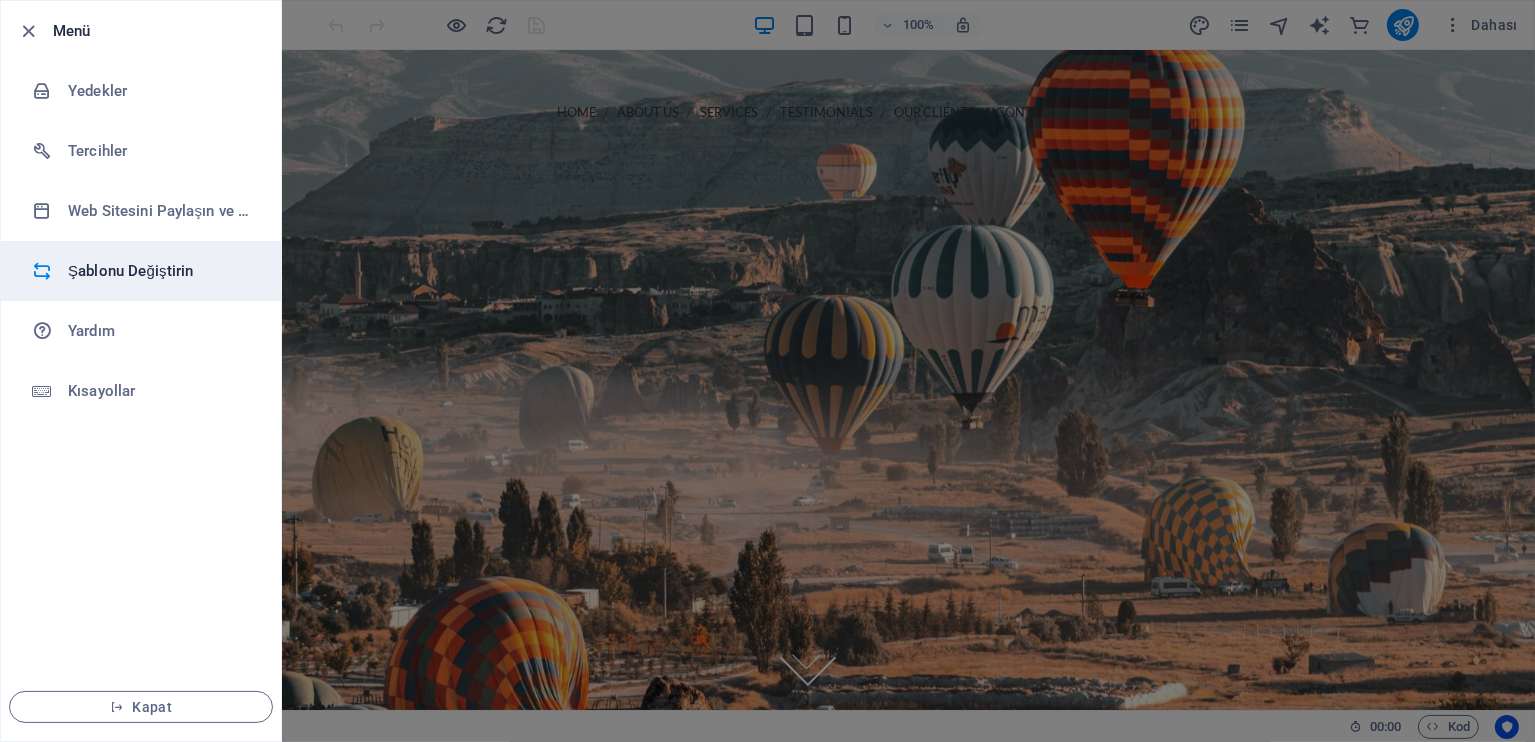 click on "Şablonu Değiştirin" at bounding box center (160, 271) 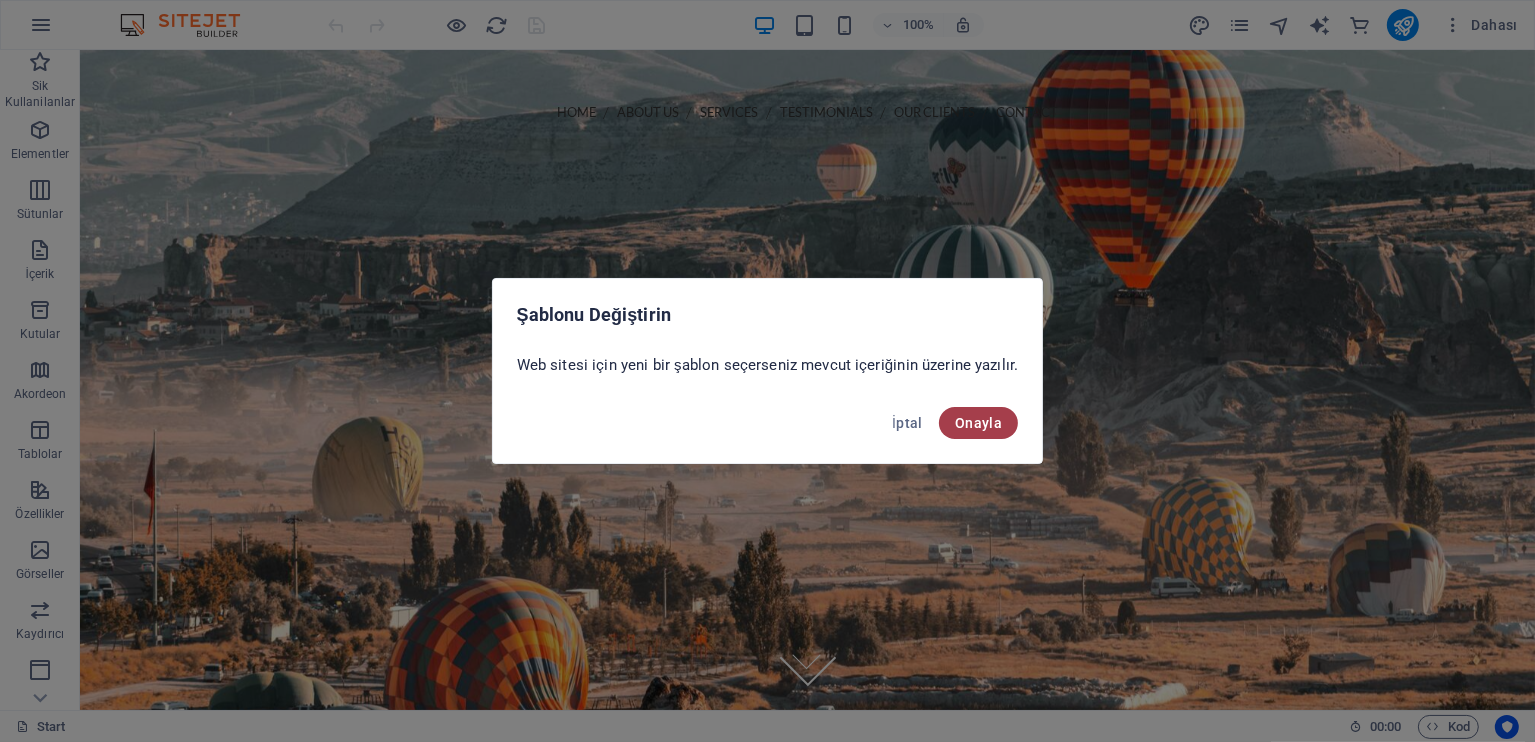 click on "Onayla" at bounding box center [978, 423] 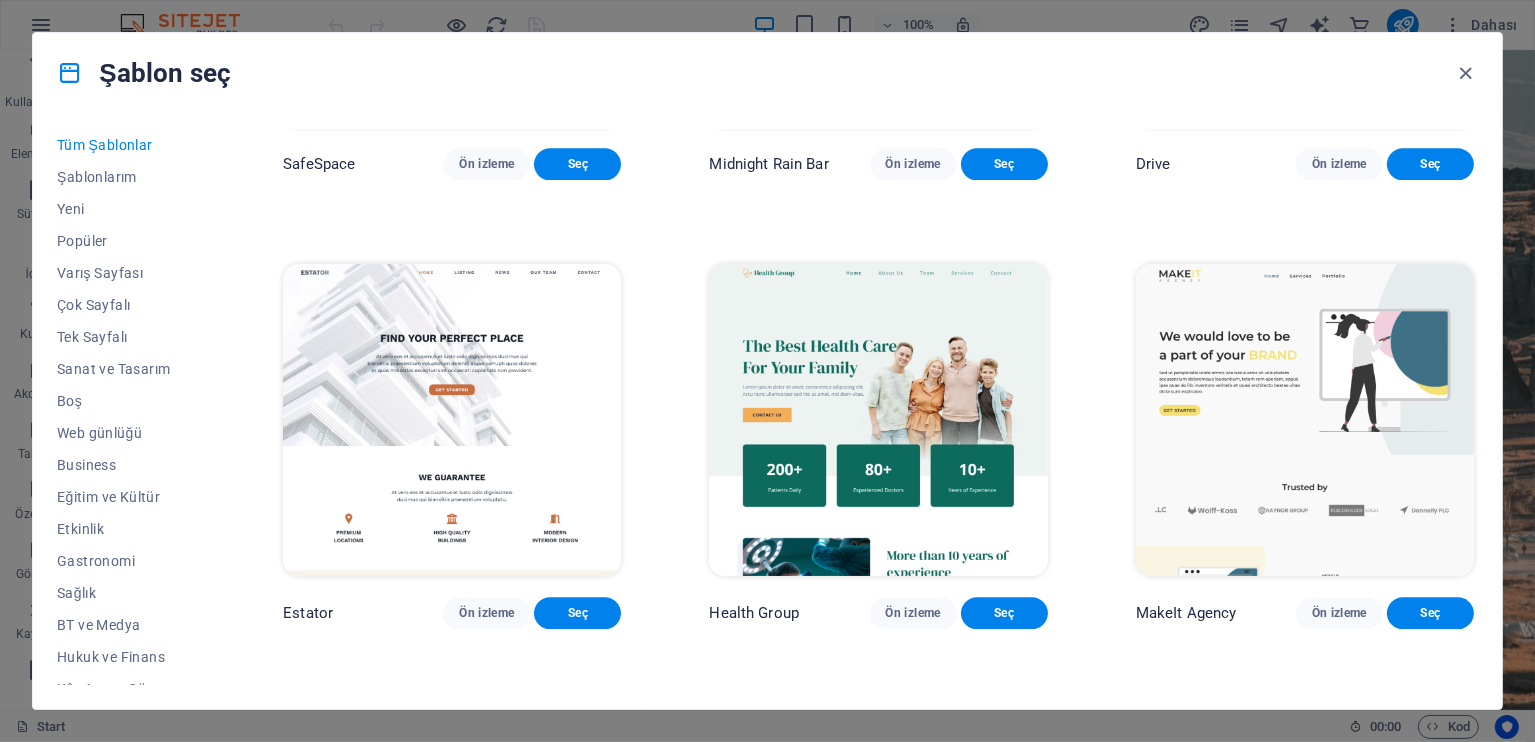 scroll, scrollTop: 4733, scrollLeft: 0, axis: vertical 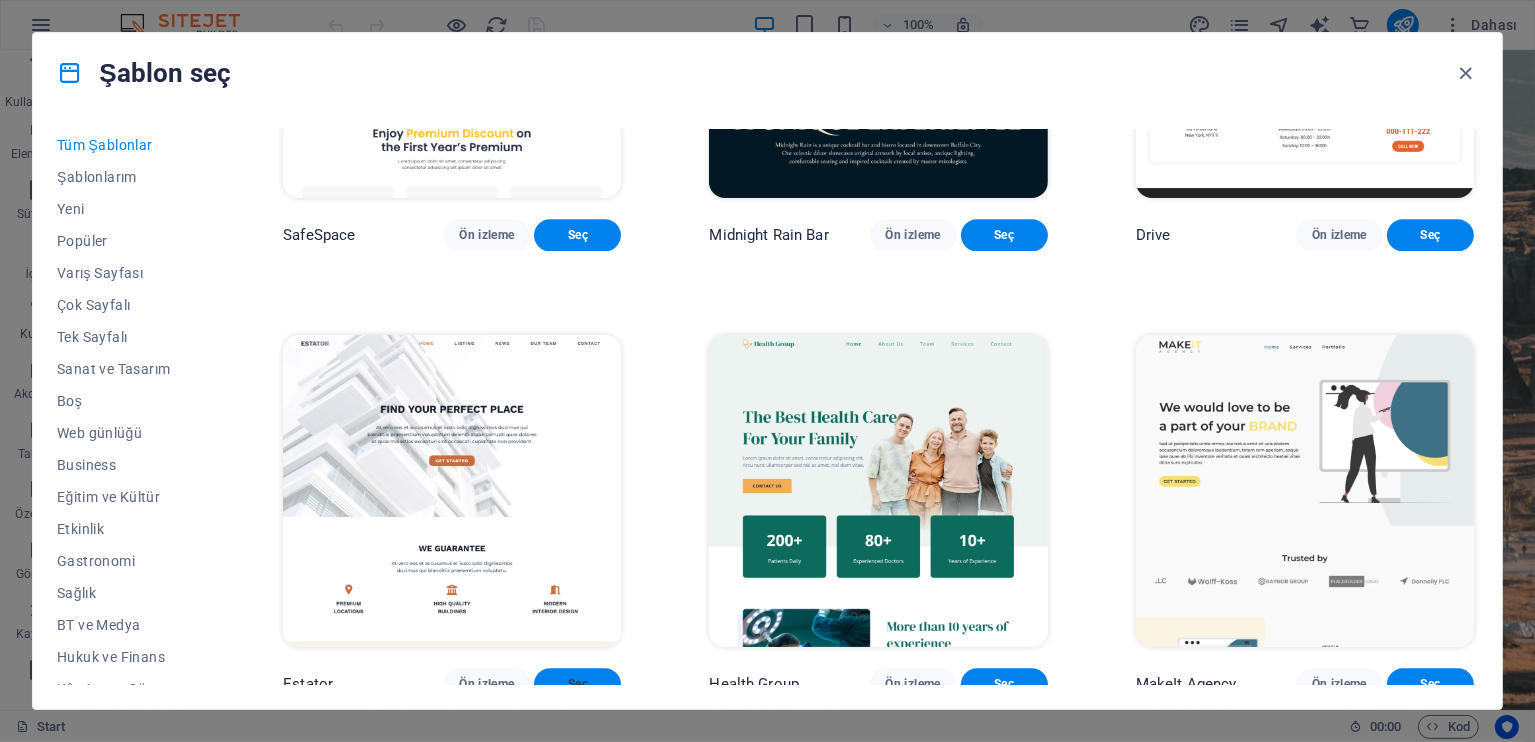 click on "Seç" at bounding box center [577, 684] 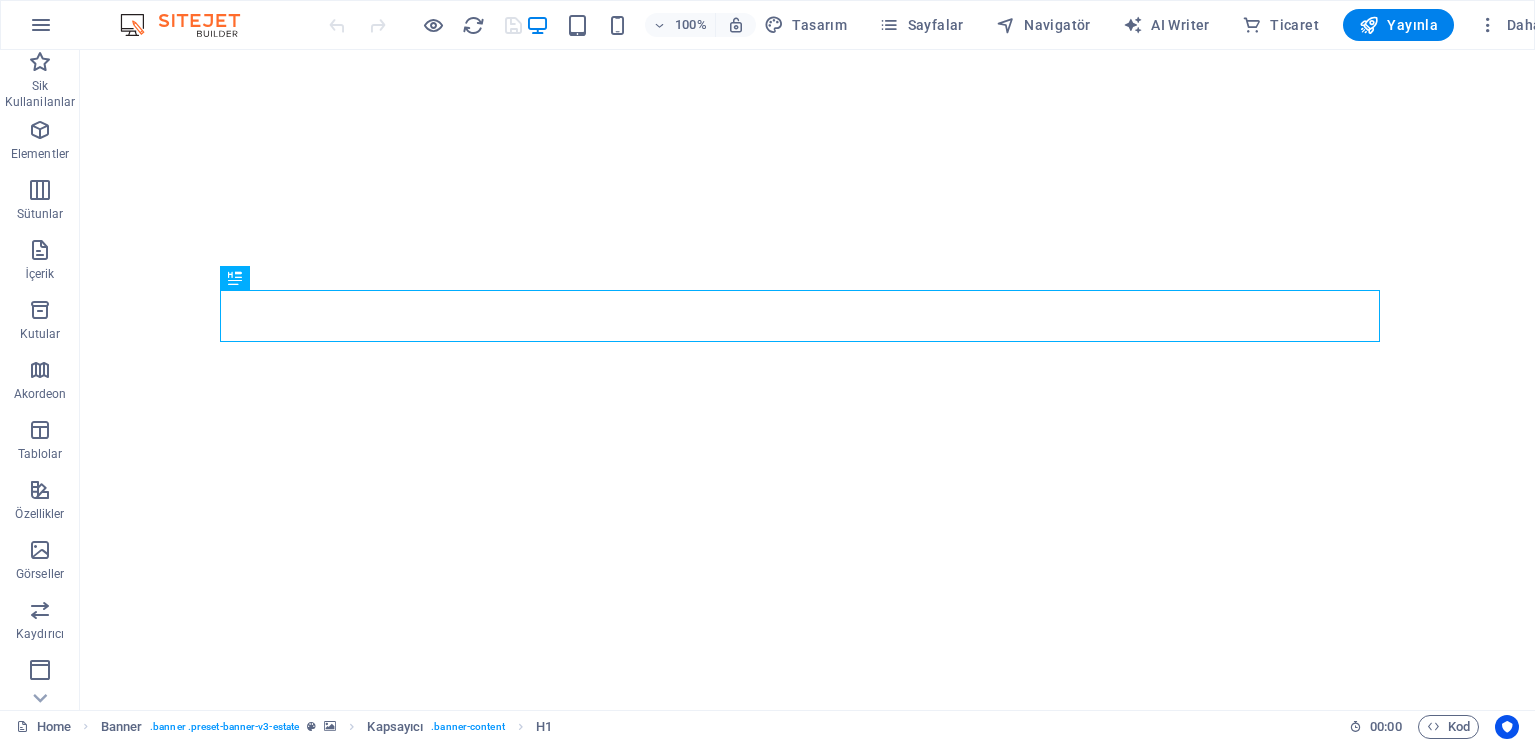 scroll, scrollTop: 0, scrollLeft: 0, axis: both 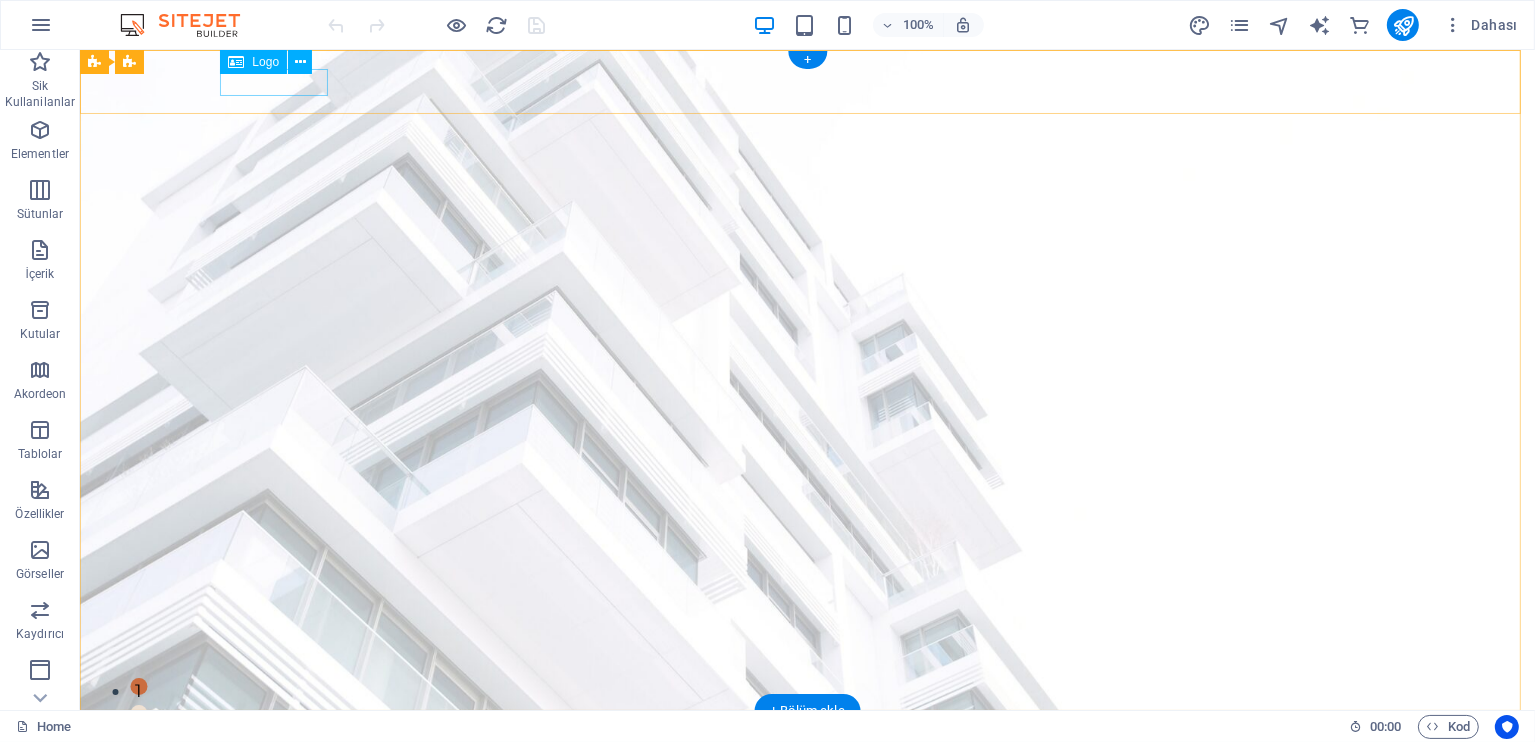 click at bounding box center (807, 740) 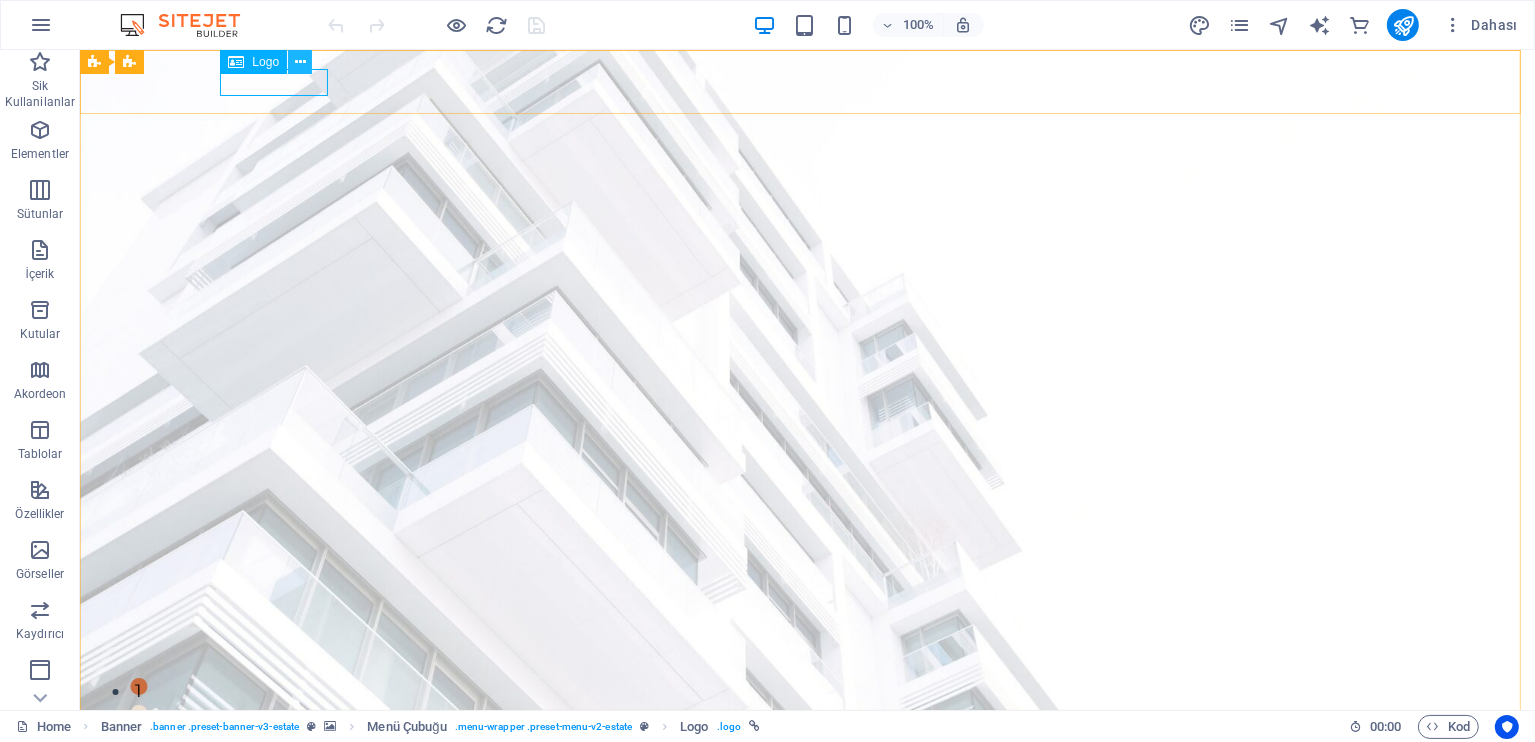 click at bounding box center (300, 62) 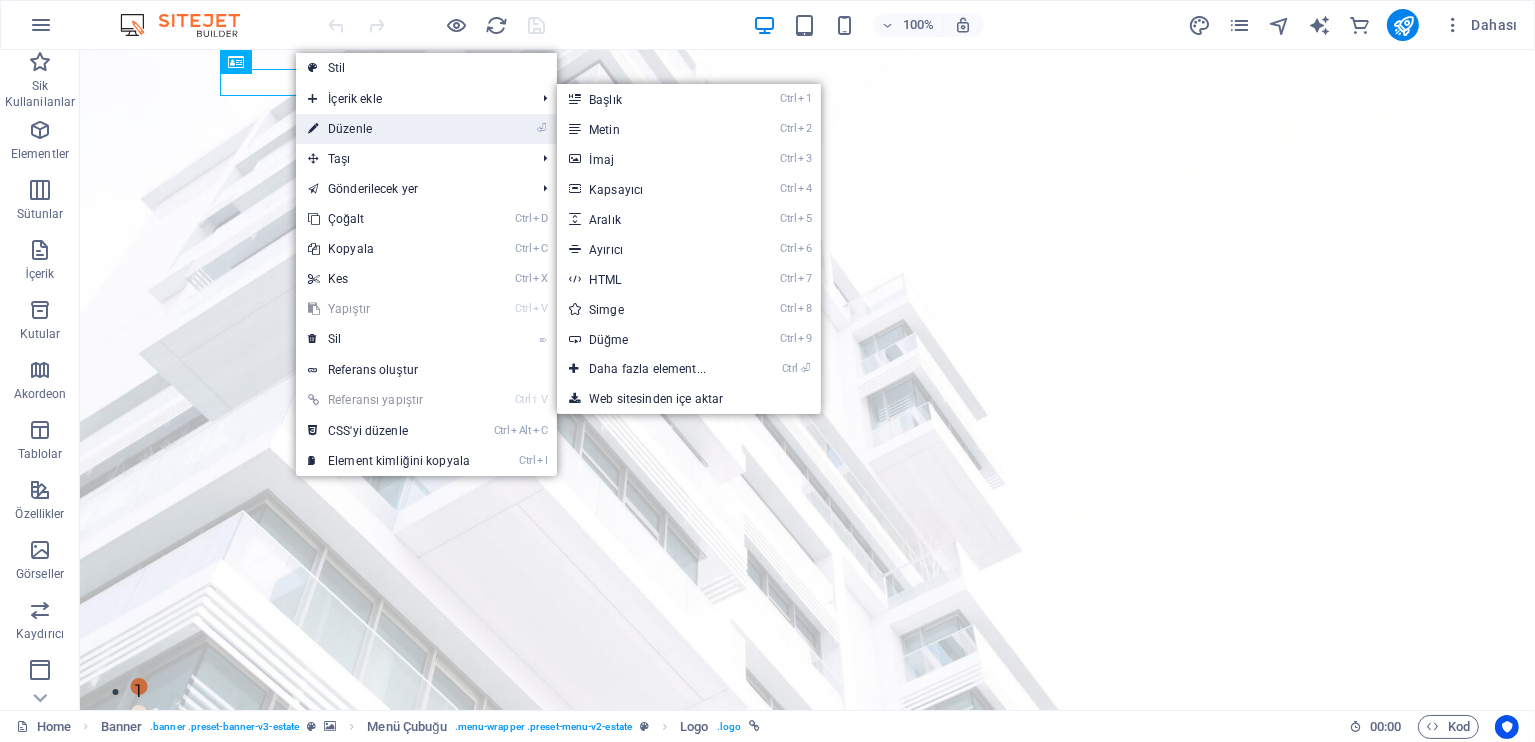click on "⏎  Düzenle" at bounding box center (389, 129) 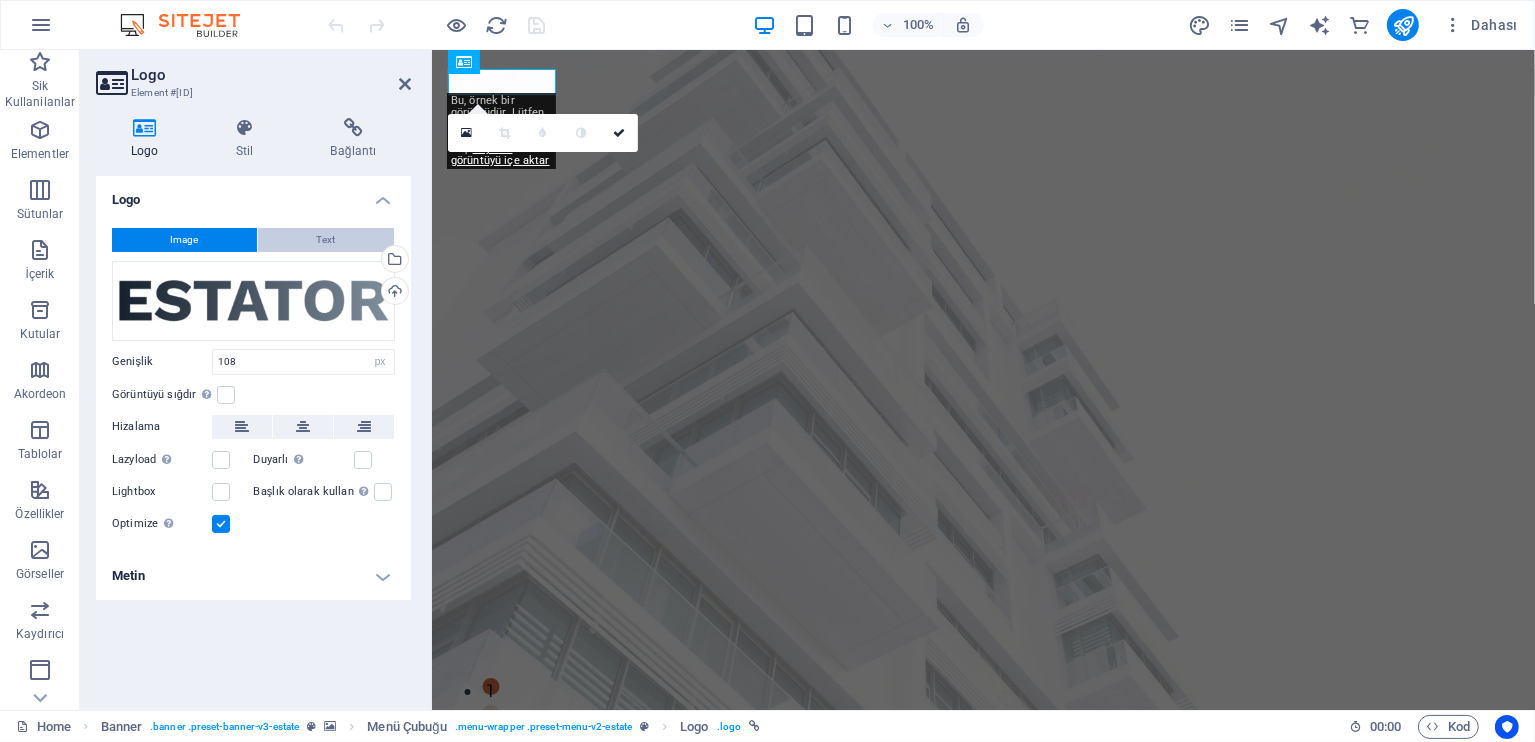click on "Text" at bounding box center [326, 240] 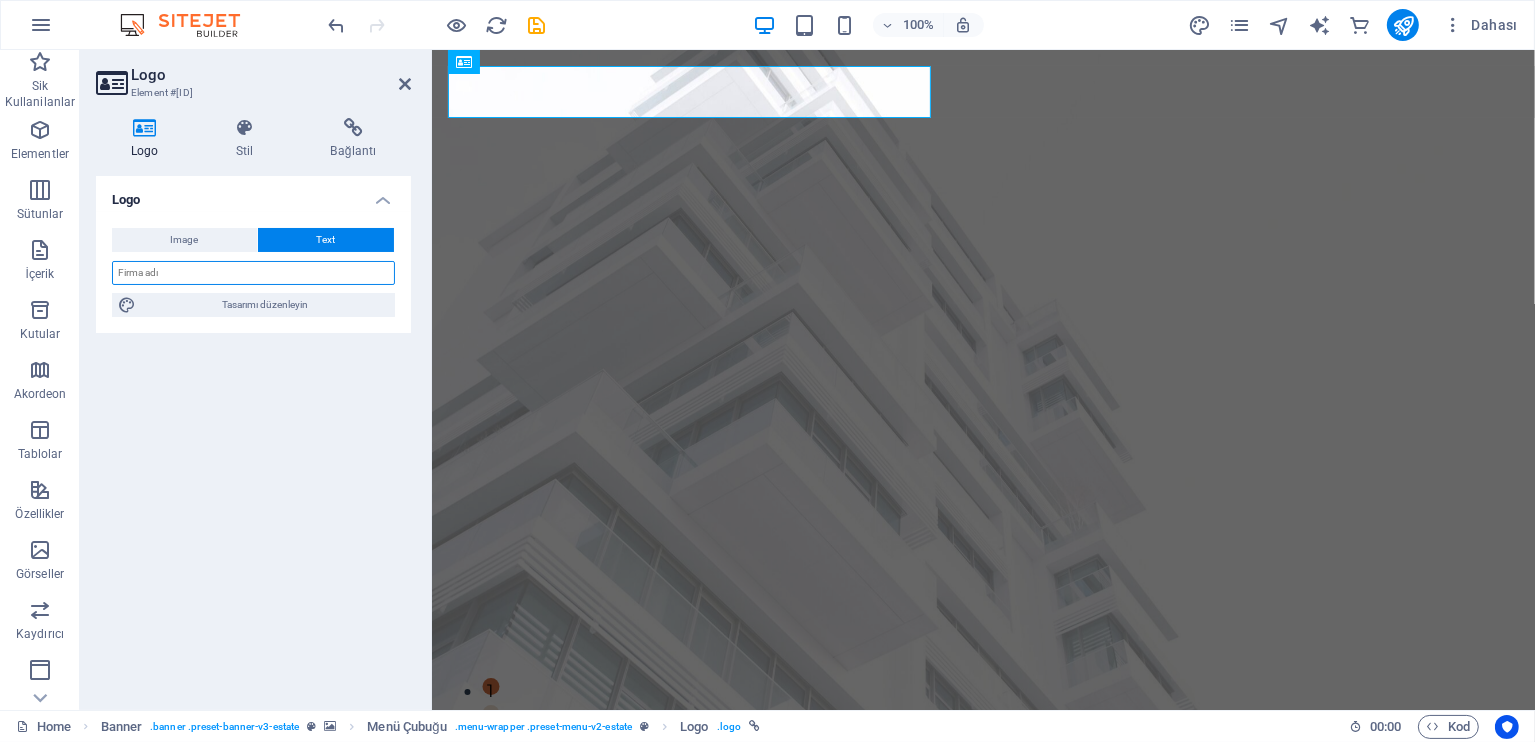 click at bounding box center (253, 273) 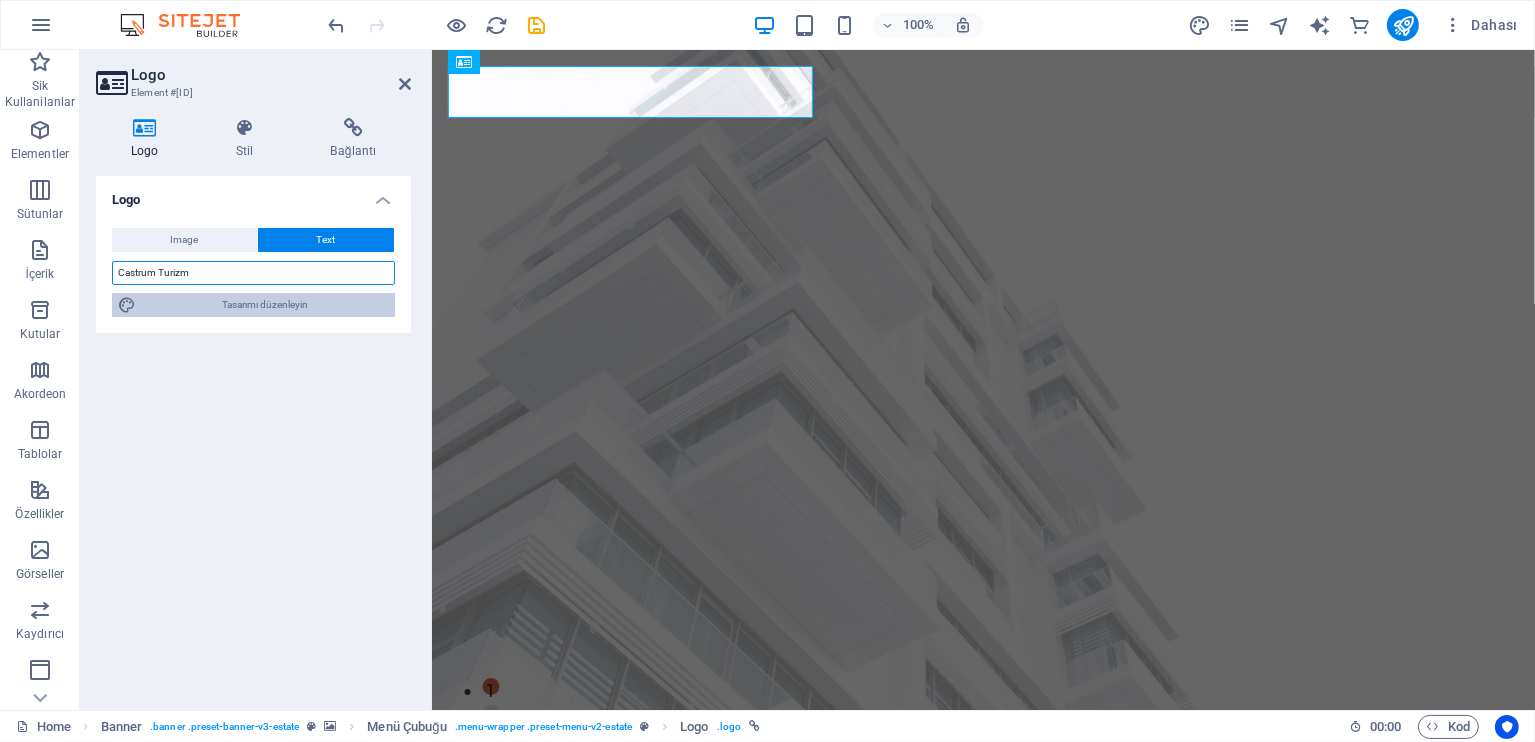 type on "Castrum Turizm" 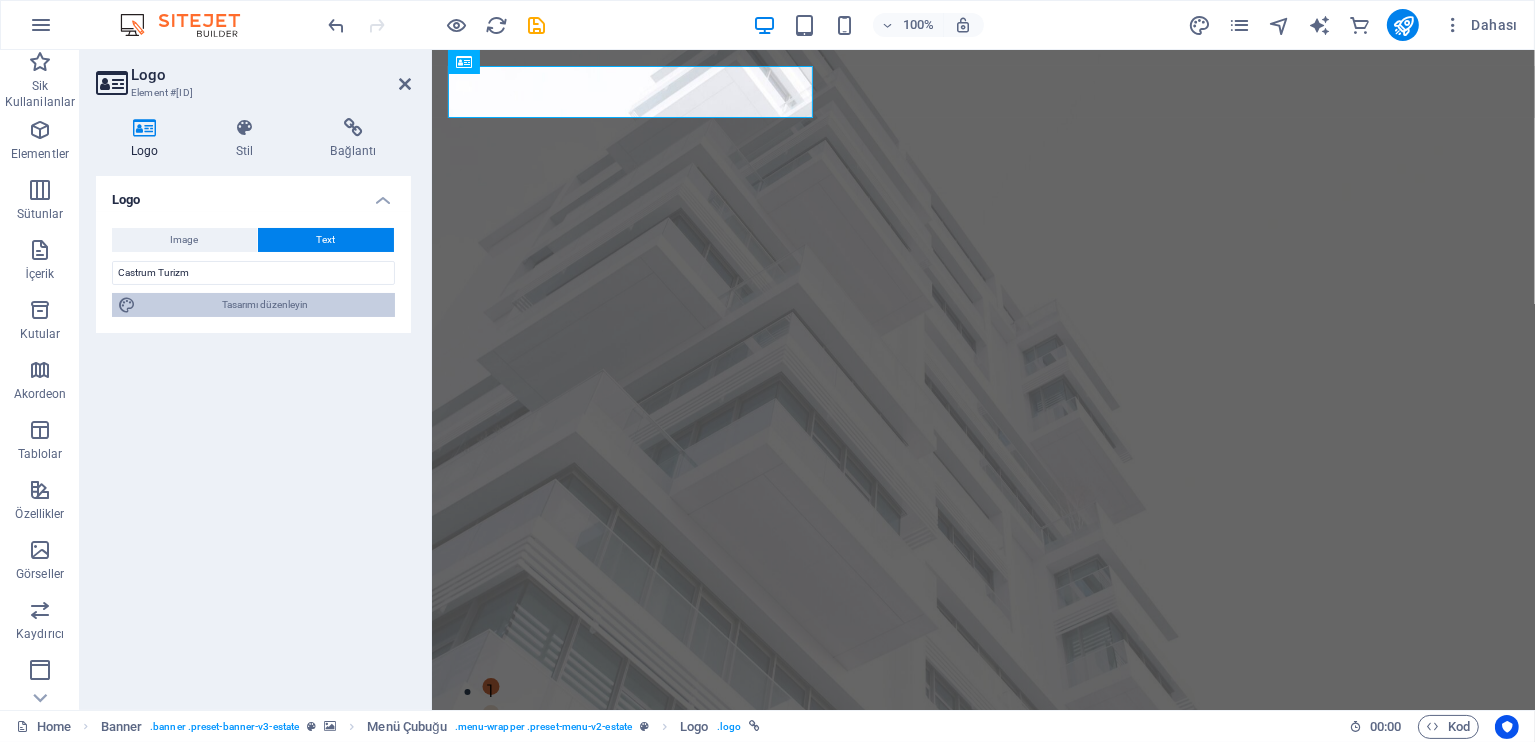 click on "Tasarımı düzenleyin" at bounding box center [265, 305] 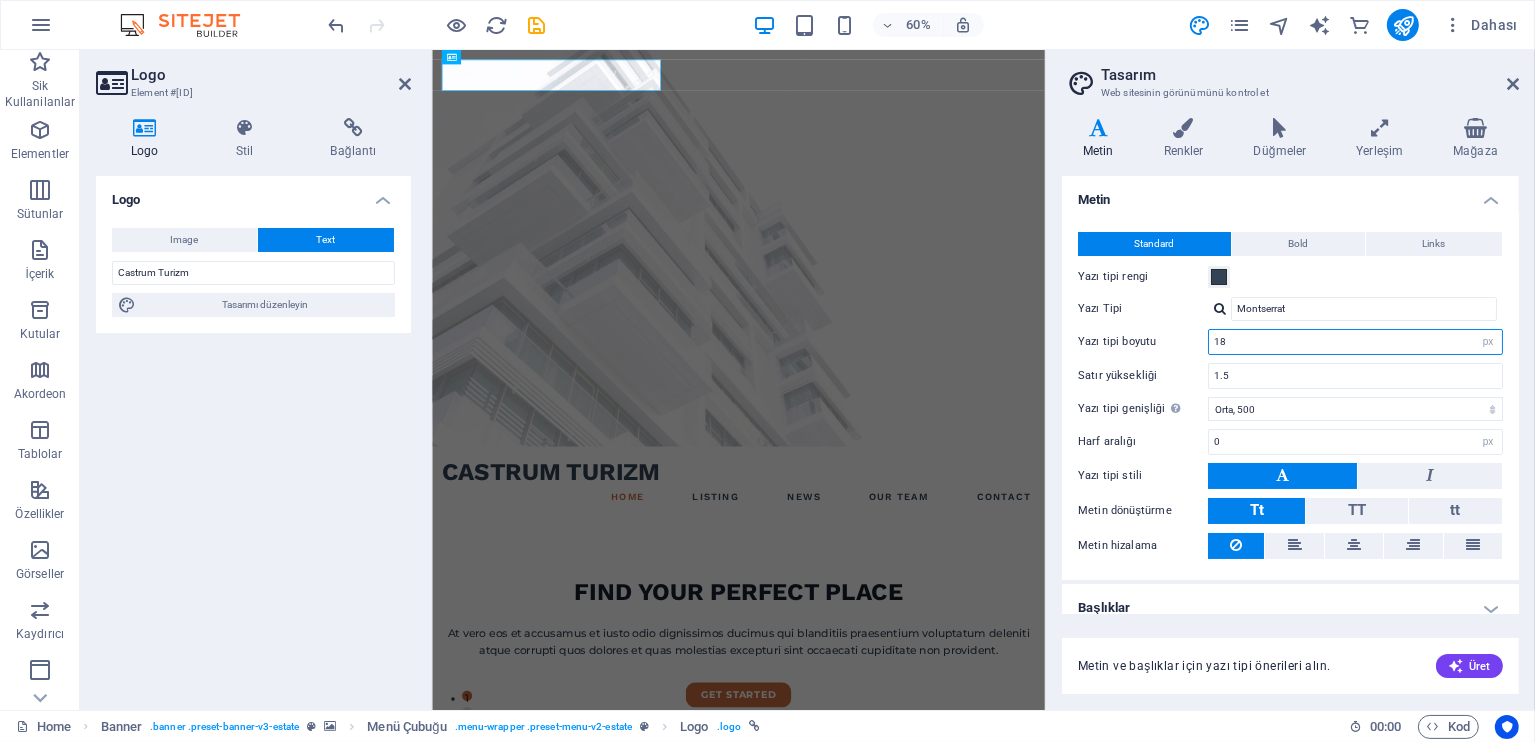 click on "18" at bounding box center [1355, 342] 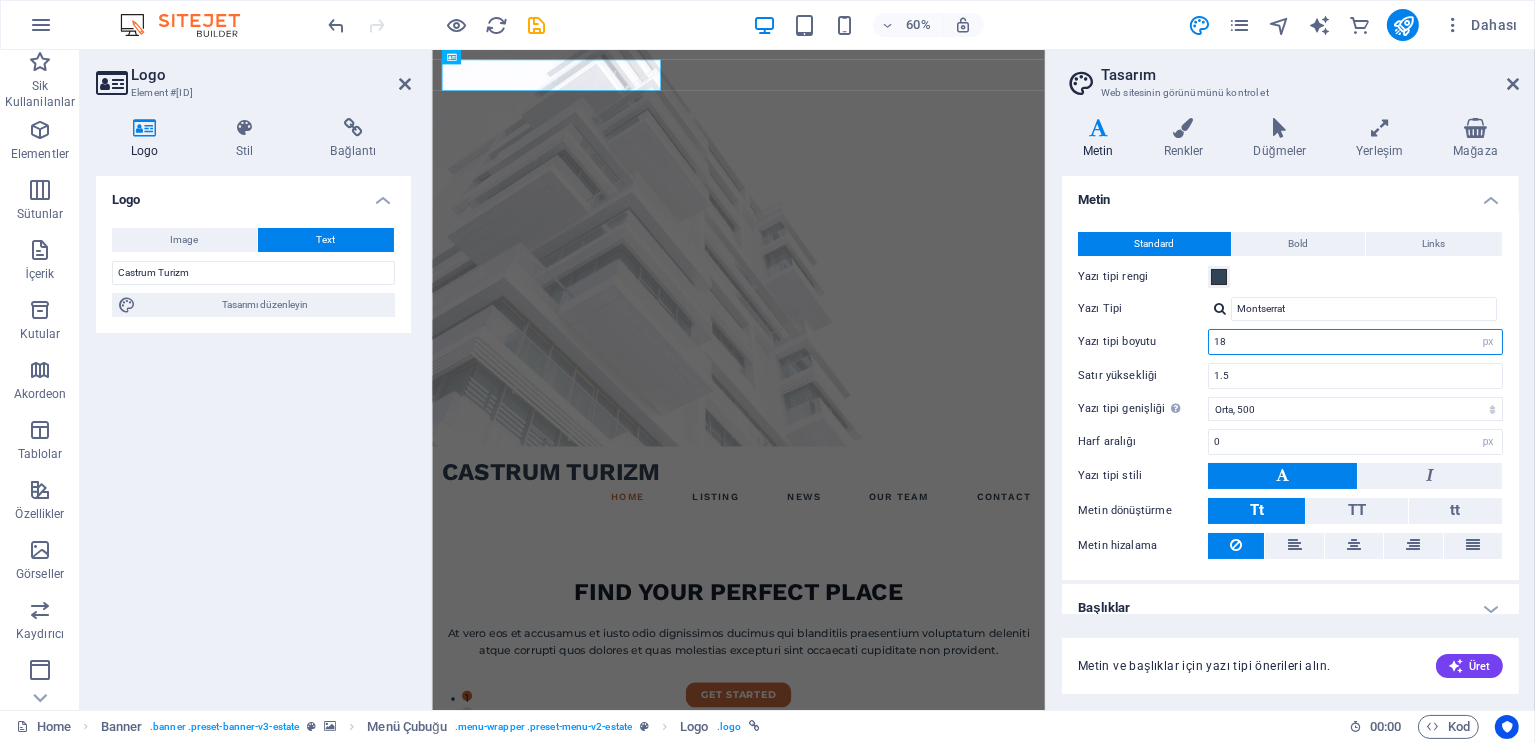 drag, startPoint x: 1235, startPoint y: 345, endPoint x: 1222, endPoint y: 346, distance: 13.038404 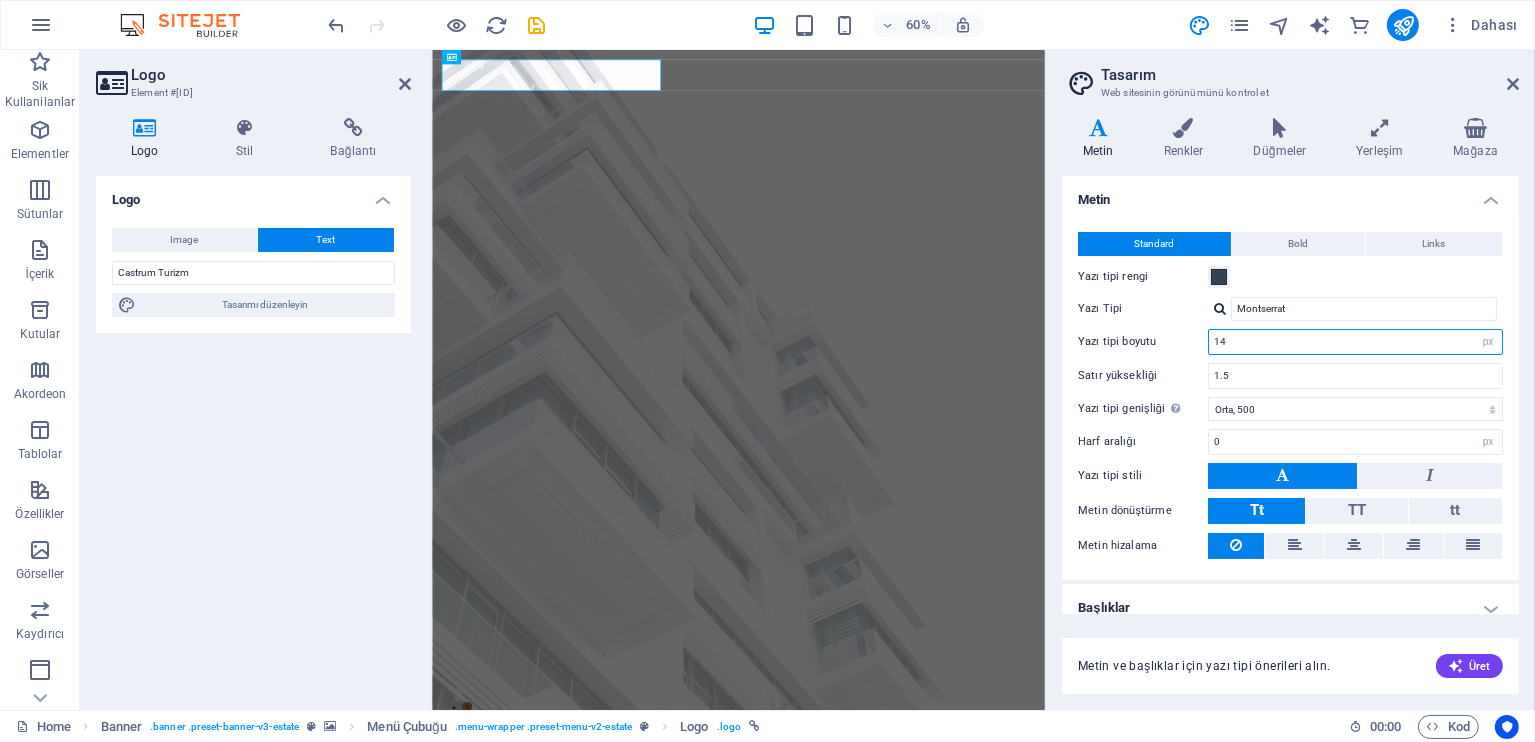 click on "14" at bounding box center [1355, 342] 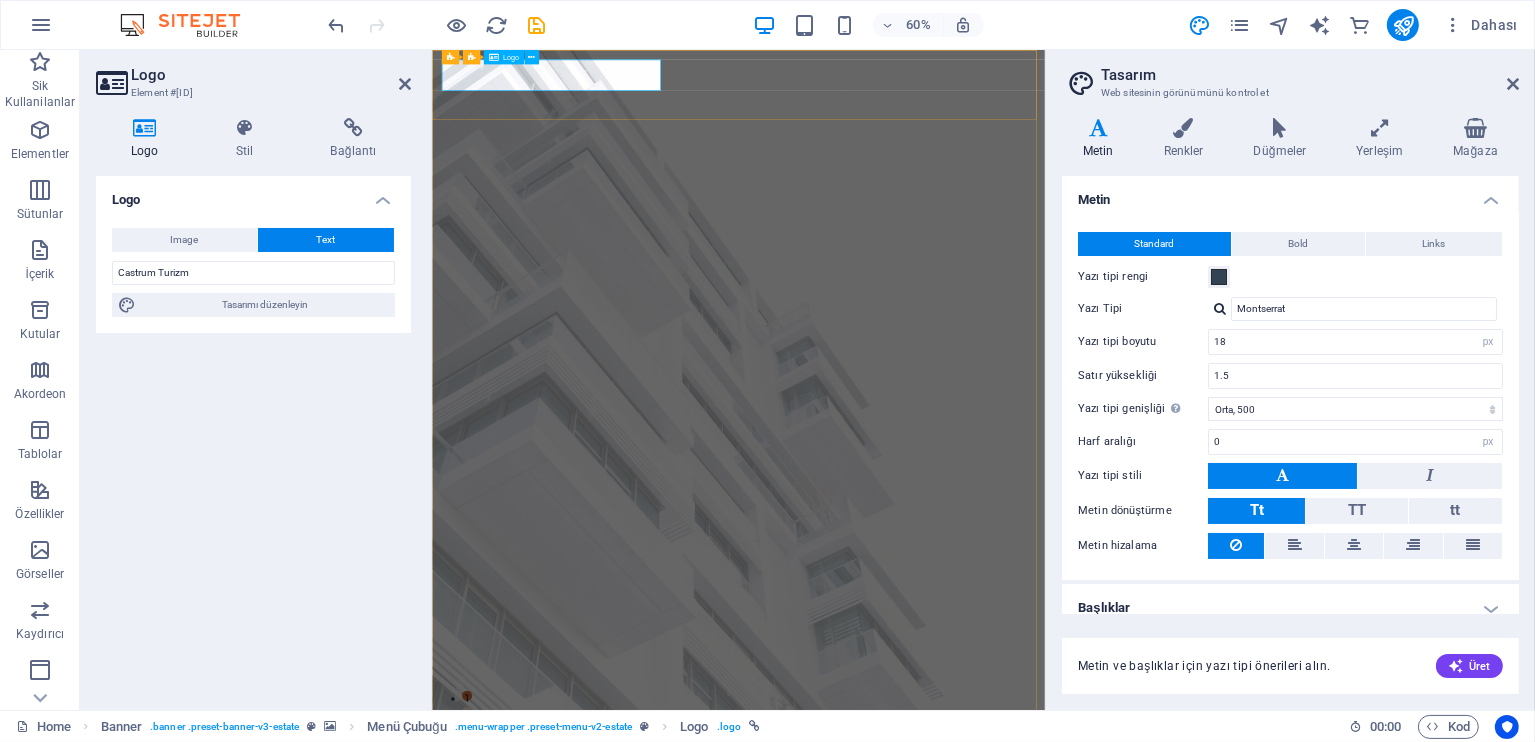 click on "Castrum Turizm" at bounding box center (942, 1193) 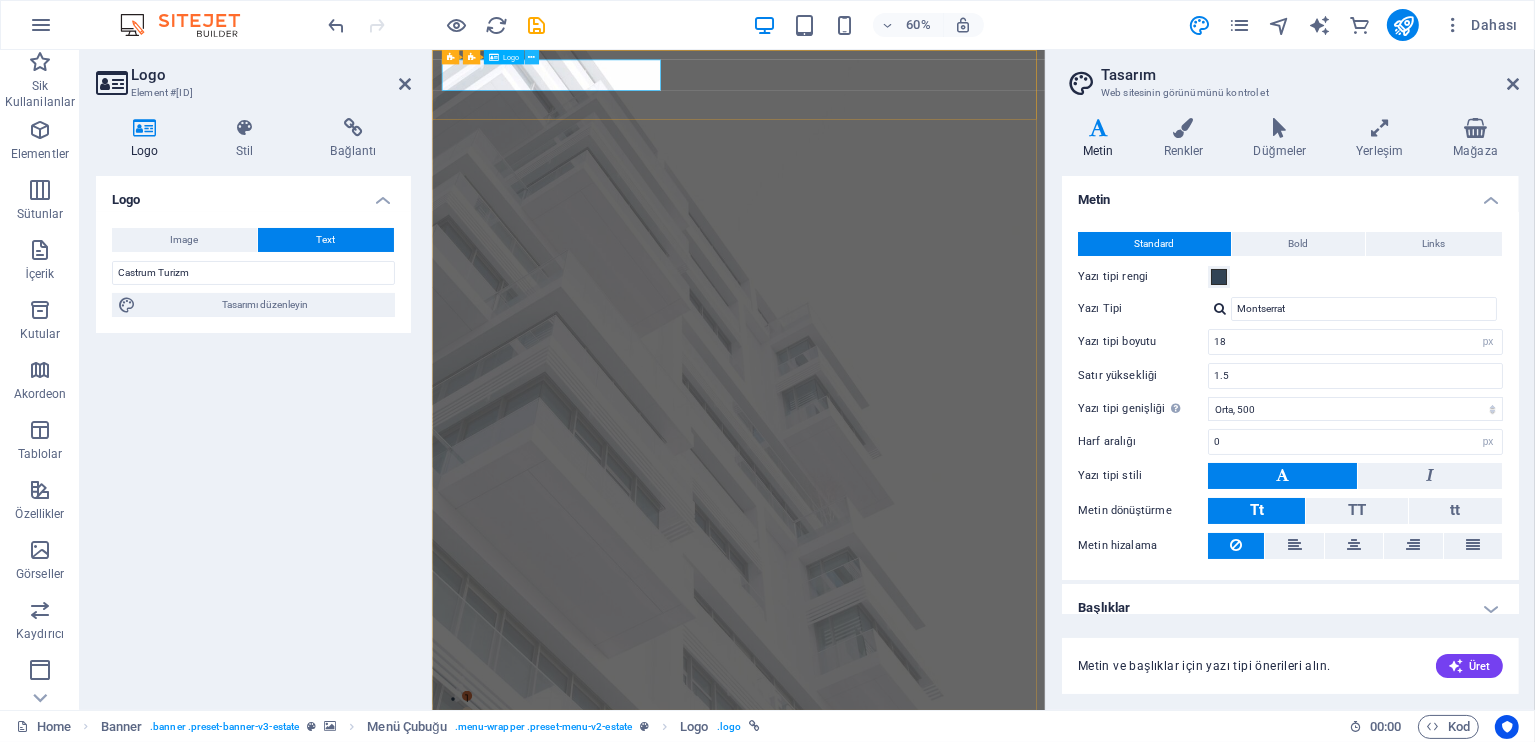click at bounding box center [531, 57] 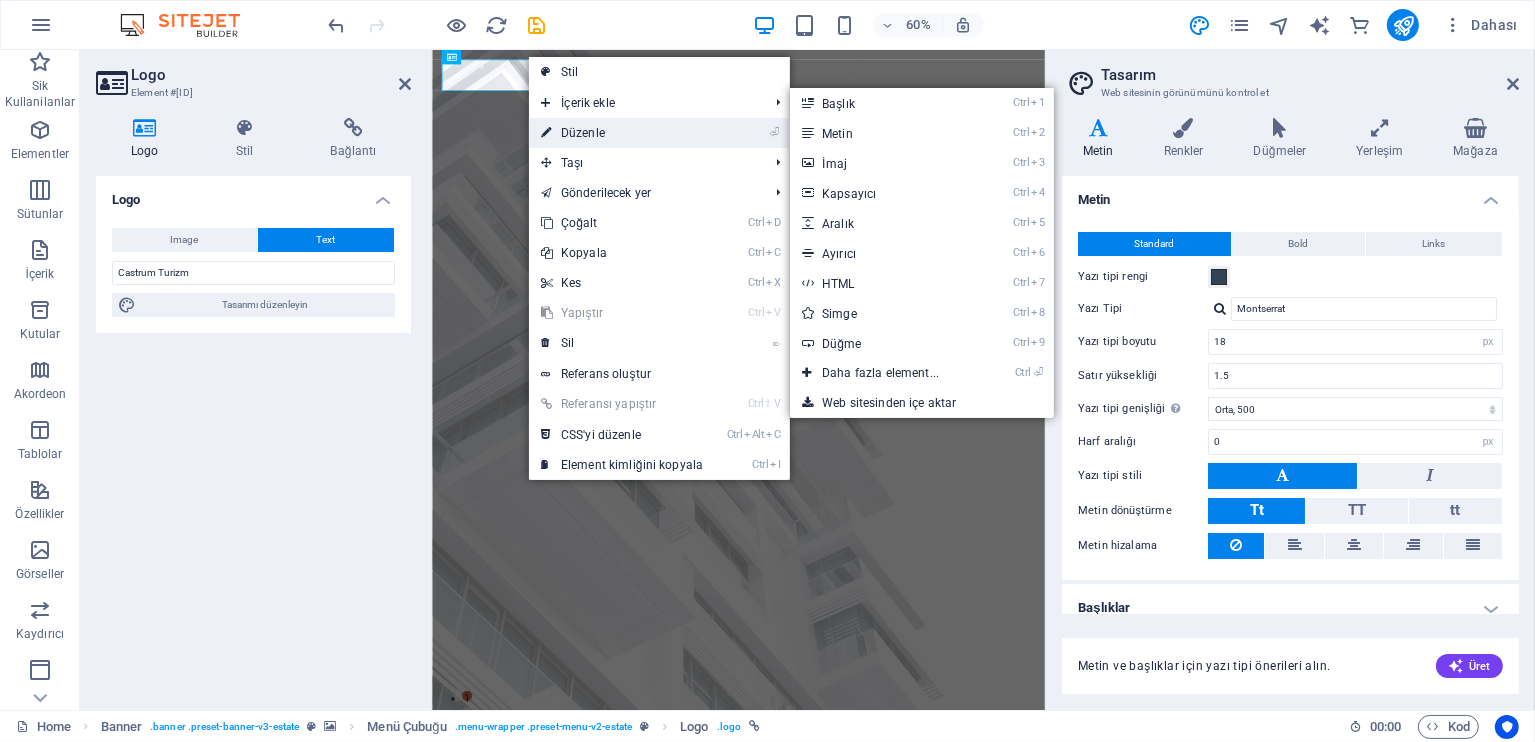 click on "⏎  Düzenle" at bounding box center [622, 133] 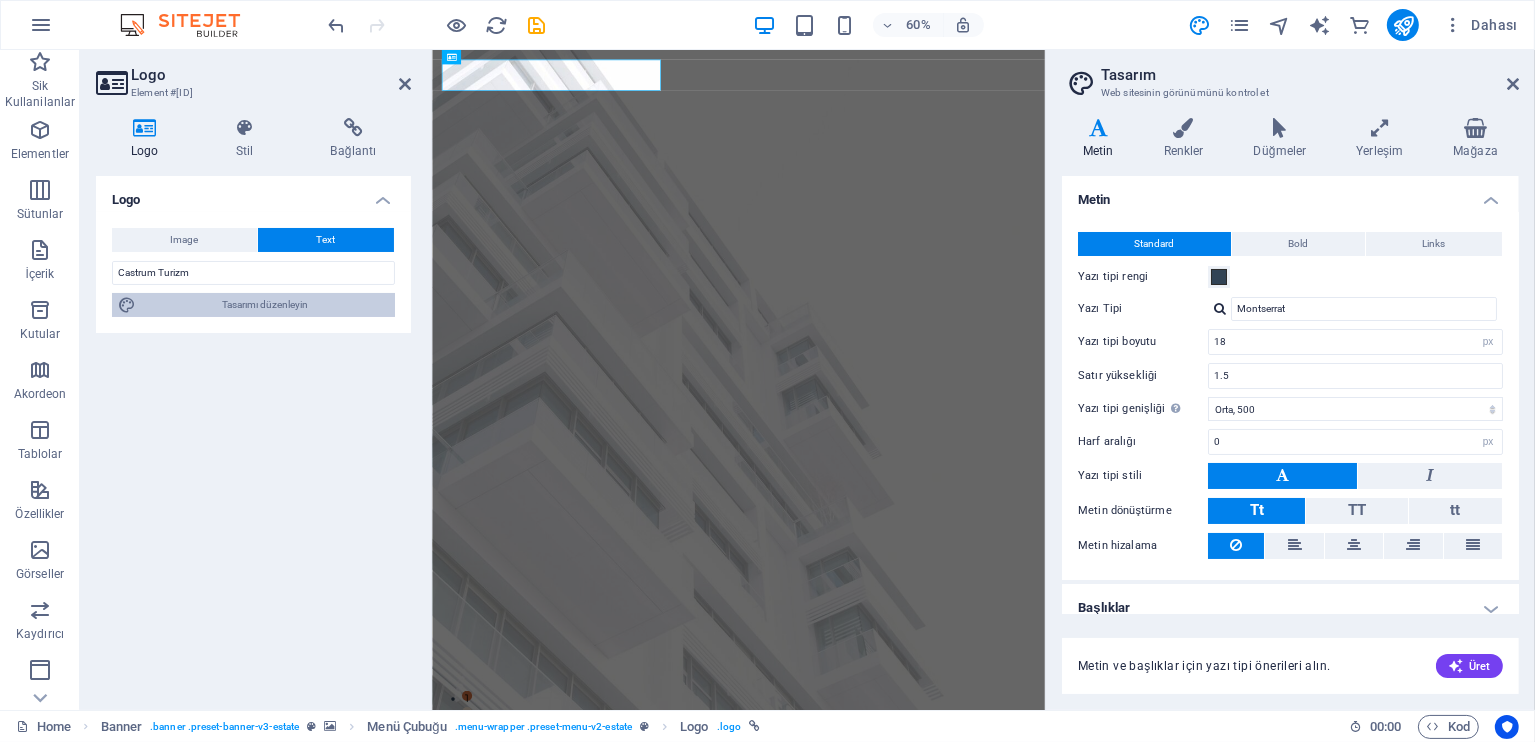 click on "Tasarımı düzenleyin" at bounding box center (265, 305) 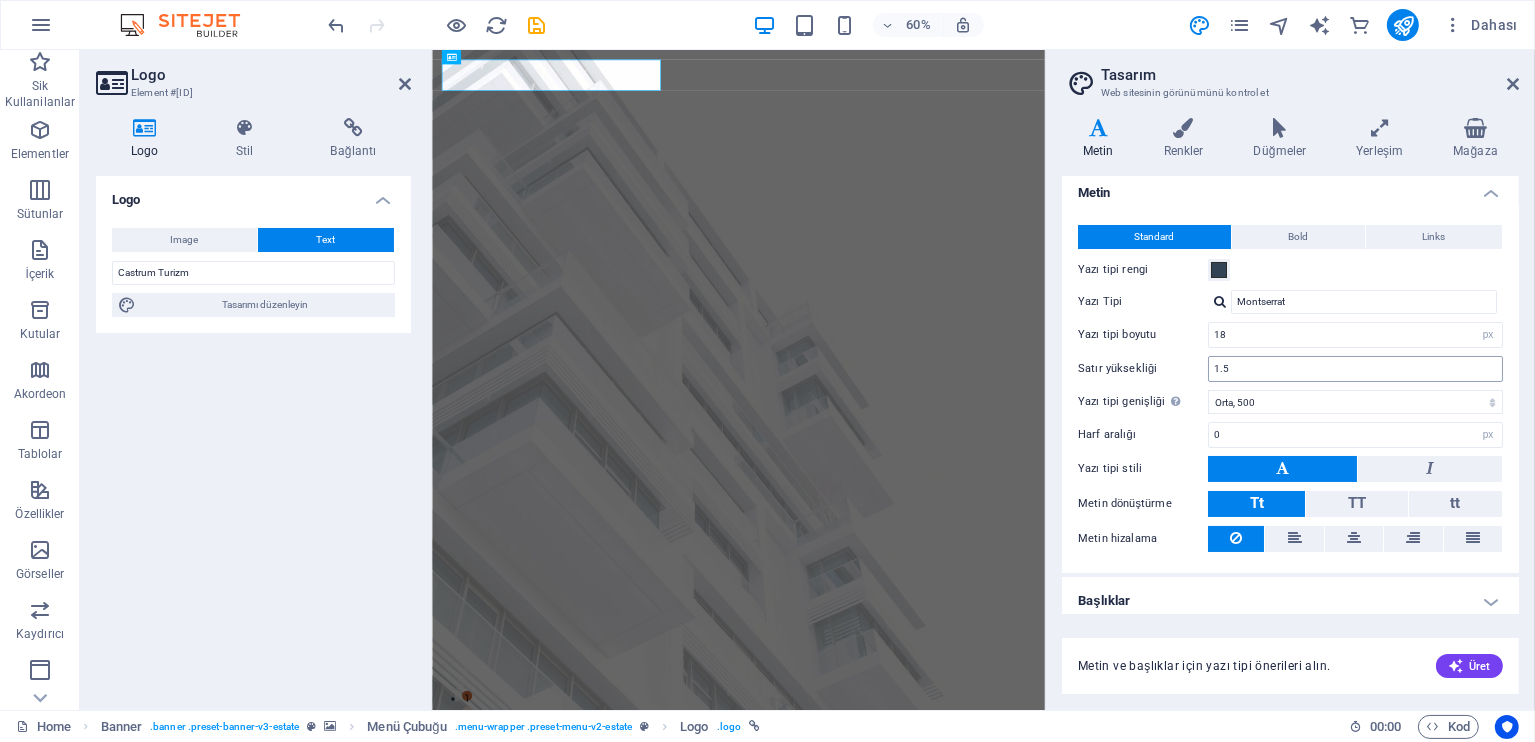 scroll, scrollTop: 14, scrollLeft: 0, axis: vertical 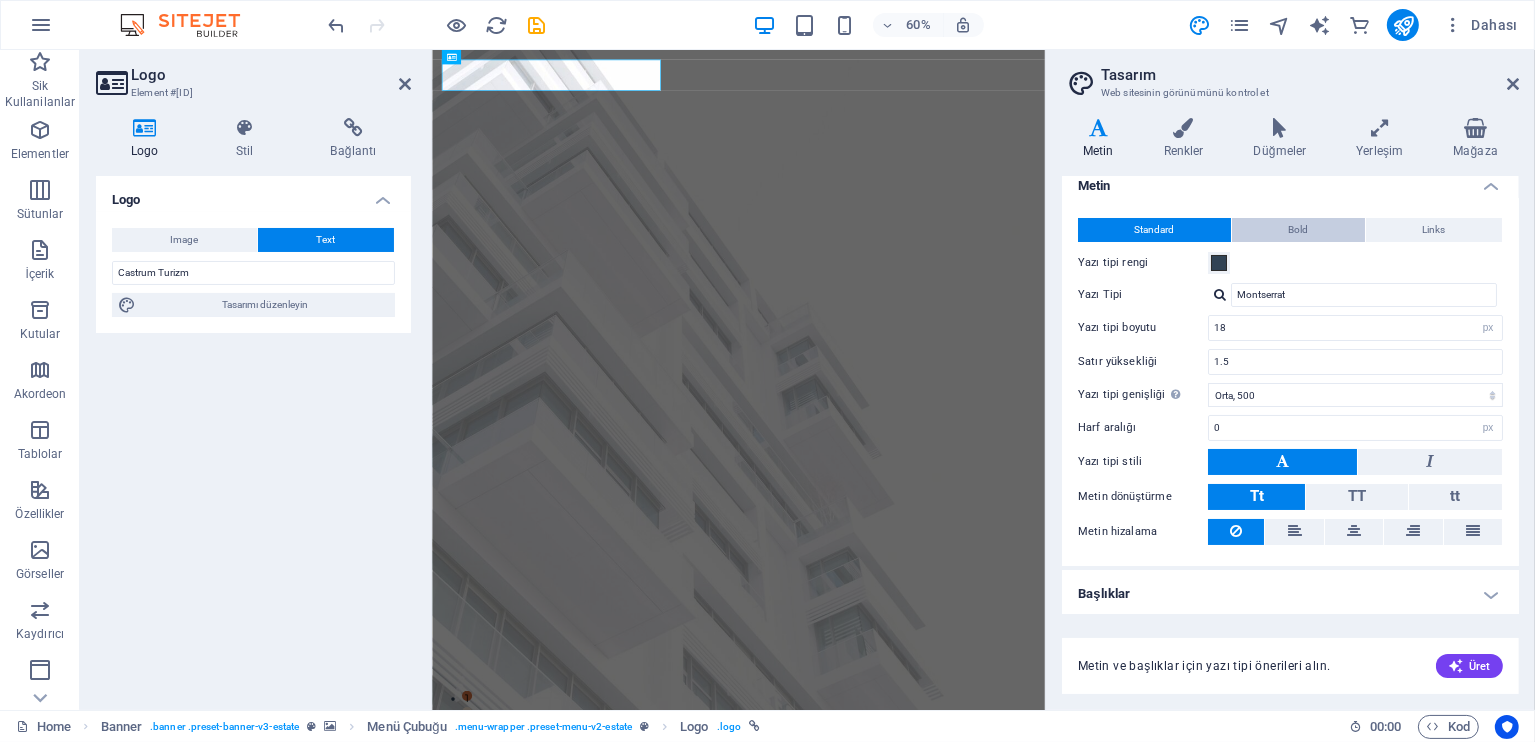 click on "Bold" at bounding box center [1298, 230] 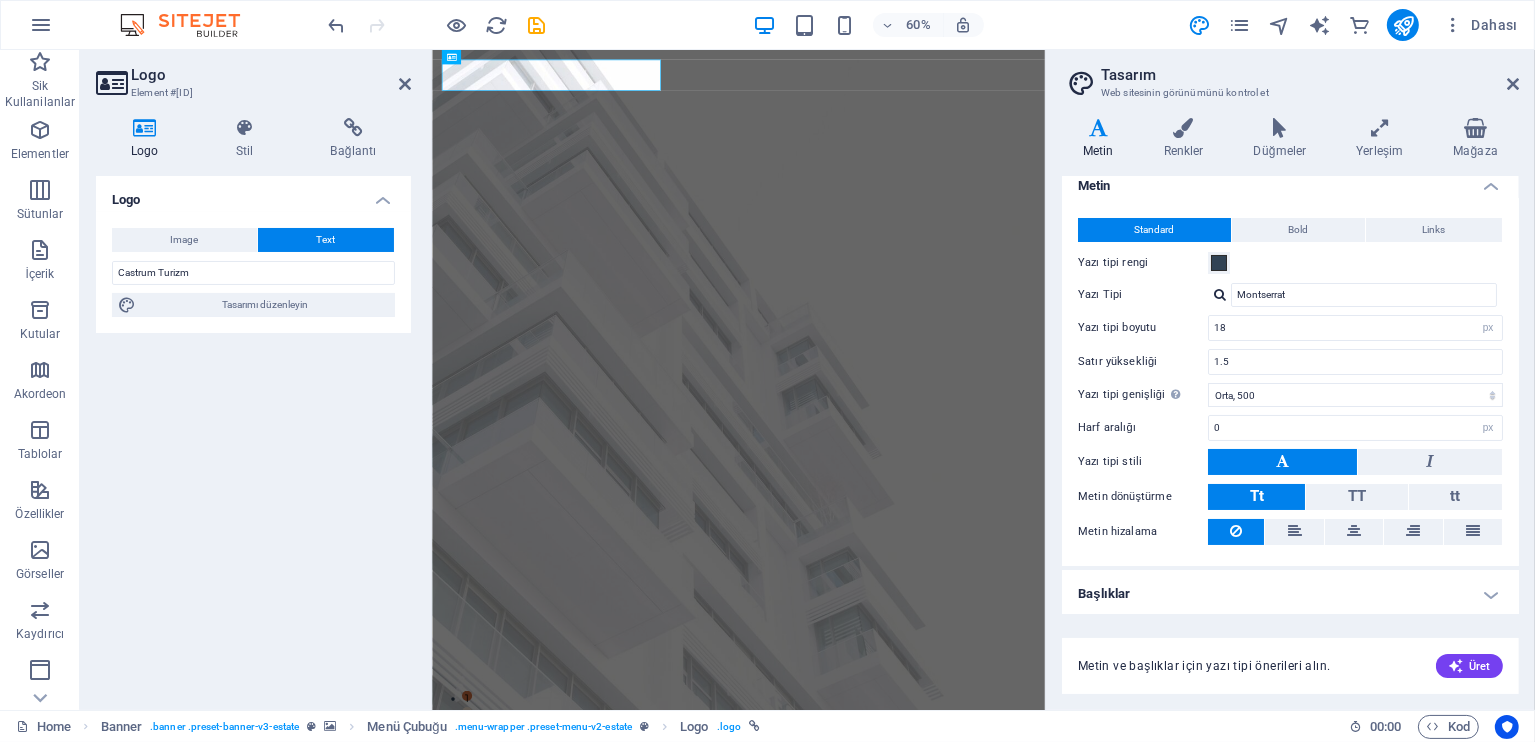 scroll, scrollTop: 0, scrollLeft: 0, axis: both 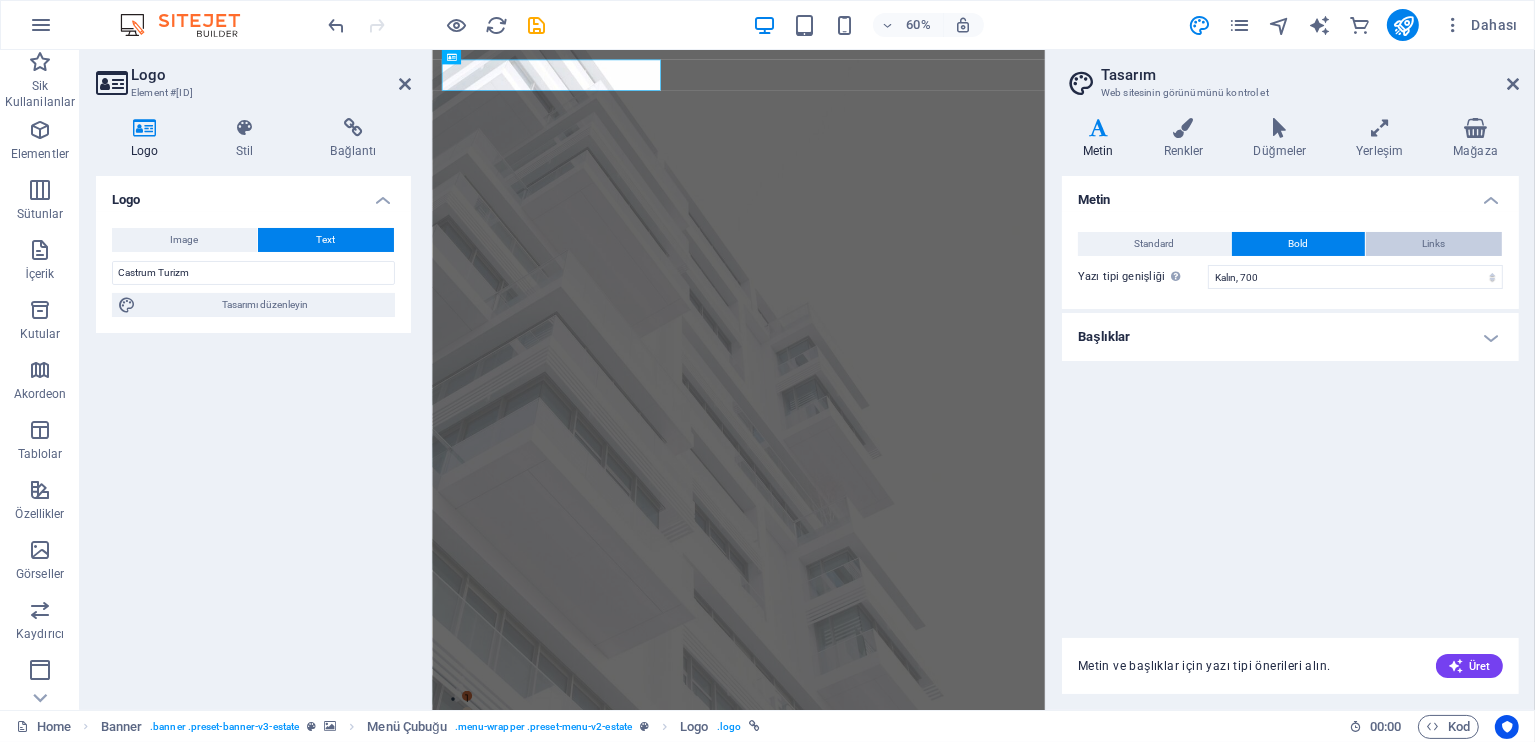 click on "Links" at bounding box center [1434, 244] 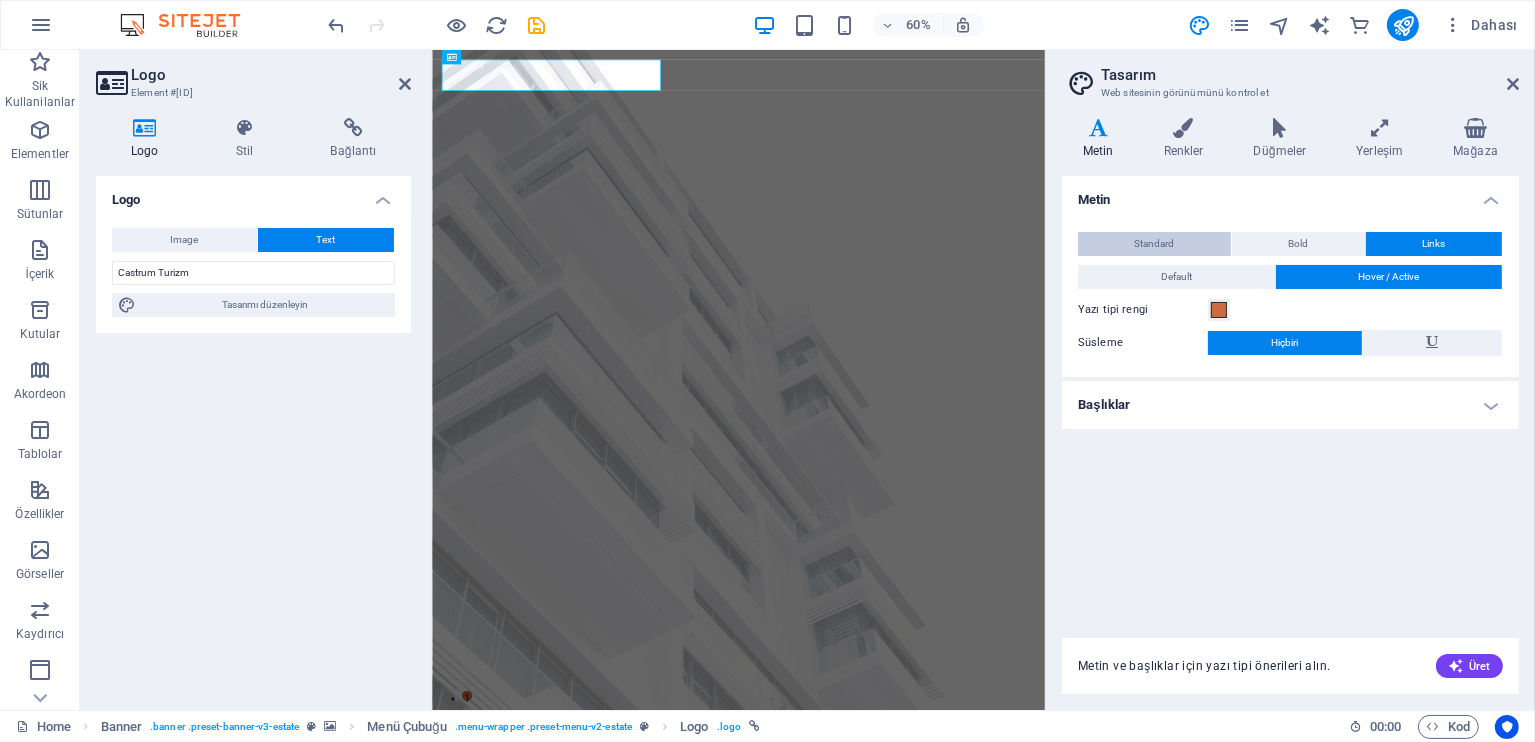 click on "Standard" at bounding box center (1154, 244) 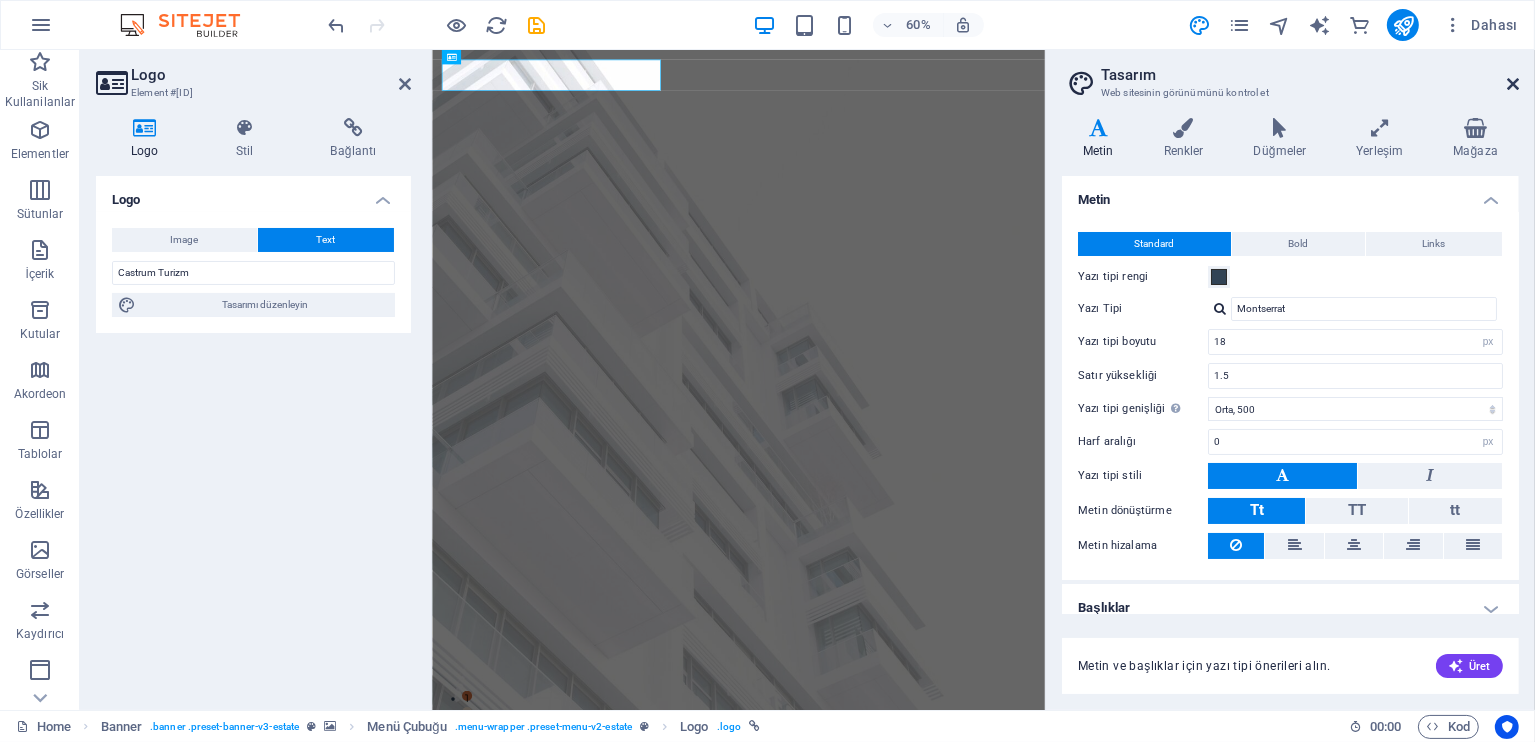 click at bounding box center [1513, 84] 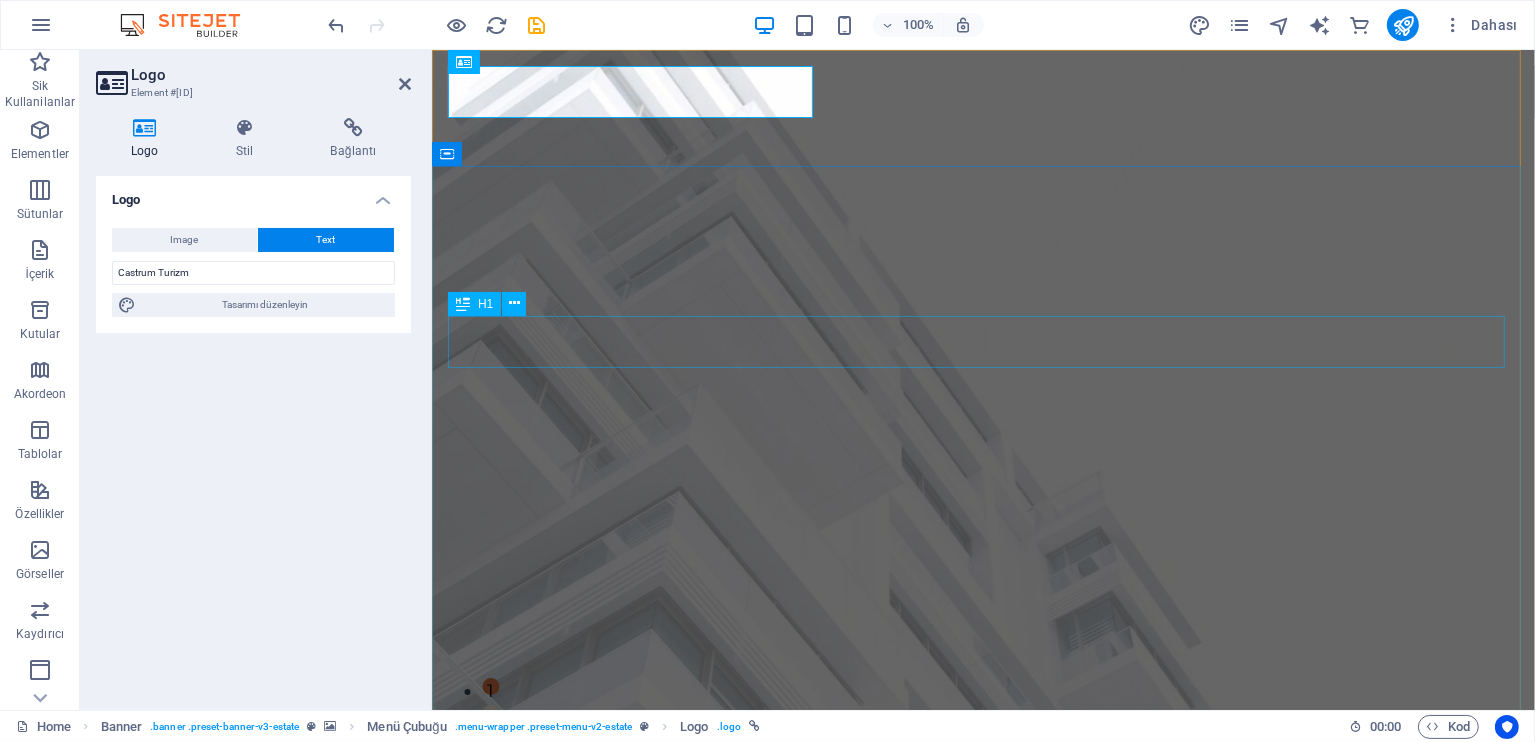 click on "FIND YOUR PERFECT PLACE" at bounding box center (982, 1393) 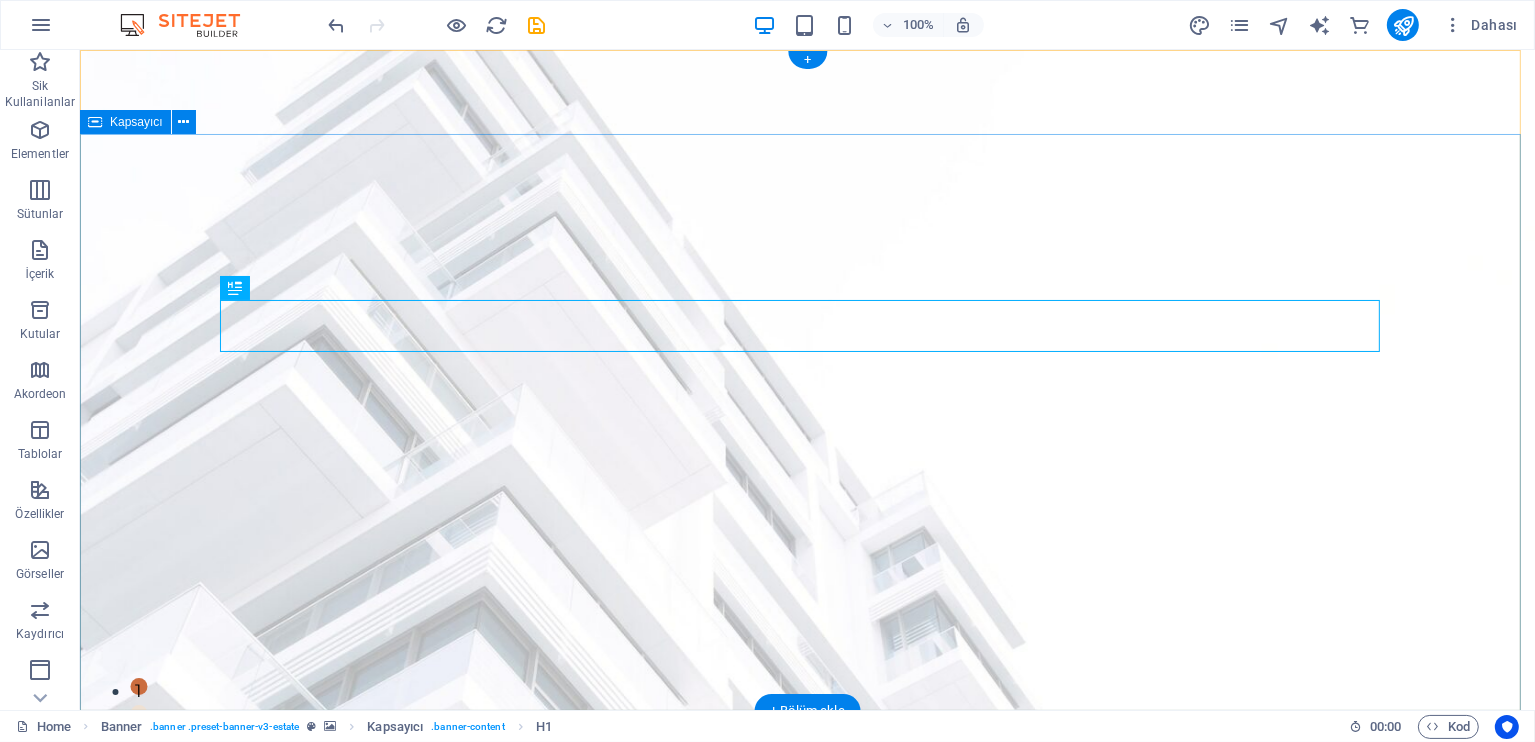 click on "FIND YOUR PERFECT PLACE At vero eos et accusamus et iusto odio dignissimos ducimus qui blanditiis praesentium voluptatum deleniti atque corrupti quos dolores et quas molestias excepturi sint occaecati cupiditate non provident. get started" at bounding box center [806, 1476] 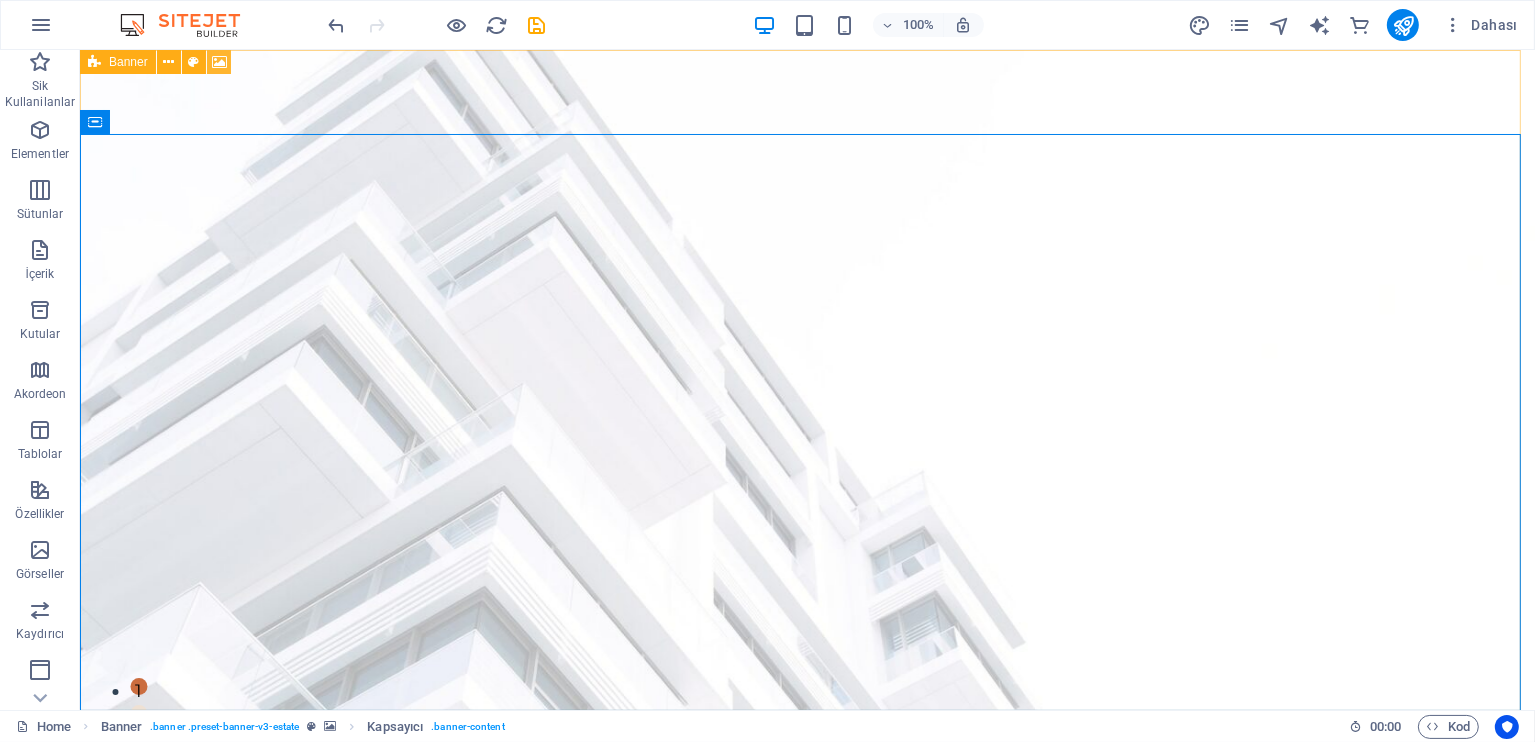 click at bounding box center (219, 62) 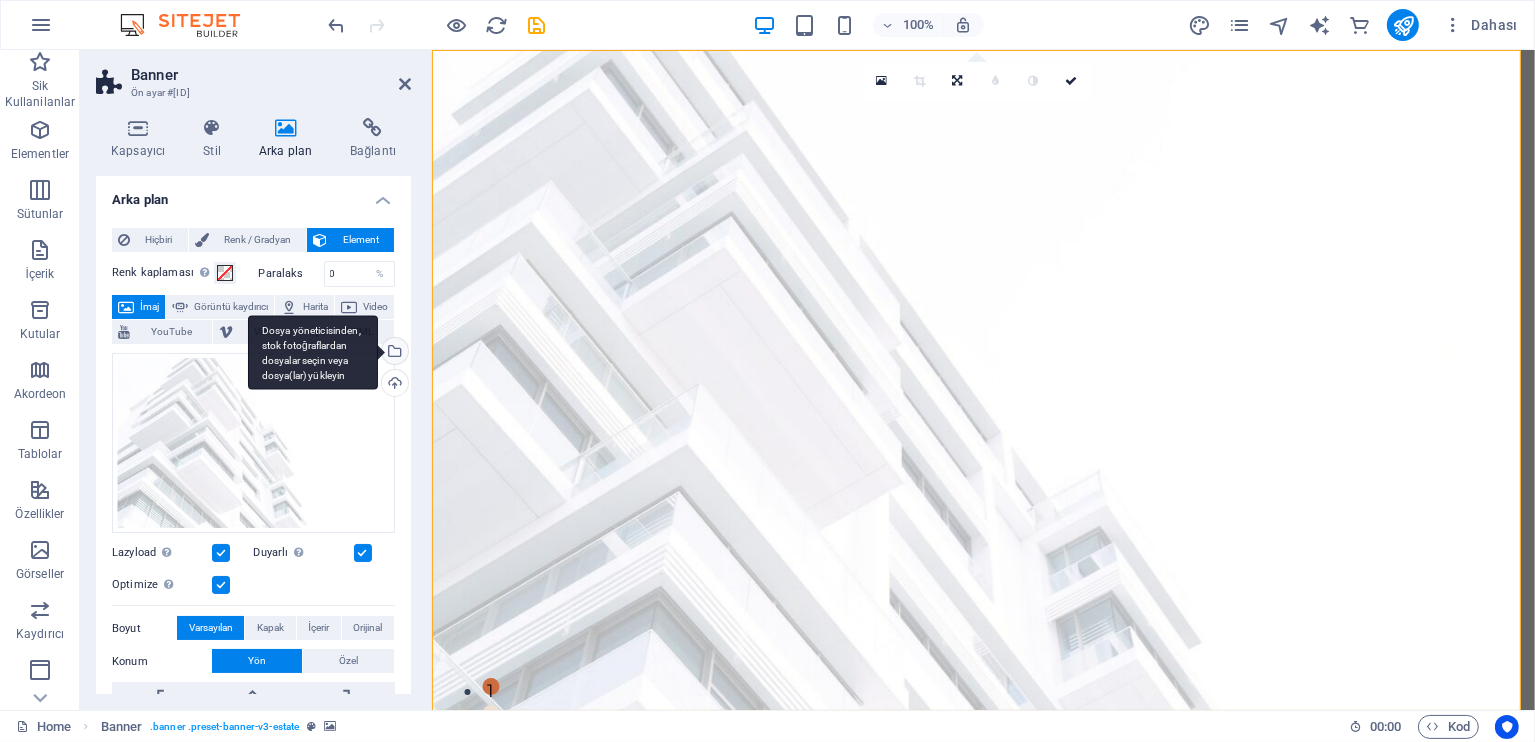 click on "Dosya yöneticisinden, stok fotoğraflardan dosyalar seçin veya dosya(lar) yükleyin" at bounding box center [393, 353] 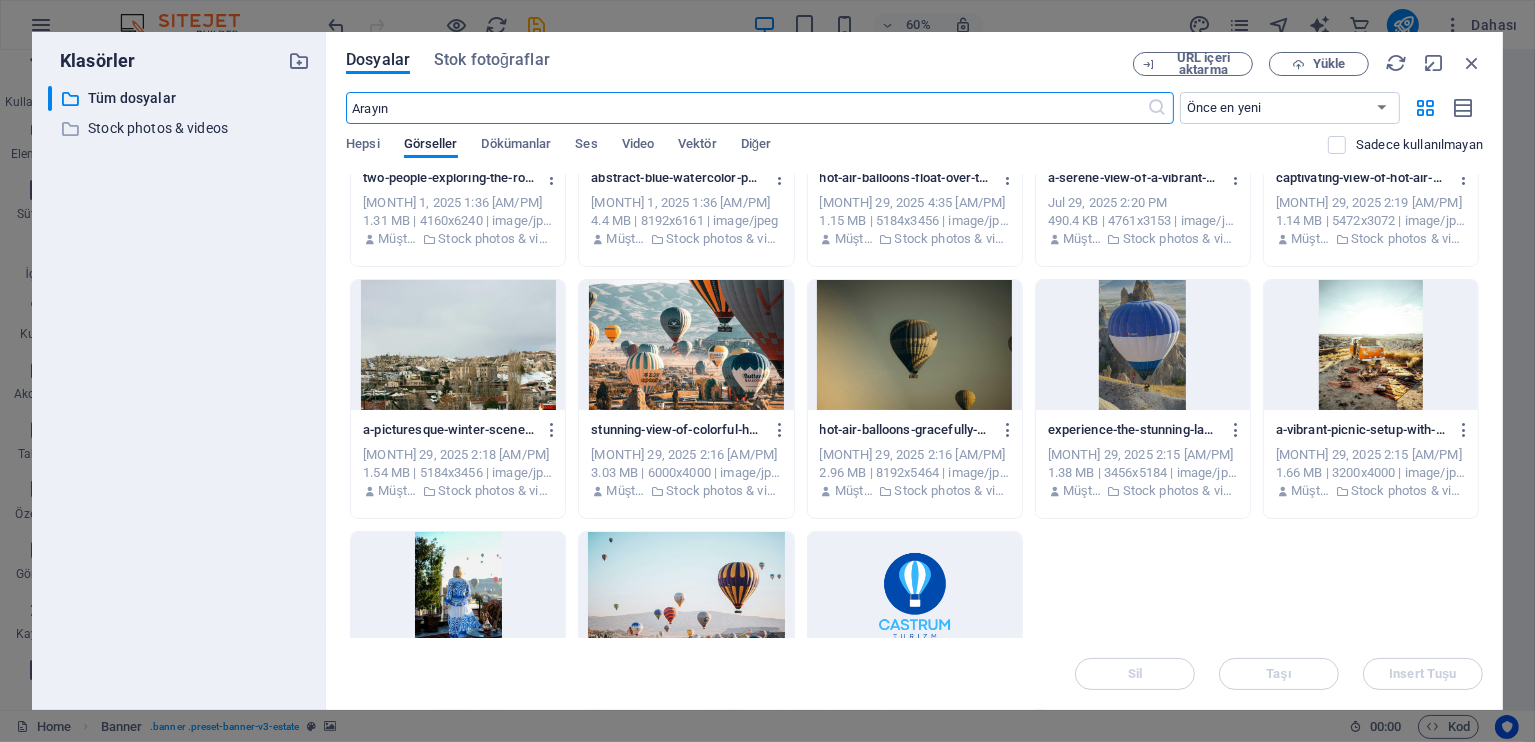scroll, scrollTop: 398, scrollLeft: 0, axis: vertical 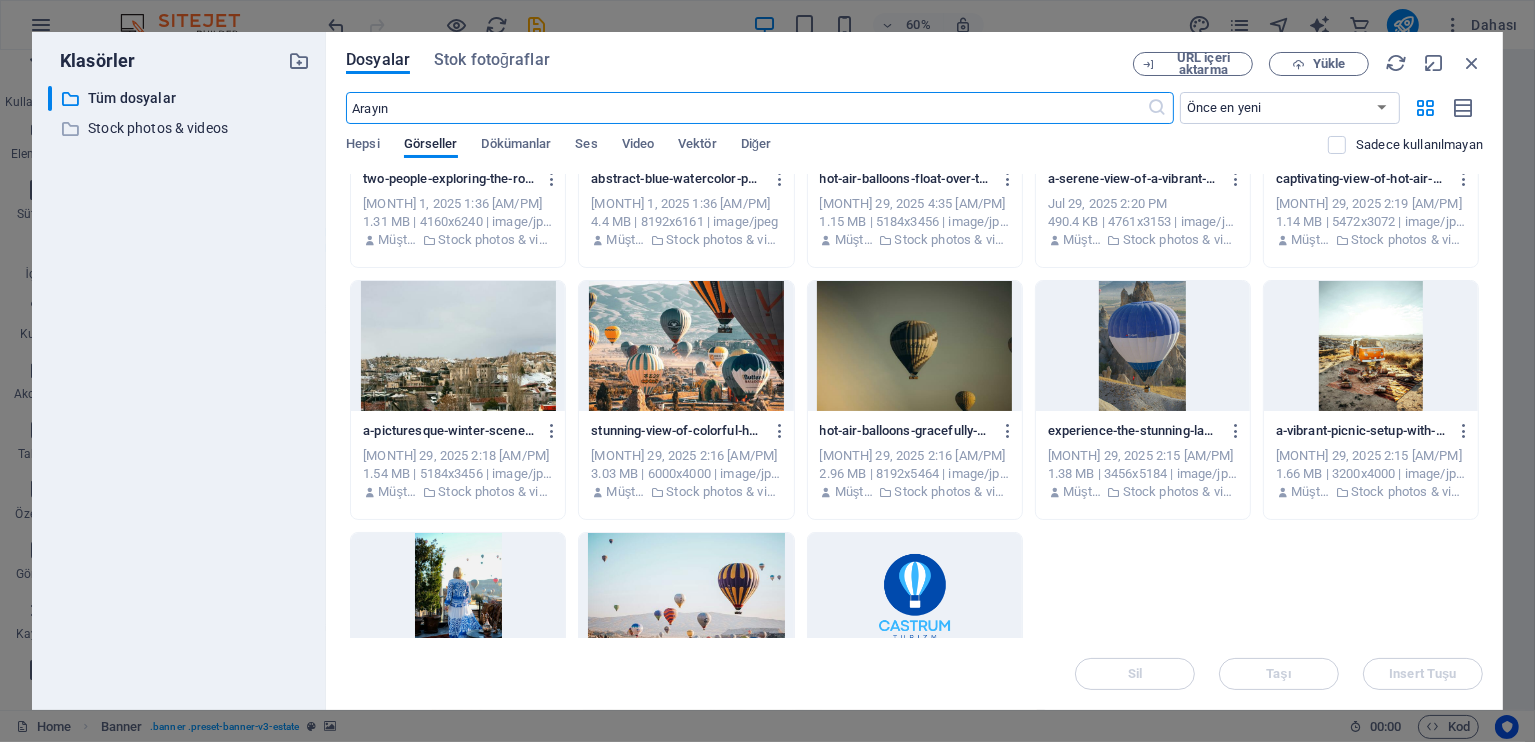 click at bounding box center [746, 108] 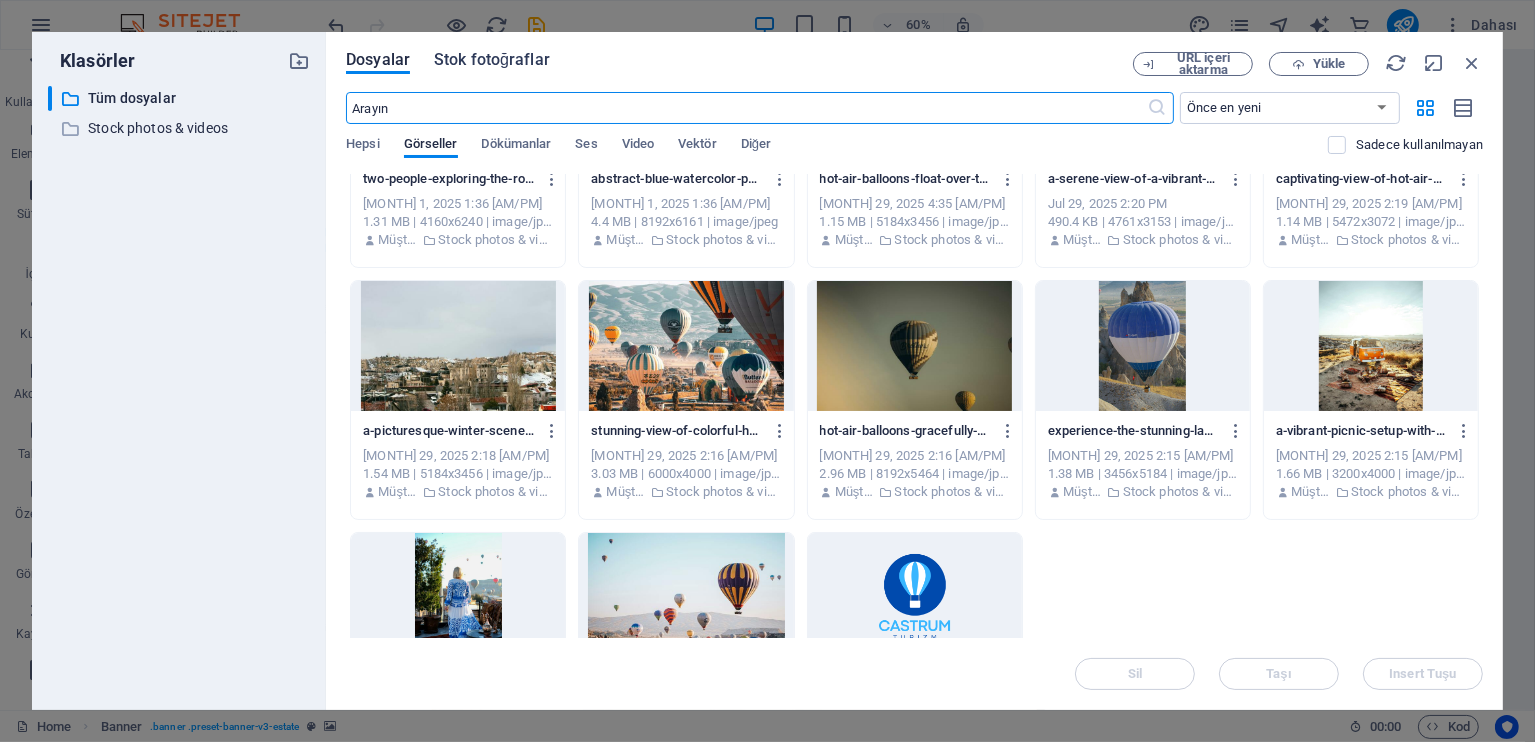 click on "Stok fotoğraflar" at bounding box center (492, 60) 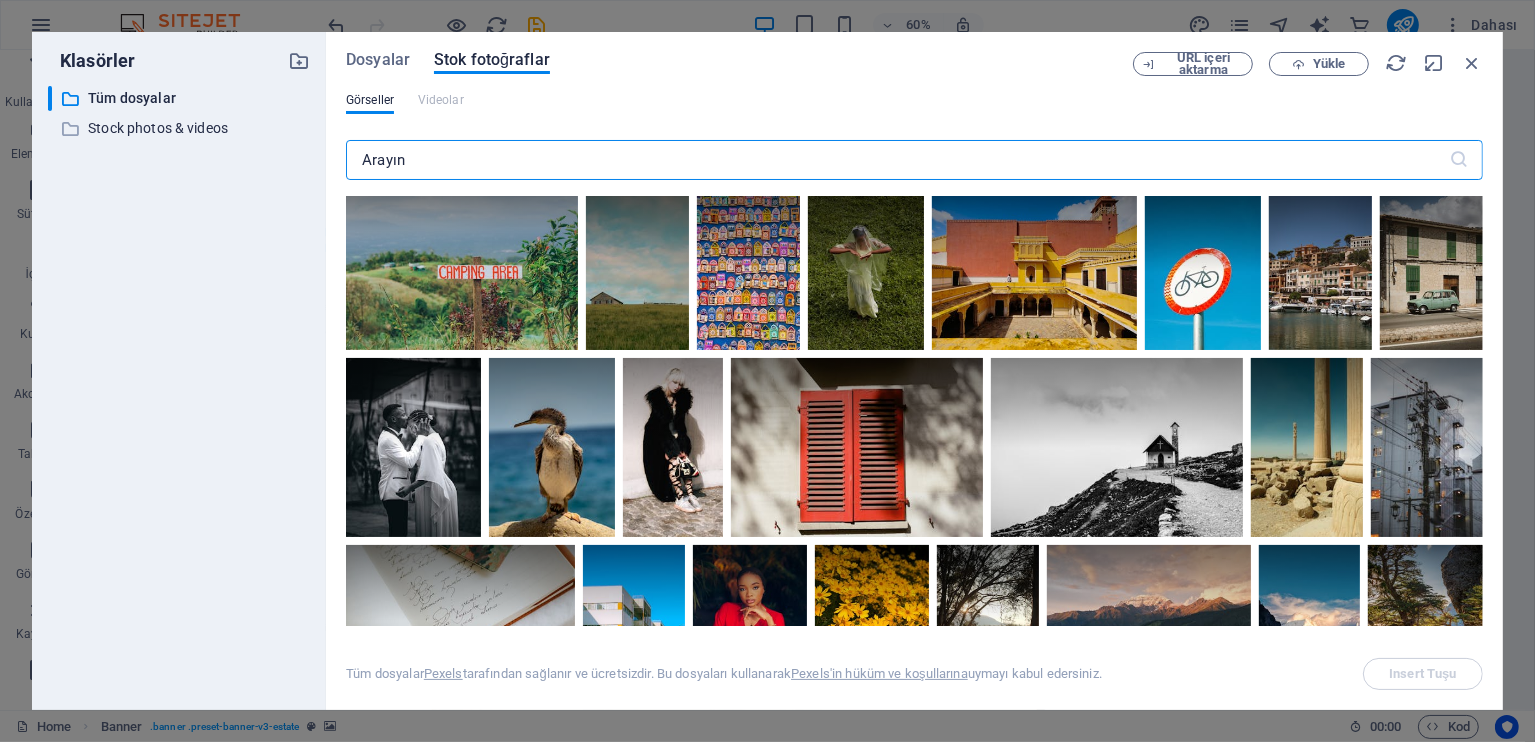 drag, startPoint x: 474, startPoint y: 169, endPoint x: 483, endPoint y: 160, distance: 12.727922 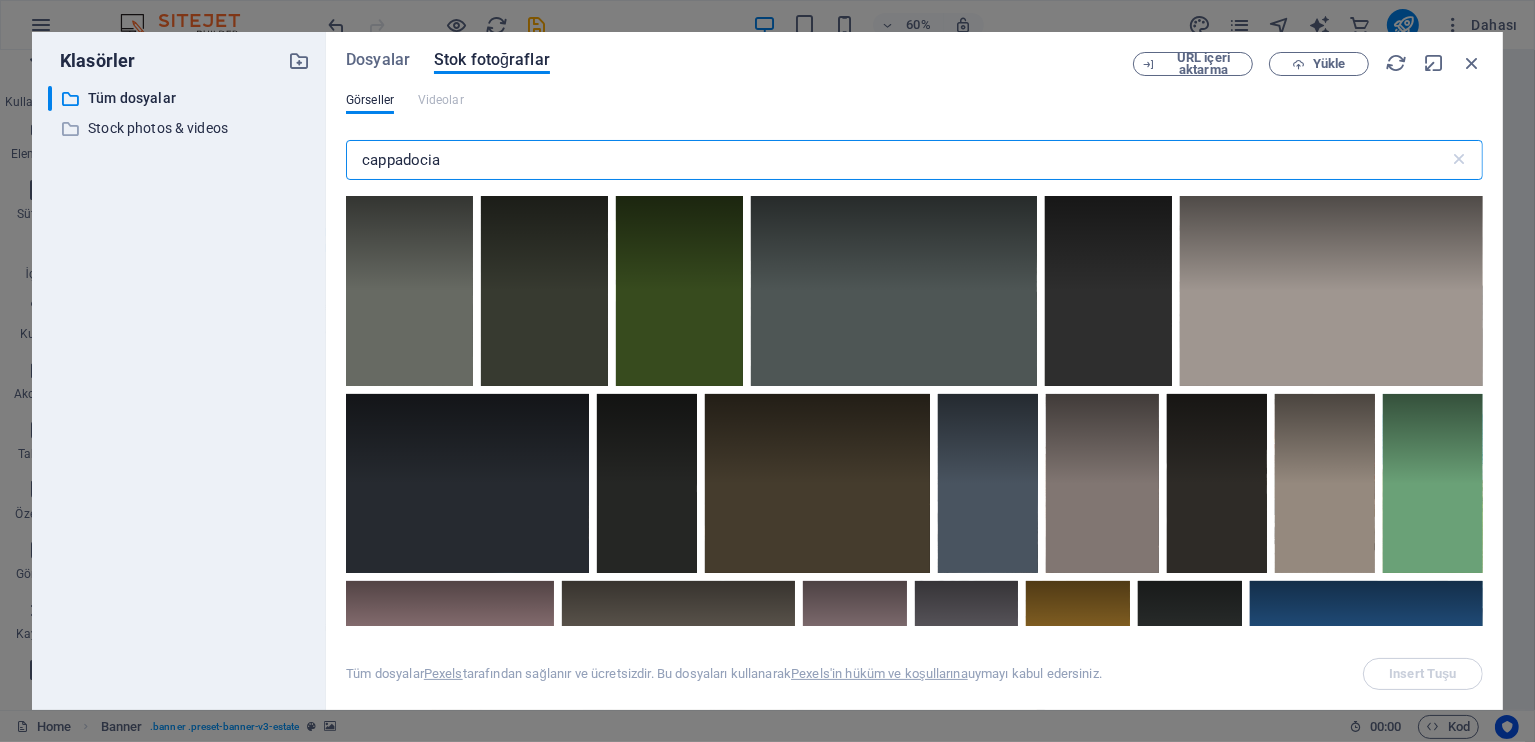 type on "cappadocia" 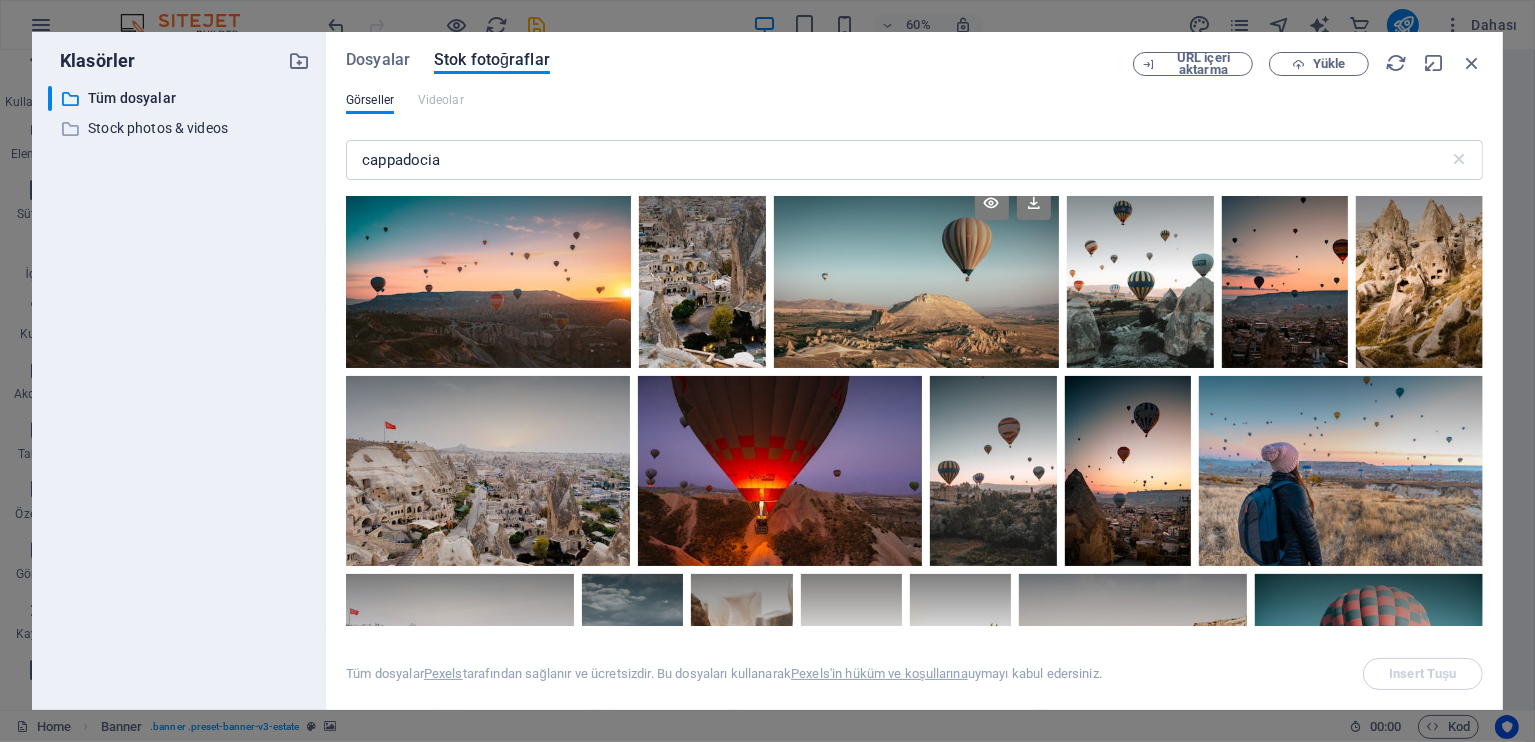 scroll, scrollTop: 0, scrollLeft: 0, axis: both 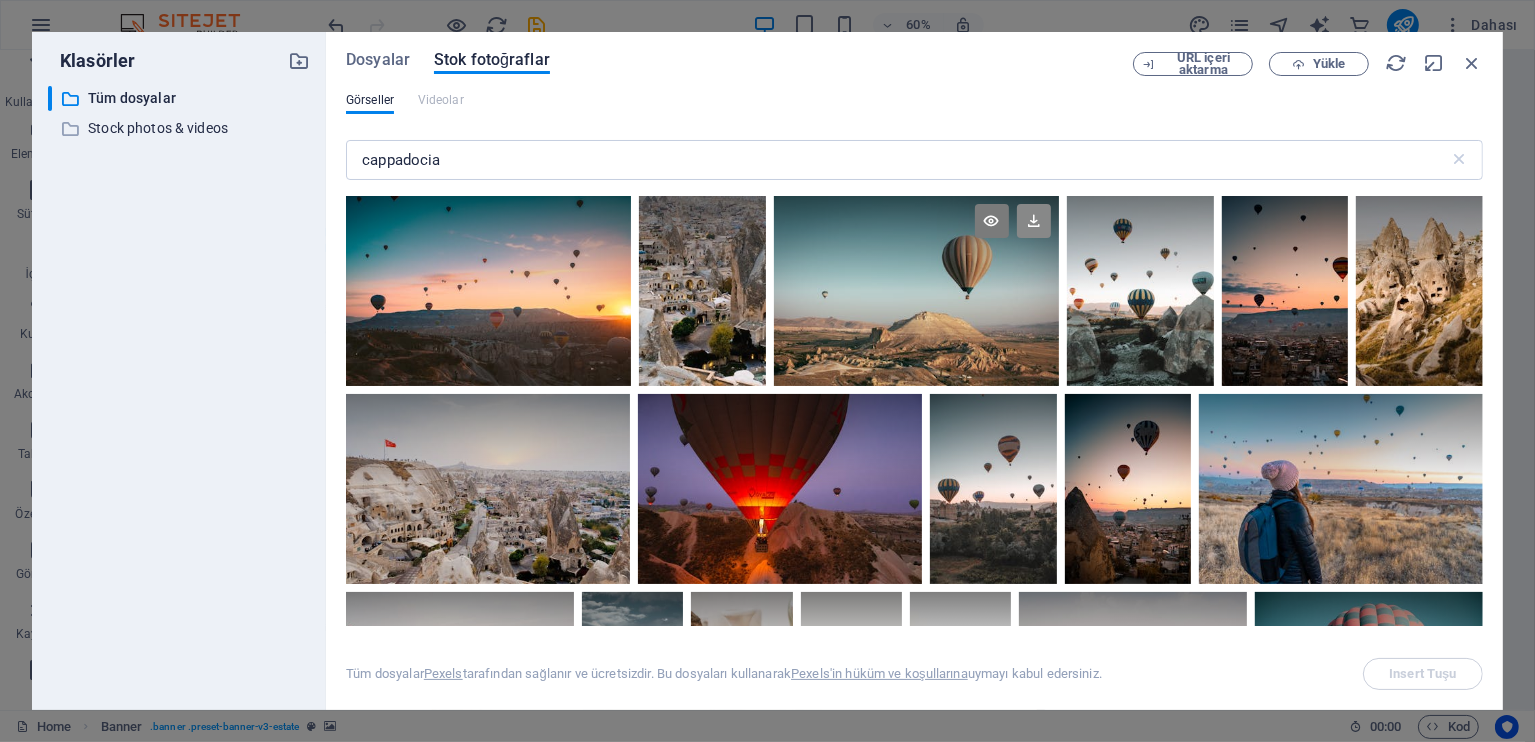 click at bounding box center (1034, 221) 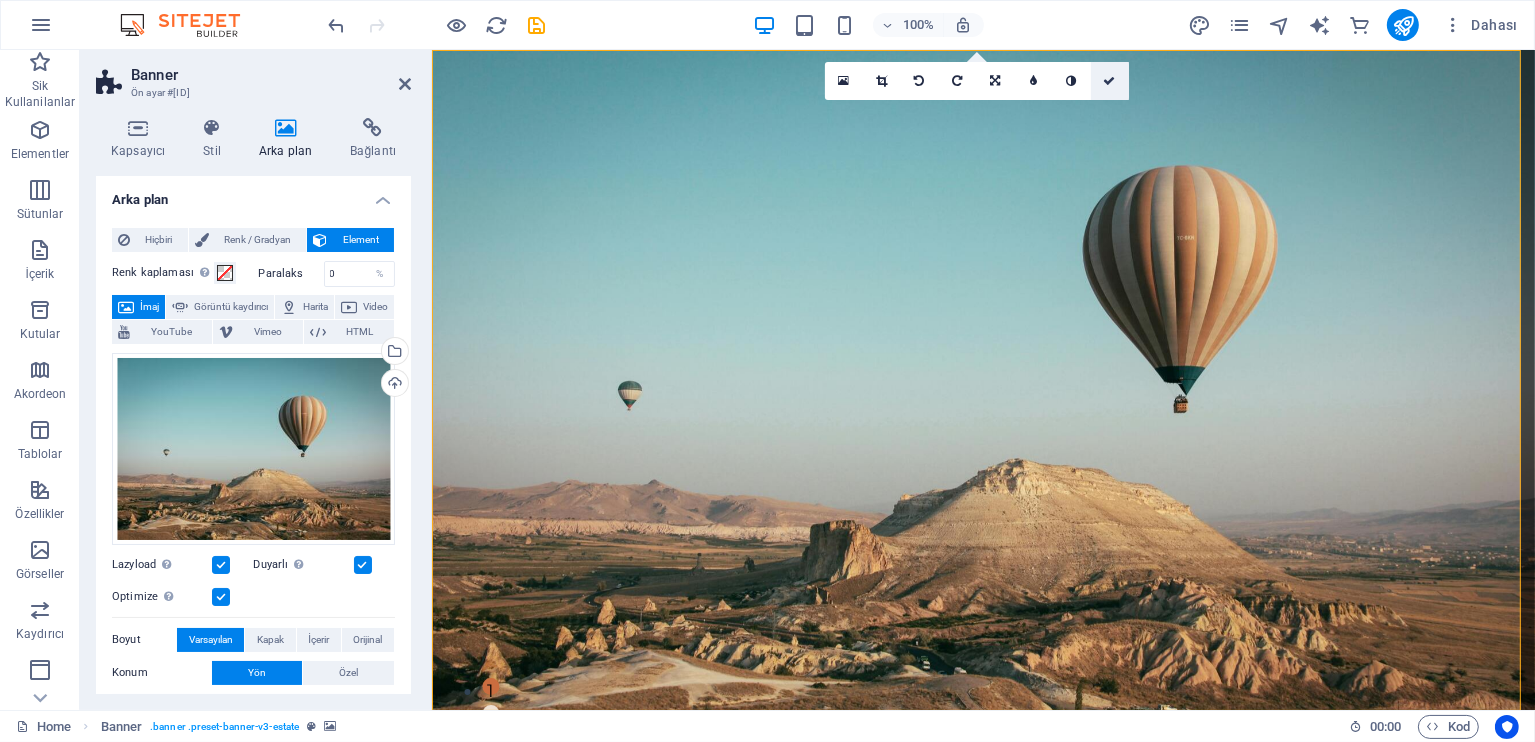 click at bounding box center (1110, 81) 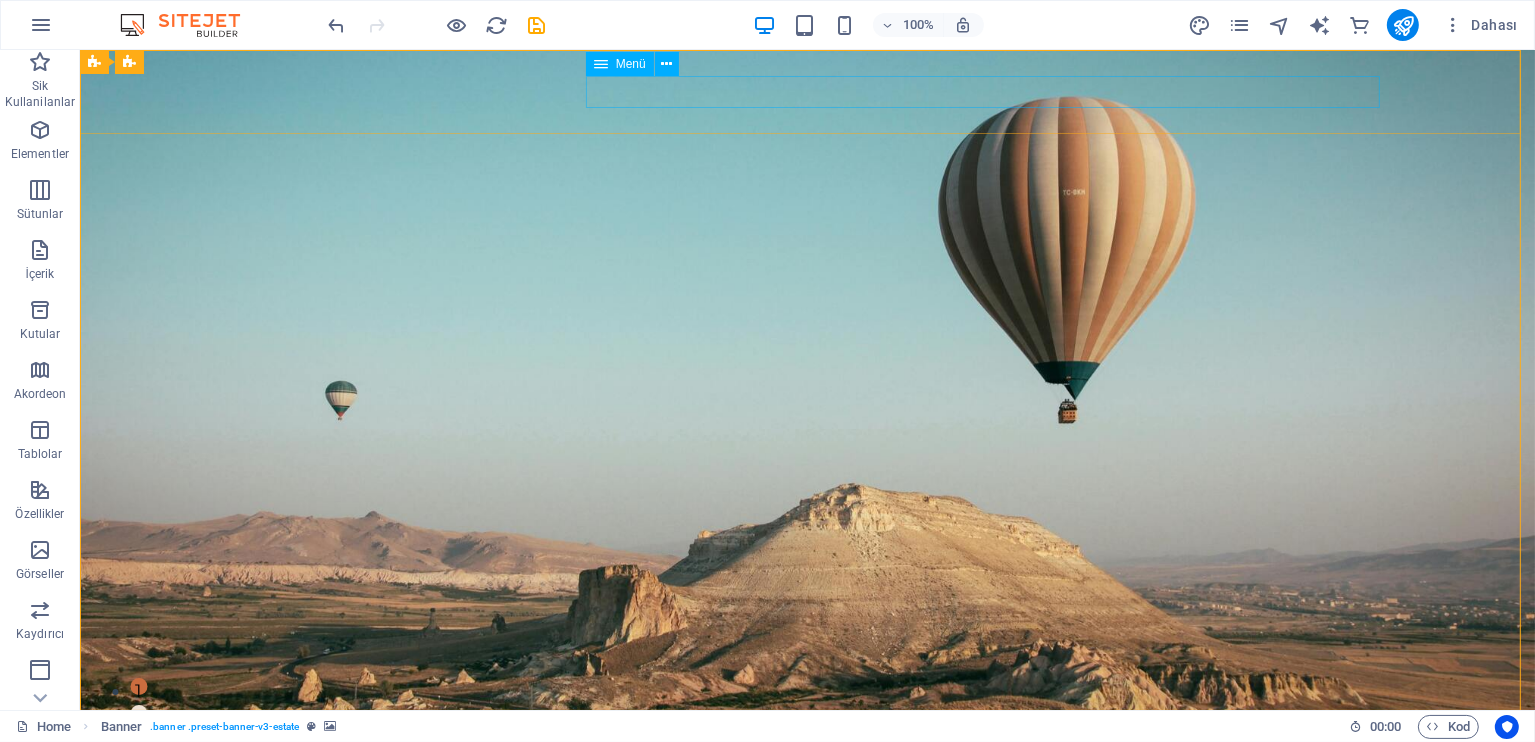 click on "Menü" at bounding box center [620, 64] 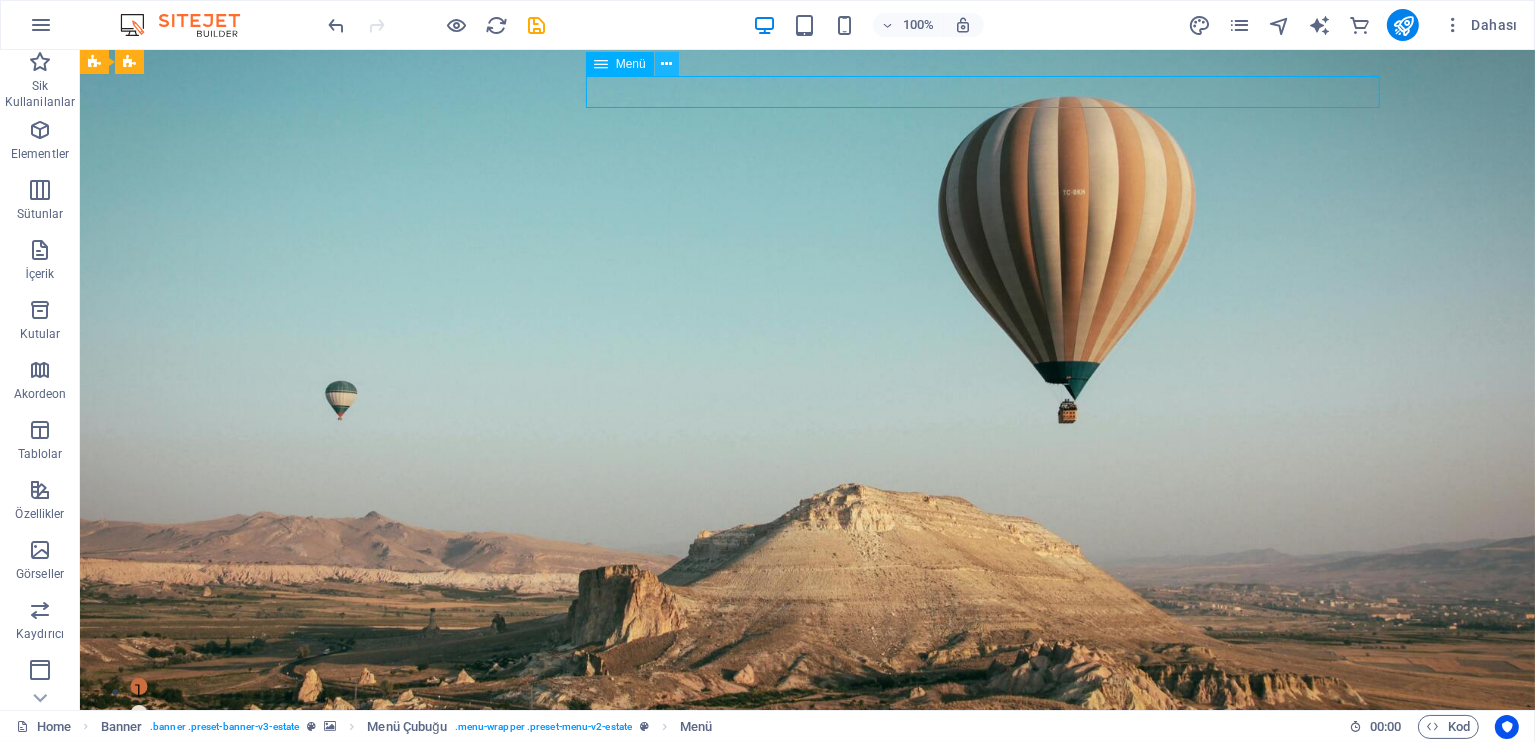 click at bounding box center (666, 64) 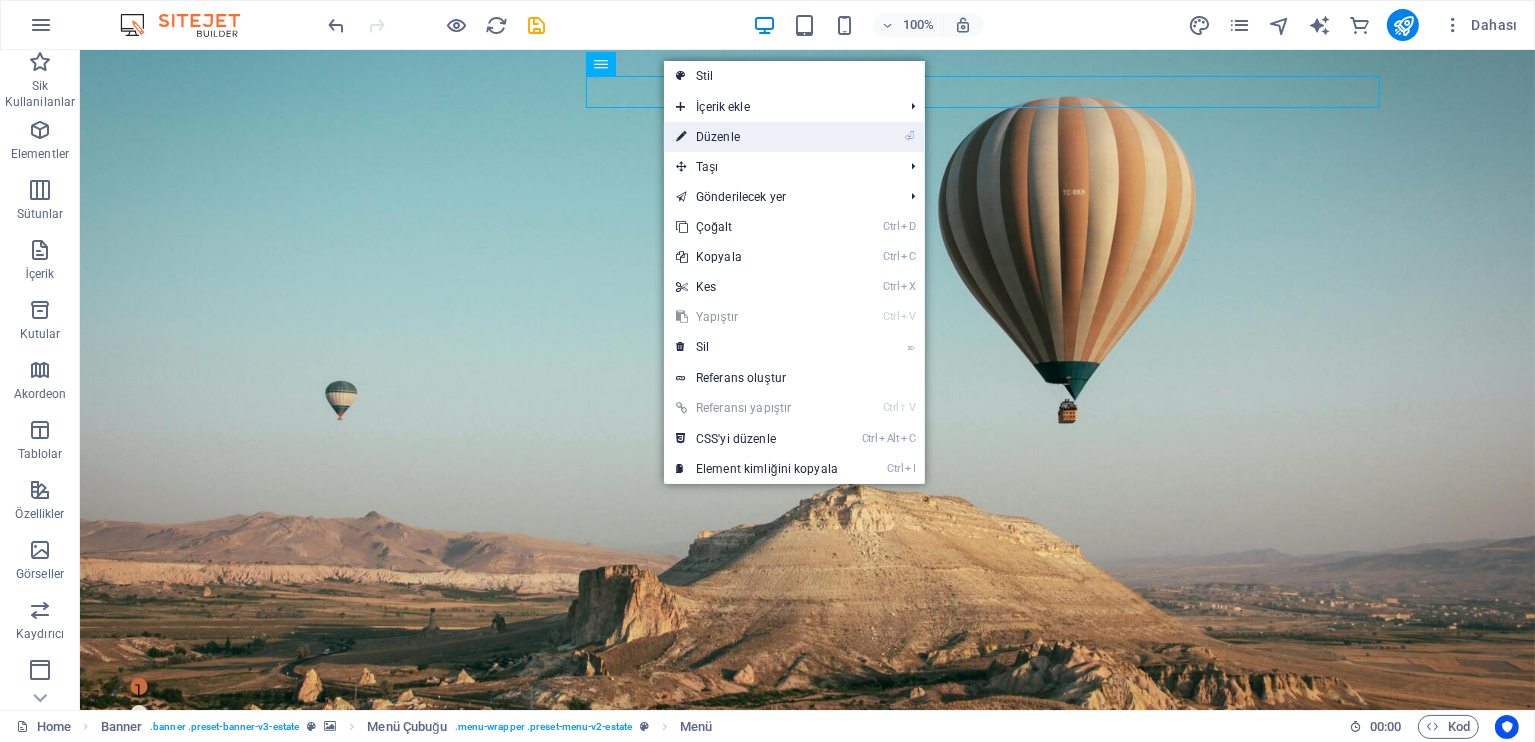 click on "⏎  Düzenle" at bounding box center [757, 137] 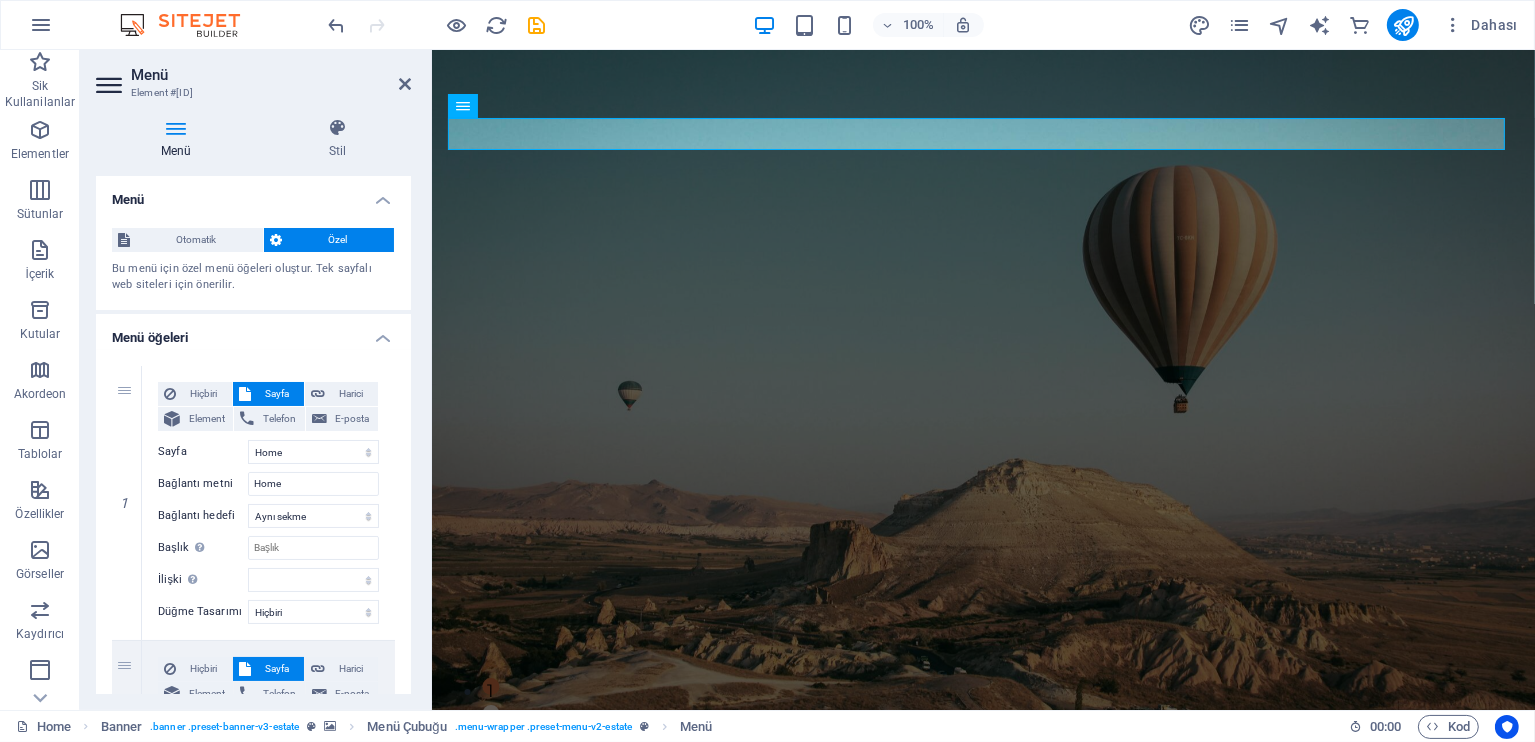 click on "Menü" at bounding box center [271, 75] 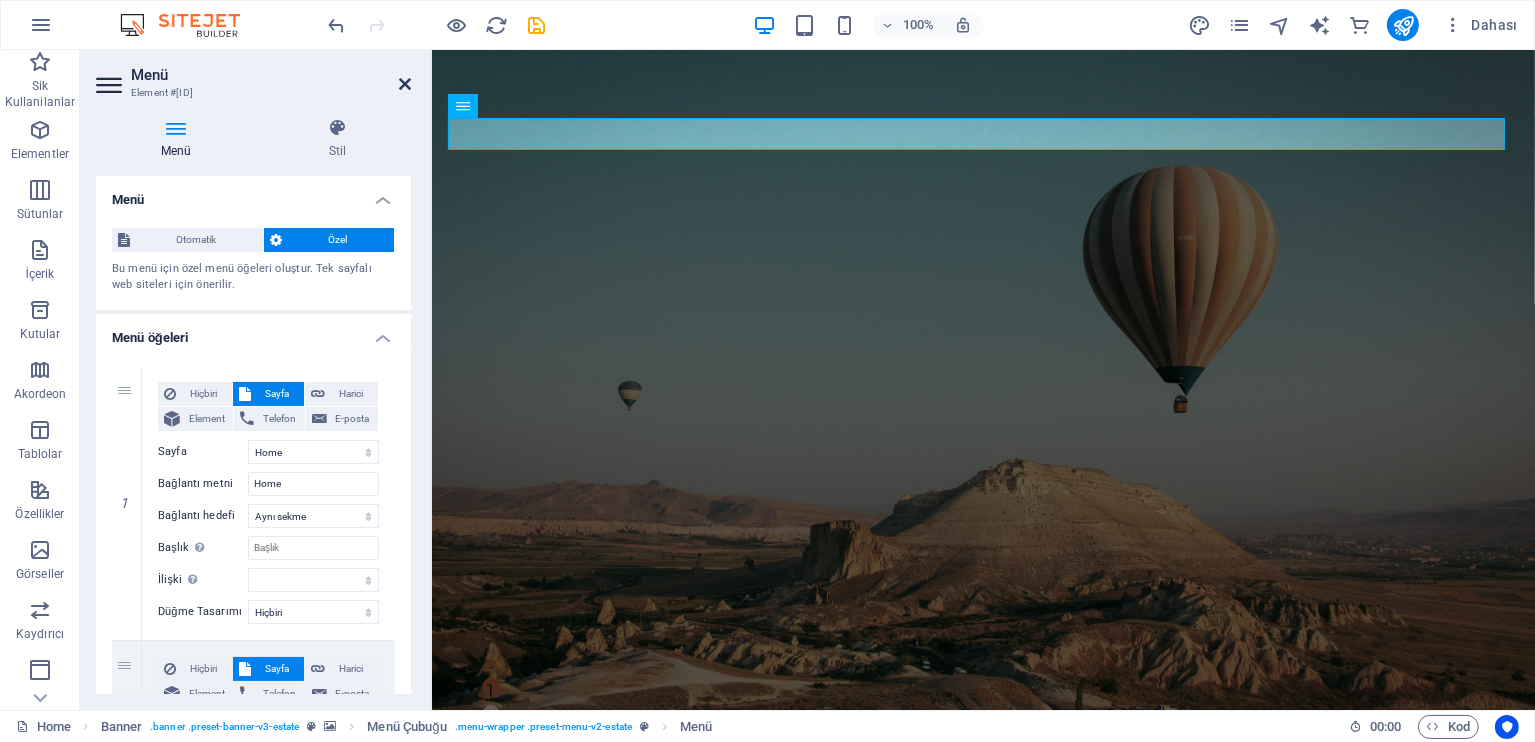 click at bounding box center [405, 84] 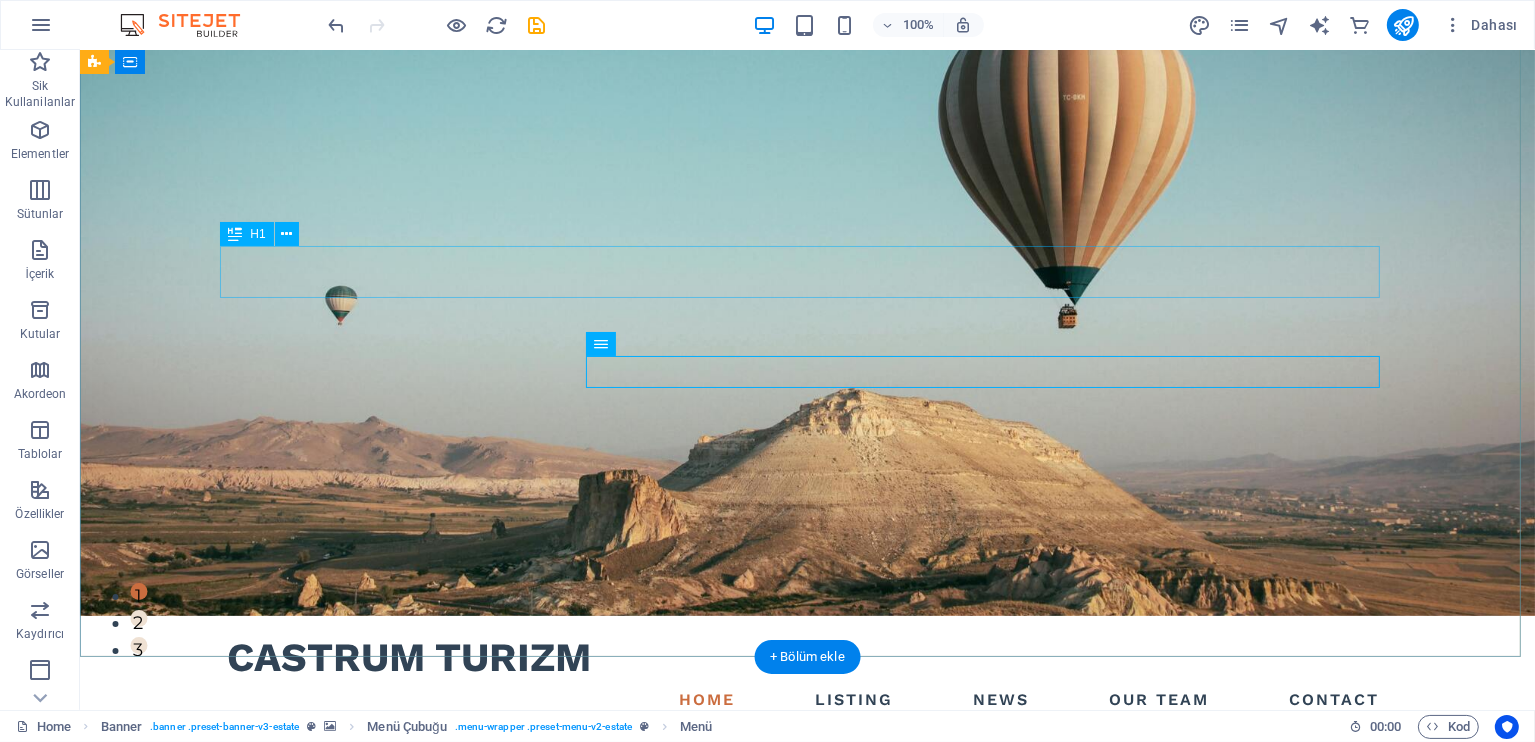 scroll, scrollTop: 0, scrollLeft: 0, axis: both 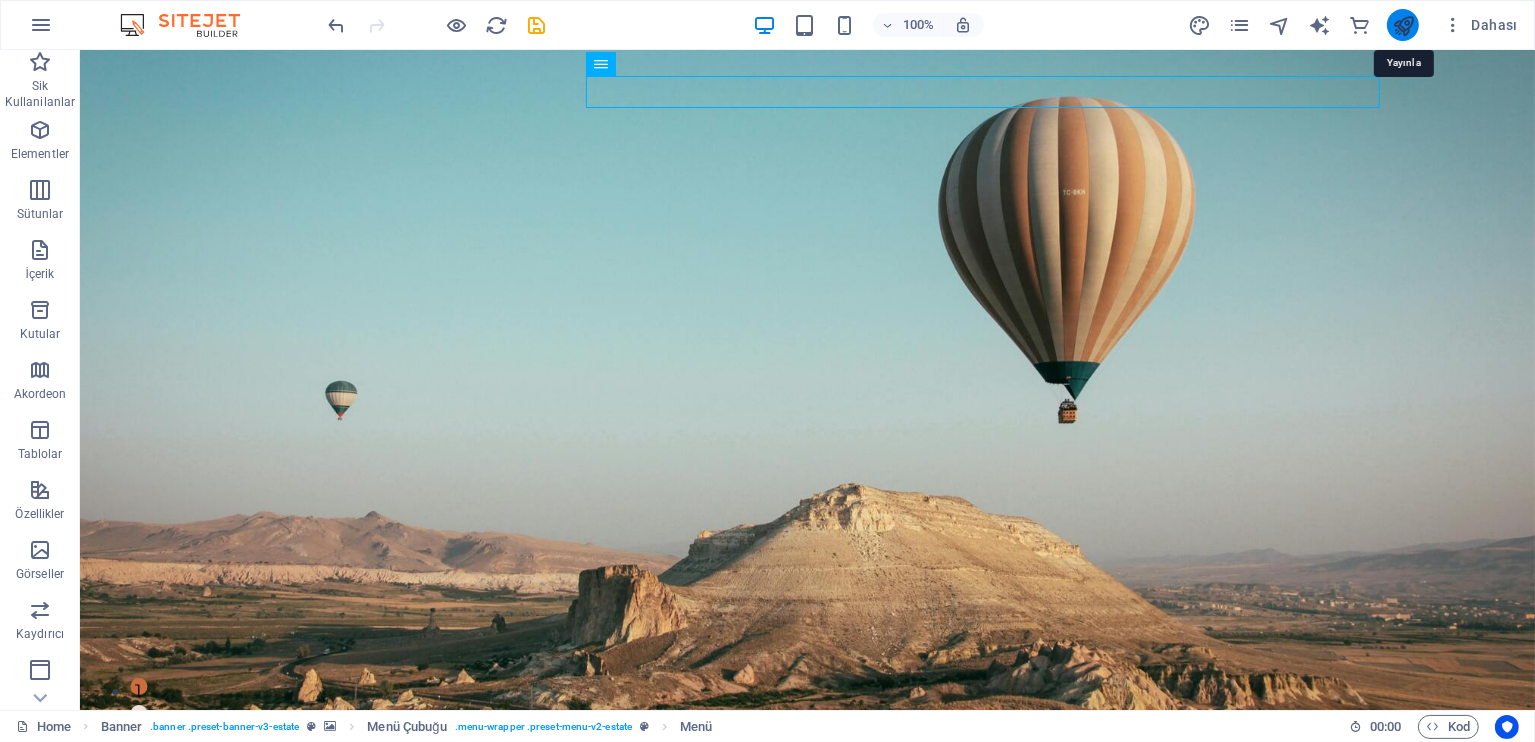 click at bounding box center [1403, 25] 